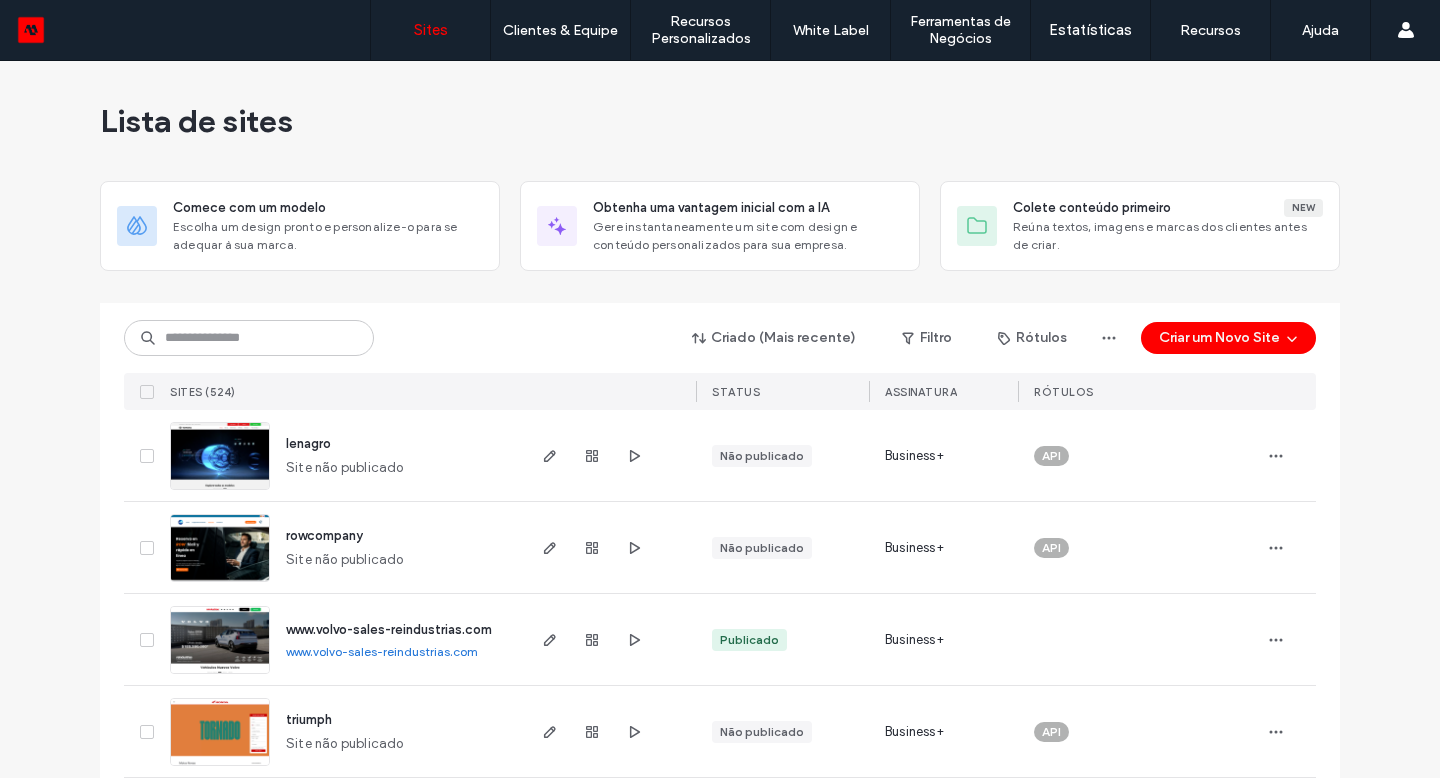scroll, scrollTop: 0, scrollLeft: 0, axis: both 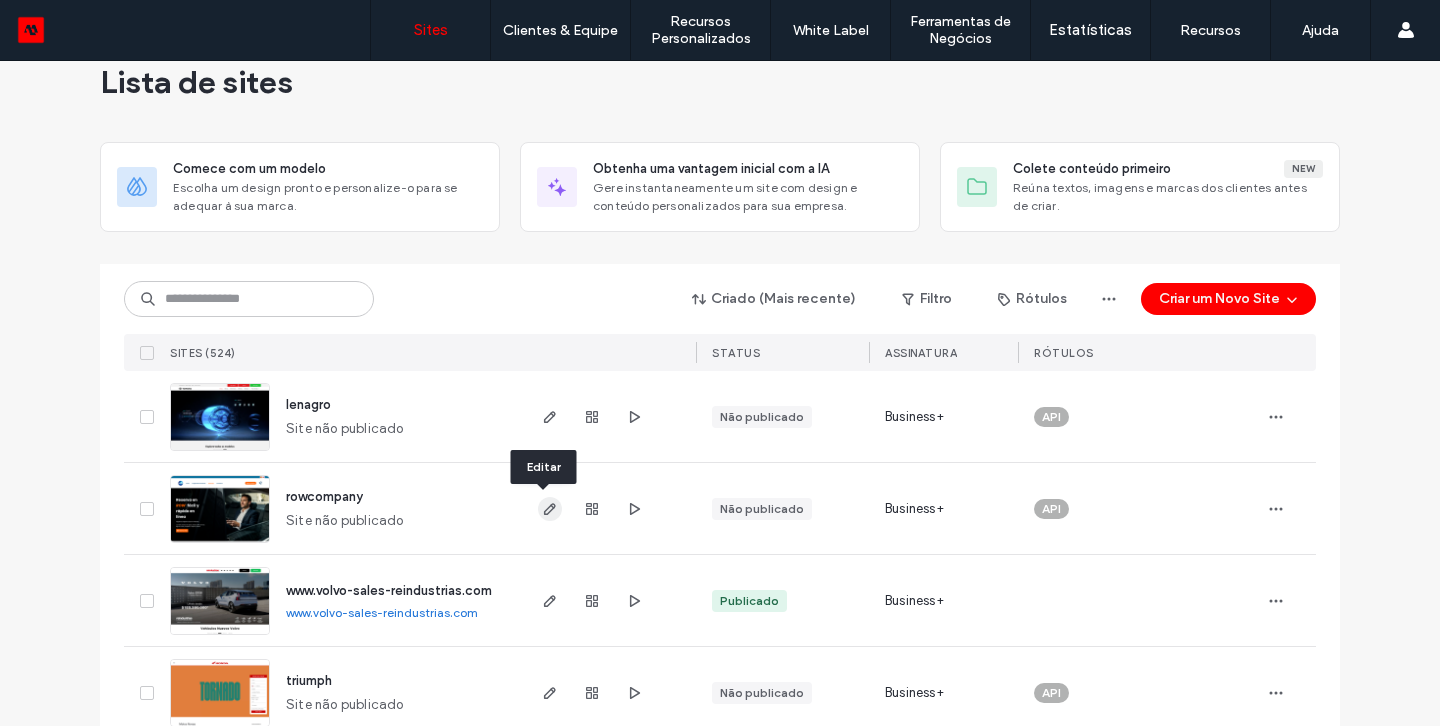 click 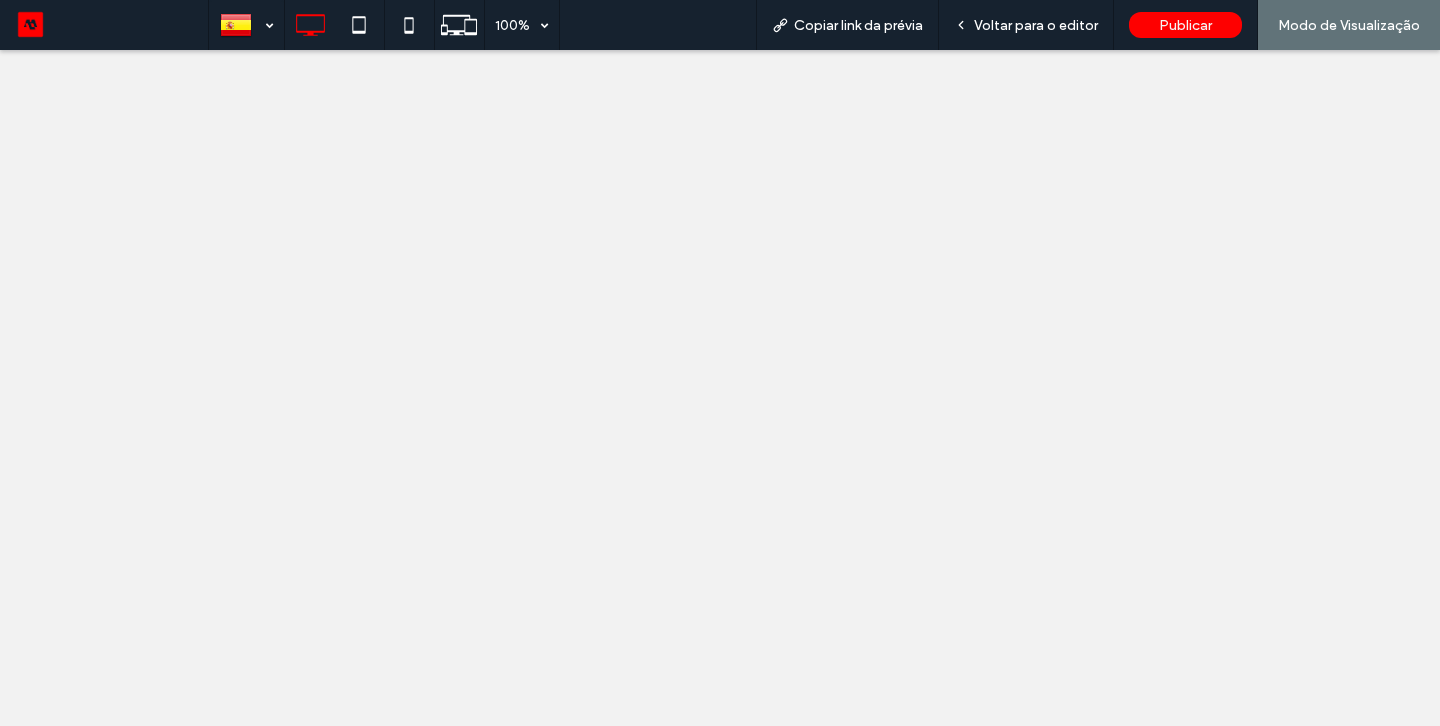 scroll, scrollTop: 0, scrollLeft: 0, axis: both 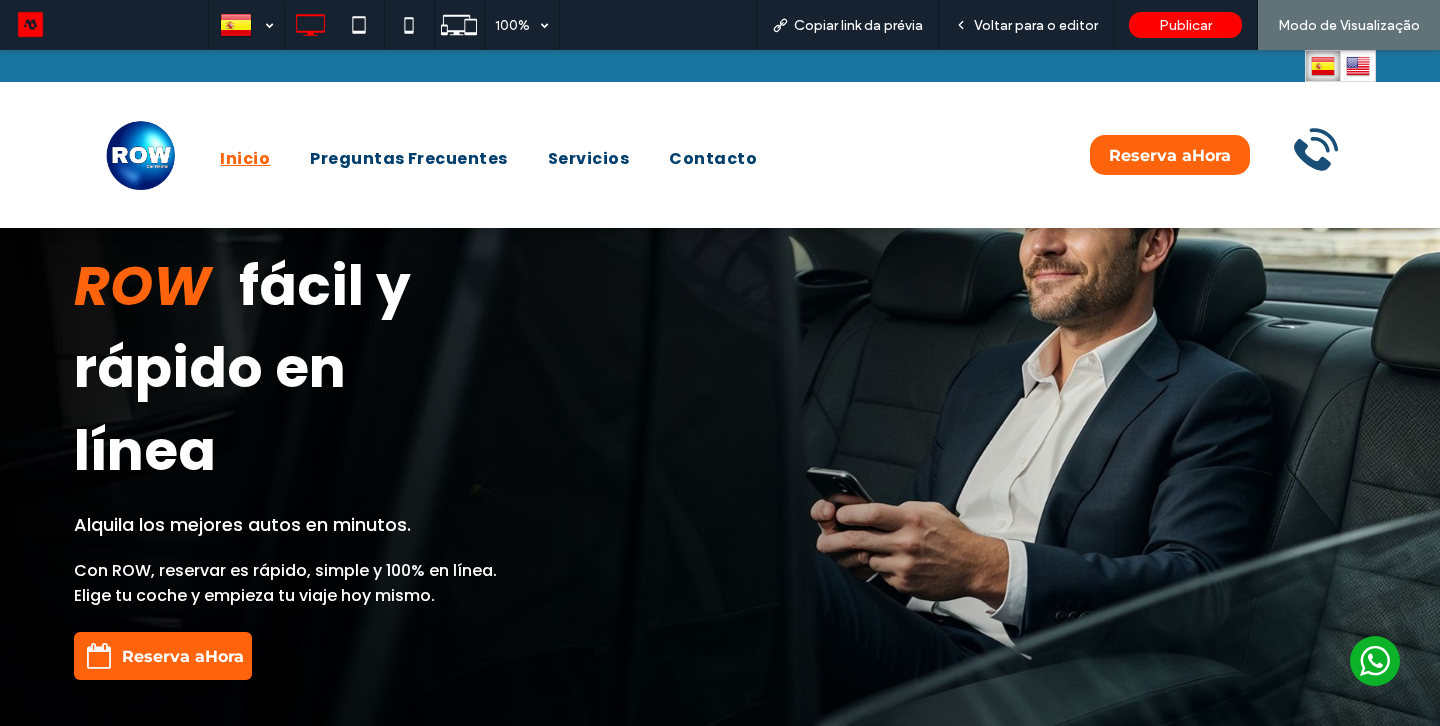 click at bounding box center [1358, 66] 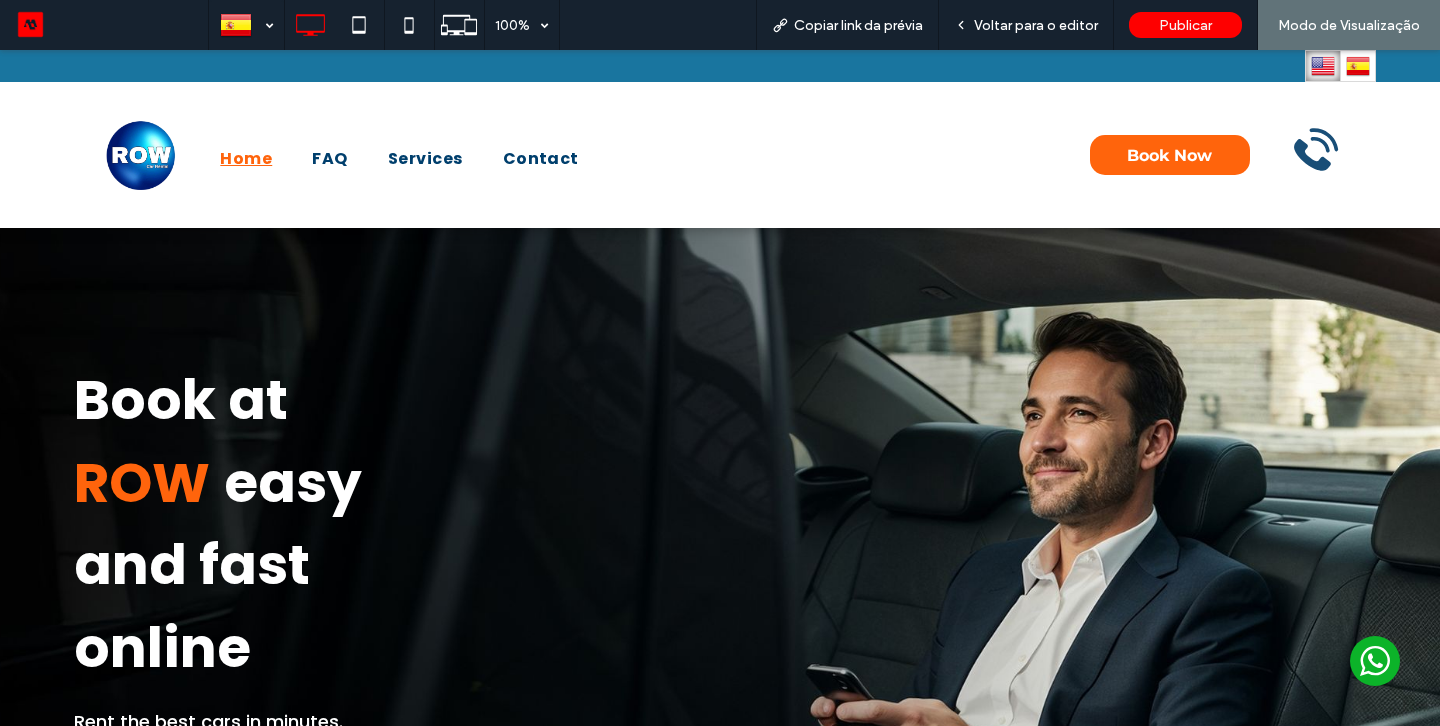 scroll, scrollTop: 0, scrollLeft: 0, axis: both 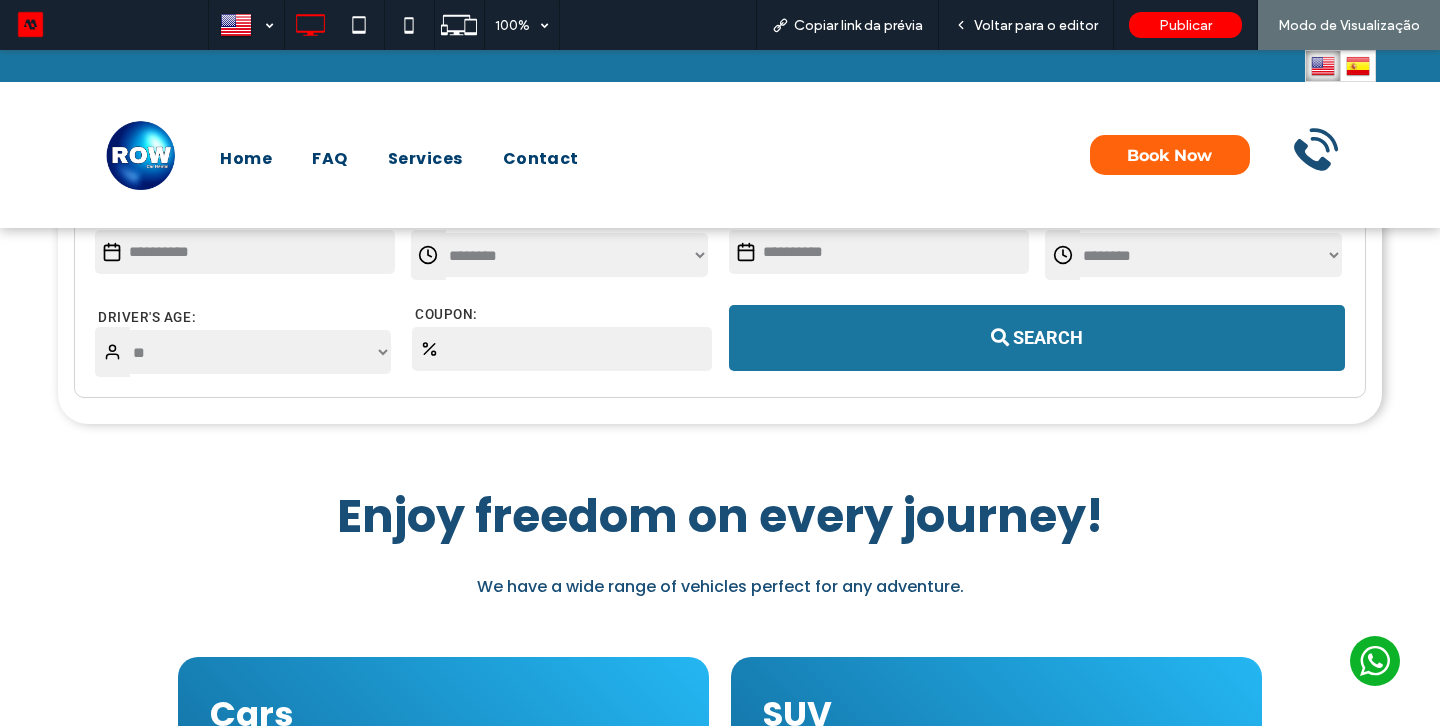 click at bounding box center [1323, 66] 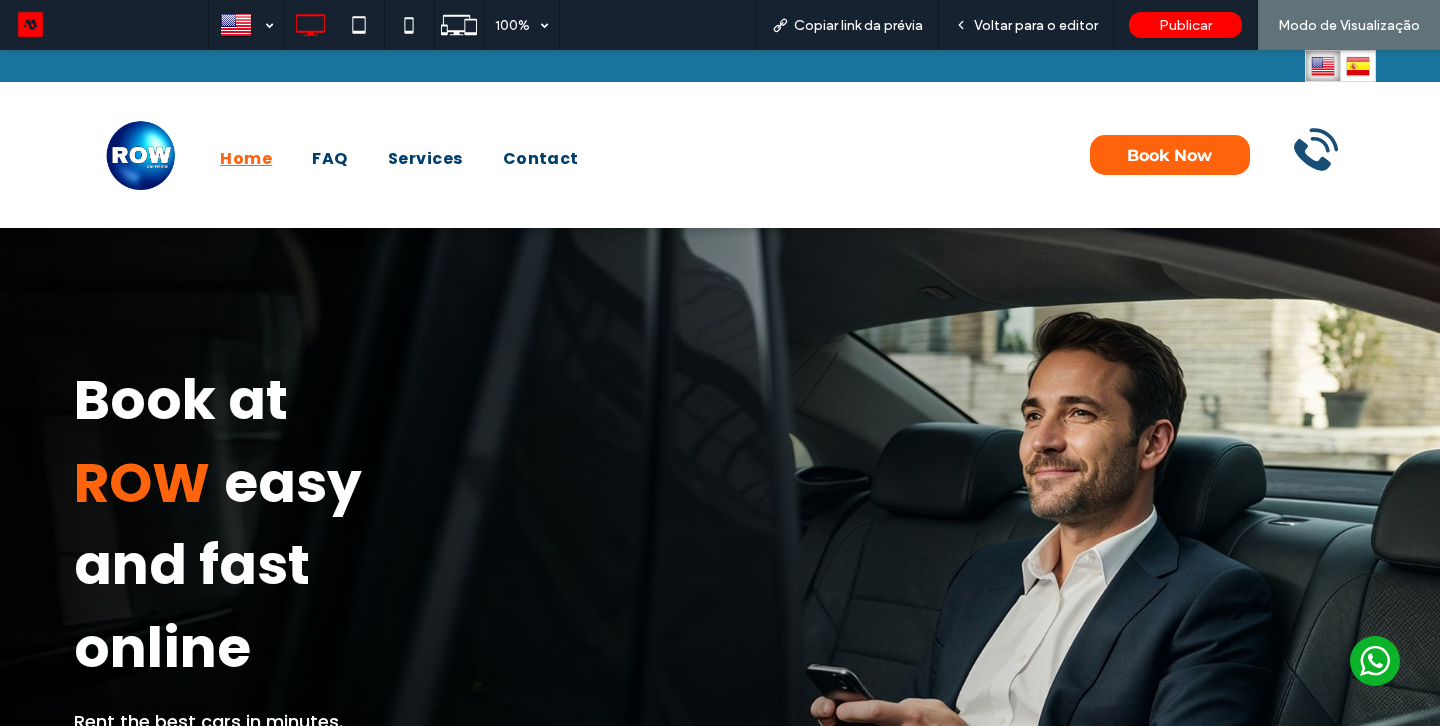 scroll, scrollTop: 0, scrollLeft: 0, axis: both 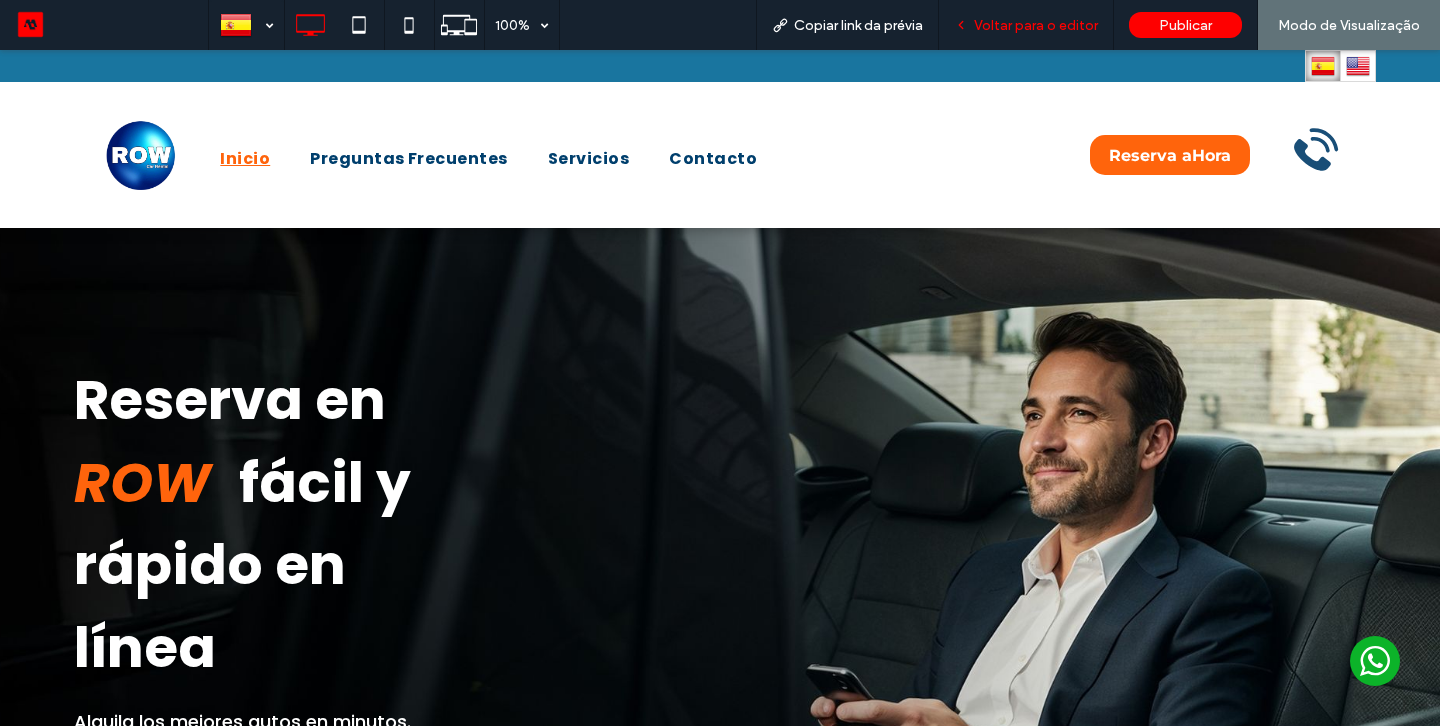 select on "*****" 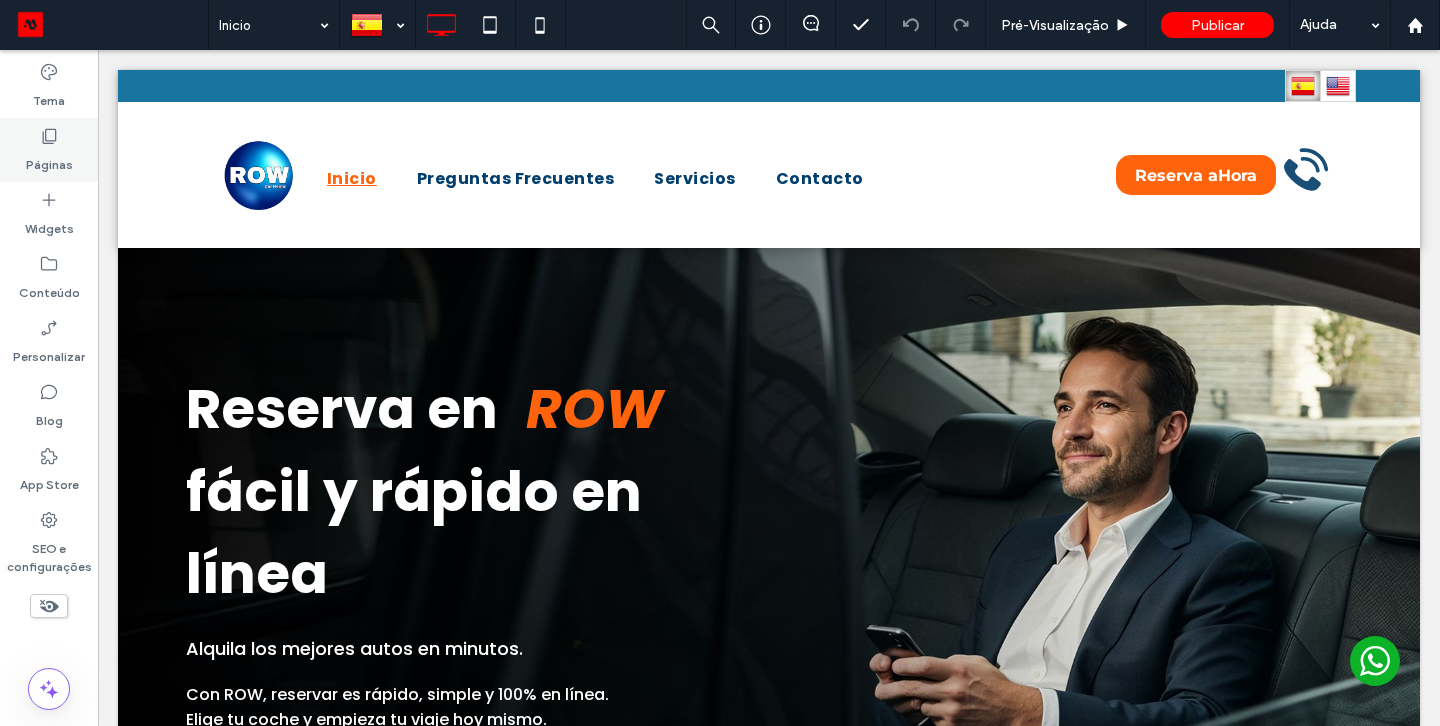 drag, startPoint x: 1001, startPoint y: 20, endPoint x: 64, endPoint y: 153, distance: 946.3921 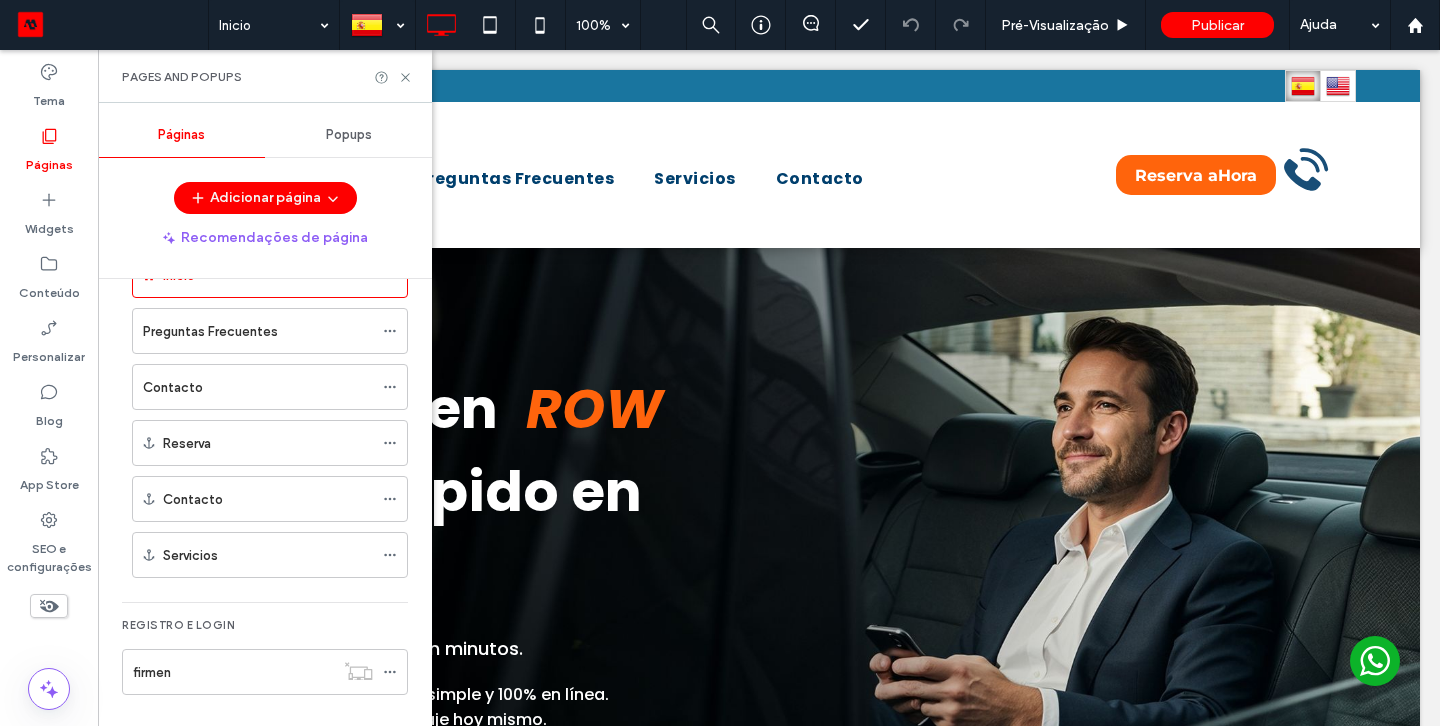 scroll, scrollTop: 66, scrollLeft: 0, axis: vertical 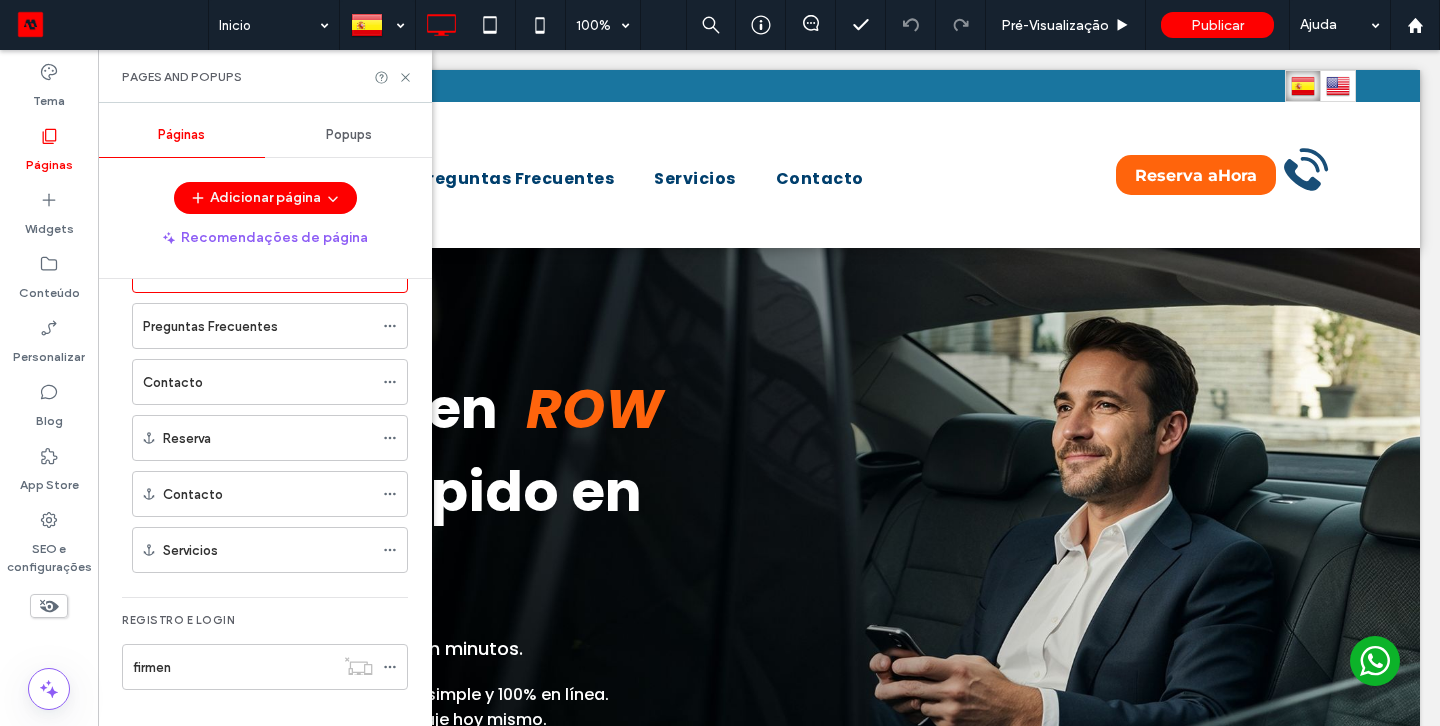 click 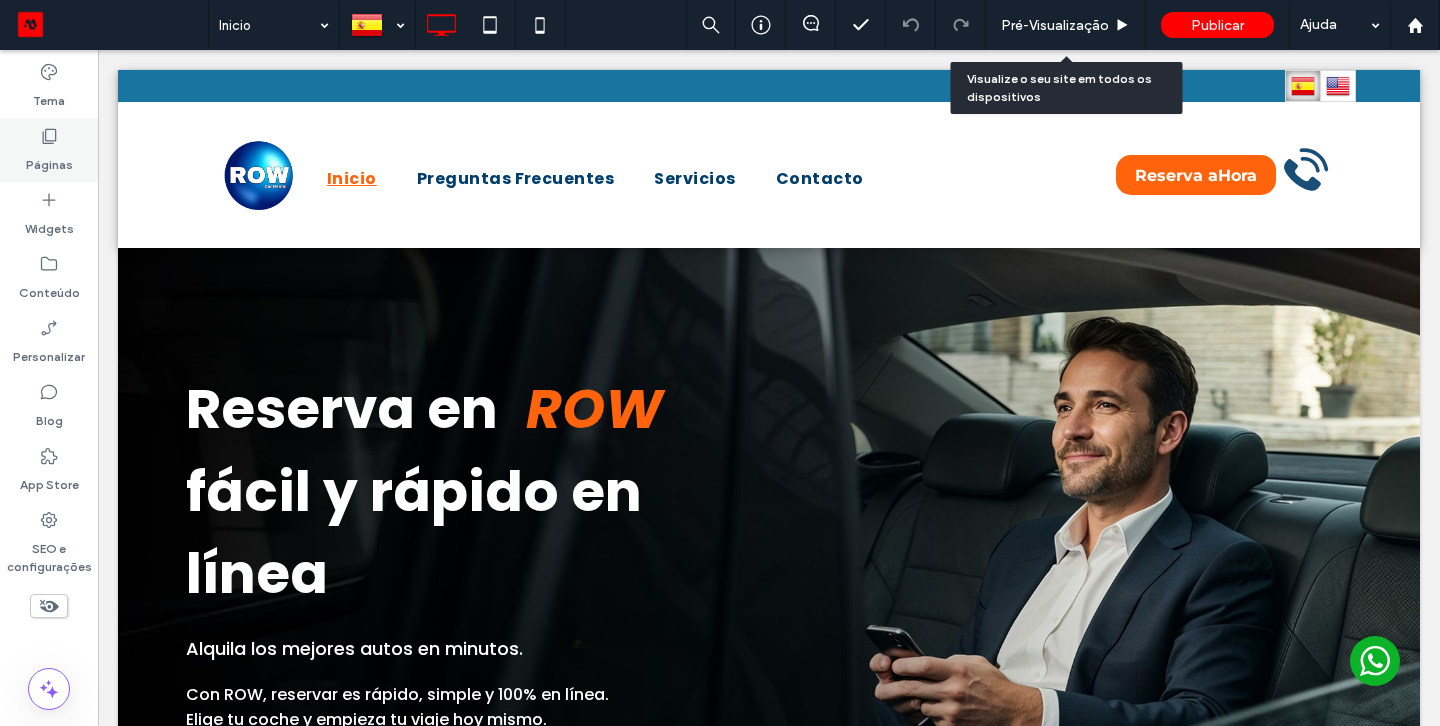 click on "Pré-Visualizaçāo" at bounding box center (1055, 25) 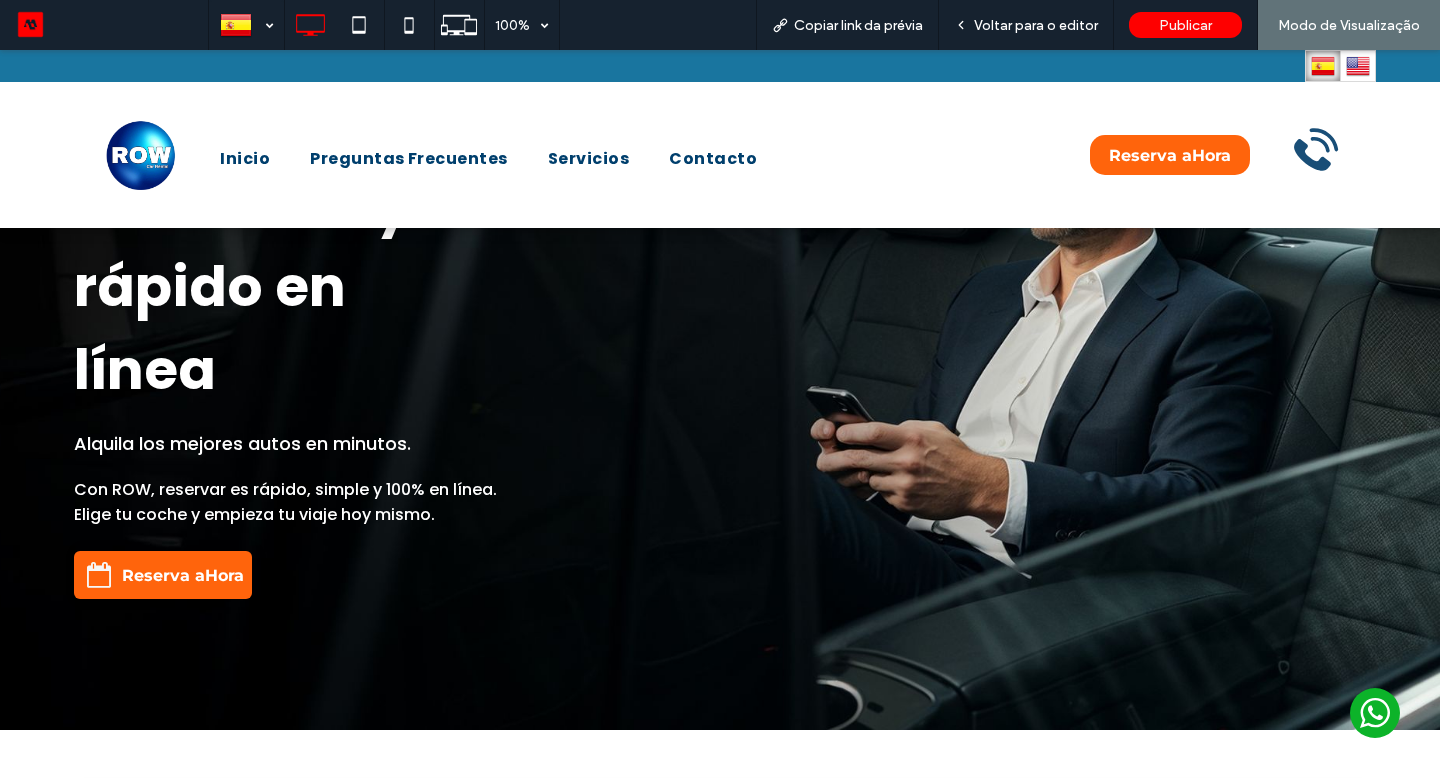 scroll, scrollTop: 0, scrollLeft: 0, axis: both 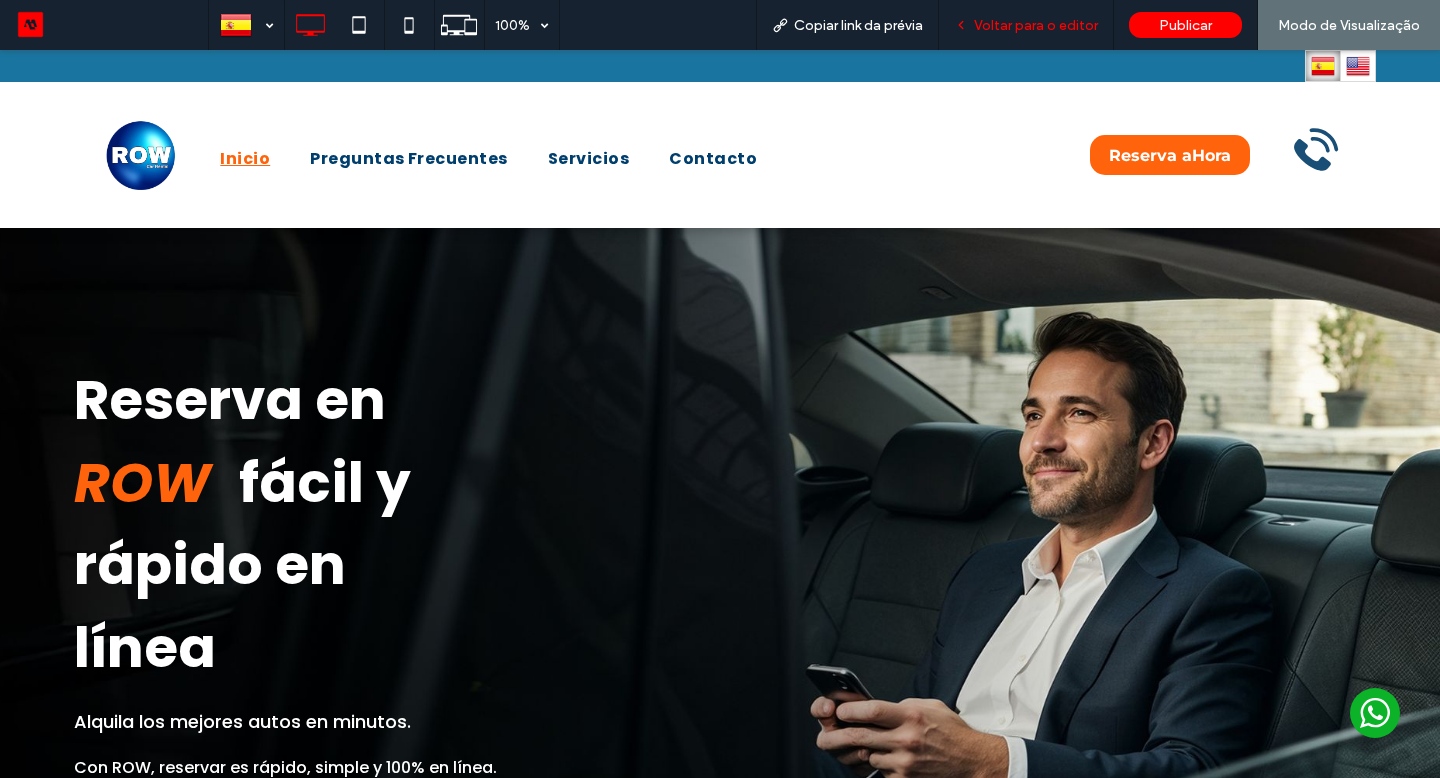 click on "Voltar para o editor" at bounding box center (1036, 25) 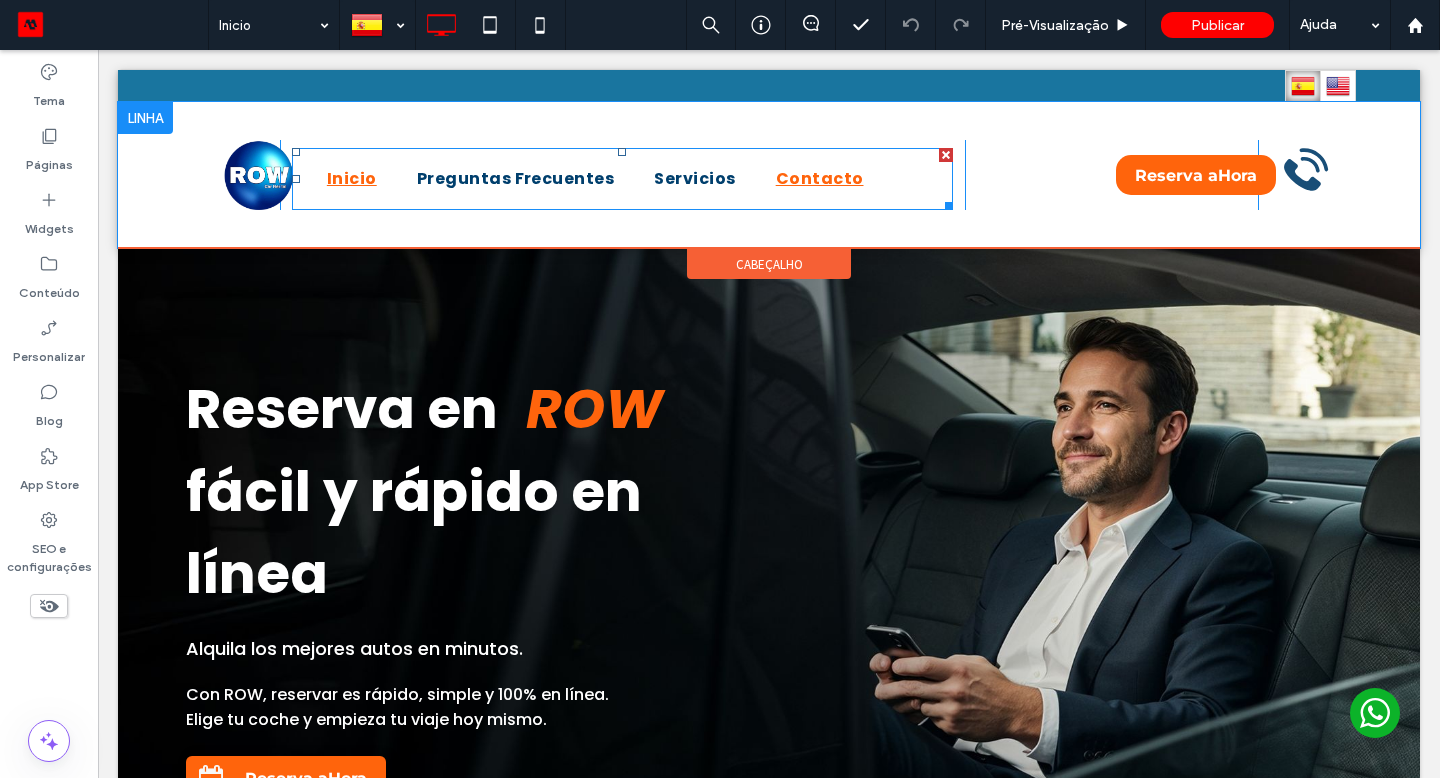 click on "Contacto" at bounding box center (820, 179) 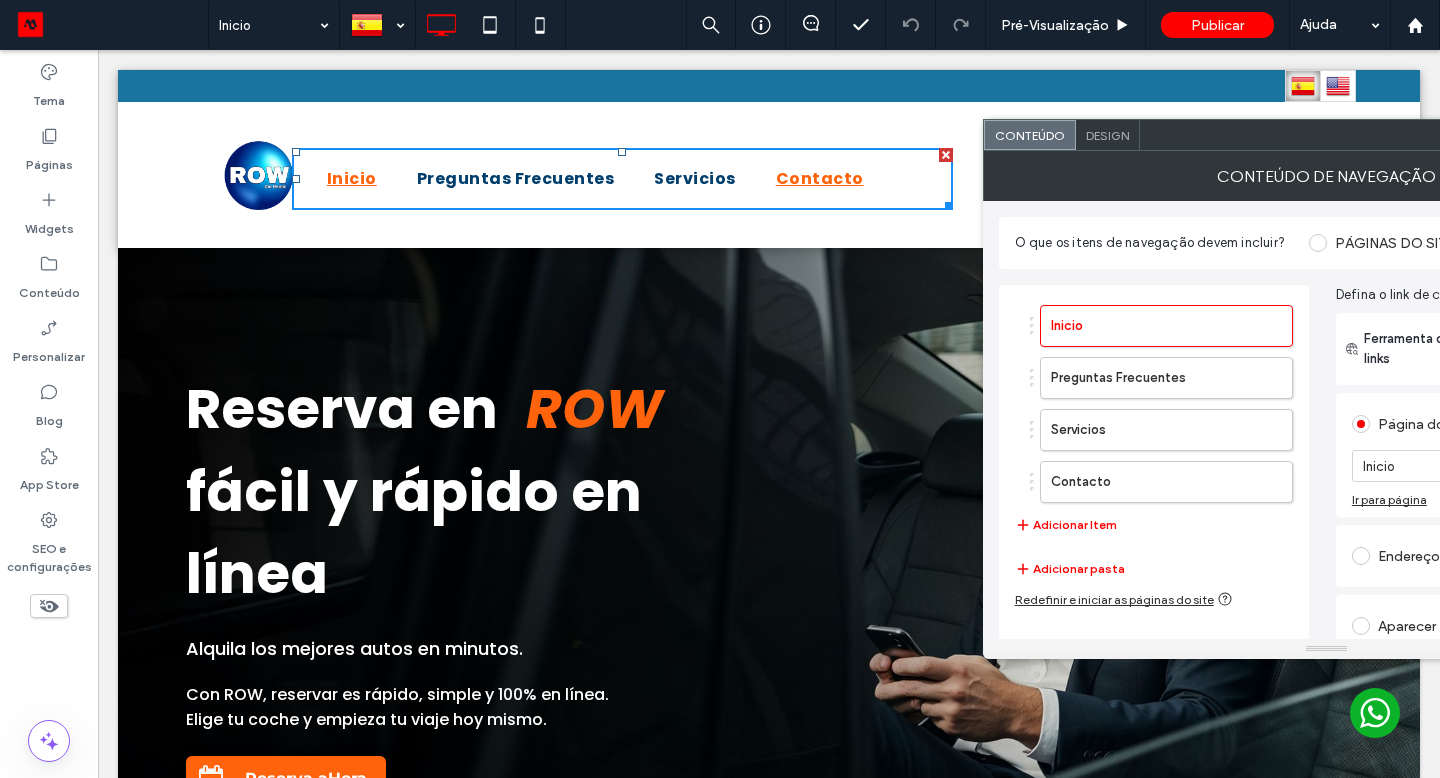 click on "Design" at bounding box center [1107, 135] 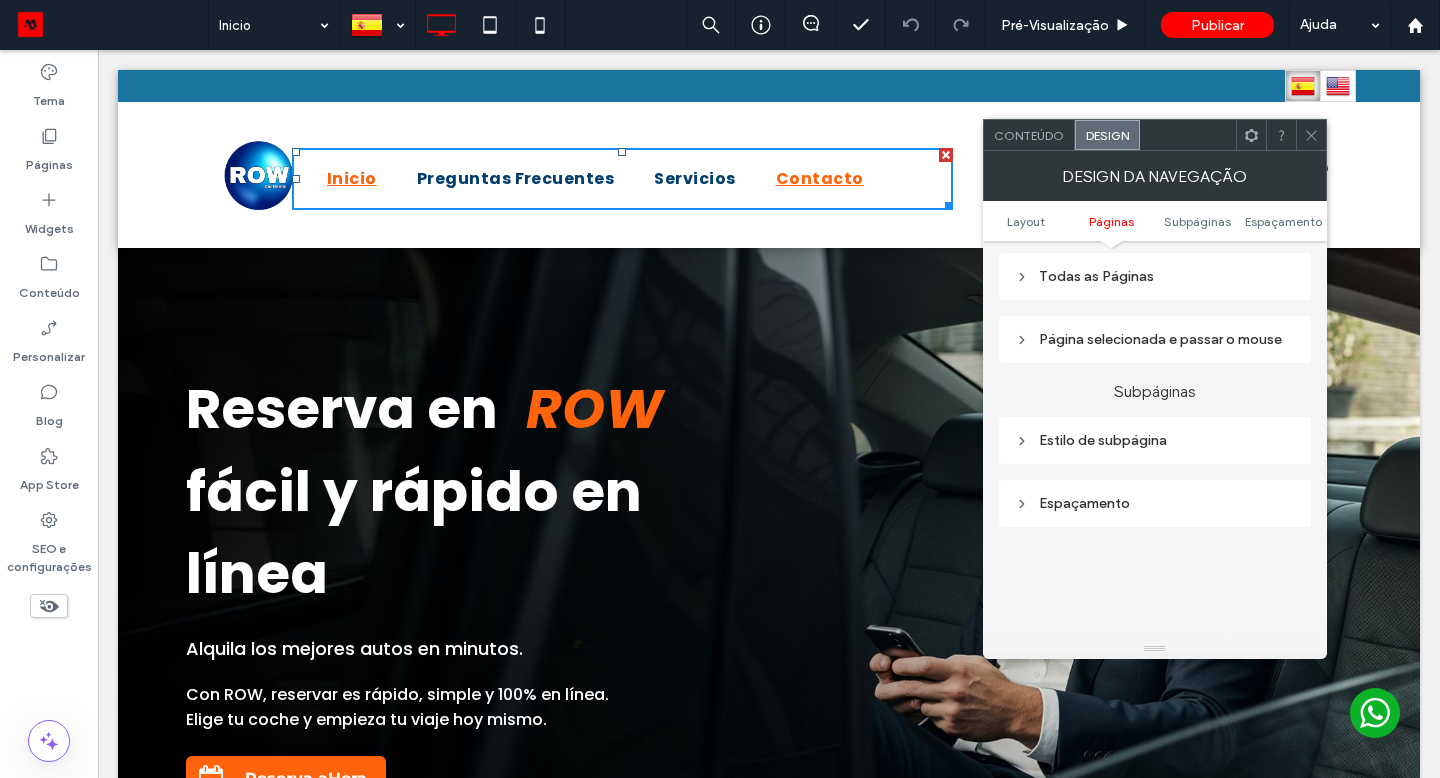 scroll, scrollTop: 307, scrollLeft: 0, axis: vertical 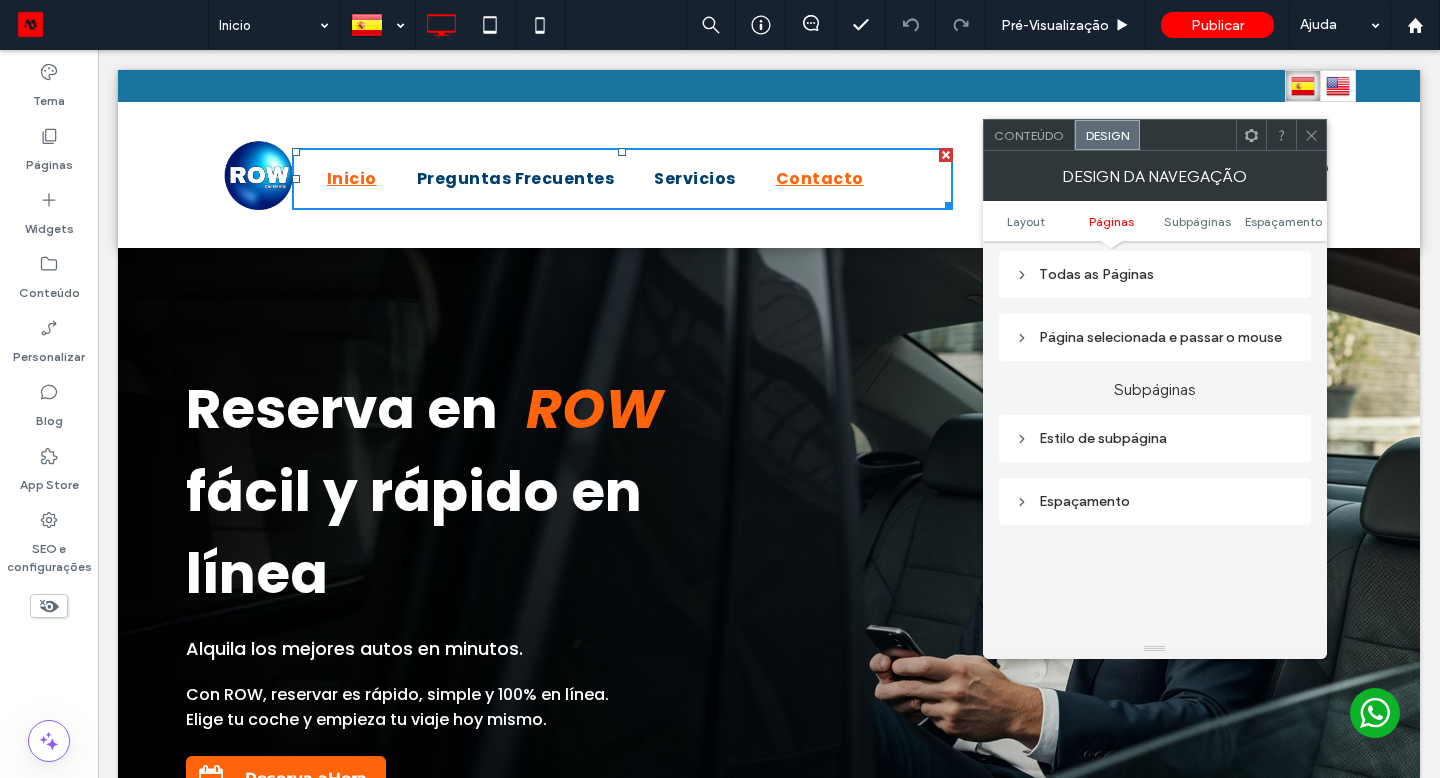 click on "Página selecionada e passar o mouse" at bounding box center [1155, 337] 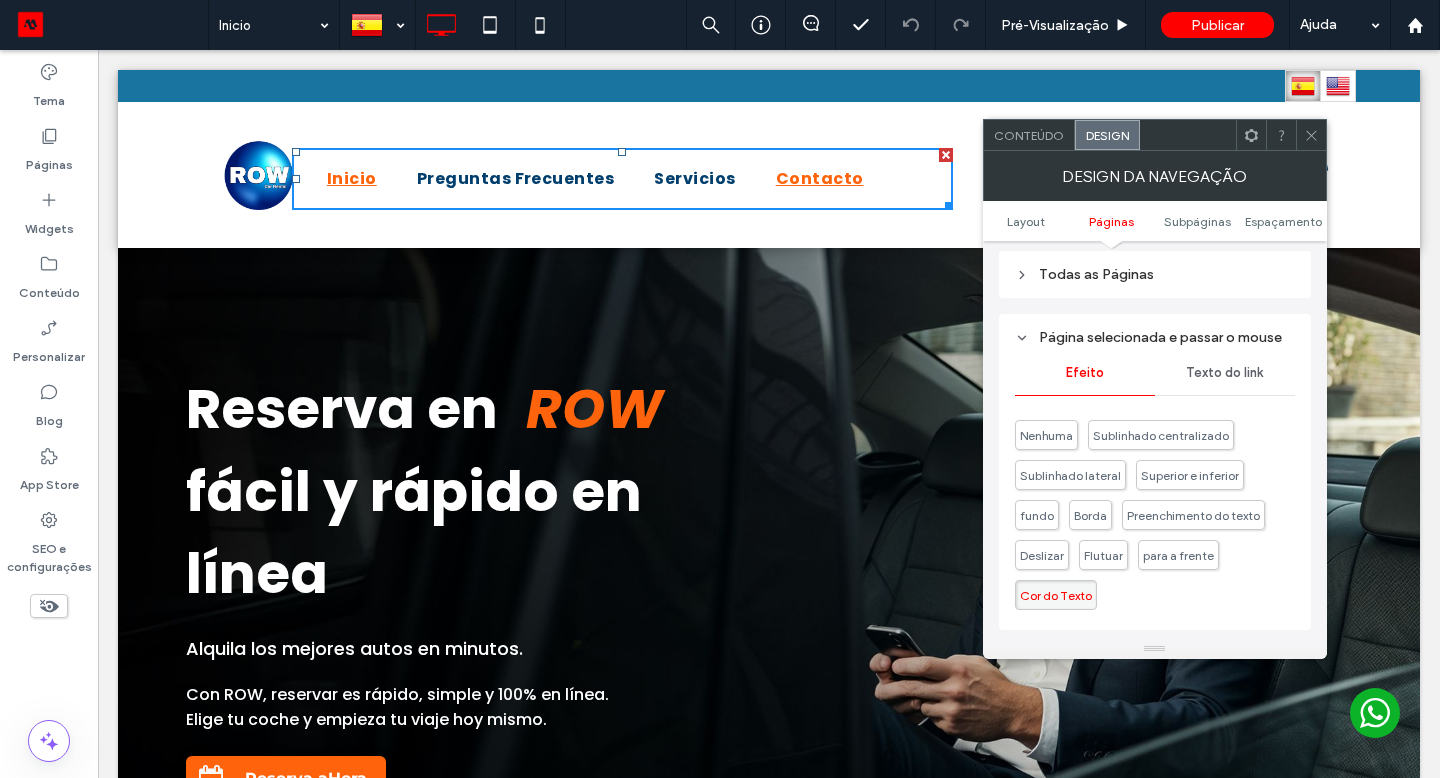 click on "Texto do link" at bounding box center [1224, 373] 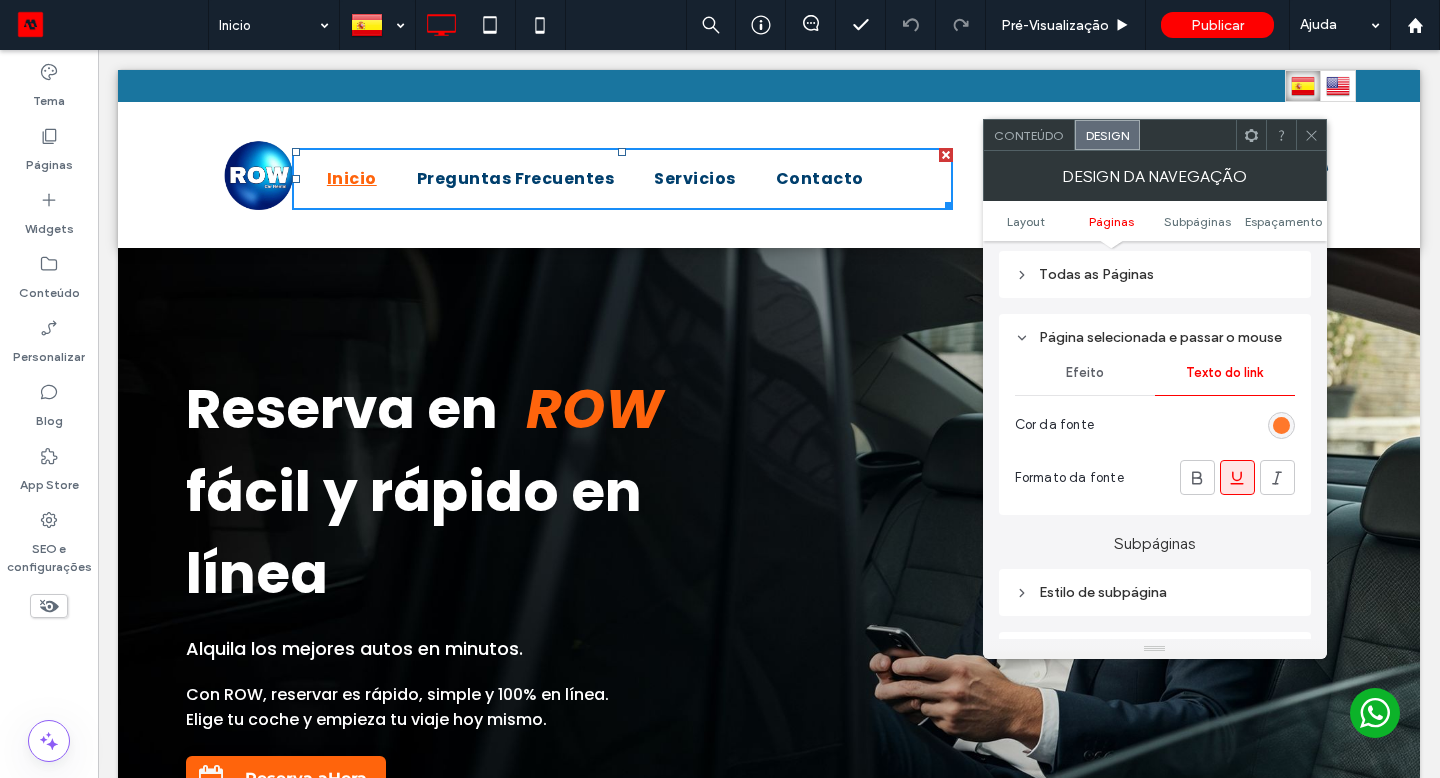 drag, startPoint x: 751, startPoint y: 139, endPoint x: 1276, endPoint y: 450, distance: 610.2016 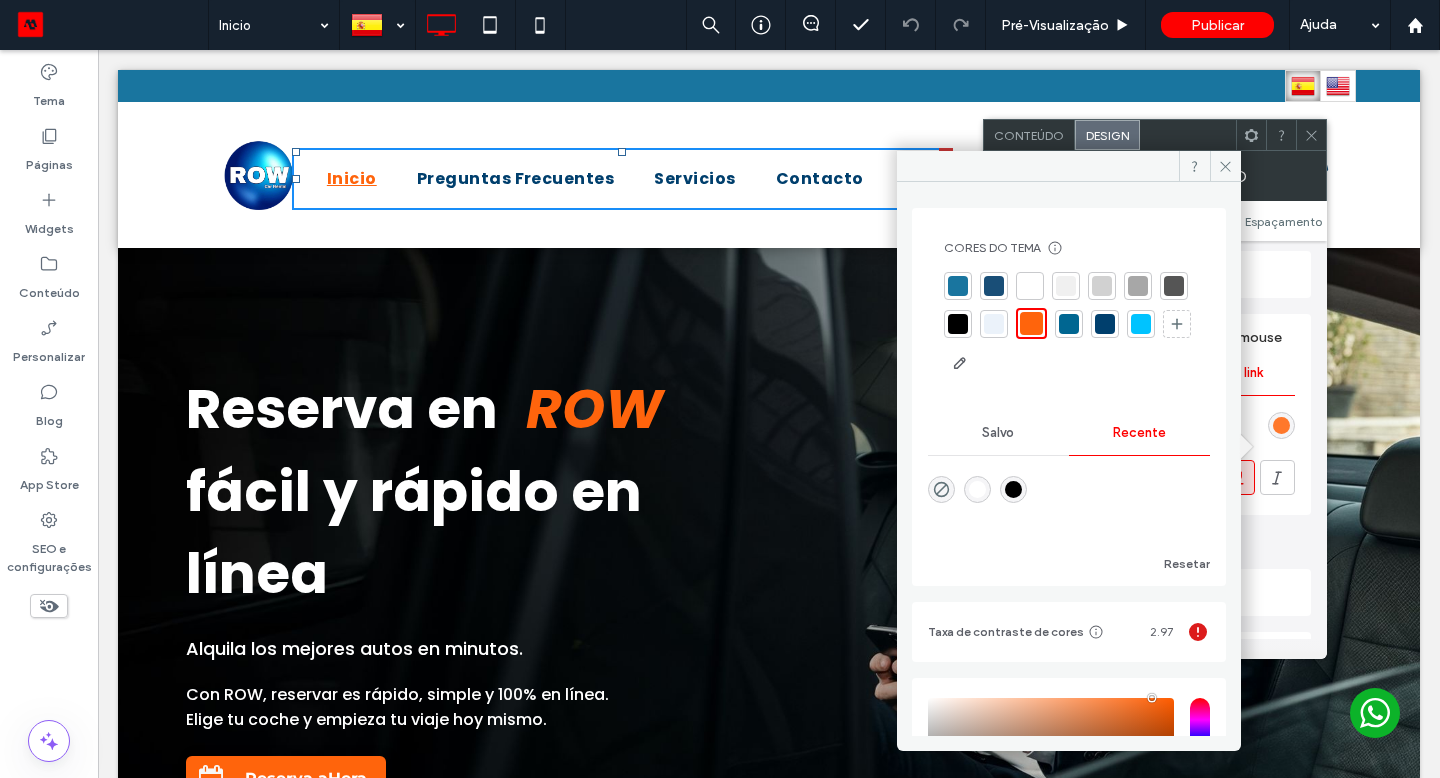 click 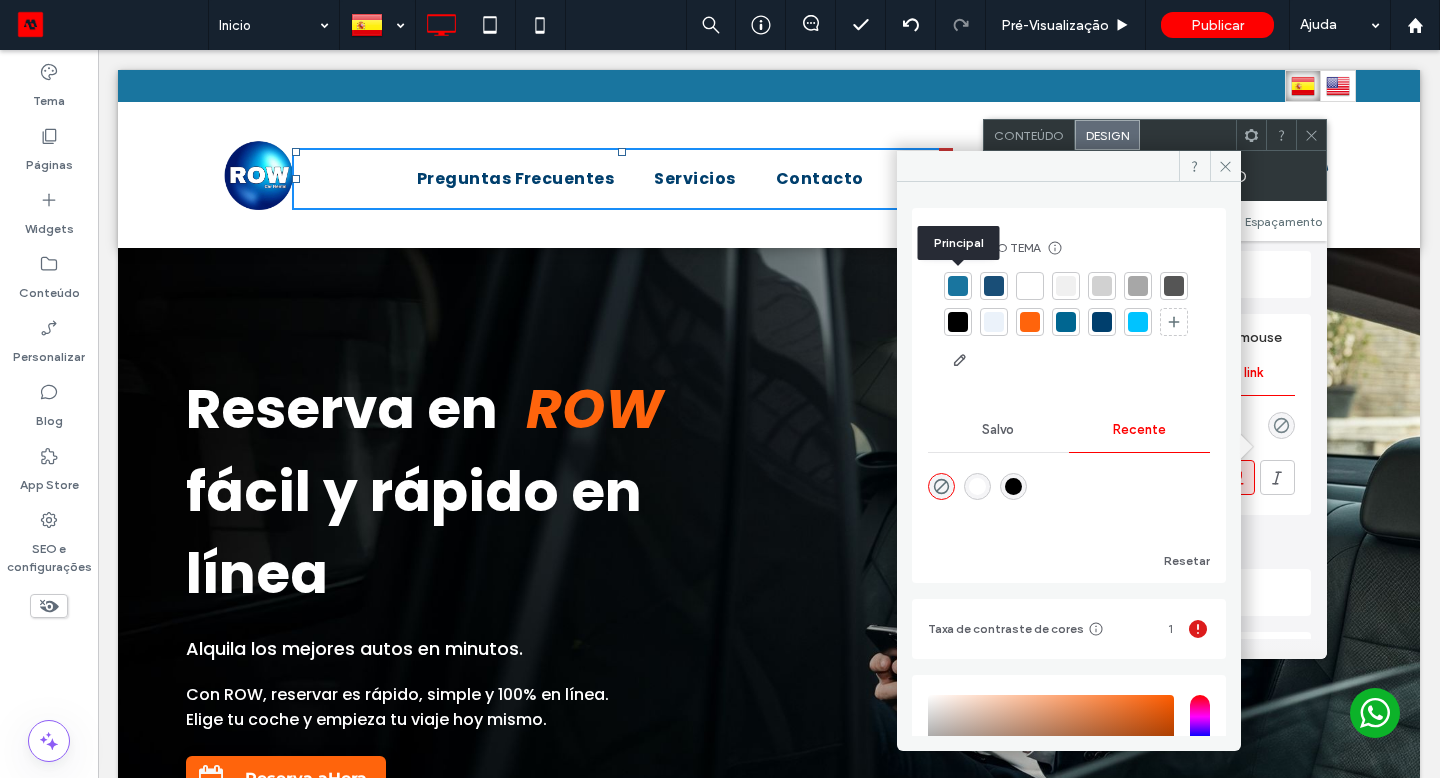 click at bounding box center (958, 286) 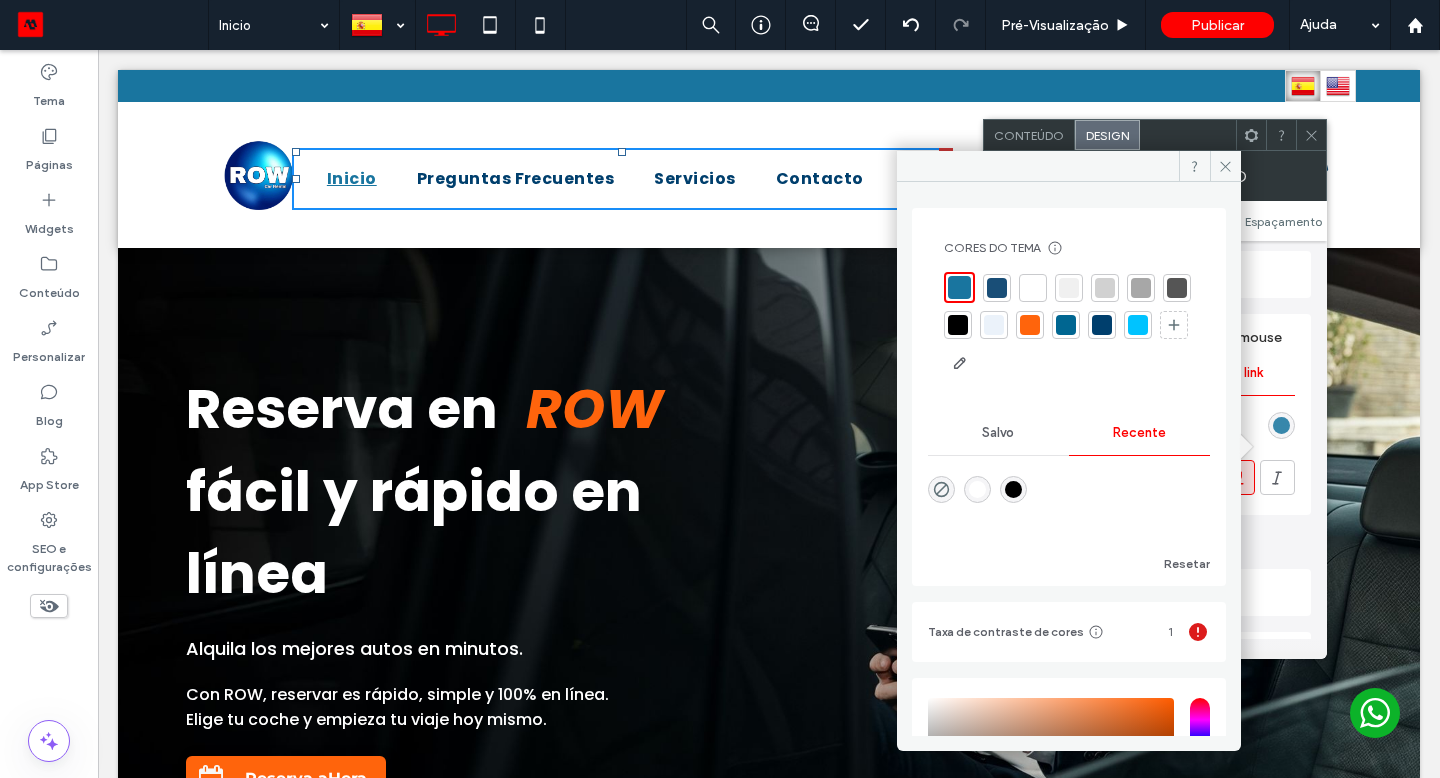 click 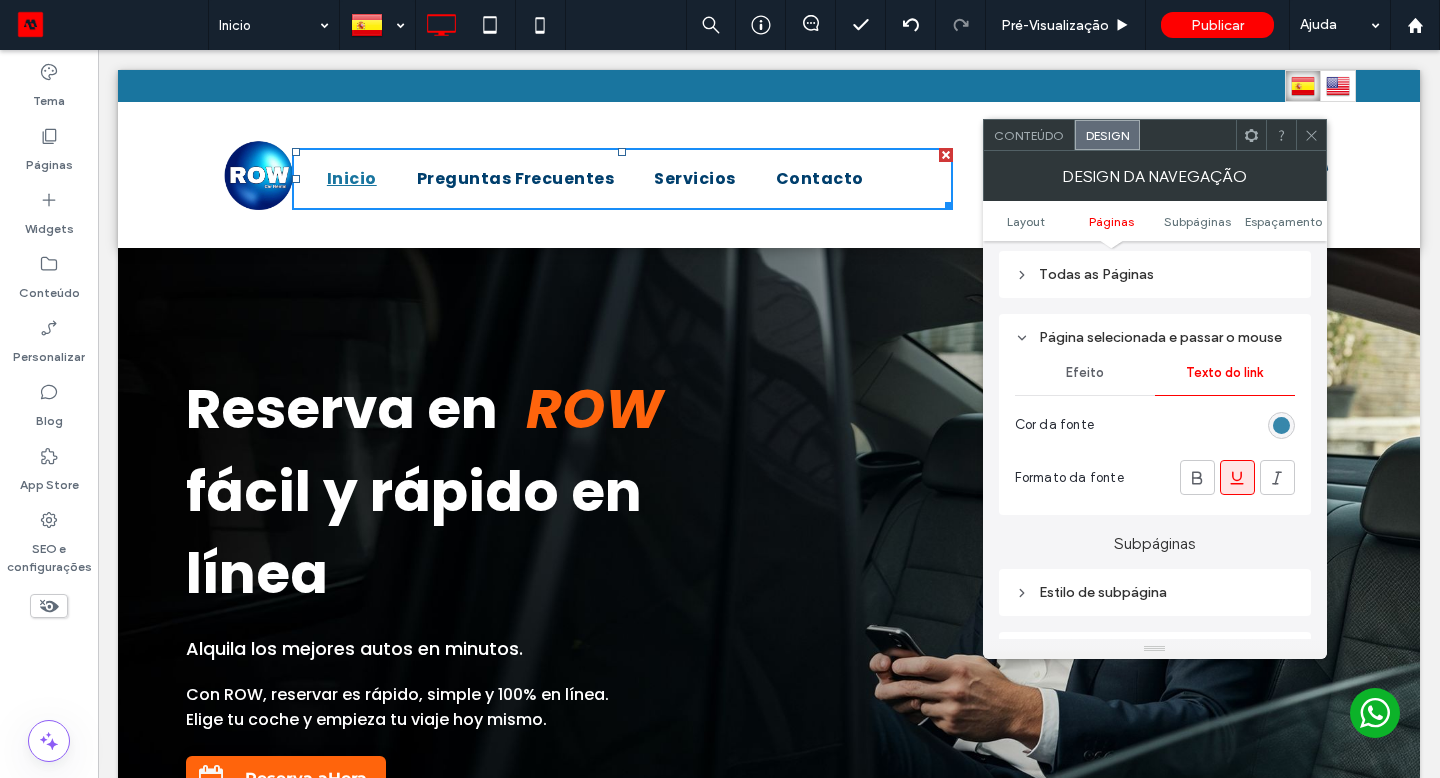 click 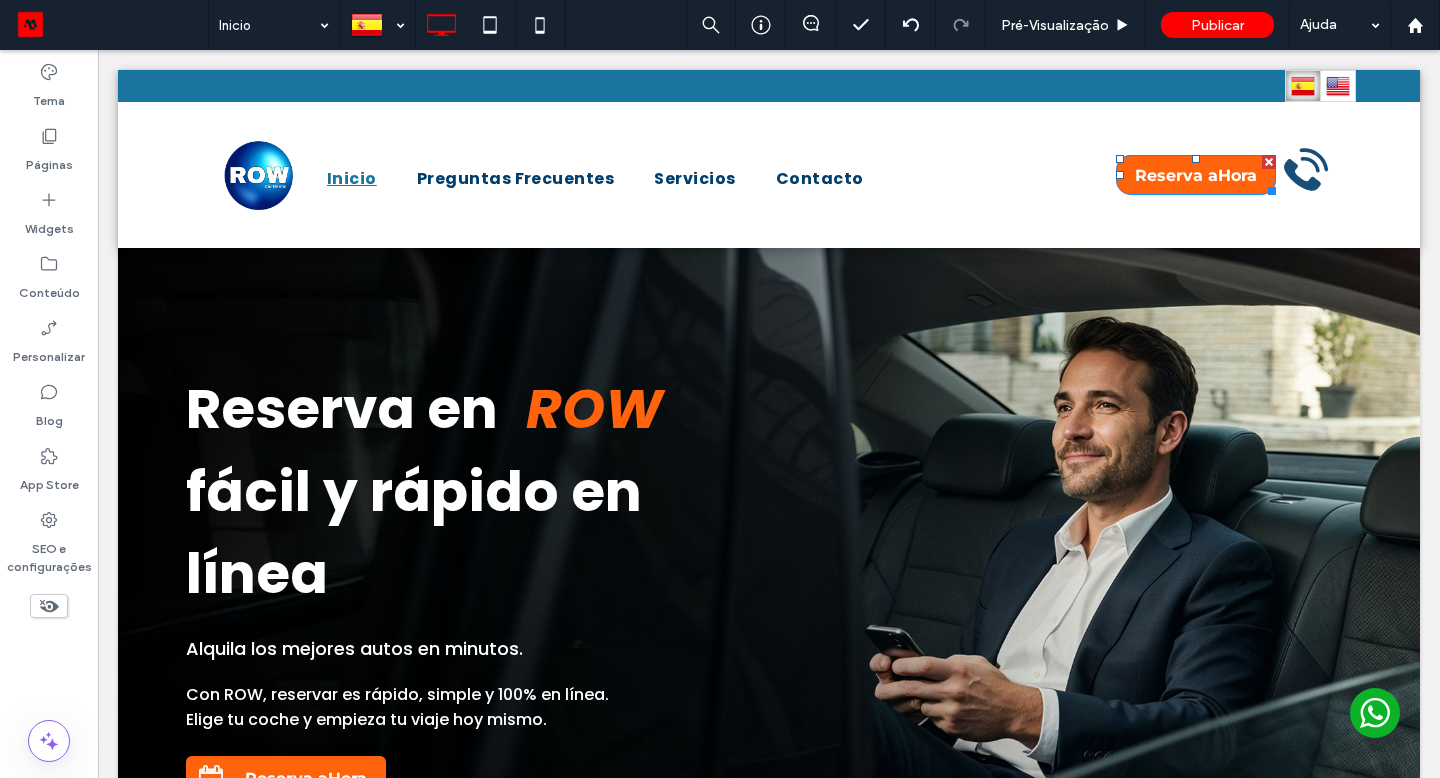 click on "Reserva aHora" at bounding box center (1196, 175) 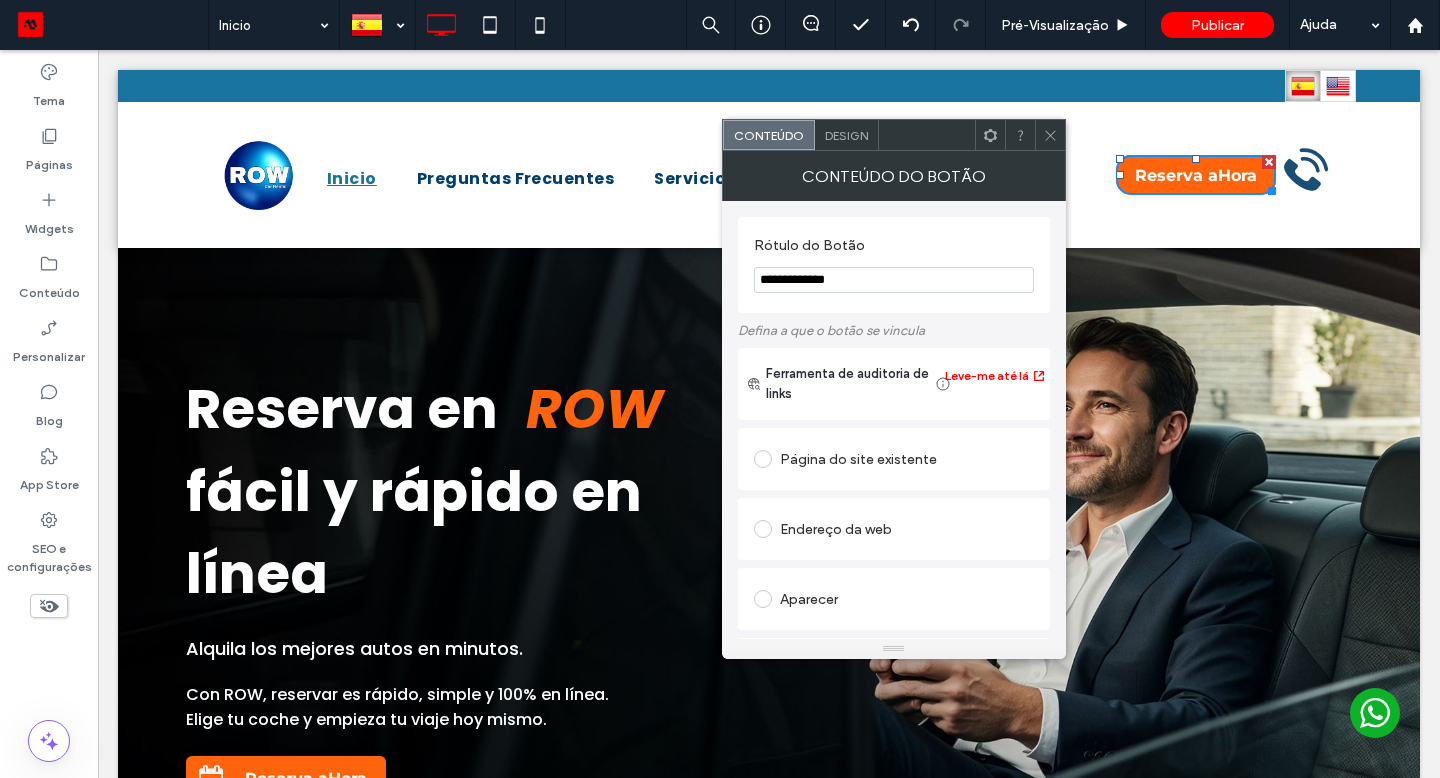 click on "**********" at bounding box center (894, 280) 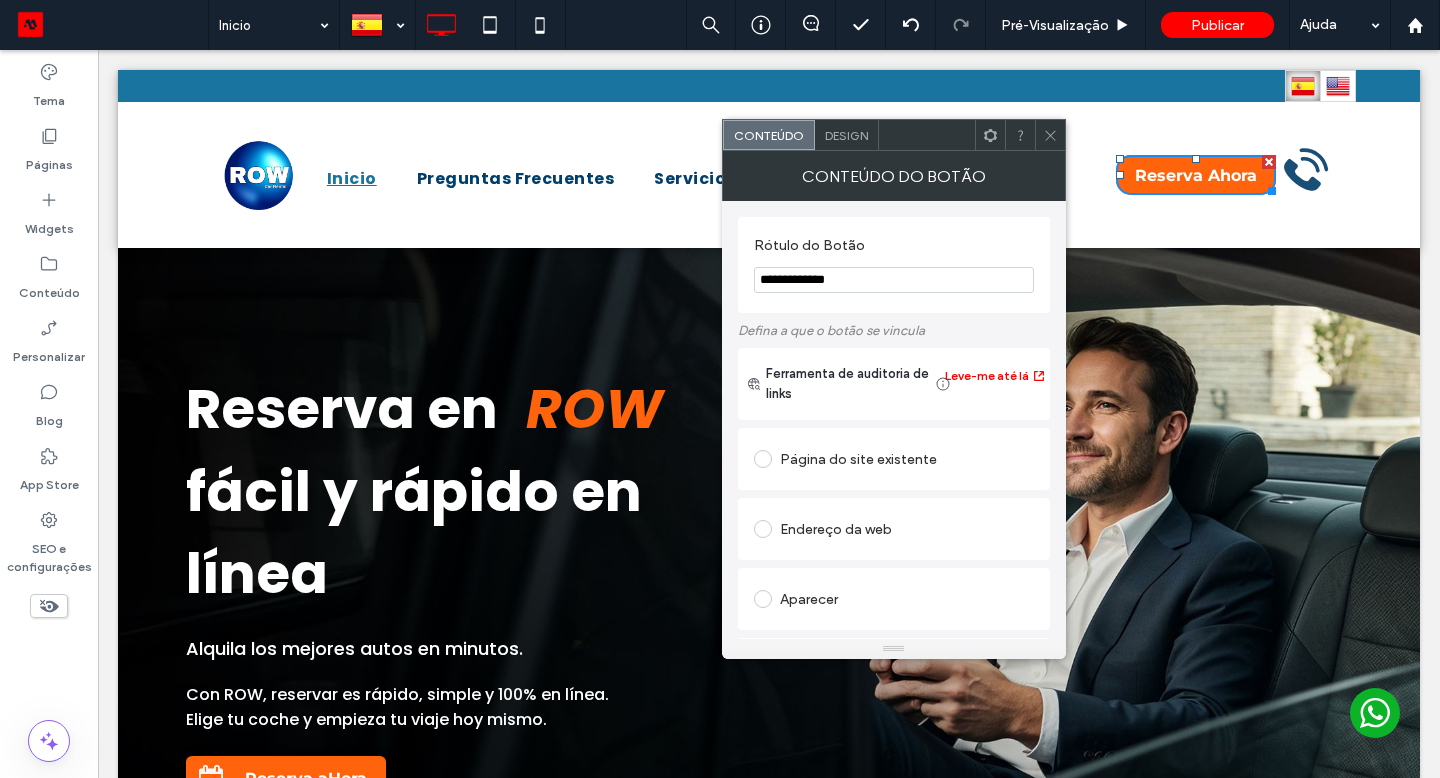 type on "**********" 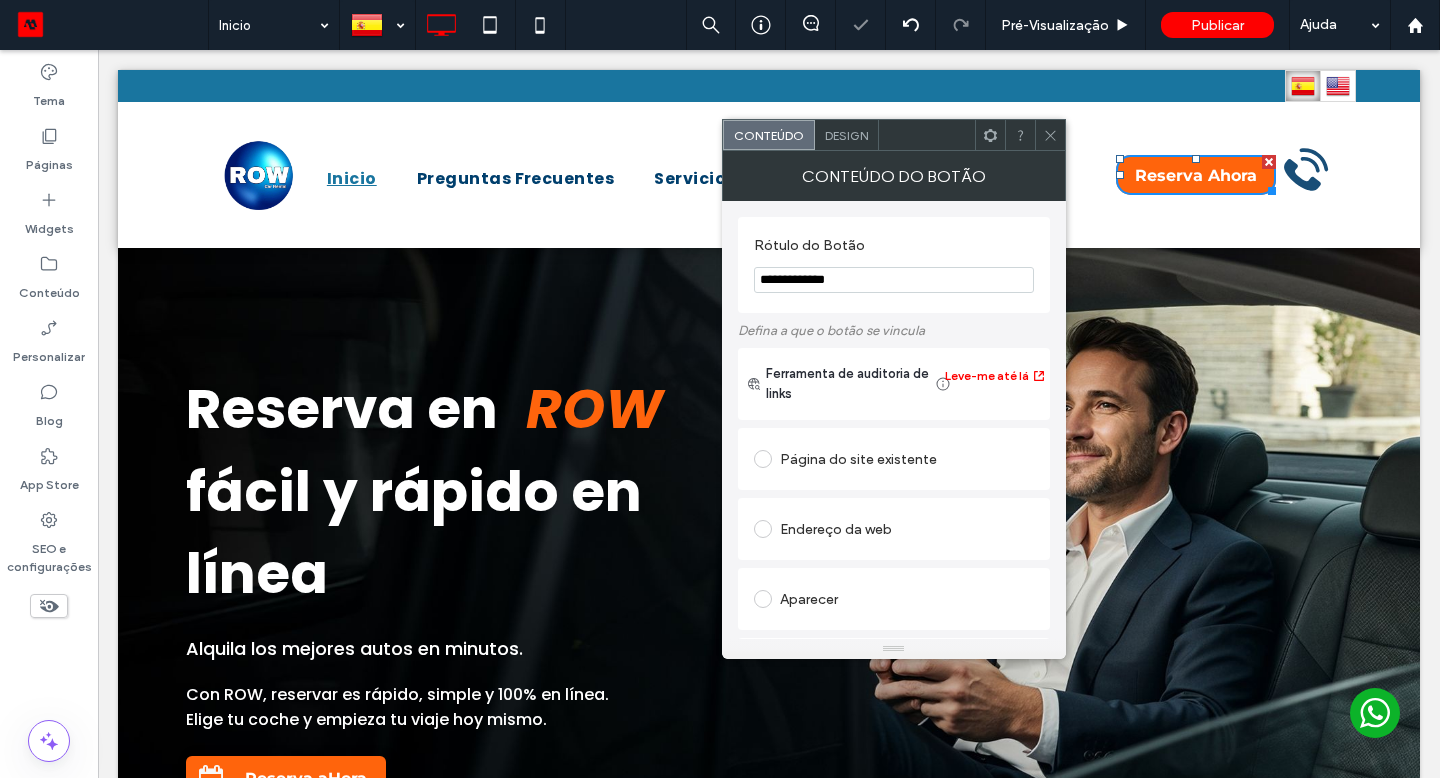click on "Design" at bounding box center [846, 135] 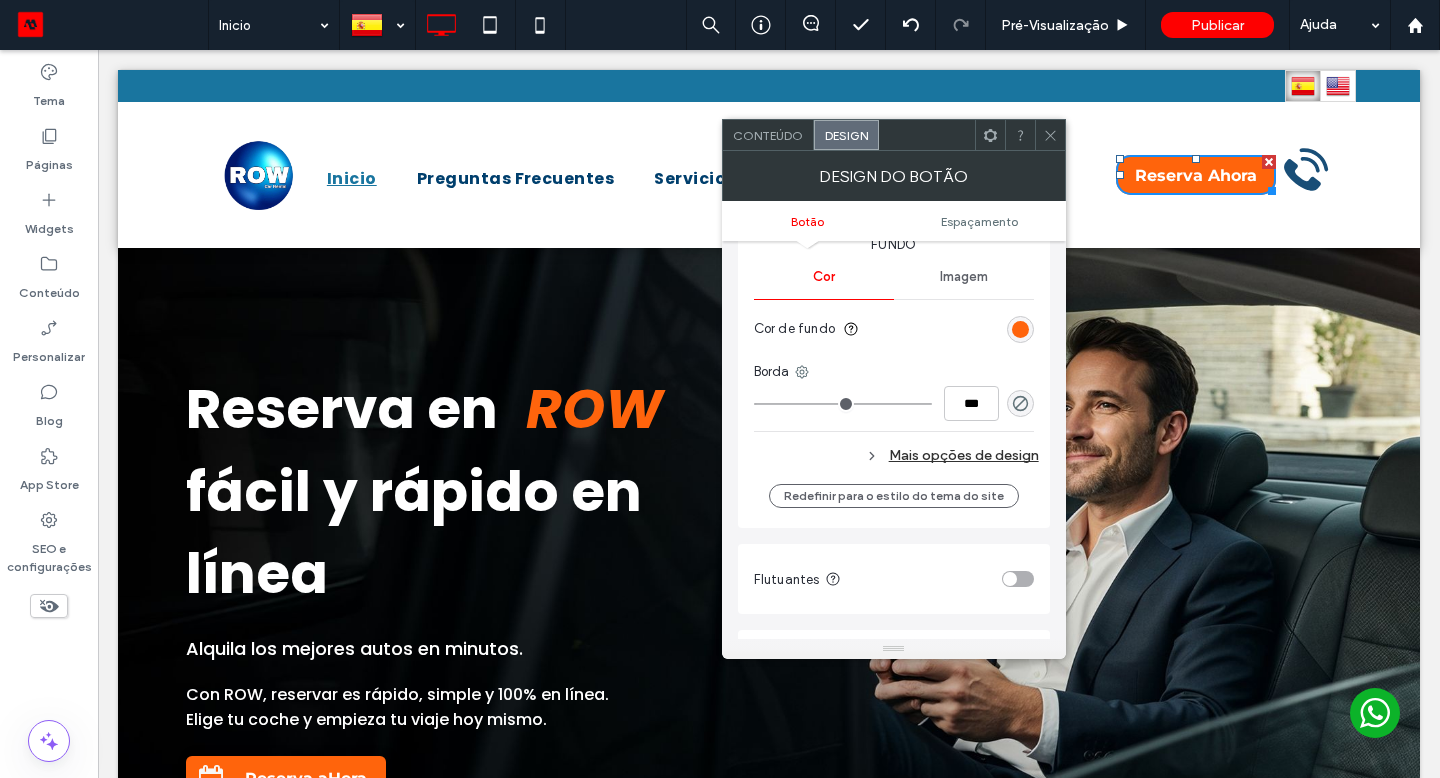 scroll, scrollTop: 520, scrollLeft: 0, axis: vertical 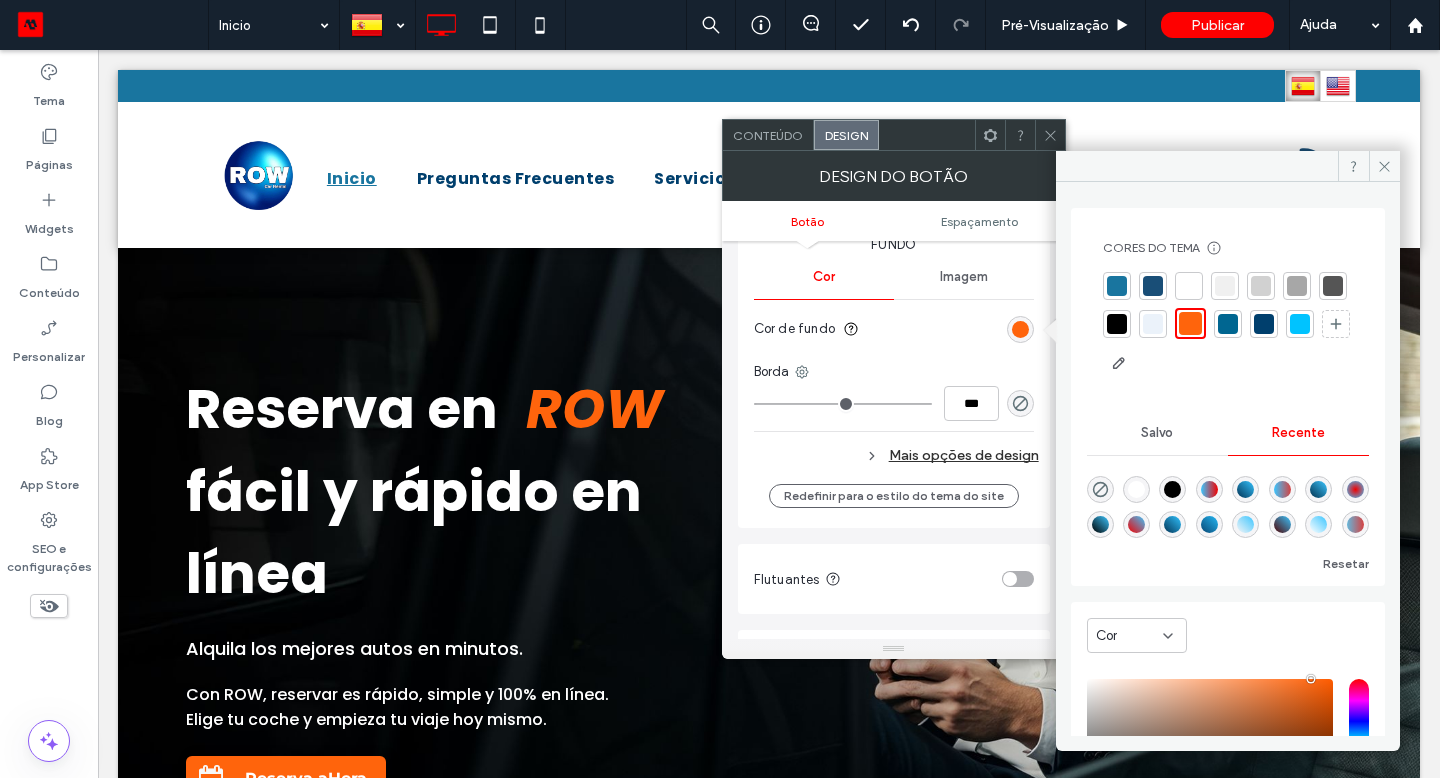 click at bounding box center [1245, 489] 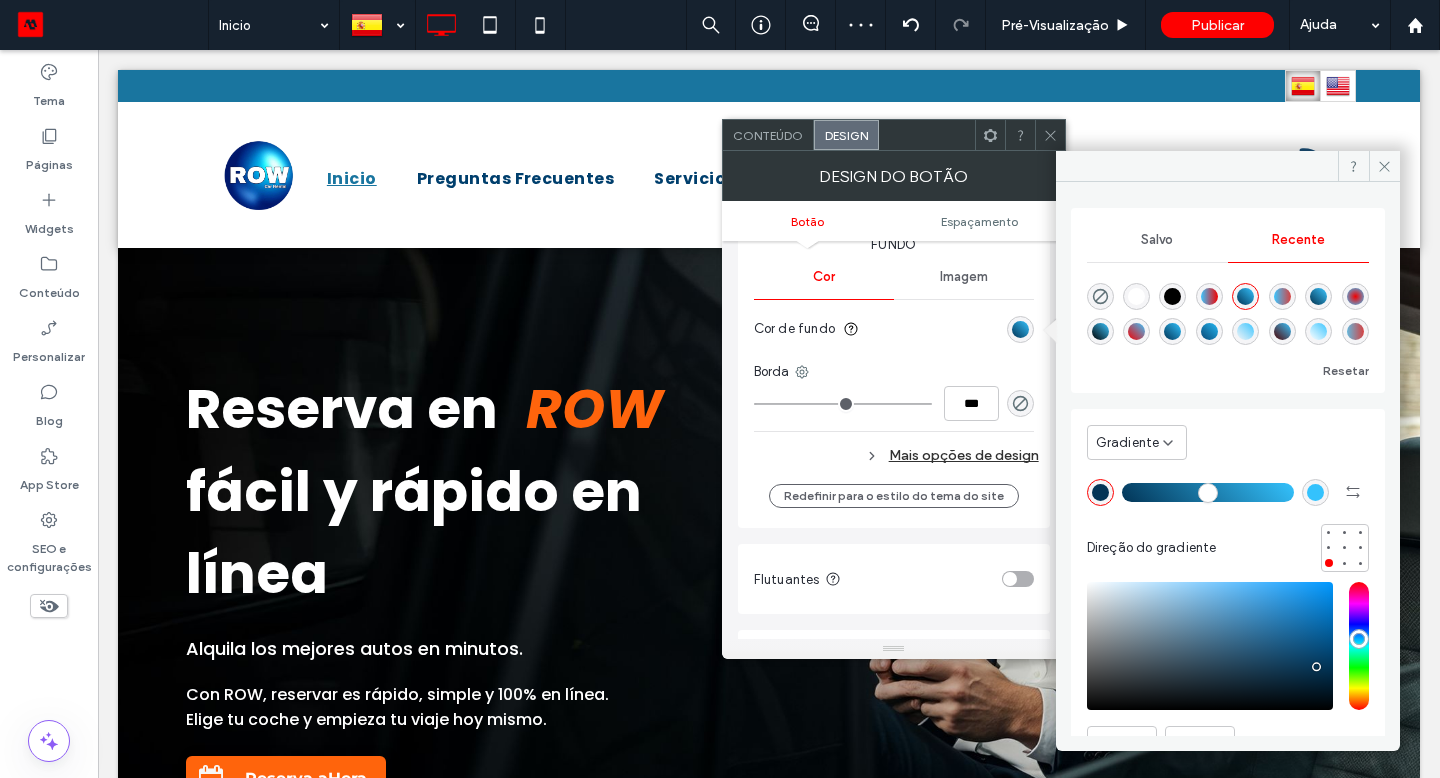 click at bounding box center [1384, 166] 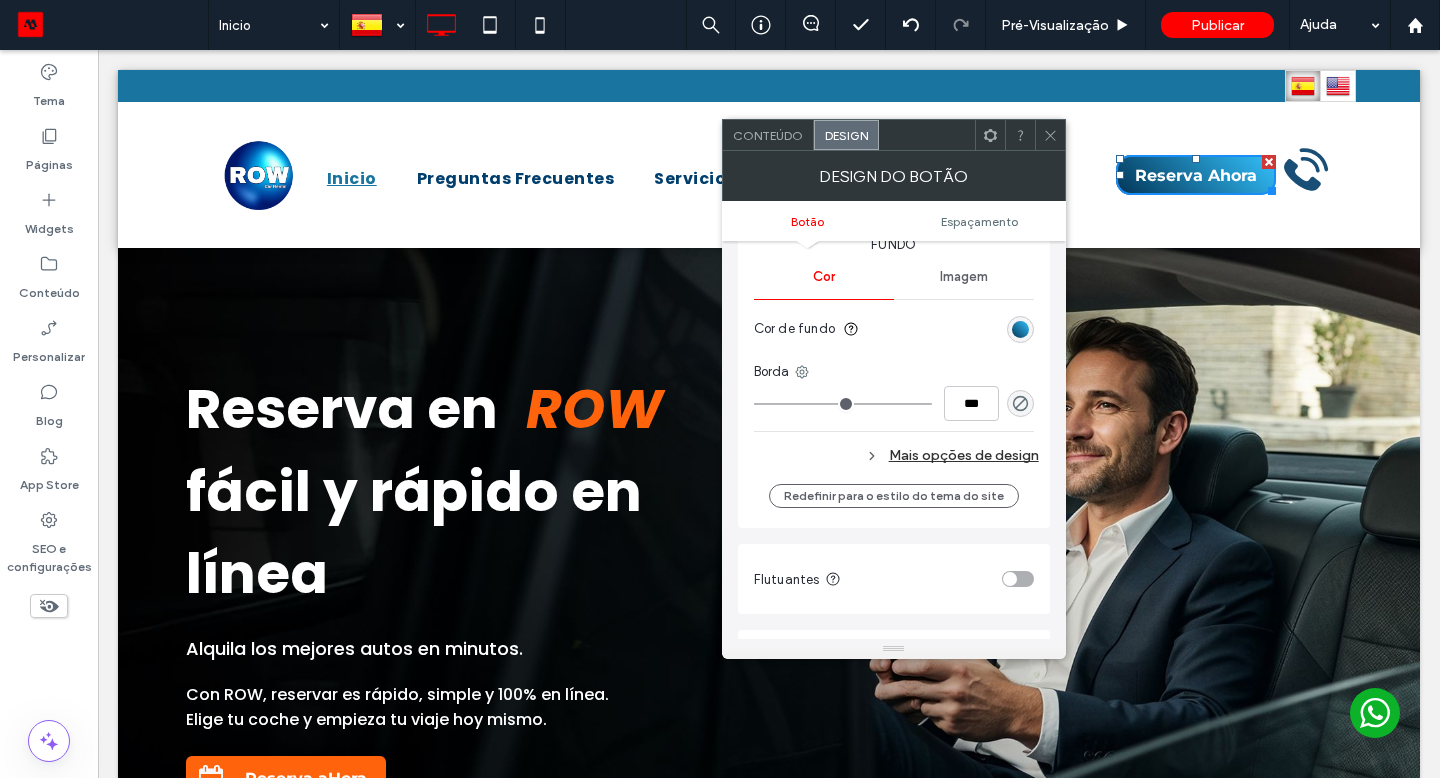 click 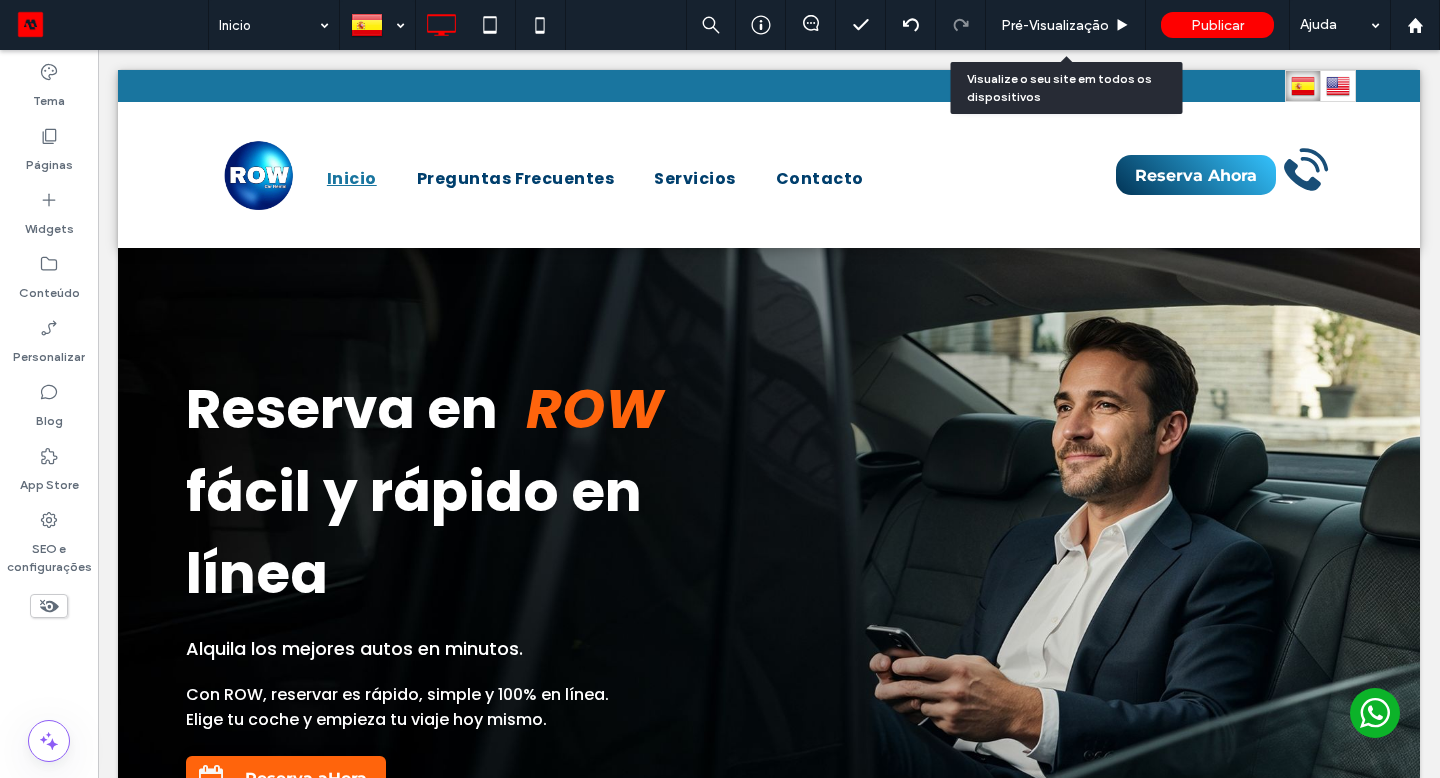 click on "Pré-Visualizaçāo" at bounding box center [1055, 25] 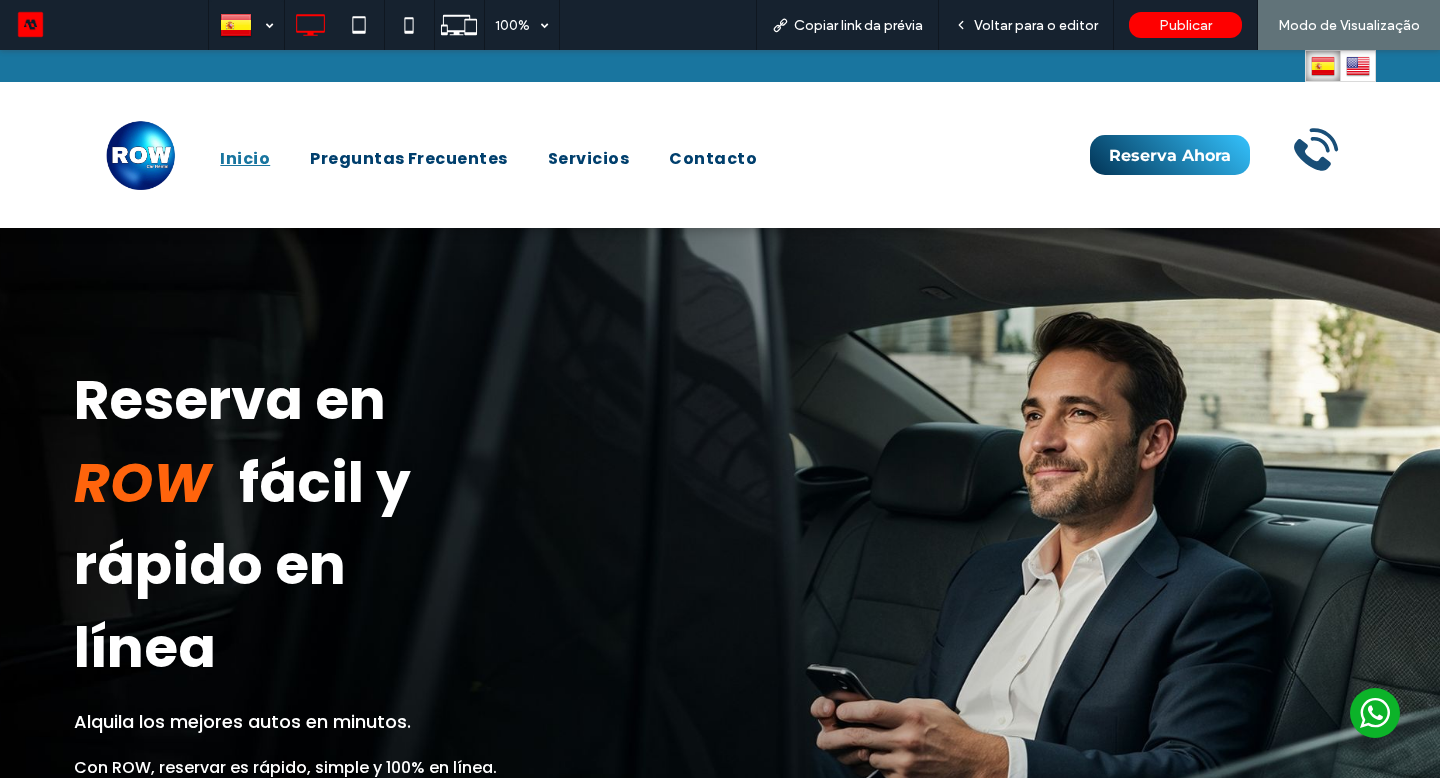 click on "Reserva Ahora" at bounding box center (1170, 155) 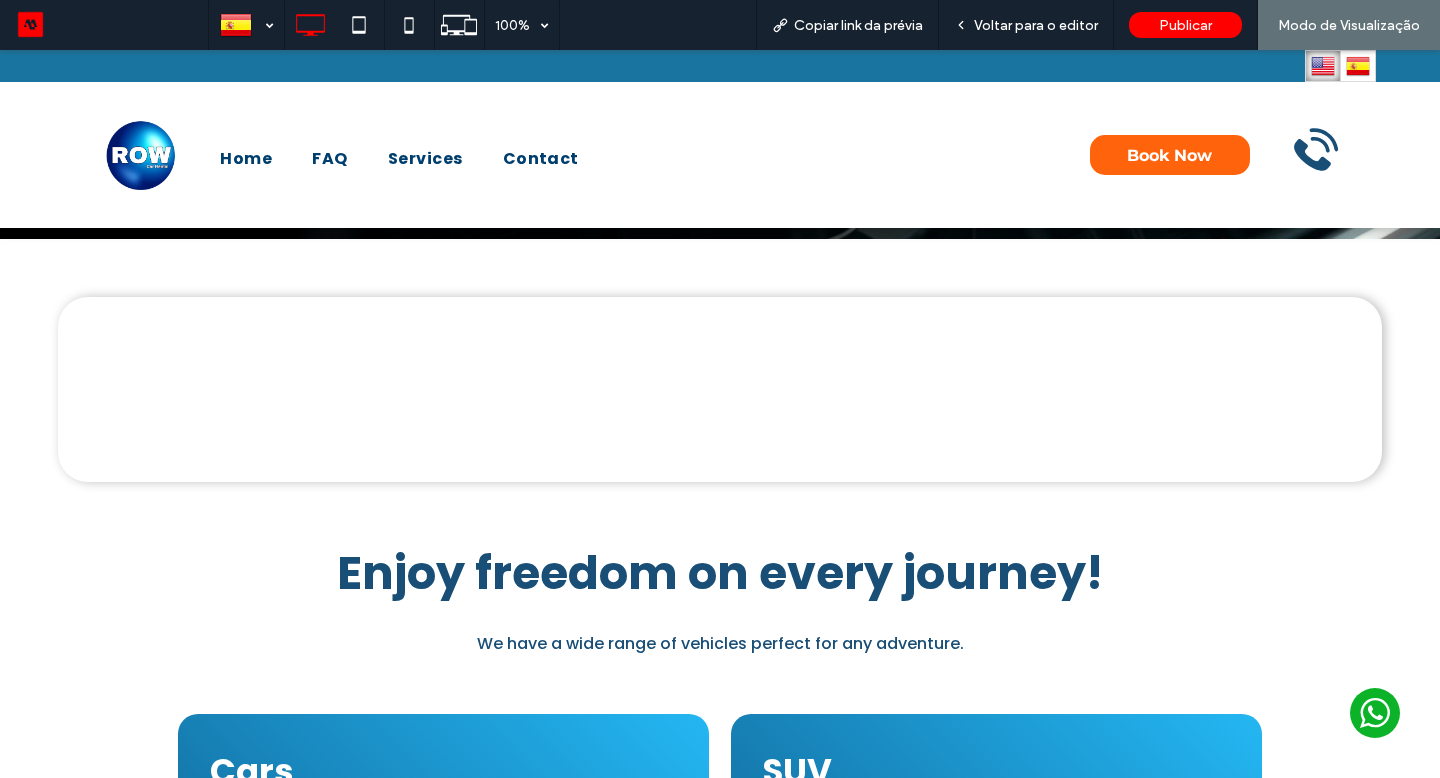 scroll, scrollTop: 769, scrollLeft: 0, axis: vertical 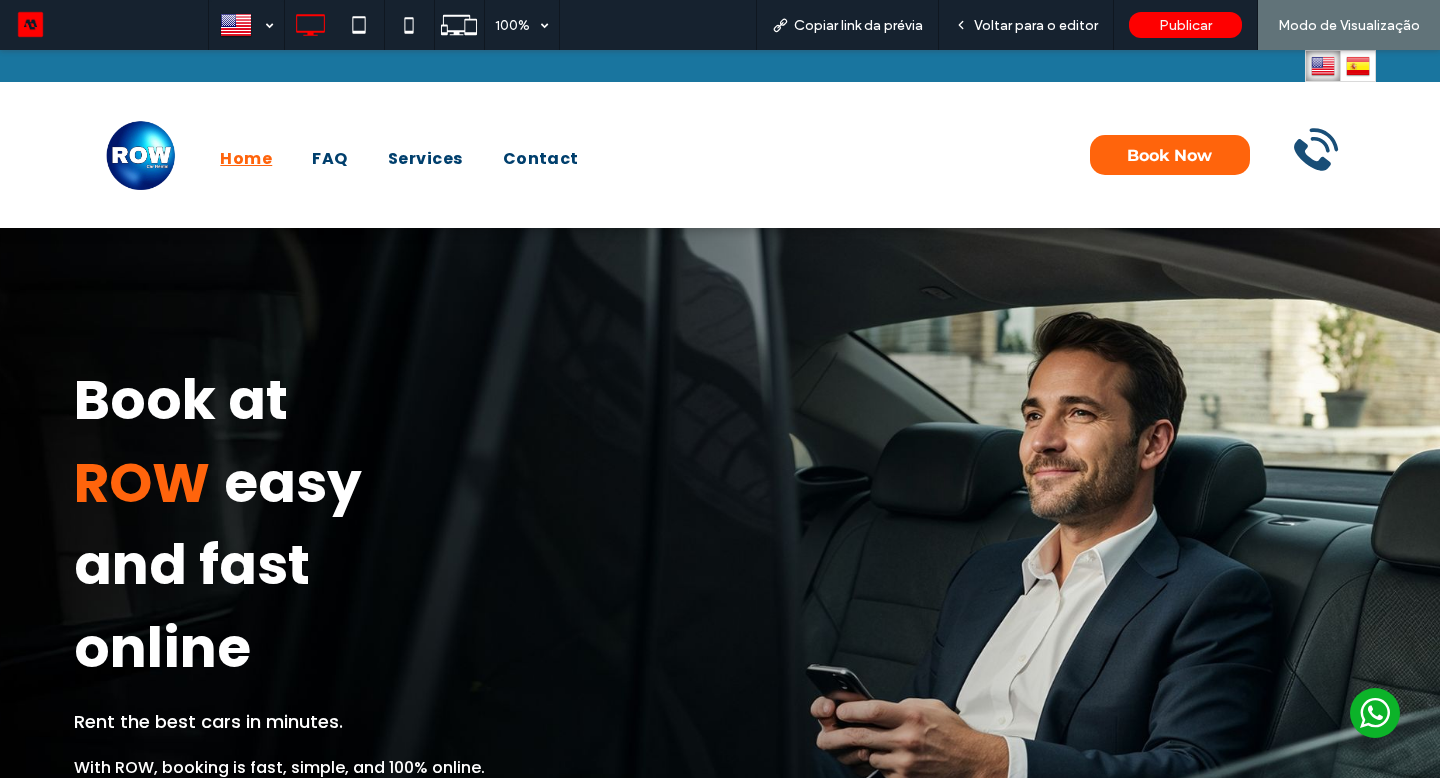 click at bounding box center [1358, 66] 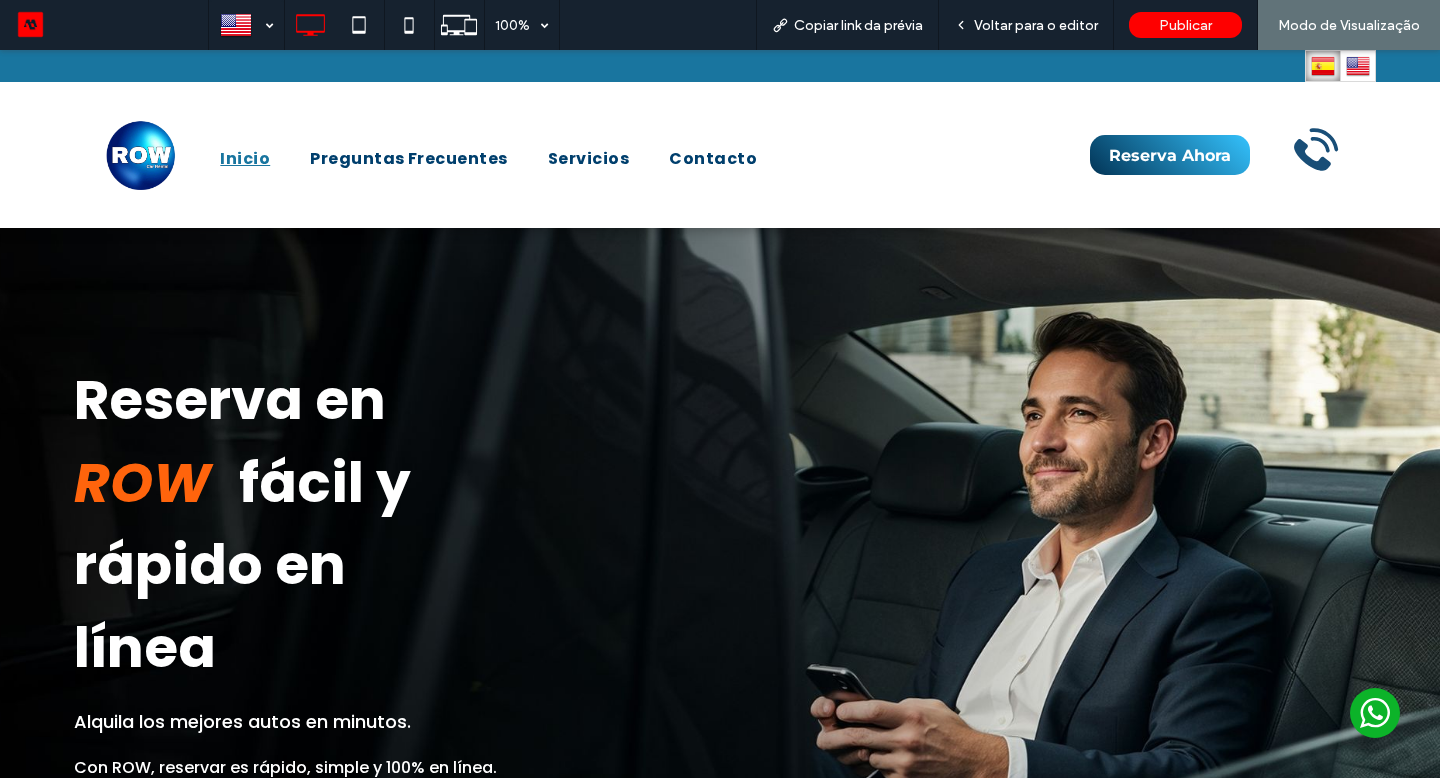 scroll, scrollTop: 0, scrollLeft: 0, axis: both 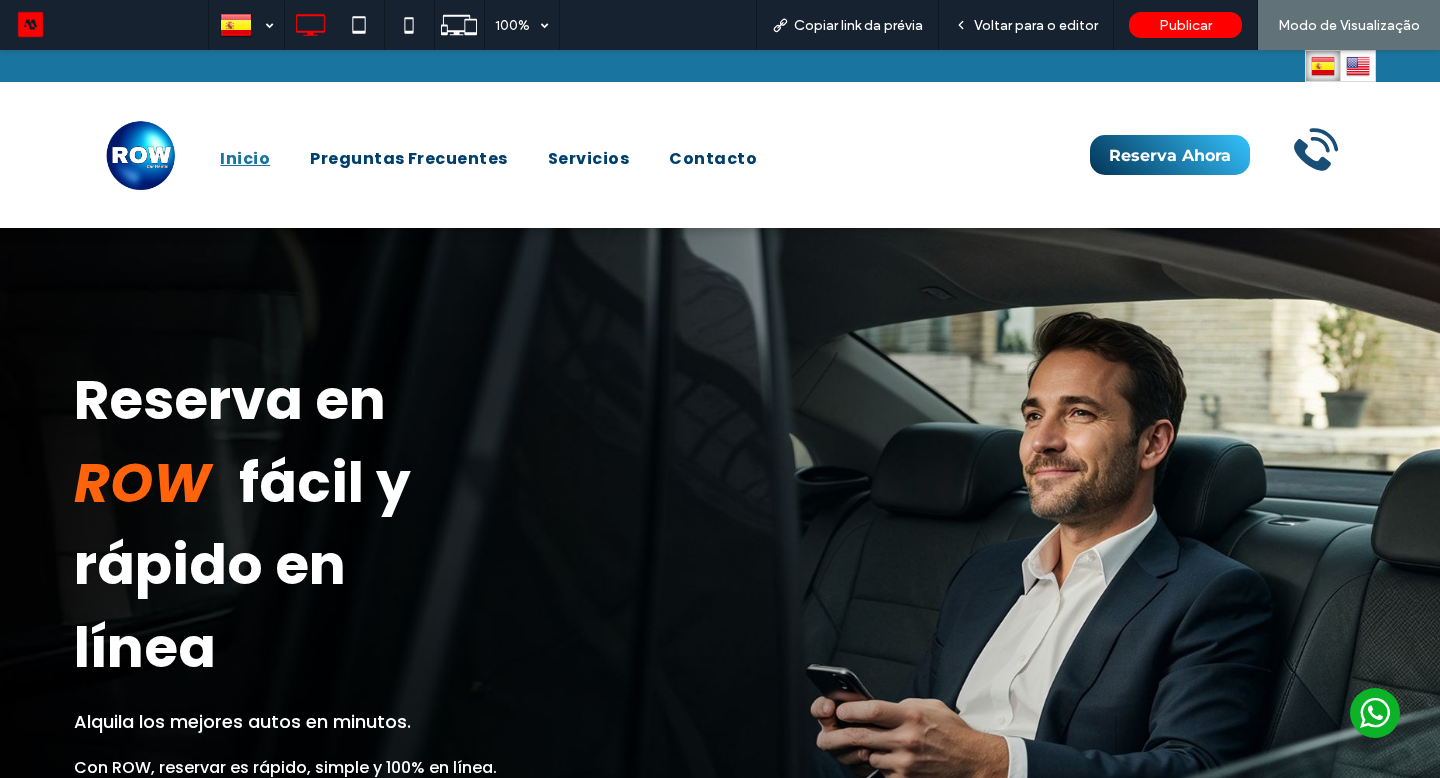 select on "*****" 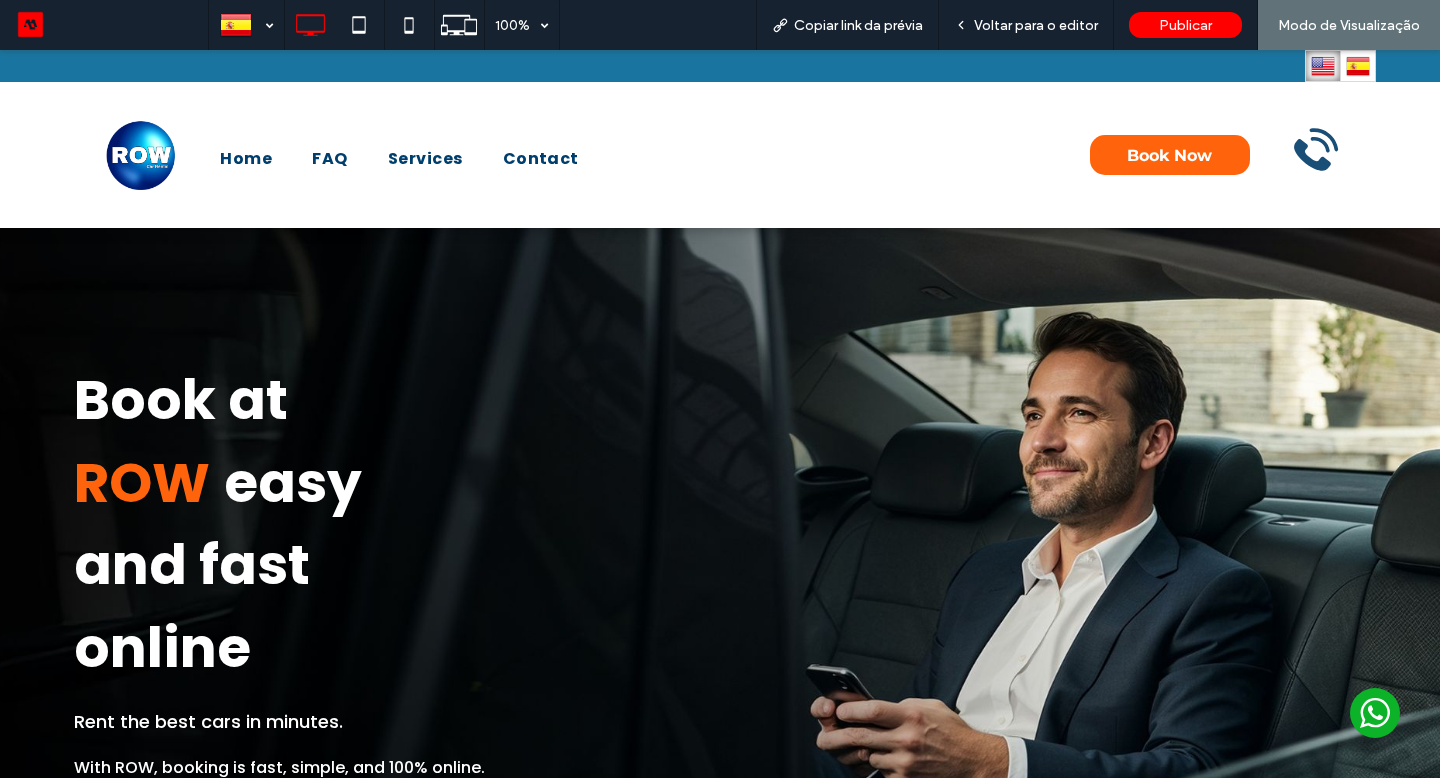 scroll, scrollTop: 776, scrollLeft: 0, axis: vertical 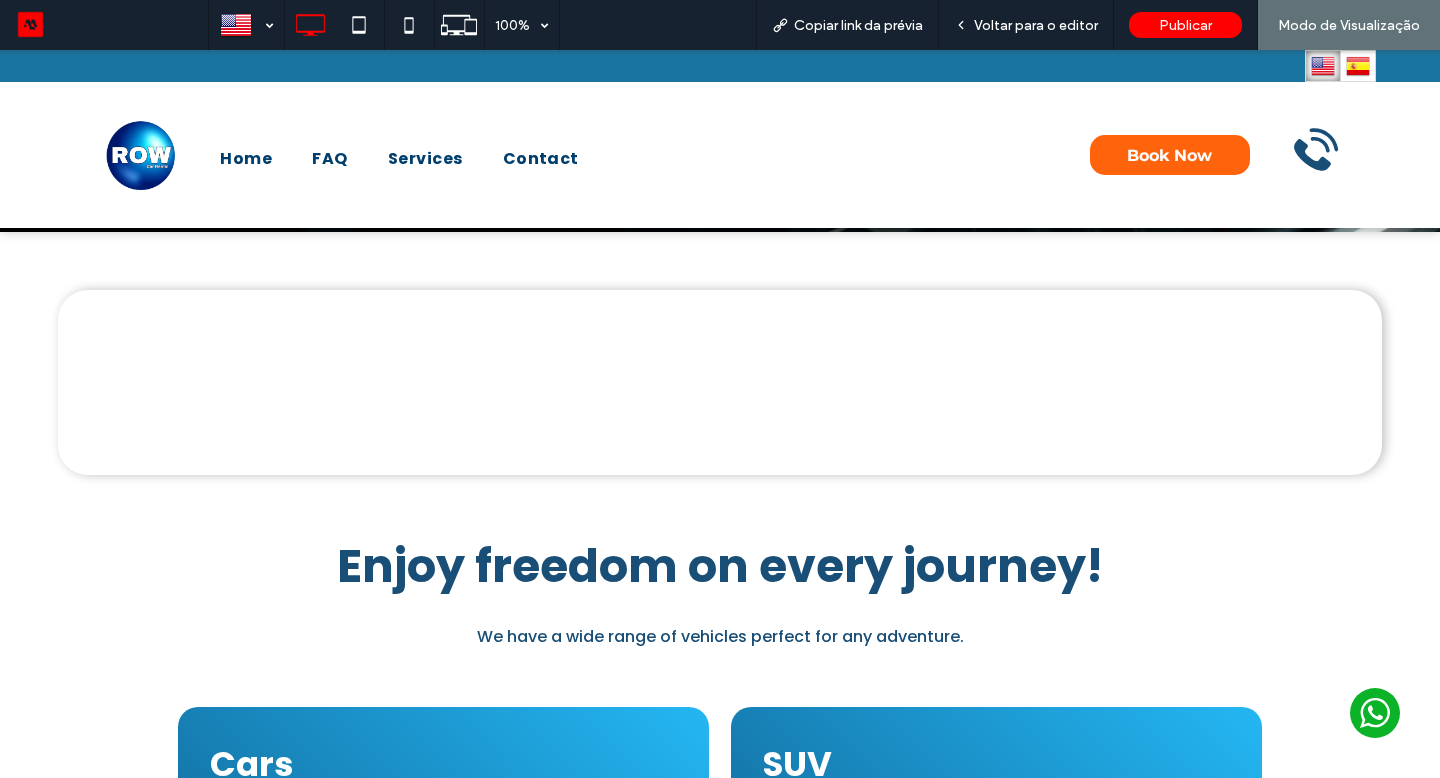 select on "*****" 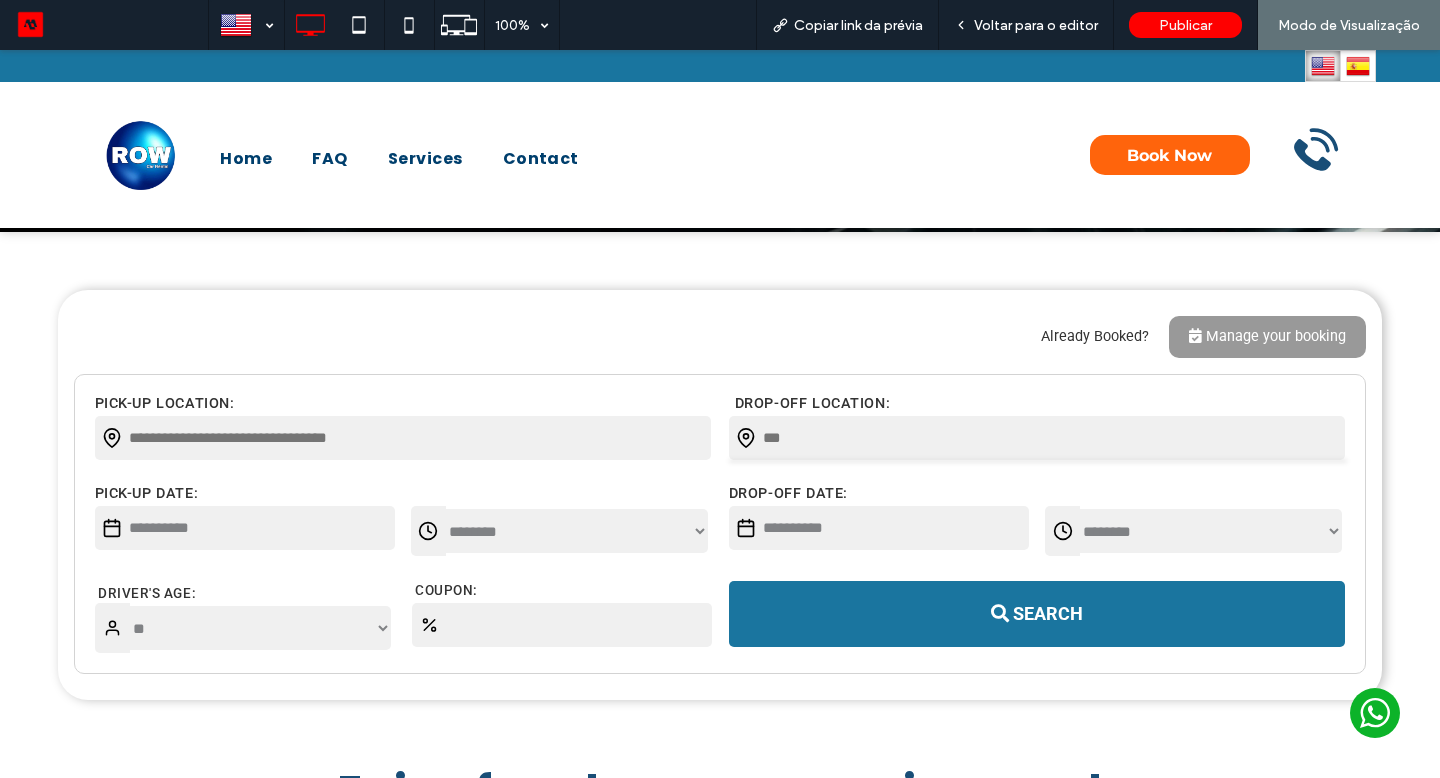 click at bounding box center [1358, 66] 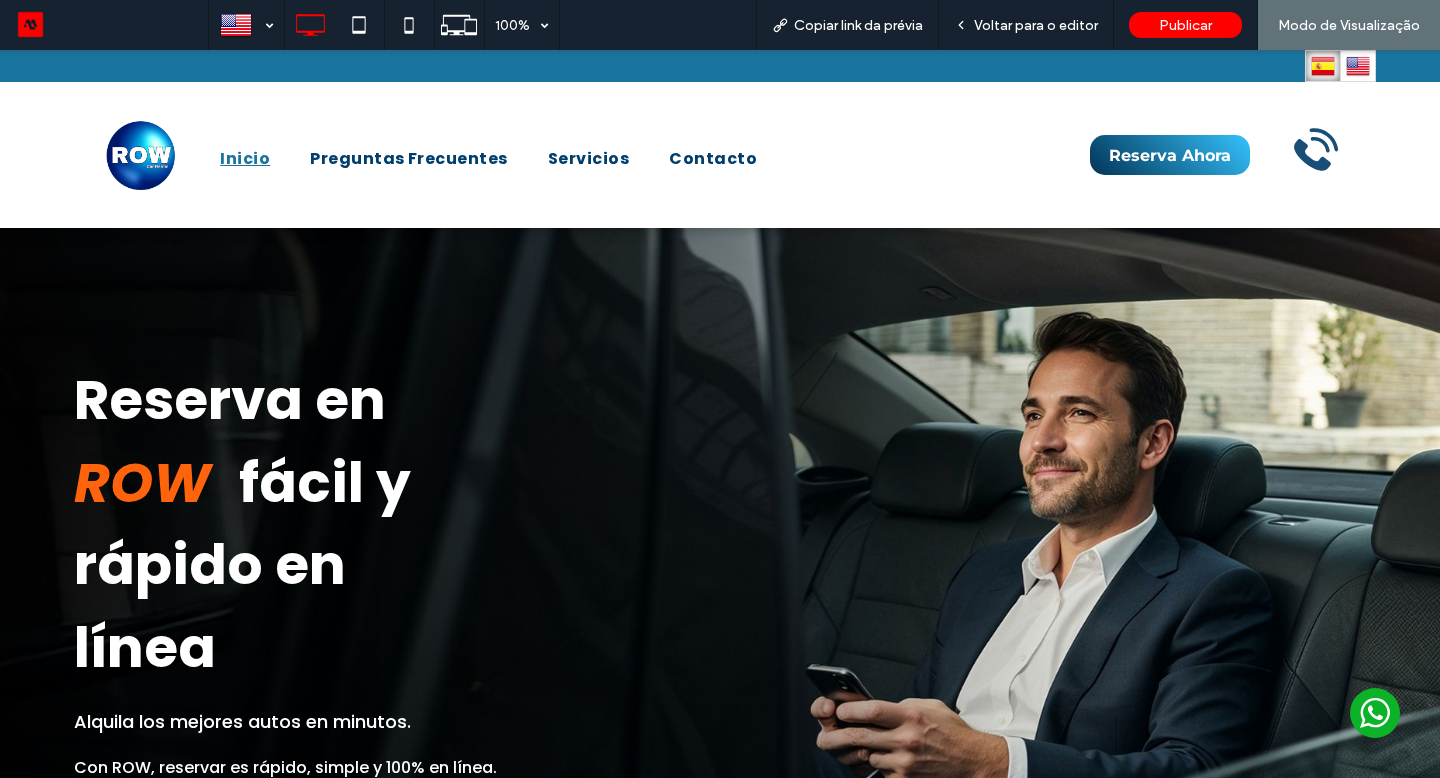 scroll, scrollTop: 0, scrollLeft: 0, axis: both 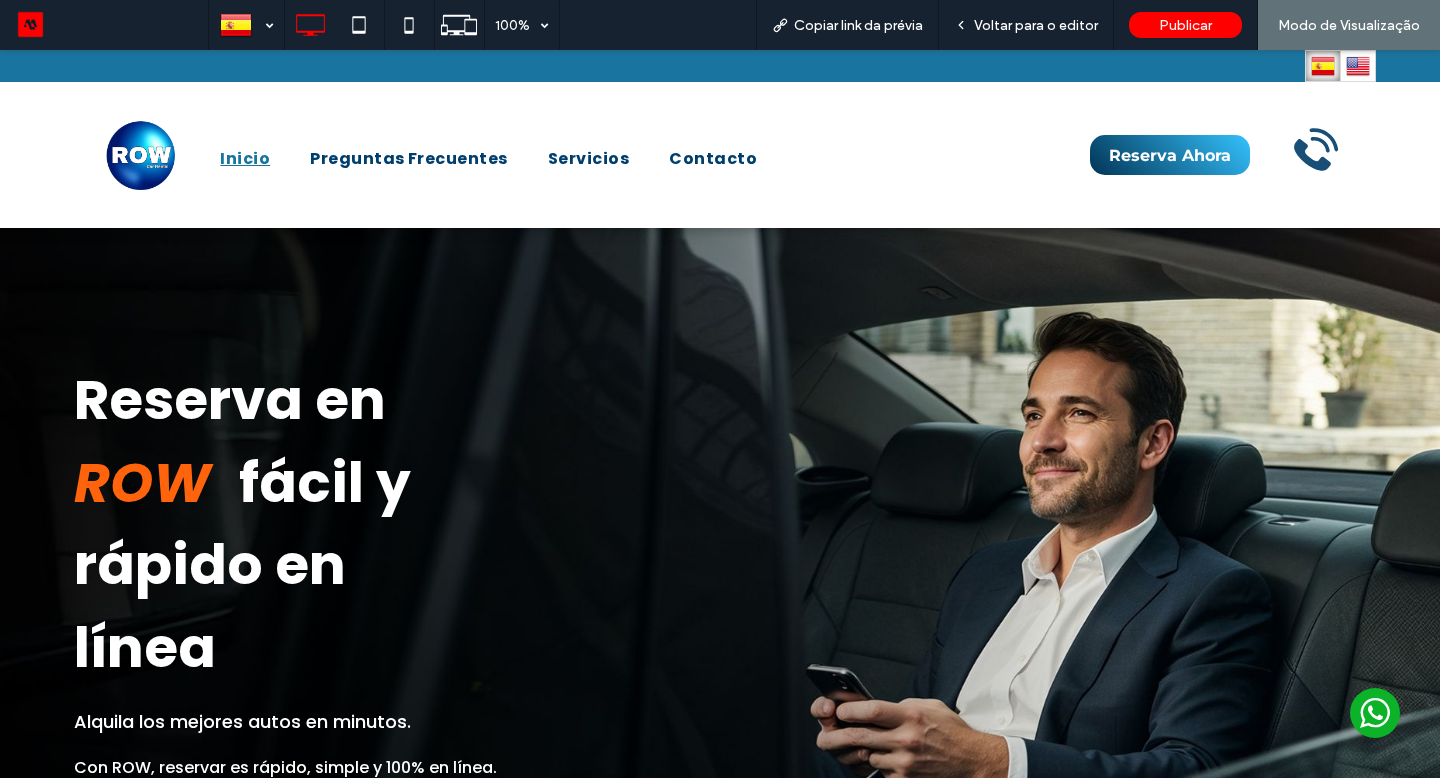 select on "*****" 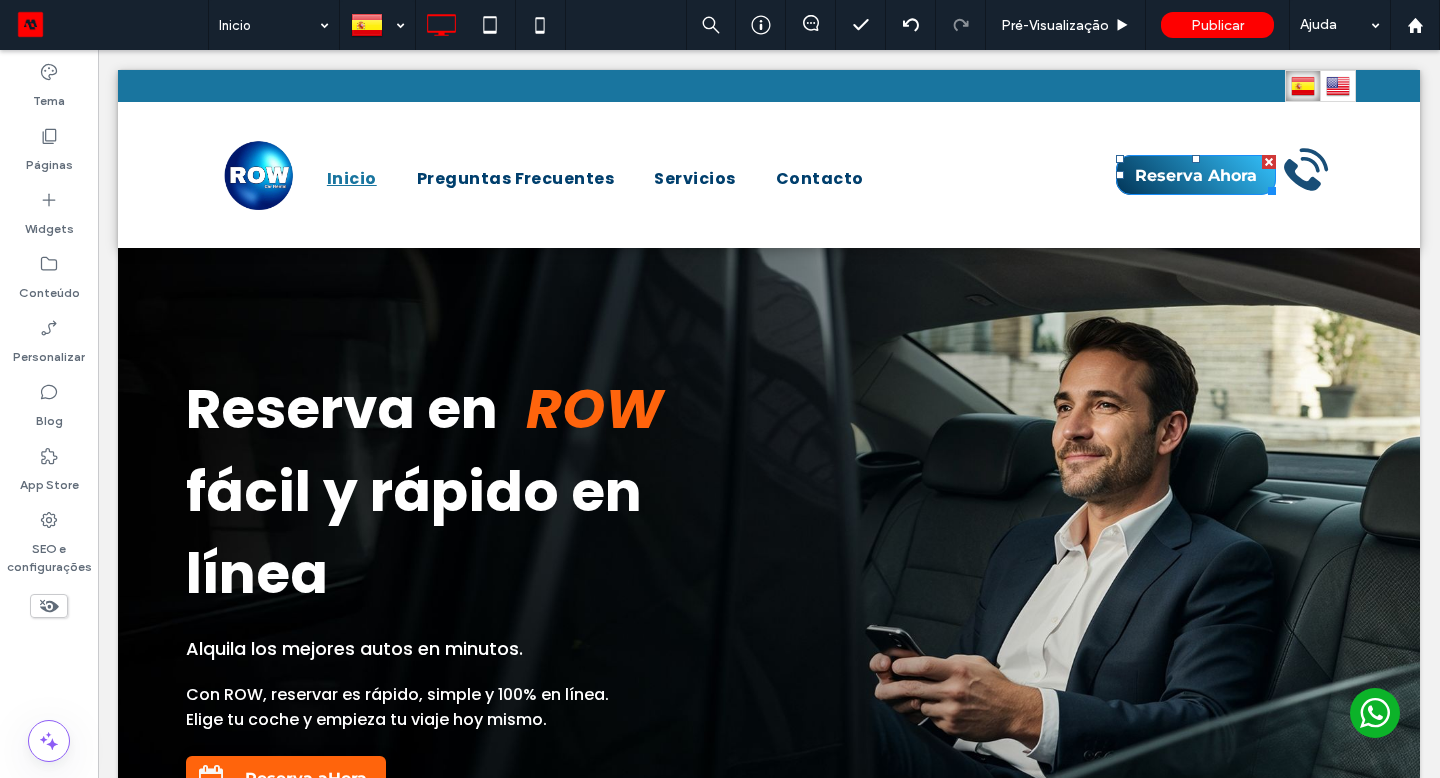 click on "Reserva Ahora" at bounding box center (1196, 175) 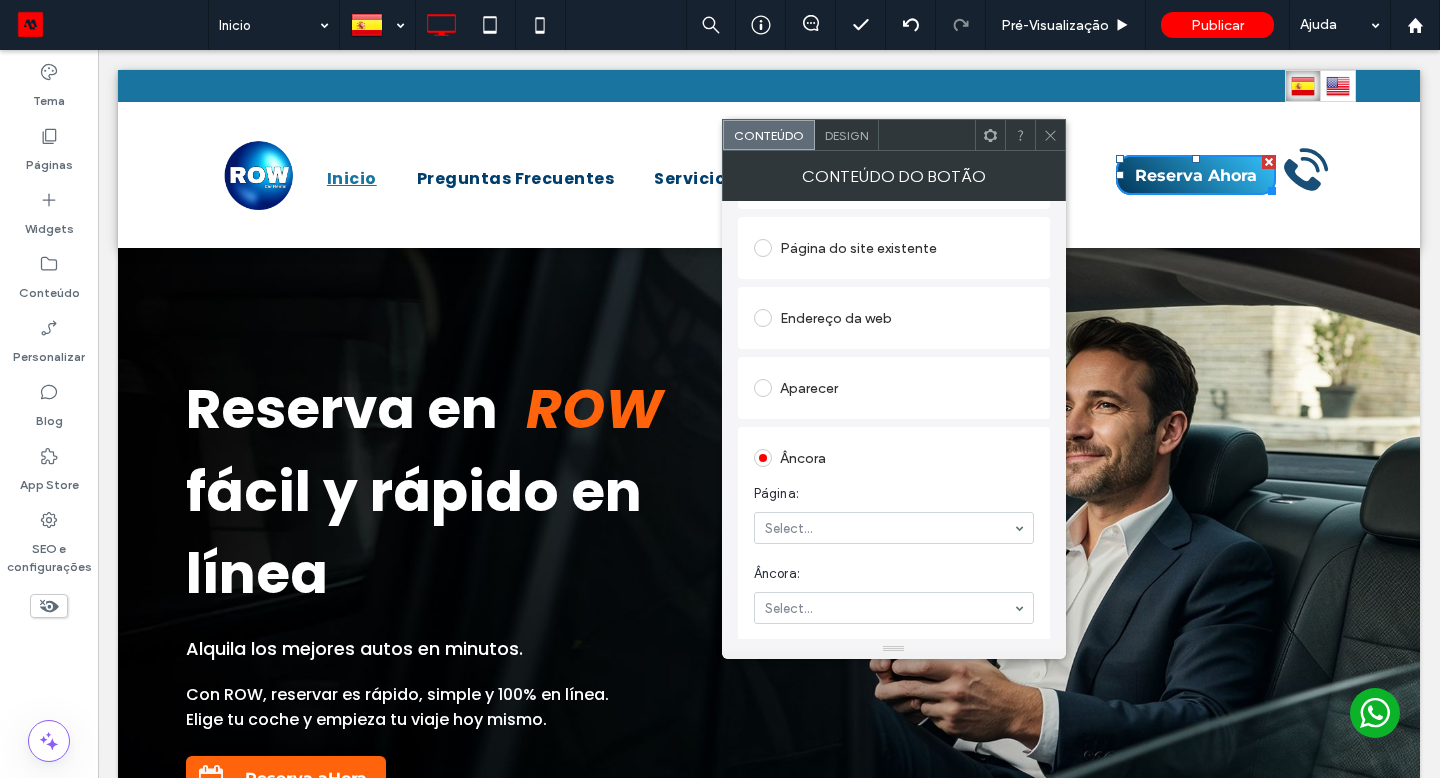 scroll, scrollTop: 434, scrollLeft: 0, axis: vertical 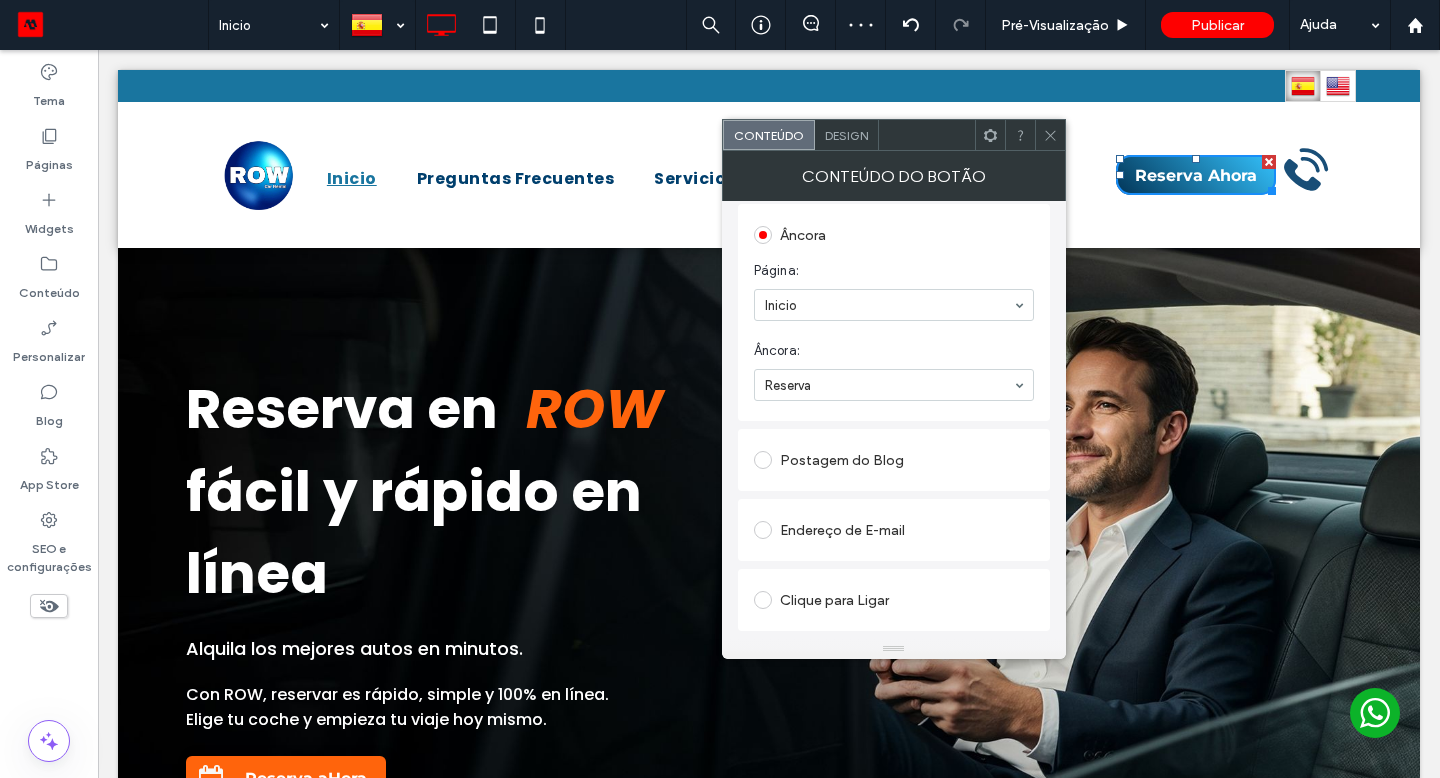 click 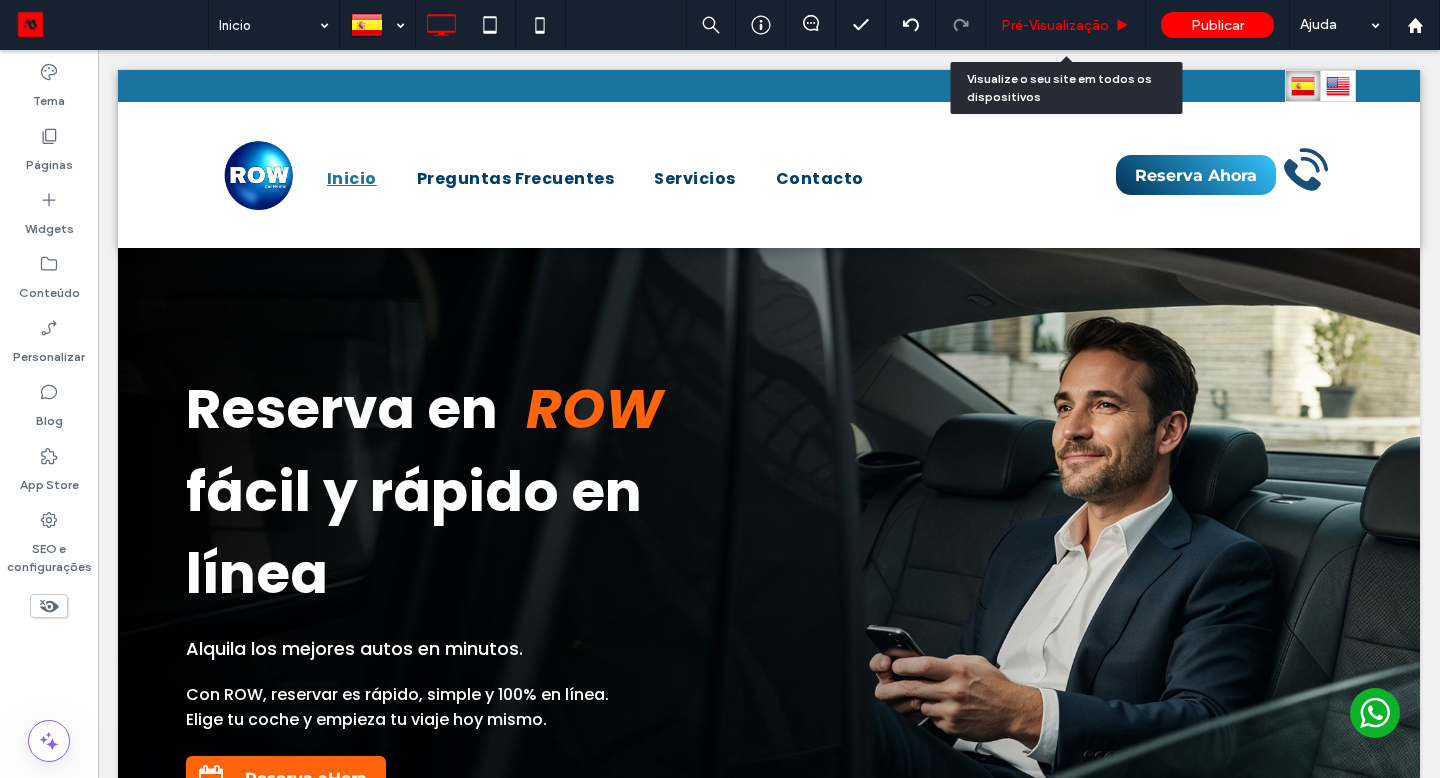 click on "Pré-Visualizaçāo" at bounding box center [1055, 25] 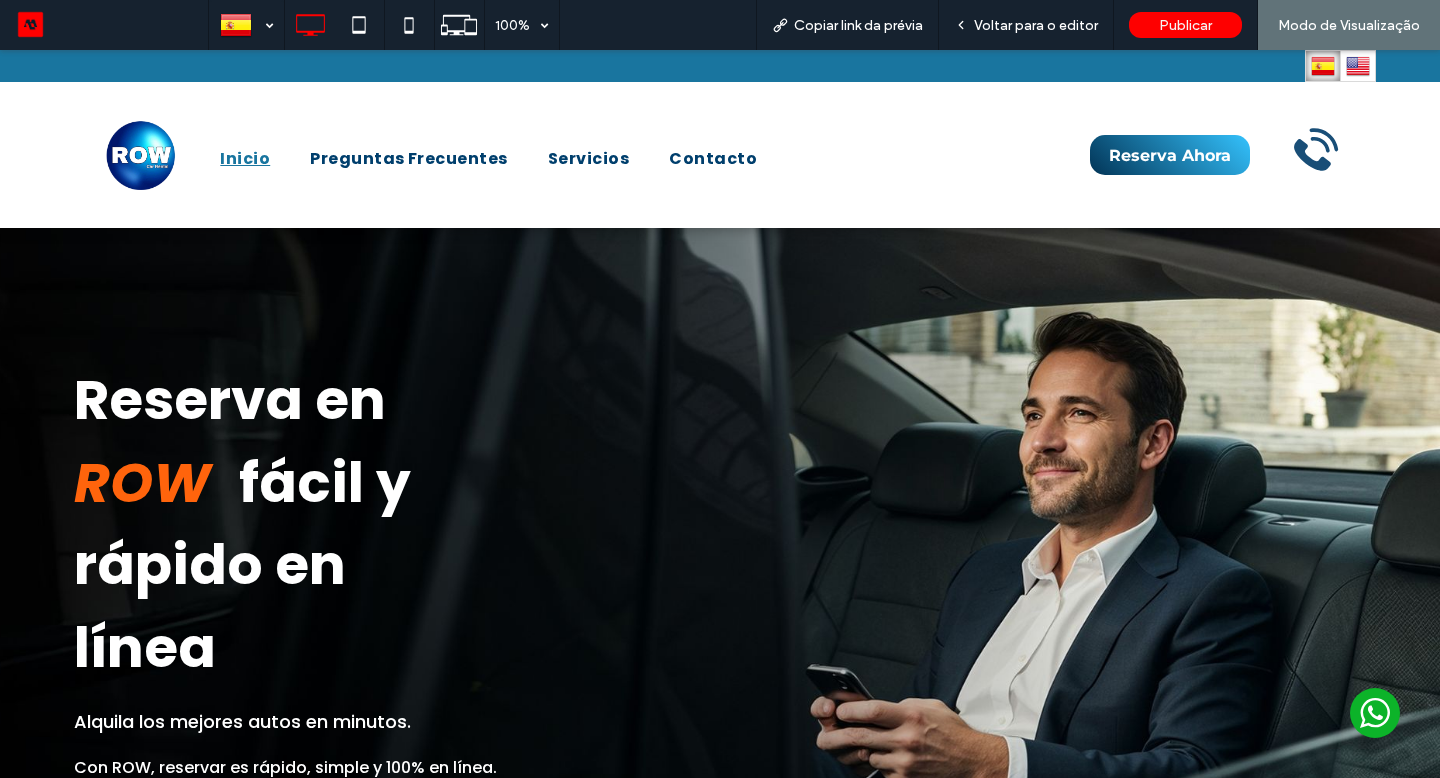 click on "Reserva Ahora" at bounding box center [1170, 155] 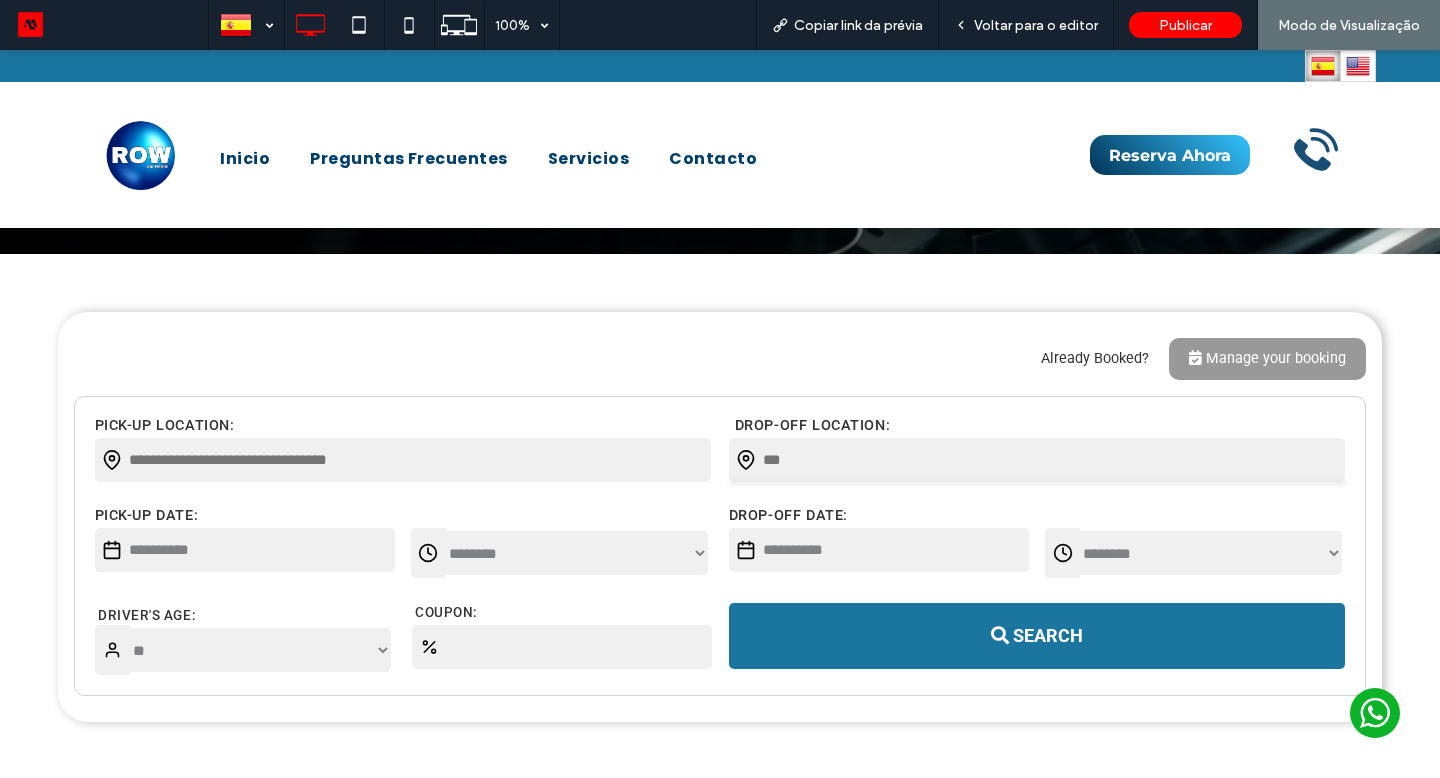 scroll, scrollTop: 709, scrollLeft: 0, axis: vertical 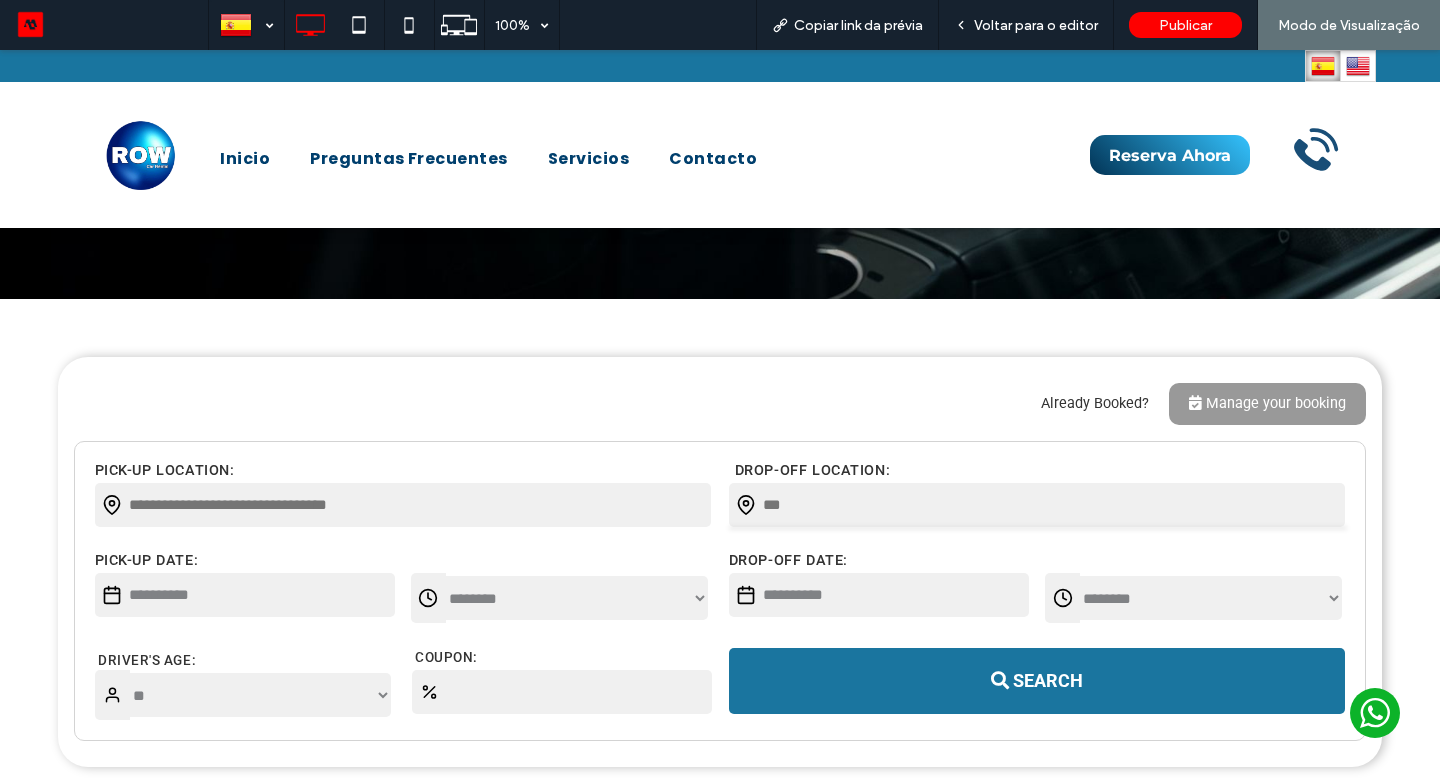 click on "Reserva Ahora" at bounding box center [1170, 155] 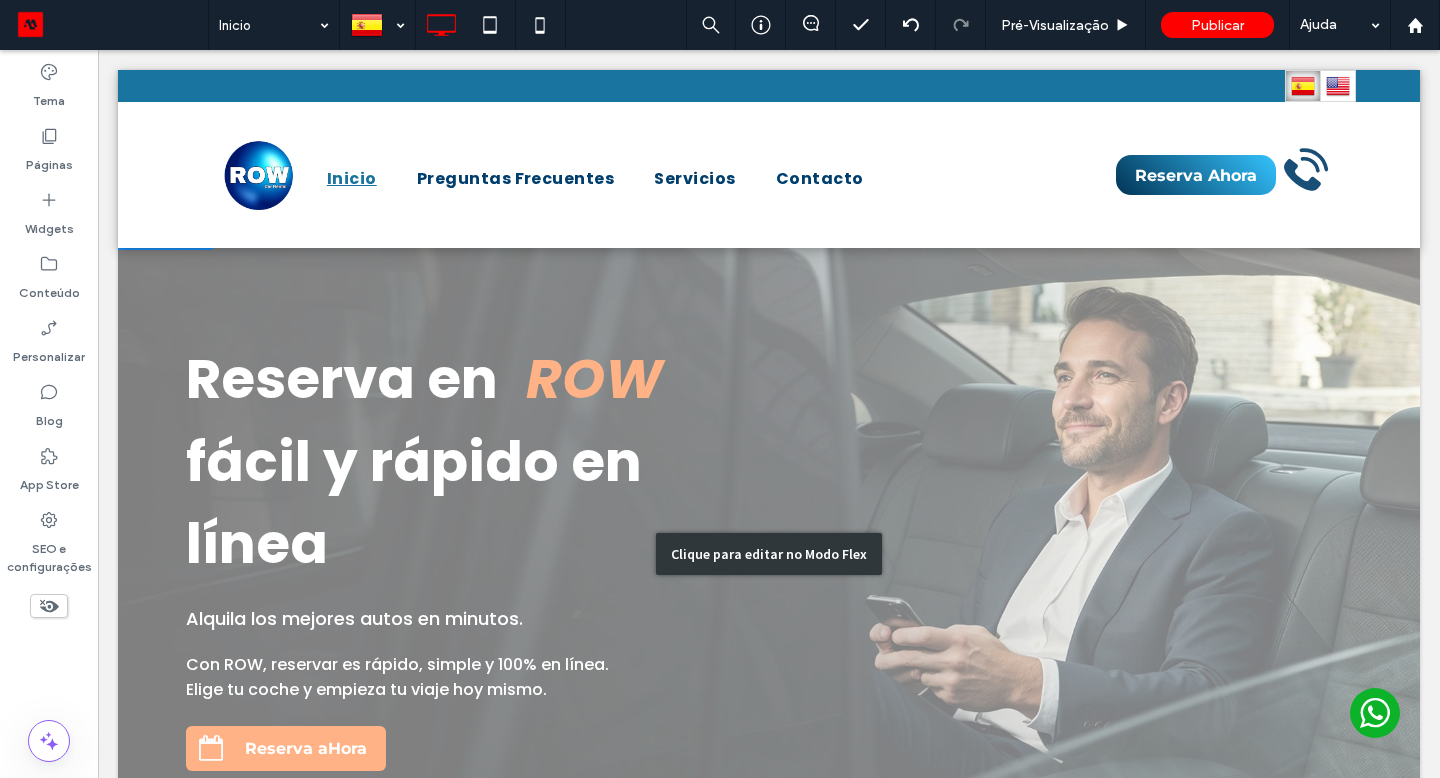 scroll, scrollTop: 30, scrollLeft: 0, axis: vertical 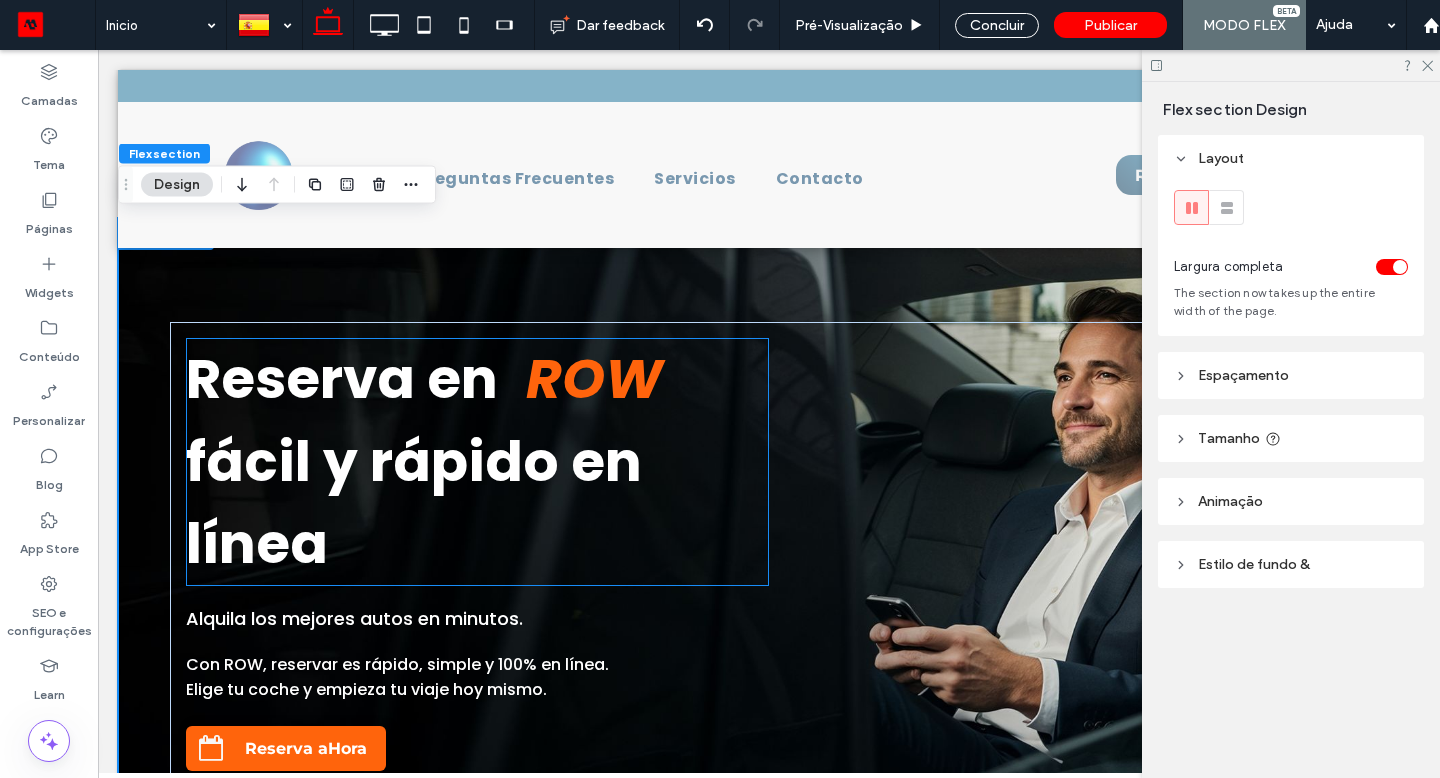 click on "ROW" at bounding box center [594, 378] 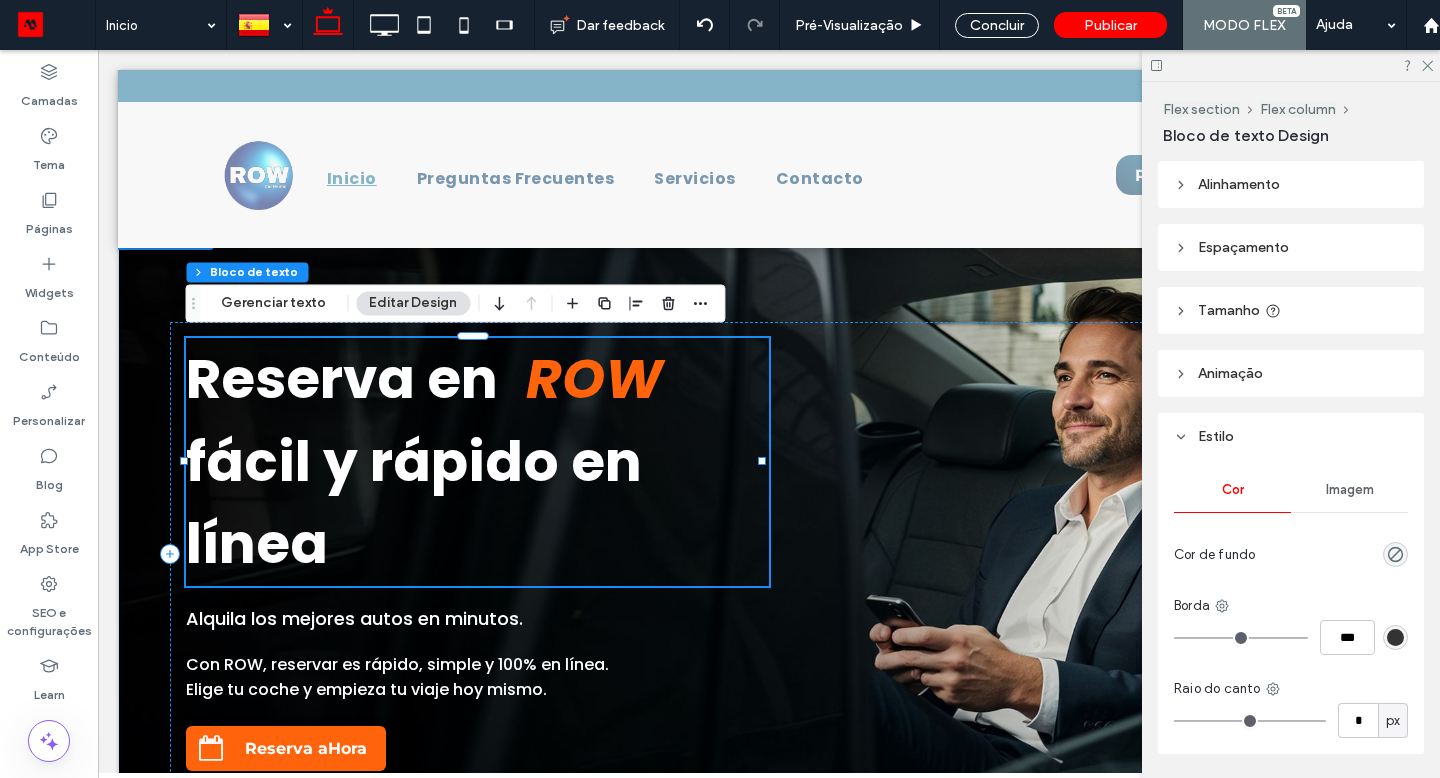 click on "ROW" at bounding box center (594, 378) 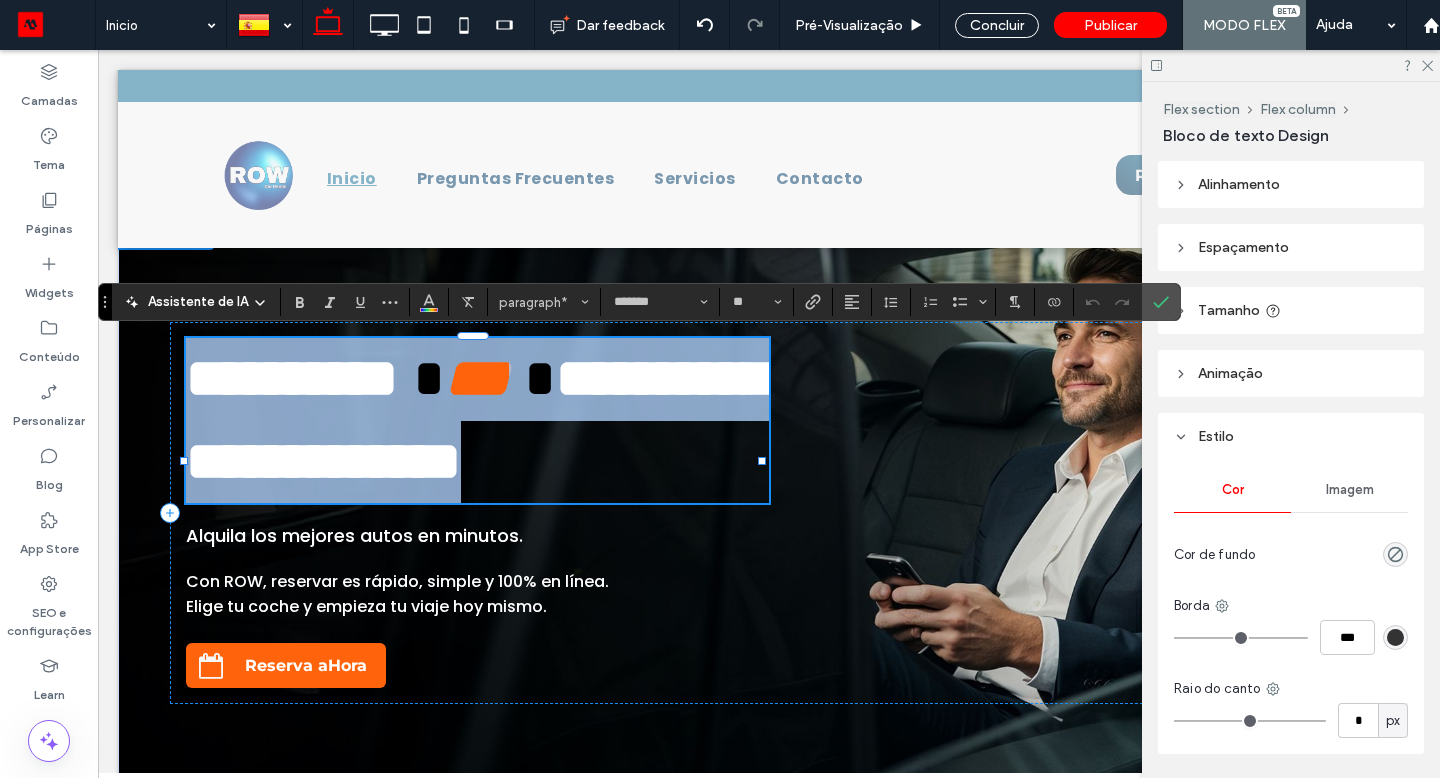 click on "***" at bounding box center [477, 378] 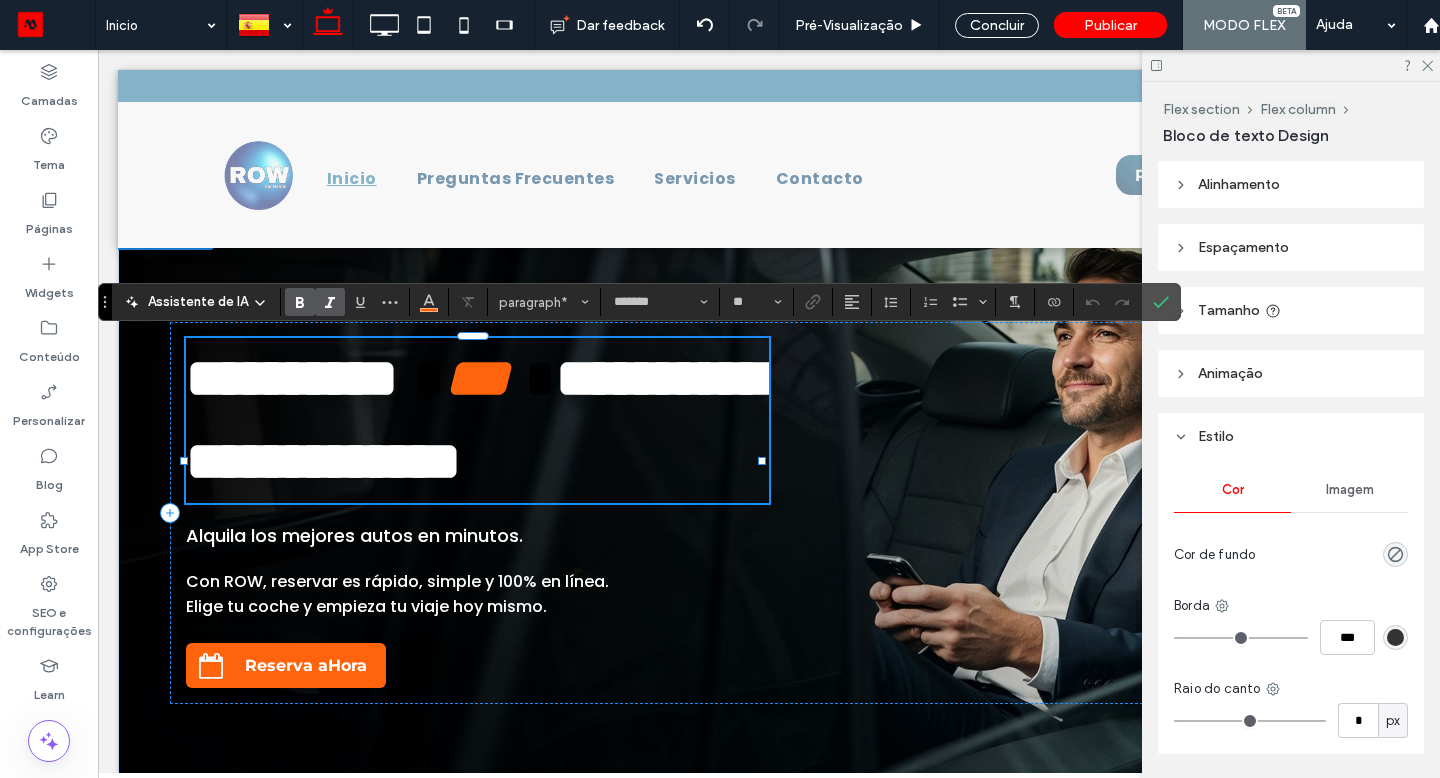 drag, startPoint x: 556, startPoint y: 357, endPoint x: 599, endPoint y: 384, distance: 50.77401 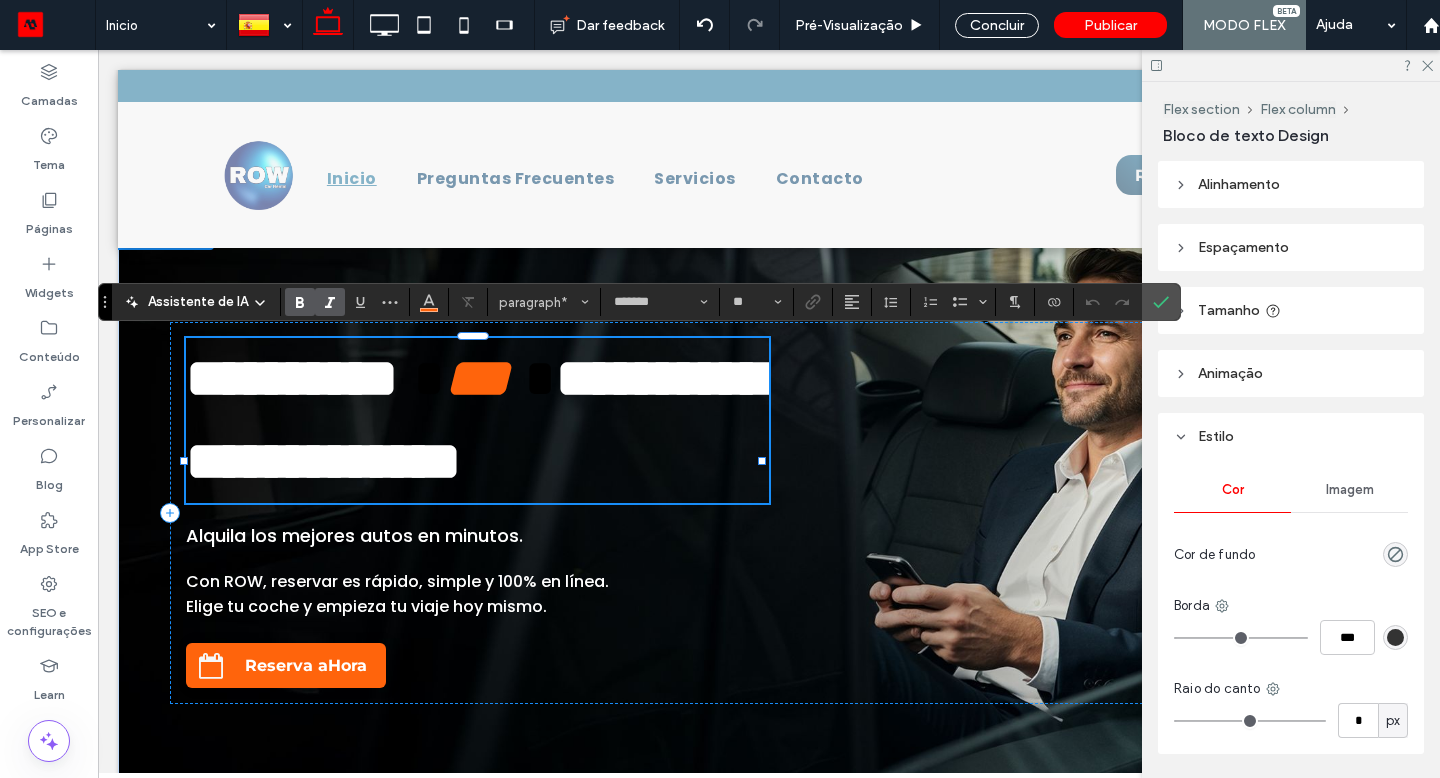 click on "***" at bounding box center [477, 378] 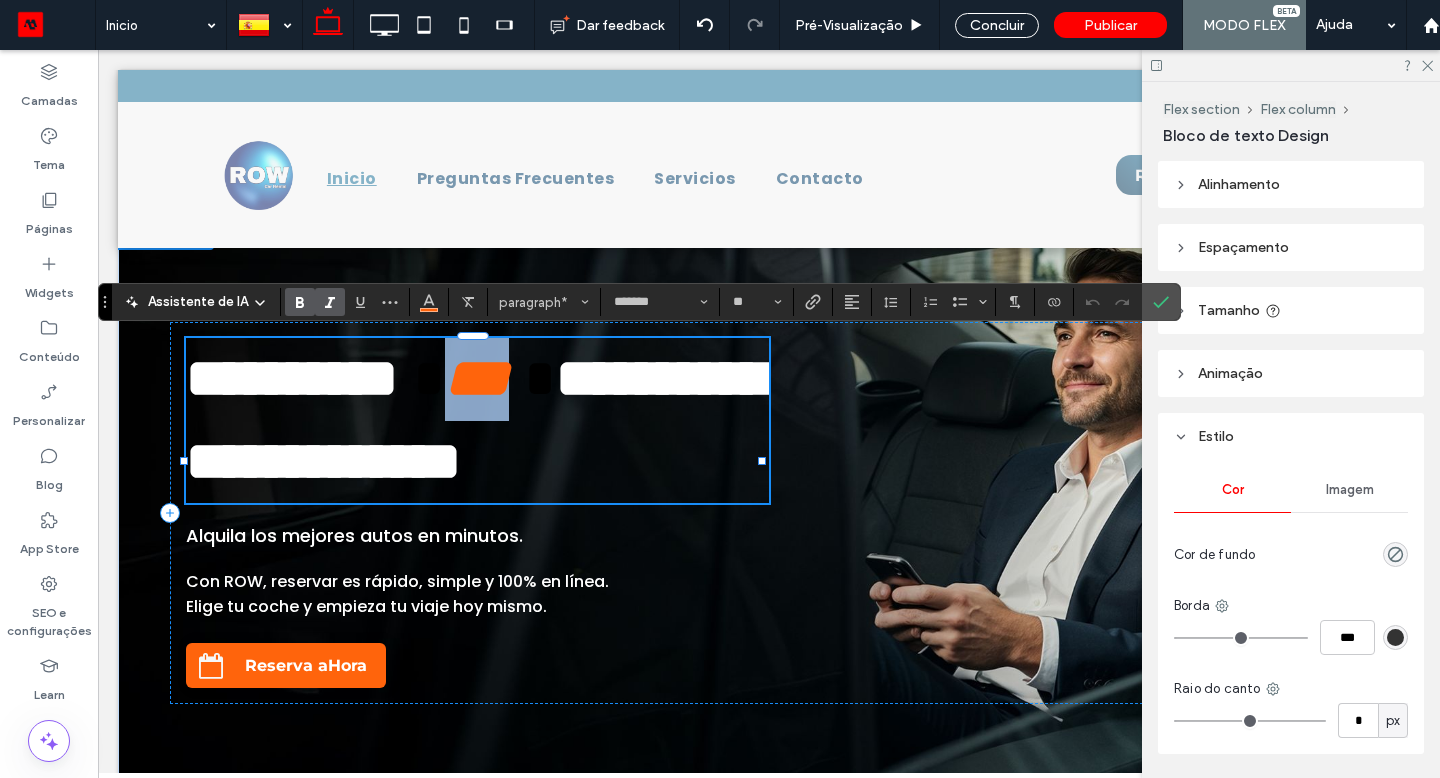 drag, startPoint x: 599, startPoint y: 384, endPoint x: 656, endPoint y: 387, distance: 57.07889 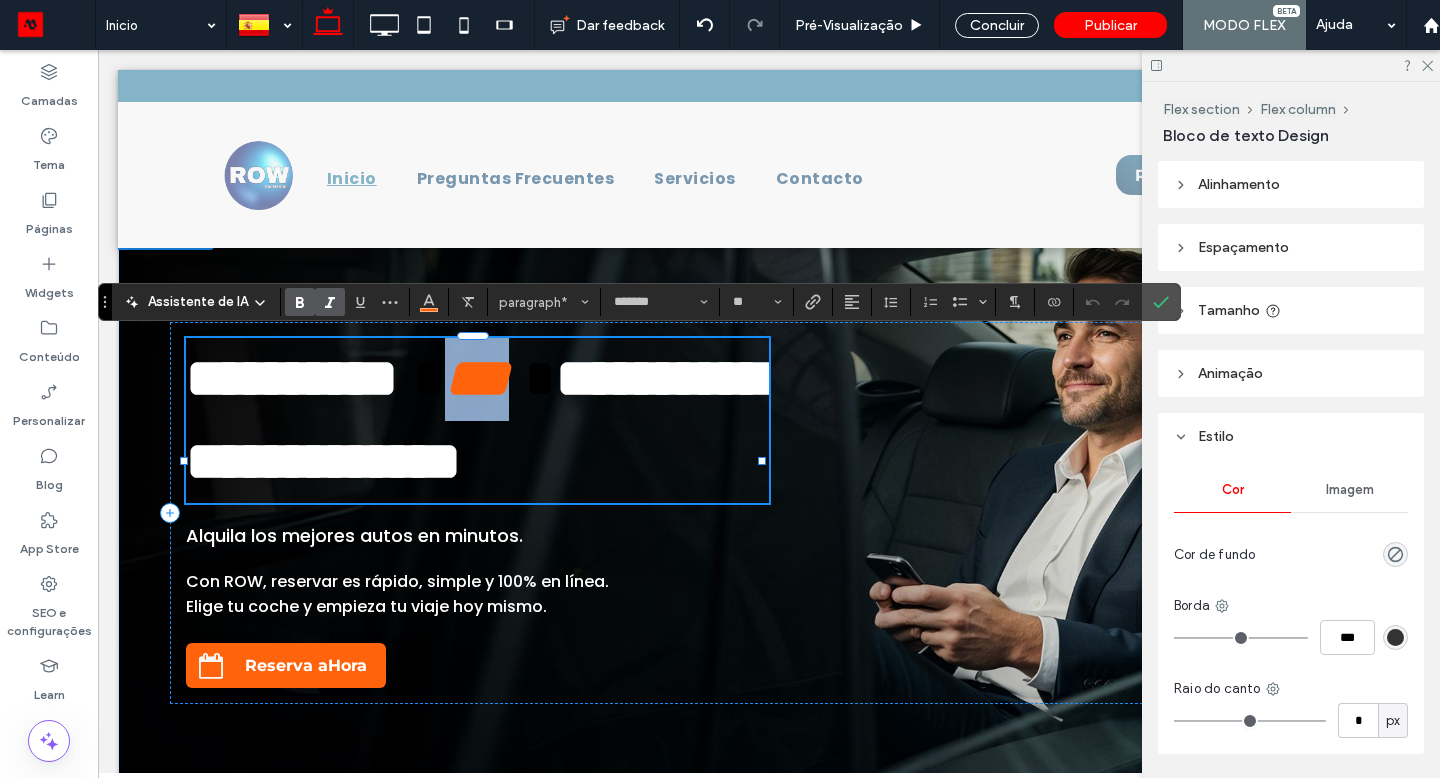 click on "***" at bounding box center [477, 378] 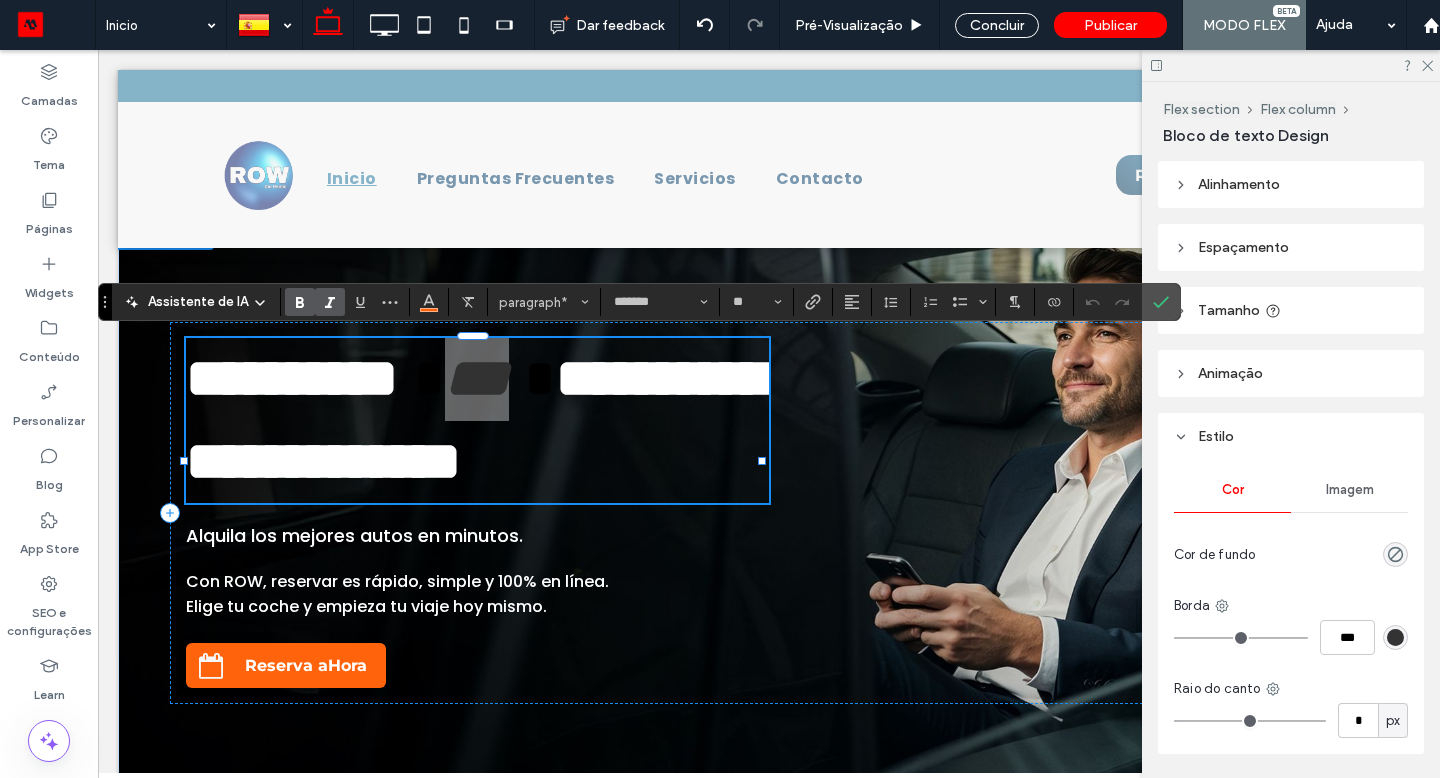 click 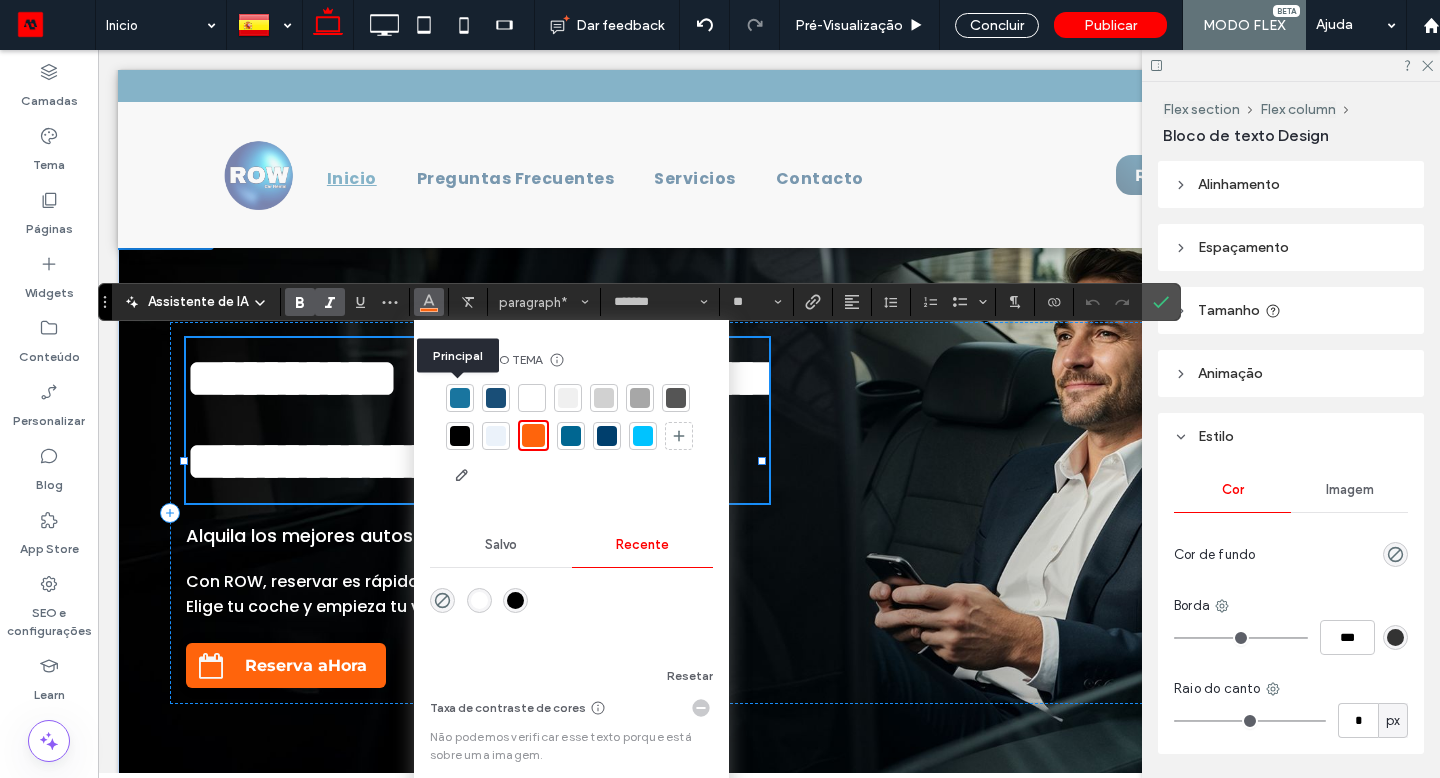 click at bounding box center [460, 398] 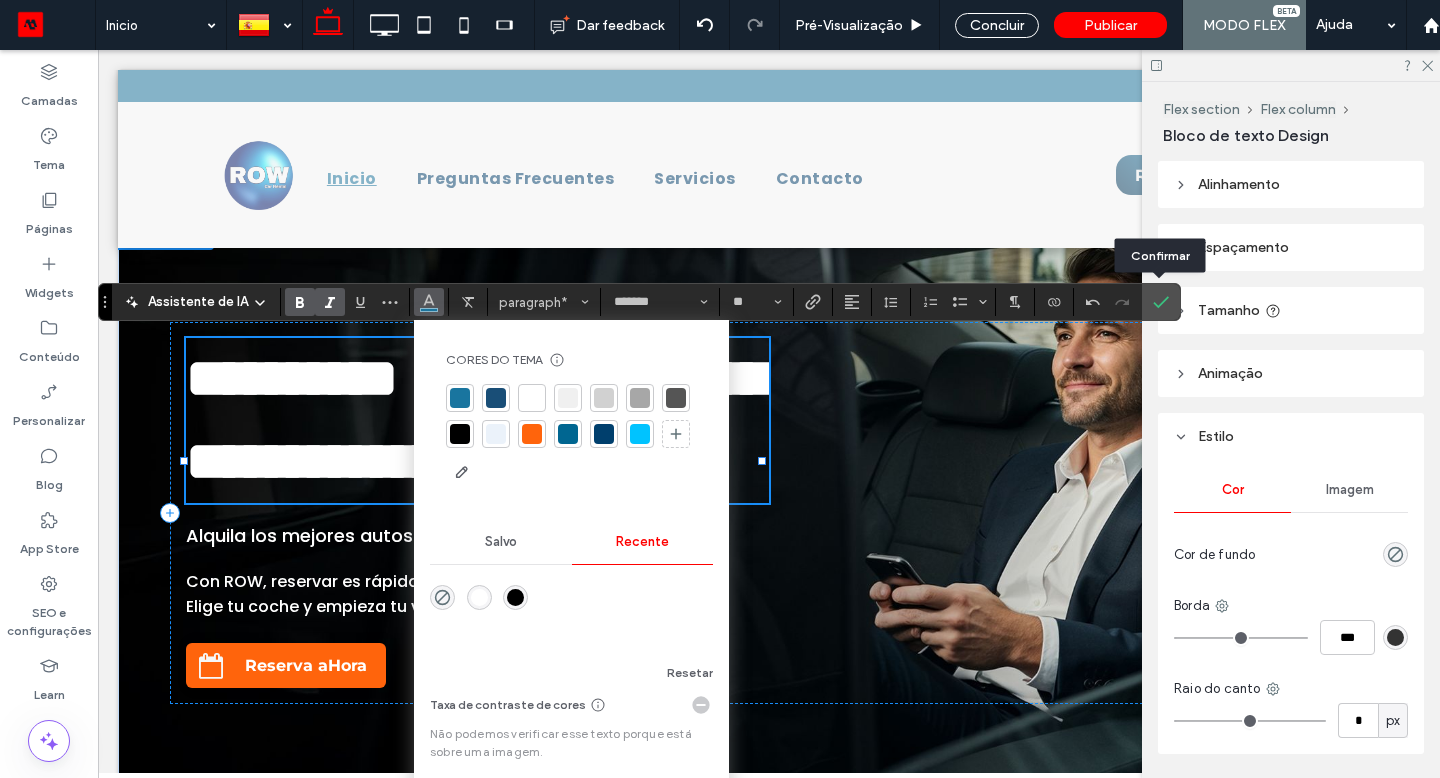 click 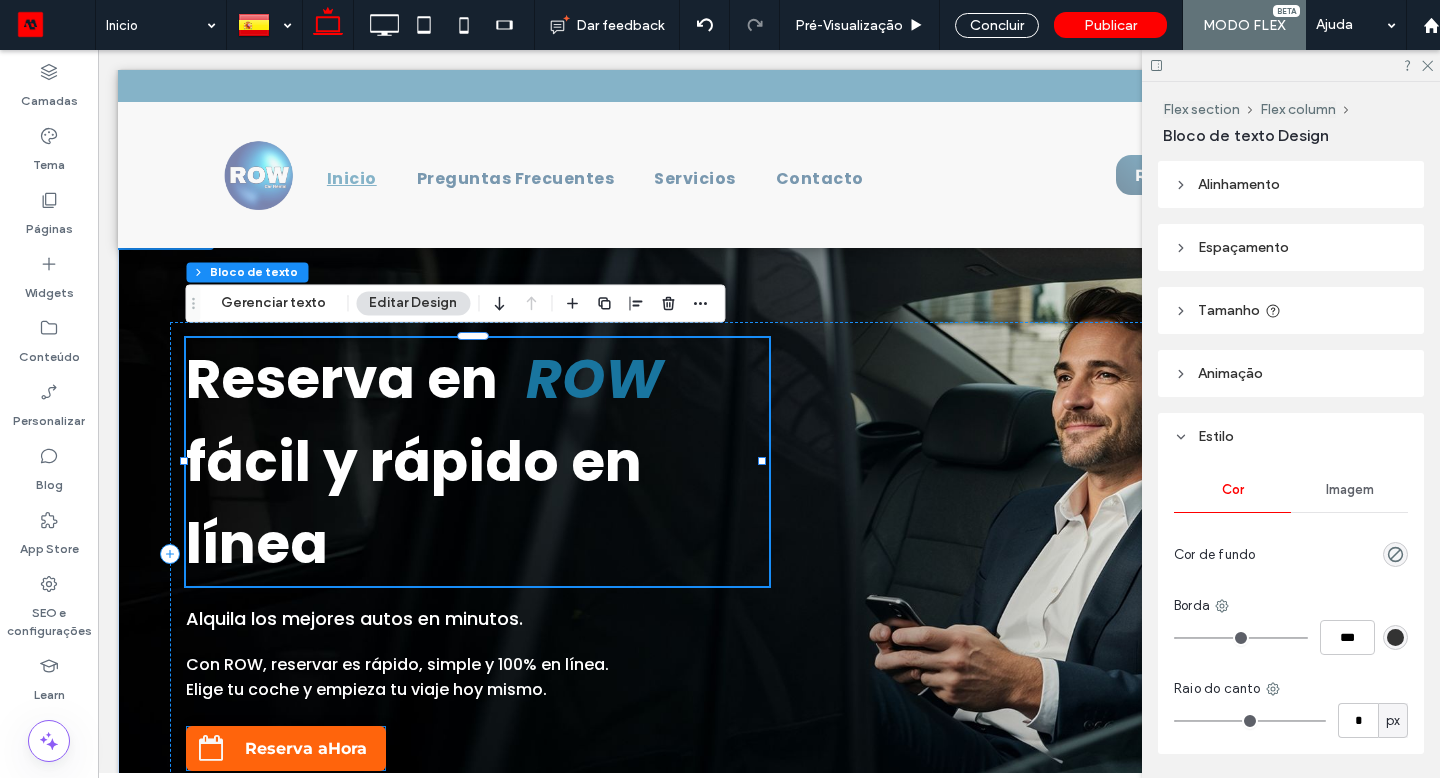 click on "Reserva aHora" at bounding box center (286, 748) 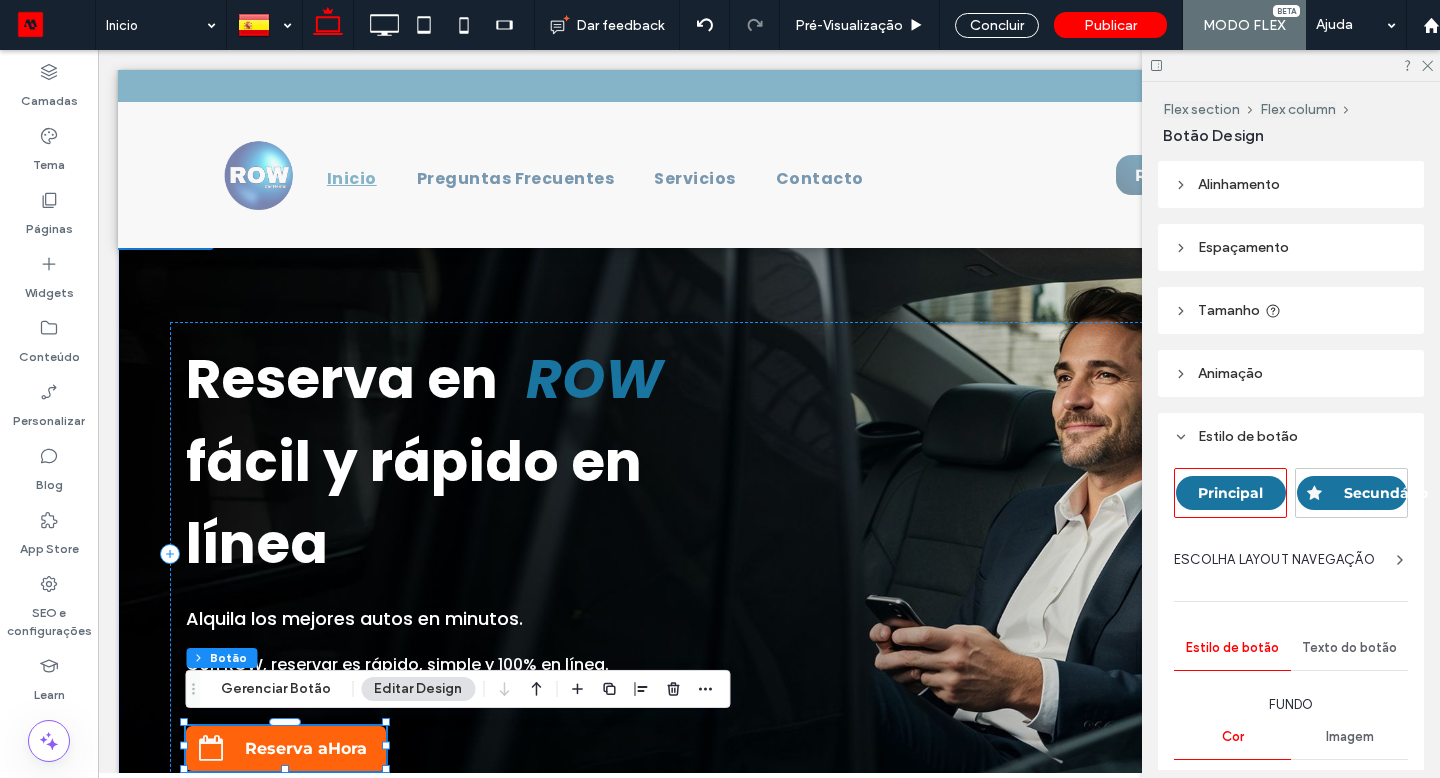 click on "Gerenciar Botão" at bounding box center (276, 689) 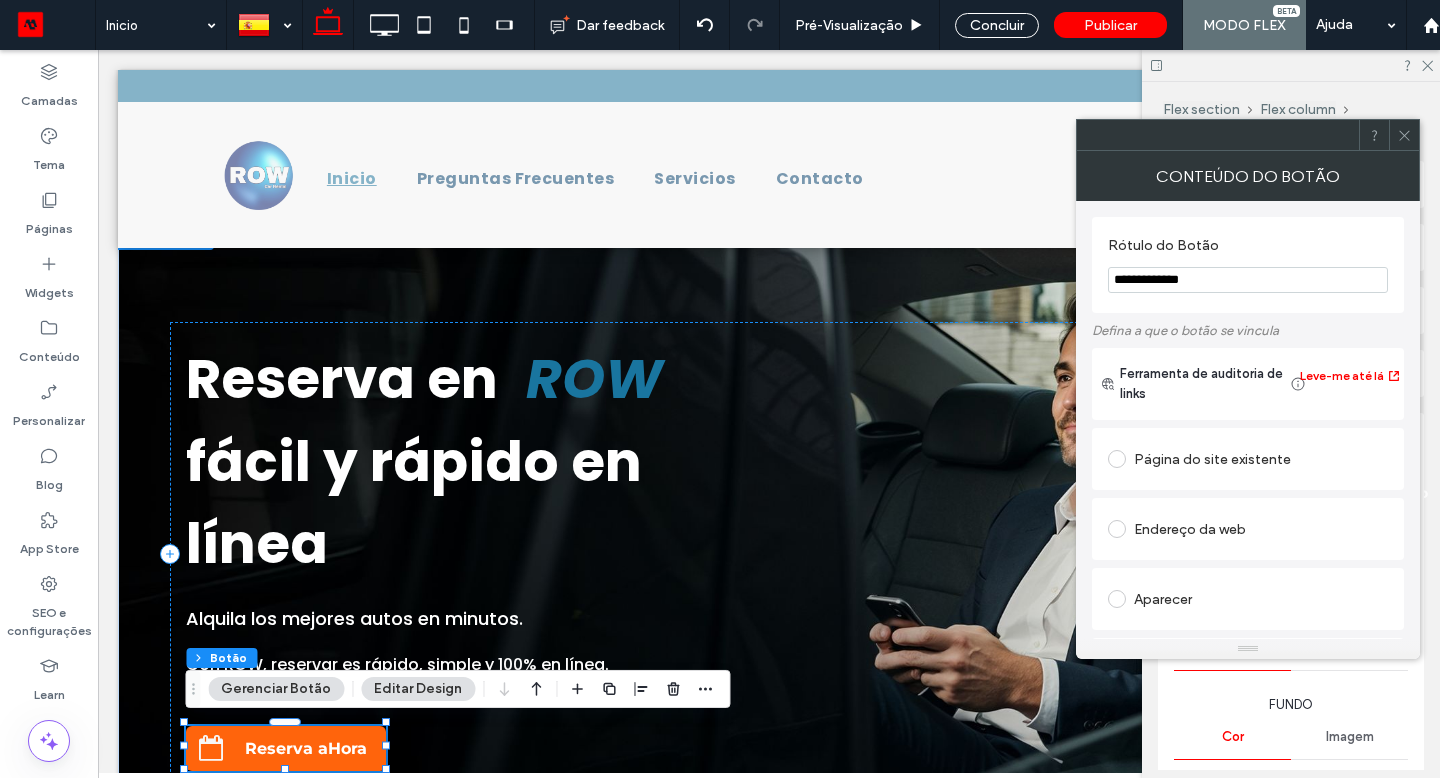 click on "**********" at bounding box center (1248, 280) 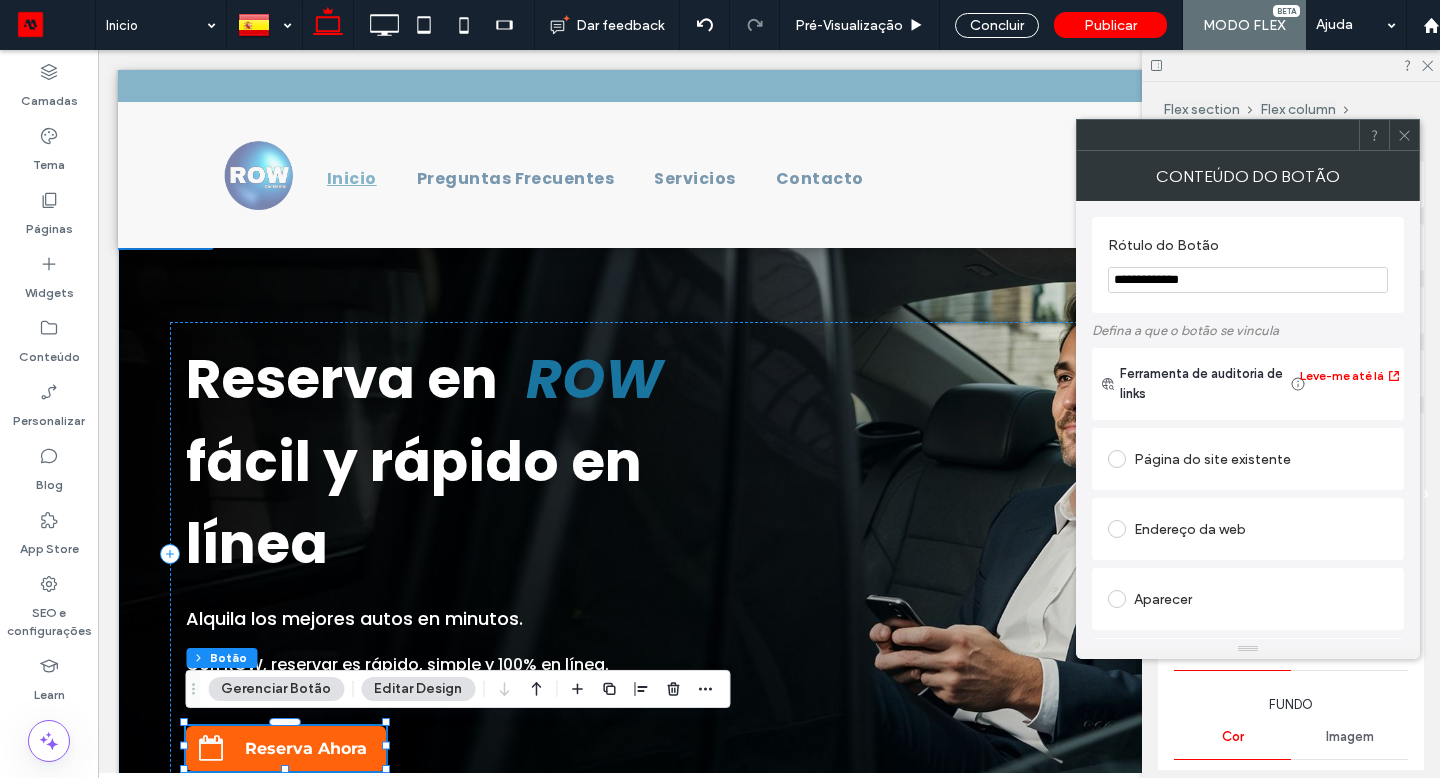 type on "**********" 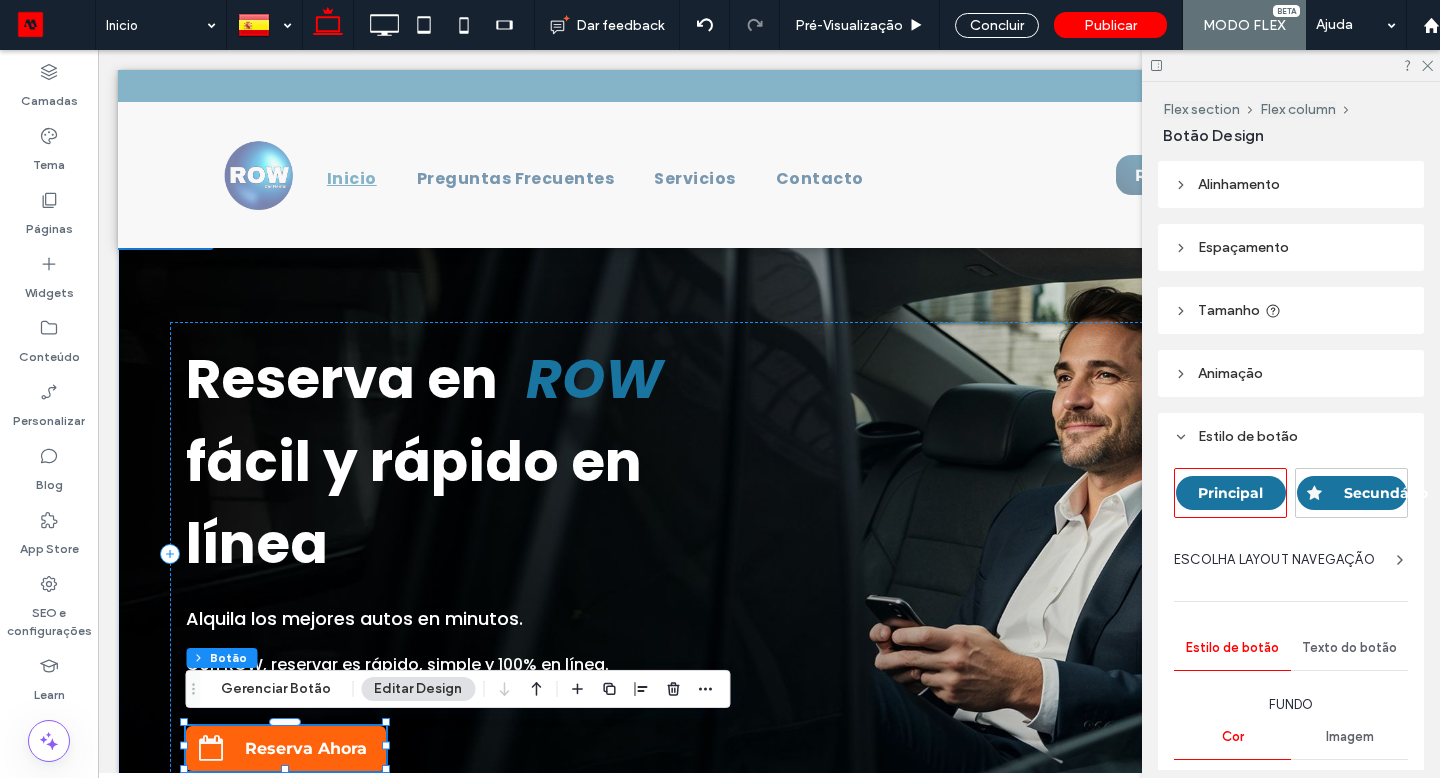 click on "Gerenciar Botão" at bounding box center [276, 689] 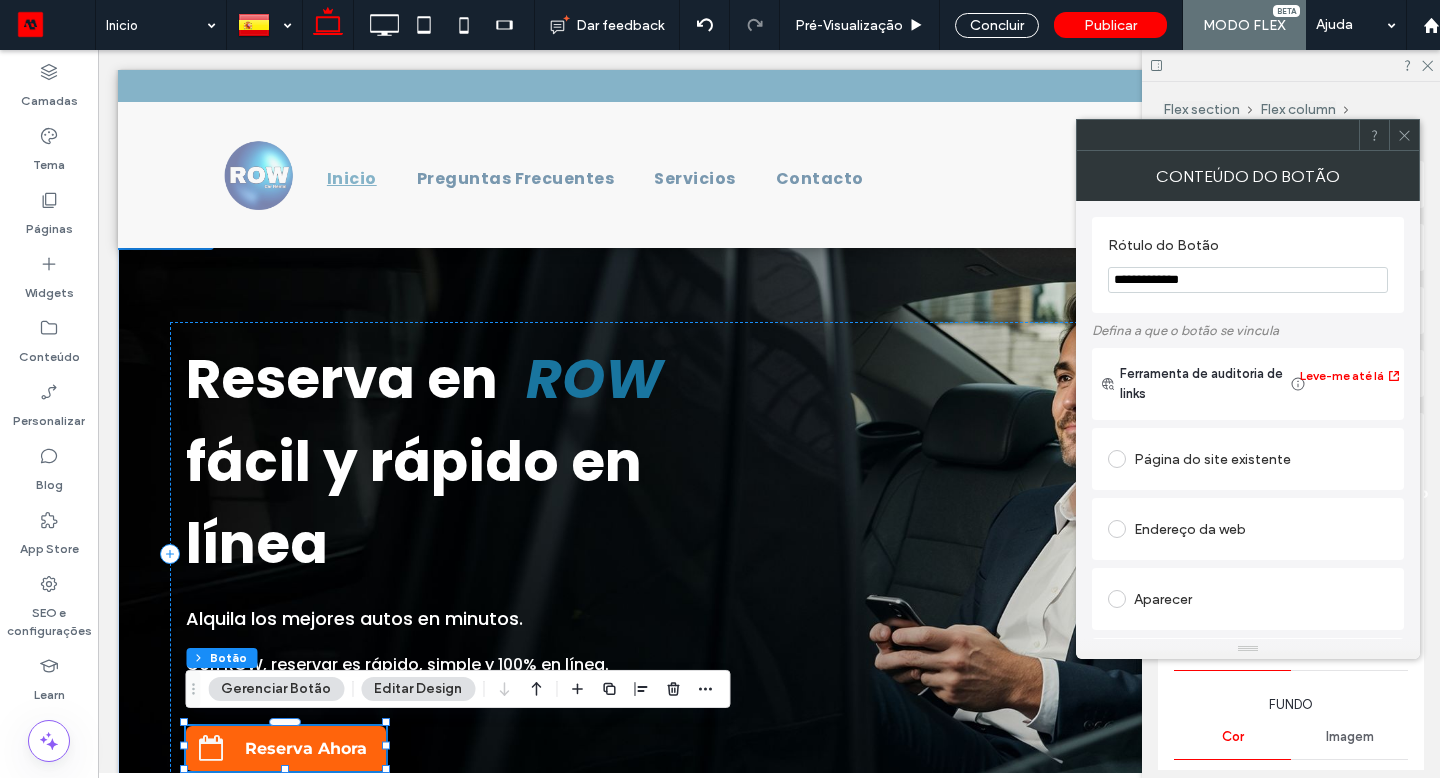 click on "Gerenciar Botão" at bounding box center [276, 689] 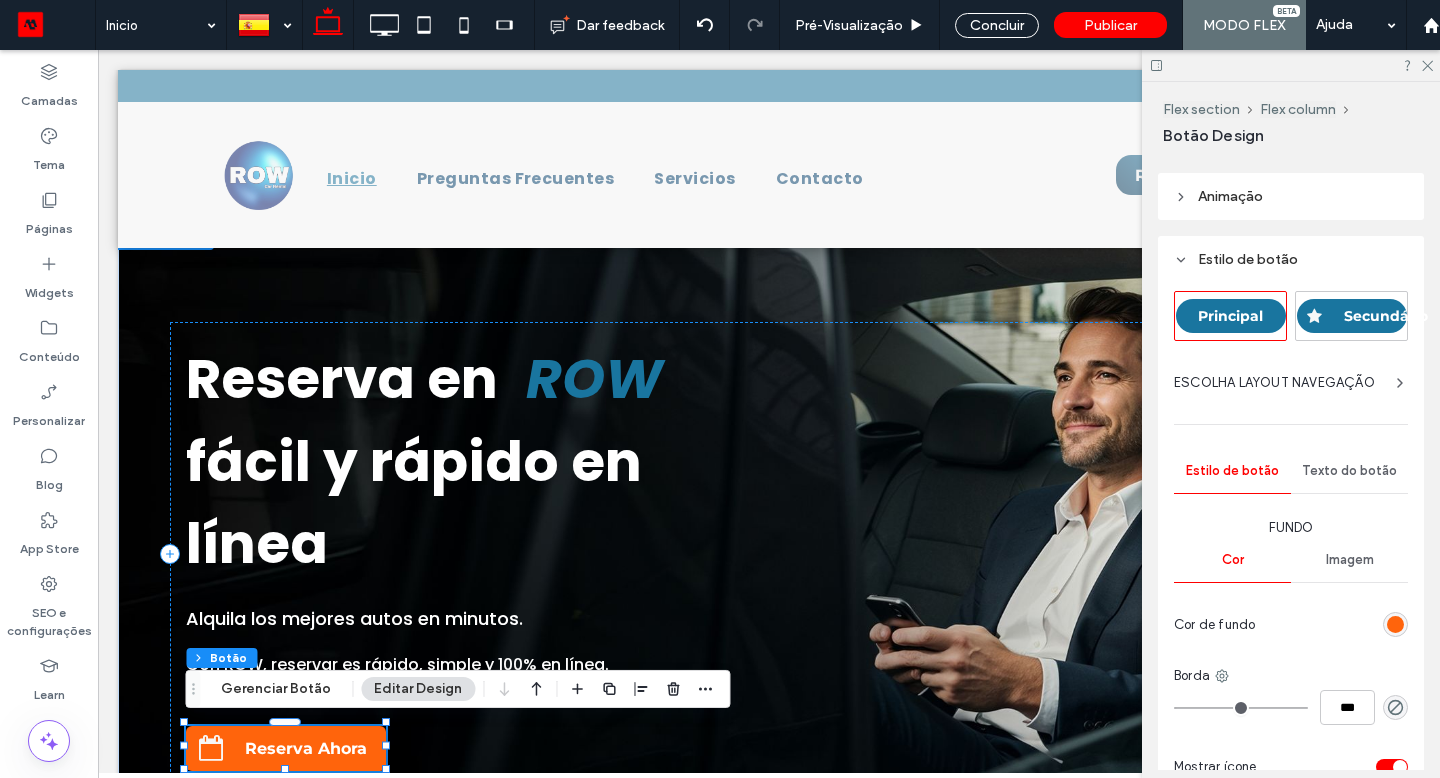 scroll, scrollTop: 192, scrollLeft: 0, axis: vertical 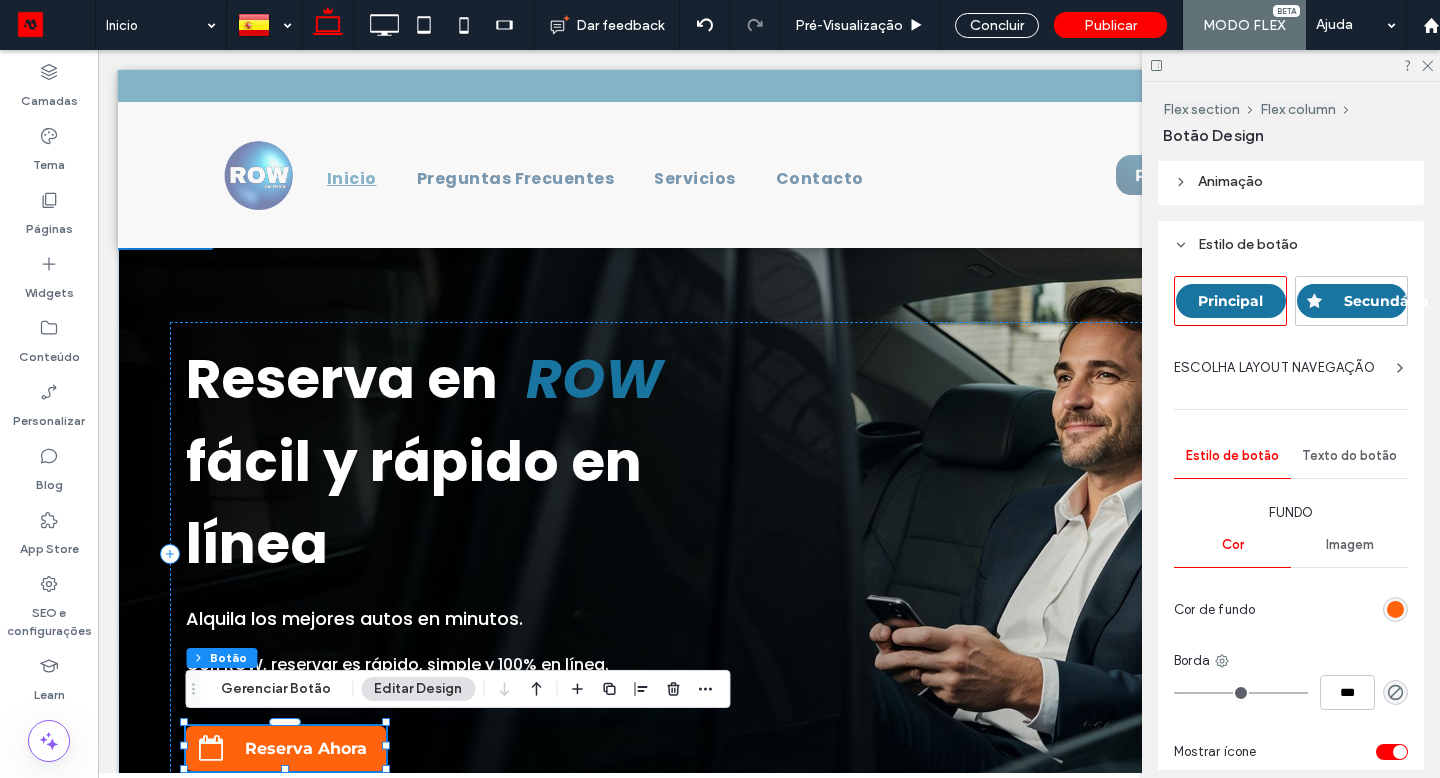 click at bounding box center (1395, 609) 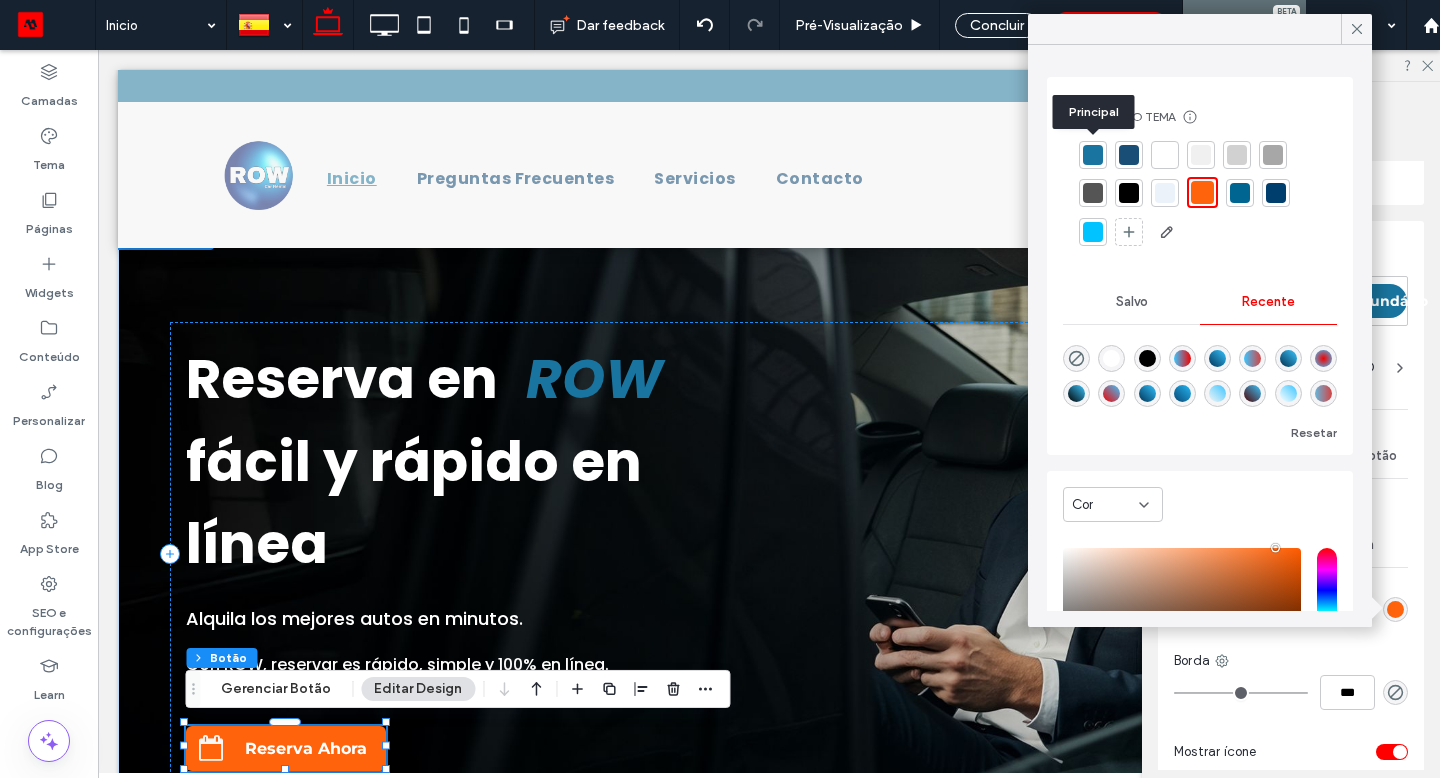 click at bounding box center (1093, 155) 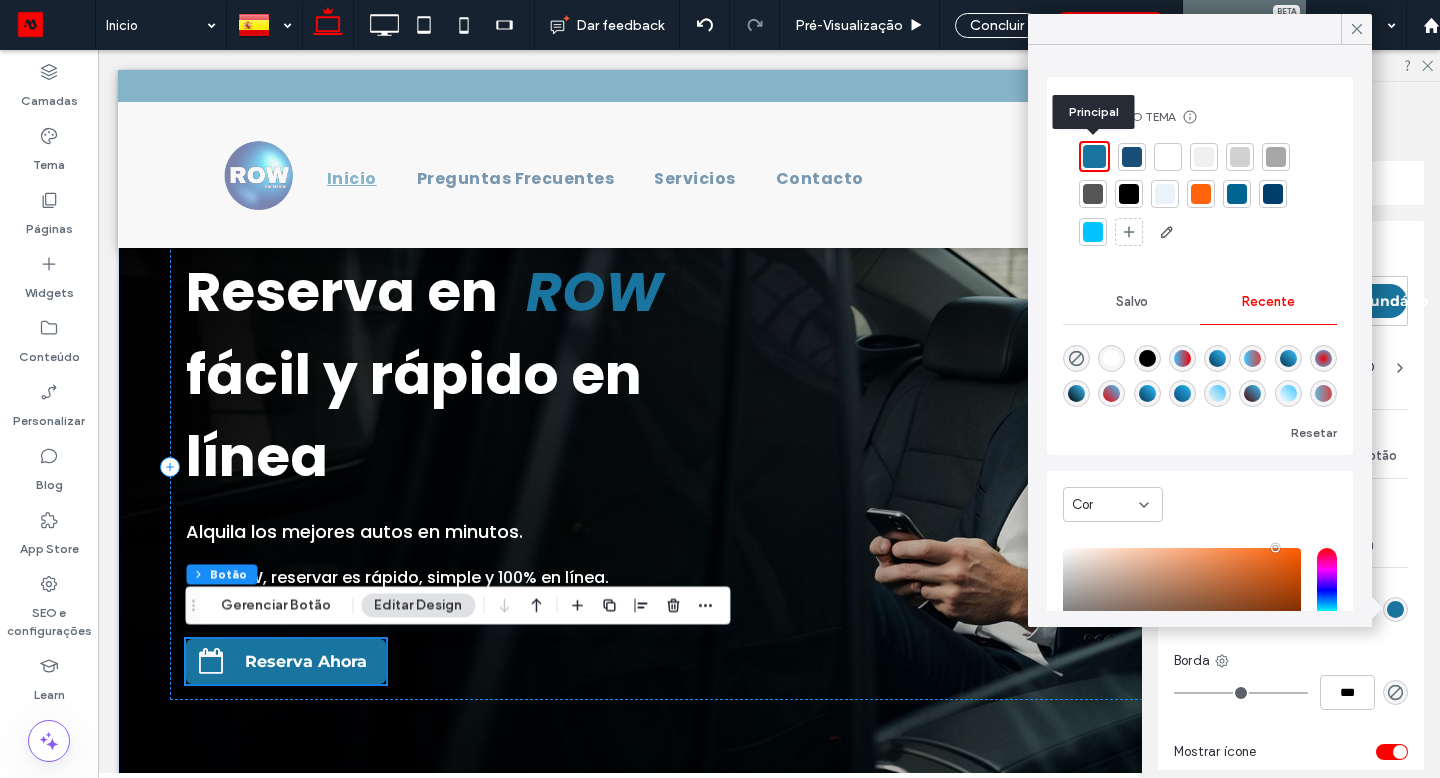 scroll, scrollTop: 118, scrollLeft: 0, axis: vertical 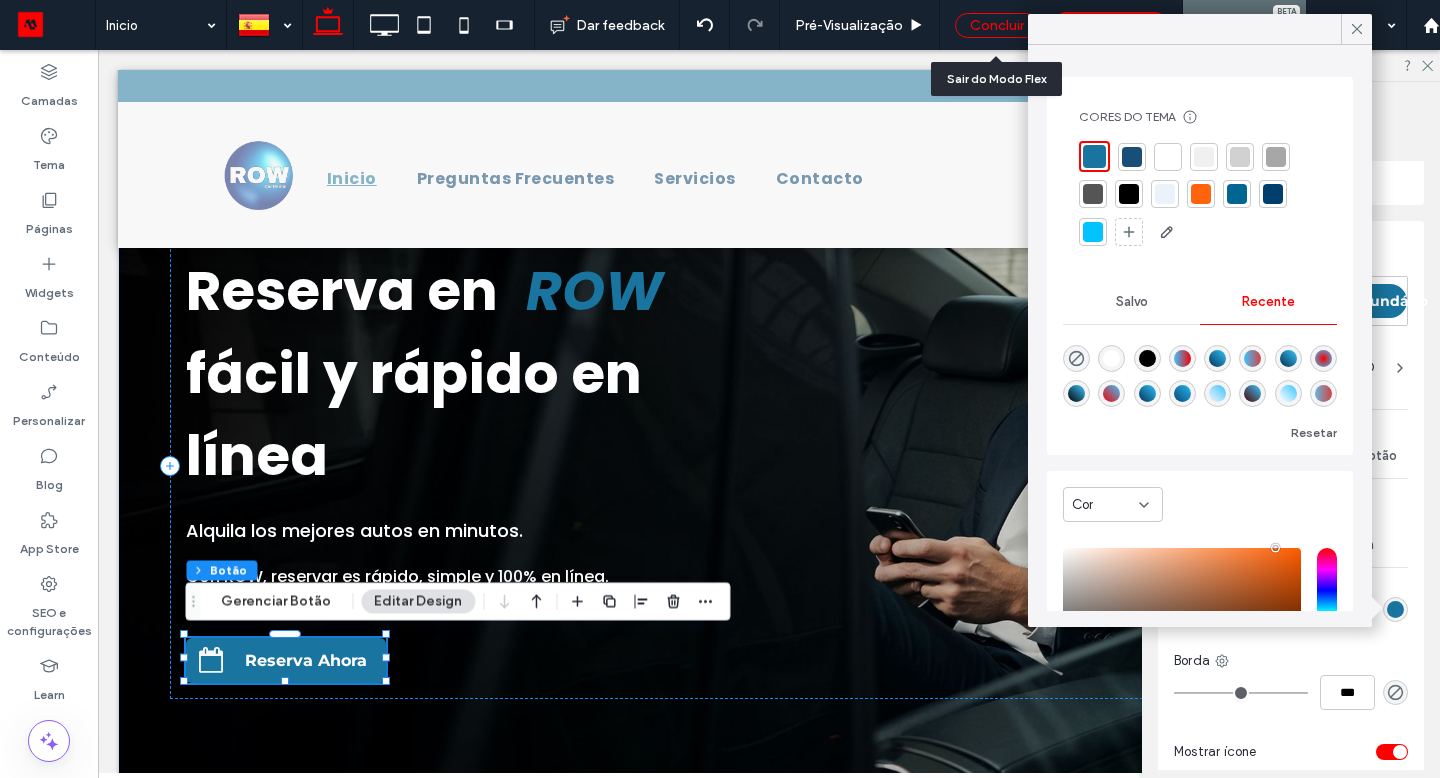 click on "Concluir" at bounding box center (997, 25) 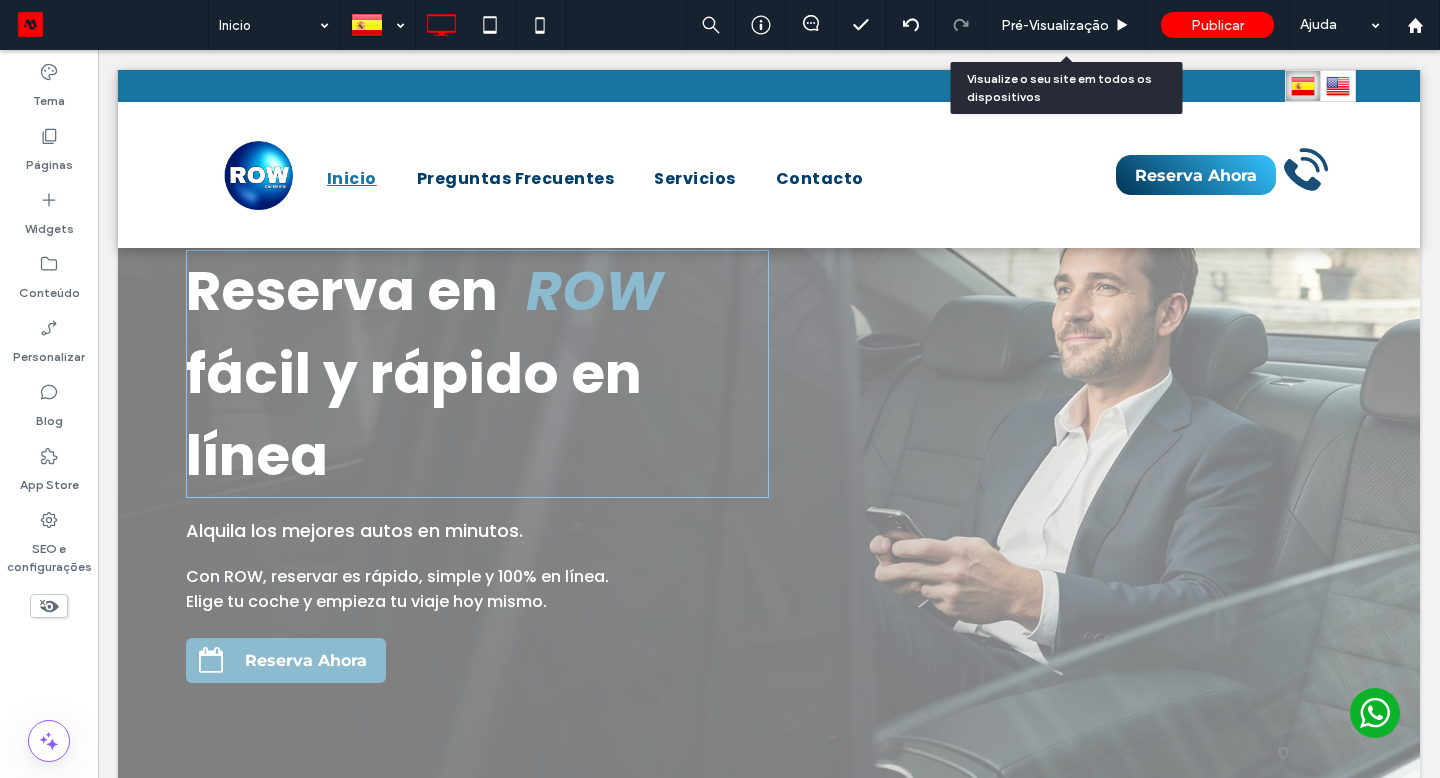 click on "Pré-Visualizaçāo" at bounding box center (1055, 25) 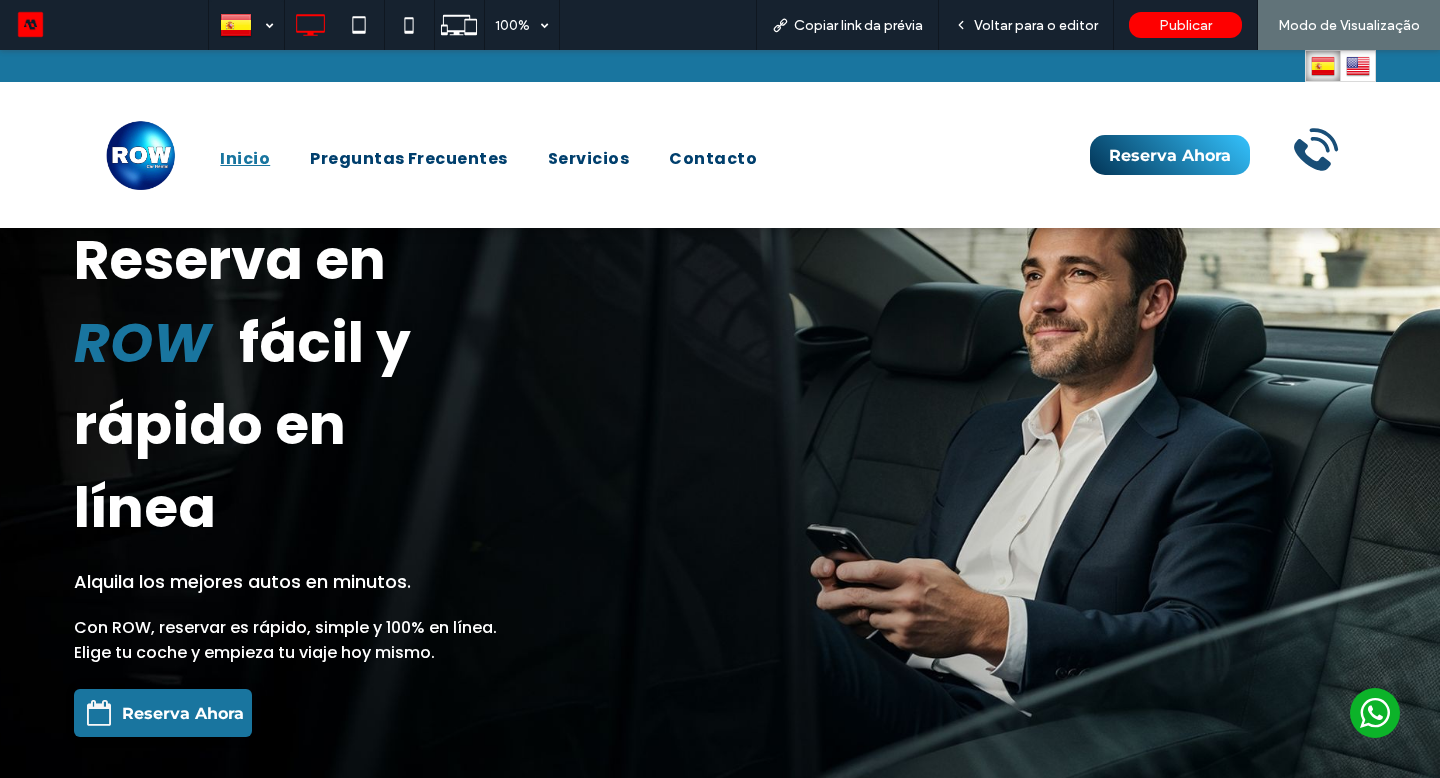 scroll, scrollTop: 184, scrollLeft: 0, axis: vertical 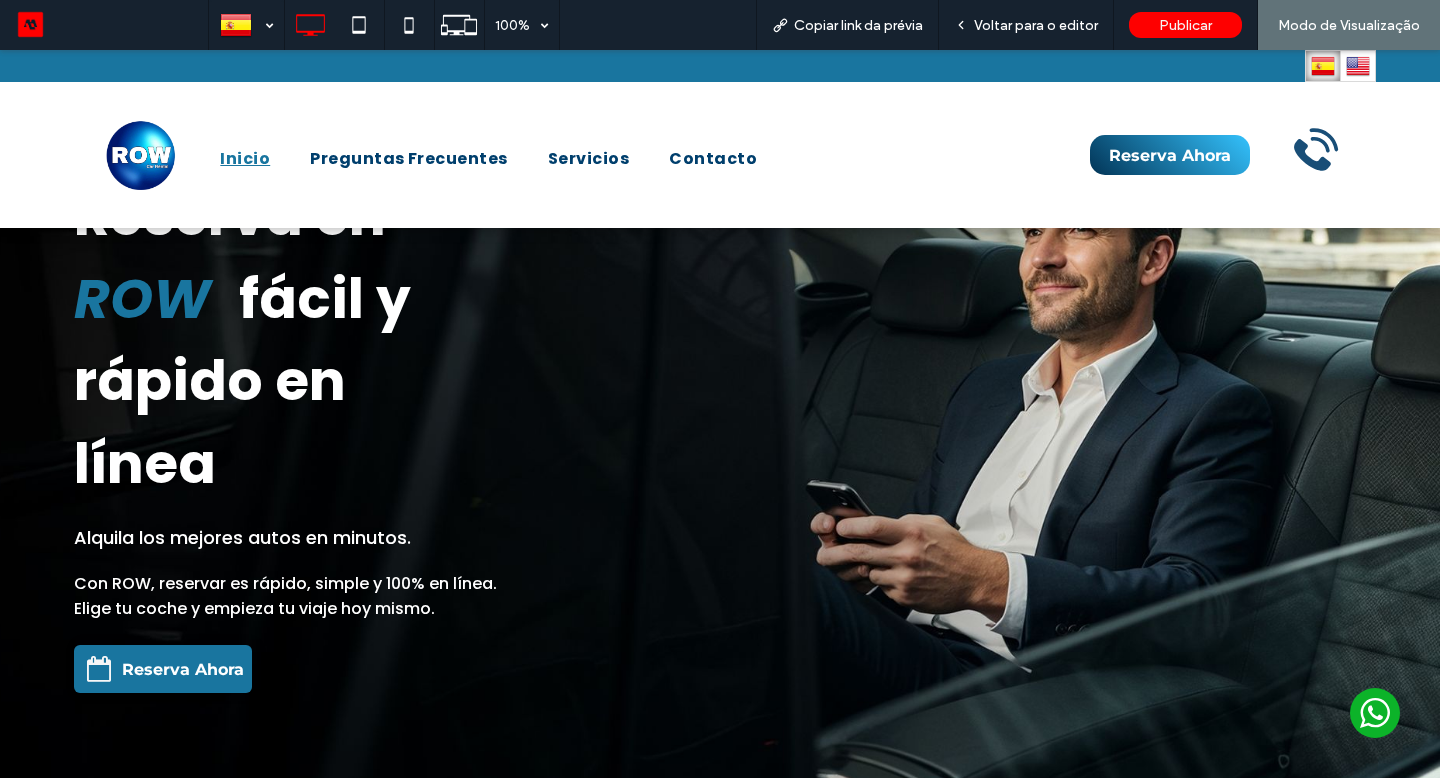 drag, startPoint x: 977, startPoint y: 72, endPoint x: 1135, endPoint y: 154, distance: 178.01123 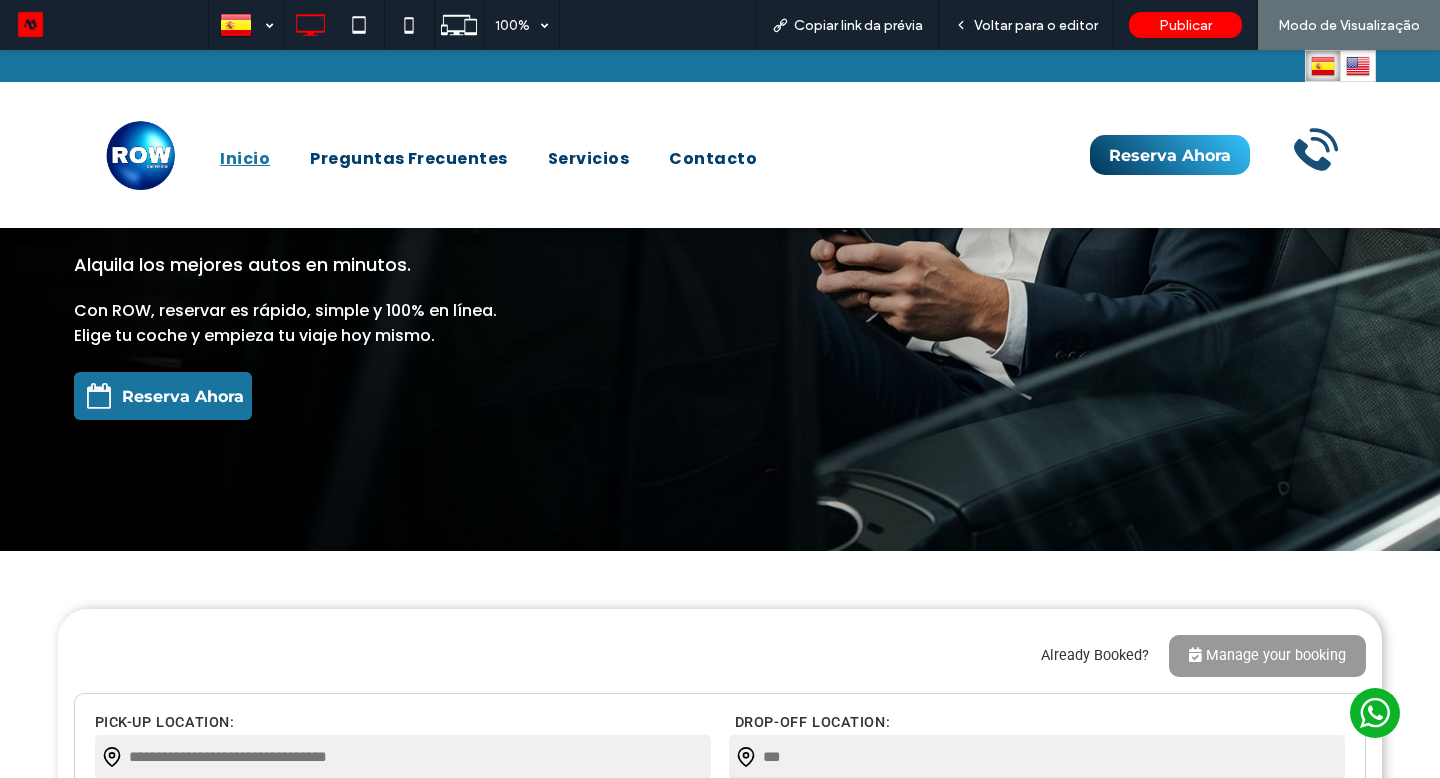 scroll, scrollTop: 712, scrollLeft: 0, axis: vertical 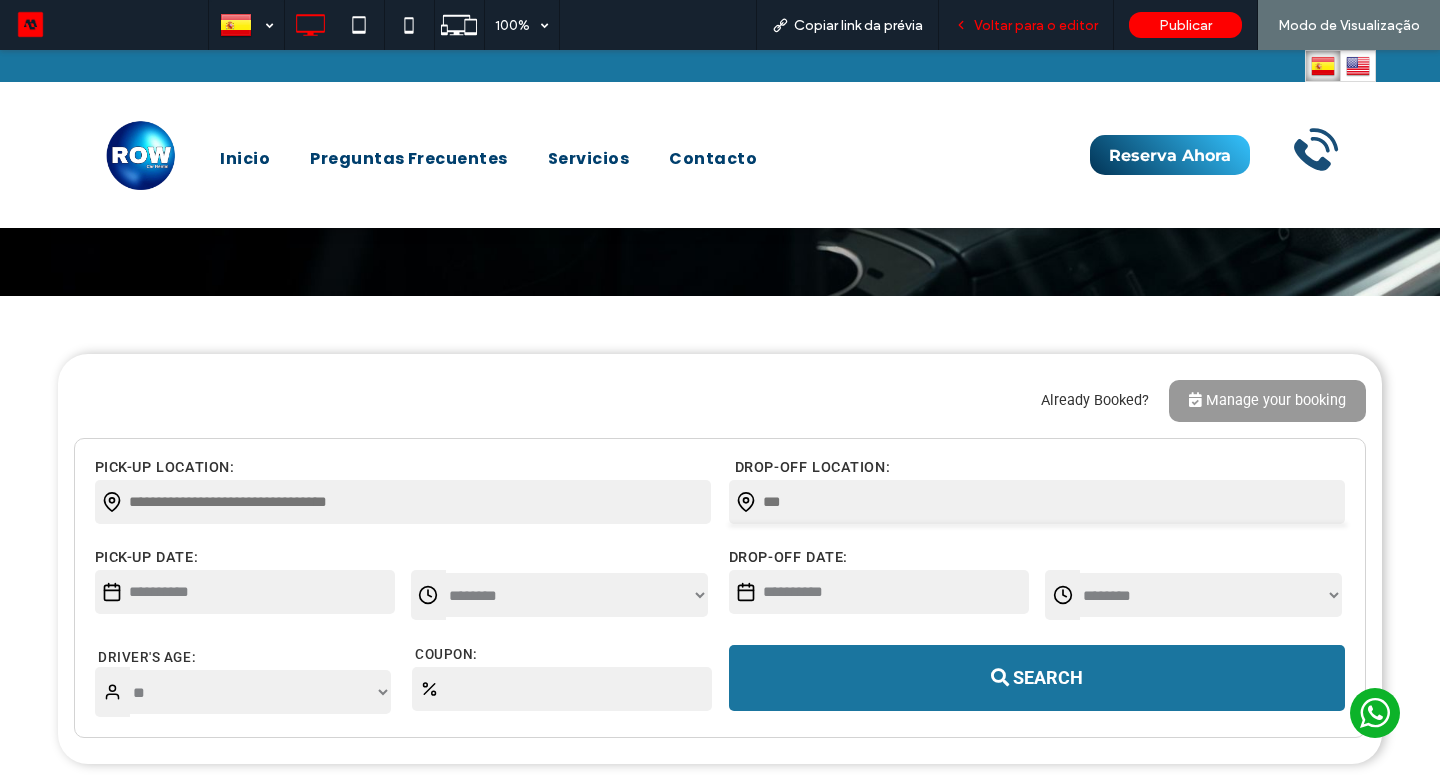 drag, startPoint x: 1135, startPoint y: 104, endPoint x: 1092, endPoint y: 28, distance: 87.32124 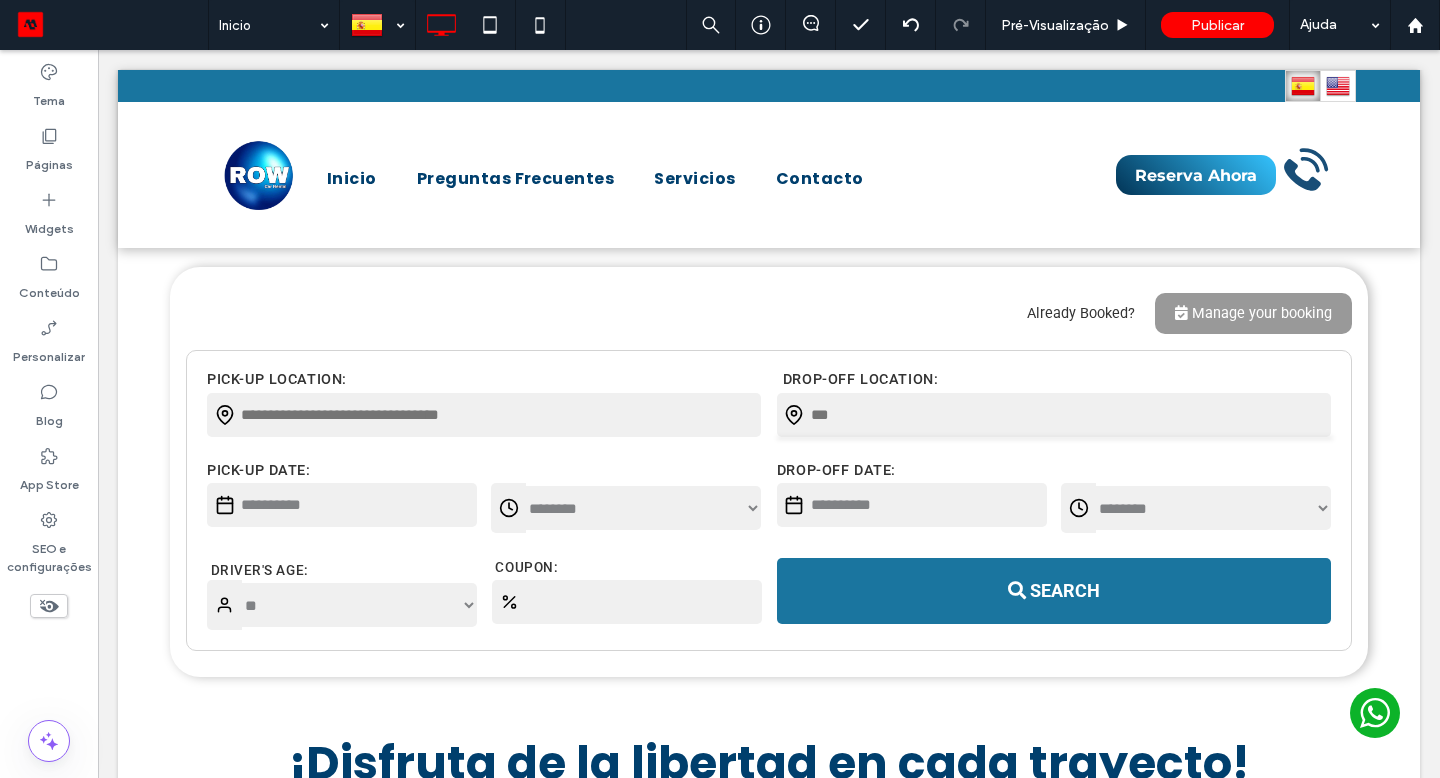 scroll, scrollTop: 706, scrollLeft: 0, axis: vertical 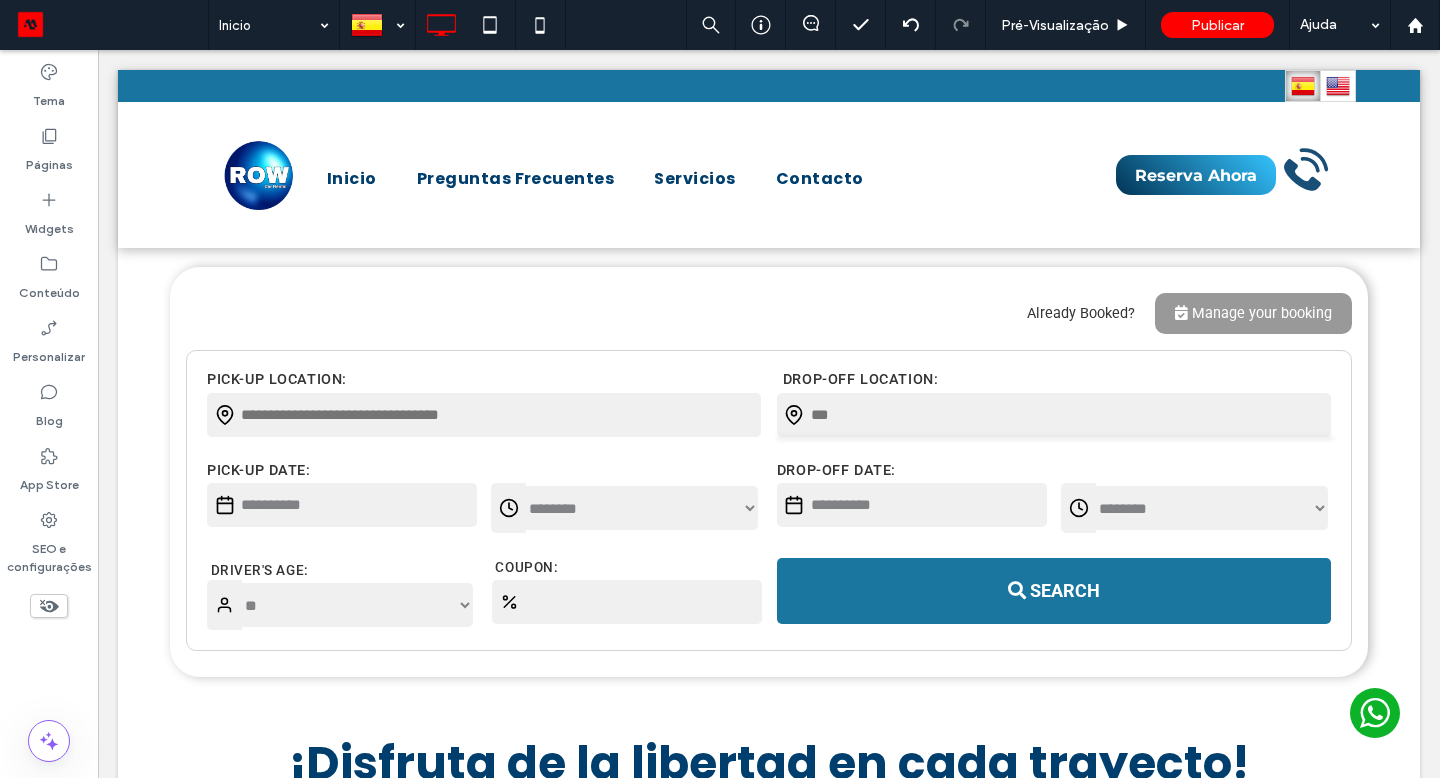 click on "**********" at bounding box center [769, 472] 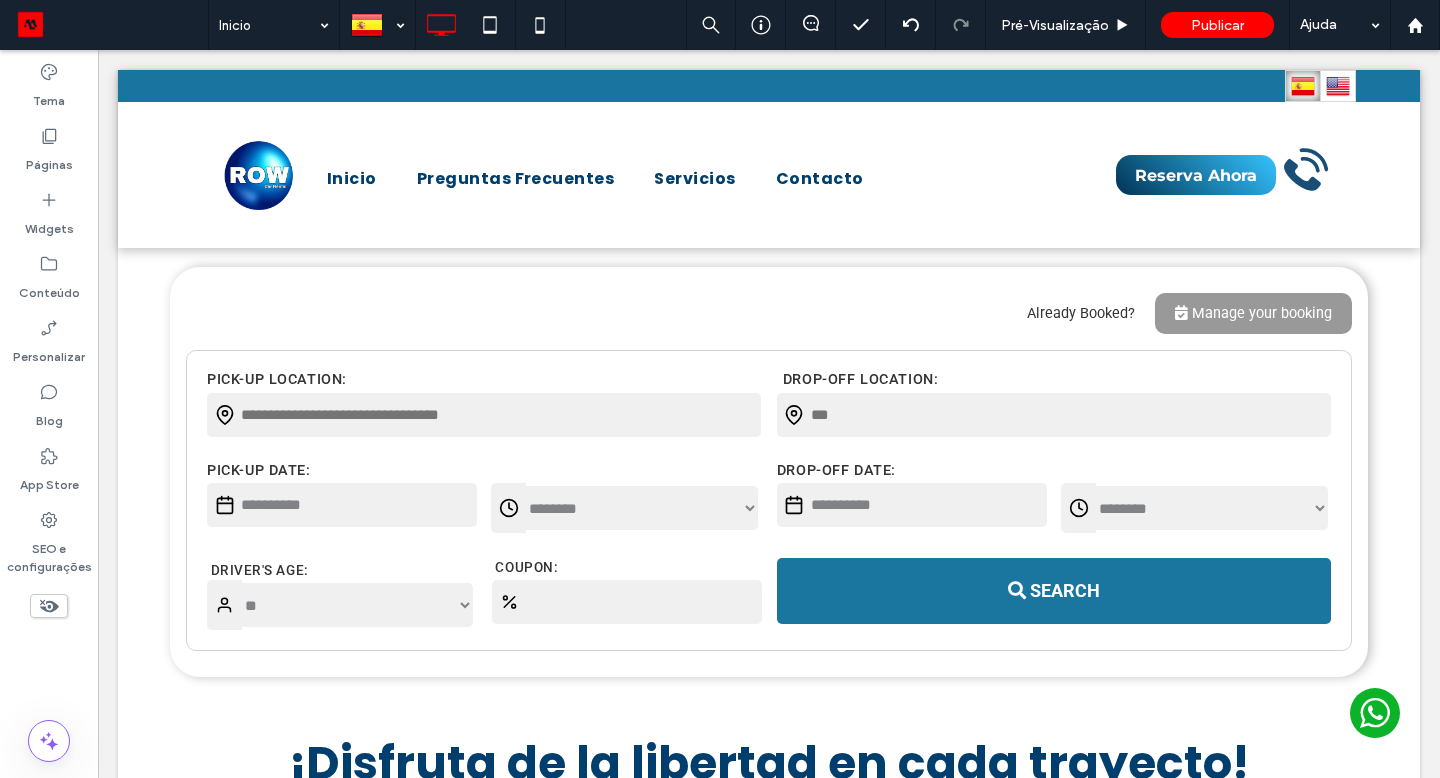click on "Clique para editar no Modo Flex" at bounding box center [769, 472] 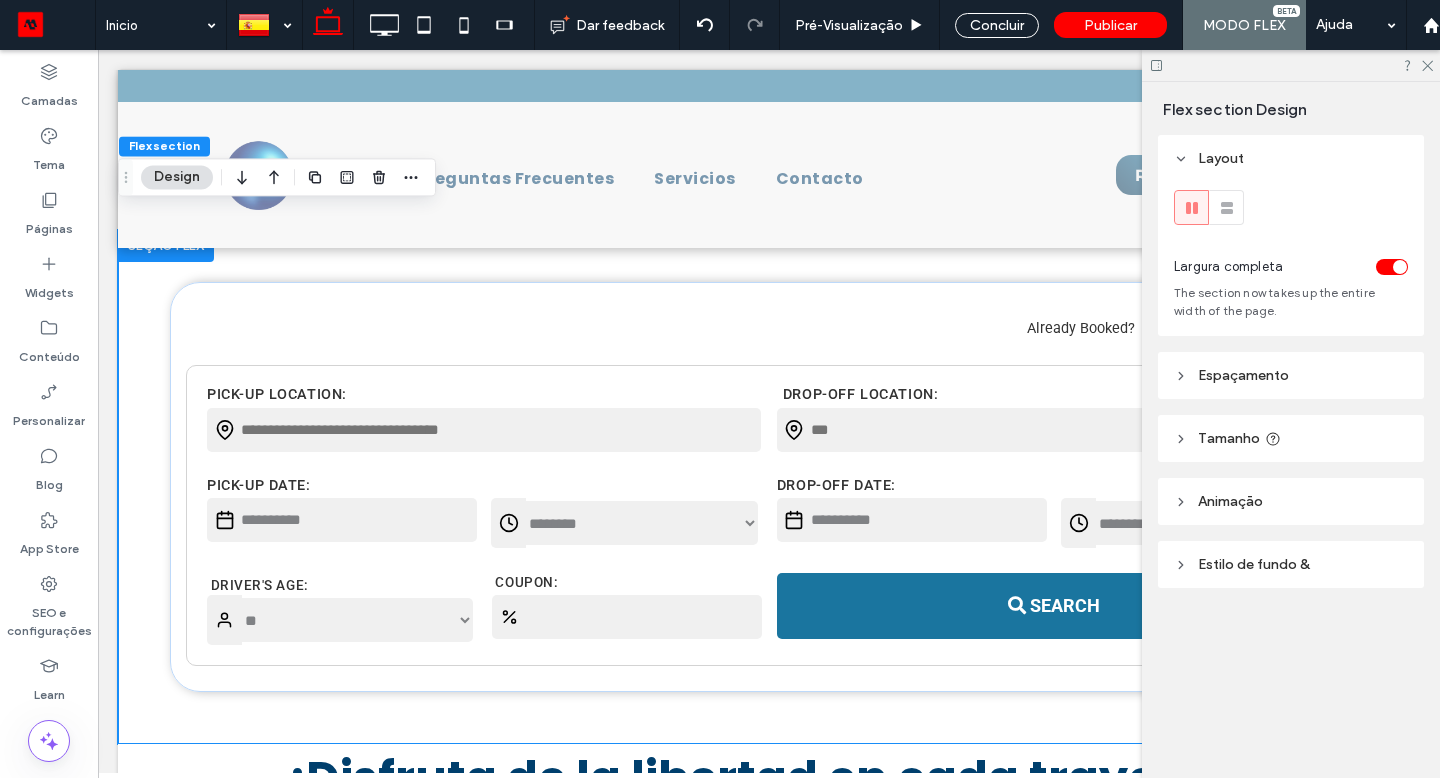 scroll, scrollTop: 676, scrollLeft: 0, axis: vertical 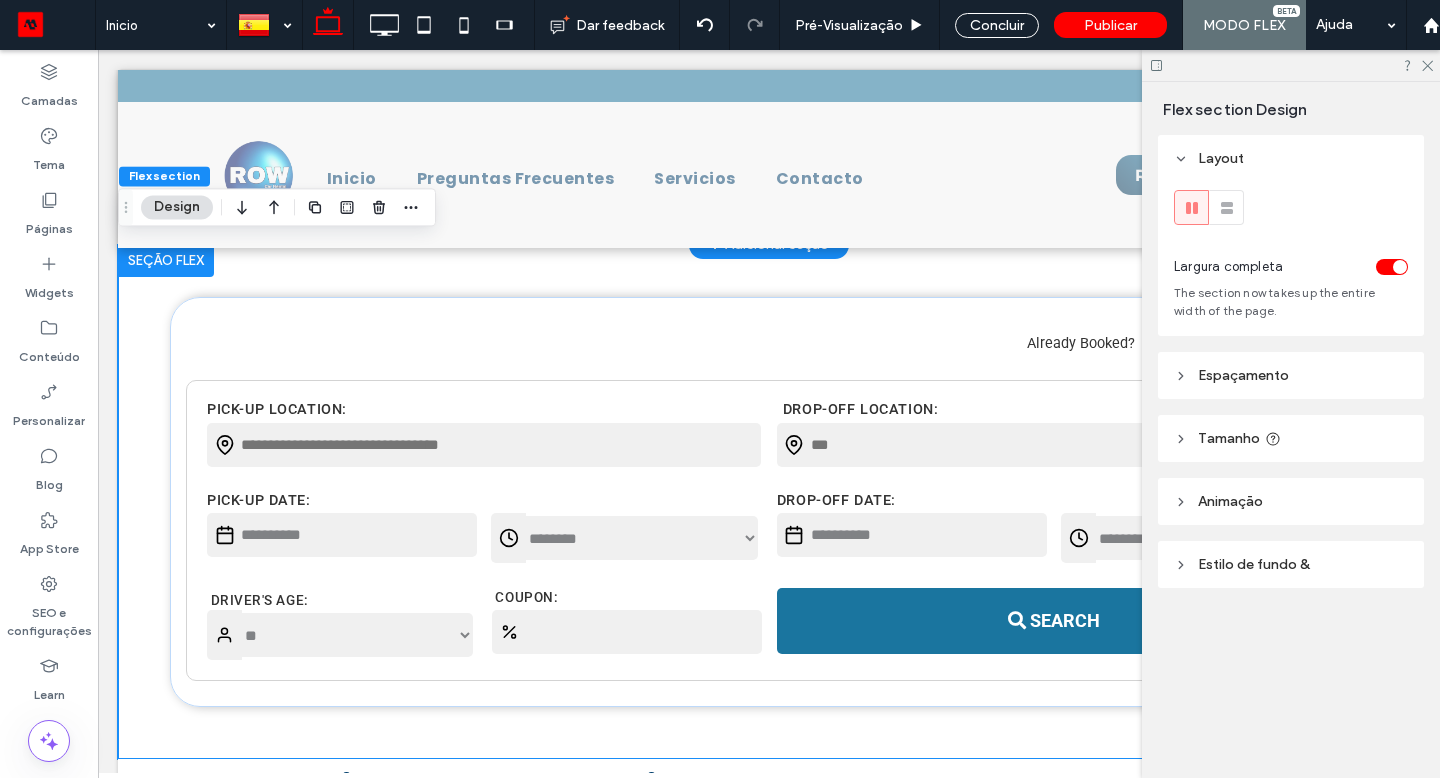 click at bounding box center (166, 261) 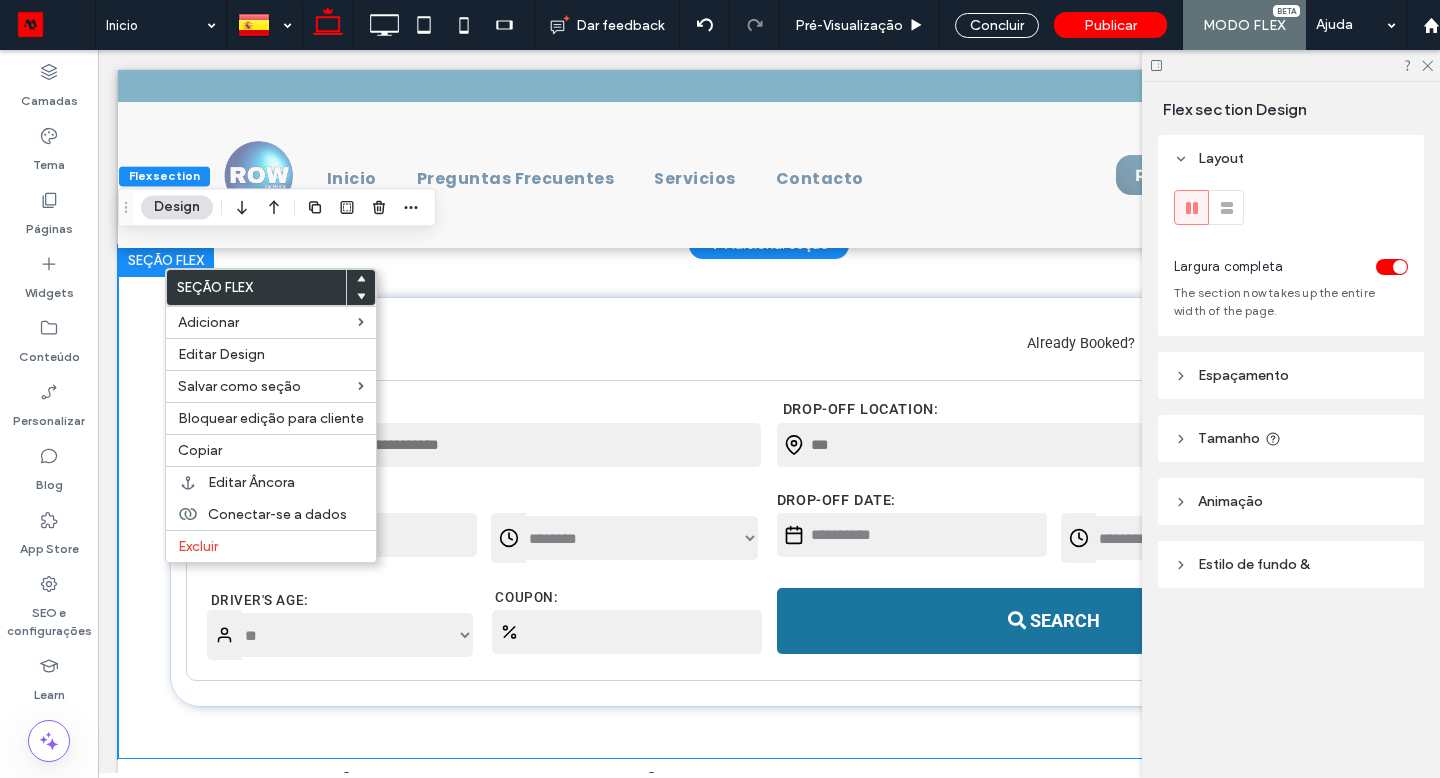 click on "Editar Âncora" at bounding box center (251, 482) 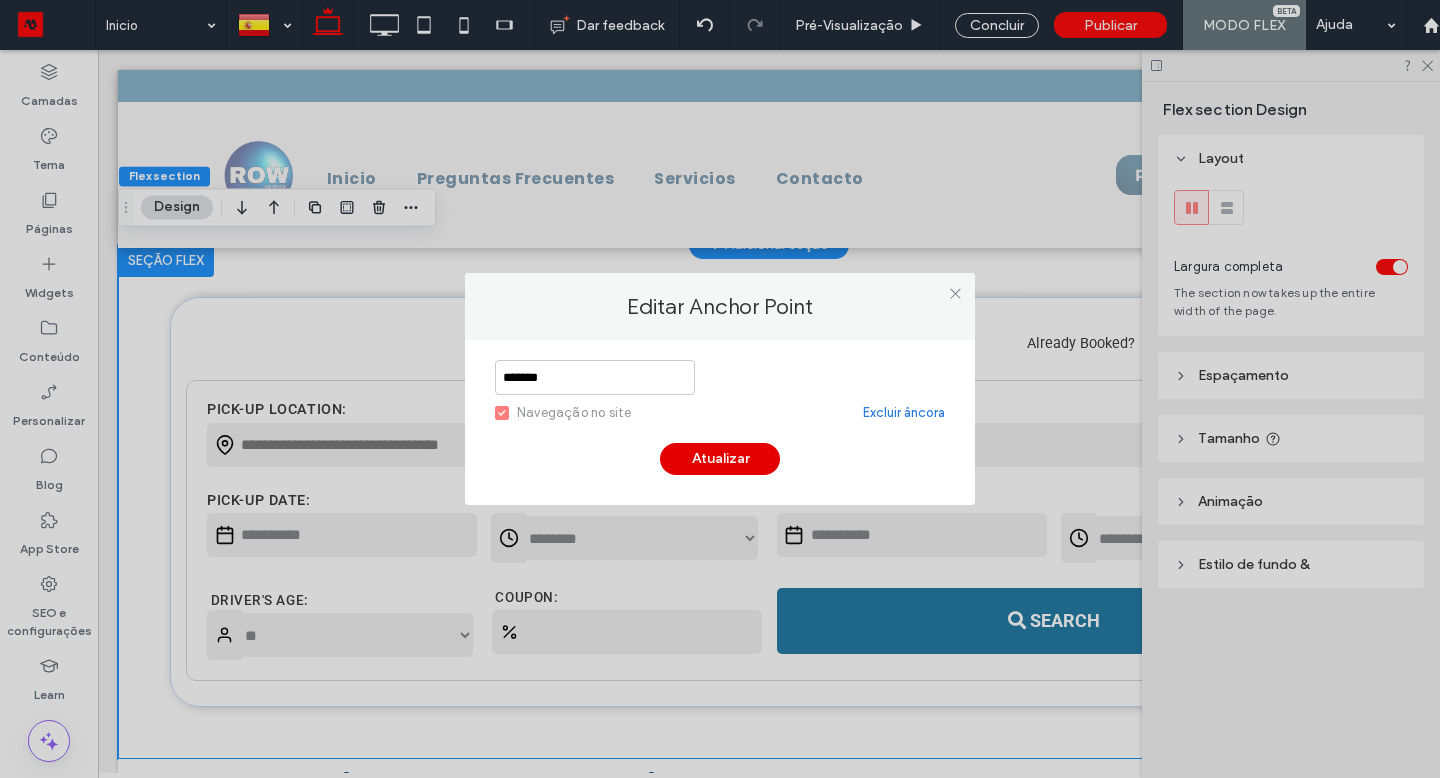 drag, startPoint x: 1092, startPoint y: 28, endPoint x: 725, endPoint y: 460, distance: 566.8448 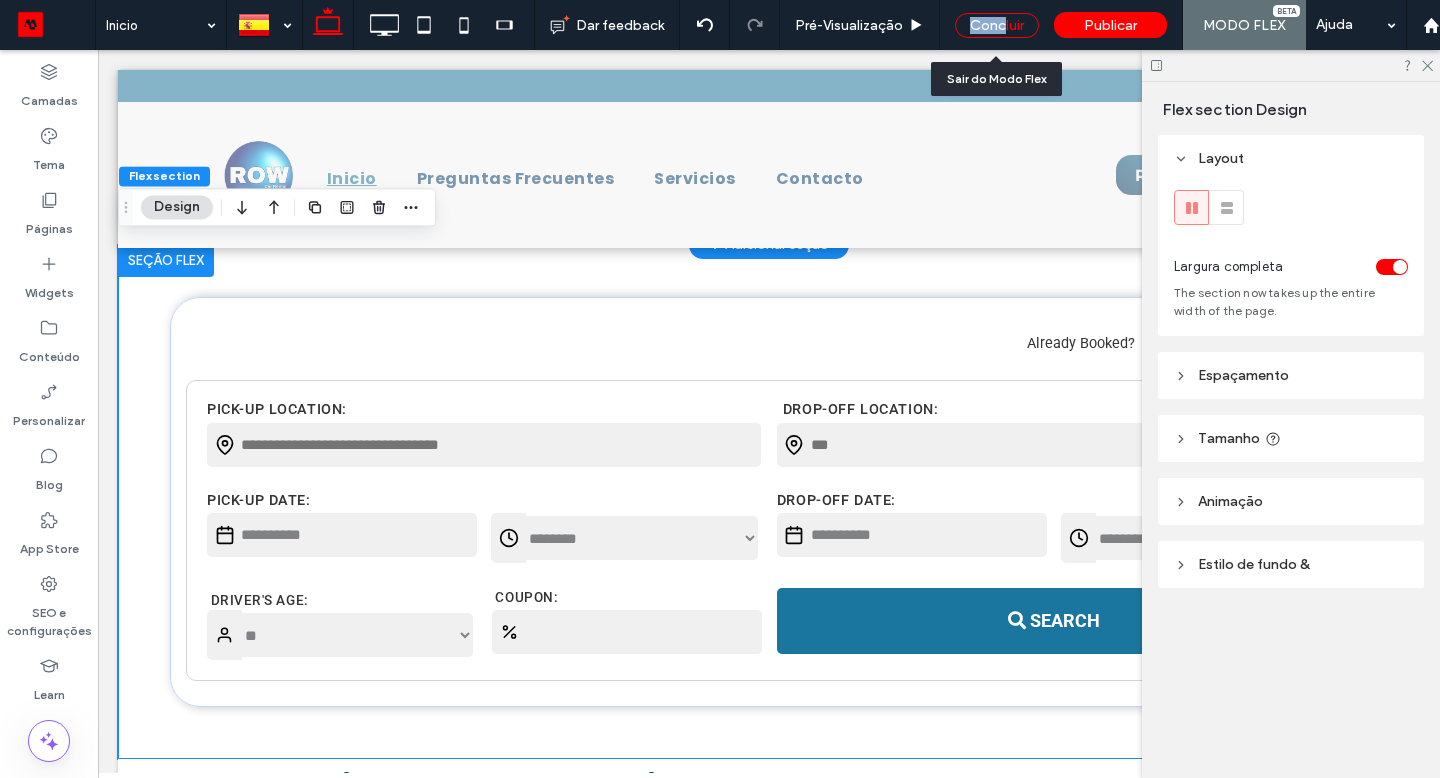 drag, startPoint x: 725, startPoint y: 460, endPoint x: 1004, endPoint y: 16, distance: 524.3825 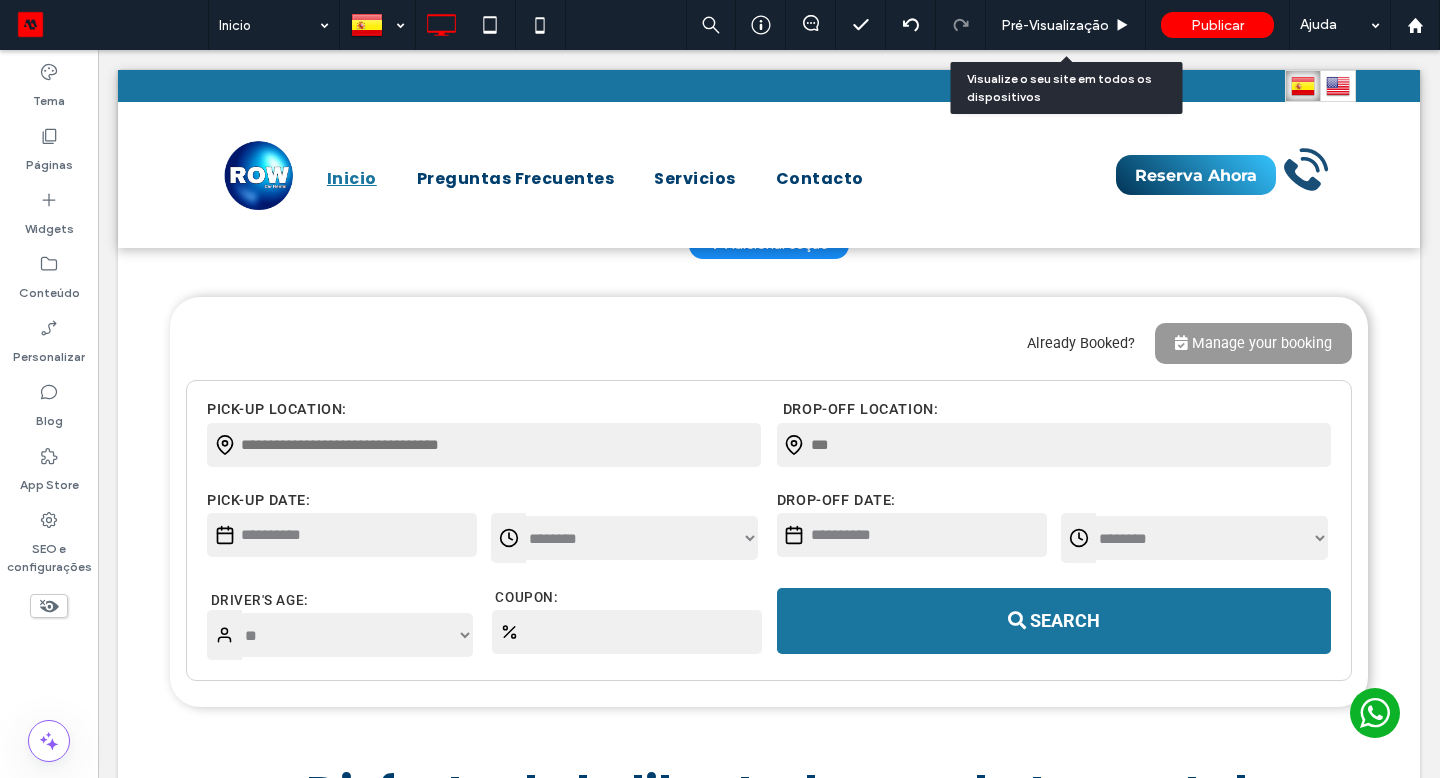 click on "Pré-Visualizaçāo" at bounding box center (1055, 25) 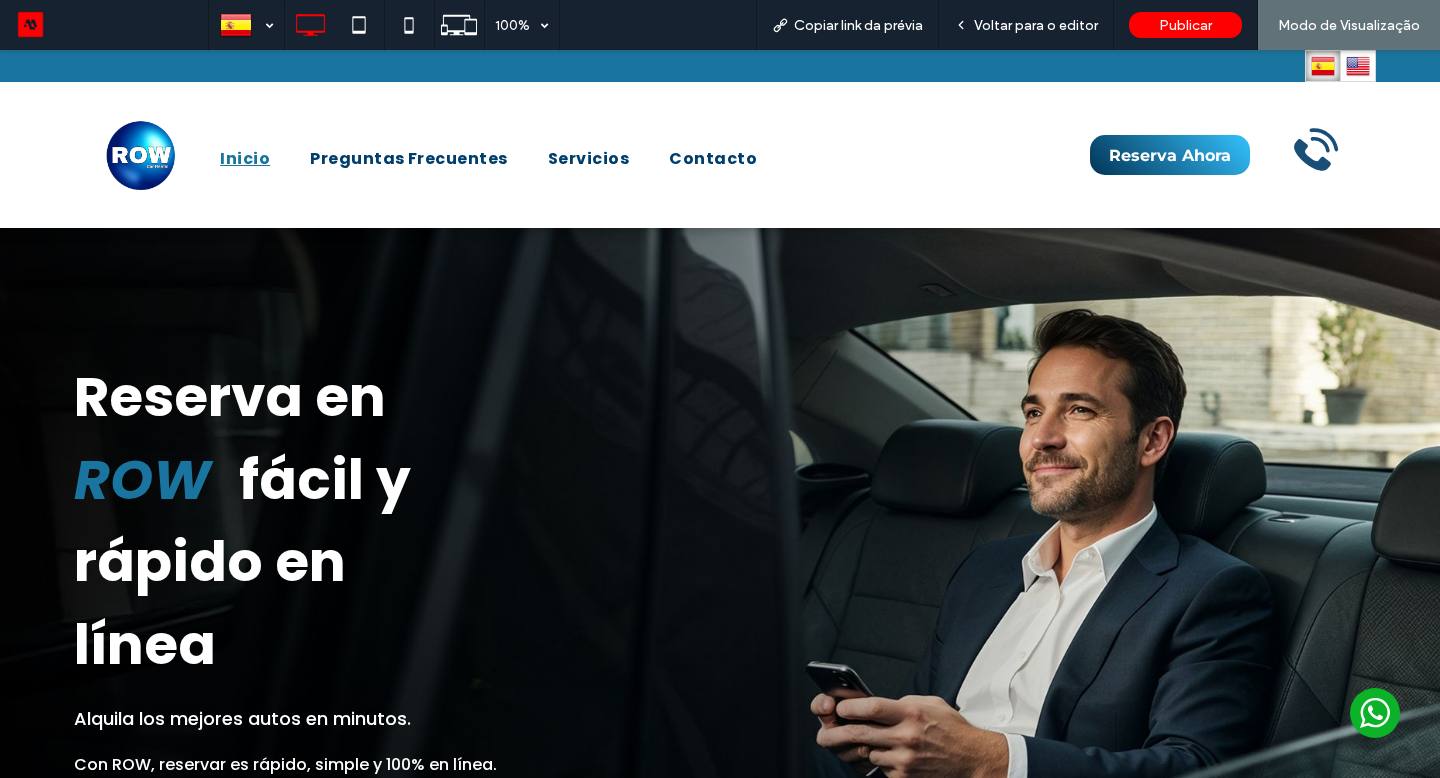 scroll, scrollTop: 0, scrollLeft: 0, axis: both 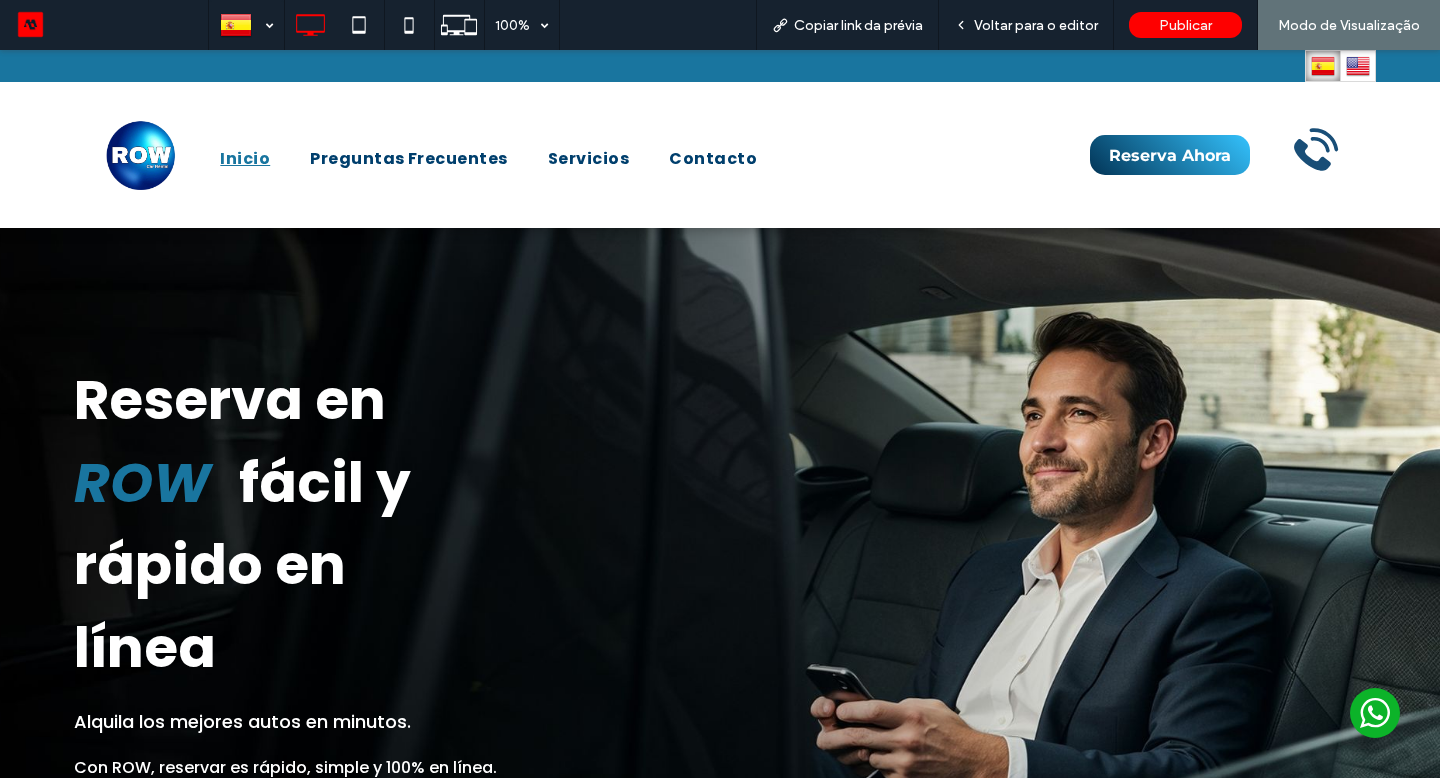 click on "Reserva Ahora" at bounding box center (1170, 155) 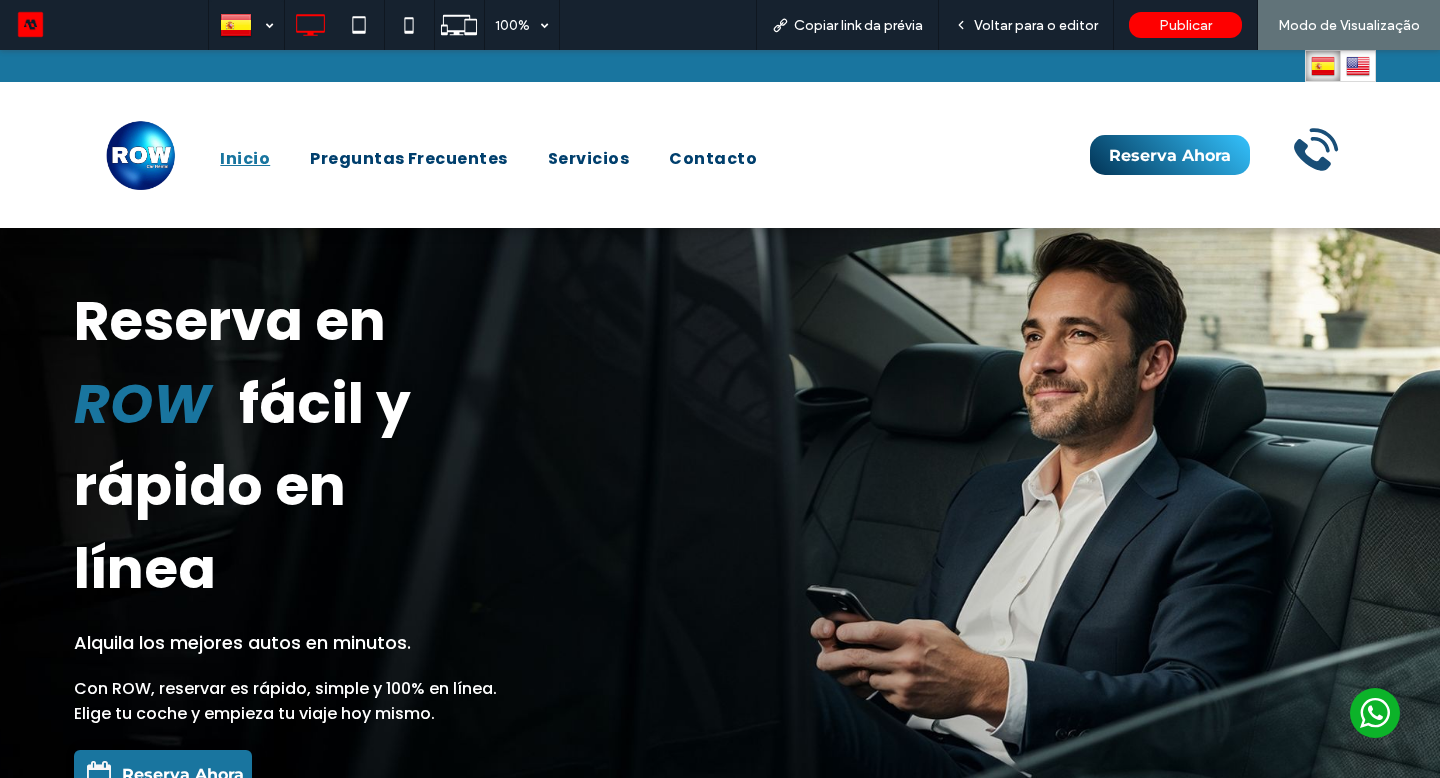 scroll, scrollTop: 472, scrollLeft: 0, axis: vertical 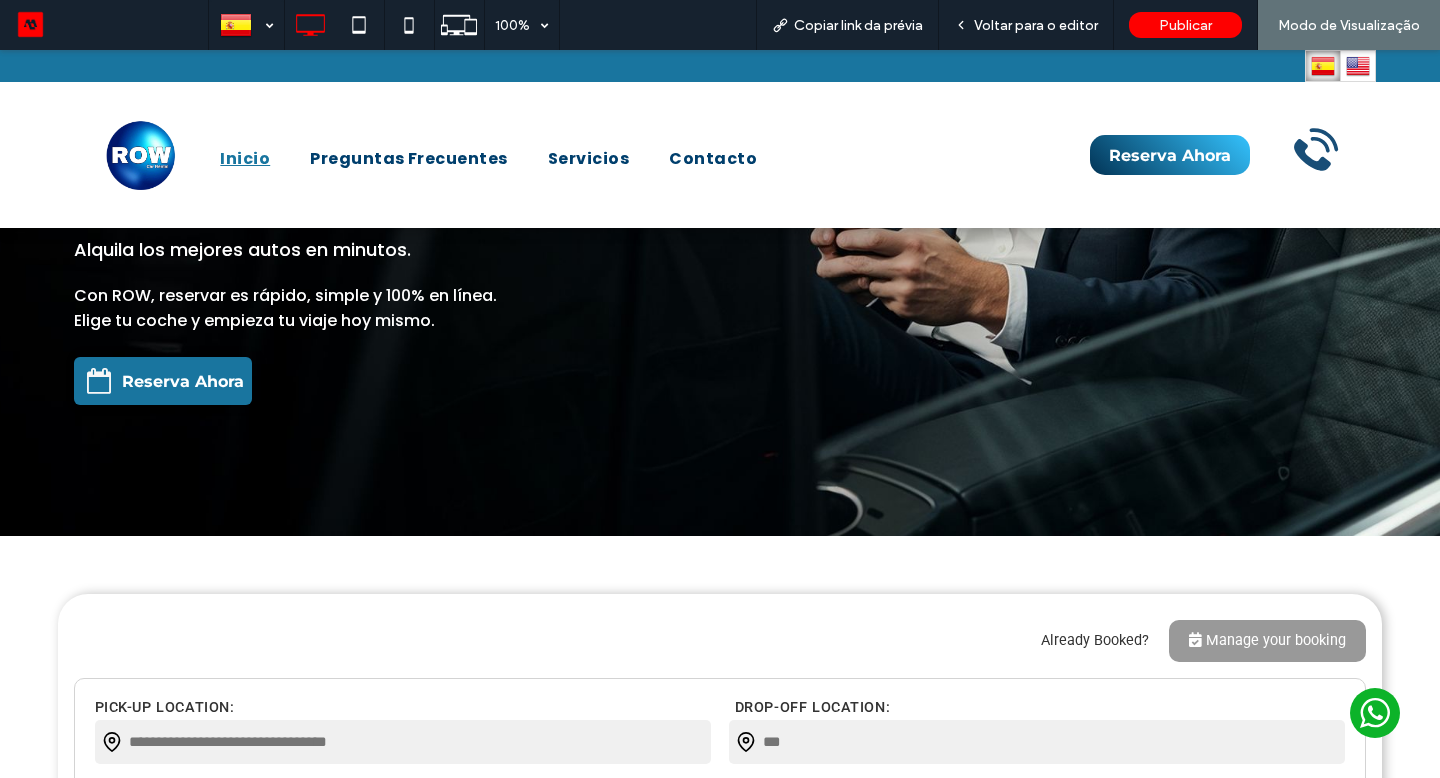 click on "Reserva Ahora" at bounding box center [183, 381] 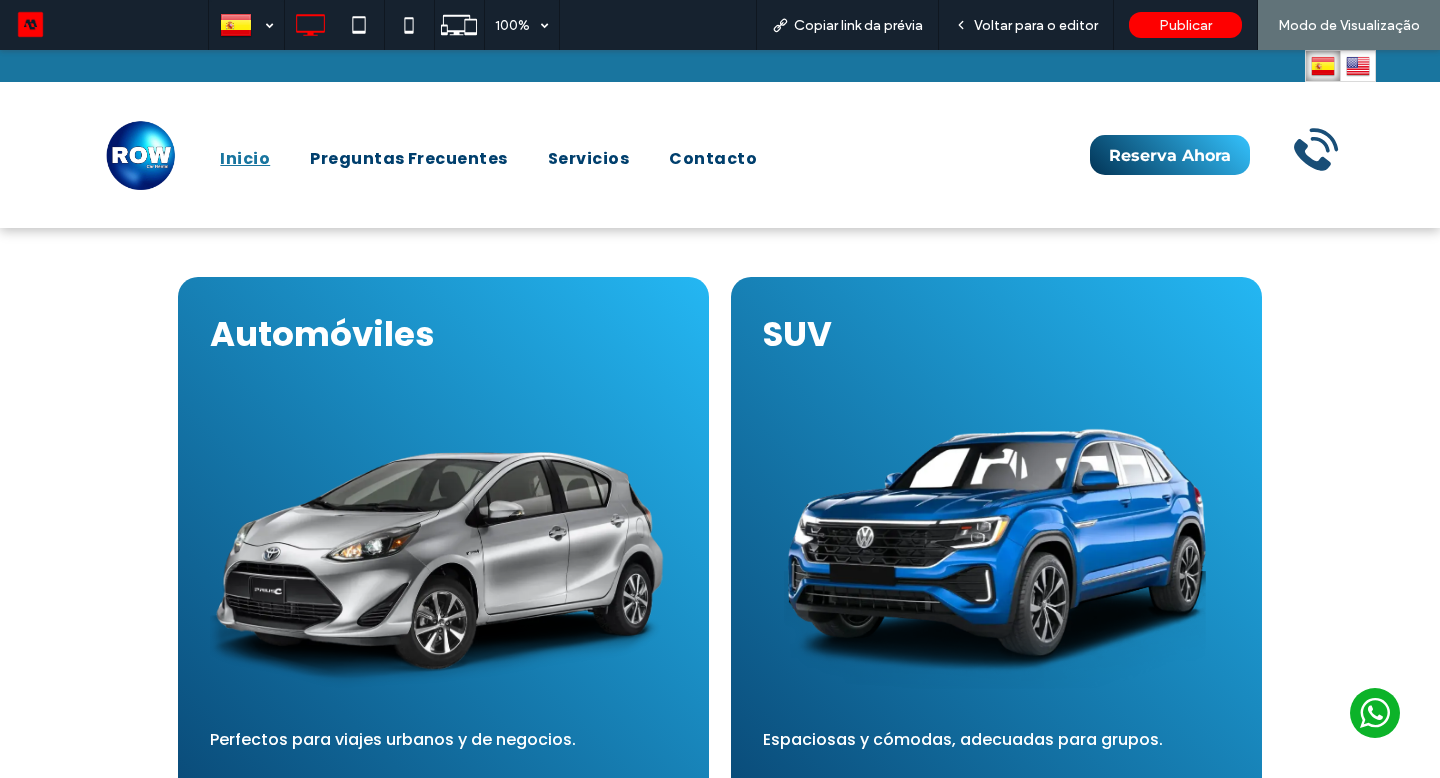 scroll, scrollTop: 1440, scrollLeft: 0, axis: vertical 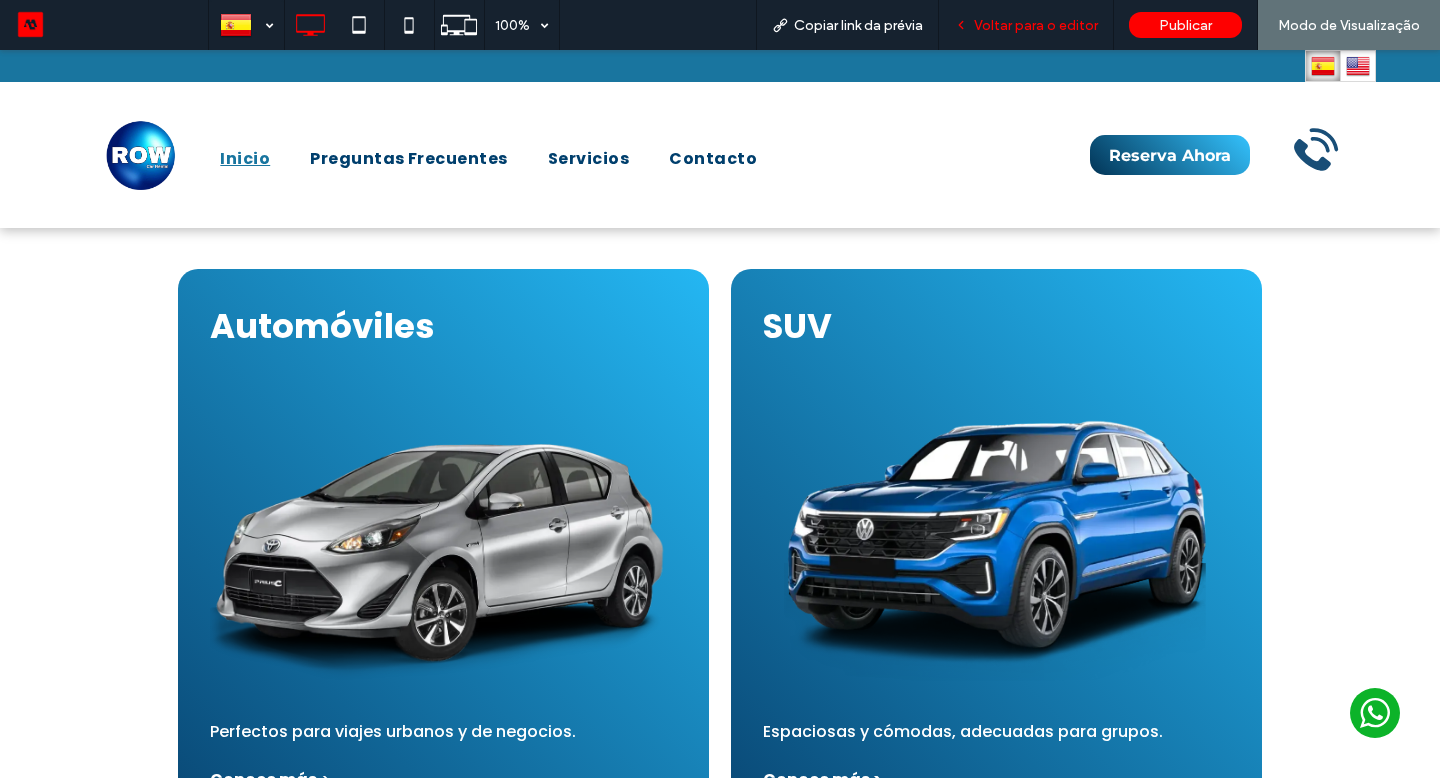 drag, startPoint x: 1004, startPoint y: 16, endPoint x: 1046, endPoint y: 24, distance: 42.755116 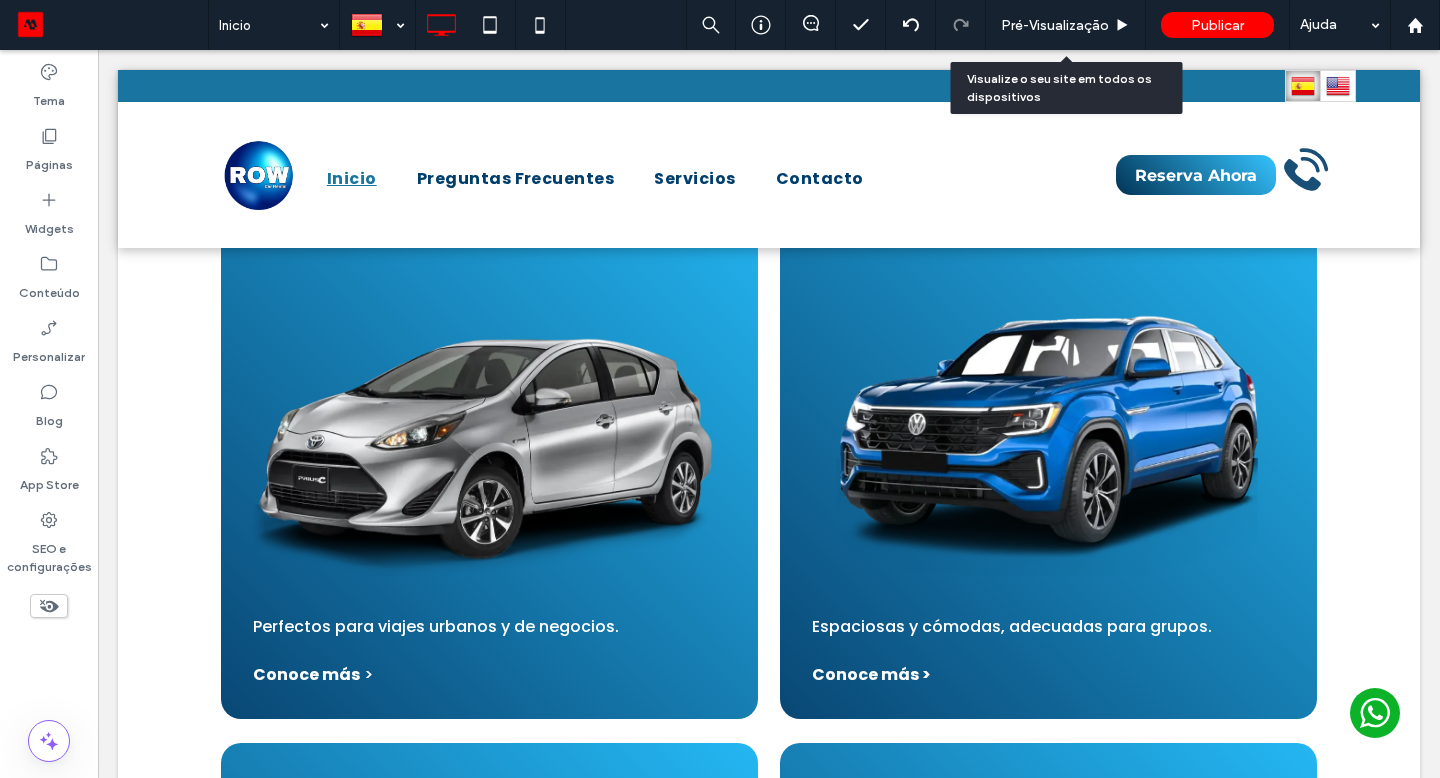 scroll, scrollTop: 1427, scrollLeft: 0, axis: vertical 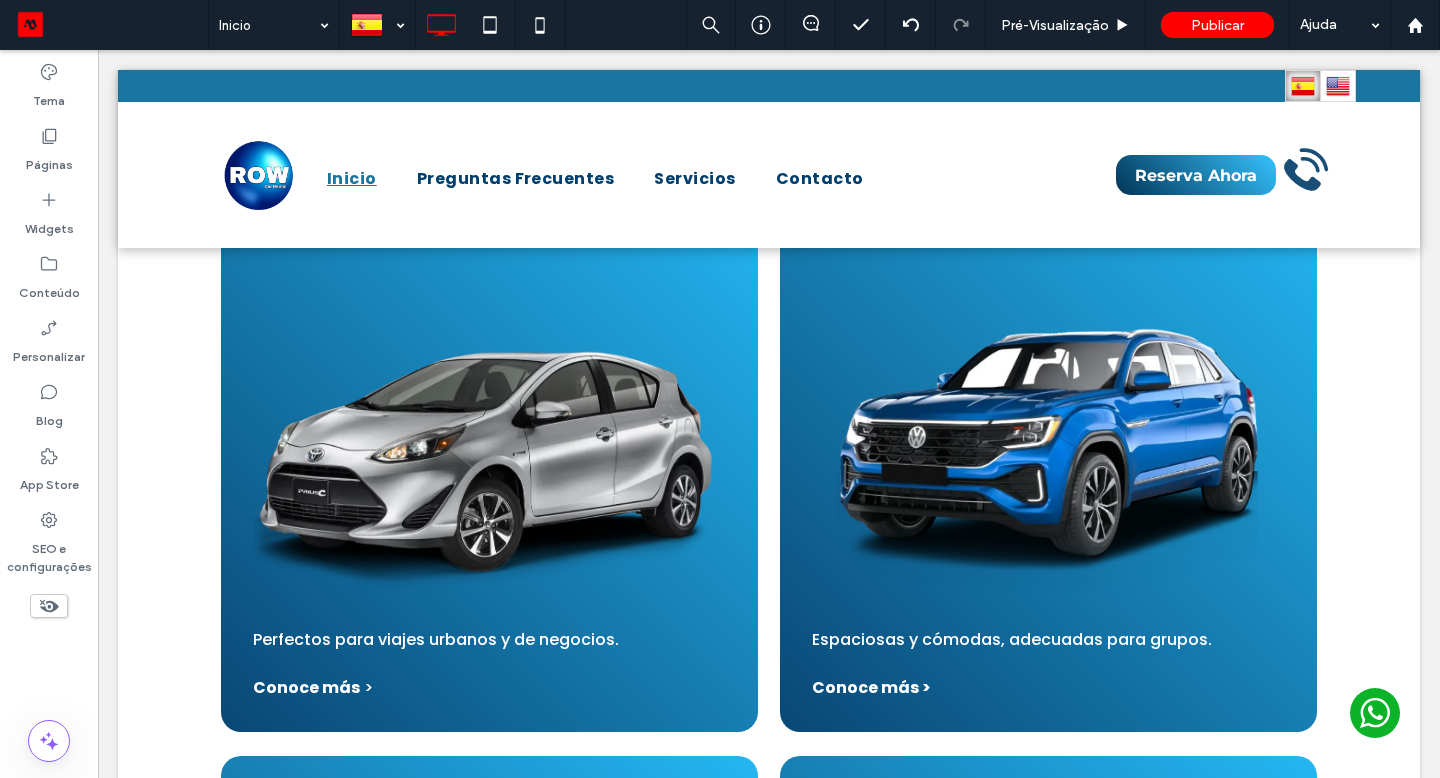 click on "Automóviles
Perfectos para viajes urbanos y de negocios.
Conoce más   >
Camionetas
Soluciones de transporte para grandes cargas.
Conoce más >
SUV
Espaciosas y cómodas, adecuadas para grupos.
Conoce más >
Autobuses
Soluciones de transporte para personal de trabajo.
Conoce más >
Seção Clique para editar no Modo Flex + Adicionar seção" at bounding box center (769, 744) 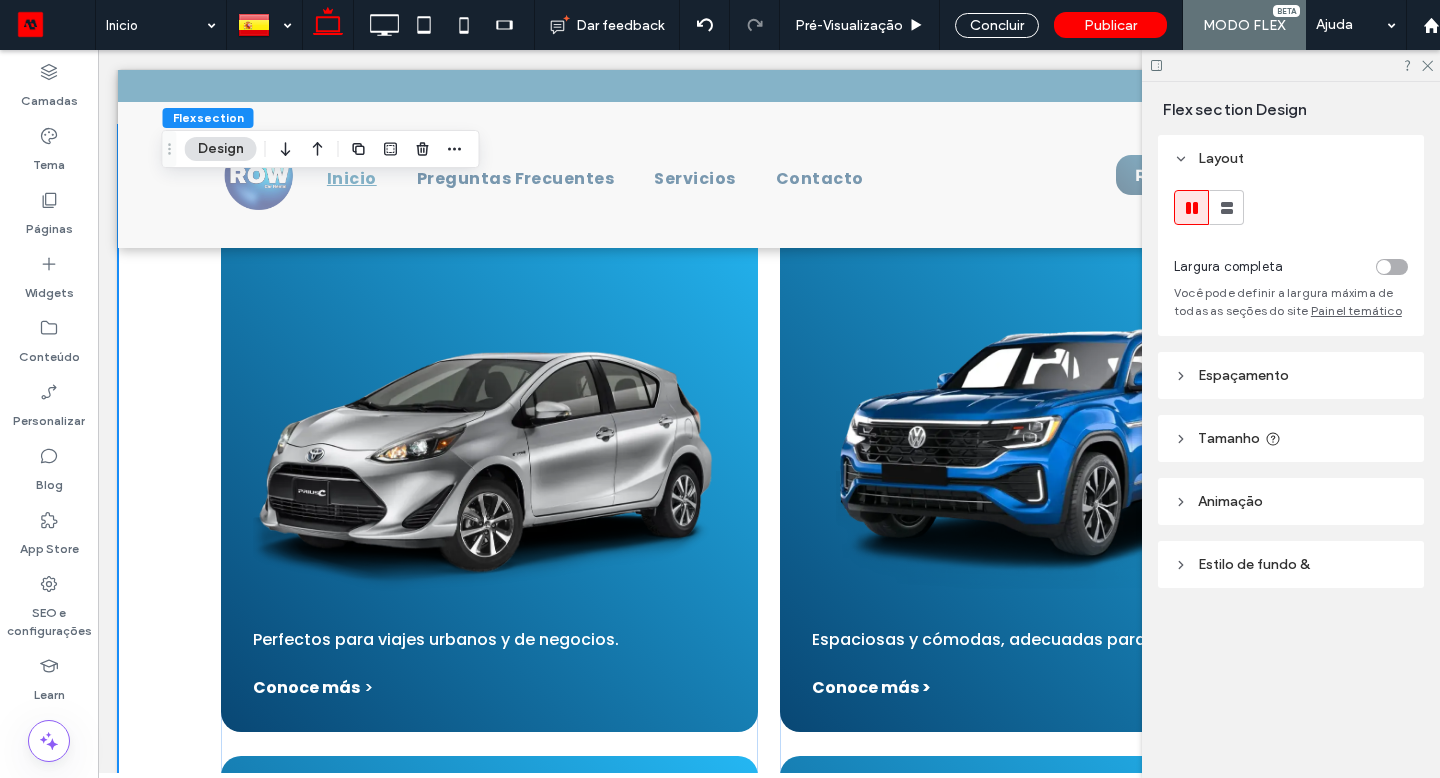 click on "Automóviles
Perfectos para viajes urbanos y de negocios.
Conoce más   >
Camionetas
Soluciones de transporte para grandes cargas.
Conoce más >
SUV
Espaciosas y cómodas, adecuadas para grupos.
Conoce más >
Autobuses
Soluciones de transporte para personal de trabajo.
Conoce más >" at bounding box center [769, 744] 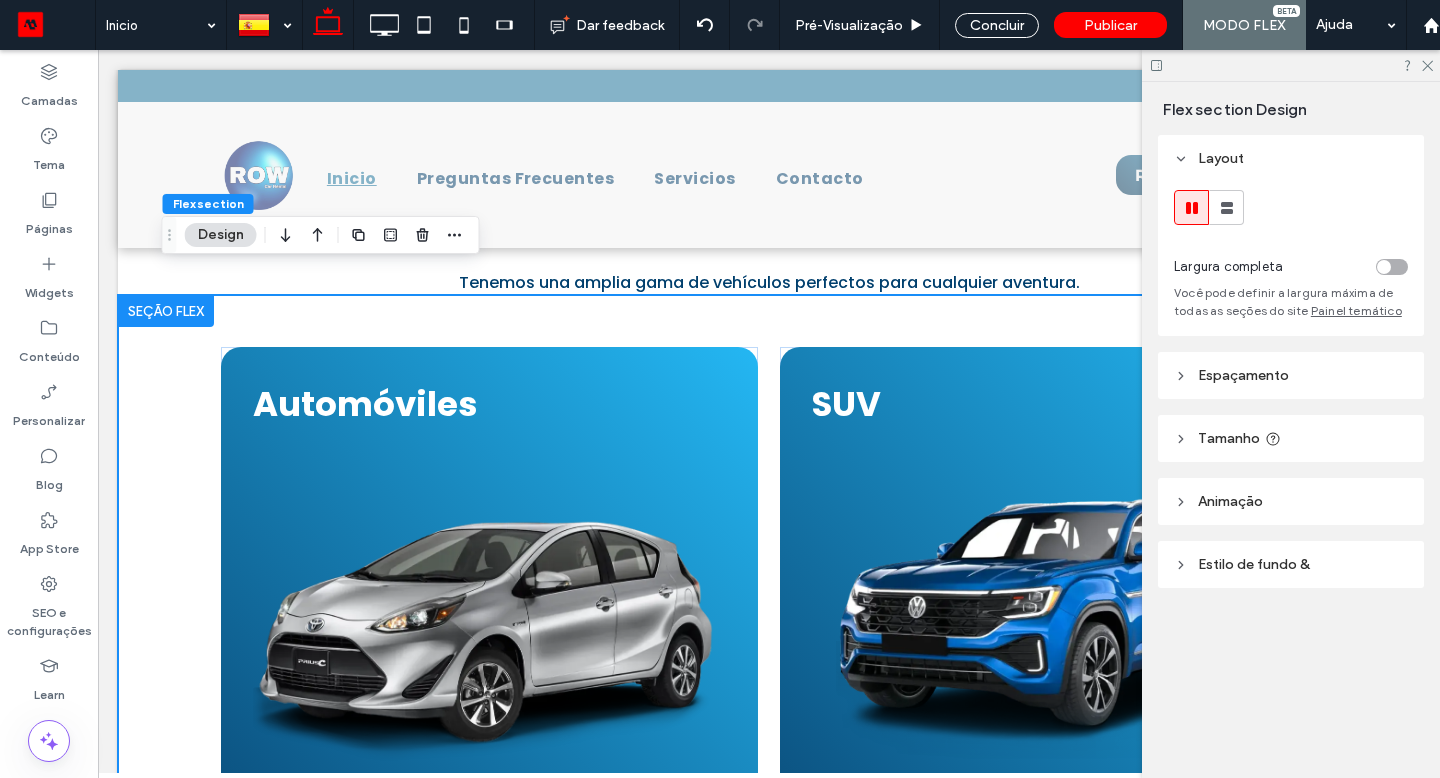 scroll, scrollTop: 1181, scrollLeft: 0, axis: vertical 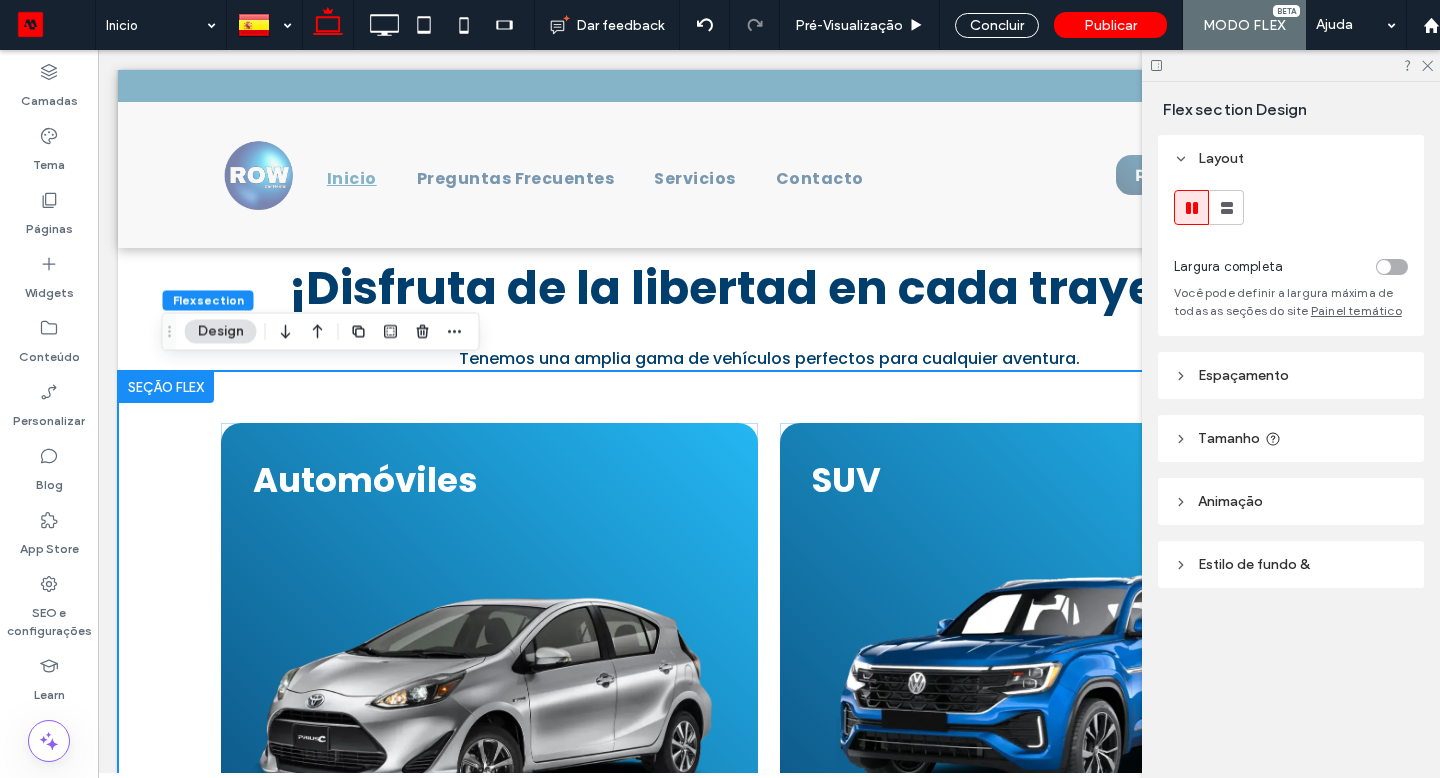 click 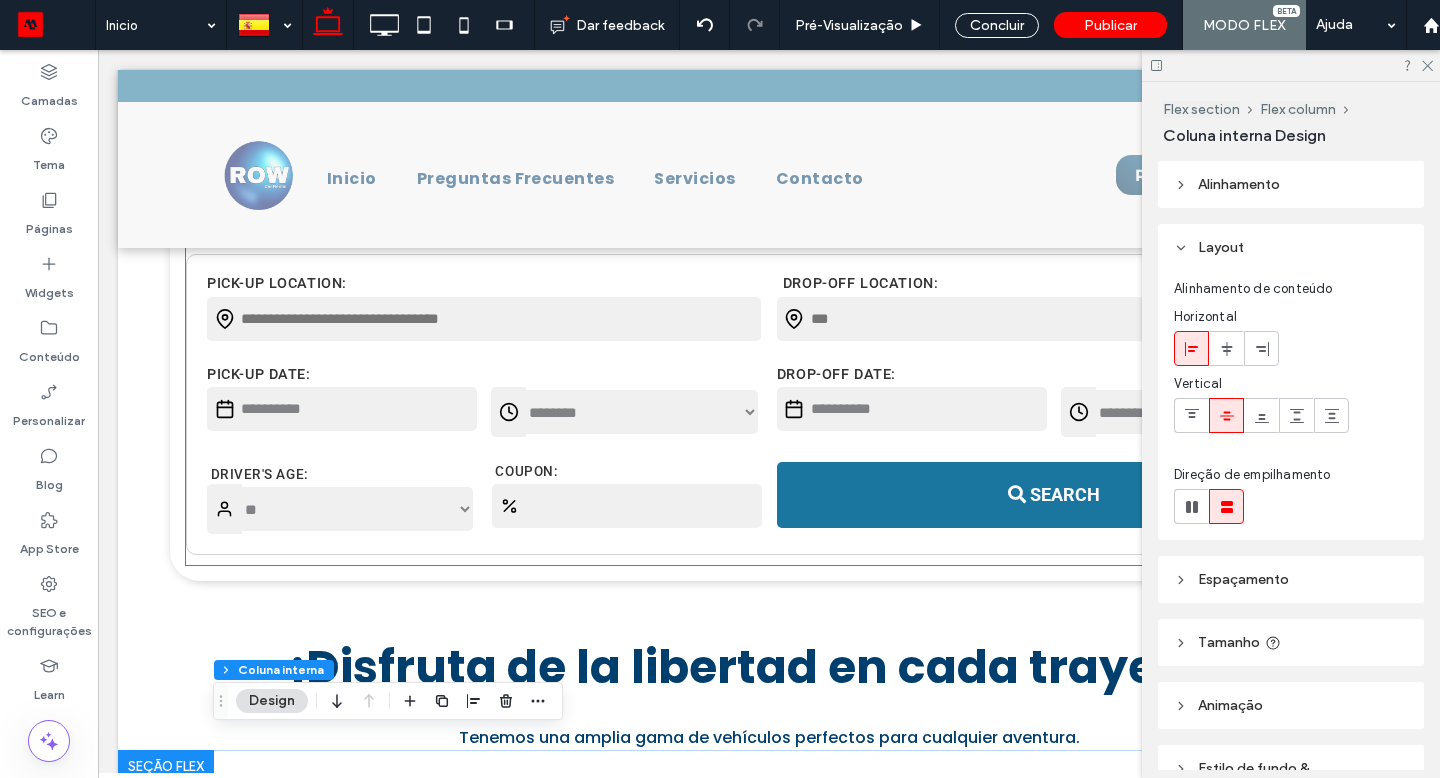 scroll, scrollTop: 1160, scrollLeft: 0, axis: vertical 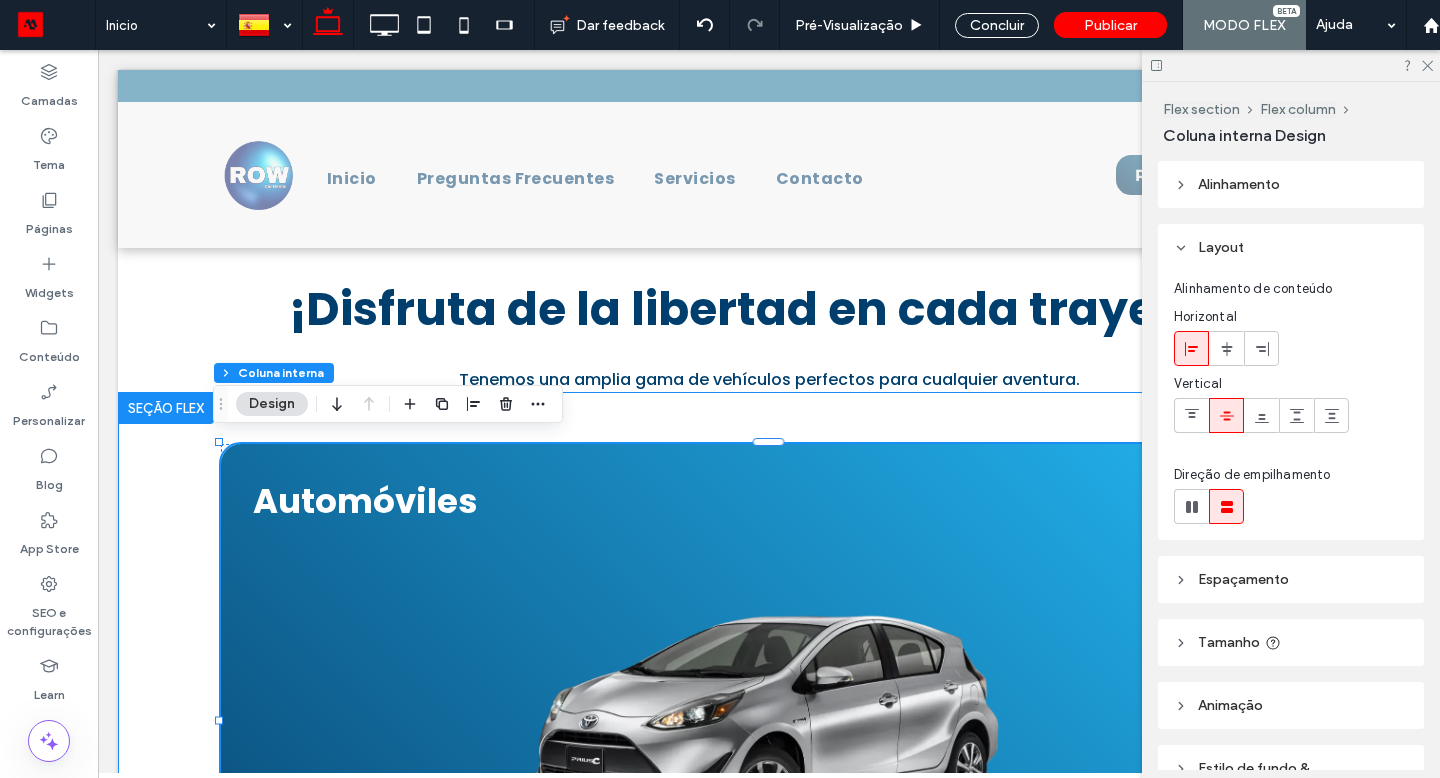 click on "Automóviles
Perfectos para viajes urbanos y de negocios.
Conoce más   >
Camionetas
Soluciones de transporte para grandes cargas.
Conoce más >
SUV
Espaciosas y cómodas, adecuadas para grupos.
Conoce más >
Autobuses
Soluciones de transporte para personal de trabajo.
Conoce más >" at bounding box center (769, 1584) 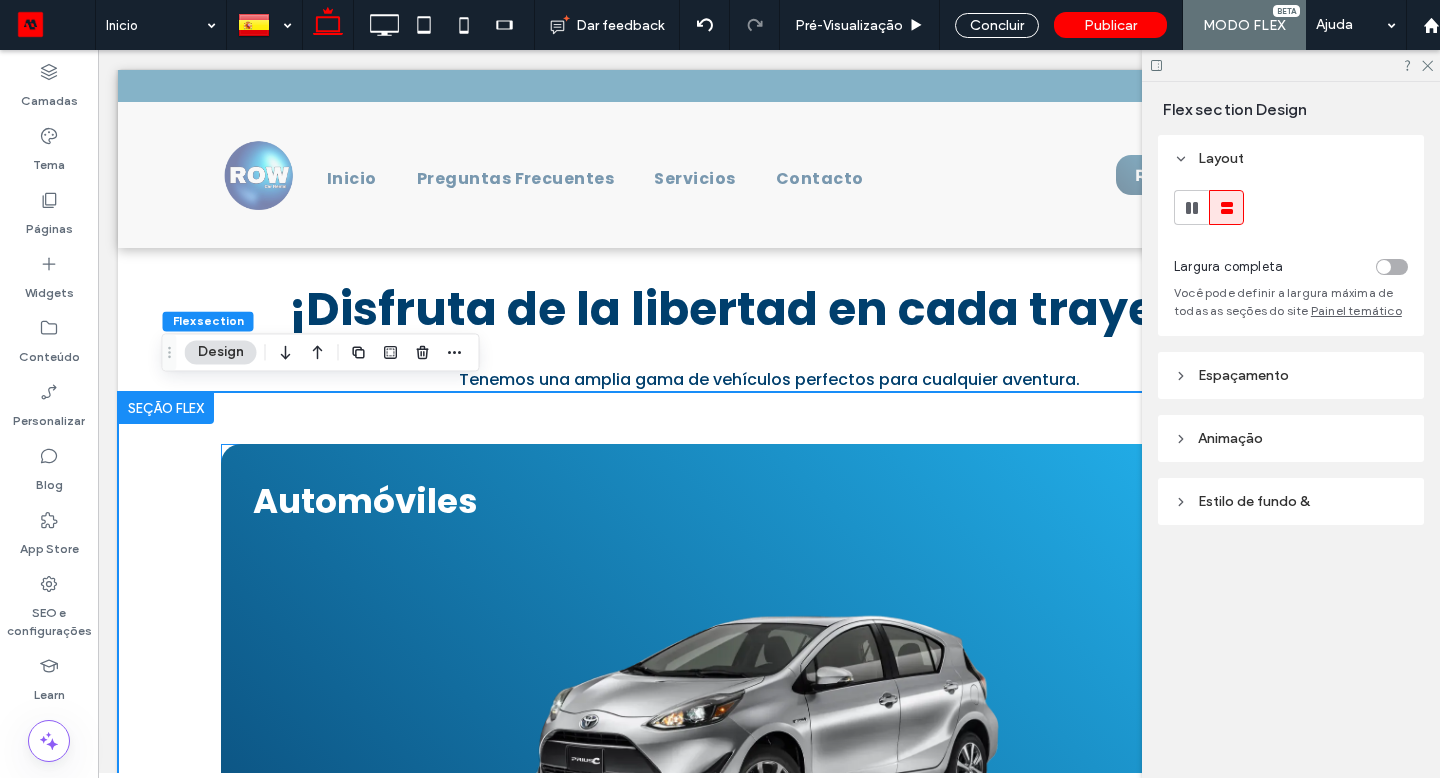 click on "Automóviles
Perfectos para viajes urbanos y de negocios.
Conoce más   >
Camionetas
Soluciones de transporte para grandes cargas.
Conoce más >" at bounding box center (769, 1011) 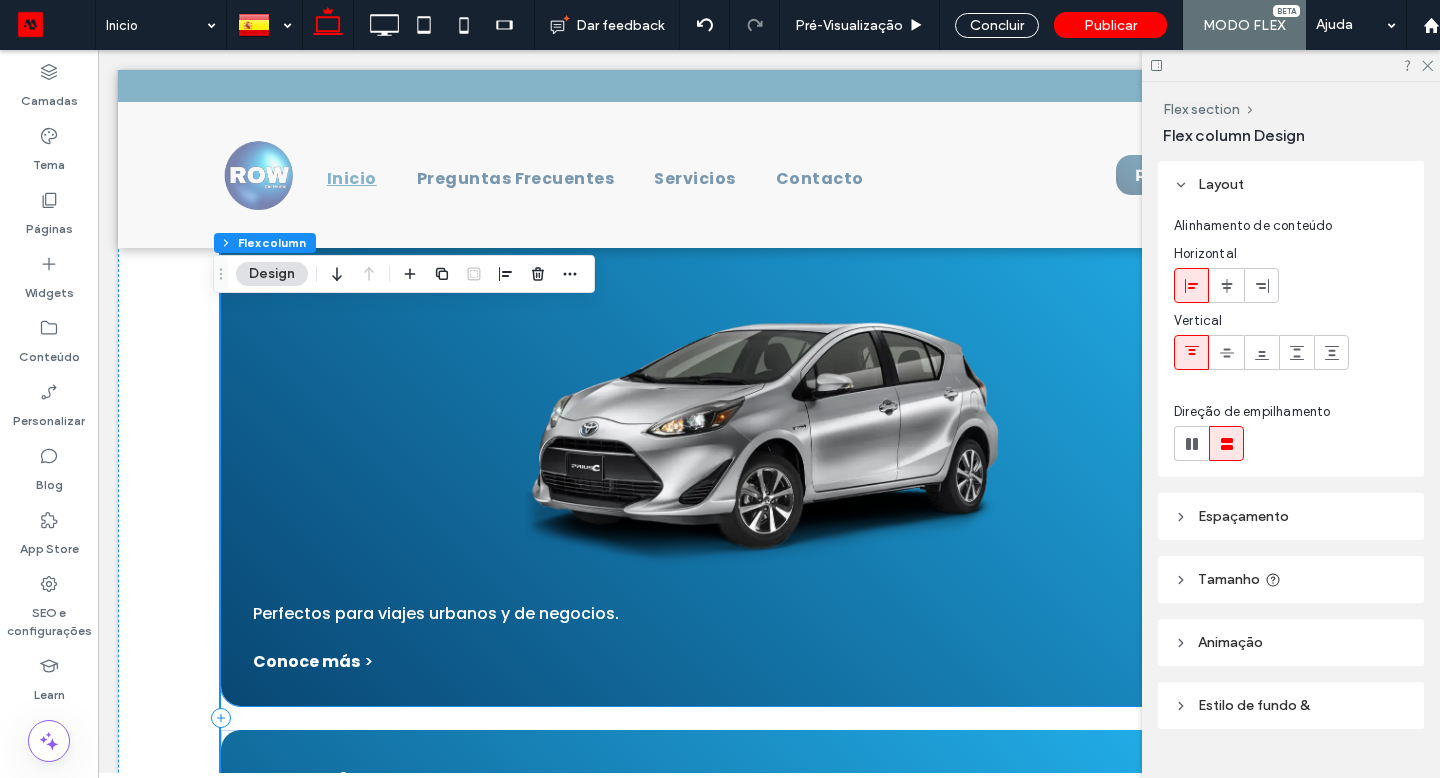 scroll, scrollTop: 1700, scrollLeft: 0, axis: vertical 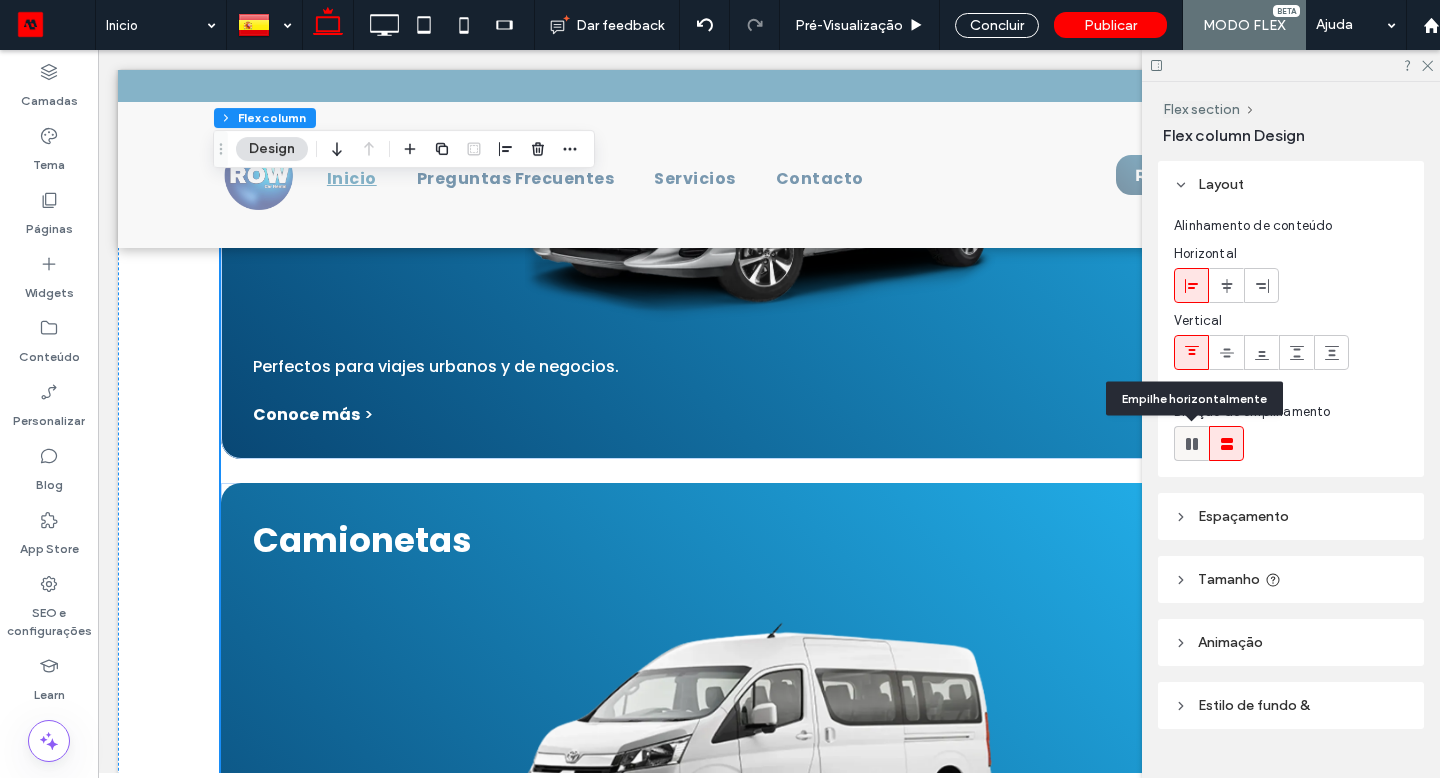 click 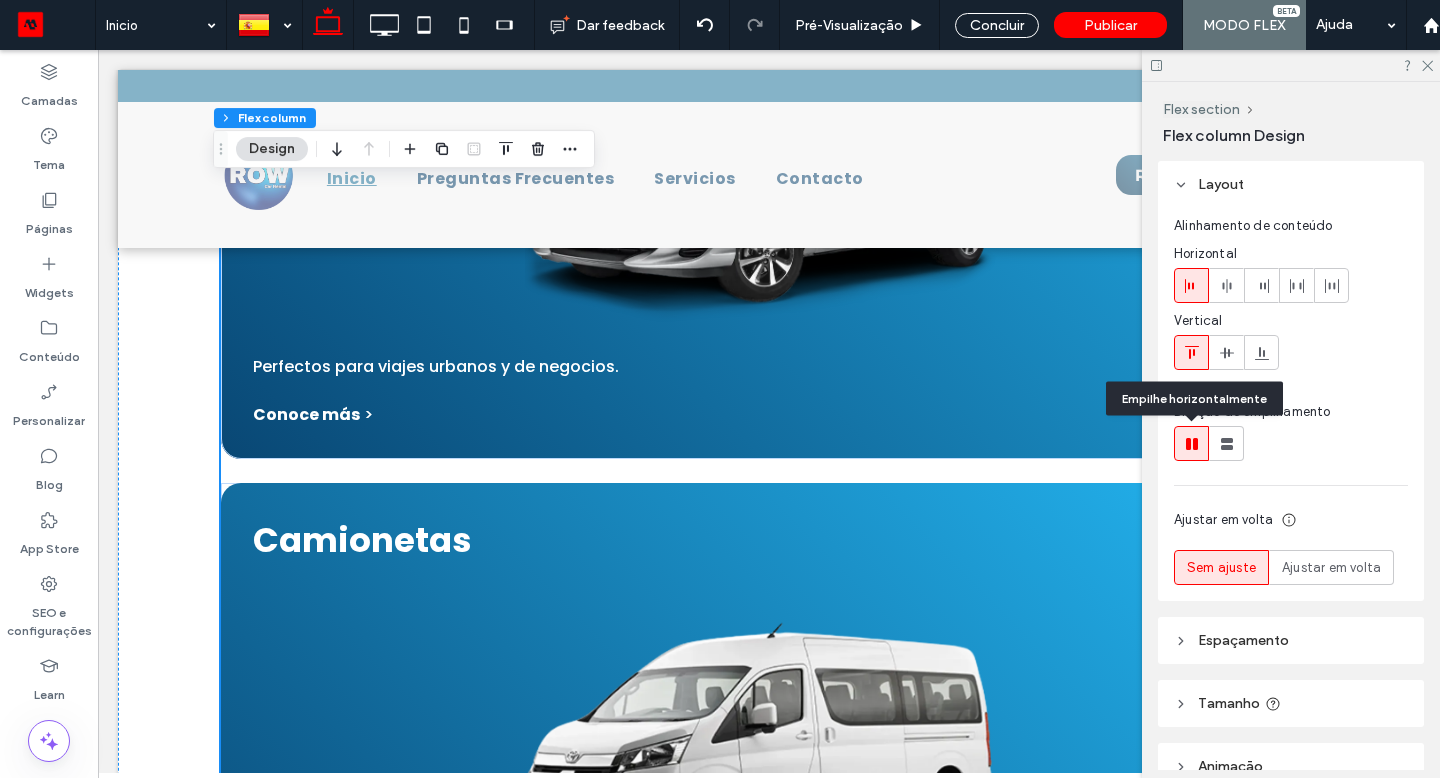 type on "*" 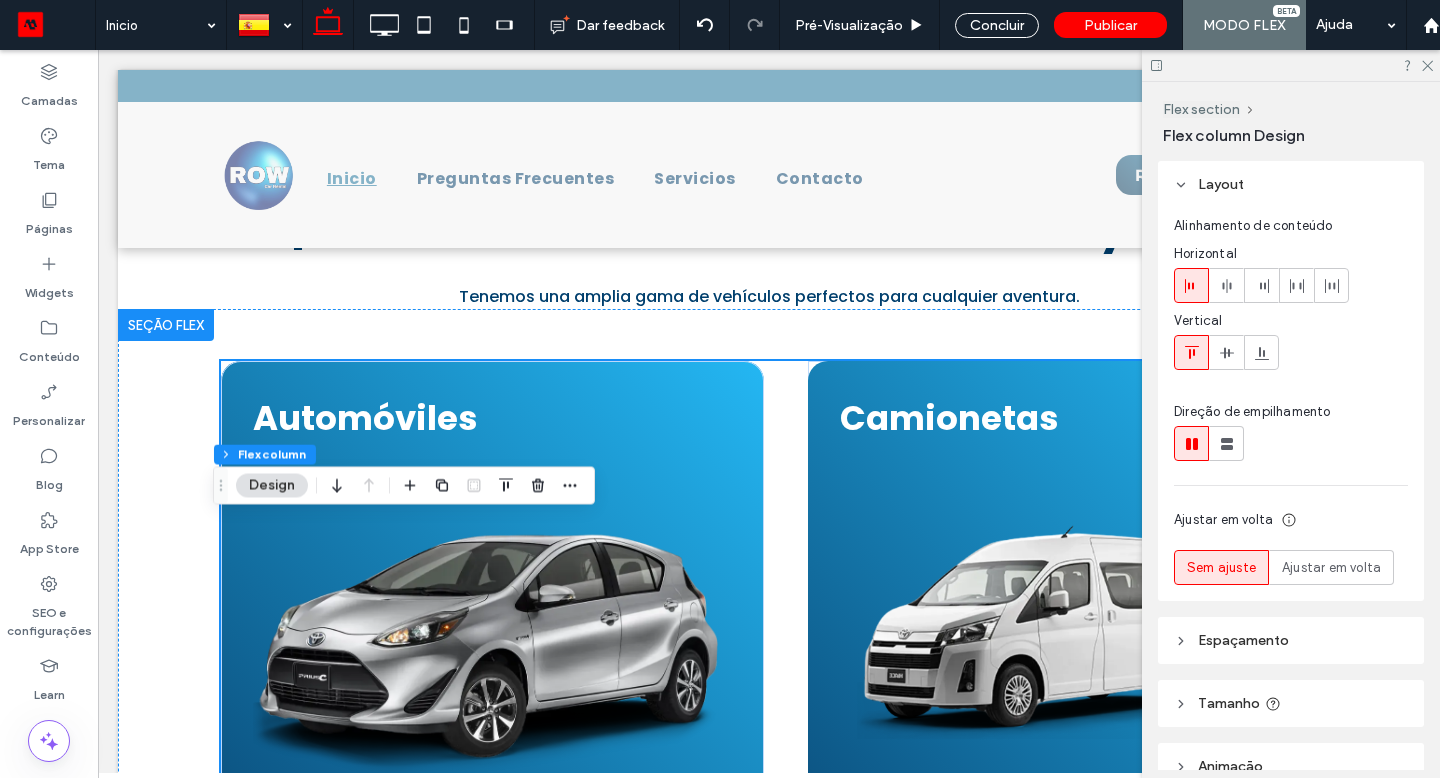 scroll, scrollTop: 1034, scrollLeft: 0, axis: vertical 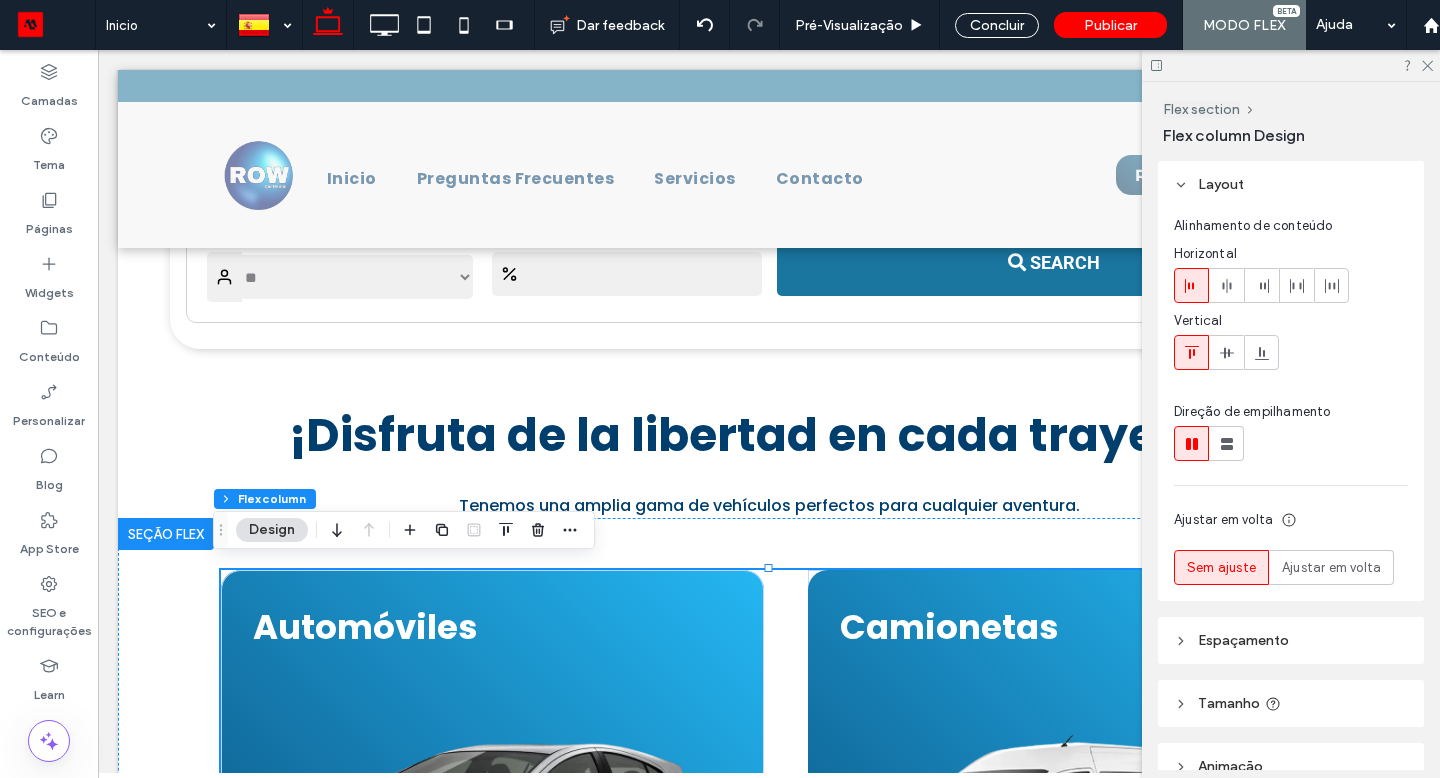 click 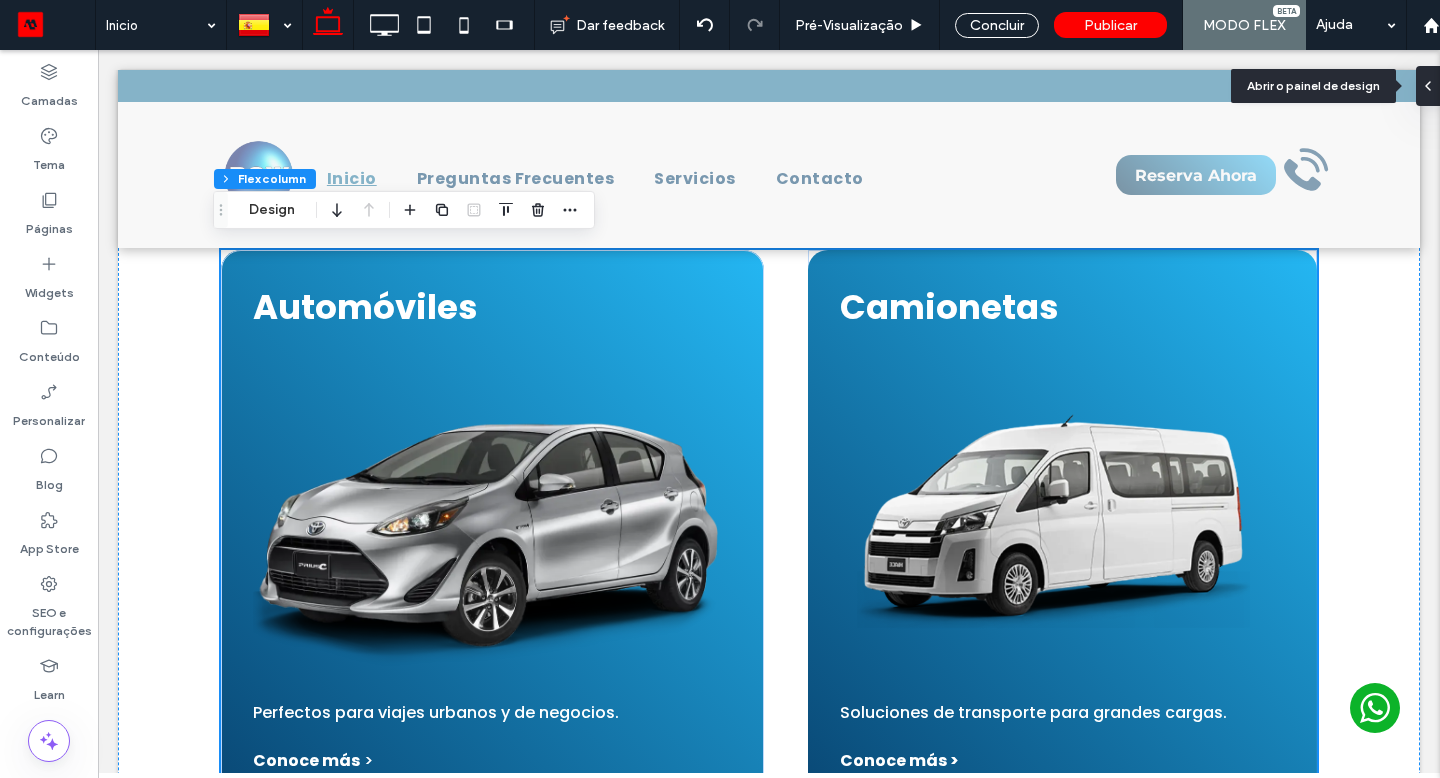 scroll, scrollTop: 1358, scrollLeft: 0, axis: vertical 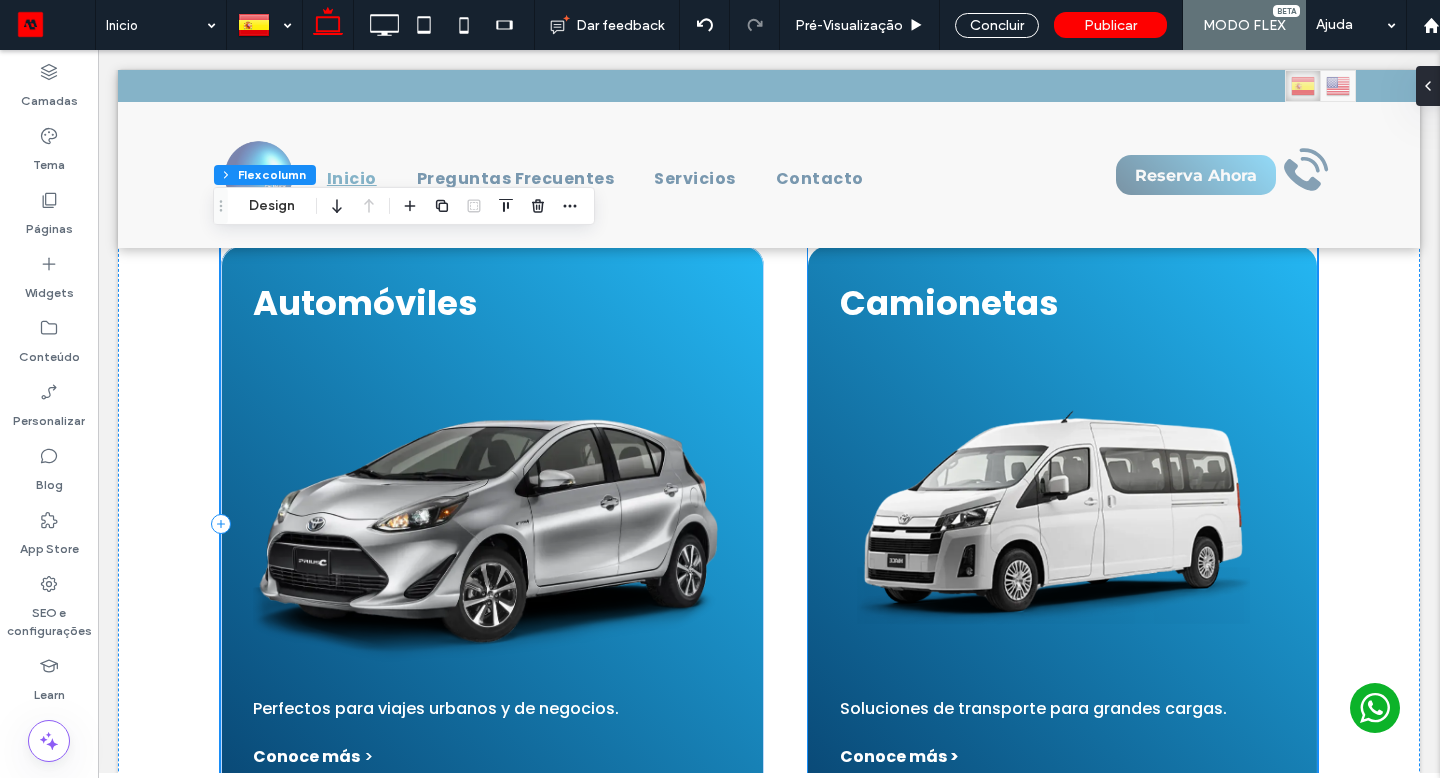 click on "Camionetas
Soluciones de transporte para grandes cargas.
Conoce más >" at bounding box center (1062, 523) 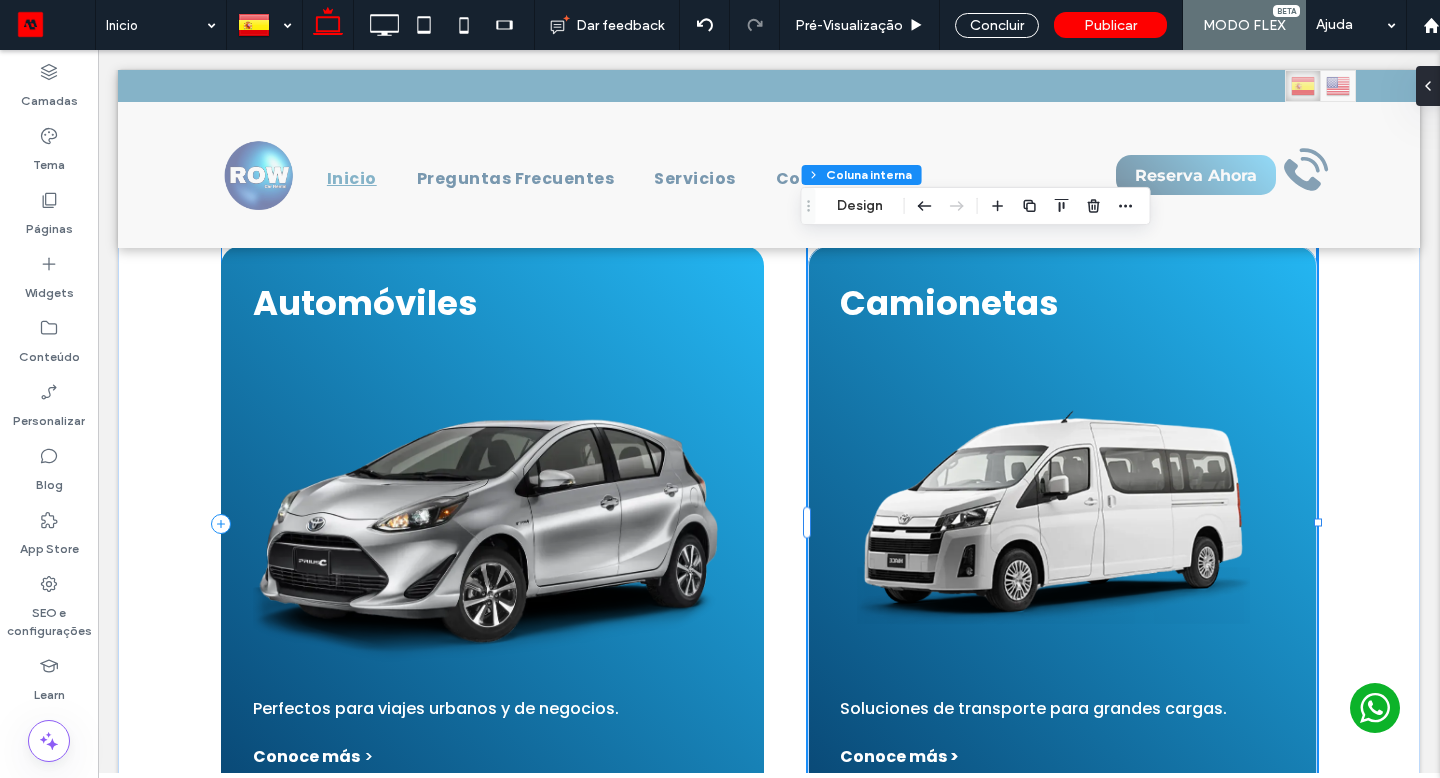 click 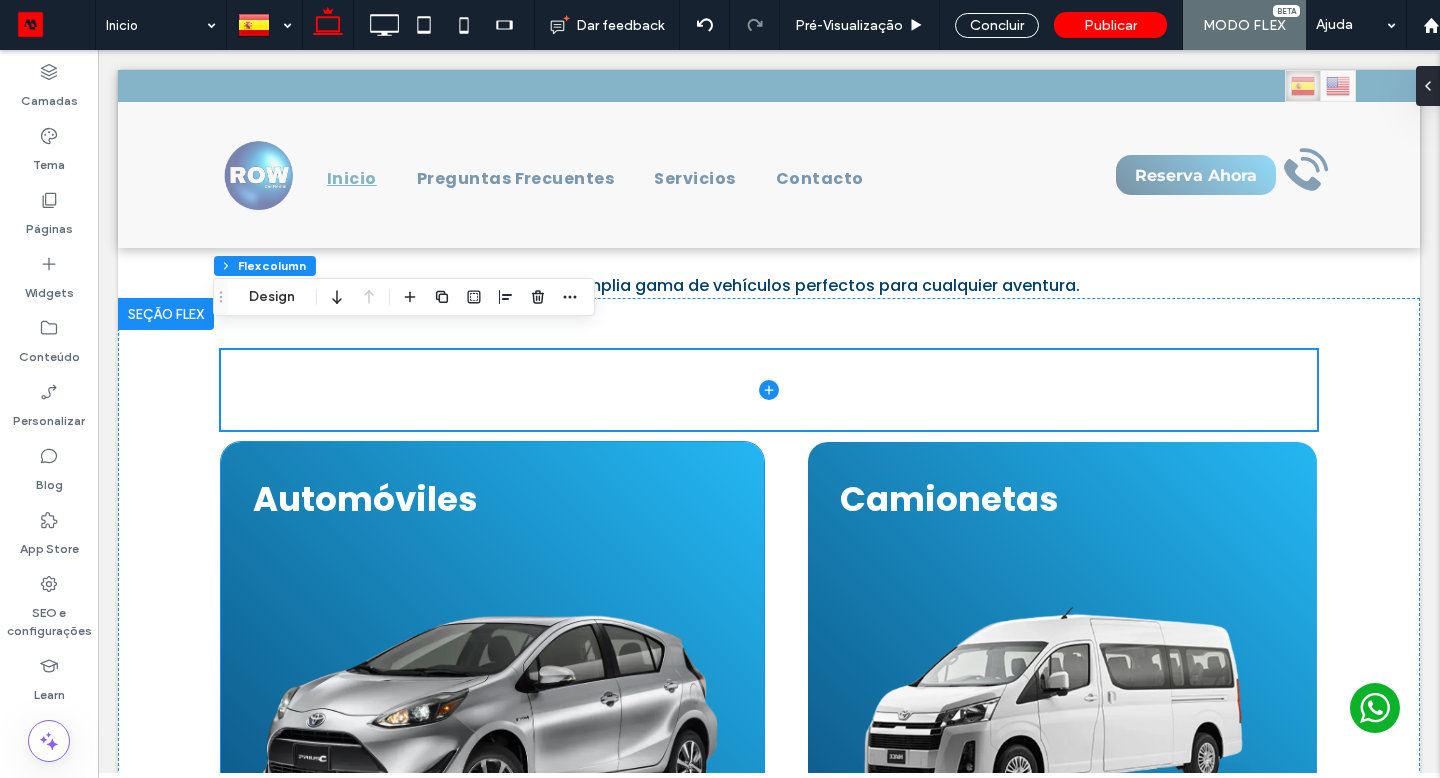 scroll, scrollTop: 1250, scrollLeft: 0, axis: vertical 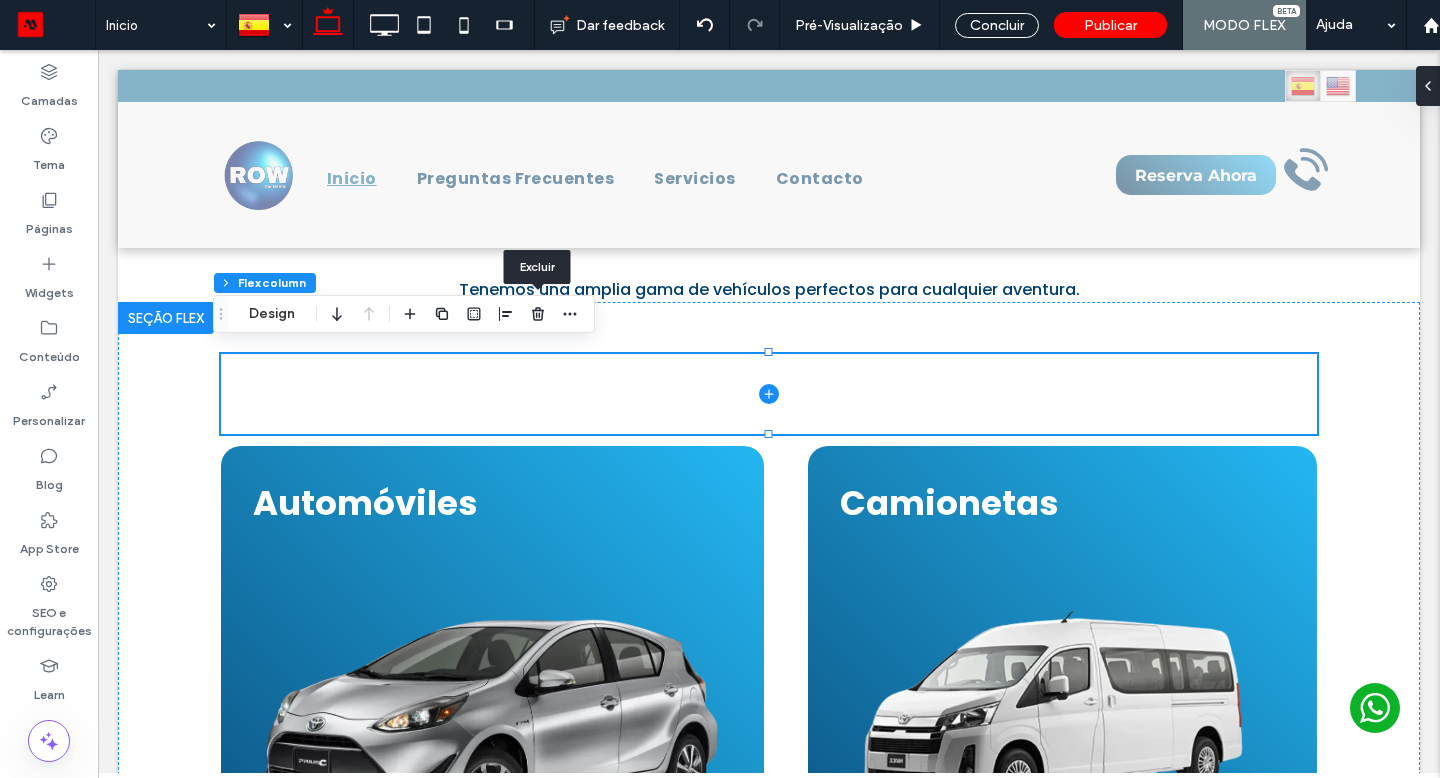 click 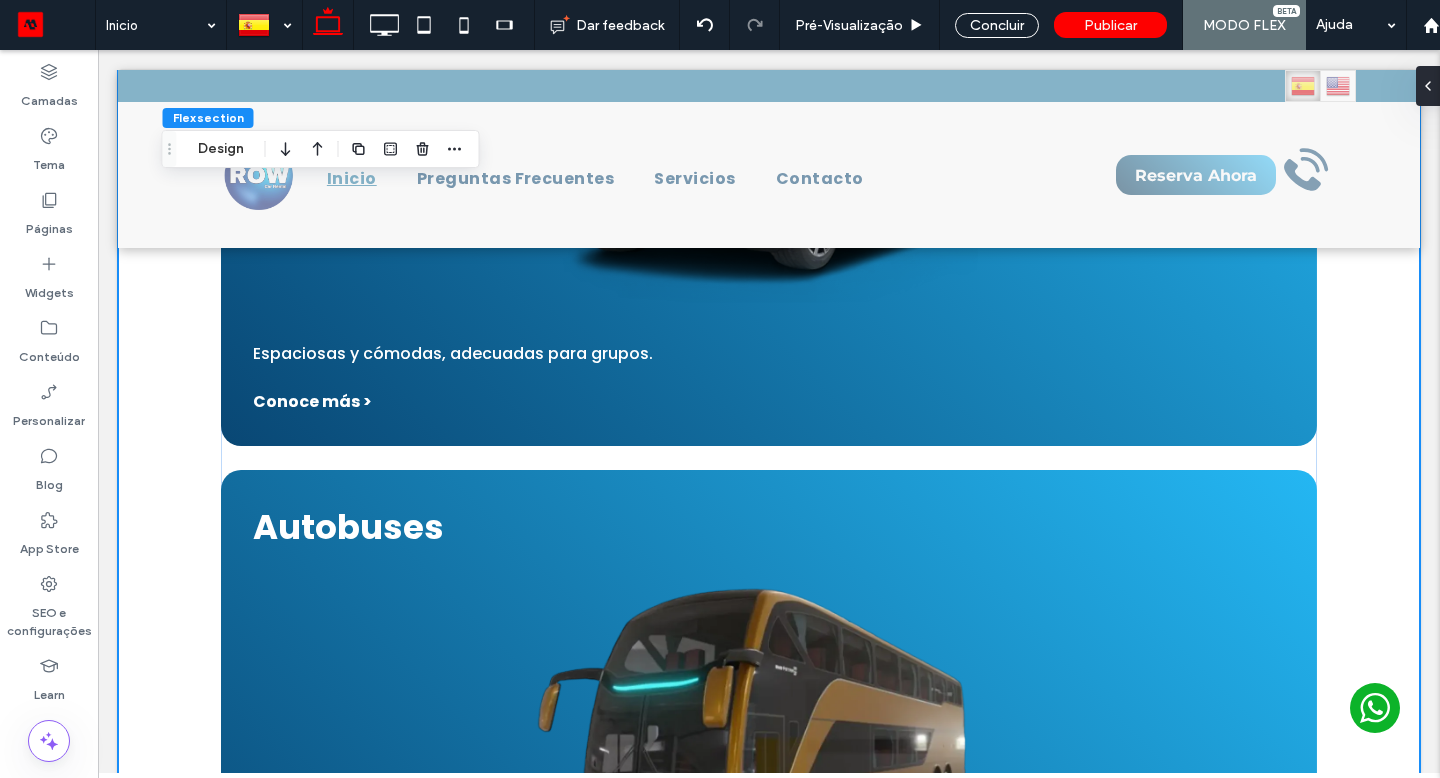 scroll, scrollTop: 2306, scrollLeft: 0, axis: vertical 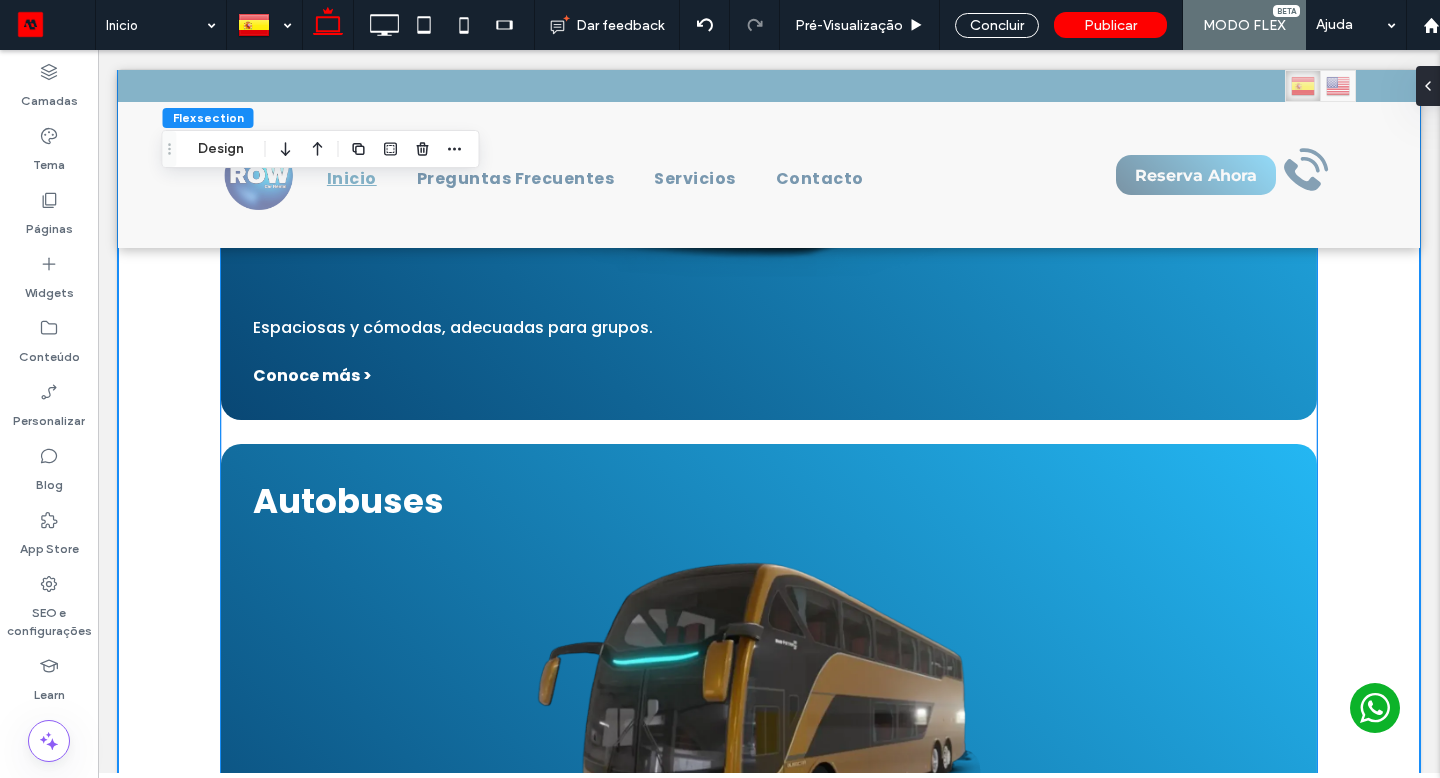 click on "SUV
Espaciosas y cómodas, adecuadas para grupos.
Conoce más >
Autobuses
Soluciones de transporte para personal de trabajo.
Conoce más >" at bounding box center (769, 432) 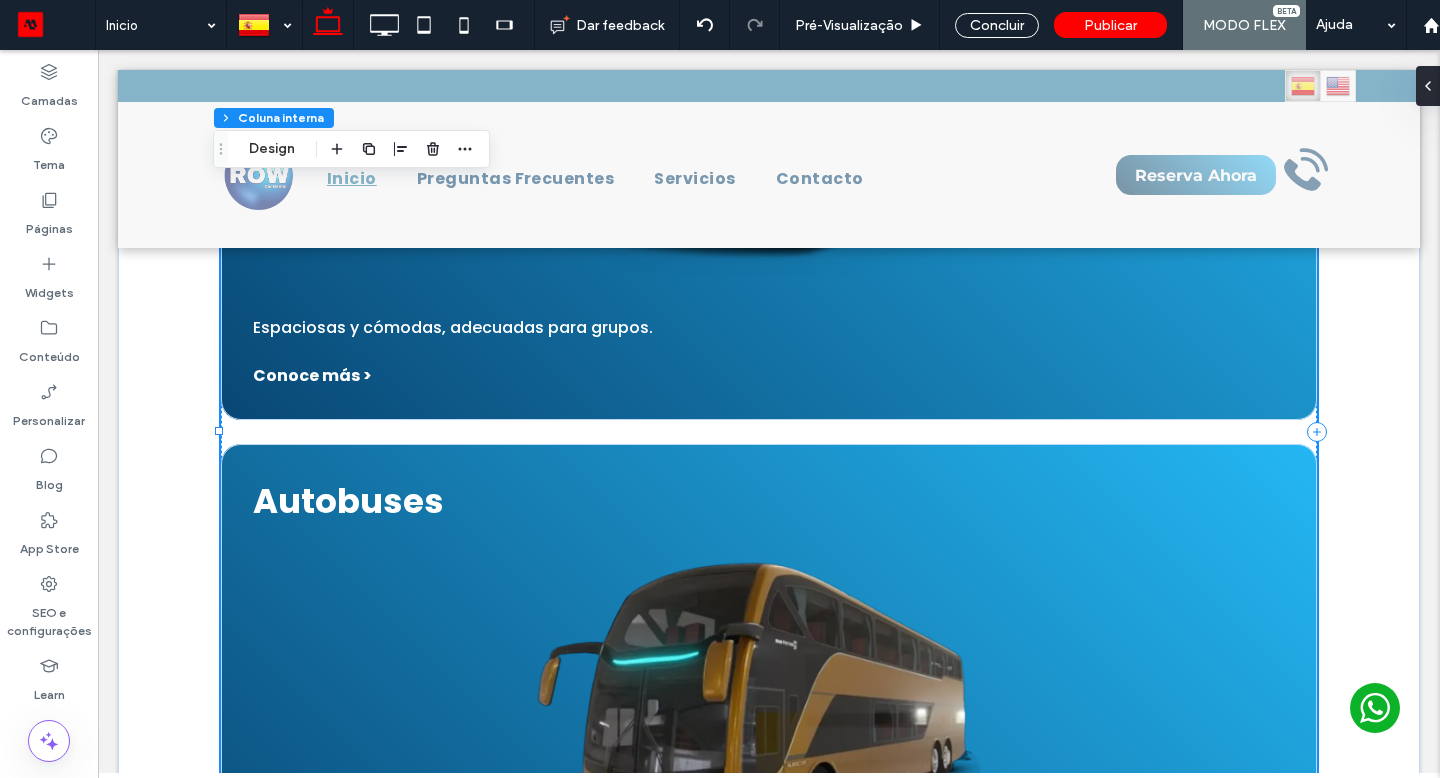 click on "SUV
Espaciosas y cómodas, adecuadas para grupos.
Conoce más >
Autobuses
Soluciones de transporte para personal de trabajo.
Conoce más >" at bounding box center (769, 432) 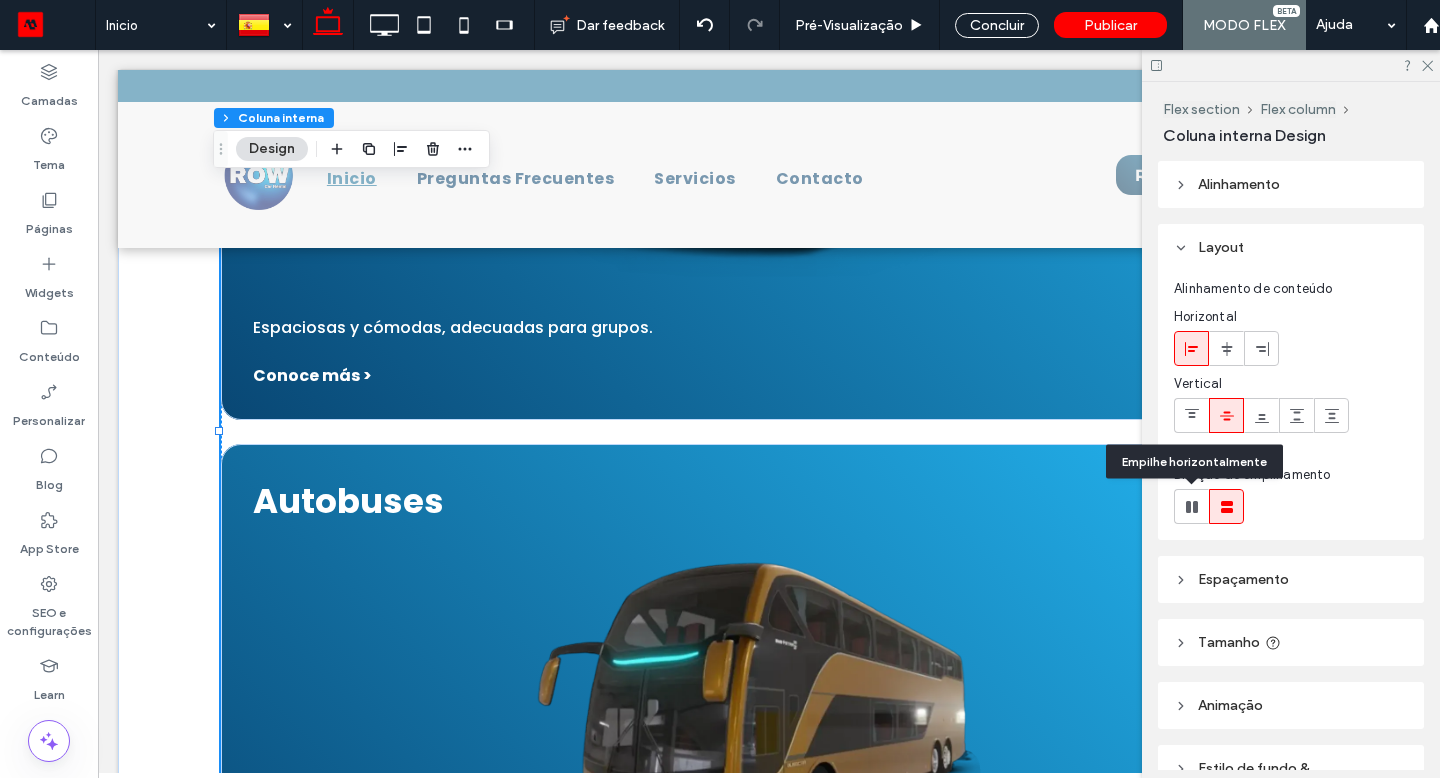 click 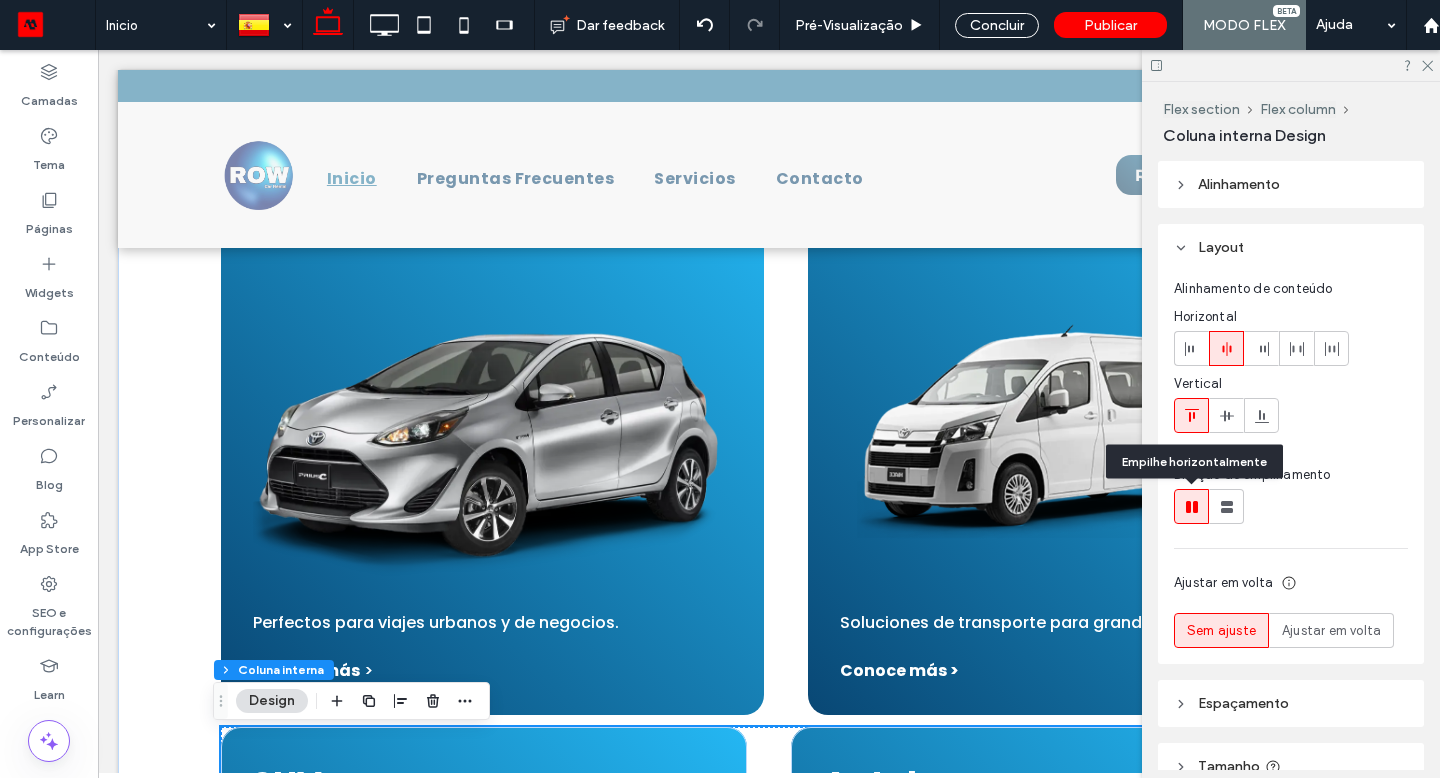 scroll, scrollTop: 1382, scrollLeft: 0, axis: vertical 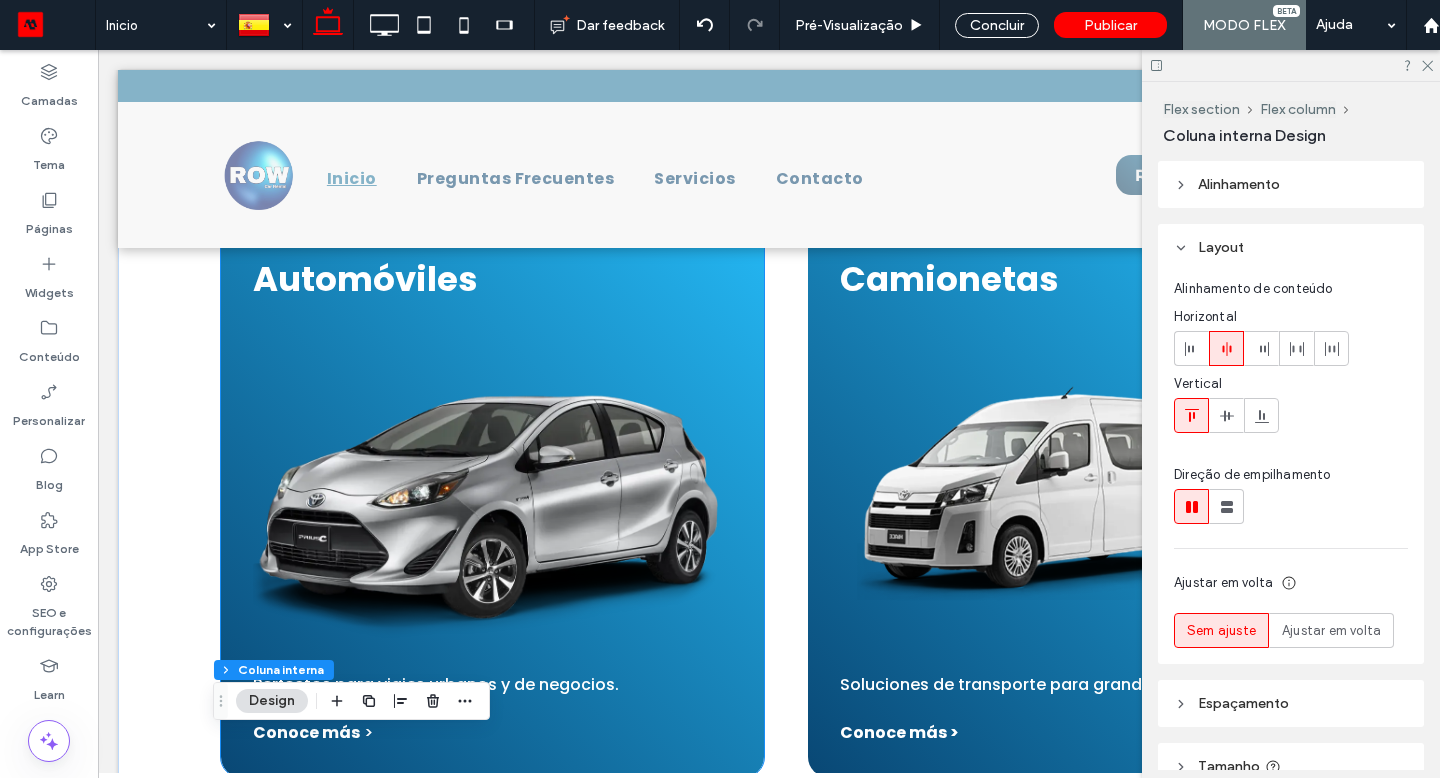 click at bounding box center [492, 489] 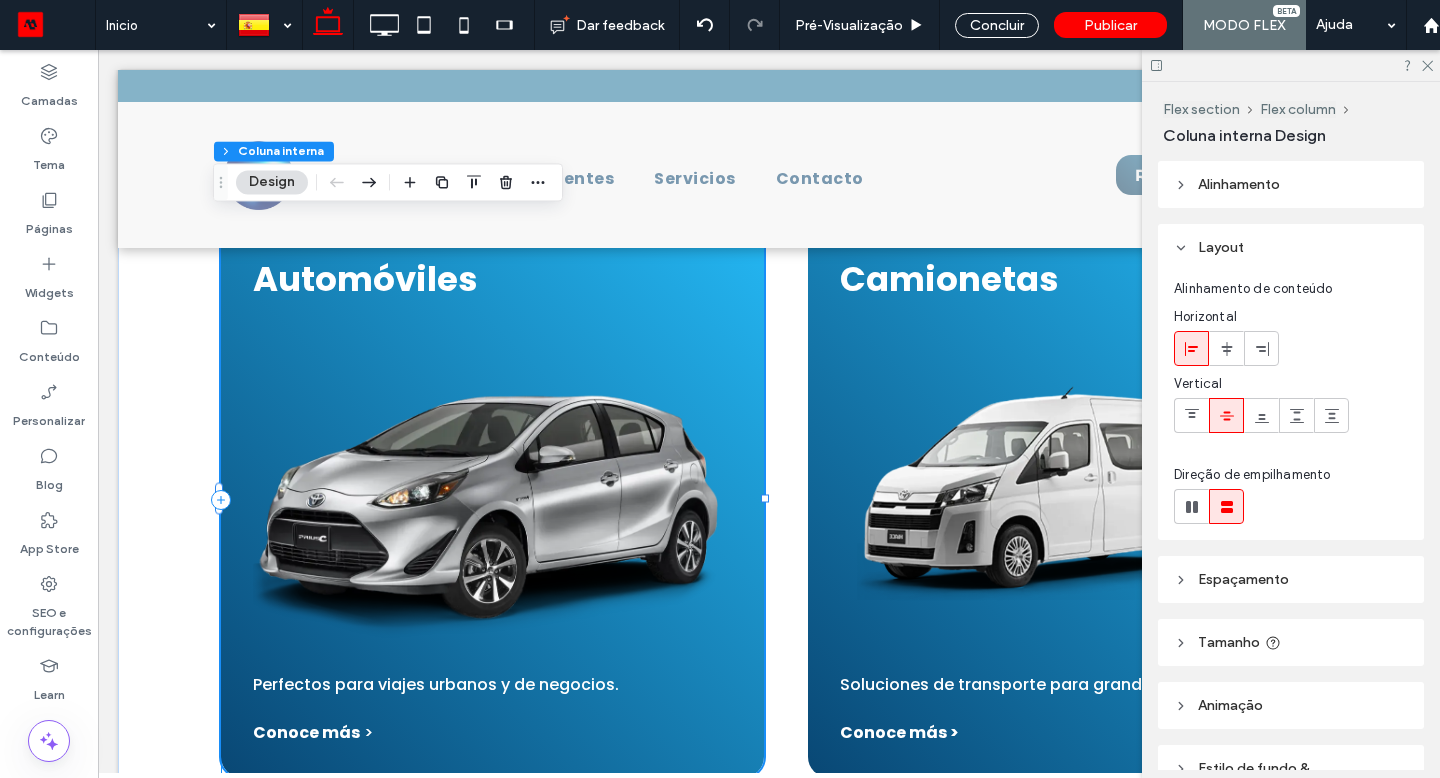 click 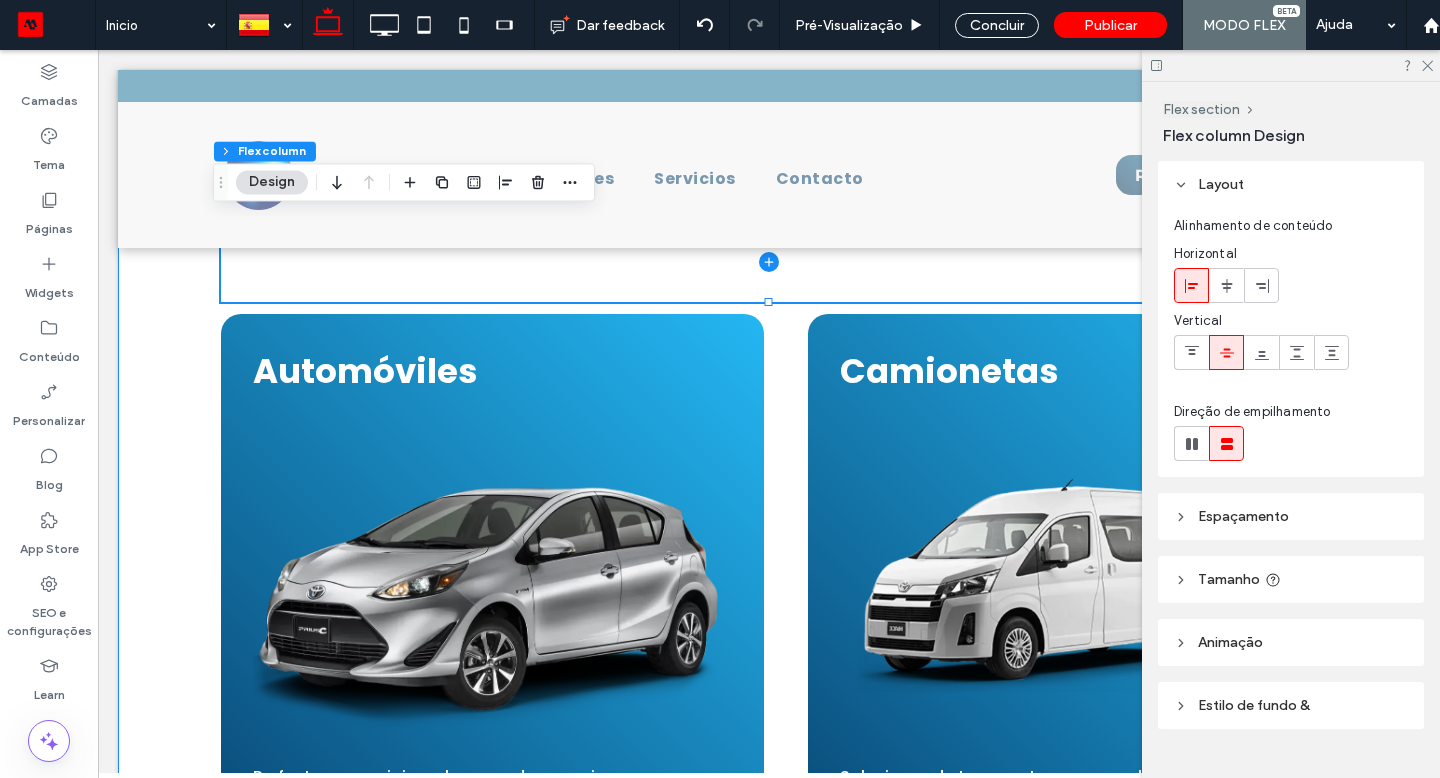 scroll, scrollTop: 1378, scrollLeft: 0, axis: vertical 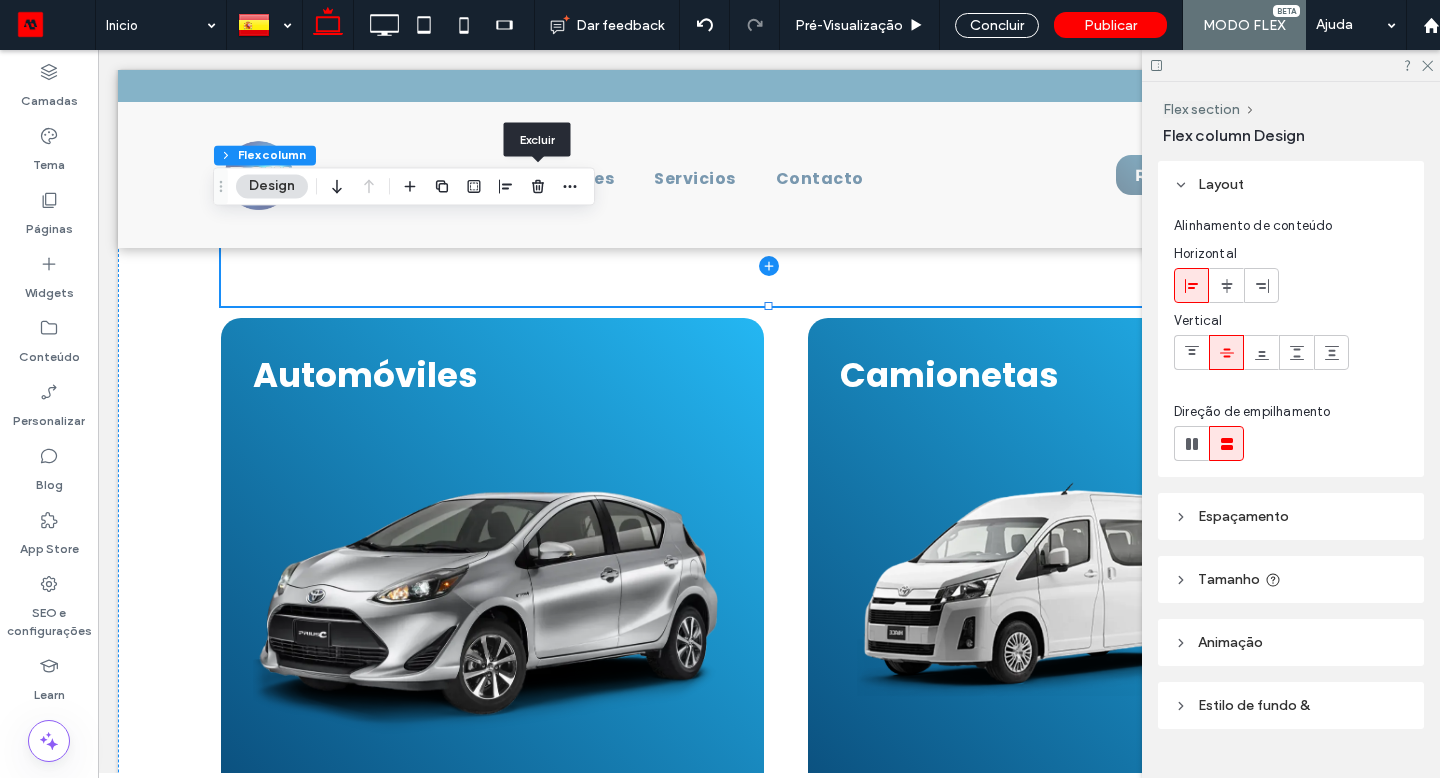click 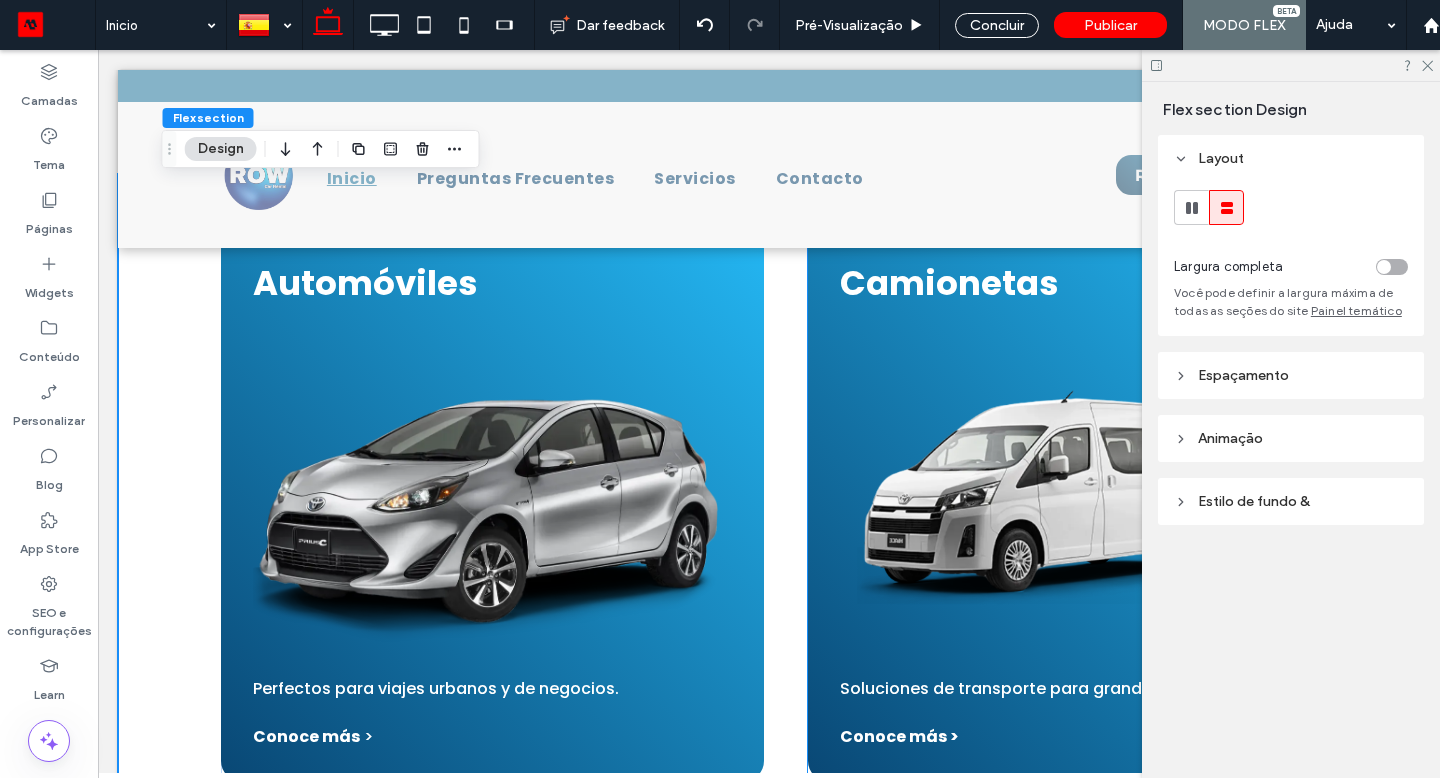 click at bounding box center [1062, 493] 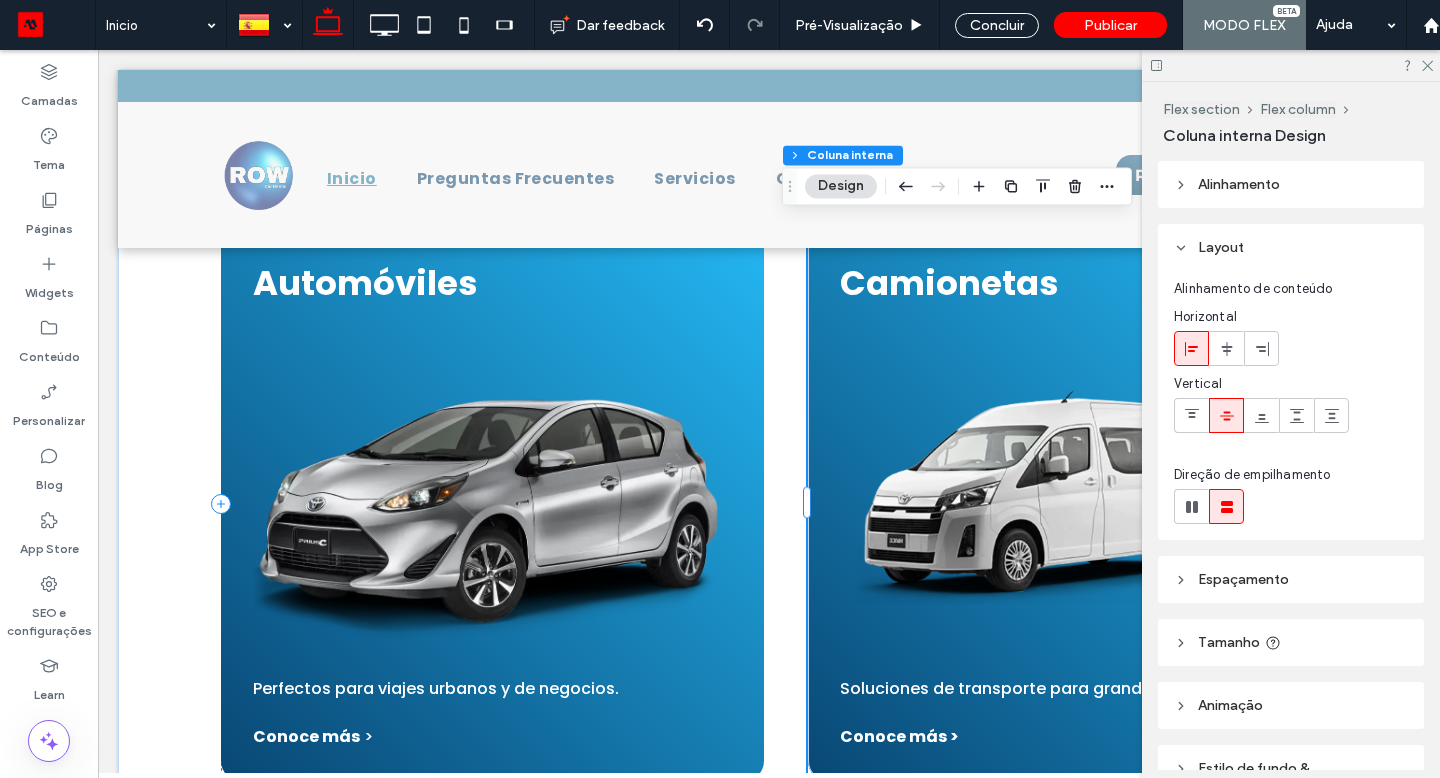 click 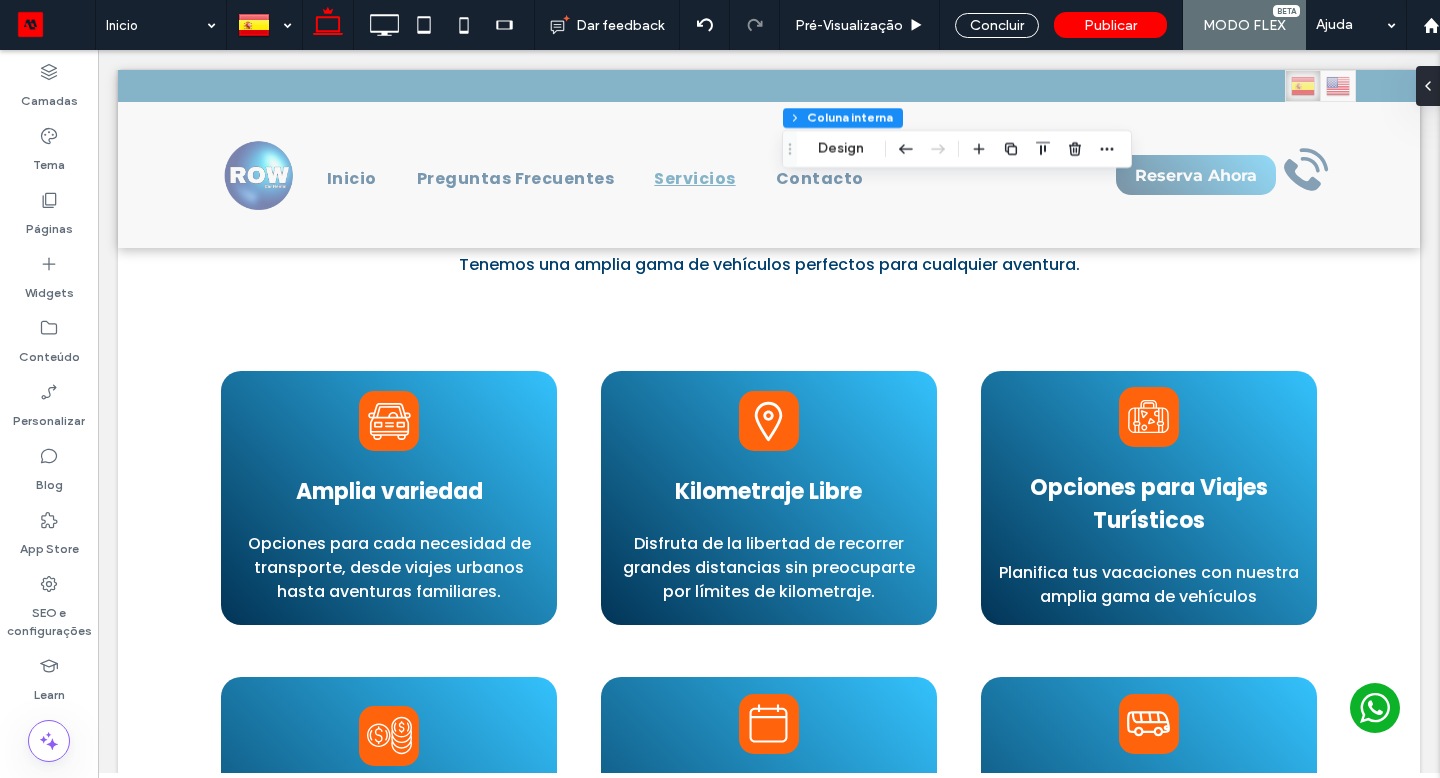 scroll, scrollTop: 2725, scrollLeft: 0, axis: vertical 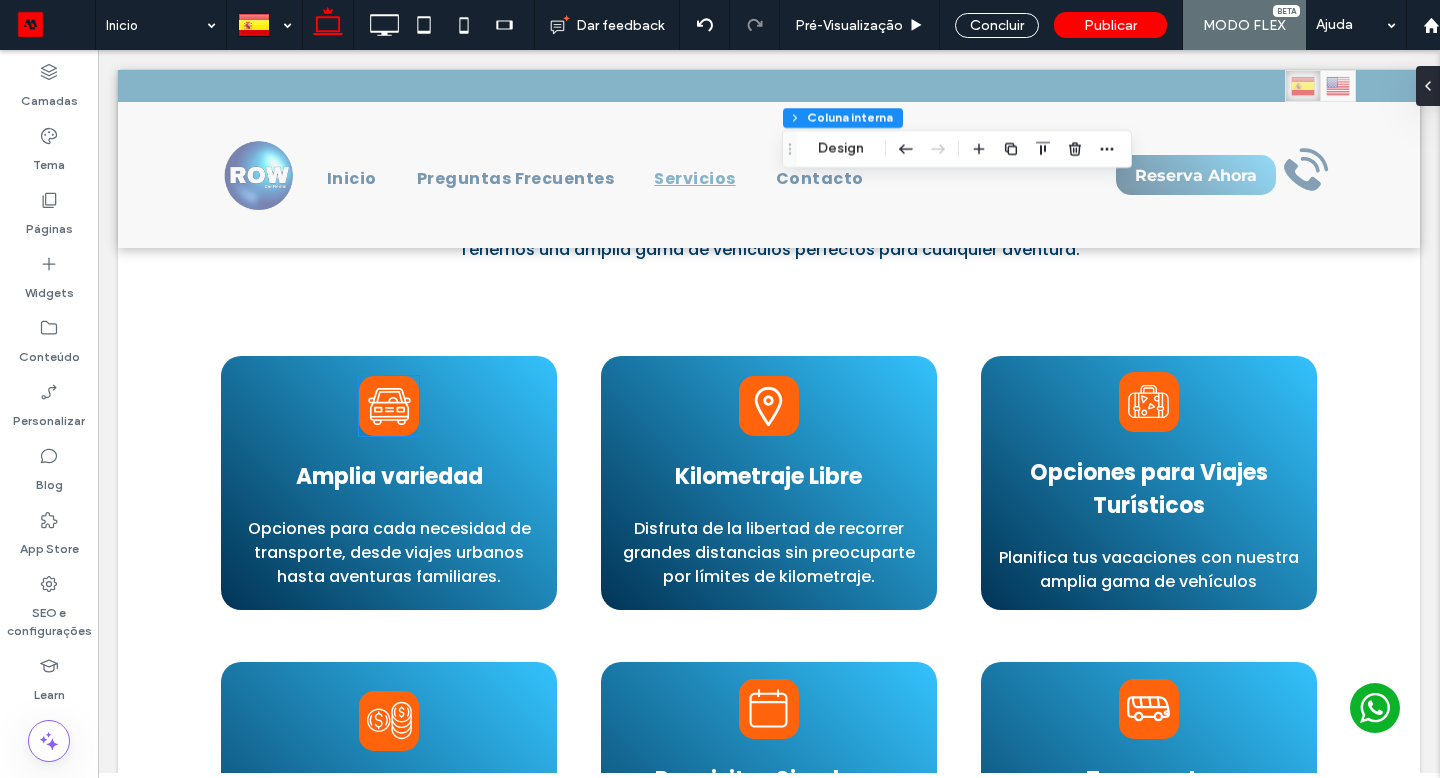 click 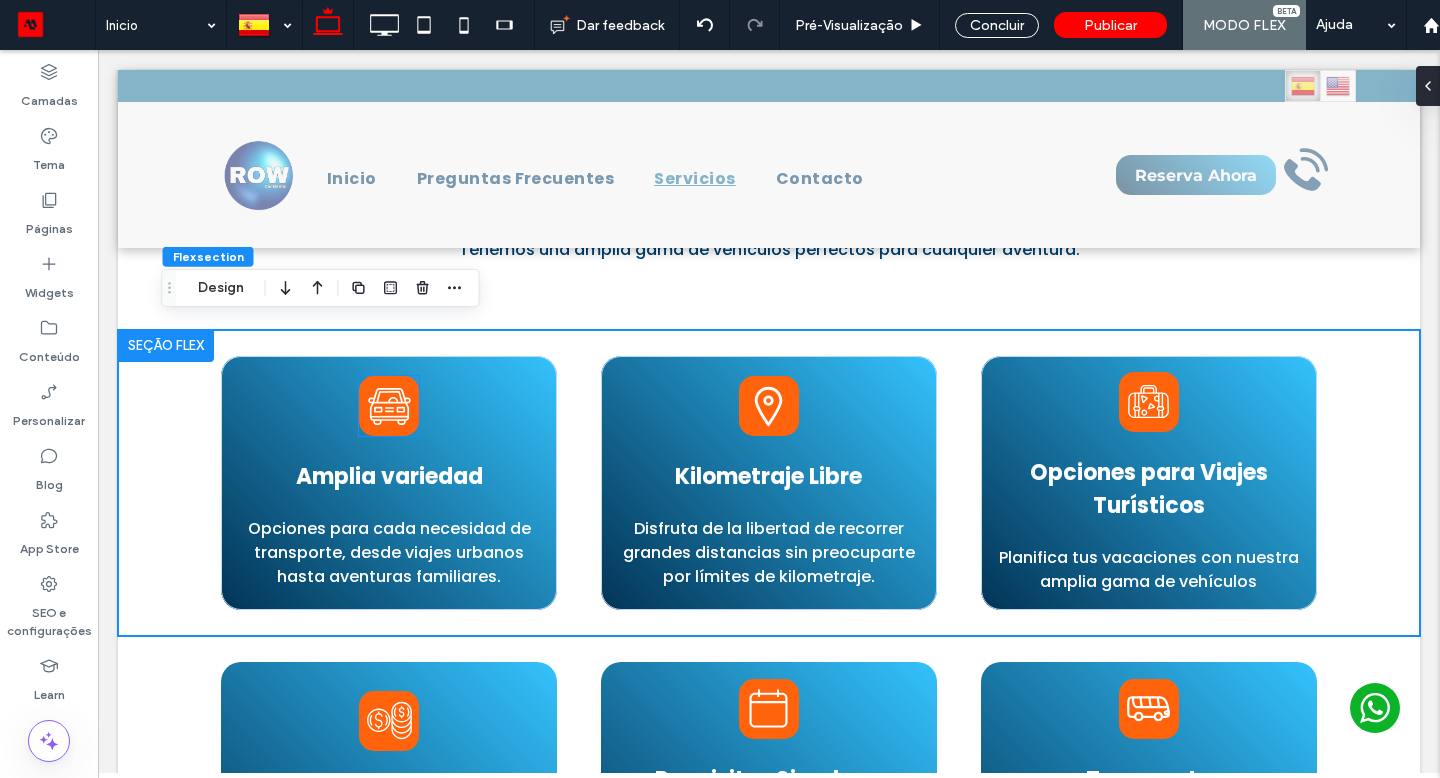 click at bounding box center [389, 406] 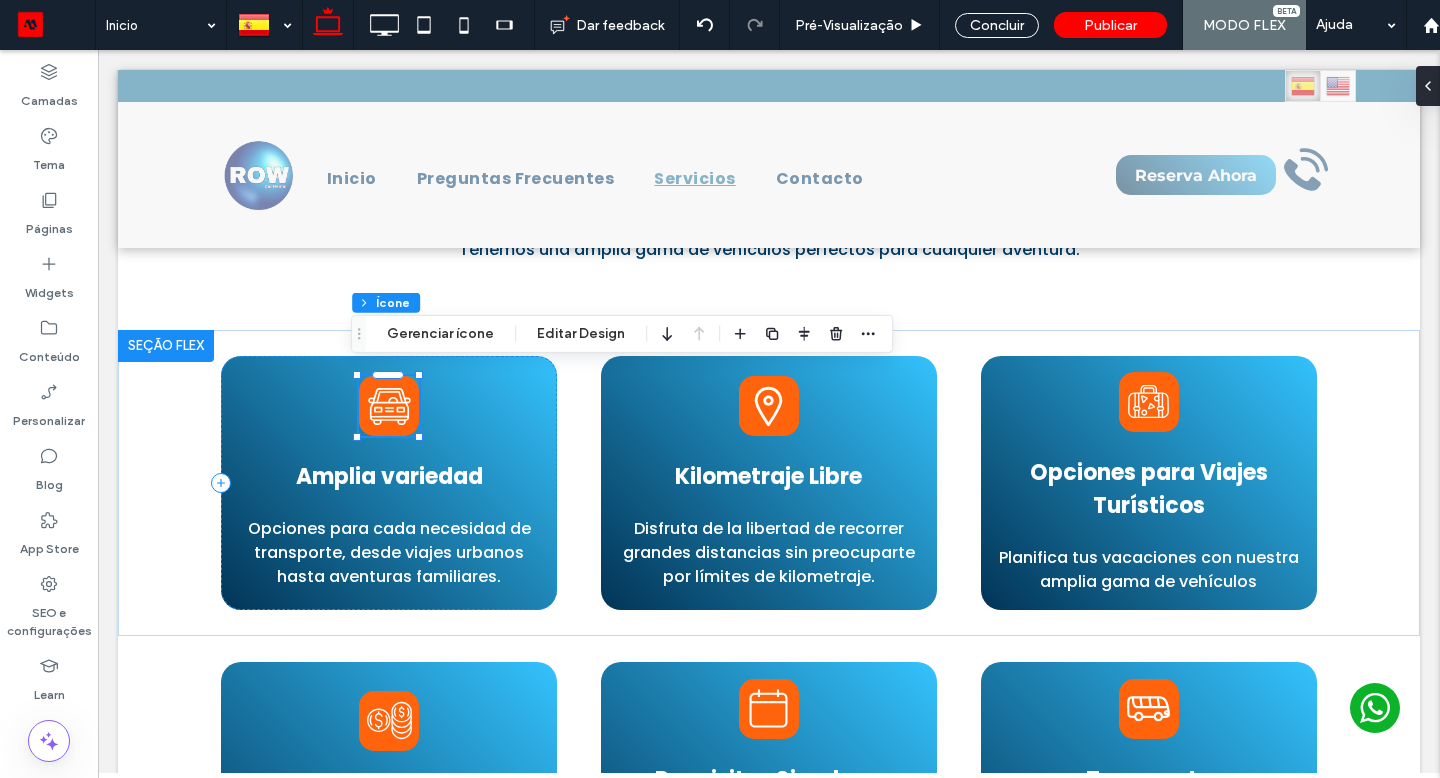click on "Gerenciar ícone" at bounding box center (440, 334) 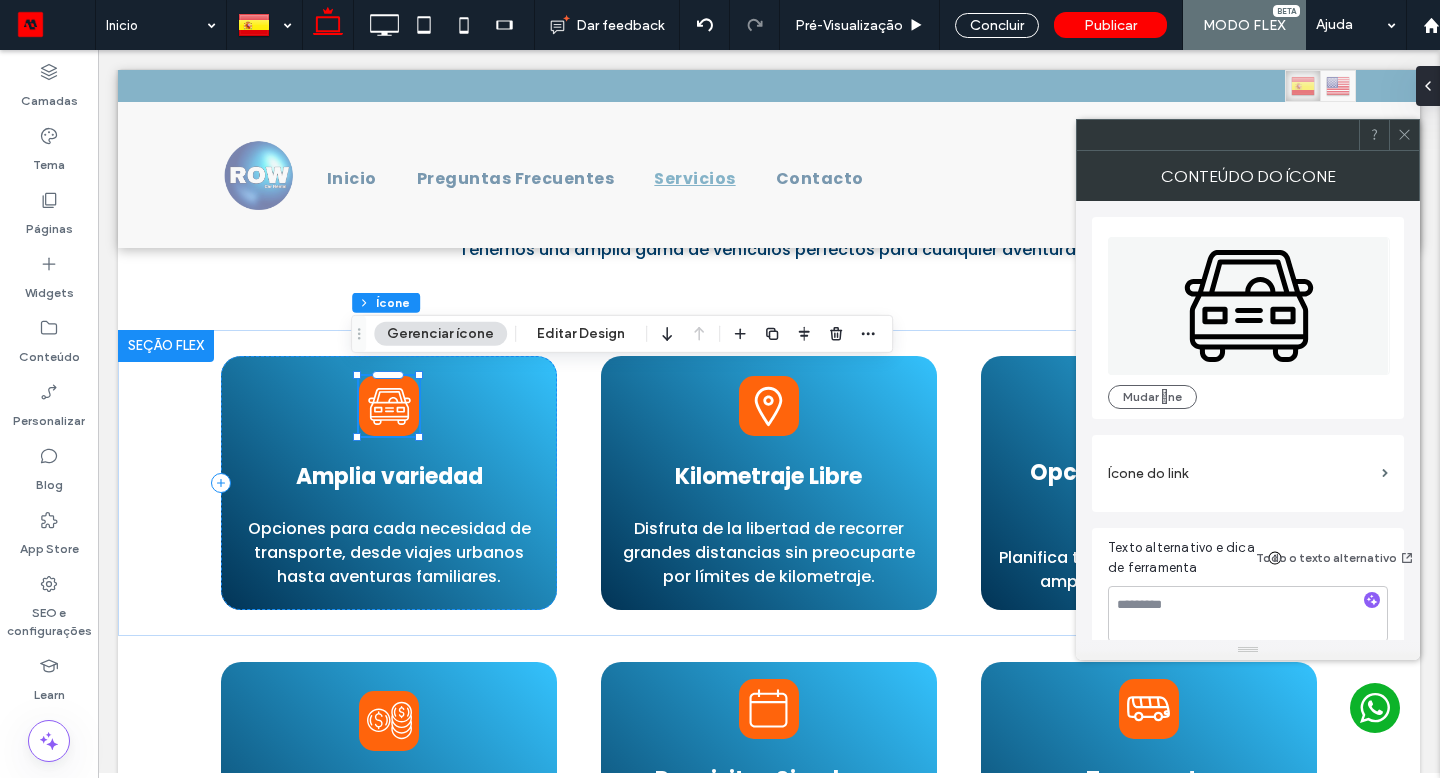 click on "Gerenciar ícone" at bounding box center [440, 334] 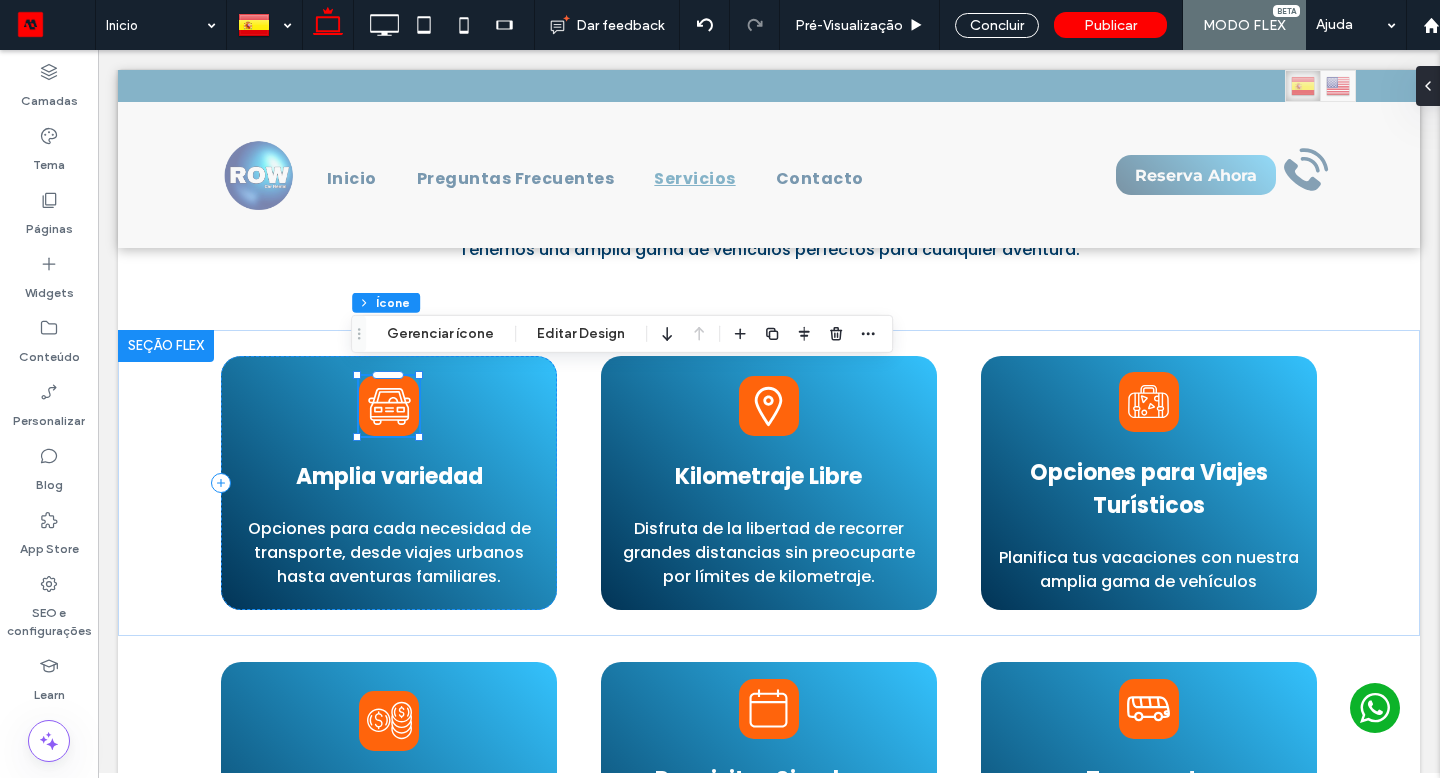 click on "Editar Design" at bounding box center (581, 334) 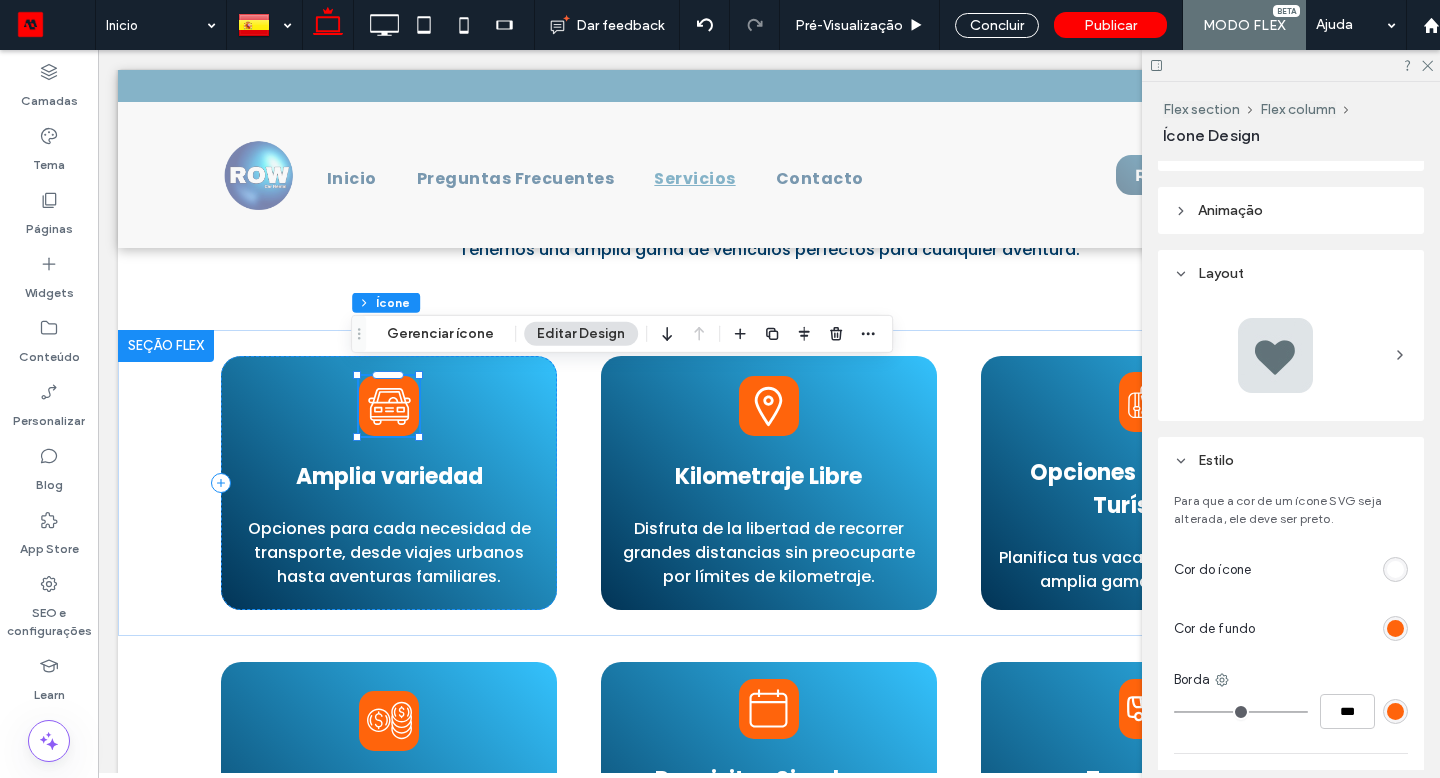 scroll, scrollTop: 166, scrollLeft: 0, axis: vertical 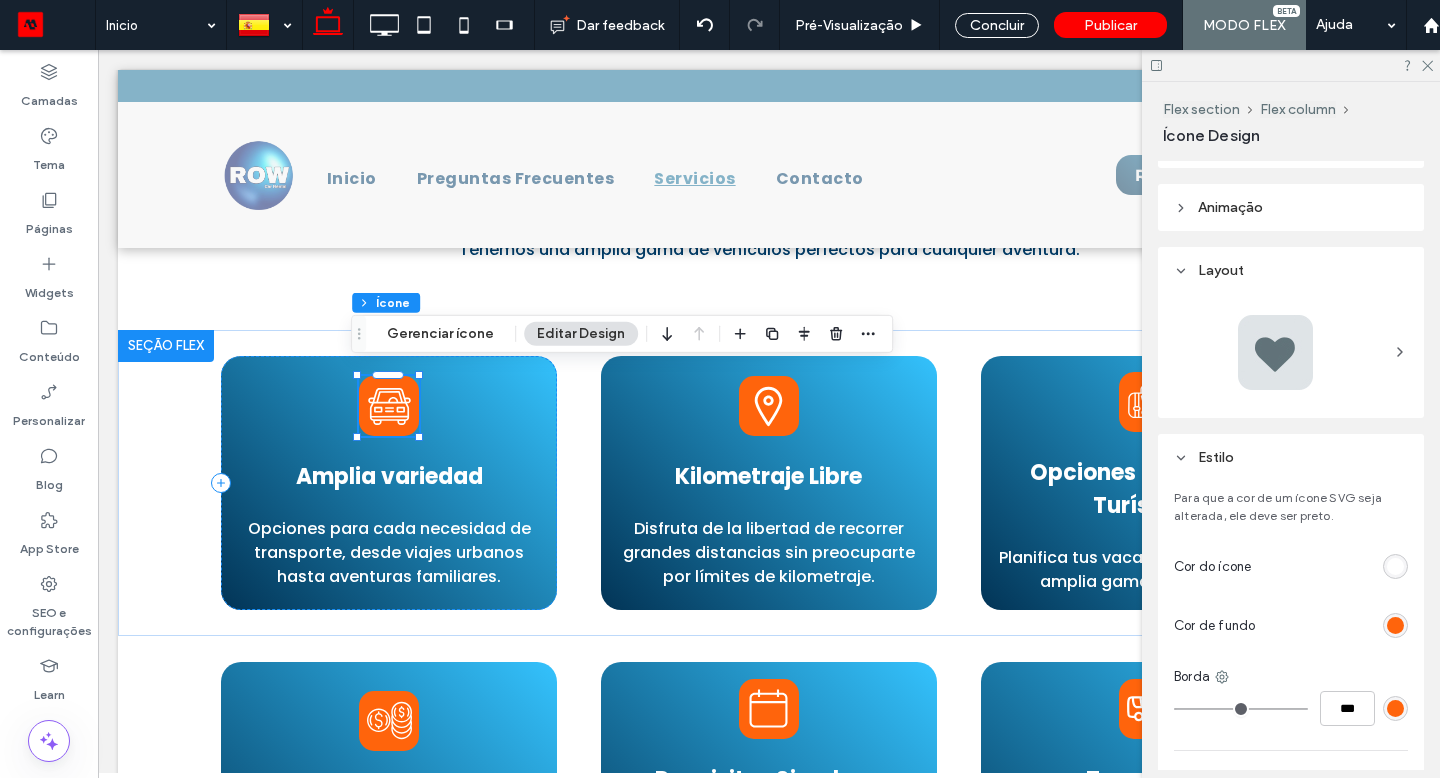 click at bounding box center (1395, 625) 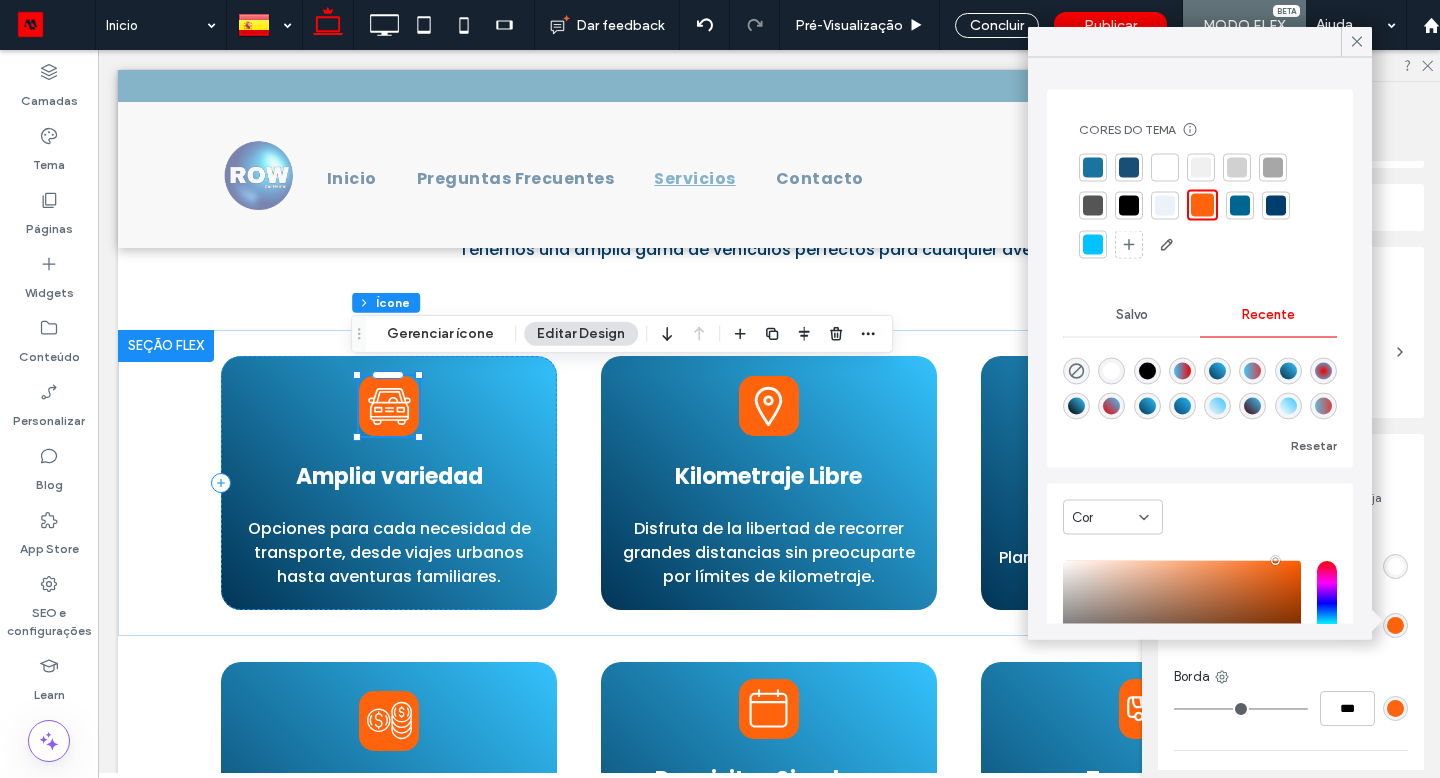 click 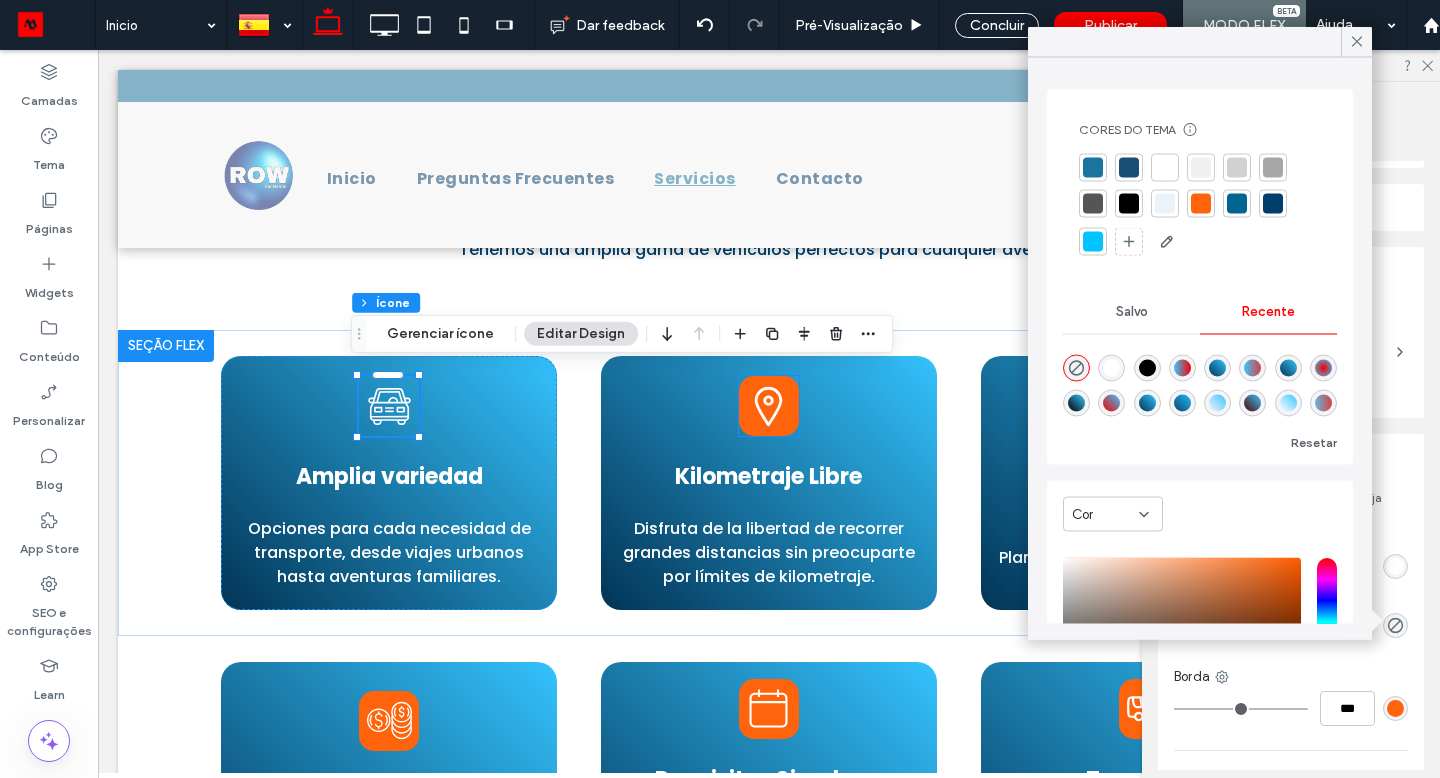 click at bounding box center [769, 406] 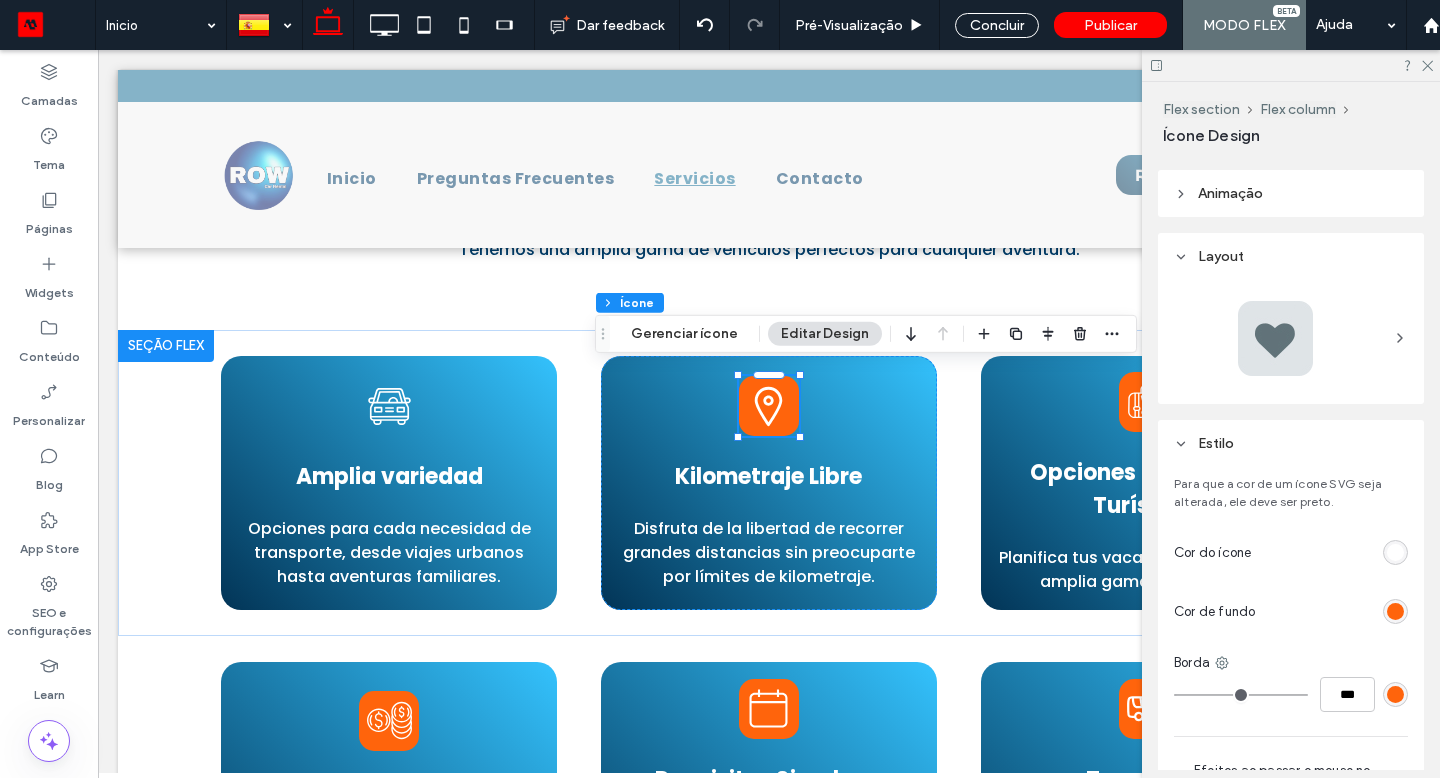 scroll, scrollTop: 194, scrollLeft: 0, axis: vertical 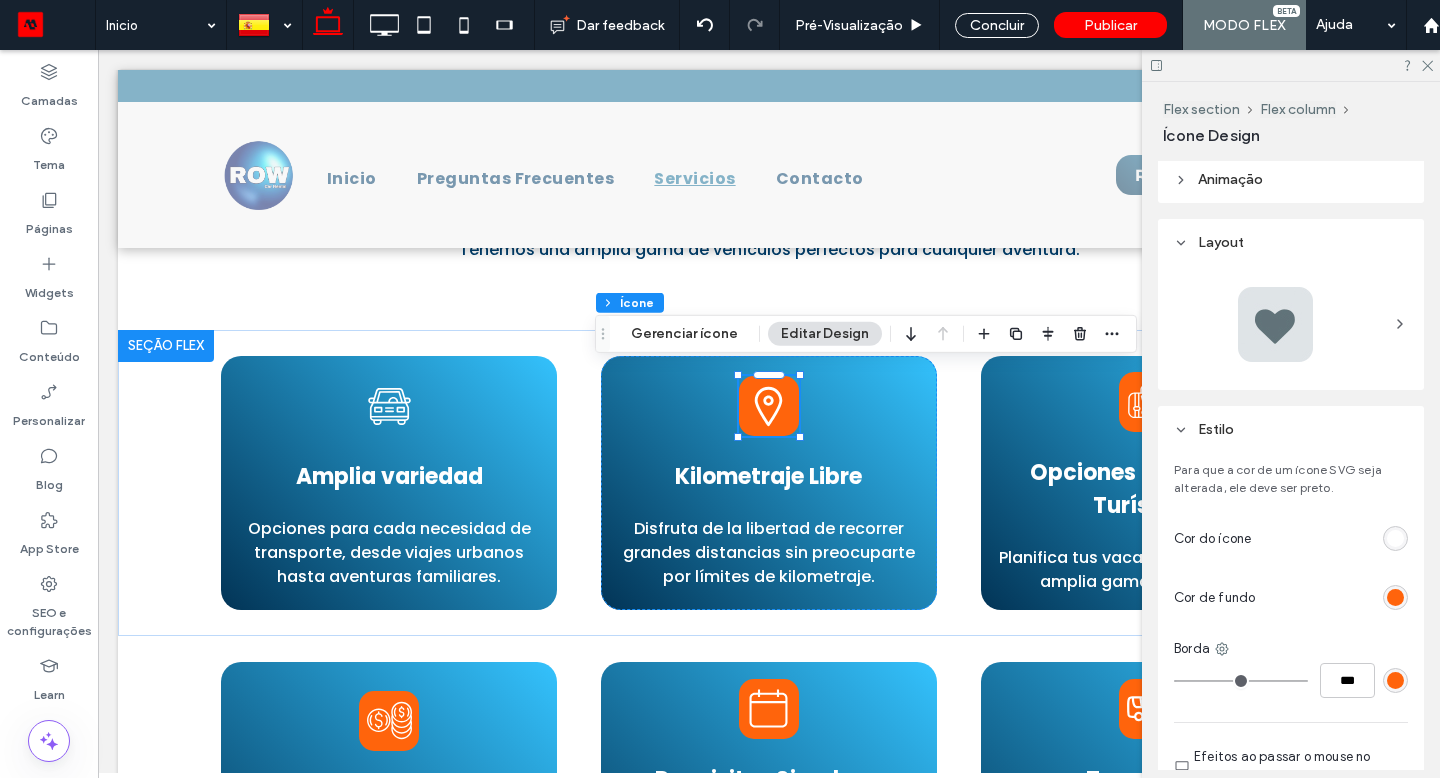 click at bounding box center (1395, 597) 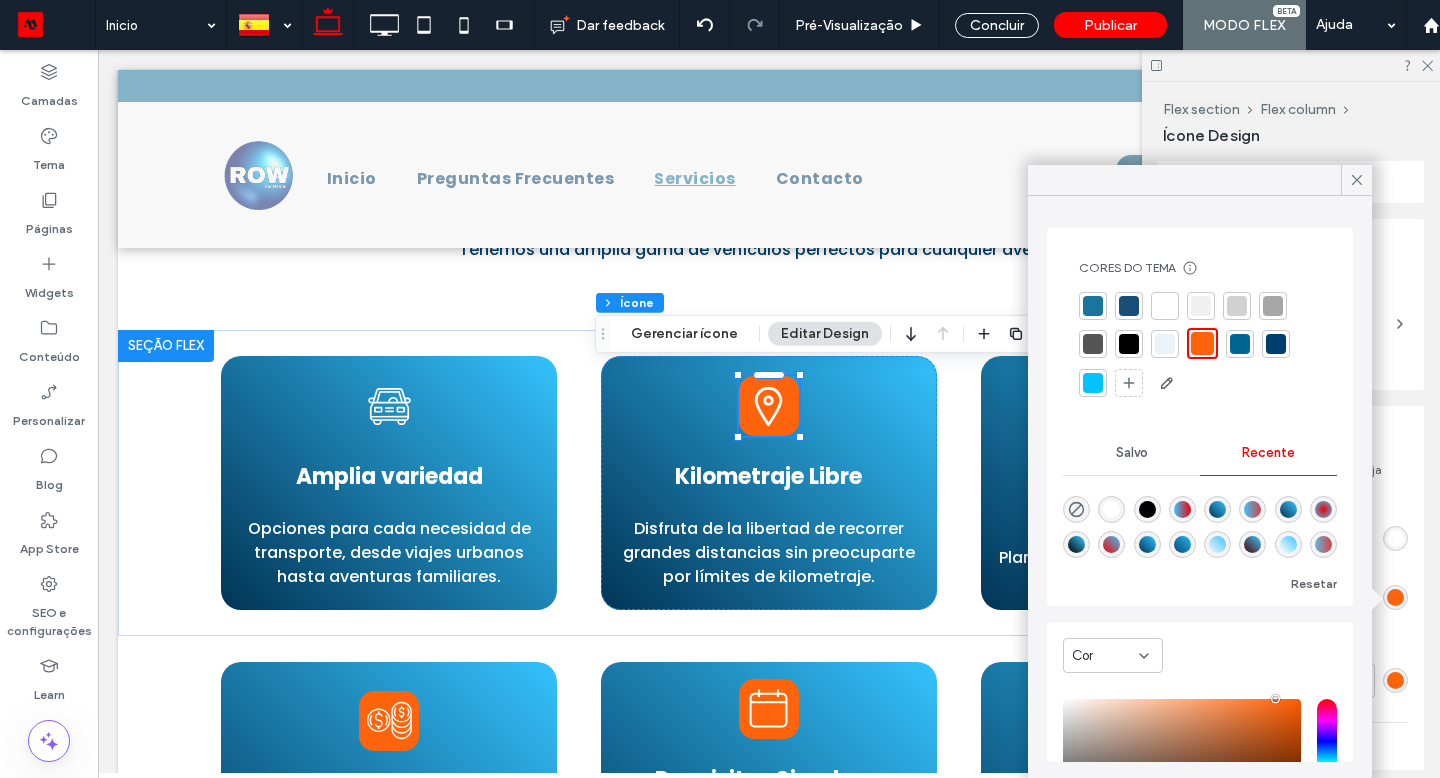 click 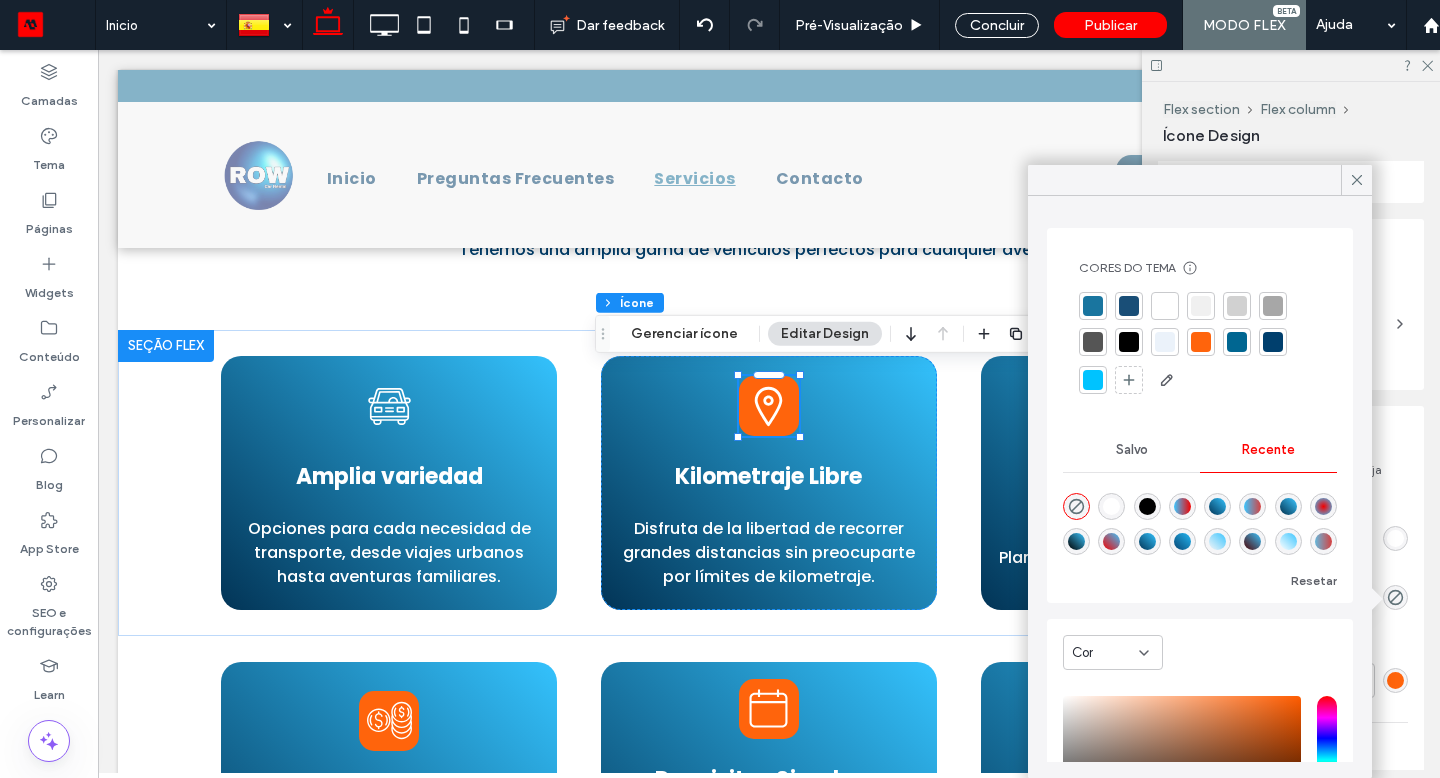 type on "*******" 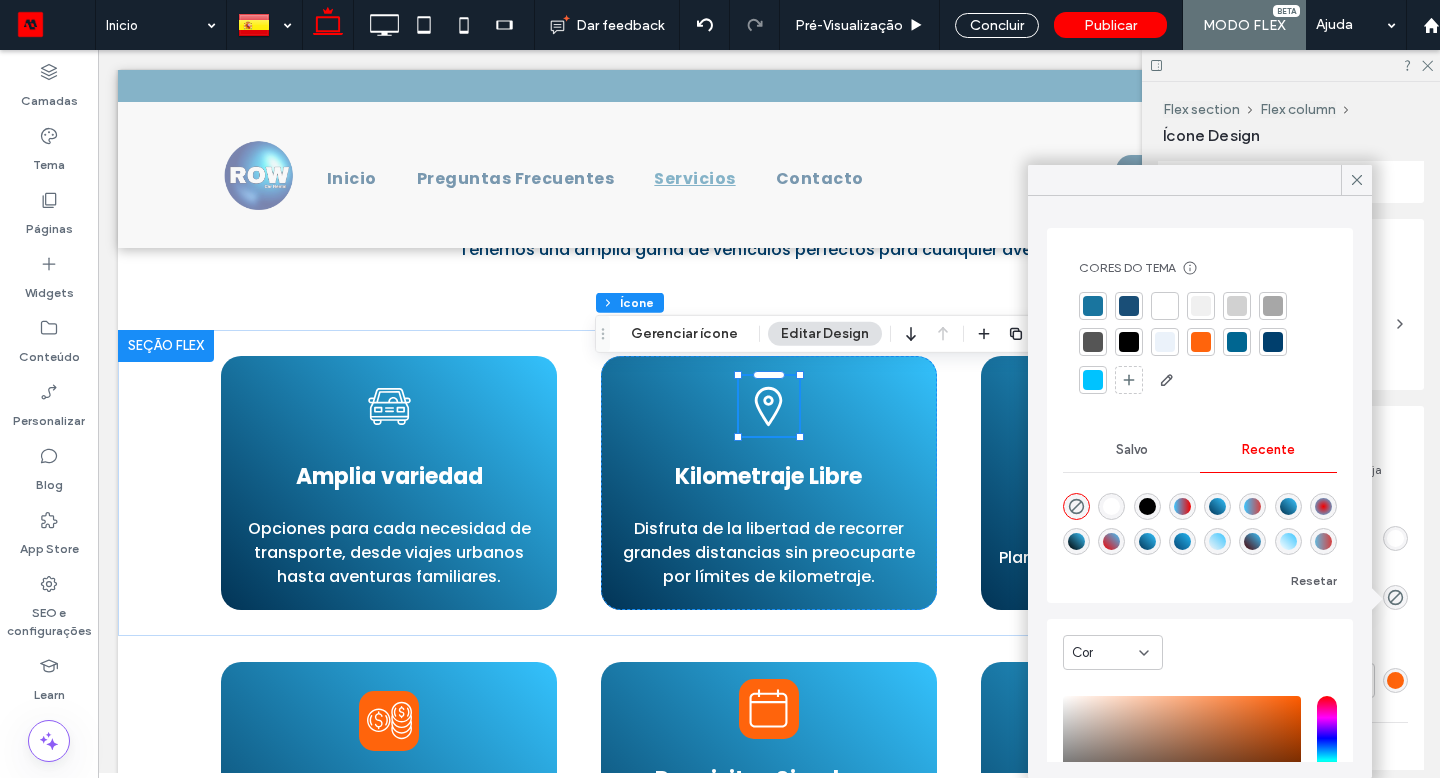click 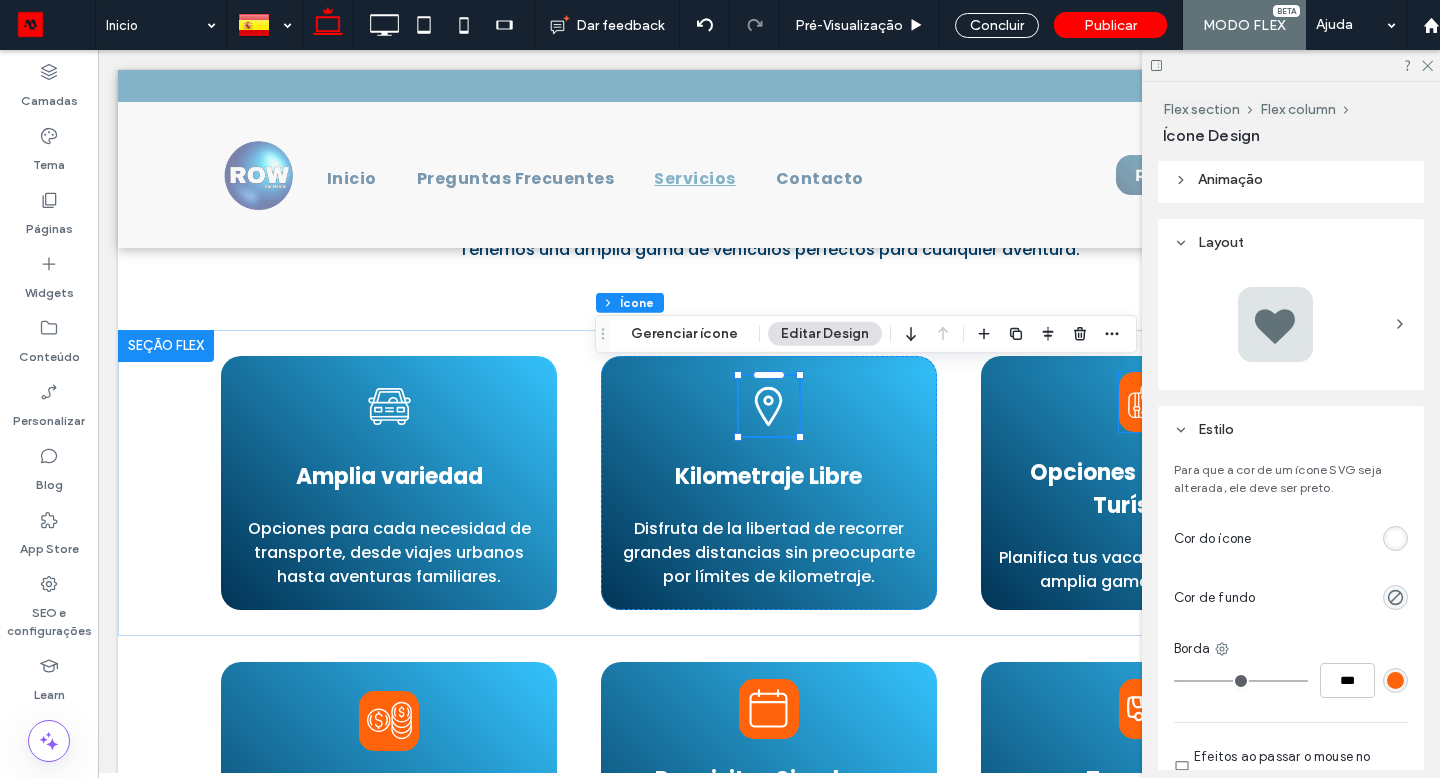click at bounding box center [1149, 402] 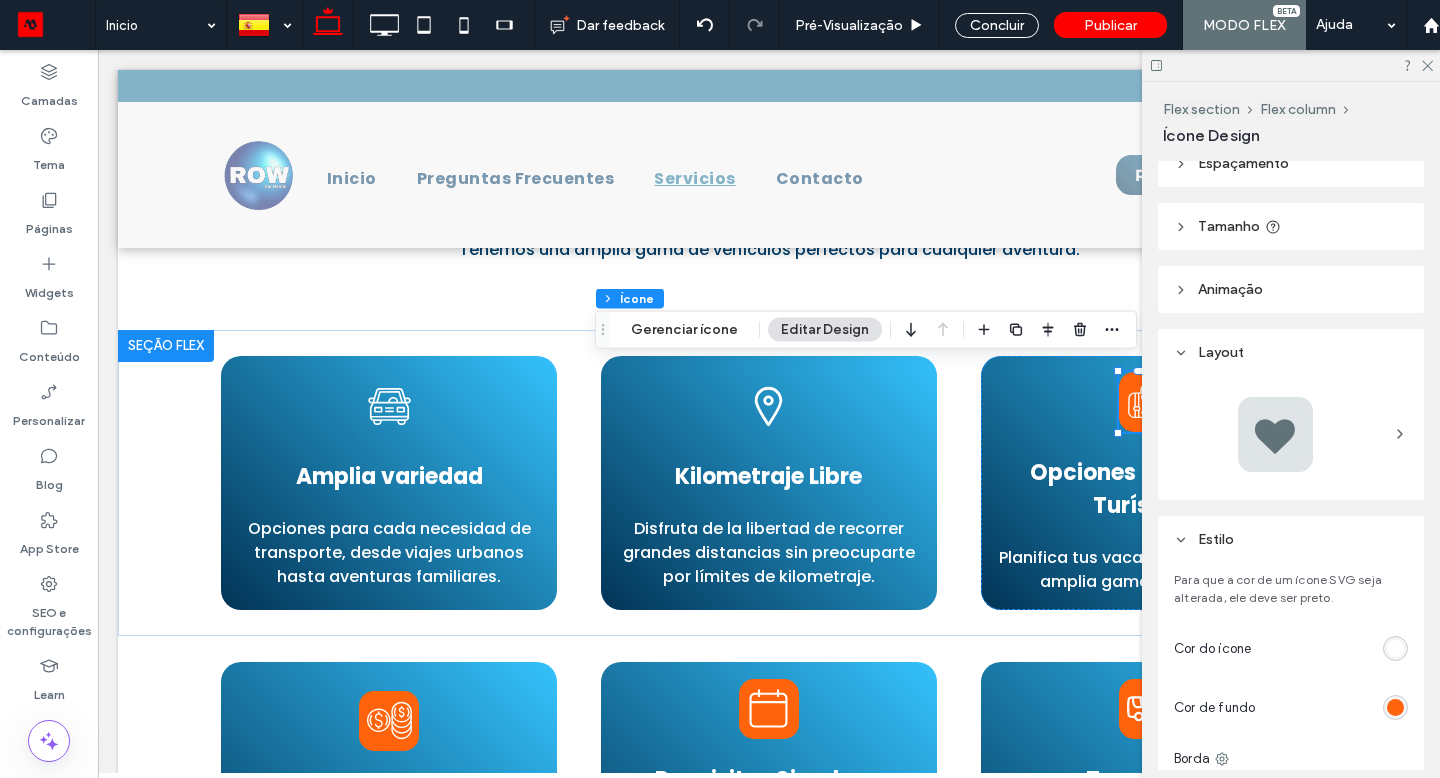scroll, scrollTop: 236, scrollLeft: 0, axis: vertical 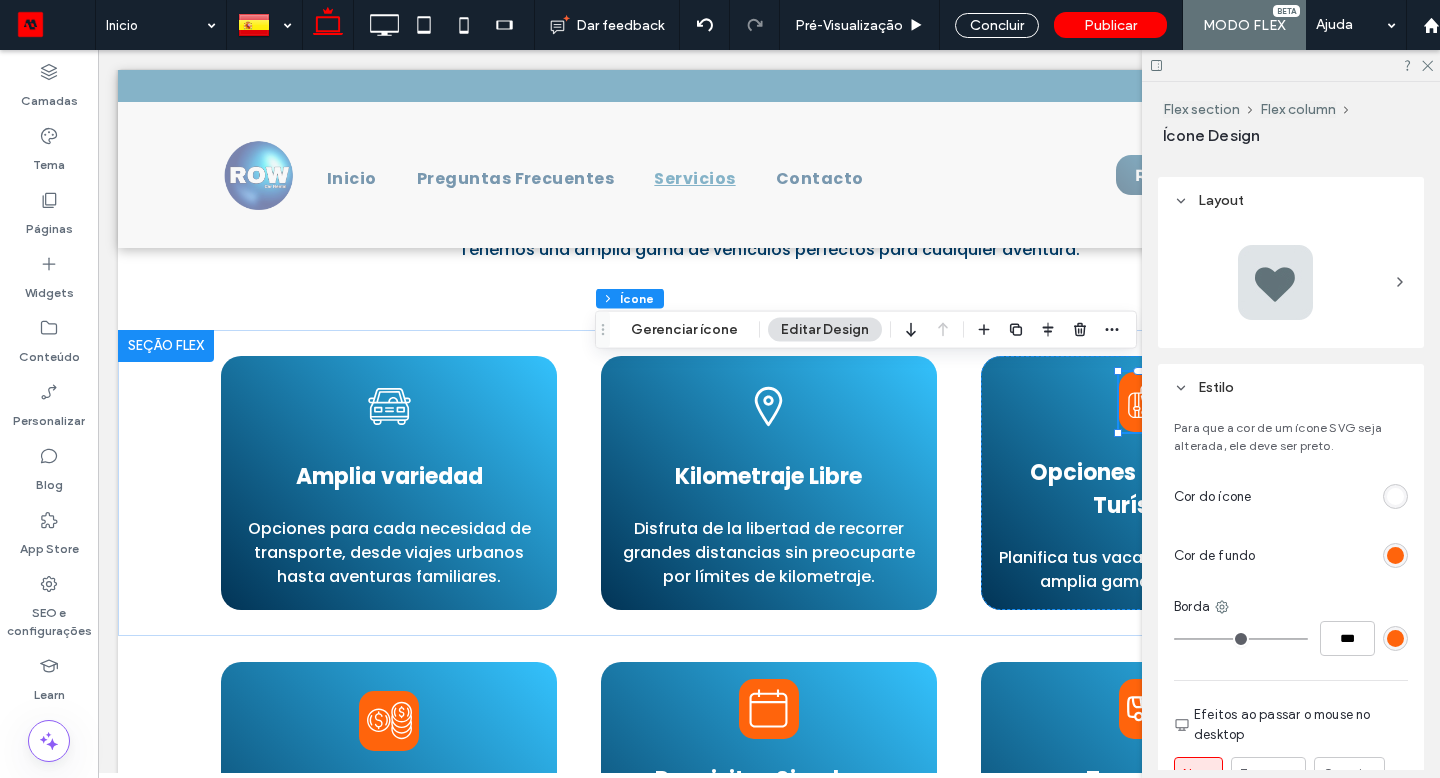 click at bounding box center (1395, 555) 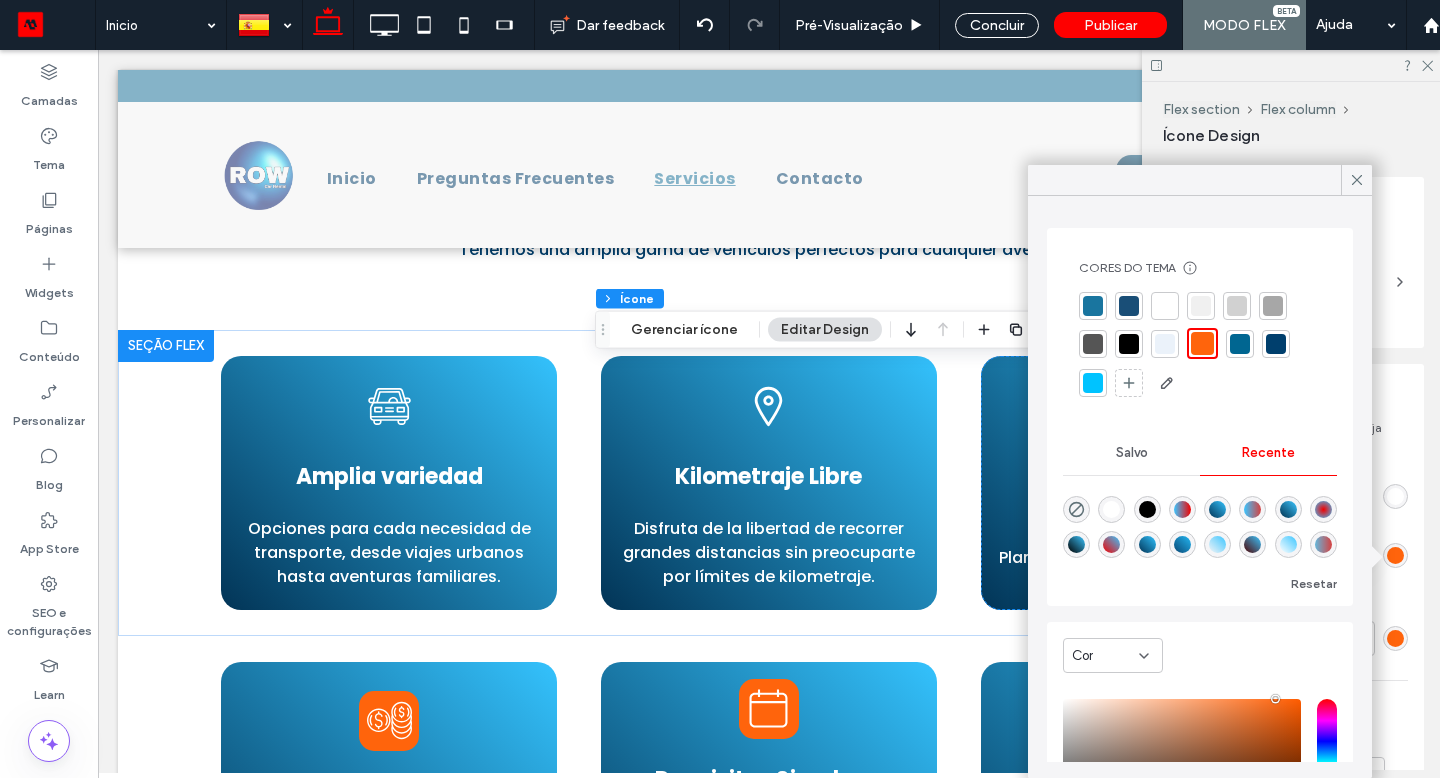 click 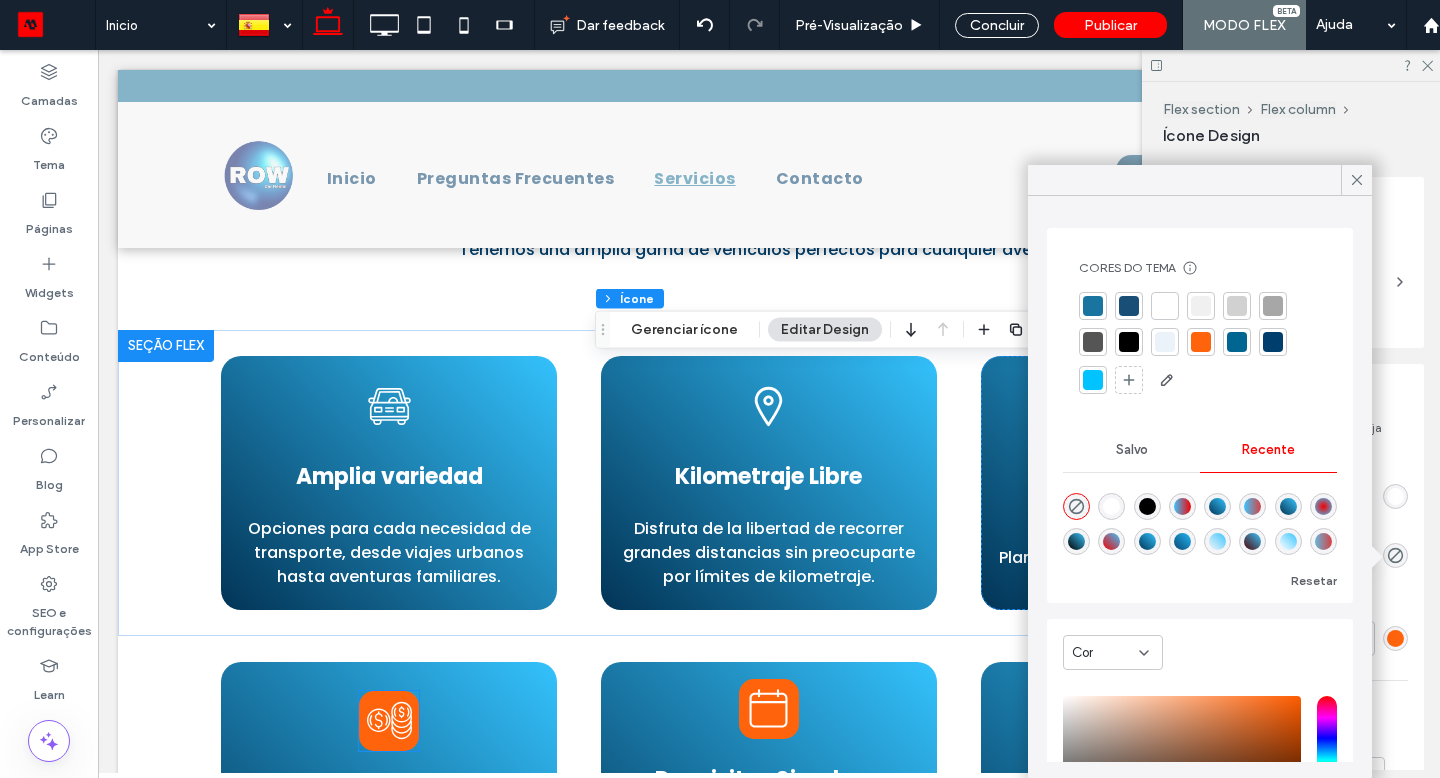click 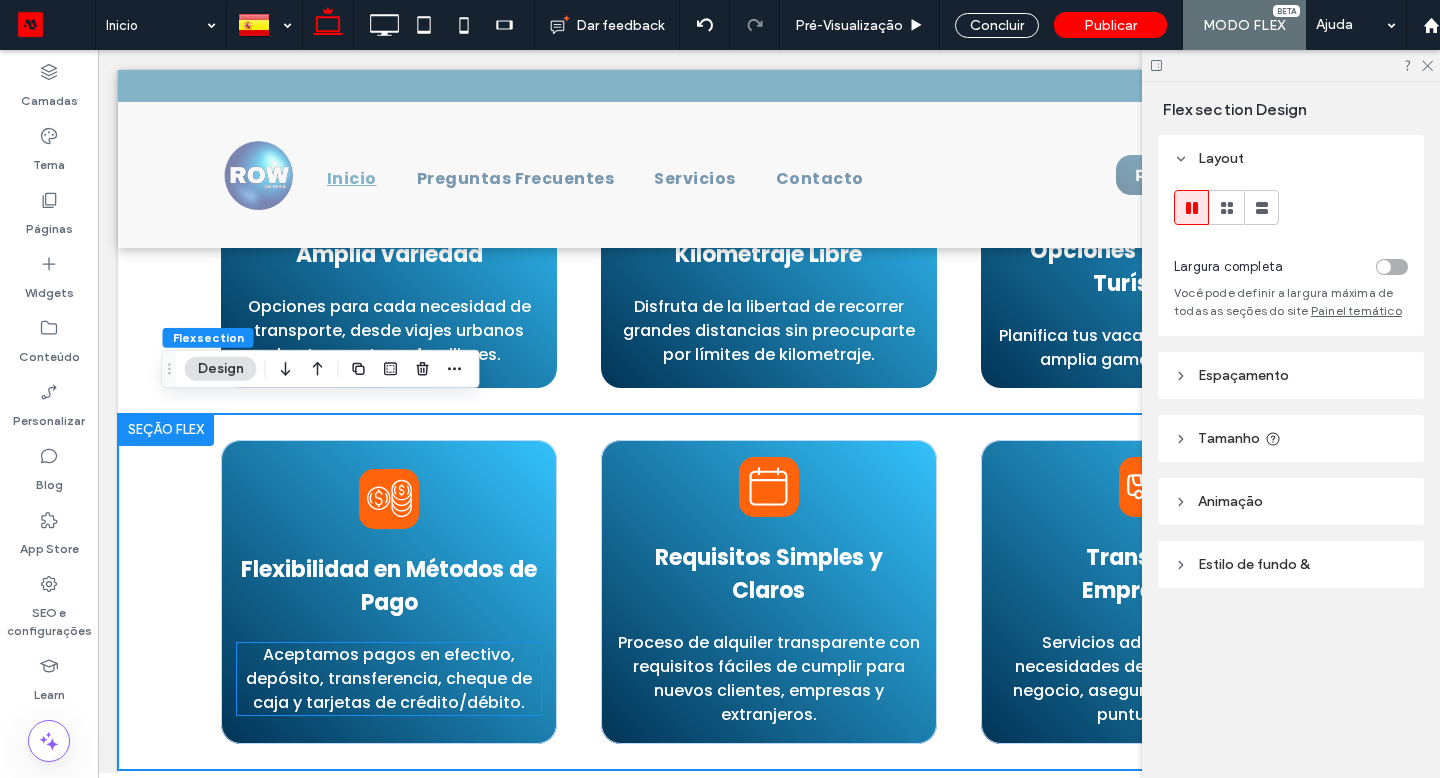 scroll, scrollTop: 2948, scrollLeft: 0, axis: vertical 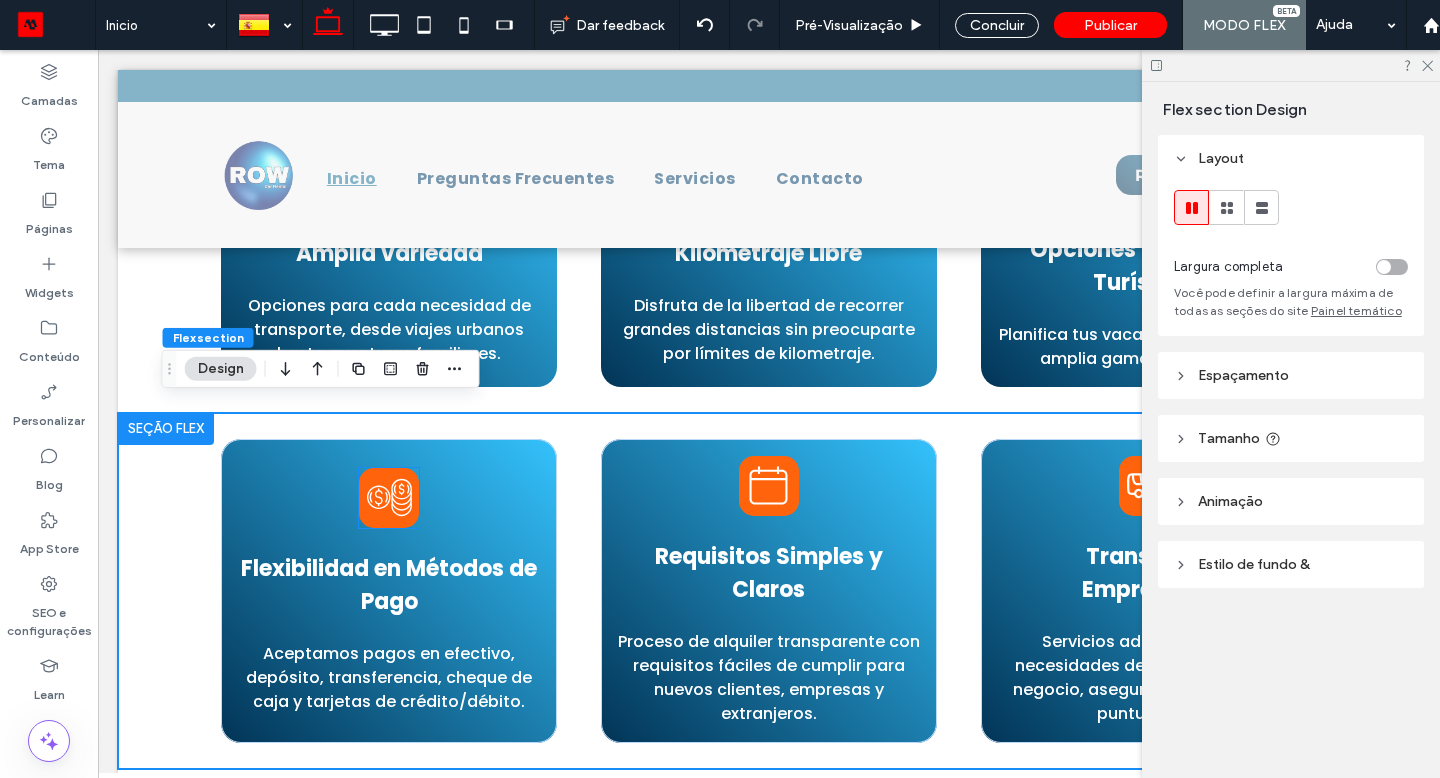 click 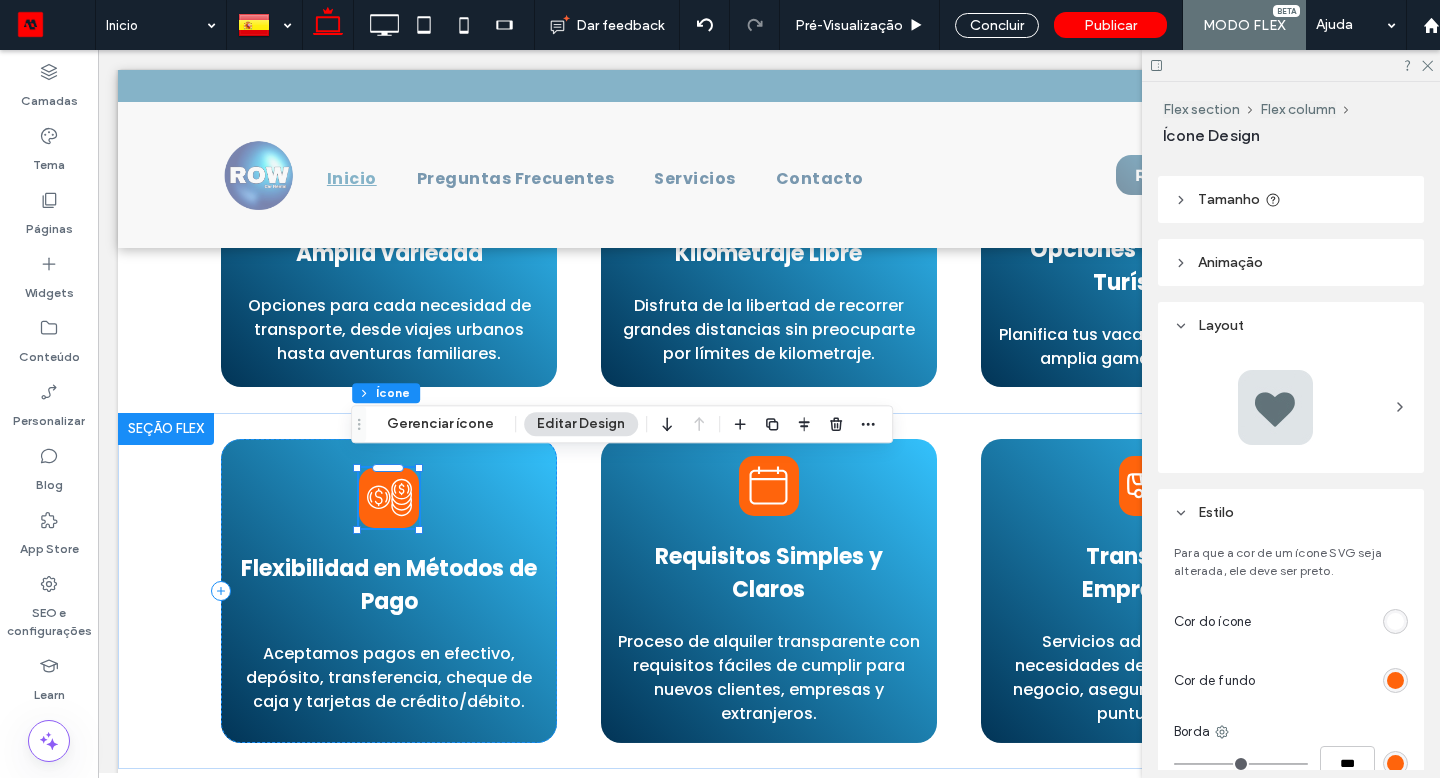 scroll, scrollTop: 113, scrollLeft: 0, axis: vertical 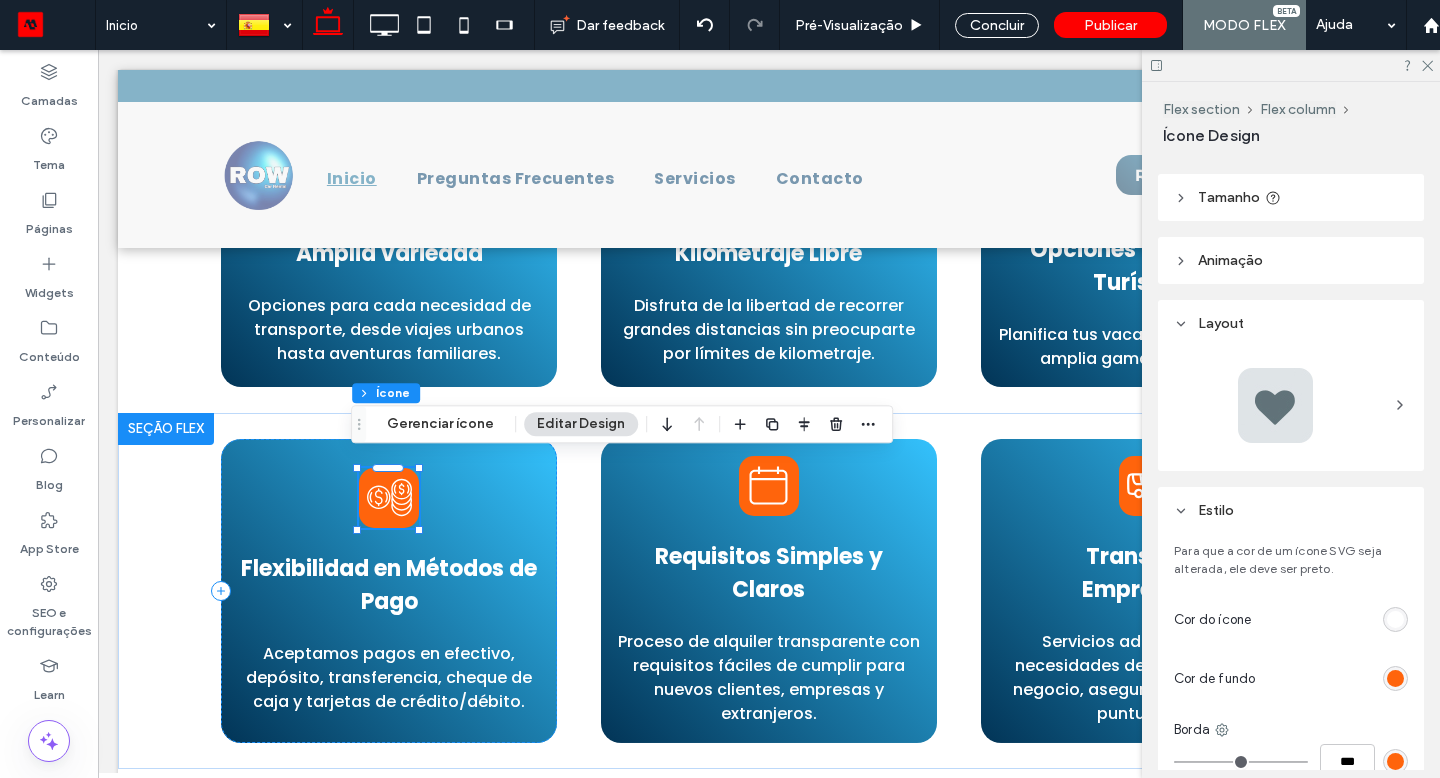drag, startPoint x: 1196, startPoint y: 441, endPoint x: 1377, endPoint y: 681, distance: 300.60107 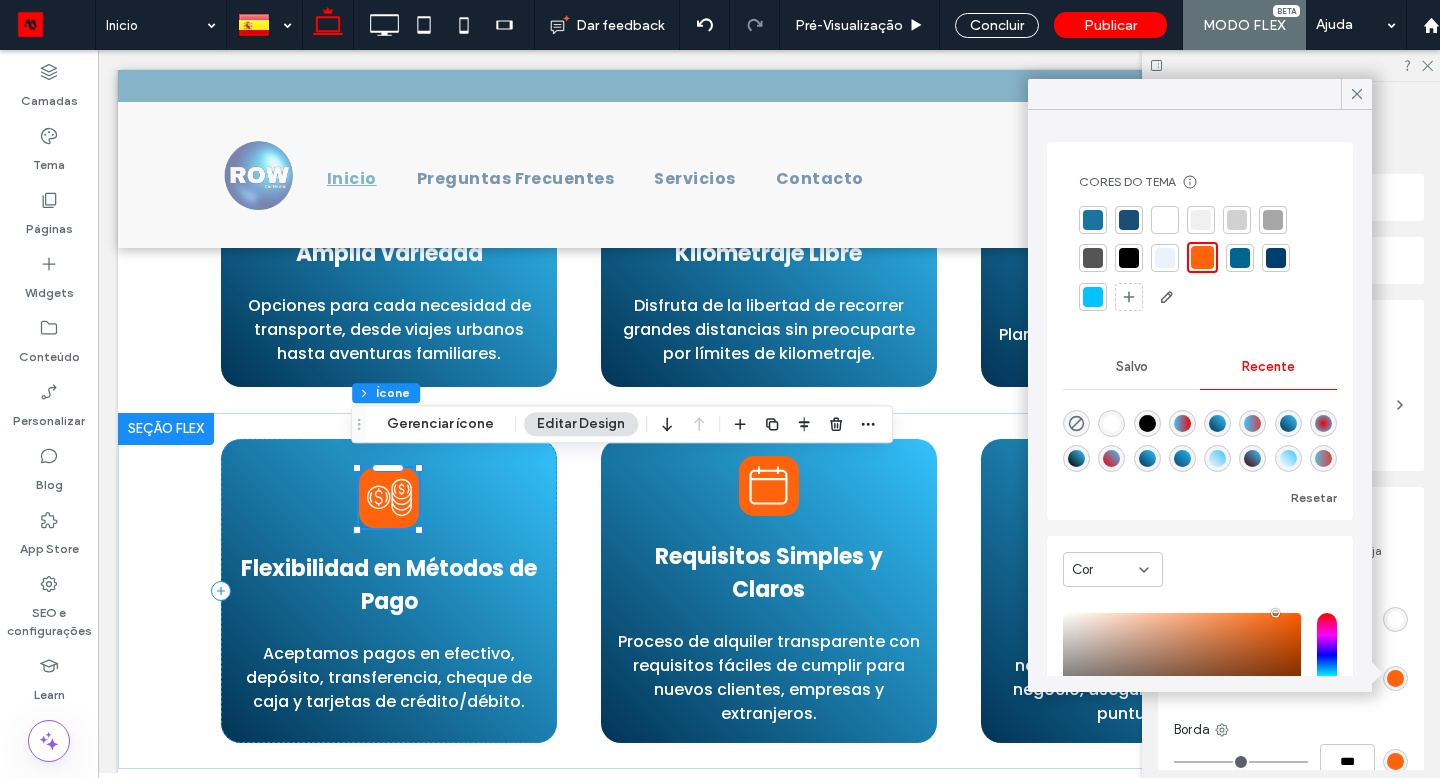 click 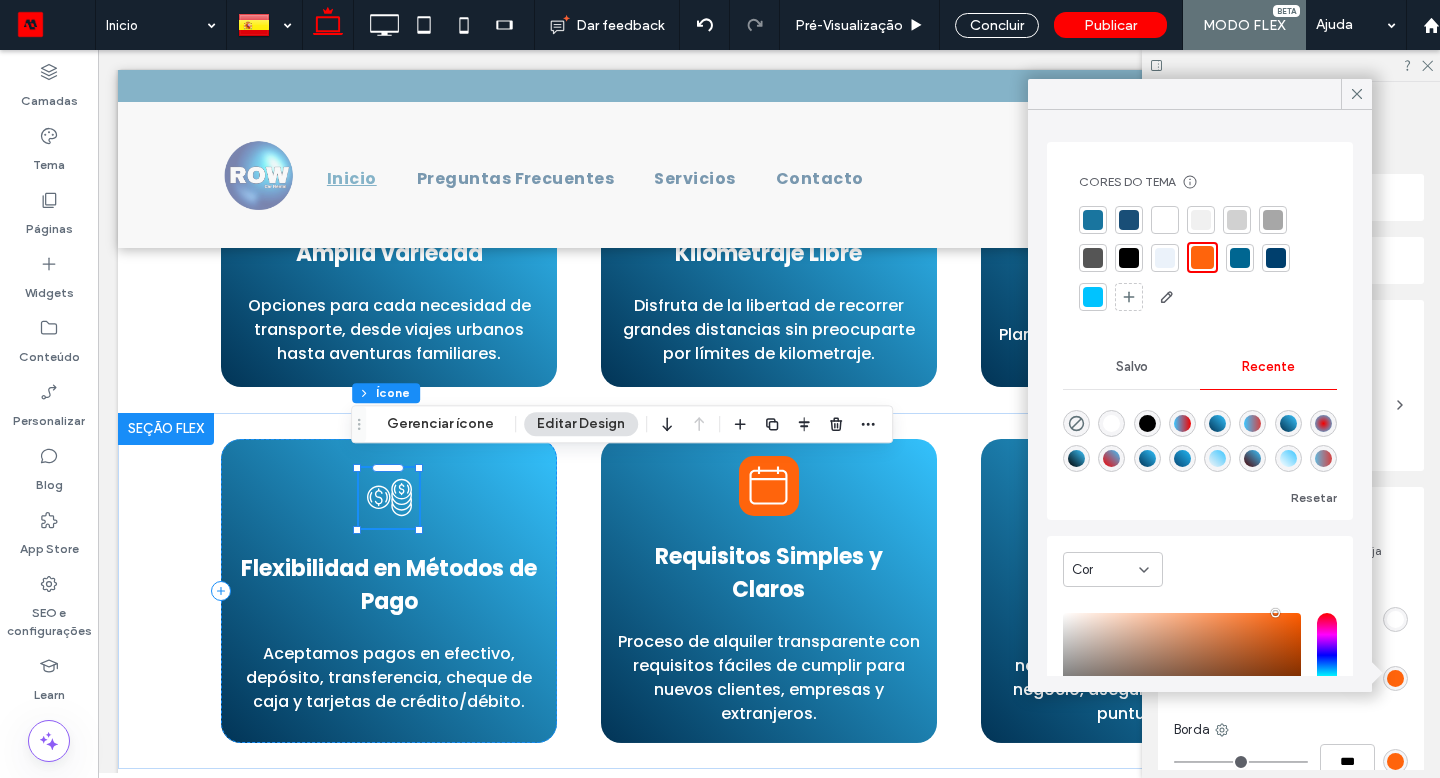 type on "*******" 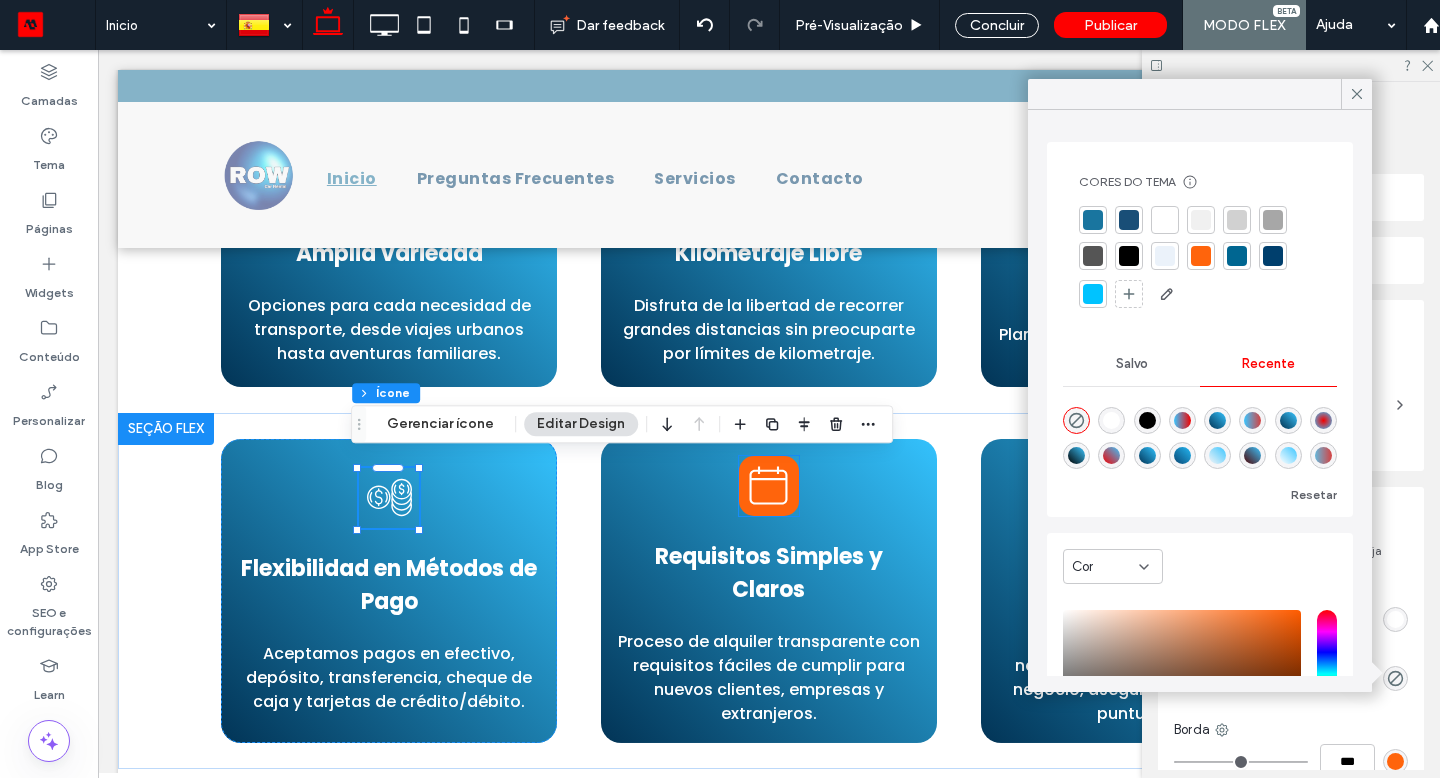click at bounding box center (769, 486) 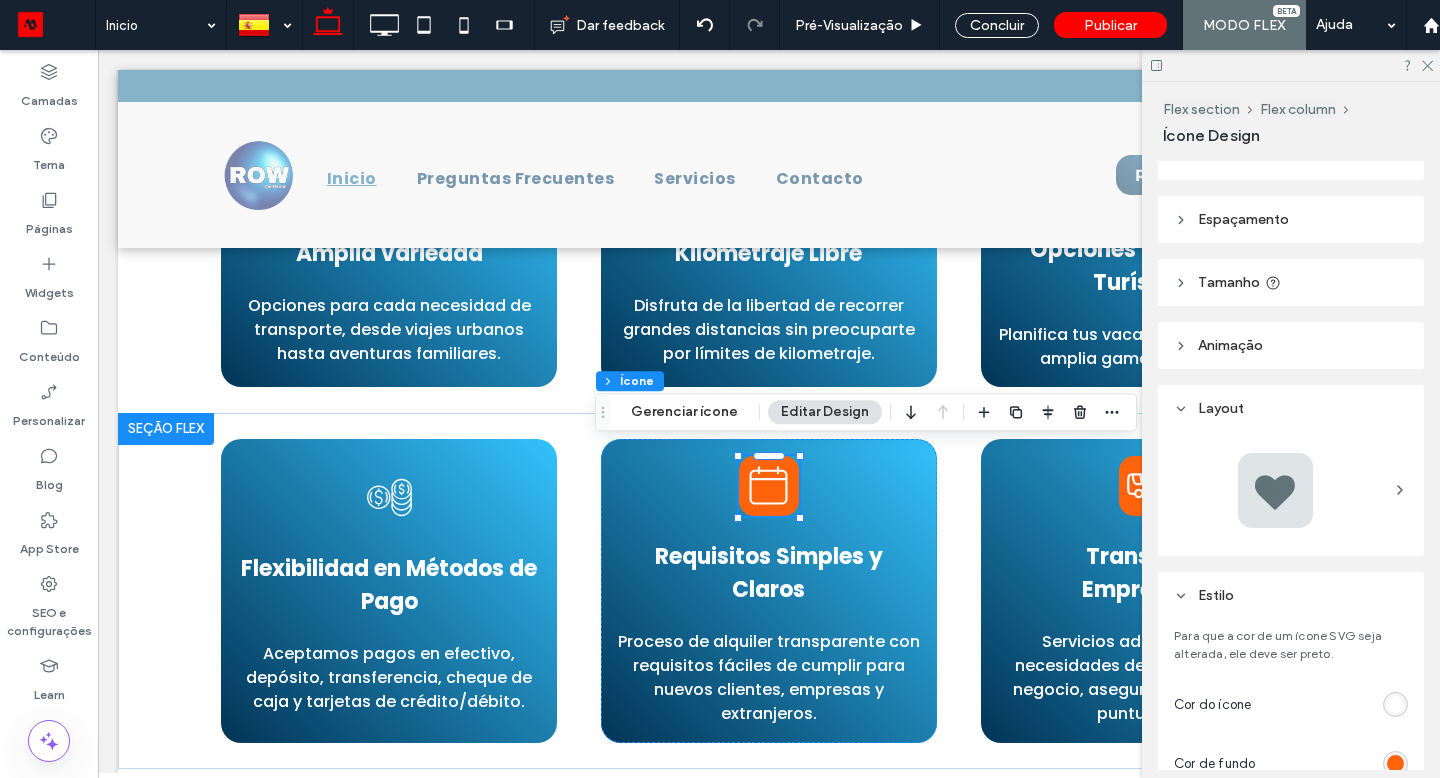 scroll, scrollTop: 92, scrollLeft: 0, axis: vertical 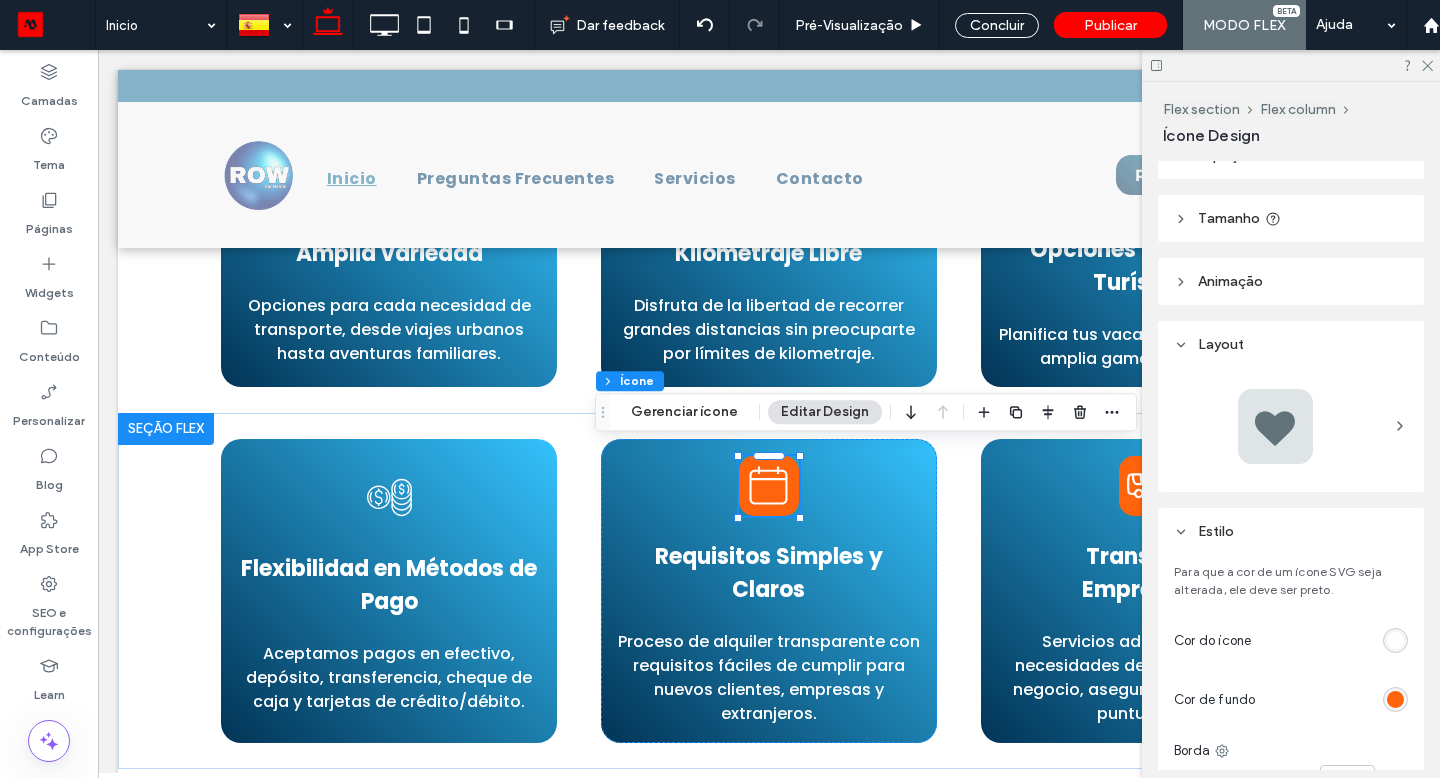 click at bounding box center [1395, 699] 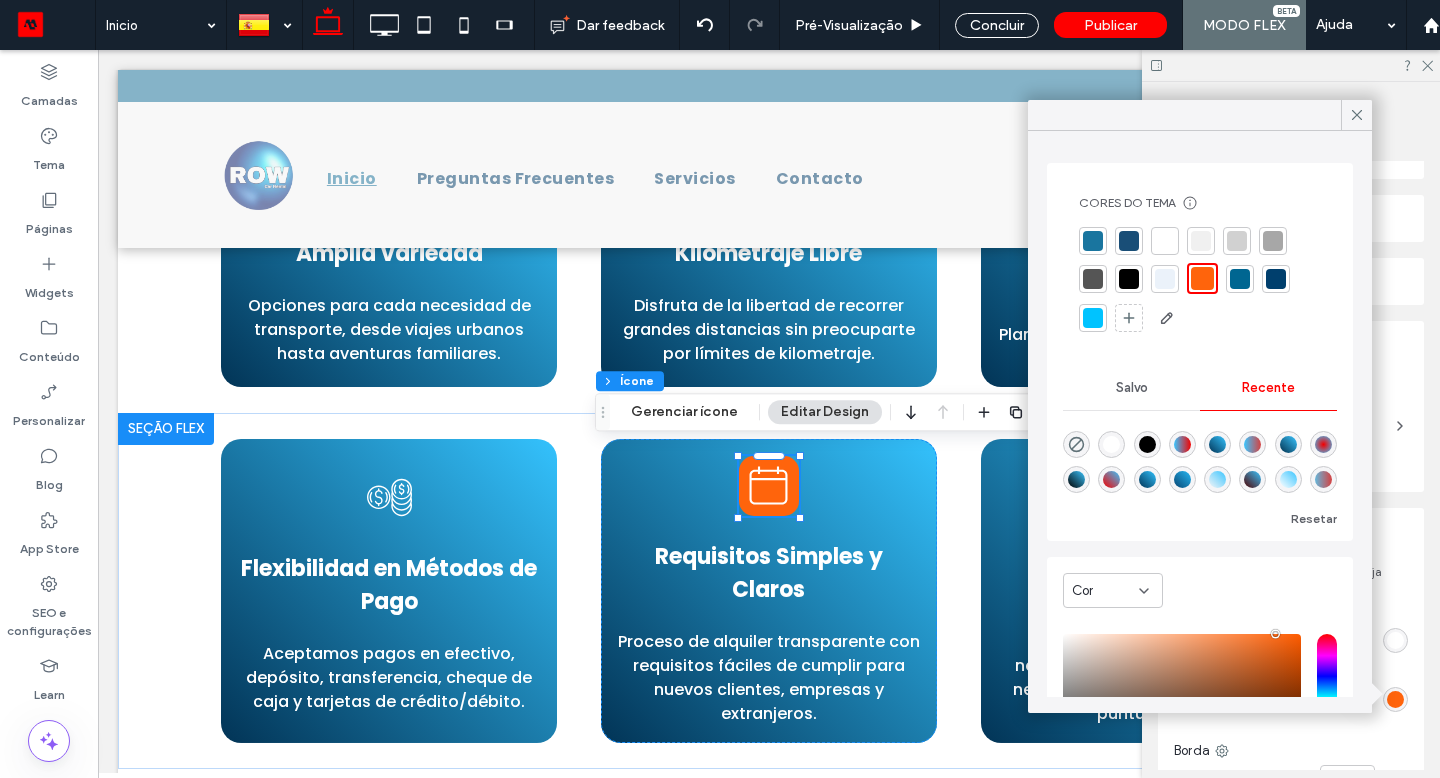 click 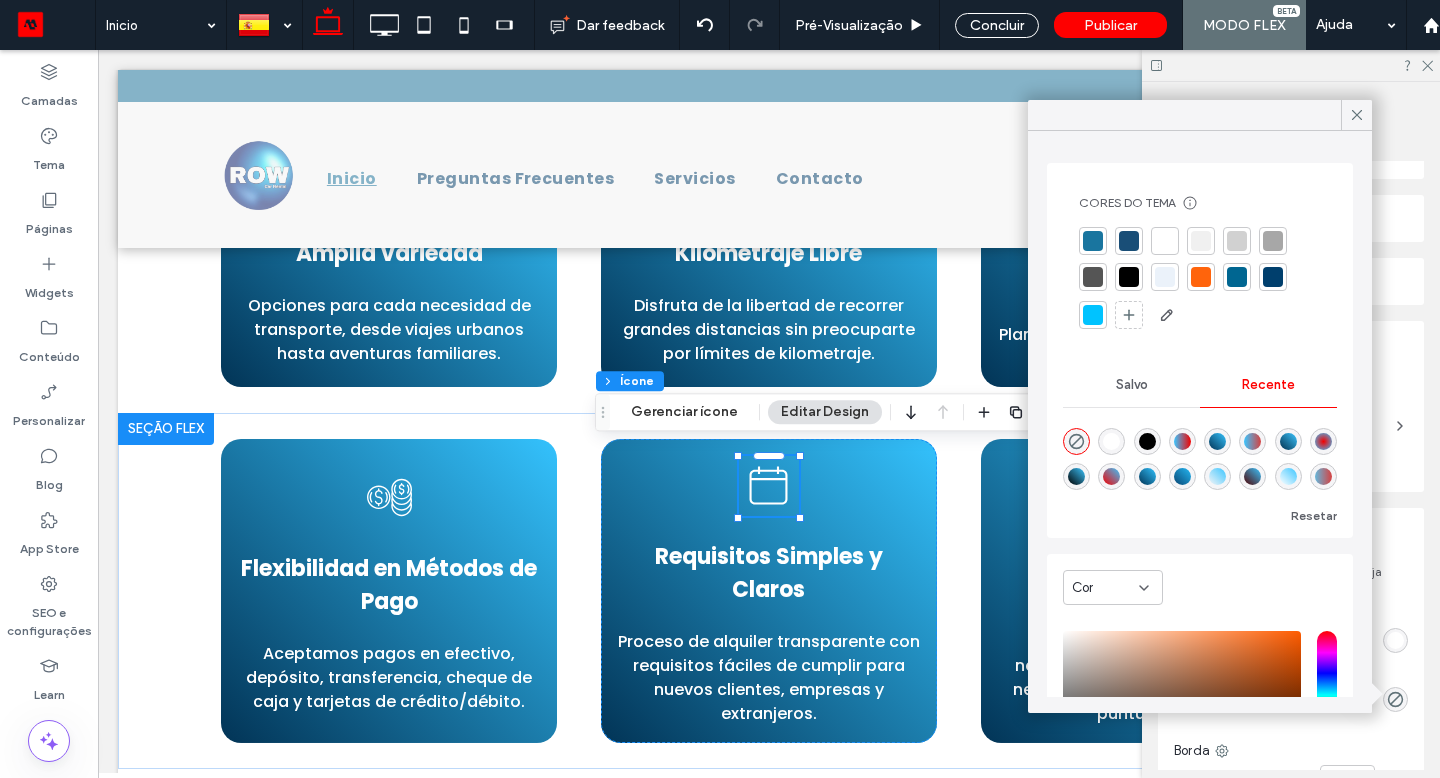 click 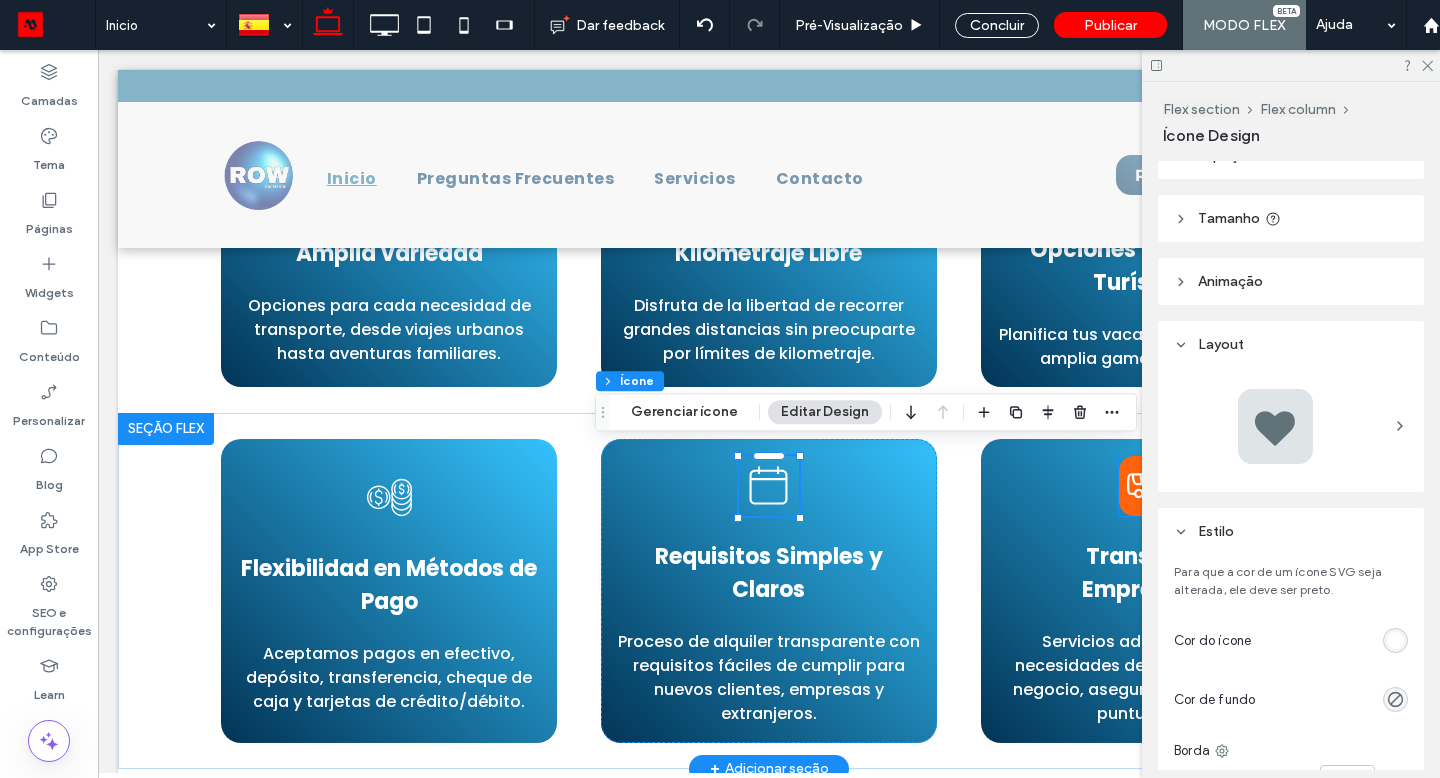 drag, startPoint x: 1475, startPoint y: 731, endPoint x: 1125, endPoint y: 500, distance: 419.35785 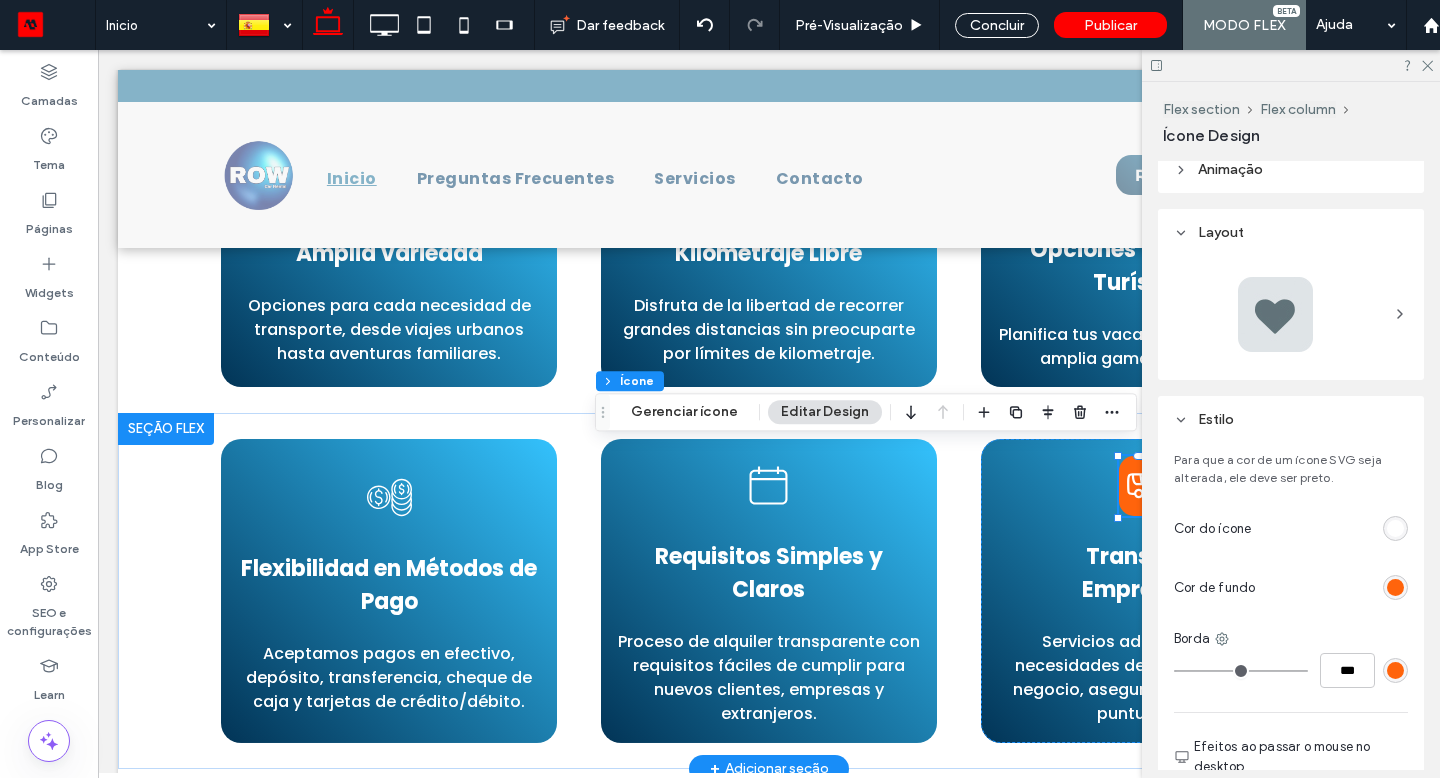 scroll, scrollTop: 204, scrollLeft: 0, axis: vertical 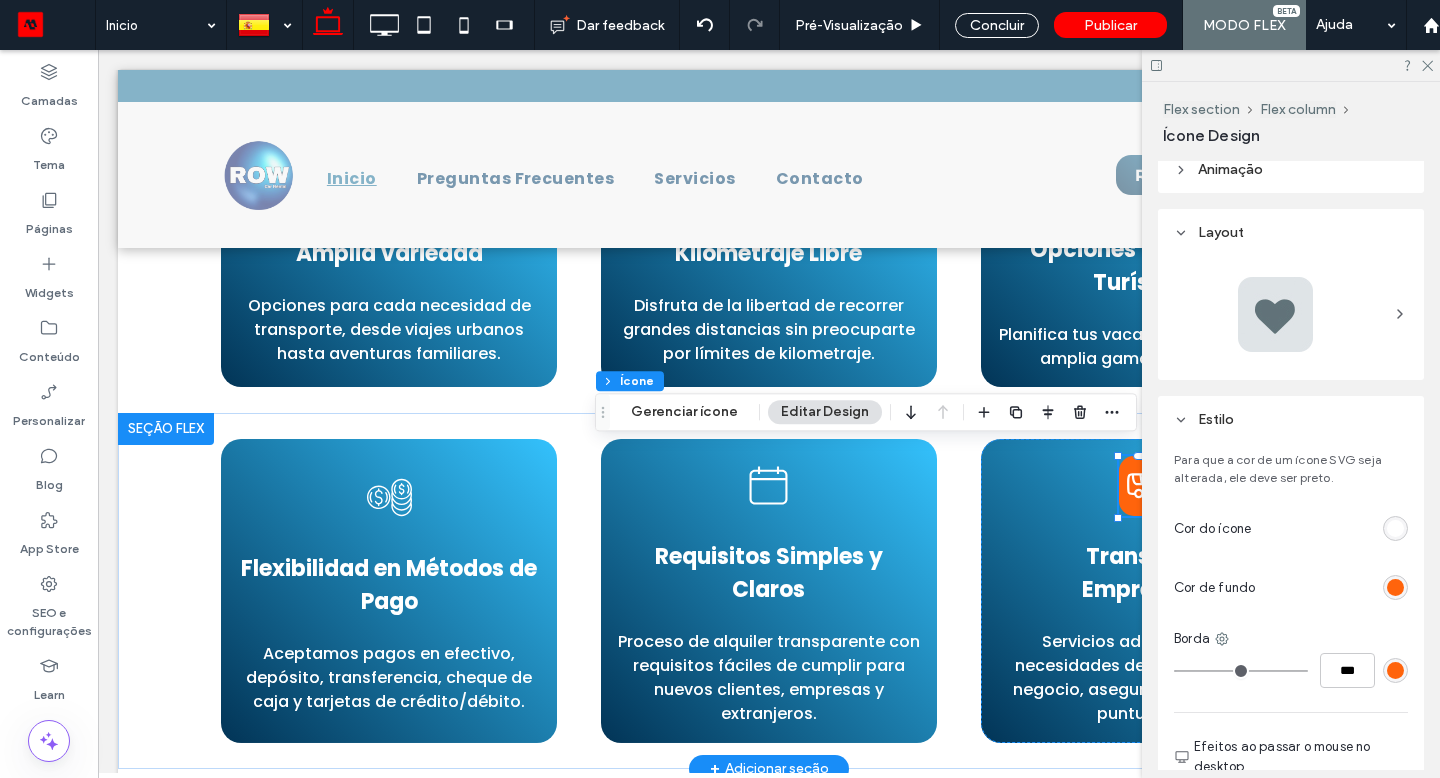 click at bounding box center [1395, 587] 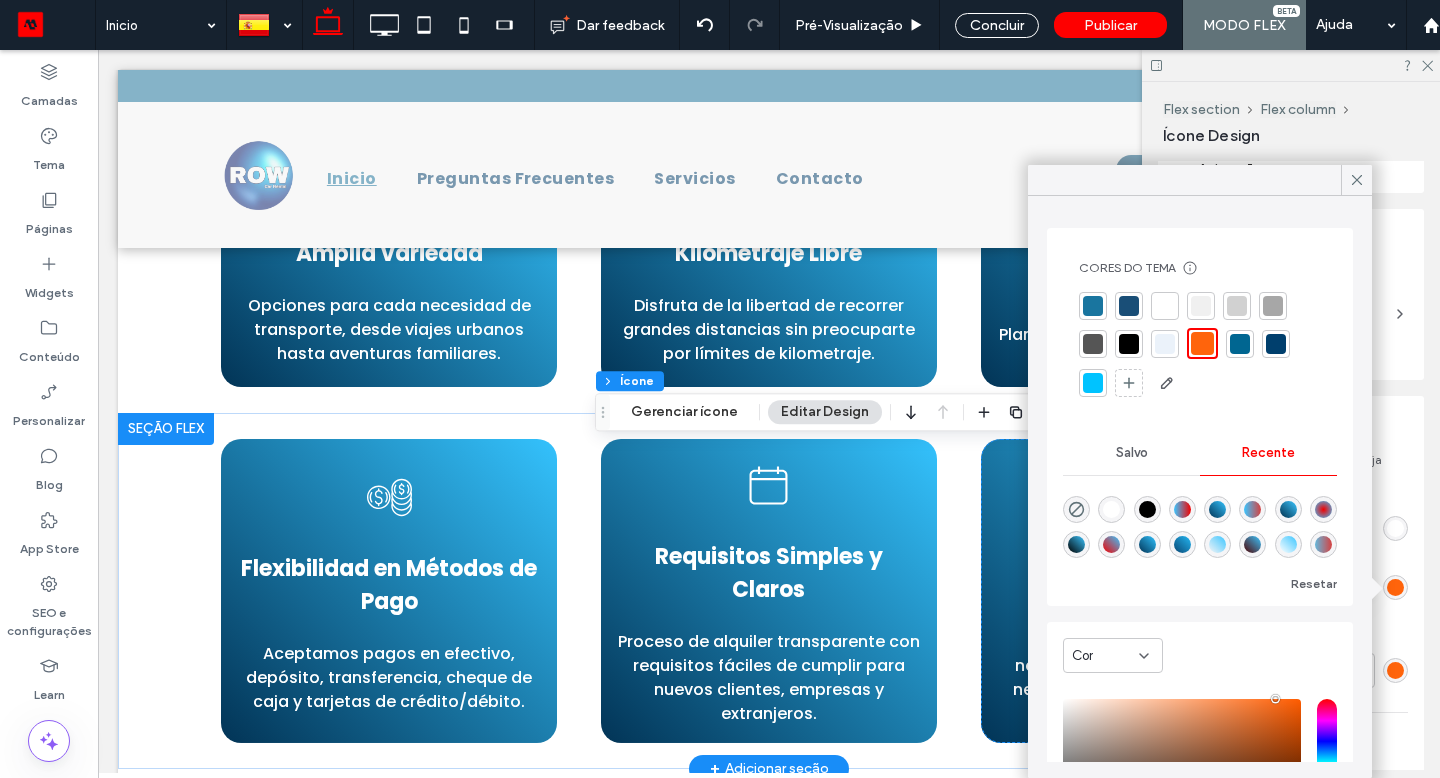 click 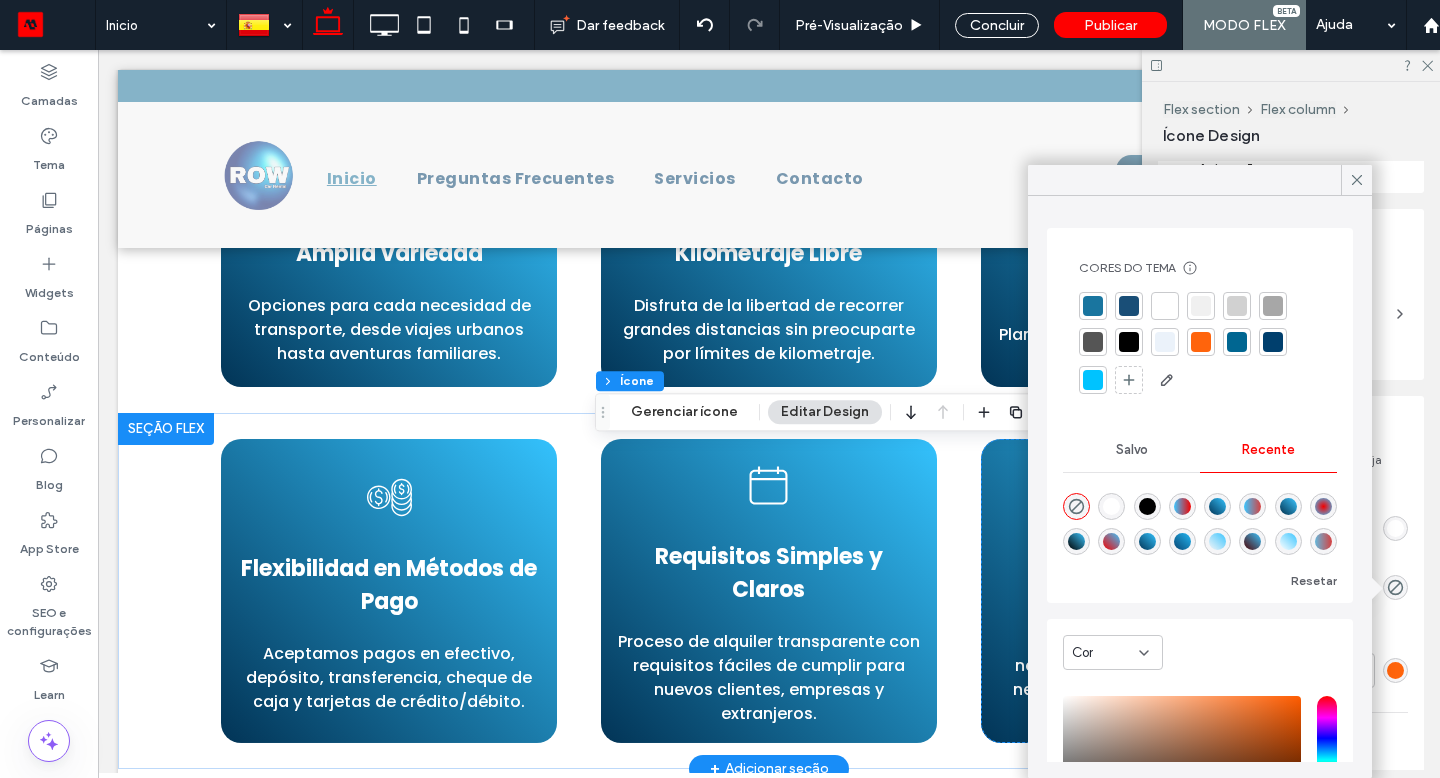 click 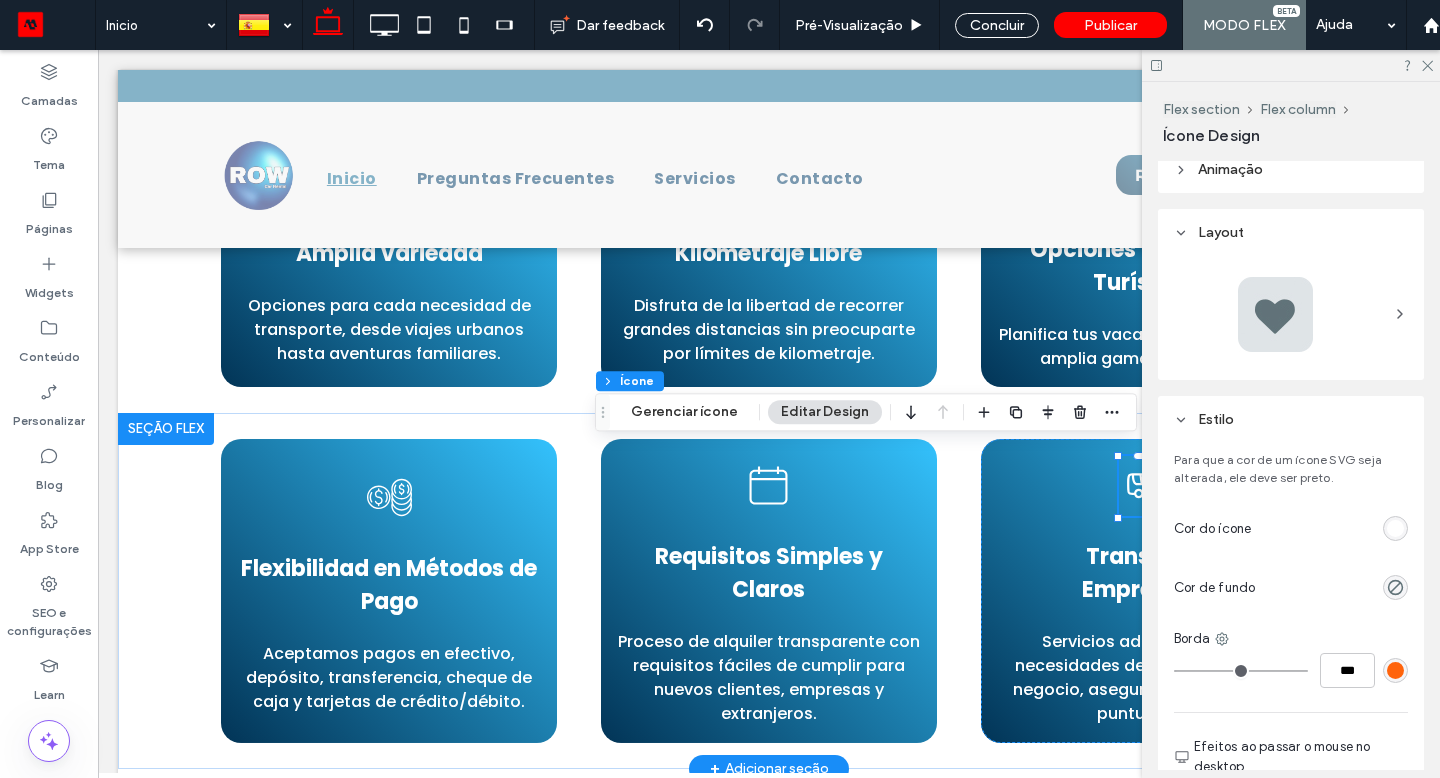 click 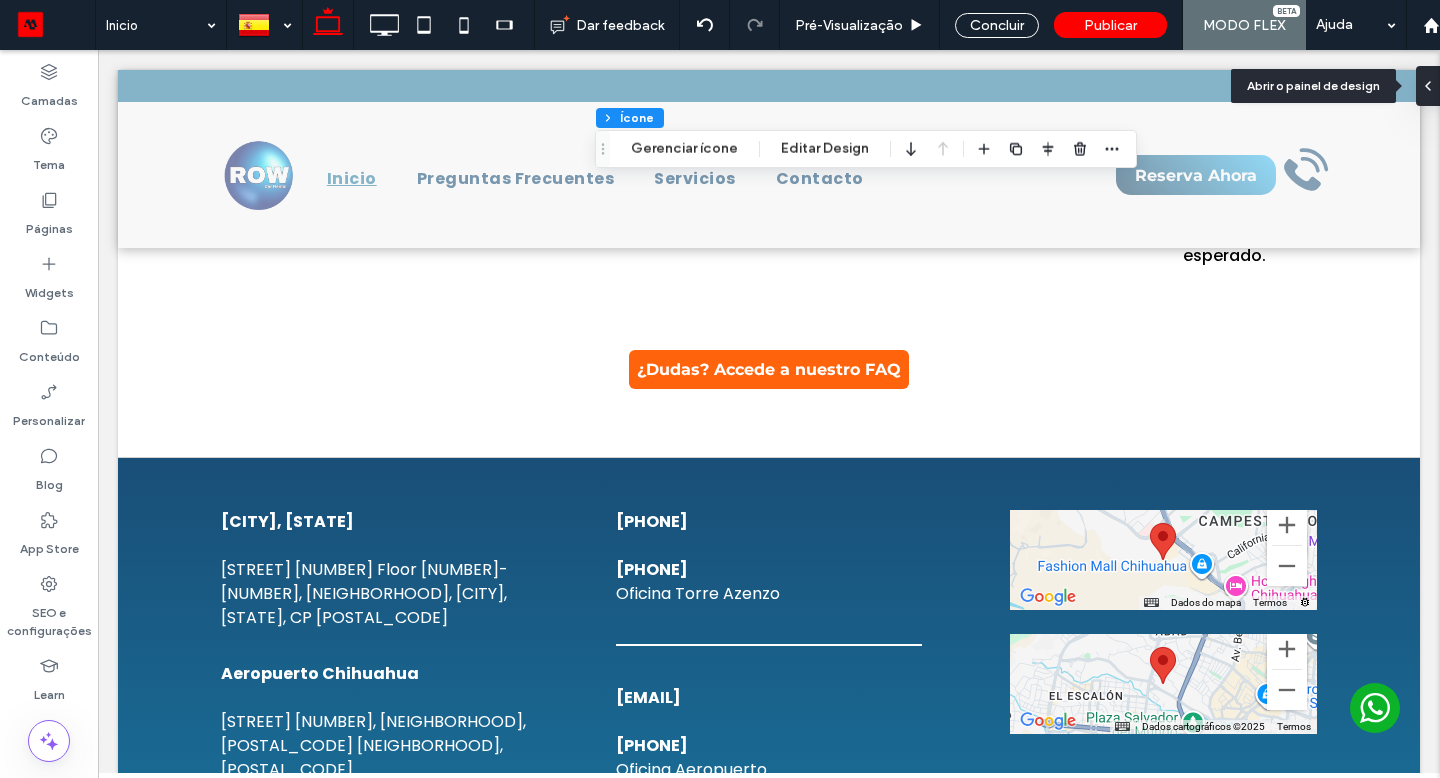 scroll, scrollTop: 3962, scrollLeft: 0, axis: vertical 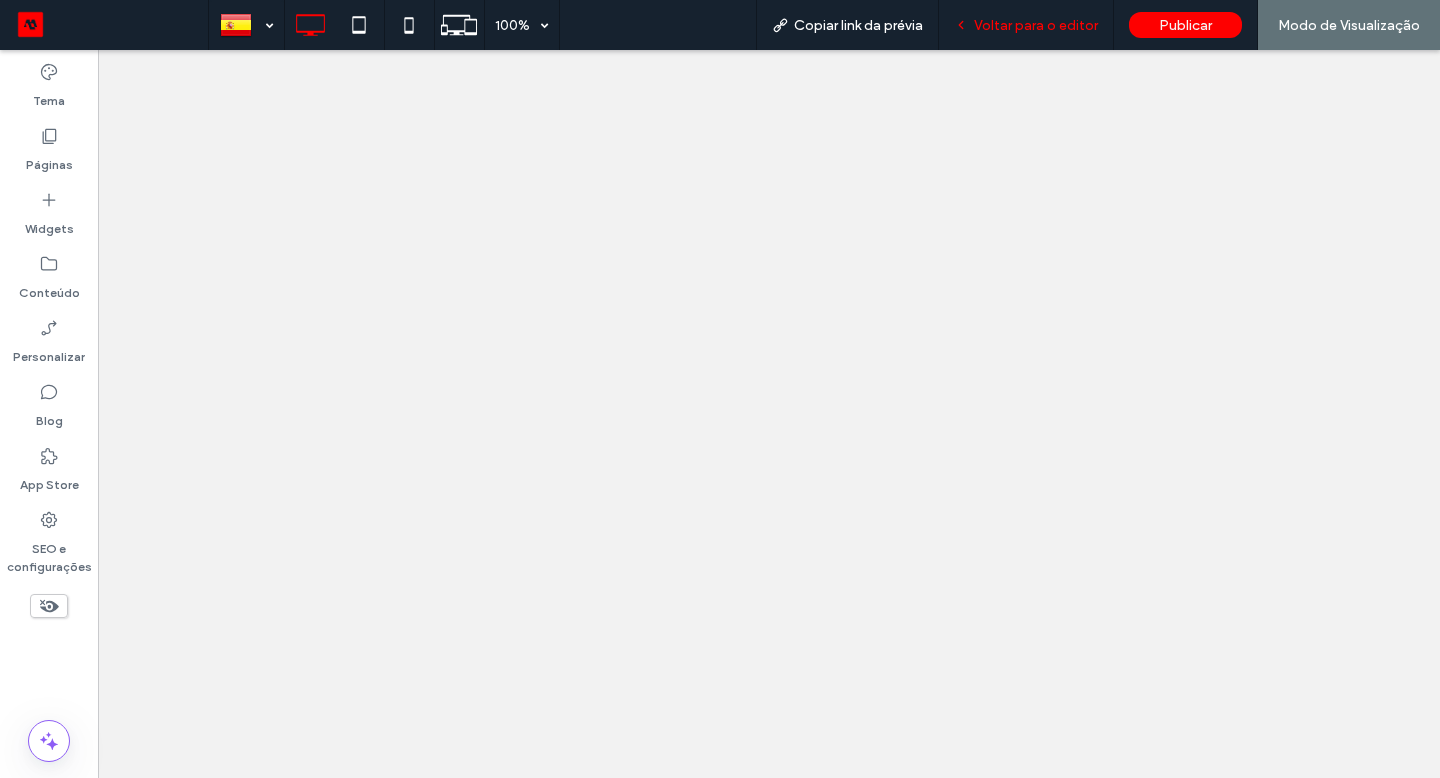 select on "*****" 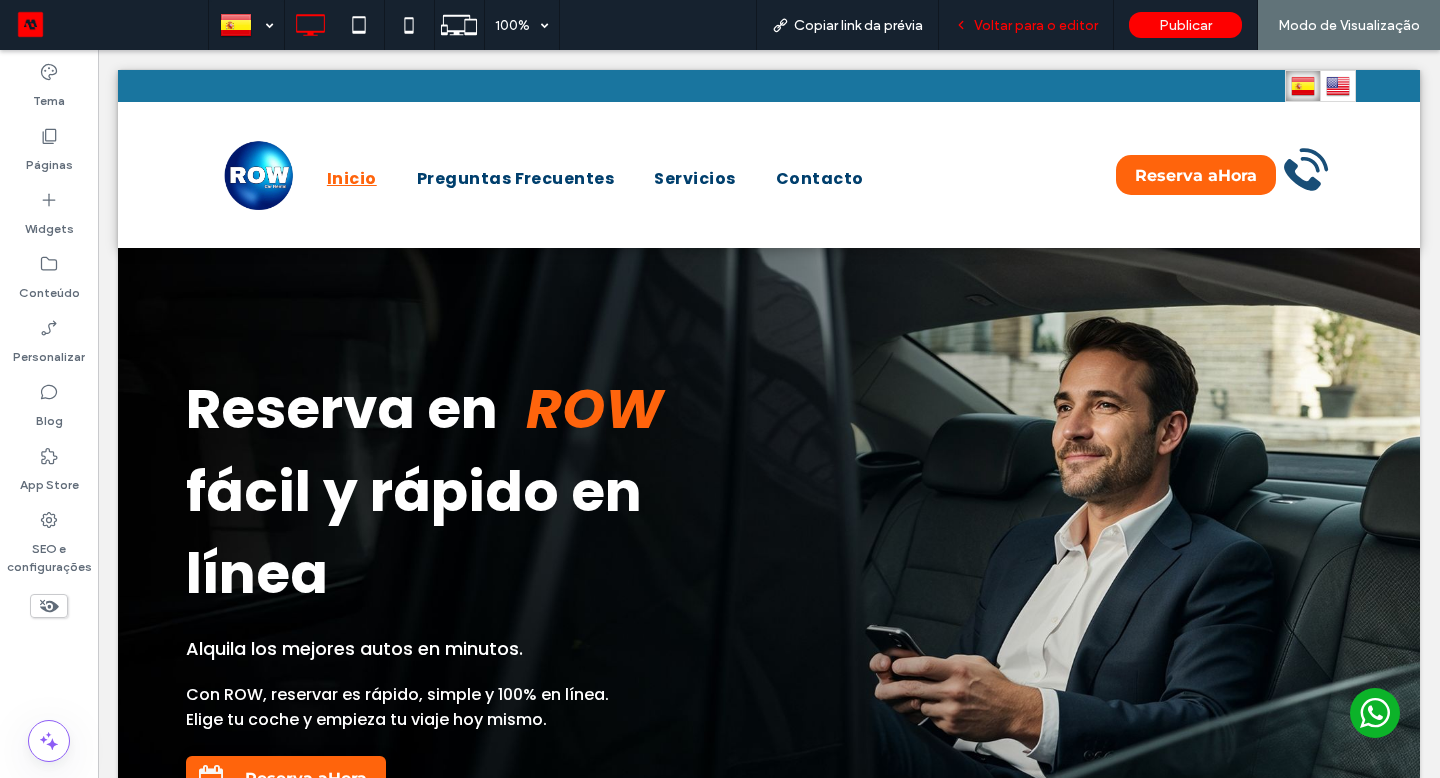 scroll, scrollTop: 0, scrollLeft: 0, axis: both 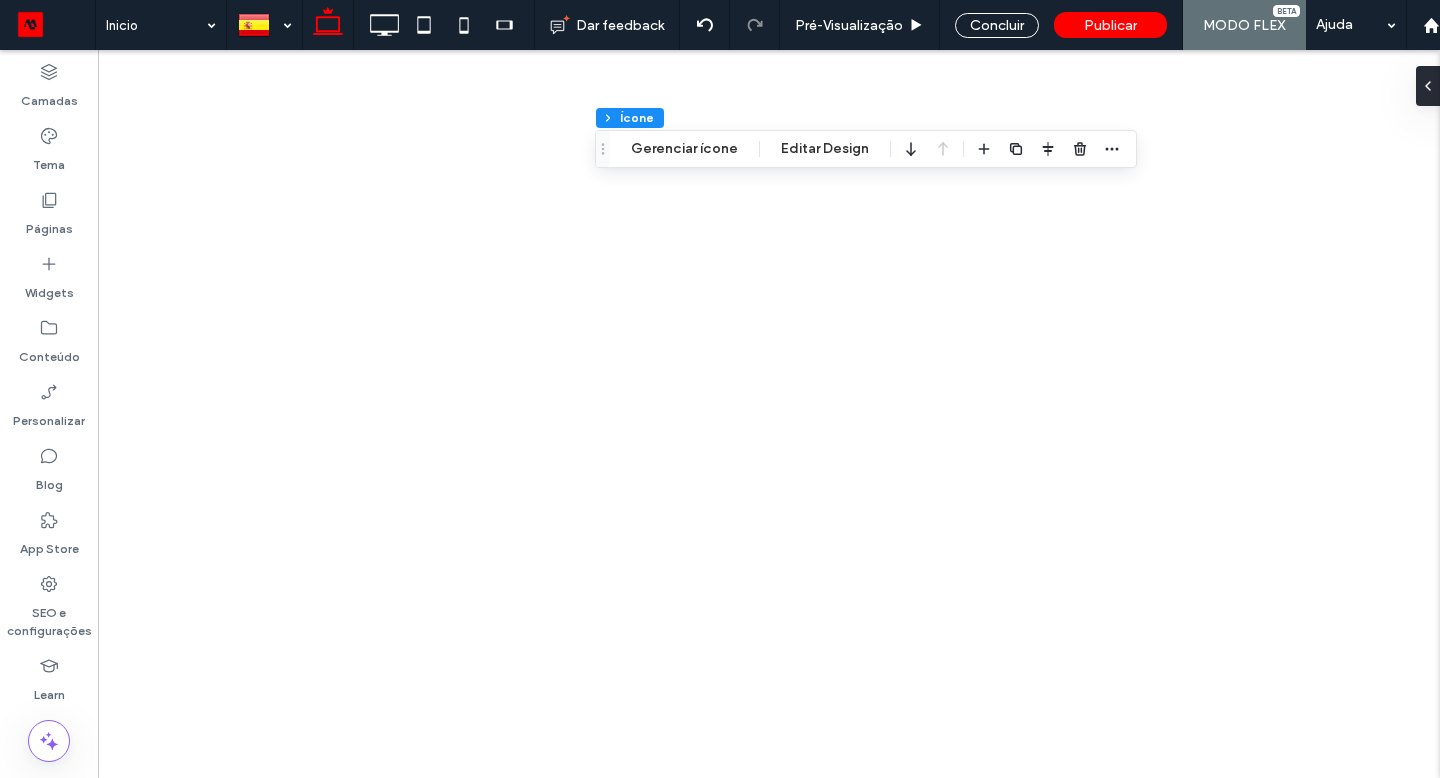 select on "*****" 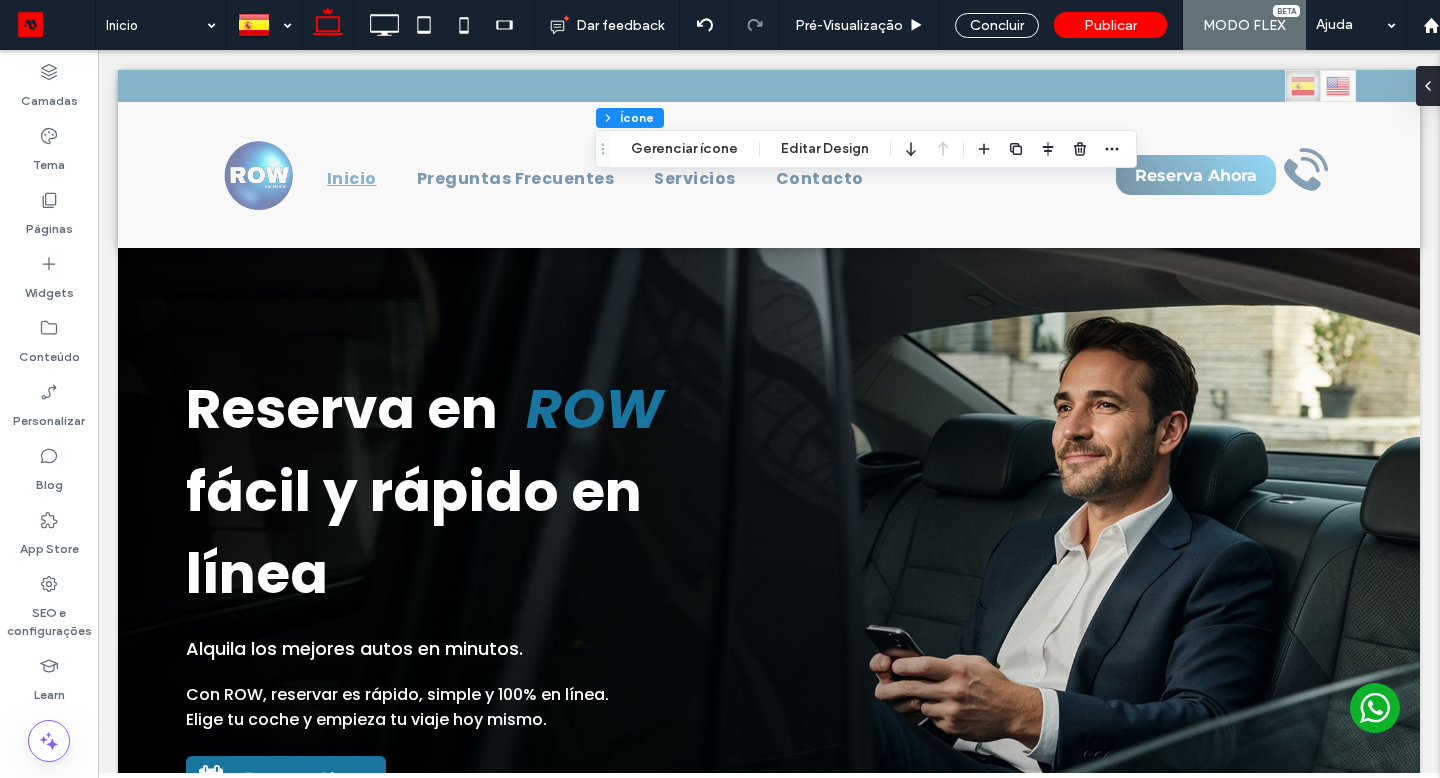 click on "¿Dudas? Accede a nuestro FAQ" at bounding box center [769, 4331] 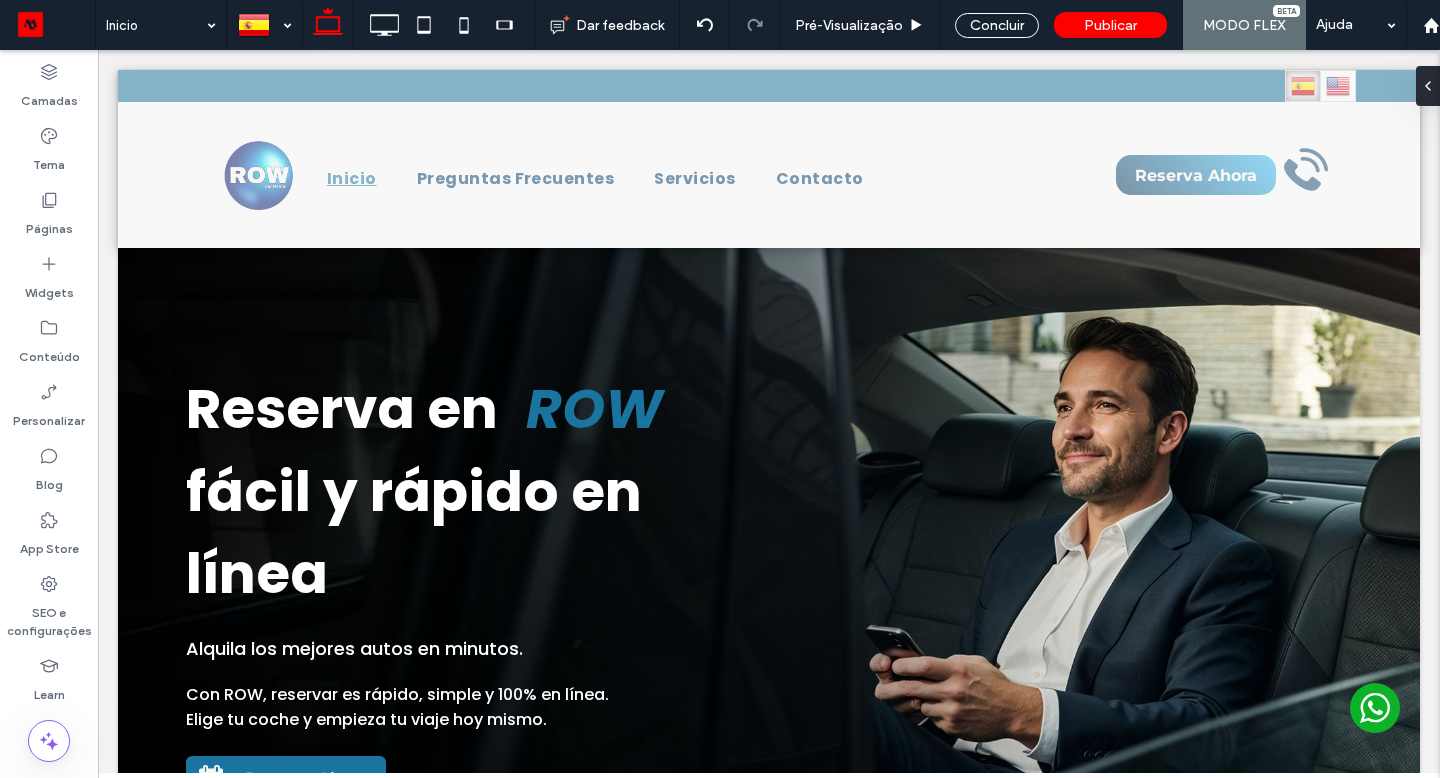 scroll, scrollTop: 3925, scrollLeft: 0, axis: vertical 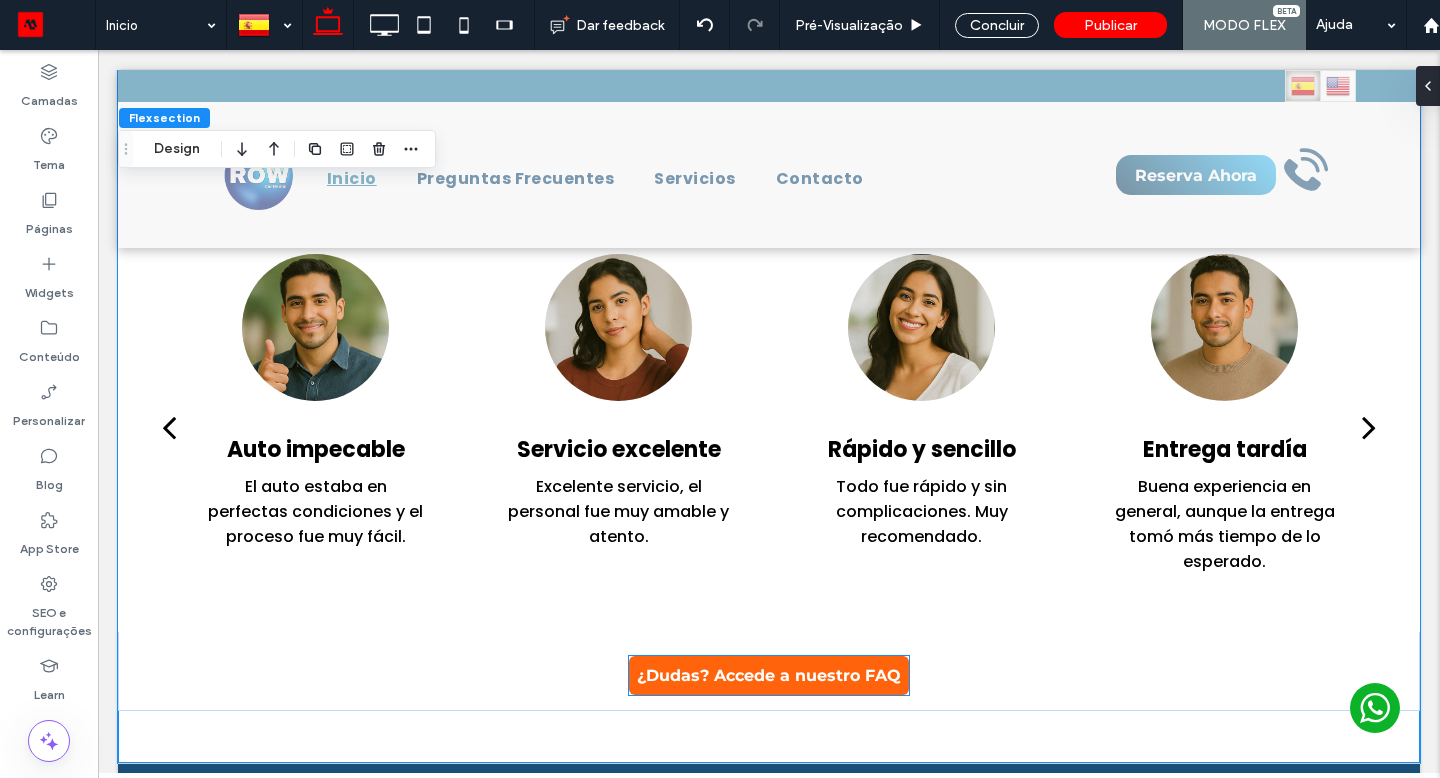click on "¿Dudas? Accede a nuestro FAQ" at bounding box center [769, 675] 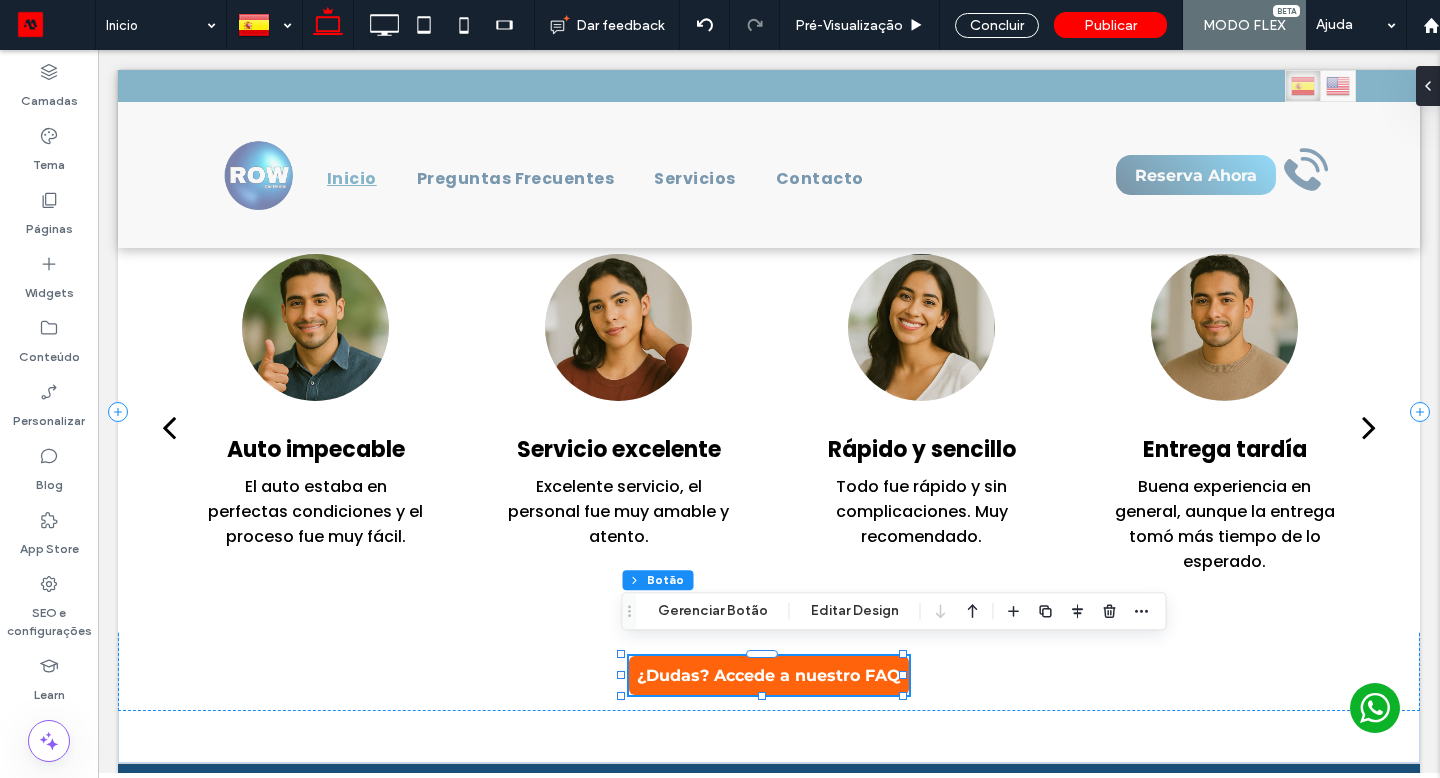 type on "**" 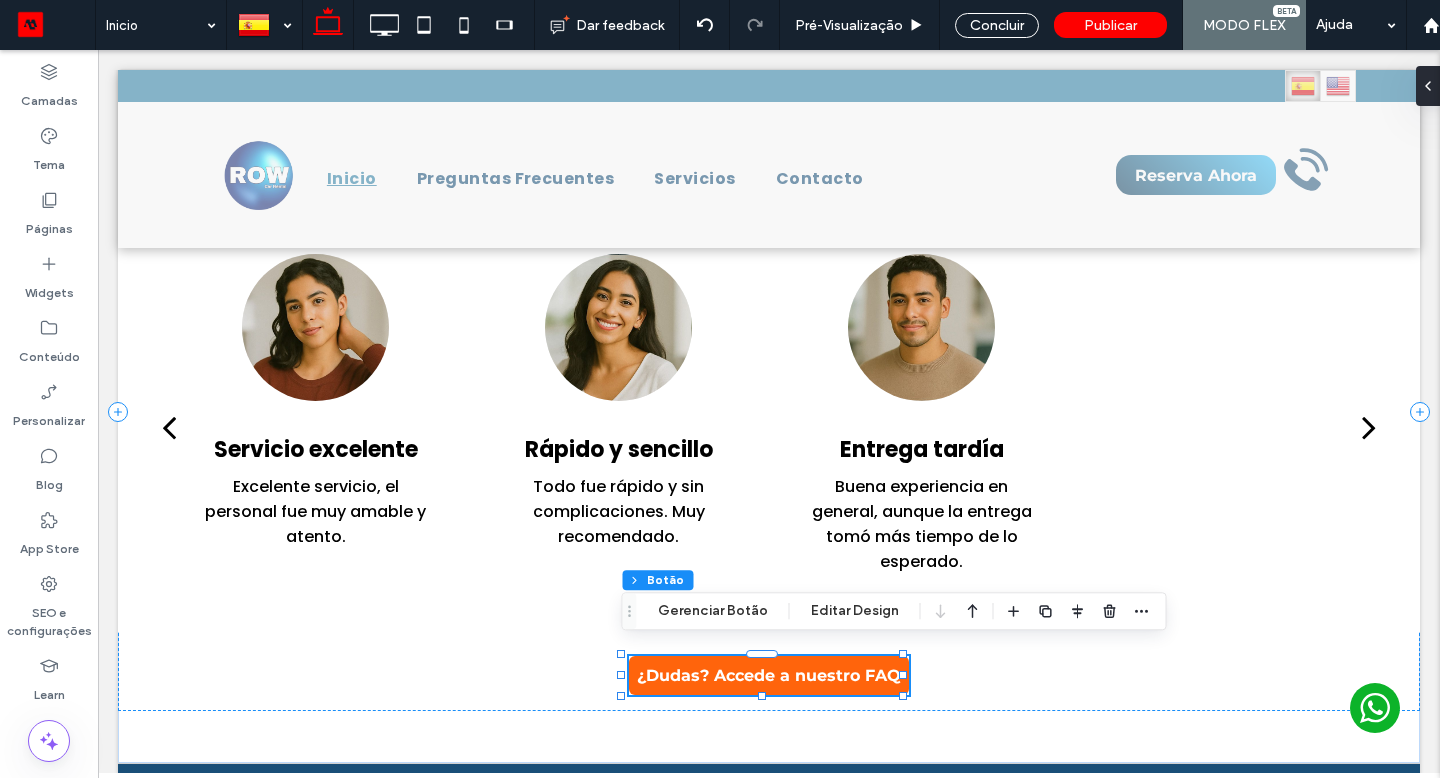 click on "Gerenciar Botão" at bounding box center [713, 611] 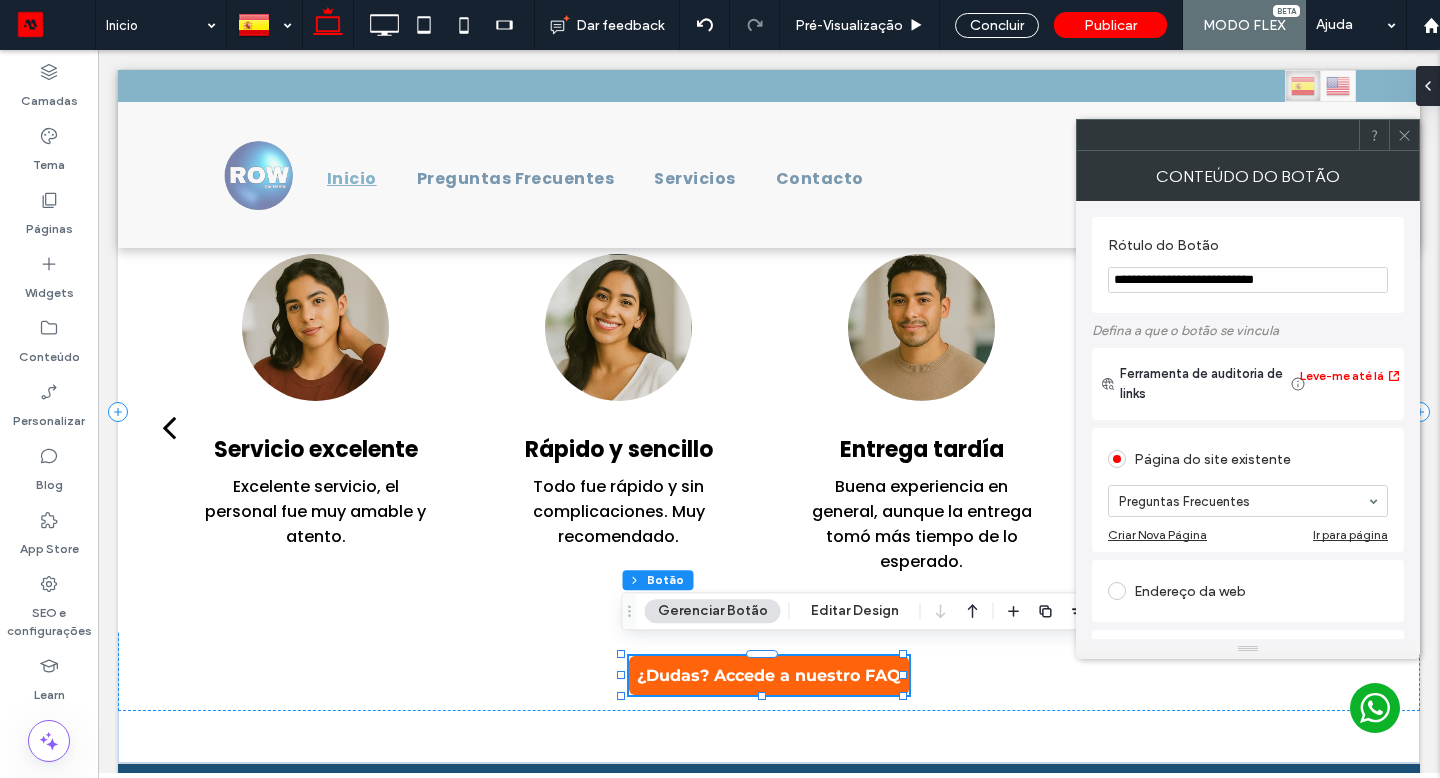 click on "Gerenciar Botão" at bounding box center [713, 611] 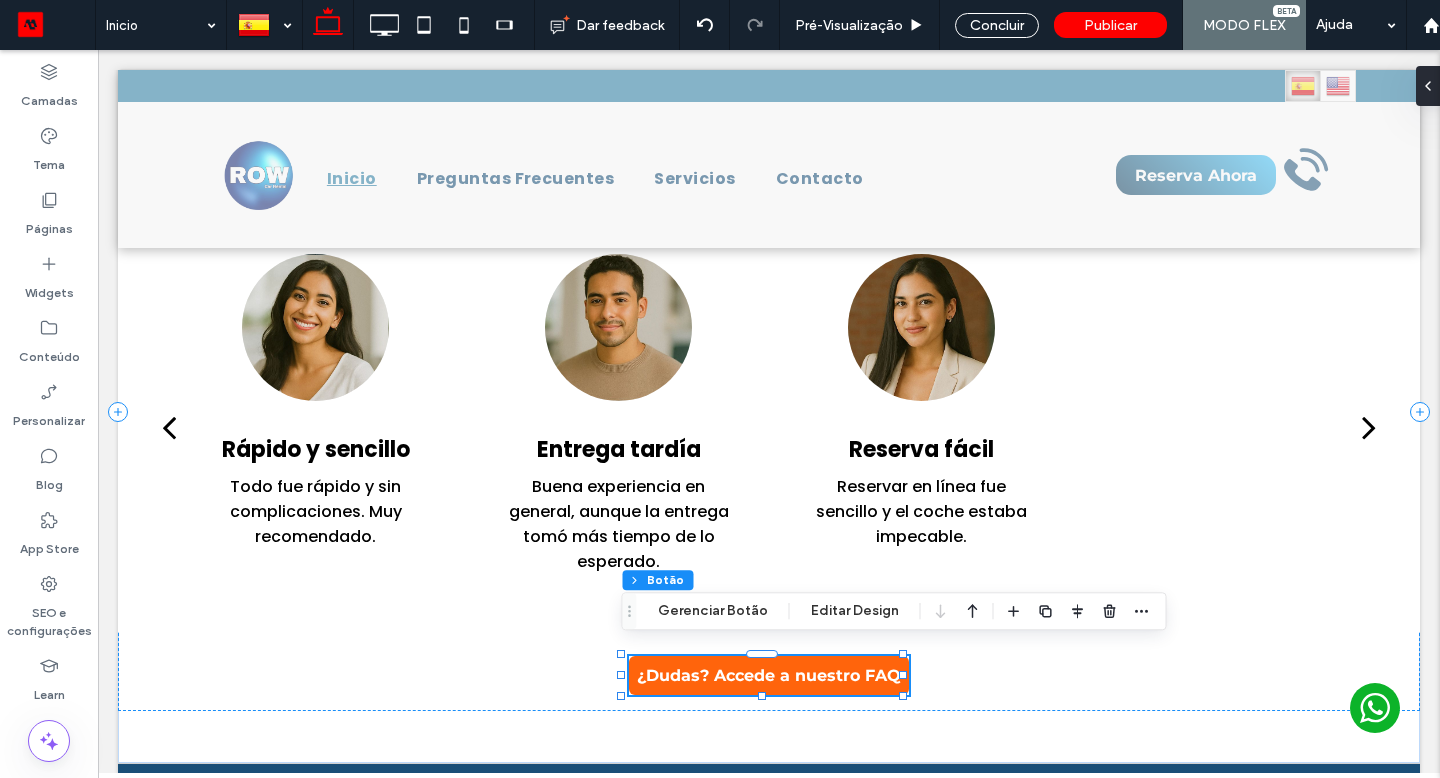 click on "Editar Design" at bounding box center (855, 611) 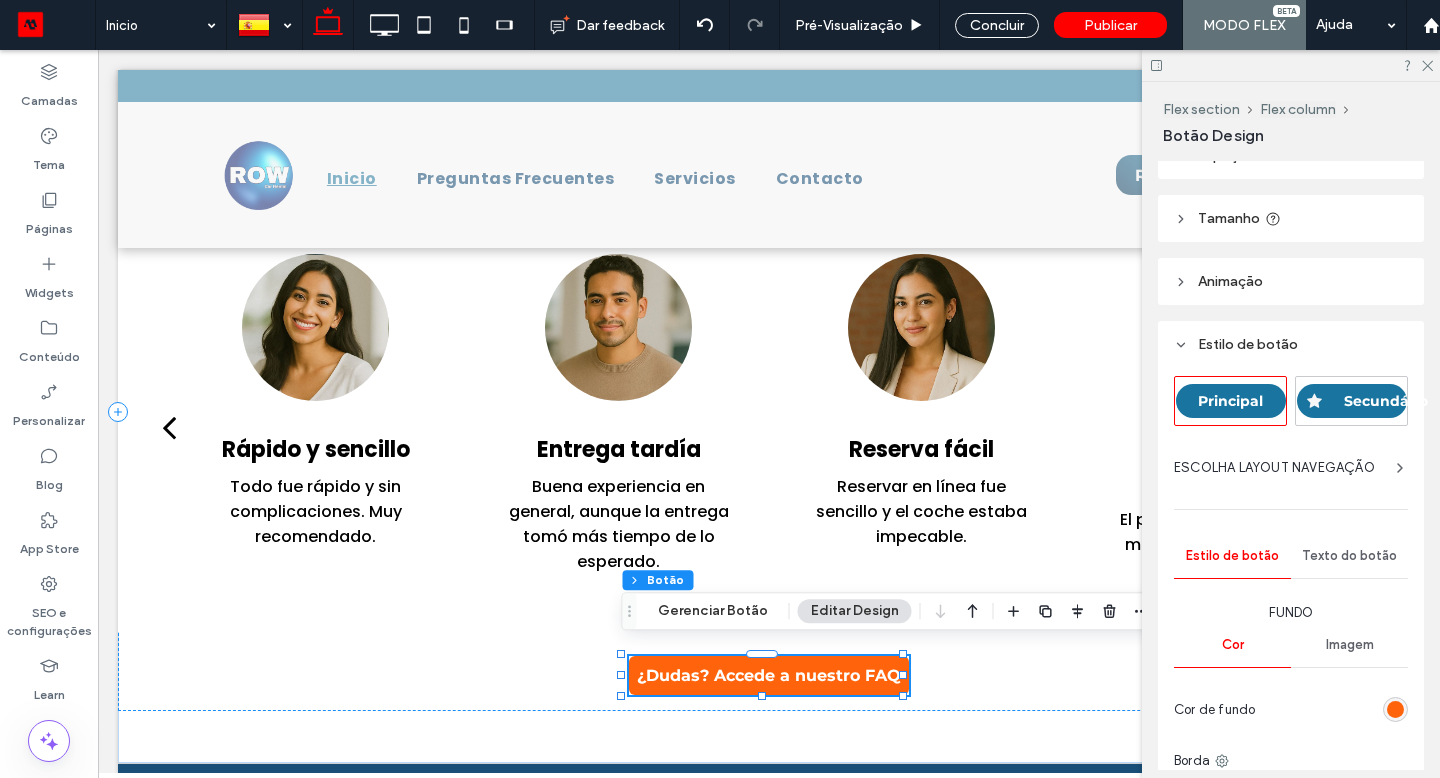 scroll, scrollTop: 126, scrollLeft: 0, axis: vertical 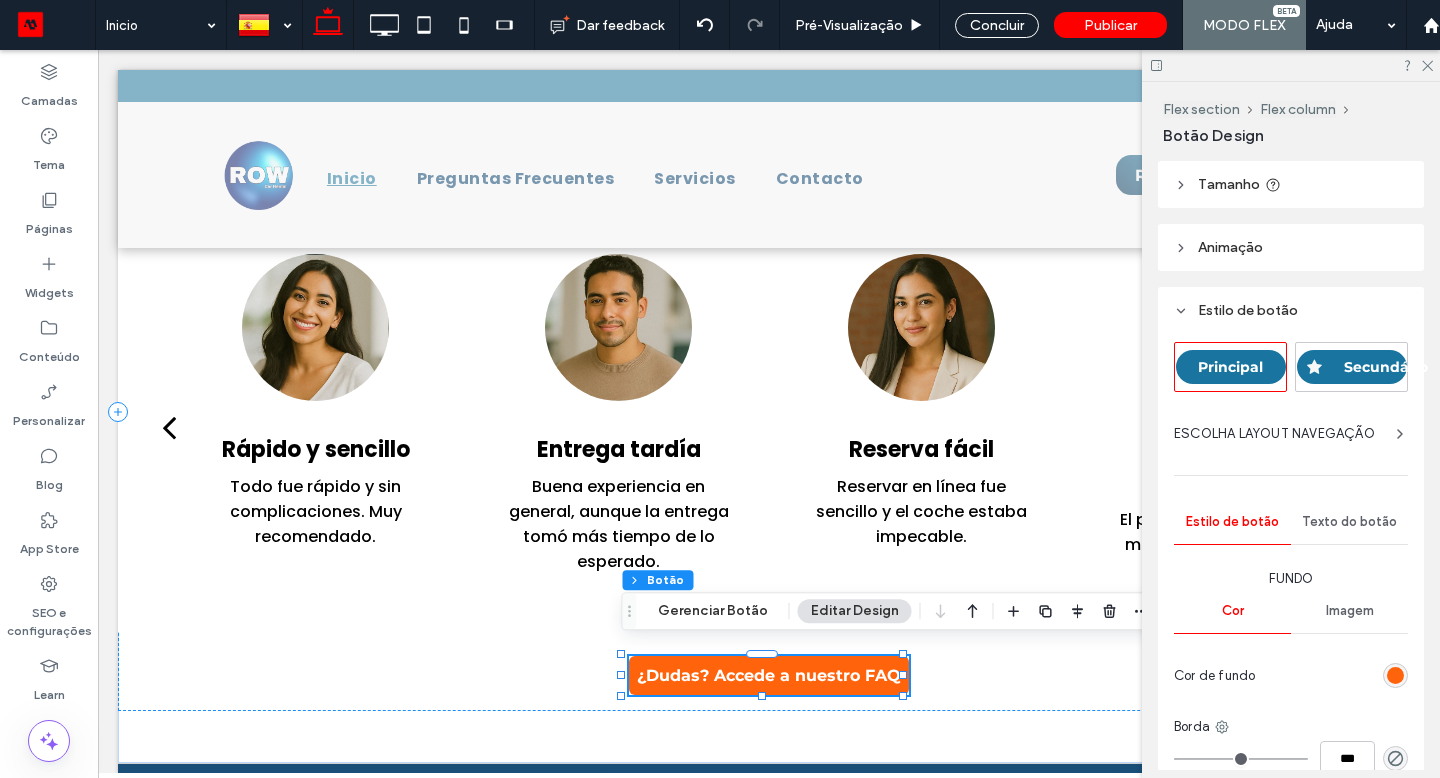click at bounding box center [1395, 675] 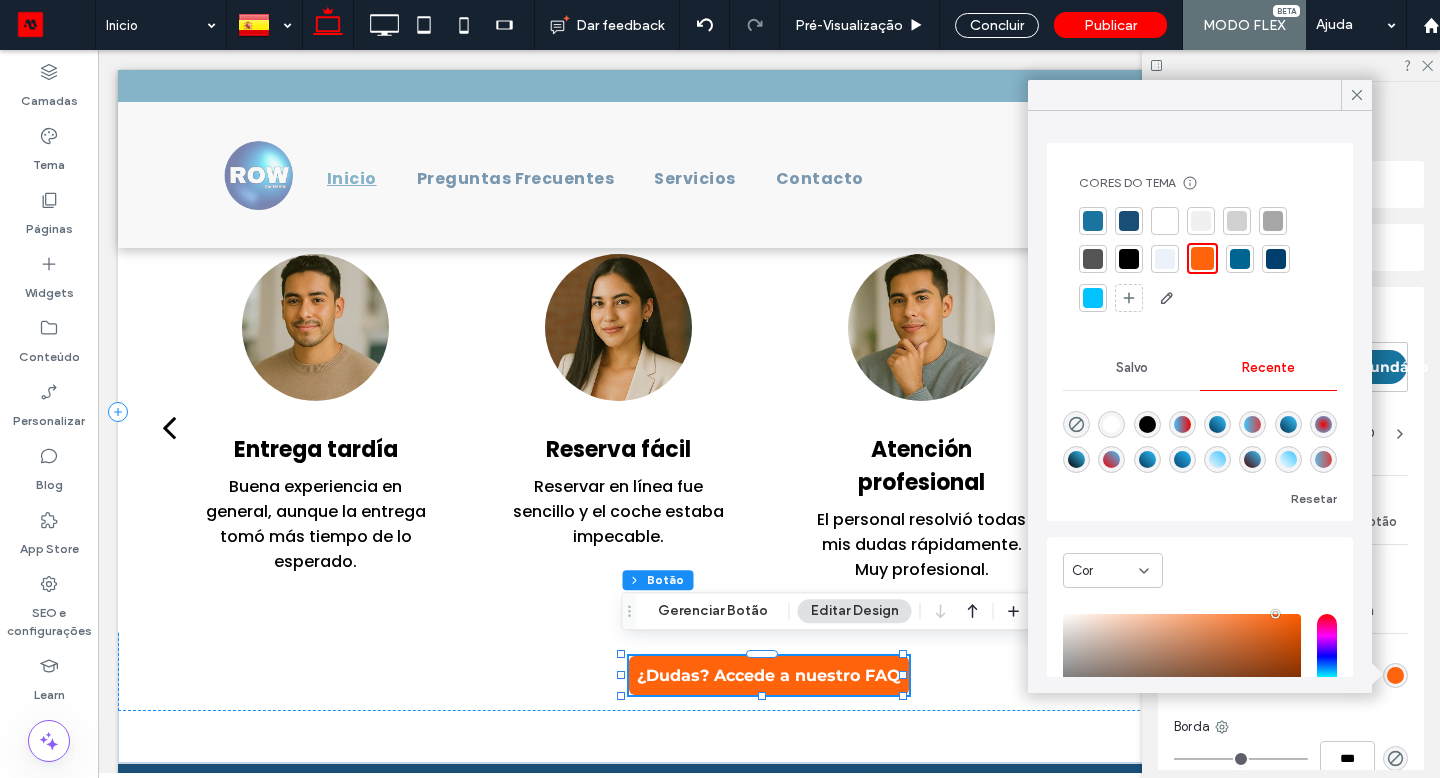 click at bounding box center [1217, 424] 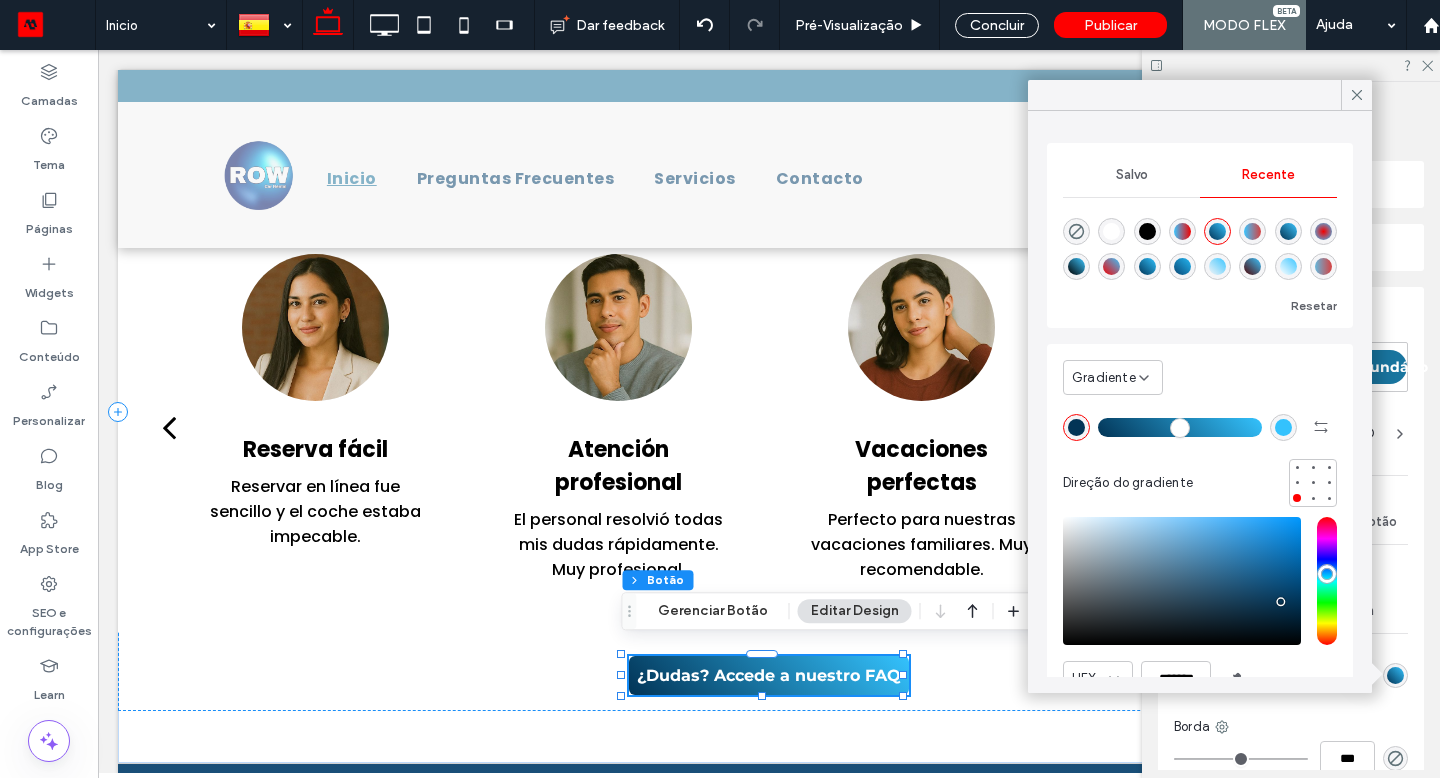 click 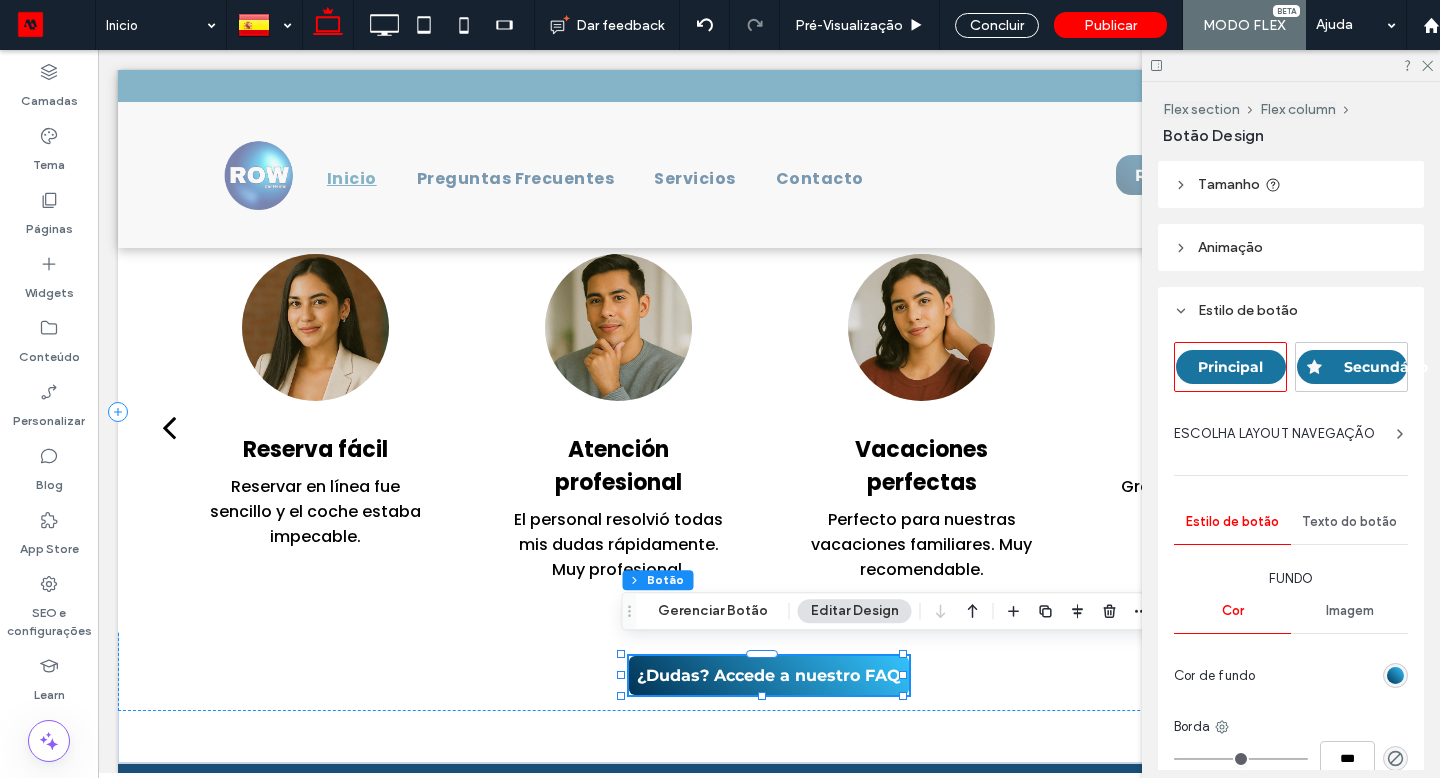 click 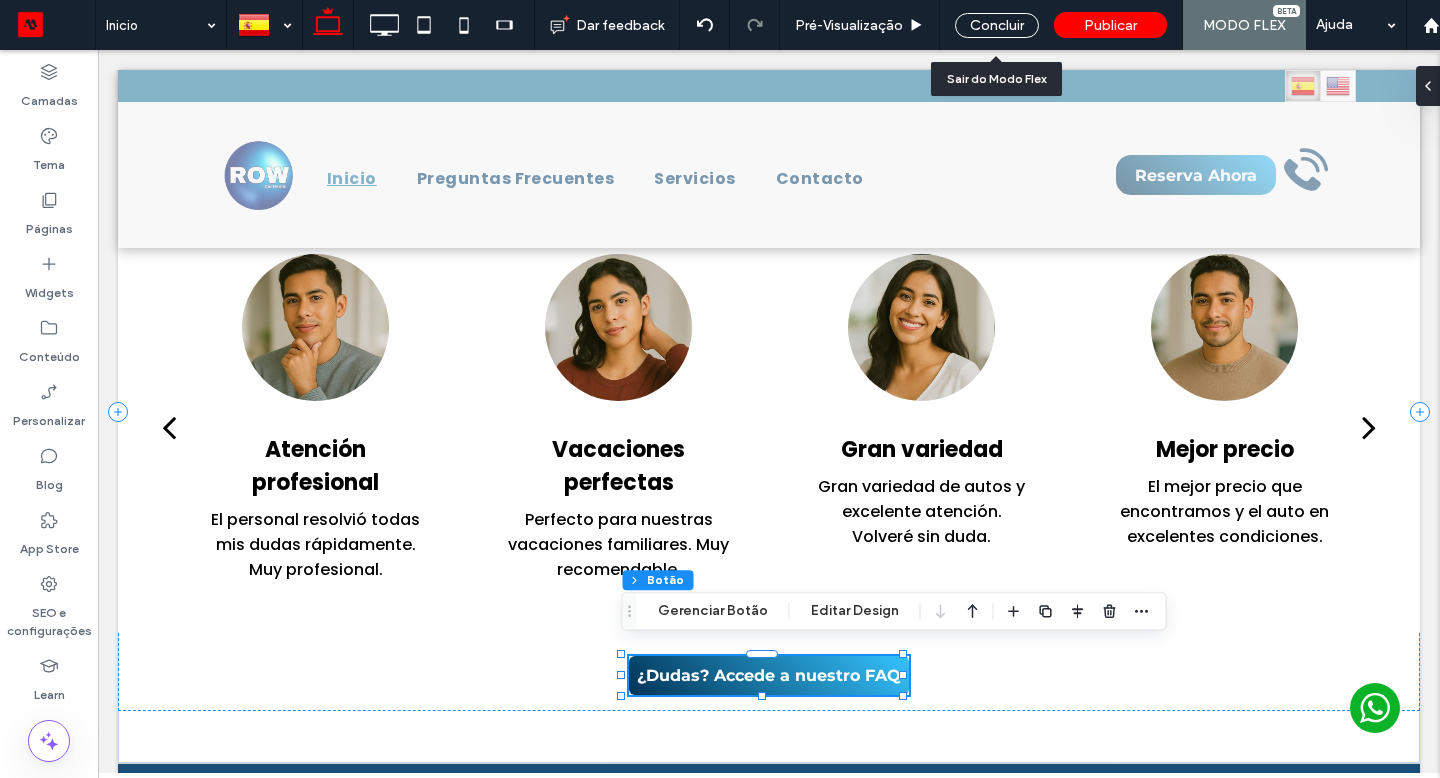 click on "Concluir" at bounding box center (997, 25) 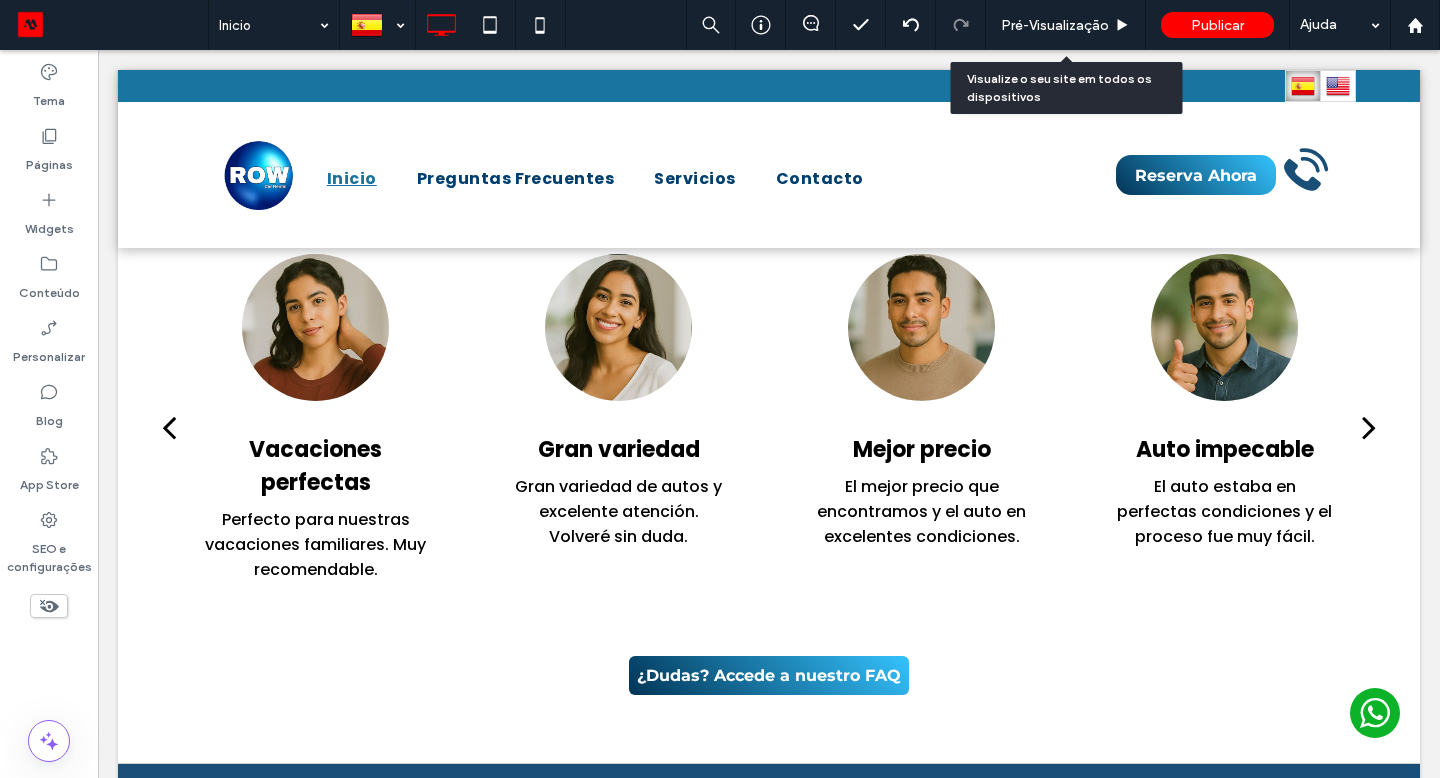 click on "Pré-Visualizaçāo" at bounding box center [1066, 25] 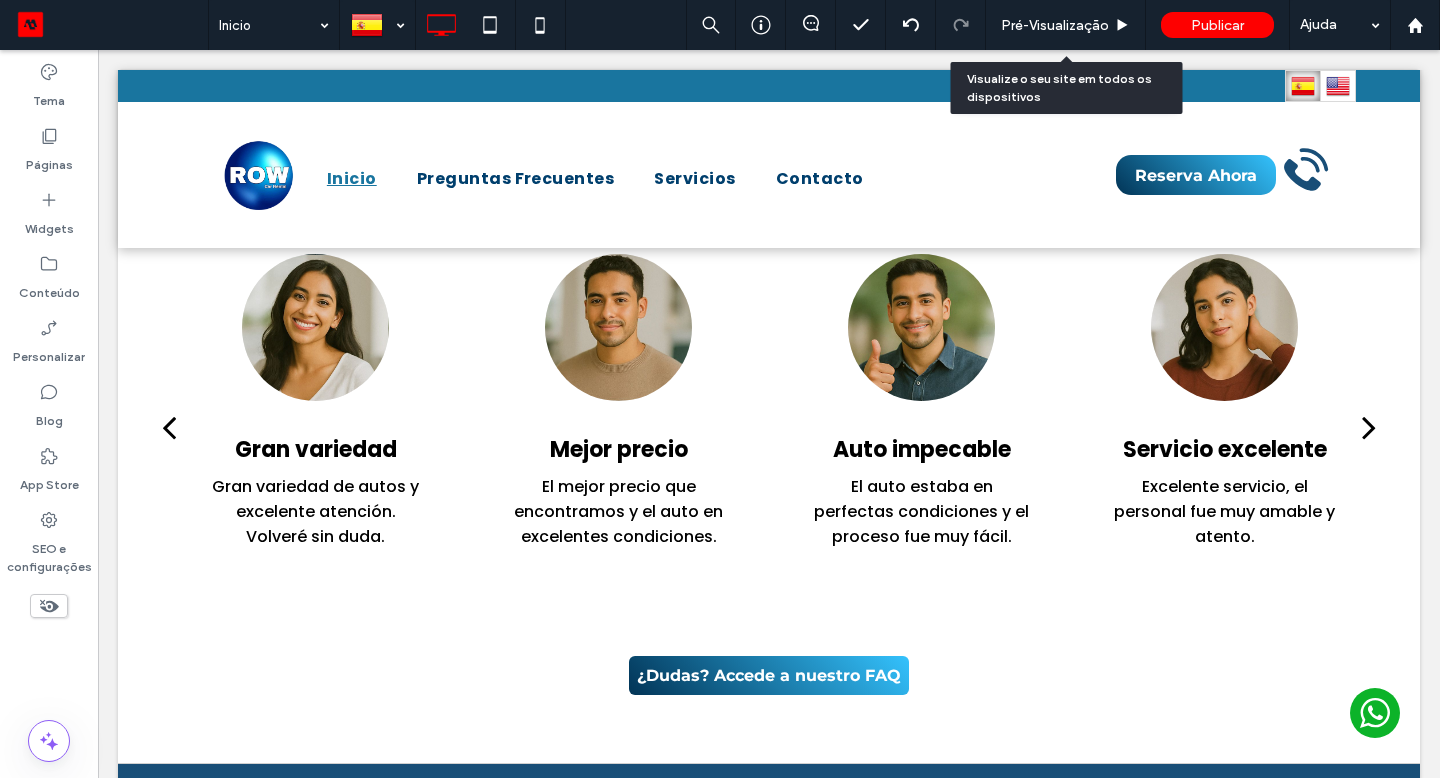 click on "Pré-Visualizaçāo" at bounding box center (1055, 25) 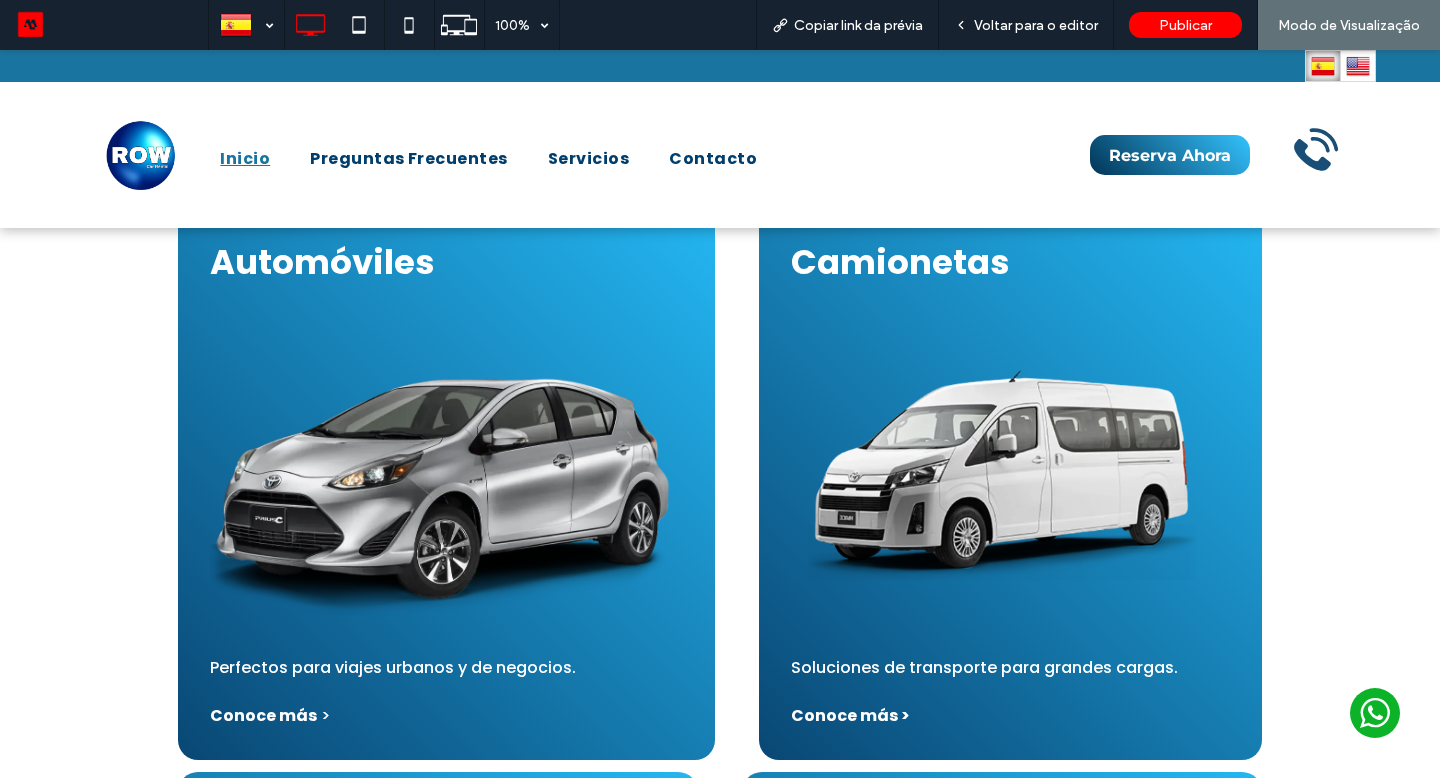 scroll, scrollTop: 1323, scrollLeft: 0, axis: vertical 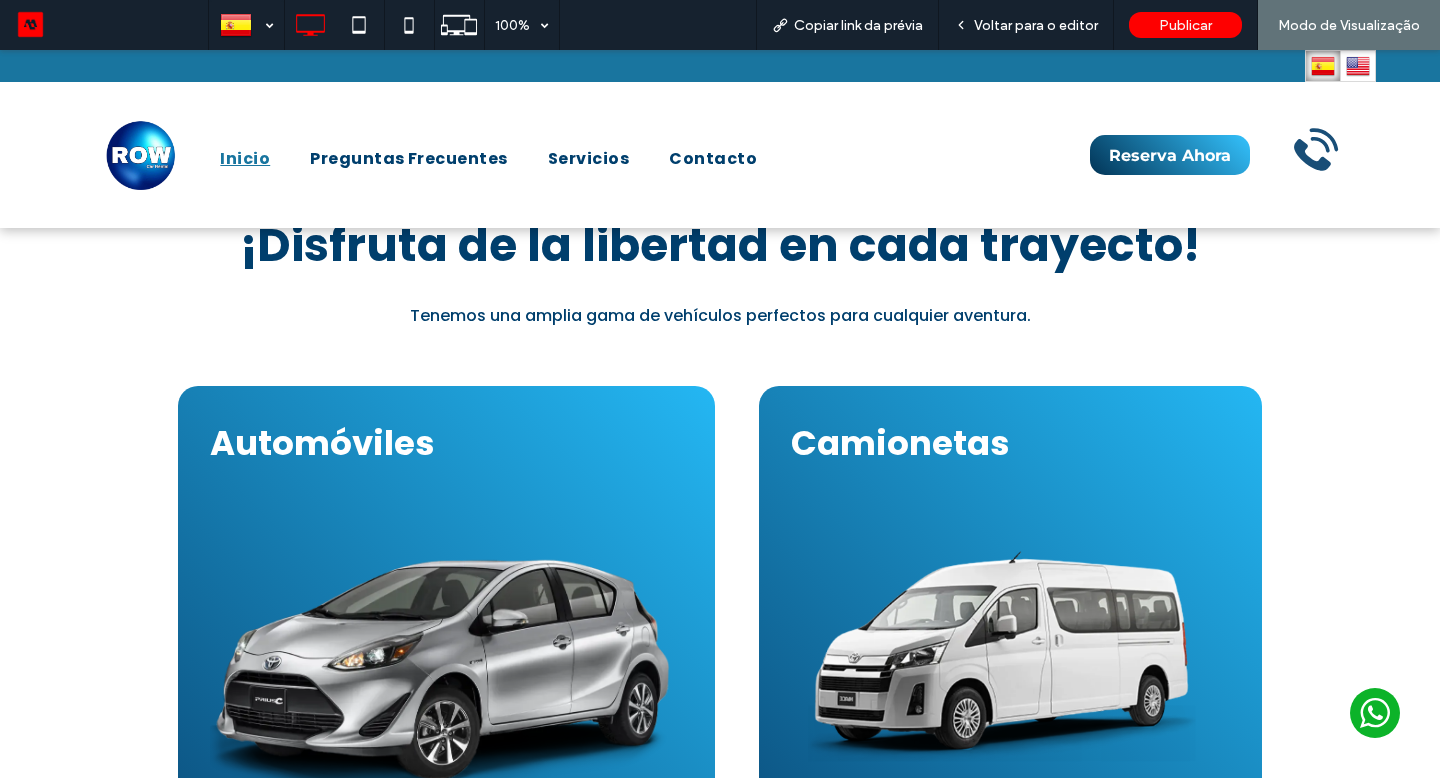 click on "Camionetas
Soluciones de transporte para grandes cargas.
Conoce más >" at bounding box center [1011, 663] 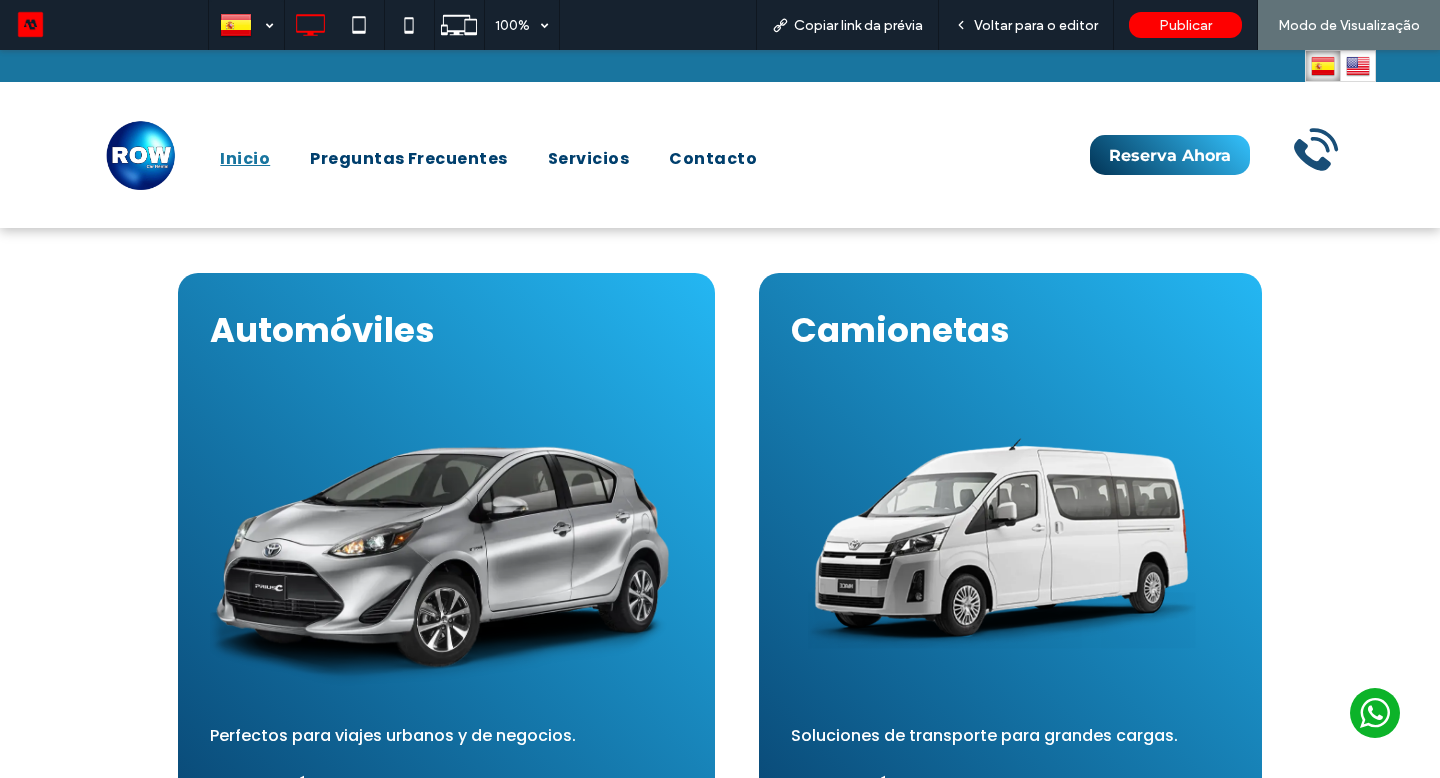scroll, scrollTop: 1440, scrollLeft: 0, axis: vertical 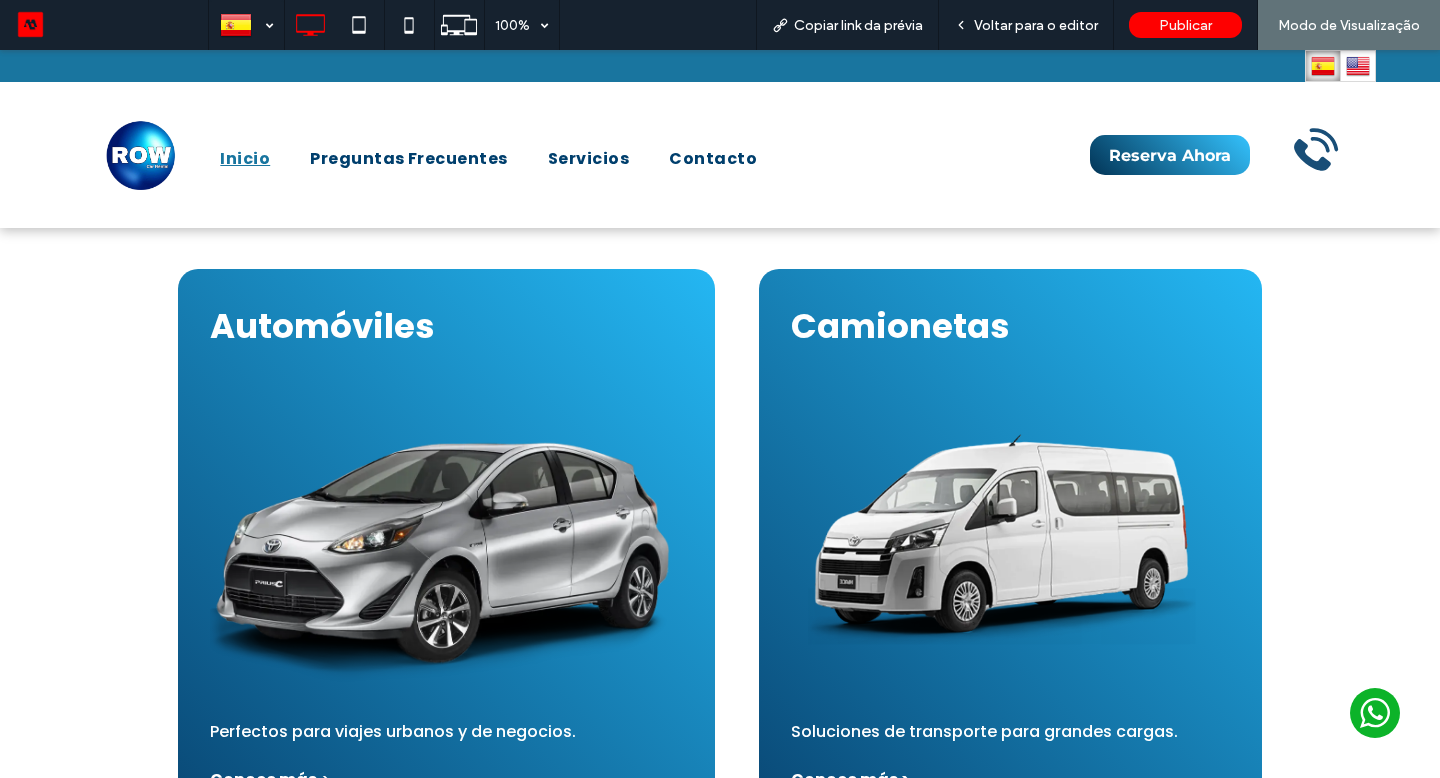 click at bounding box center (447, 536) 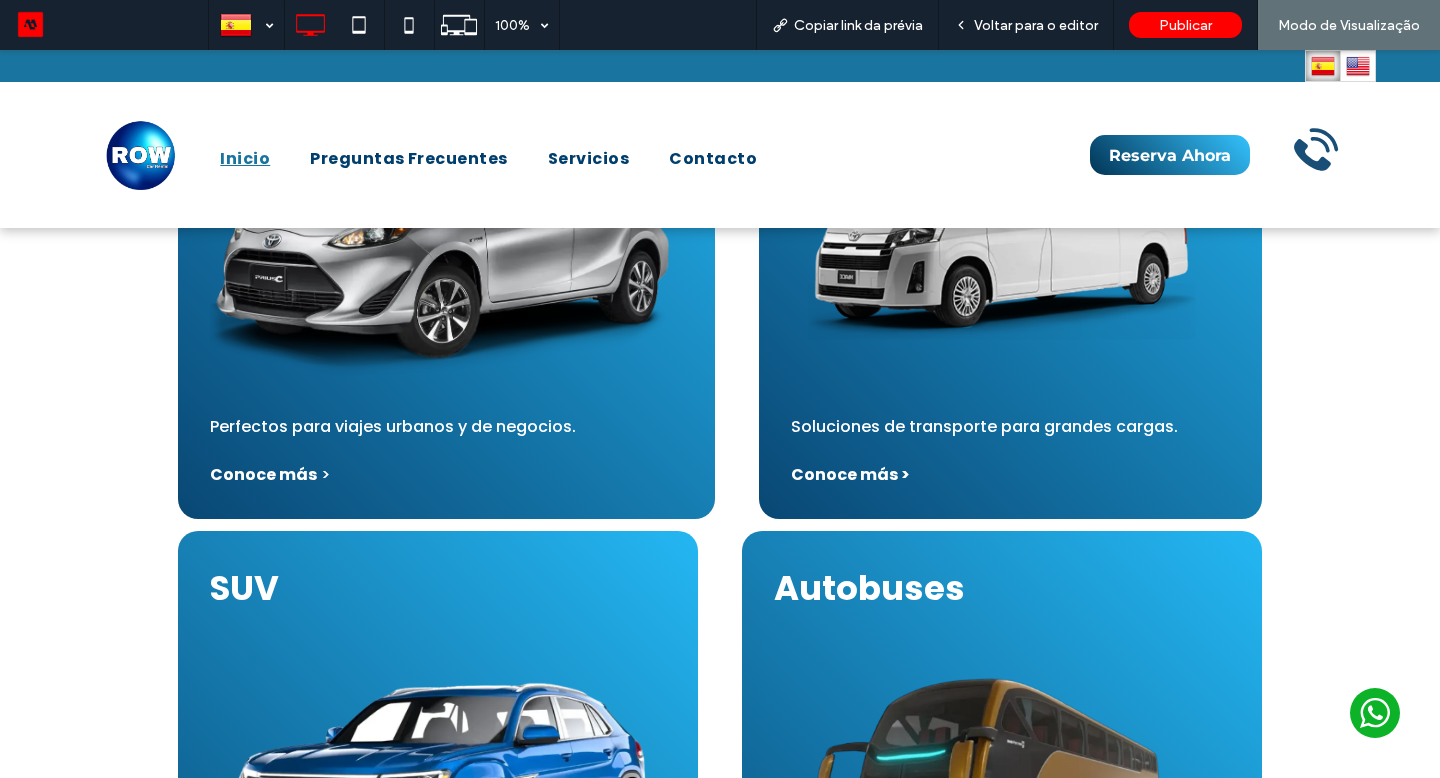 scroll, scrollTop: 1749, scrollLeft: 0, axis: vertical 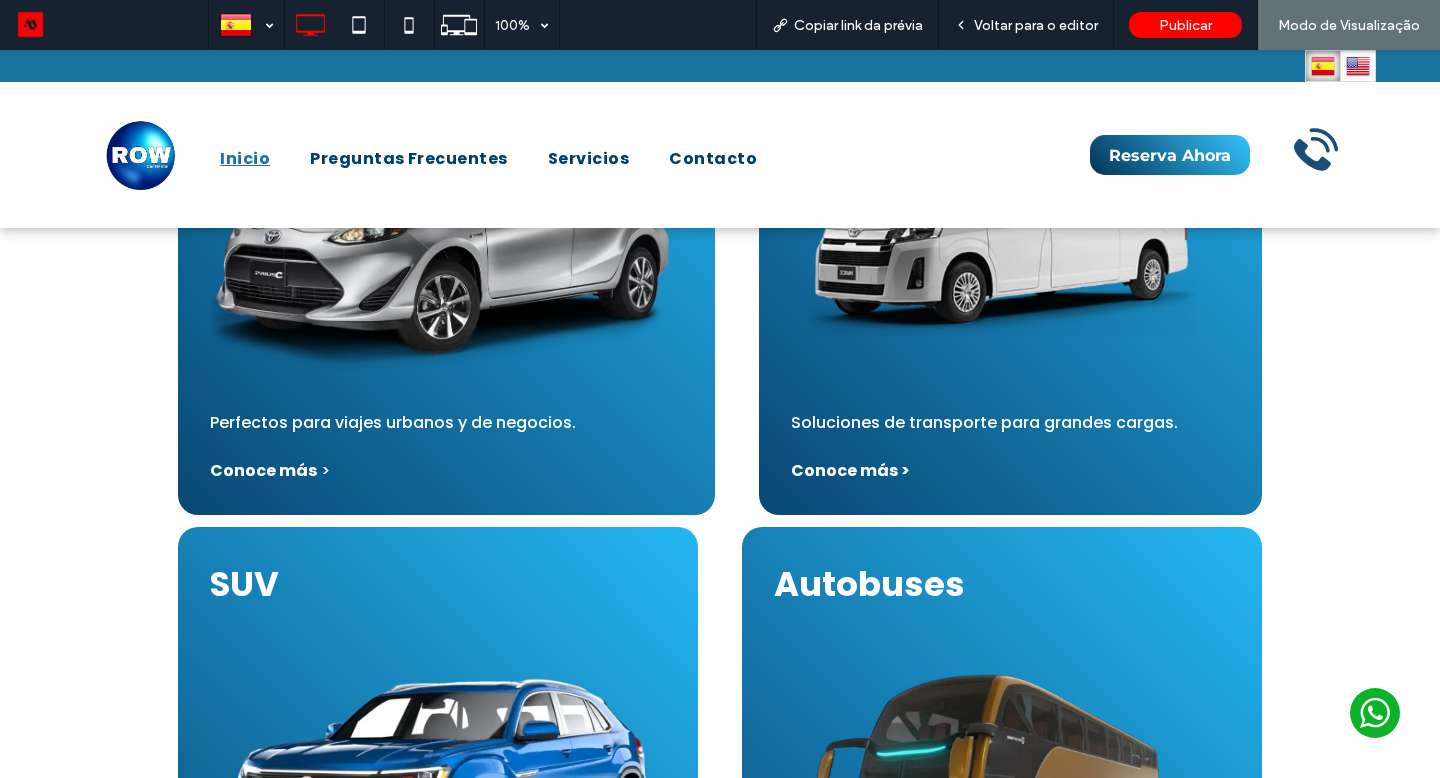 click on "Preguntas Frecuentes" at bounding box center [409, 159] 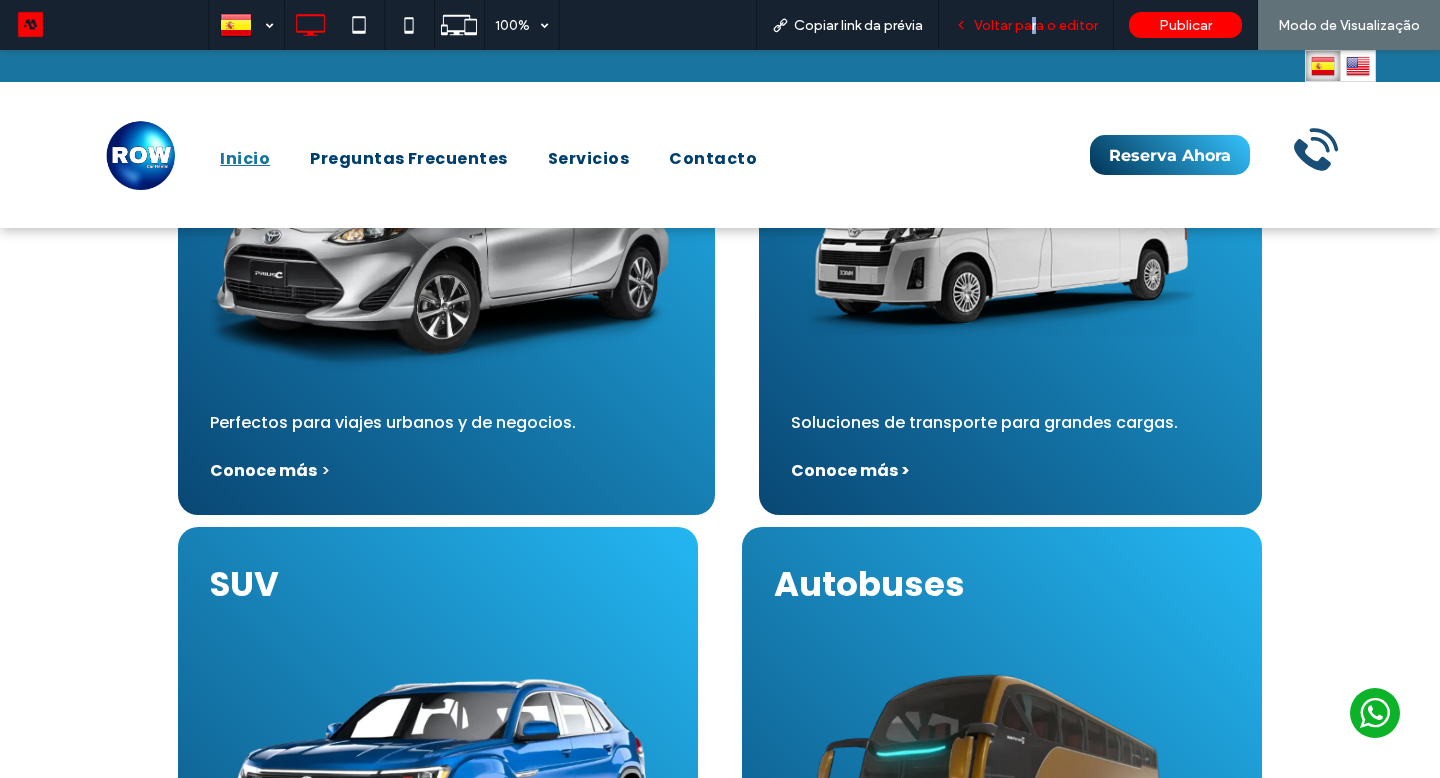 drag, startPoint x: 1244, startPoint y: 456, endPoint x: 1038, endPoint y: 28, distance: 474.99475 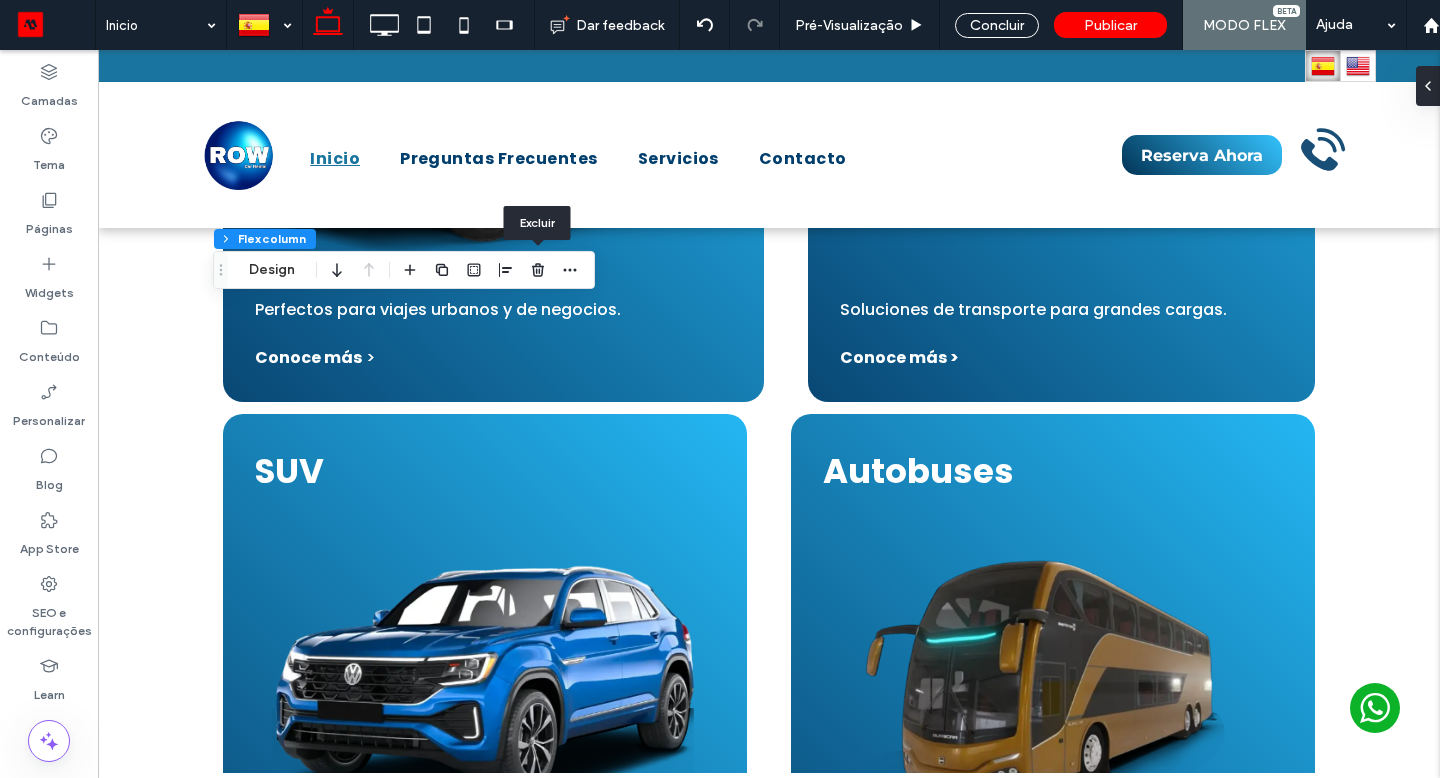 click 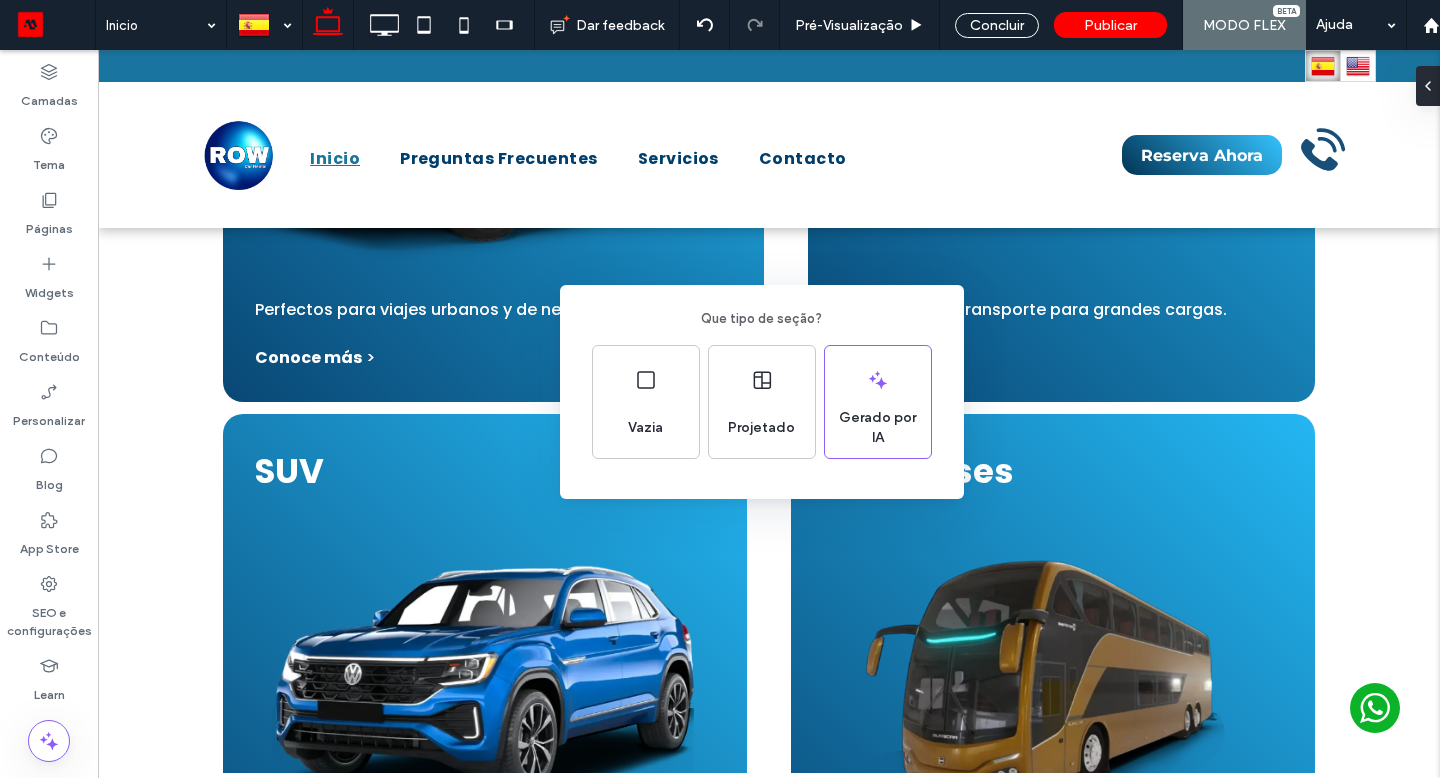 click on "Projetado" at bounding box center [761, 428] 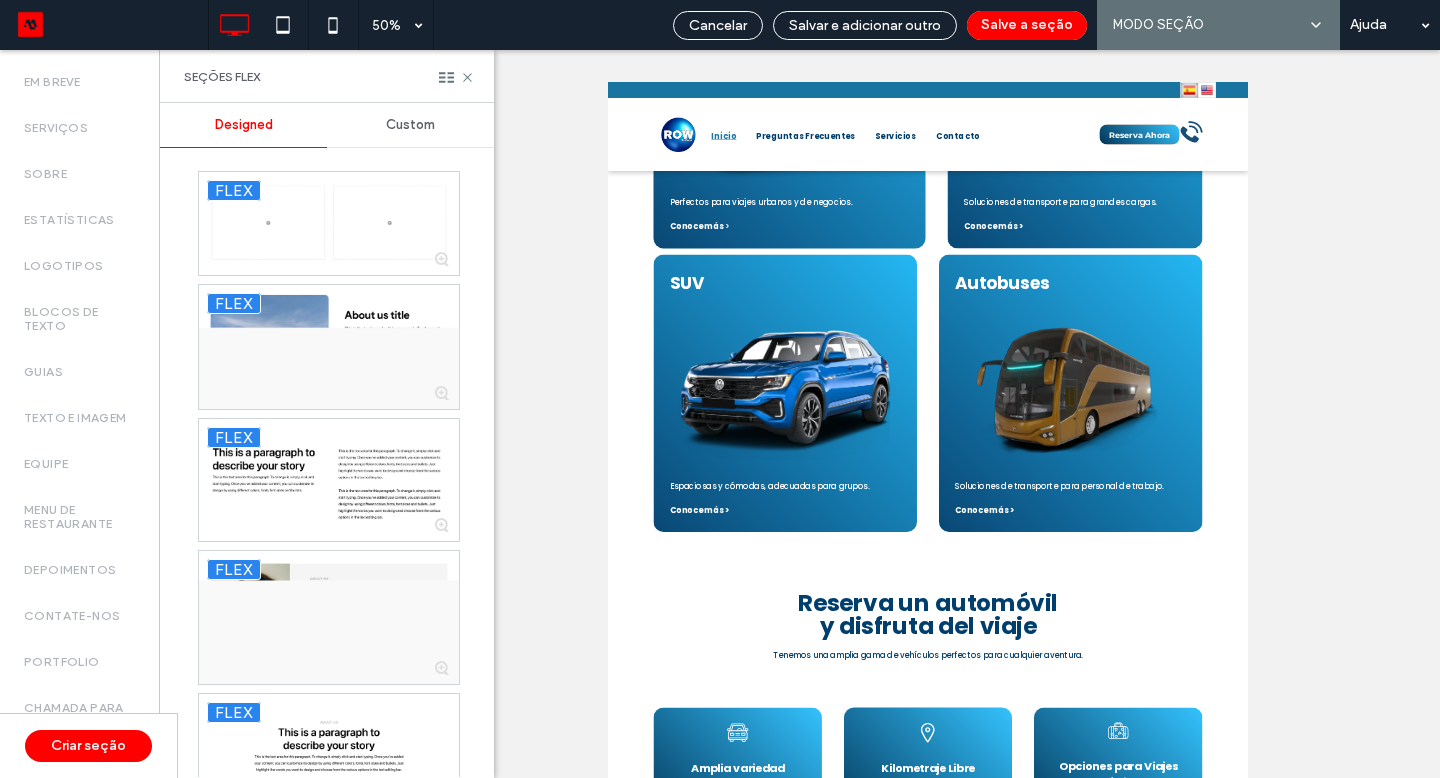 scroll, scrollTop: 0, scrollLeft: 0, axis: both 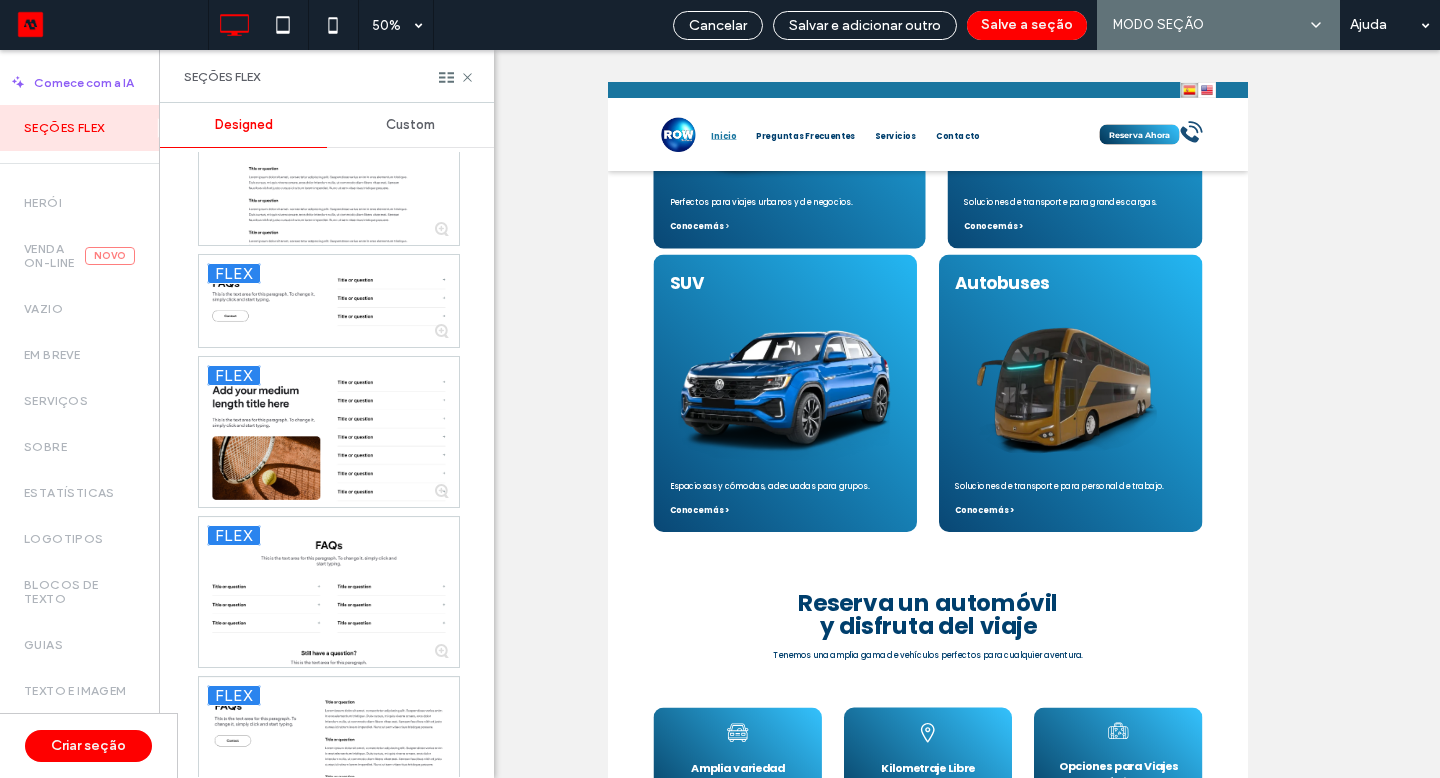 click 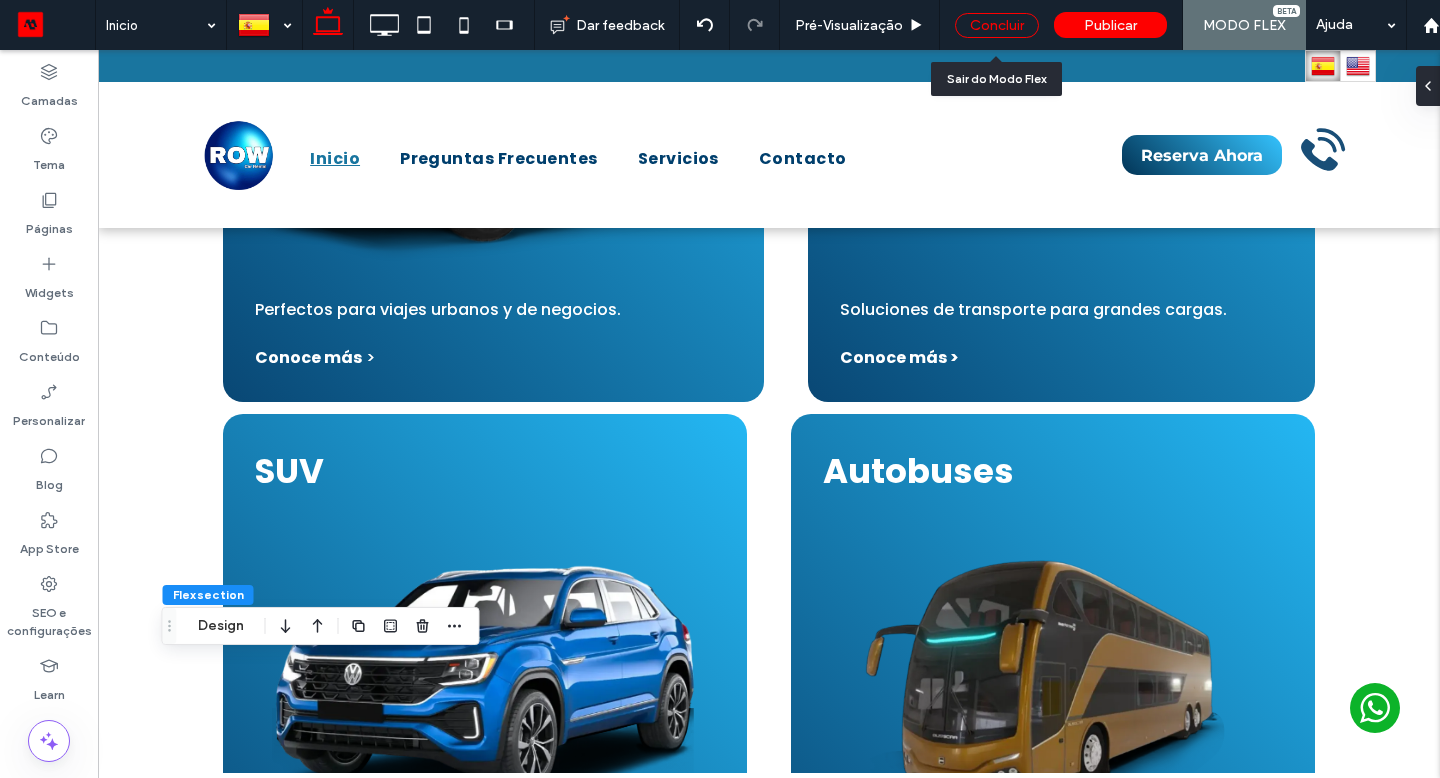 drag, startPoint x: 1038, startPoint y: 28, endPoint x: 980, endPoint y: 27, distance: 58.00862 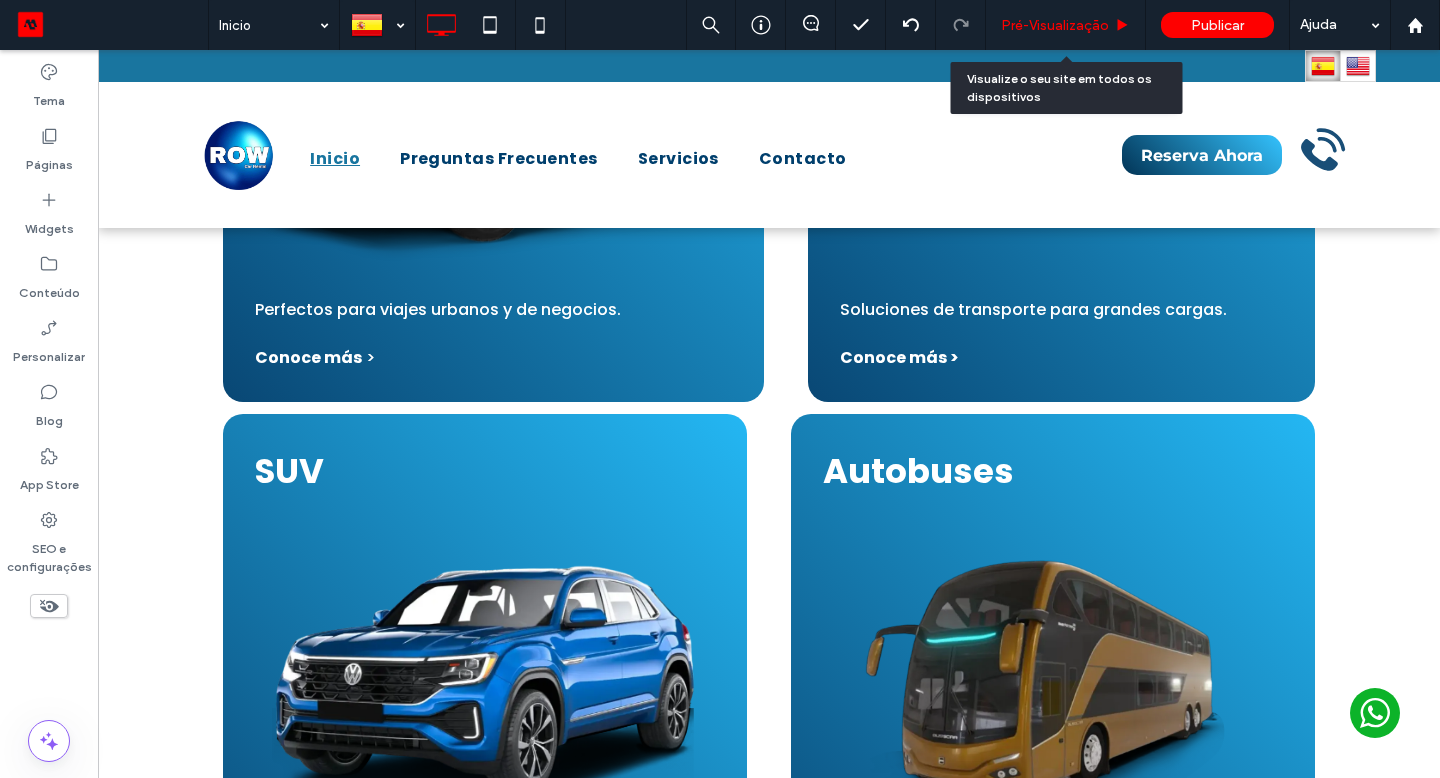 drag, startPoint x: 980, startPoint y: 27, endPoint x: 1040, endPoint y: 24, distance: 60.074955 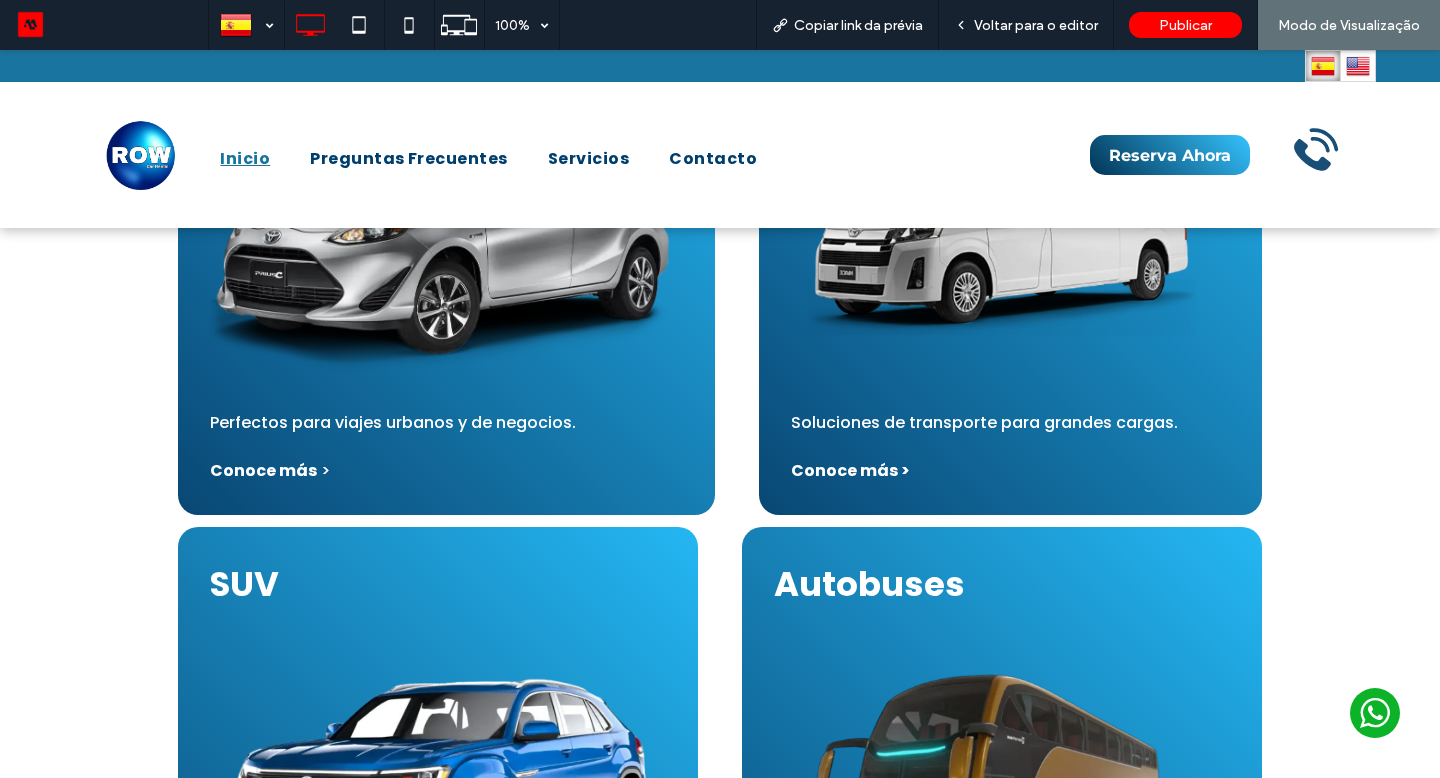 click on "Voltar para o editor" at bounding box center [1036, 25] 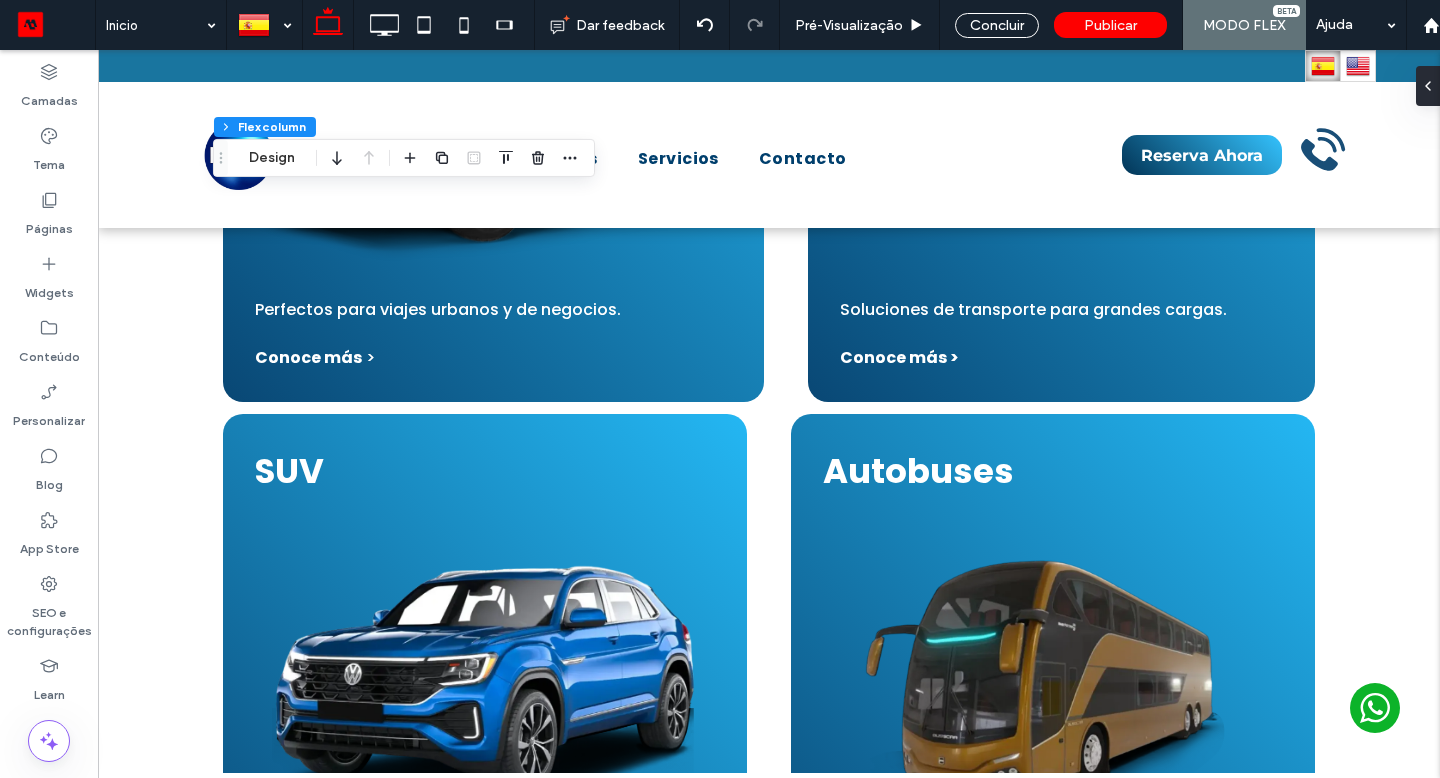 click on "Design" at bounding box center (272, 158) 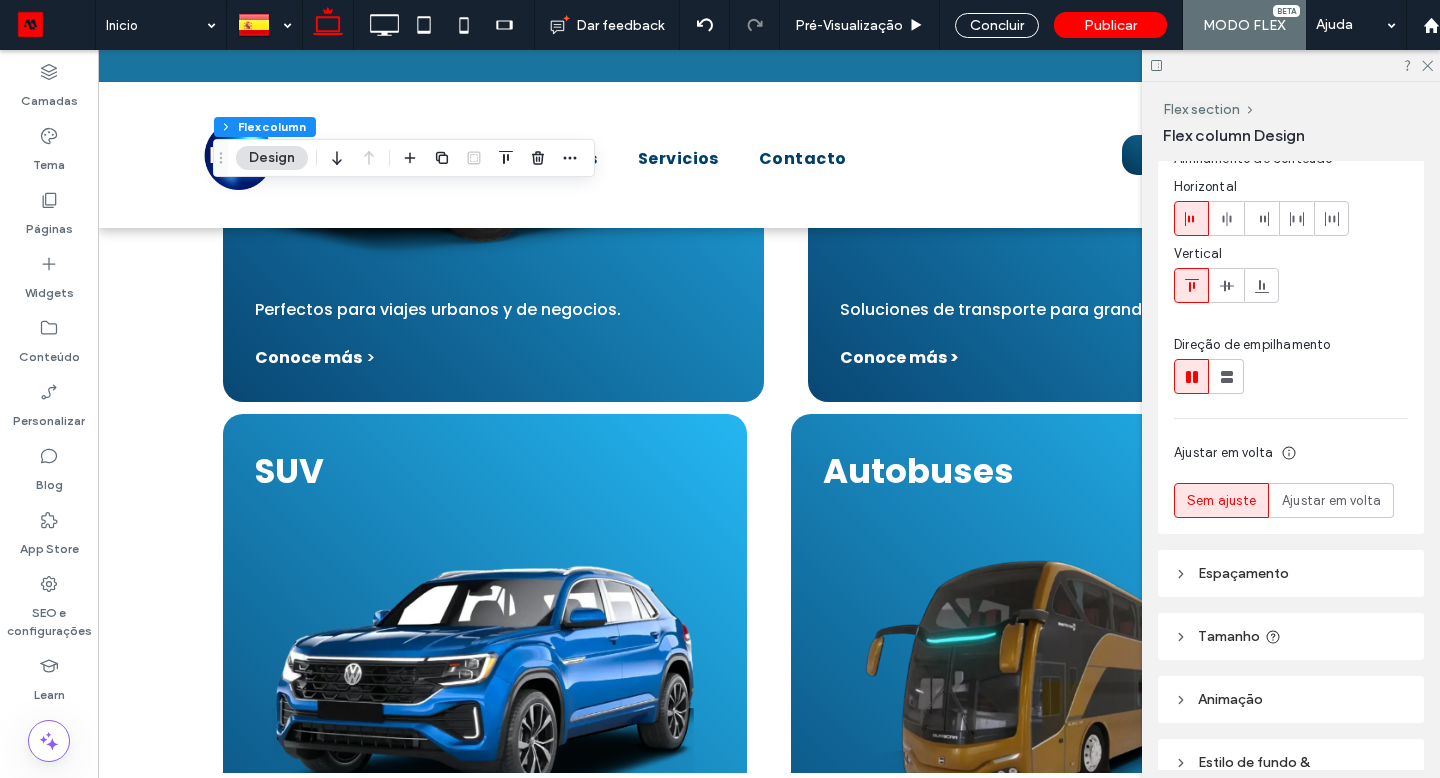 scroll, scrollTop: 0, scrollLeft: 0, axis: both 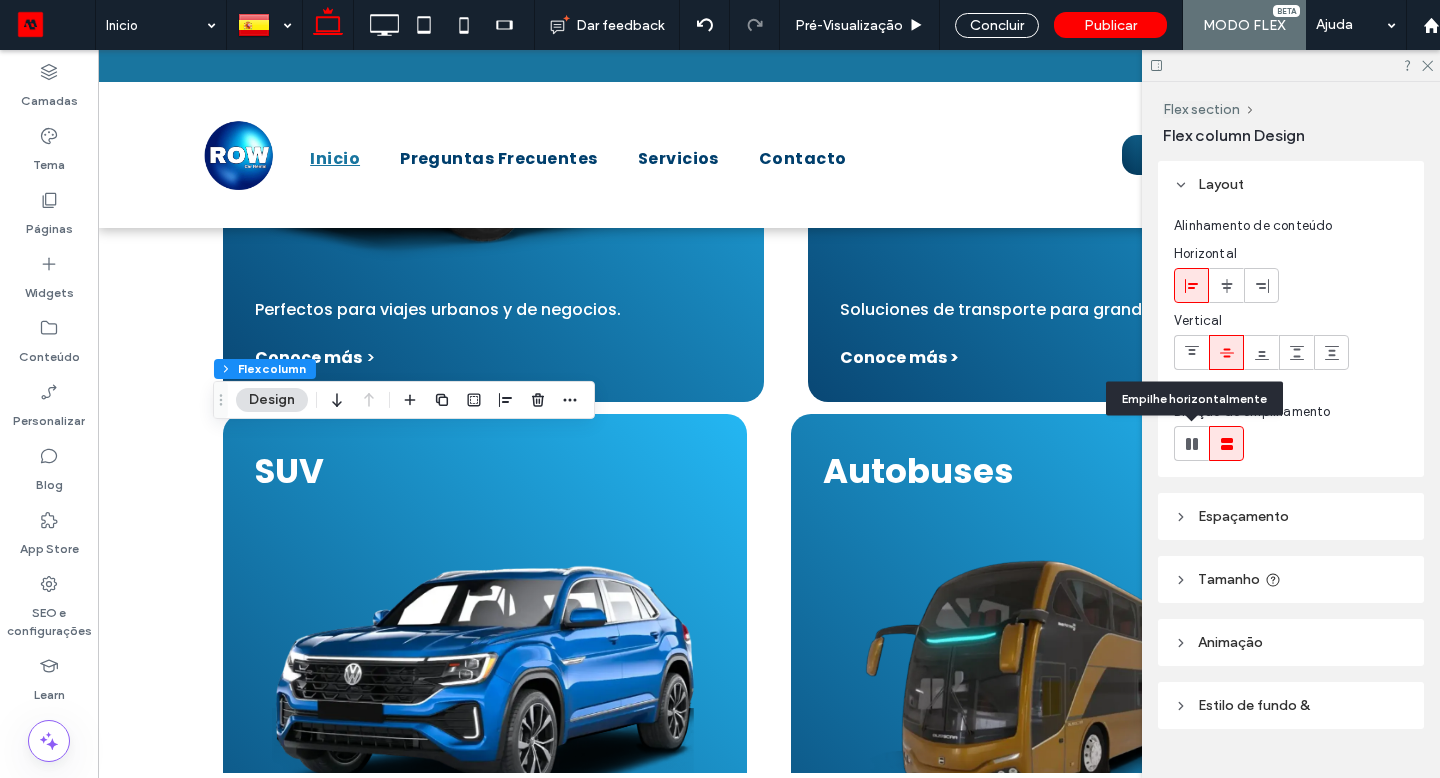 click 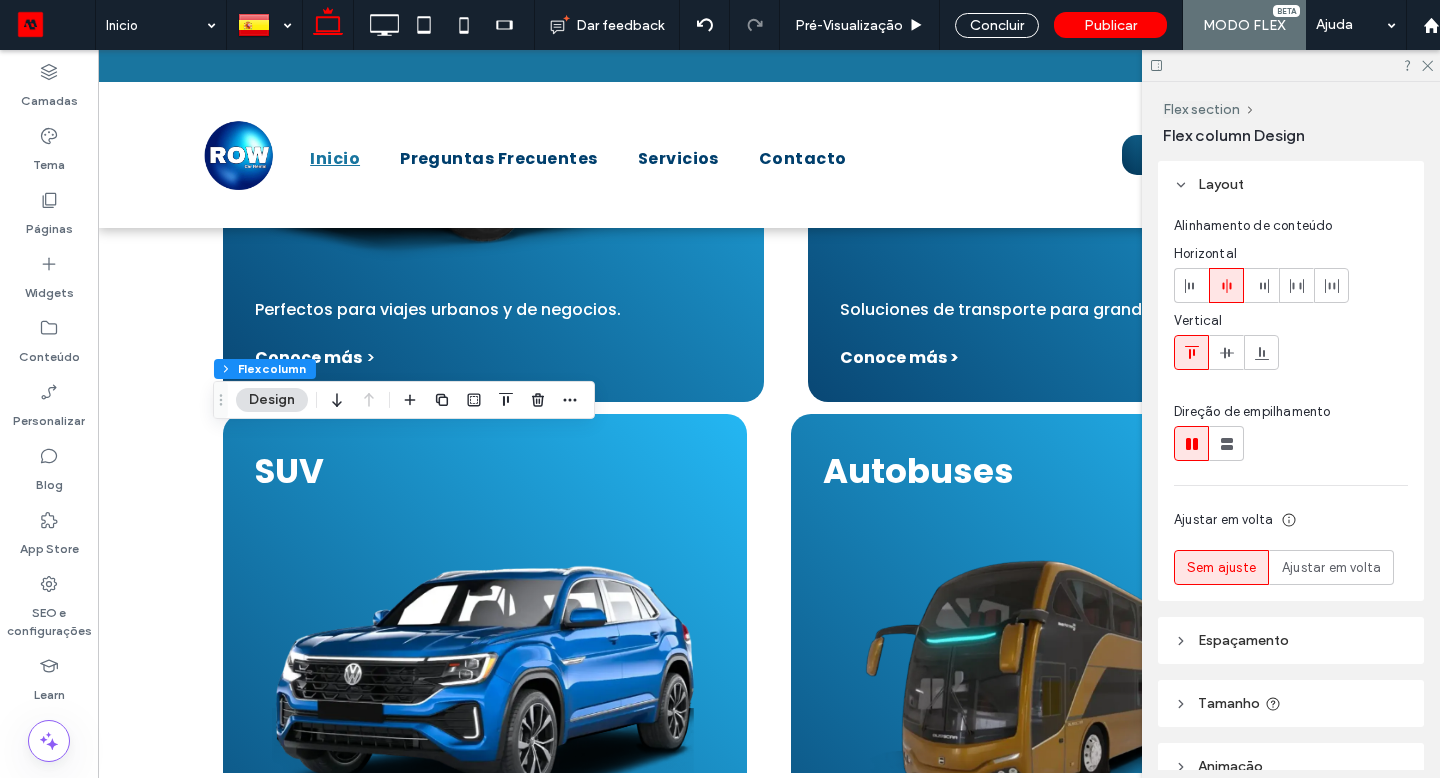 click 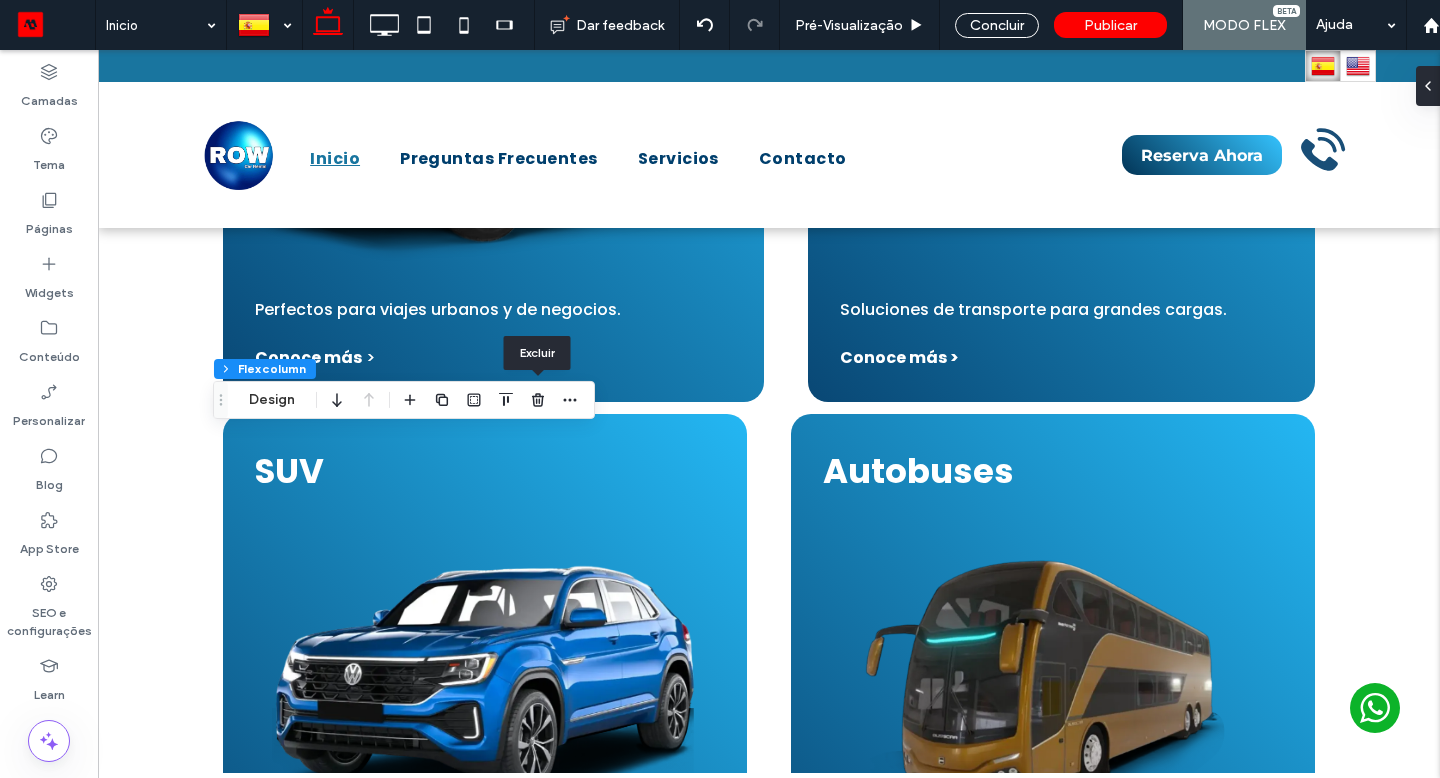click 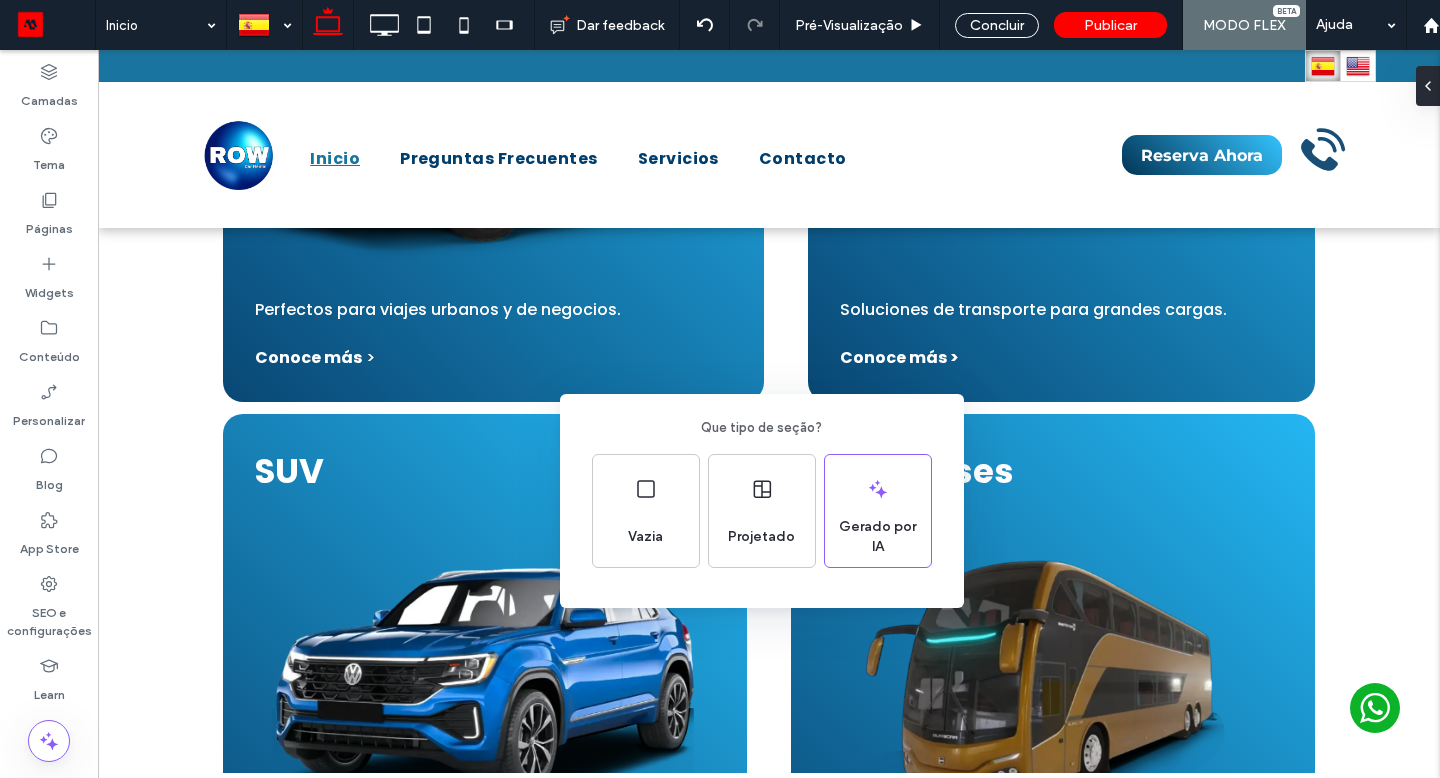 click on "Projetado" at bounding box center (761, 537) 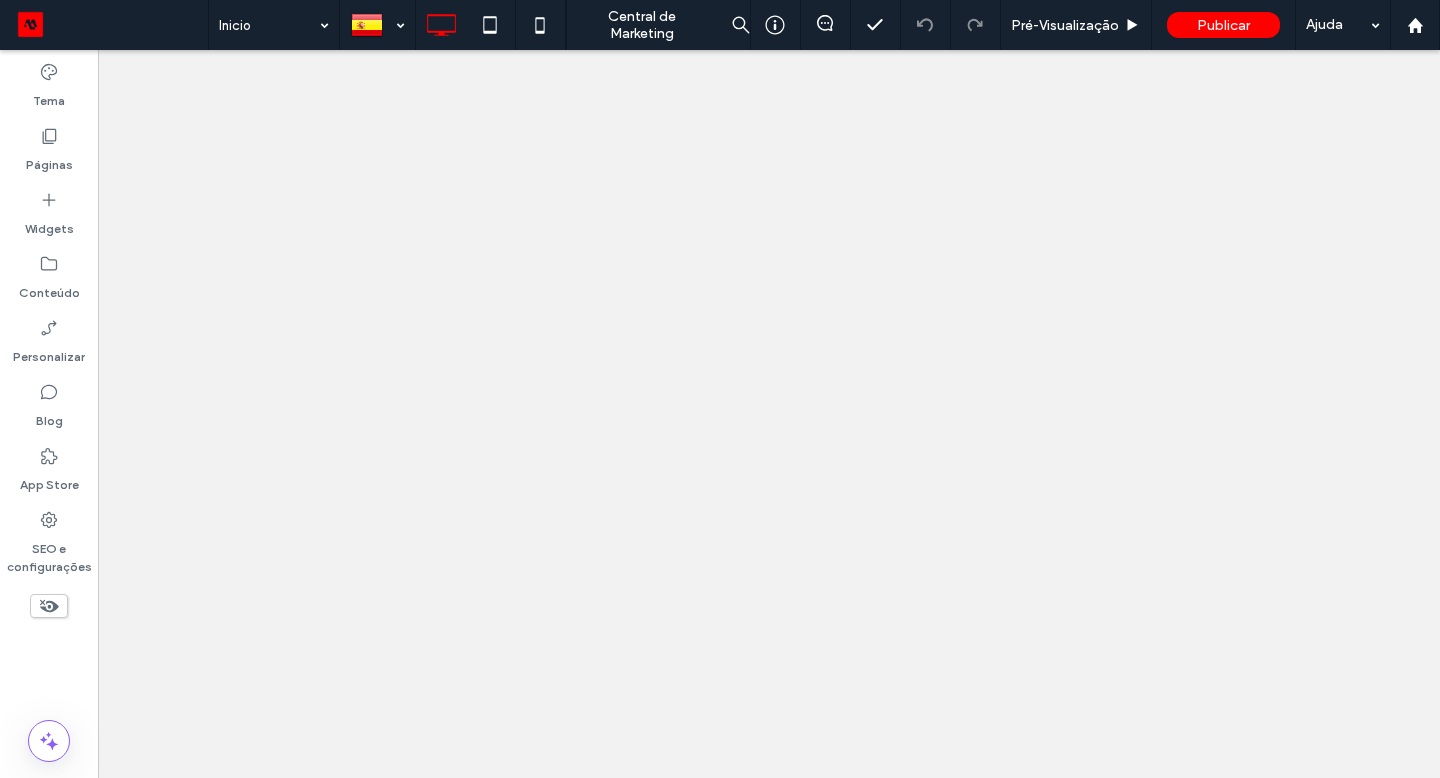 scroll, scrollTop: 0, scrollLeft: 0, axis: both 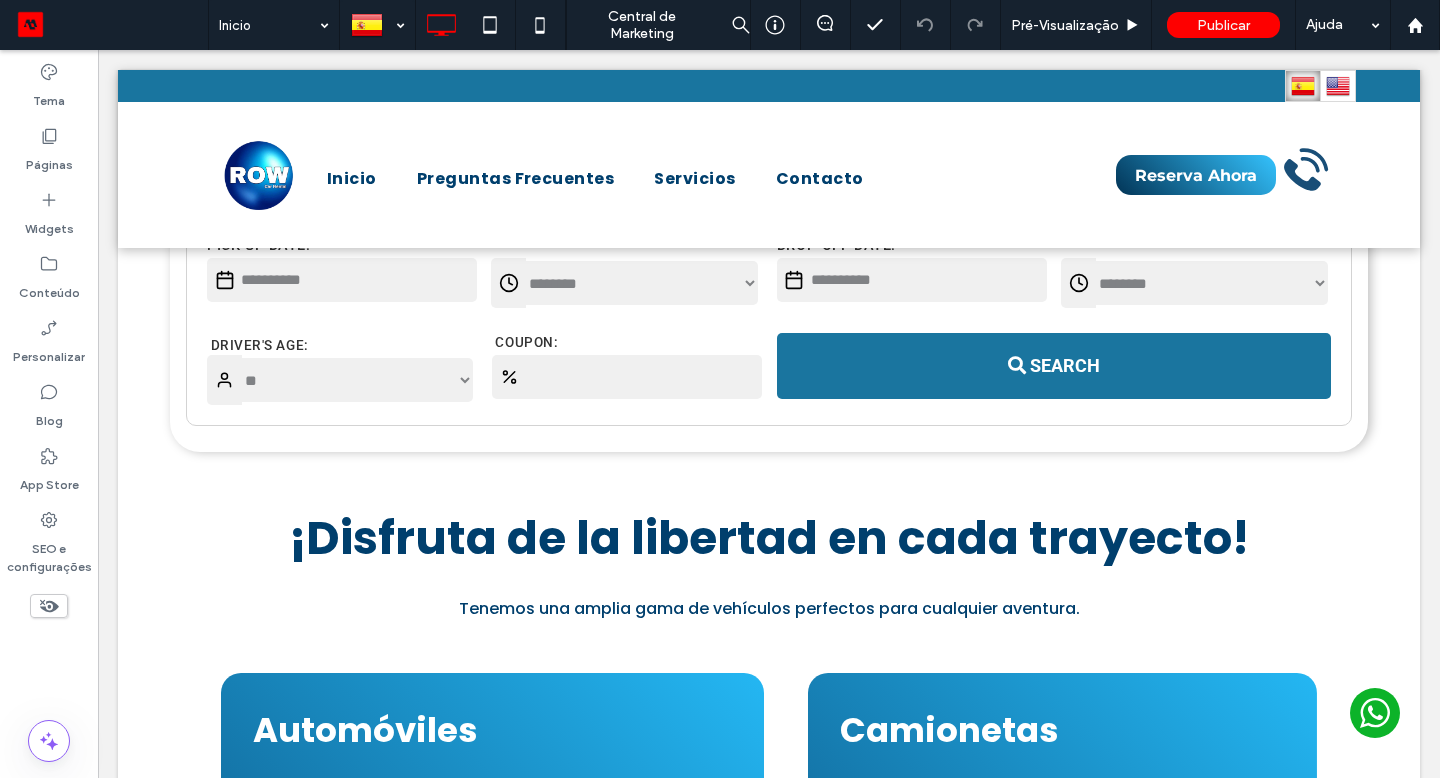 click on "+ Adicionar seção" at bounding box center (769, 621) 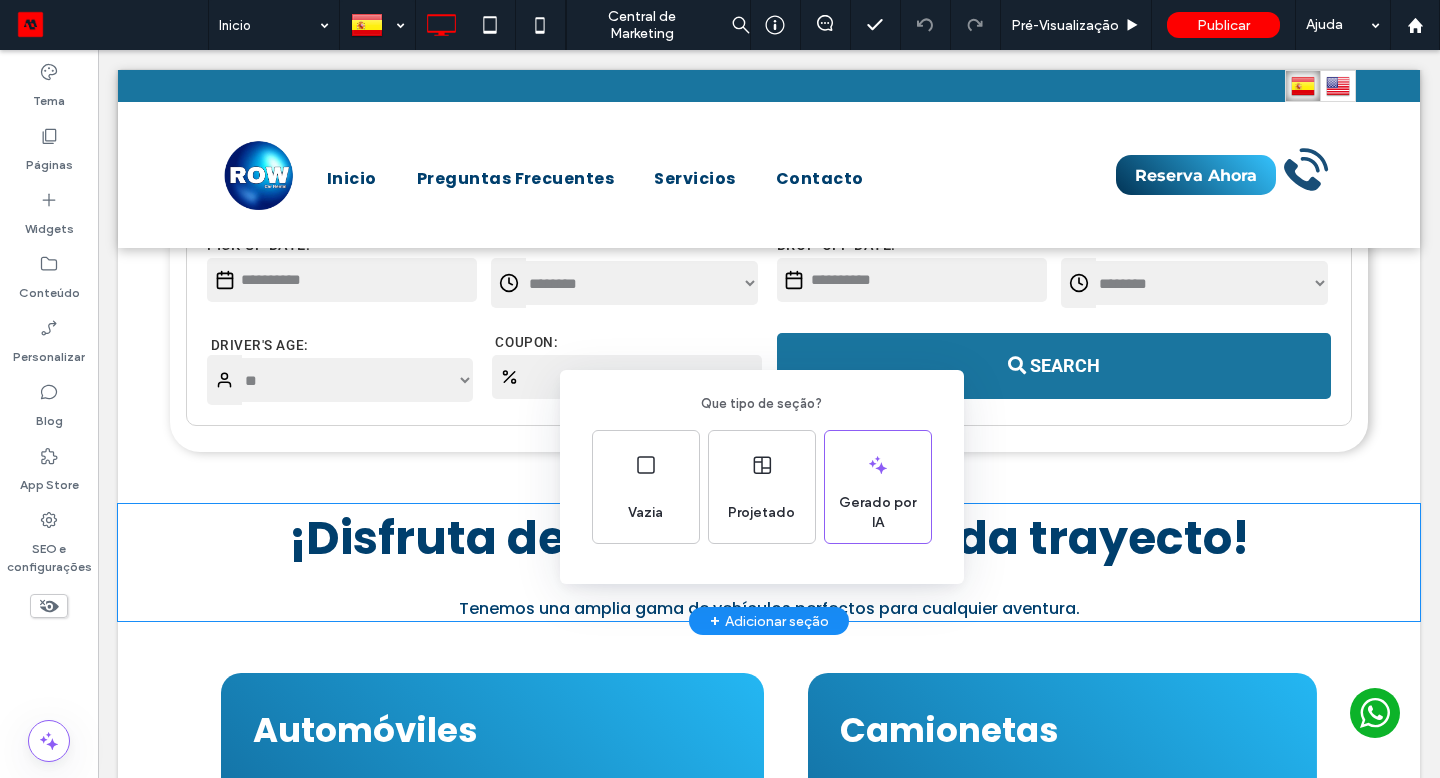 click on "Projetado" at bounding box center (761, 513) 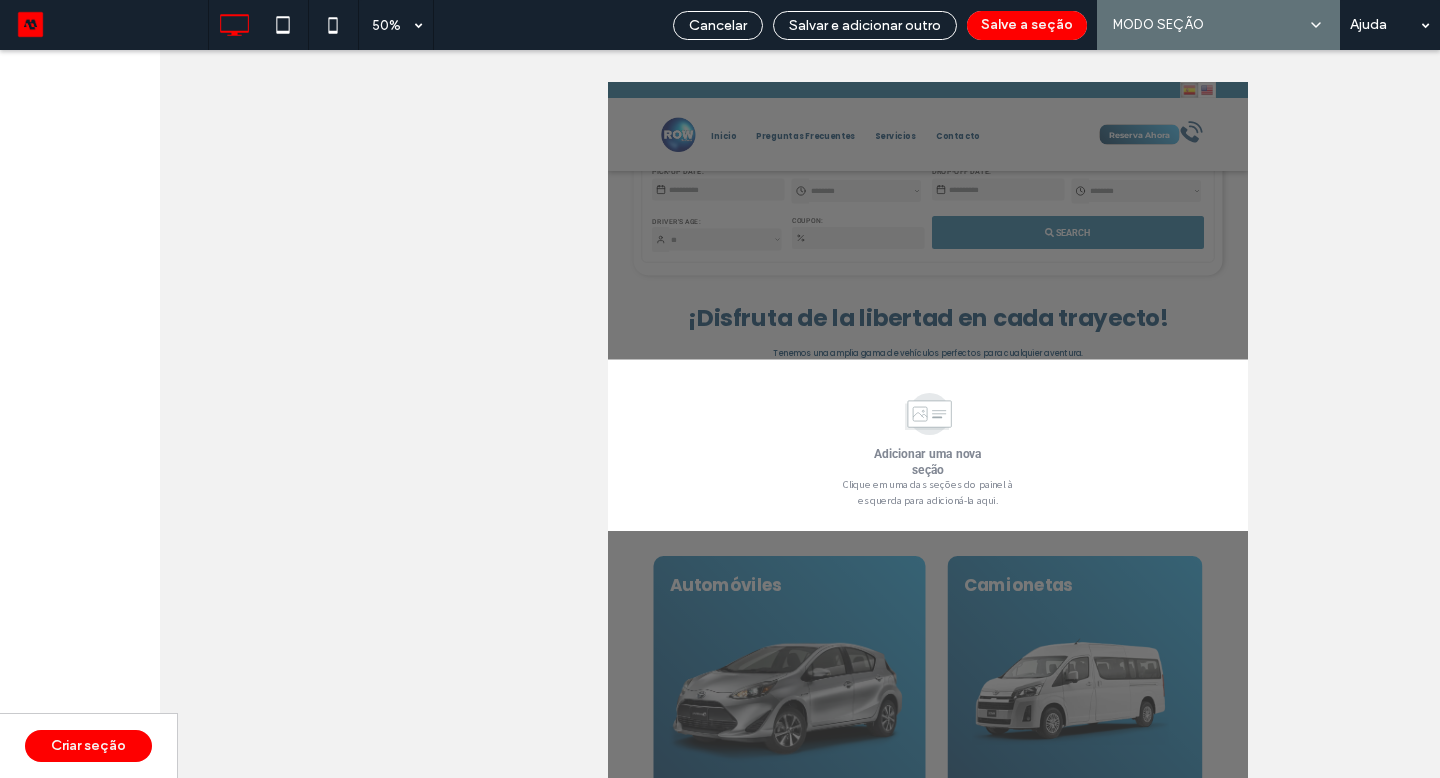 scroll, scrollTop: 919, scrollLeft: 0, axis: vertical 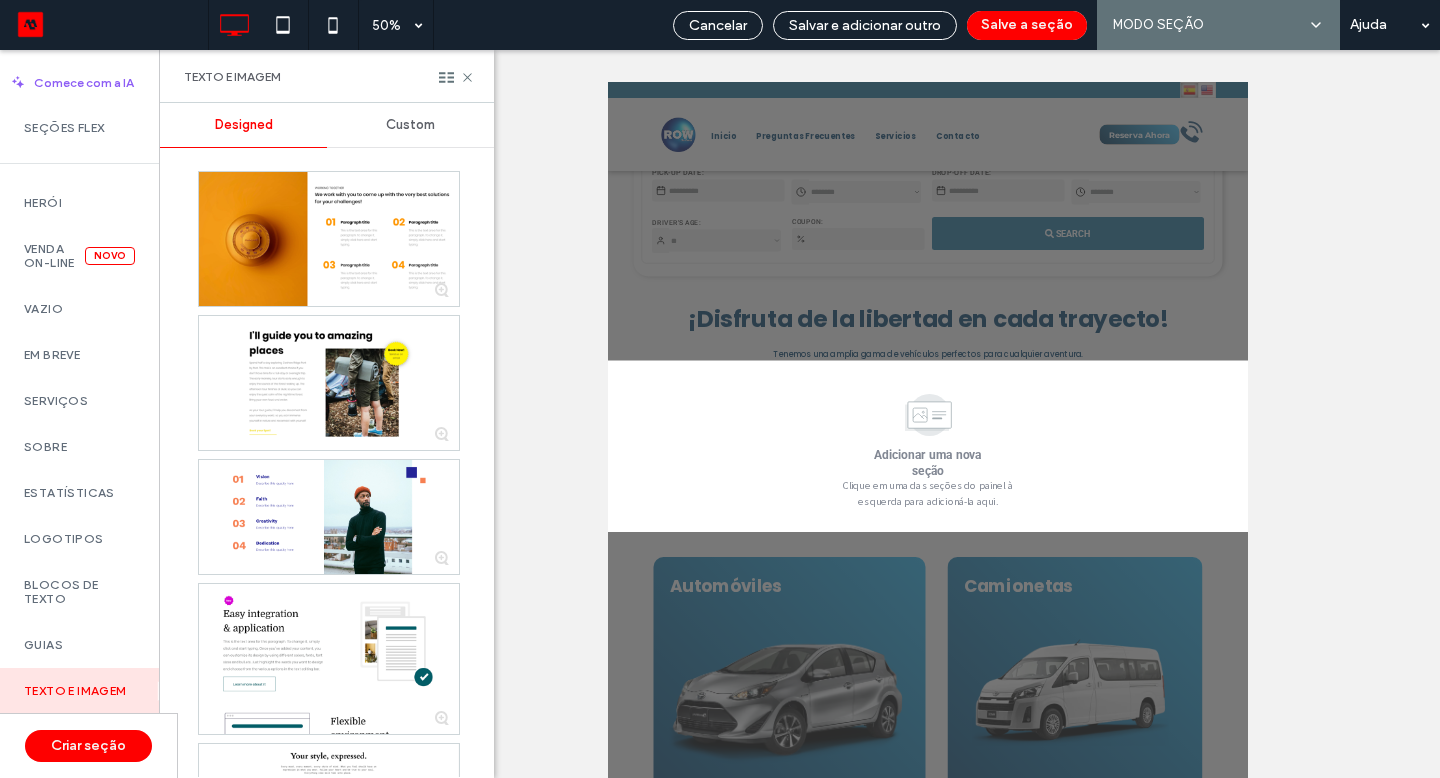 click on "Seções Flex" at bounding box center (79, 128) 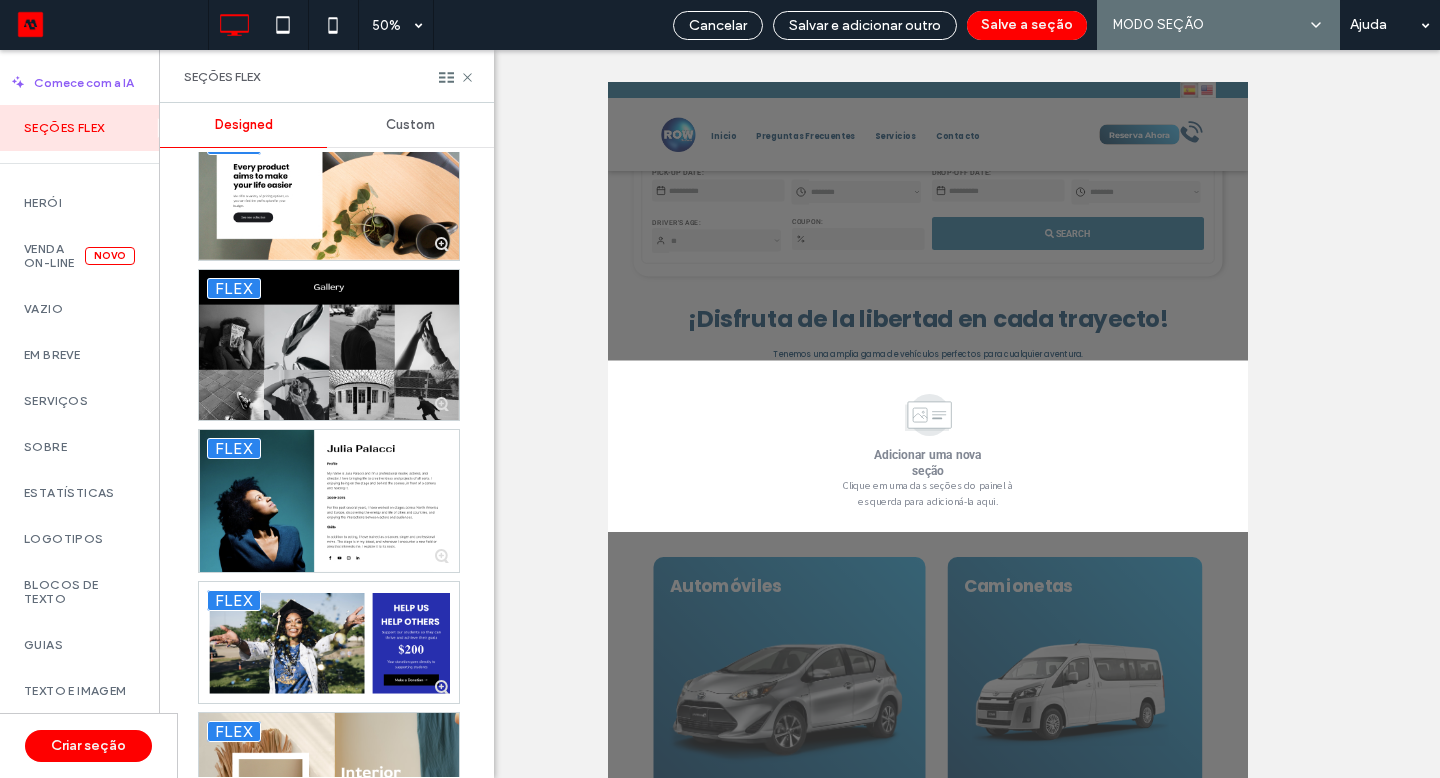 scroll, scrollTop: 14503, scrollLeft: 0, axis: vertical 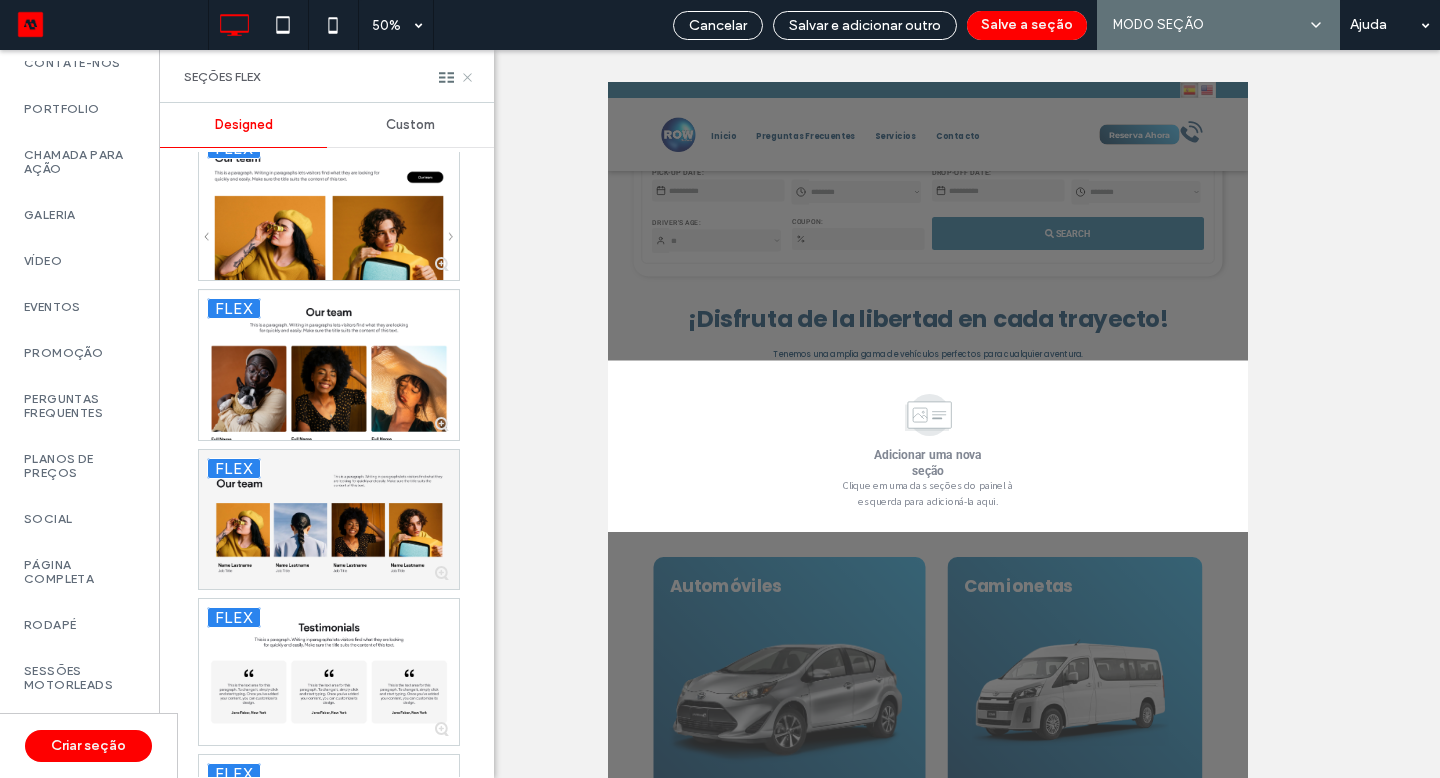 click 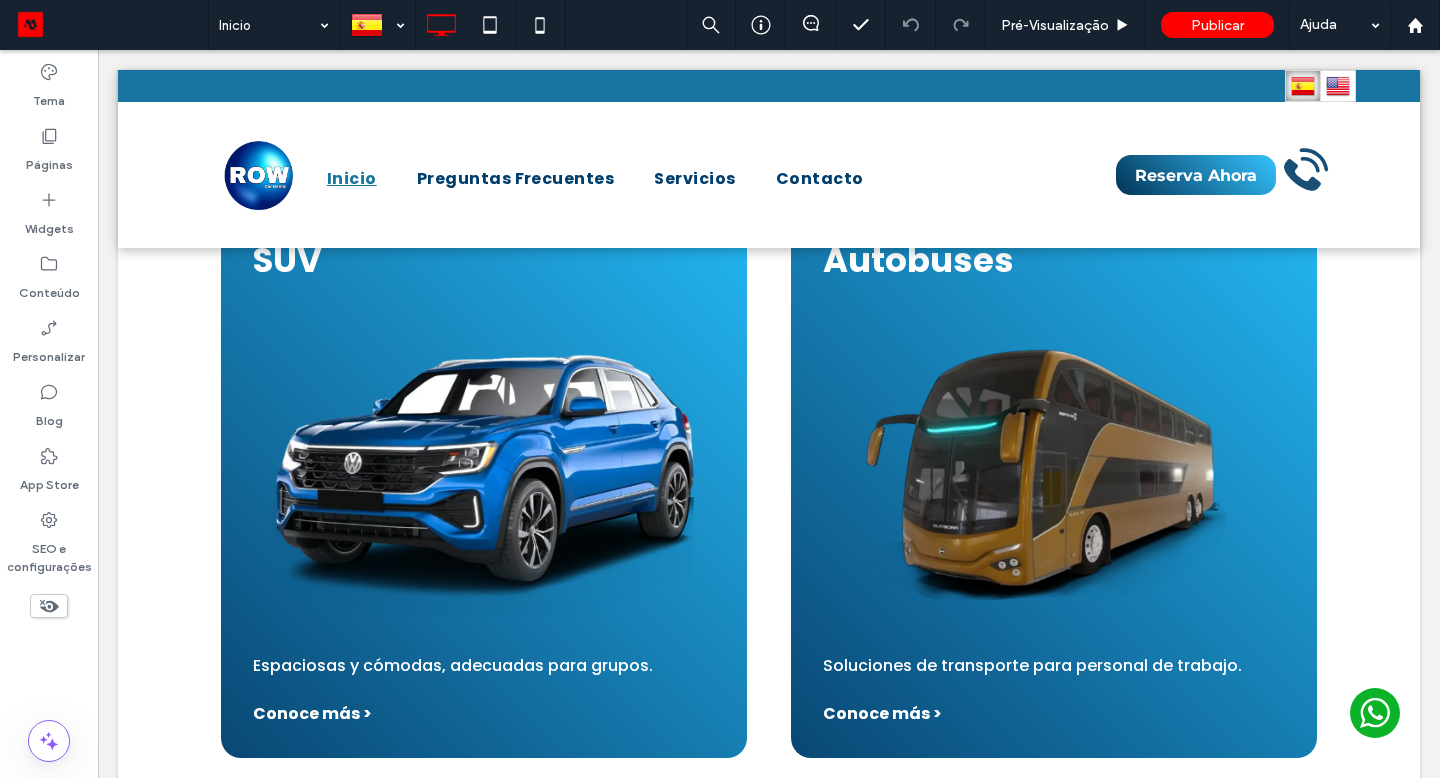 scroll, scrollTop: 2153, scrollLeft: 0, axis: vertical 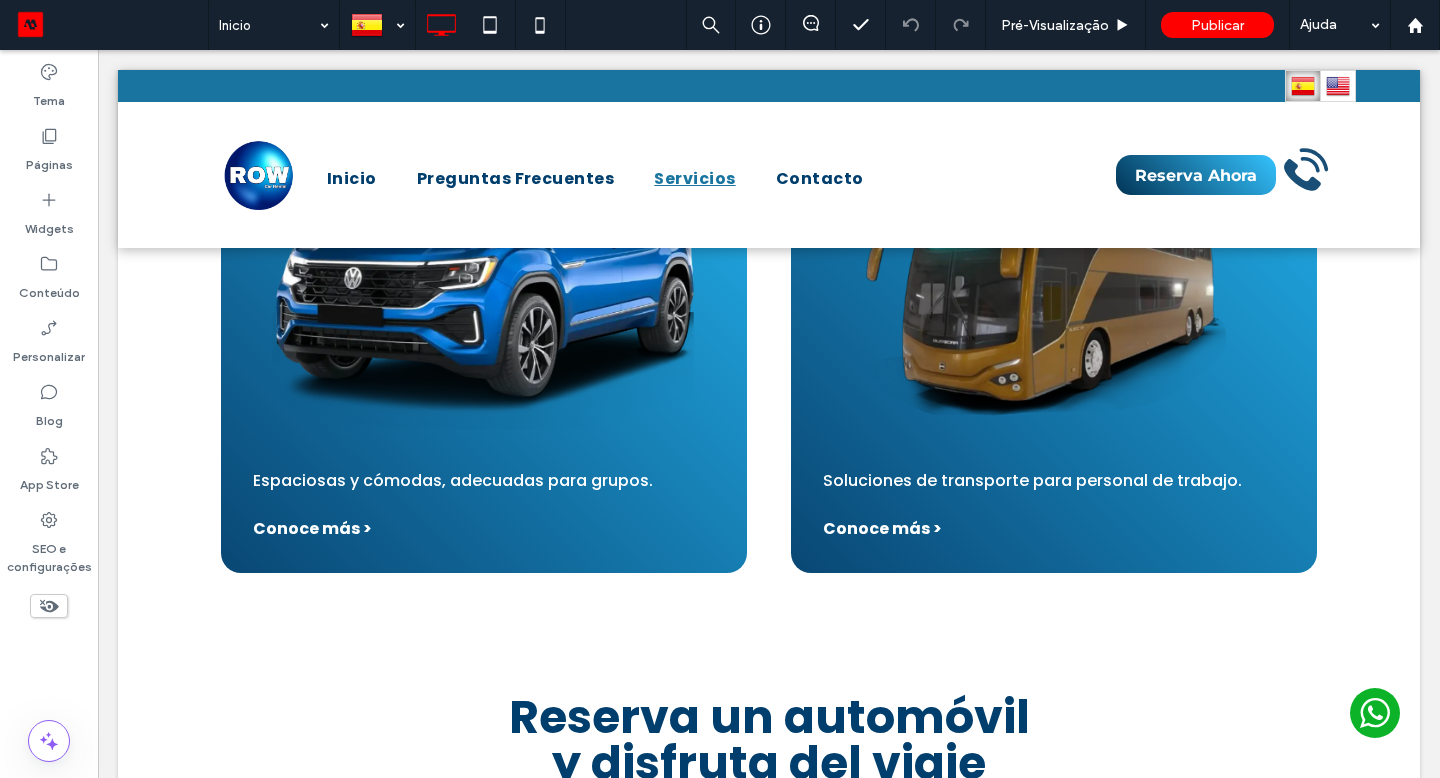 click on "Automóviles
Perfectos para viajes urbanos y de negocios.
Conoce más   >
Camionetas
Soluciones de transporte para grandes cargas.
Conoce más >
SUV
Espaciosas y cómodas, adecuadas para grupos.
Conoce más >
Autobuses
Soluciones de transporte para personal de trabajo.
Conoce más >
Seção Clique para editar no Modo Flex + Adicionar seção" at bounding box center [769, 12] 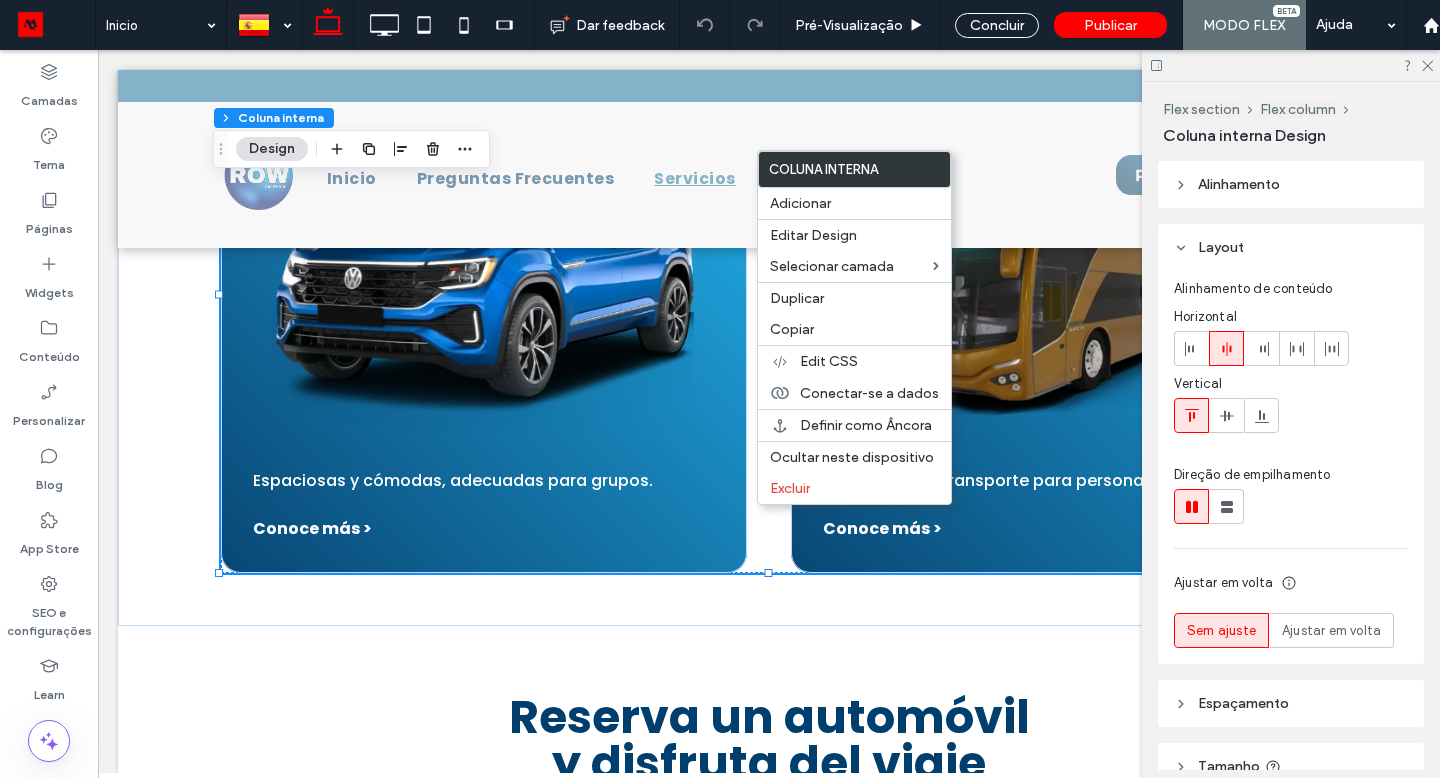 click on "Copiar" at bounding box center (854, 329) 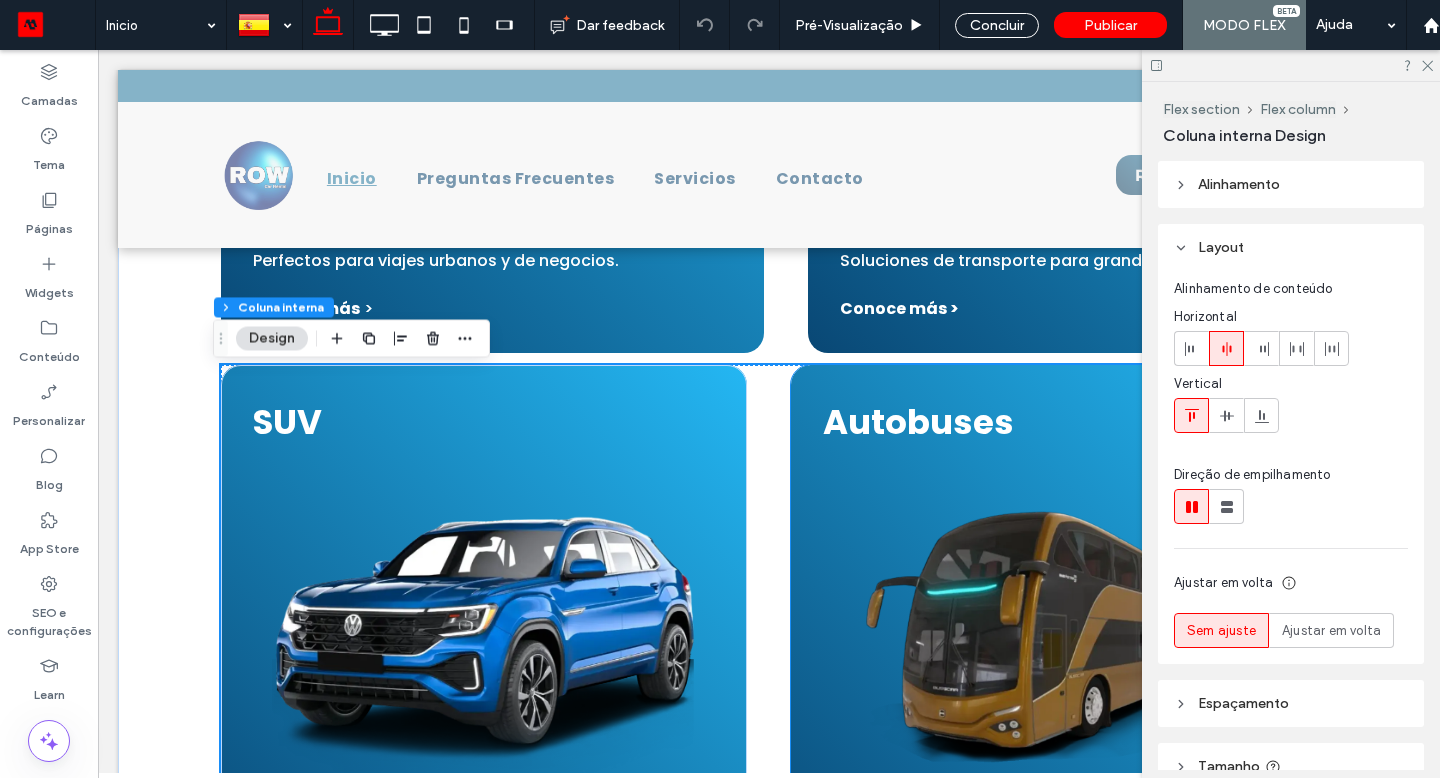 scroll, scrollTop: 1793, scrollLeft: 0, axis: vertical 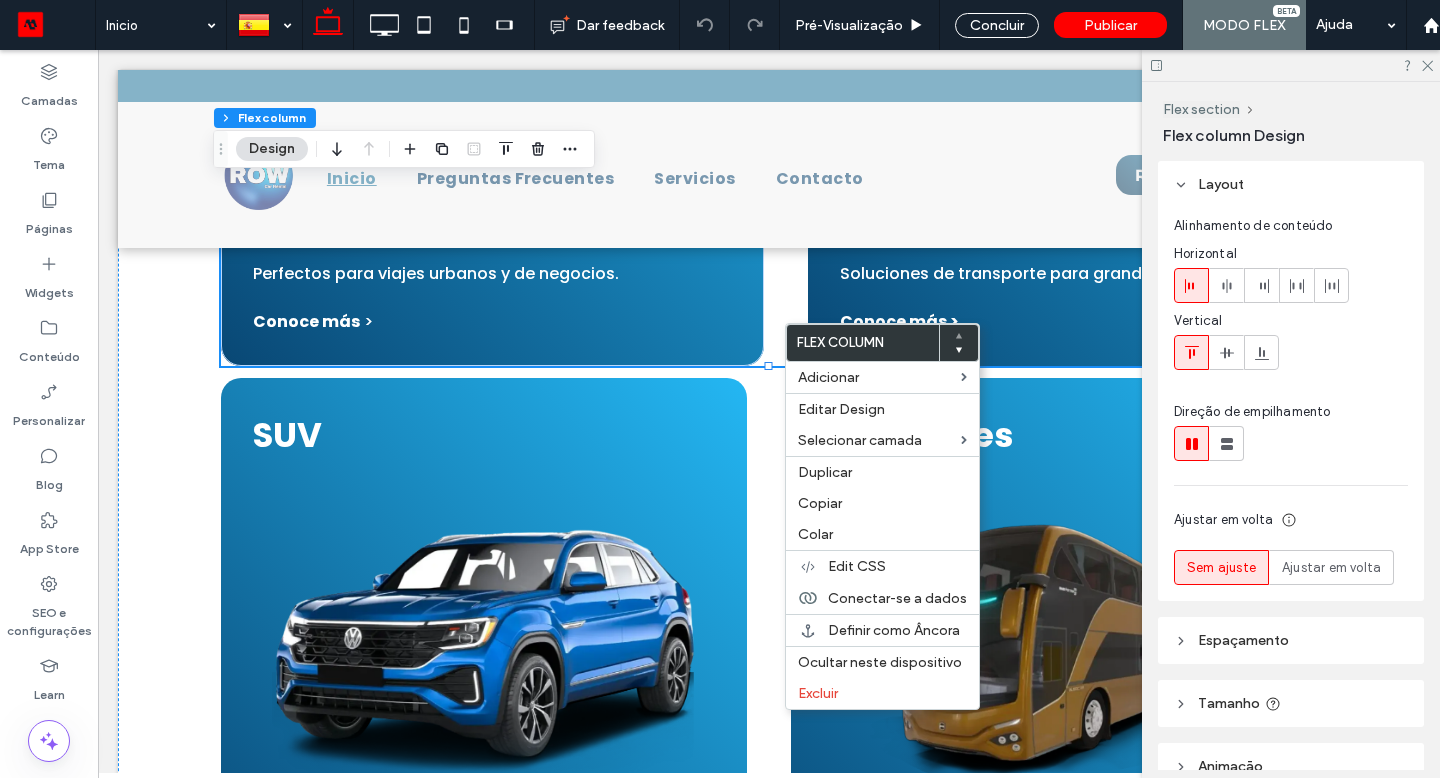 click on "Colar" at bounding box center (815, 534) 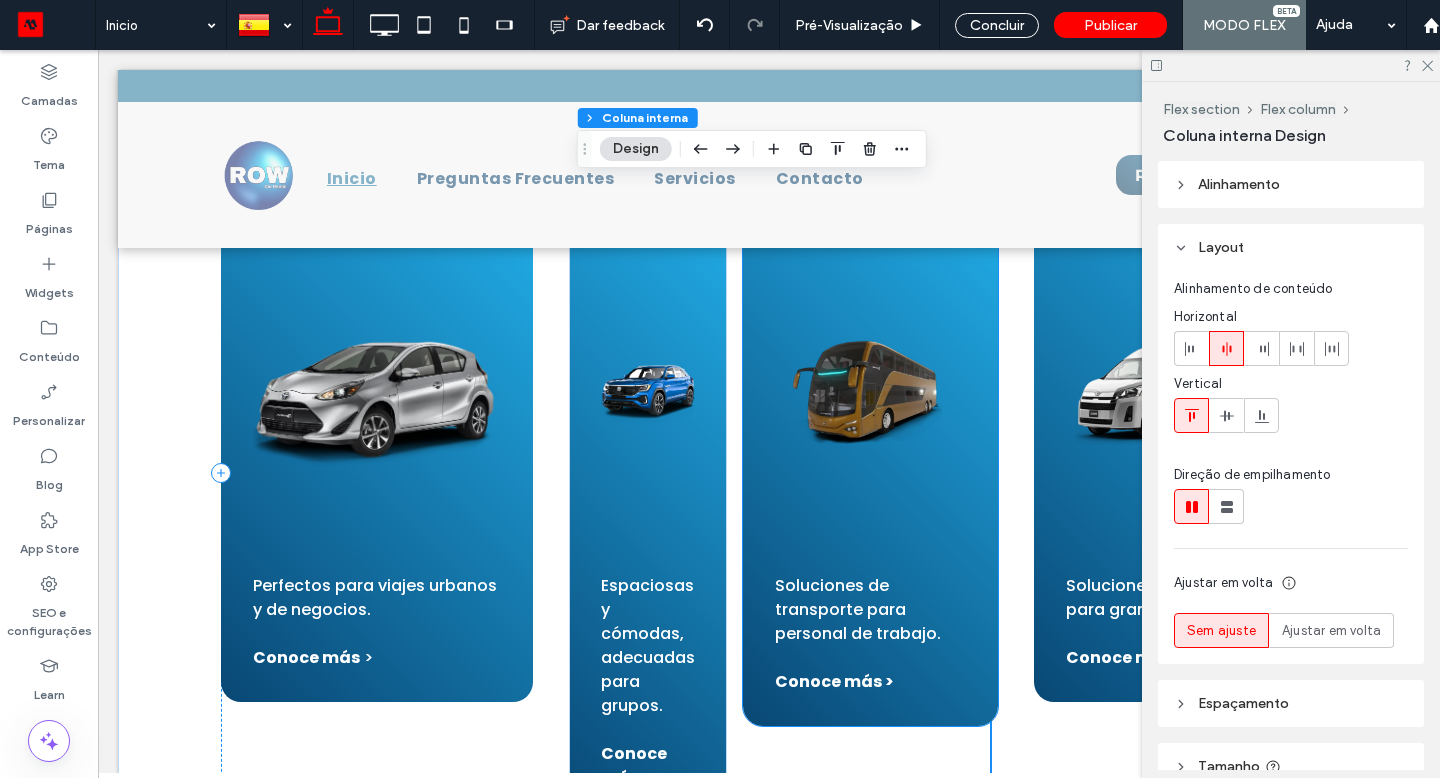 scroll, scrollTop: 1460, scrollLeft: 0, axis: vertical 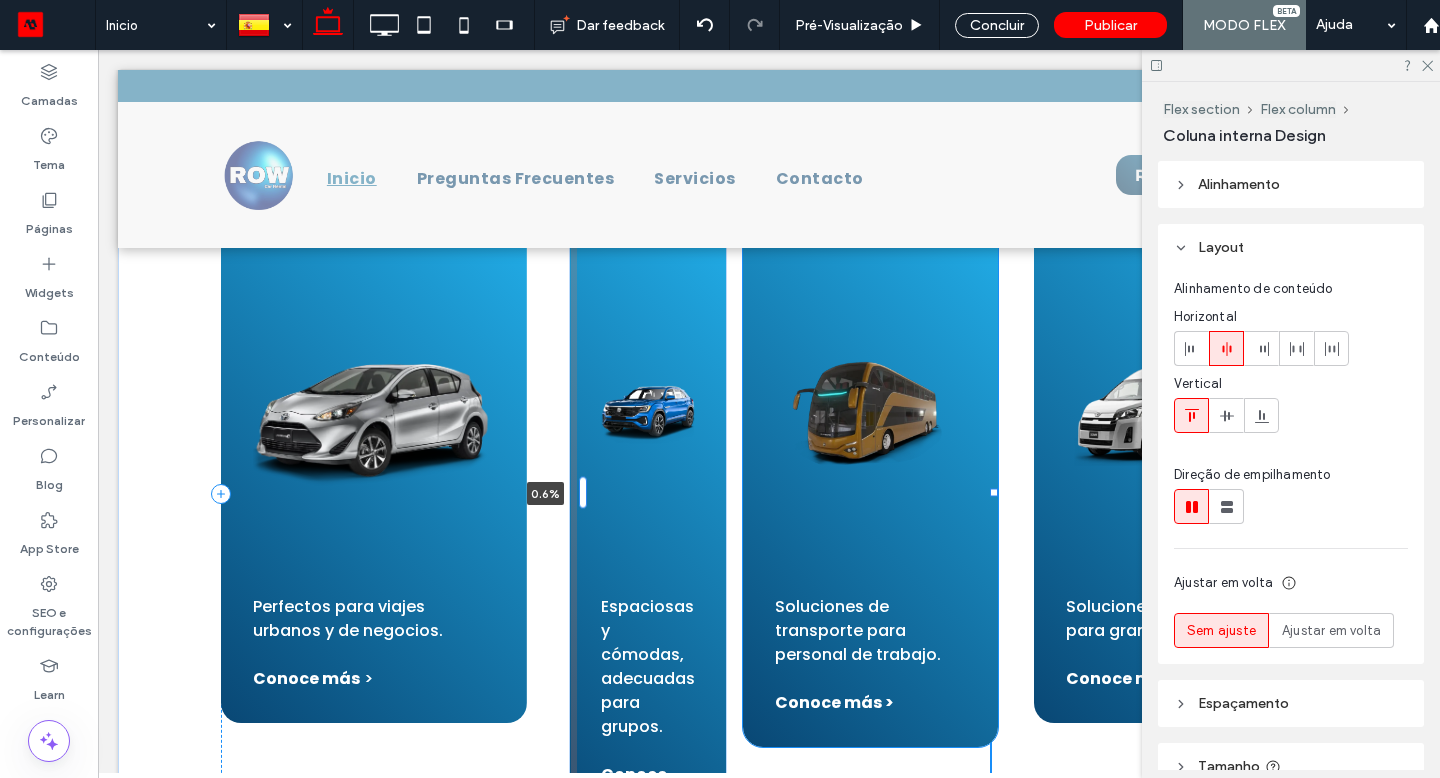 drag, startPoint x: 566, startPoint y: 126, endPoint x: 580, endPoint y: 491, distance: 365.2684 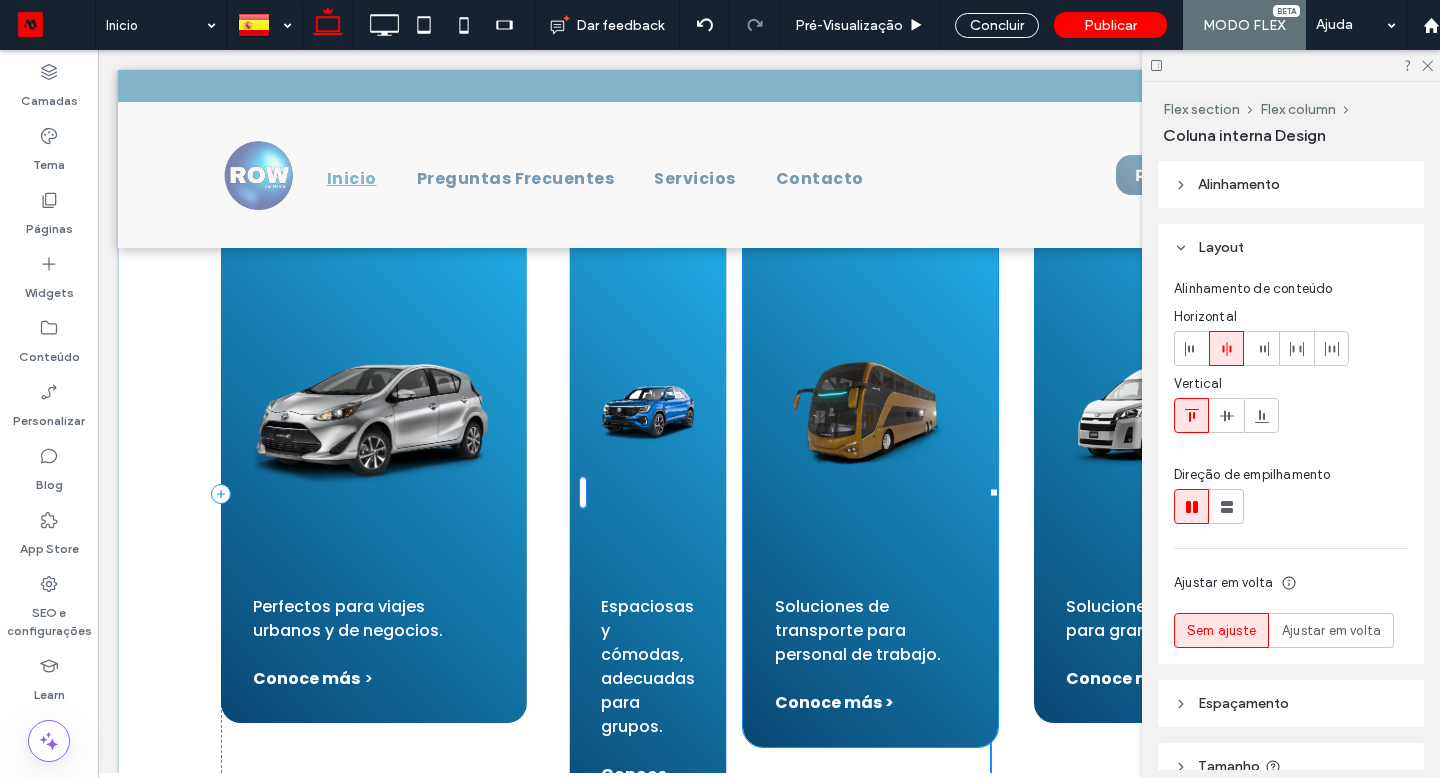drag, startPoint x: 986, startPoint y: 488, endPoint x: 1139, endPoint y: 500, distance: 153.46986 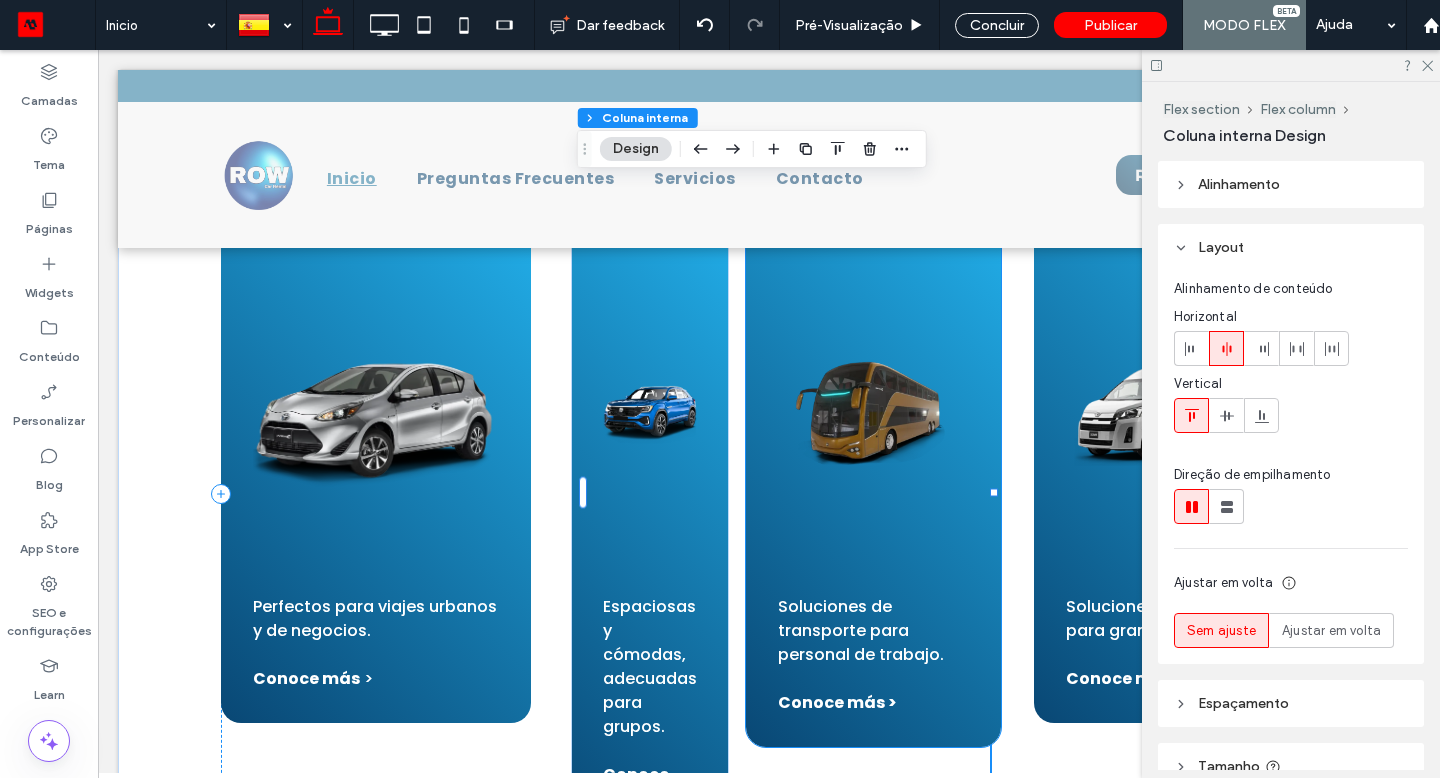 click 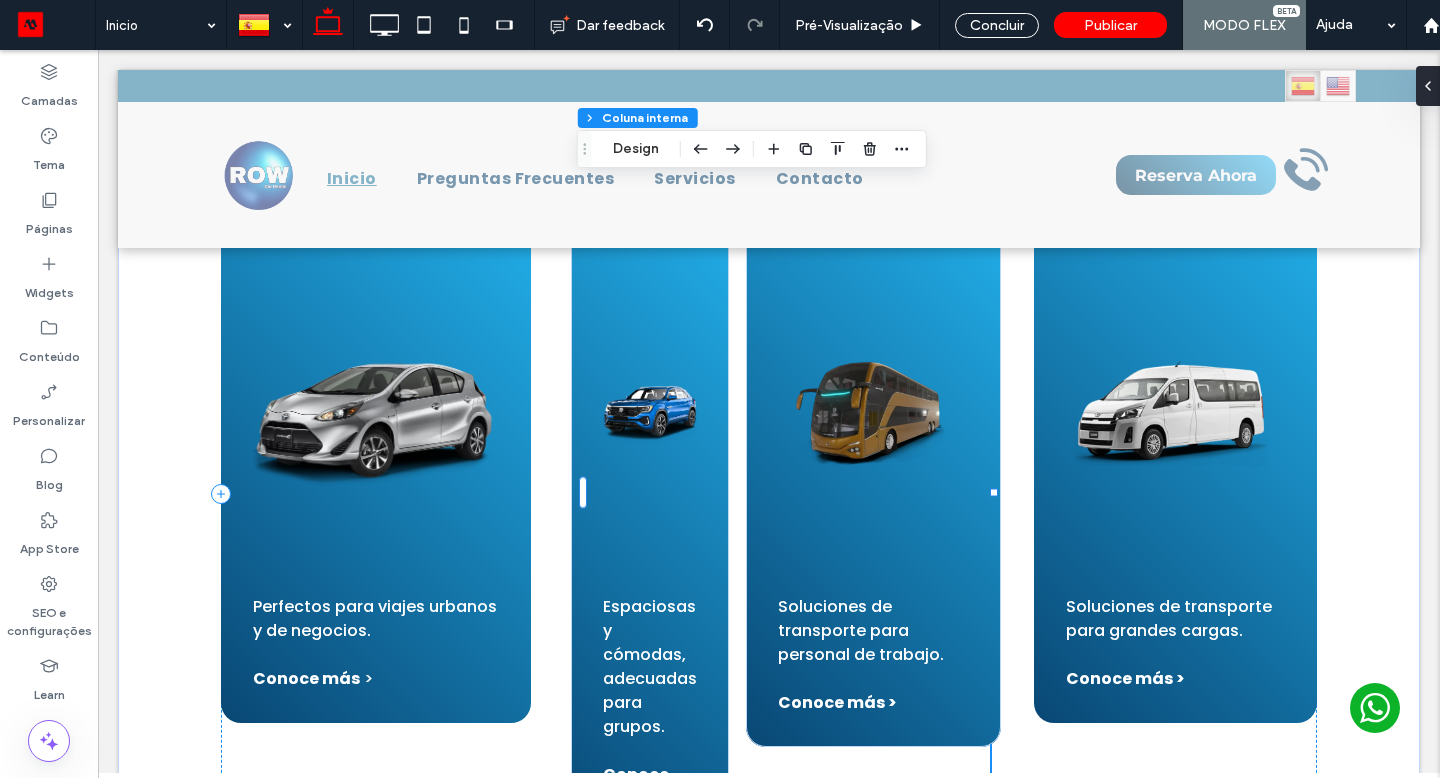 click on "SUV
Espaciosas y cómodas, adecuadas para grupos. Conoce más >   Autobuses
Soluciones de transporte para personal de trabajo. Conoce más > 51% , 699px" at bounding box center (786, 493) 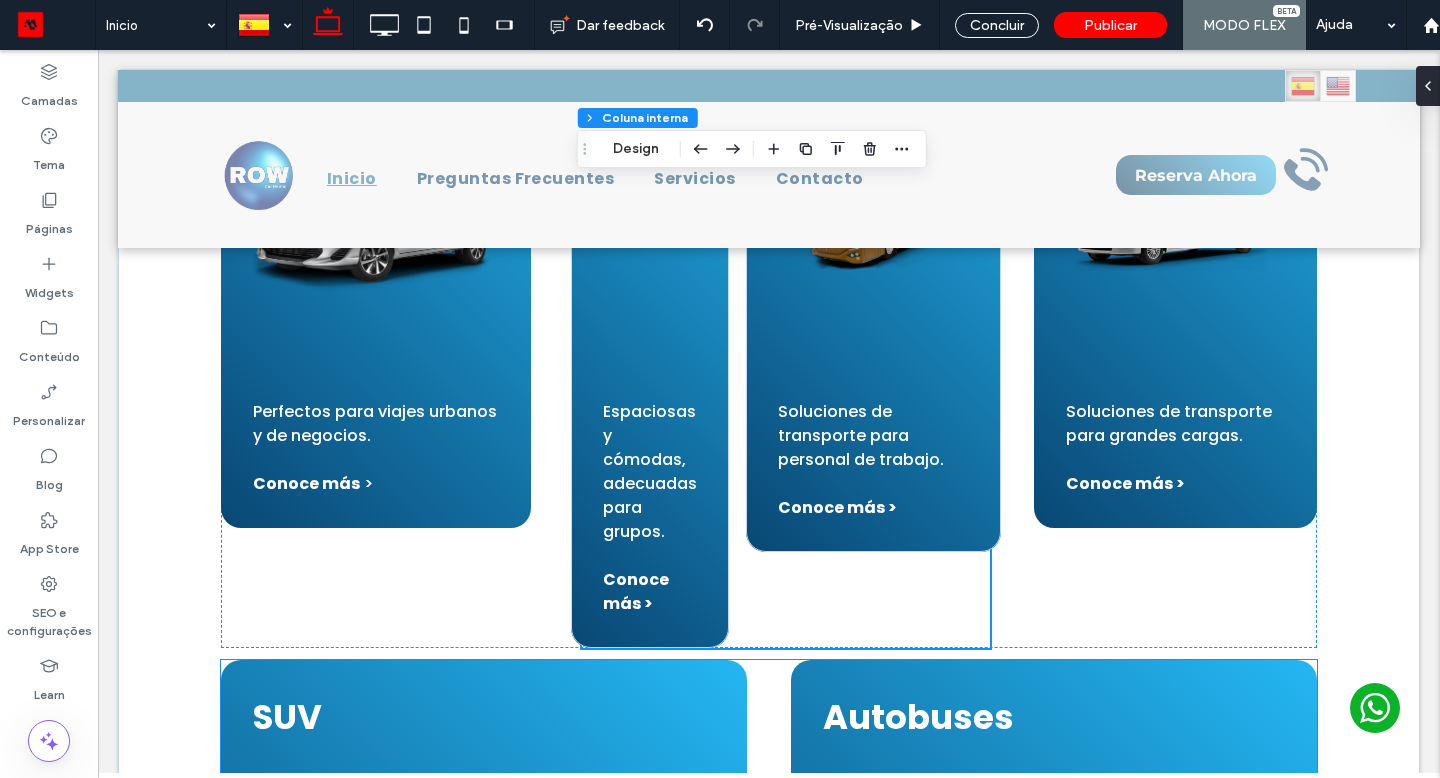 scroll, scrollTop: 1713, scrollLeft: 0, axis: vertical 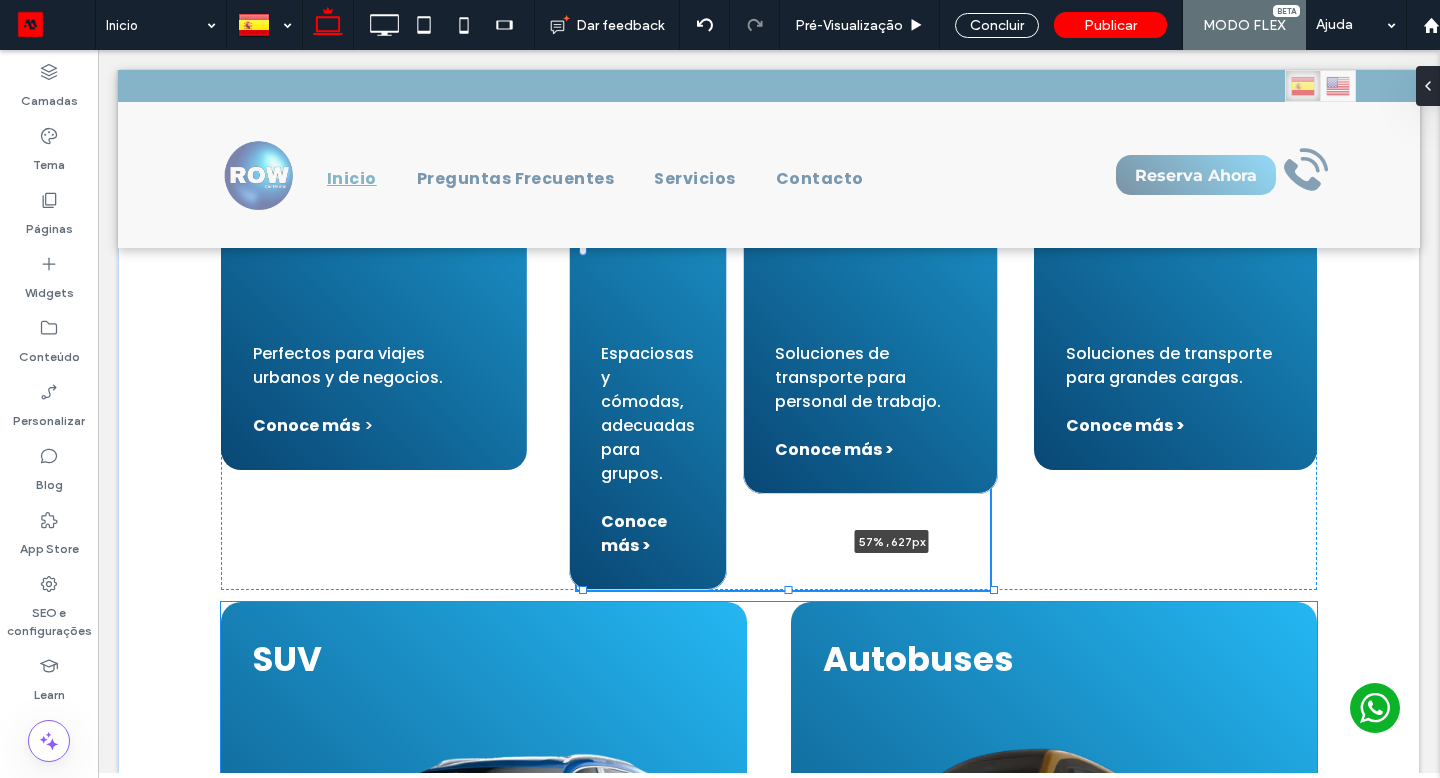 drag, startPoint x: 1139, startPoint y: 500, endPoint x: 354, endPoint y: 502, distance: 785.00256 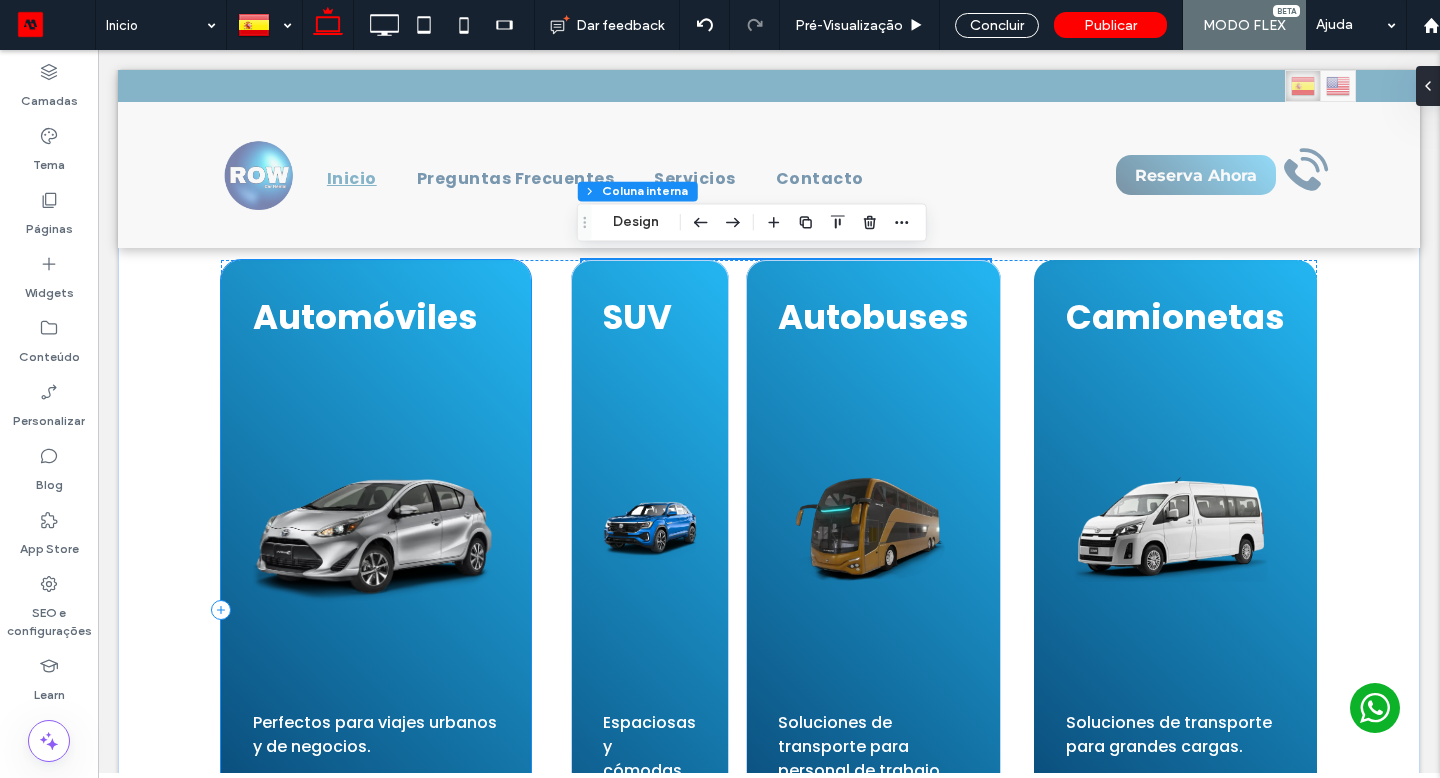 scroll, scrollTop: 1341, scrollLeft: 0, axis: vertical 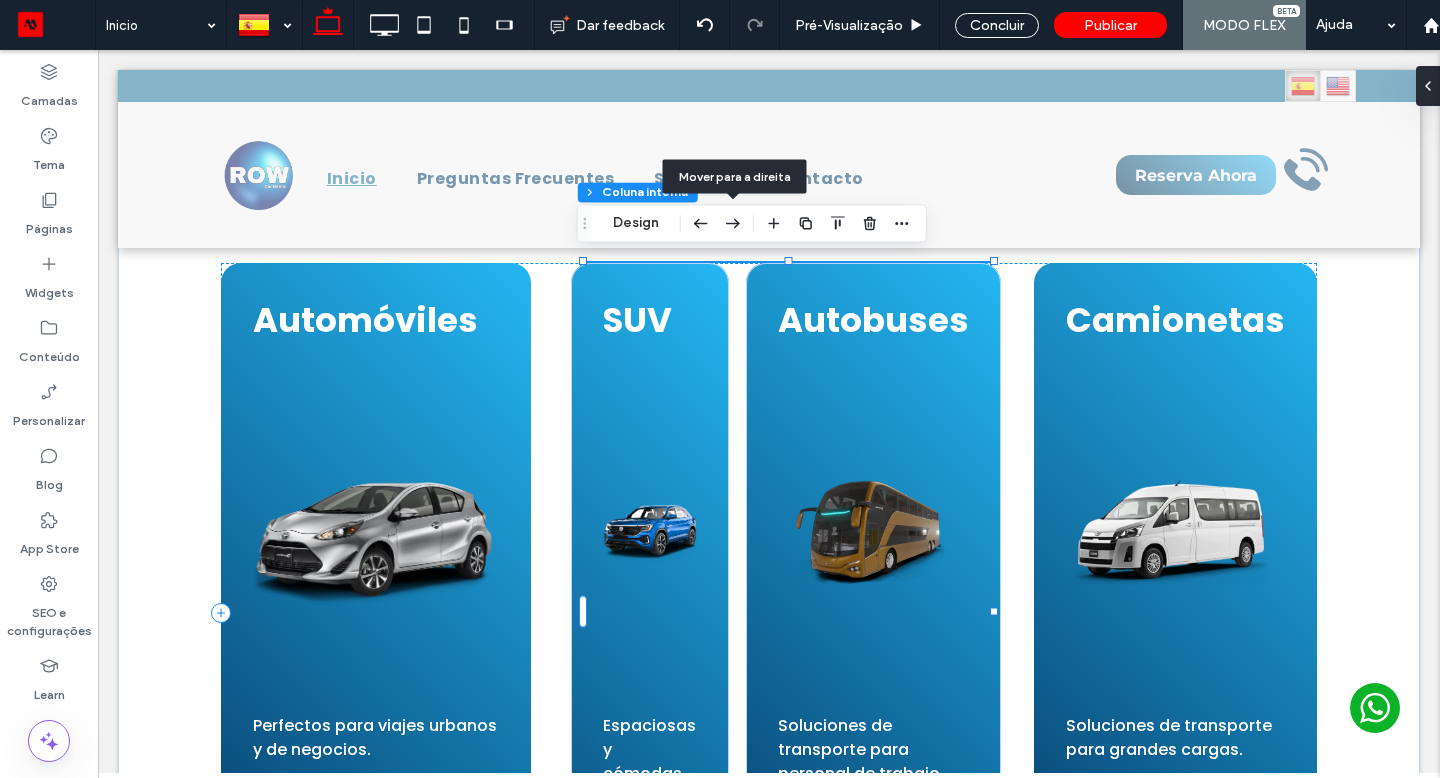click 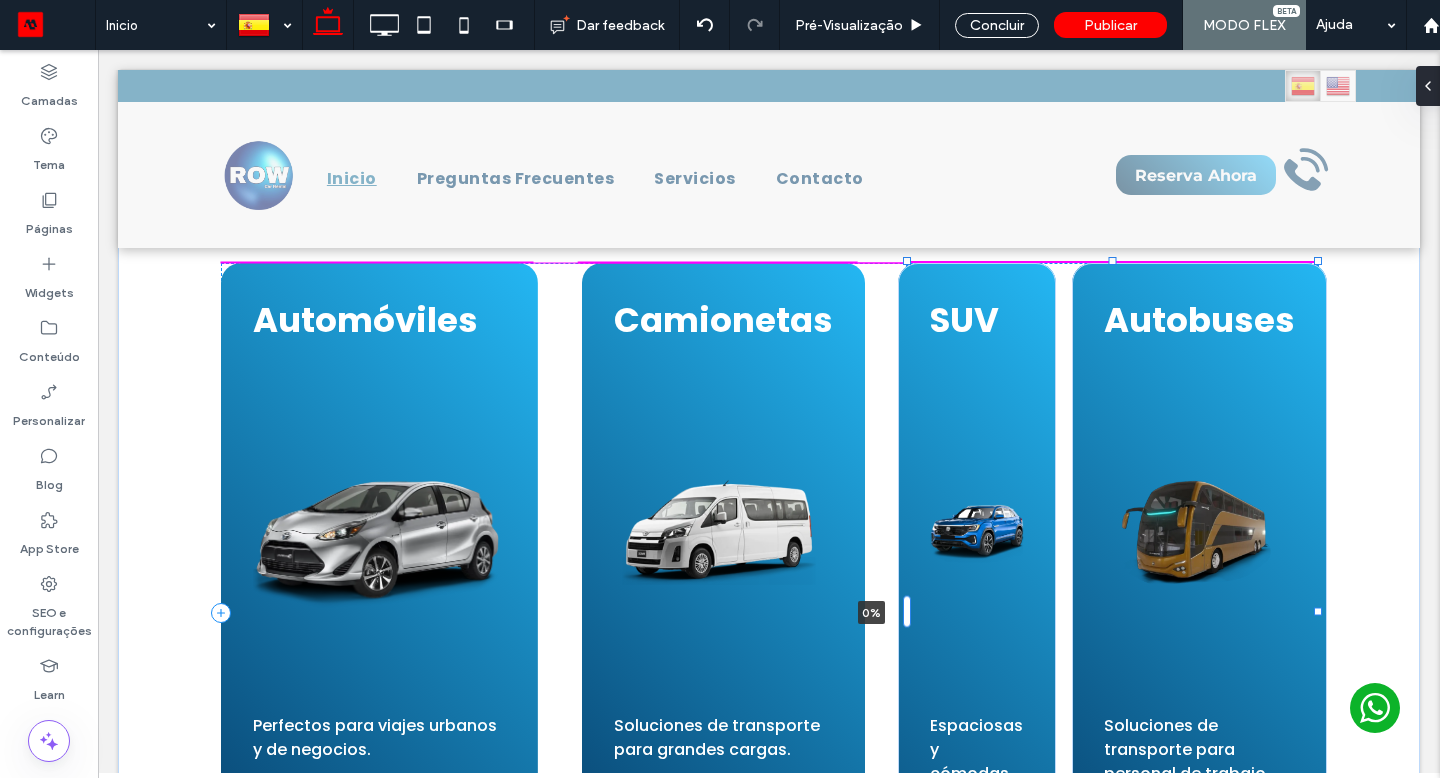drag, startPoint x: 354, startPoint y: 502, endPoint x: 890, endPoint y: 613, distance: 547.3728 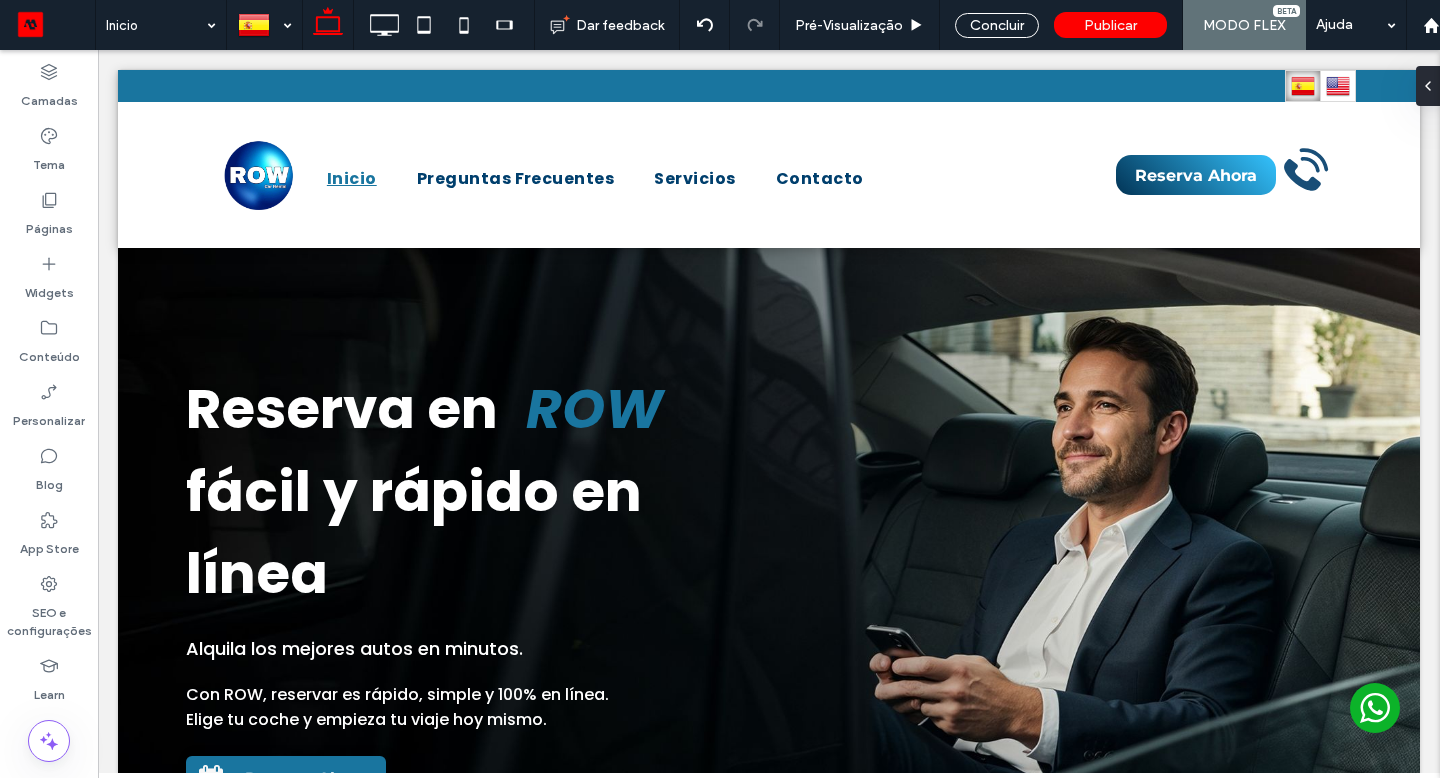 scroll, scrollTop: 0, scrollLeft: 0, axis: both 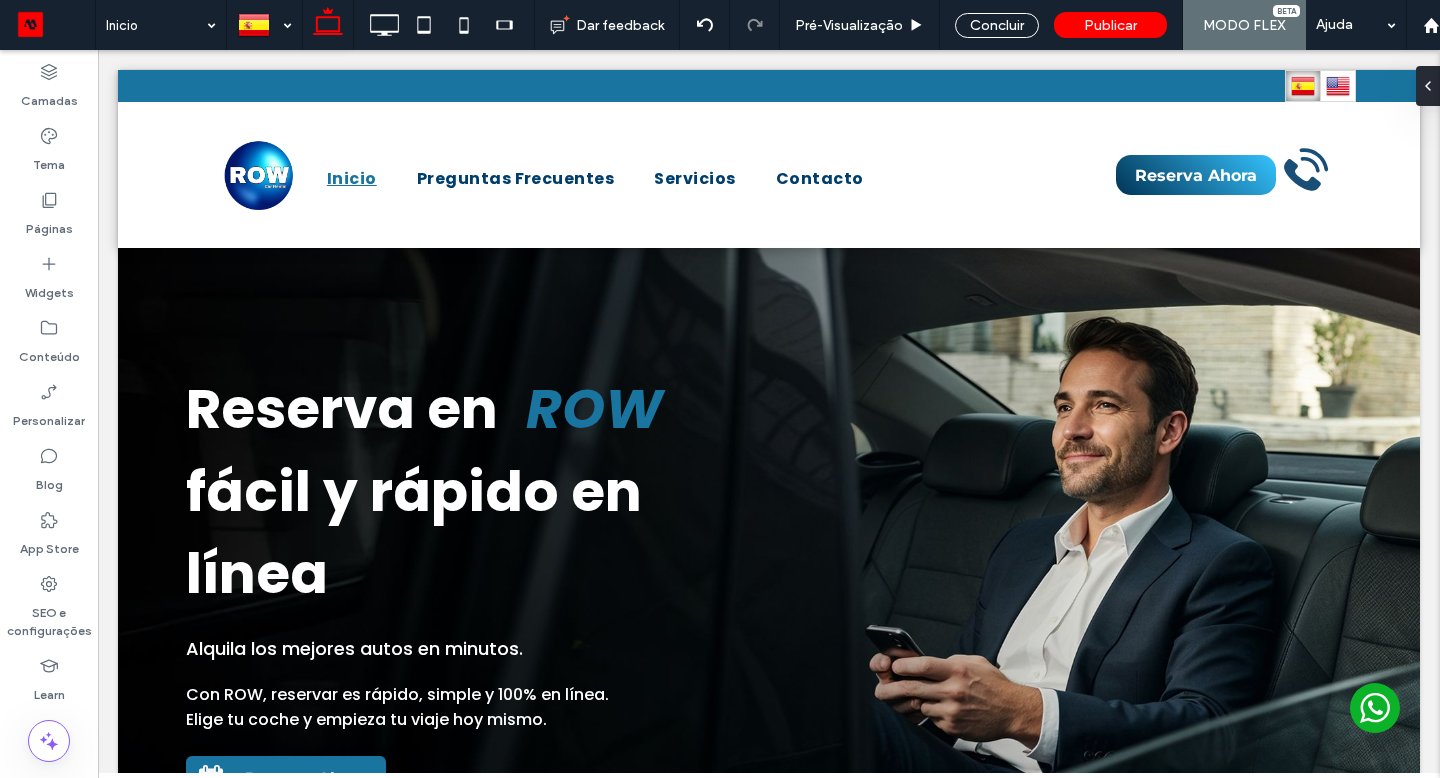select on "*****" 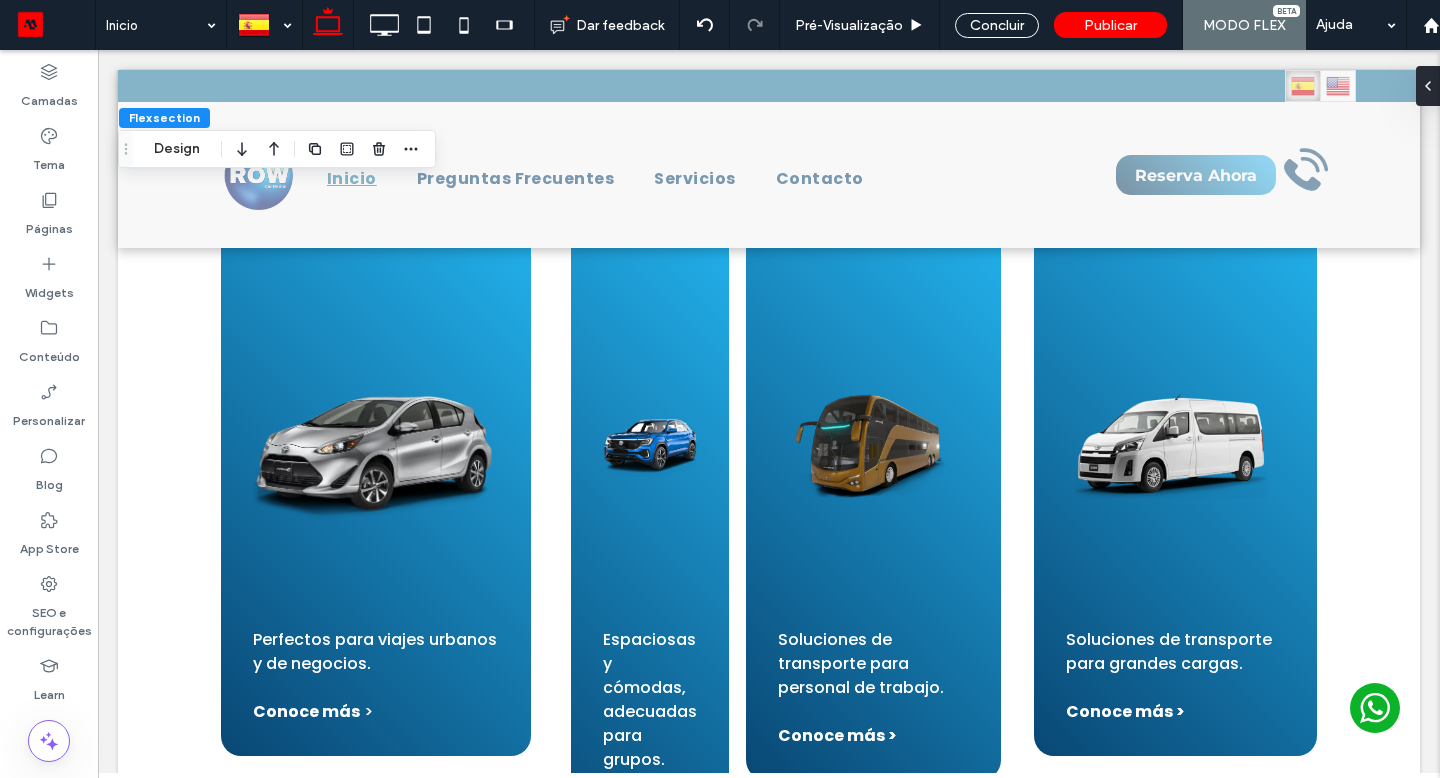 scroll, scrollTop: 1643, scrollLeft: 0, axis: vertical 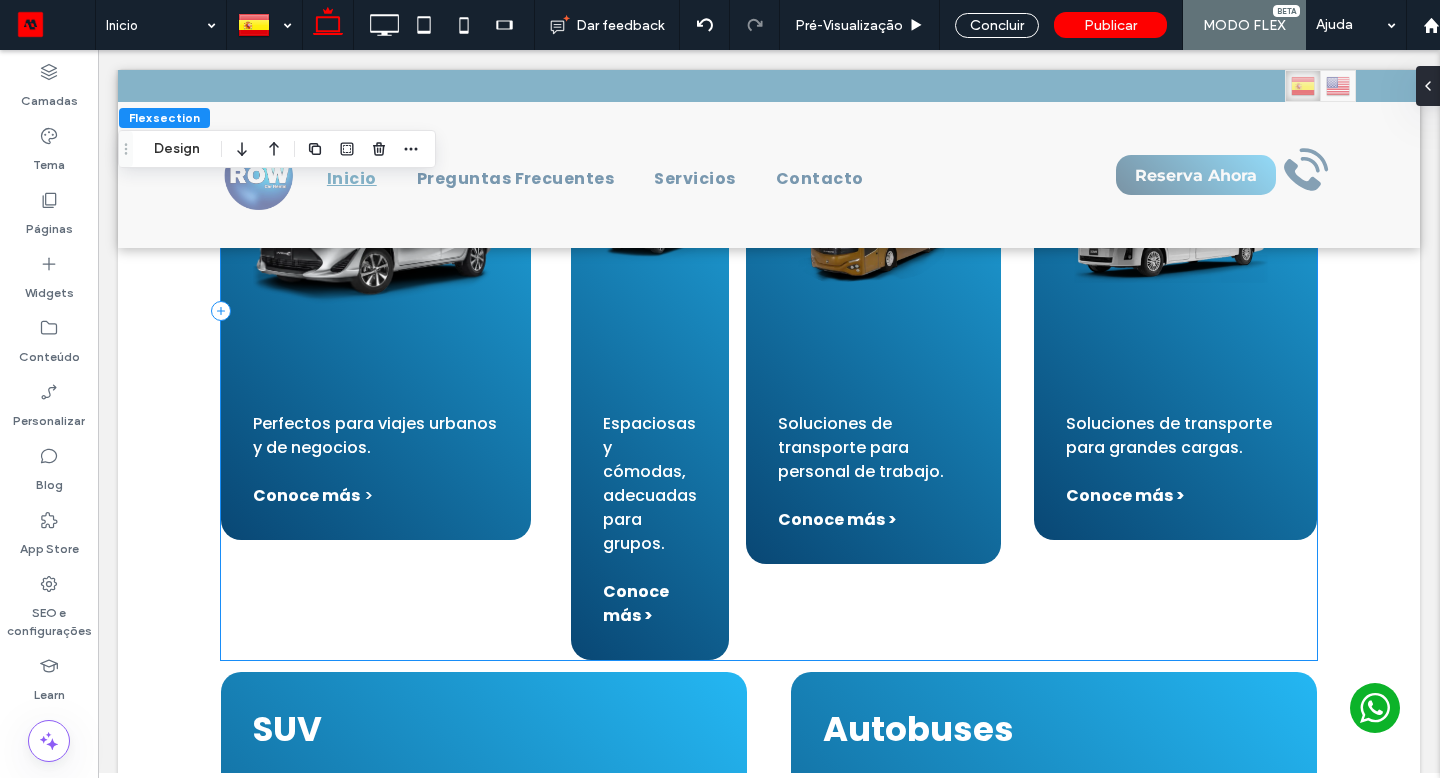 click on "Automóviles
Perfectos para viajes urbanos y de negocios.
Conoce más   >
SUV
Espaciosas y cómodas, adecuadas para grupos.
Conoce más >
Autobuses
Soluciones de transporte para personal de trabajo.
Conoce más >
Camionetas
Soluciones de transporte para grandes cargas.
Conoce más >" at bounding box center (769, 310) 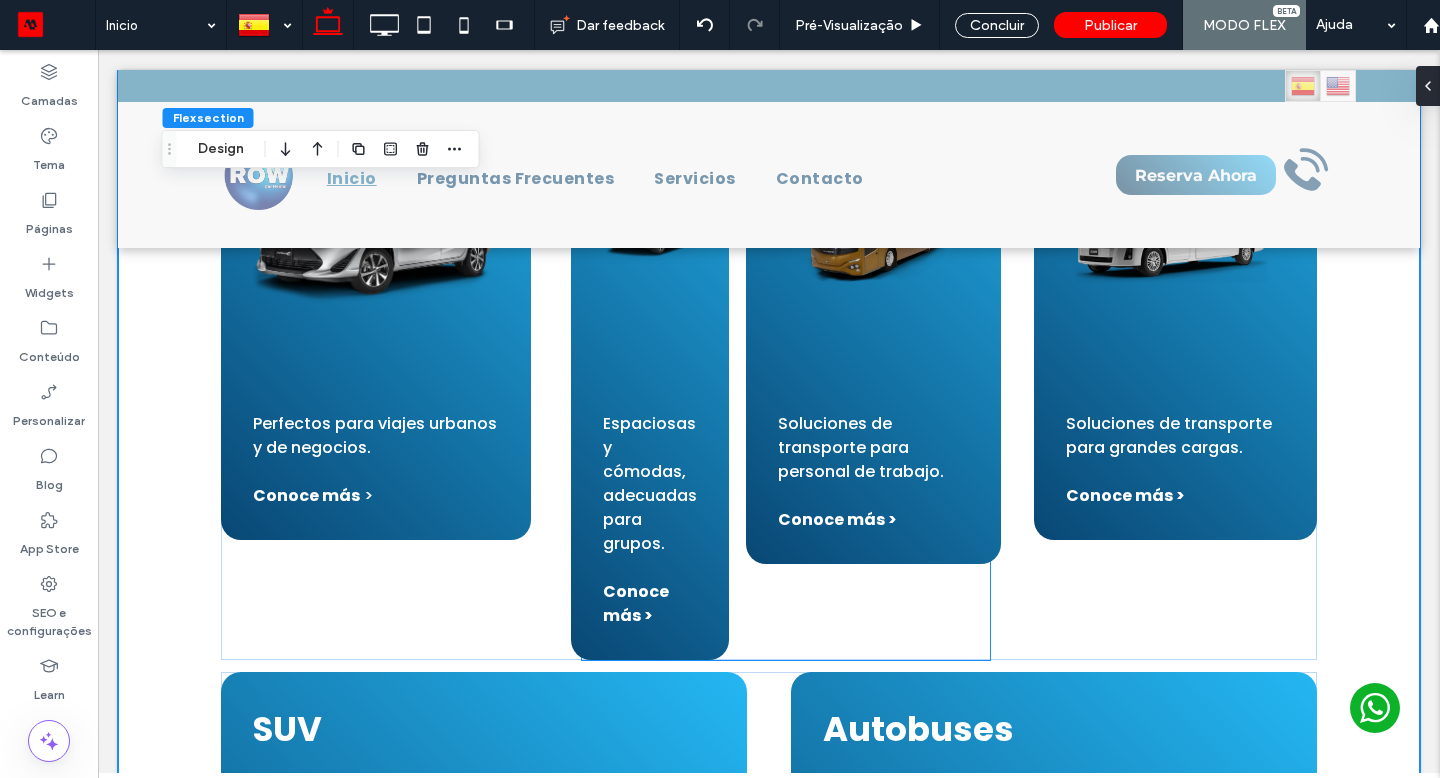 click on "SUV
Espaciosas y cómodas, adecuadas para grupos.
Conoce más >
Autobuses
Soluciones de transporte para personal de trabajo.
Conoce más >" at bounding box center [786, 310] 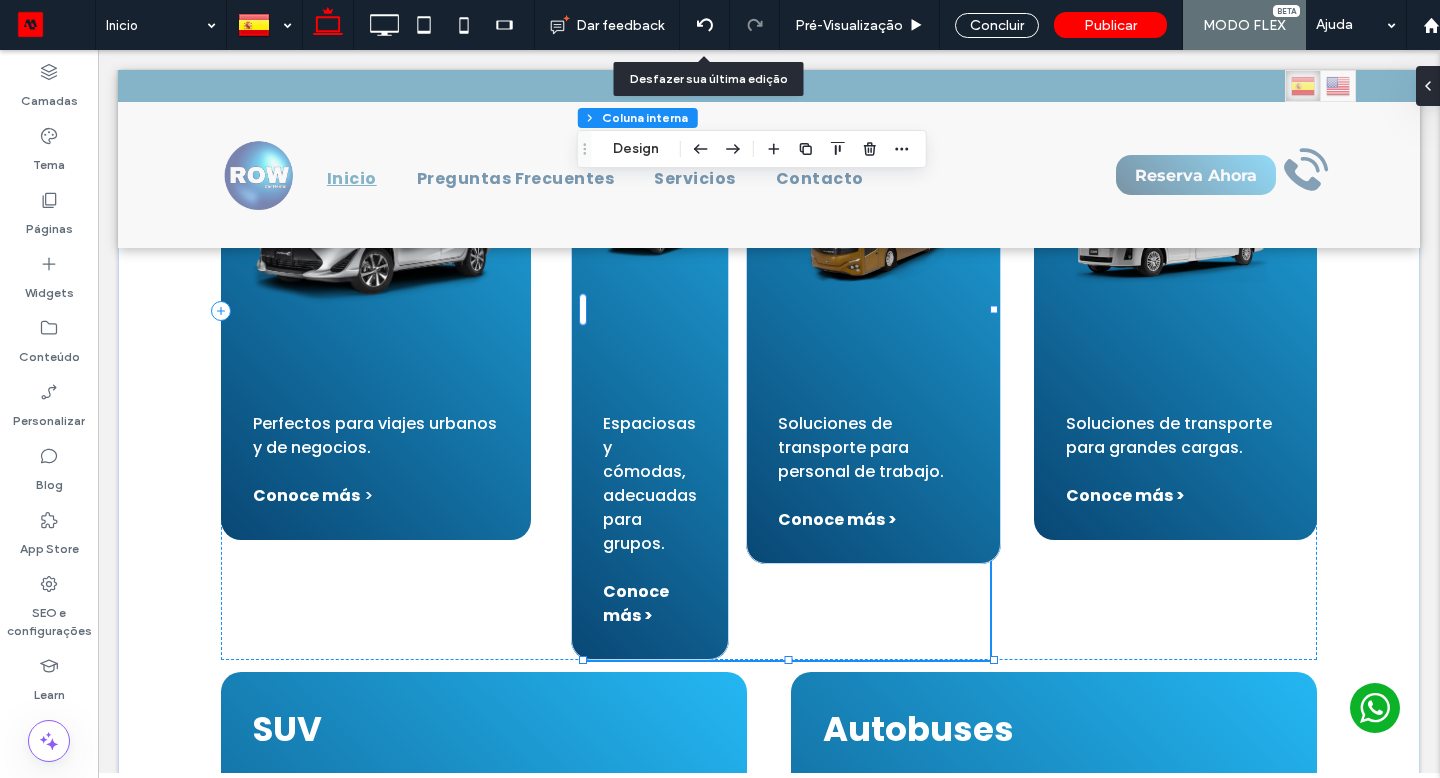click 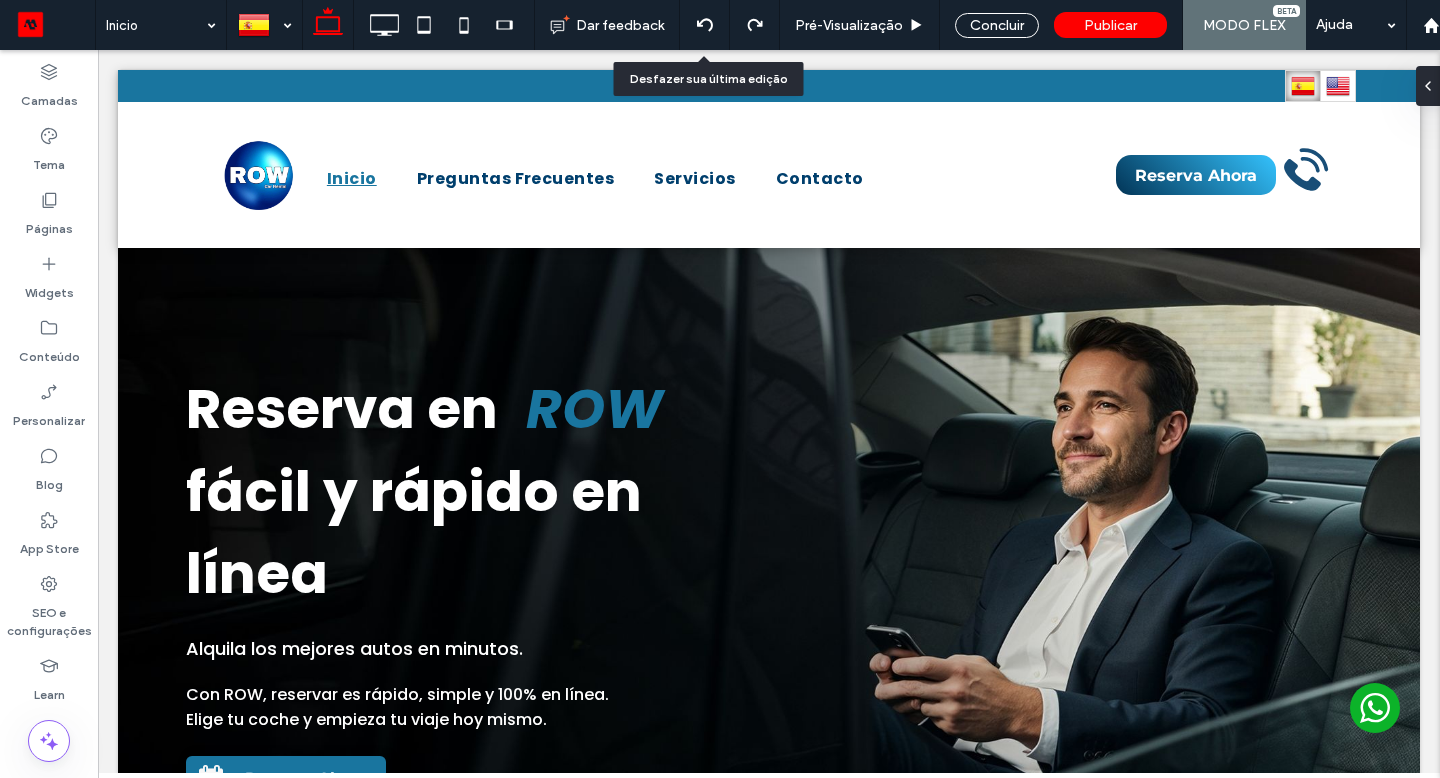scroll, scrollTop: 0, scrollLeft: 0, axis: both 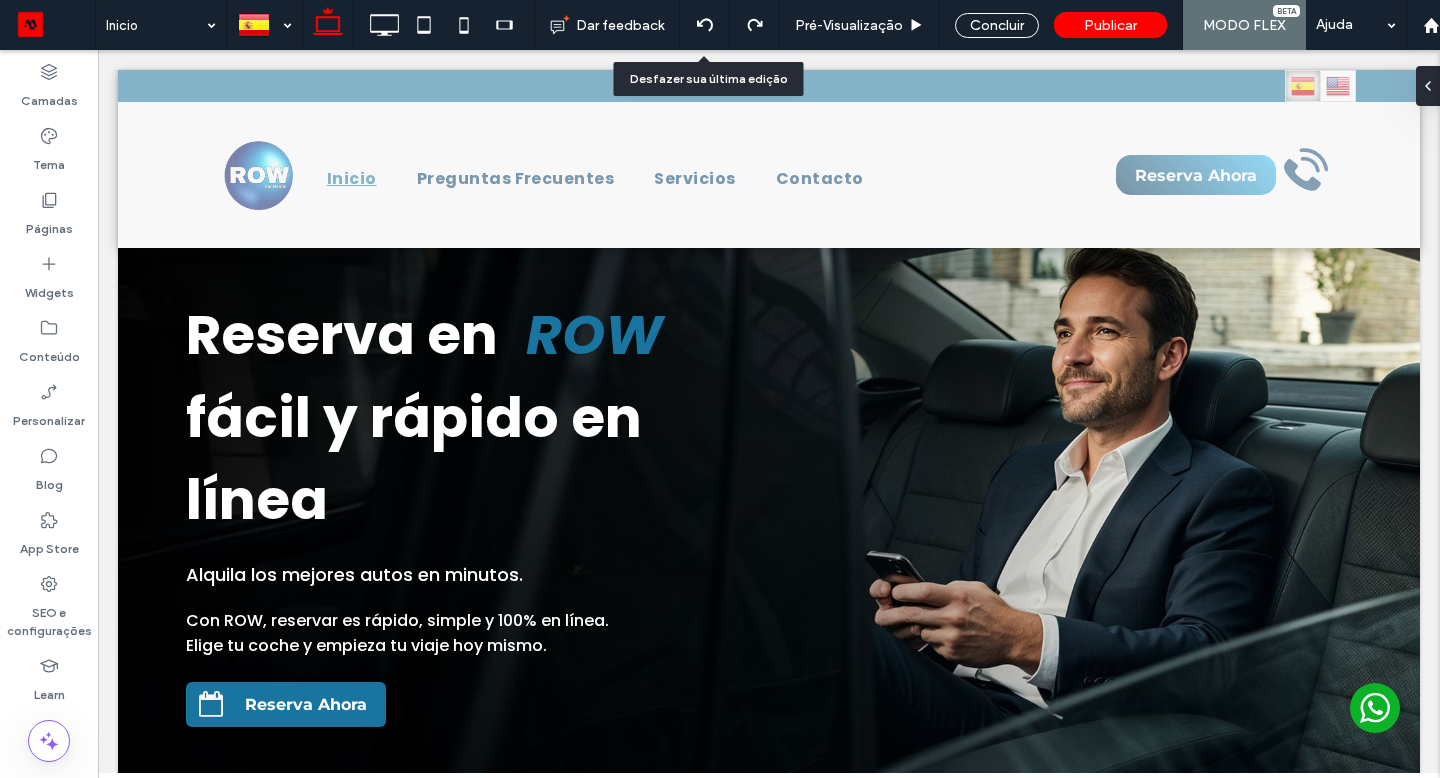select on "*****" 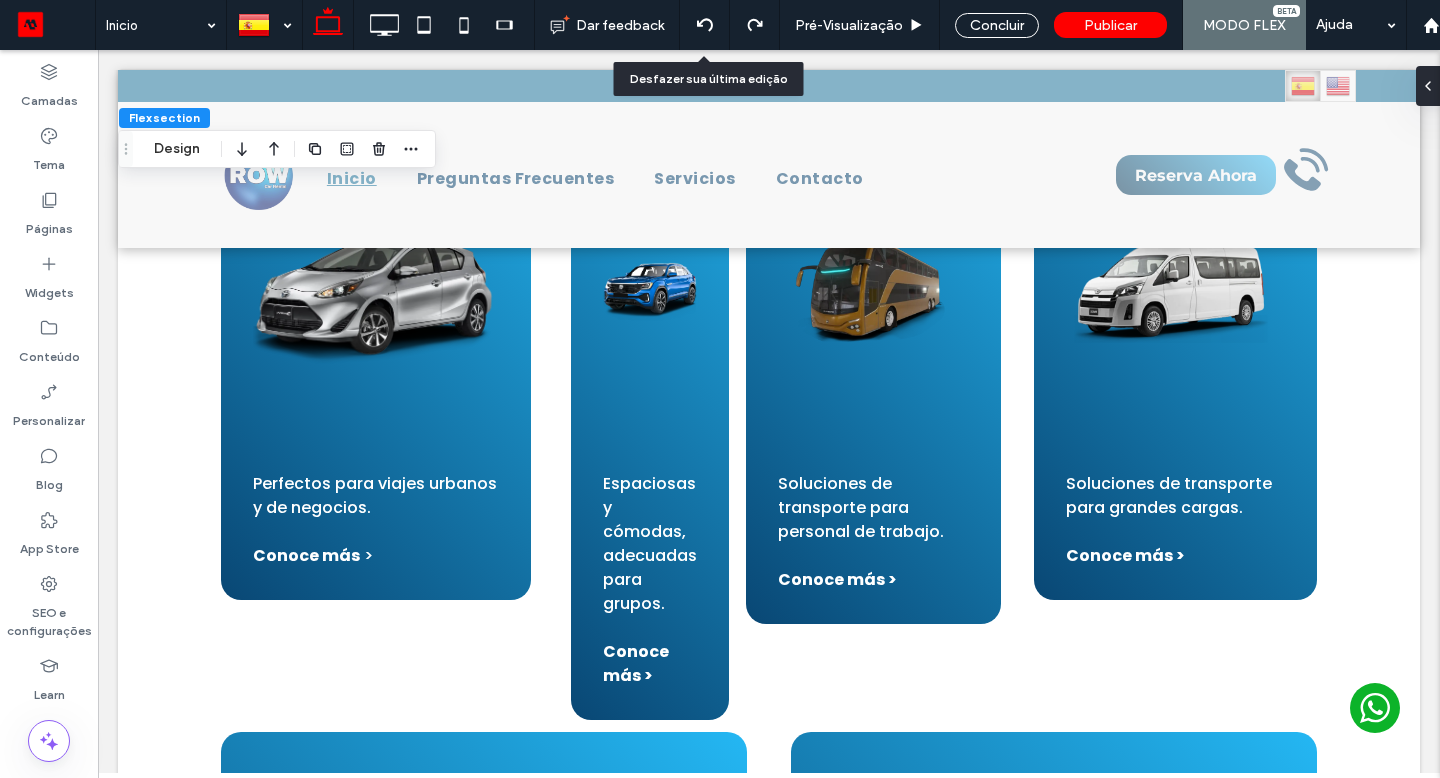 scroll, scrollTop: 1626, scrollLeft: 0, axis: vertical 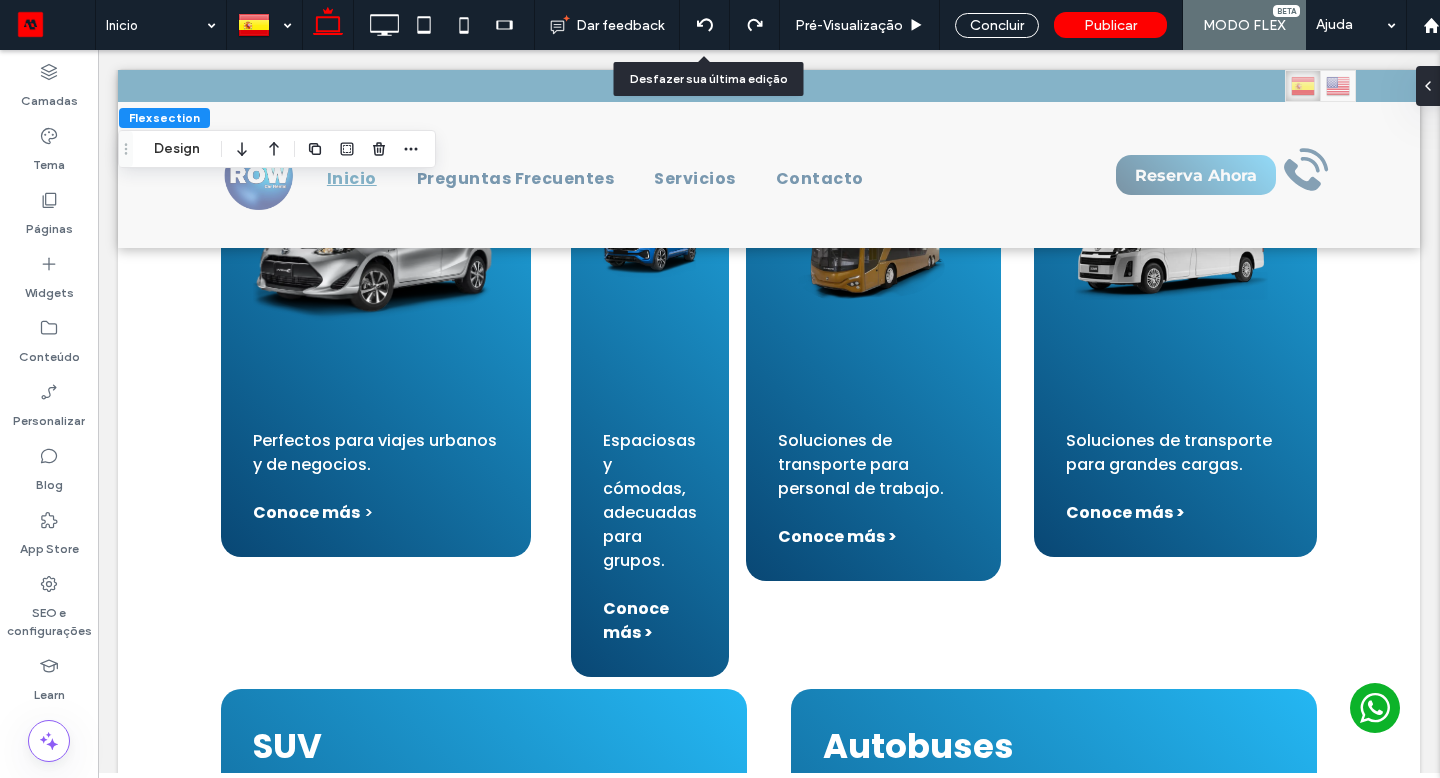 click 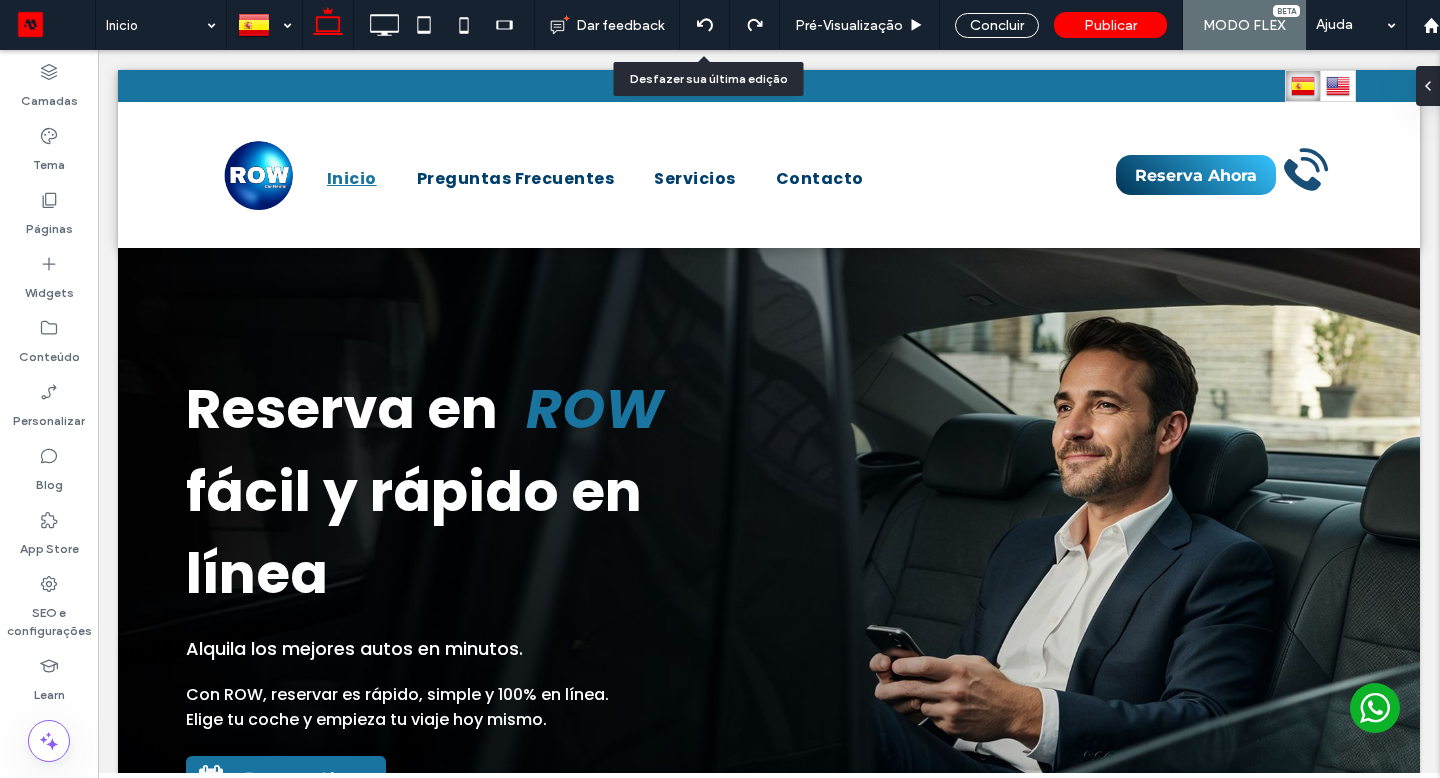 scroll, scrollTop: 0, scrollLeft: 0, axis: both 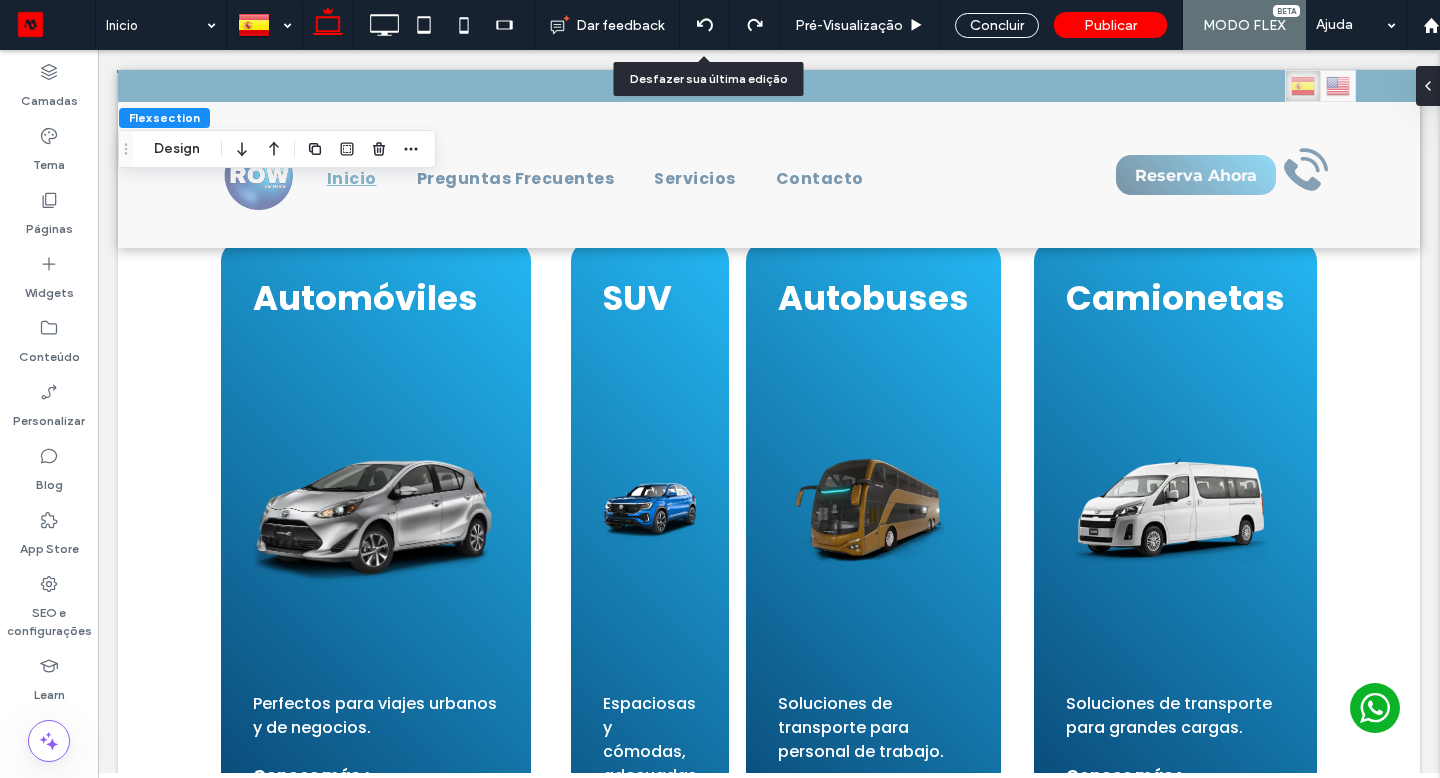 click 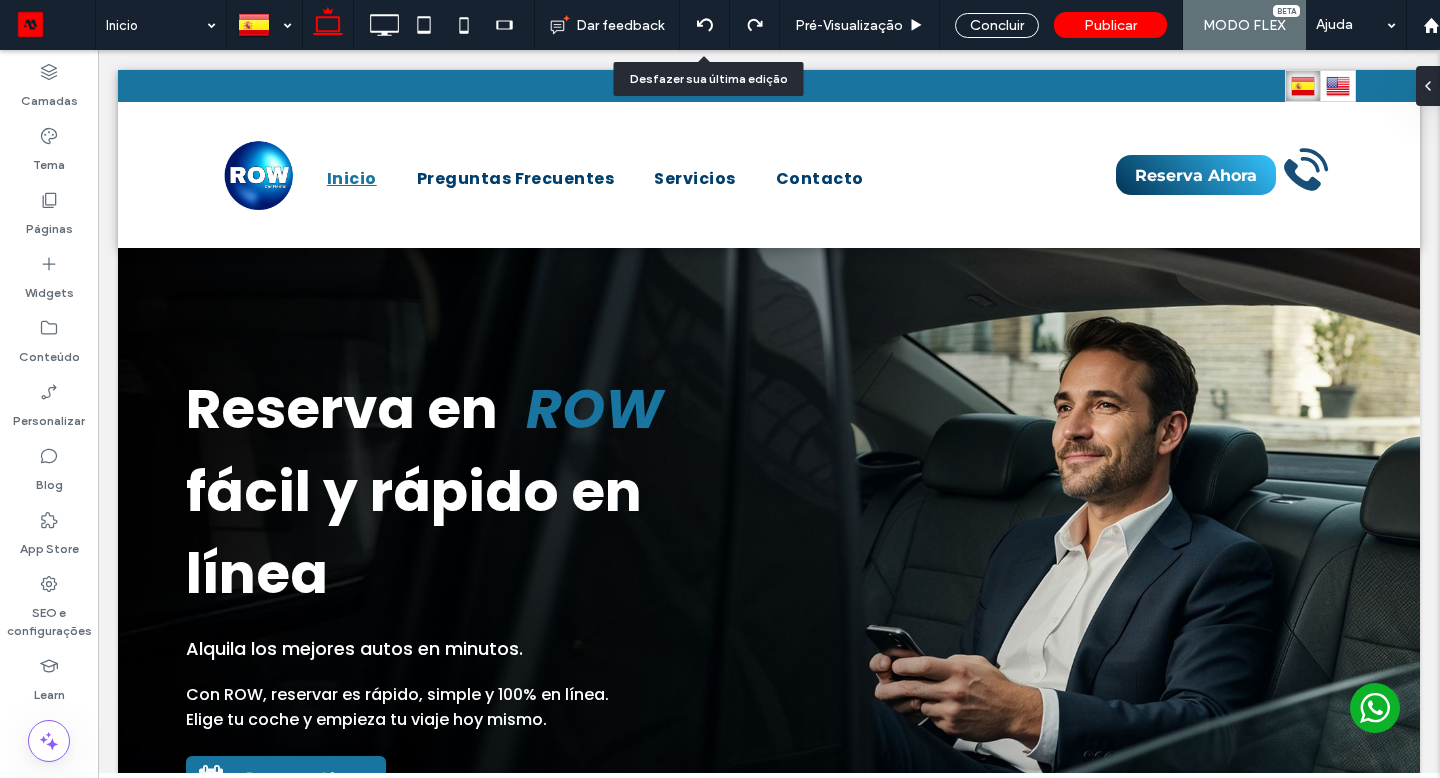 scroll, scrollTop: 0, scrollLeft: 0, axis: both 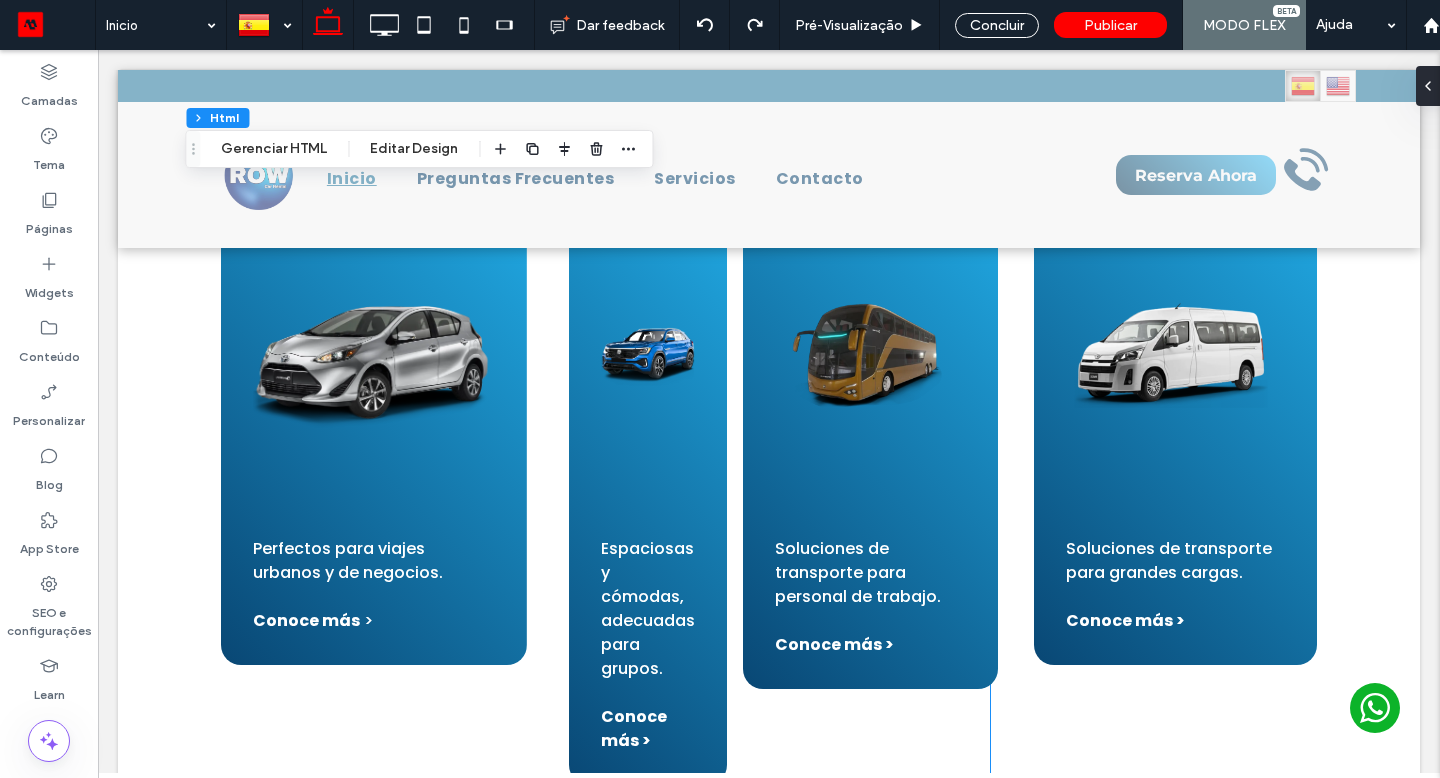 click on "SUV
Espaciosas y cómodas, adecuadas para grupos.
Conoce más >
Autobuses
Soluciones de transporte para personal de trabajo.
Conoce más >" at bounding box center [783, 435] 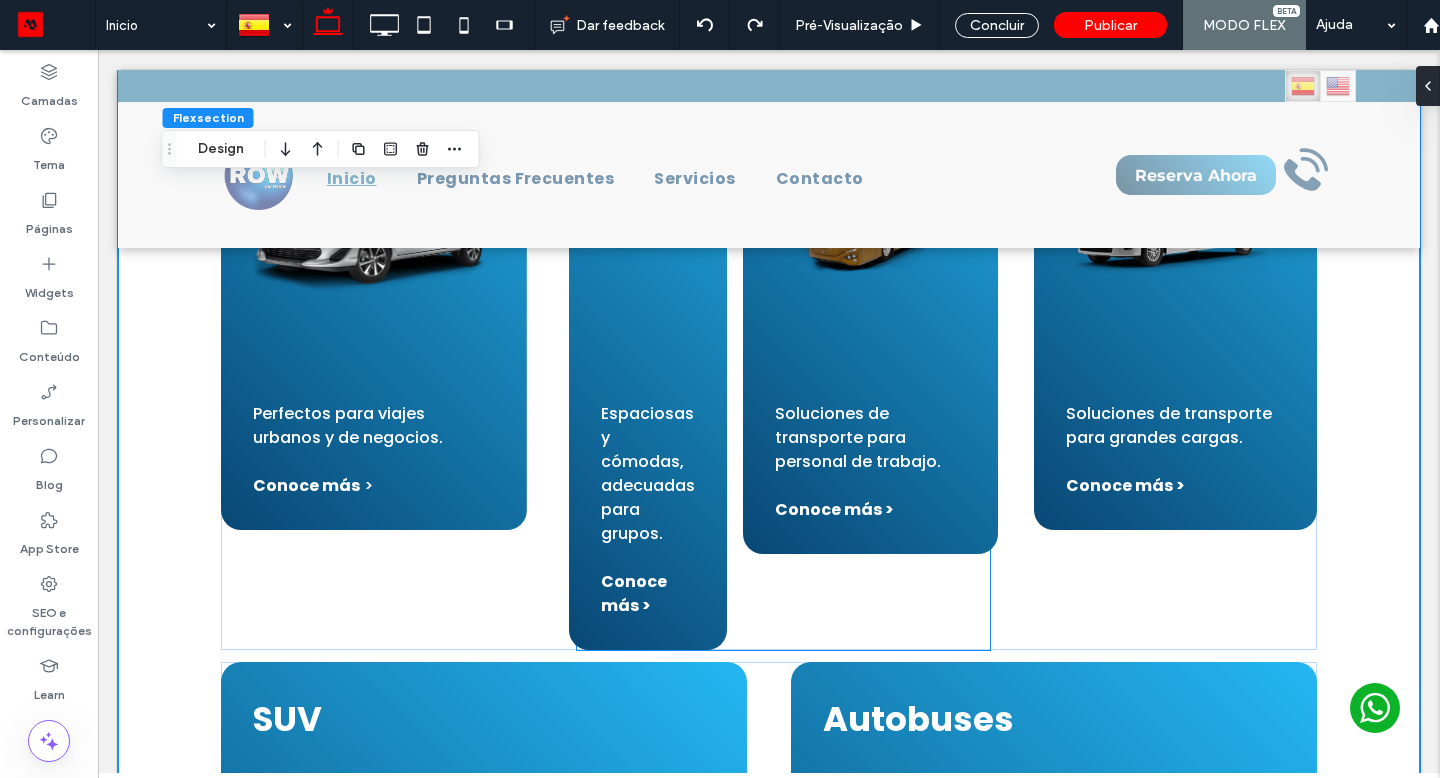 scroll, scrollTop: 1654, scrollLeft: 0, axis: vertical 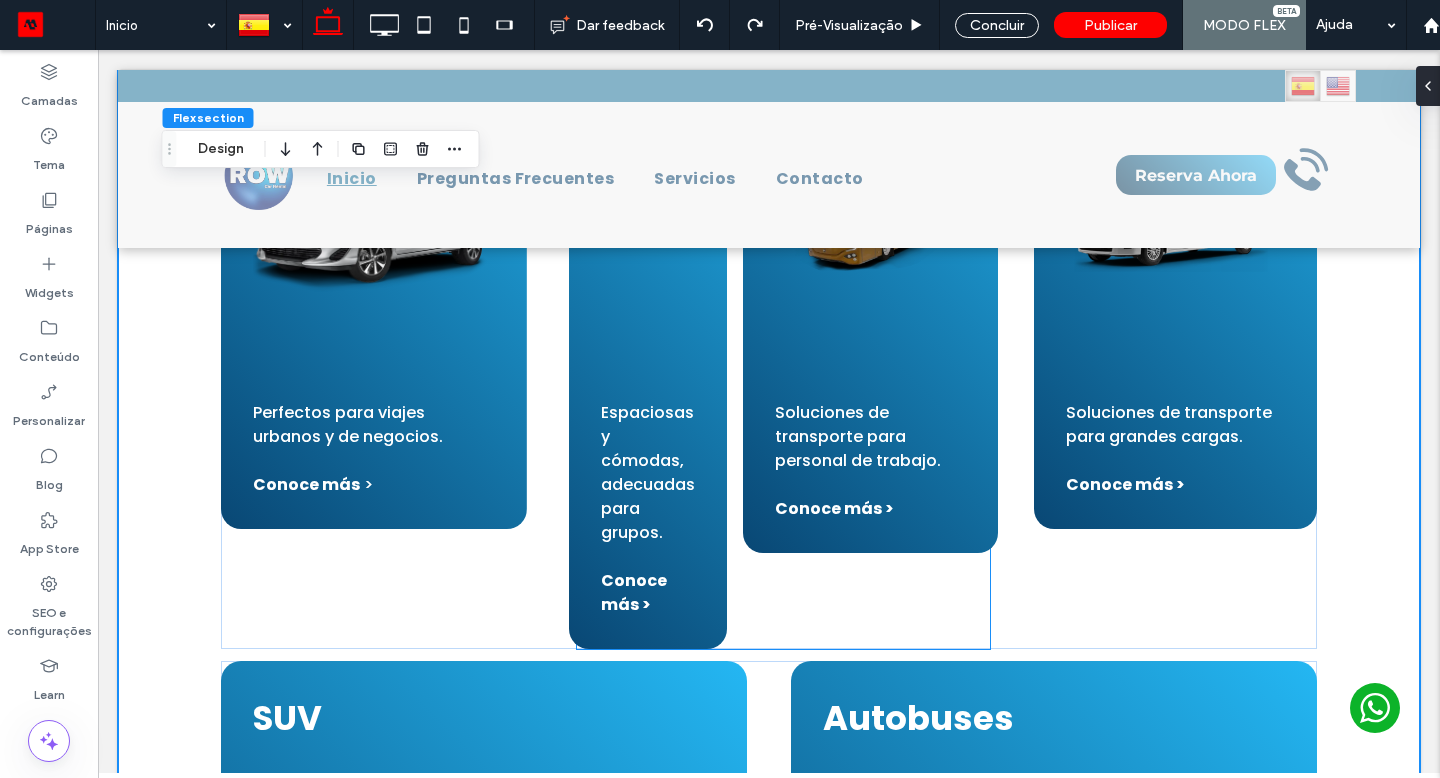 click on "SUV
Espaciosas y cómodas, adecuadas para grupos.
Conoce más >
Autobuses
Soluciones de transporte para personal de trabajo.
Conoce más >" at bounding box center (783, 299) 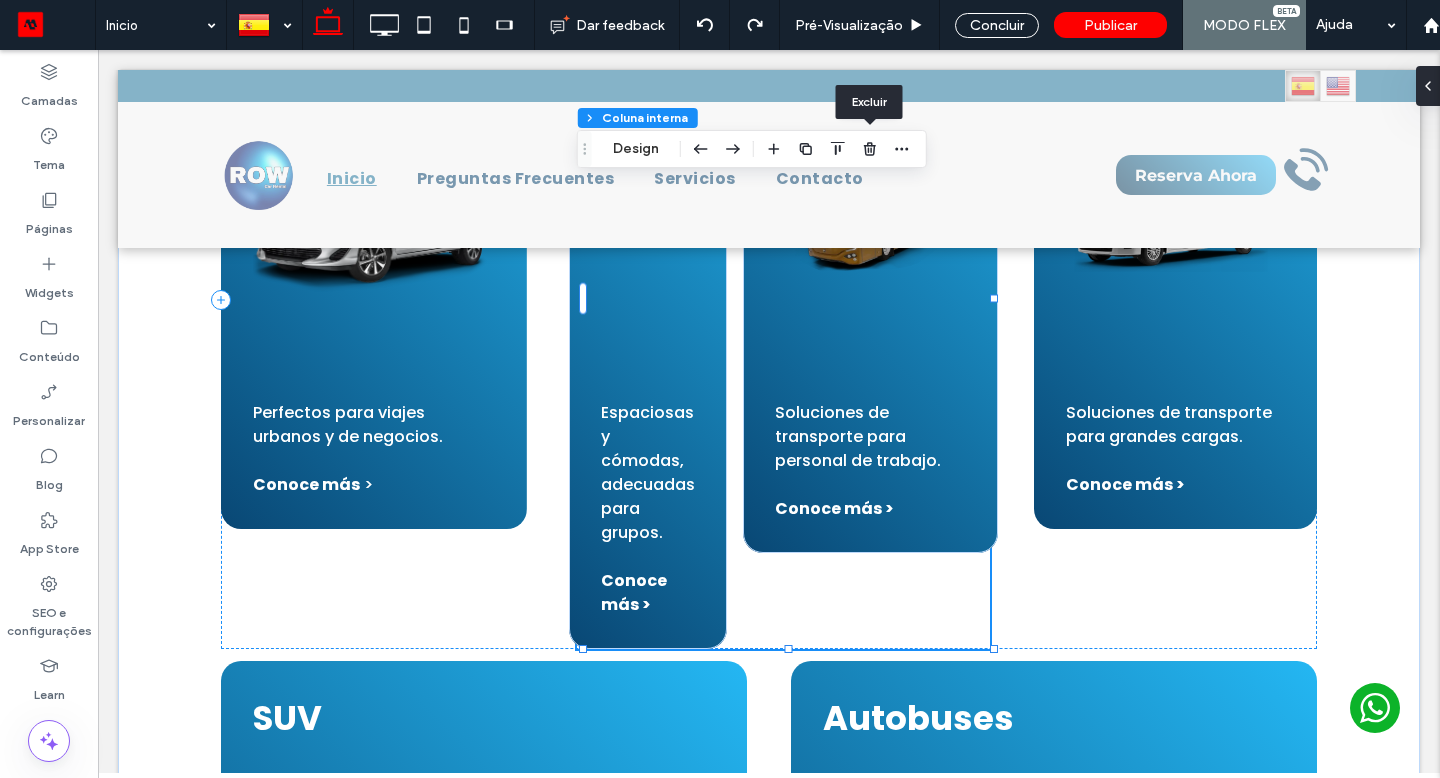 click 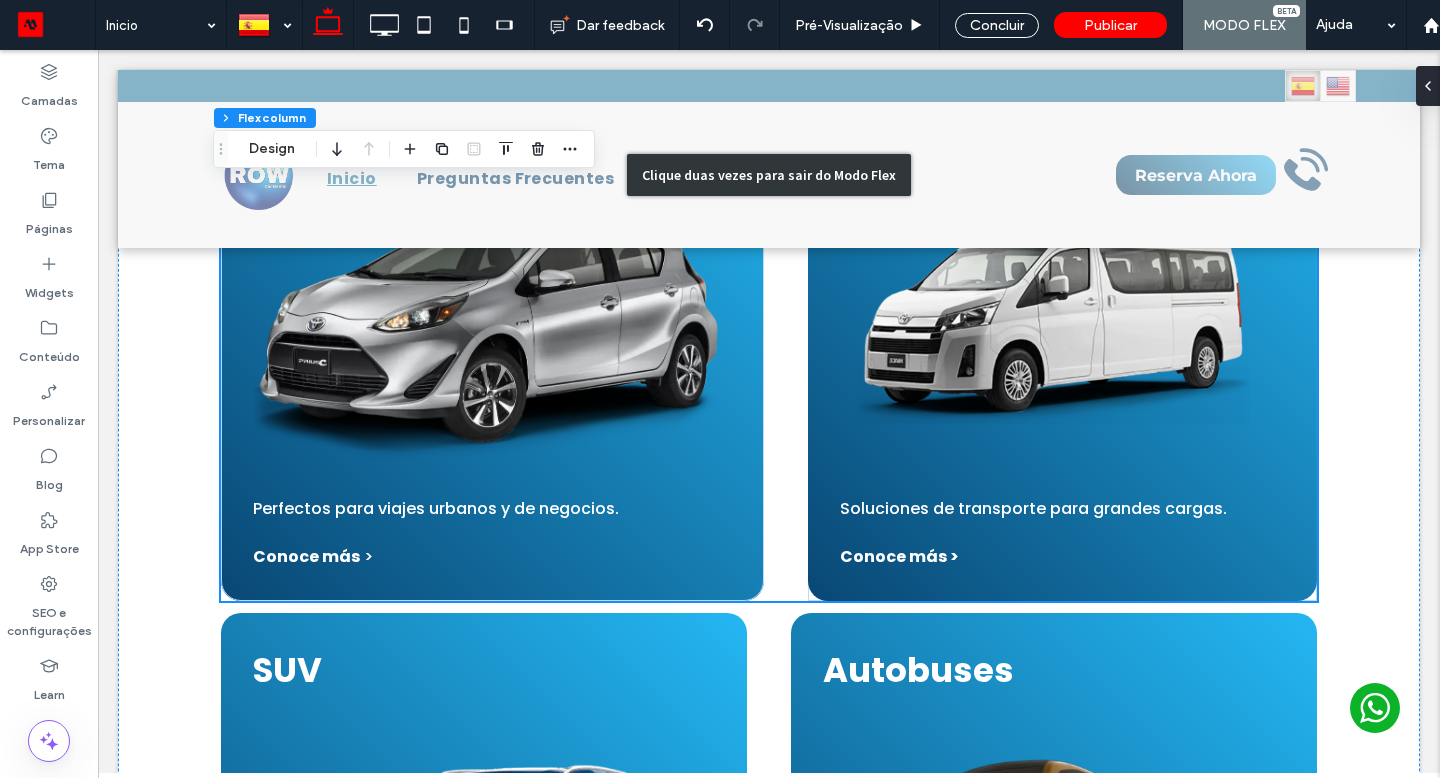 scroll, scrollTop: 1555, scrollLeft: 0, axis: vertical 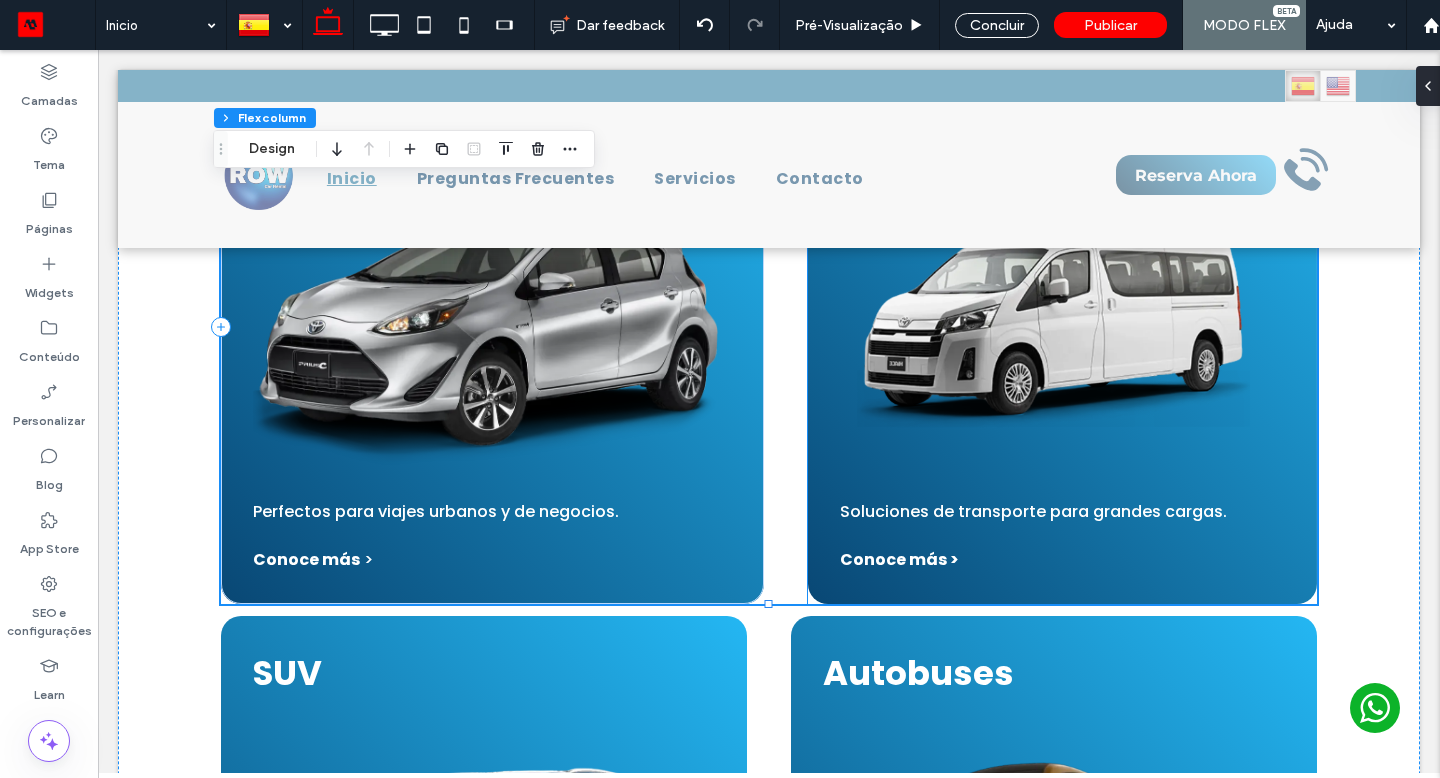 click on "Camionetas
Soluciones de transporte para grandes cargas.
Conoce más >" at bounding box center (1062, 326) 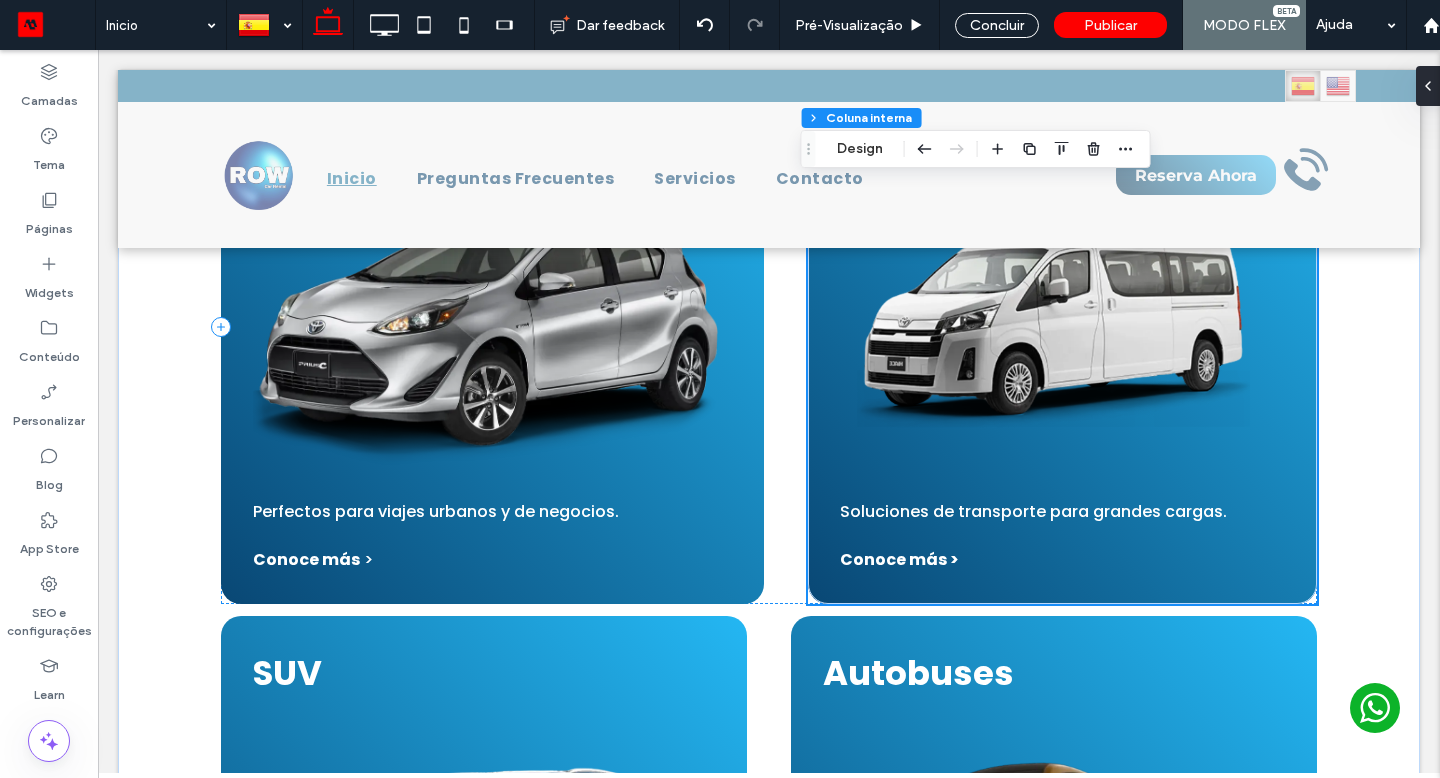 scroll, scrollTop: 1535, scrollLeft: 0, axis: vertical 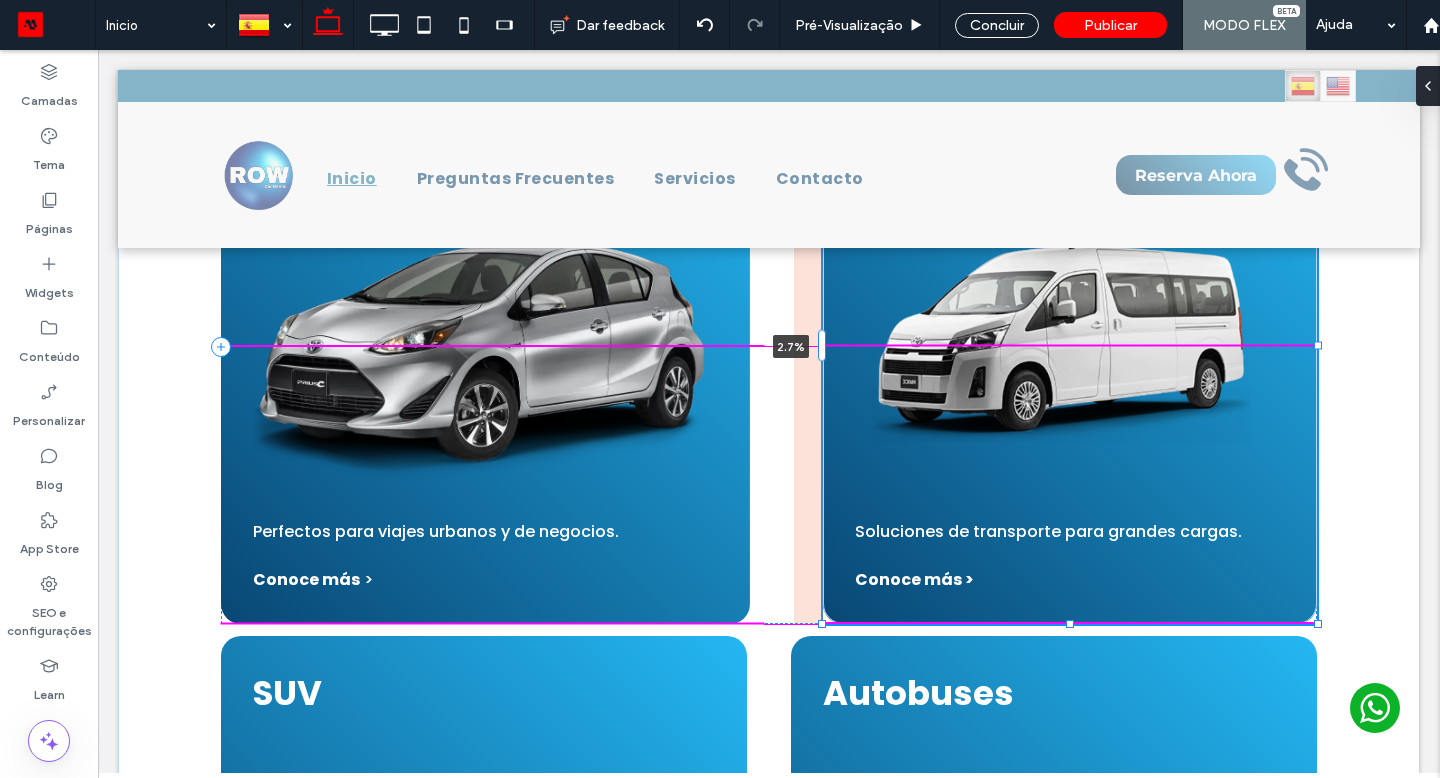 drag, startPoint x: 890, startPoint y: 613, endPoint x: 828, endPoint y: 344, distance: 276.05252 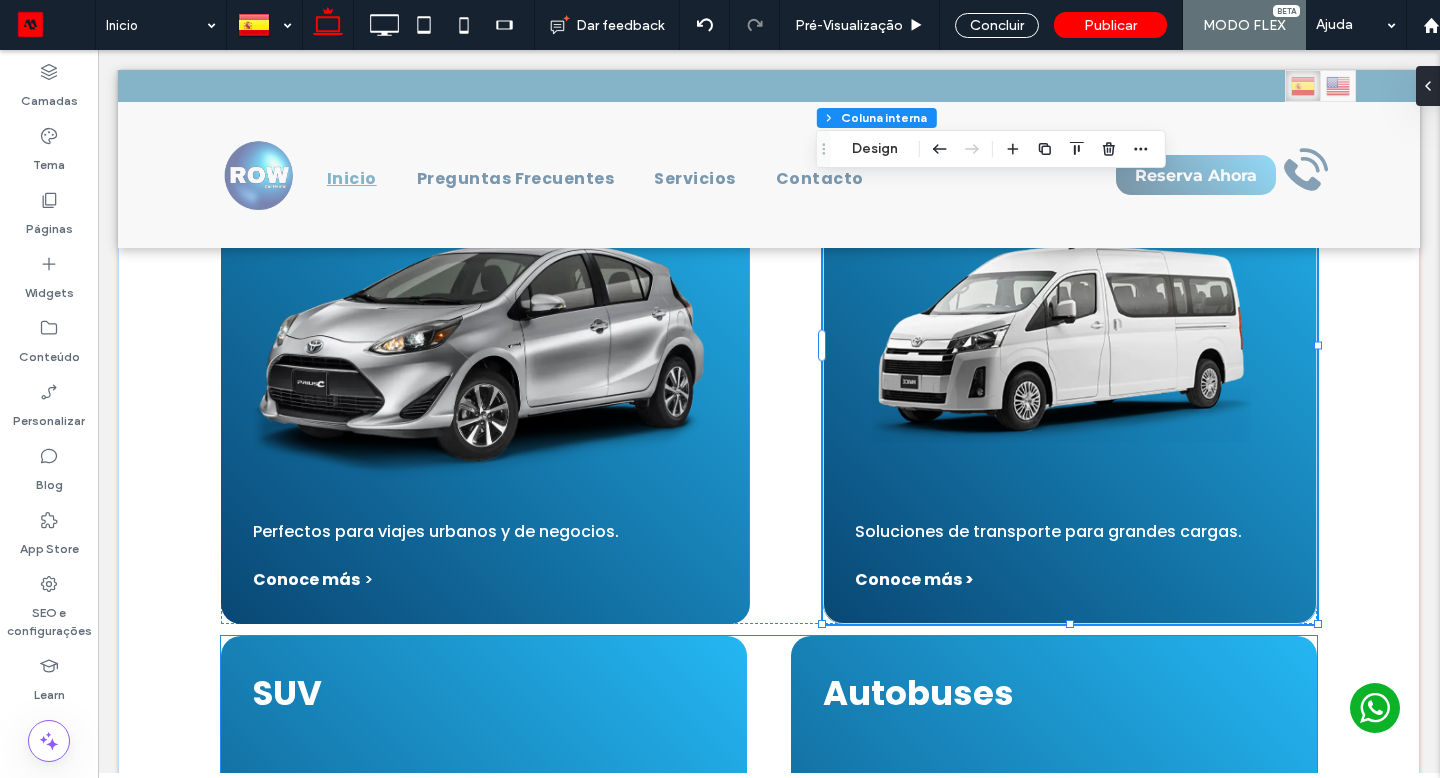 click on "Autobuses
Soluciones de transporte para personal de trabajo.
Conoce más >" at bounding box center [1054, 913] 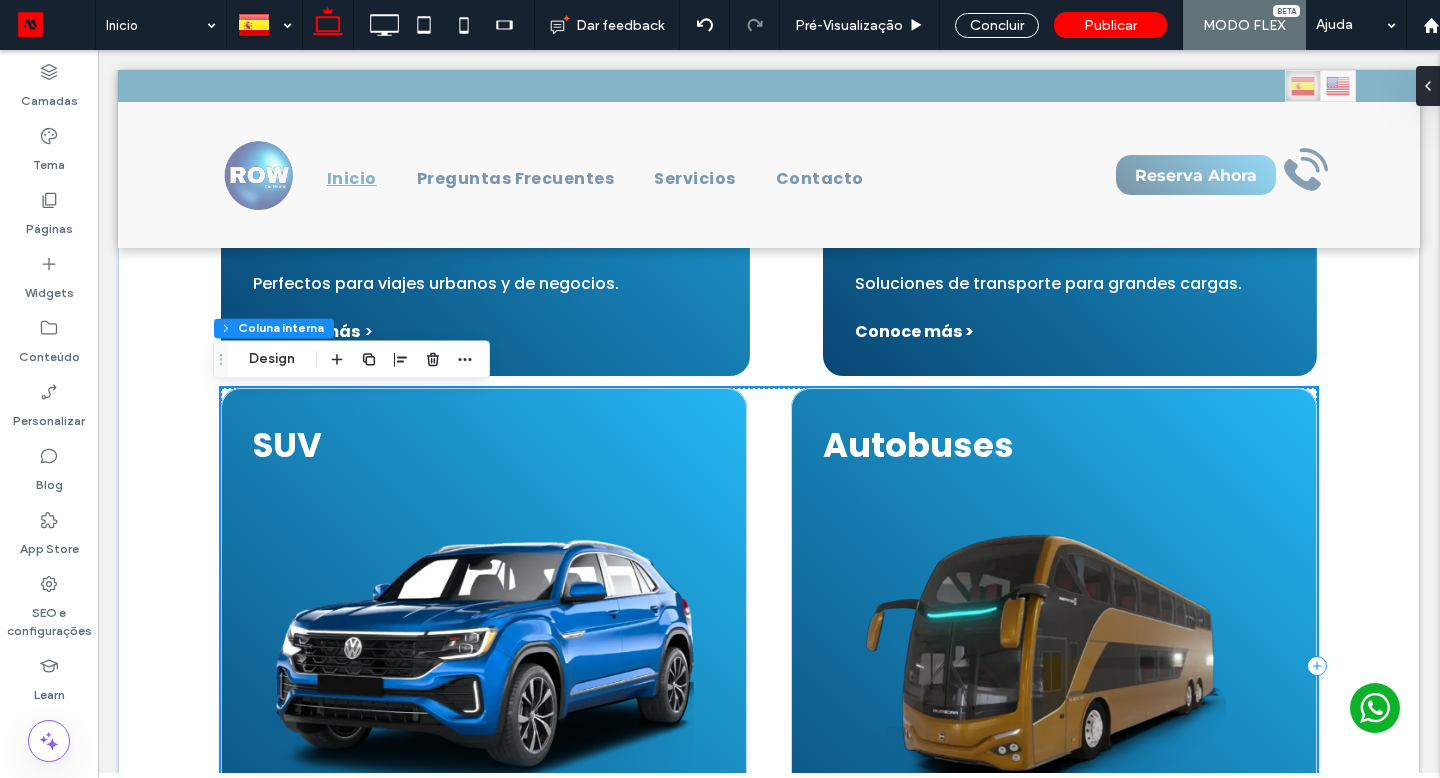 scroll, scrollTop: 1785, scrollLeft: 0, axis: vertical 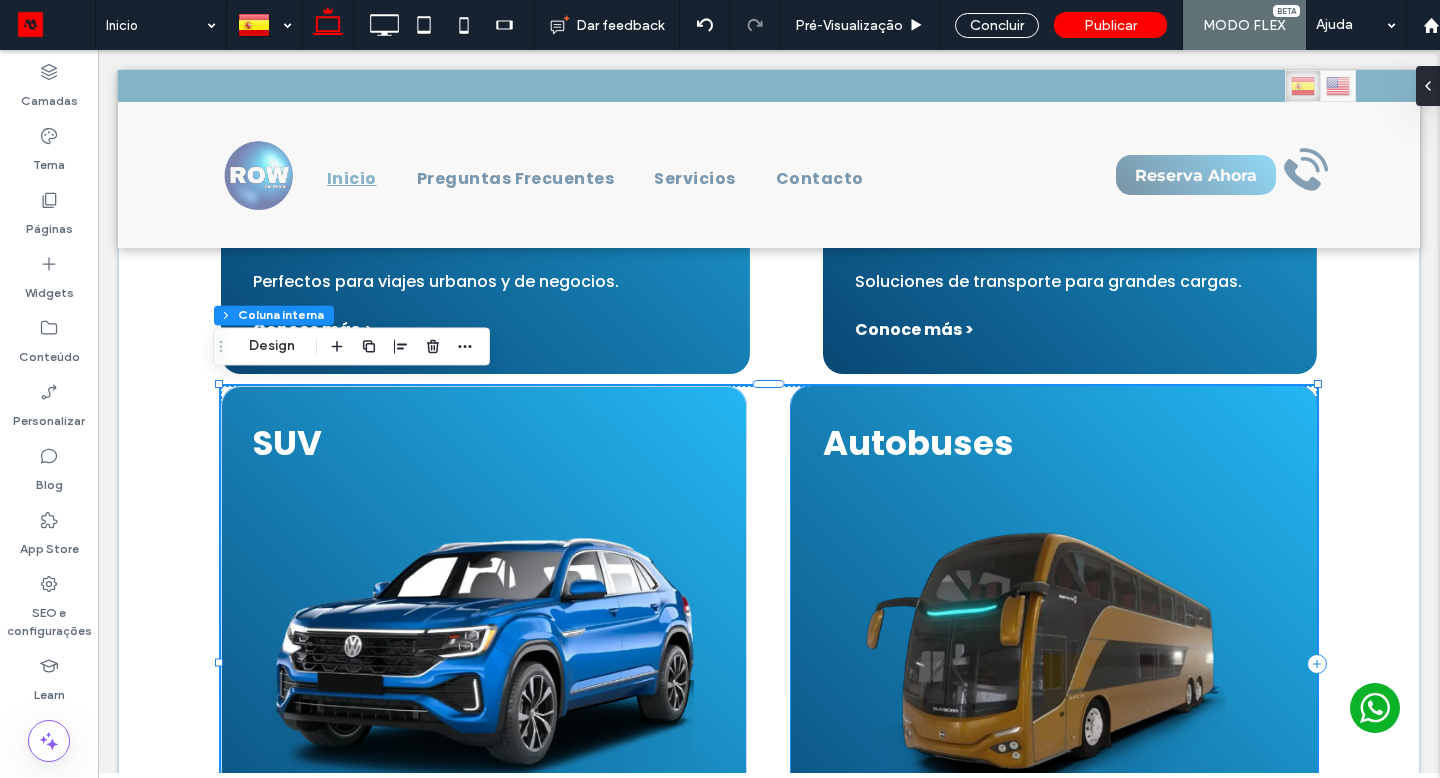 click at bounding box center [1054, 653] 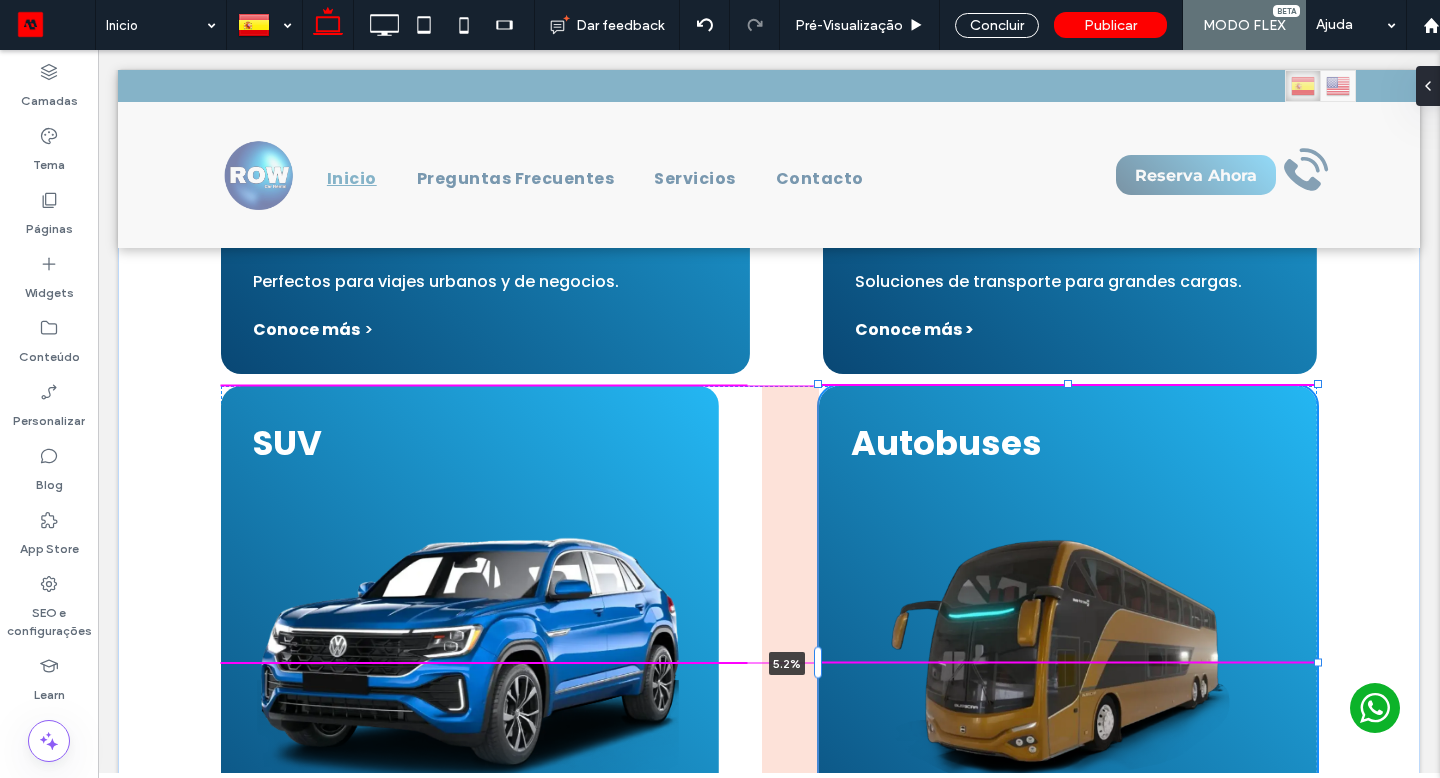 drag, startPoint x: 828, startPoint y: 344, endPoint x: 836, endPoint y: 652, distance: 308.10388 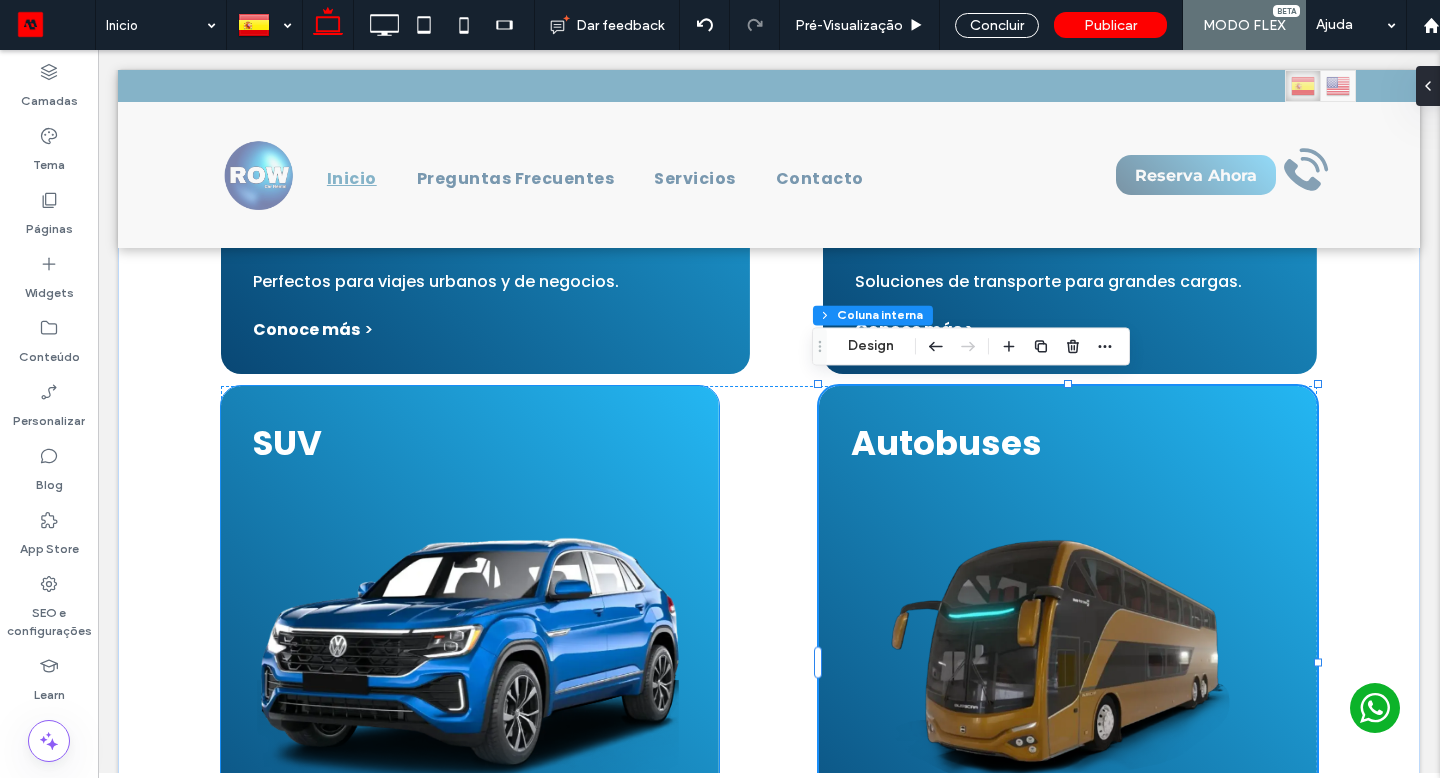 click at bounding box center [470, 653] 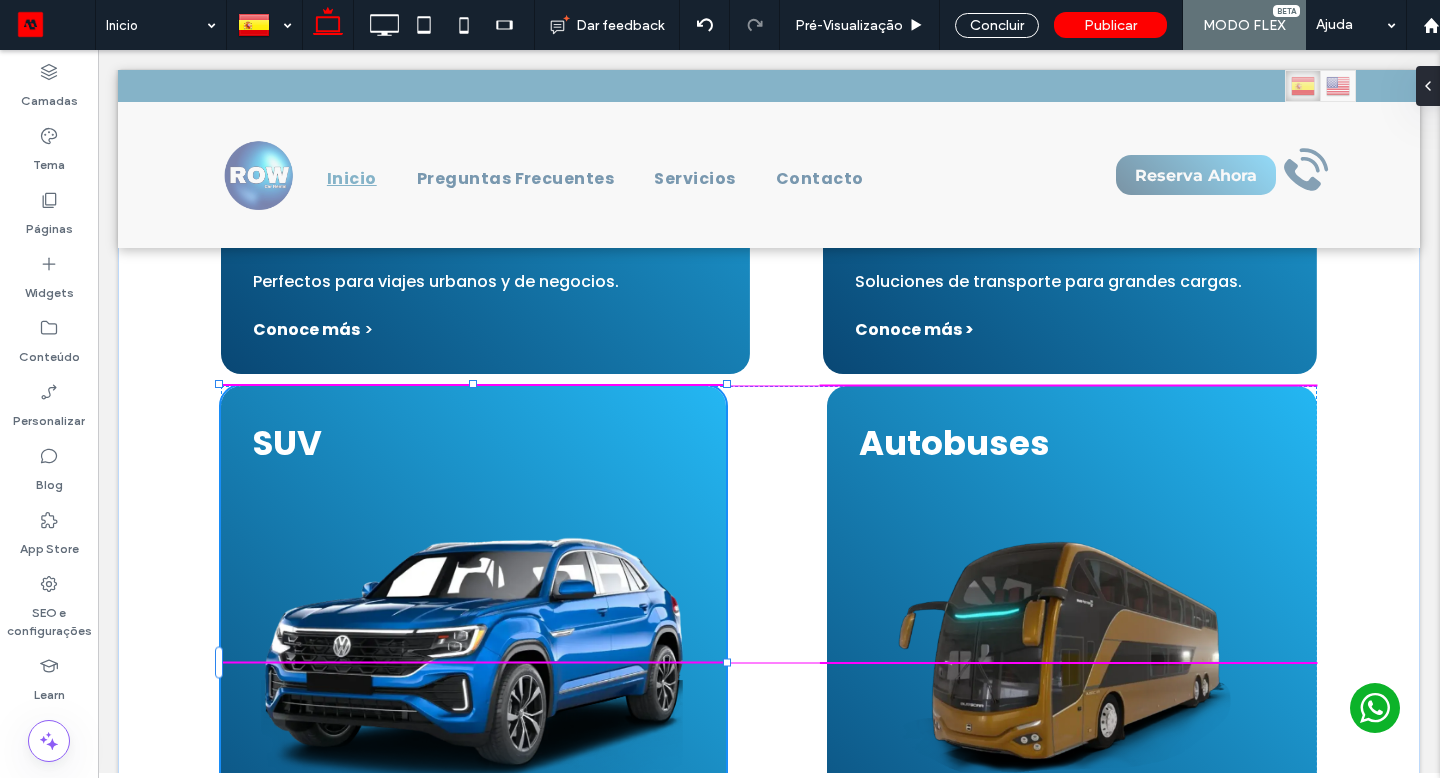 drag, startPoint x: 836, startPoint y: 652, endPoint x: 1030, endPoint y: 647, distance: 194.06442 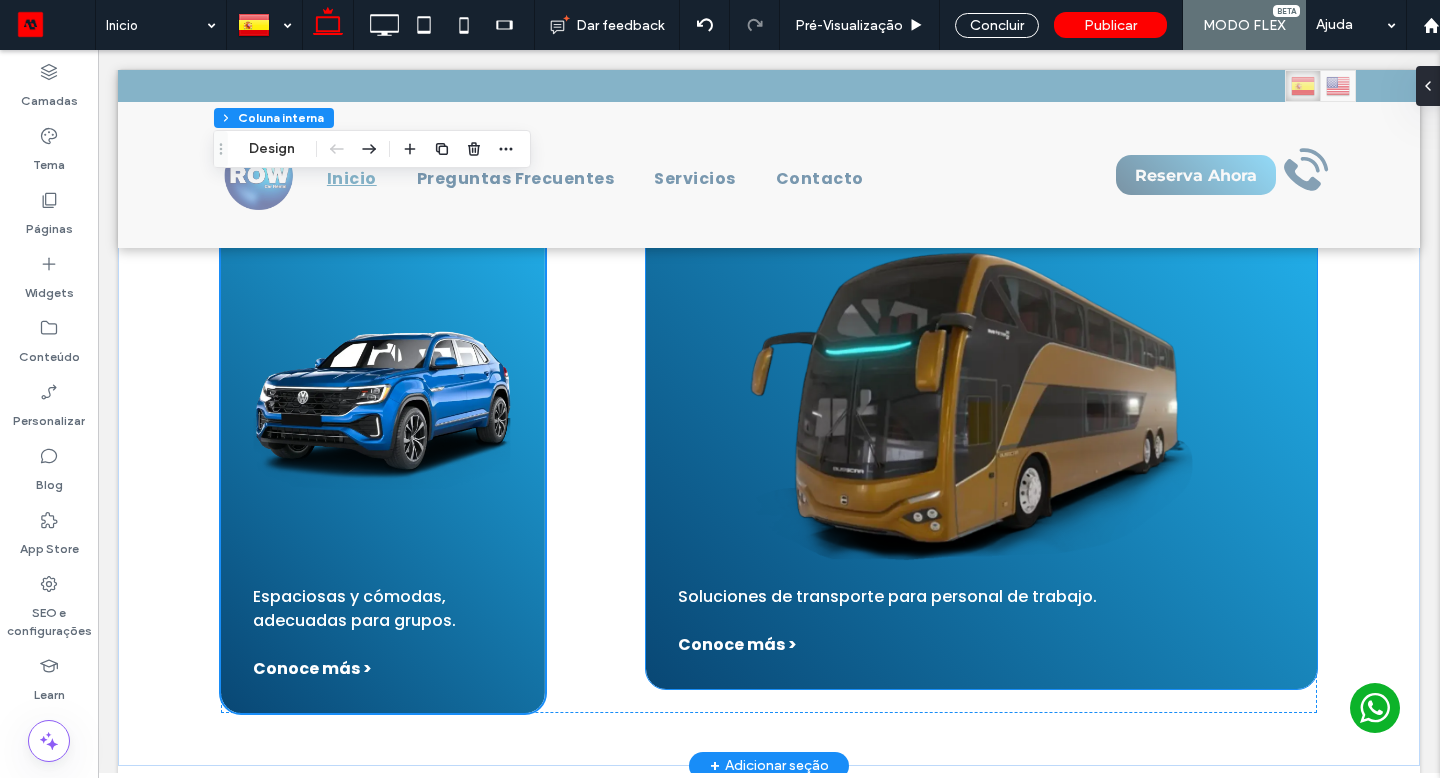 scroll, scrollTop: 2037, scrollLeft: 0, axis: vertical 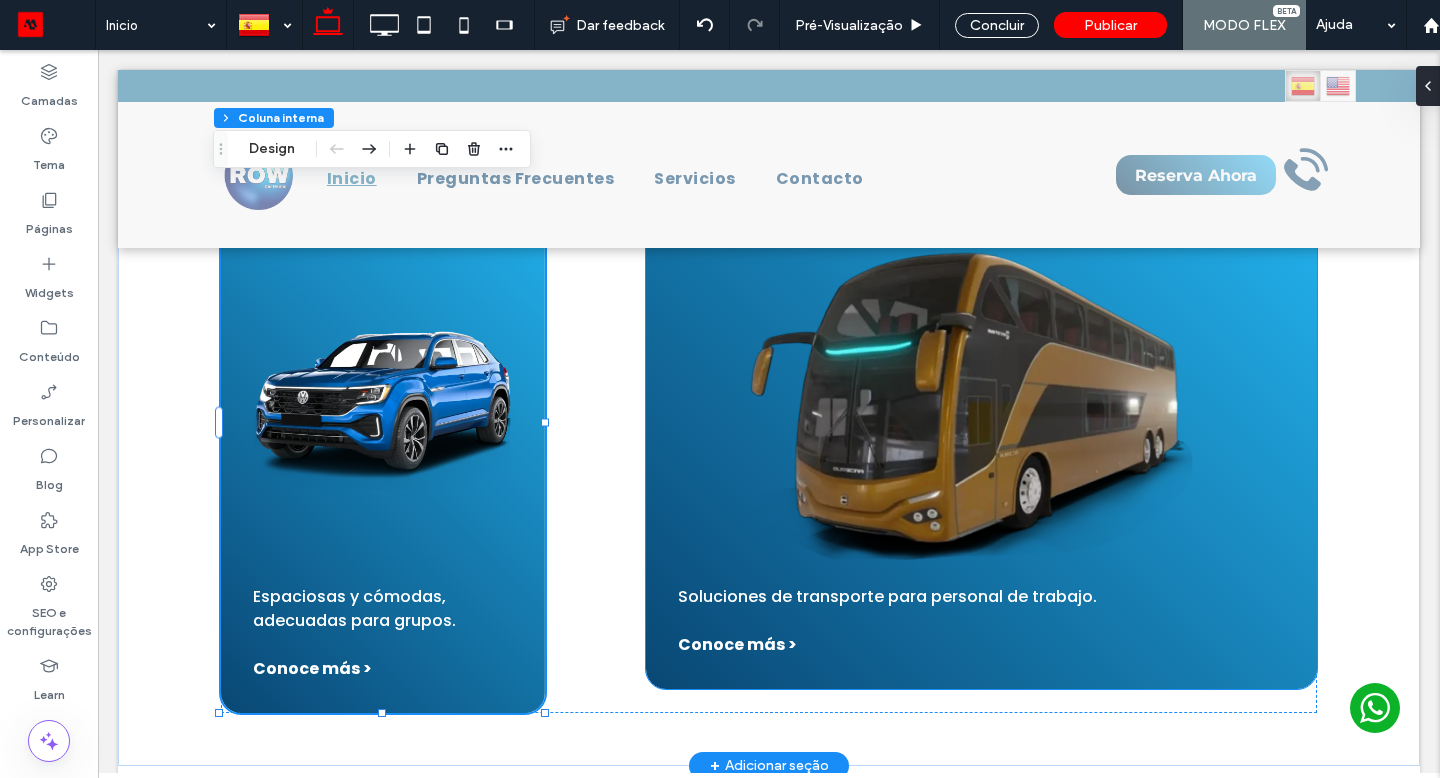 click at bounding box center (981, 401) 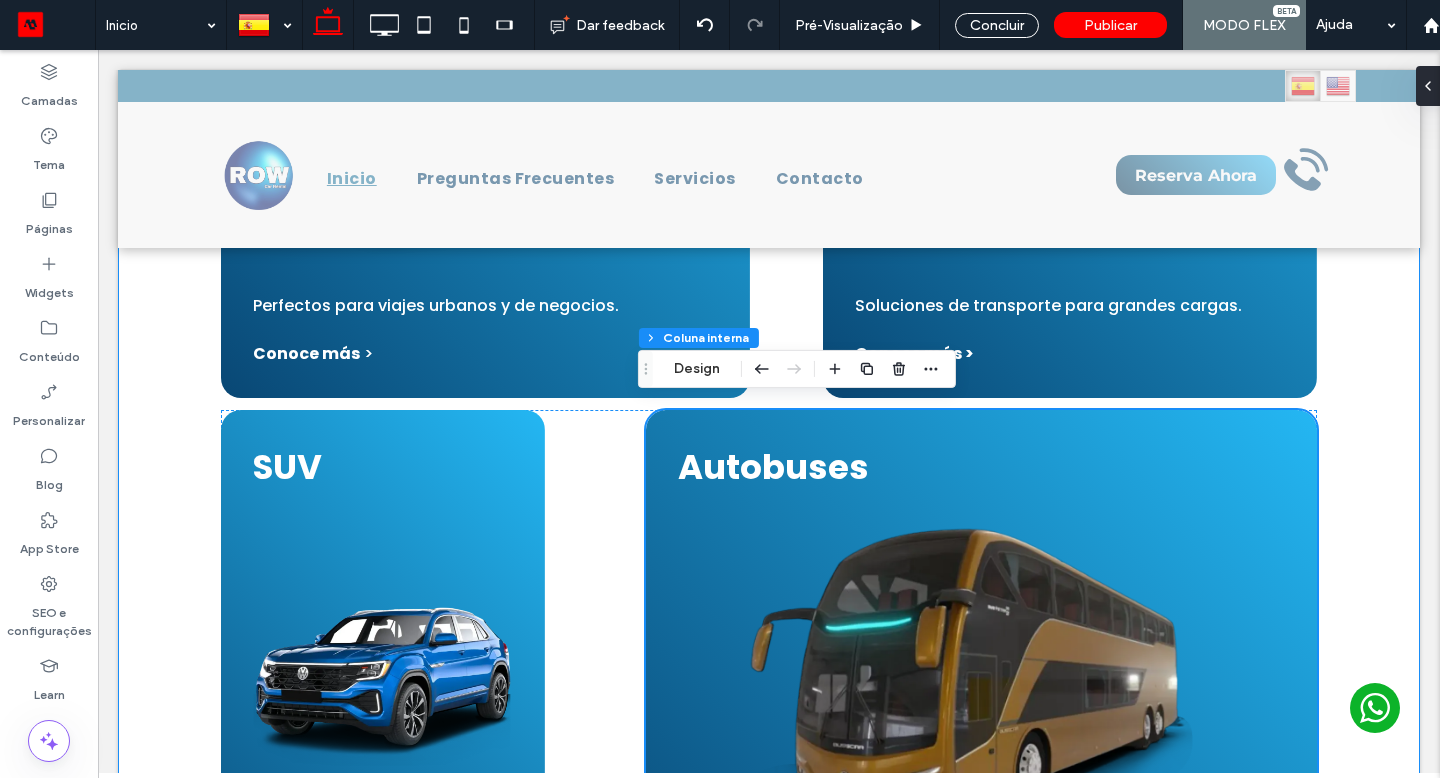 scroll, scrollTop: 1762, scrollLeft: 0, axis: vertical 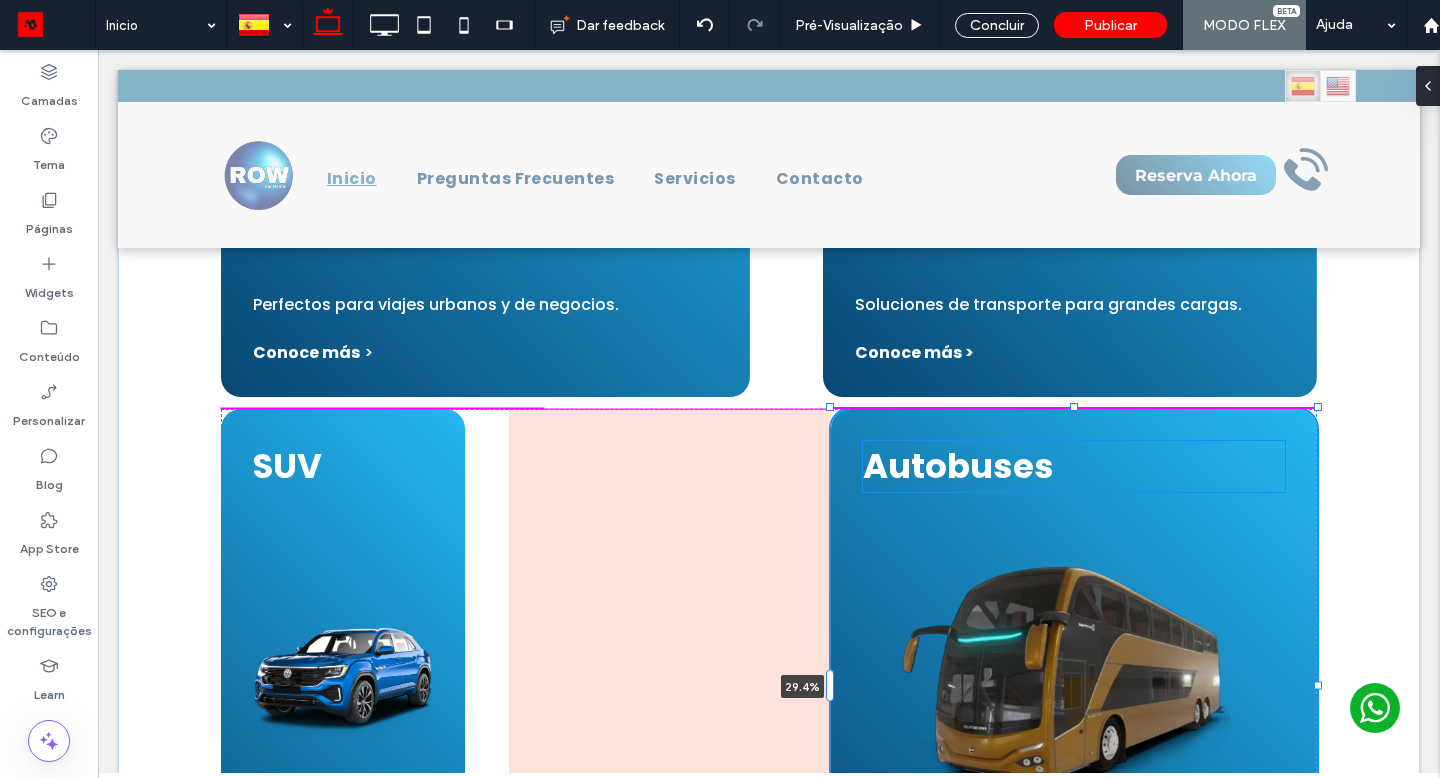 drag, startPoint x: 1030, startPoint y: 647, endPoint x: 905, endPoint y: 696, distance: 134.26094 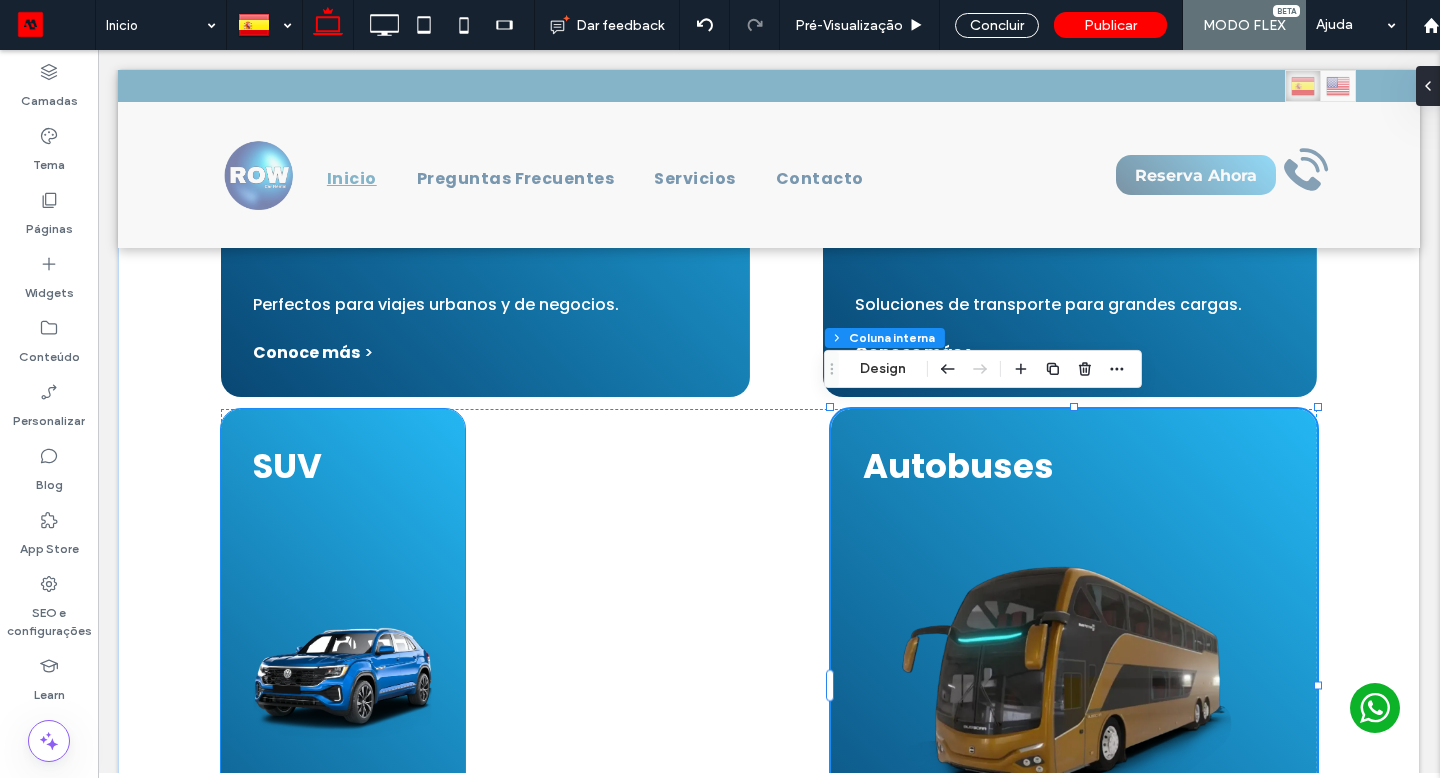 click at bounding box center (343, 676) 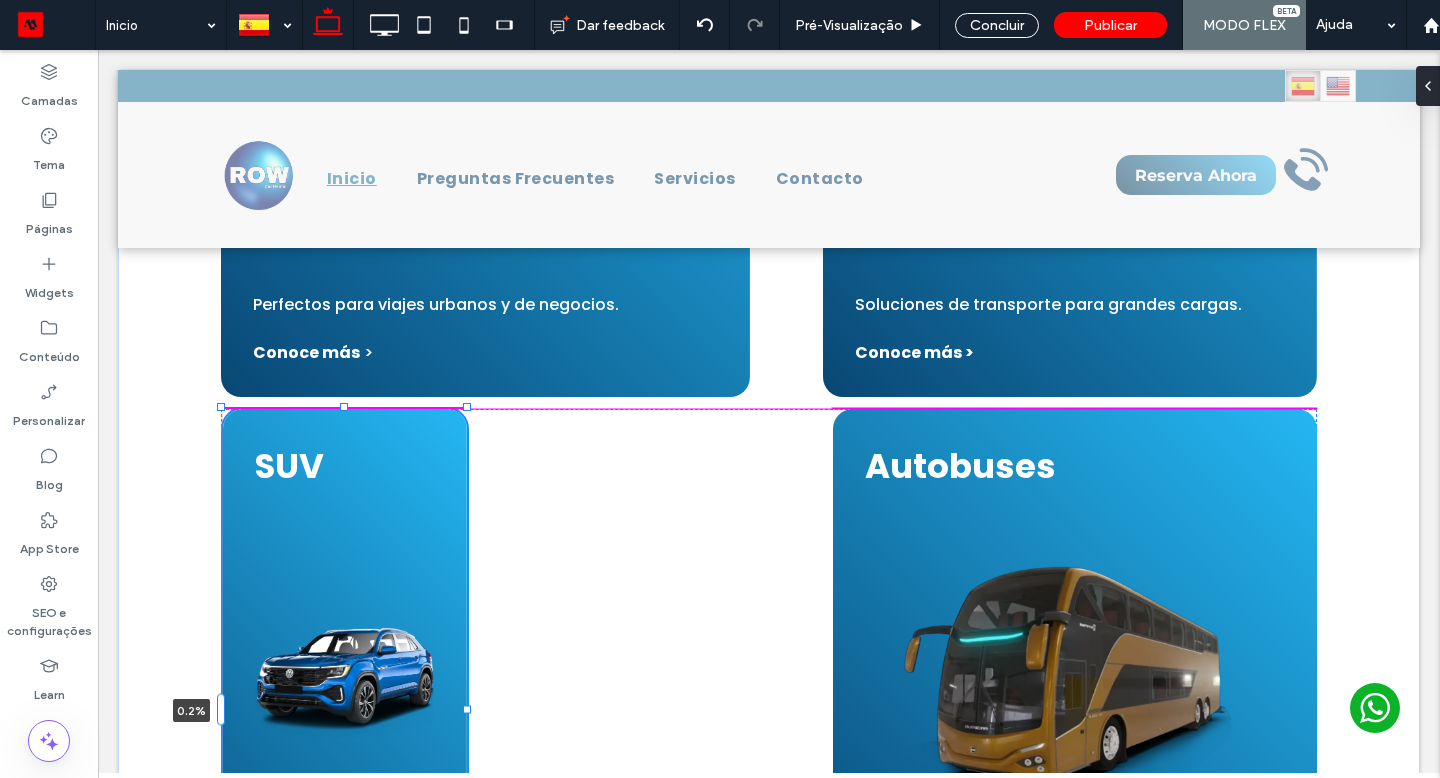 drag, startPoint x: 905, startPoint y: 696, endPoint x: 212, endPoint y: 667, distance: 693.6065 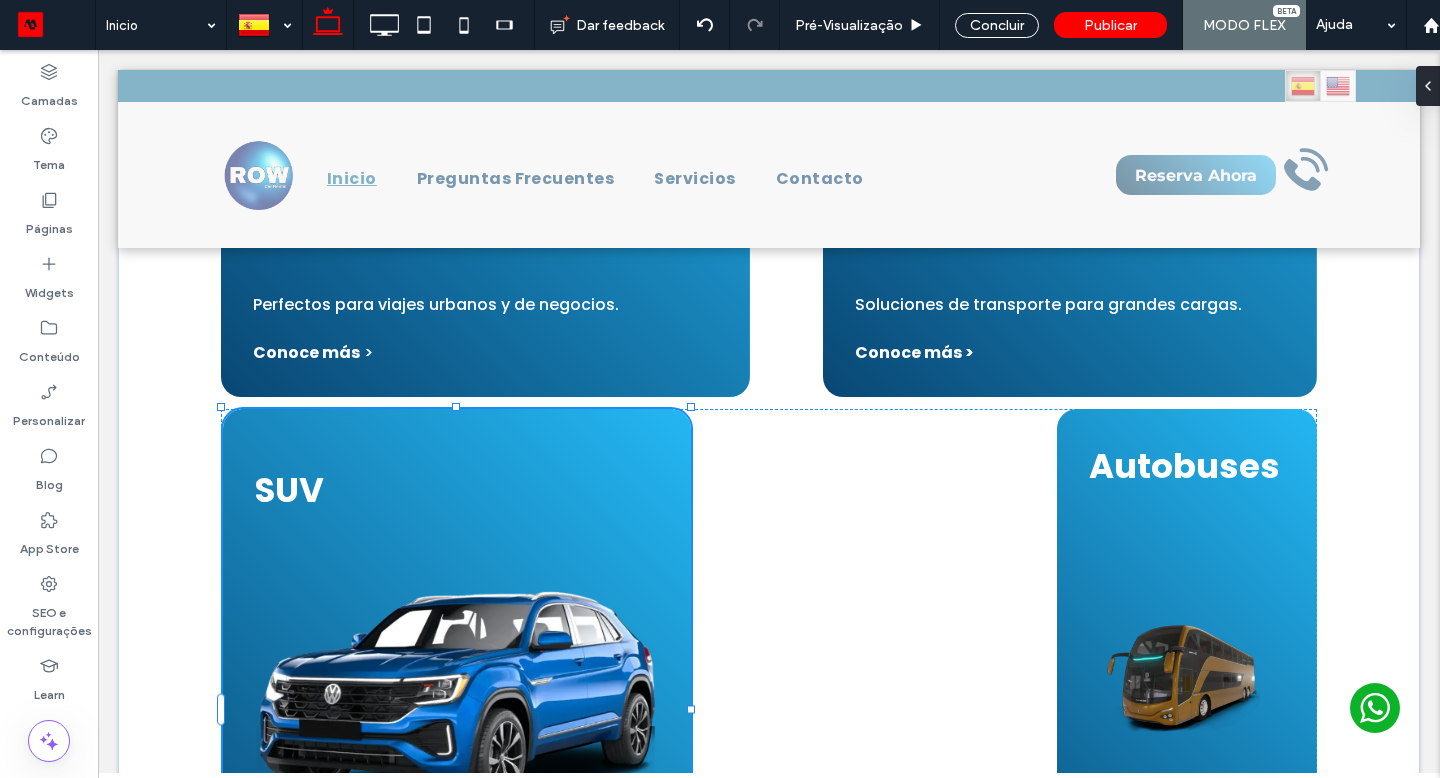 drag, startPoint x: 212, startPoint y: 667, endPoint x: 1436, endPoint y: 691, distance: 1224.2352 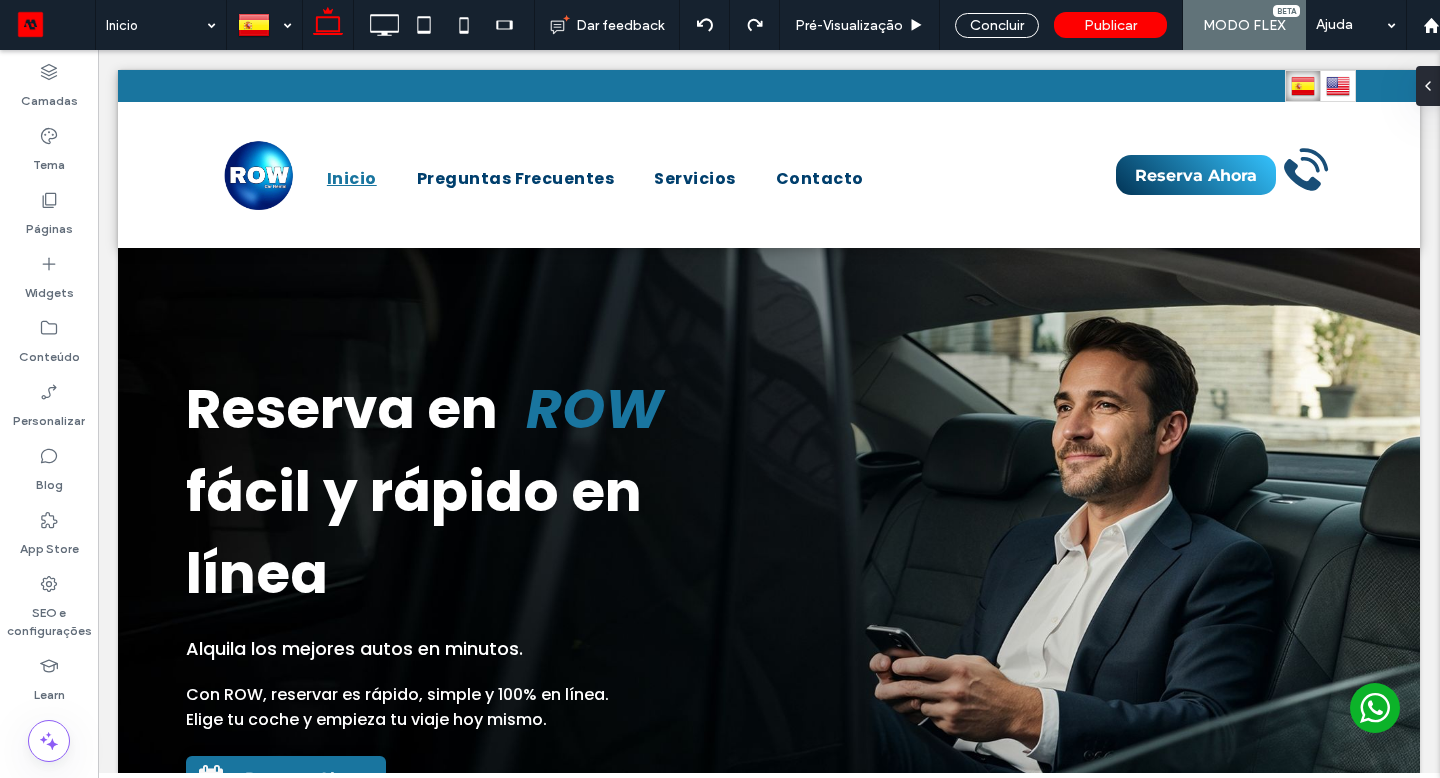 scroll, scrollTop: 0, scrollLeft: 0, axis: both 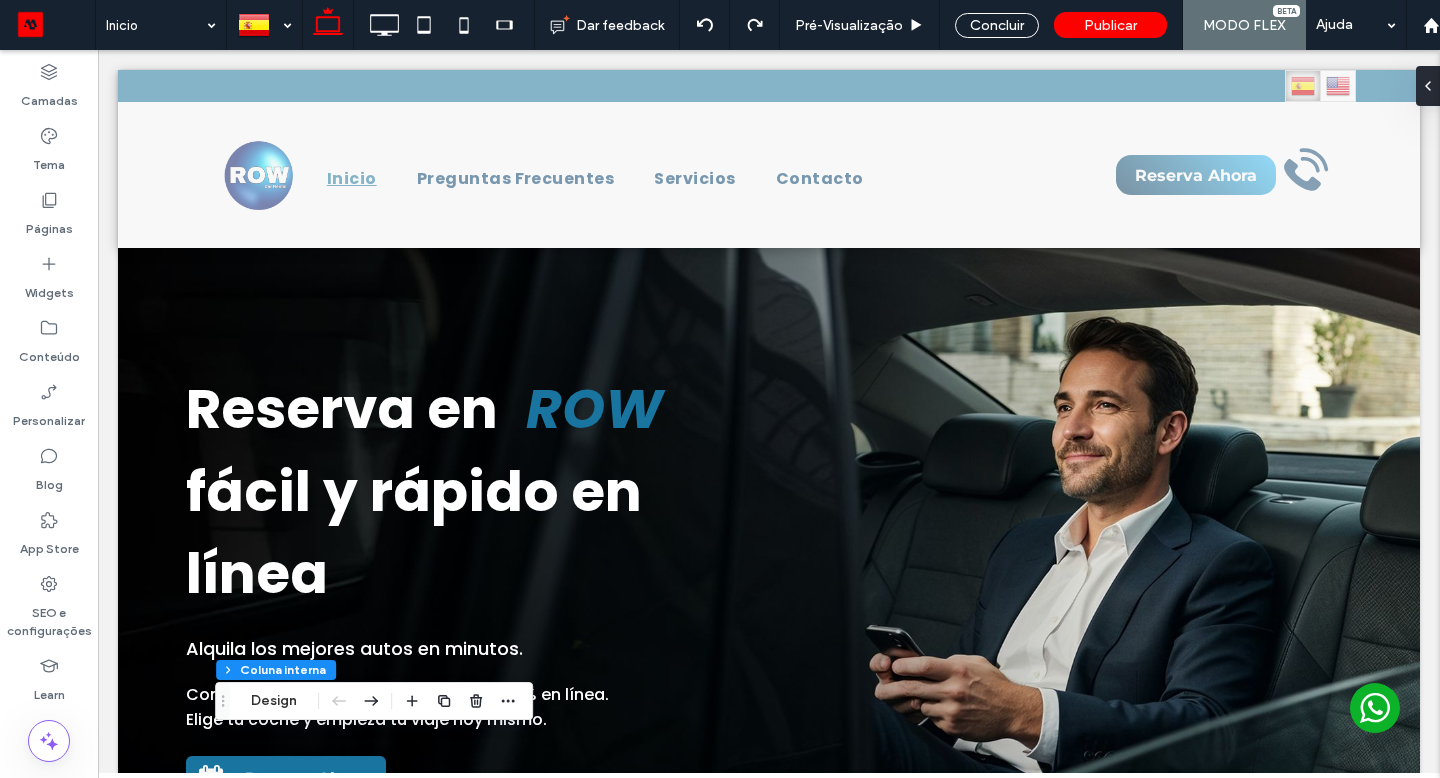 select on "*****" 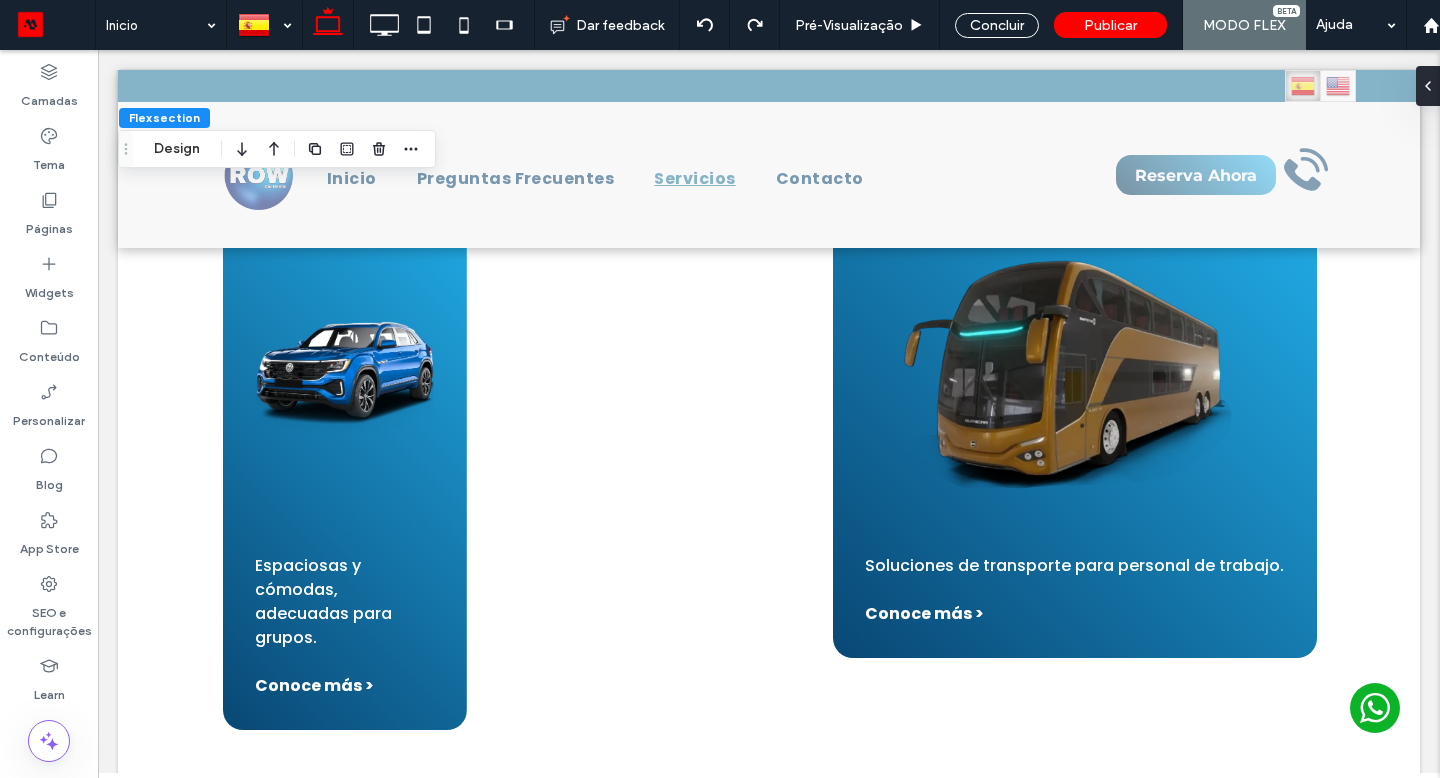 scroll, scrollTop: 2386, scrollLeft: 0, axis: vertical 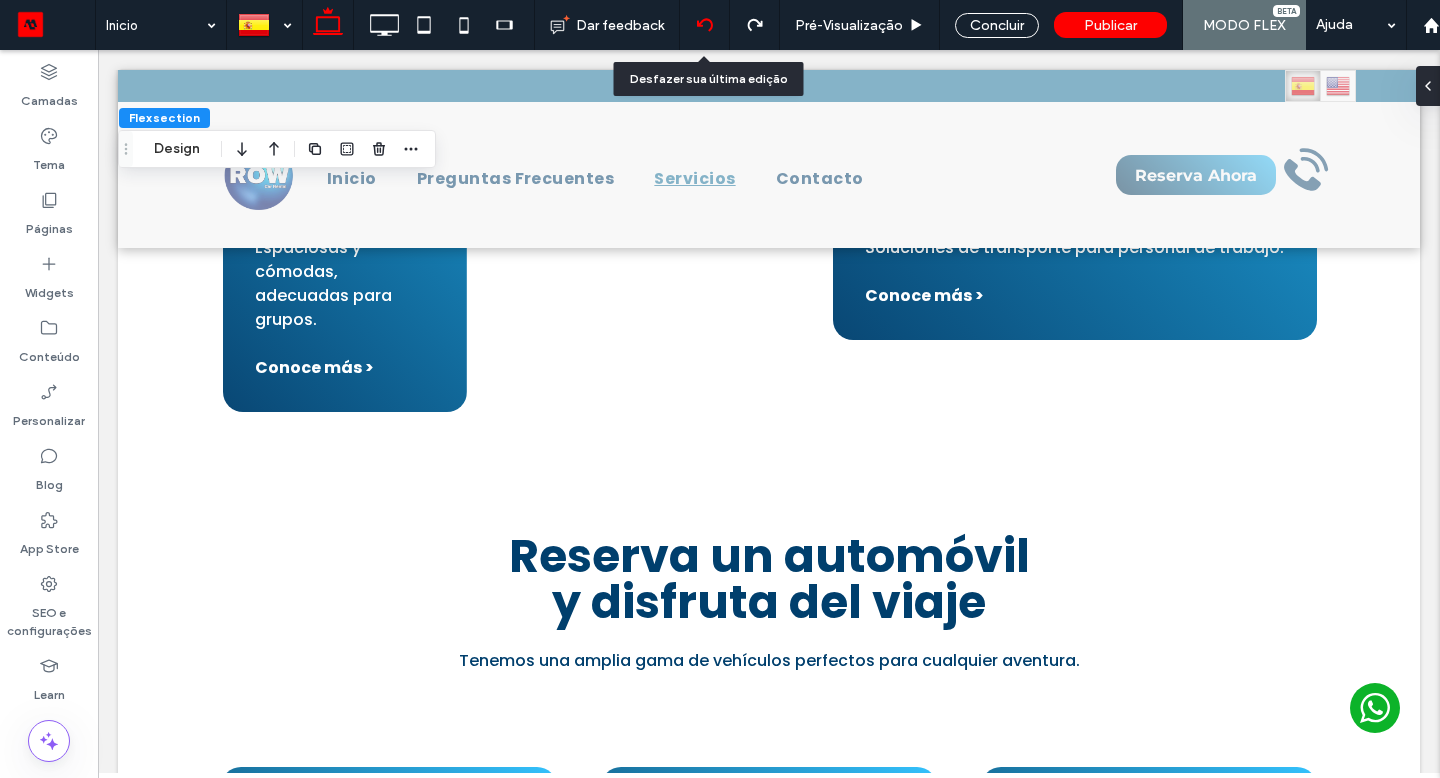 drag, startPoint x: 1338, startPoint y: 641, endPoint x: 697, endPoint y: 22, distance: 891.09033 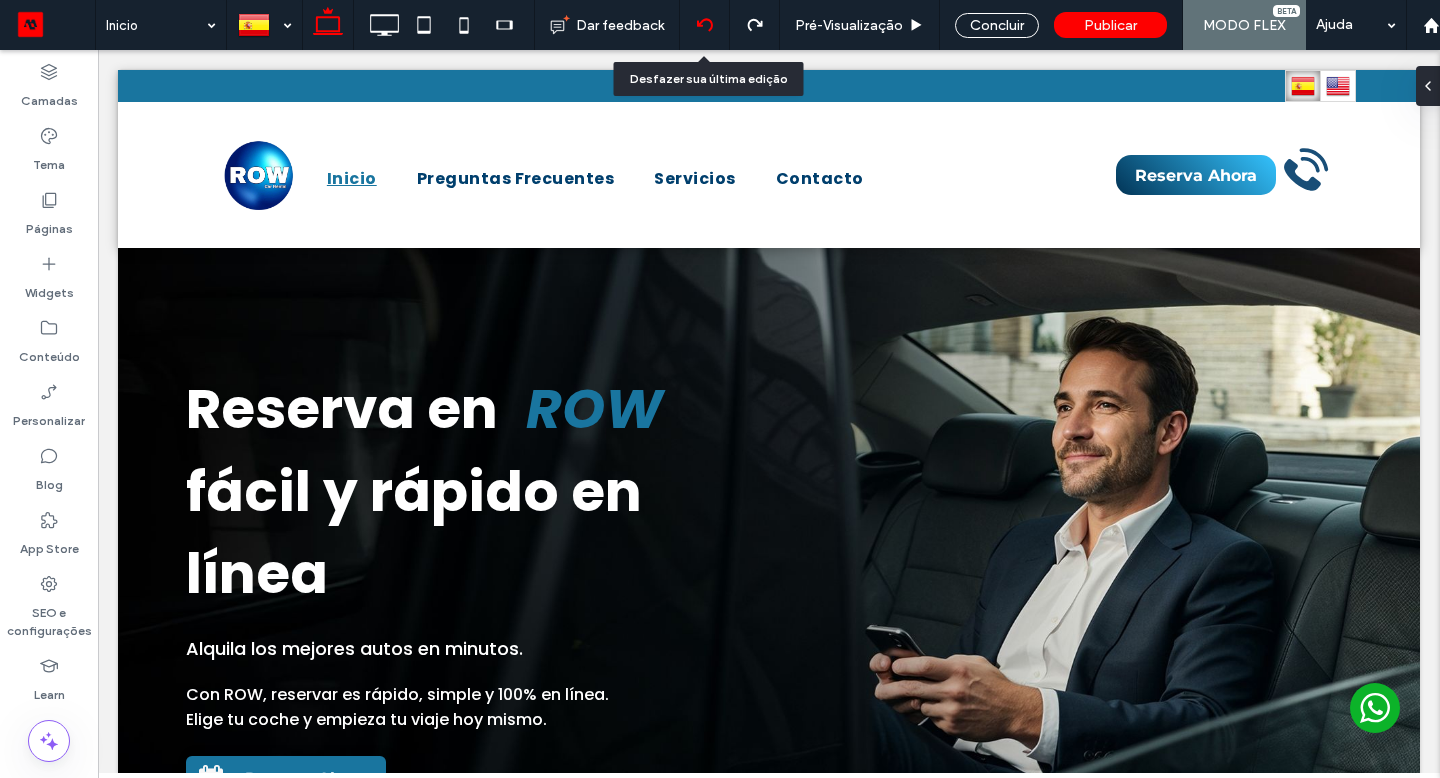 scroll, scrollTop: 0, scrollLeft: 0, axis: both 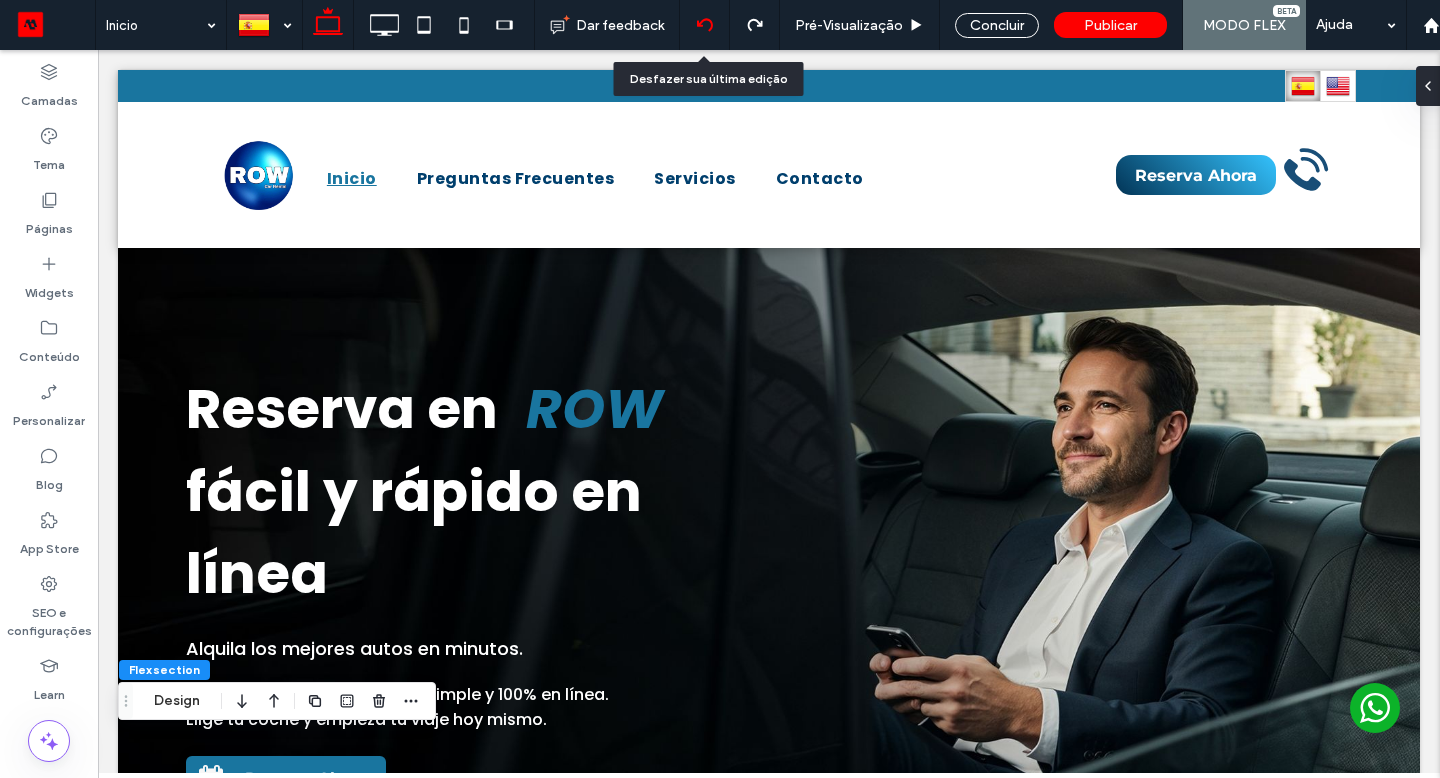 select on "*****" 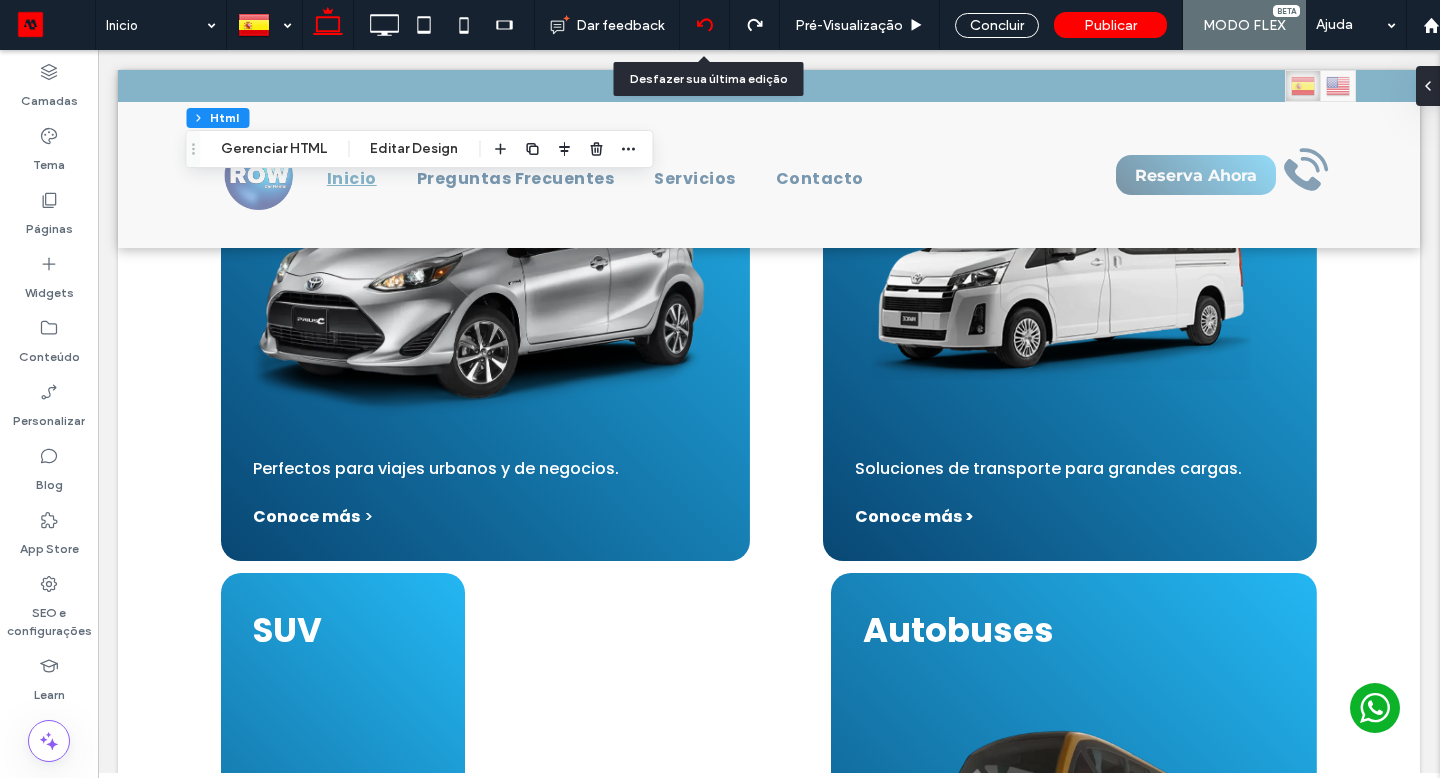 scroll, scrollTop: 1599, scrollLeft: 0, axis: vertical 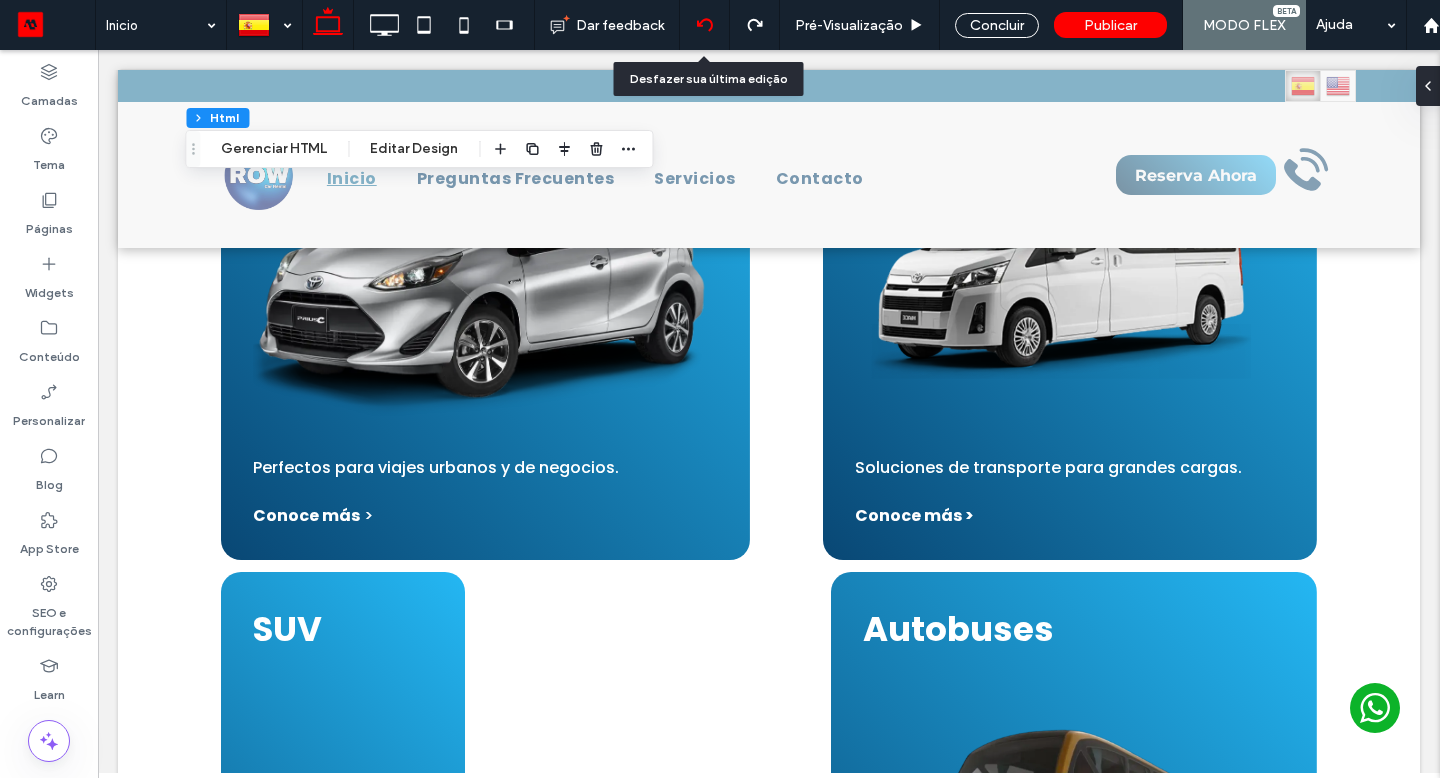 click 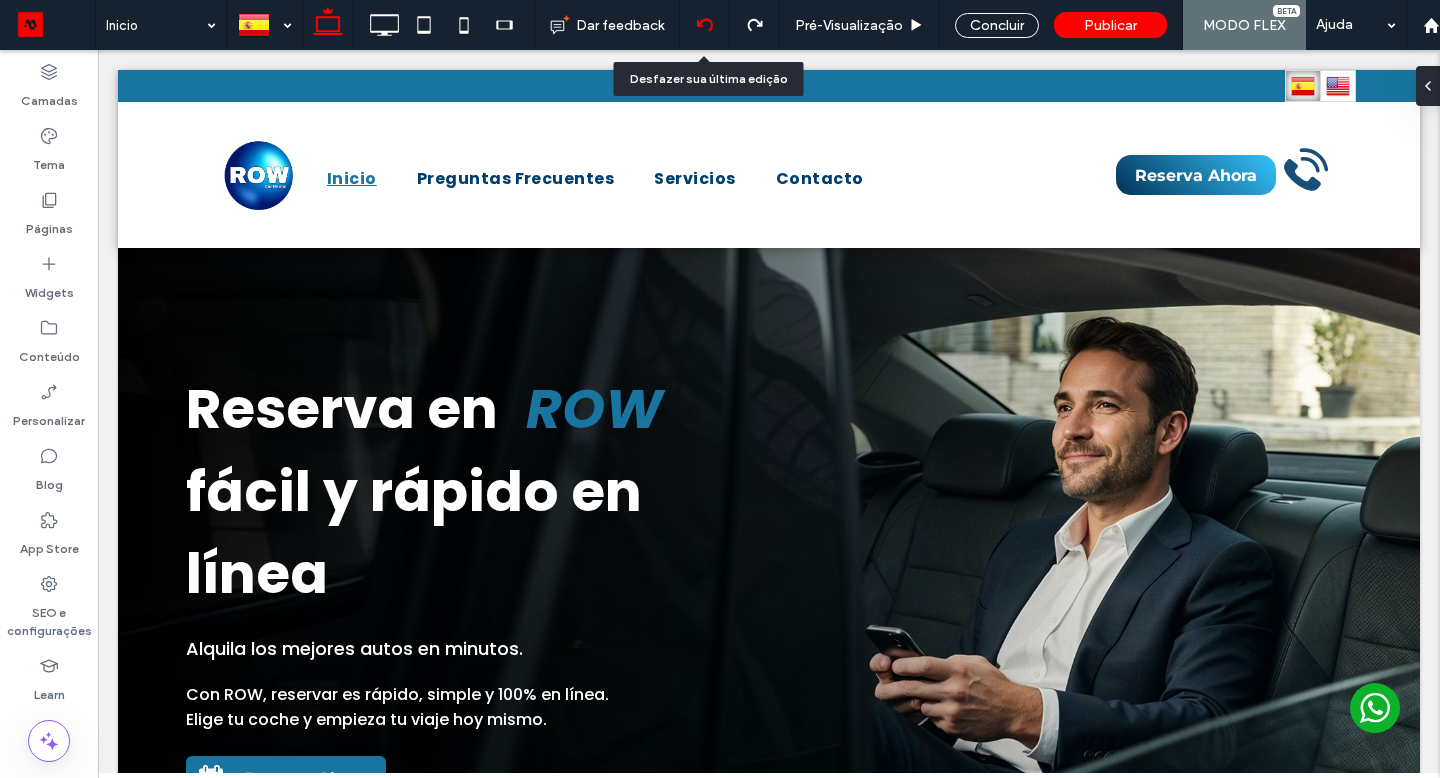 scroll, scrollTop: 0, scrollLeft: 0, axis: both 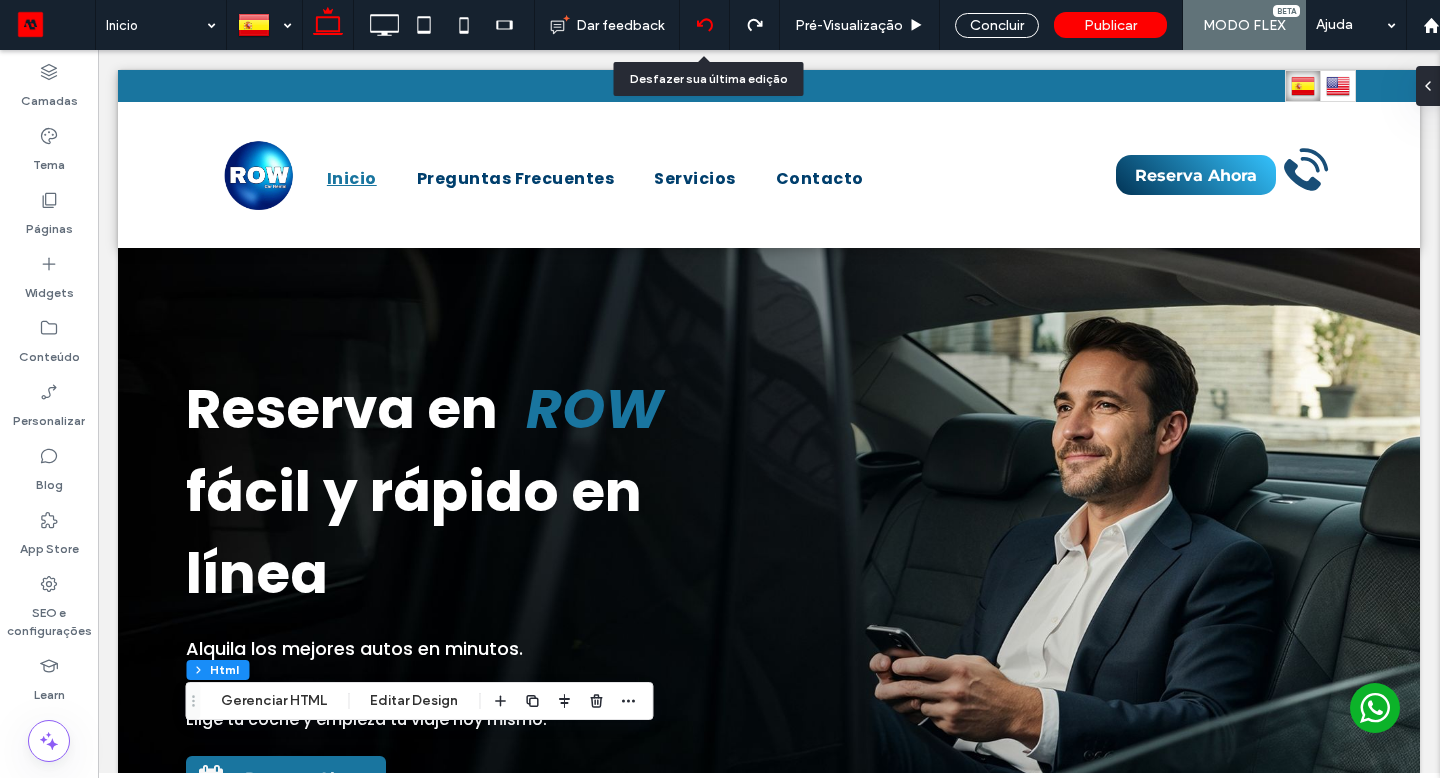 select on "*****" 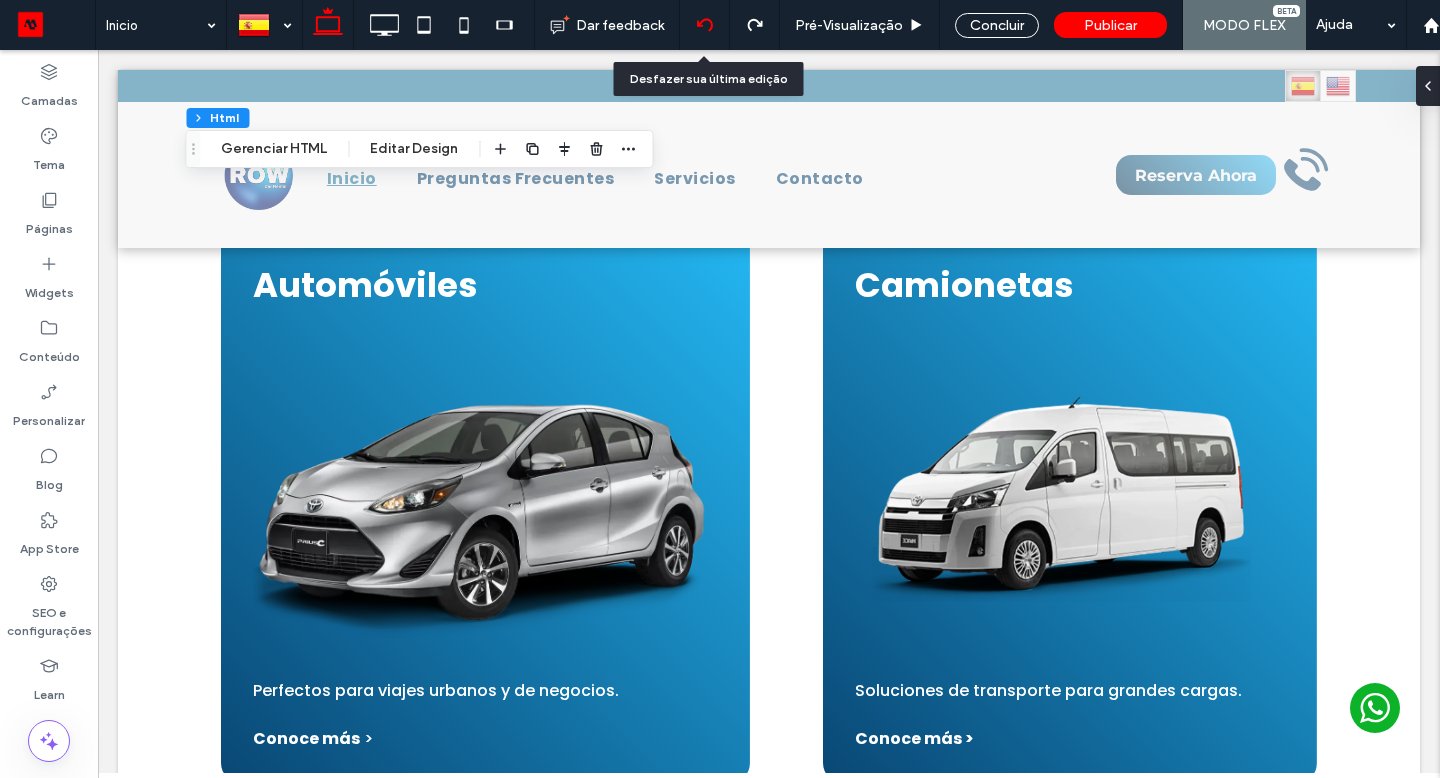 scroll, scrollTop: 1850, scrollLeft: 0, axis: vertical 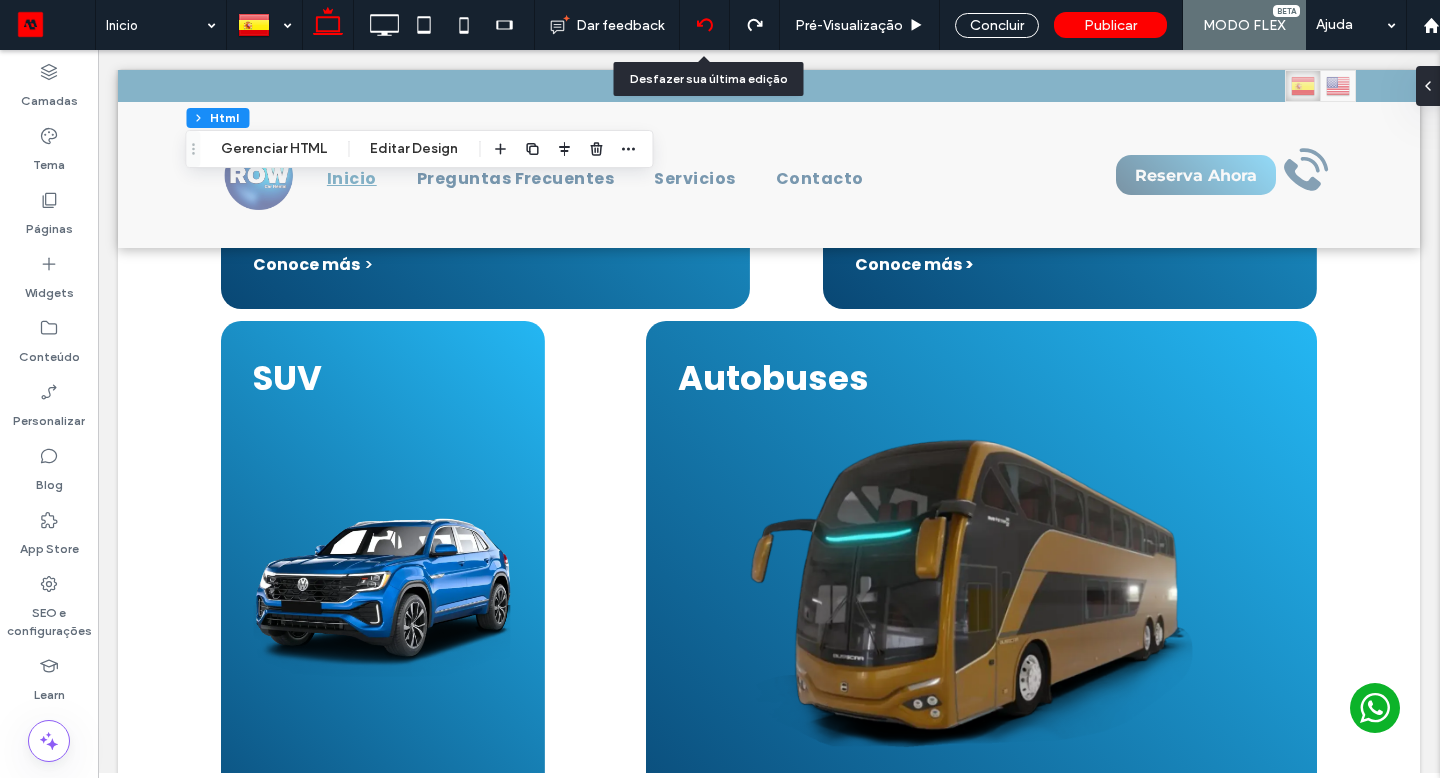 click 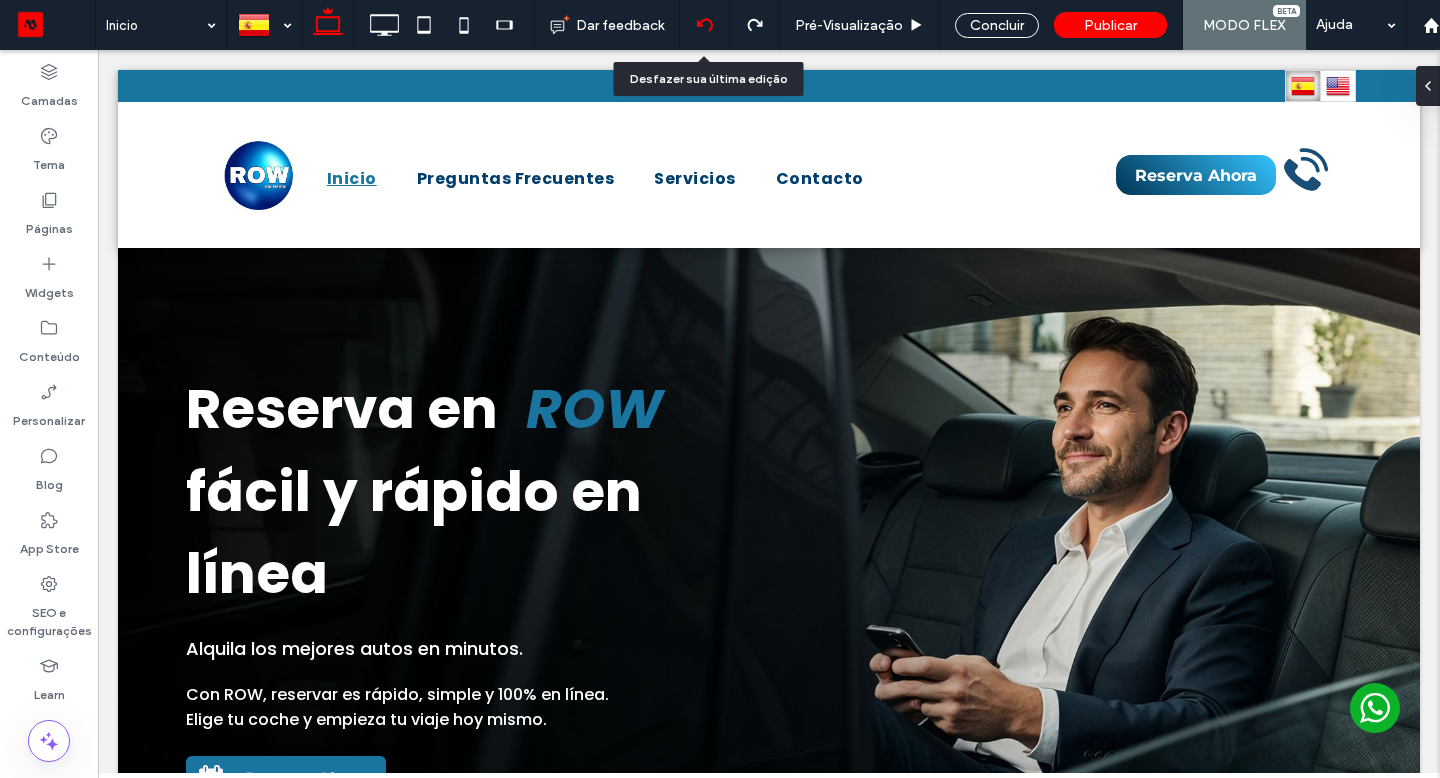 scroll, scrollTop: 0, scrollLeft: 0, axis: both 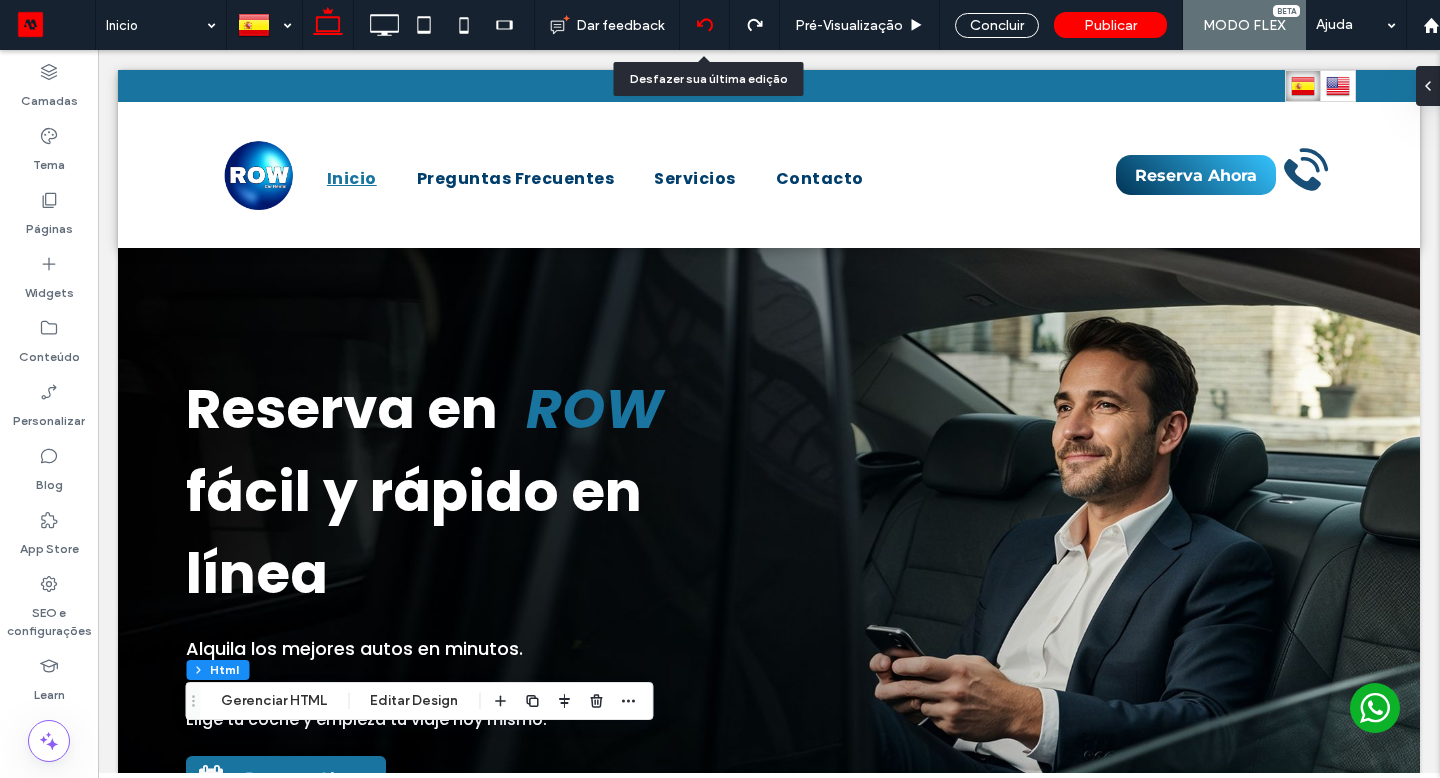 select on "*****" 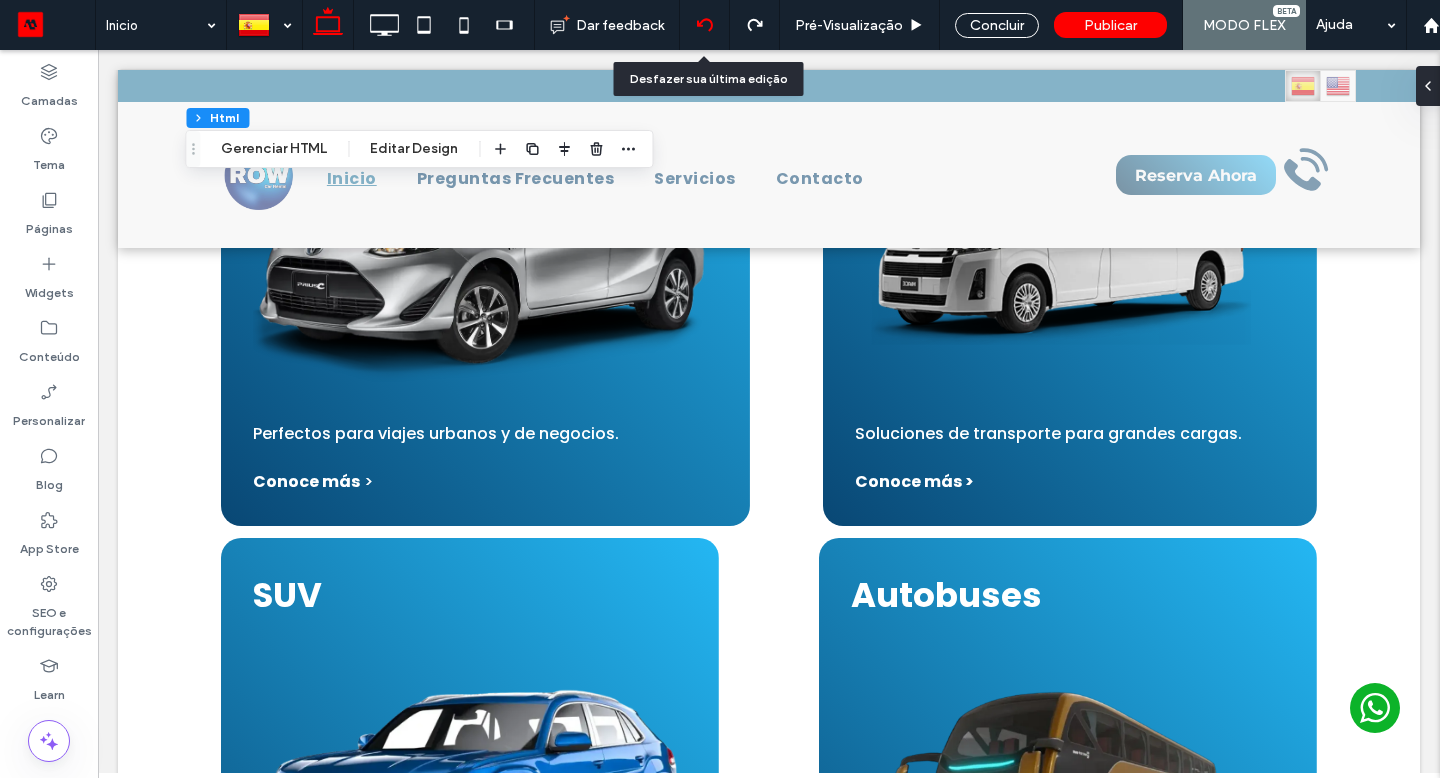 scroll, scrollTop: 1661, scrollLeft: 0, axis: vertical 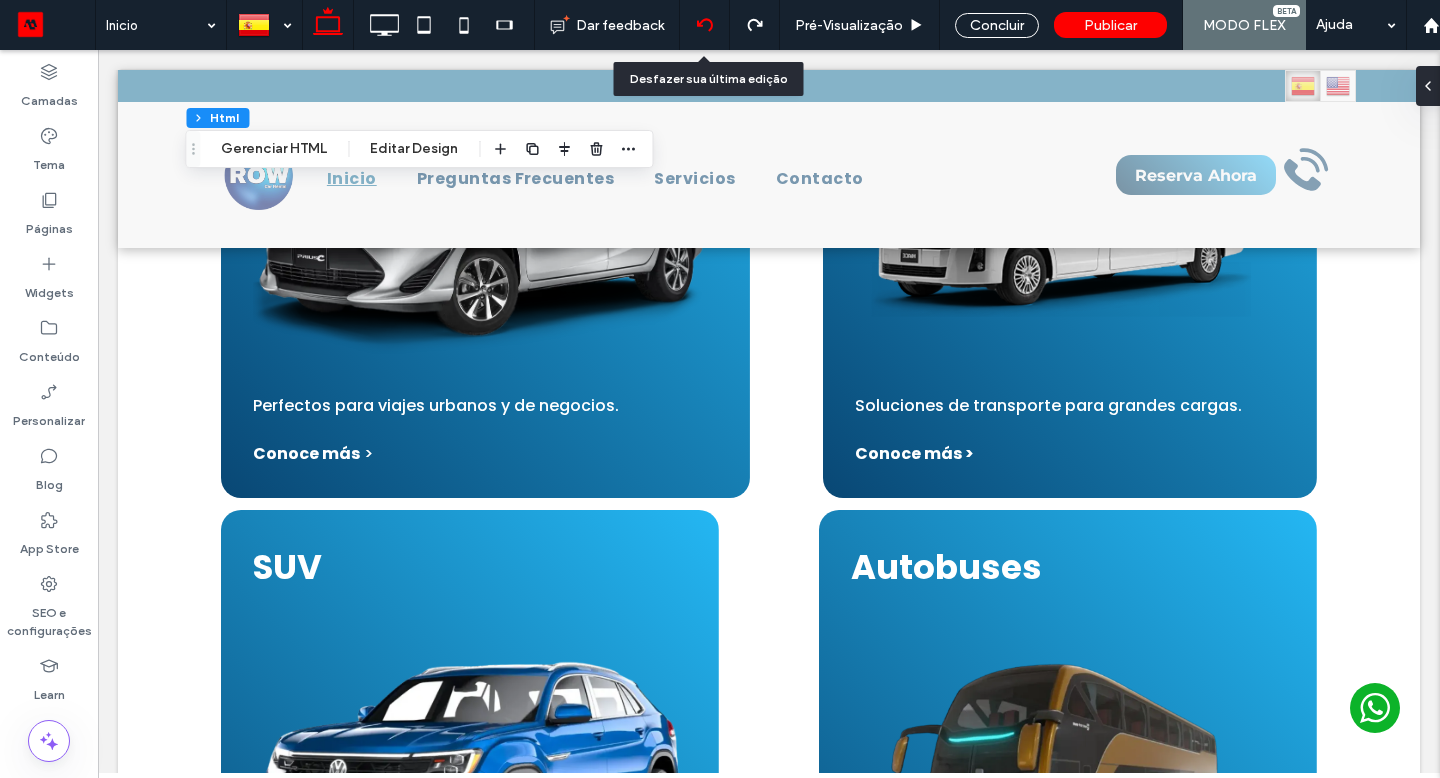 click 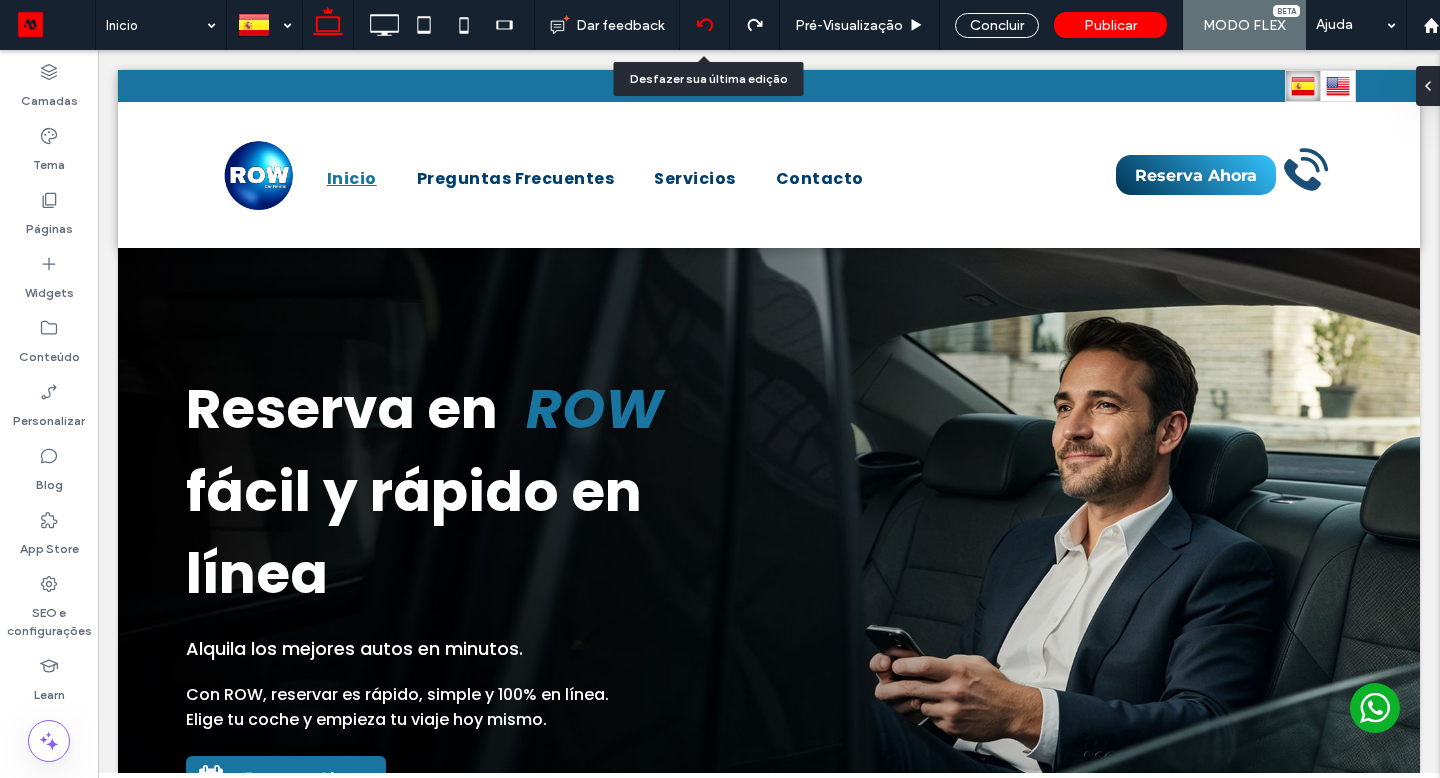 scroll, scrollTop: 0, scrollLeft: 0, axis: both 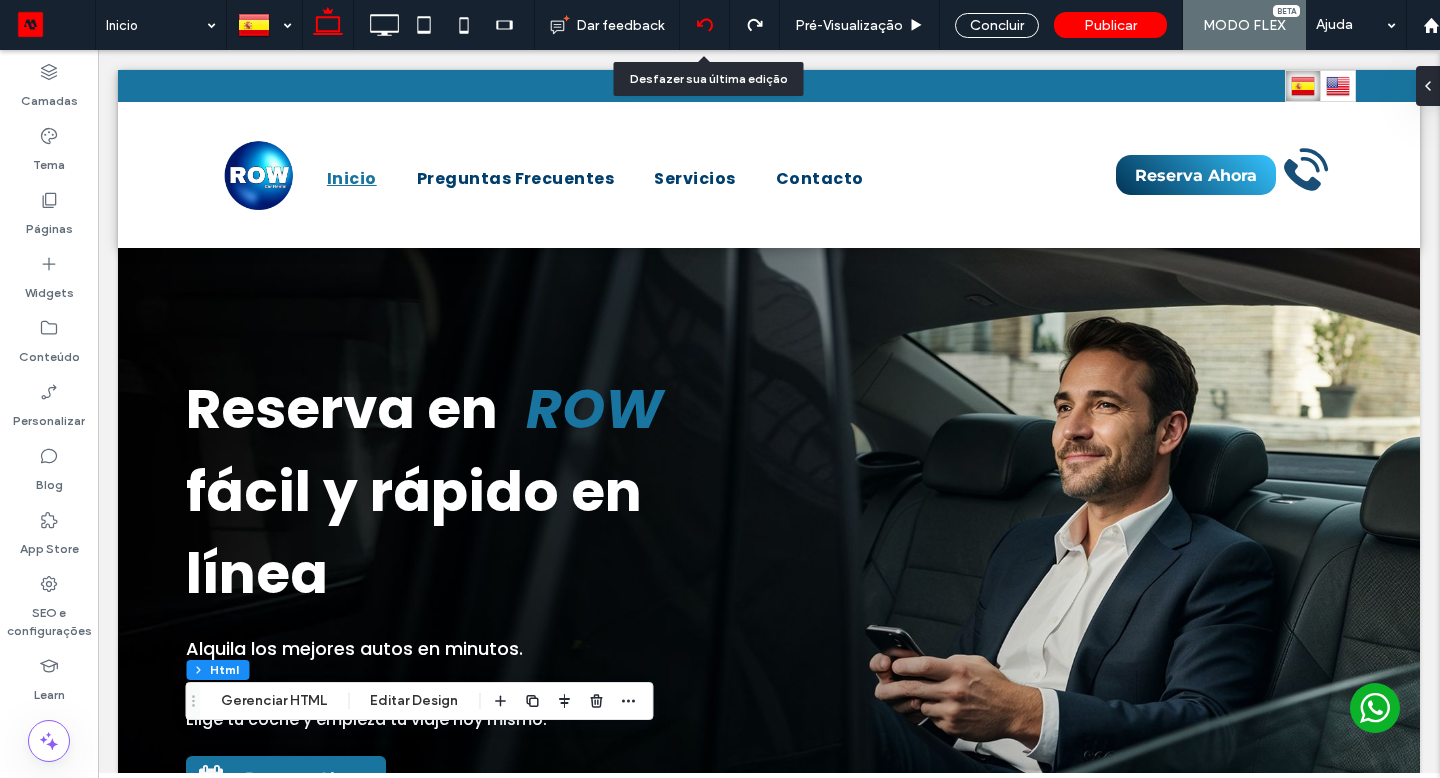 select on "*****" 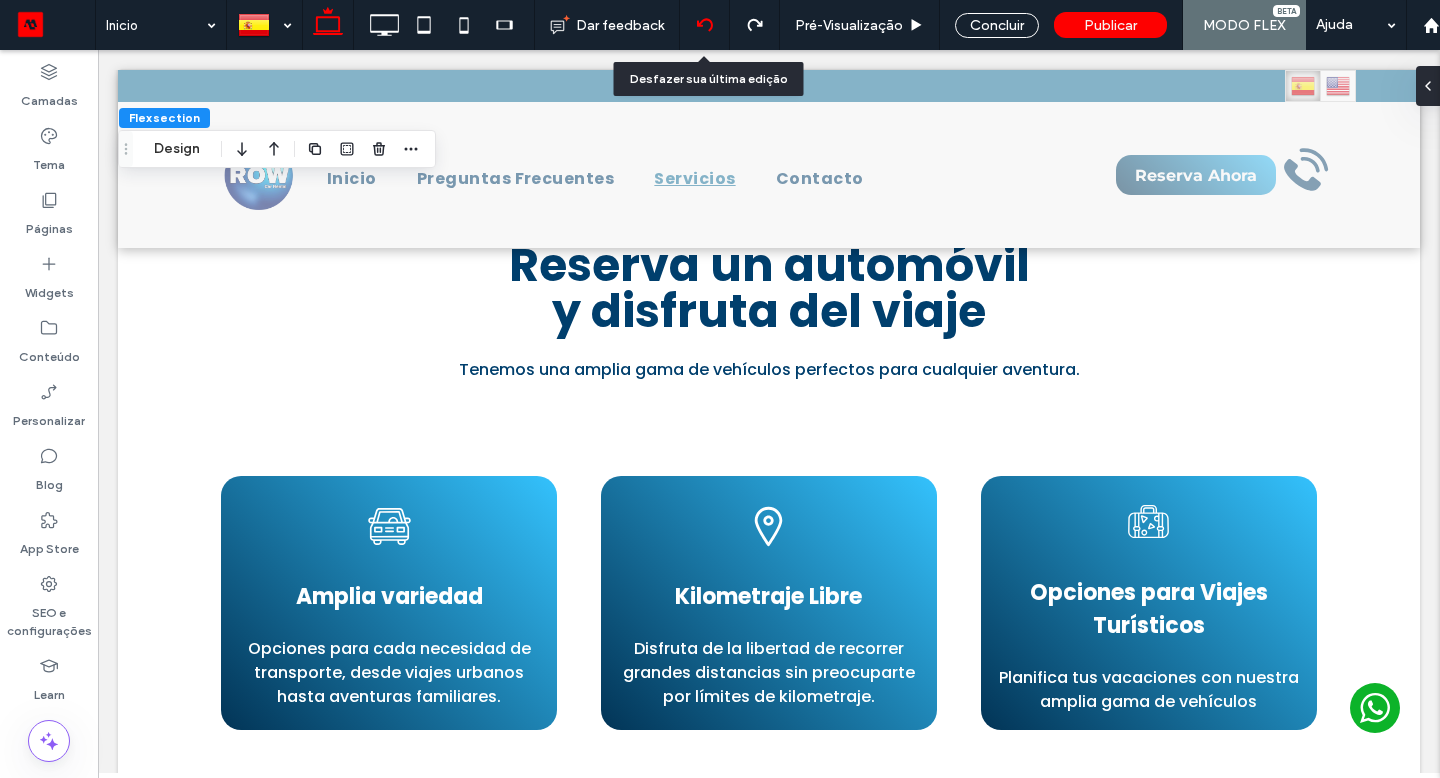scroll, scrollTop: 2809, scrollLeft: 0, axis: vertical 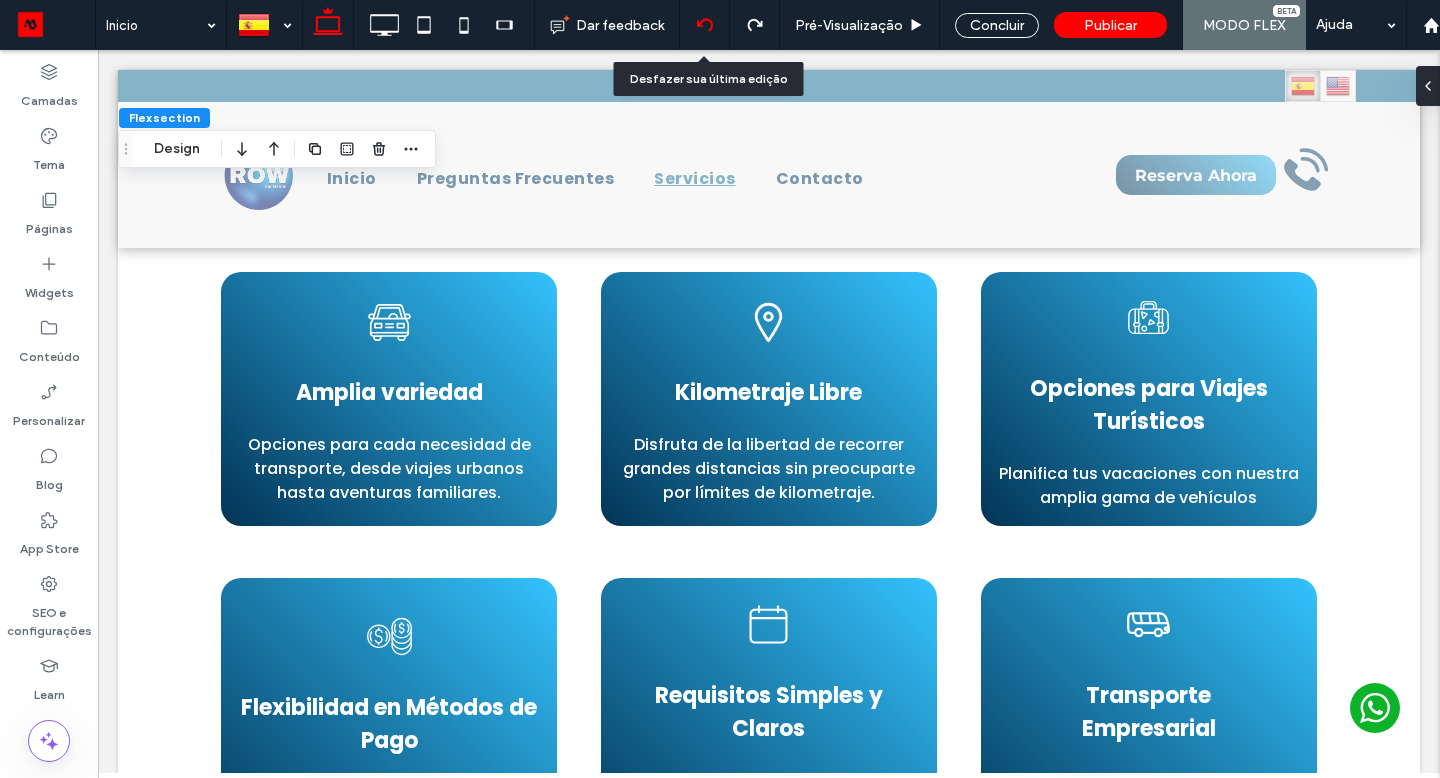 click at bounding box center [704, 25] 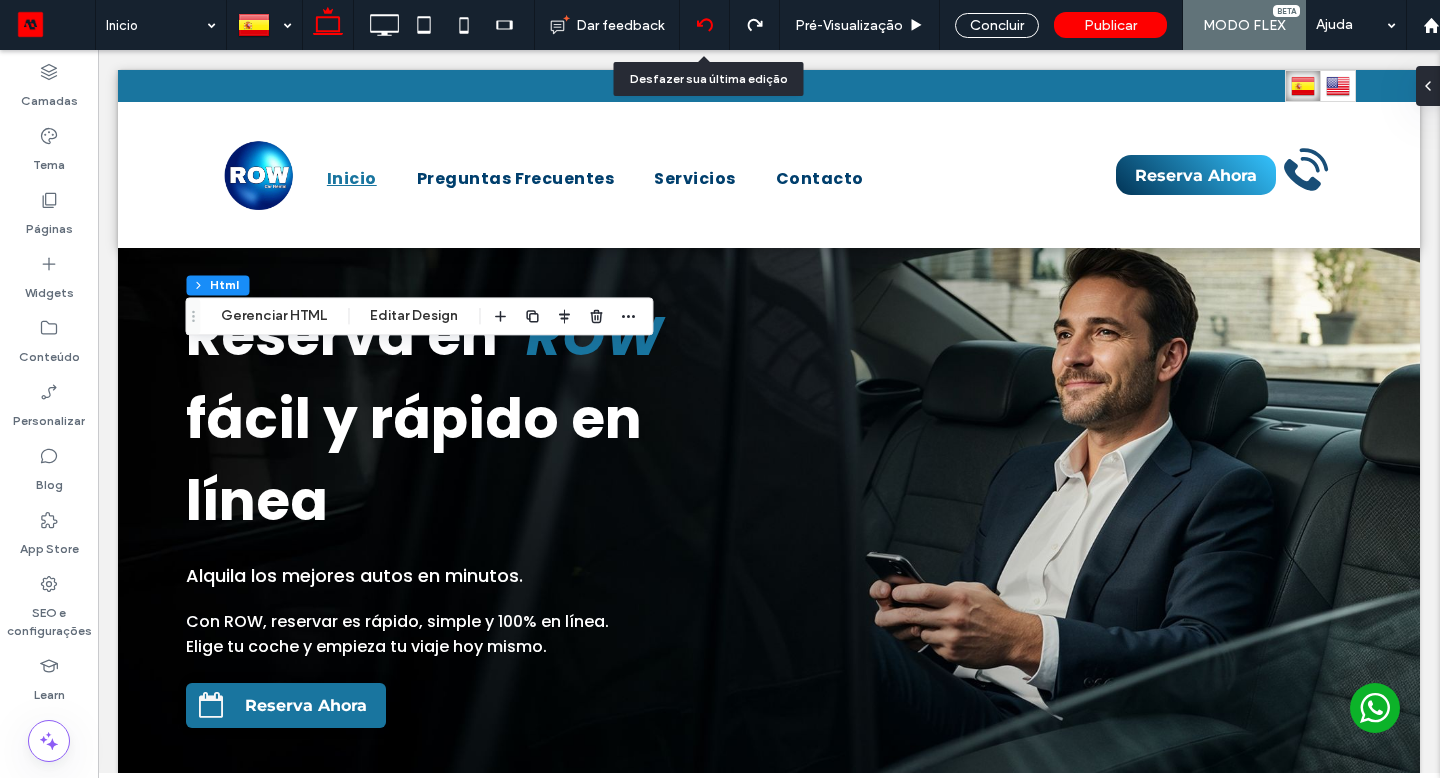 select on "*****" 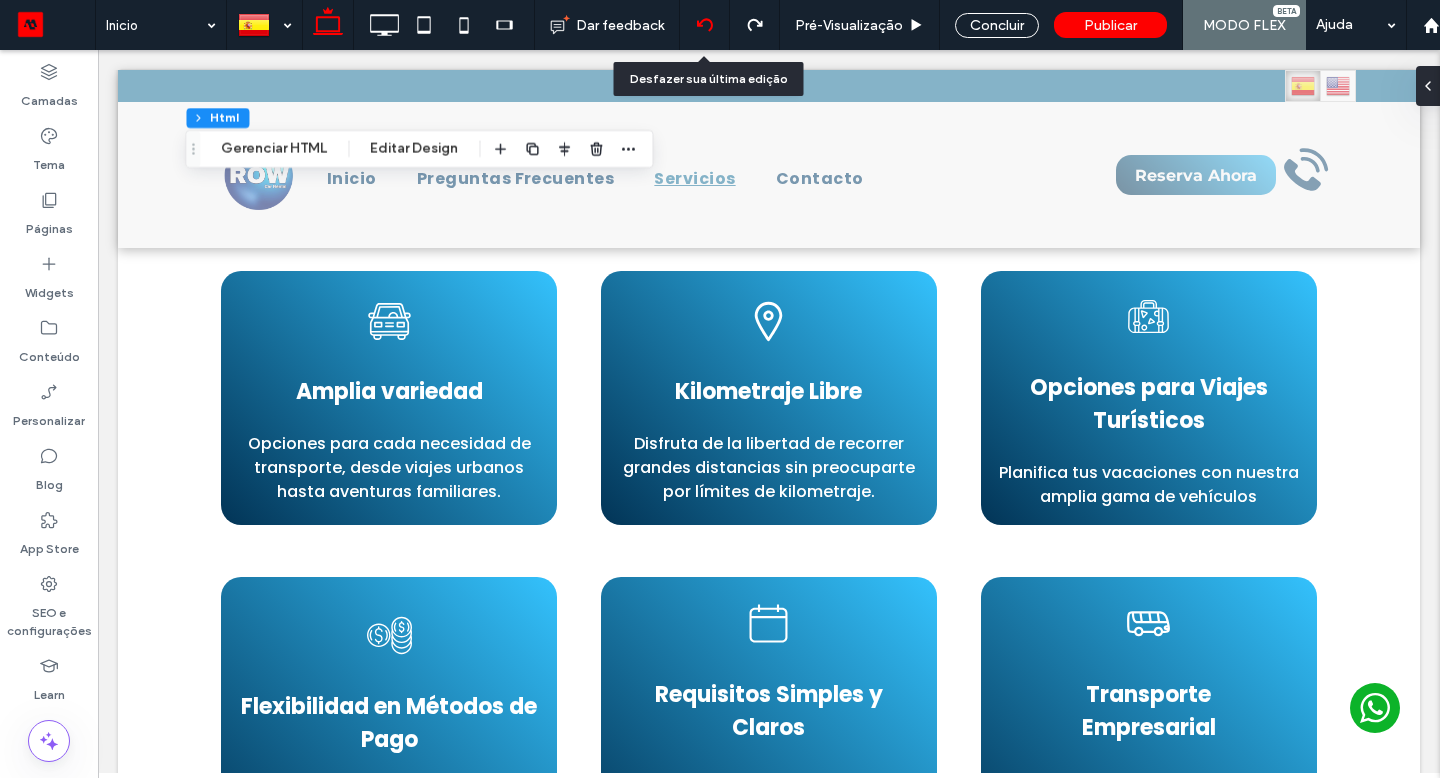 scroll, scrollTop: 3009, scrollLeft: 0, axis: vertical 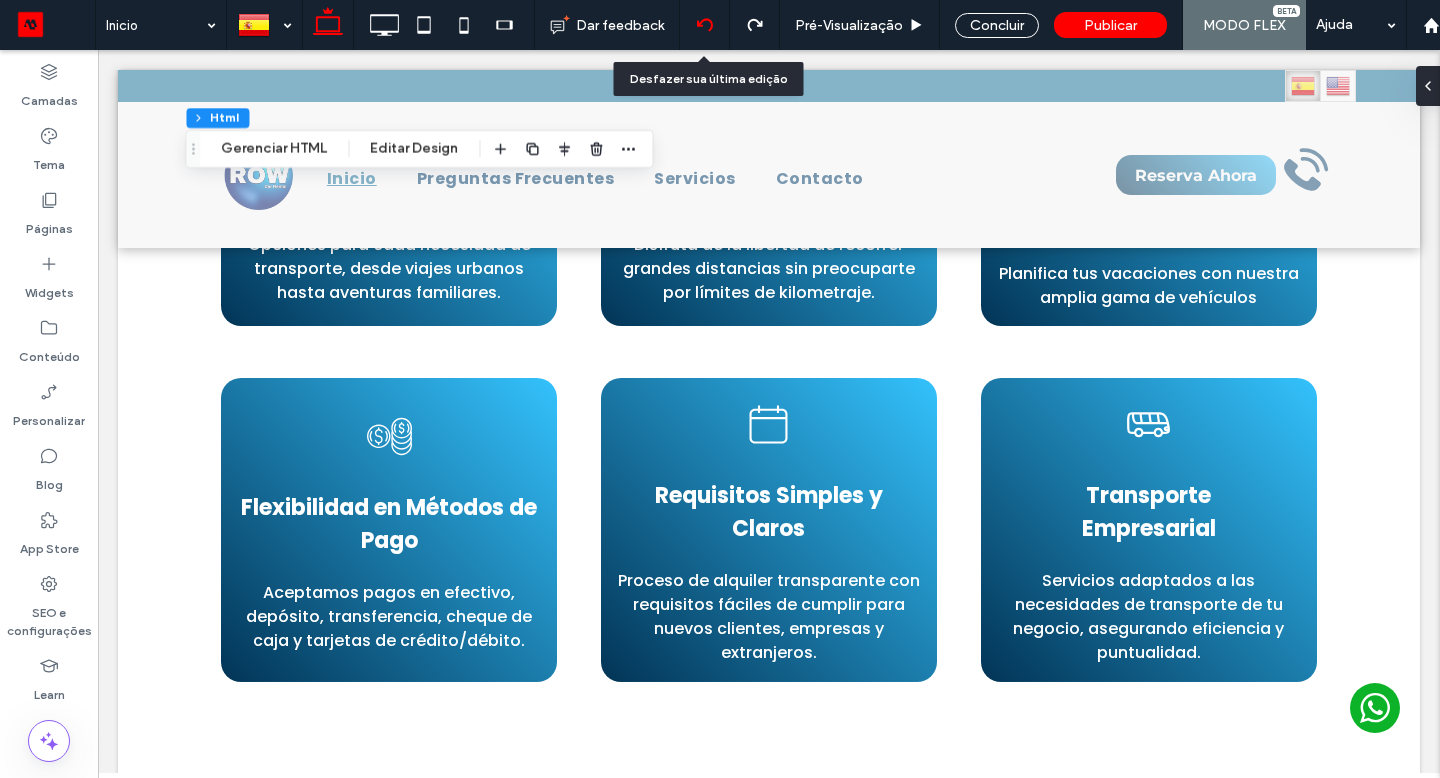 click at bounding box center [705, 25] 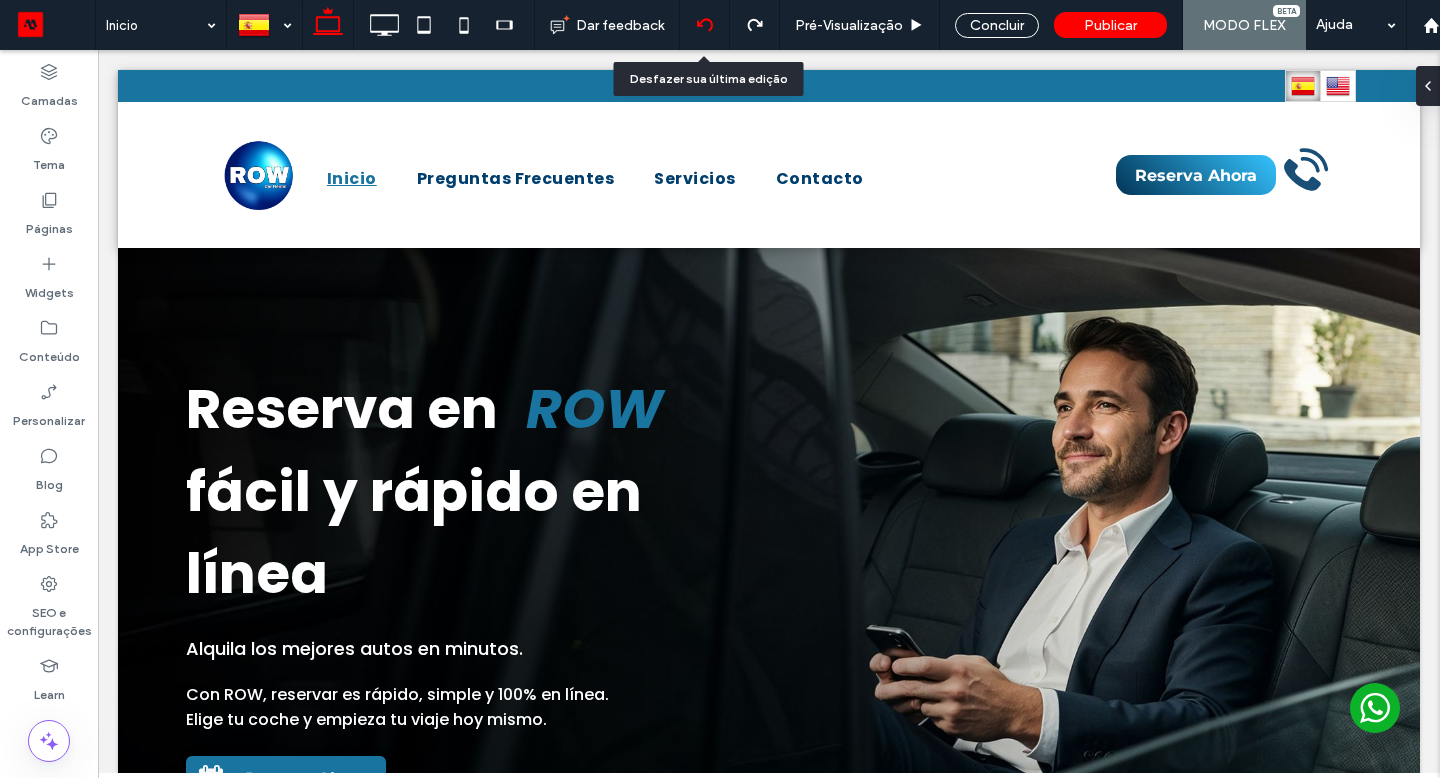 scroll, scrollTop: 0, scrollLeft: 0, axis: both 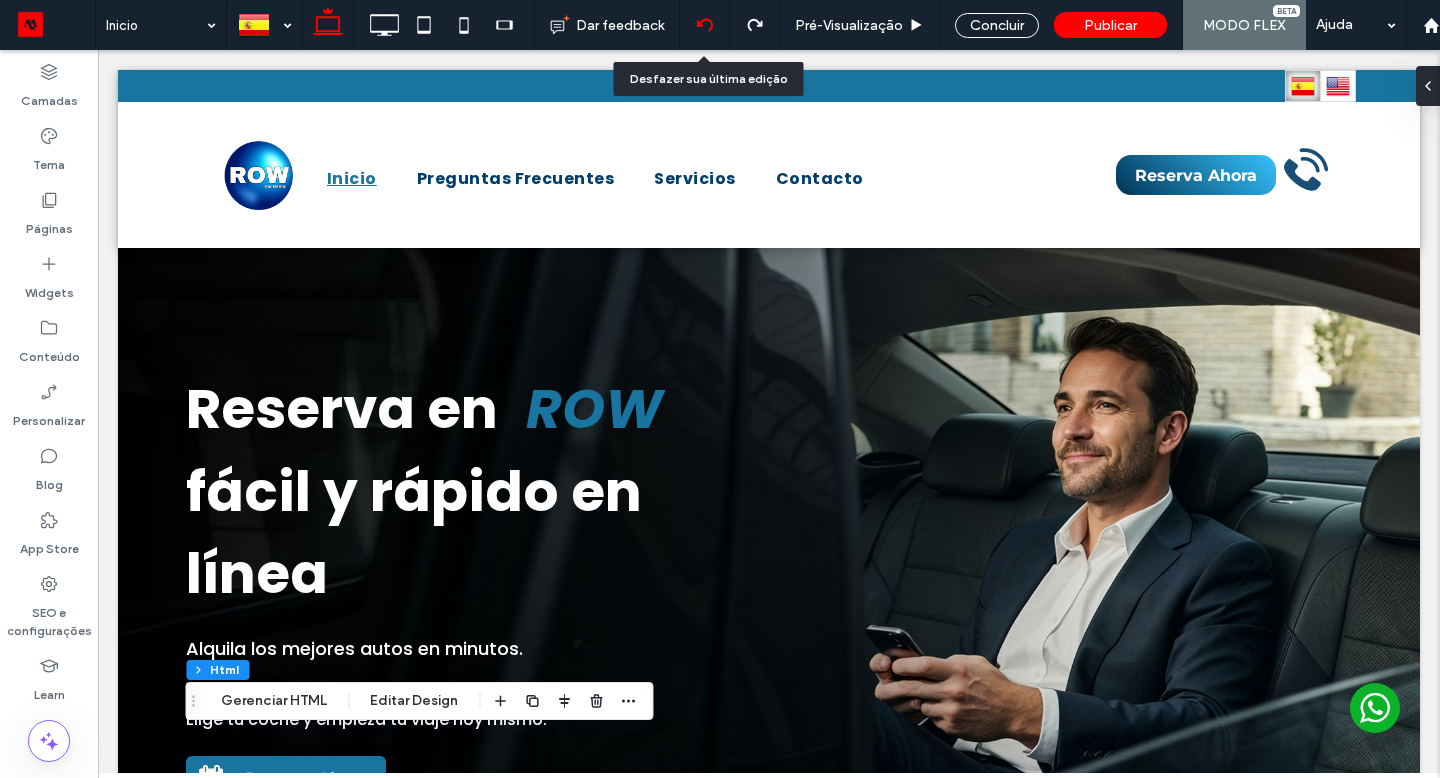 select on "*****" 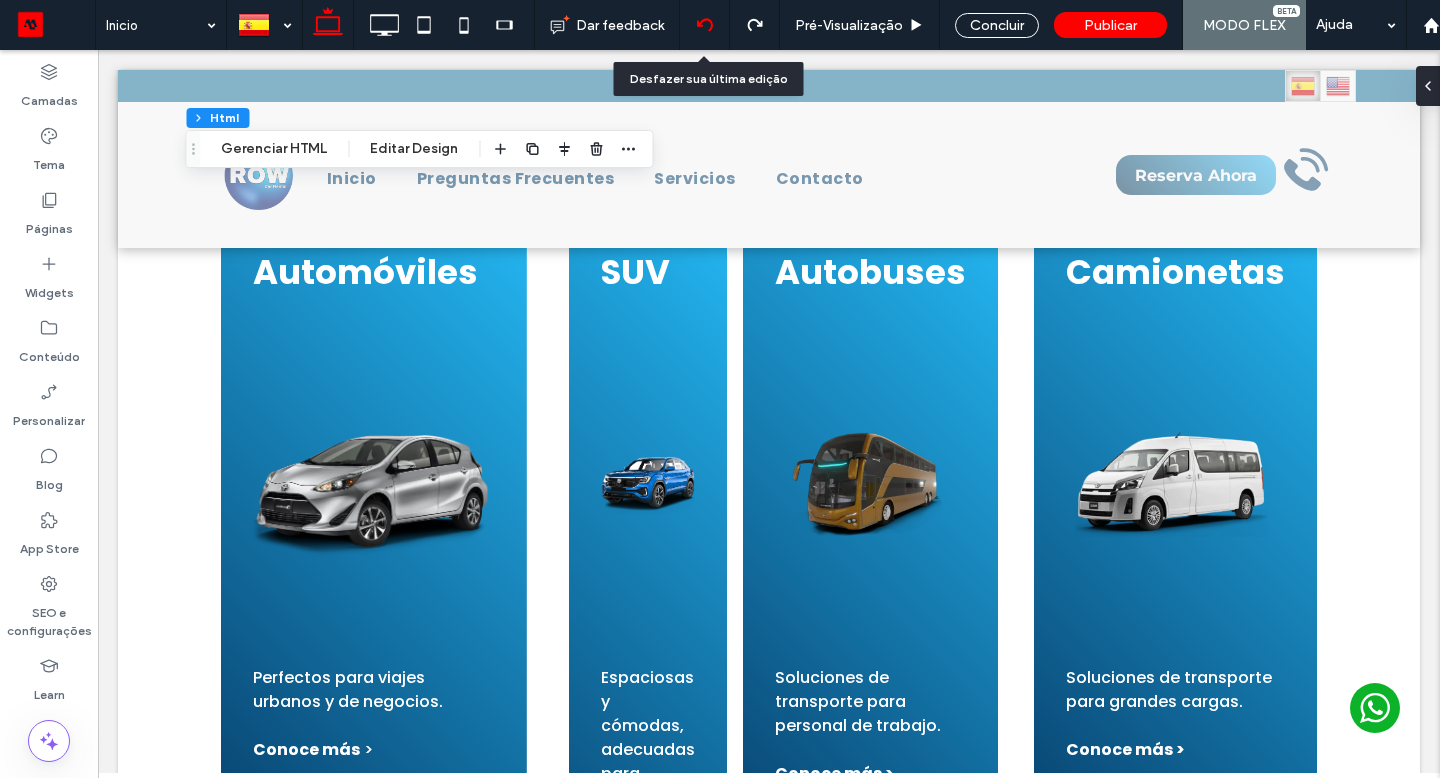 scroll, scrollTop: 1544, scrollLeft: 0, axis: vertical 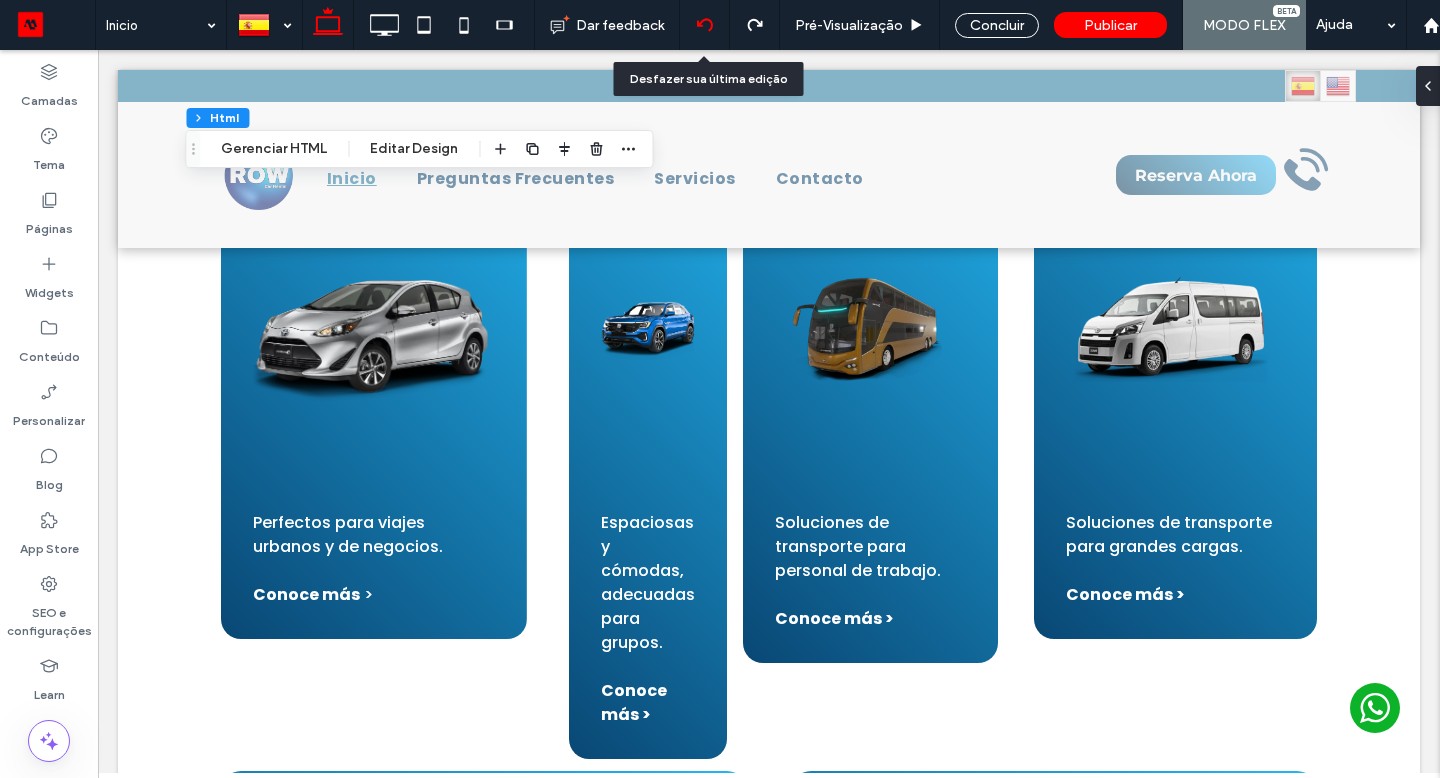 click 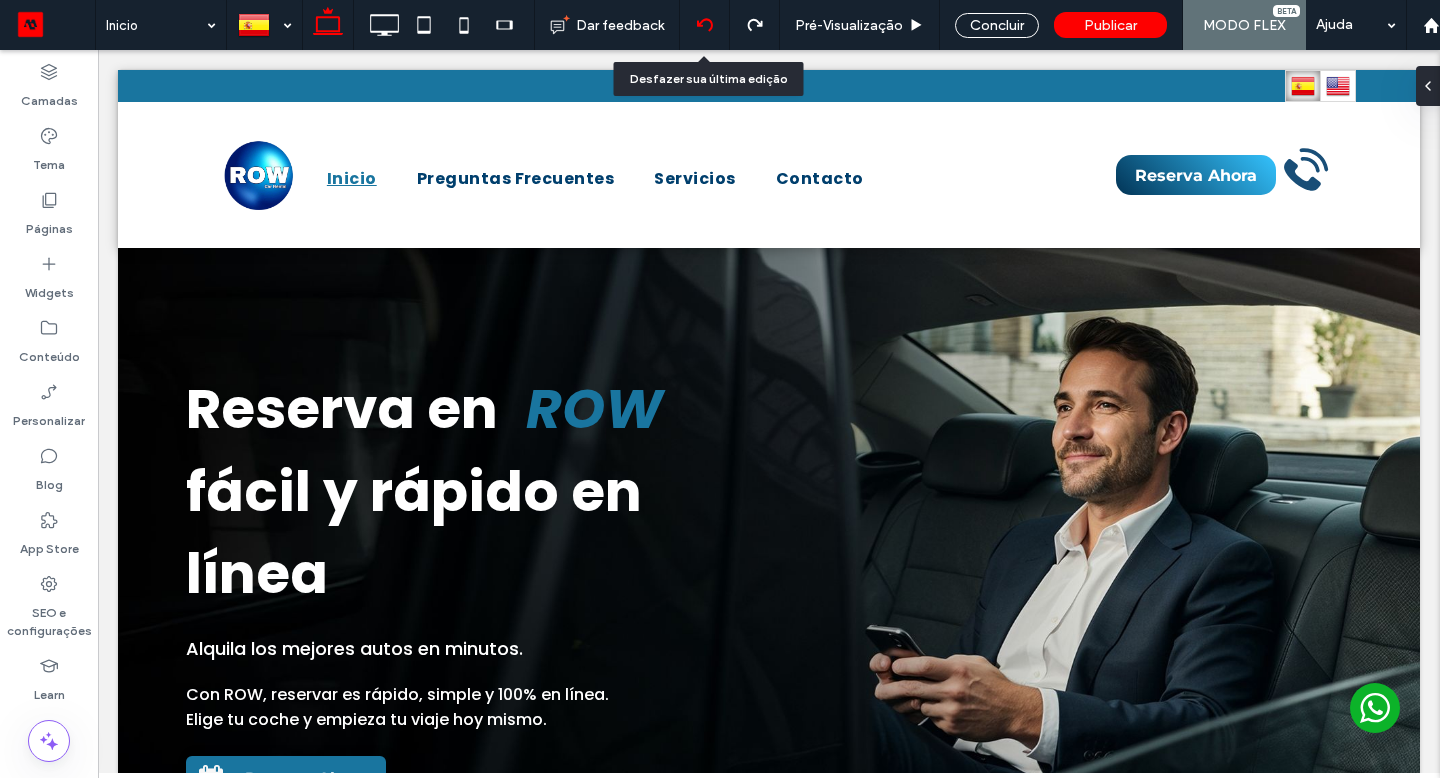 scroll, scrollTop: 0, scrollLeft: 0, axis: both 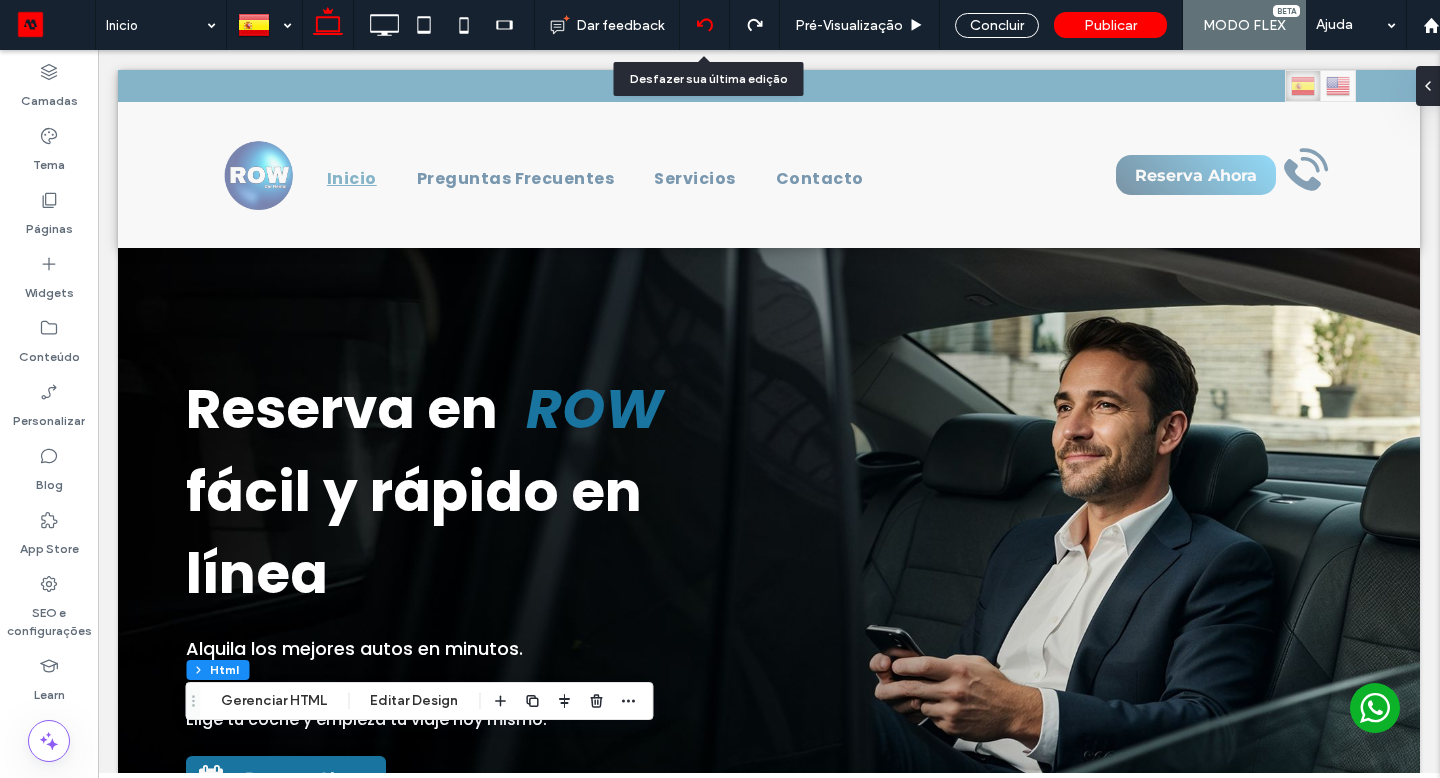 select on "*****" 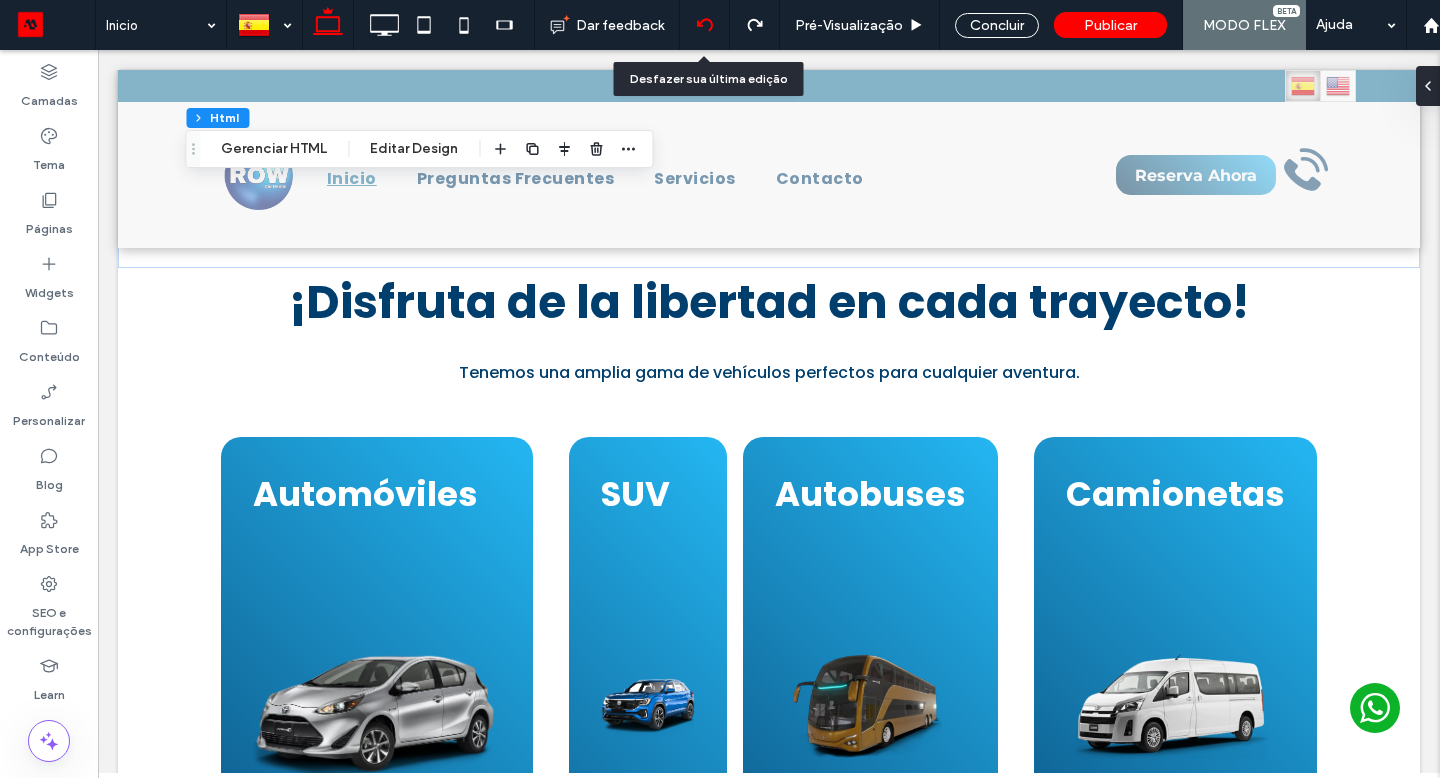 scroll, scrollTop: 1483, scrollLeft: 0, axis: vertical 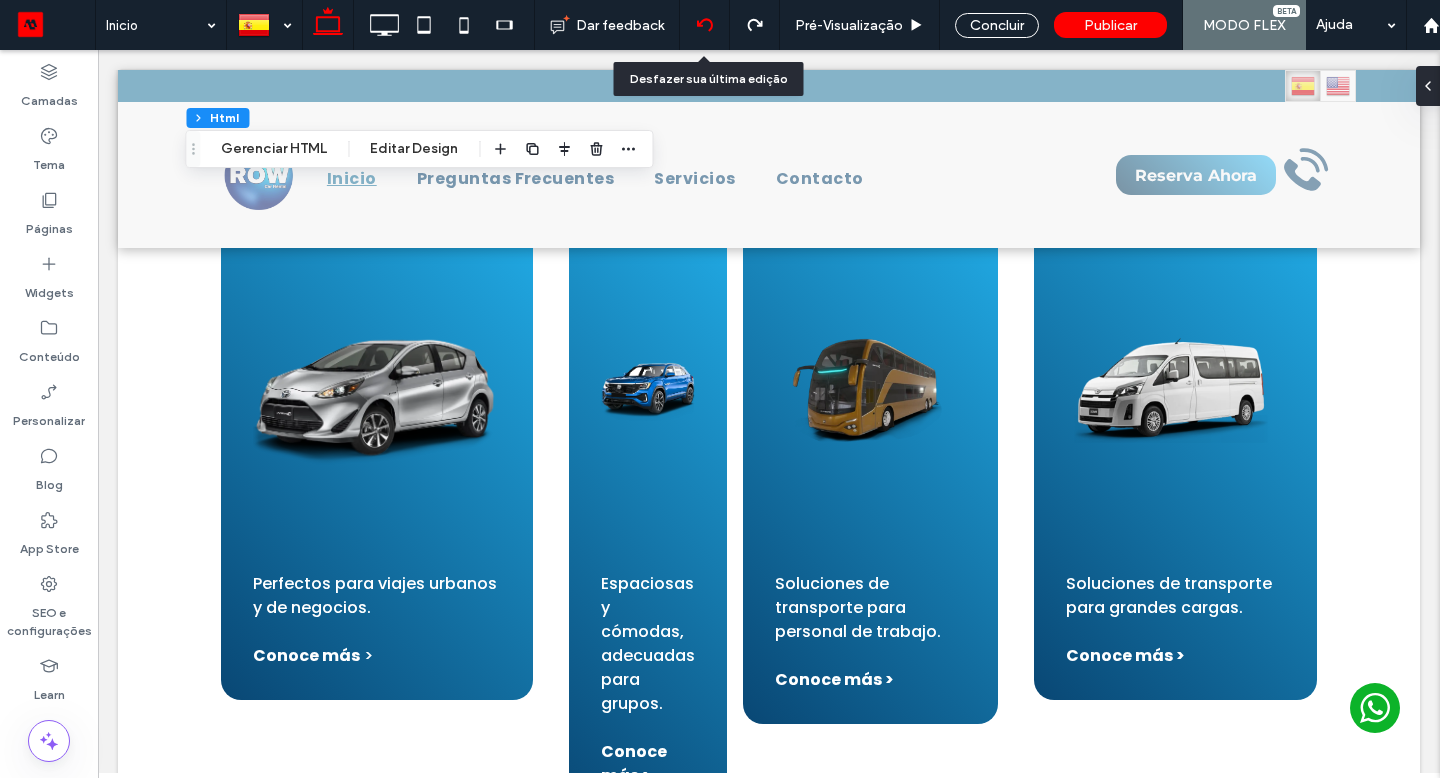click at bounding box center [704, 25] 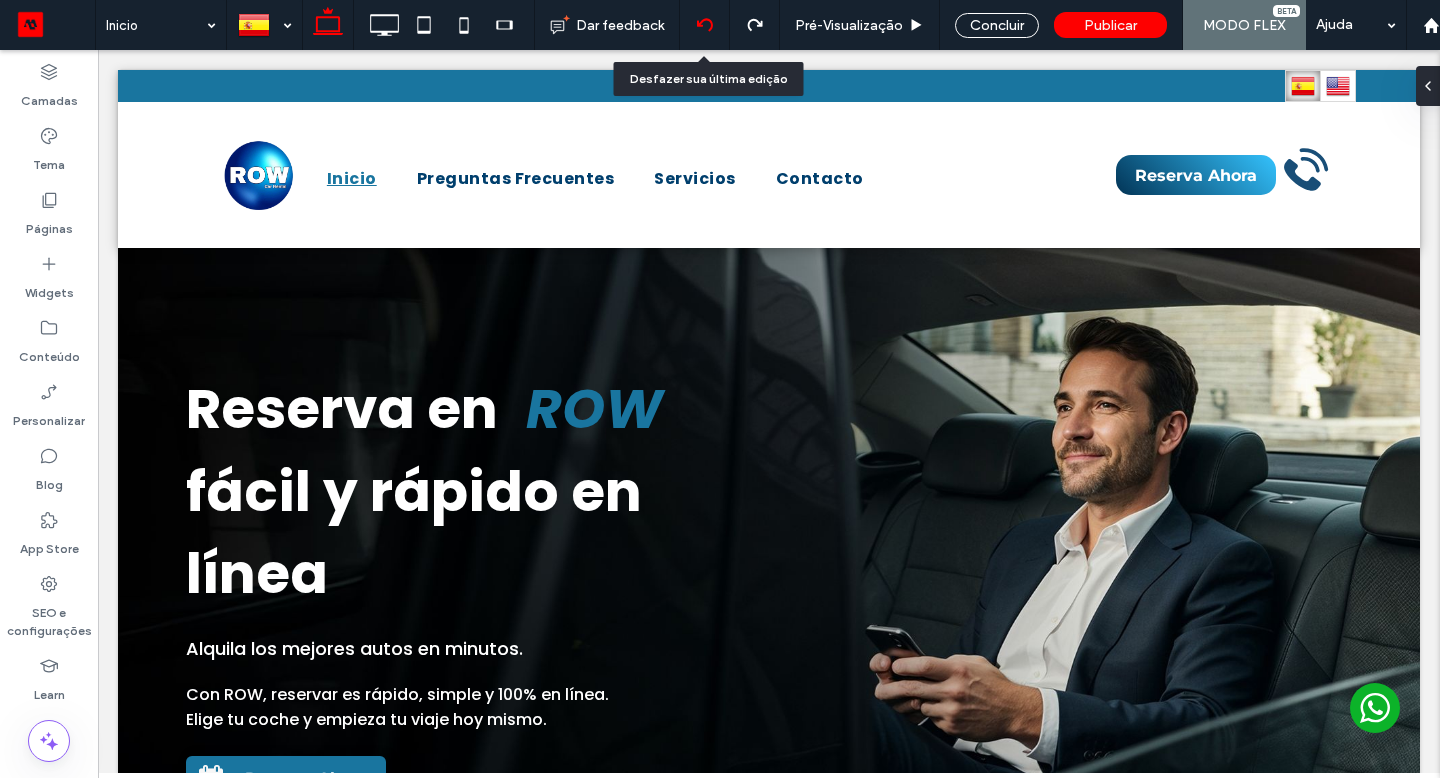 scroll, scrollTop: 0, scrollLeft: 0, axis: both 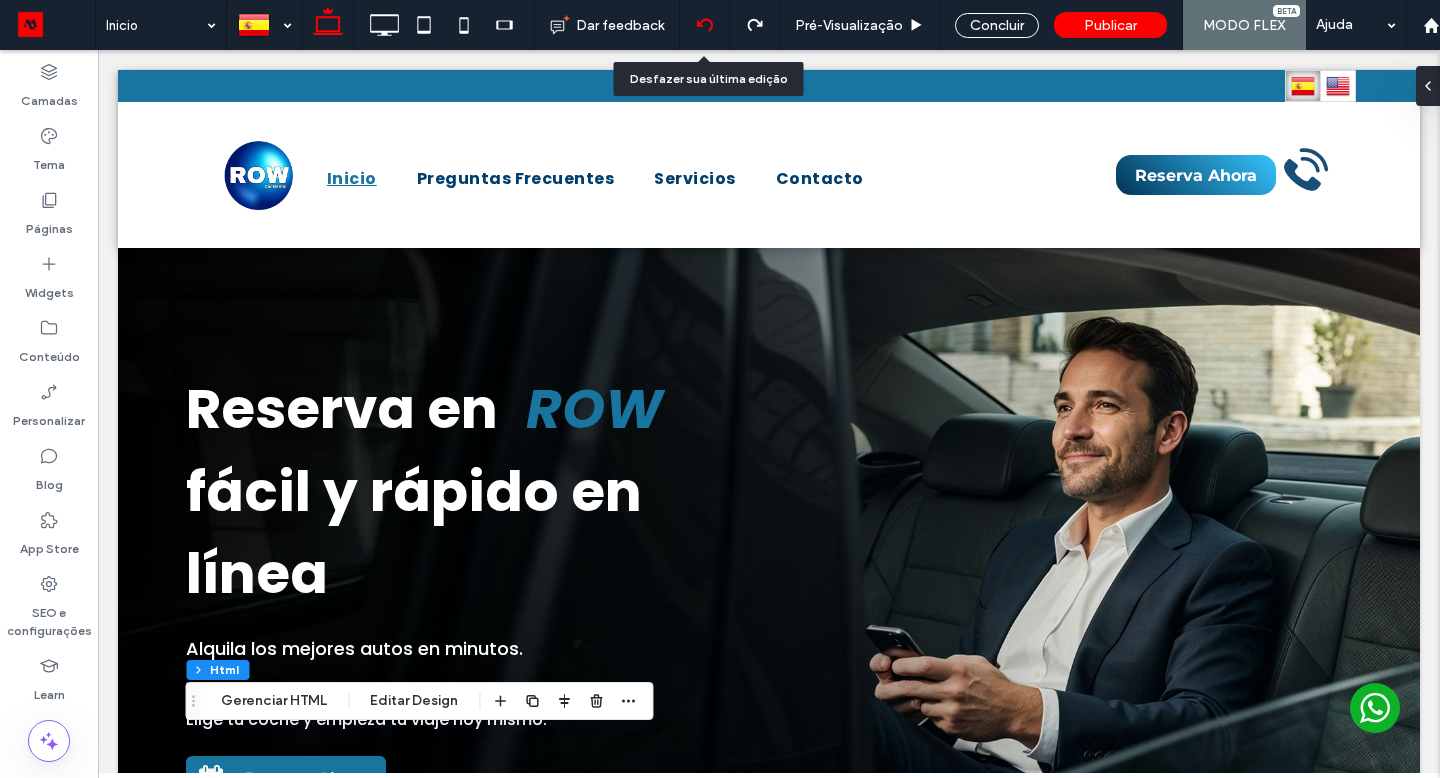 select on "*****" 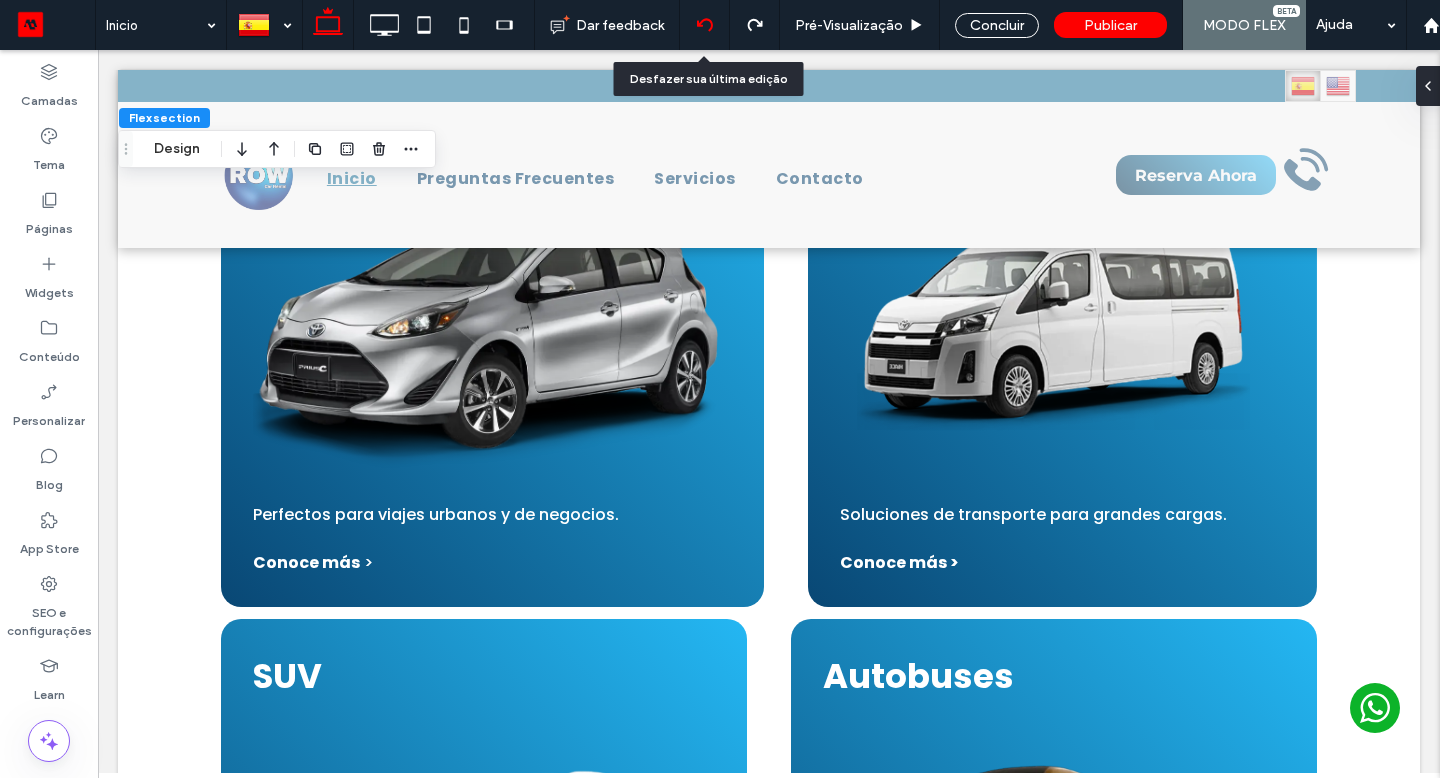 scroll, scrollTop: 1621, scrollLeft: 0, axis: vertical 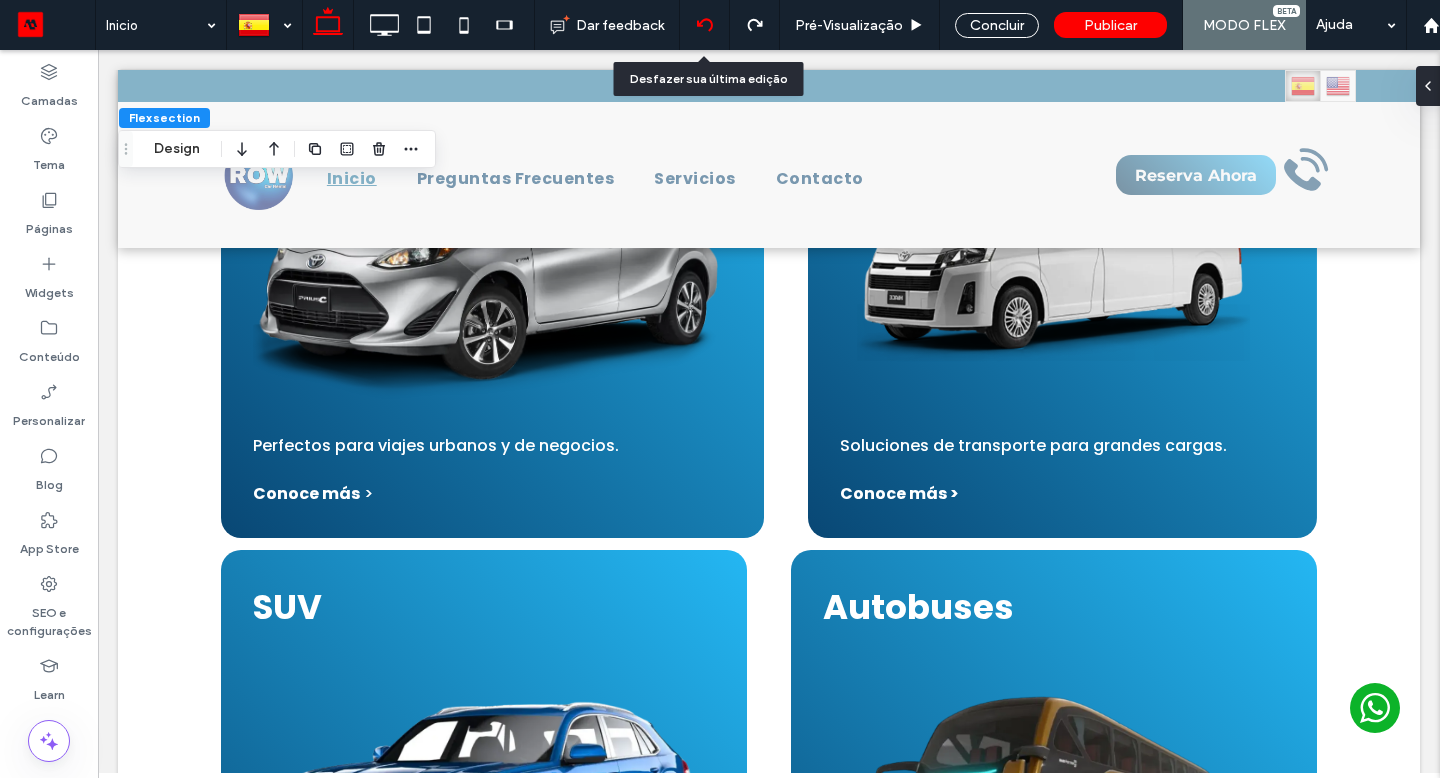 click 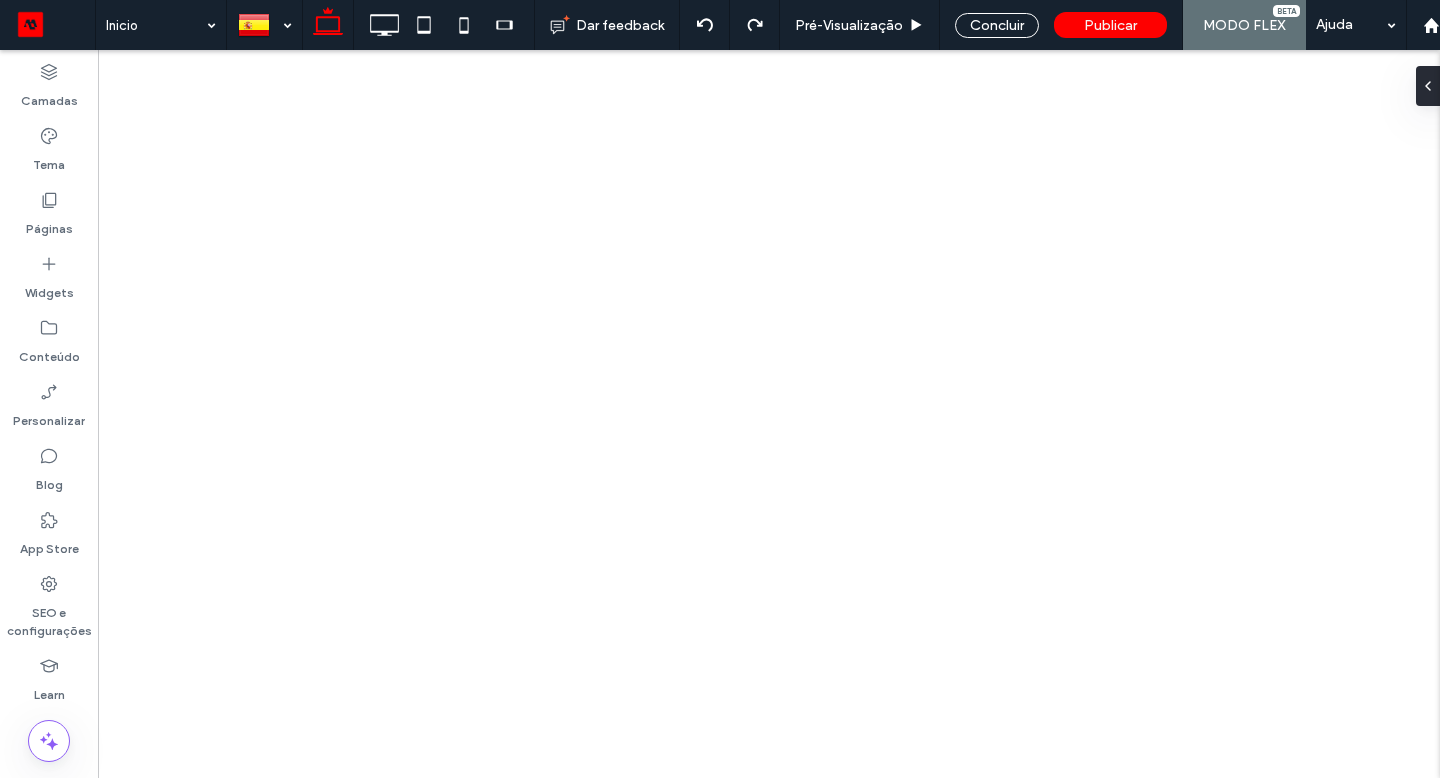 scroll, scrollTop: 0, scrollLeft: 0, axis: both 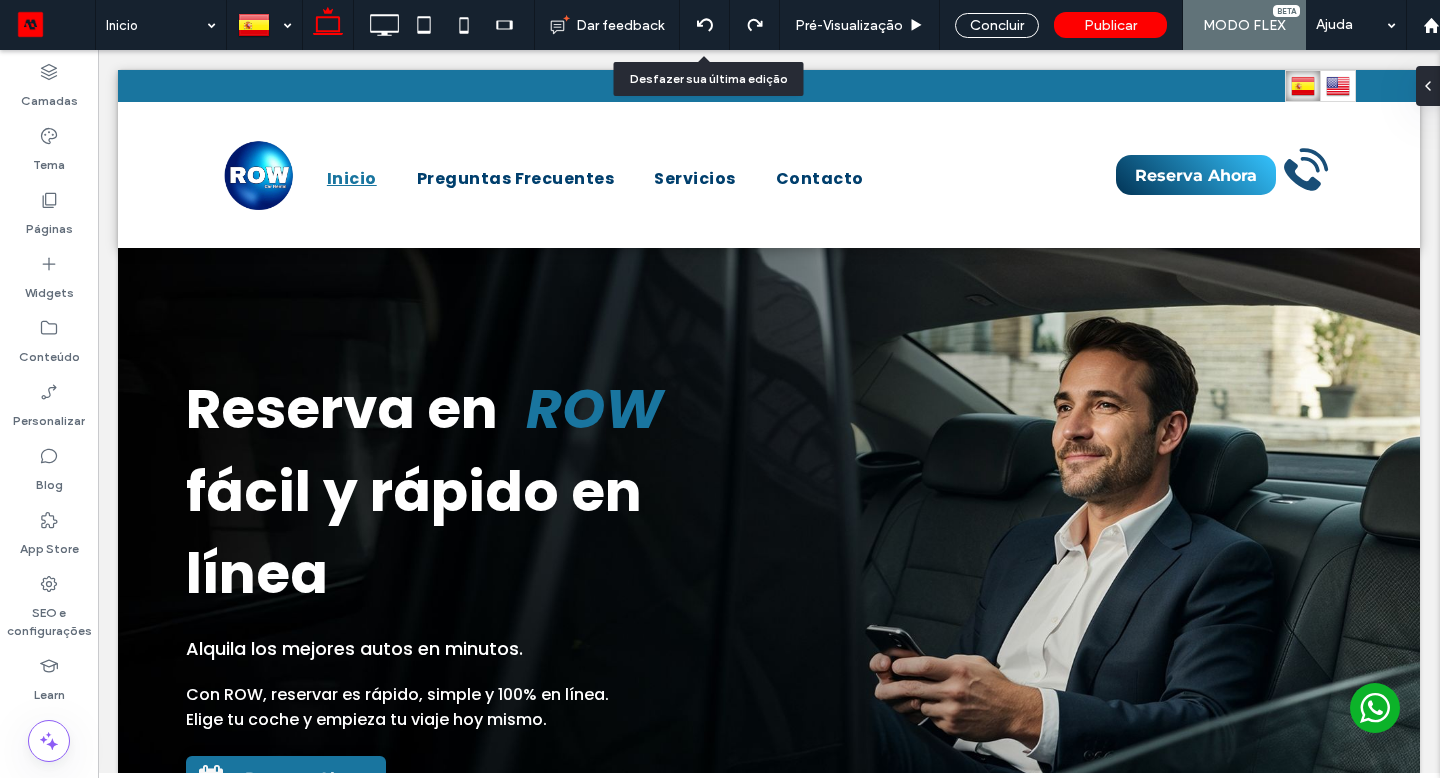 select on "*****" 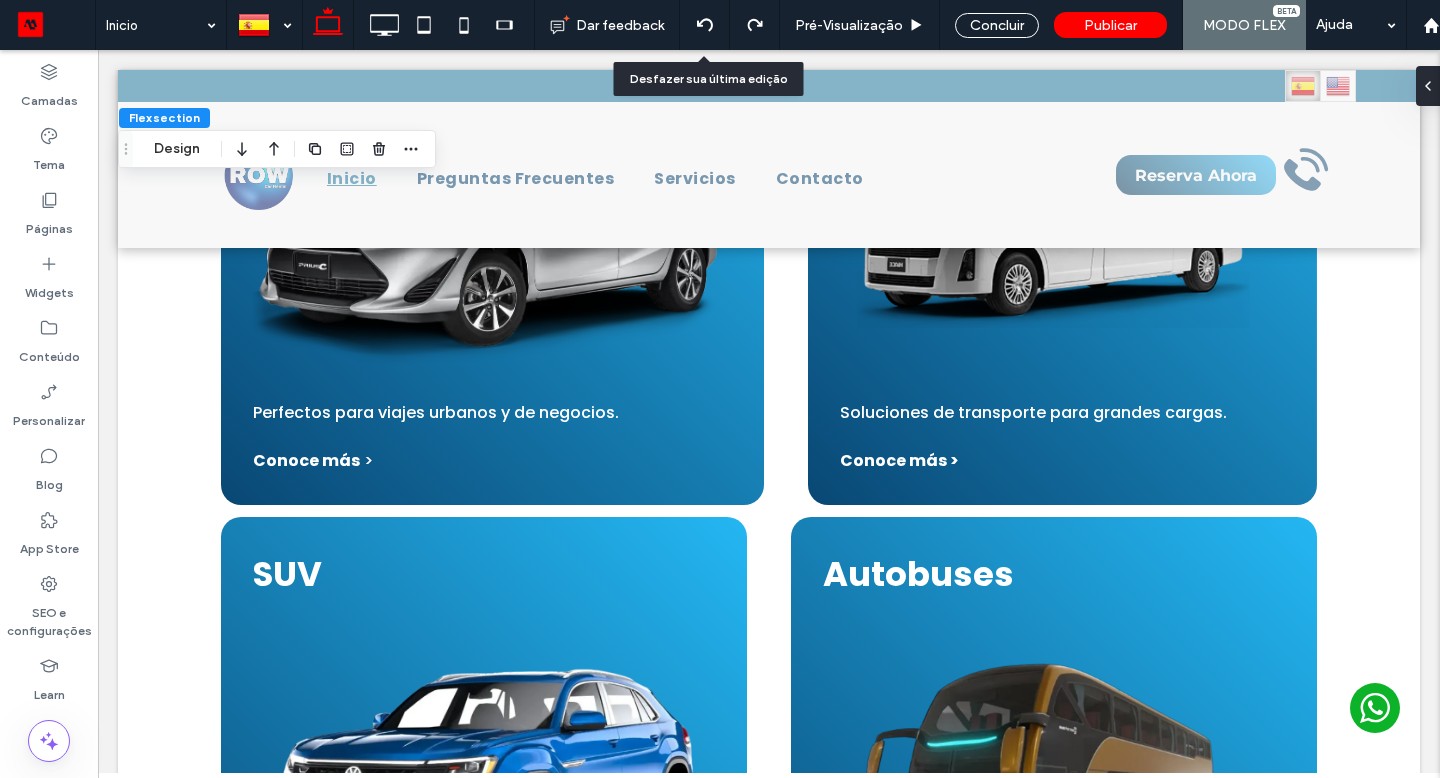 scroll, scrollTop: 1747, scrollLeft: 0, axis: vertical 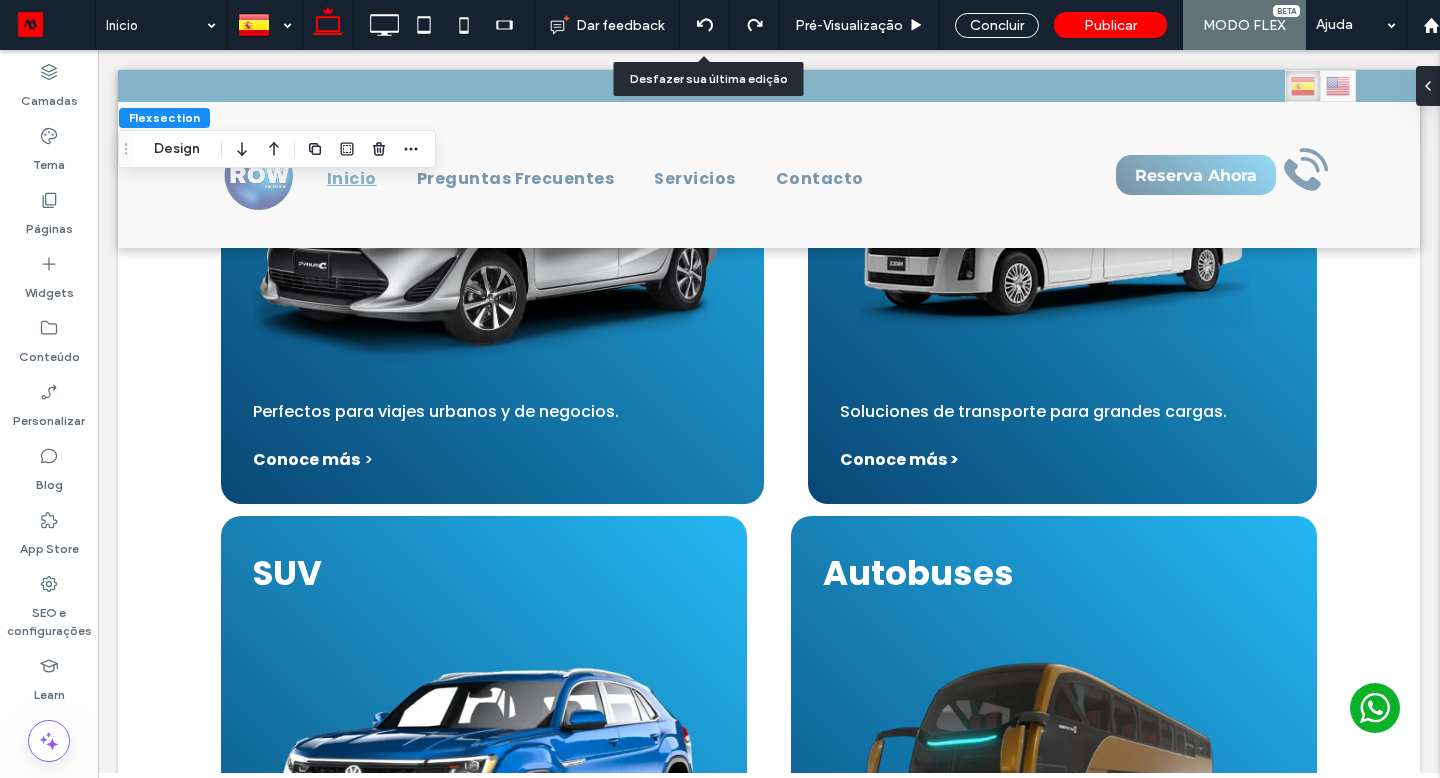click 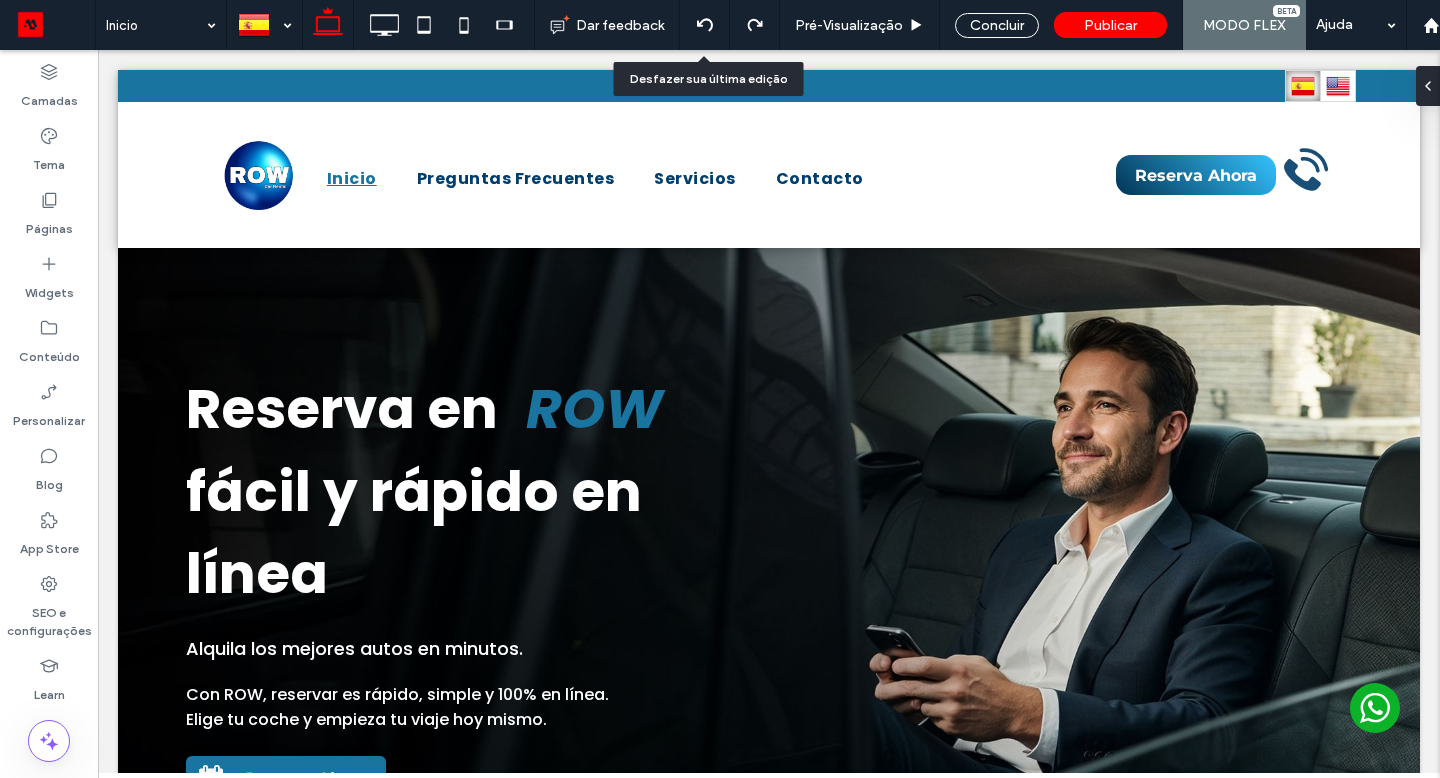 scroll, scrollTop: 0, scrollLeft: 0, axis: both 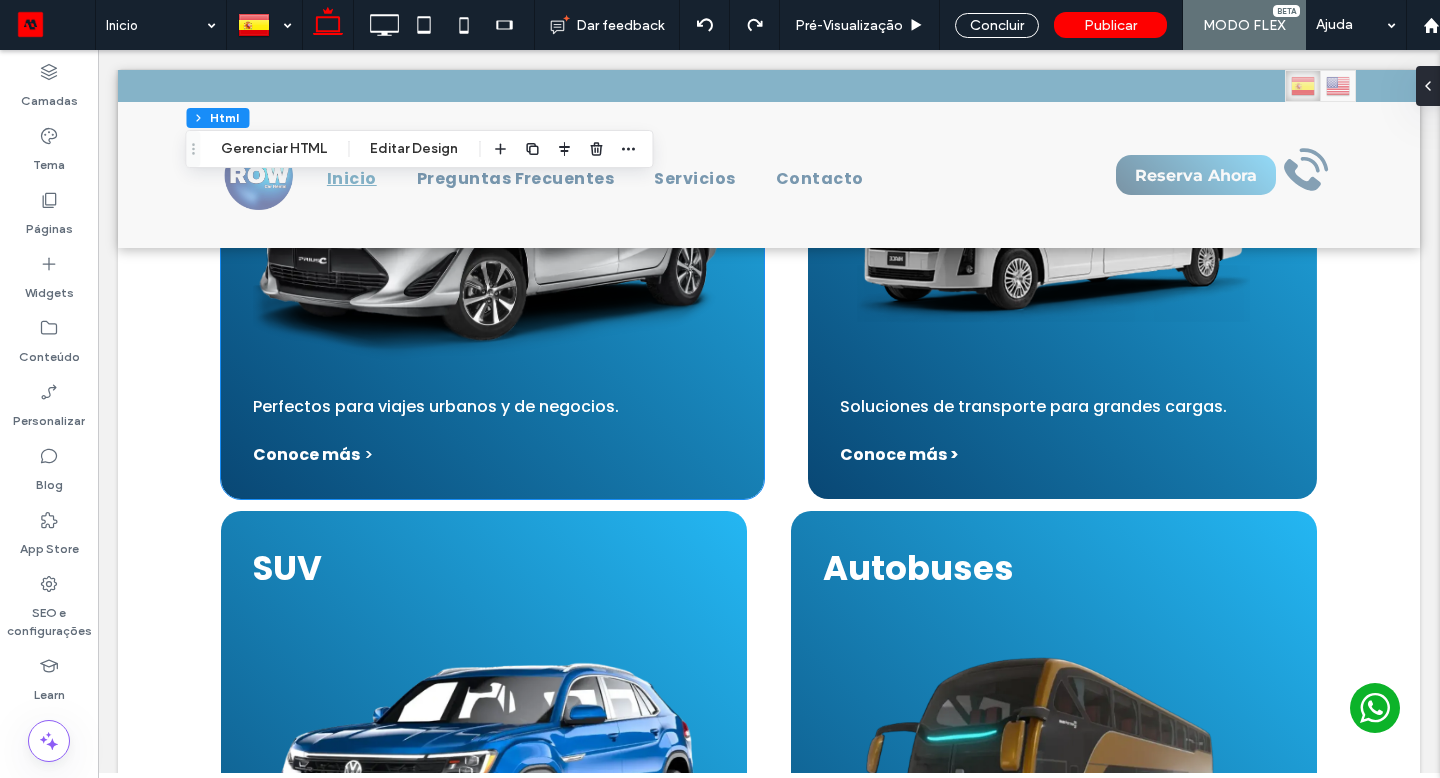 click on "Conoce más" at bounding box center (306, 454) 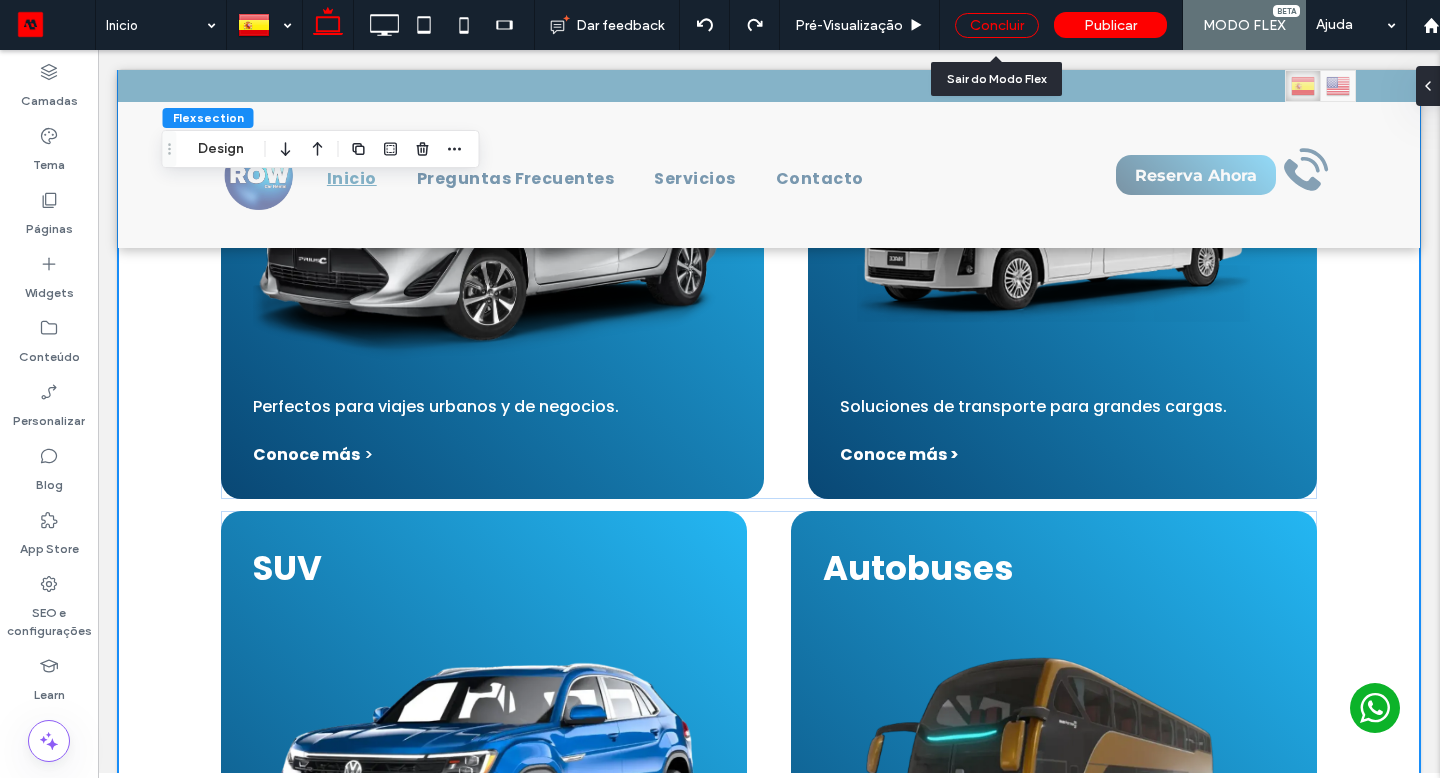 click on "Concluir" at bounding box center (997, 25) 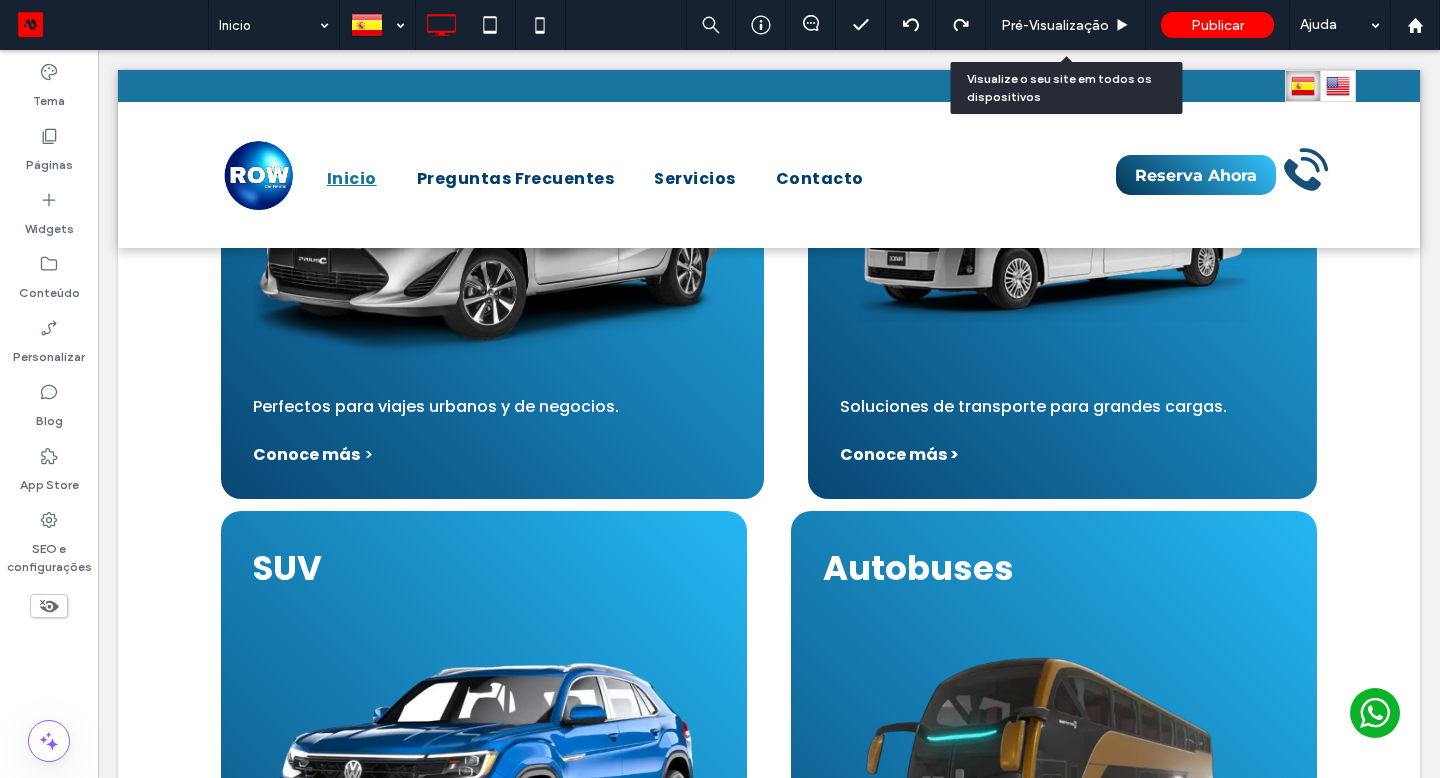 click on "Pré-Visualizaçāo" at bounding box center (1055, 25) 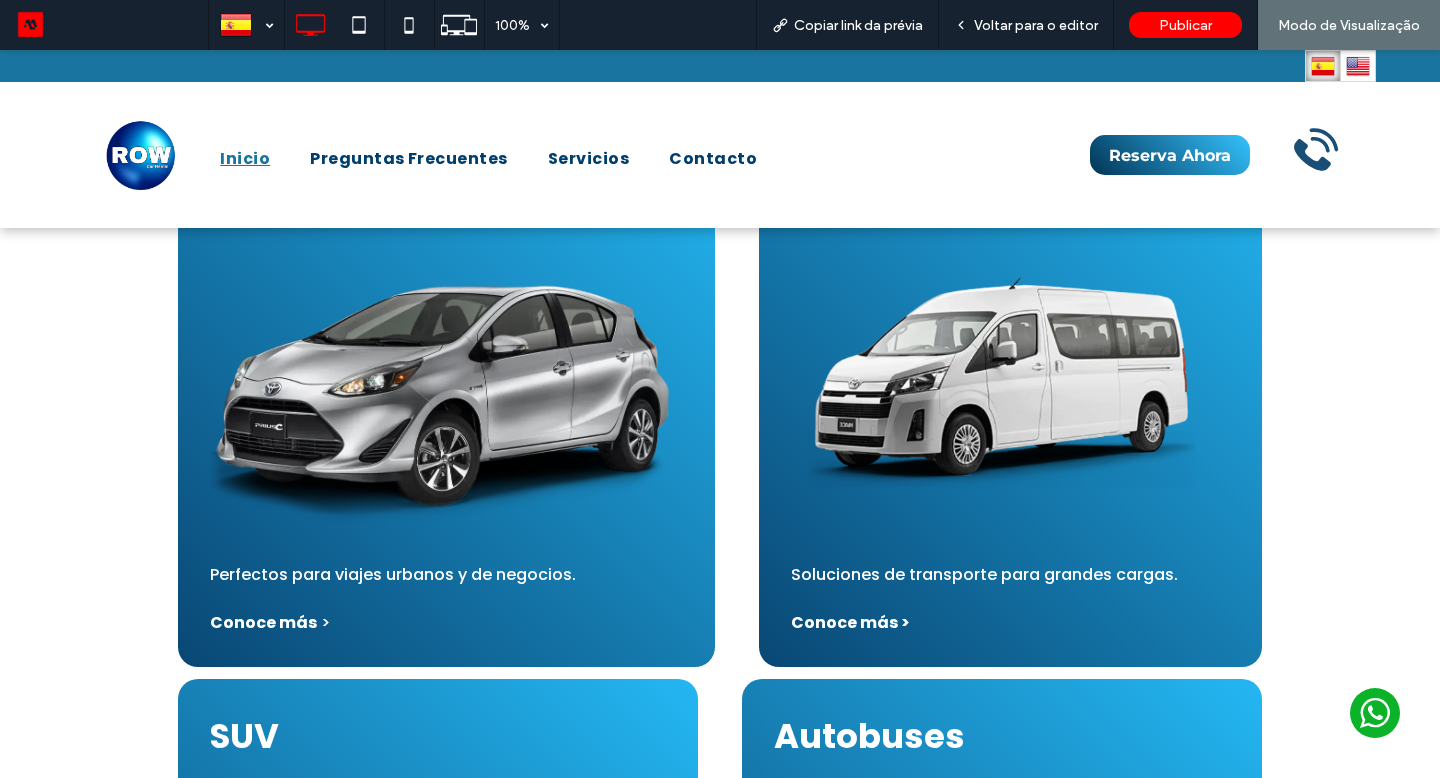 scroll, scrollTop: 1691, scrollLeft: 0, axis: vertical 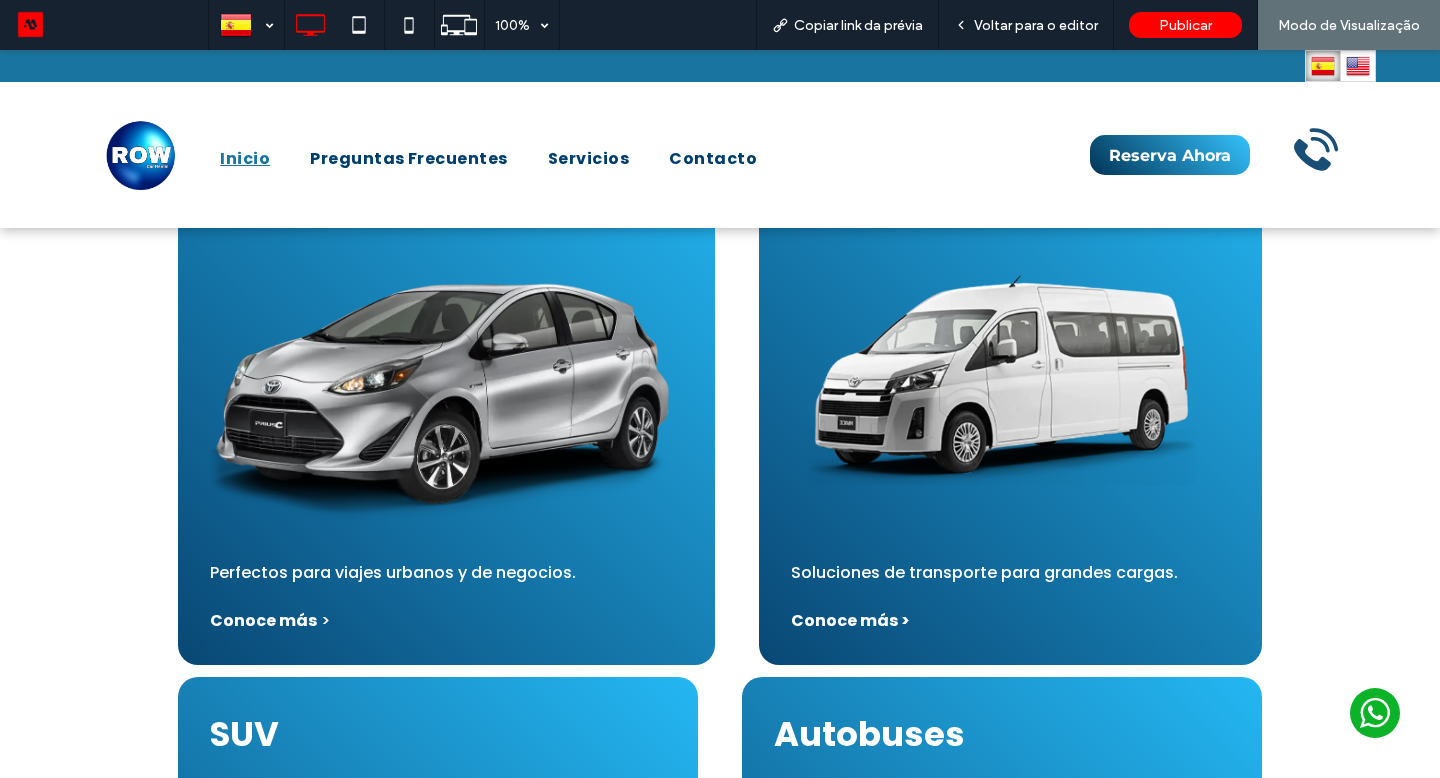 click on "Conoce más" at bounding box center [263, 620] 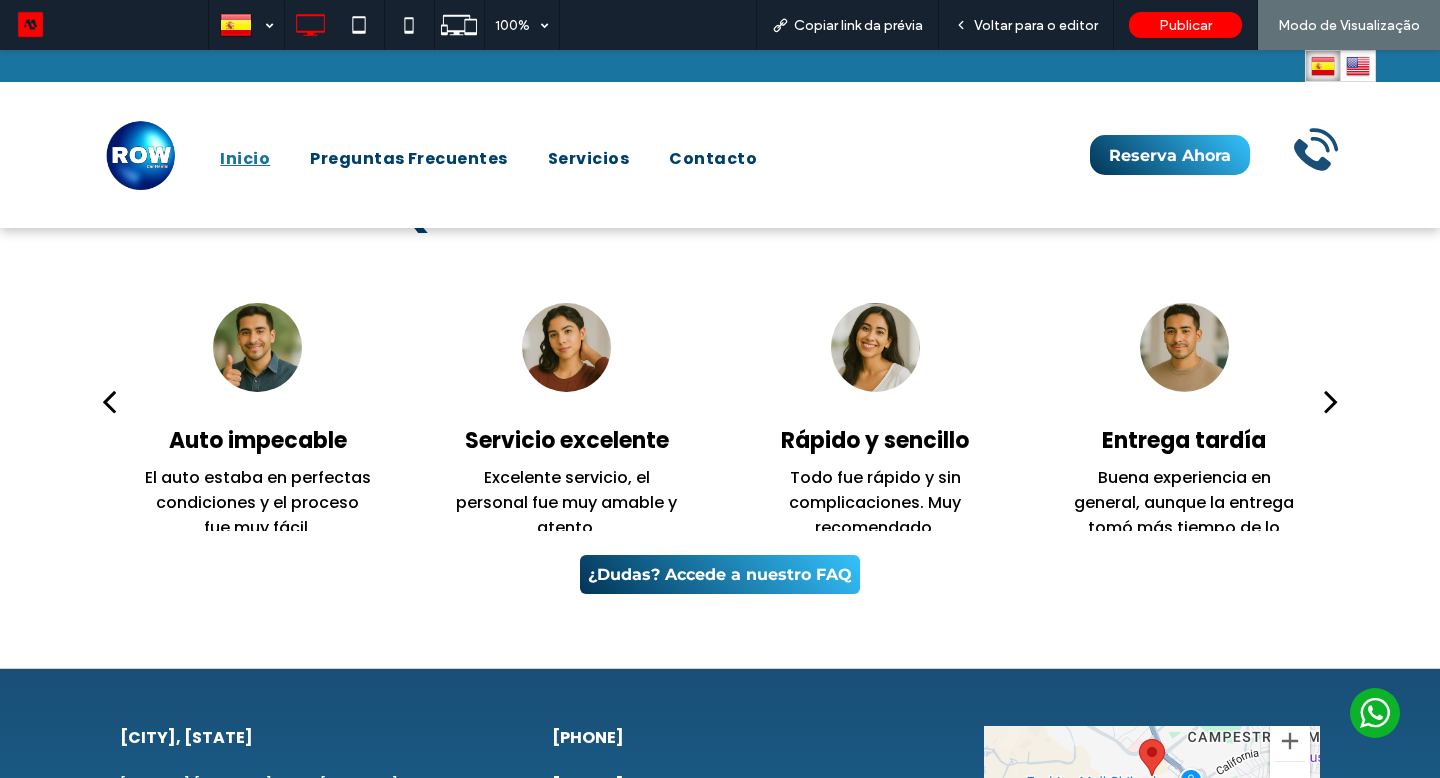 scroll, scrollTop: 4008, scrollLeft: 0, axis: vertical 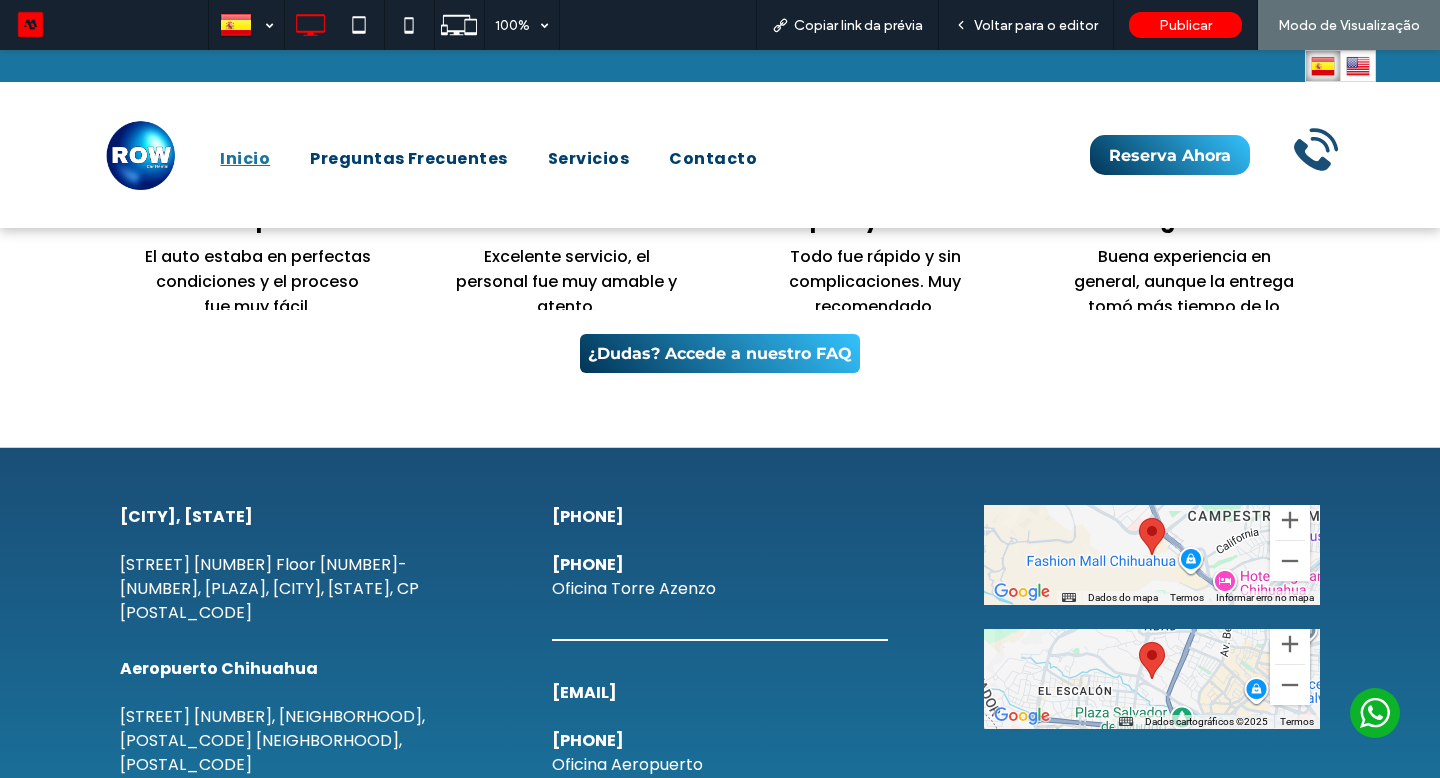 drag, startPoint x: 1005, startPoint y: 73, endPoint x: 658, endPoint y: 326, distance: 429.43918 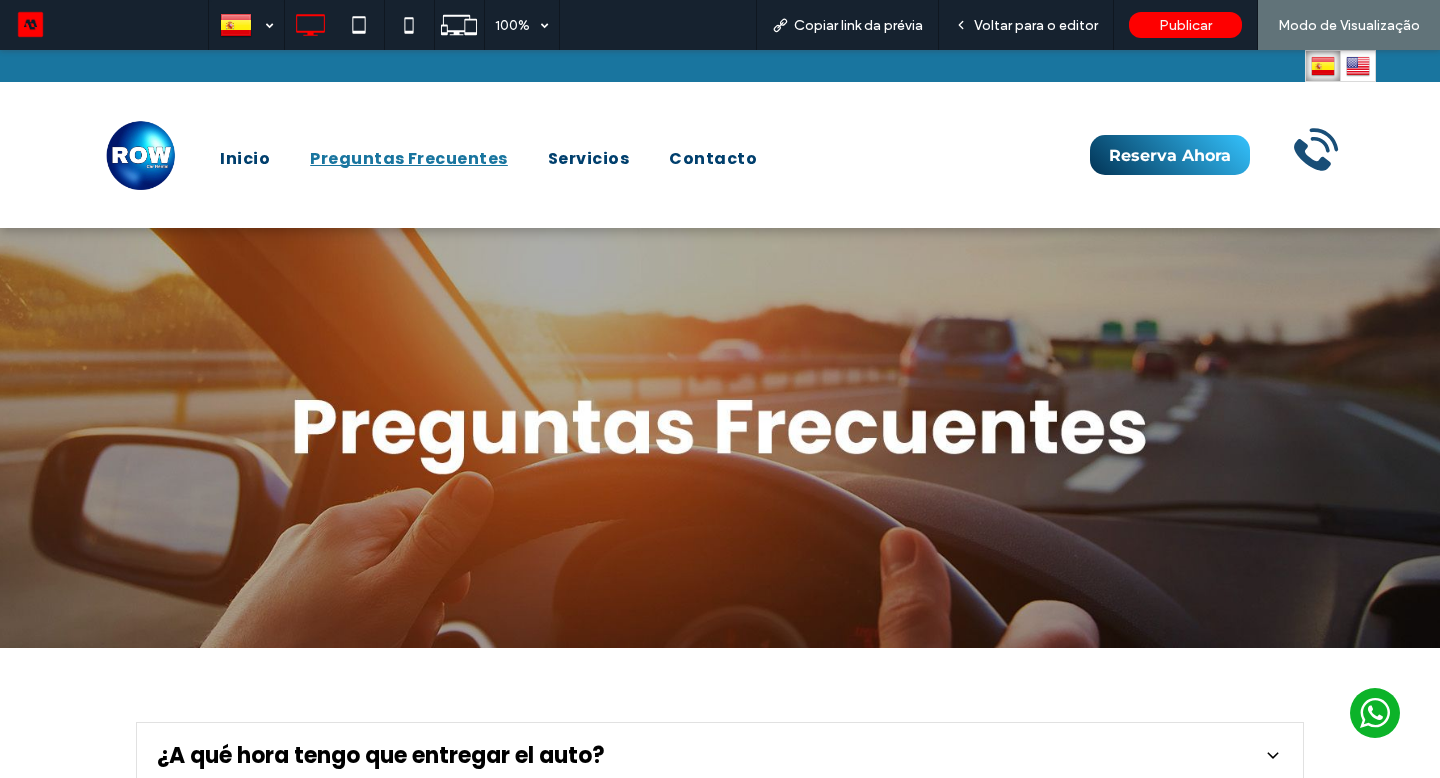 scroll, scrollTop: 0, scrollLeft: 0, axis: both 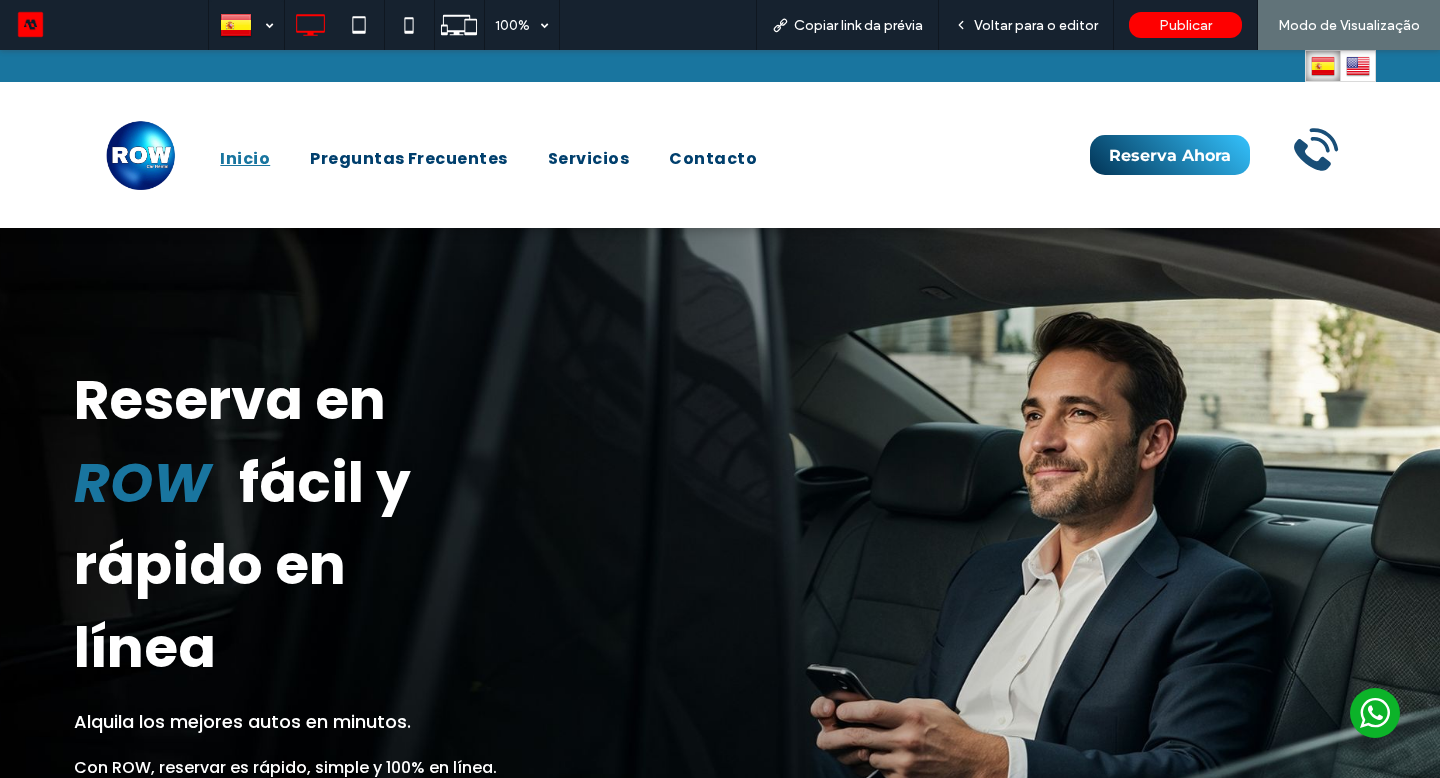 select on "*****" 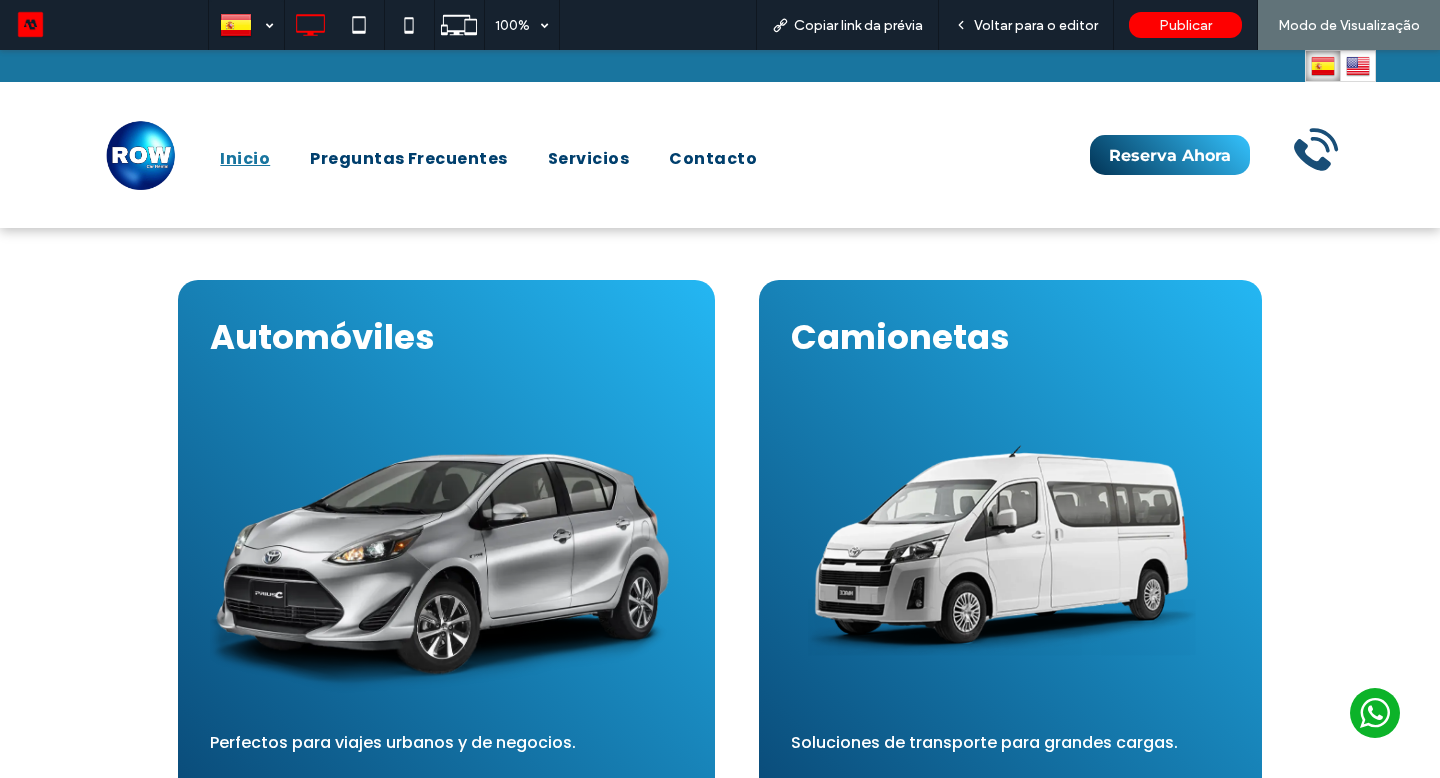 scroll, scrollTop: 1252, scrollLeft: 0, axis: vertical 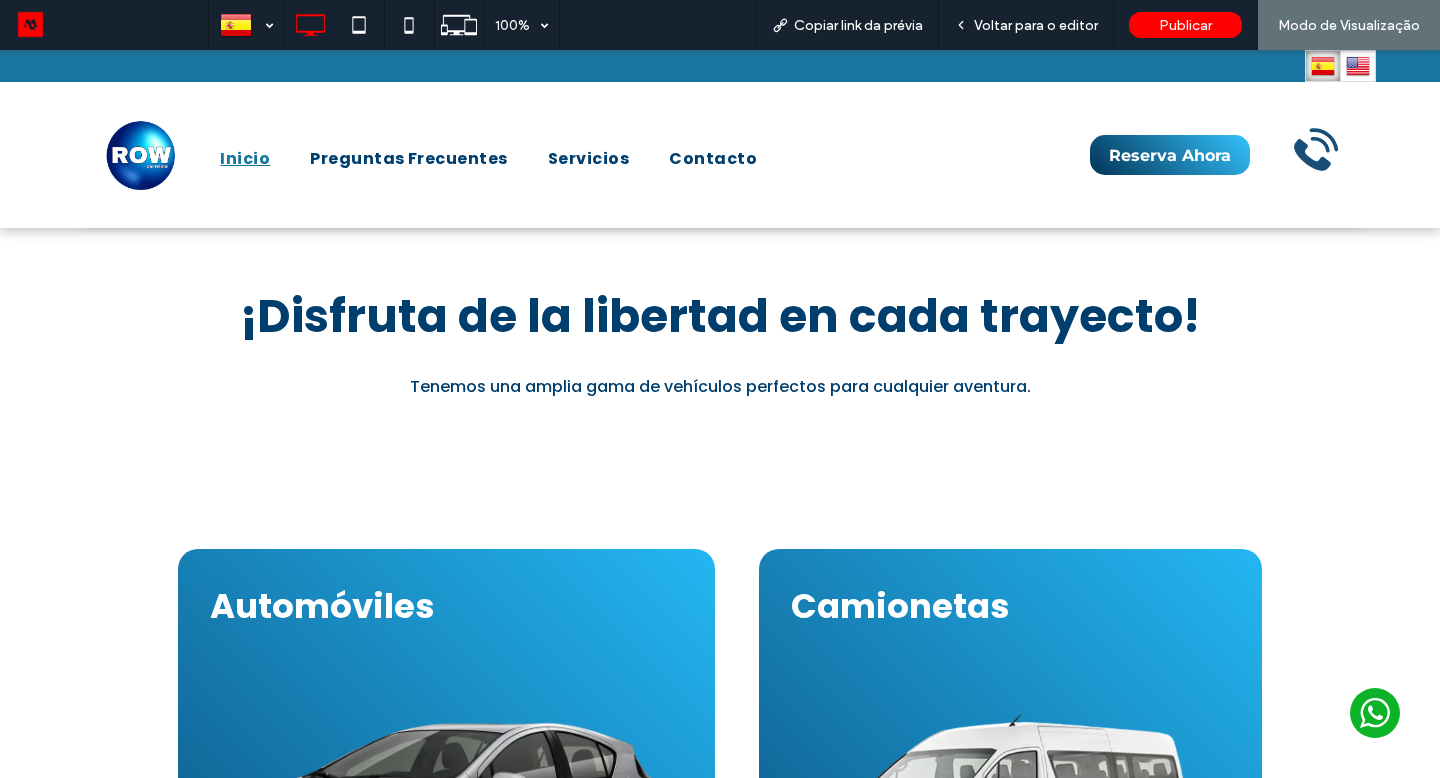 click on "Voltar para o editor" at bounding box center [1036, 25] 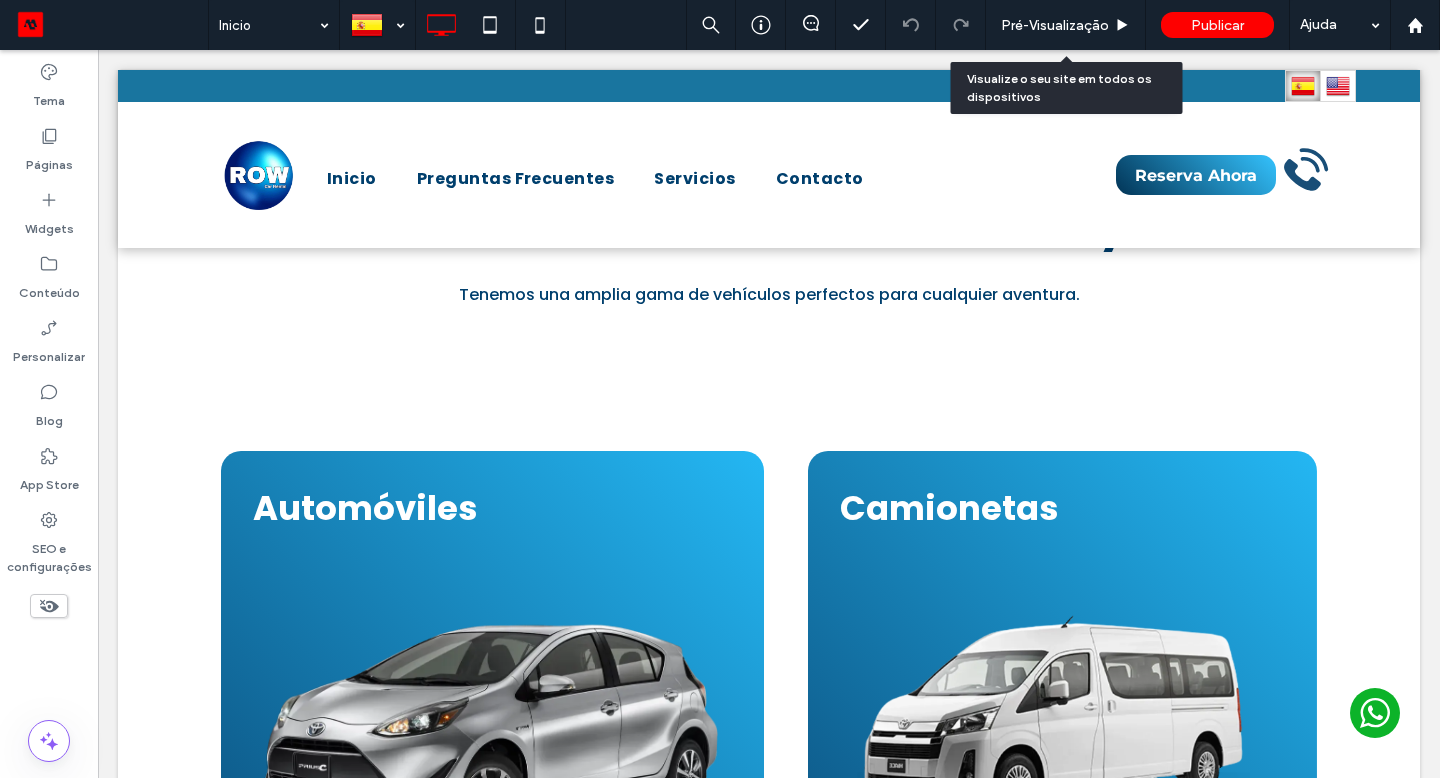 scroll, scrollTop: 1236, scrollLeft: 0, axis: vertical 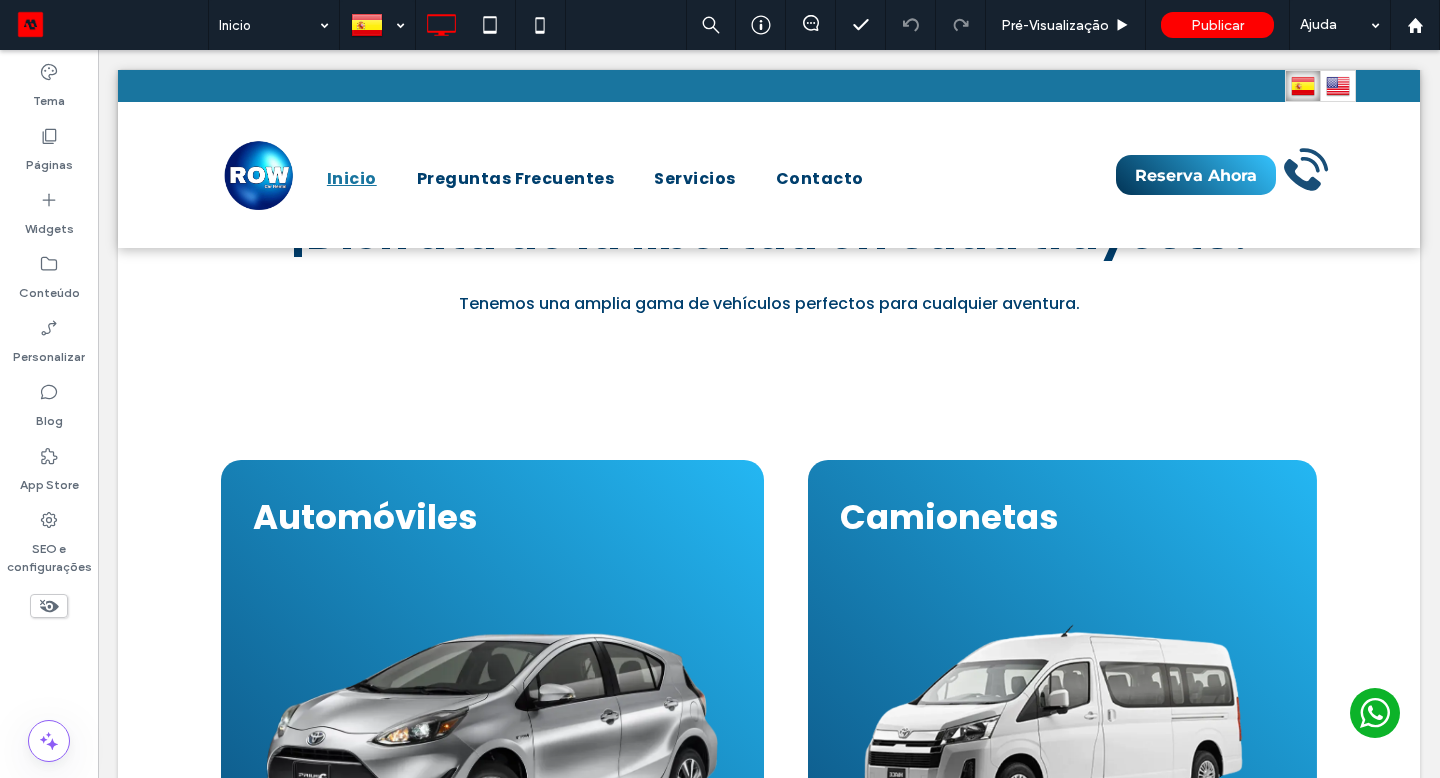 click on "Automóviles
Perfectos para viajes urbanos y de negocios.
Conoce más   >
Camionetas
Soluciones de transporte para grandes cargas.
Conoce más >
SUV
Espaciosas y cómodas, adecuadas para grupos.
Conoce más >
Autobuses
Soluciones de transporte para personal de trabajo.
Conoce más >
Seção Clique para editar no Modo Flex + Adicionar seção" at bounding box center [769, 975] 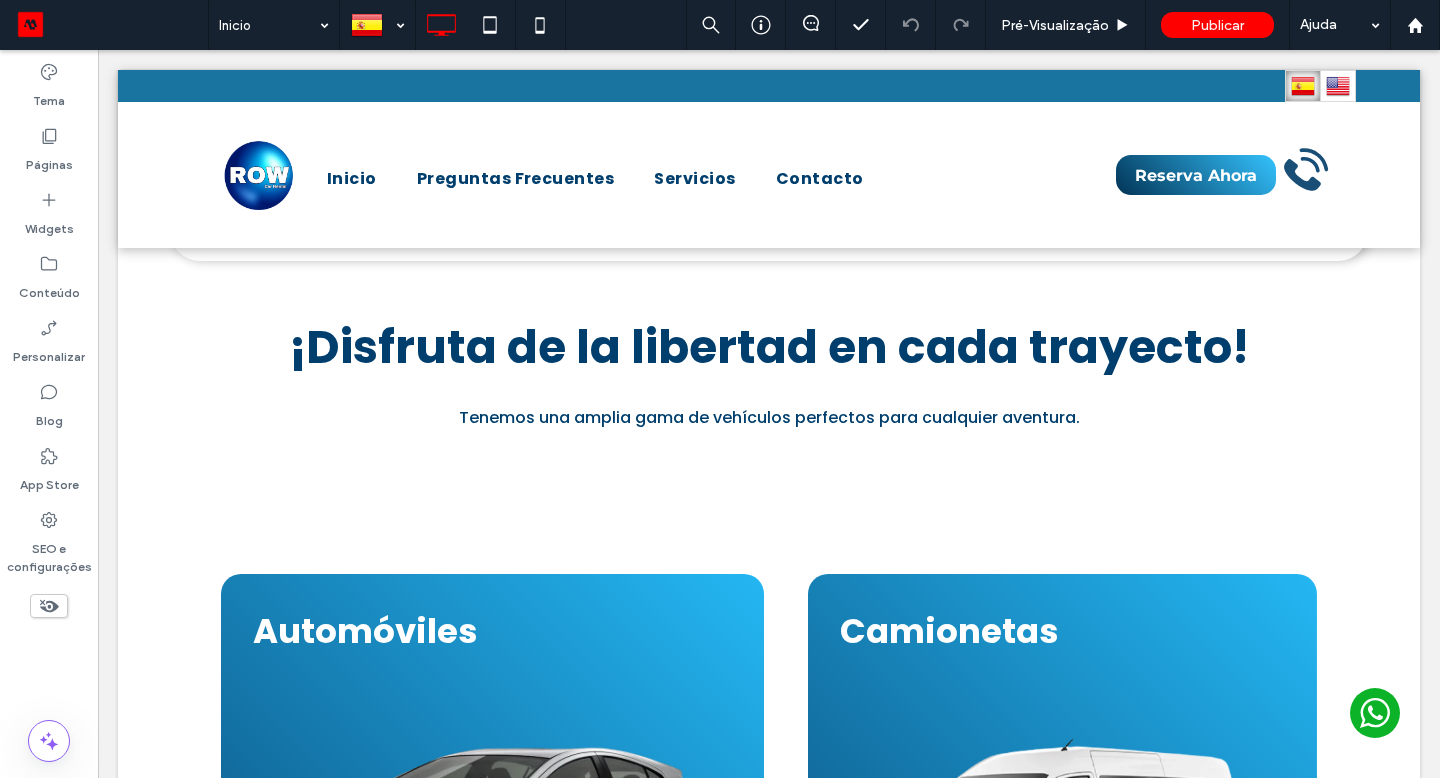 scroll, scrollTop: 1045, scrollLeft: 0, axis: vertical 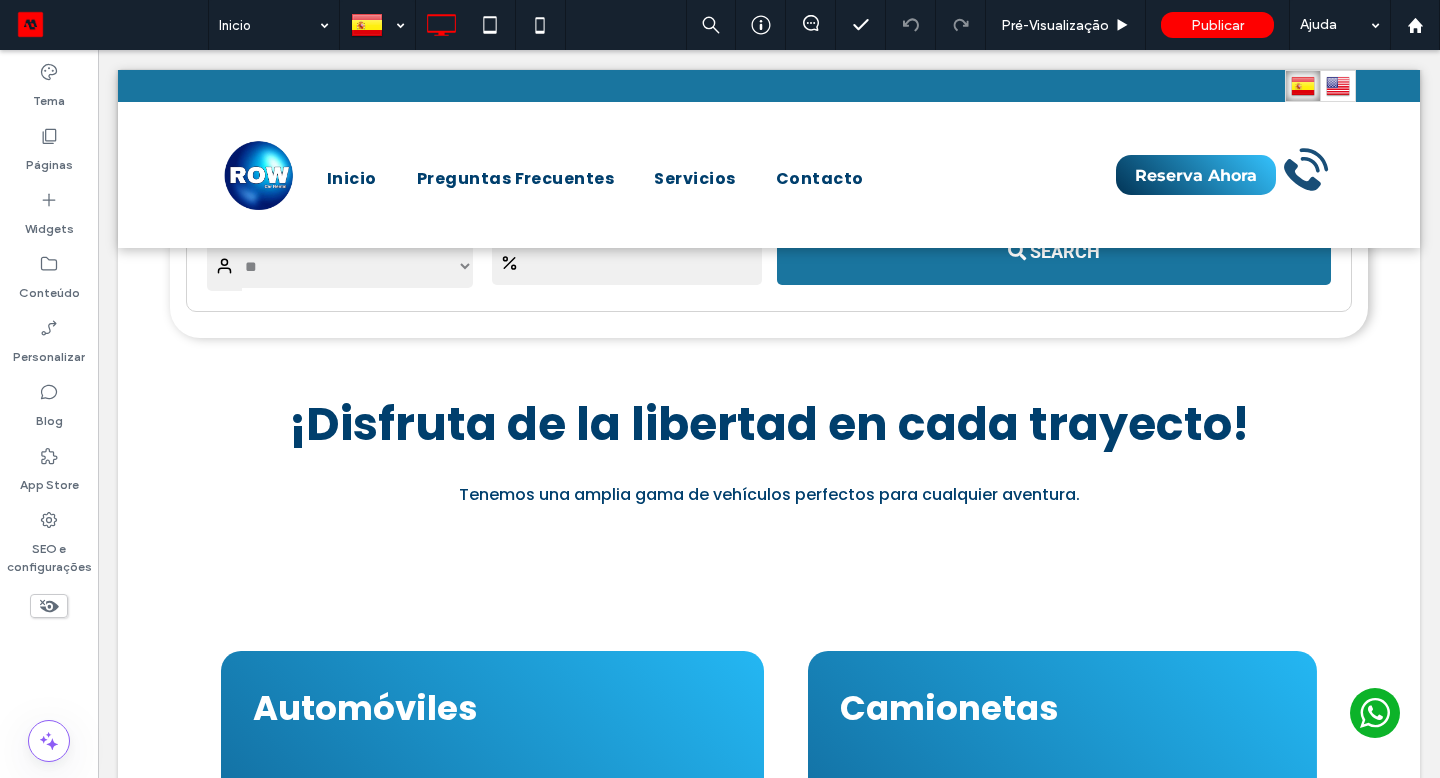 click on "+ Adicionar seção" at bounding box center (769, 390) 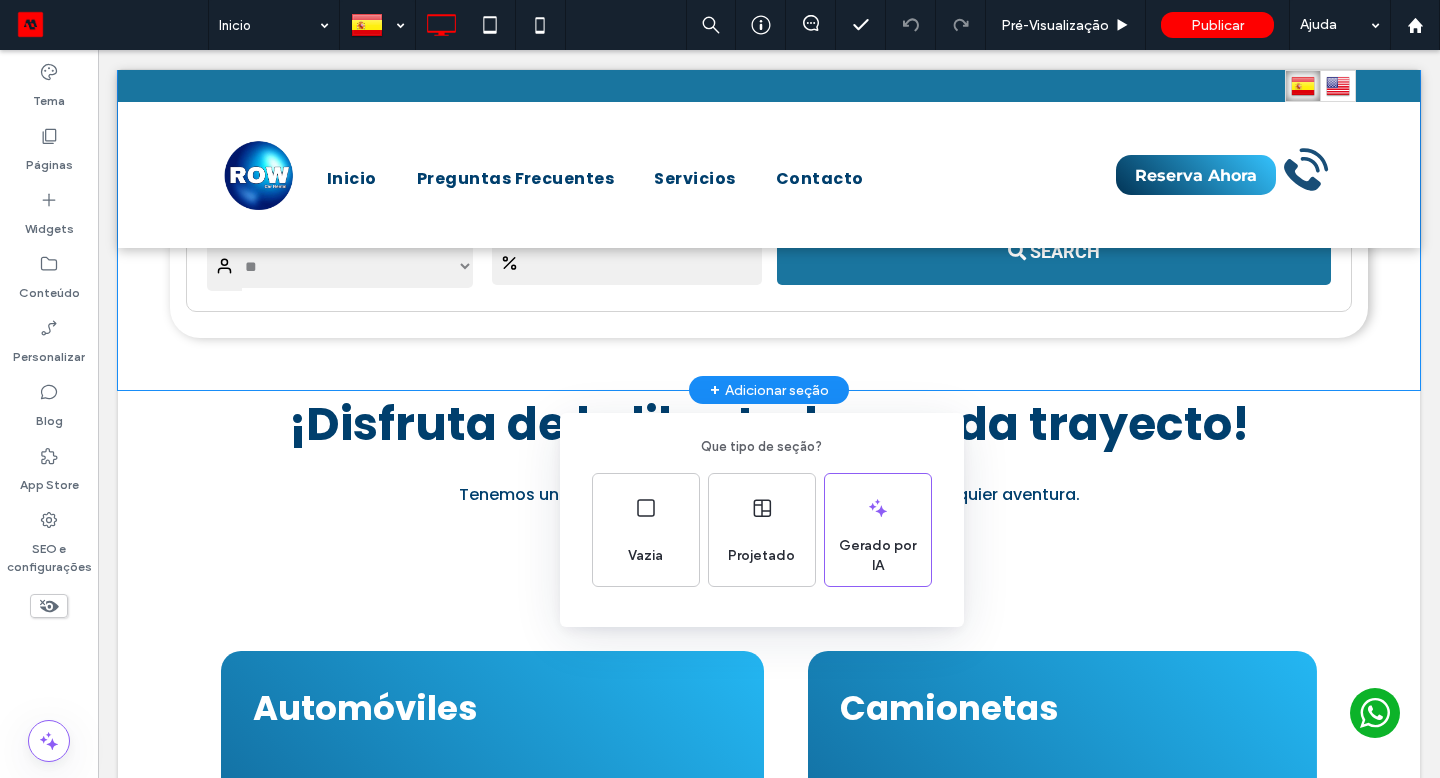 click on "Projetado" at bounding box center (761, 556) 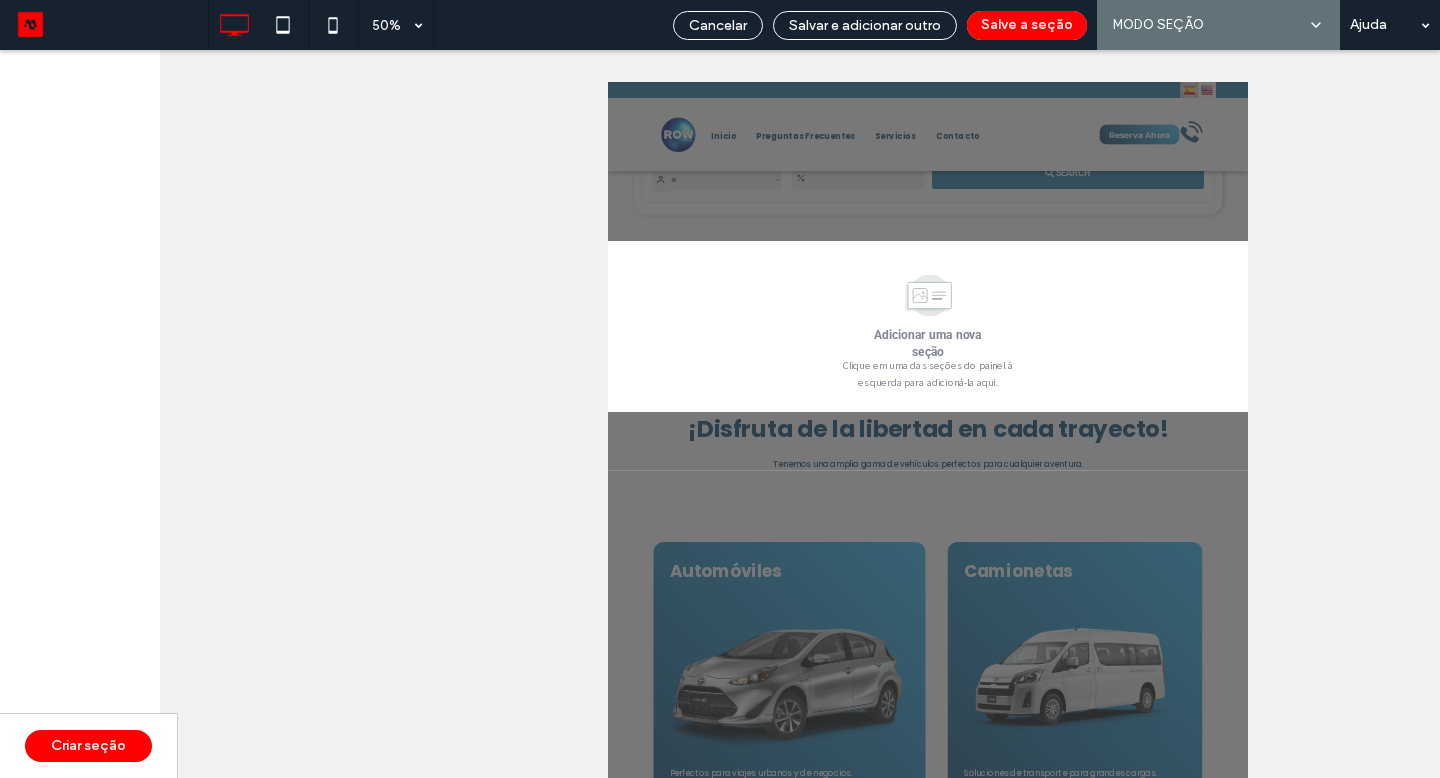 scroll, scrollTop: 1034, scrollLeft: 0, axis: vertical 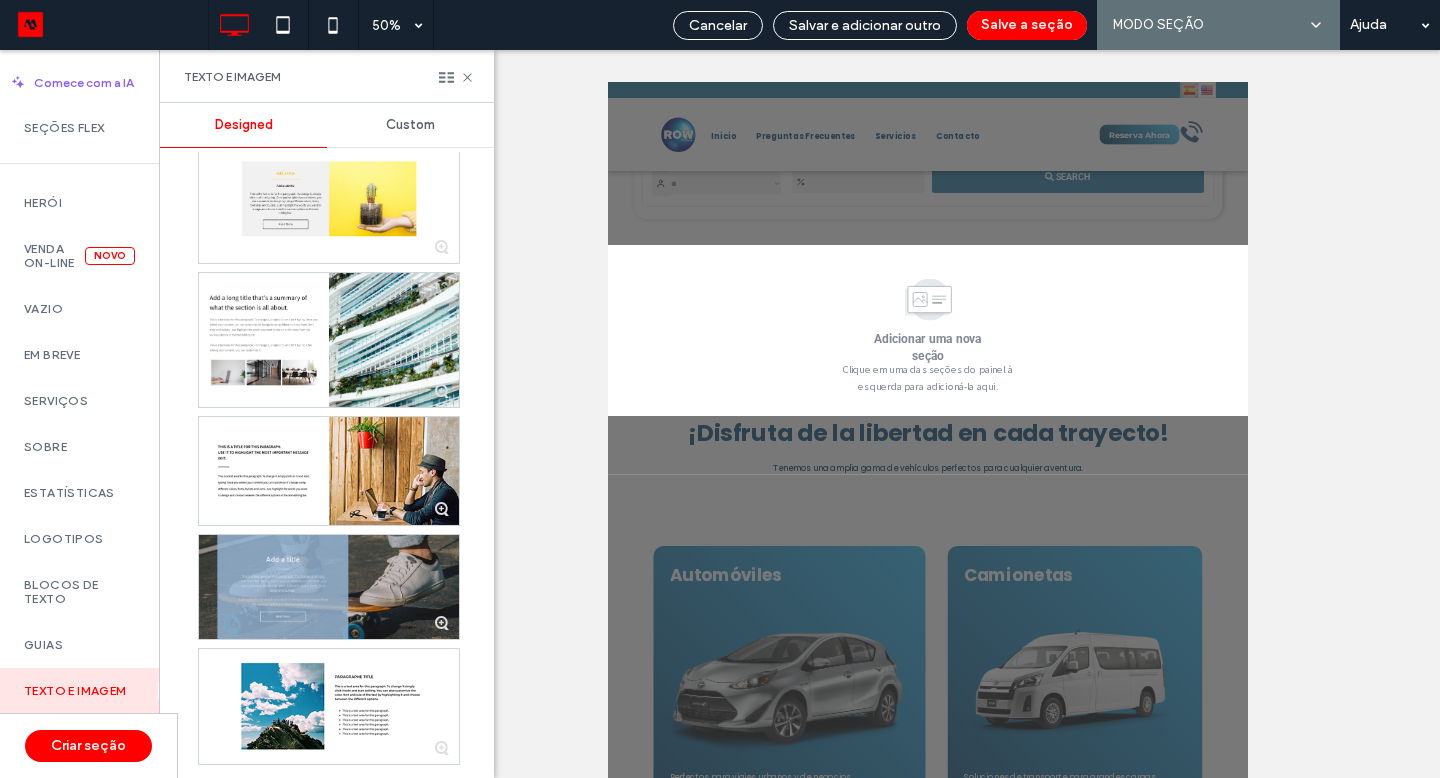 click 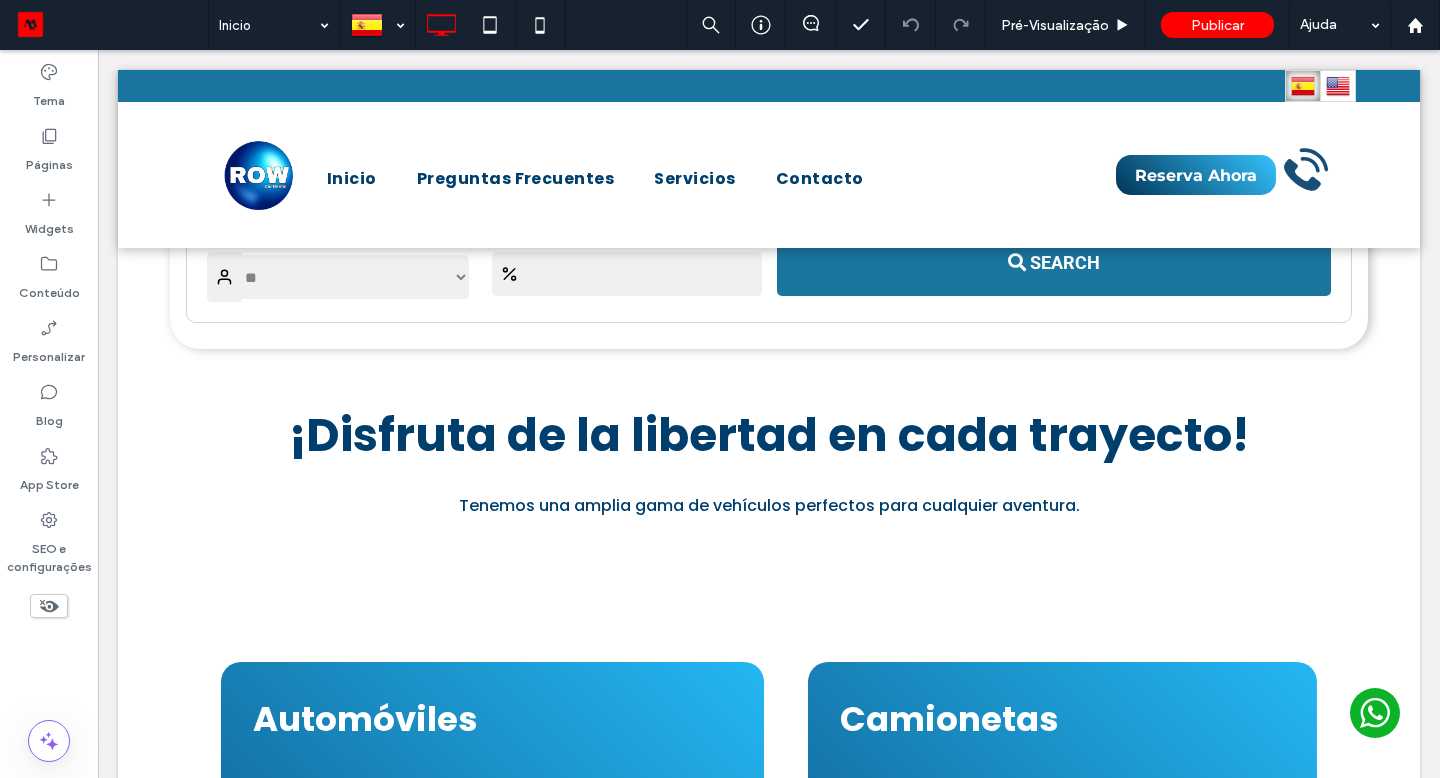 scroll, scrollTop: 1039, scrollLeft: 0, axis: vertical 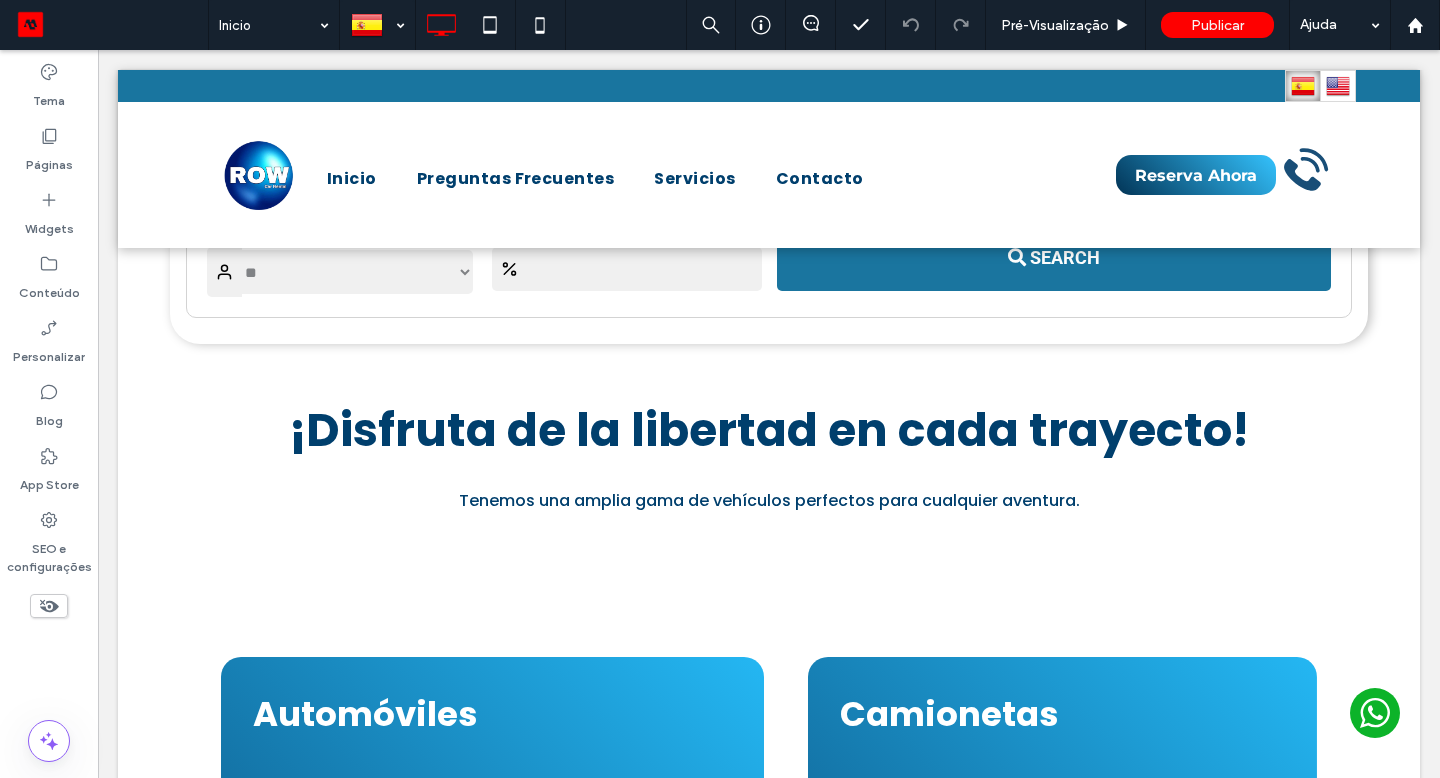 click on "Automóviles
Perfectos para viajes urbanos y de negocios.
Conoce más   >
Camionetas
Soluciones de transporte para grandes cargas.
Conoce más >
SUV
Espaciosas y cómodas, adecuadas para grupos.
Conoce más >
Autobuses
Soluciones de transporte para personal de trabajo.
Conoce más >
Seção Clique para editar no Modo Flex + Adicionar seção" at bounding box center (769, 1172) 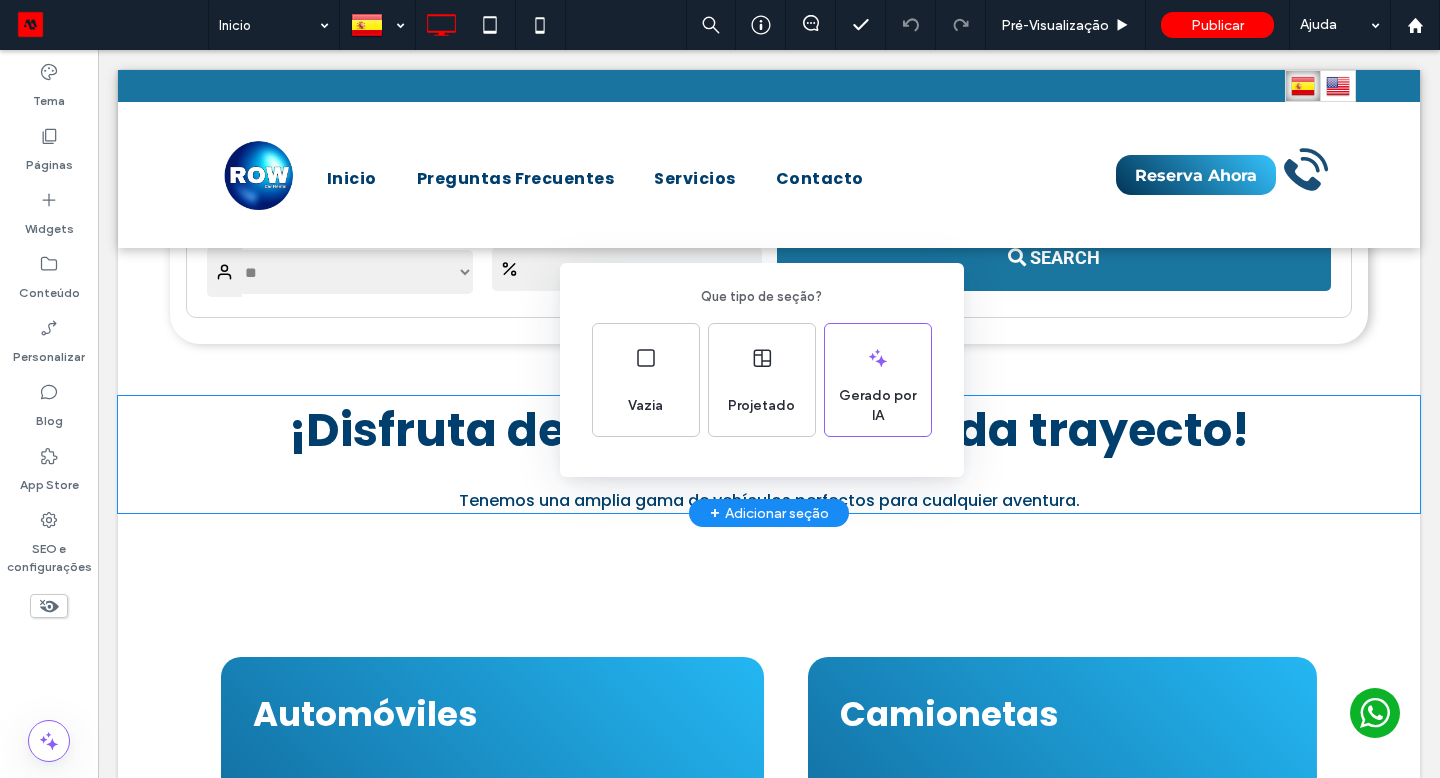 click on "Que tipo de seção? Vazia Projetado Gerado por IA" at bounding box center [720, 438] 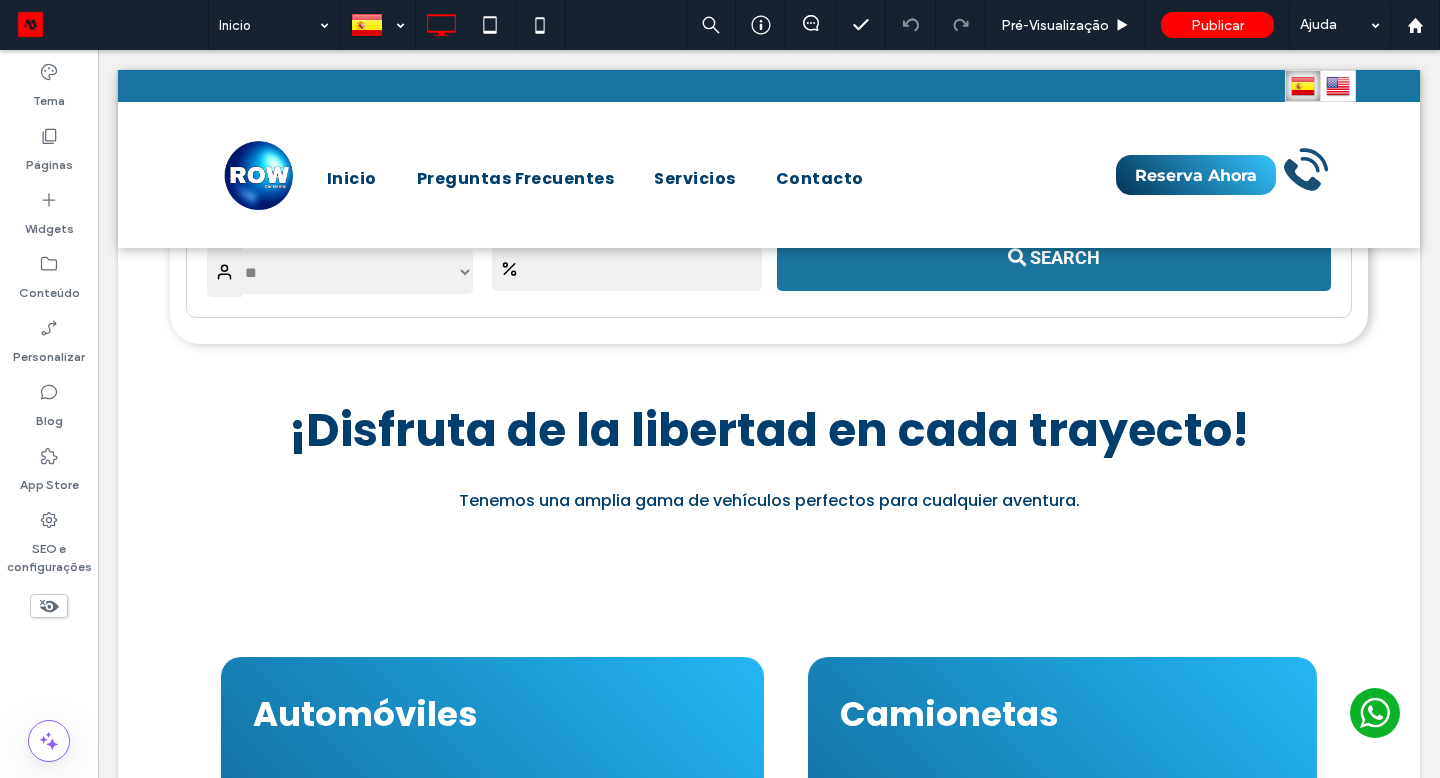 click on "Clique para editar no Modo Flex" at bounding box center (769, 1172) 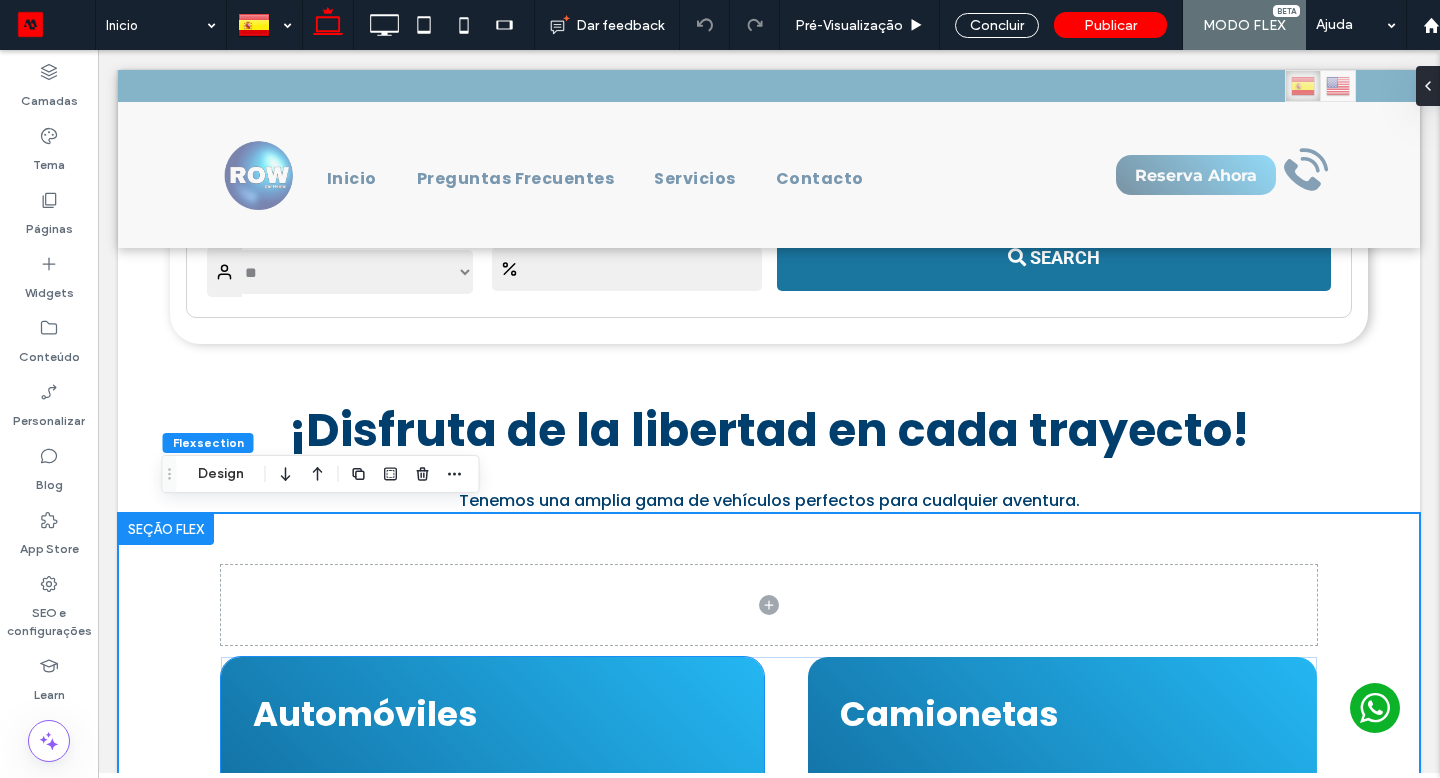 click on "Automóviles" at bounding box center (365, 714) 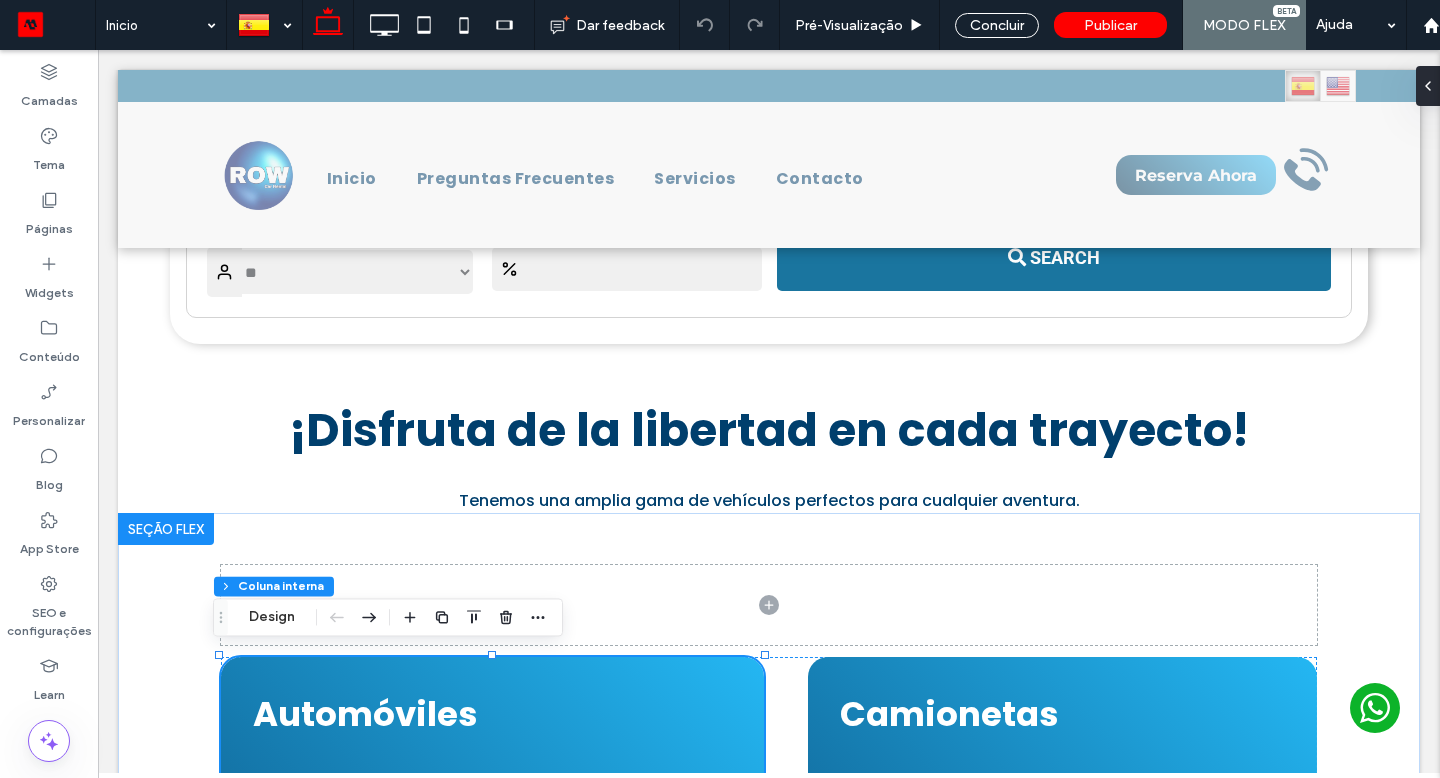 click on "Automóviles" at bounding box center [365, 714] 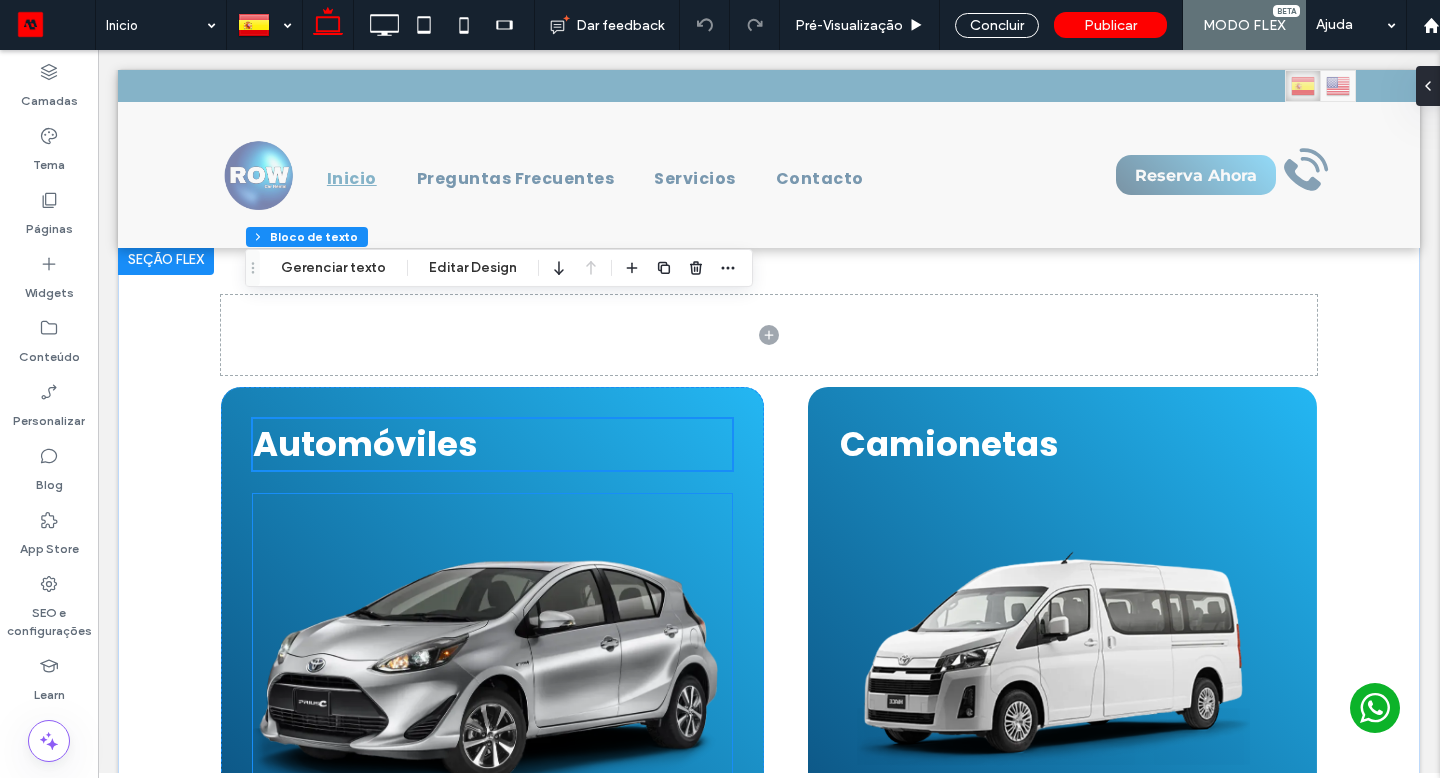 scroll, scrollTop: 1434, scrollLeft: 0, axis: vertical 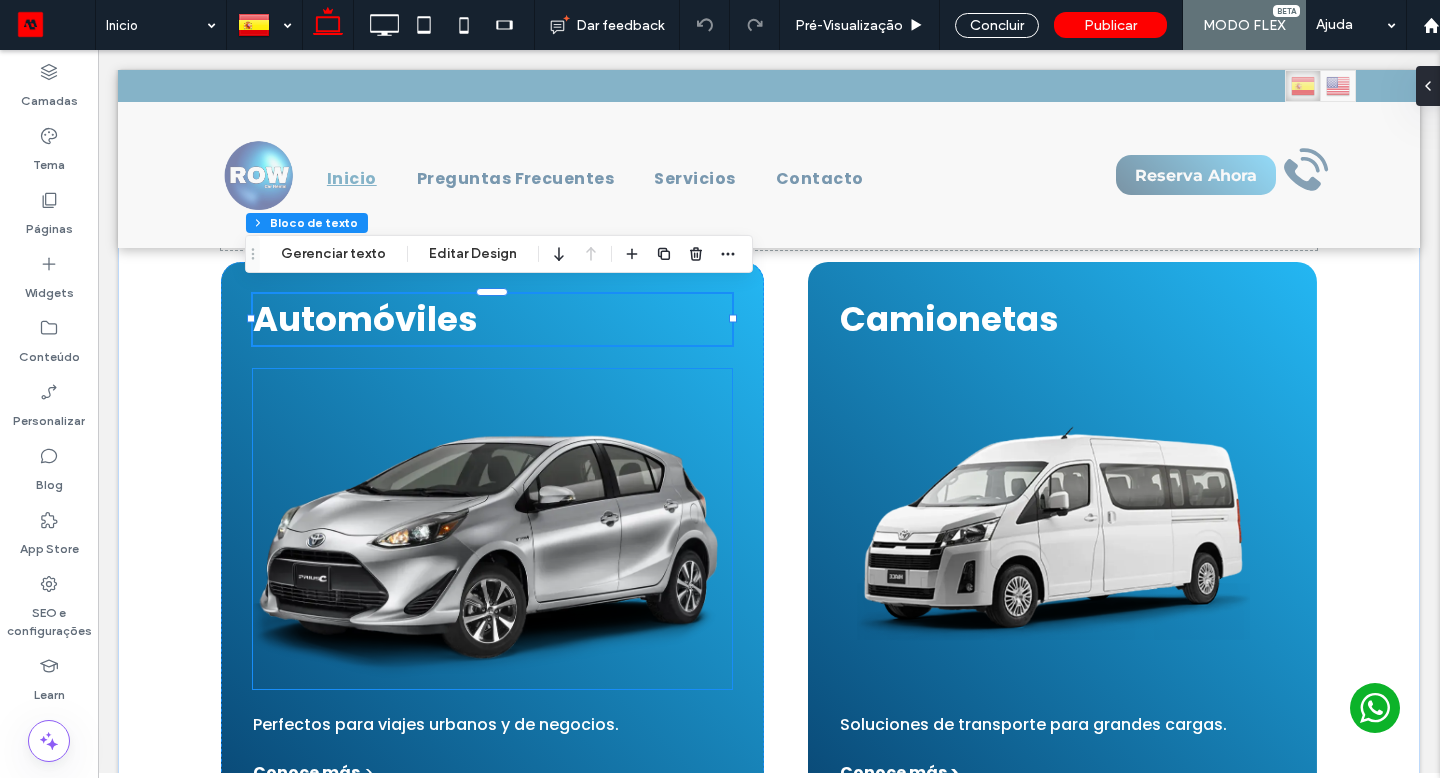 click at bounding box center [492, 529] 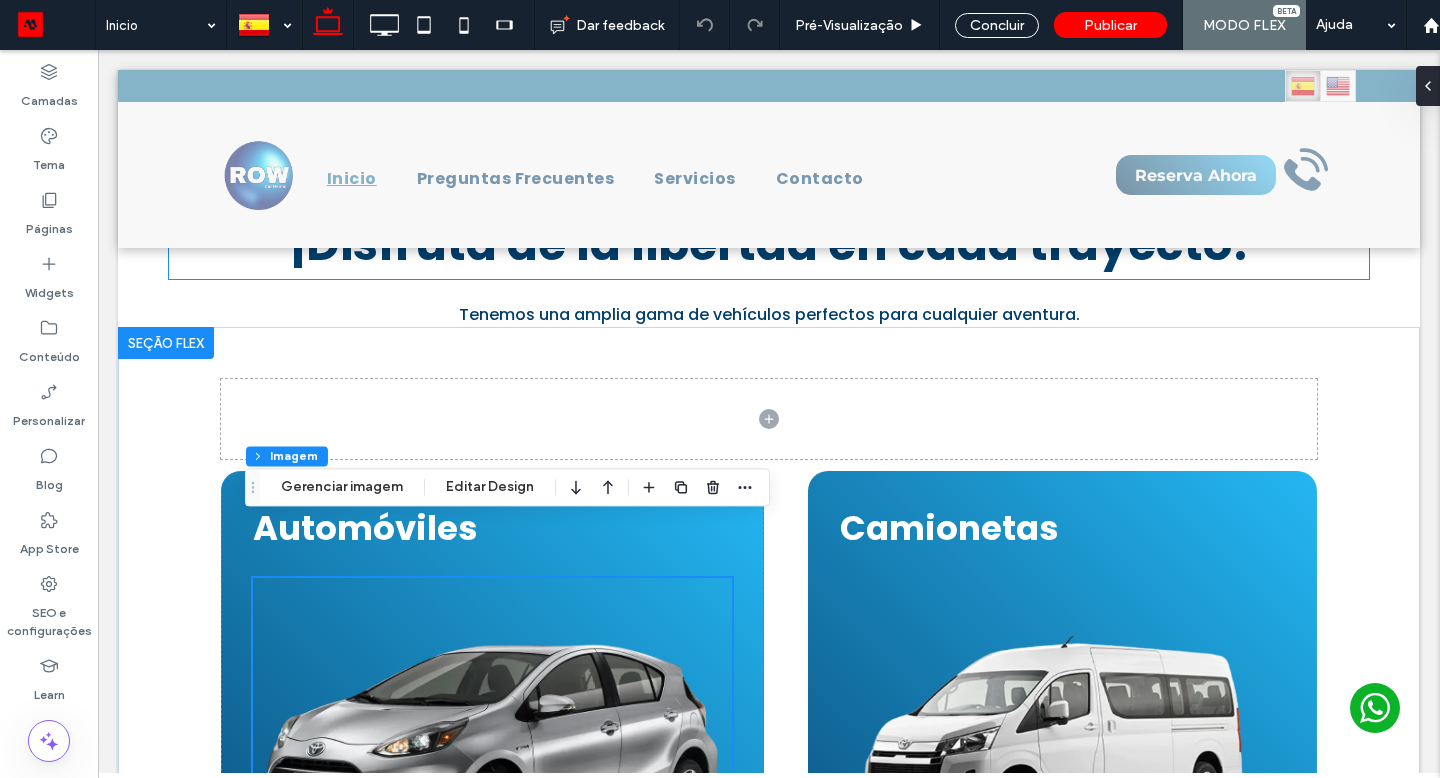 scroll, scrollTop: 1276, scrollLeft: 0, axis: vertical 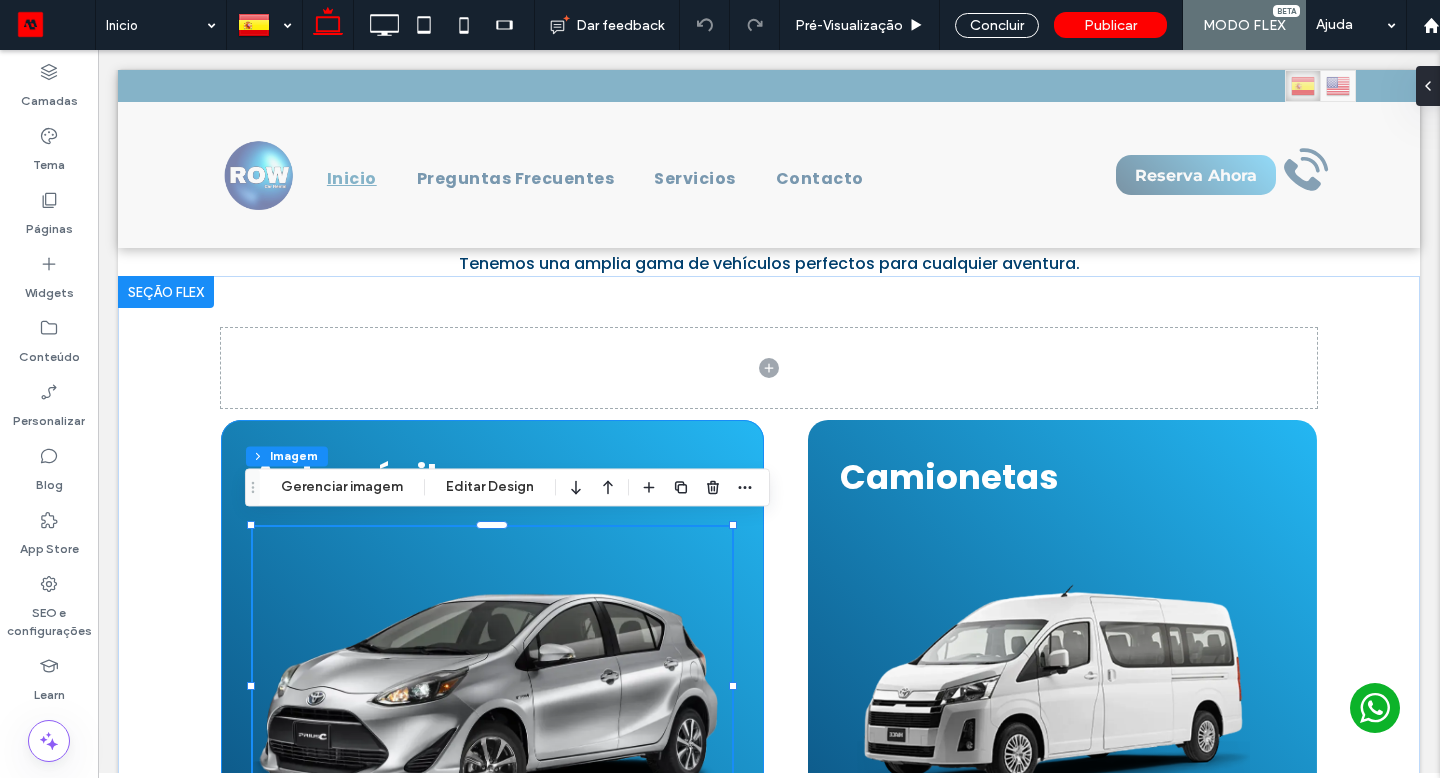 click on "Automóviles
Perfectos para viajes urbanos y de negocios.
Conoce más   >" at bounding box center [492, 697] 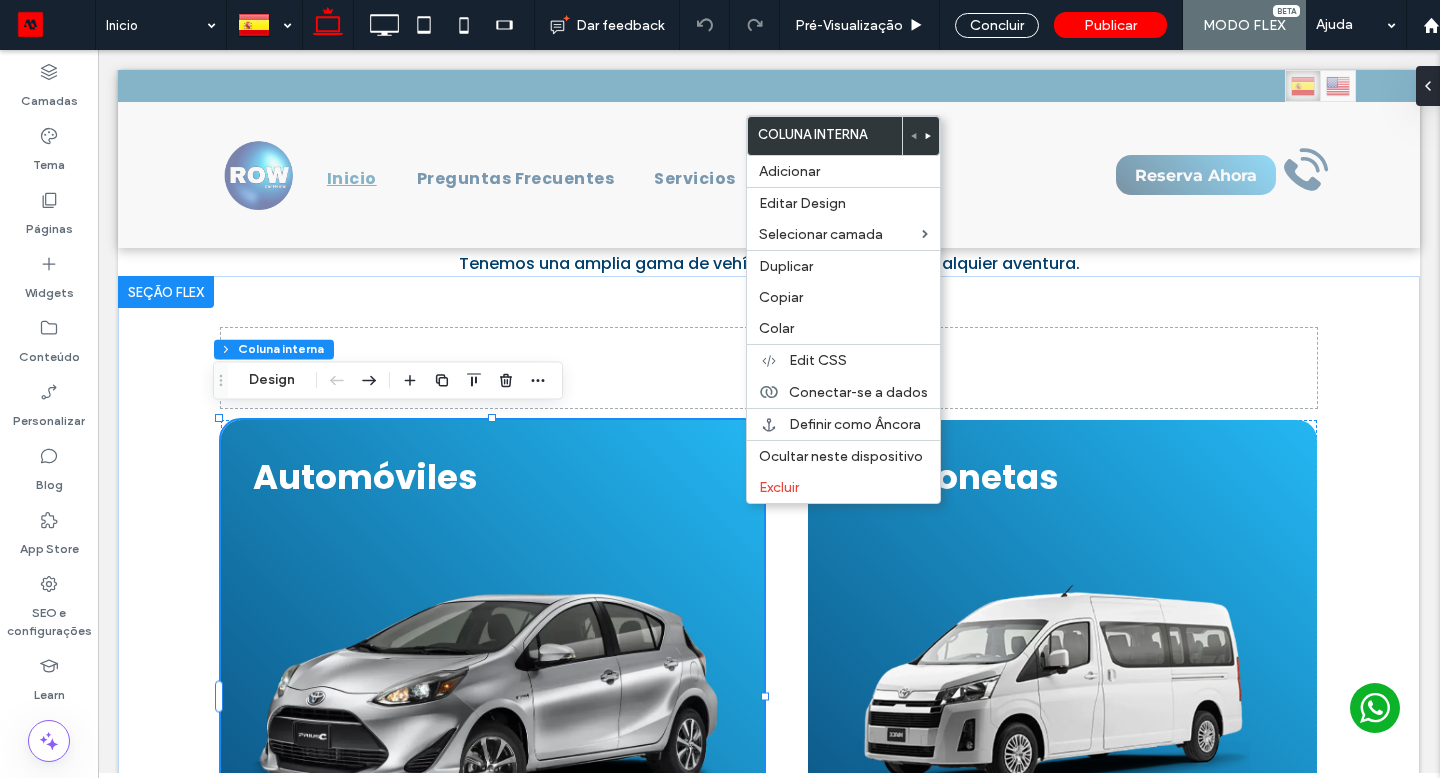 click on "Copiar" at bounding box center [781, 297] 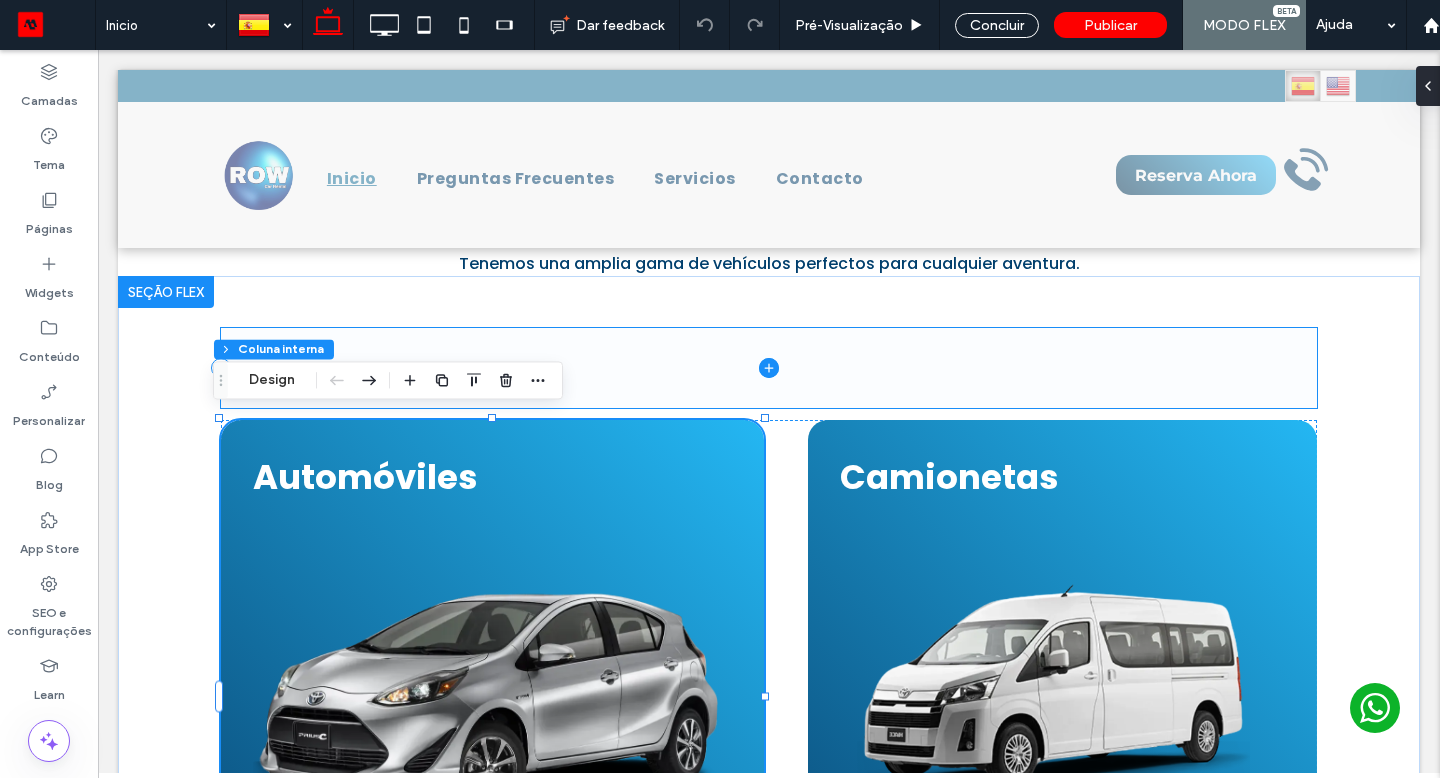 click at bounding box center (769, 368) 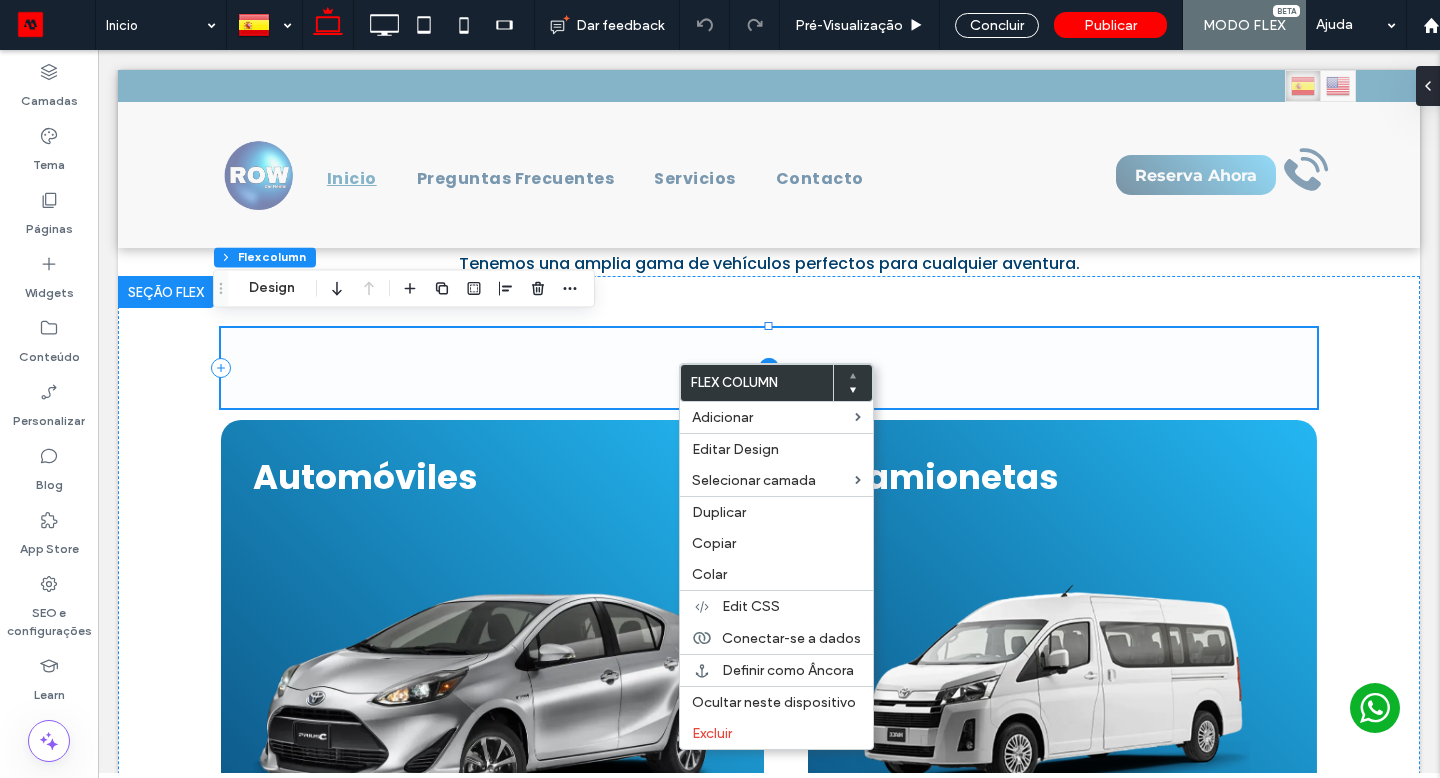drag, startPoint x: 756, startPoint y: 326, endPoint x: 677, endPoint y: 363, distance: 87.23531 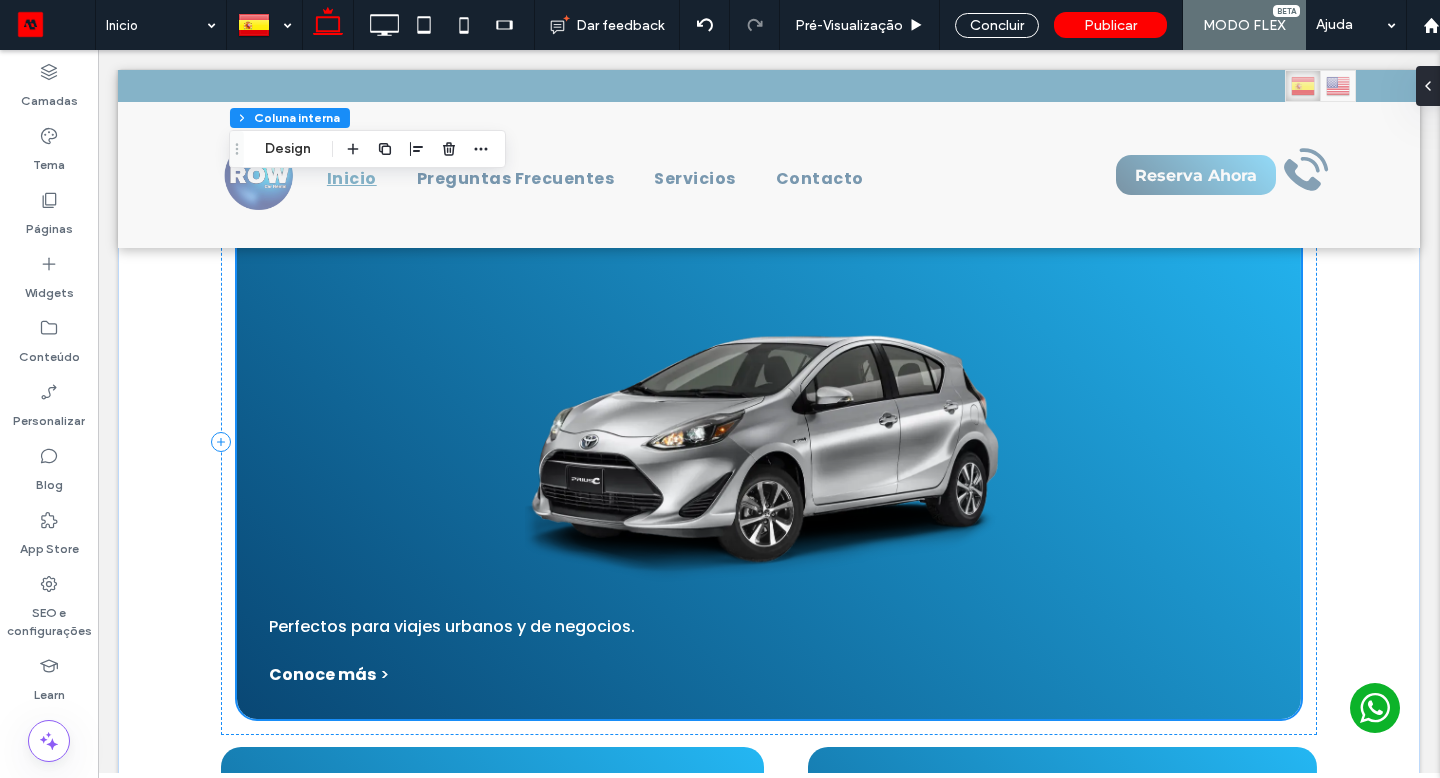 scroll, scrollTop: 1764, scrollLeft: 0, axis: vertical 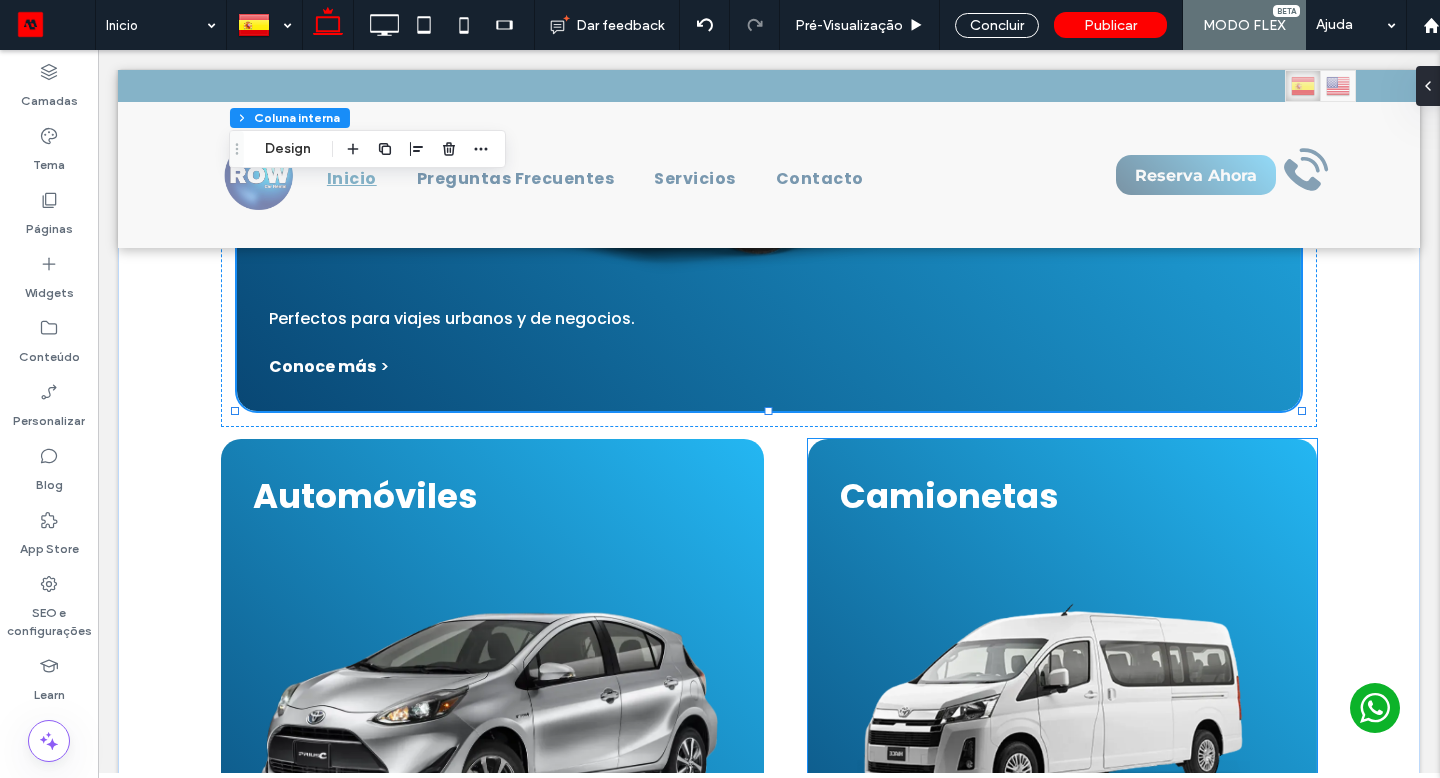 click at bounding box center (1062, 706) 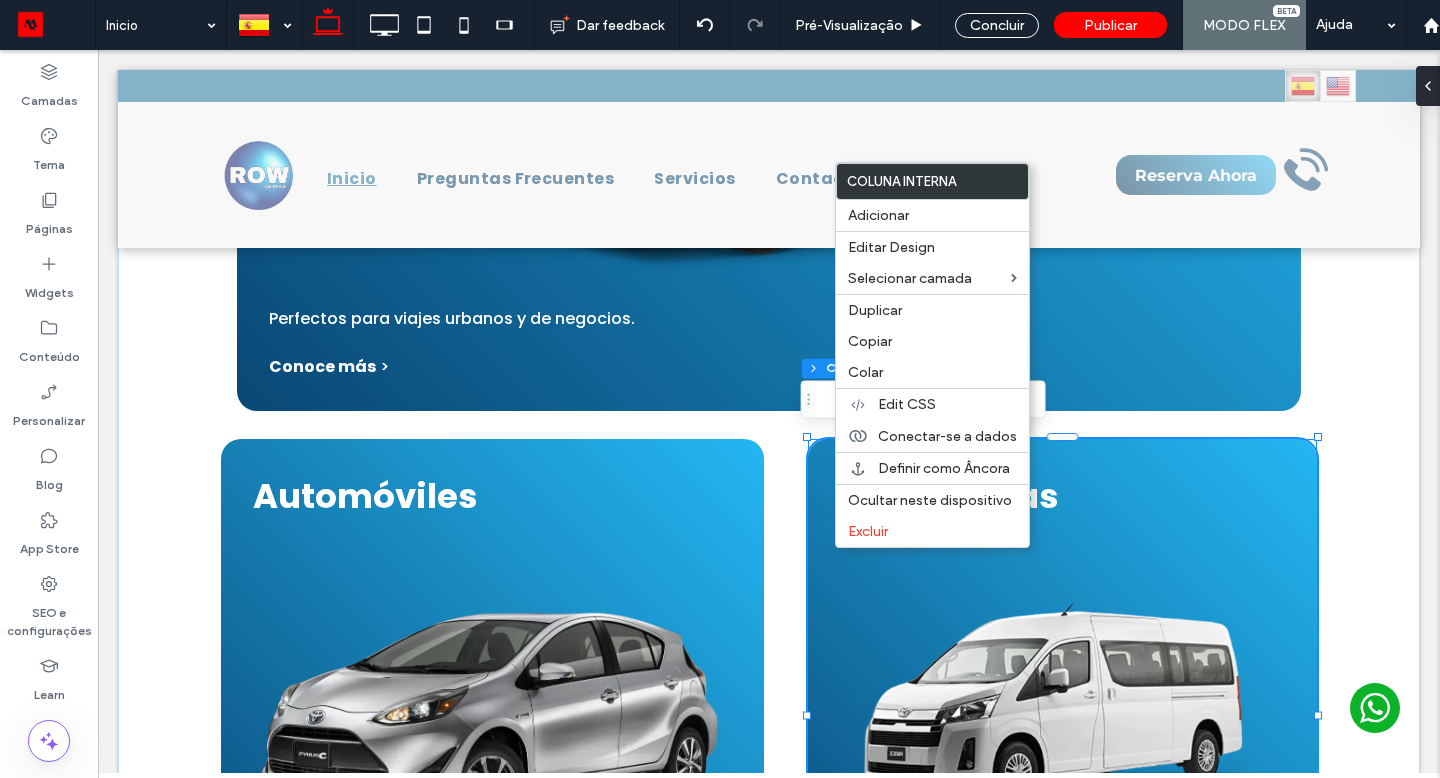 click on "Copiar" at bounding box center (932, 341) 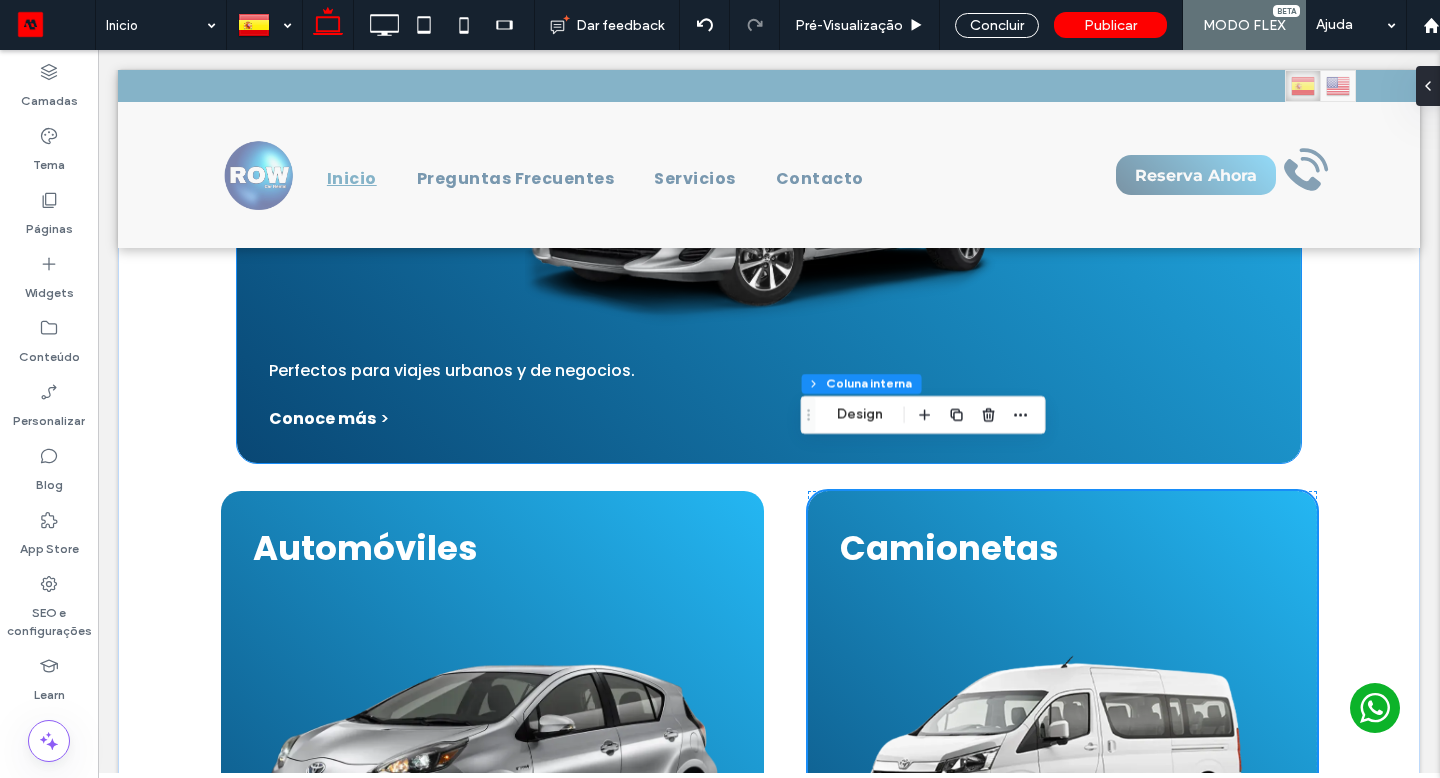 scroll, scrollTop: 1593, scrollLeft: 0, axis: vertical 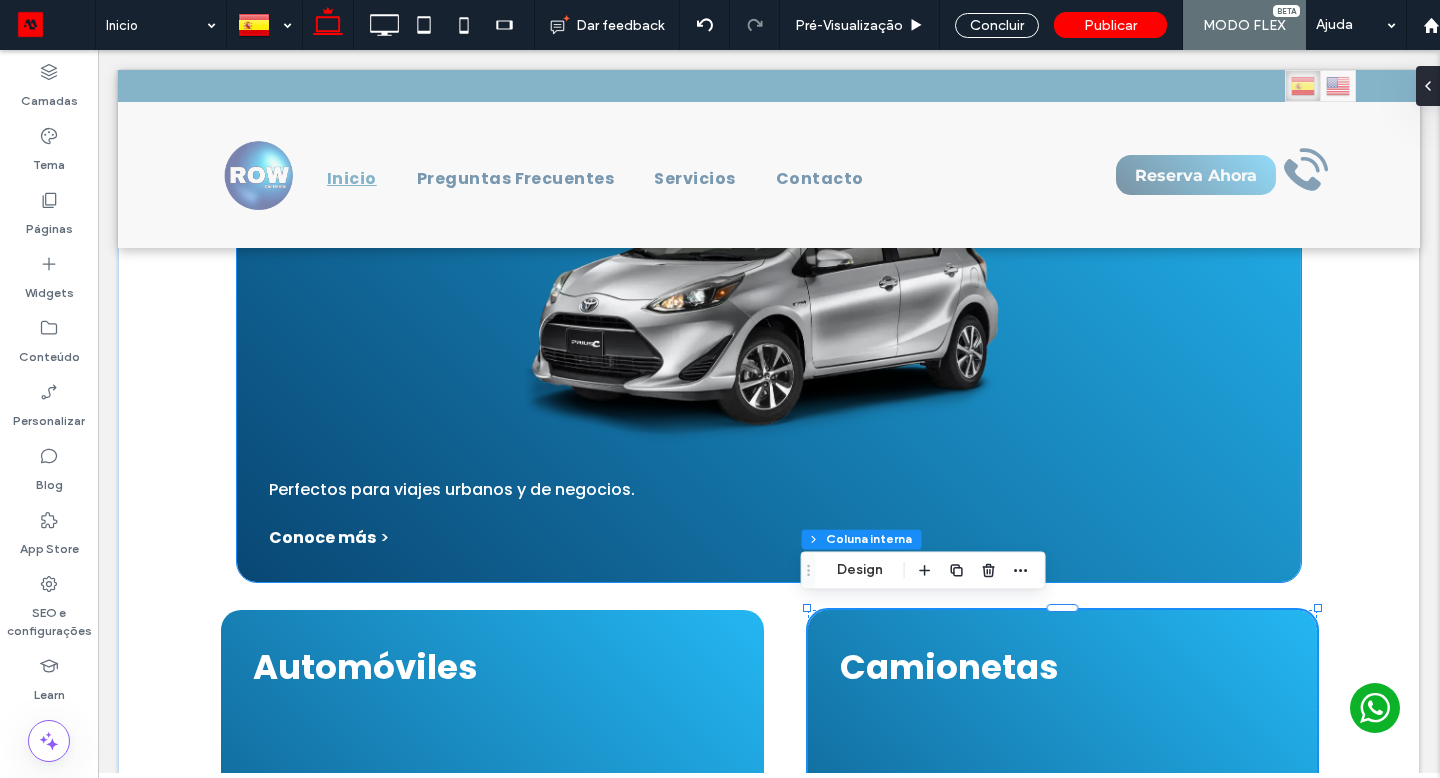 click on "Automóviles
Perfectos para viajes urbanos y de negocios. Conoce más   >" at bounding box center [769, 304] 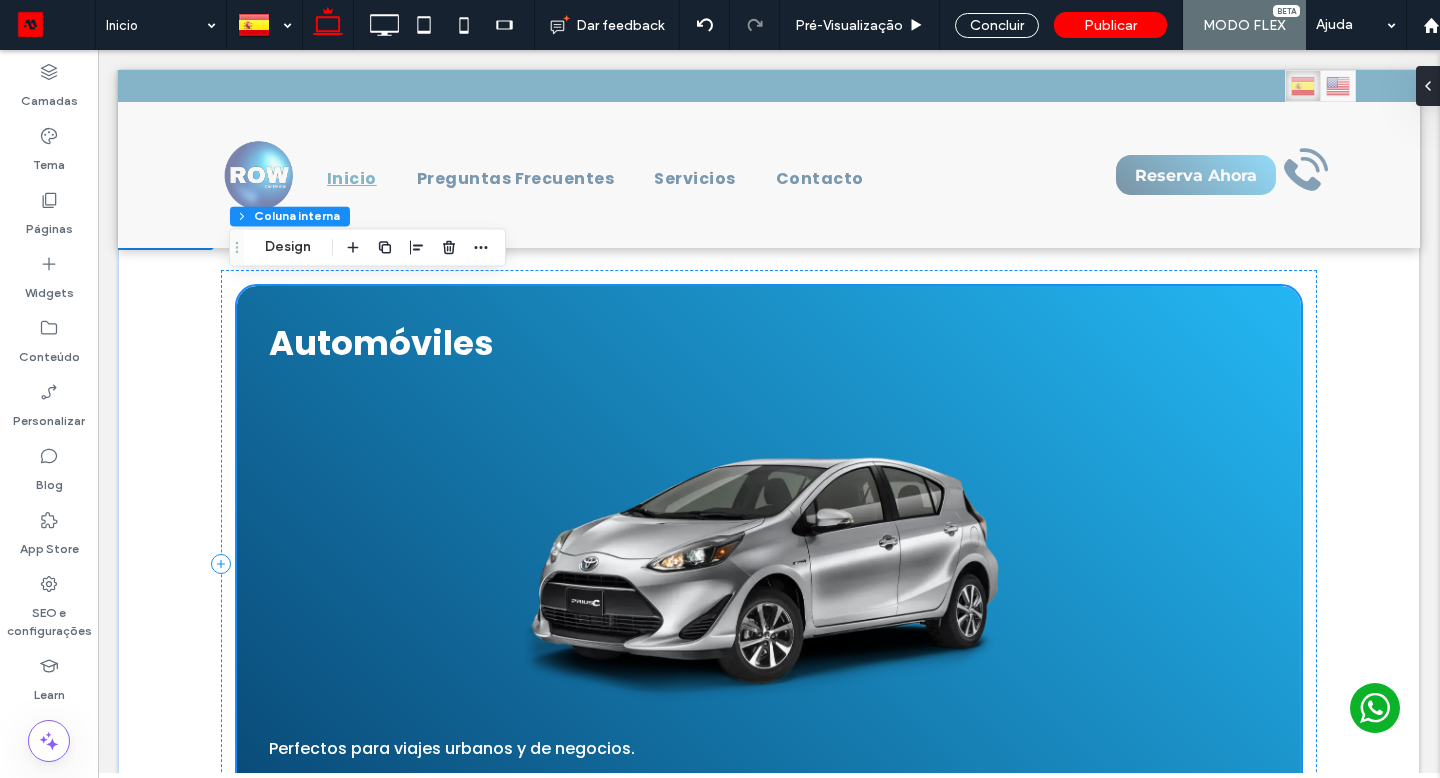 scroll, scrollTop: 1333, scrollLeft: 0, axis: vertical 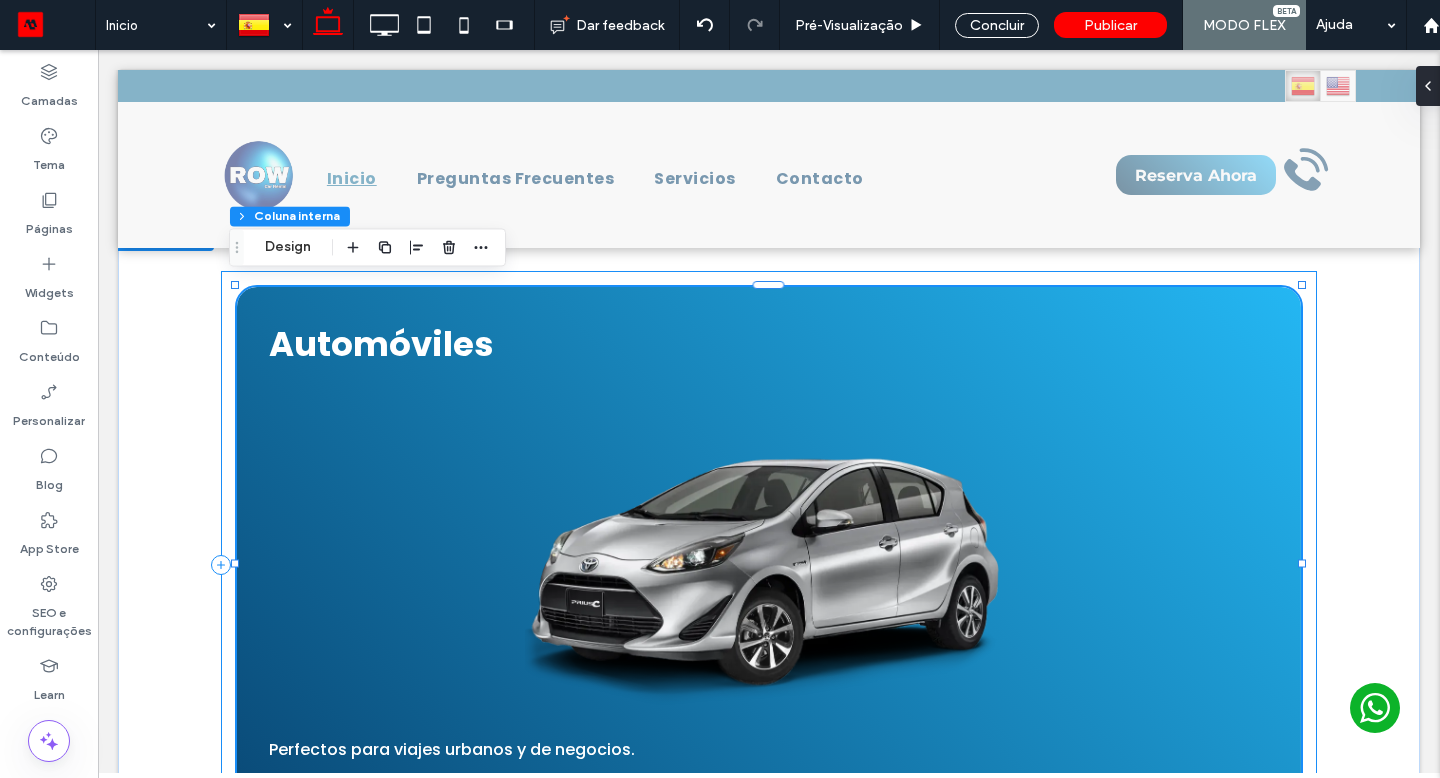 click on "Automóviles
Perfectos para viajes urbanos y de negocios. Conoce más   >" at bounding box center [769, 564] 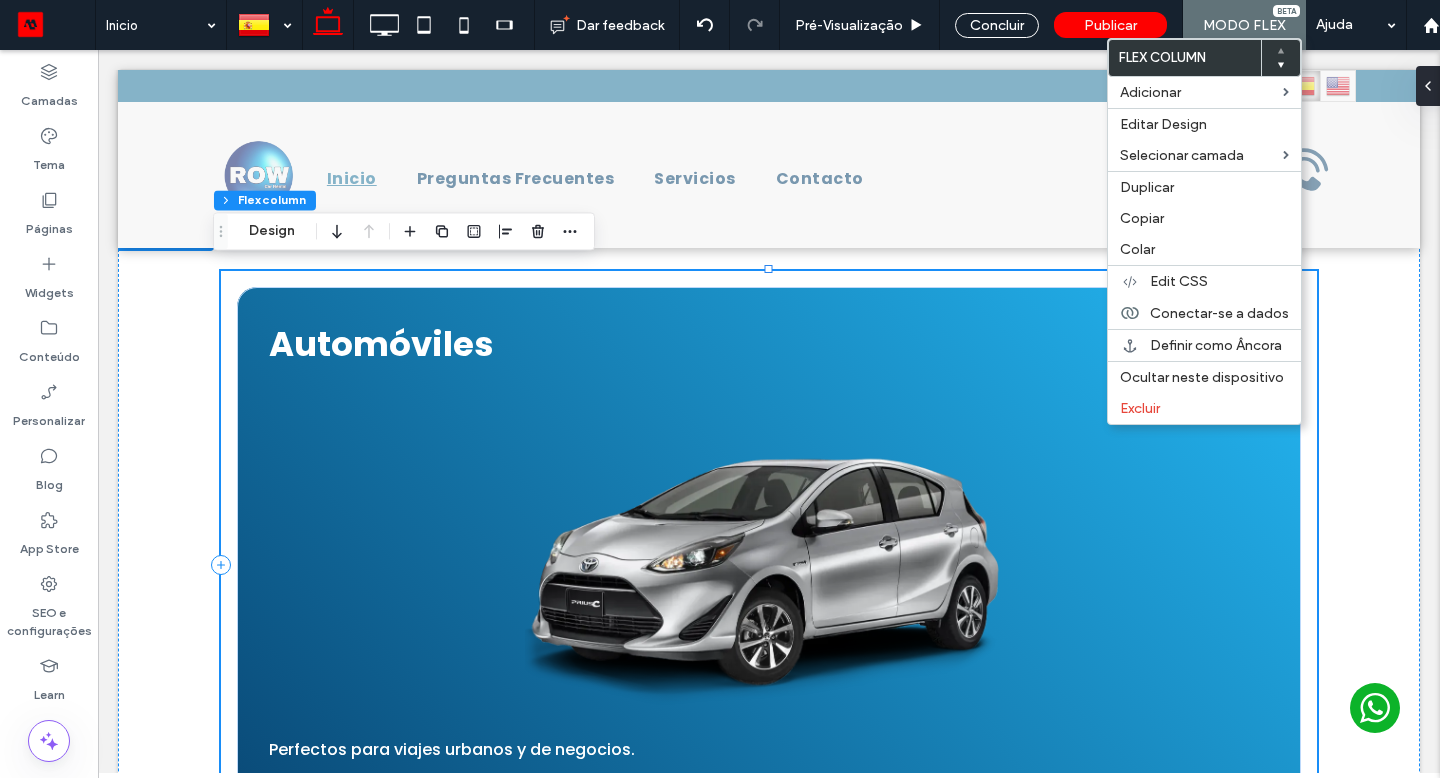 drag, startPoint x: 677, startPoint y: 363, endPoint x: 1297, endPoint y: 425, distance: 623.0923 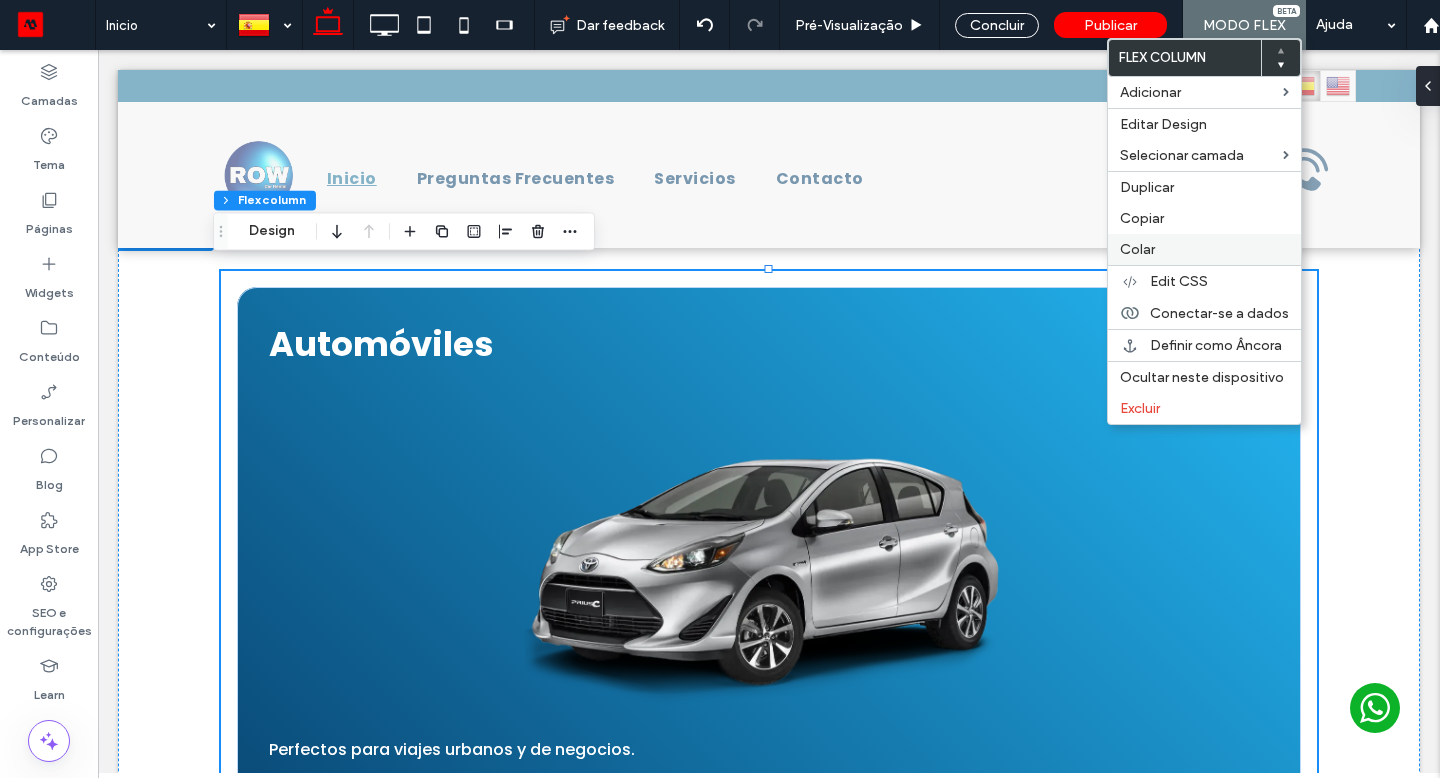 drag, startPoint x: 1199, startPoint y: 375, endPoint x: 1135, endPoint y: 255, distance: 136 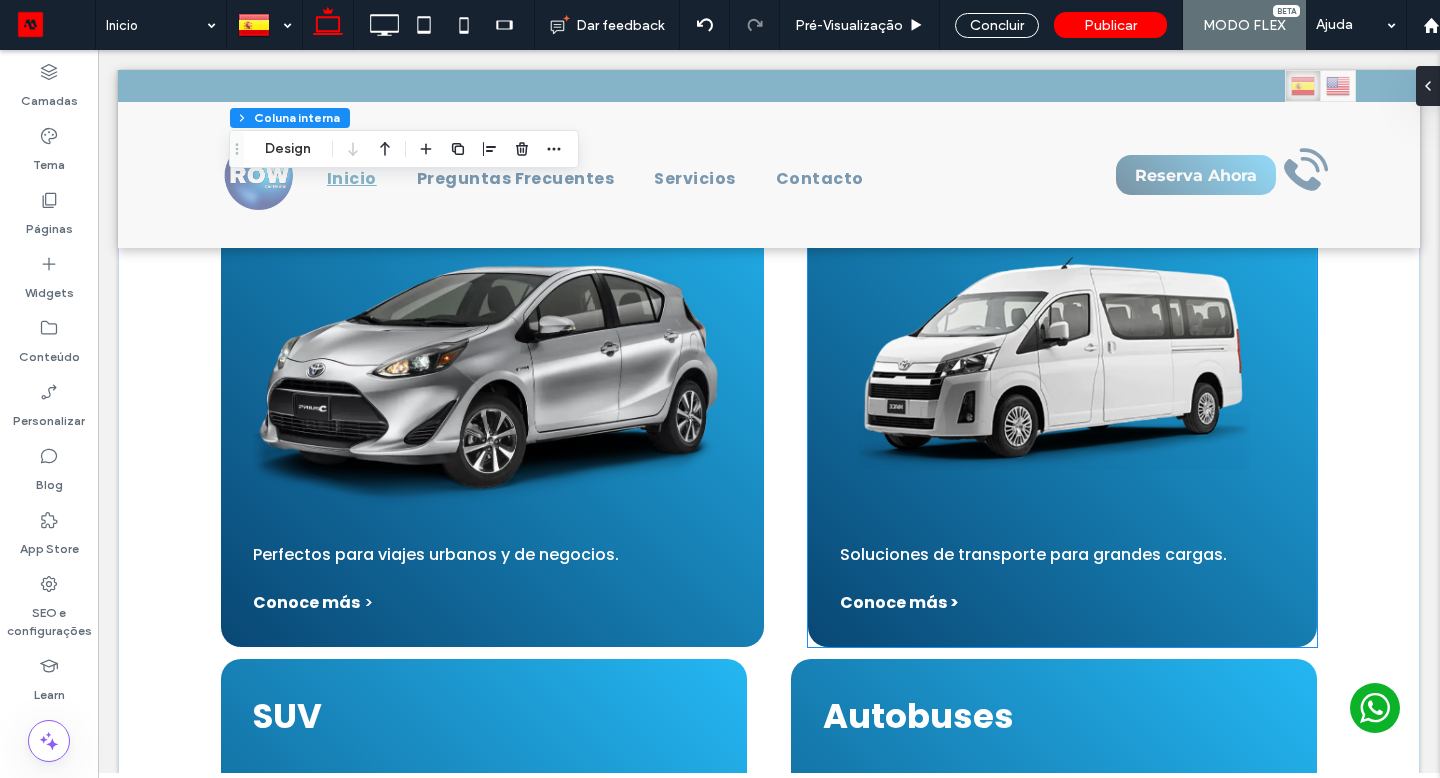 scroll, scrollTop: 2784, scrollLeft: 0, axis: vertical 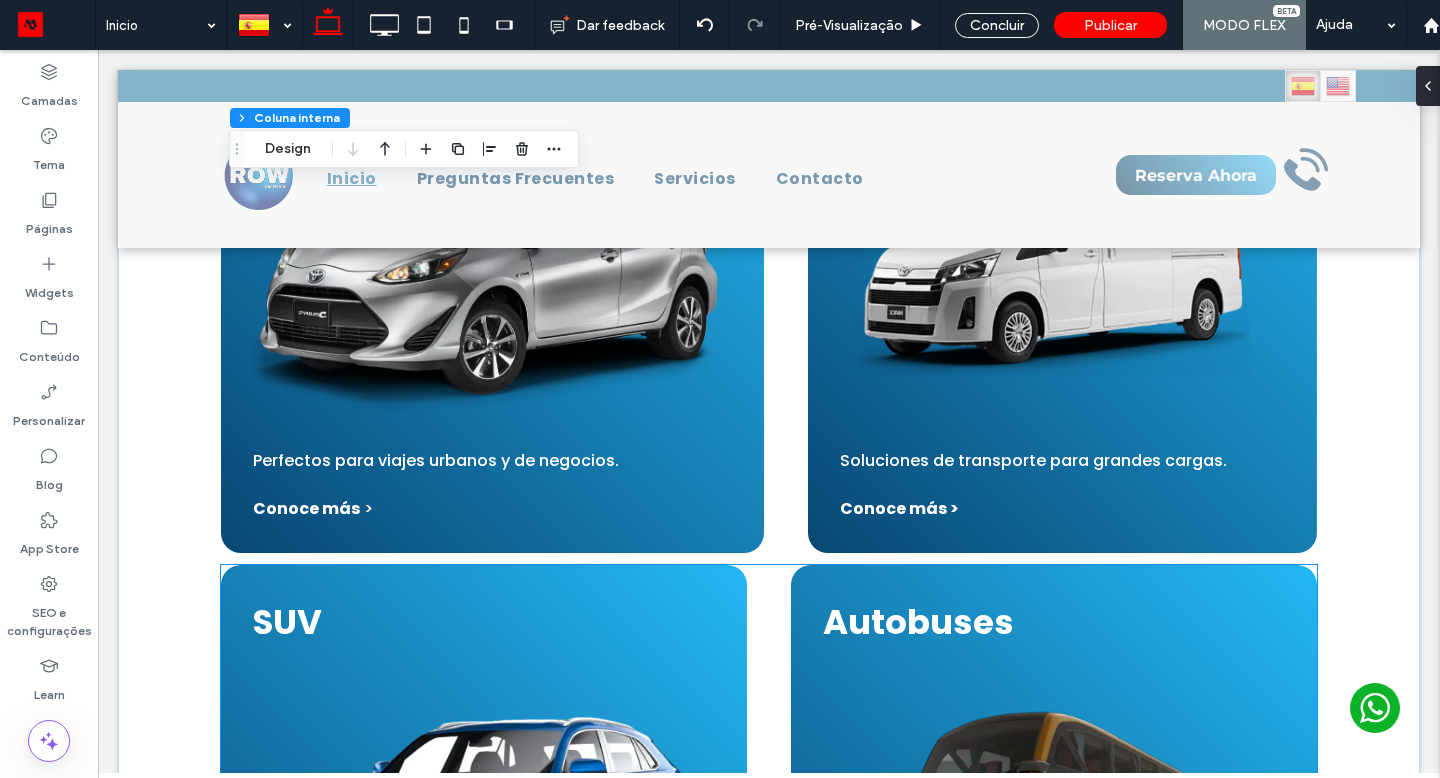 click on "SUV
Espaciosas y cómodas, adecuadas para grupos.
Conoce más >" at bounding box center (484, 842) 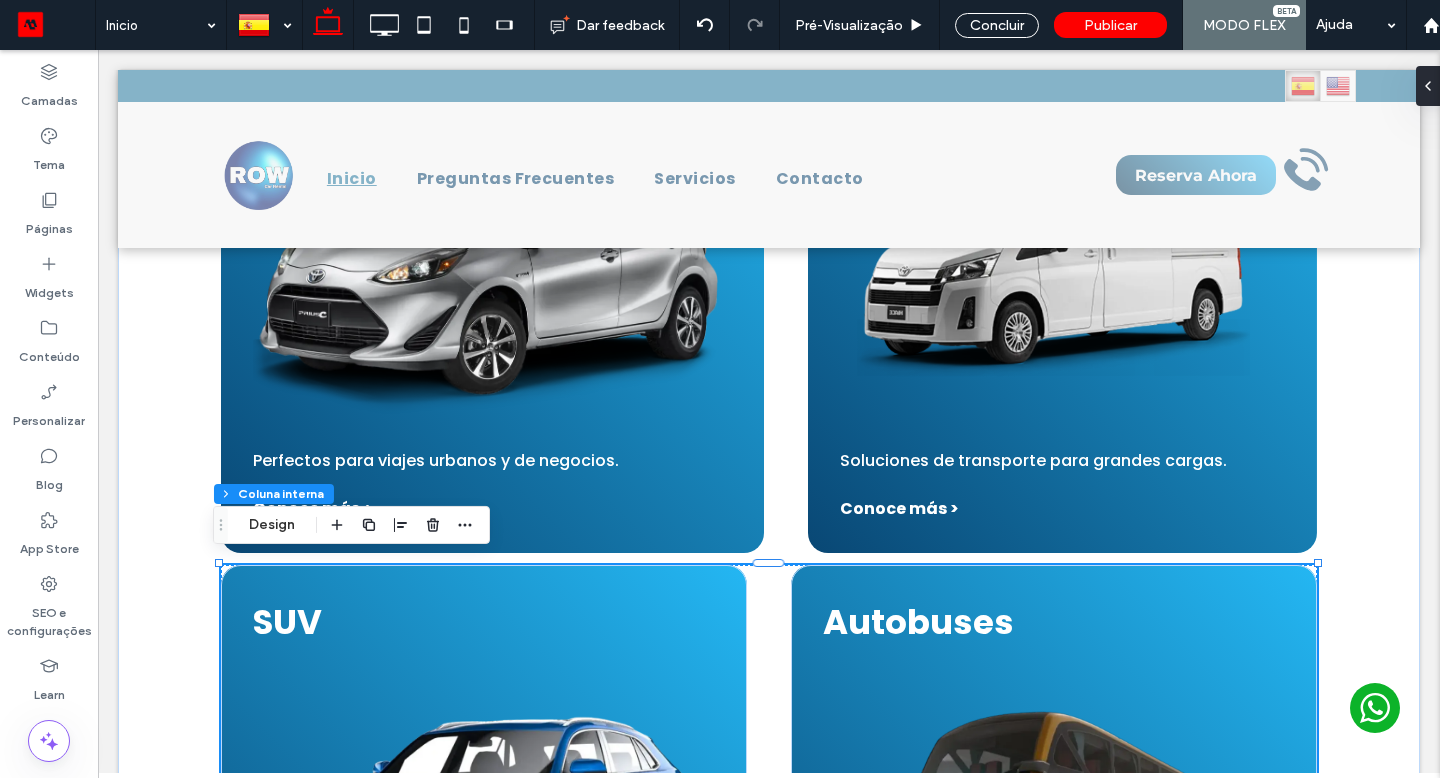 click on "SUV
Espaciosas y cómodas, adecuadas para grupos.
Conoce más >" at bounding box center (484, 842) 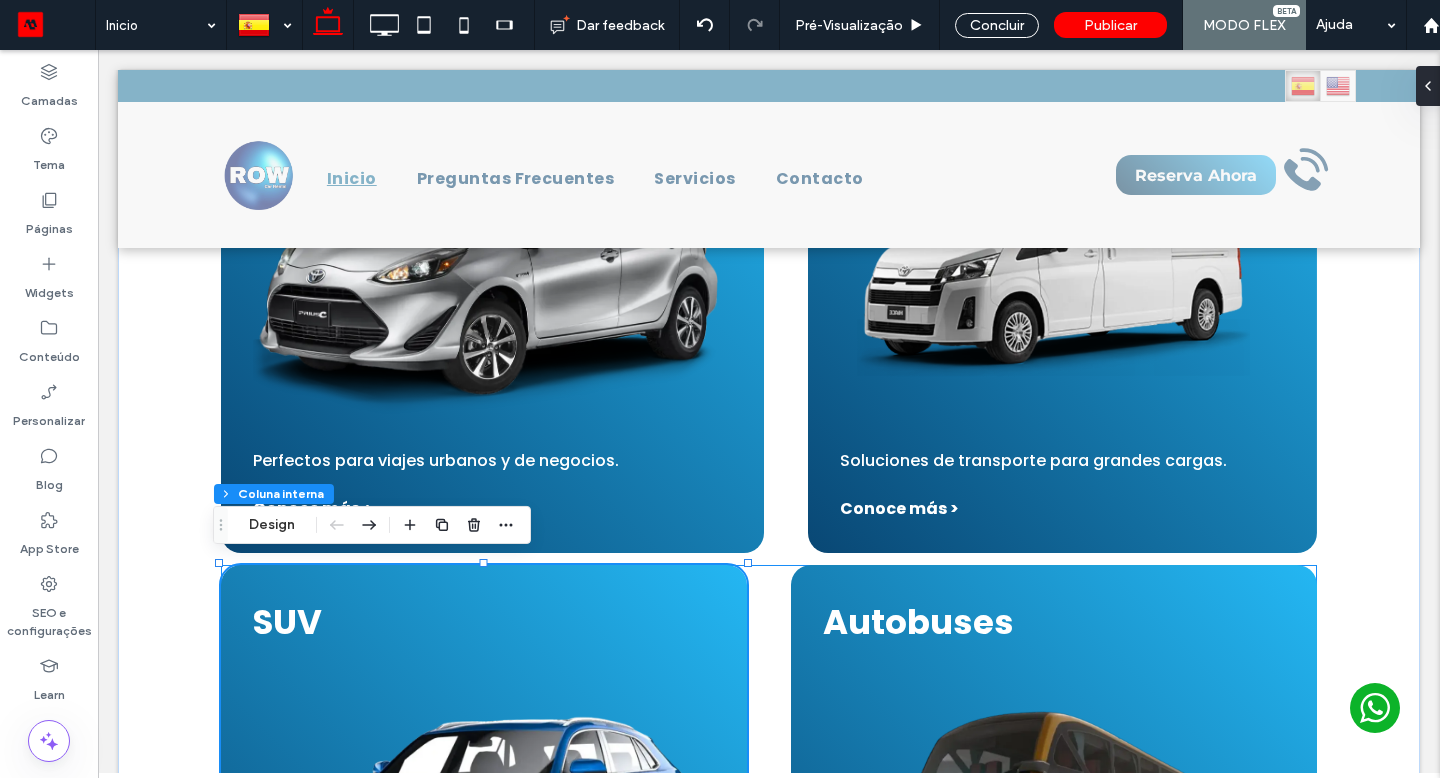 click on "SUV
Espaciosas y cómodas, adecuadas para grupos.
Conoce más >" at bounding box center (484, 842) 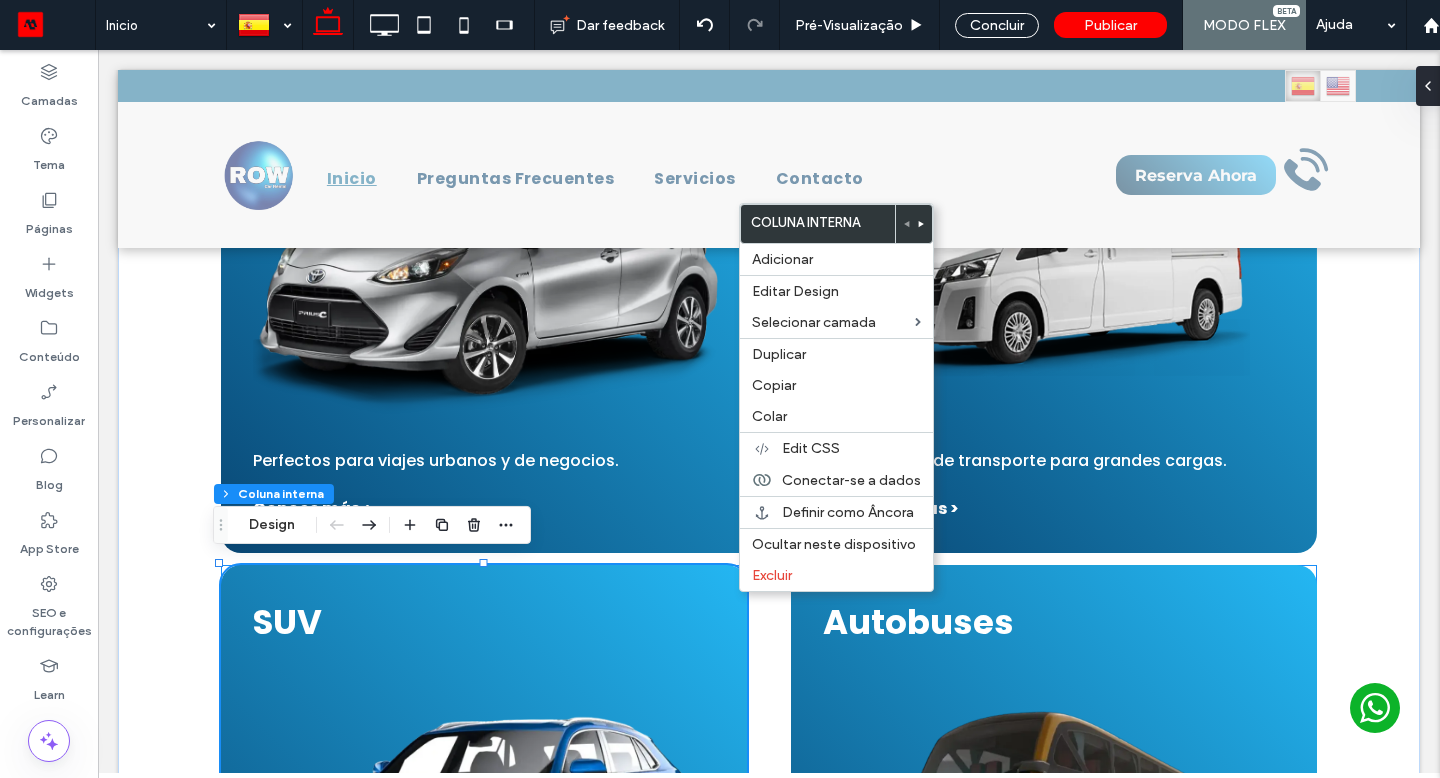 click on "Copiar" at bounding box center (774, 385) 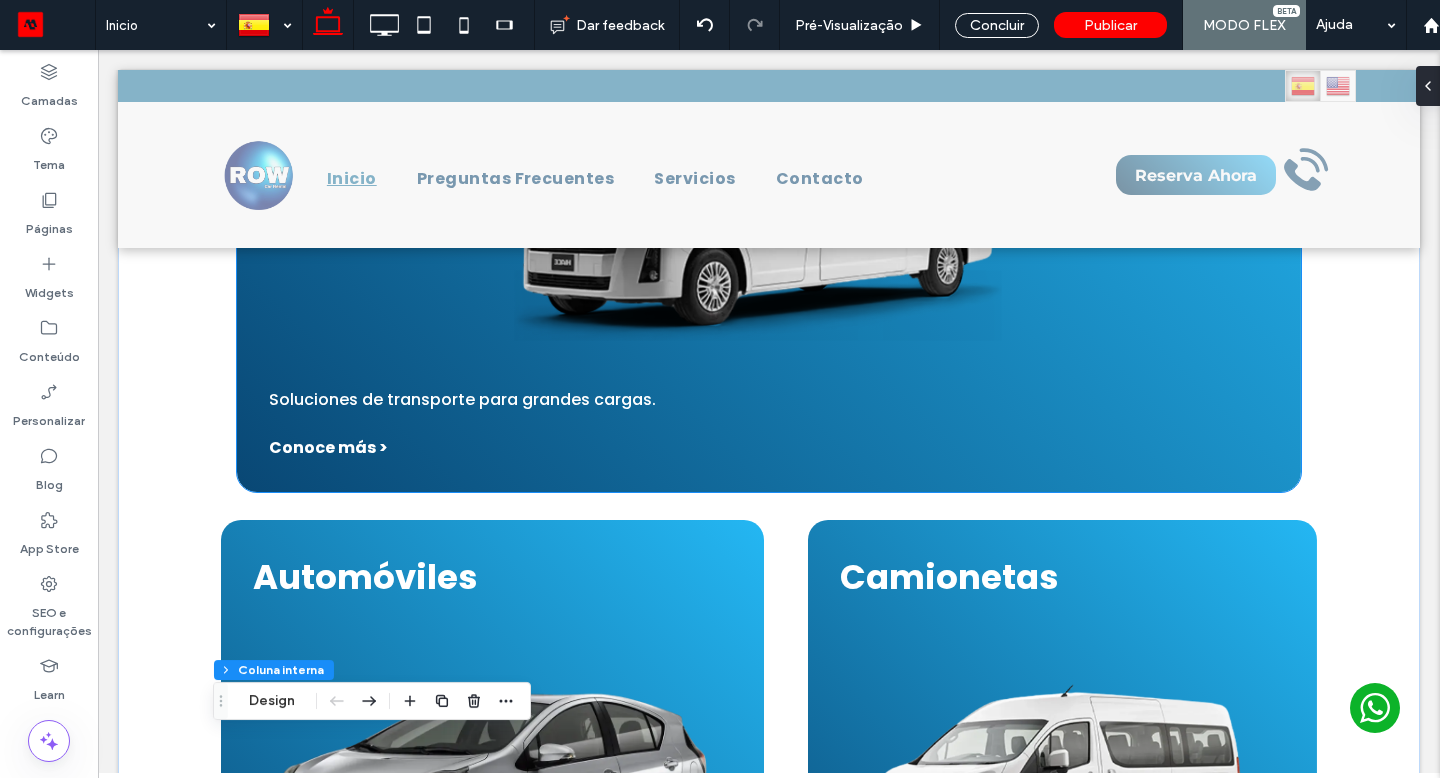 scroll, scrollTop: 2083, scrollLeft: 0, axis: vertical 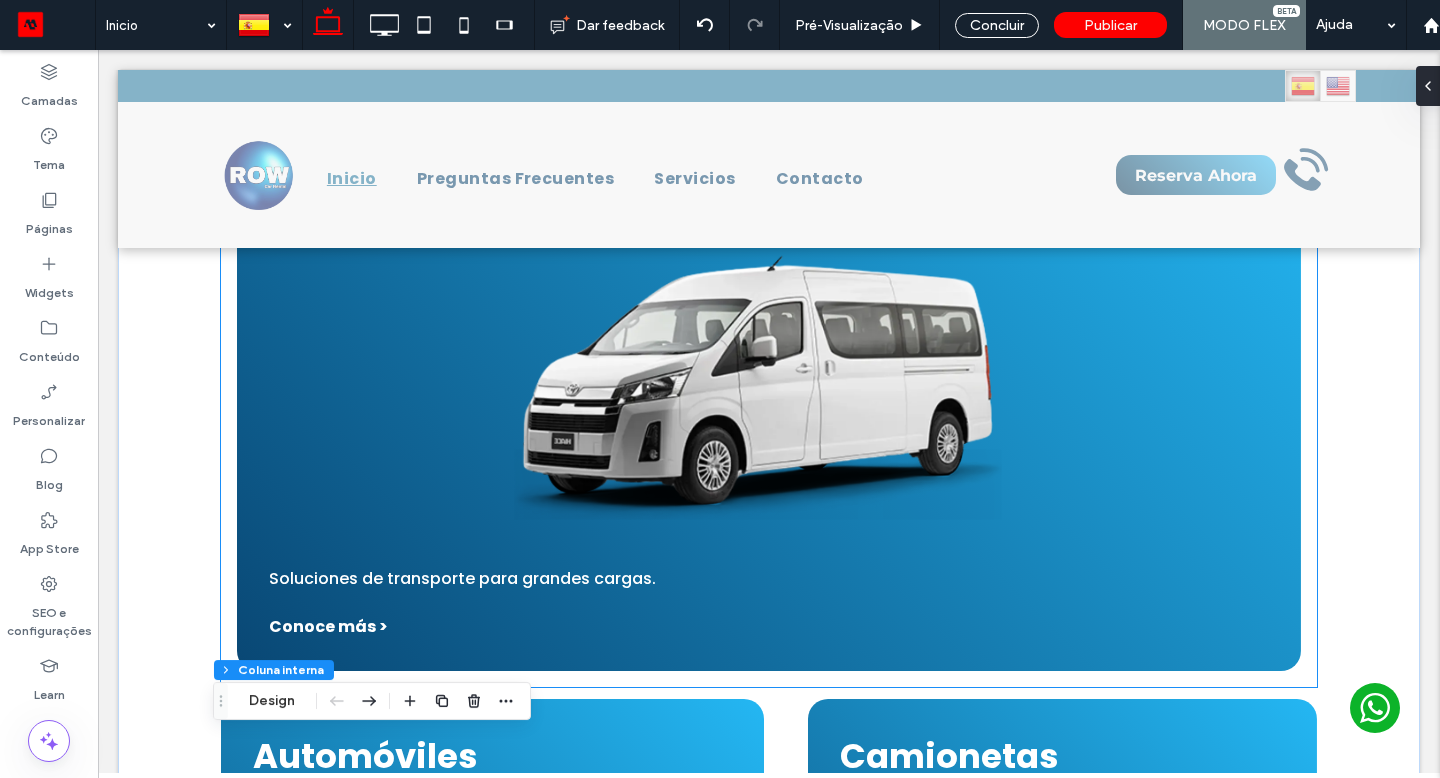 click on "Automóviles
Perfectos para viajes urbanos y de negocios. Conoce más   >   Camionetas
Soluciones de transporte para grandes cargas. Conoce más >" at bounding box center (769, 104) 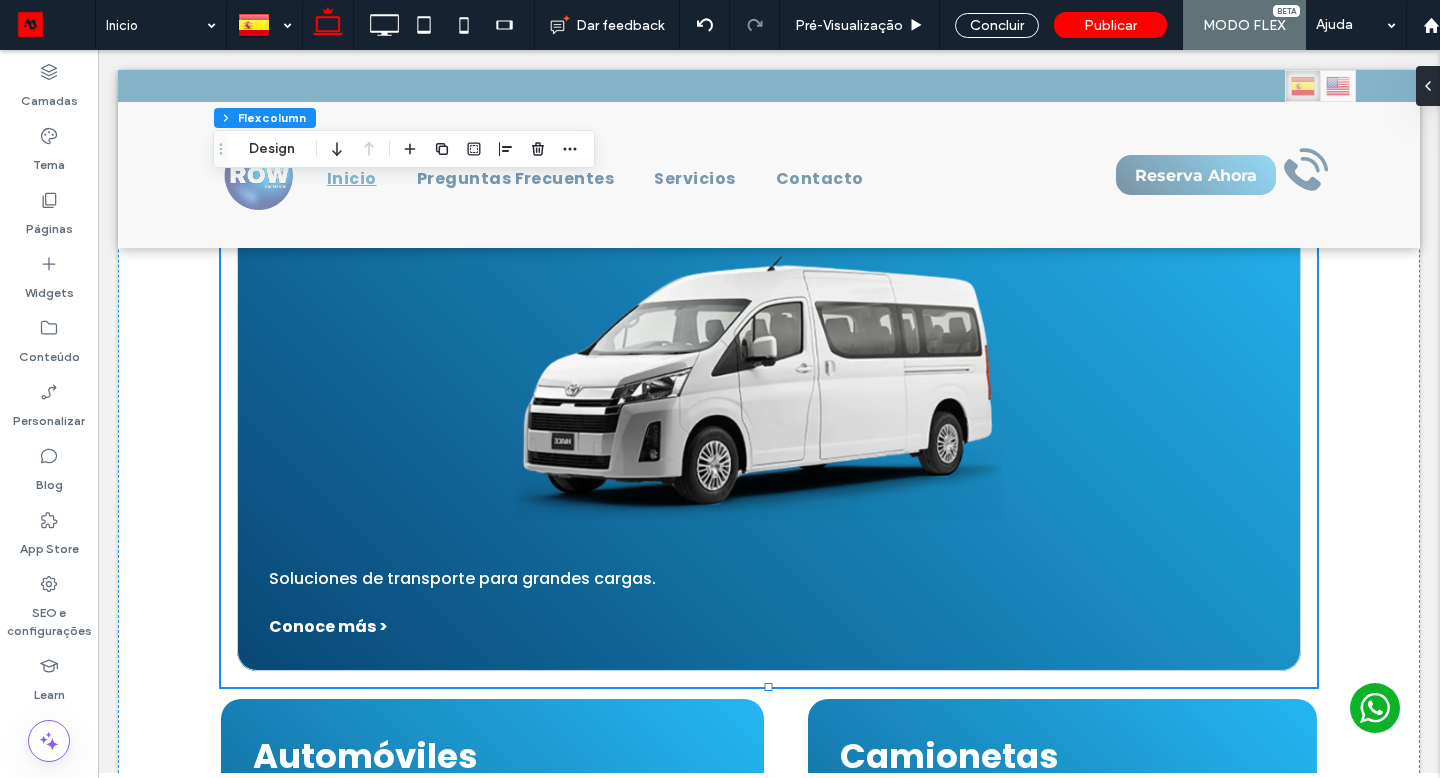 click on "Automóviles
Perfectos para viajes urbanos y de negocios. Conoce más   >   Camionetas
Soluciones de transporte para grandes cargas. Conoce más >" at bounding box center (769, 104) 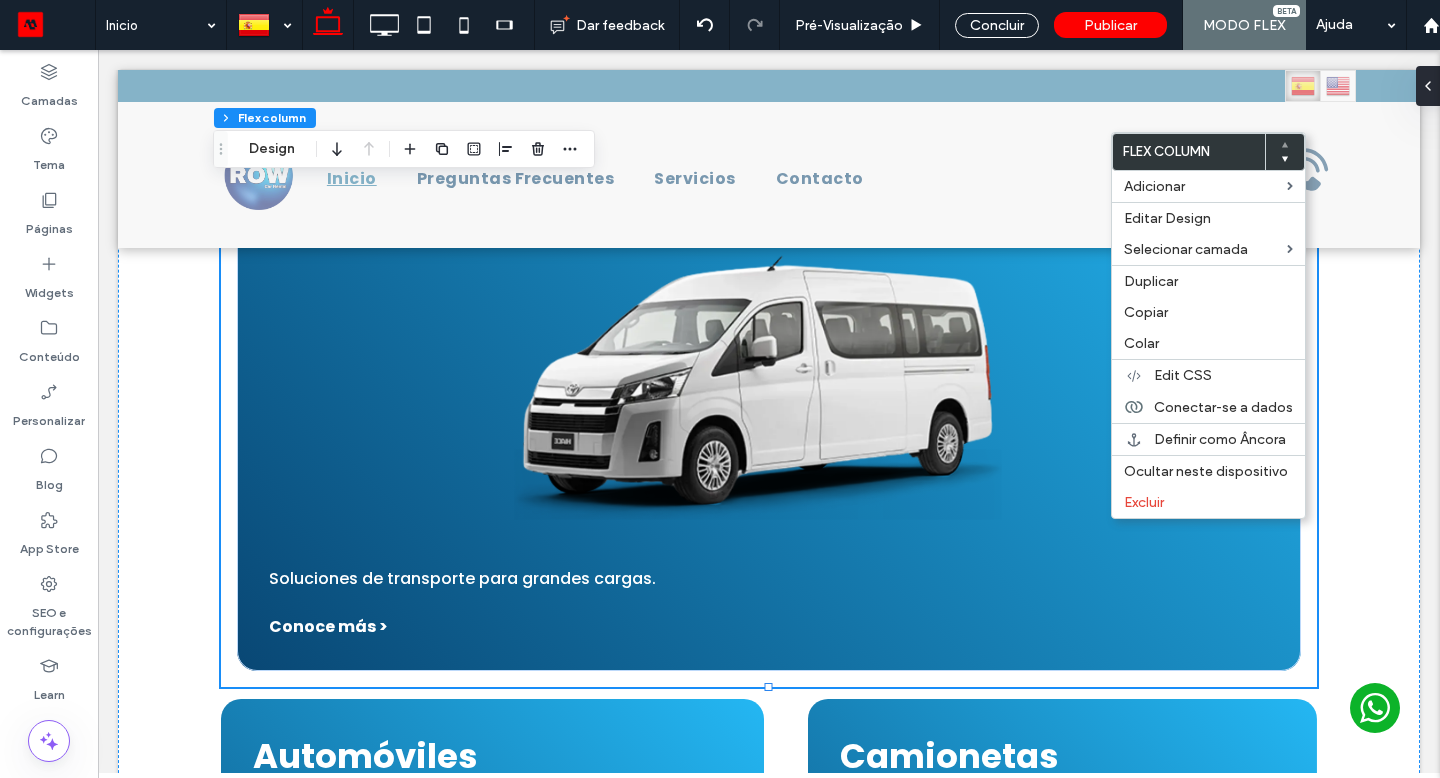 click on "Colar" at bounding box center (1208, 343) 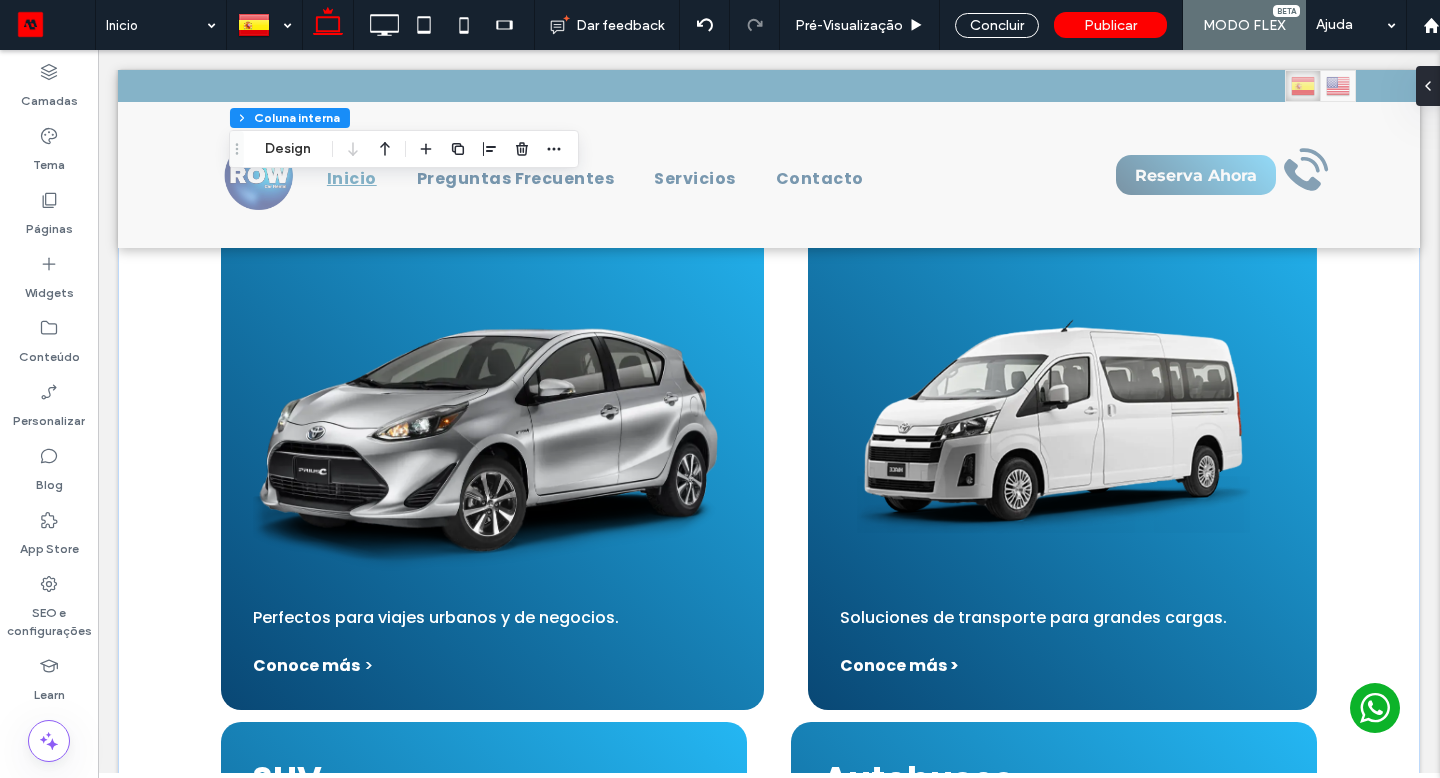 scroll, scrollTop: 3550, scrollLeft: 0, axis: vertical 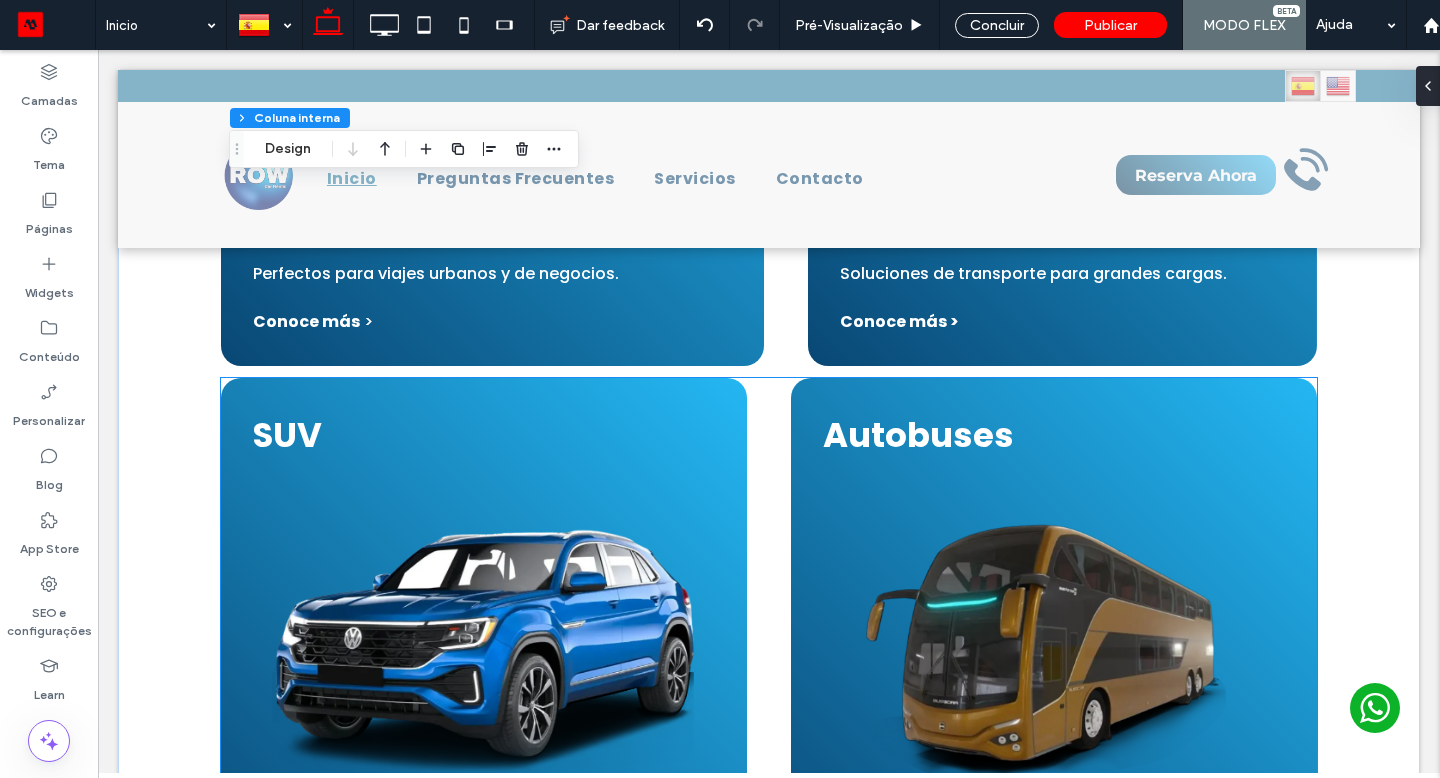 click on "Autobuses
Soluciones de transporte para personal de trabajo.
Conoce más >" at bounding box center (1054, 655) 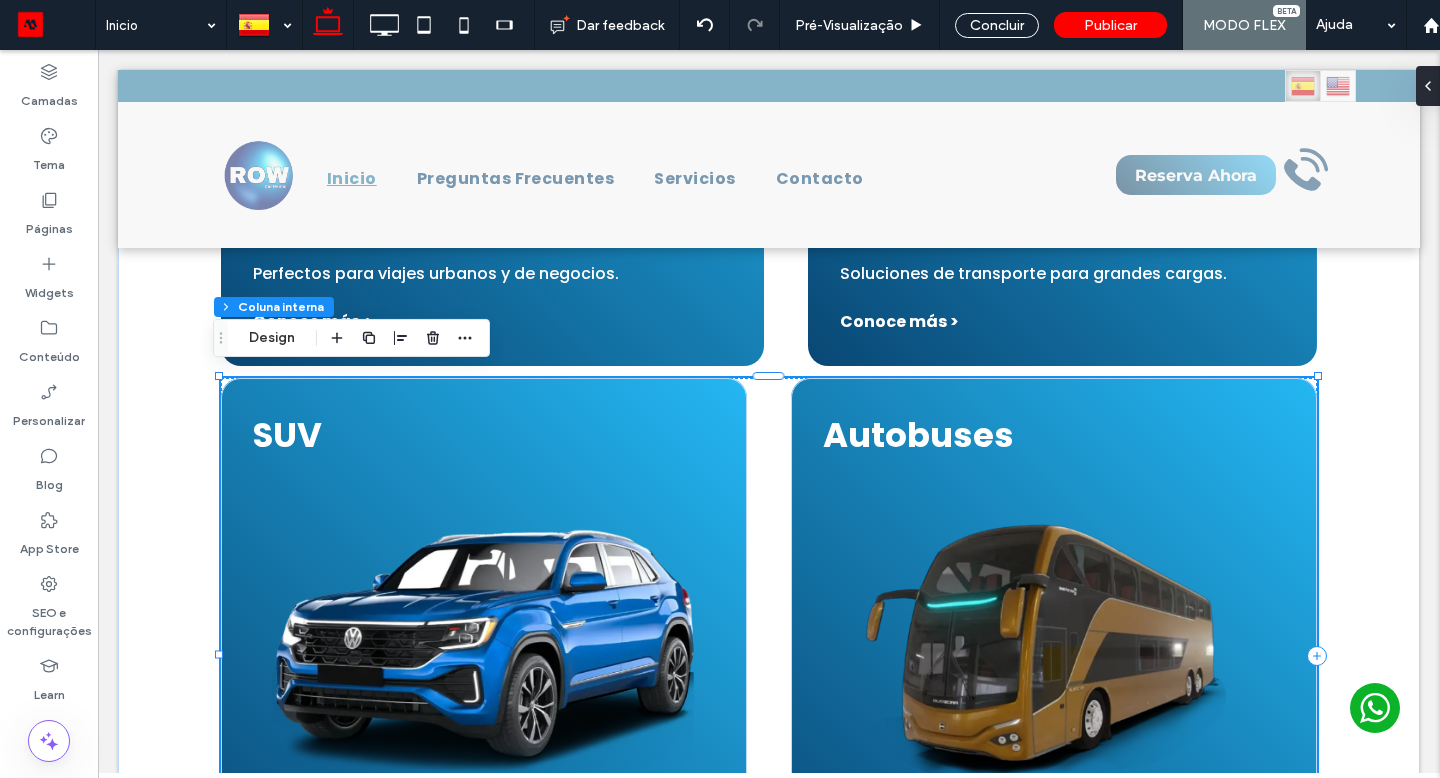 click on "Autobuses
Soluciones de transporte para personal de trabajo.
Conoce más >" at bounding box center [1054, 655] 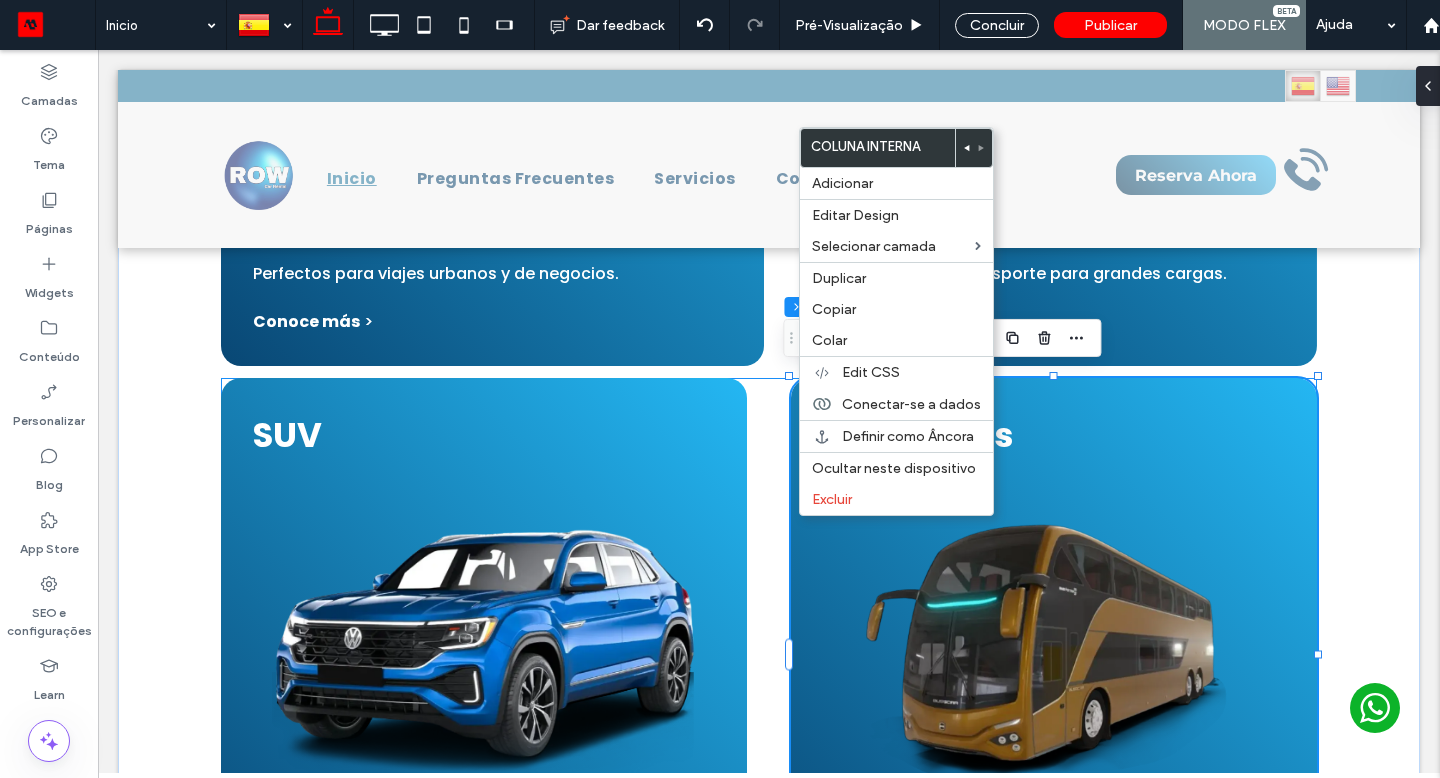 click on "Copiar" at bounding box center (896, 309) 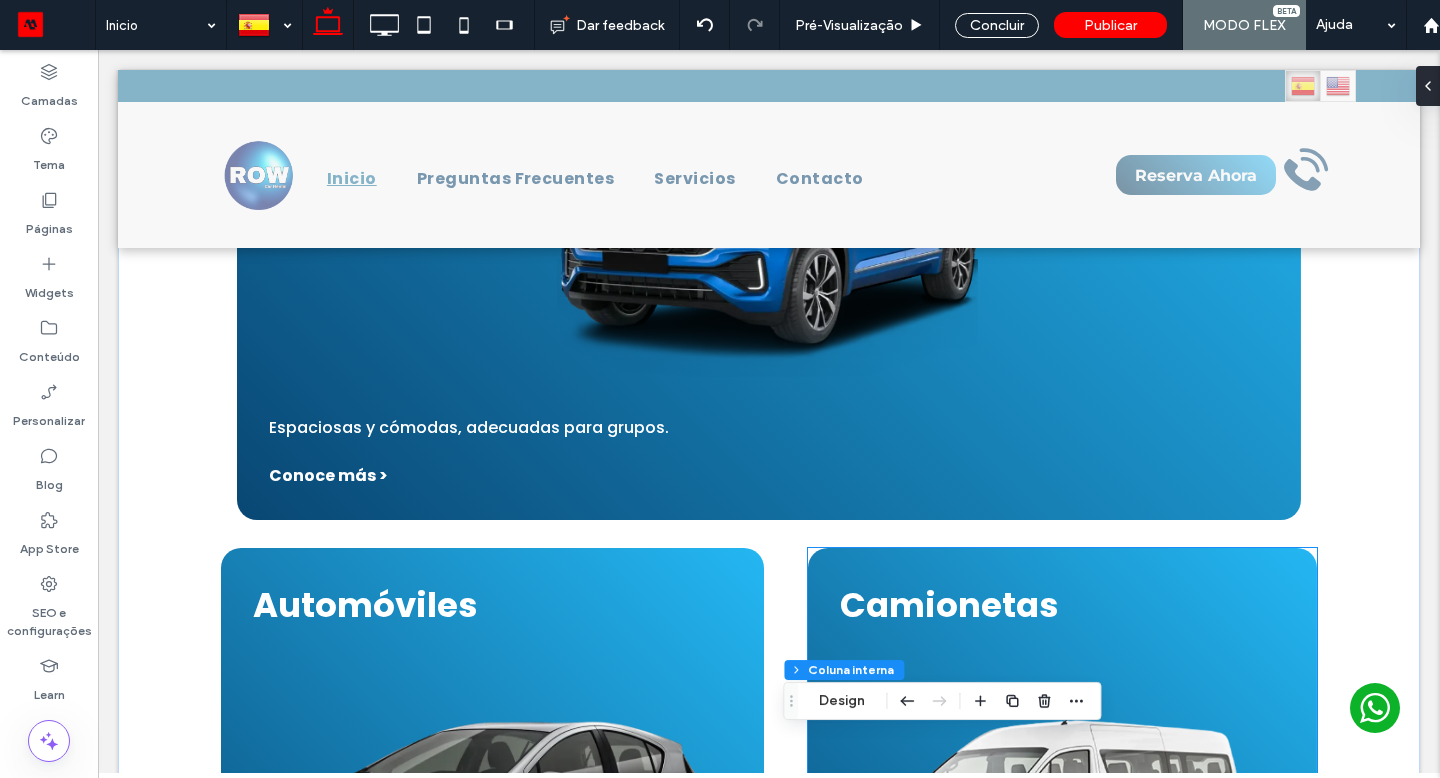scroll, scrollTop: 2802, scrollLeft: 0, axis: vertical 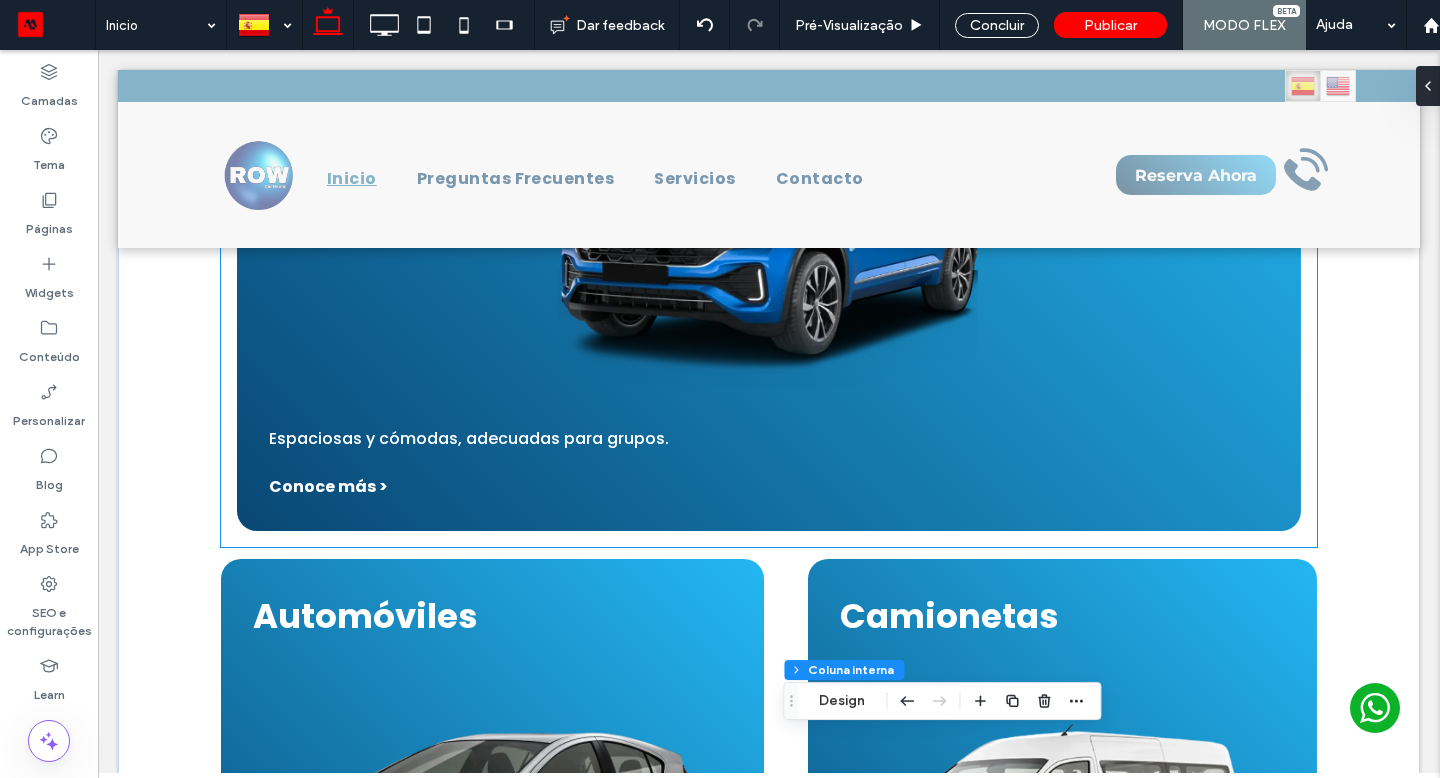 click on "Automóviles
Perfectos para viajes urbanos y de negocios. Conoce más   >   Camionetas
Soluciones de transporte para grandes cargas. Conoce más >   SUV
Espaciosas y cómodas, adecuadas para grupos. Conoce más >" at bounding box center [769, -326] 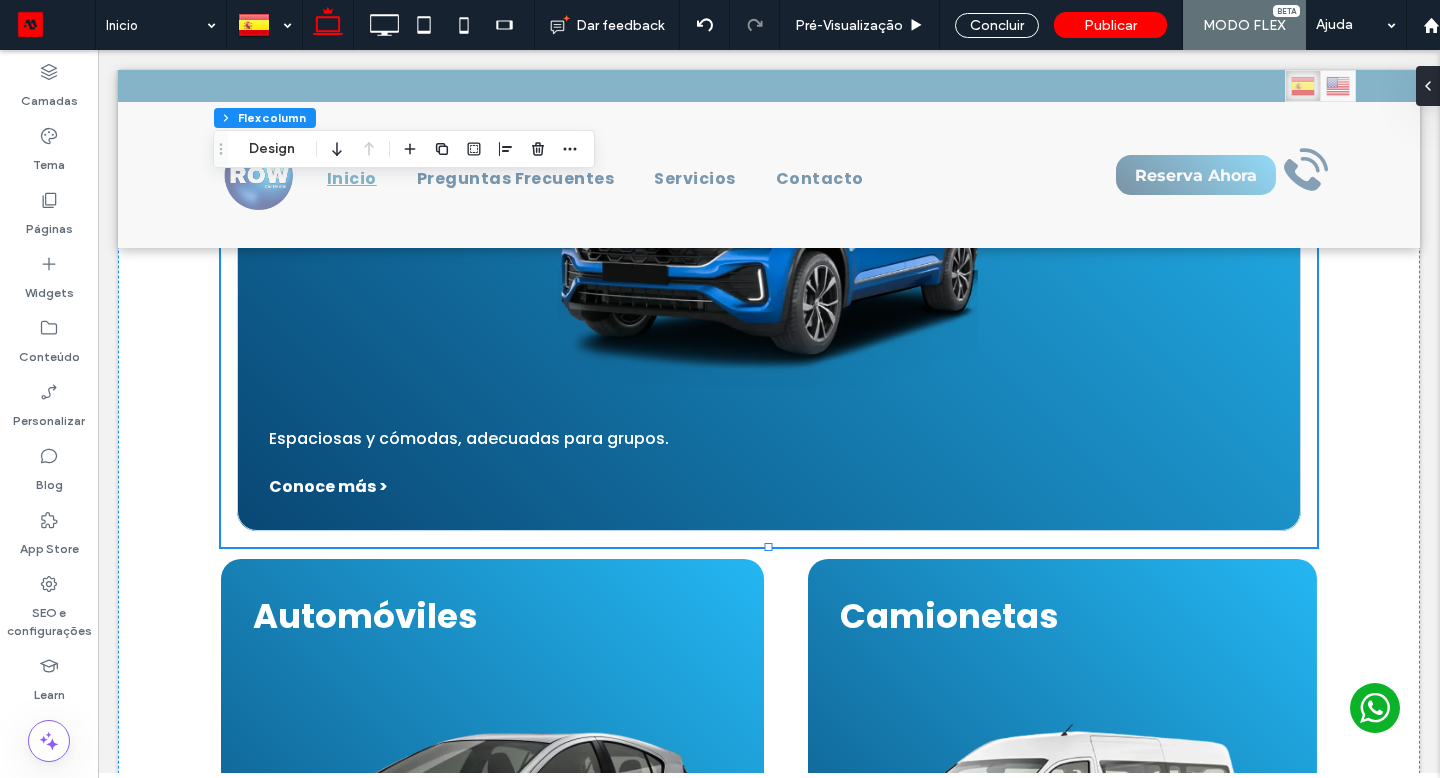 click on "Automóviles
Perfectos para viajes urbanos y de negocios. Conoce más   >   Camionetas
Soluciones de transporte para grandes cargas. Conoce más >   SUV
Espaciosas y cómodas, adecuadas para grupos. Conoce más >" at bounding box center (769, -326) 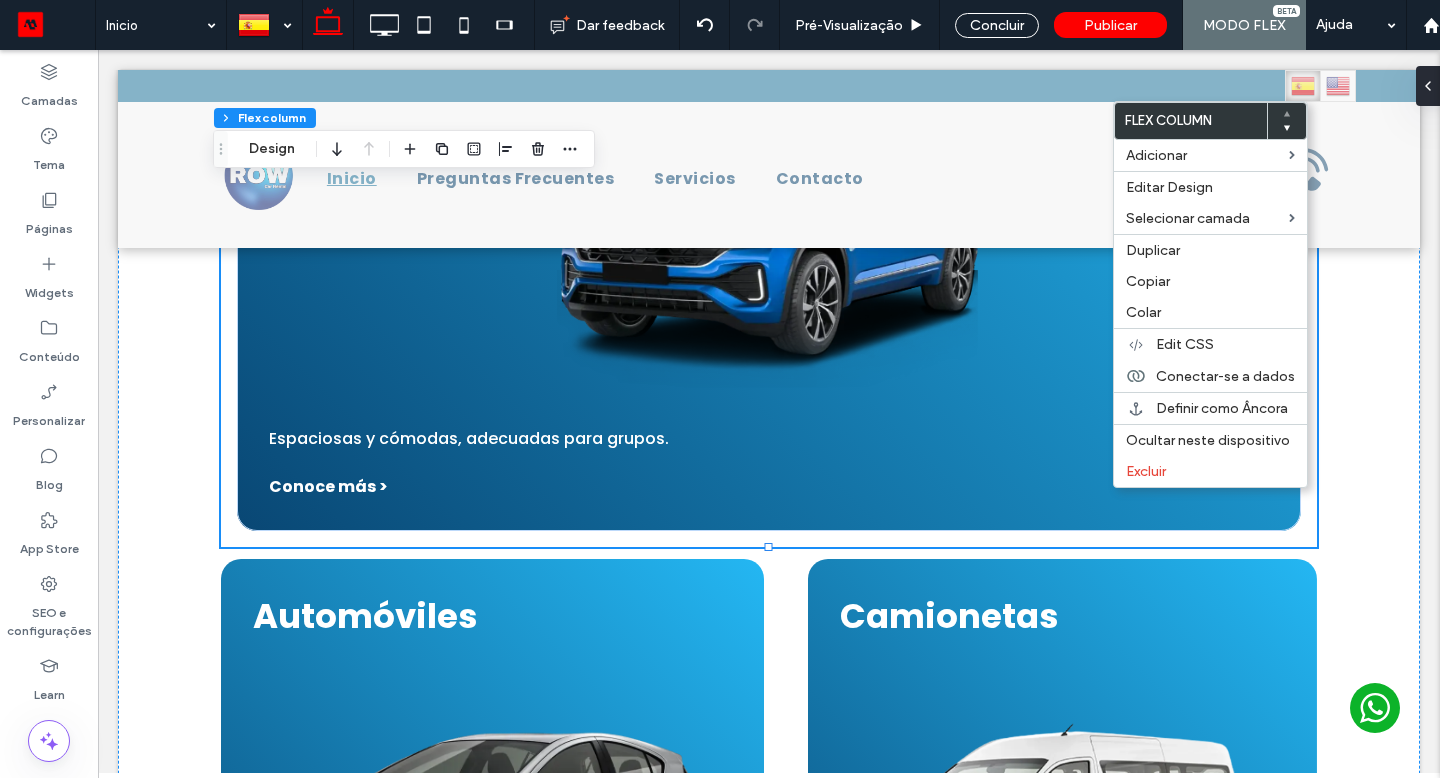 click on "Colar" at bounding box center [1210, 312] 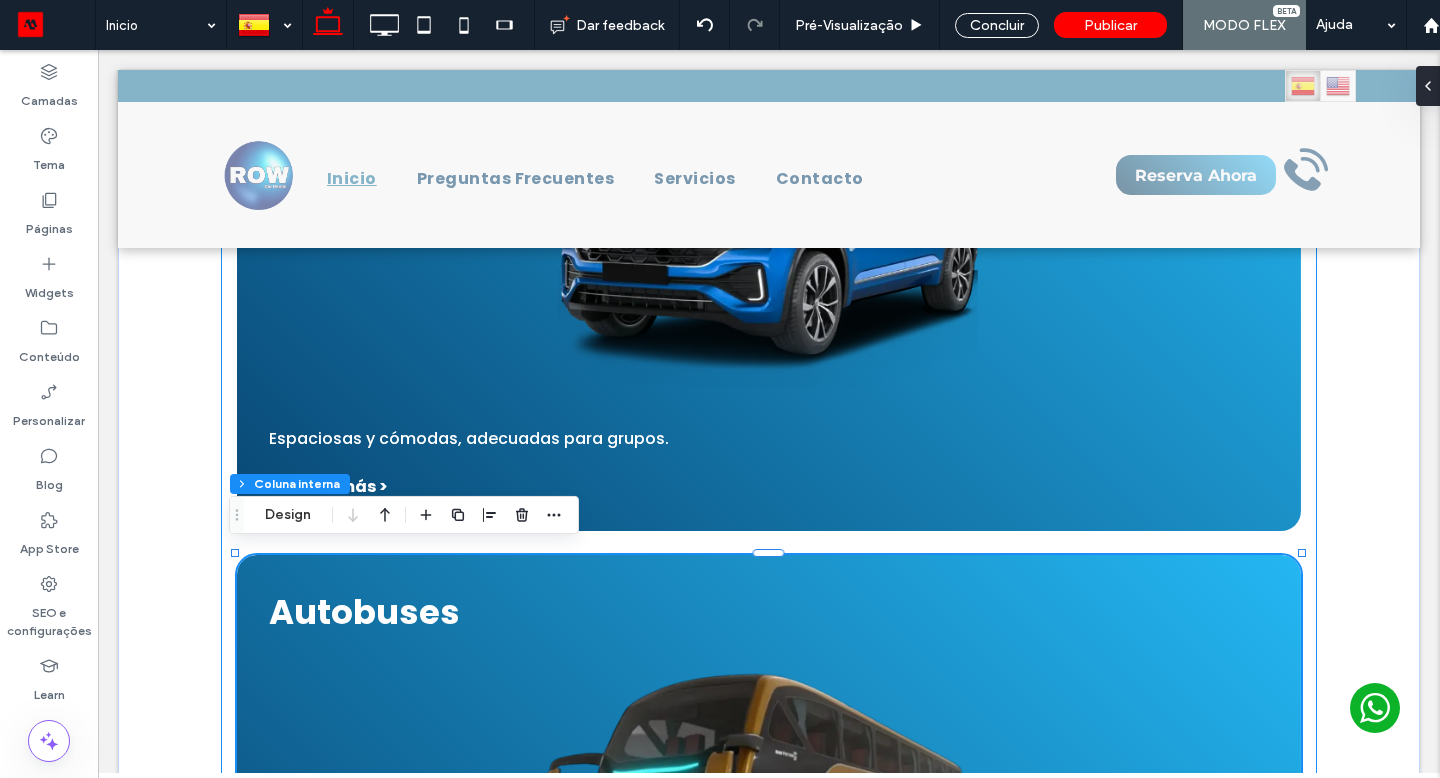 click on "Automóviles
Perfectos para viajes urbanos y de negocios. Conoce más   >   Camionetas
Soluciones de transporte para grandes cargas. Conoce más >   SUV
Espaciosas y cómodas, adecuadas para grupos. Conoce más >
Autobuses
Soluciones de transporte para personal de trabajo. Conoce más >" at bounding box center [769, -36] 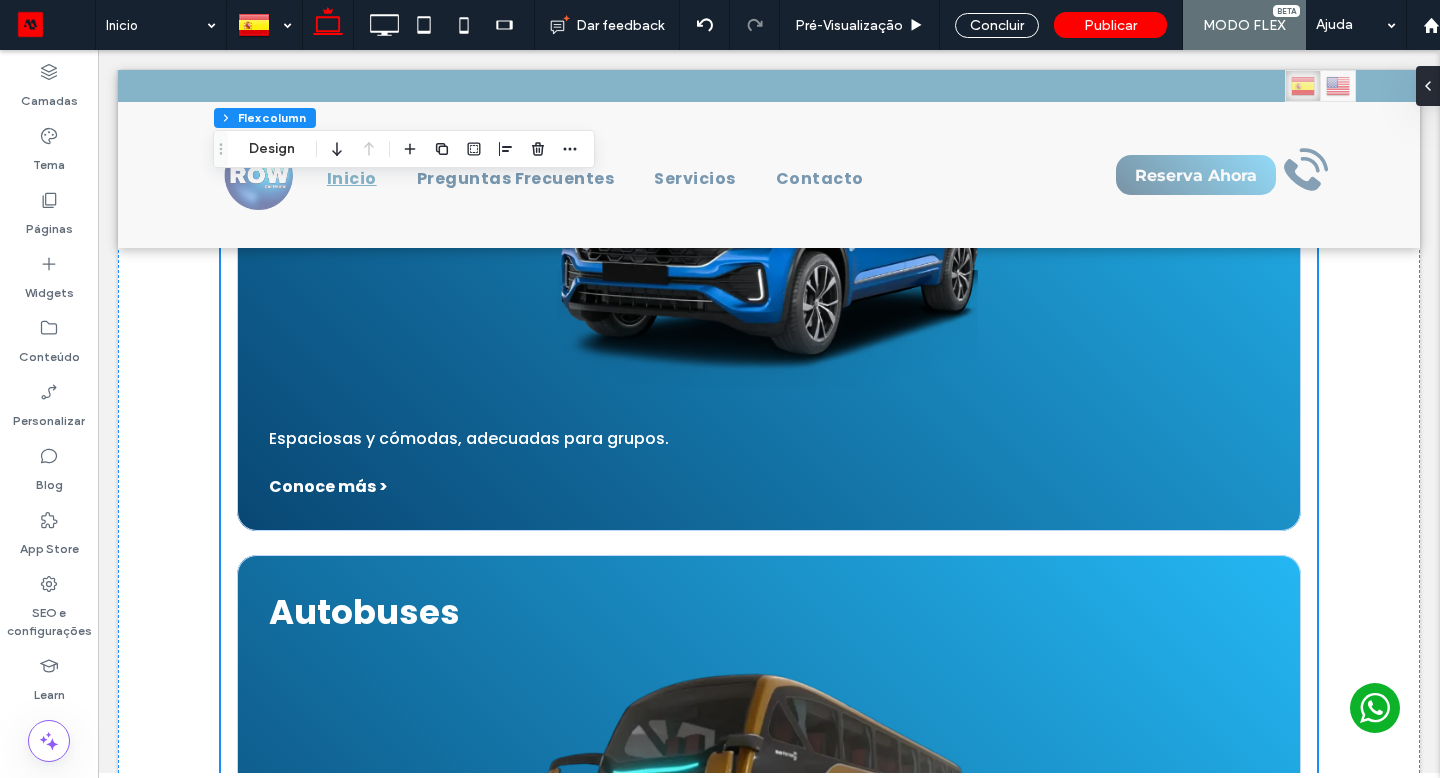 click on "Design" at bounding box center (272, 149) 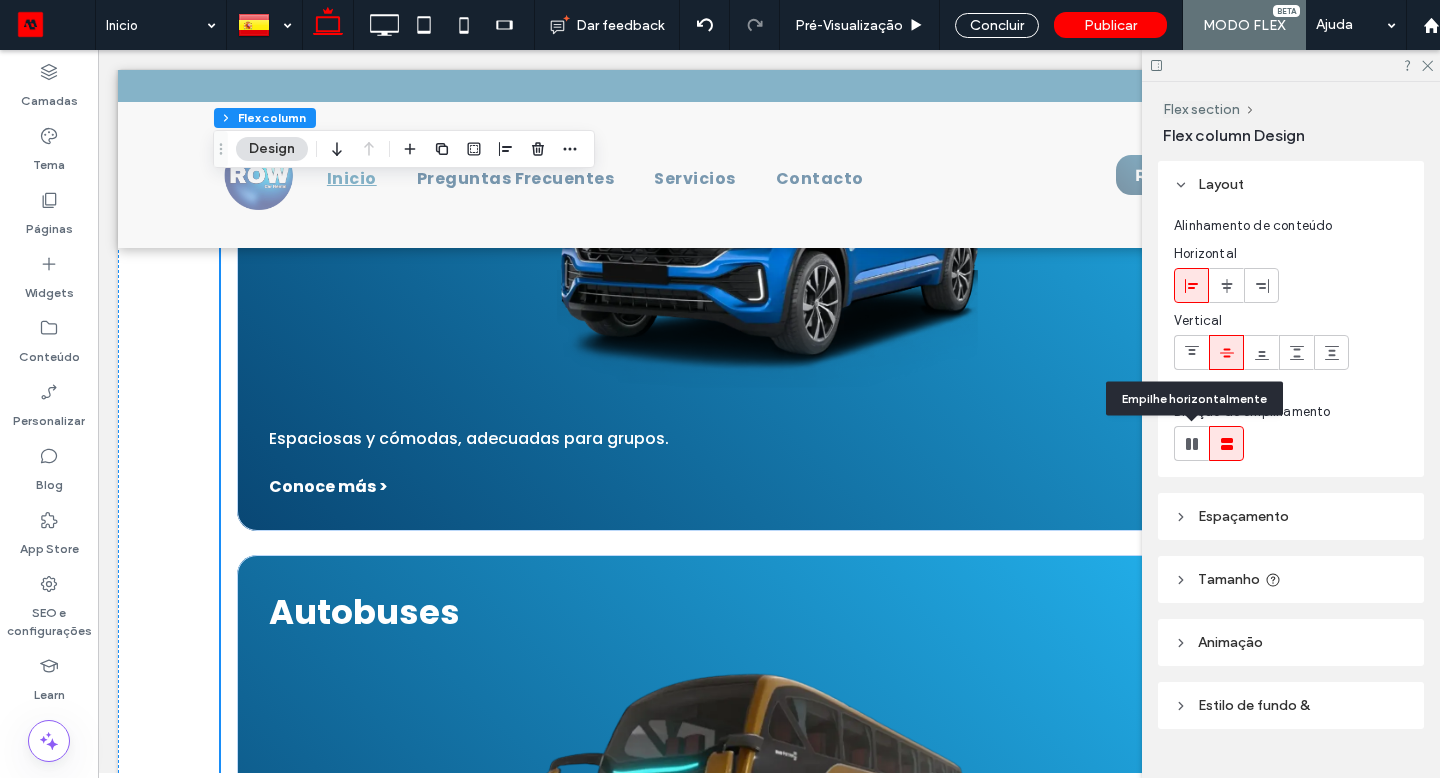 click 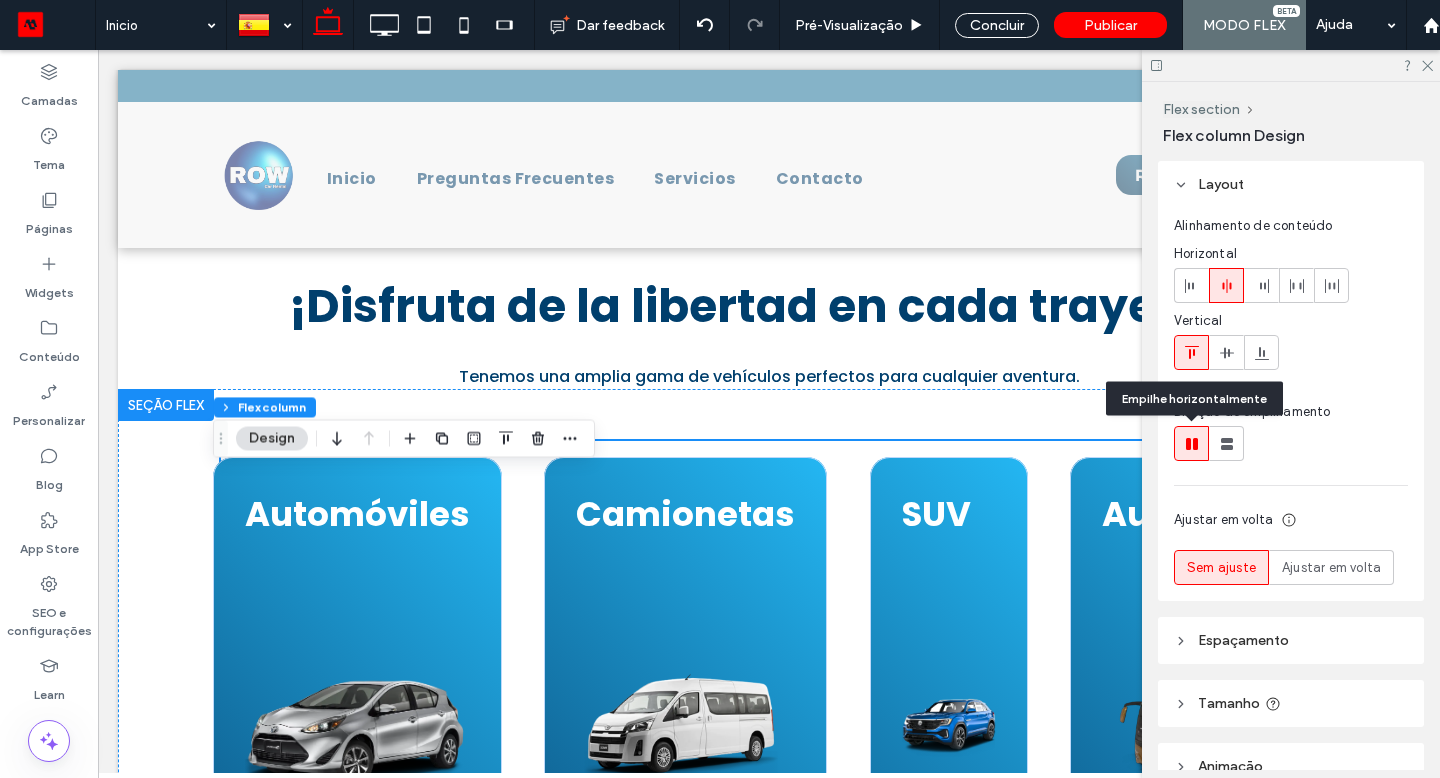 scroll, scrollTop: 1168, scrollLeft: 0, axis: vertical 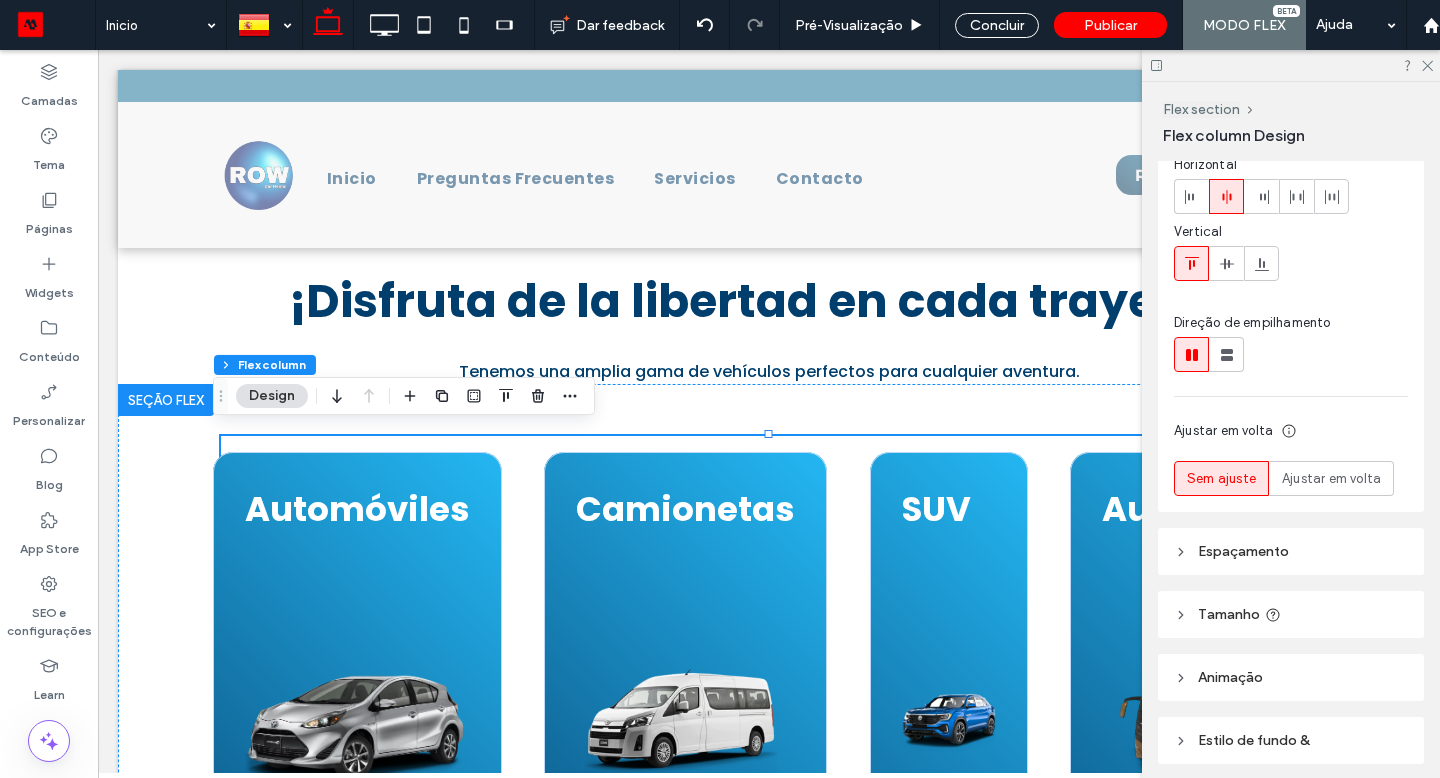 click on "Espaçamento" at bounding box center (1243, 551) 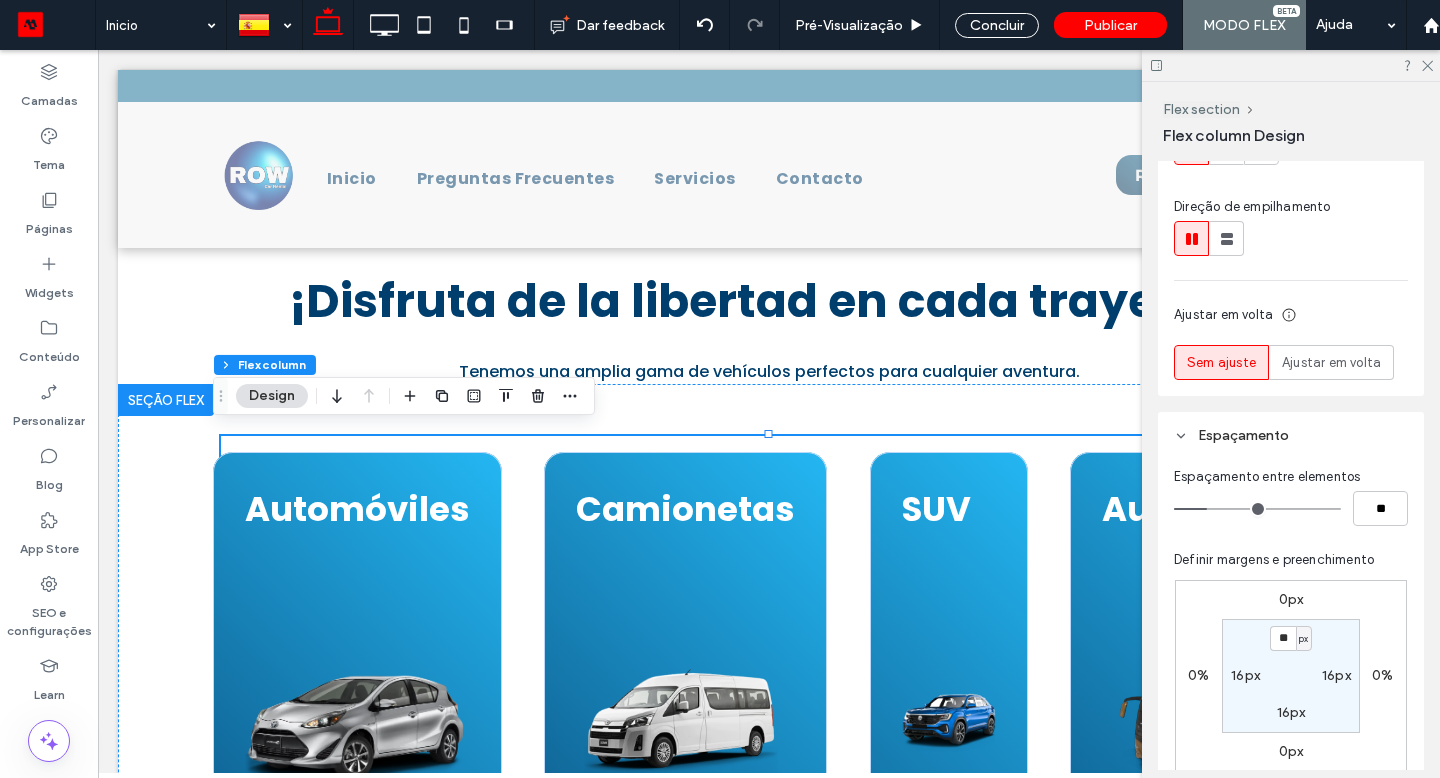 scroll, scrollTop: 305, scrollLeft: 0, axis: vertical 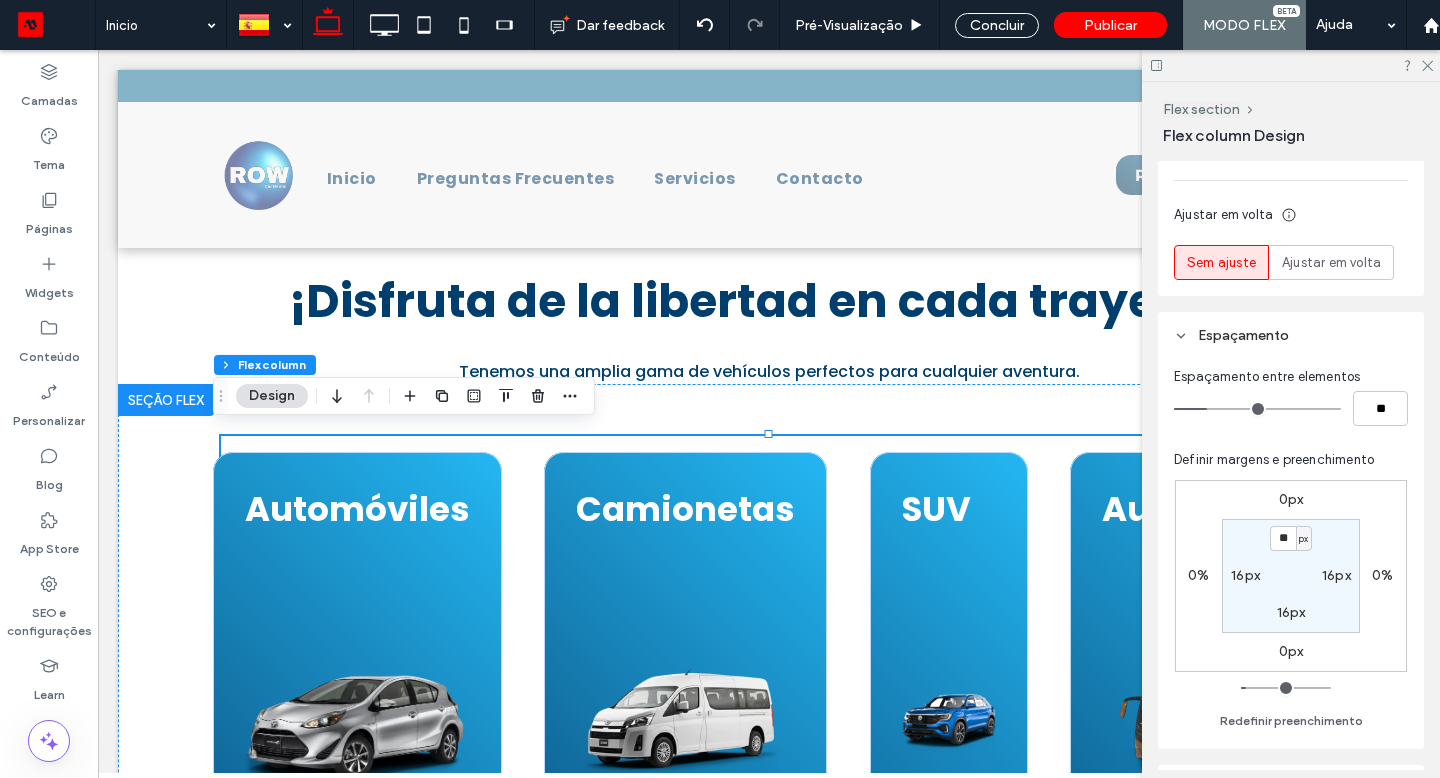 click on "16px" at bounding box center (1245, 575) 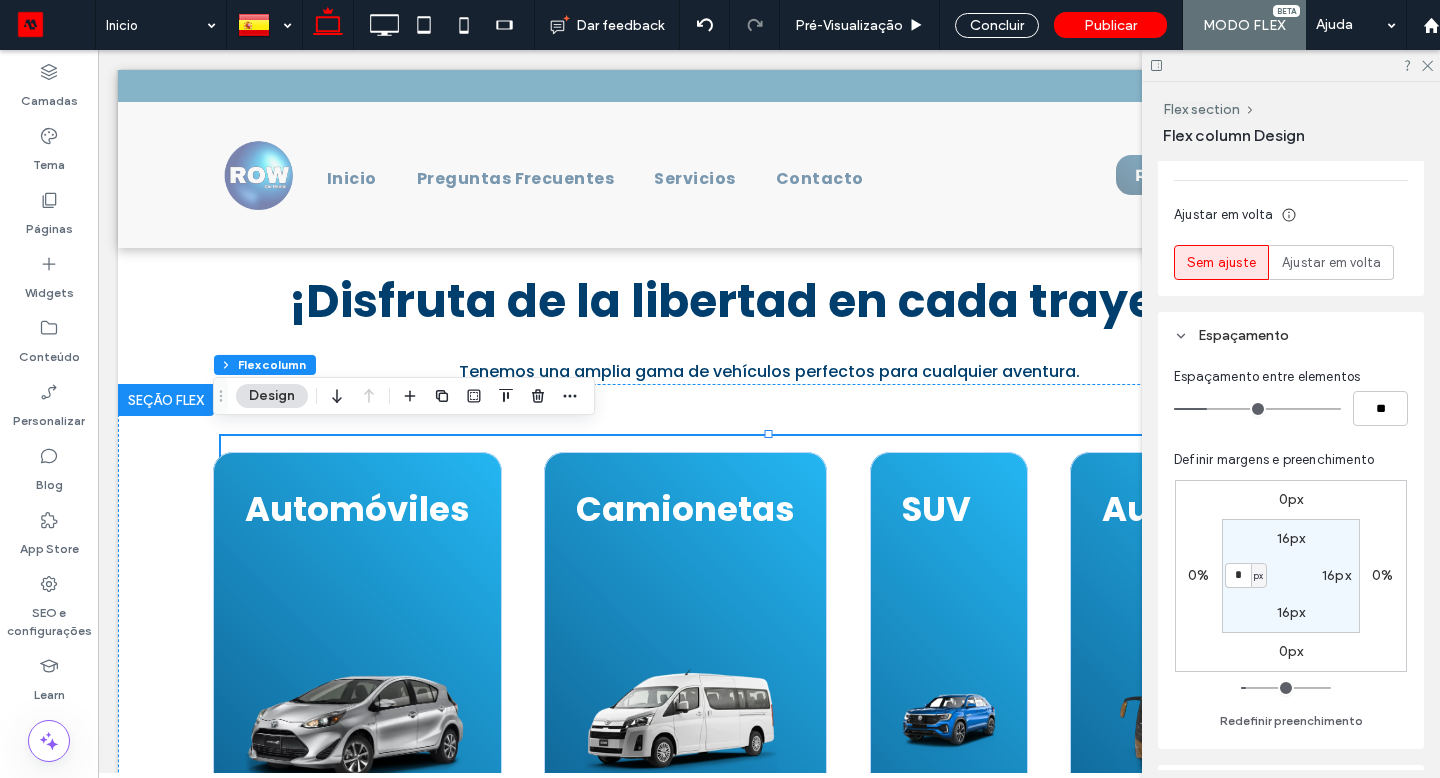 type on "*" 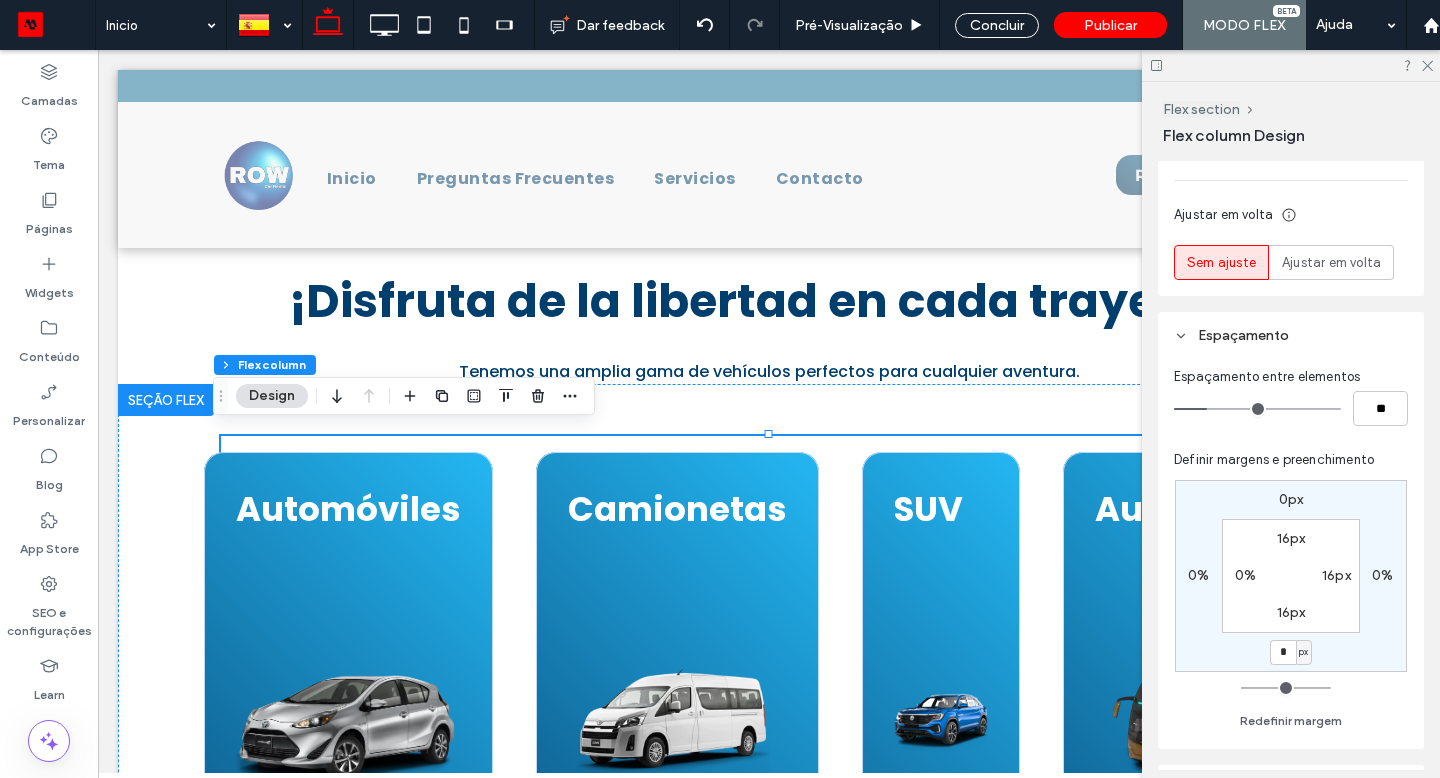 type on "**" 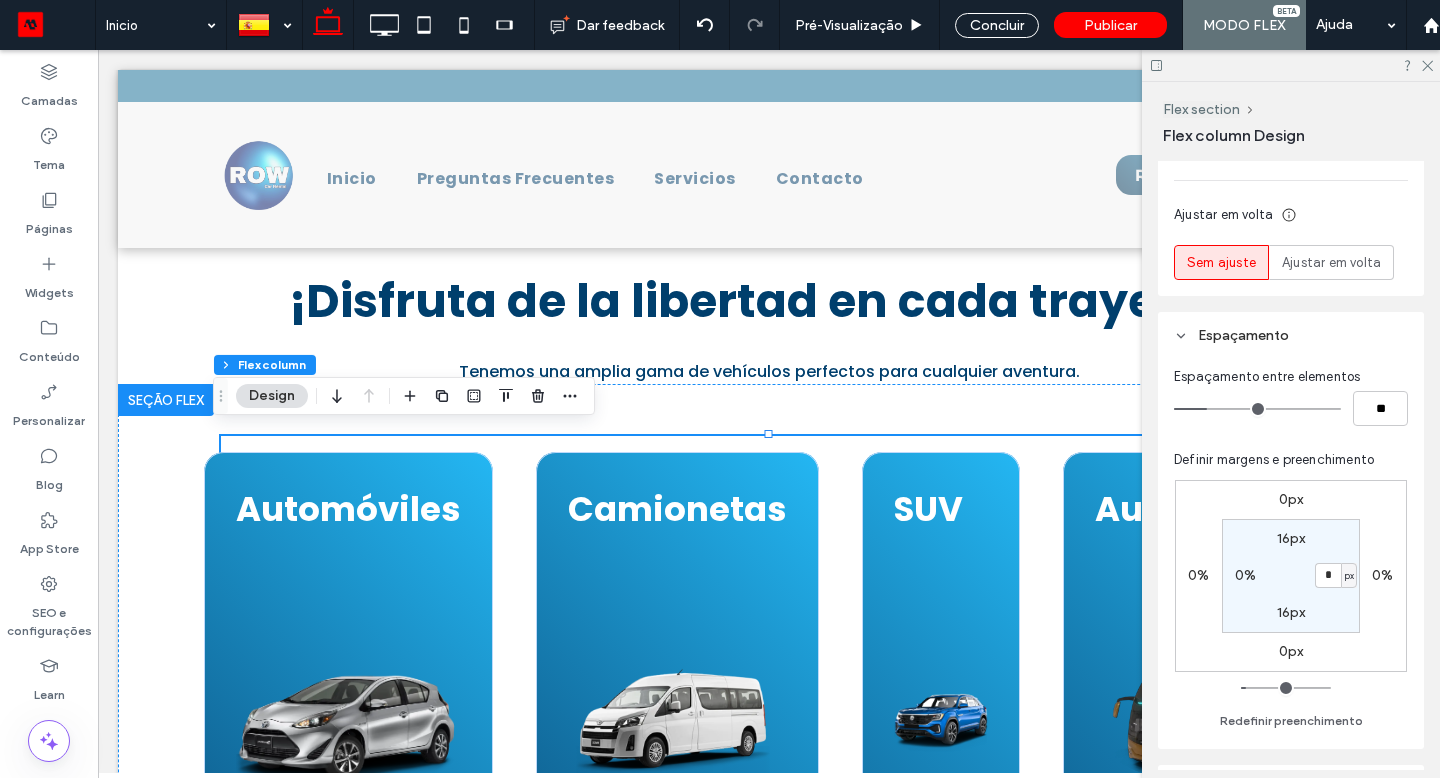 type on "*" 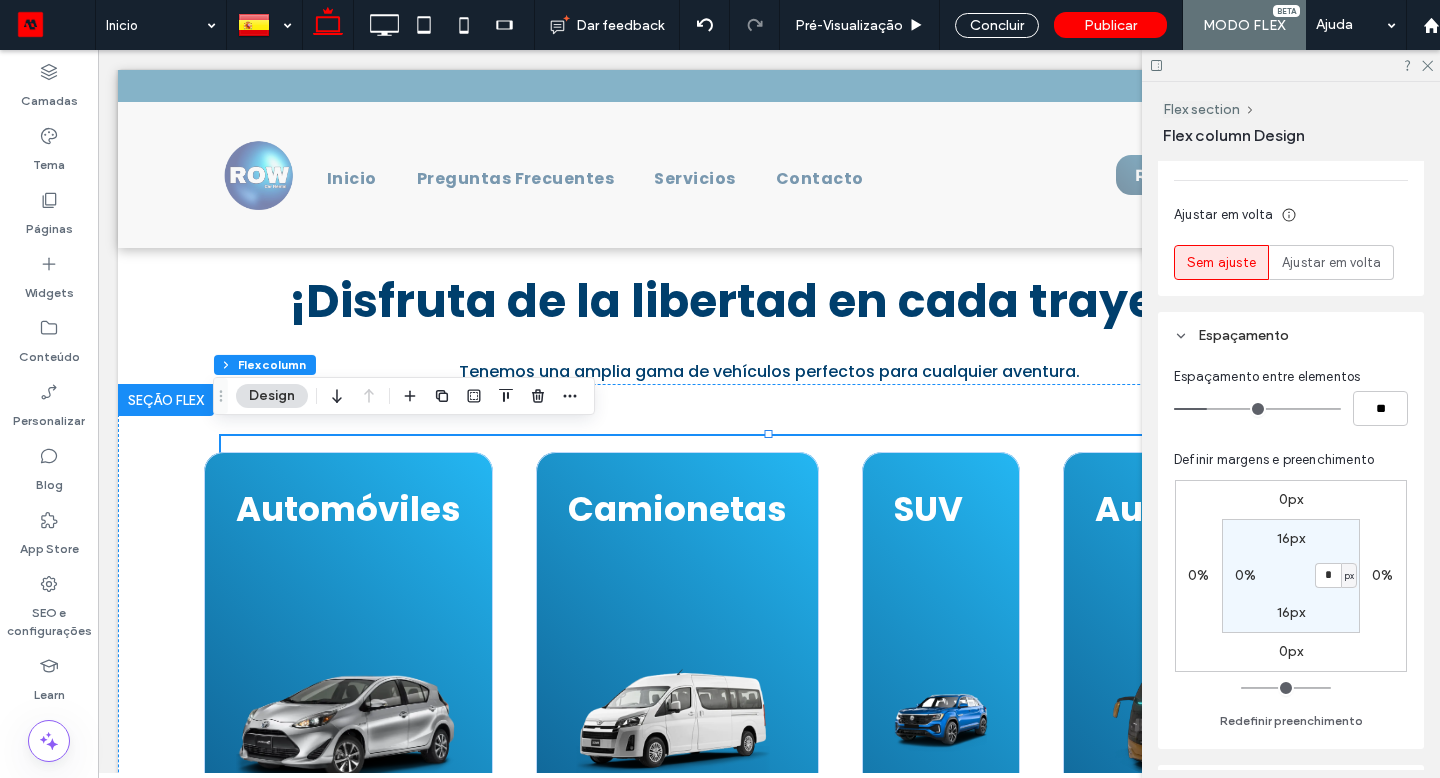 type on "*" 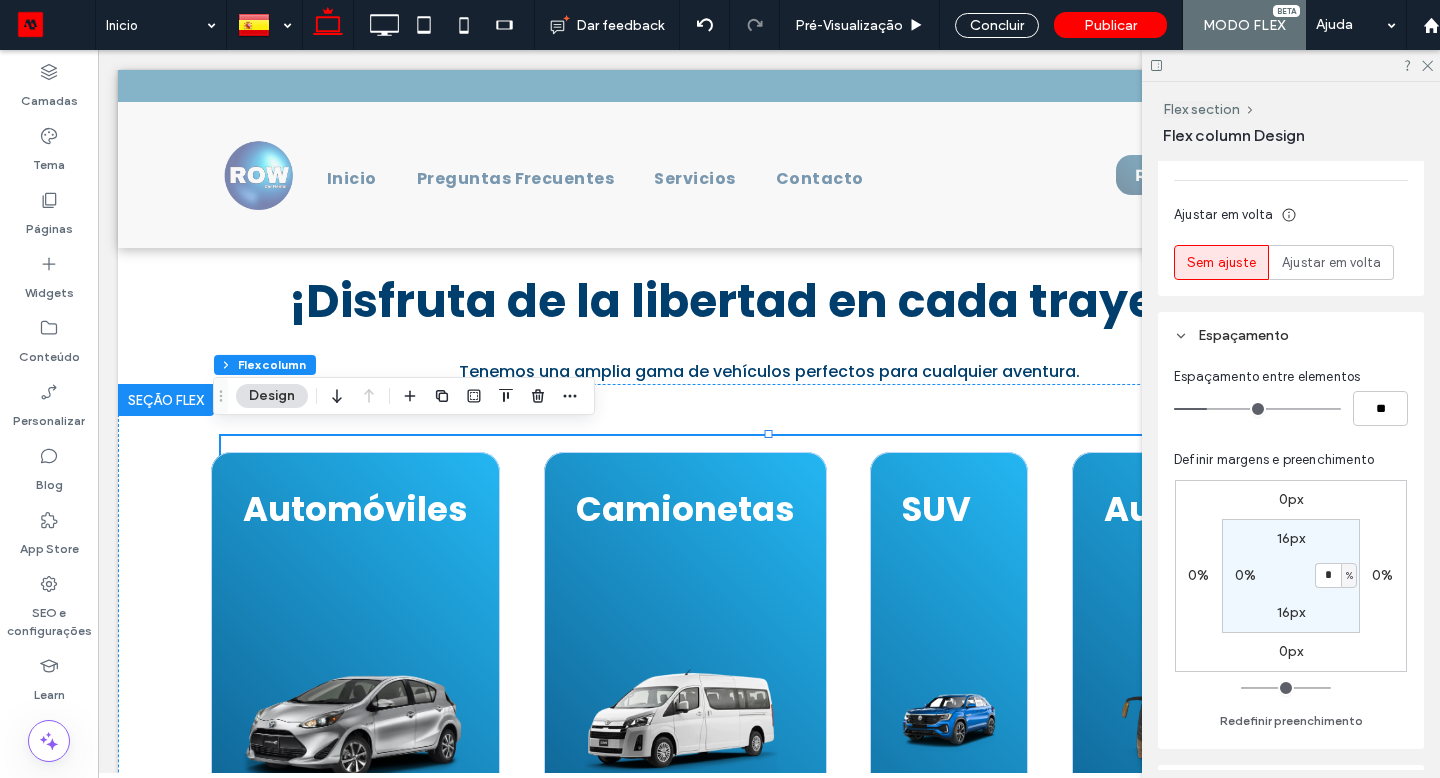 type on "*" 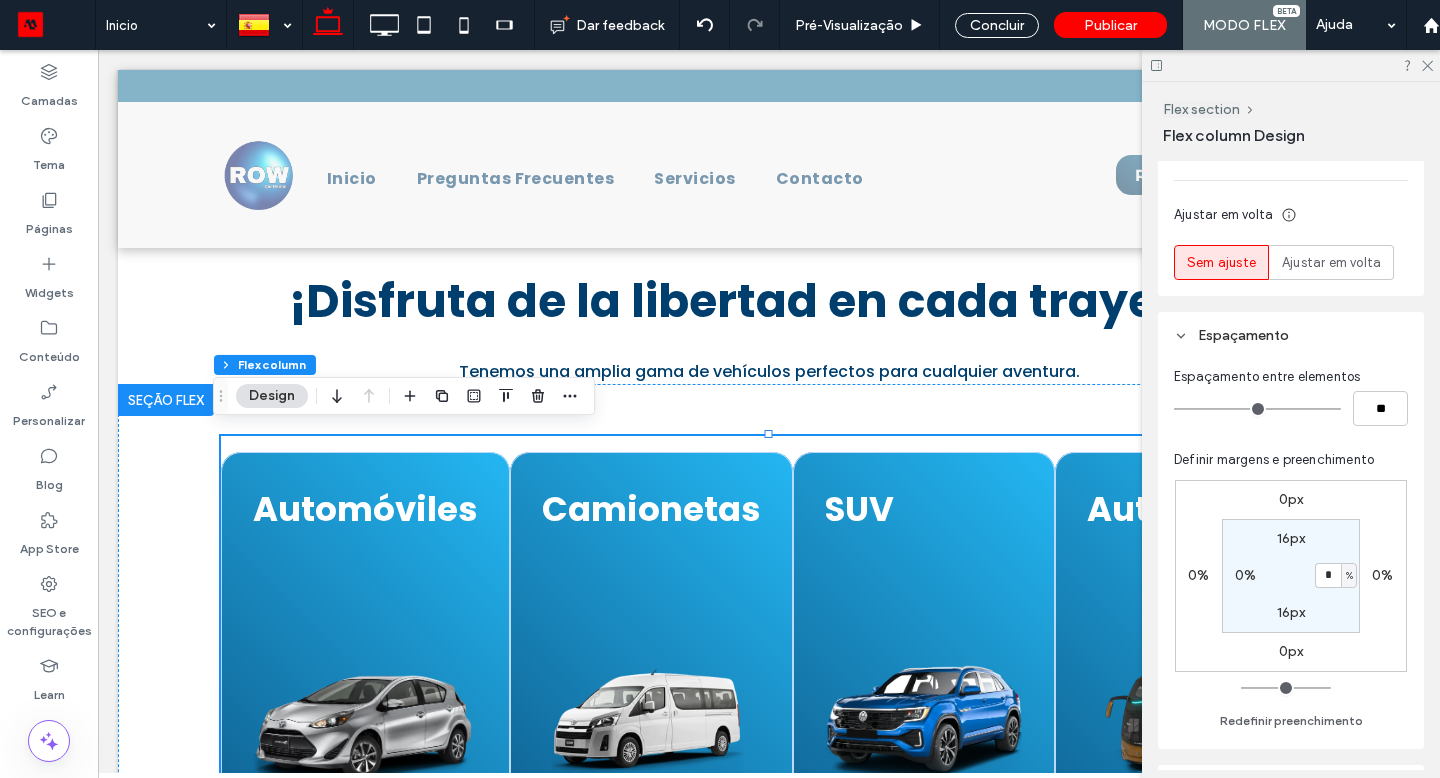 drag, startPoint x: 1135, startPoint y: 255, endPoint x: 1173, endPoint y: 408, distance: 157.64835 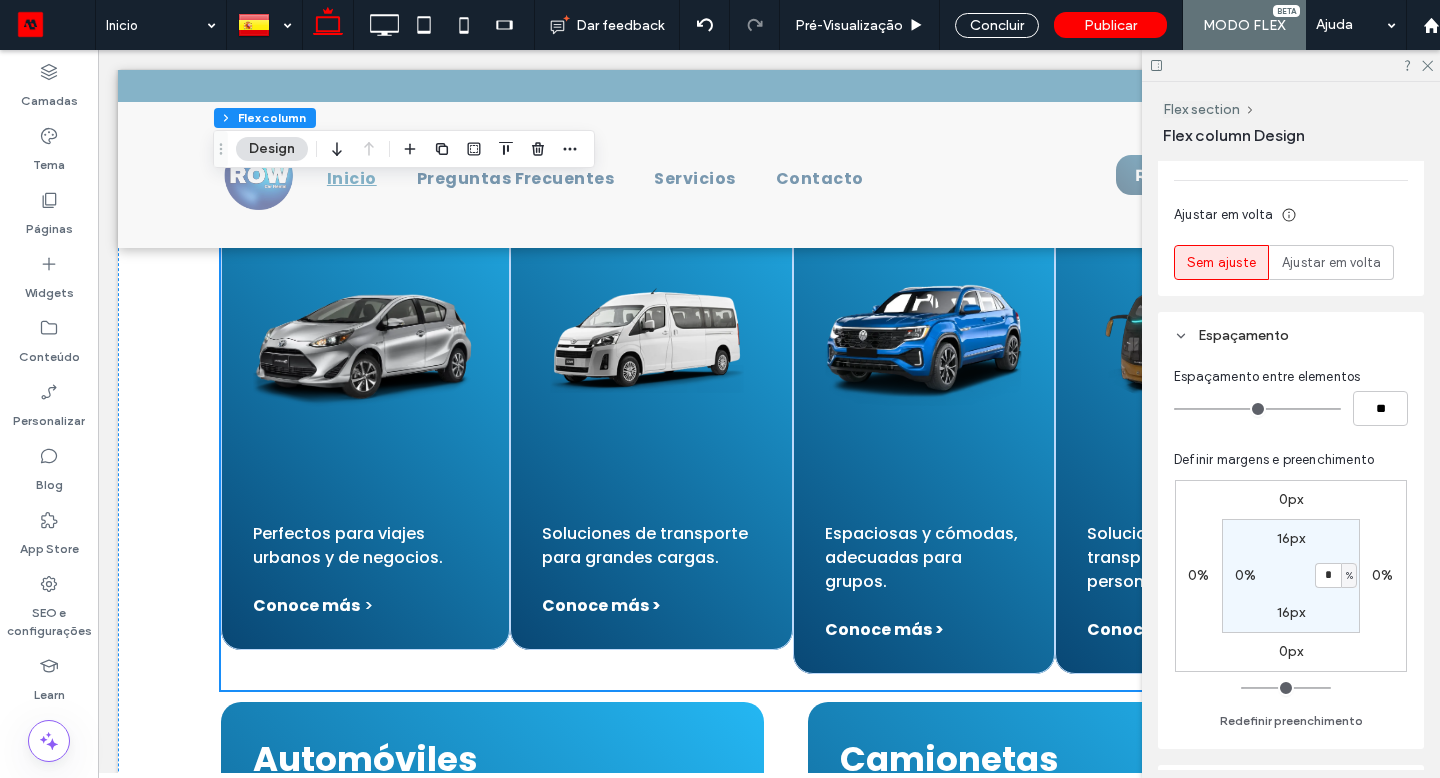 scroll, scrollTop: 1574, scrollLeft: 0, axis: vertical 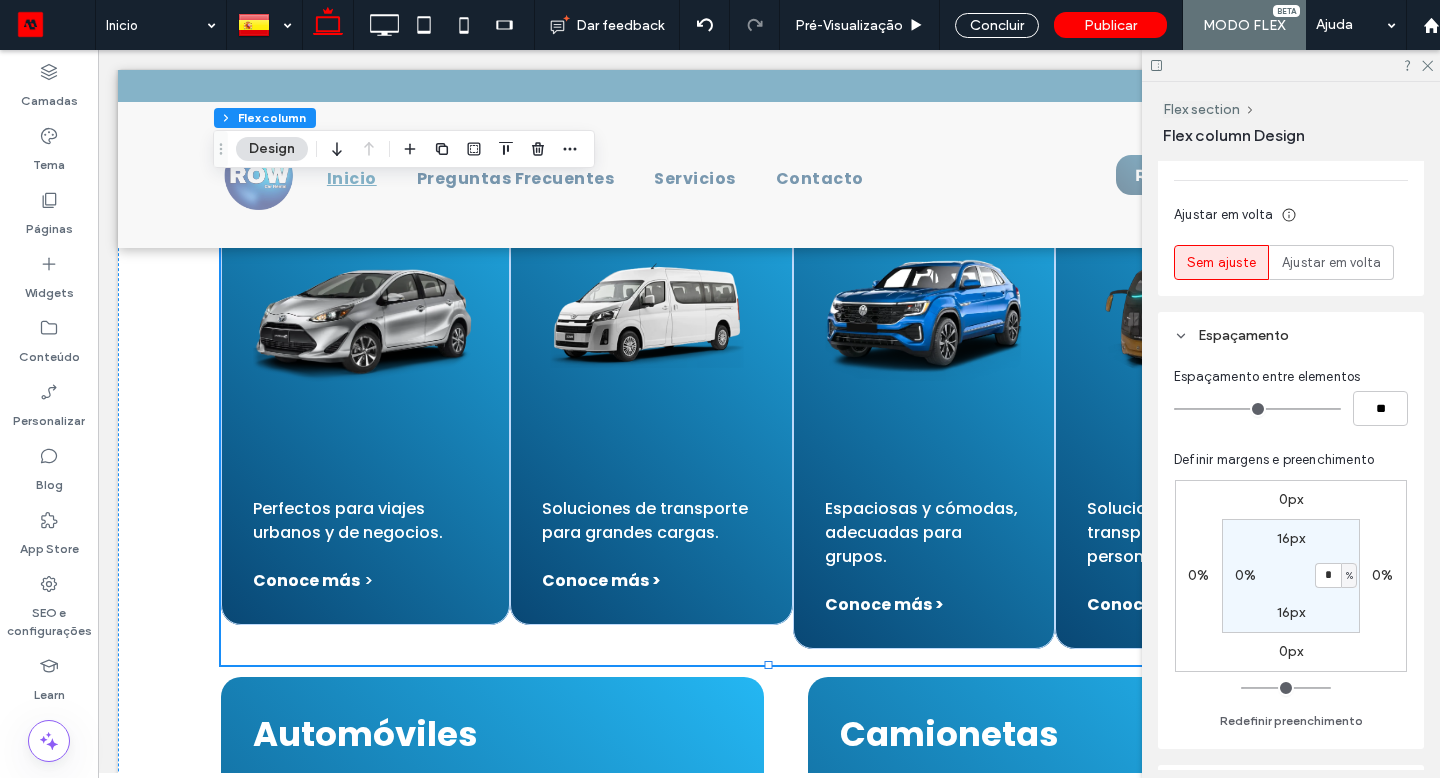type on "*" 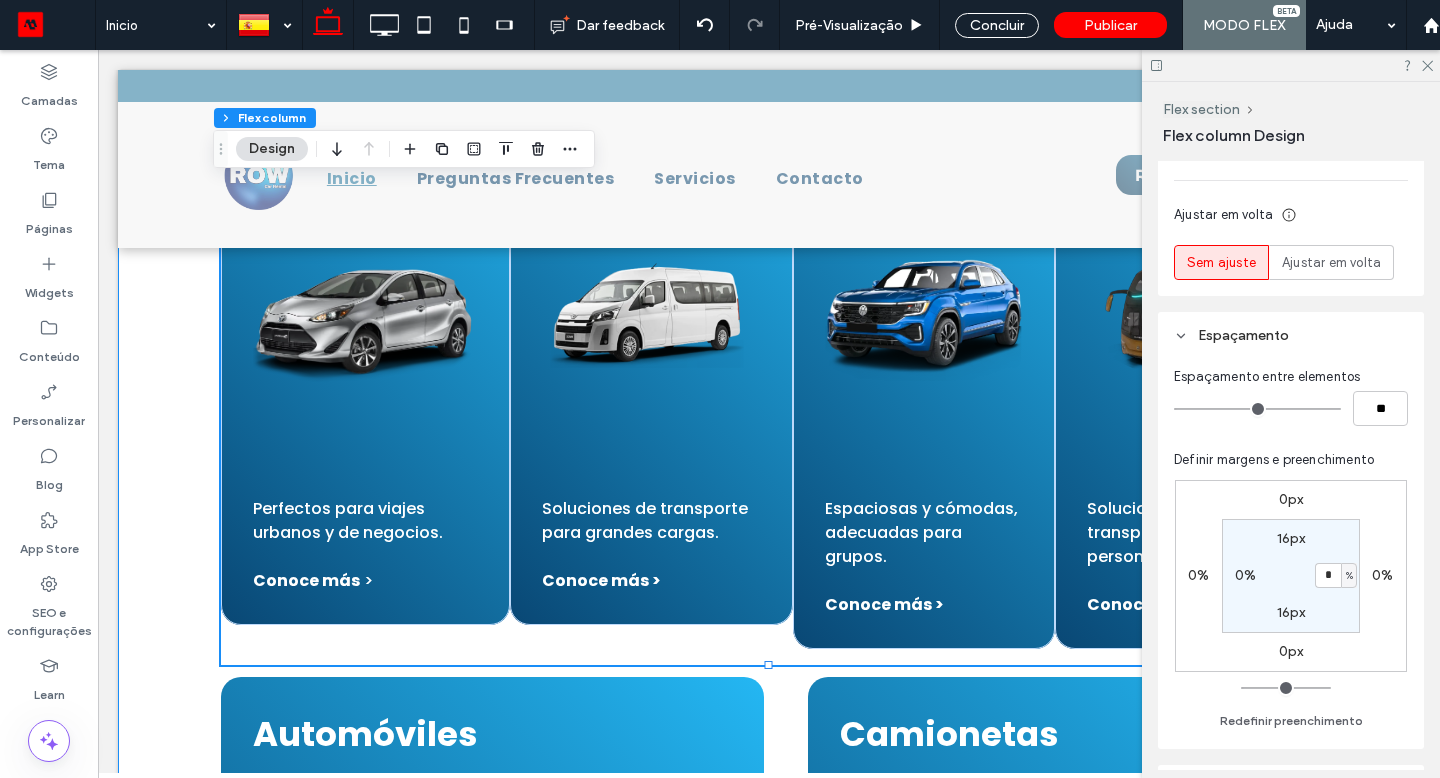 drag, startPoint x: 1271, startPoint y: 458, endPoint x: 182, endPoint y: 606, distance: 1099.0109 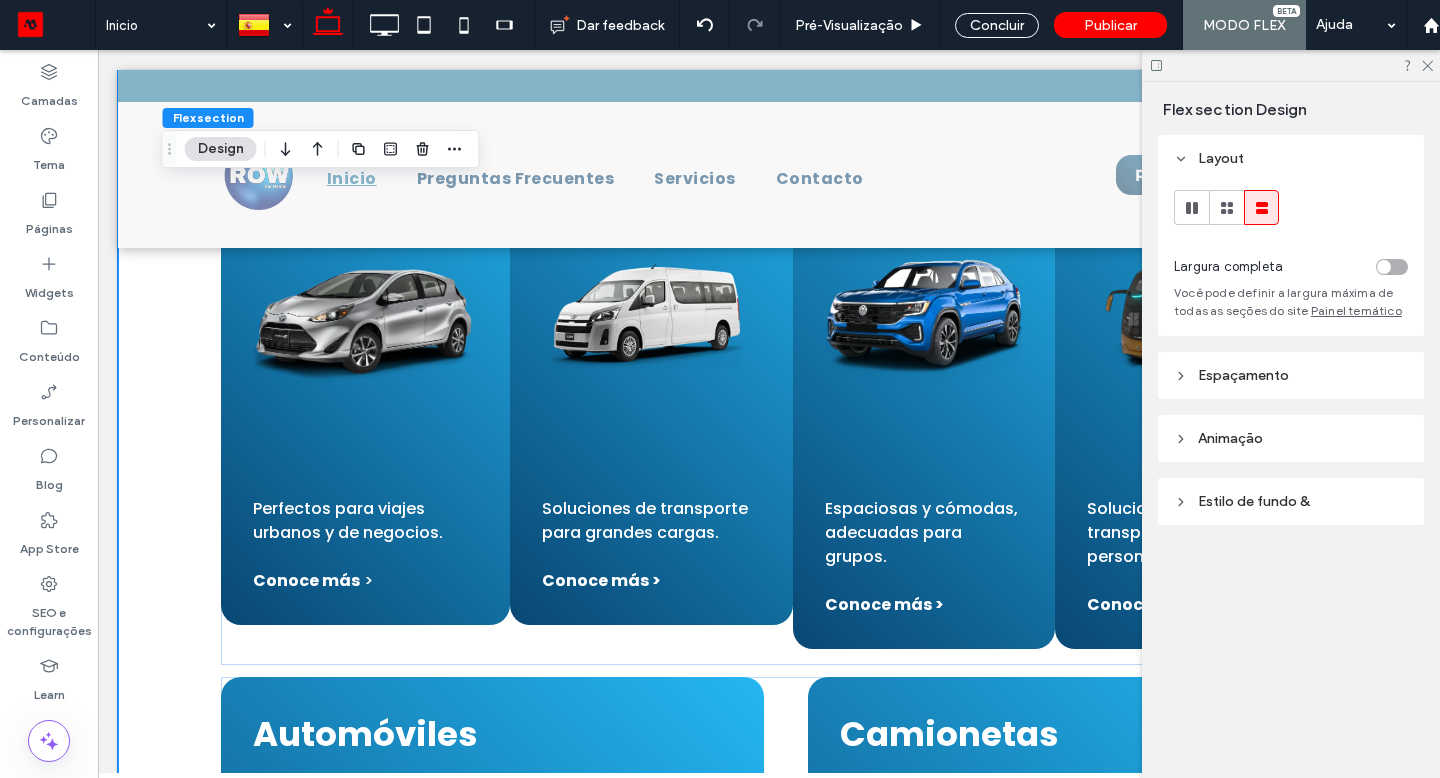 click on "Automóviles
Perfectos para viajes urbanos y de negocios. Conoce más   >   Camionetas
Soluciones de transporte para grandes cargas. Conoce más >   SUV
Espaciosas y cómodas, adecuadas para grupos. Conoce más >   Autobuses
Soluciones de transporte para personal de trabajo. Conoce más >
Automóviles
Perfectos para viajes urbanos y de negocios.
Conoce más   >
Camionetas
Soluciones de transporte para grandes cargas.
Conoce más >
SUV
Espaciosas y cómodas, adecuadas para grupos.
Conoce más >
Autobuses
Soluciones de transporte para personal de trabajo.
Conoce más >" at bounding box center (769, 914) 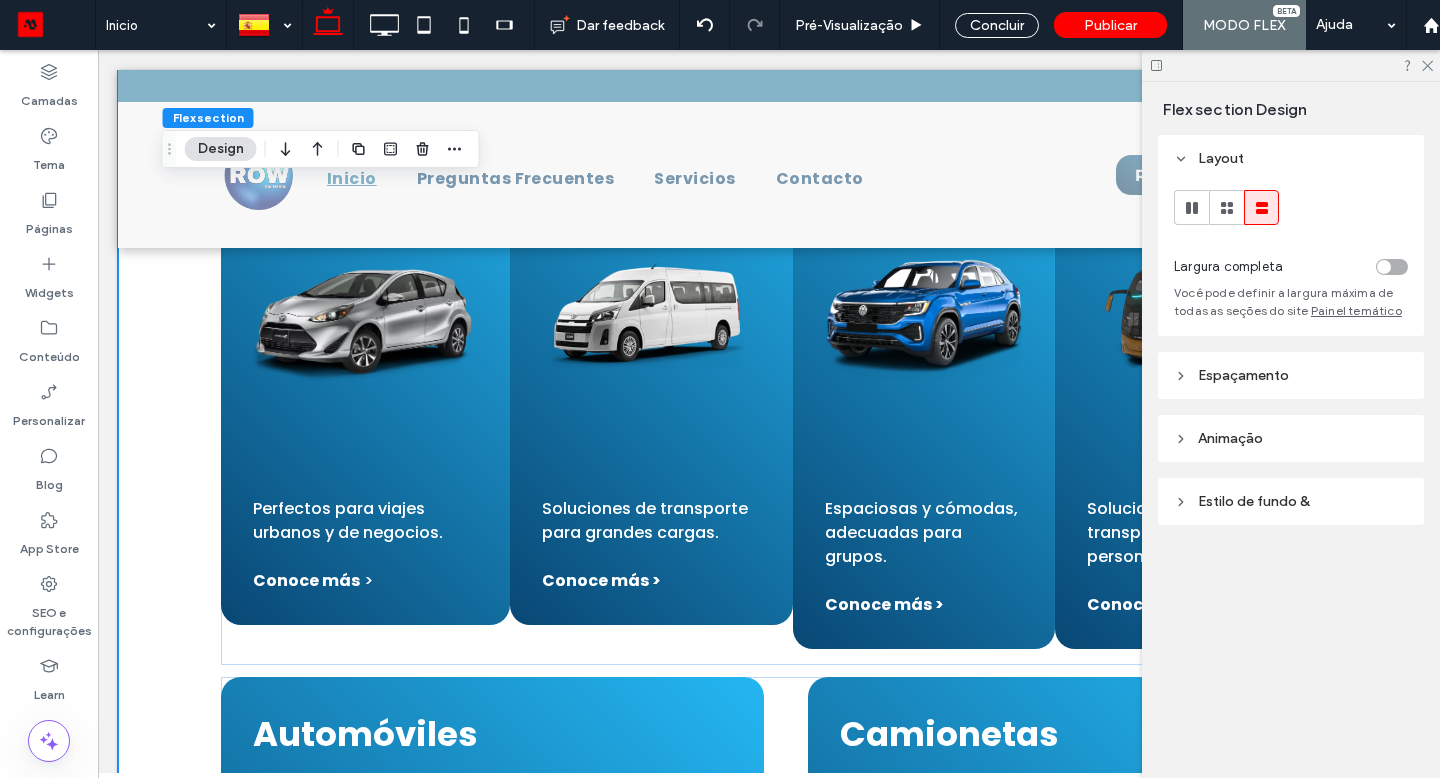 click at bounding box center [1392, 267] 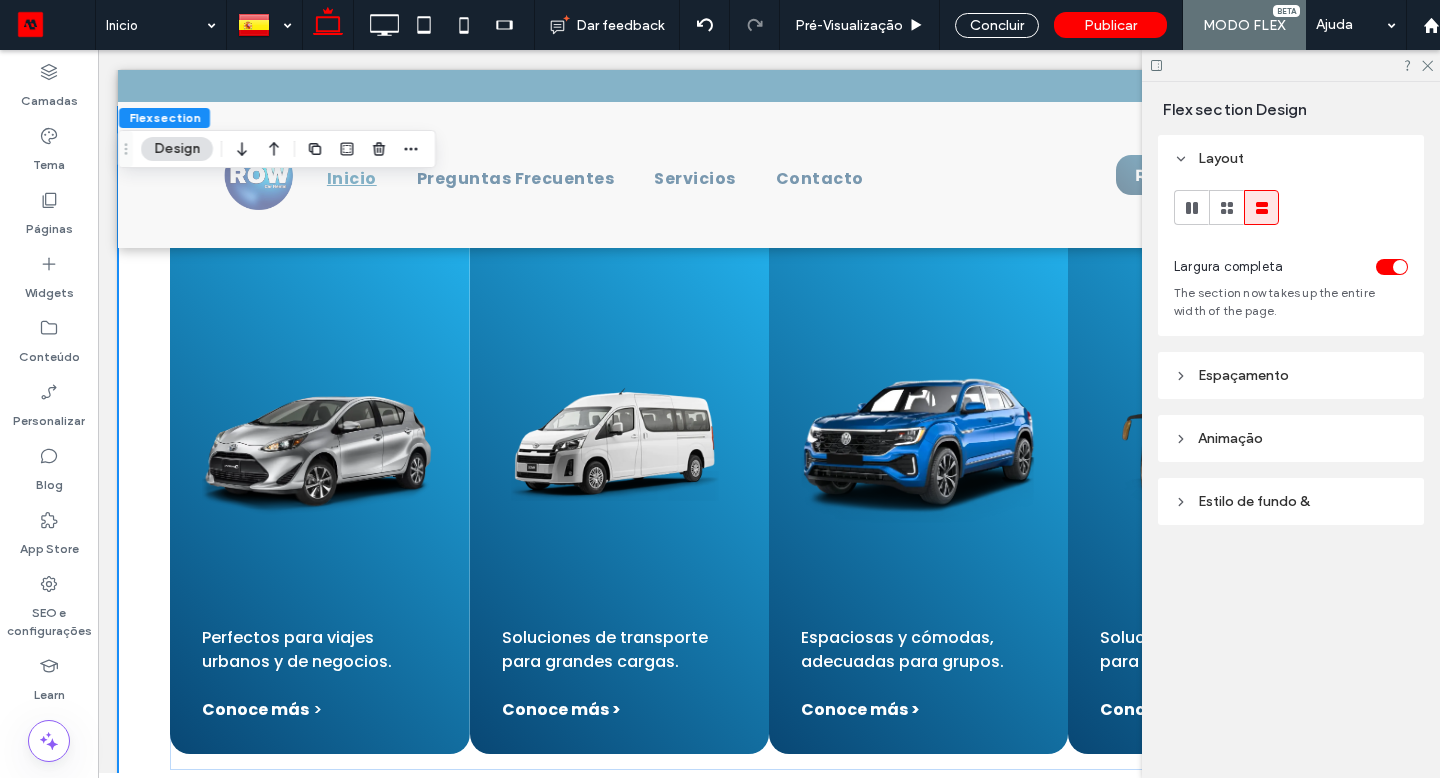 scroll, scrollTop: 1471, scrollLeft: 0, axis: vertical 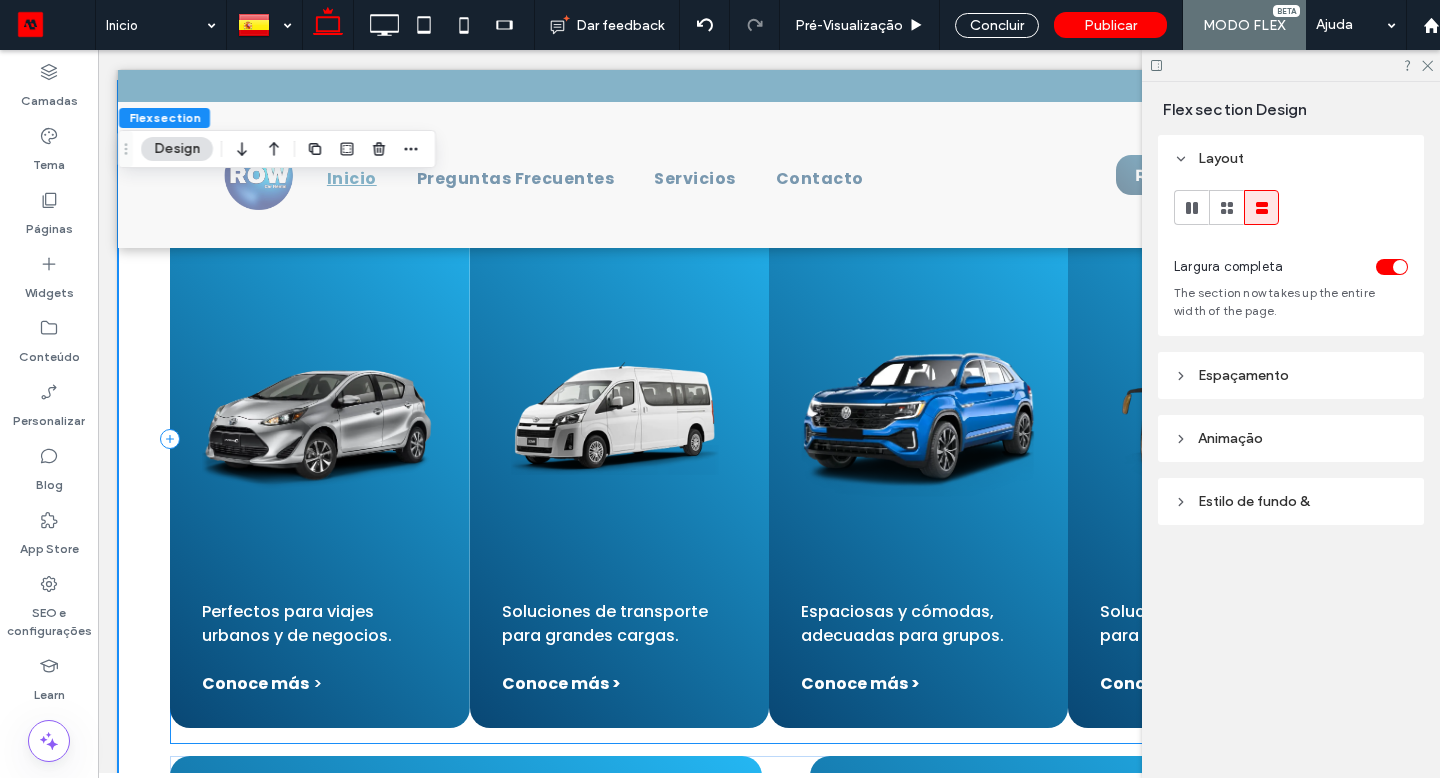click on "Automóviles
Perfectos para viajes urbanos y de negocios. Conoce más   >   Camionetas
Soluciones de transporte para grandes cargas. Conoce más >   SUV
Espaciosas y cómodas, adecuadas para grupos. Conoce más >   Autobuses
Soluciones de transporte para personal de trabajo. Conoce más >" at bounding box center [769, 438] 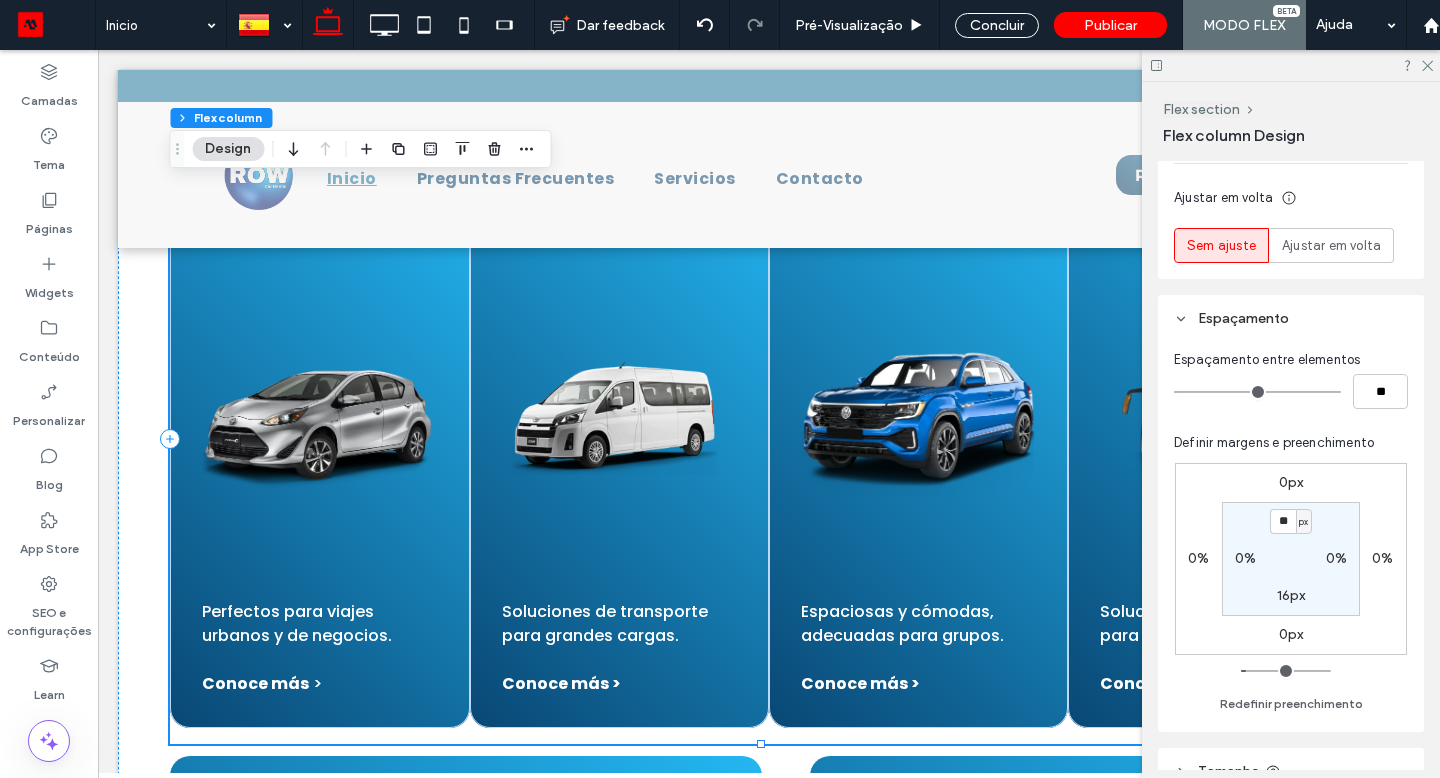 scroll, scrollTop: 323, scrollLeft: 0, axis: vertical 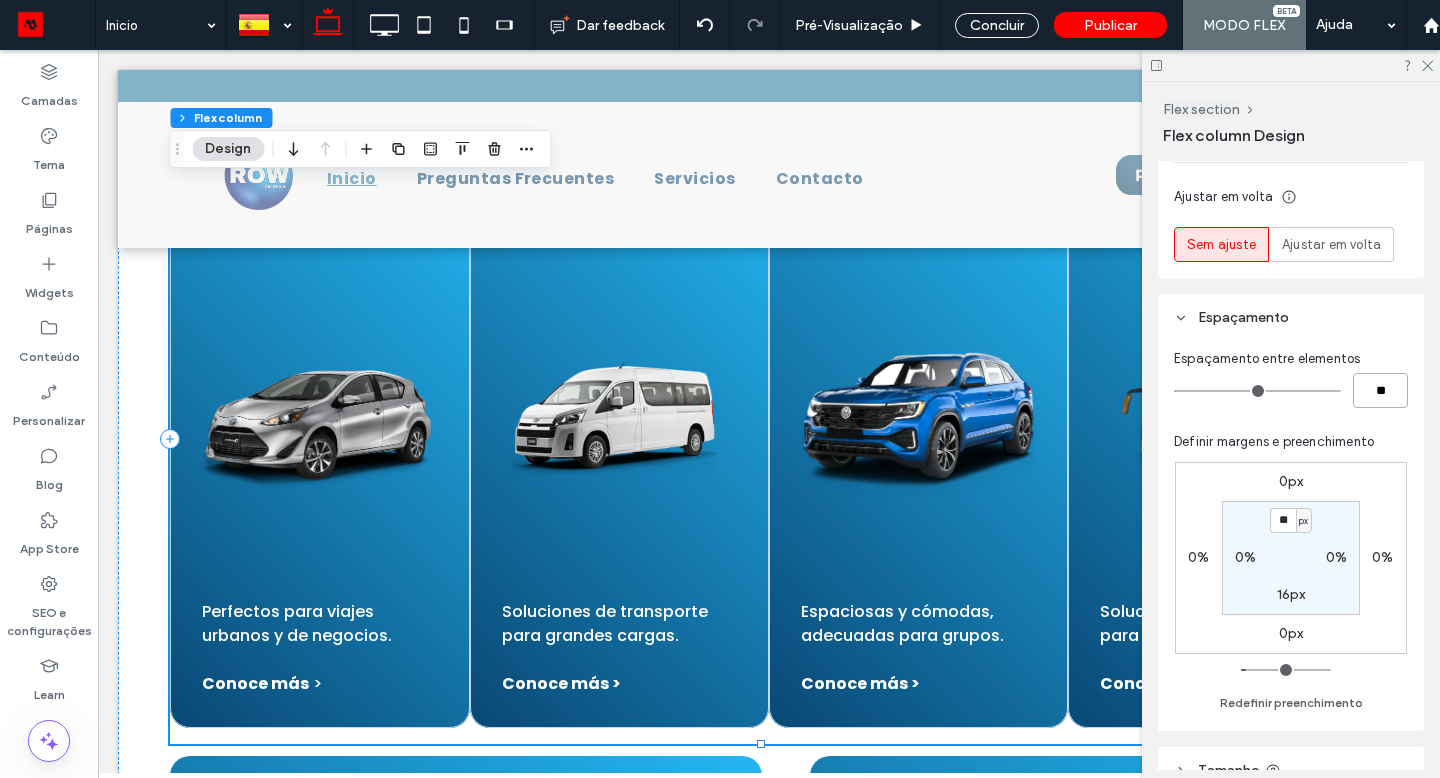 click on "**" at bounding box center [1380, 390] 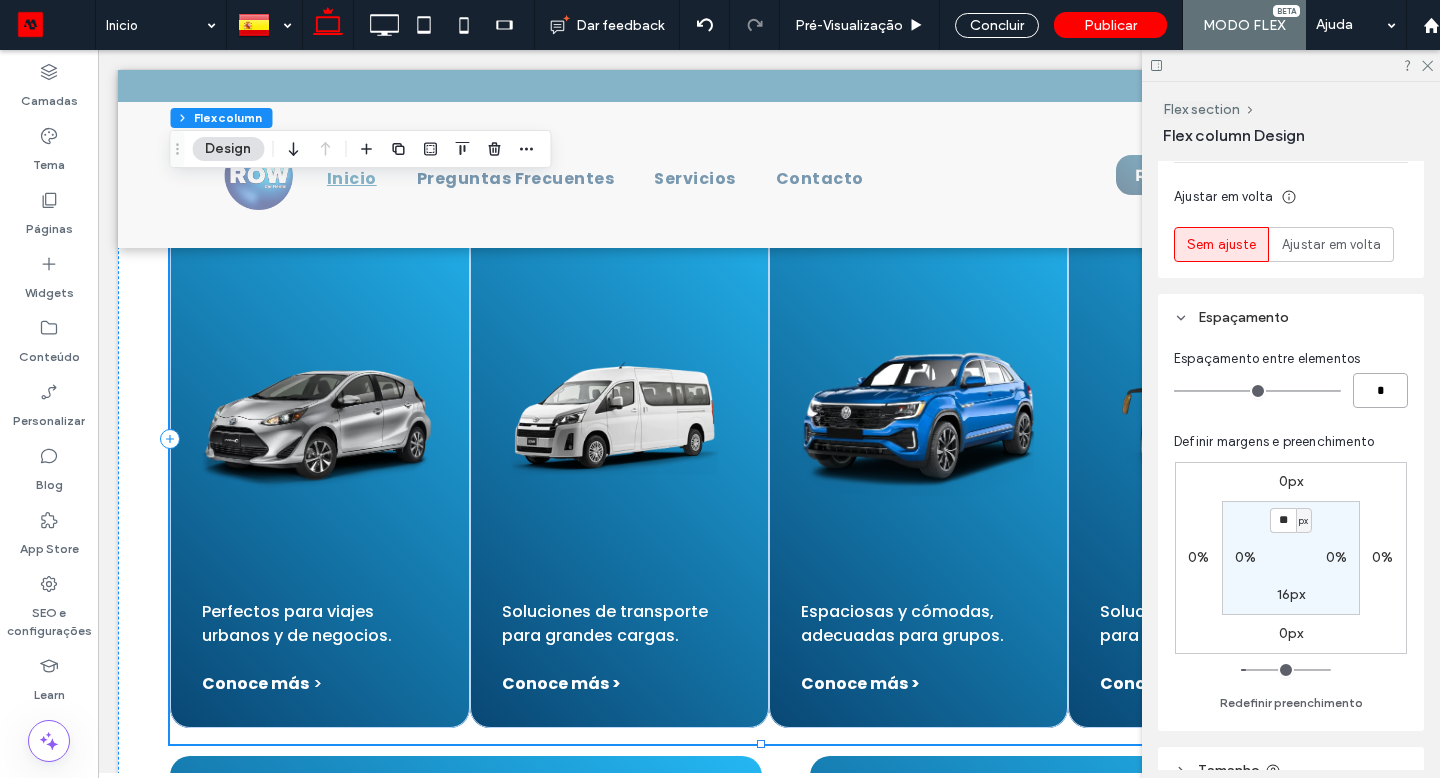 type on "*" 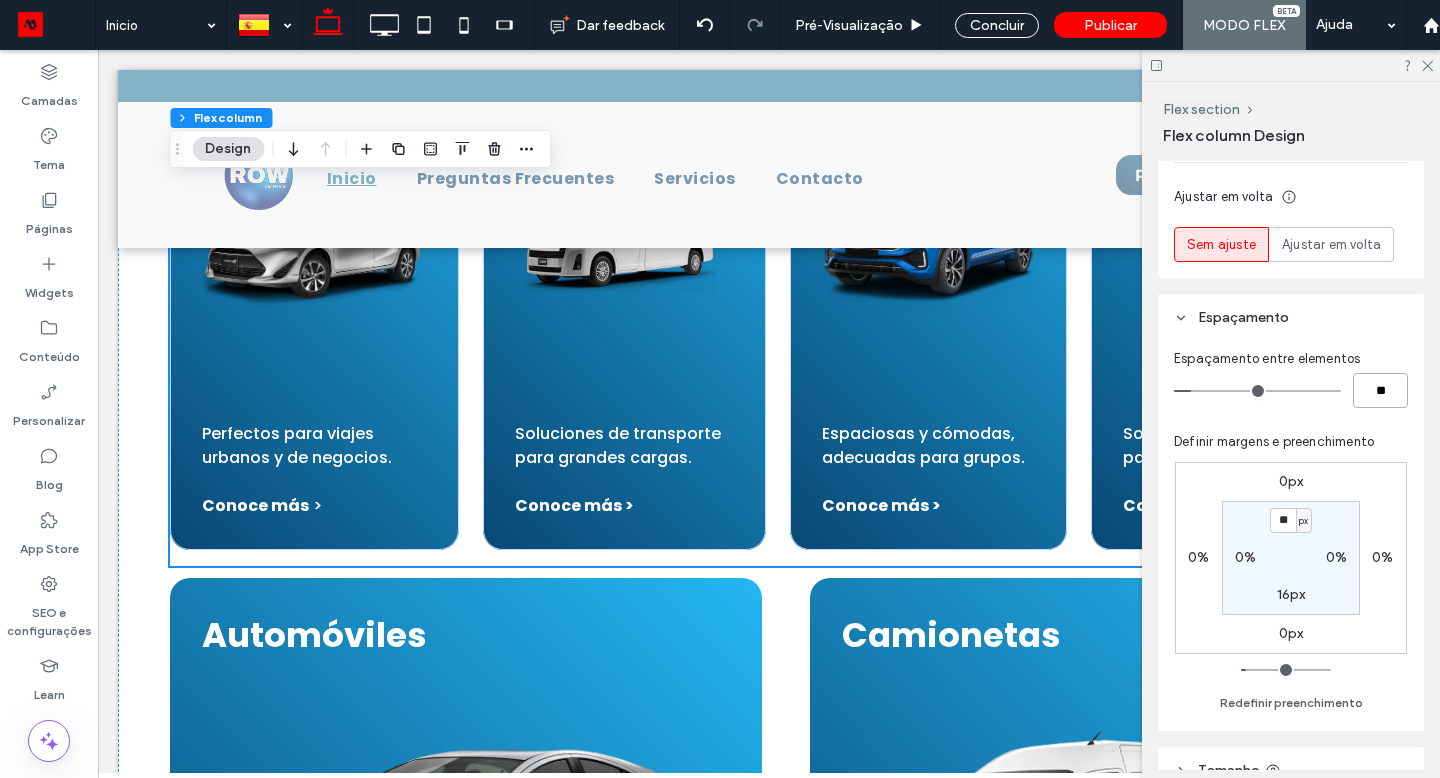 scroll, scrollTop: 1804, scrollLeft: 0, axis: vertical 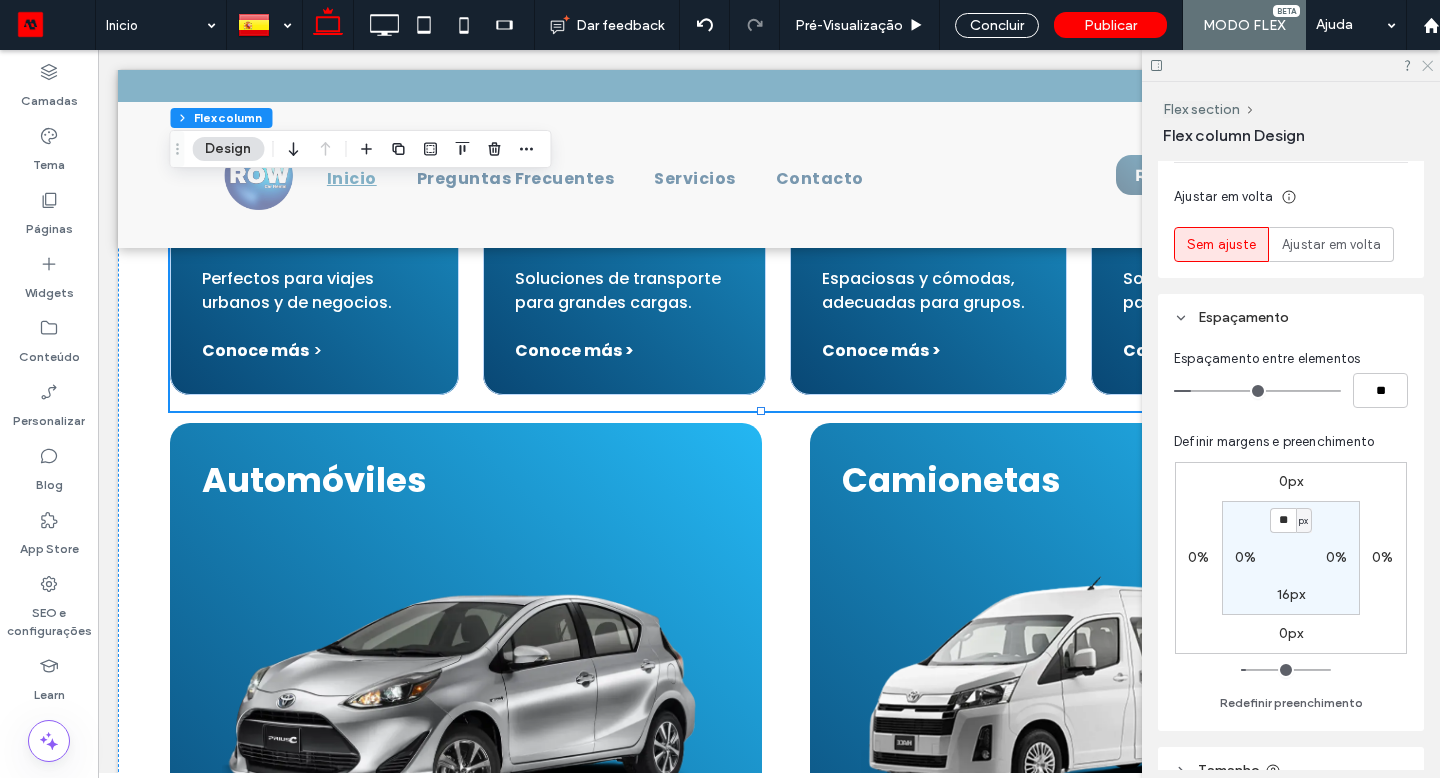 drag, startPoint x: 84, startPoint y: 556, endPoint x: 1430, endPoint y: 67, distance: 1432.0743 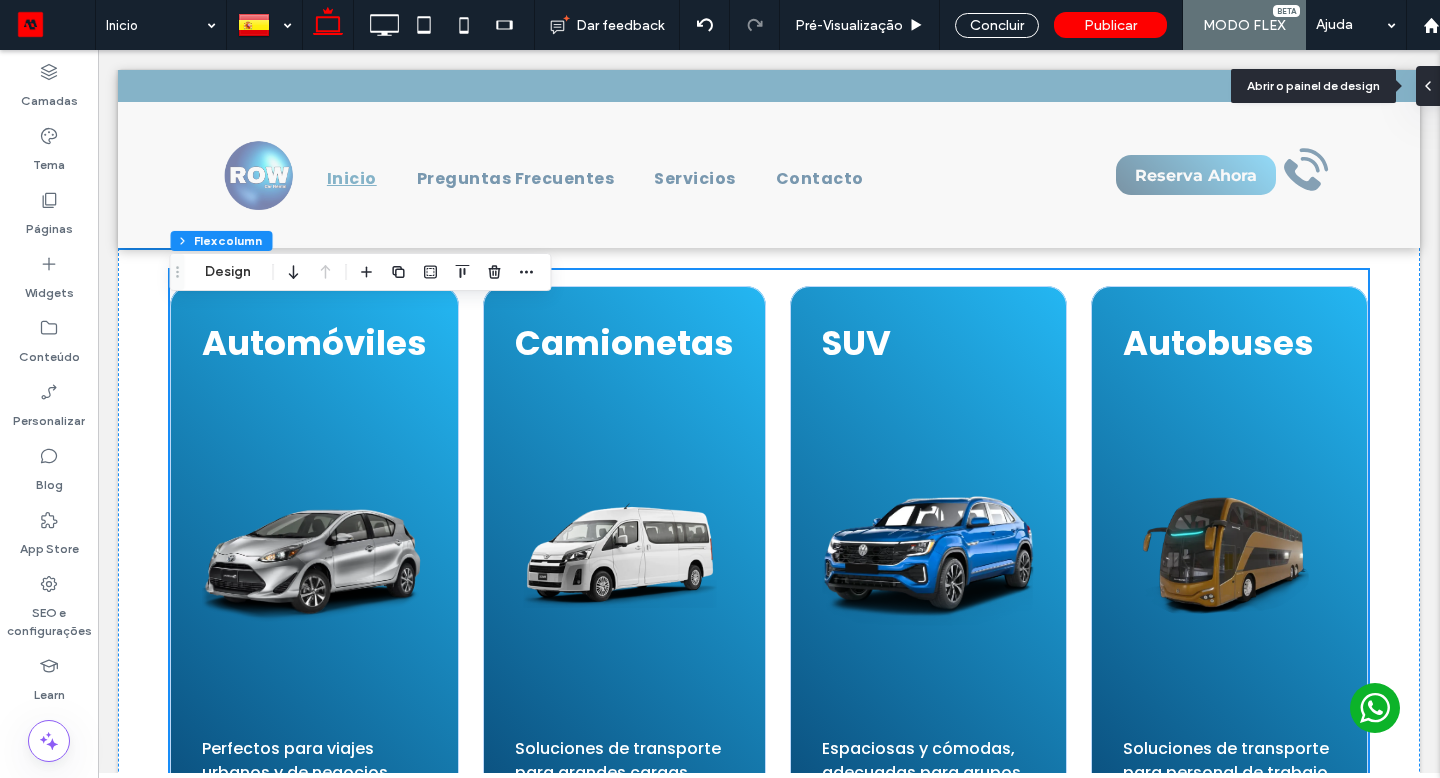 scroll, scrollTop: 1602, scrollLeft: 0, axis: vertical 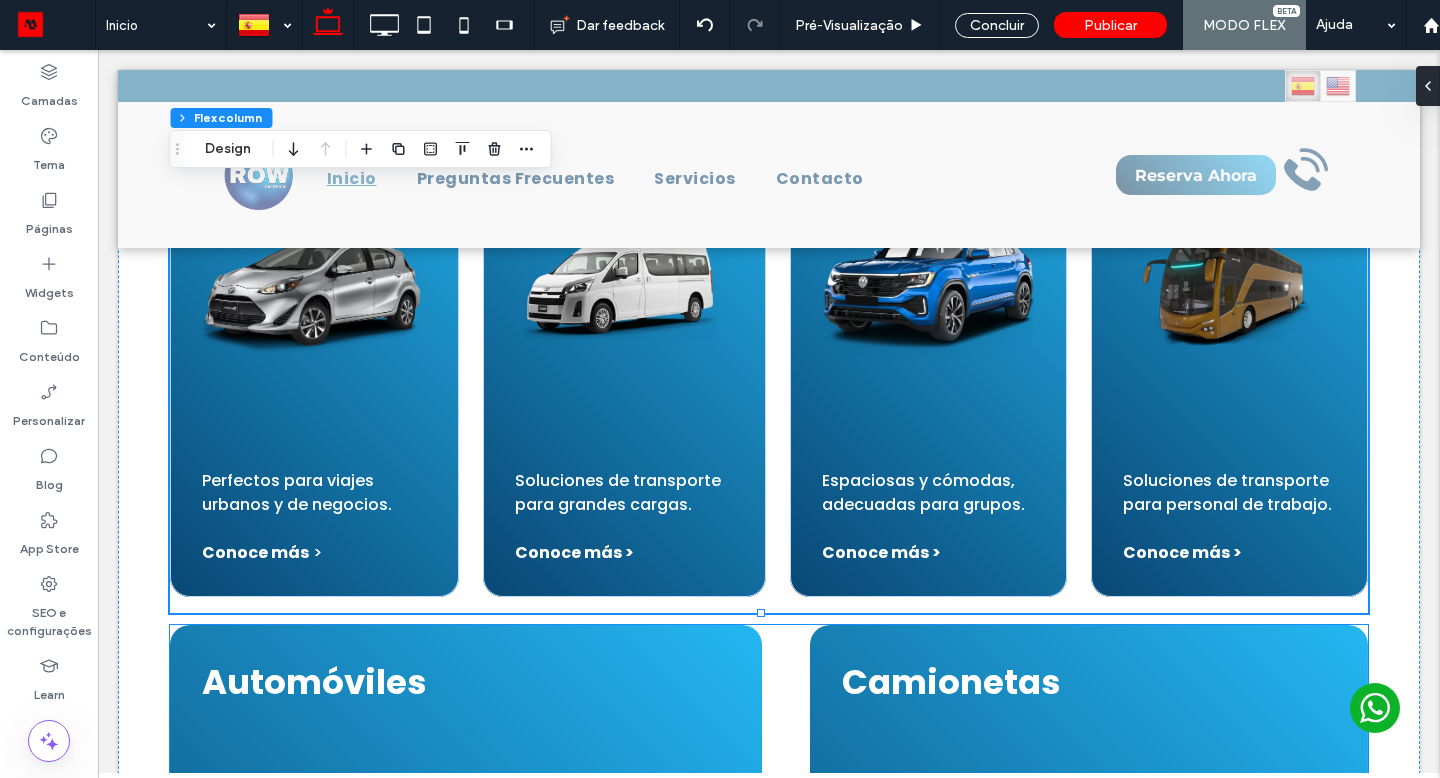 click on "Automóviles
Perfectos para viajes urbanos y de negocios.
Conoce más   >
Camionetas
Soluciones de transporte para grandes cargas.
Conoce más >" at bounding box center [769, 902] 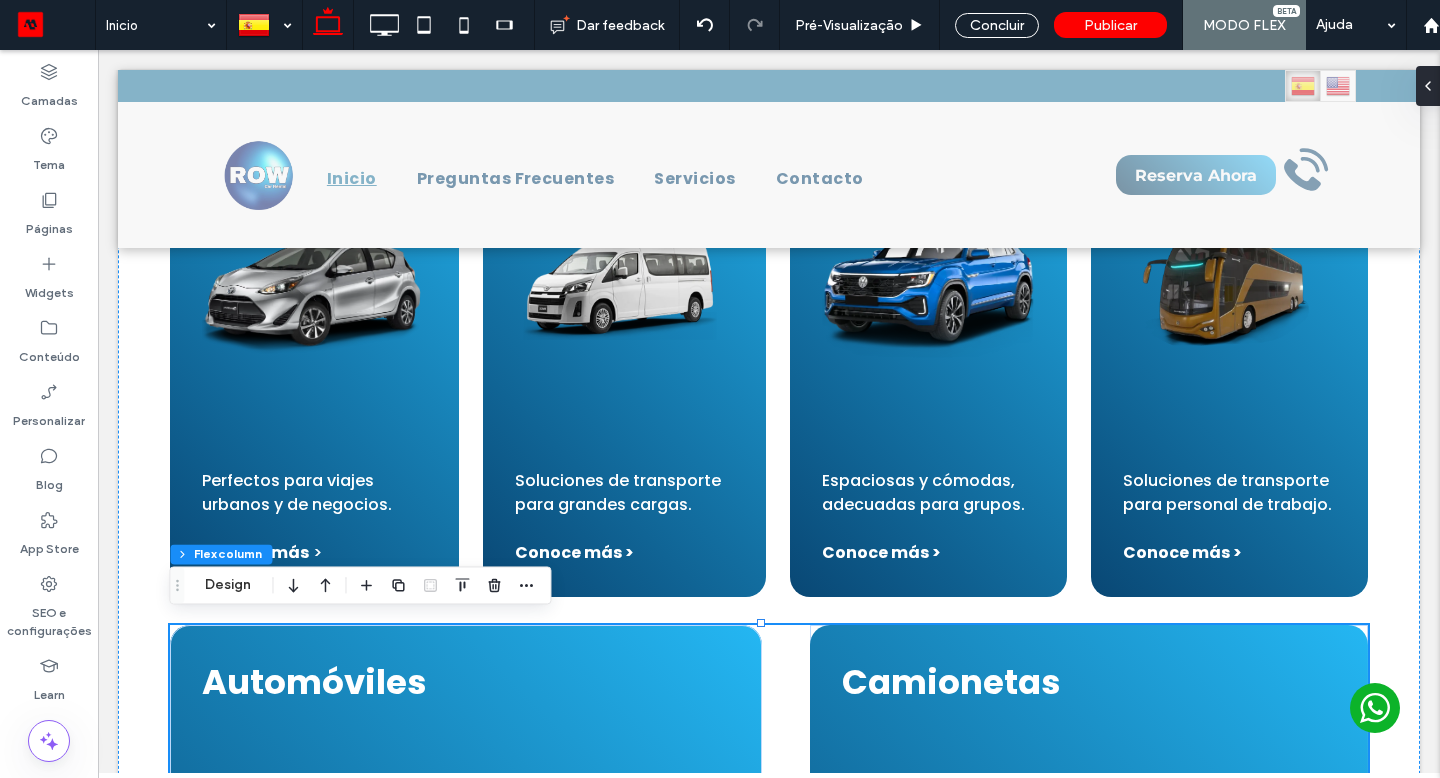 click on "Automóviles
Perfectos para viajes urbanos y de negocios.
Conoce más   >
Camionetas
Soluciones de transporte para grandes cargas.
Conoce más >" at bounding box center (769, 902) 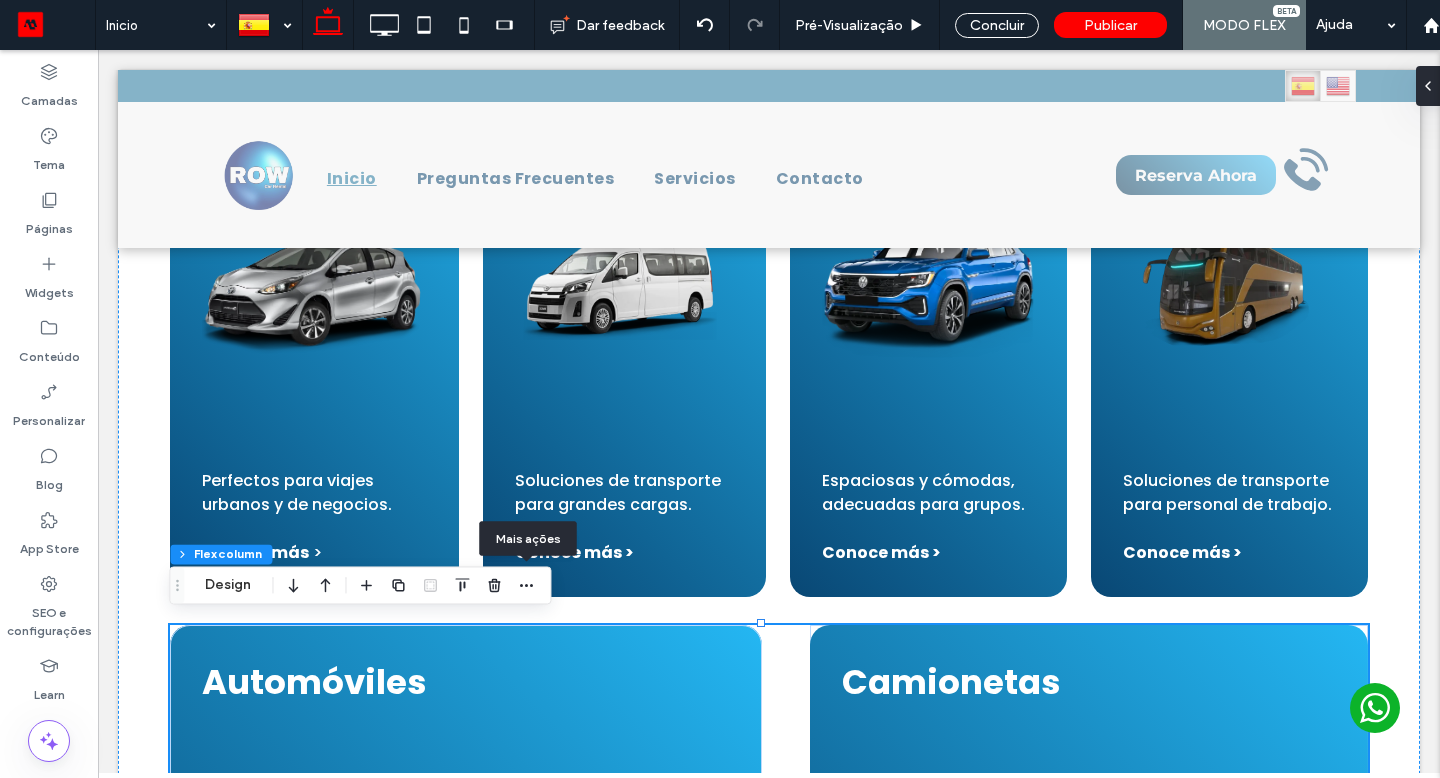 click 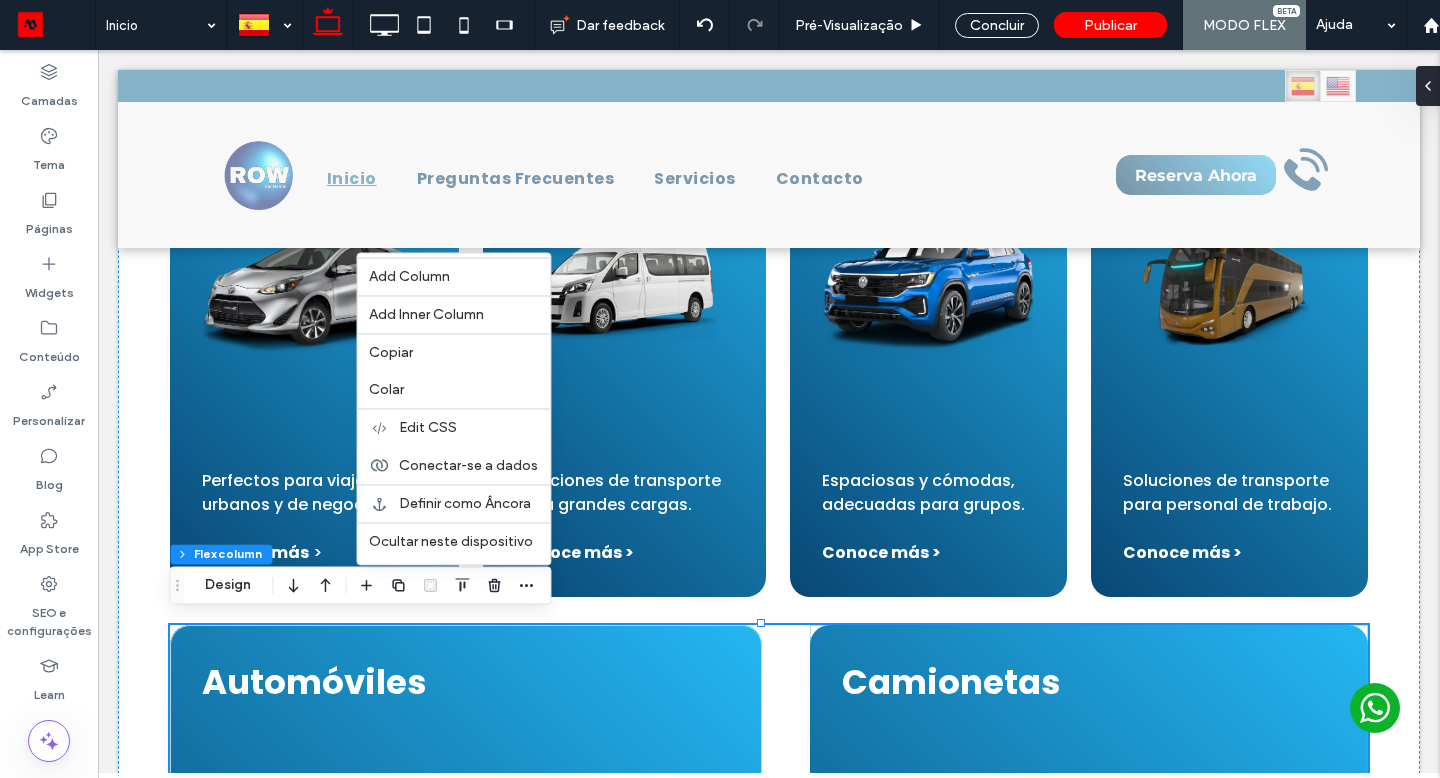 click on "Automóviles
Perfectos para viajes urbanos y de negocios.
Conoce más   >
Camionetas
Soluciones de transporte para grandes cargas.
Conoce más >" at bounding box center (769, 902) 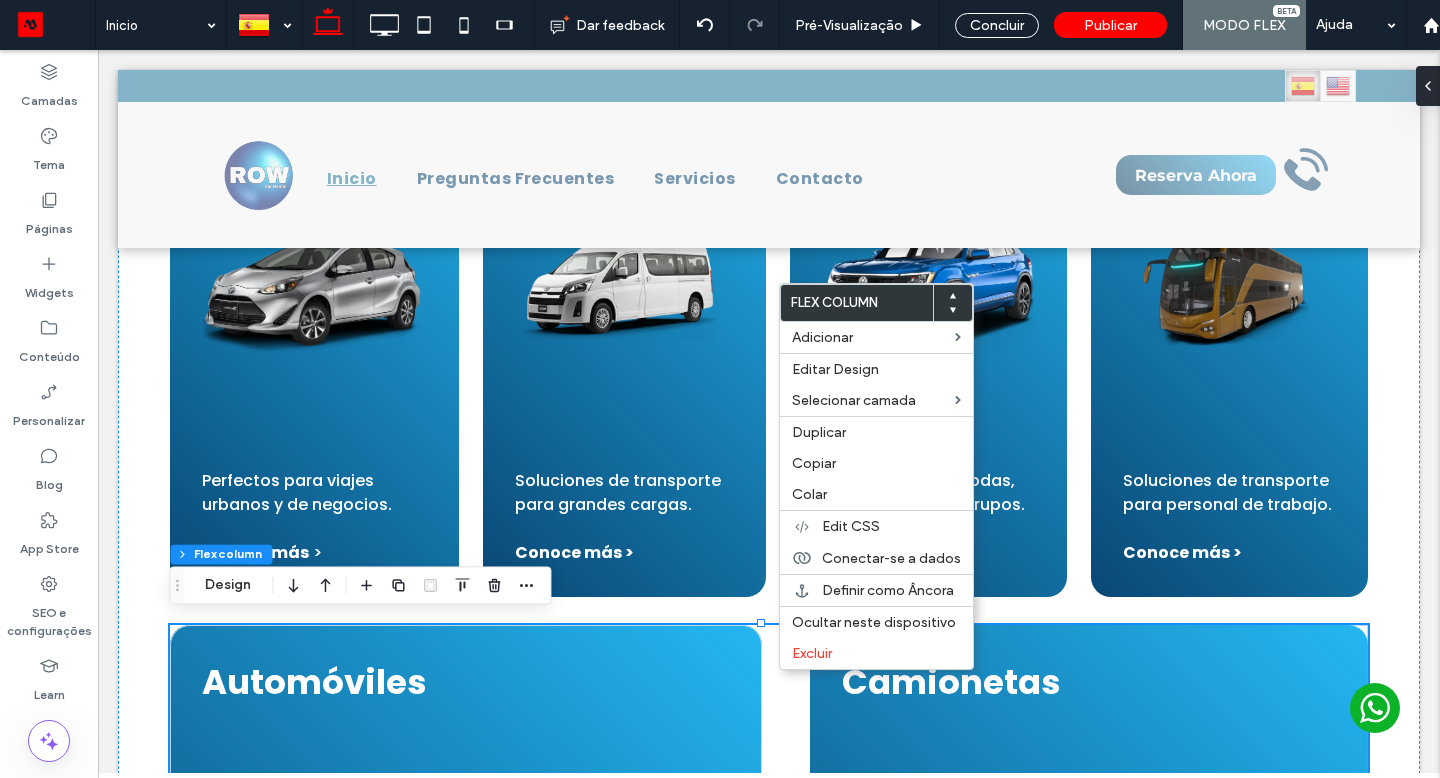 drag, startPoint x: 1528, startPoint y: 117, endPoint x: 777, endPoint y: 669, distance: 932.04346 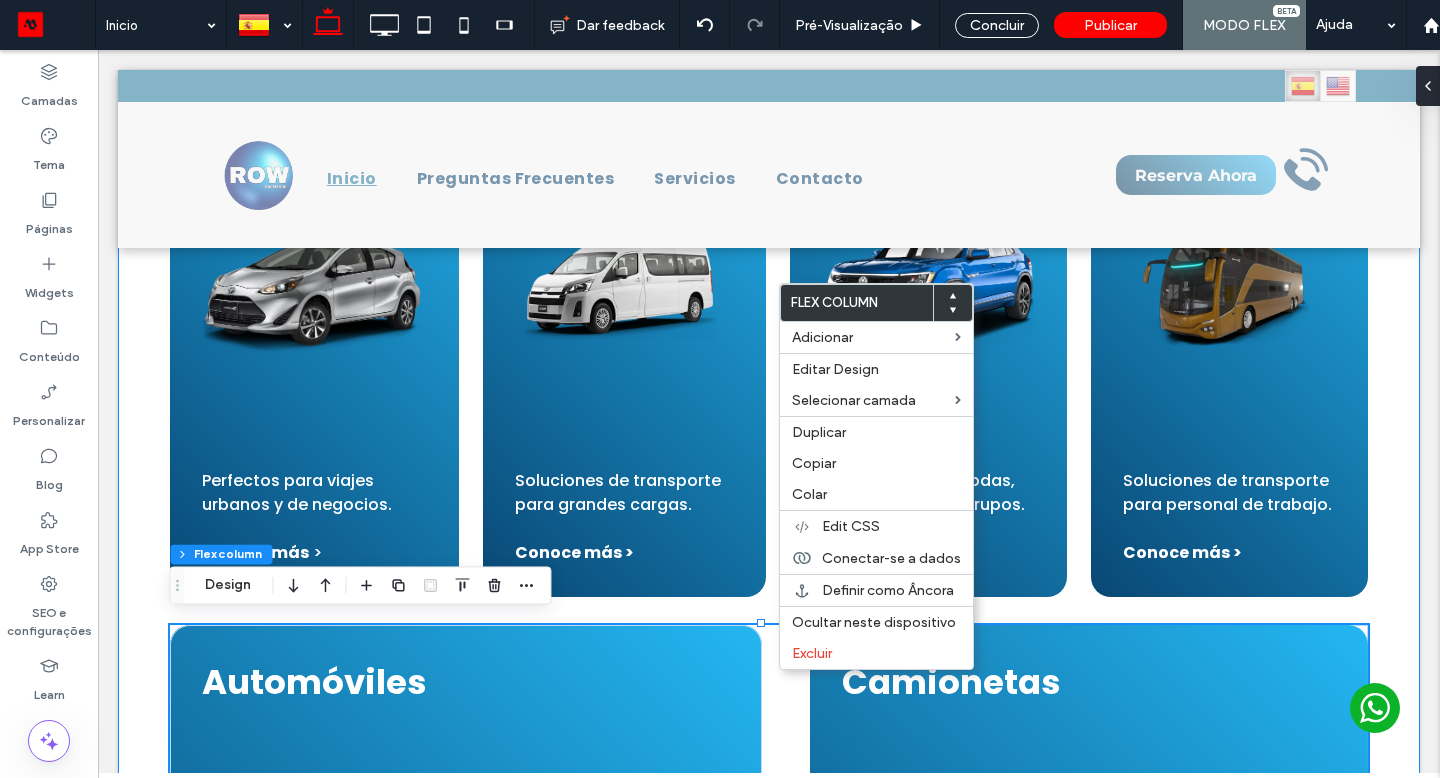drag, startPoint x: 777, startPoint y: 669, endPoint x: 152, endPoint y: 644, distance: 625.4998 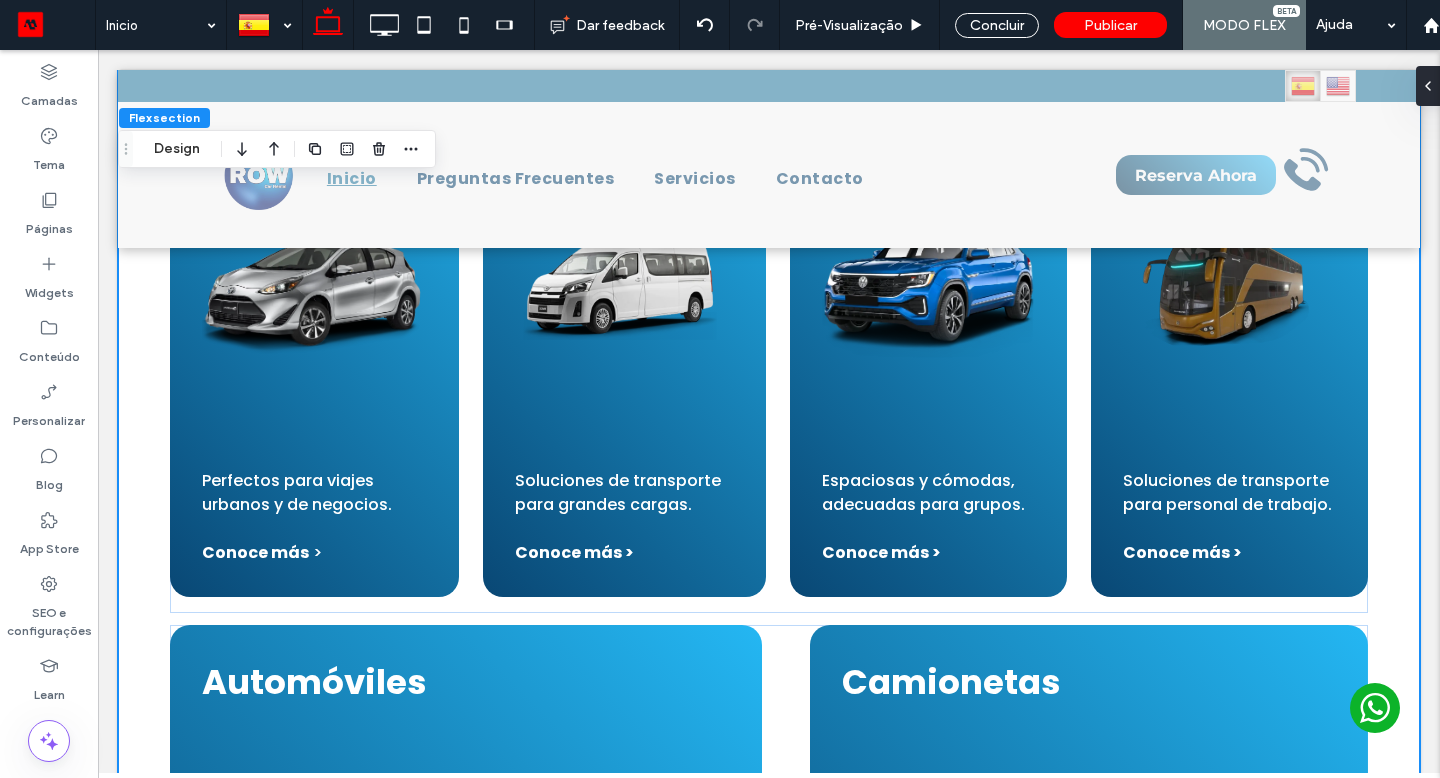 click on "Automóviles
Perfectos para viajes urbanos y de negocios. Conoce más   >   Camionetas
Soluciones de transporte para grandes cargas. Conoce más >   SUV
Espaciosas y cómodas, adecuadas para grupos. Conoce más >   Autobuses
Soluciones de transporte para personal de trabajo. Conoce más >
Automóviles
Perfectos para viajes urbanos y de negocios.
Conoce más   >
Camionetas
Soluciones de transporte para grandes cargas.
Conoce más >
SUV
Espaciosas y cómodas, adecuadas para grupos.
Conoce más >
Autobuses
Soluciones de transporte para personal de trabajo.
Conoce más >" at bounding box center [769, 874] 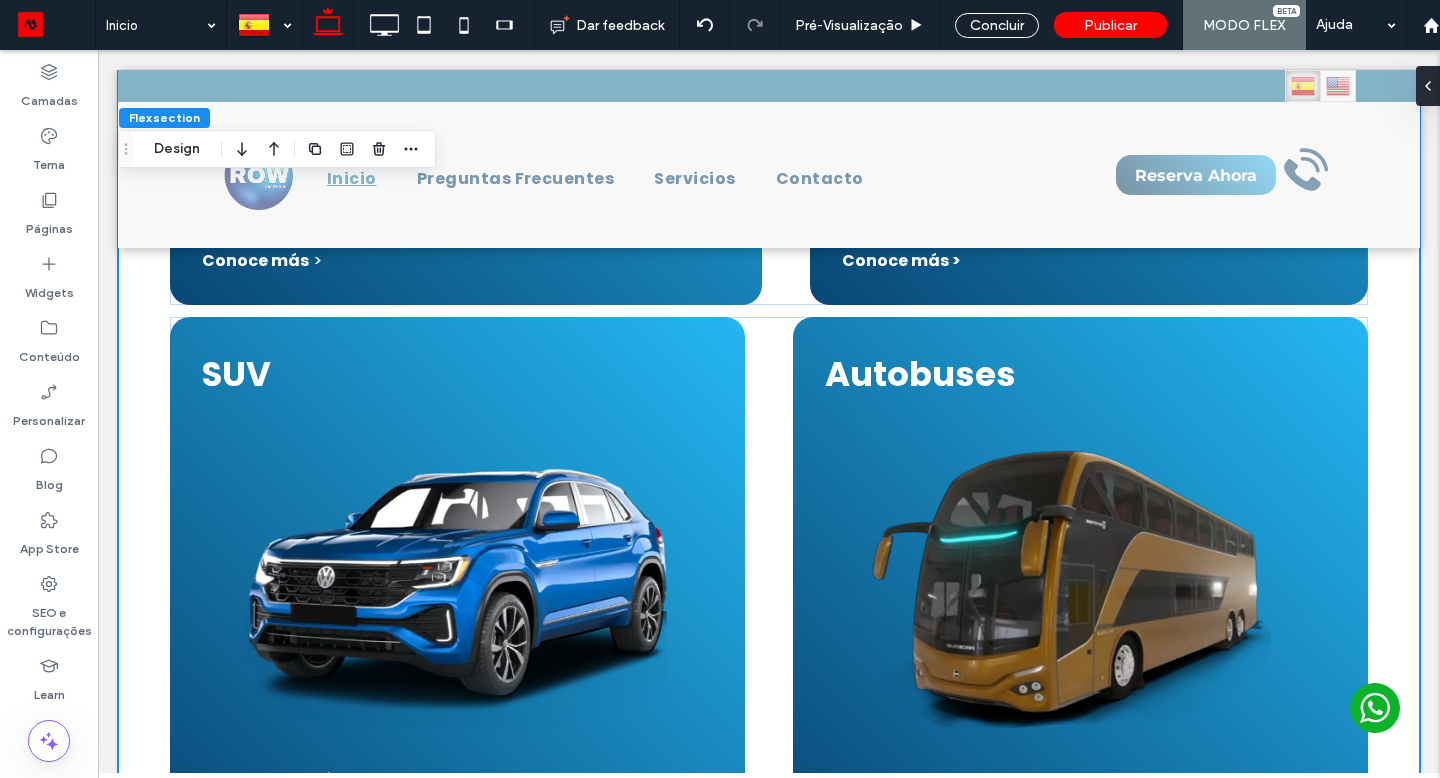 scroll, scrollTop: 2485, scrollLeft: 0, axis: vertical 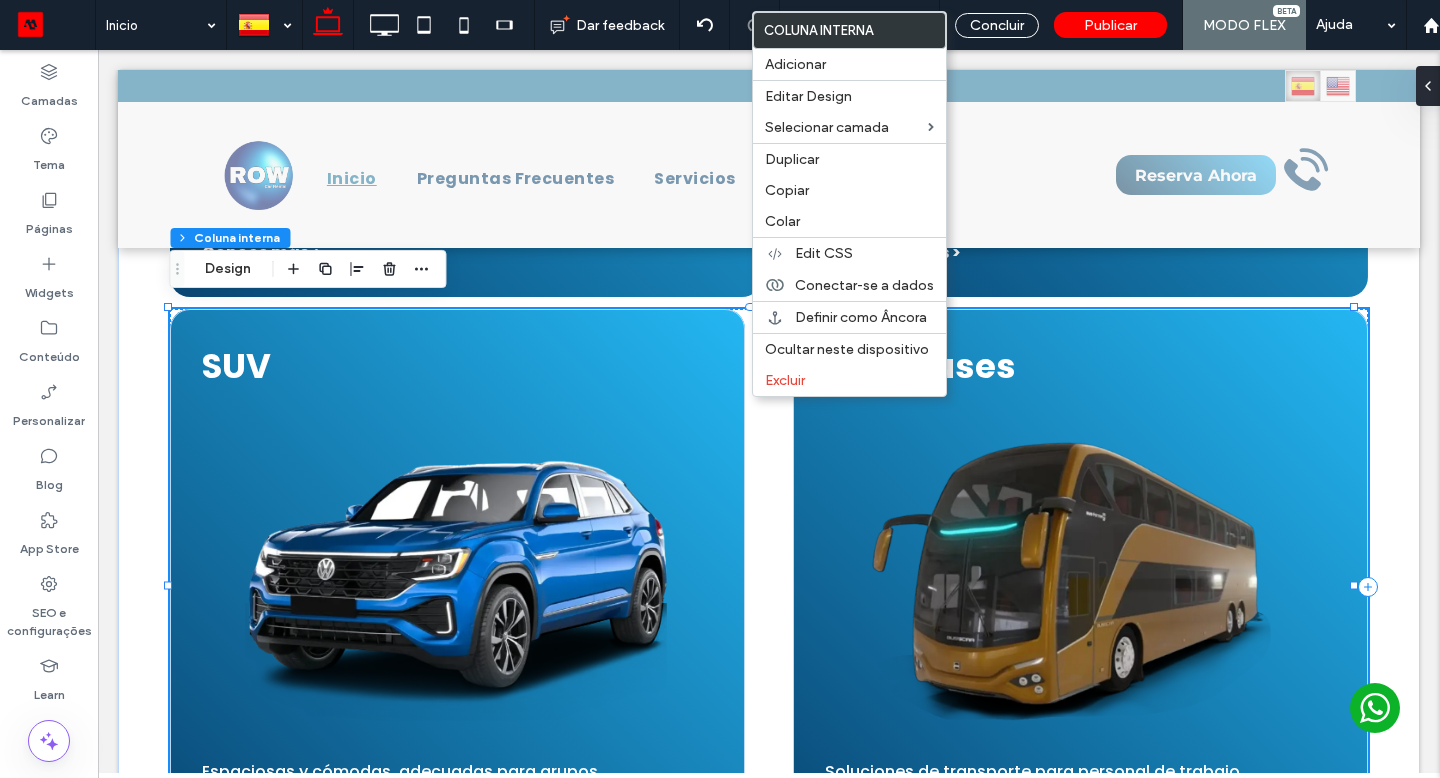 drag, startPoint x: 152, startPoint y: 644, endPoint x: 751, endPoint y: 398, distance: 647.54694 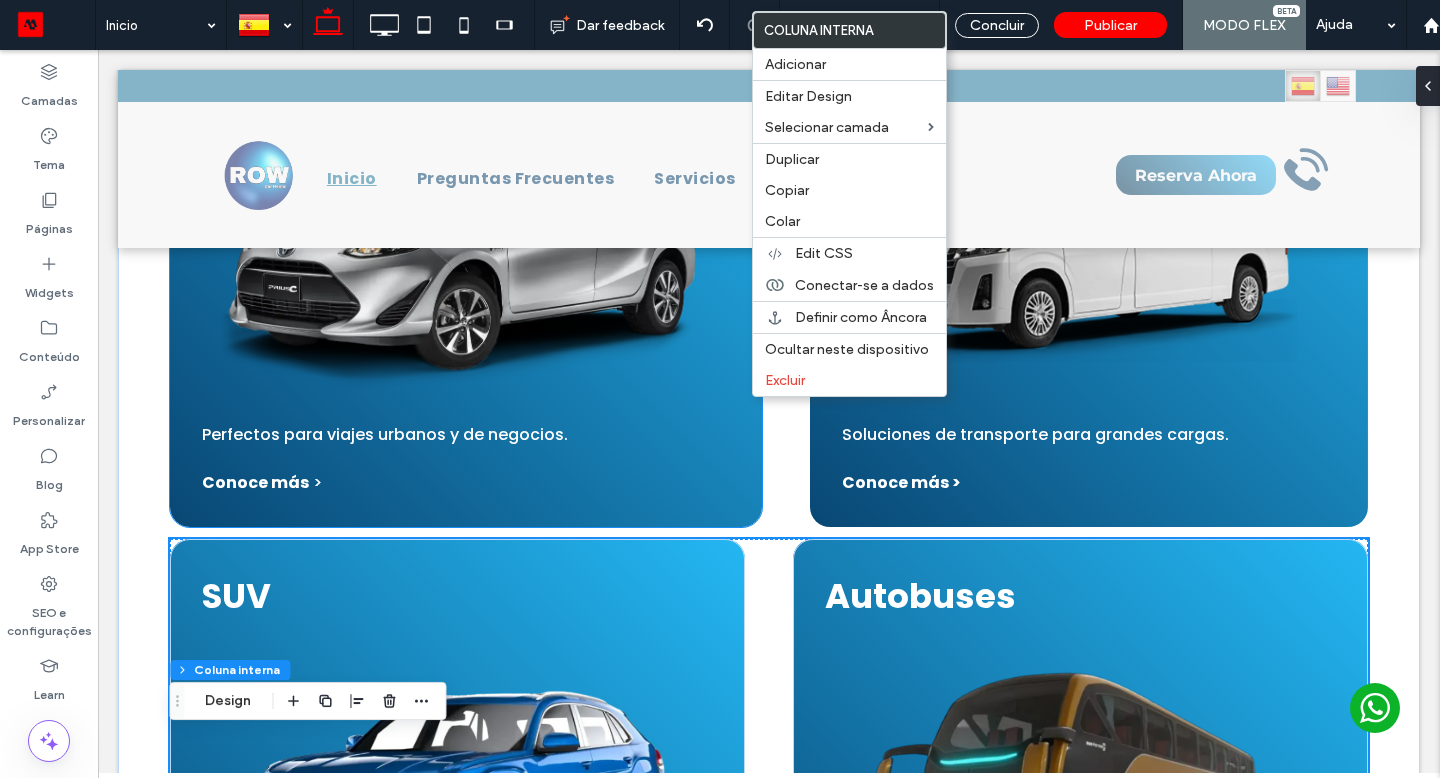 scroll, scrollTop: 1948, scrollLeft: 0, axis: vertical 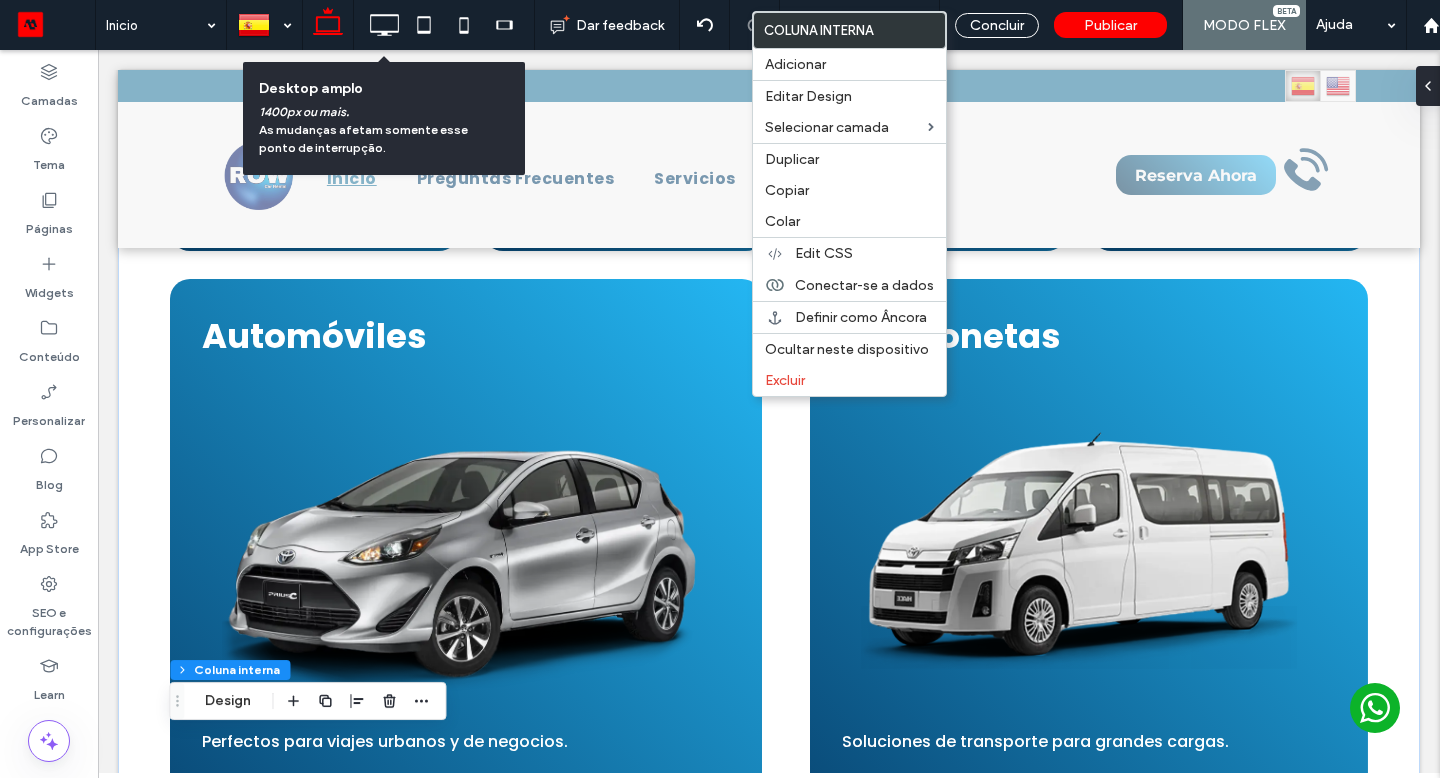 click 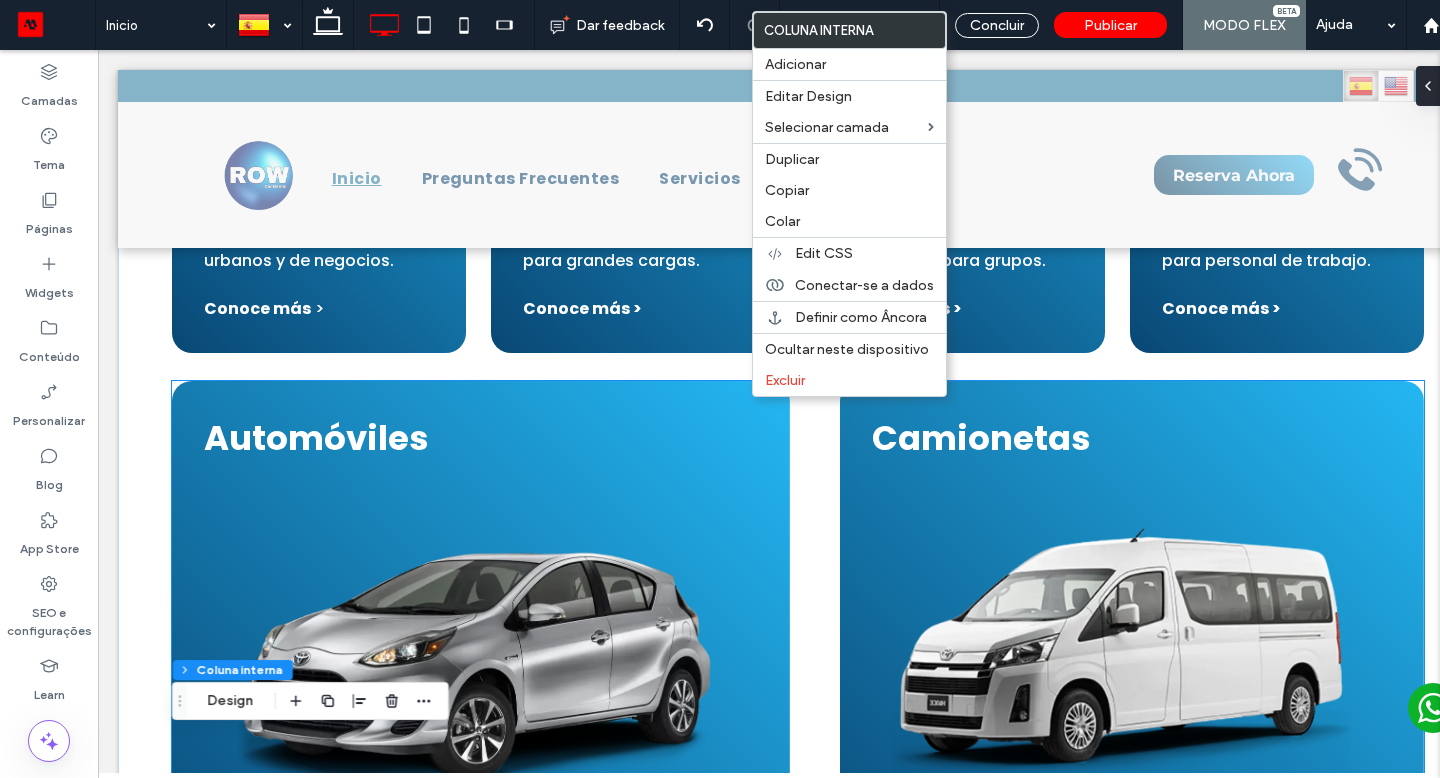 click on "Automóviles
Perfectos para viajes urbanos y de negocios.
Conoce más   >
Camionetas
Soluciones de transporte para grandes cargas.
Conoce más >" at bounding box center [797, 658] 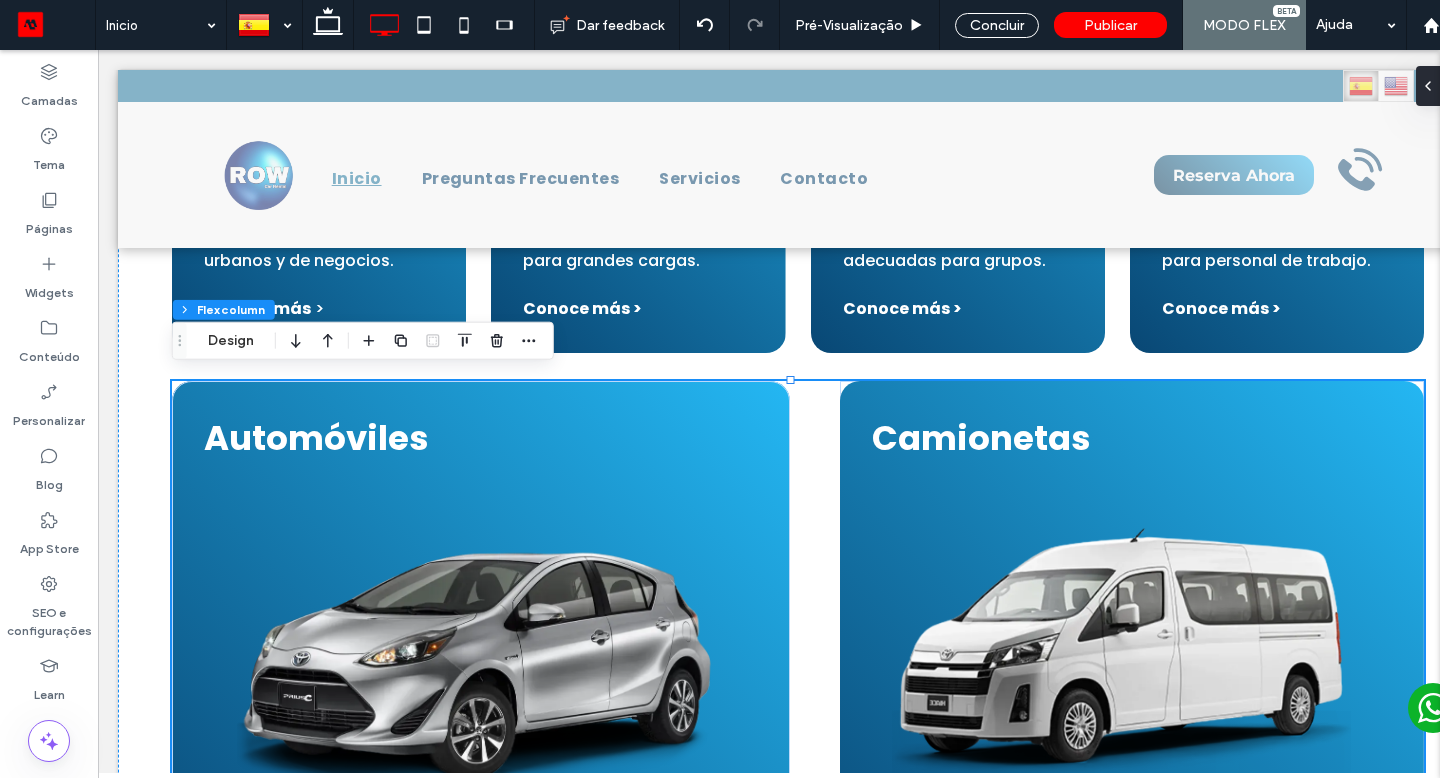 drag, startPoint x: 751, startPoint y: 398, endPoint x: 801, endPoint y: 492, distance: 106.47065 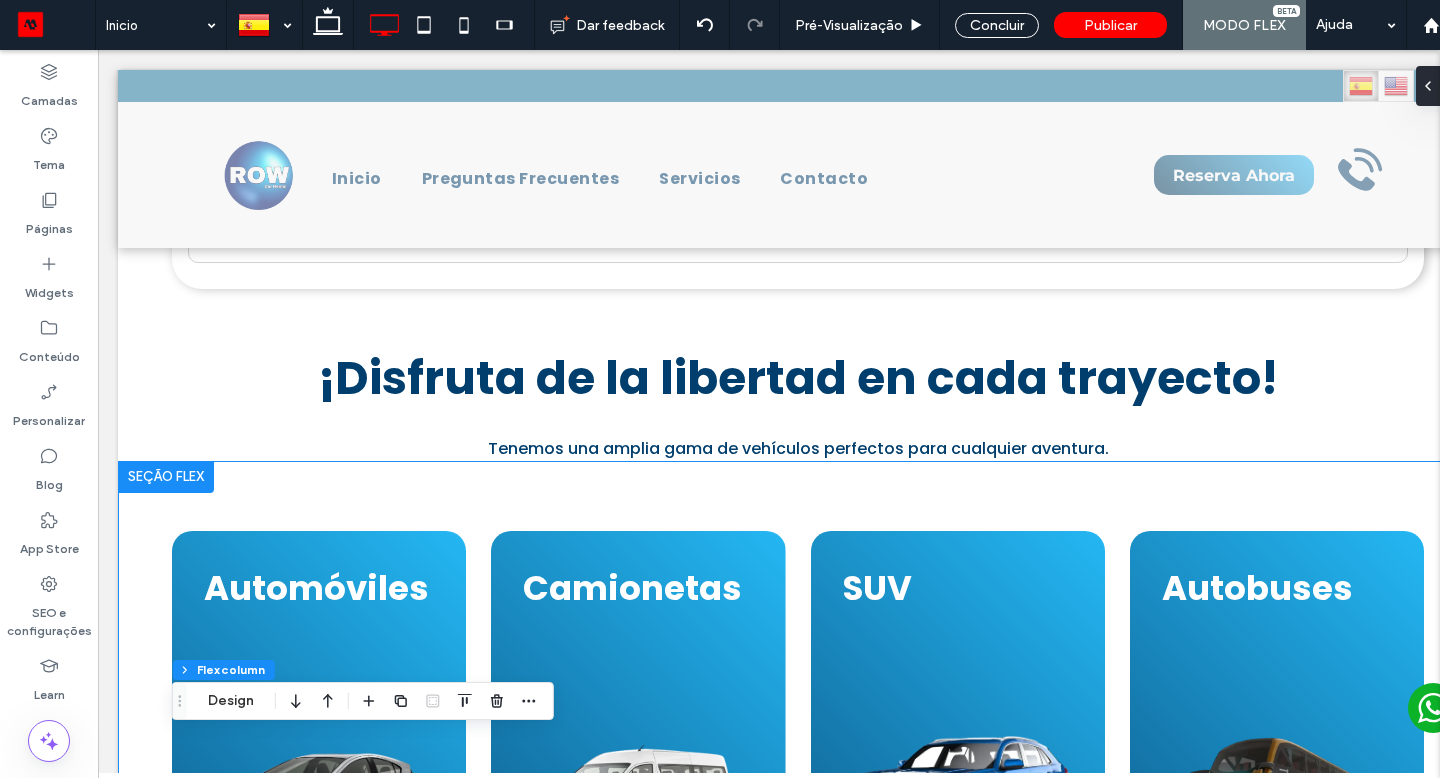 scroll, scrollTop: 1189, scrollLeft: 0, axis: vertical 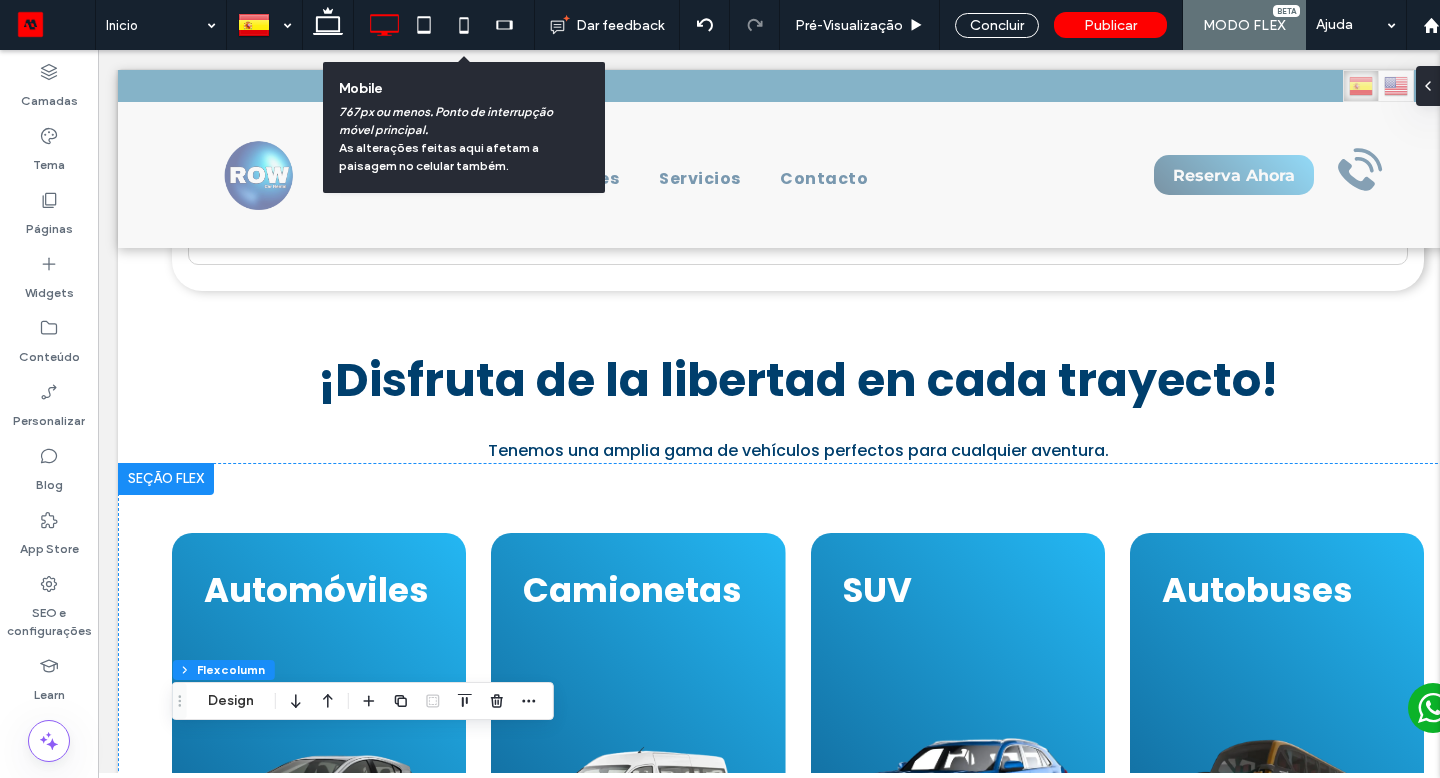 click 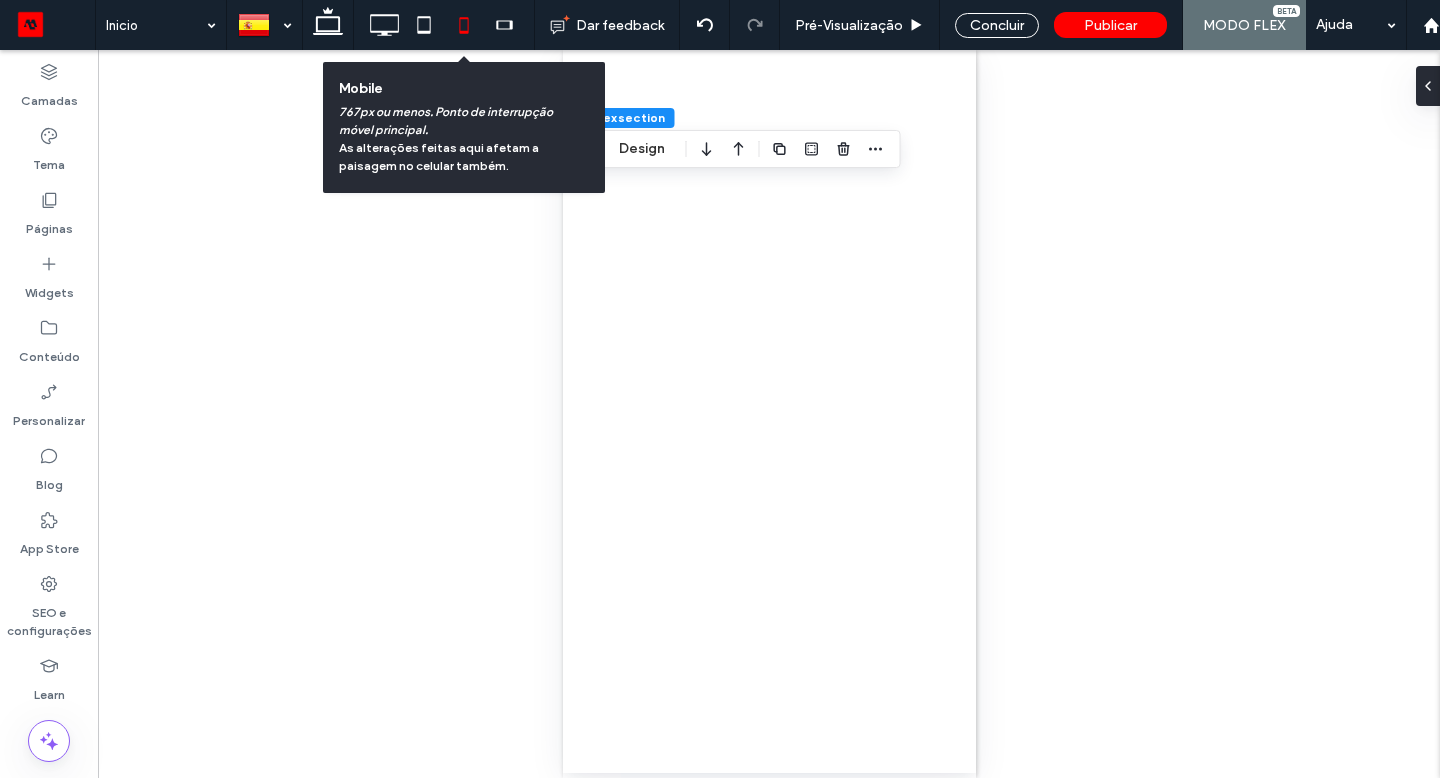 select on "*****" 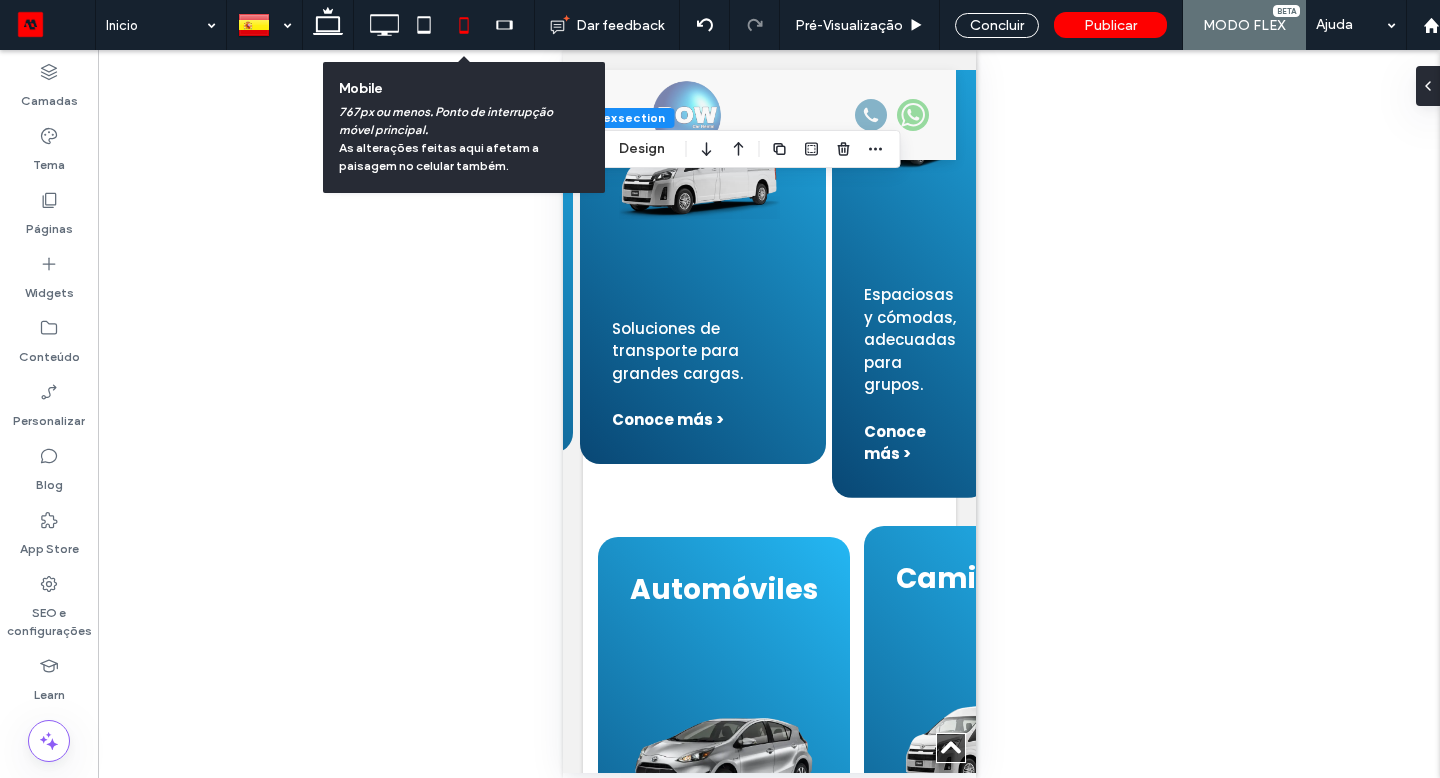 scroll, scrollTop: 2164, scrollLeft: 0, axis: vertical 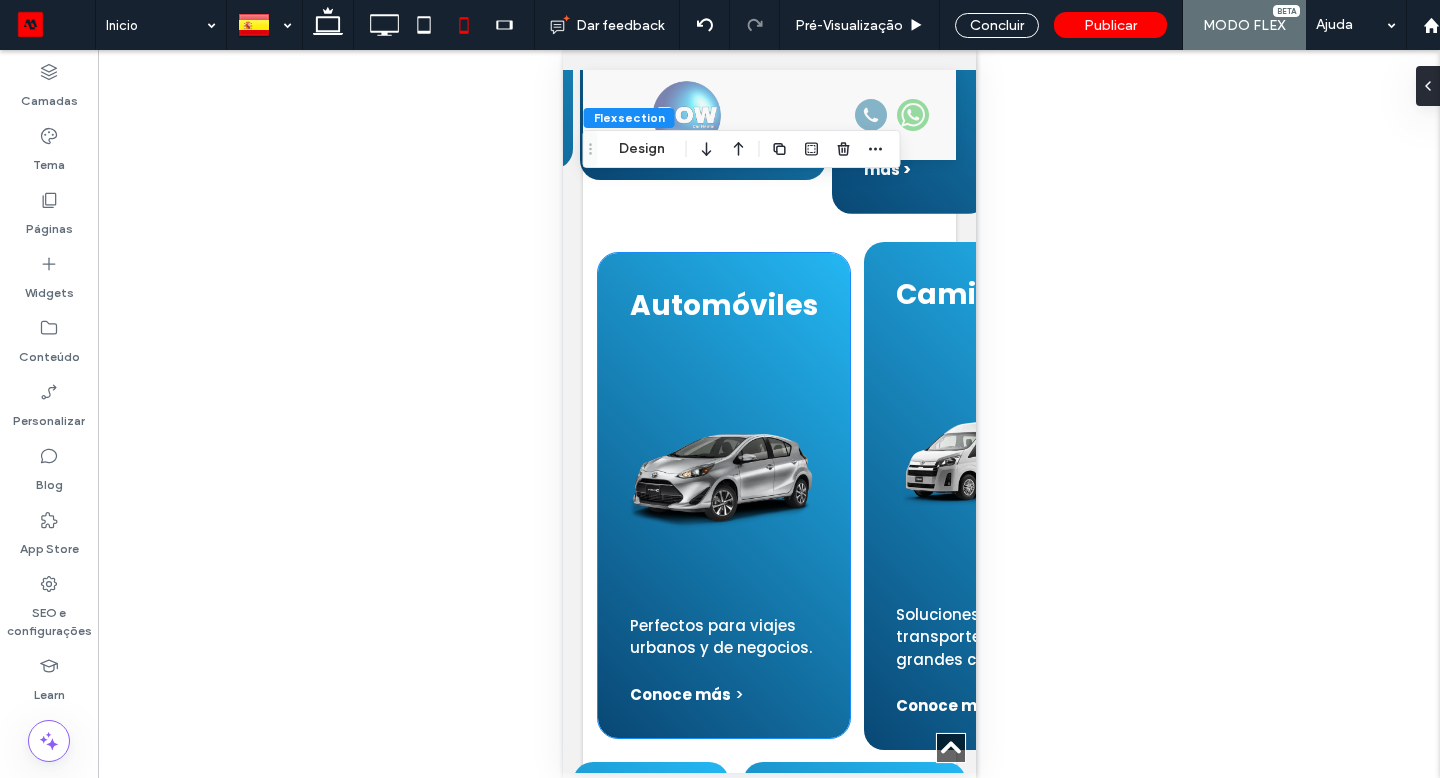 click on "Automóviles
Perfectos para viajes urbanos y de negocios.
Conoce más   >" at bounding box center (723, 496) 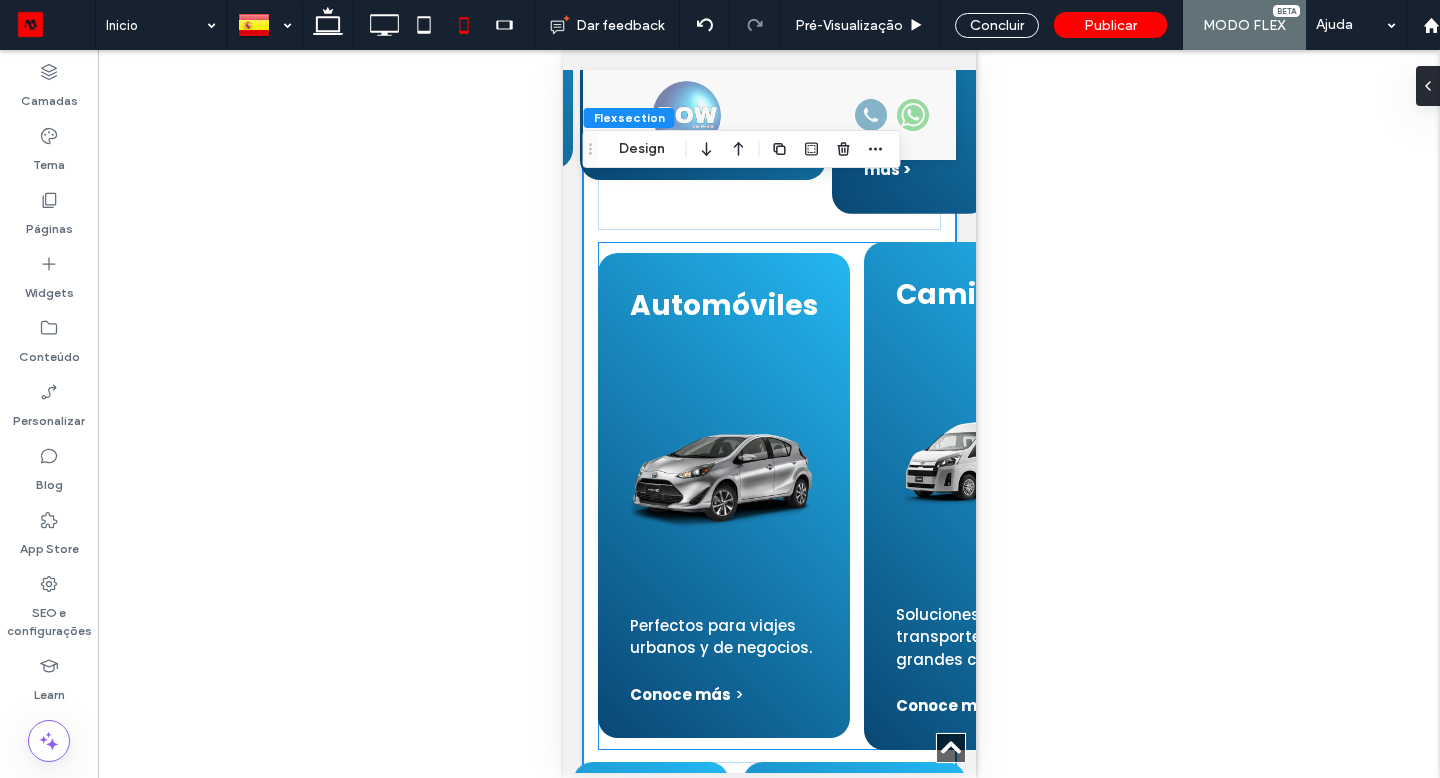 click on "Automóviles
Perfectos para viajes urbanos y de negocios.
Conoce más   >
Camionetas
Soluciones de transporte para grandes cargas.
Conoce más >" at bounding box center (768, 496) 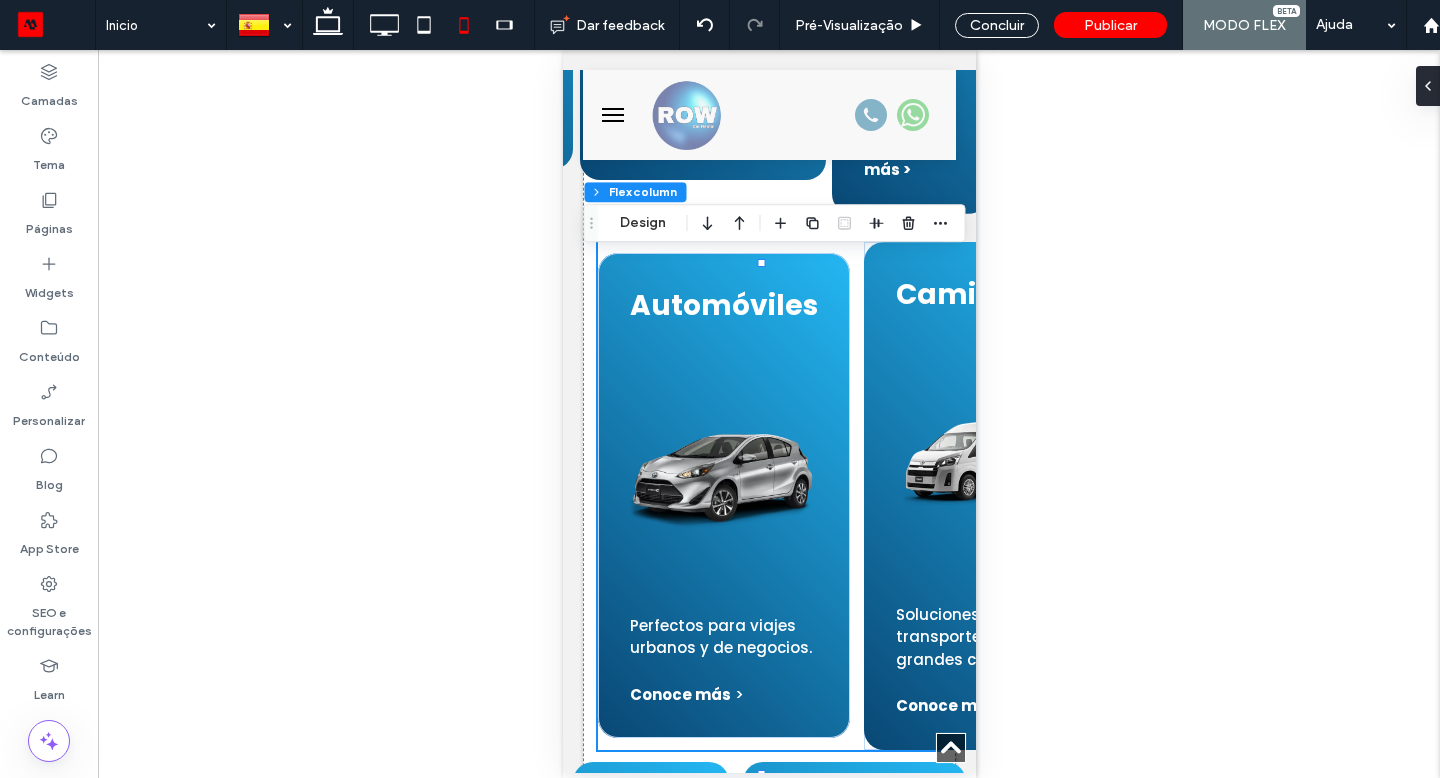 click on "Design" at bounding box center [643, 223] 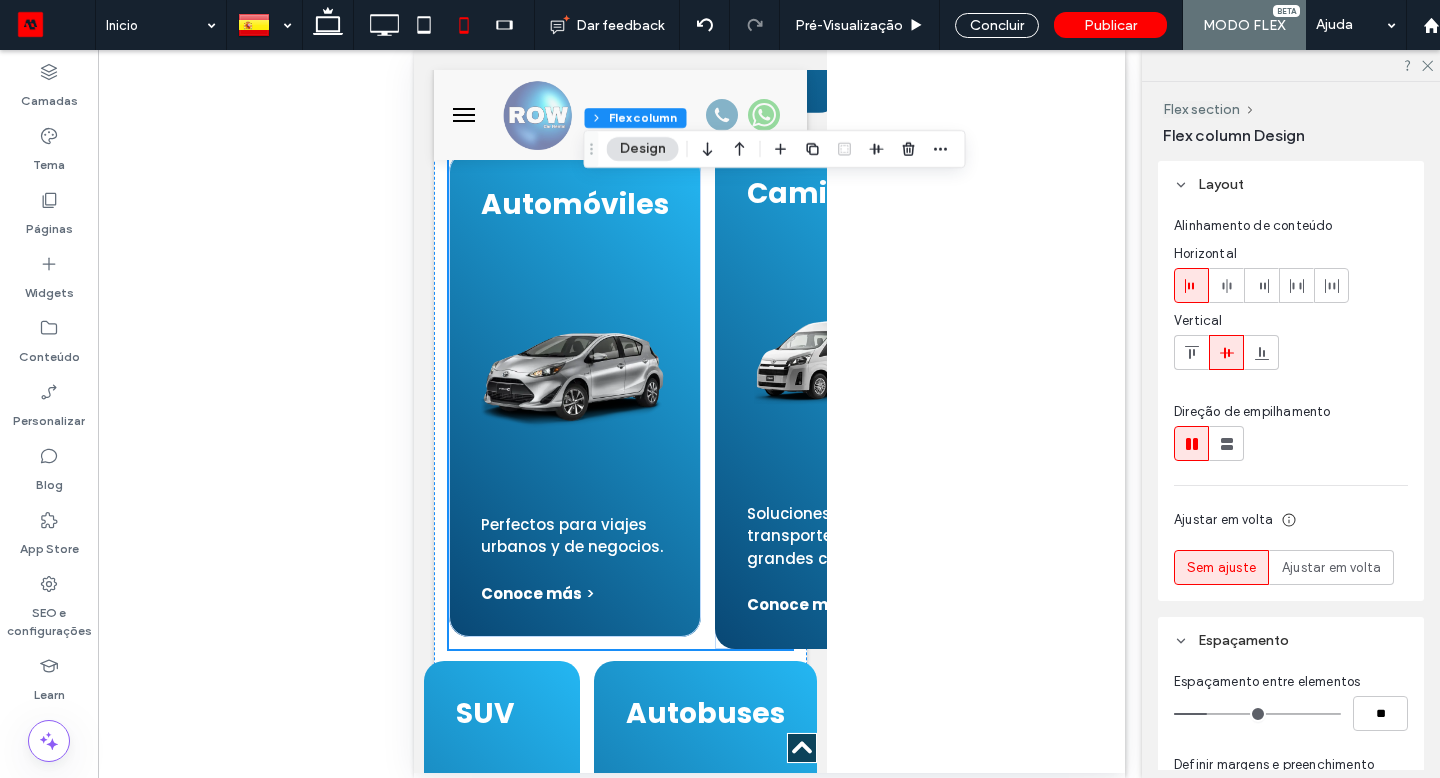 scroll, scrollTop: 2270, scrollLeft: 0, axis: vertical 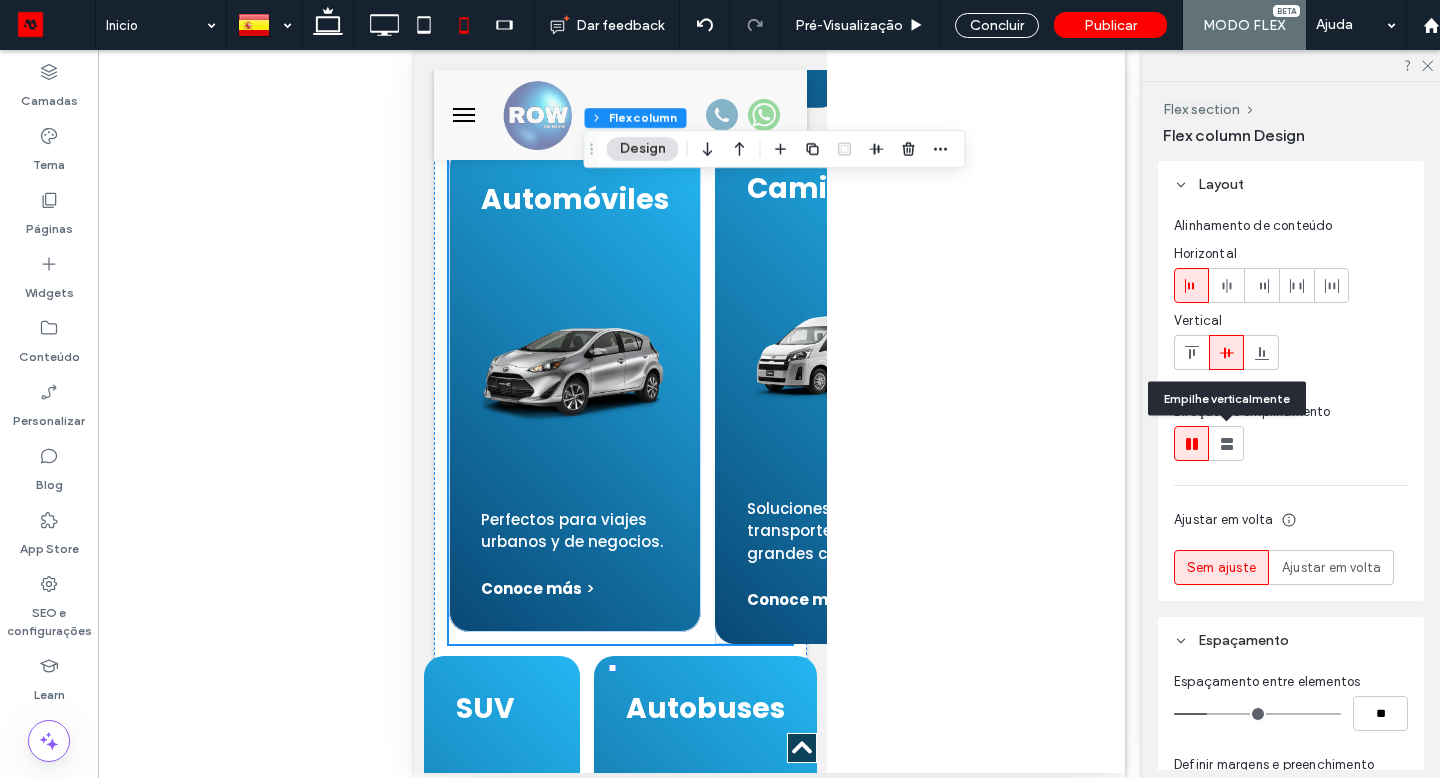 click 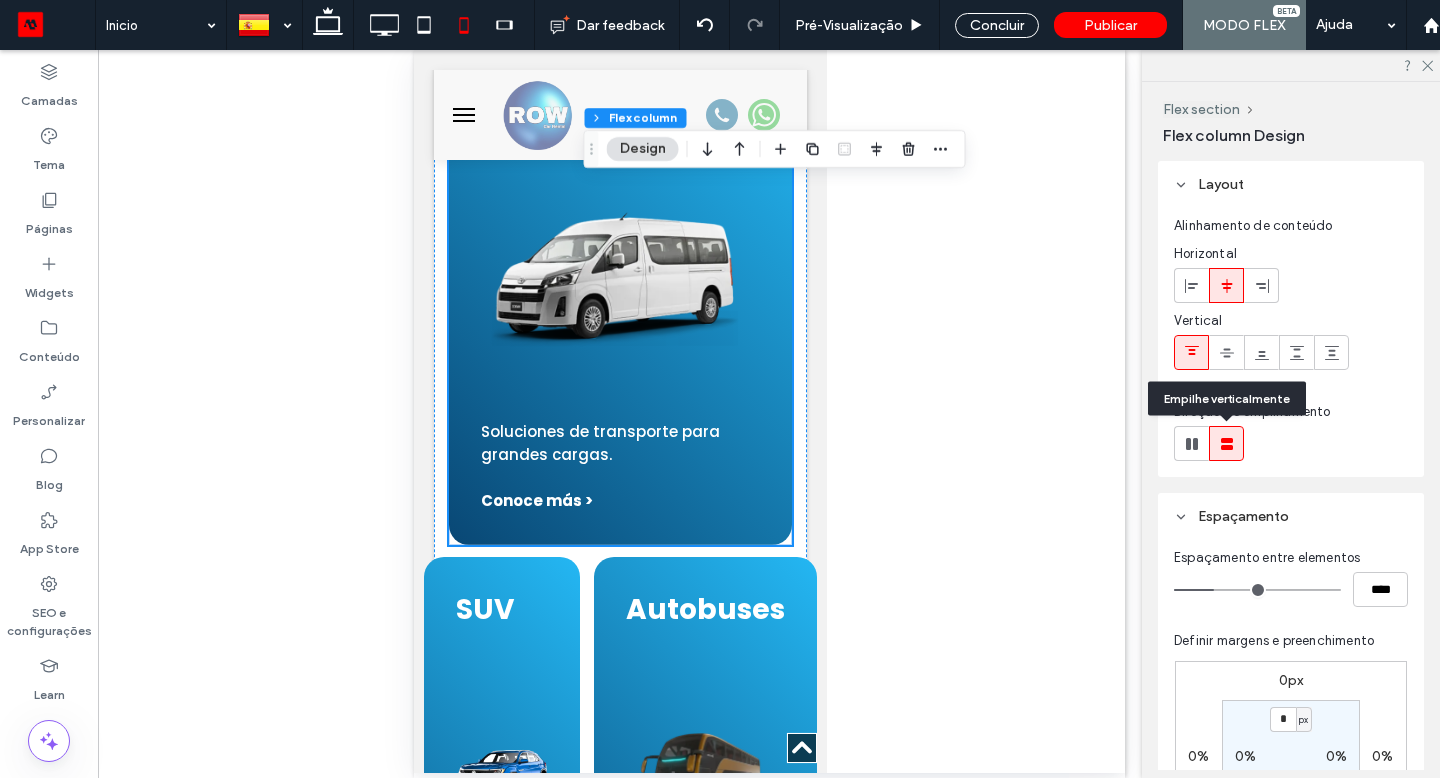 scroll, scrollTop: 3016, scrollLeft: 0, axis: vertical 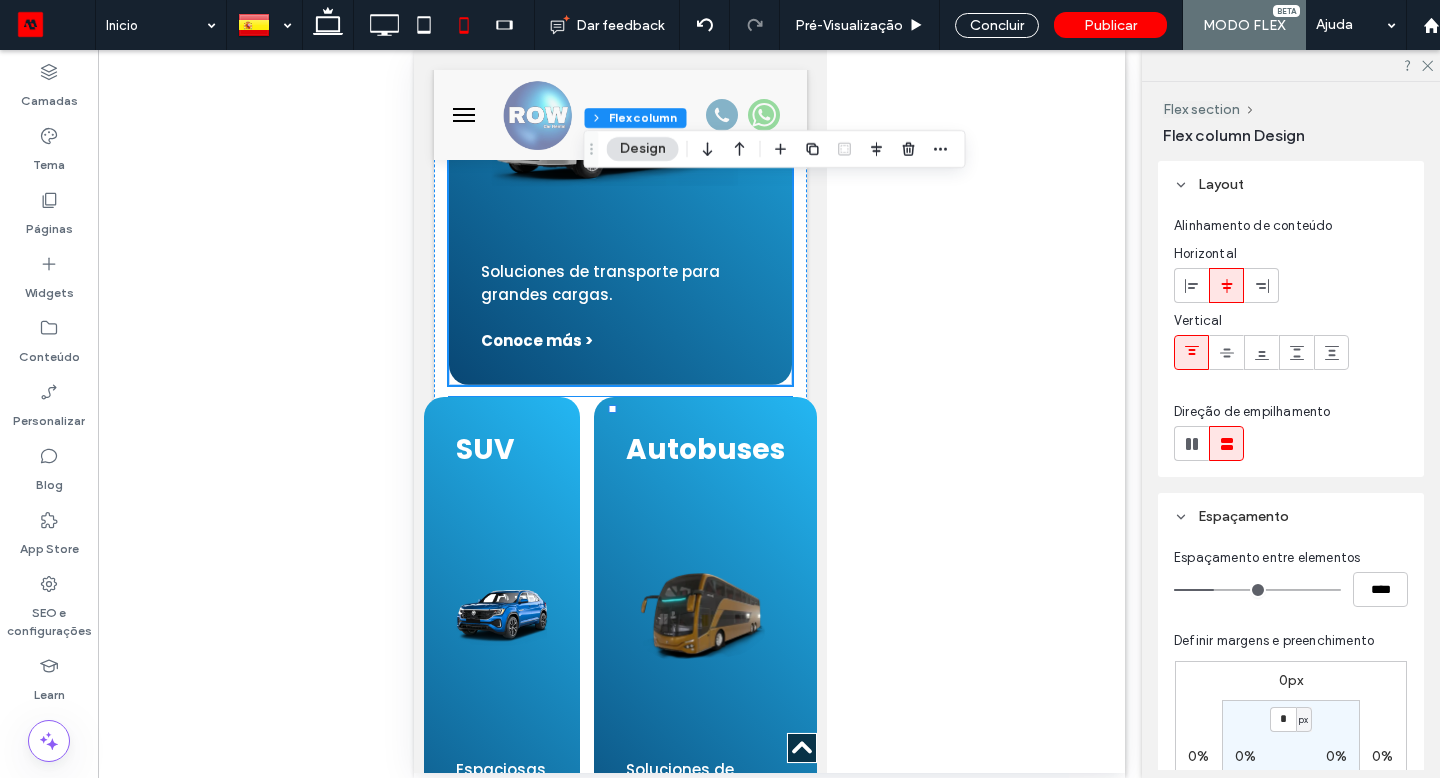 click on "SUV
Espaciosas y cómodas, adecuadas para grupos.
Conoce más >
Autobuses
Soluciones de transporte para personal de trabajo.
Conoce más >" at bounding box center [619, 685] 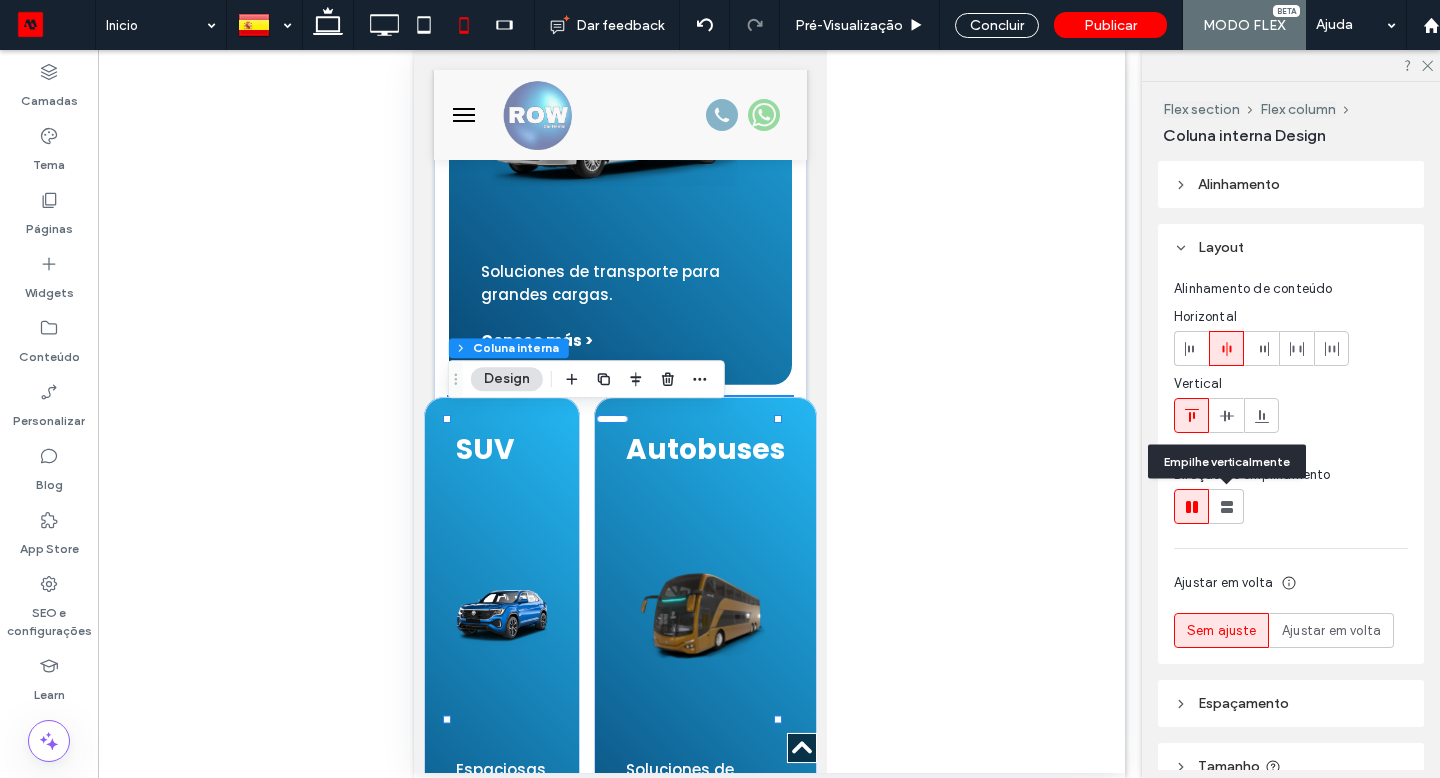 click 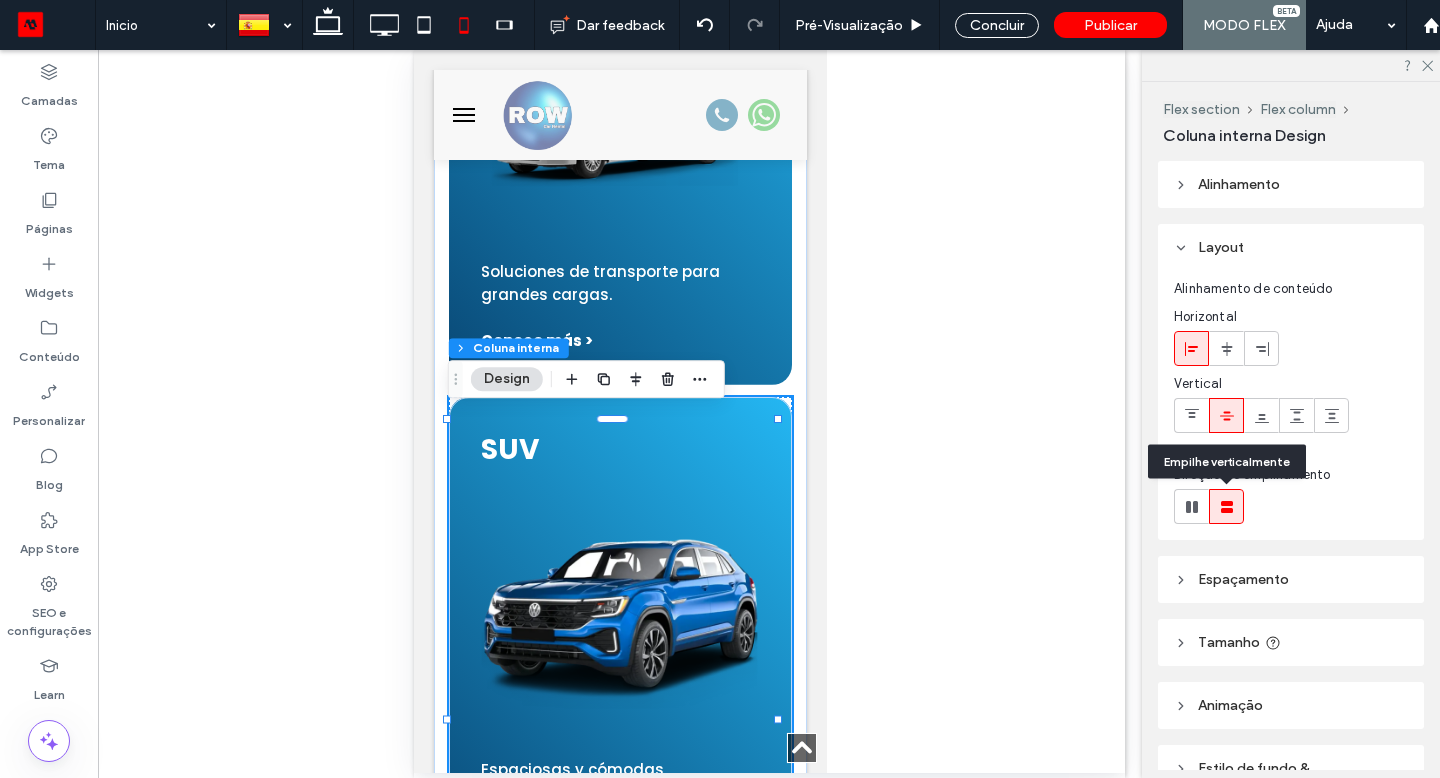 type on "**" 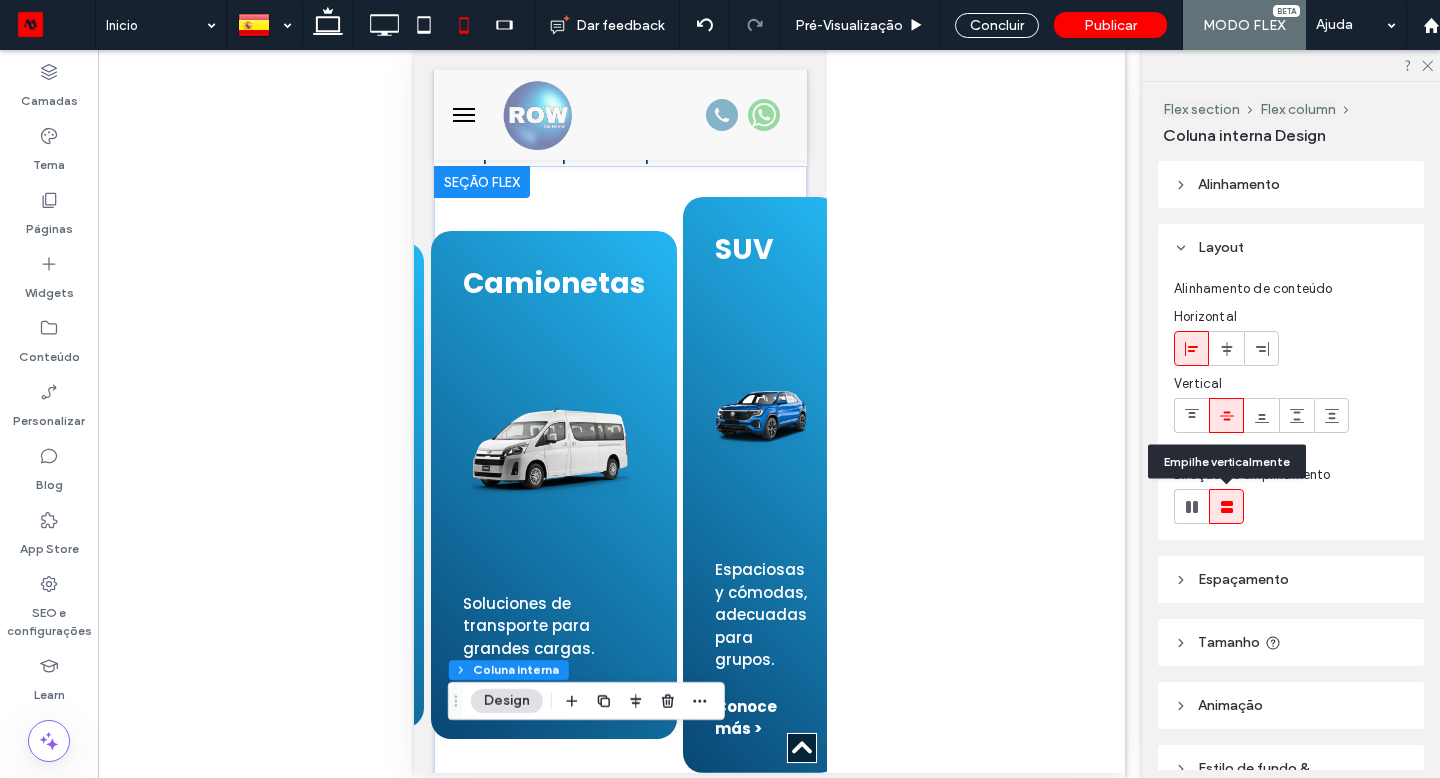 scroll, scrollTop: 1553, scrollLeft: 0, axis: vertical 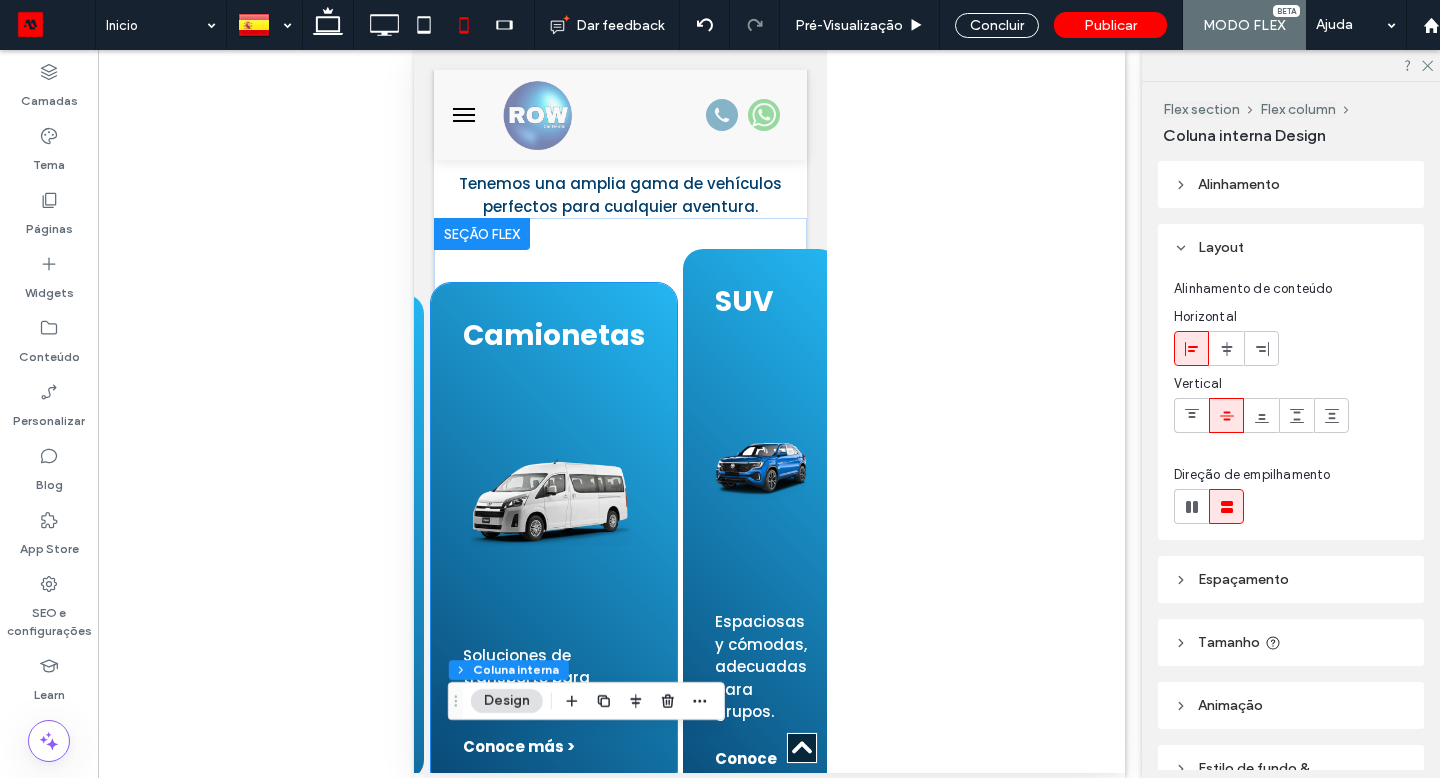 click on "Camionetas
Soluciones de transporte para grandes cargas.
Conoce más >" at bounding box center (553, 537) 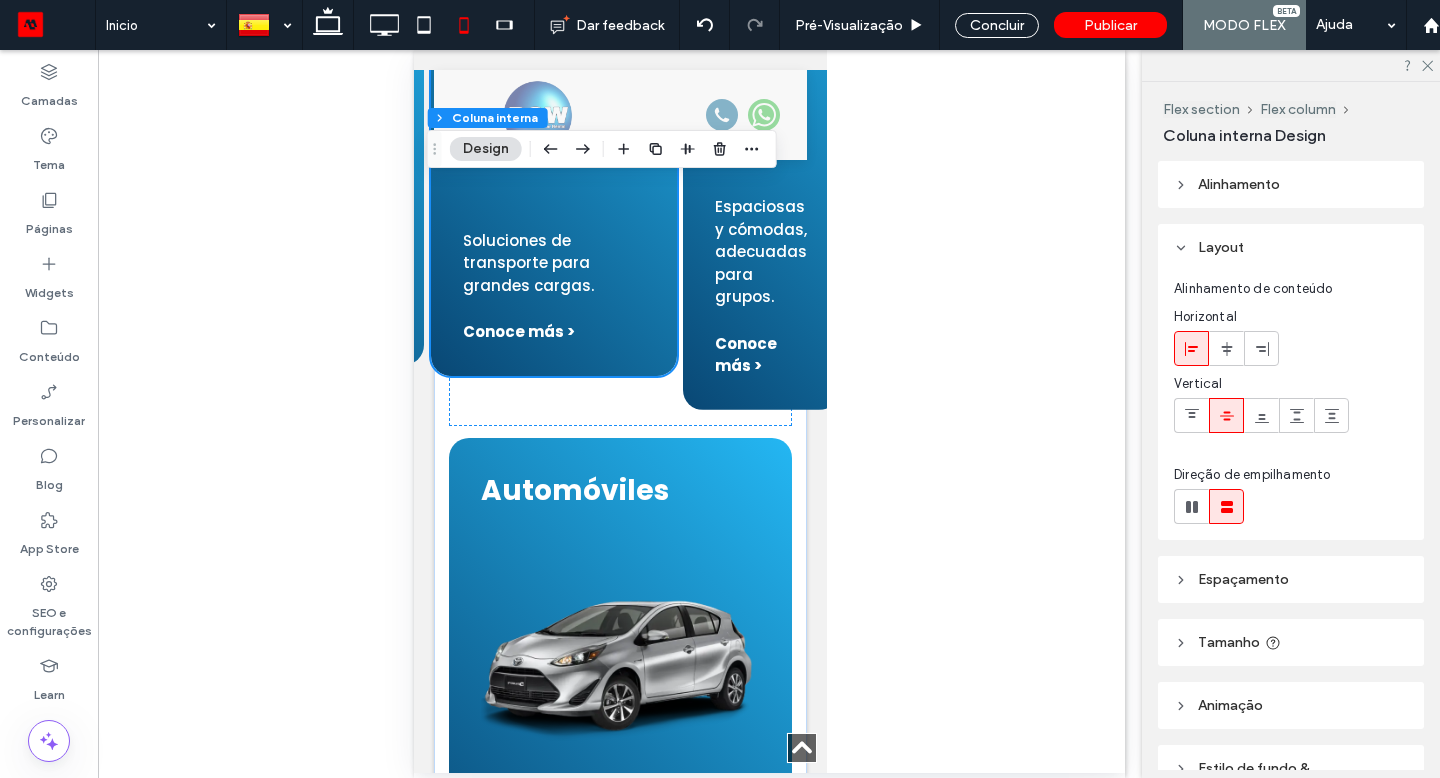 scroll, scrollTop: 1969, scrollLeft: 0, axis: vertical 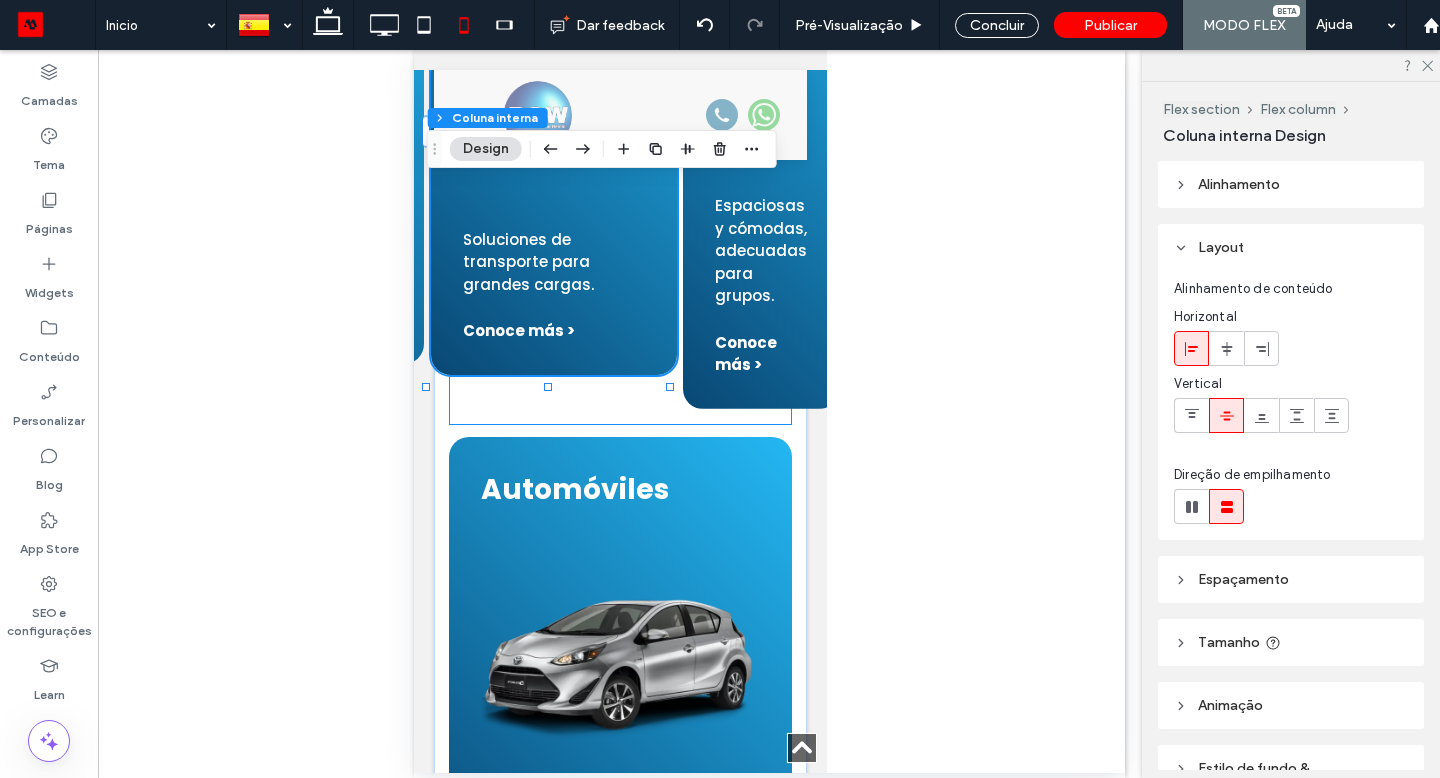 click on "Automóviles
Perfectos para viajes urbanos y de negocios.
Conoce más   >
Camionetas
Soluciones de transporte para grandes cargas.
Conoce más >
SUV
Espaciosas y cómodas, adecuadas para grupos.
Conoce más >
Autobuses
Soluciones de transporte para personal de trabajo.
Conoce más >" at bounding box center (619, 121) 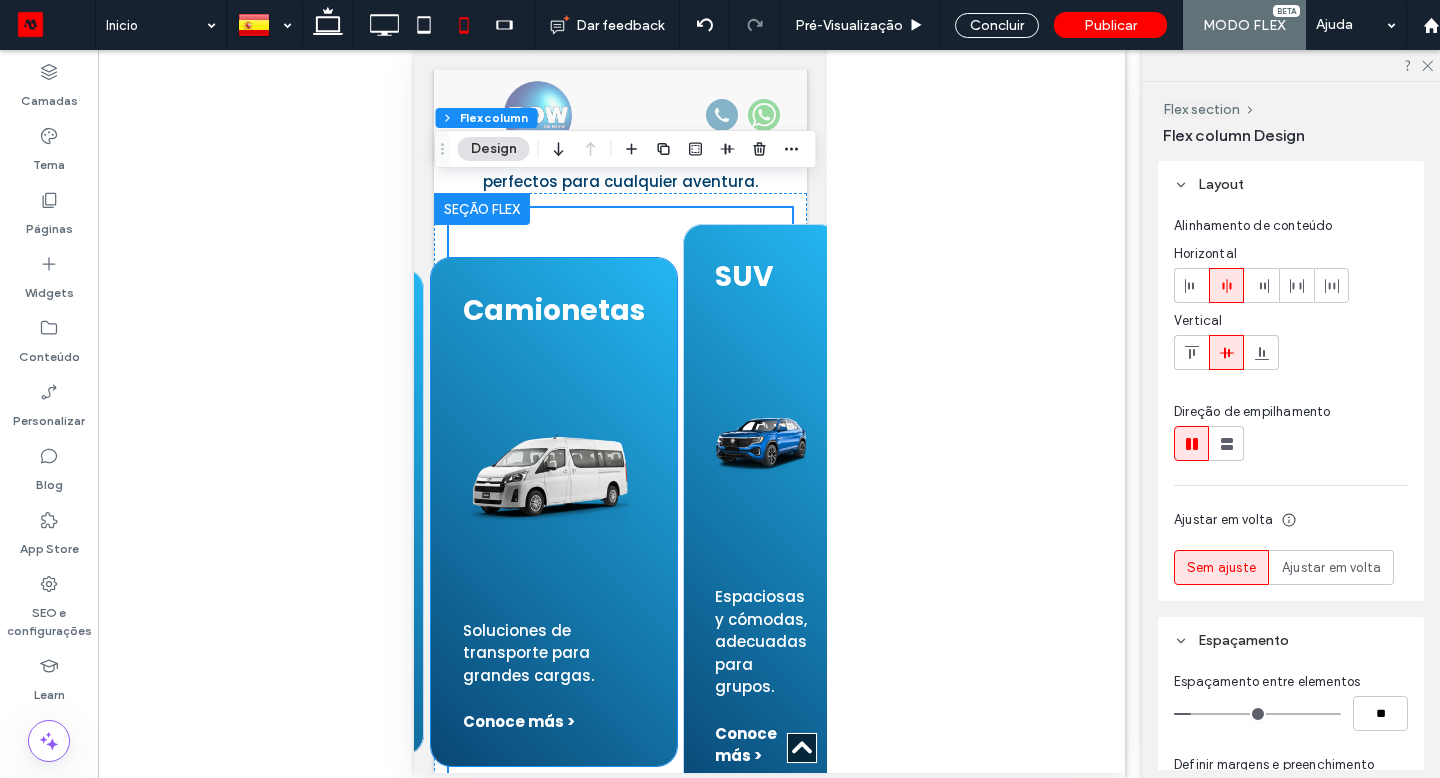 scroll, scrollTop: 1403, scrollLeft: 0, axis: vertical 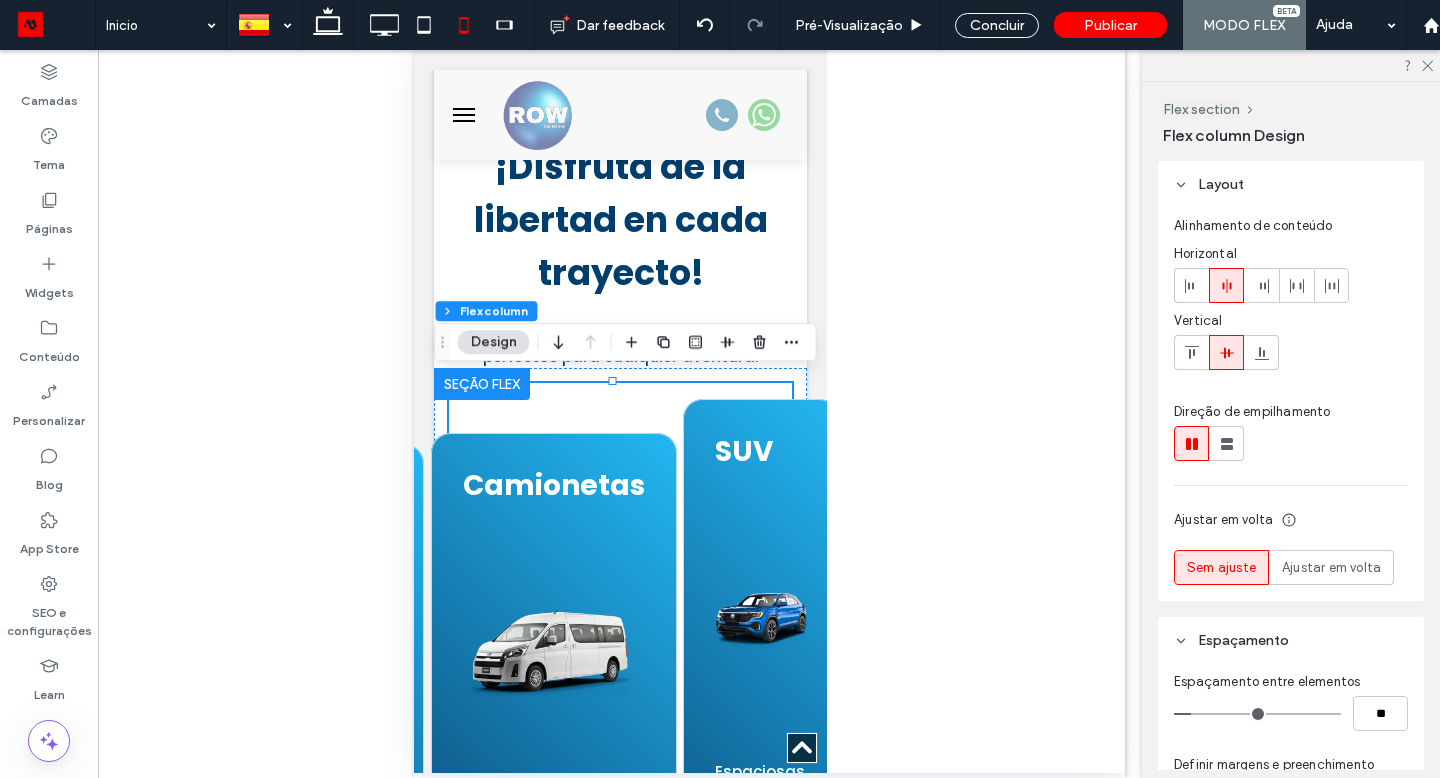 click at bounding box center [481, 384] 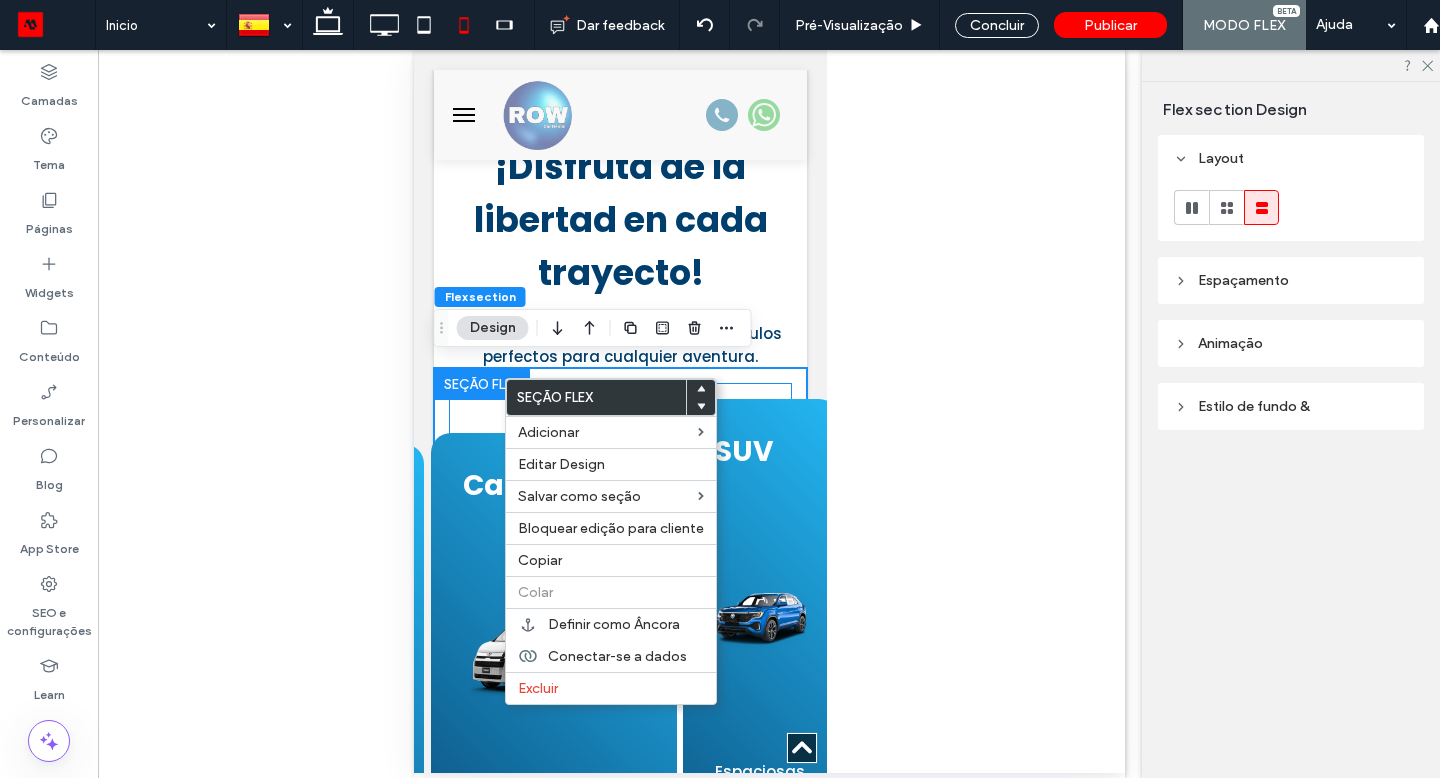 click on "Automóviles
Perfectos para viajes urbanos y de negocios.
Conoce más   >
Camionetas
Soluciones de transporte para grandes cargas.
Conoce más >
SUV
Espaciosas y cómodas, adecuadas para grupos.
Conoce más >
Autobuses
Soluciones de transporte para personal de trabajo.
Conoce más >" at bounding box center (619, 687) 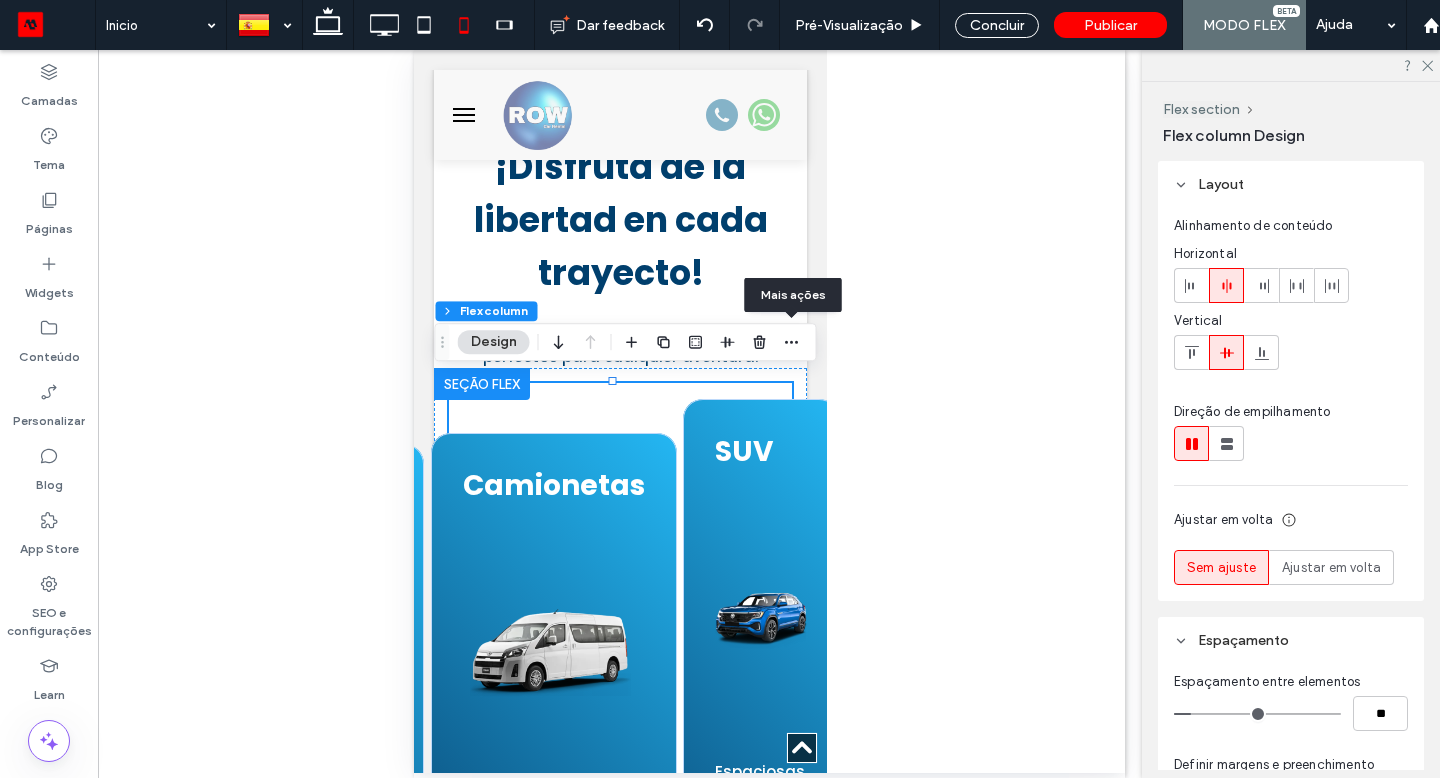 click 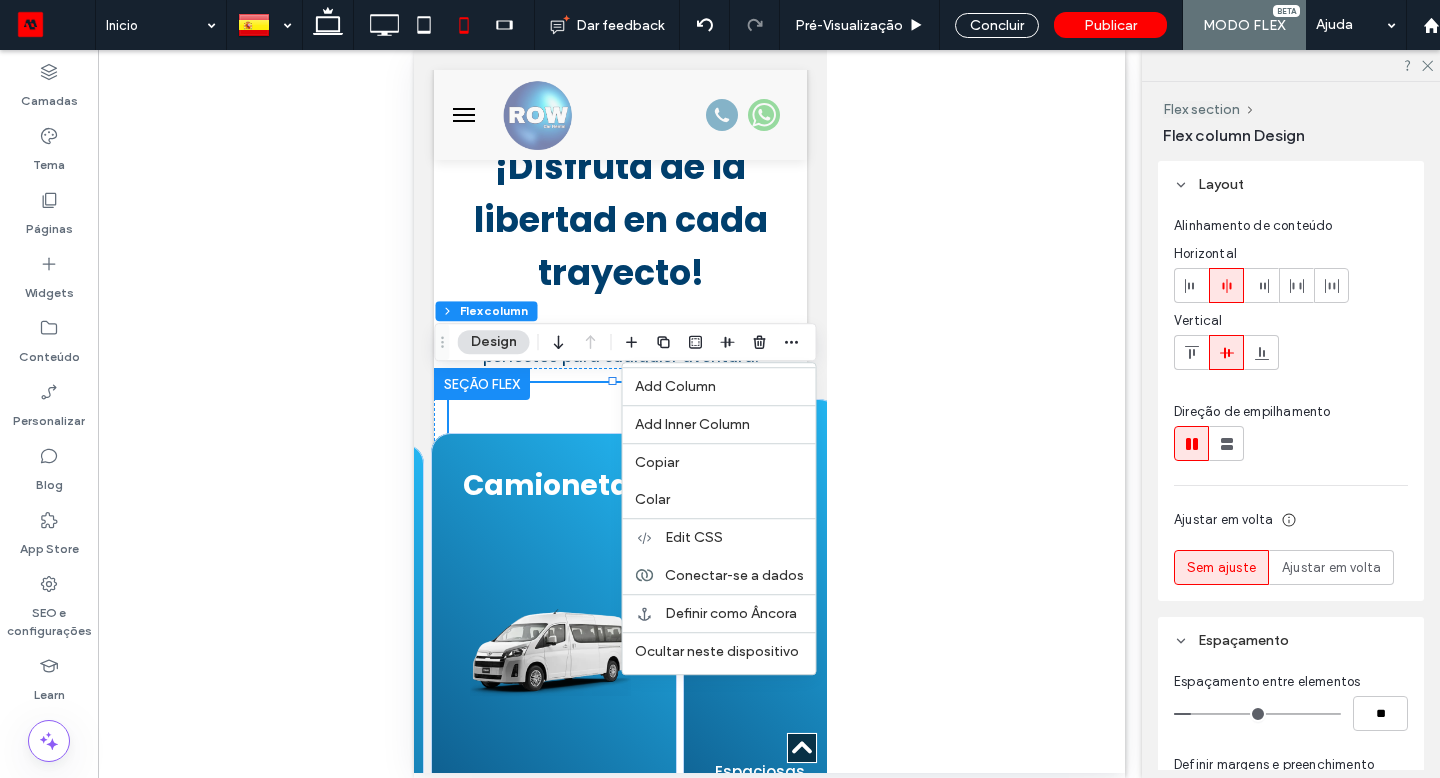 click on "Ocultar neste dispositivo" at bounding box center (717, 651) 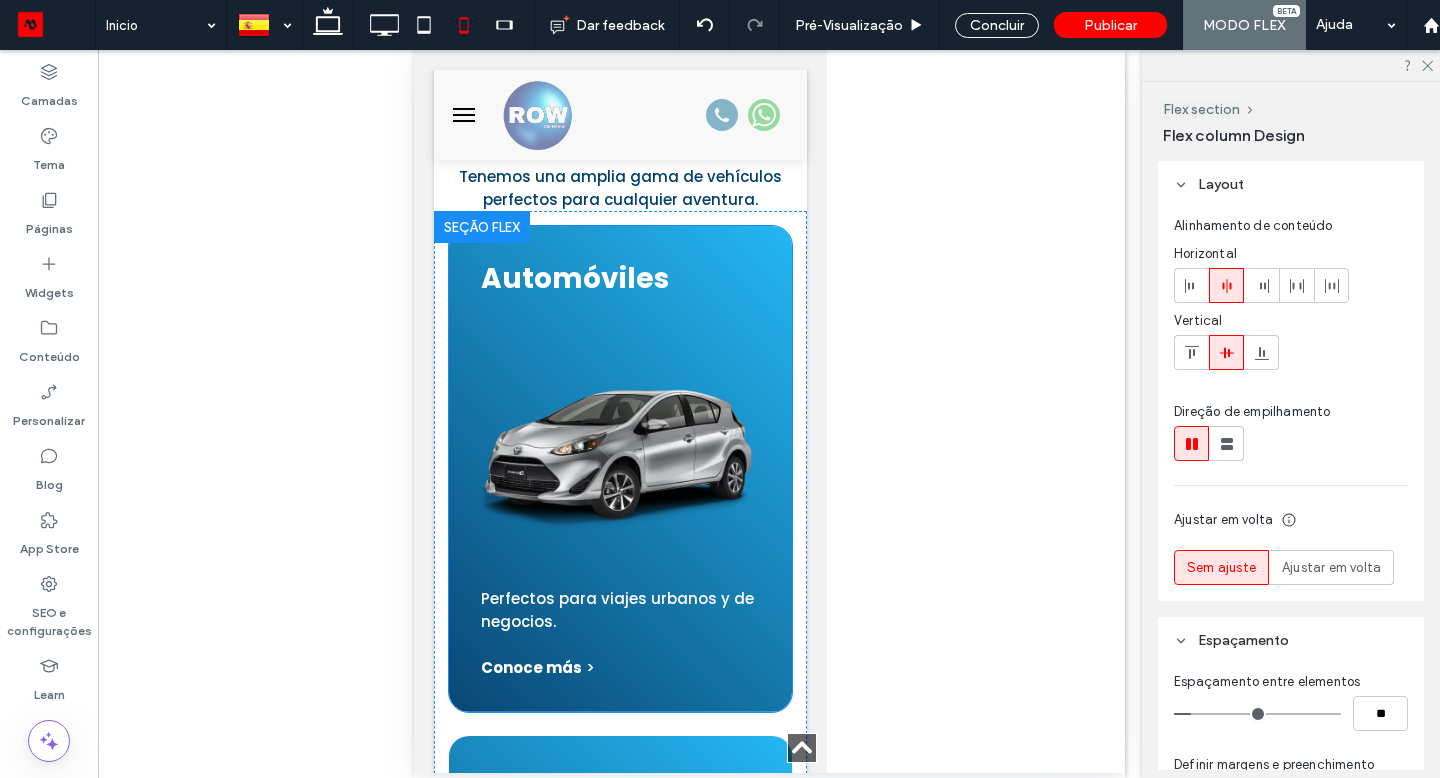 scroll, scrollTop: 1515, scrollLeft: 0, axis: vertical 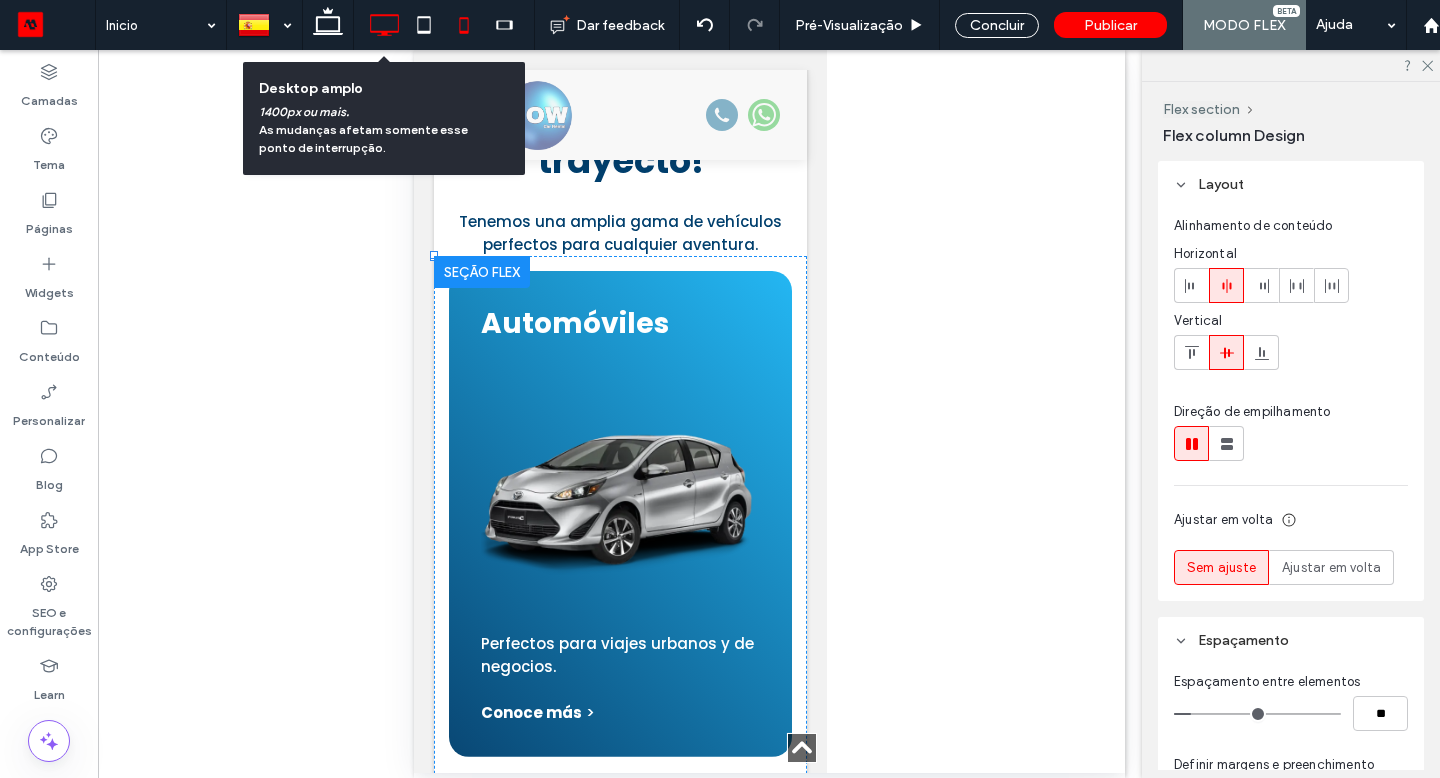 click 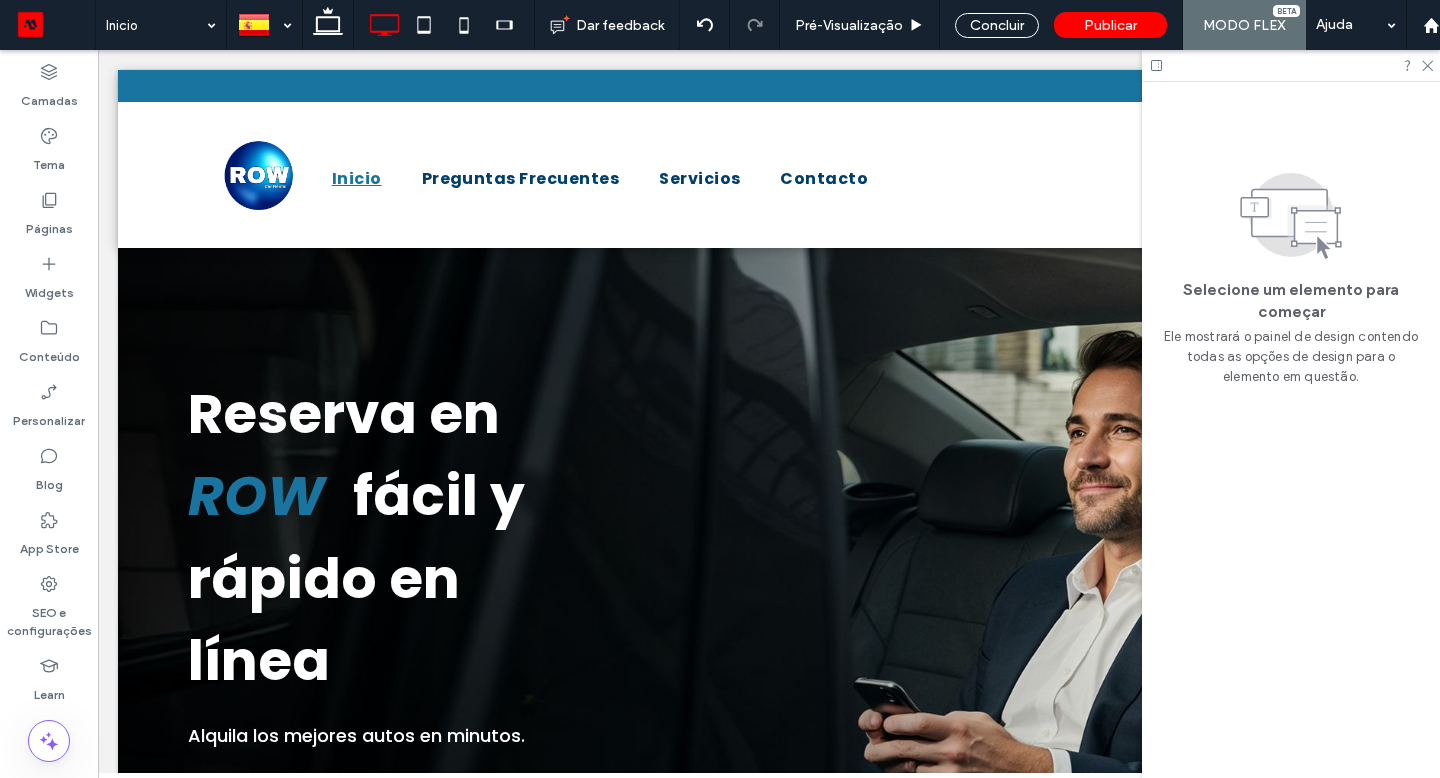 scroll, scrollTop: 0, scrollLeft: 0, axis: both 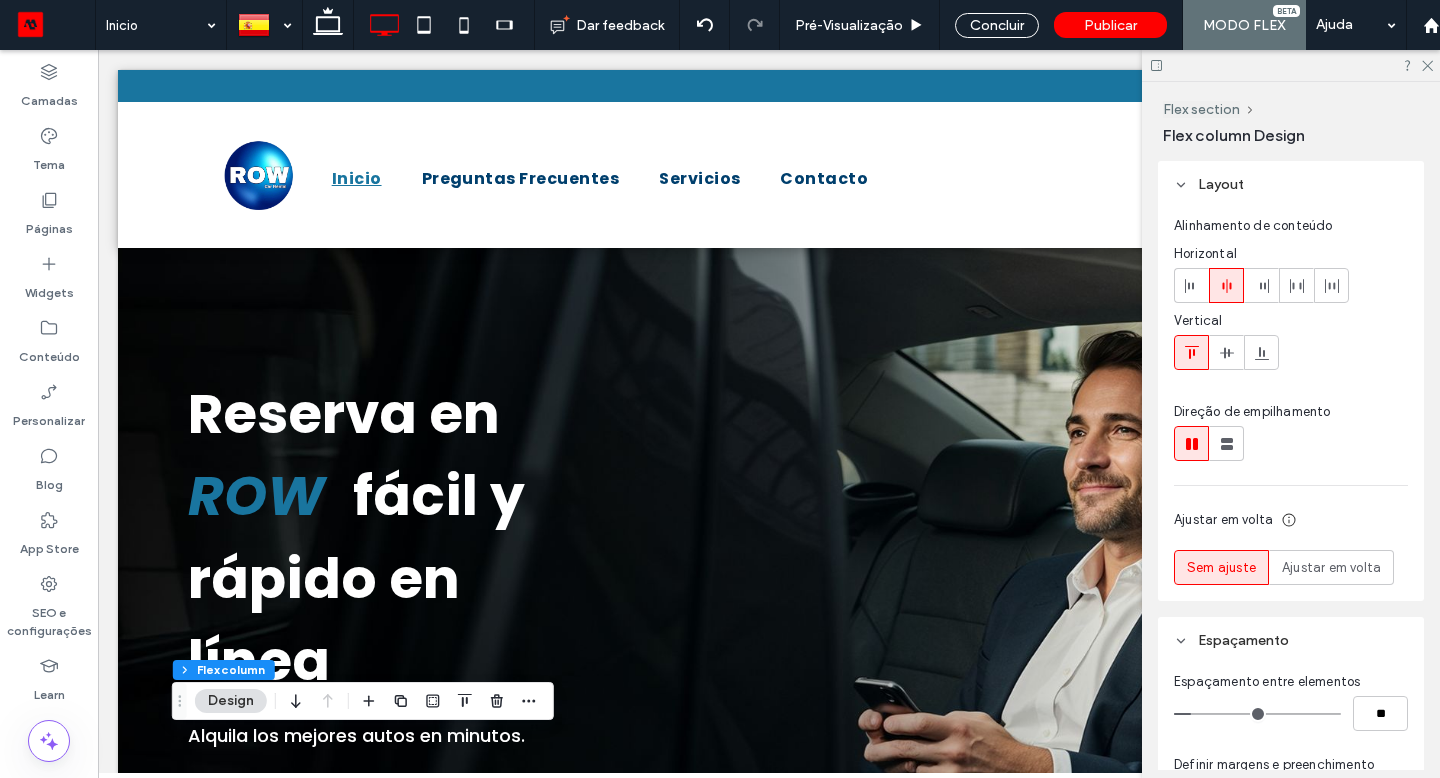 select on "*****" 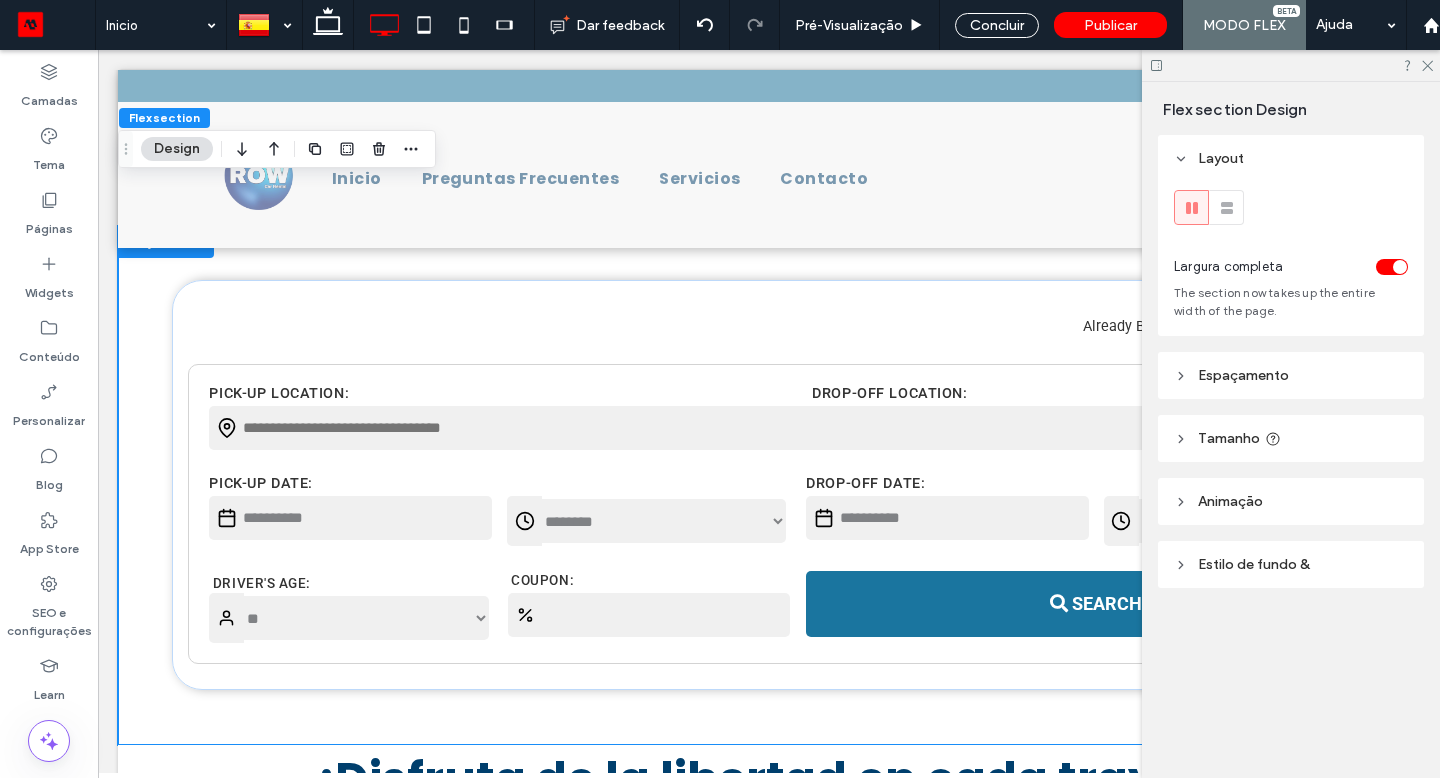 scroll, scrollTop: 866, scrollLeft: 0, axis: vertical 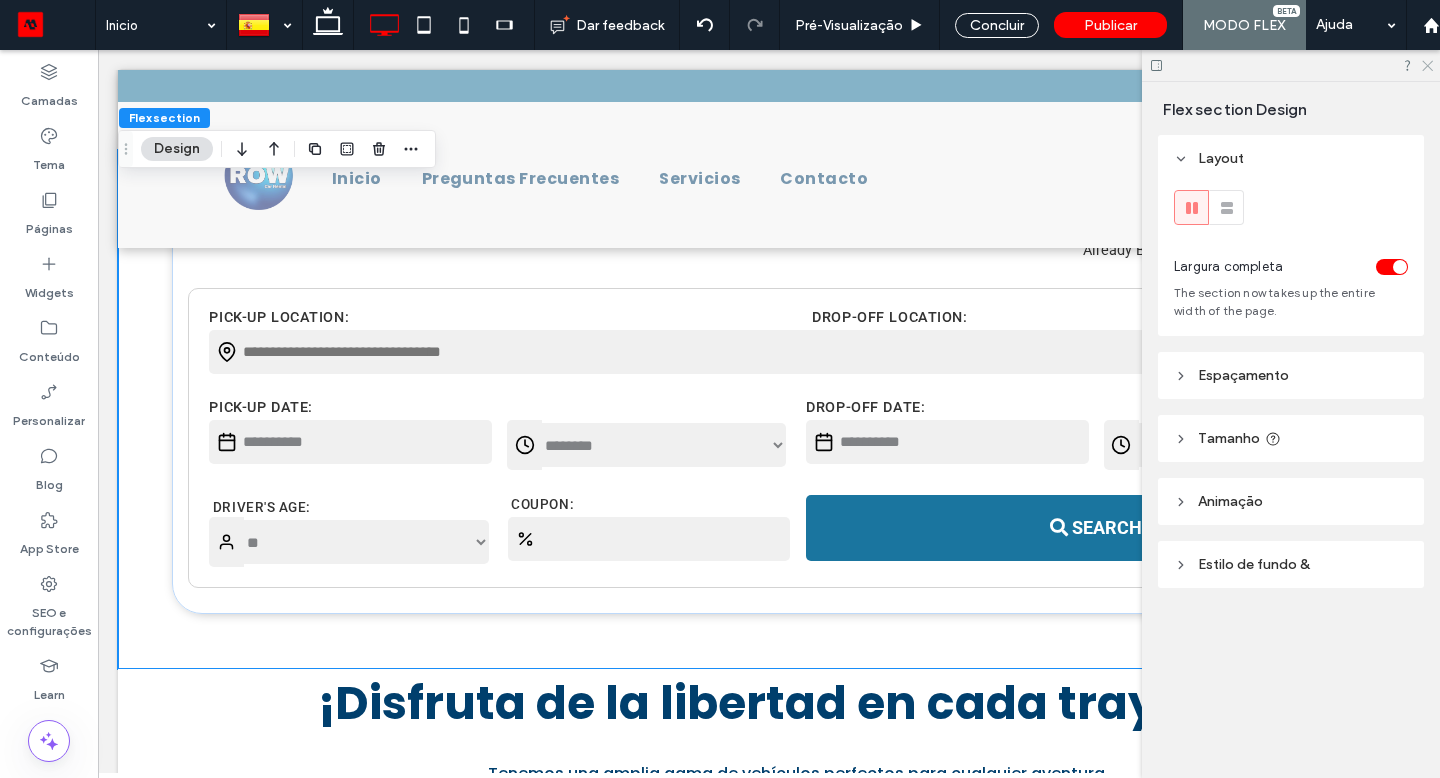 click 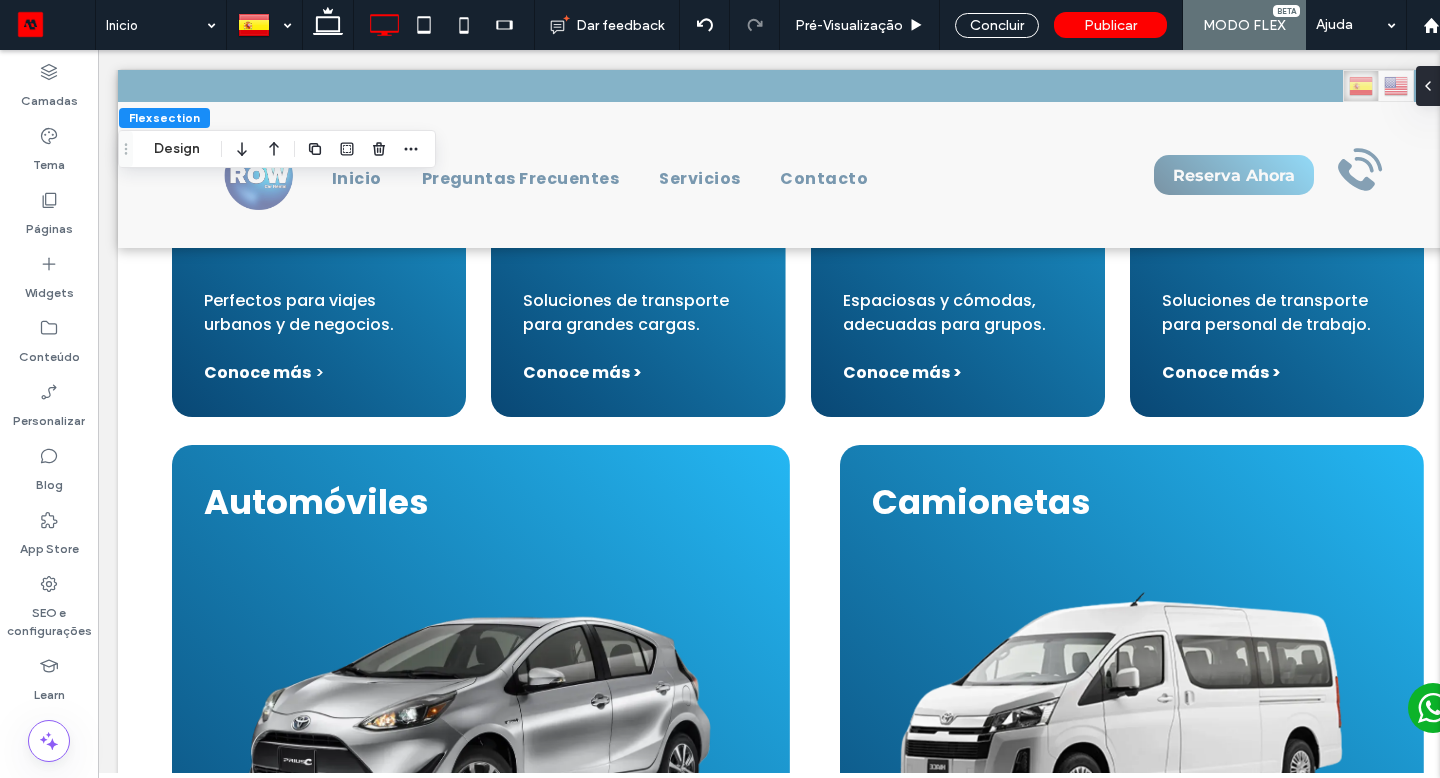 scroll, scrollTop: 1918, scrollLeft: 0, axis: vertical 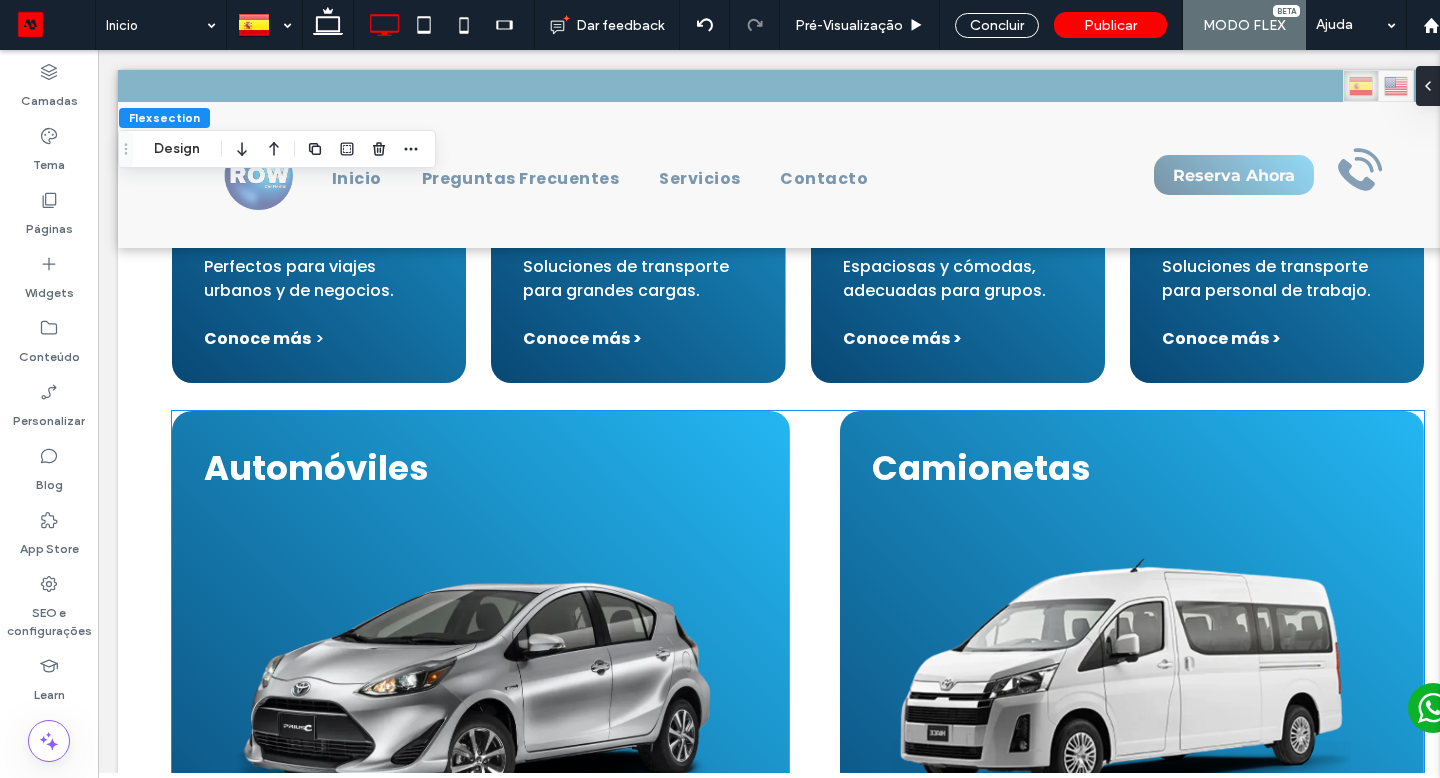 drag, startPoint x: 1525, startPoint y: 114, endPoint x: 818, endPoint y: 530, distance: 820.30786 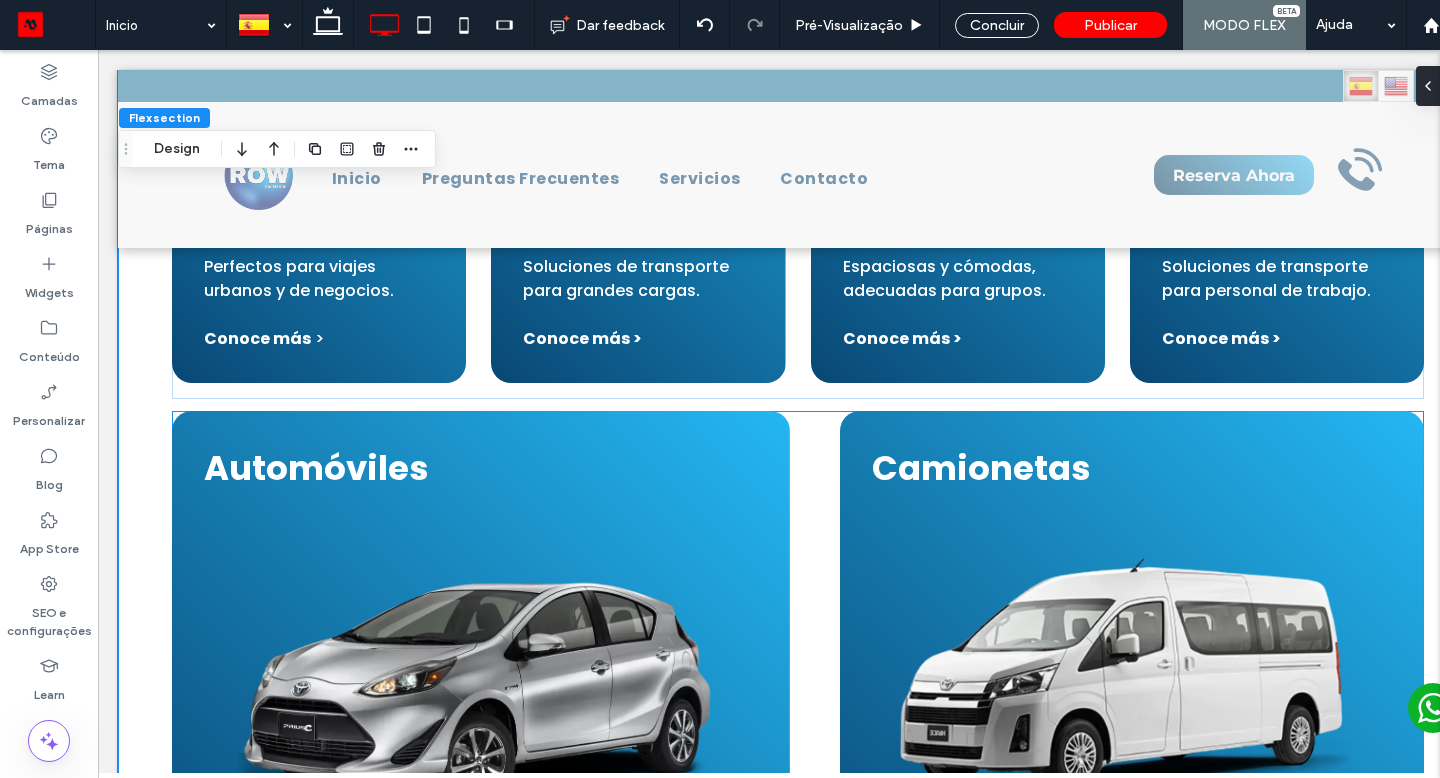 scroll, scrollTop: 0, scrollLeft: 20, axis: horizontal 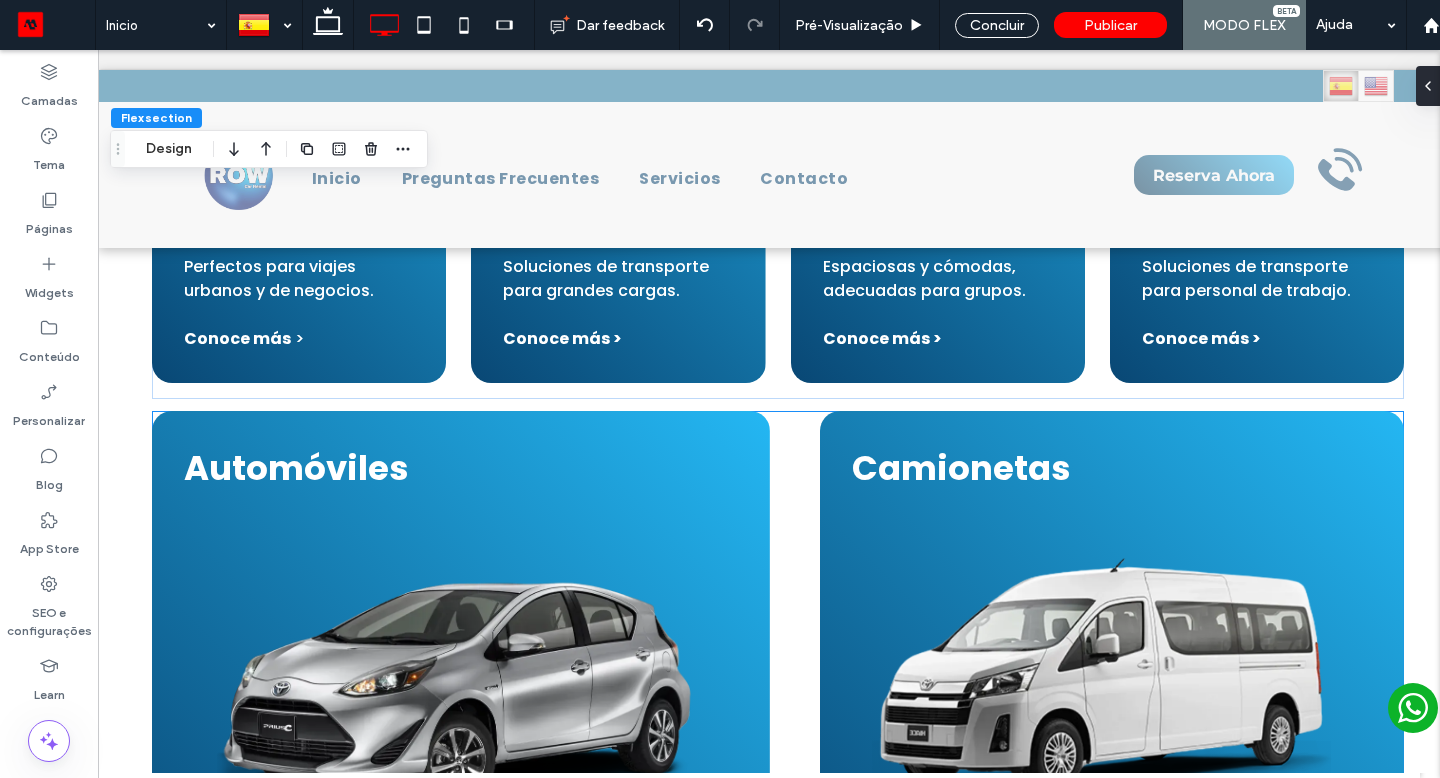 click on "Automóviles
Perfectos para viajes urbanos y de negocios.
Conoce más   >
Camionetas
Soluciones de transporte para grandes cargas.
Conoce más >" at bounding box center [777, 688] 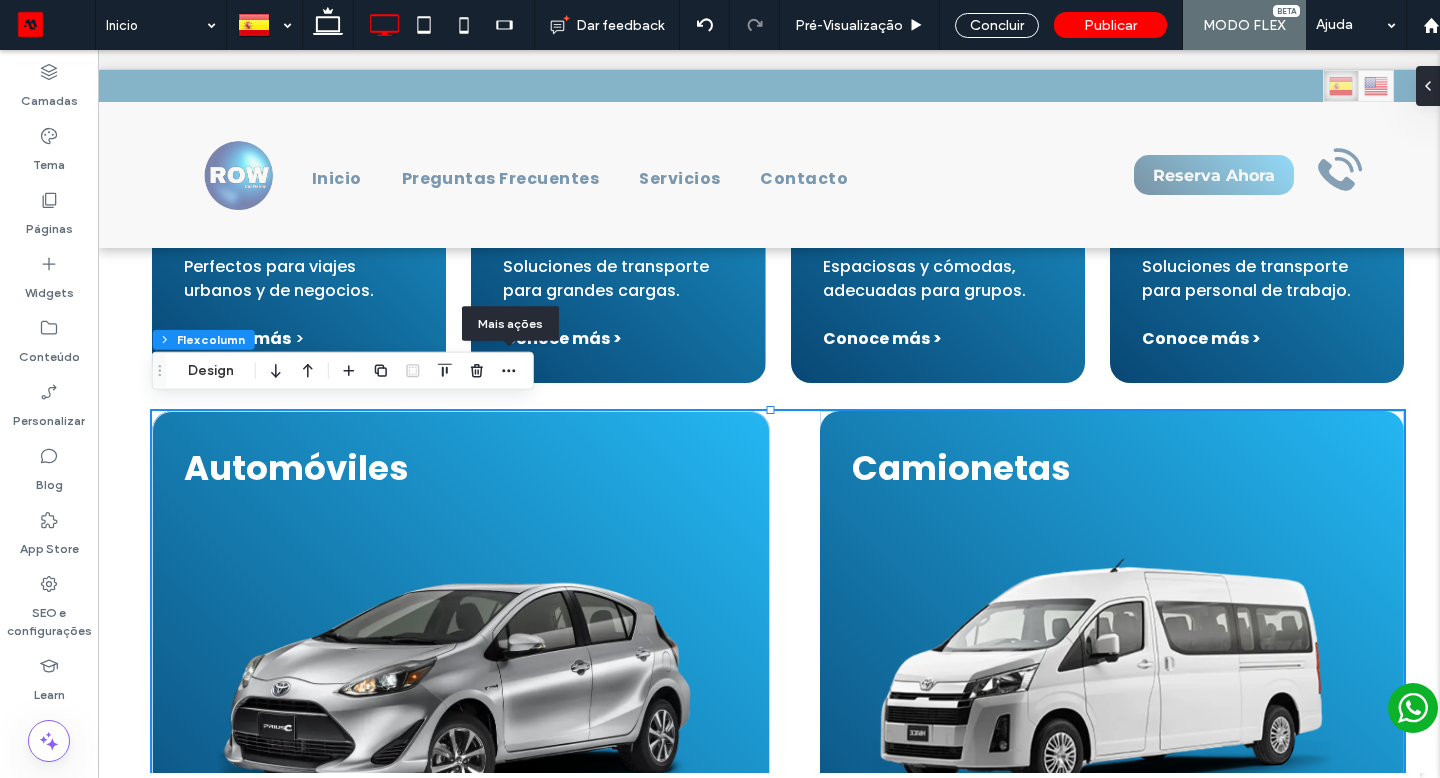 click 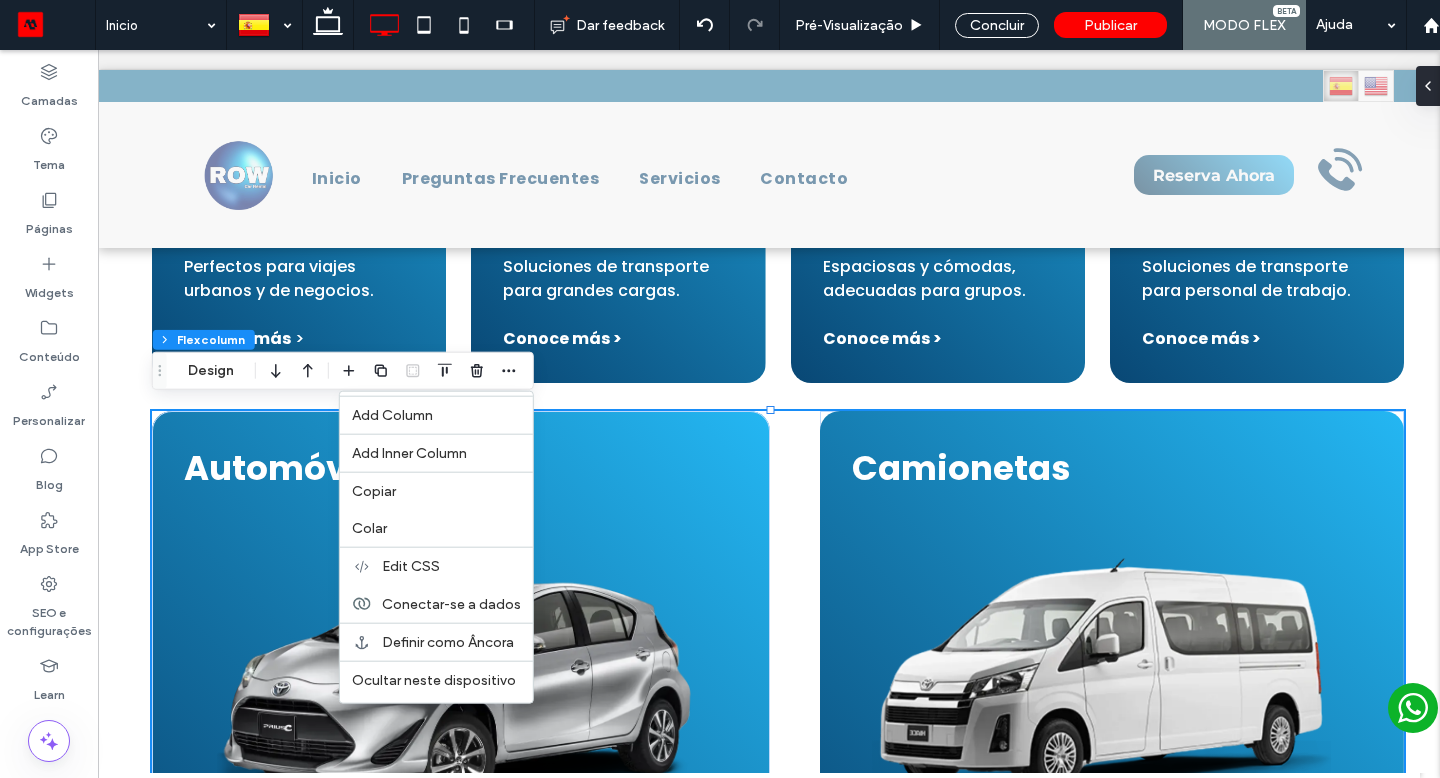 click on "Ocultar neste dispositivo" at bounding box center [434, 680] 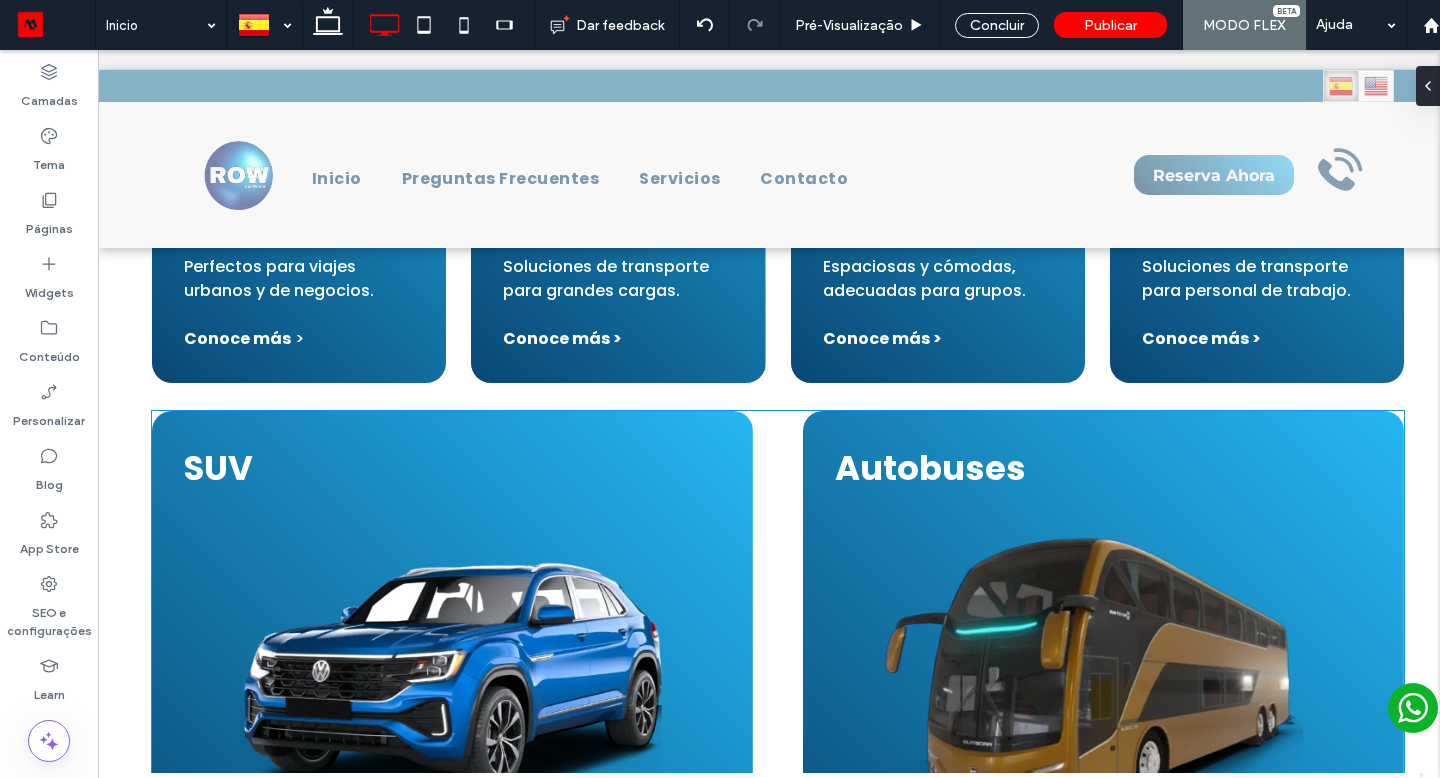 click on "SUV
Espaciosas y cómodas, adecuadas para grupos.
Conoce más >
Autobuses
Soluciones de transporte para personal de trabajo.
Conoce más >" at bounding box center (777, 688) 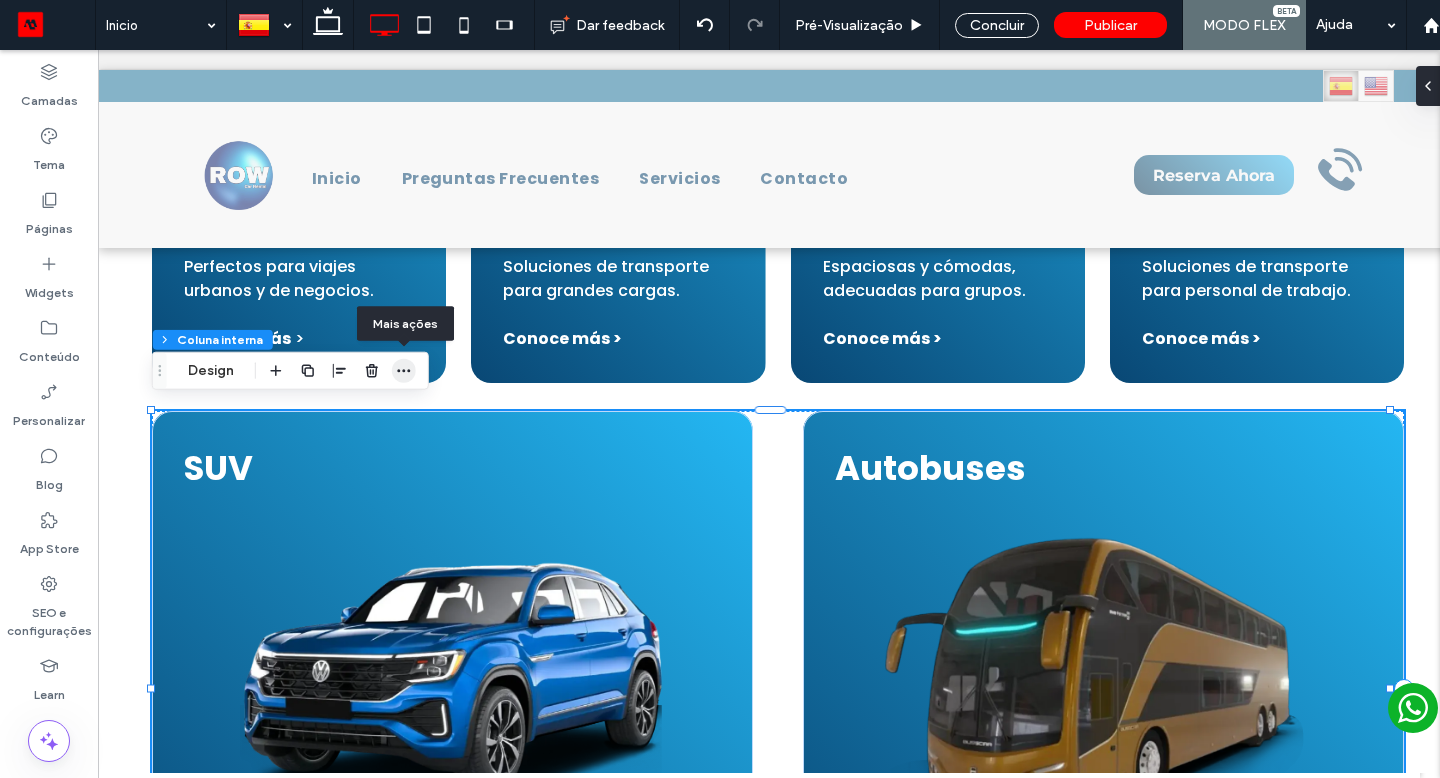 drag, startPoint x: 720, startPoint y: 480, endPoint x: 402, endPoint y: 375, distance: 334.88654 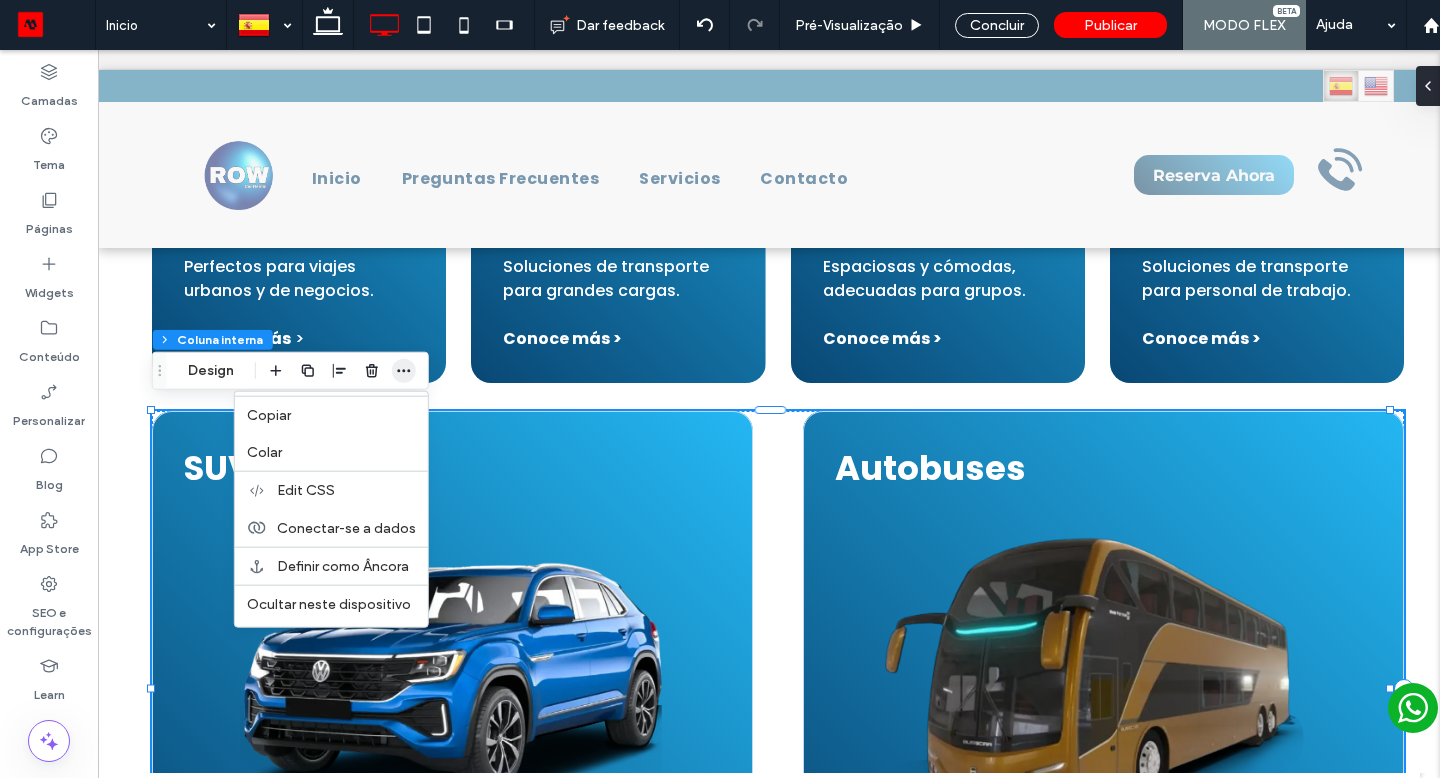 click on "Ocultar neste dispositivo" at bounding box center (329, 604) 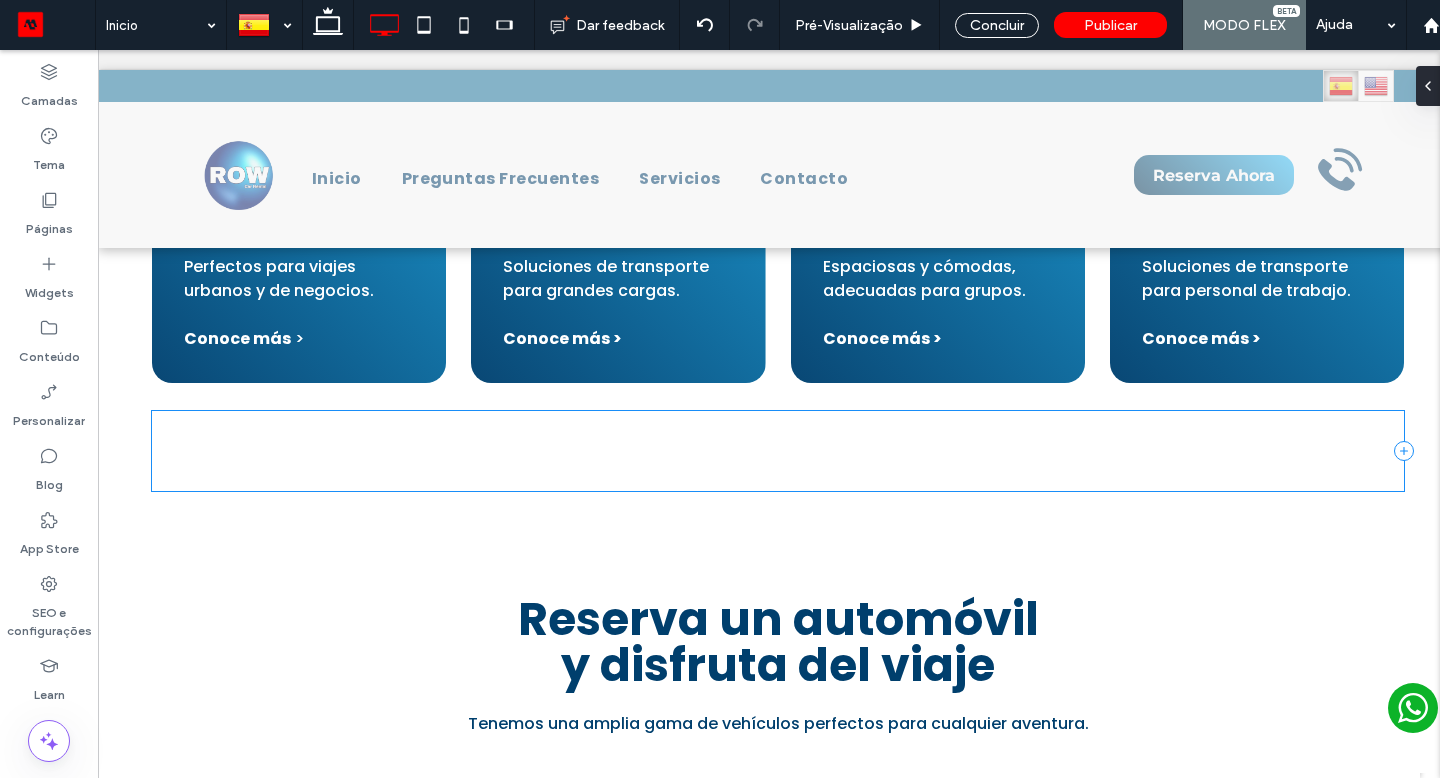 click on "SUV
Espaciosas y cómodas, adecuadas para grupos.
Conoce más >
Autobuses
Soluciones de transporte para personal de trabajo.
Conoce más >" at bounding box center [777, 451] 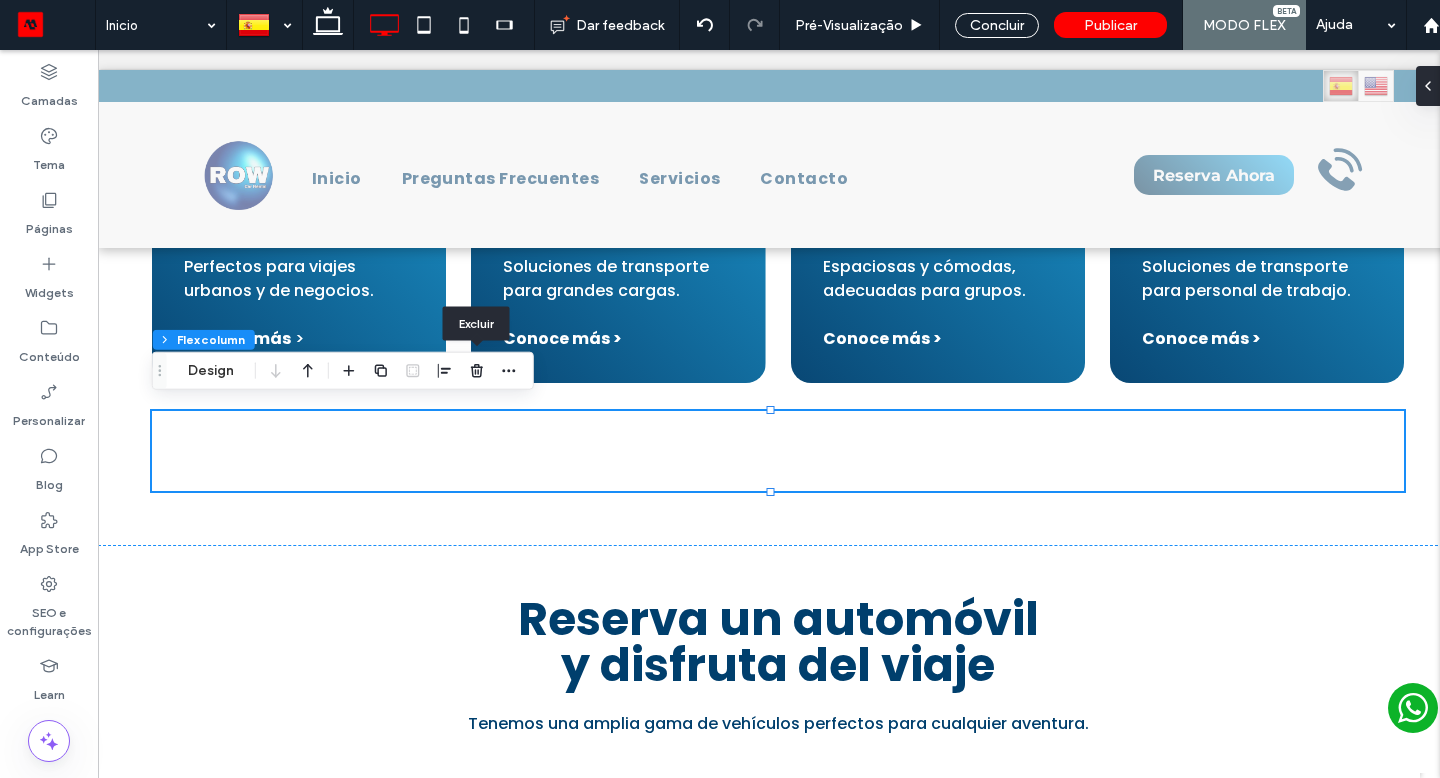 click 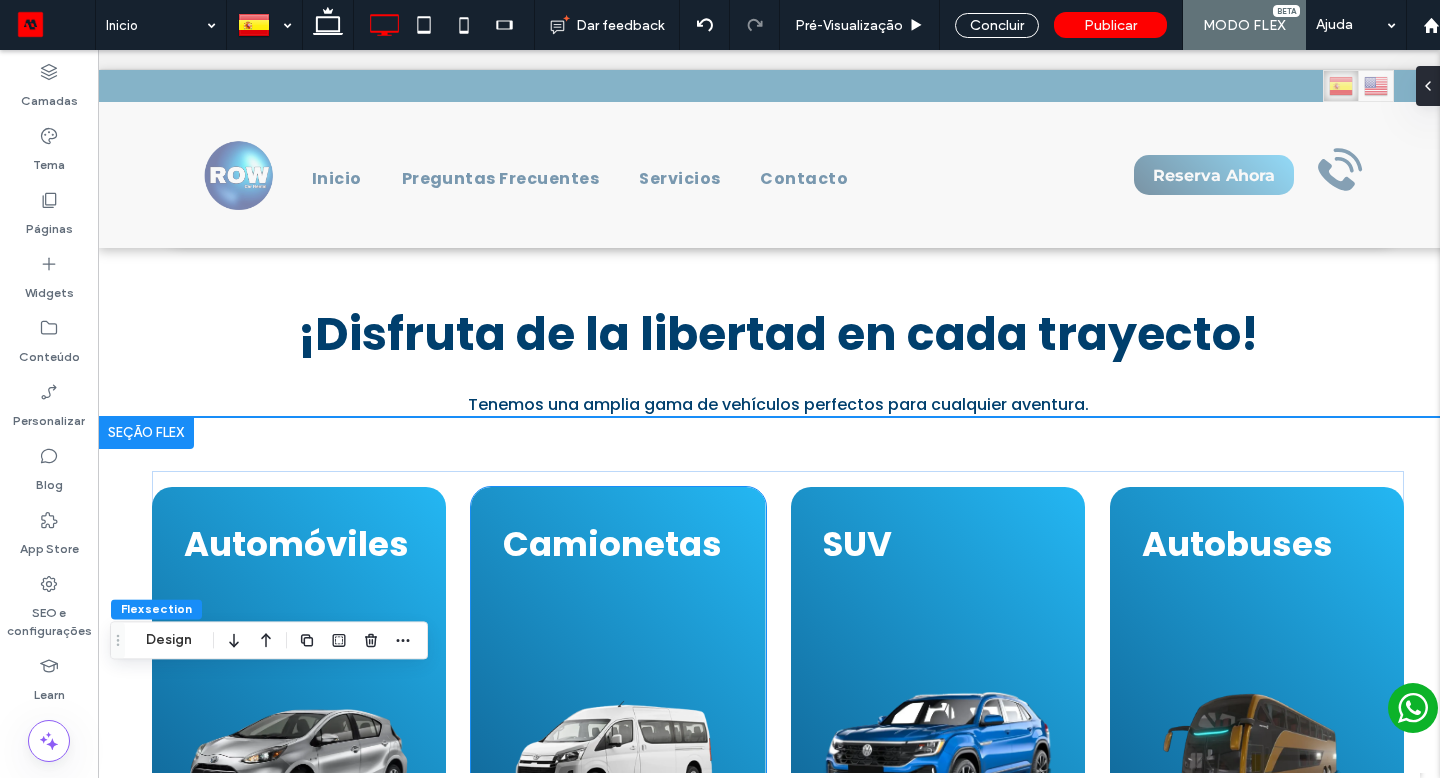 scroll, scrollTop: 972, scrollLeft: 0, axis: vertical 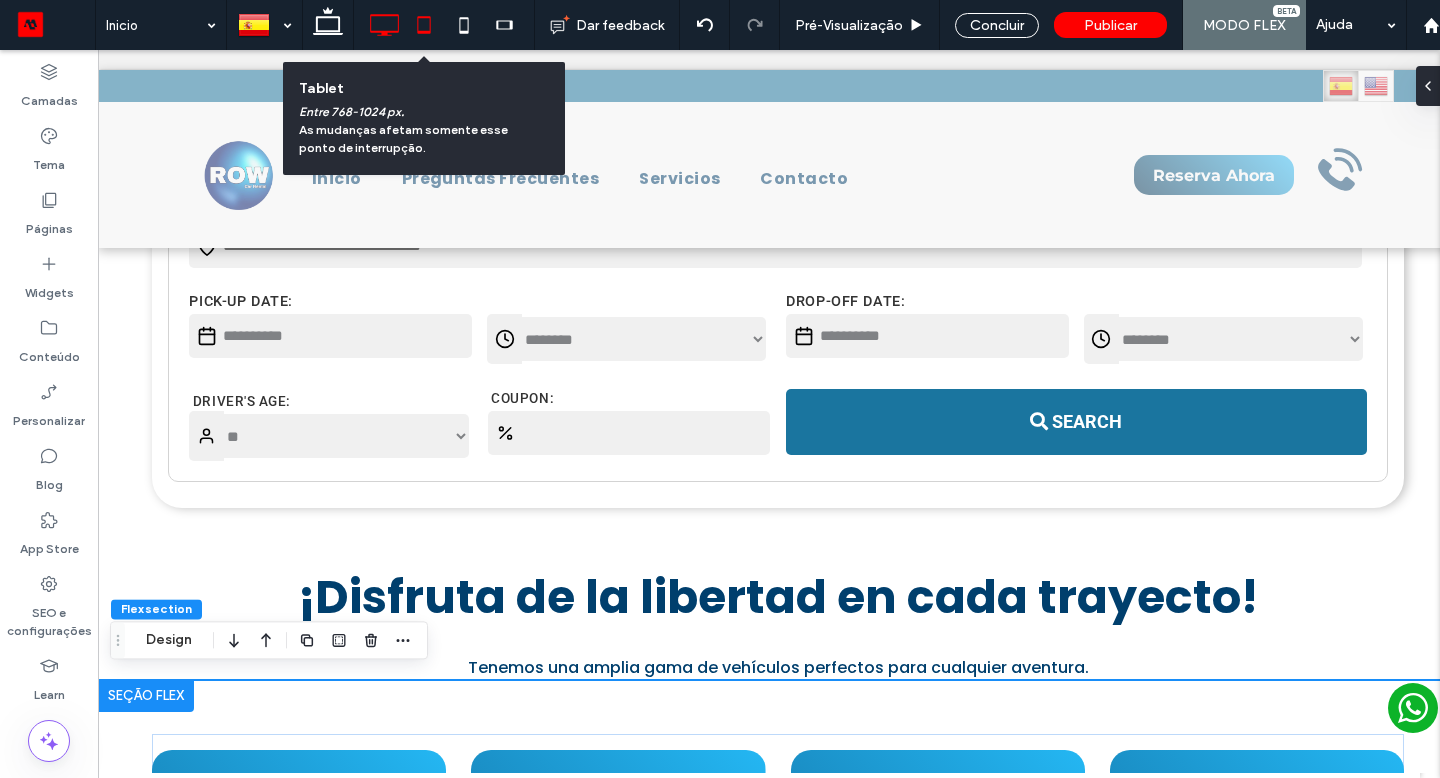 click 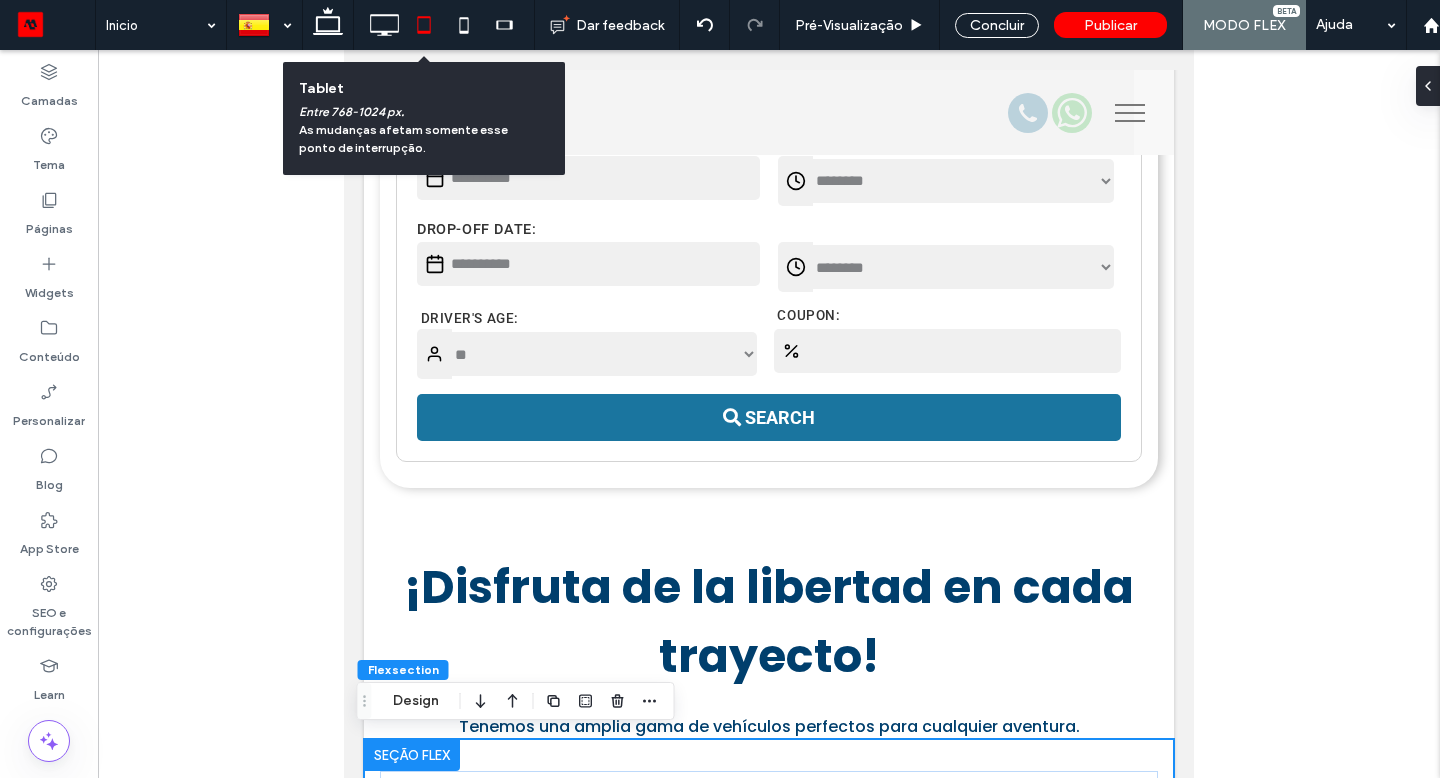 scroll, scrollTop: 0, scrollLeft: 0, axis: both 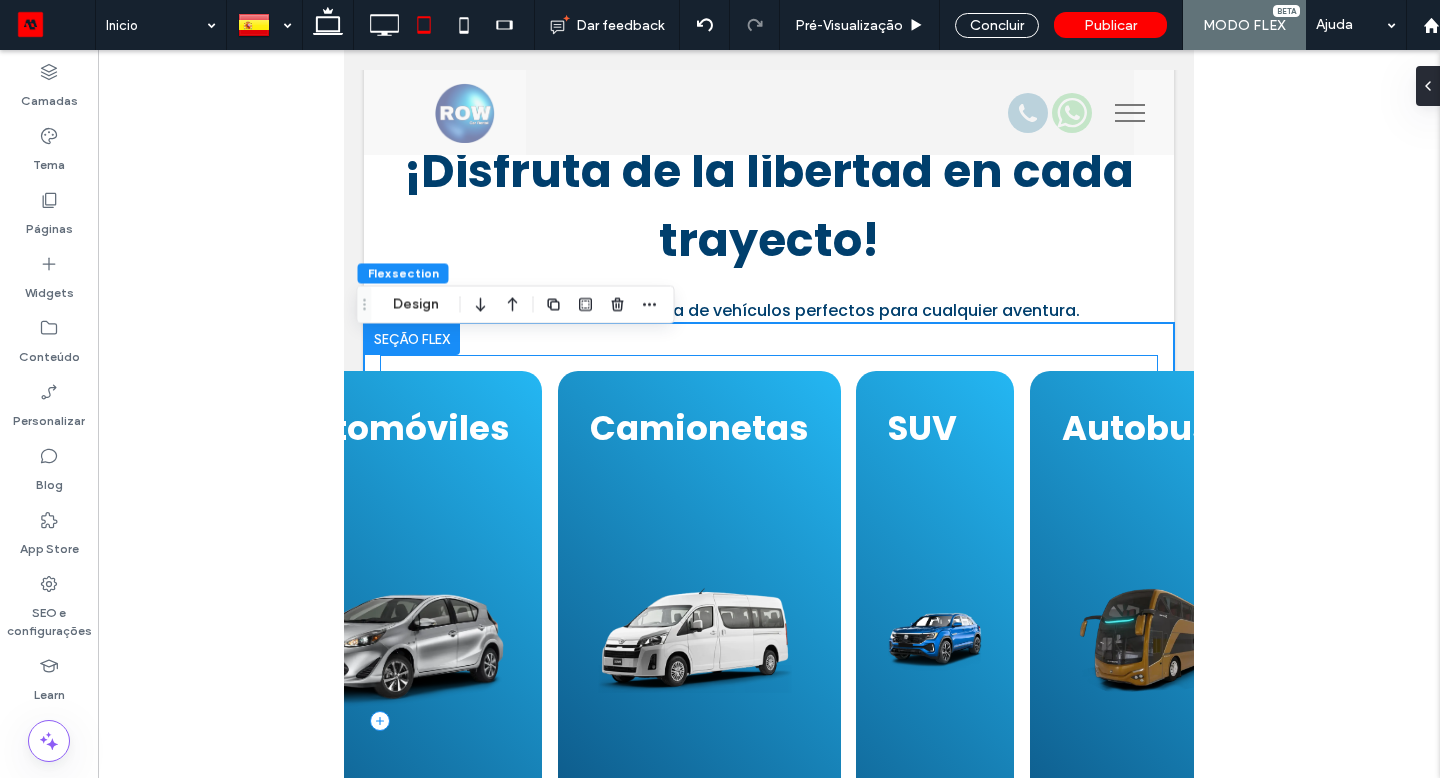 drag, startPoint x: 765, startPoint y: 88, endPoint x: 511, endPoint y: 372, distance: 381.01443 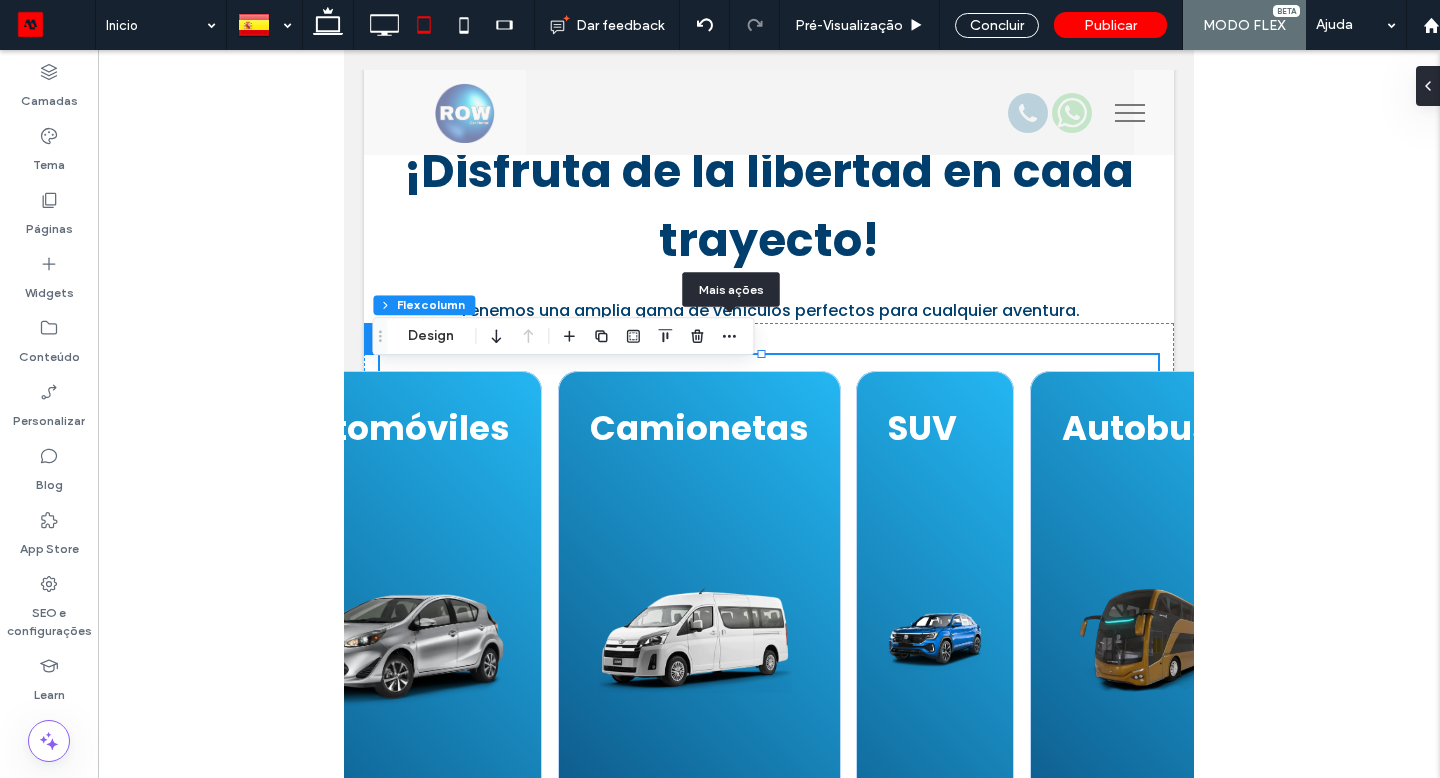 click 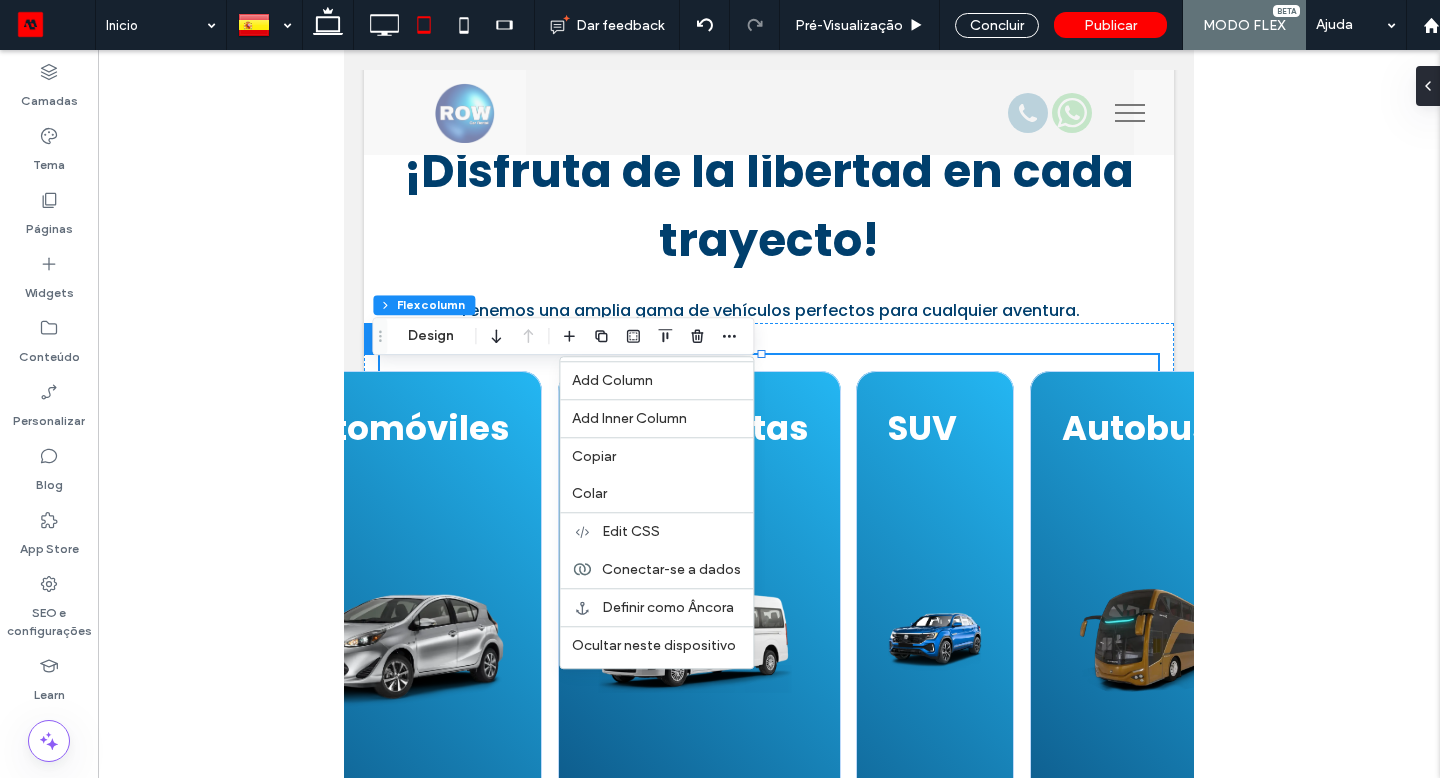 click on "Ocultar neste dispositivo" at bounding box center (654, 645) 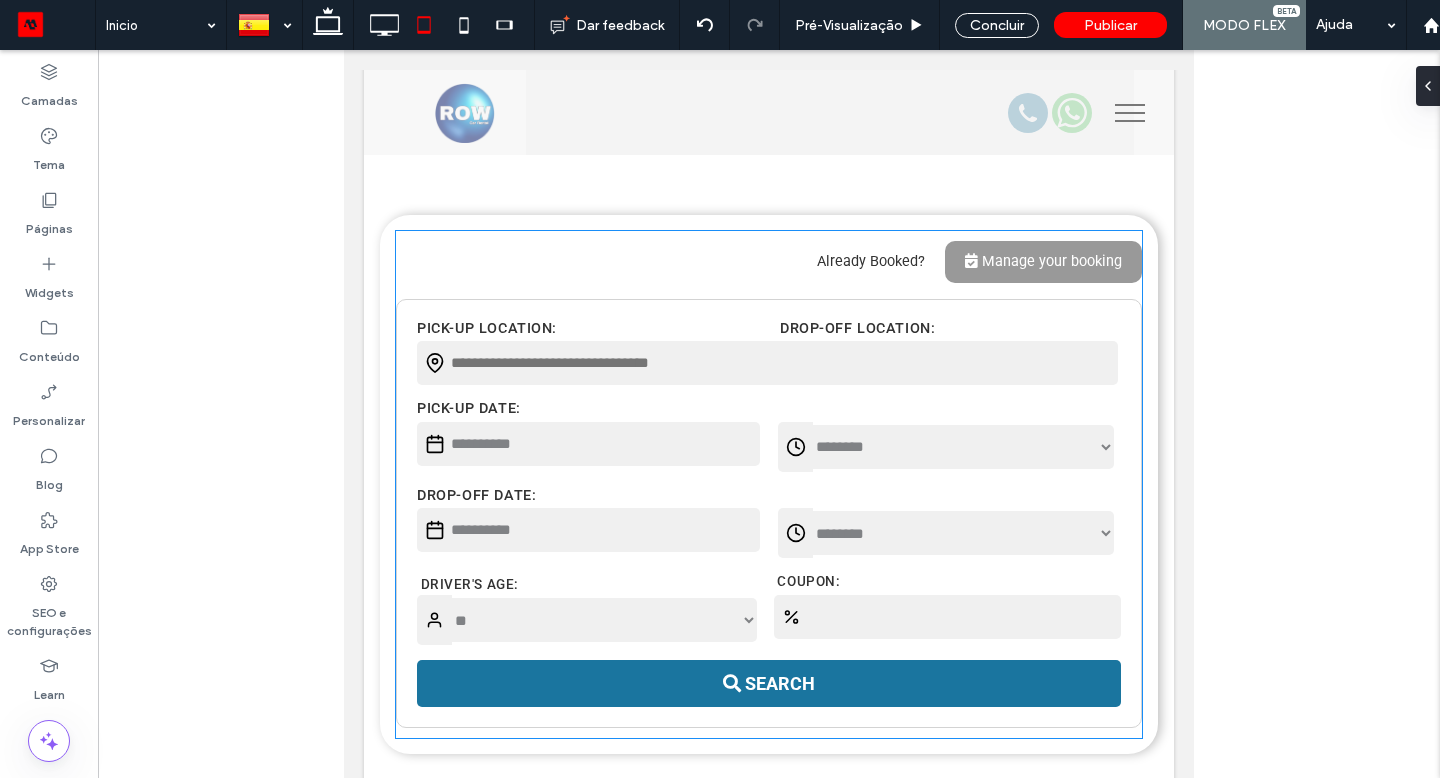 scroll, scrollTop: 0, scrollLeft: 0, axis: both 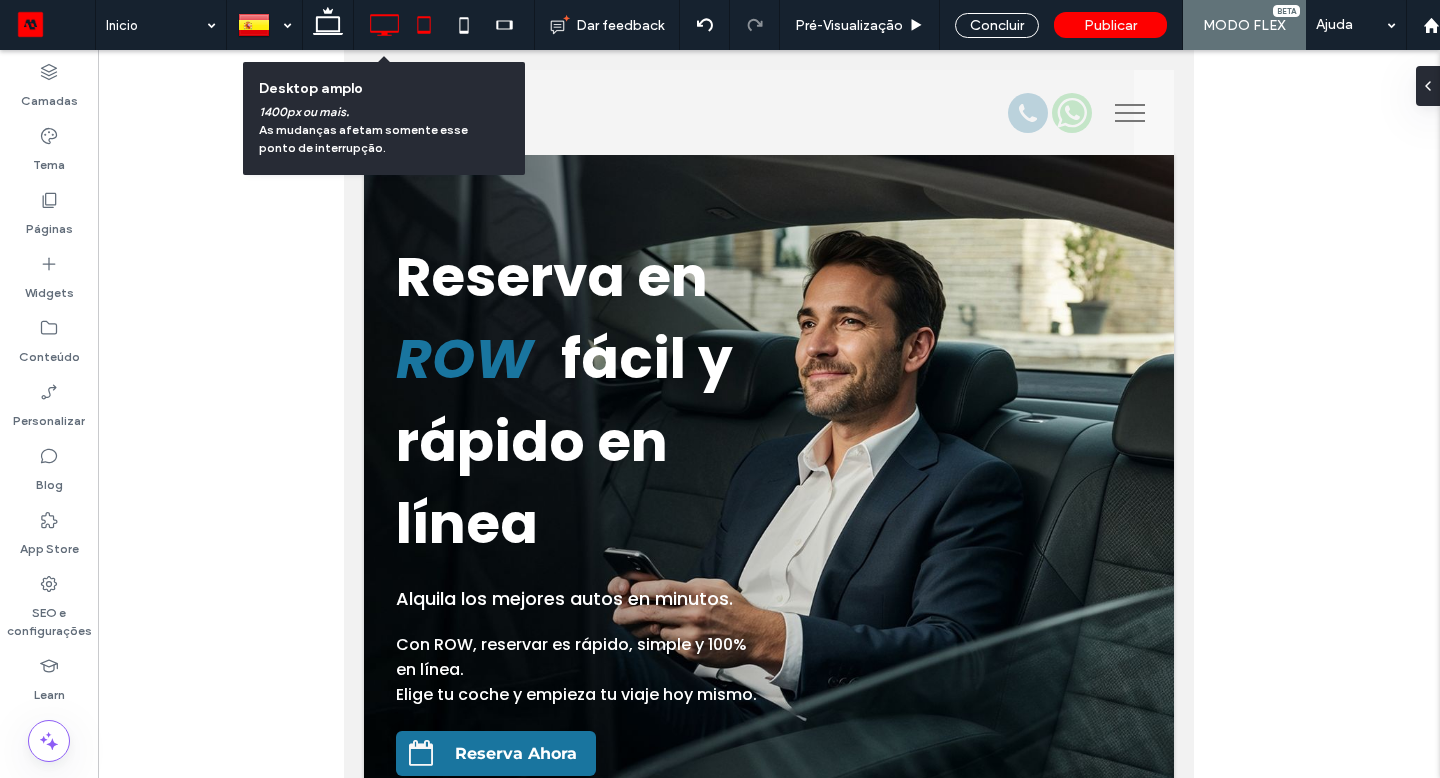 click 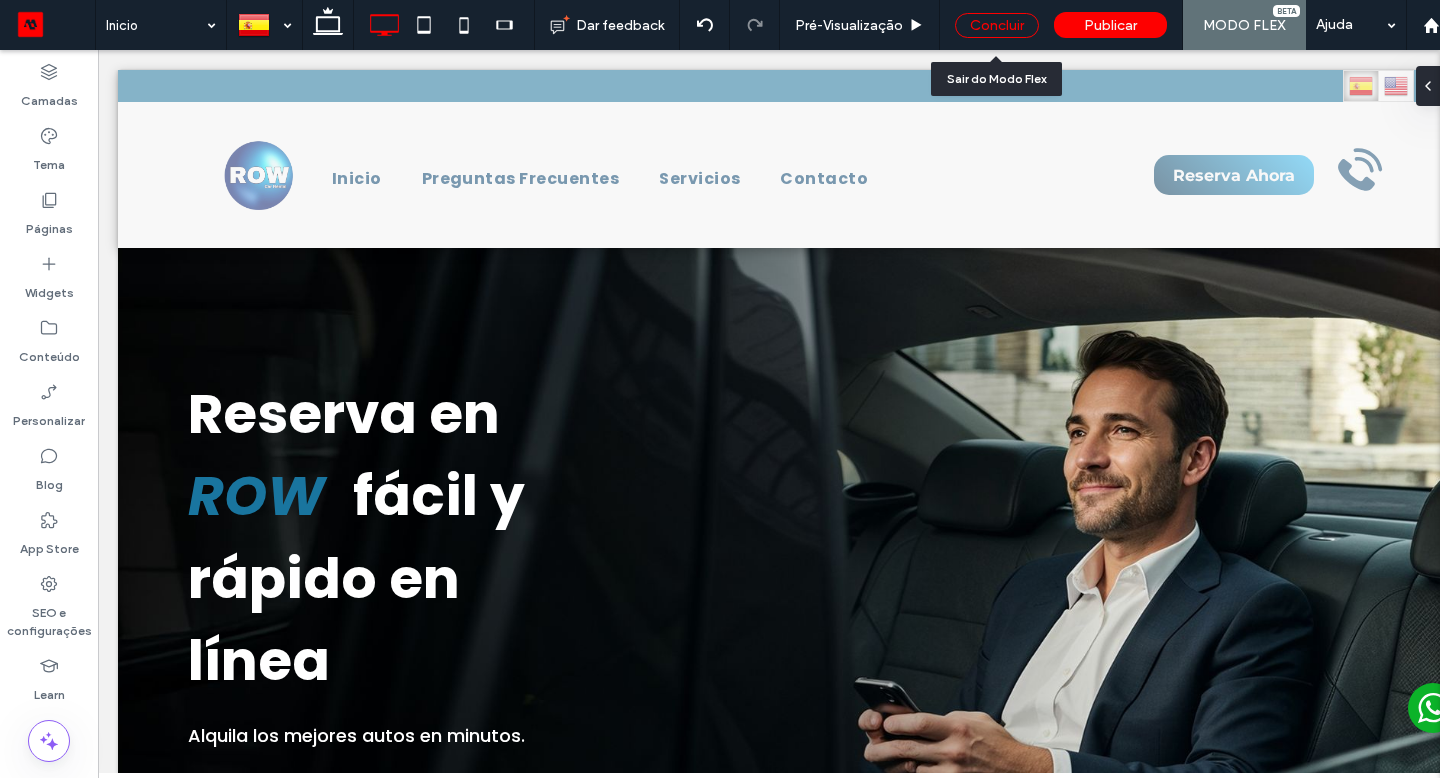drag, startPoint x: 370, startPoint y: 34, endPoint x: 985, endPoint y: 23, distance: 615.0984 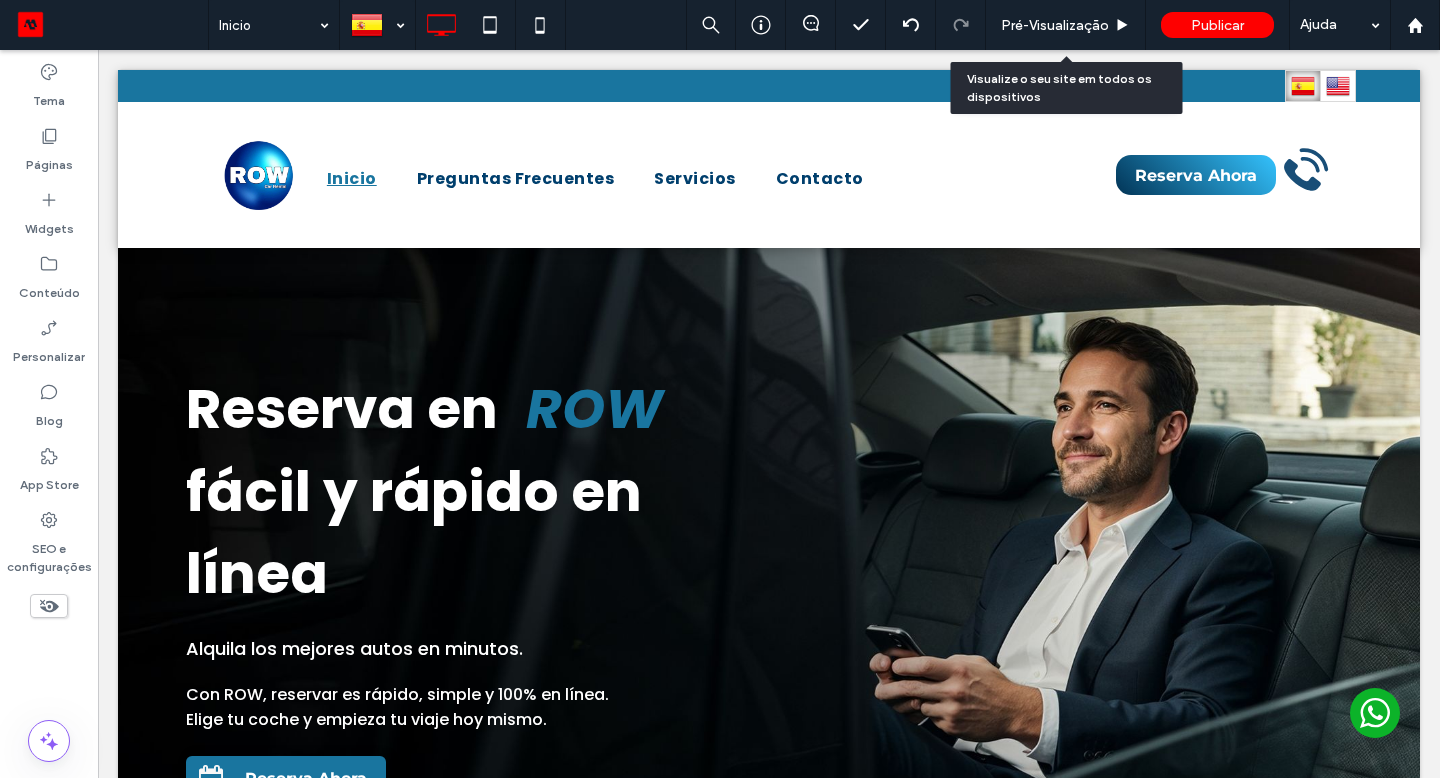 click on "Pré-Visualizaçāo" at bounding box center (1055, 25) 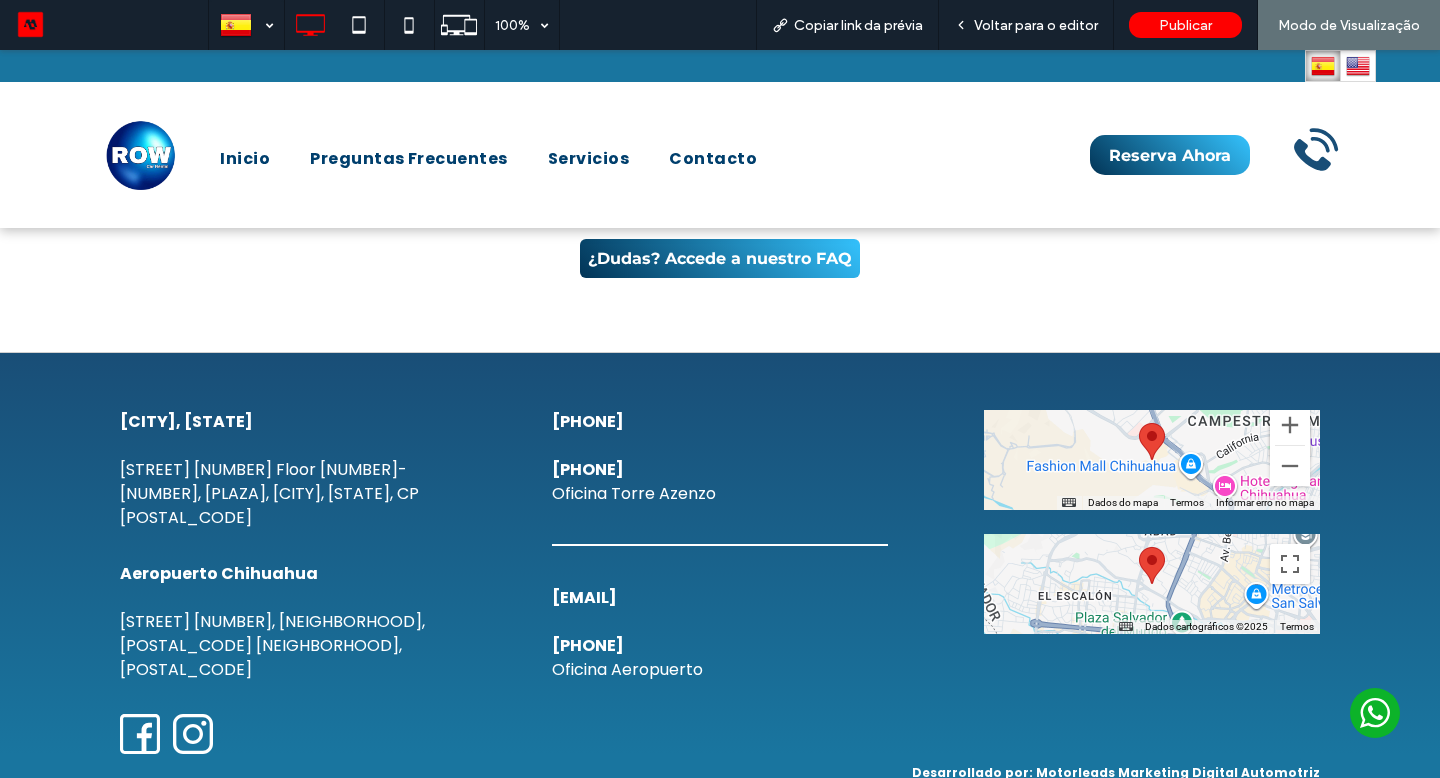 scroll, scrollTop: 3501, scrollLeft: 0, axis: vertical 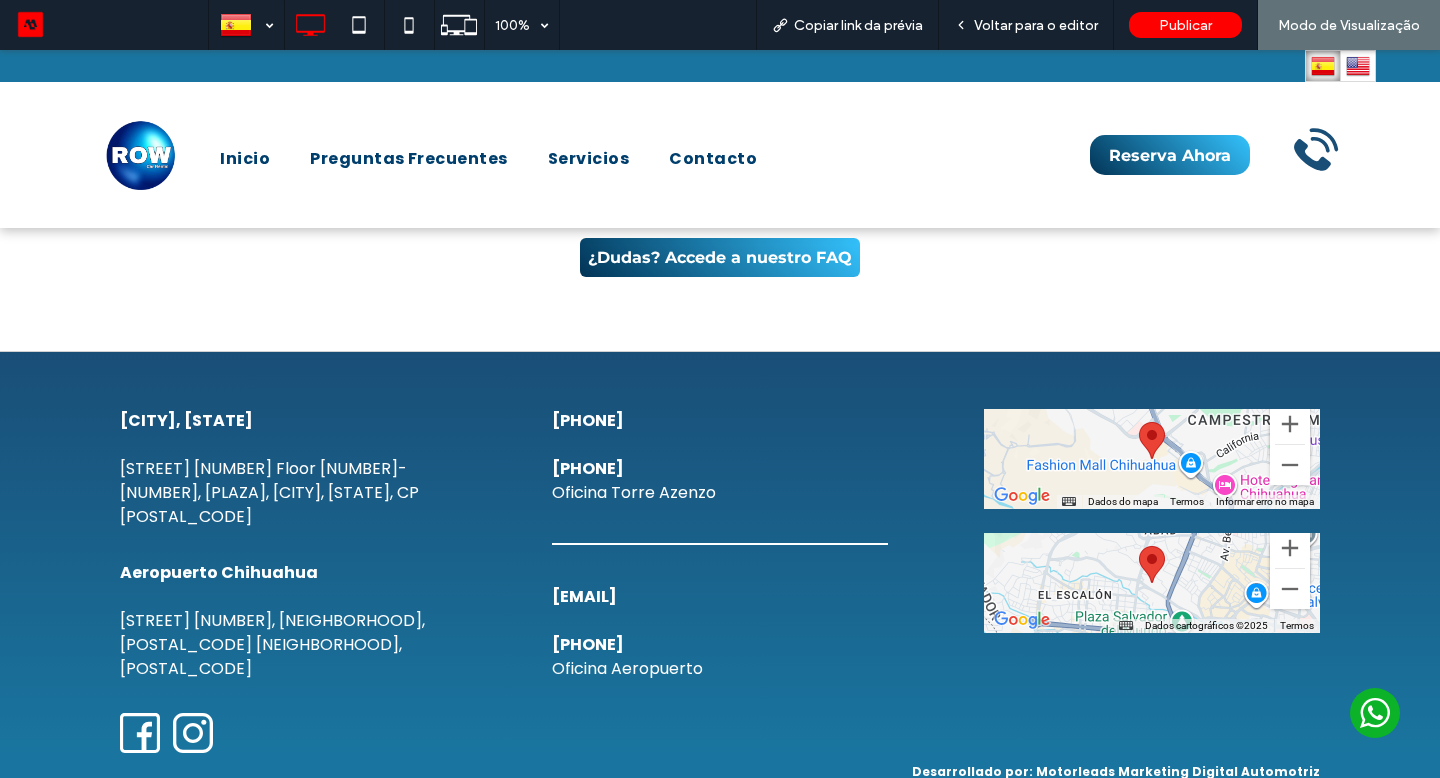 click on "Preguntas Frecuentes" at bounding box center [409, 159] 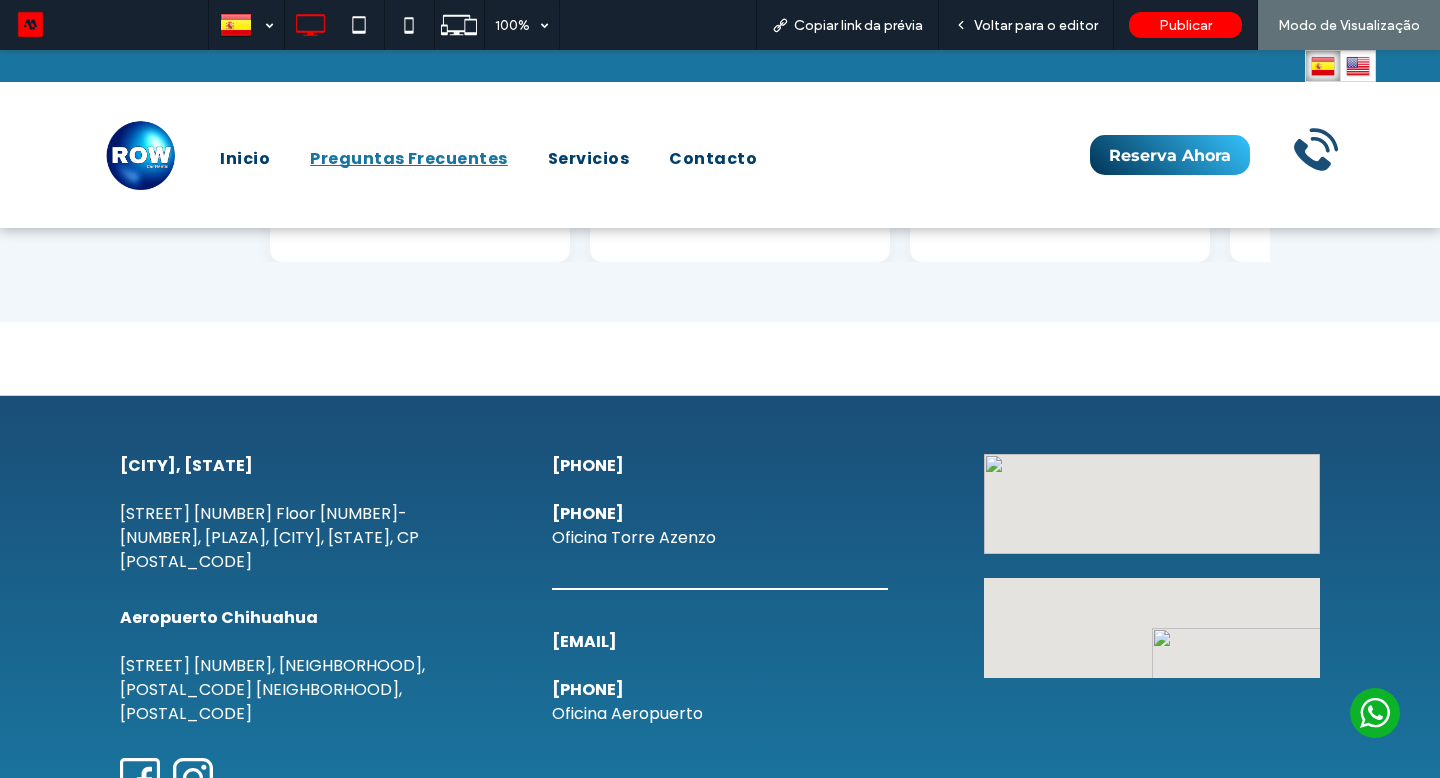 scroll, scrollTop: 1347, scrollLeft: 0, axis: vertical 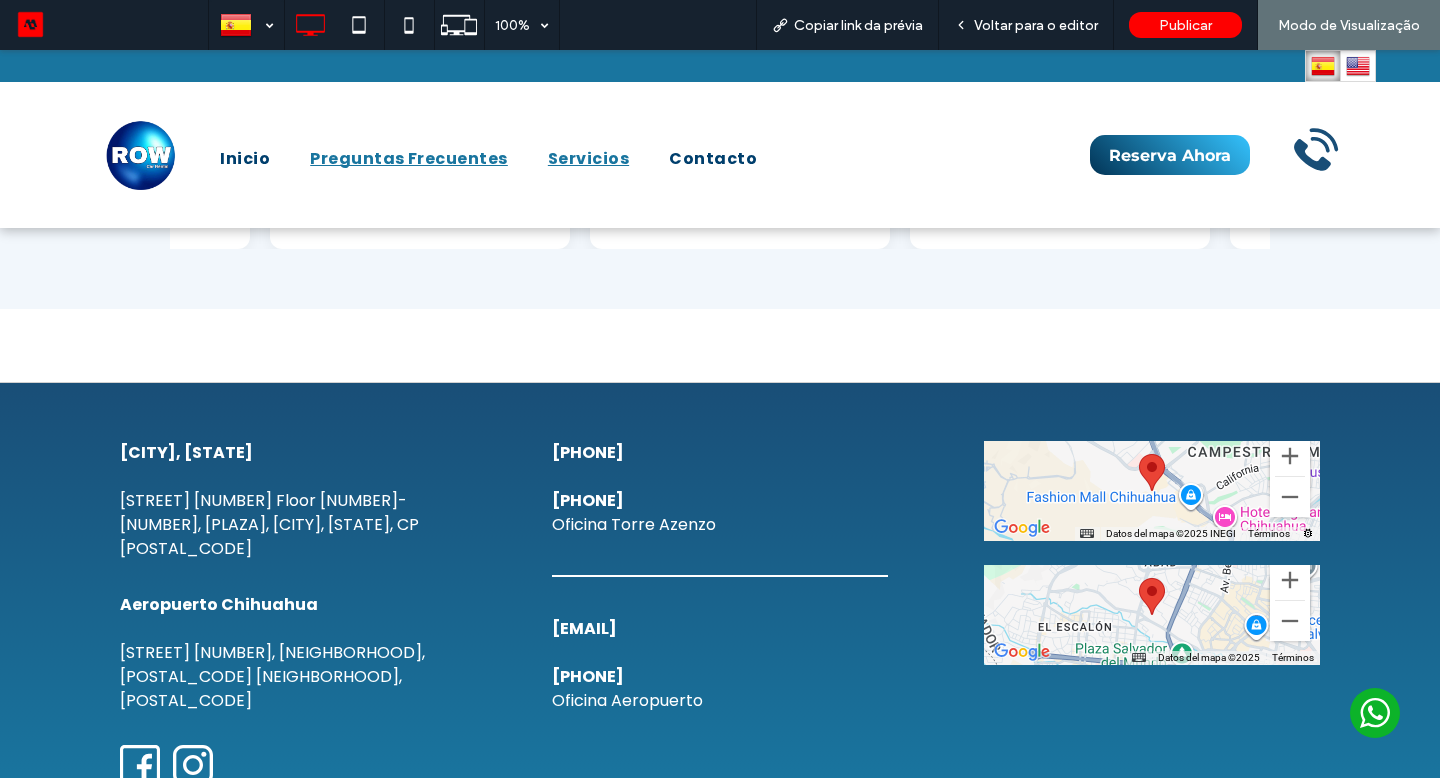 click on "Servicios" at bounding box center (588, 159) 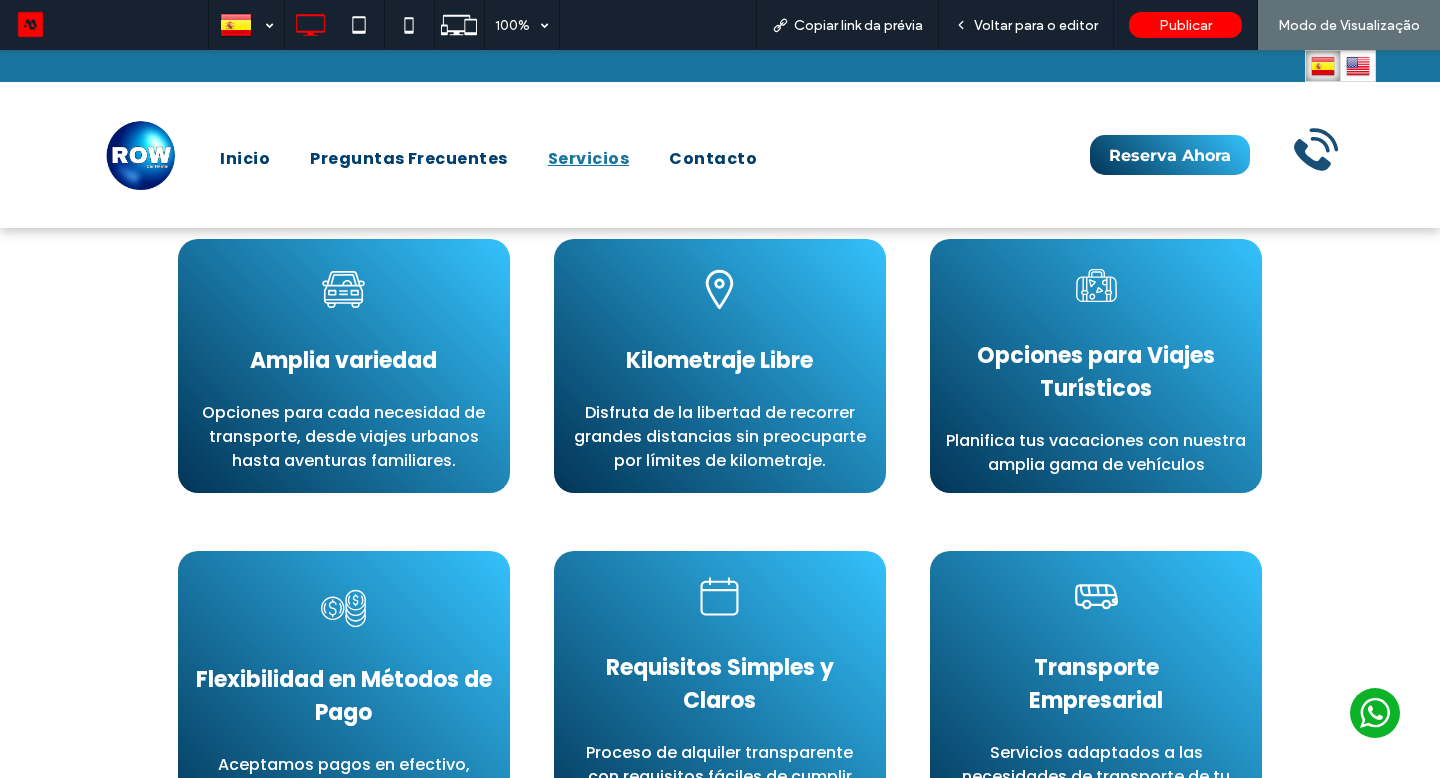 select on "*****" 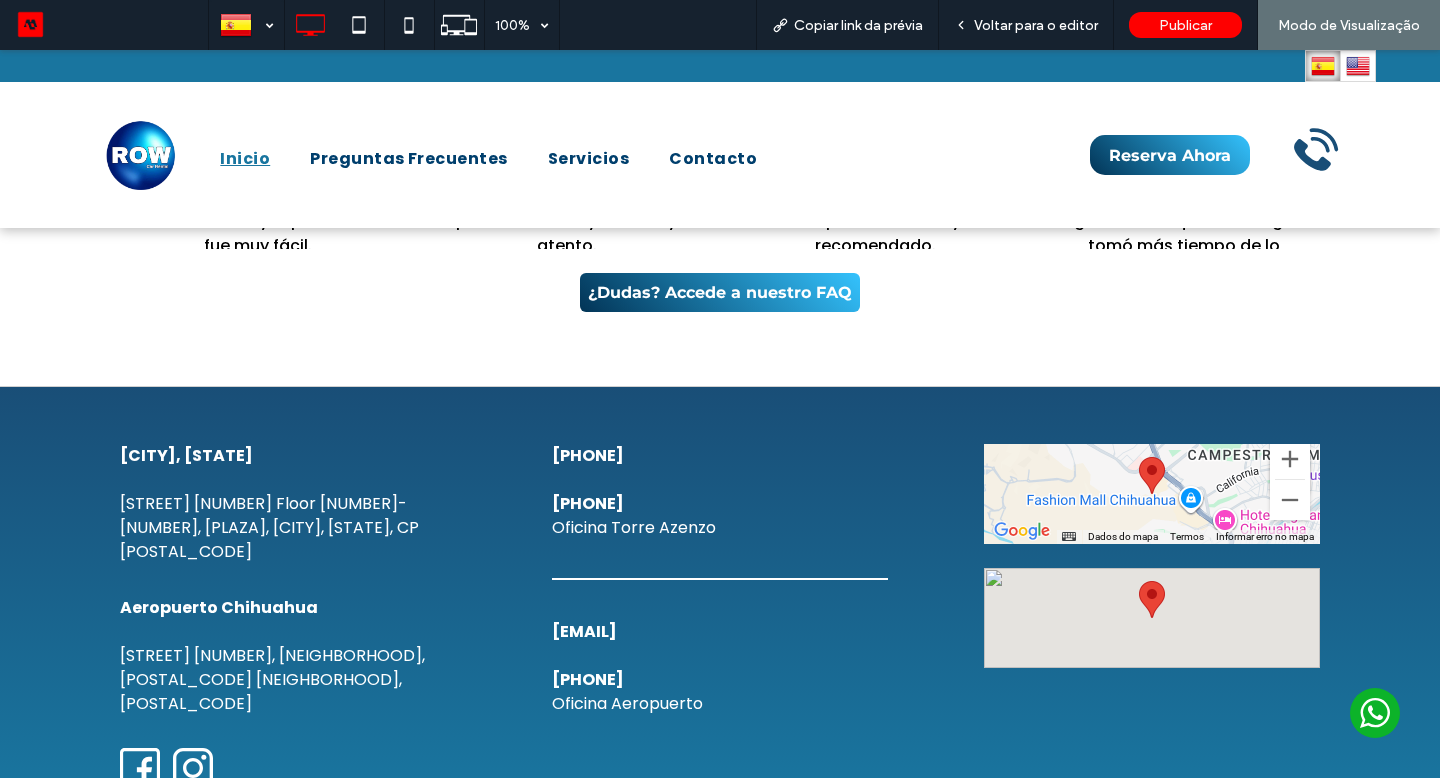 scroll, scrollTop: 3501, scrollLeft: 0, axis: vertical 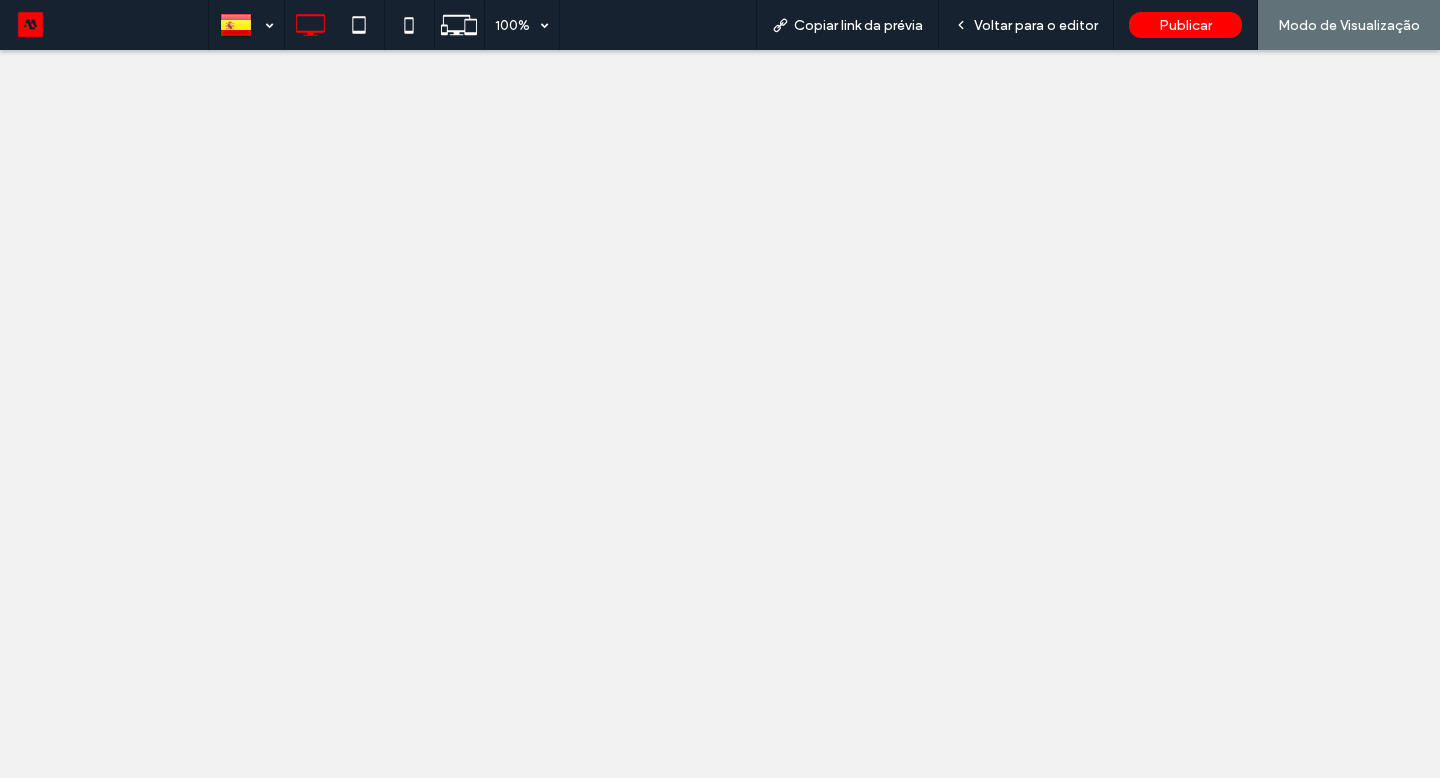 select on "*****" 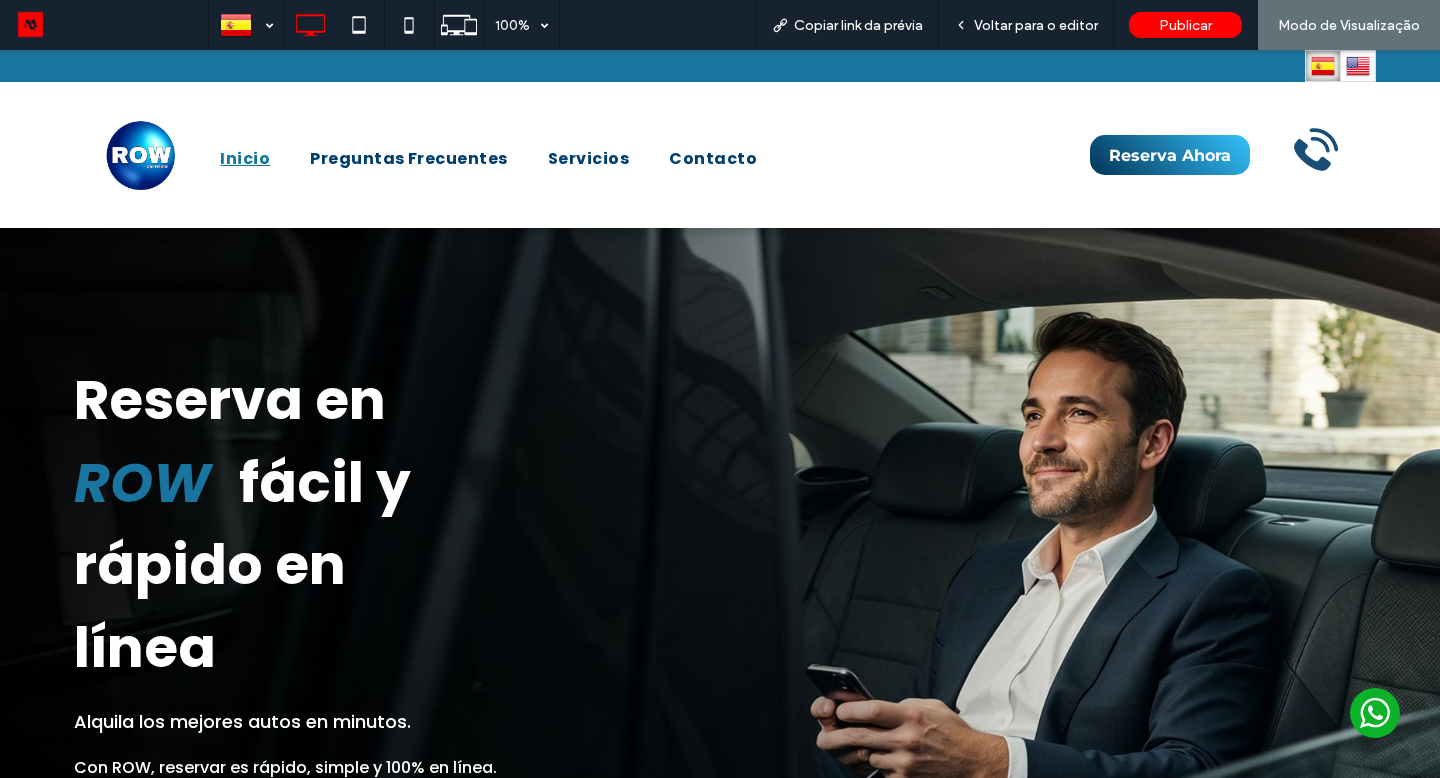 scroll, scrollTop: 3501, scrollLeft: 0, axis: vertical 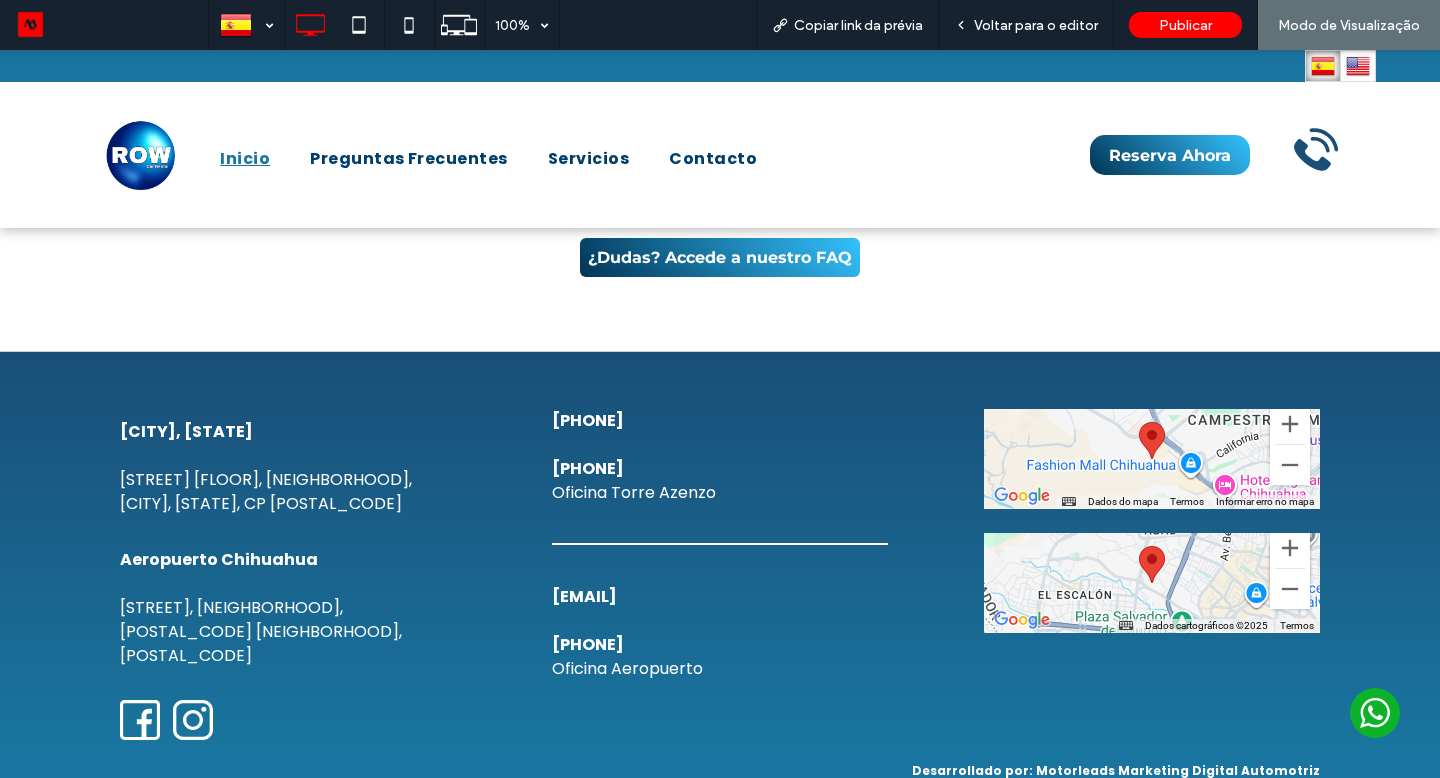 click on "Contacto" at bounding box center [713, 159] 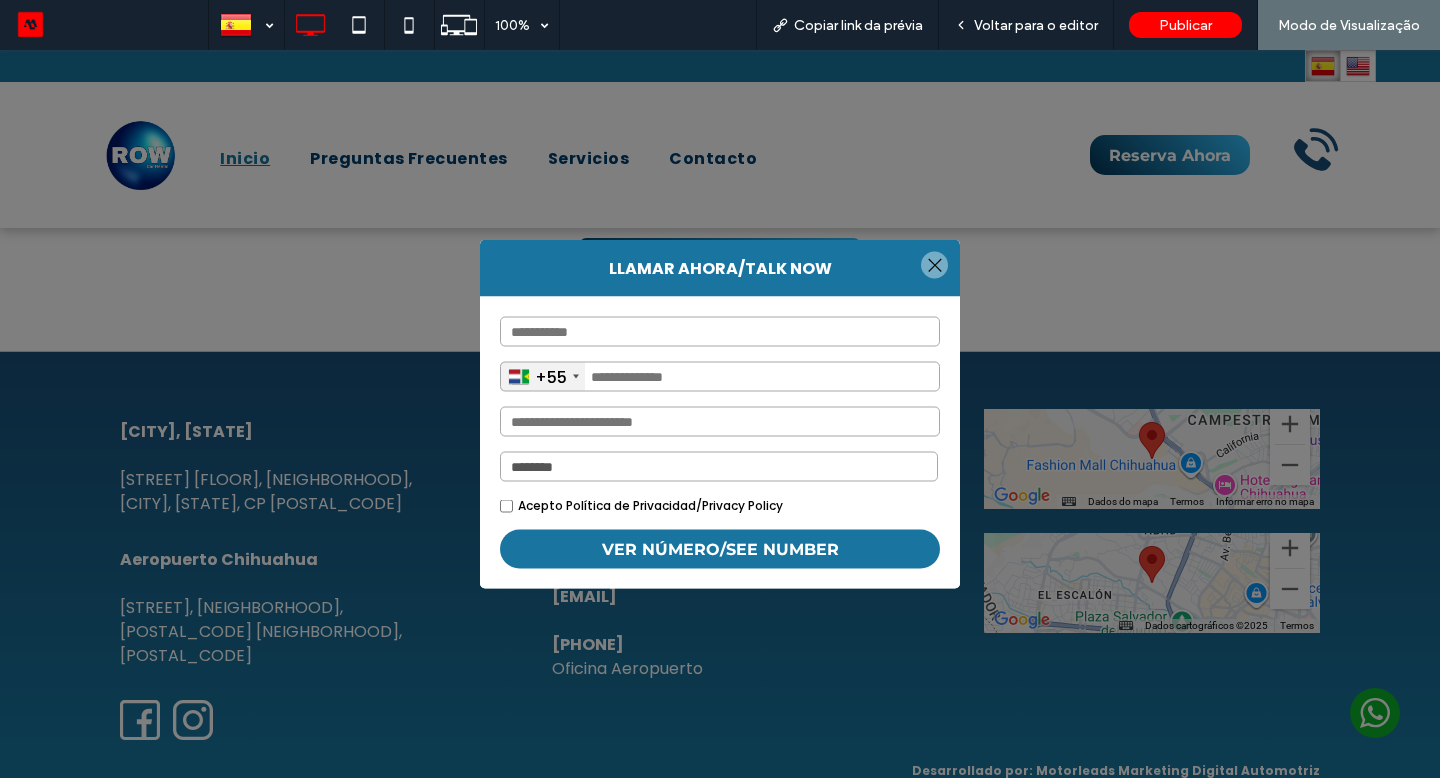 click at bounding box center (934, 265) 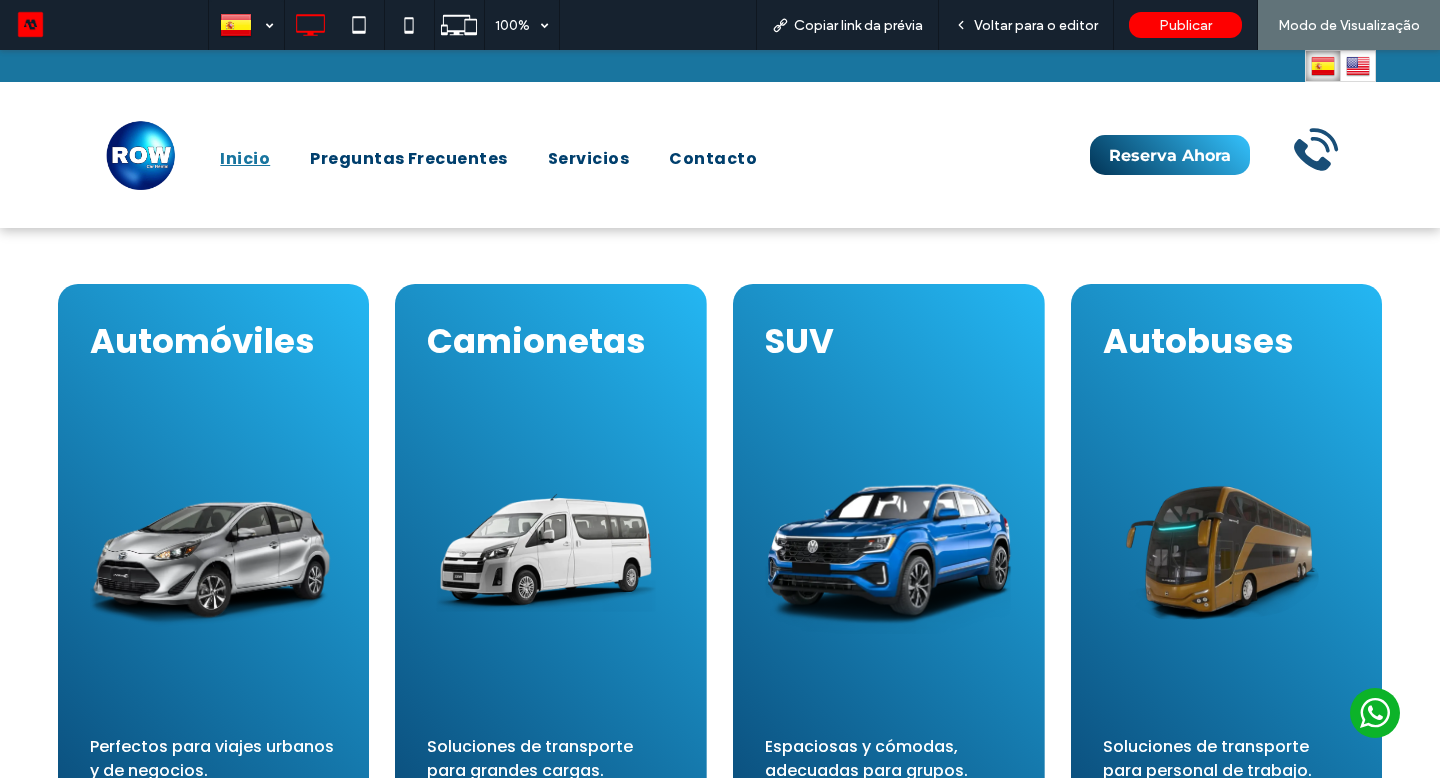 scroll, scrollTop: 1703, scrollLeft: 0, axis: vertical 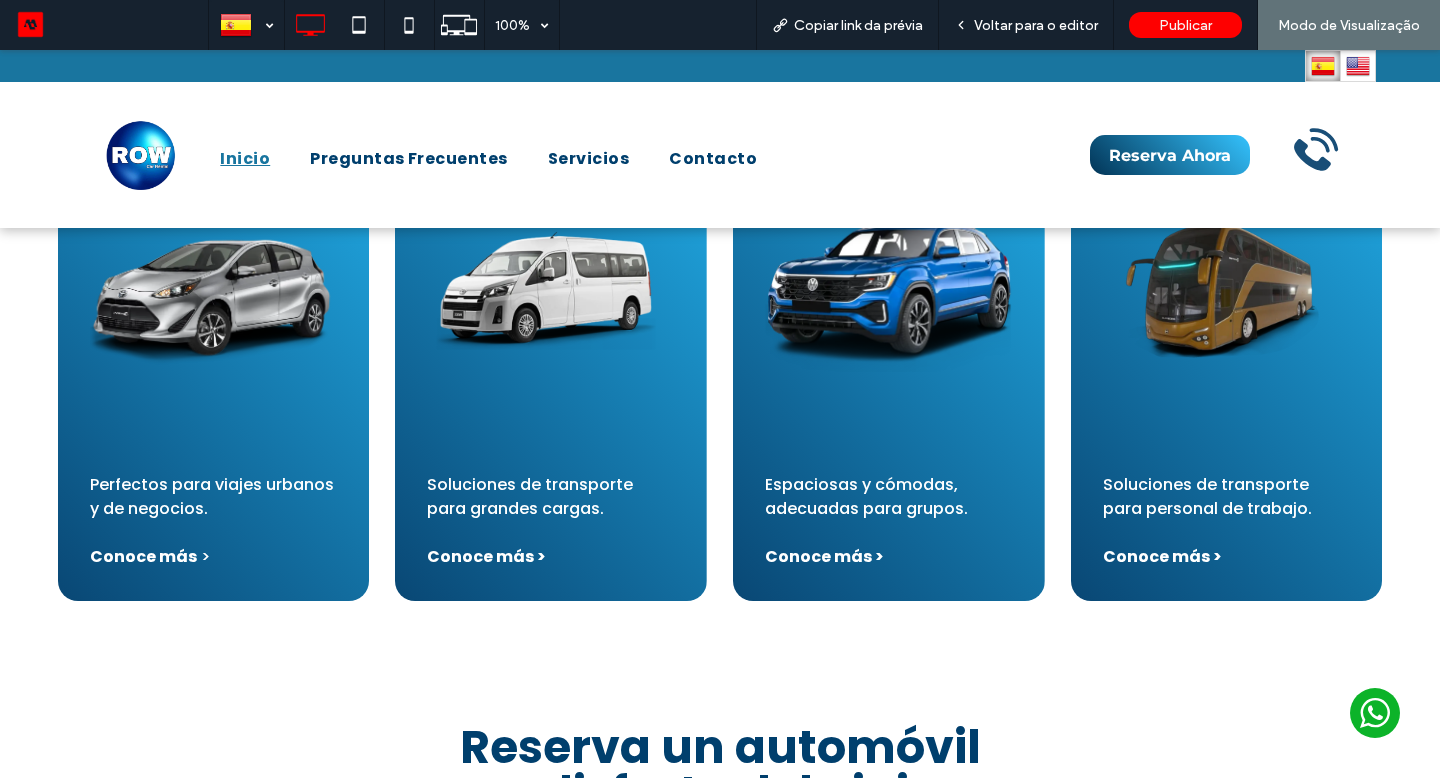 click on "Conoce más >" at bounding box center (486, 556) 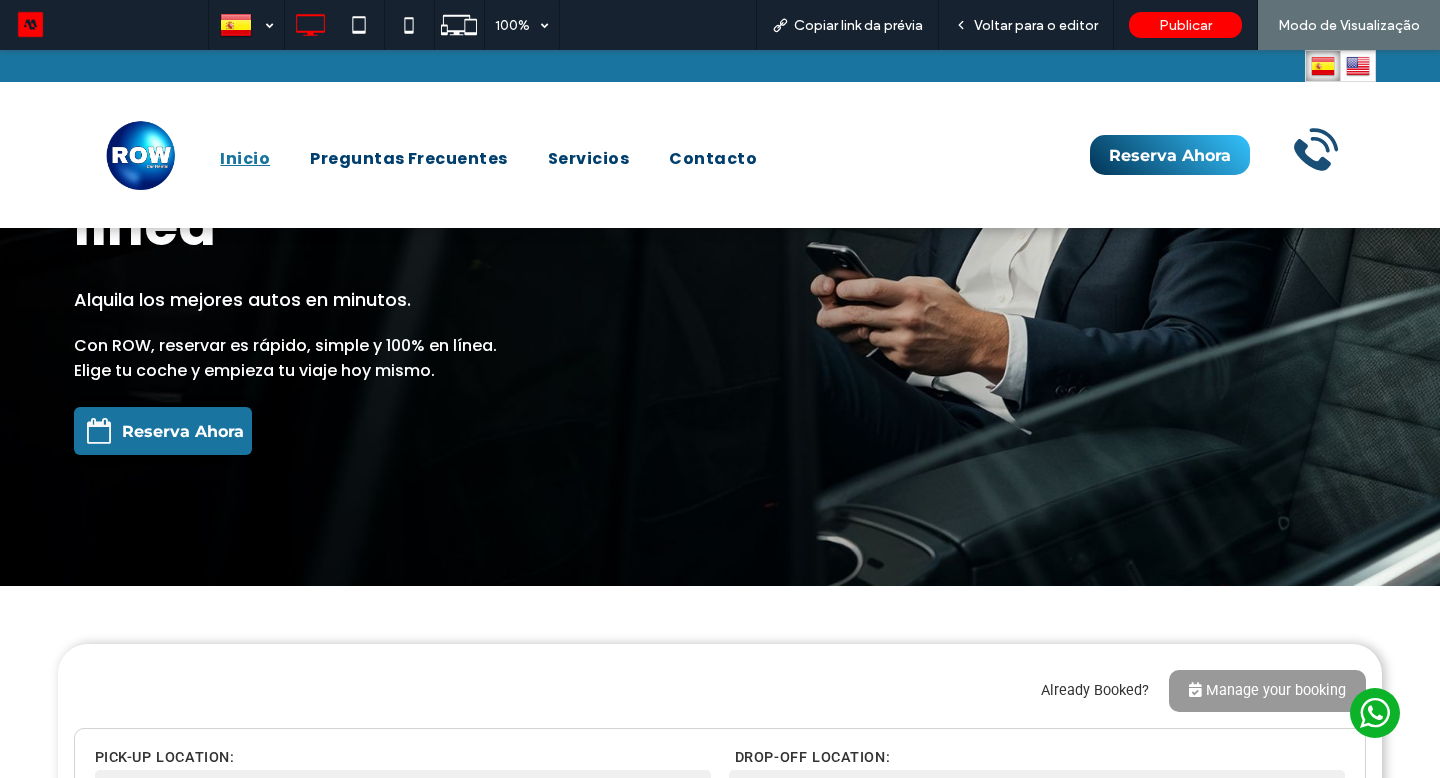 scroll, scrollTop: 0, scrollLeft: 0, axis: both 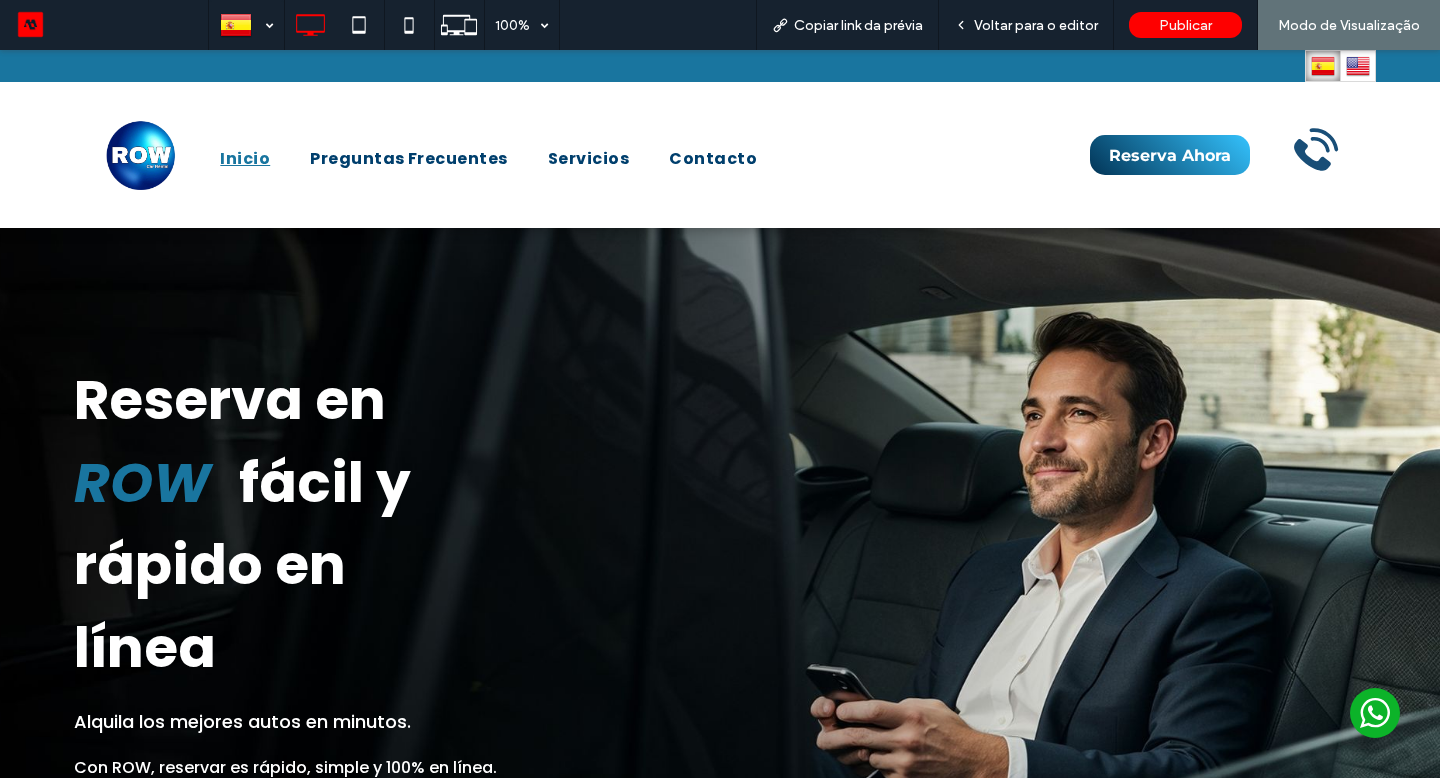 click at bounding box center [1358, 66] 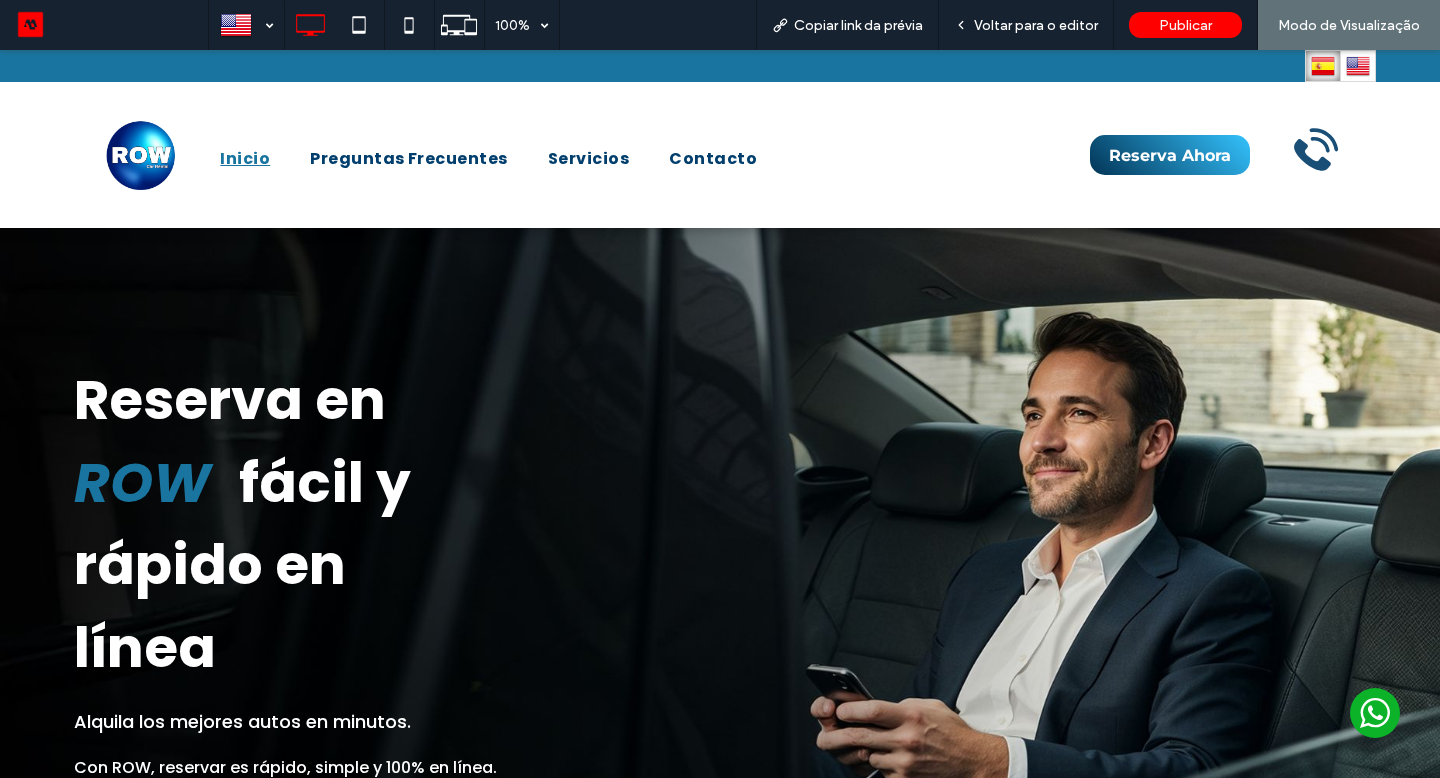 click on "Voltar para o editor" at bounding box center (1036, 25) 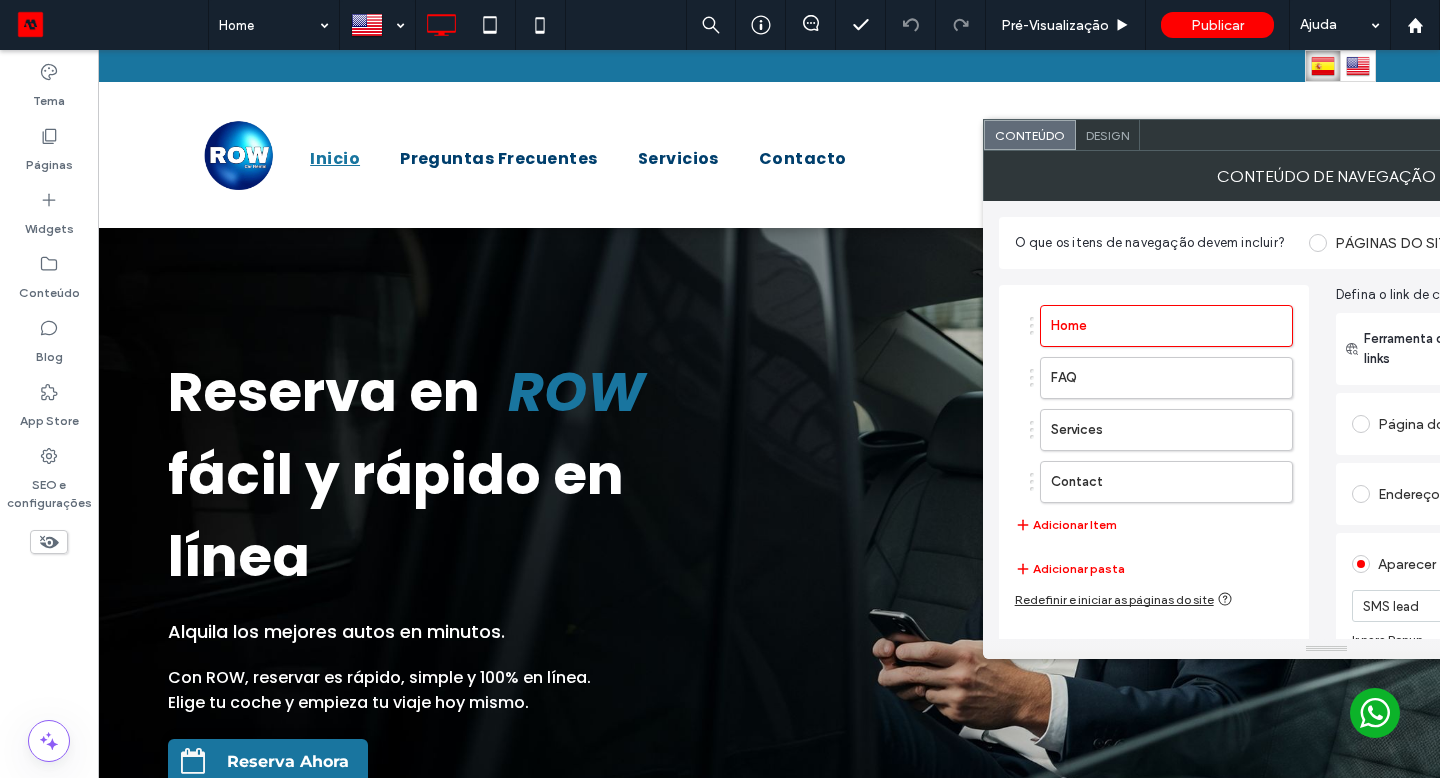 click on "Design" at bounding box center [1107, 135] 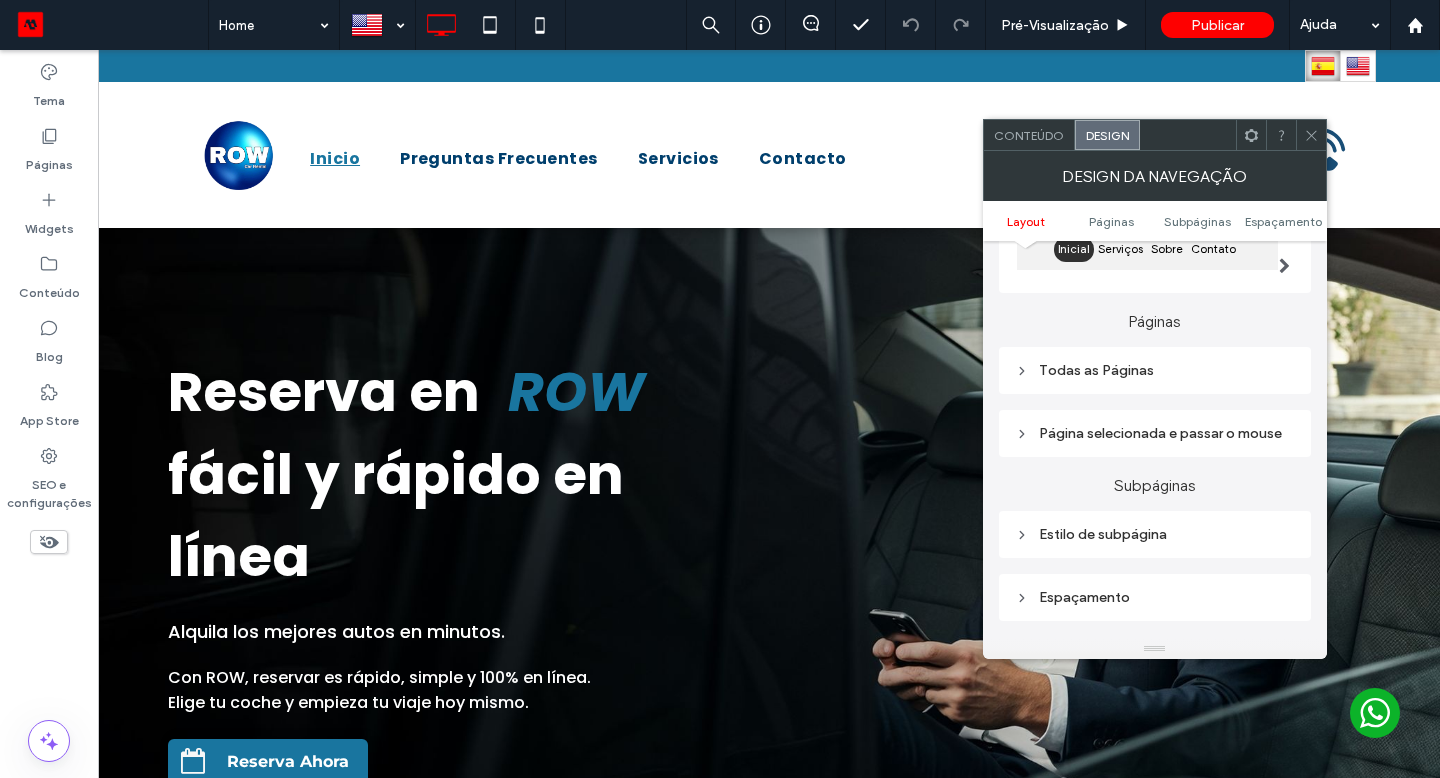 scroll, scrollTop: 228, scrollLeft: 0, axis: vertical 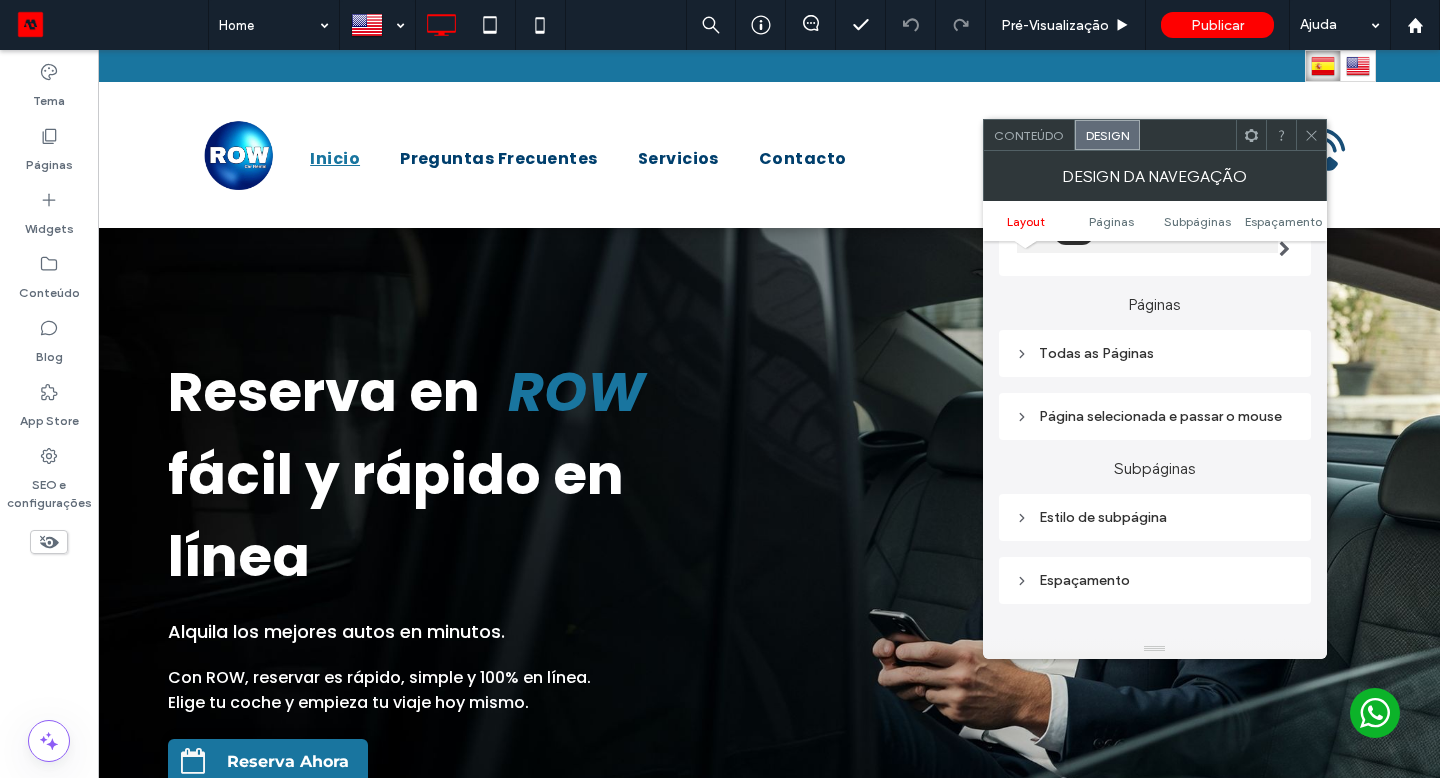 click on "Página selecionada e passar o mouse" at bounding box center [1155, 416] 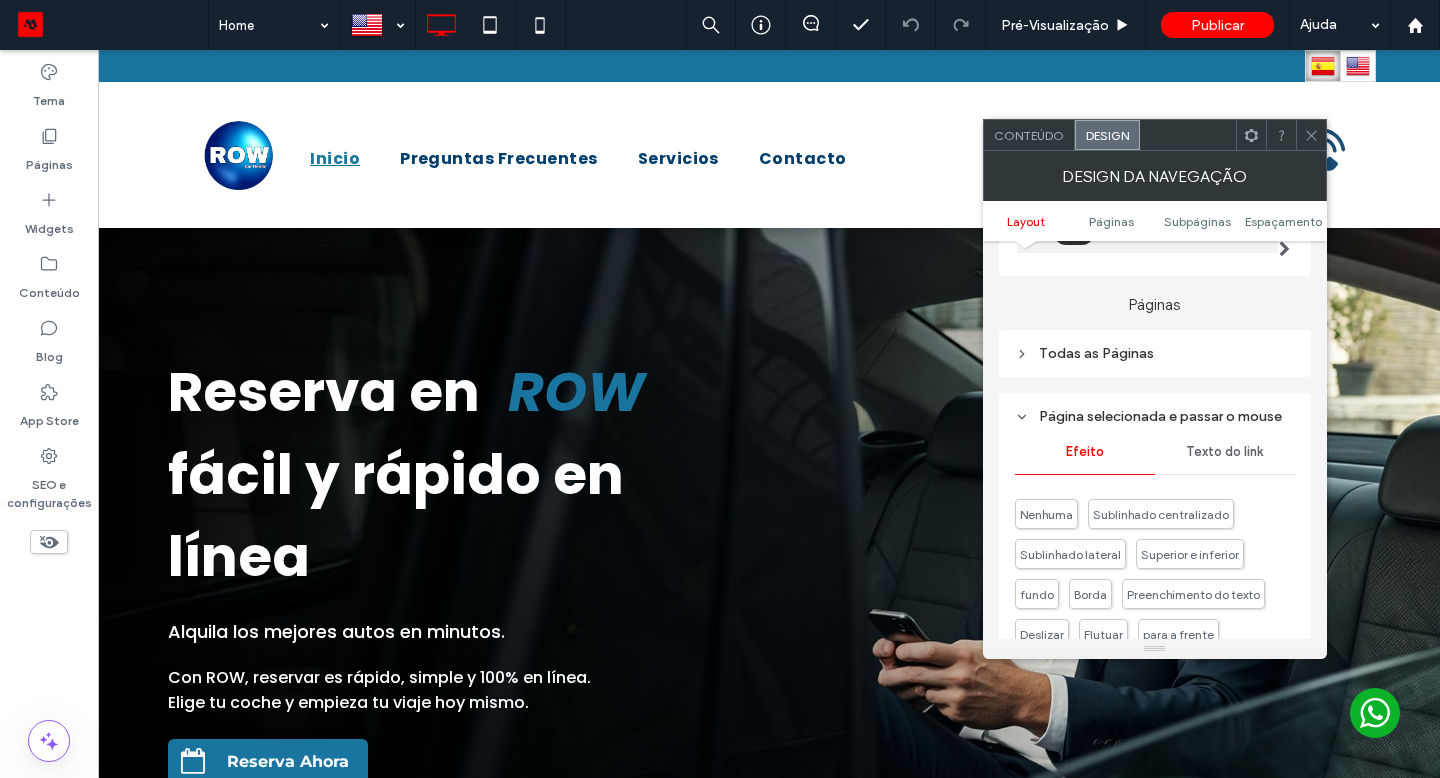 click on "Texto do link" at bounding box center [1224, 452] 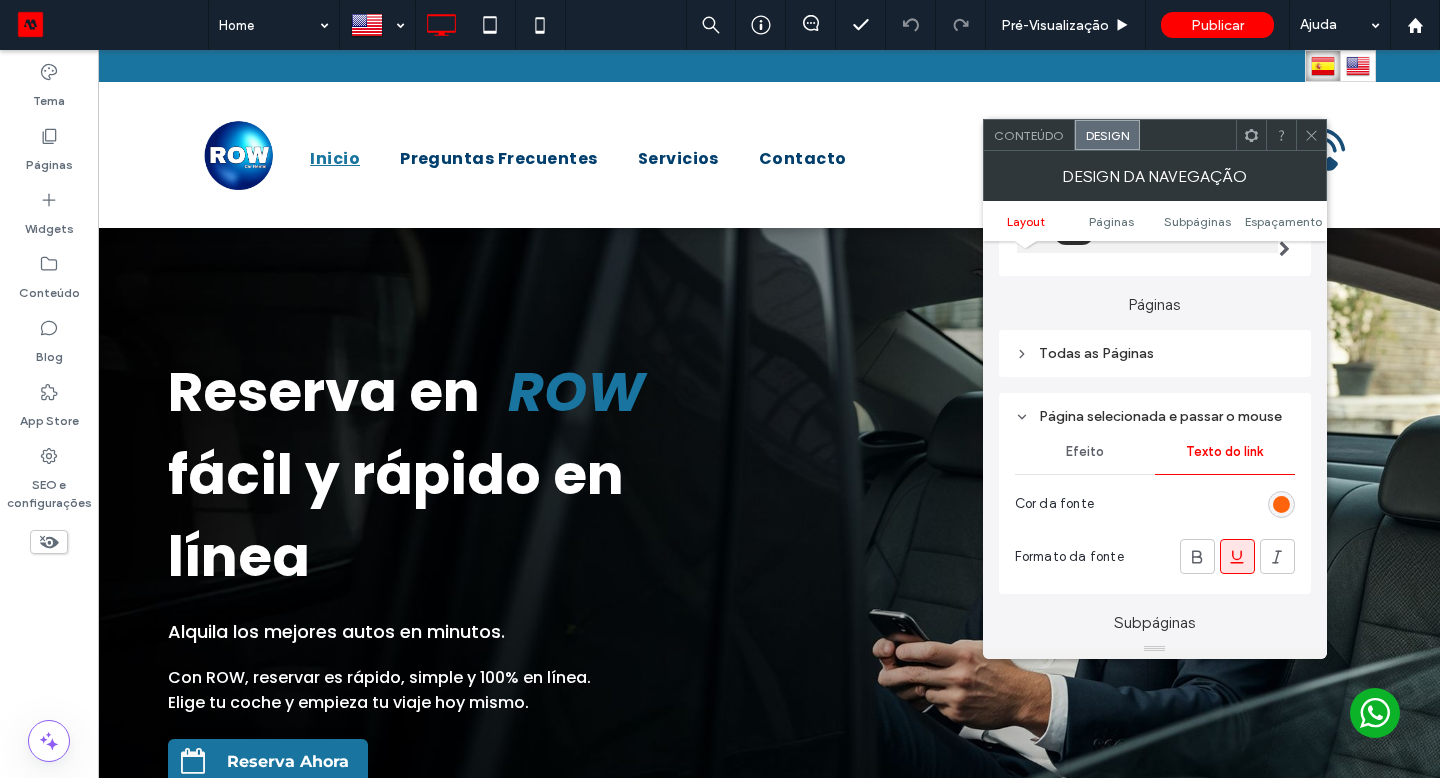 click at bounding box center [1281, 504] 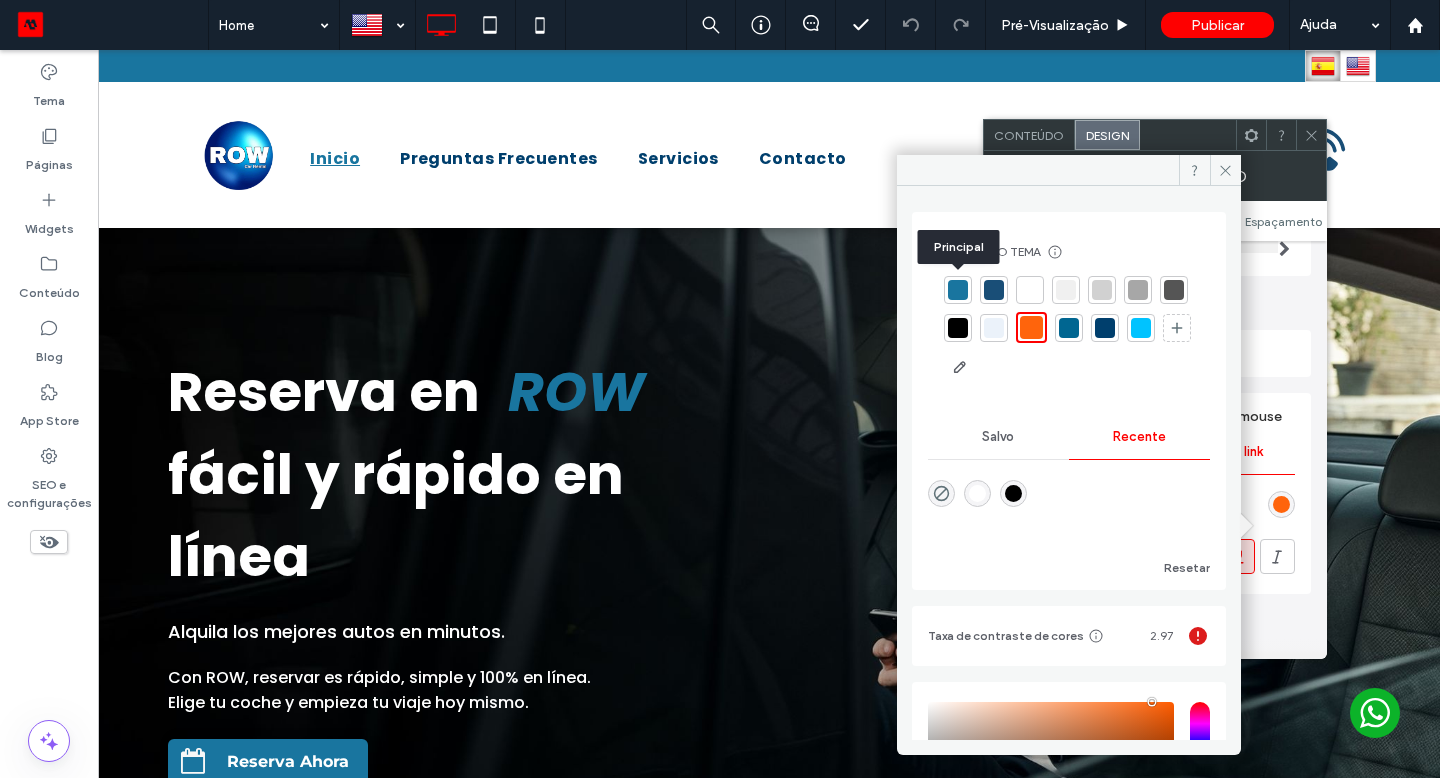 click at bounding box center [958, 290] 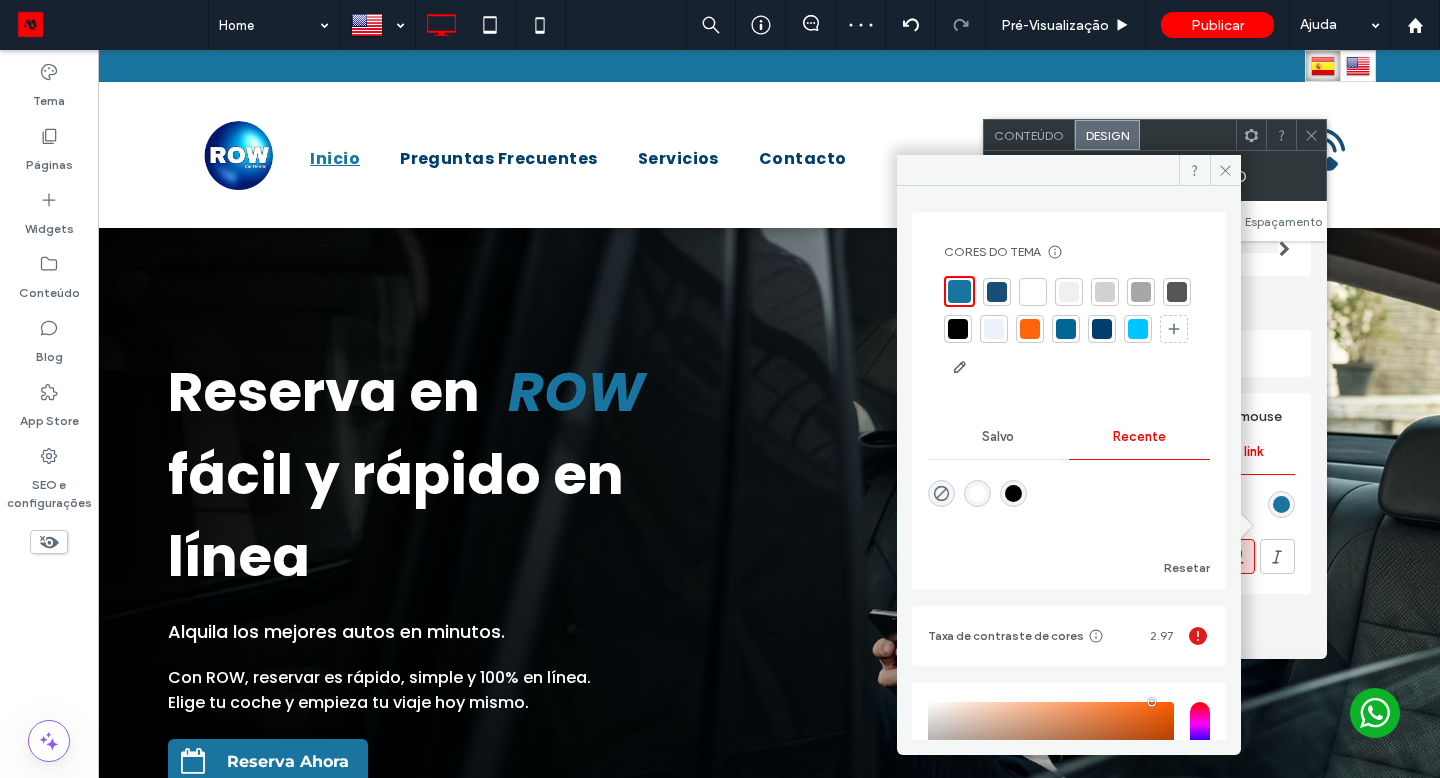 click 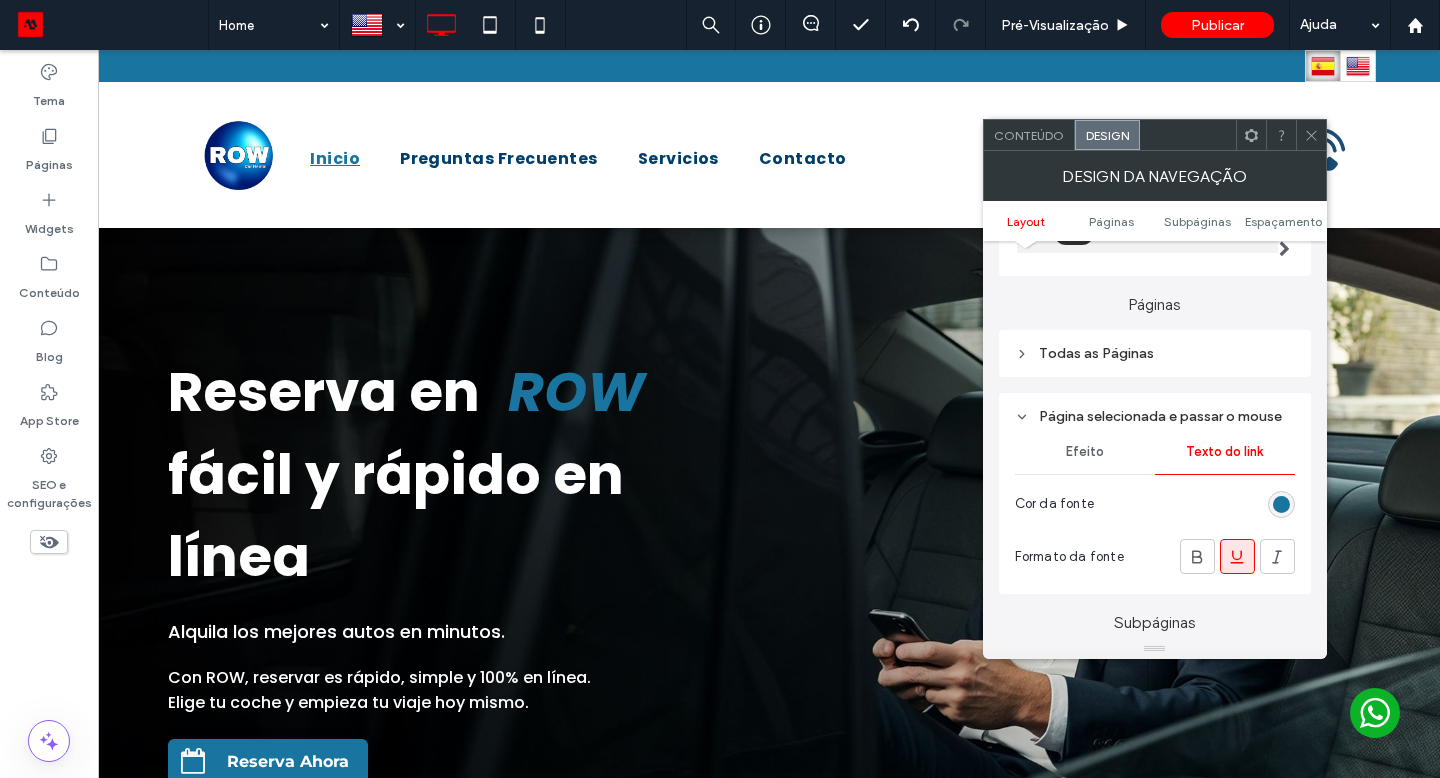 drag, startPoint x: 0, startPoint y: 0, endPoint x: 1309, endPoint y: 137, distance: 1316.1497 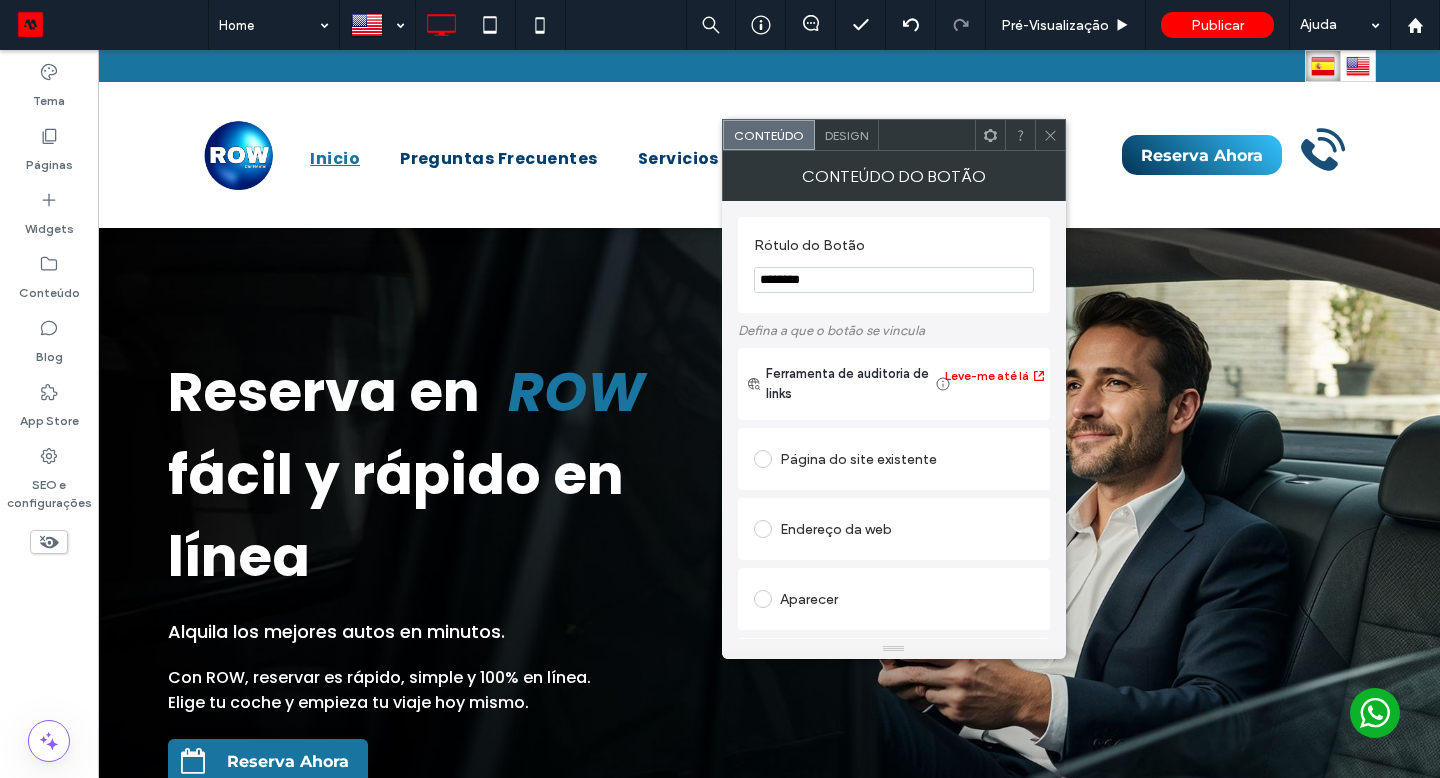 click on "Design" at bounding box center (846, 135) 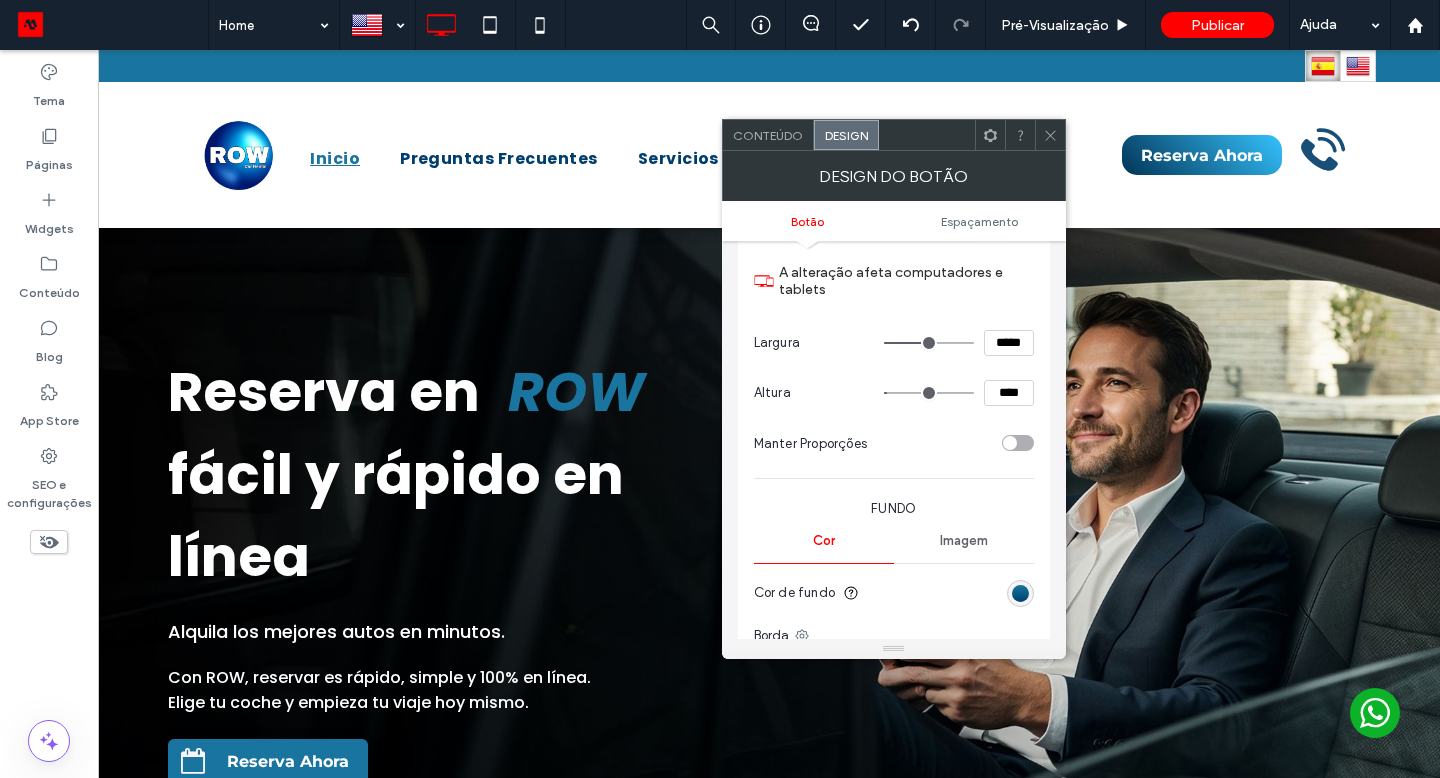 scroll, scrollTop: 304, scrollLeft: 0, axis: vertical 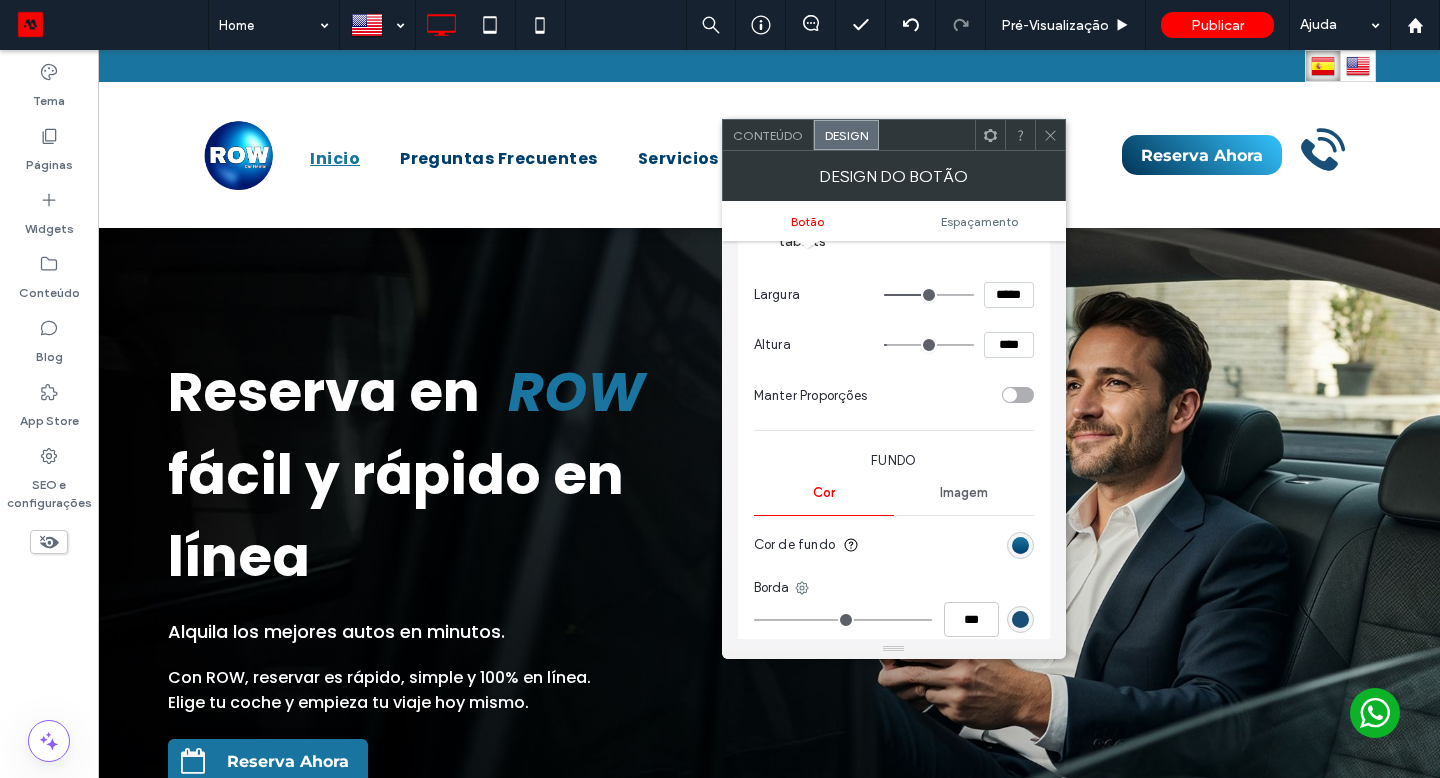 click at bounding box center (1020, 545) 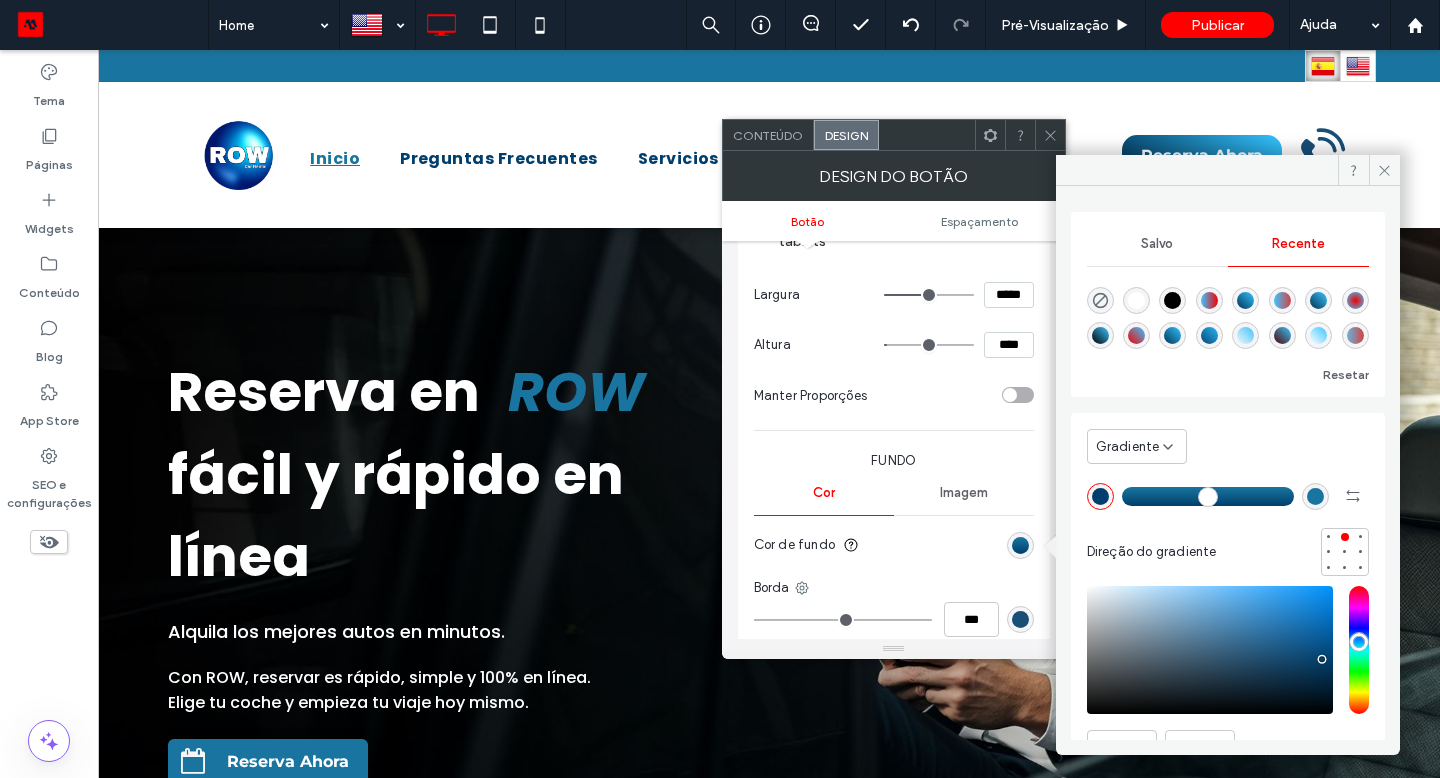 click at bounding box center (1245, 300) 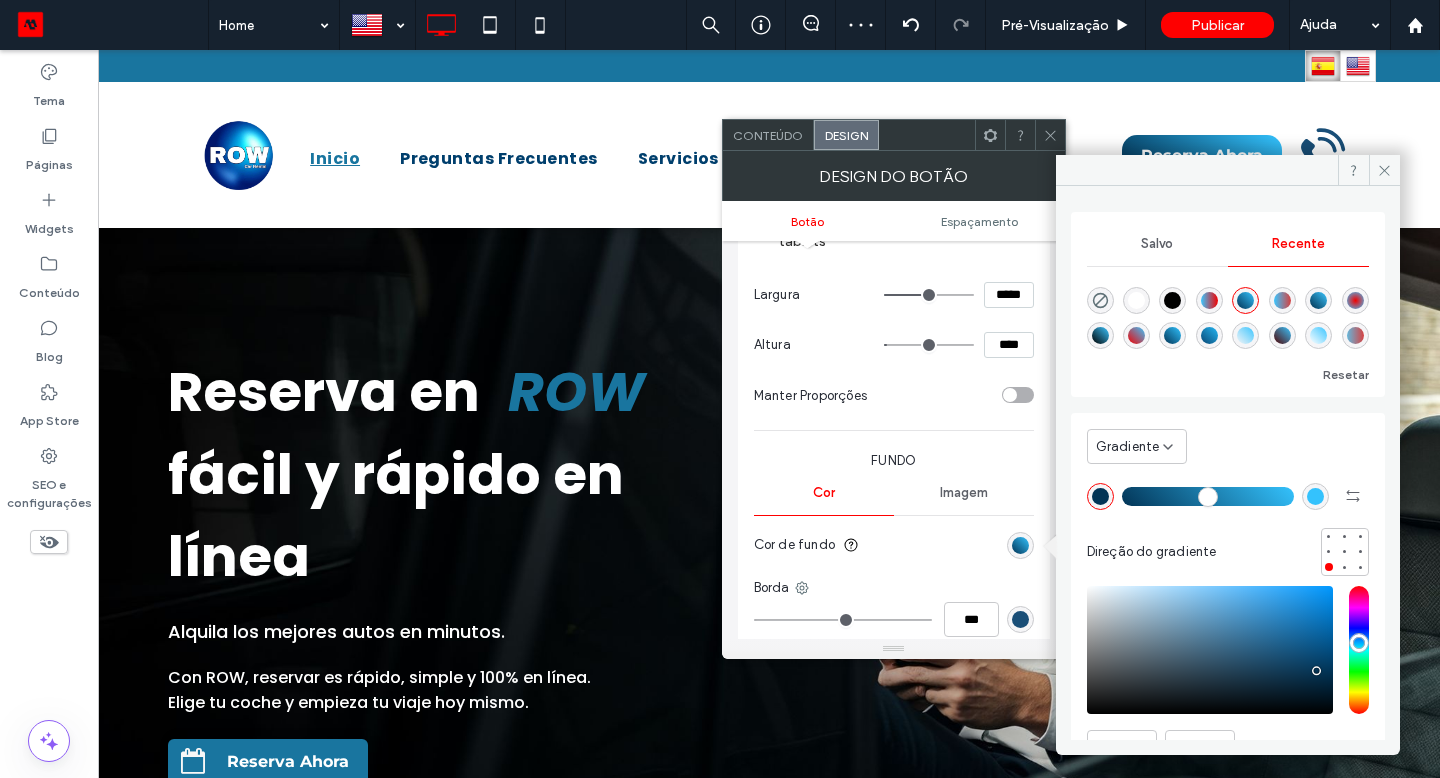click at bounding box center [1384, 170] 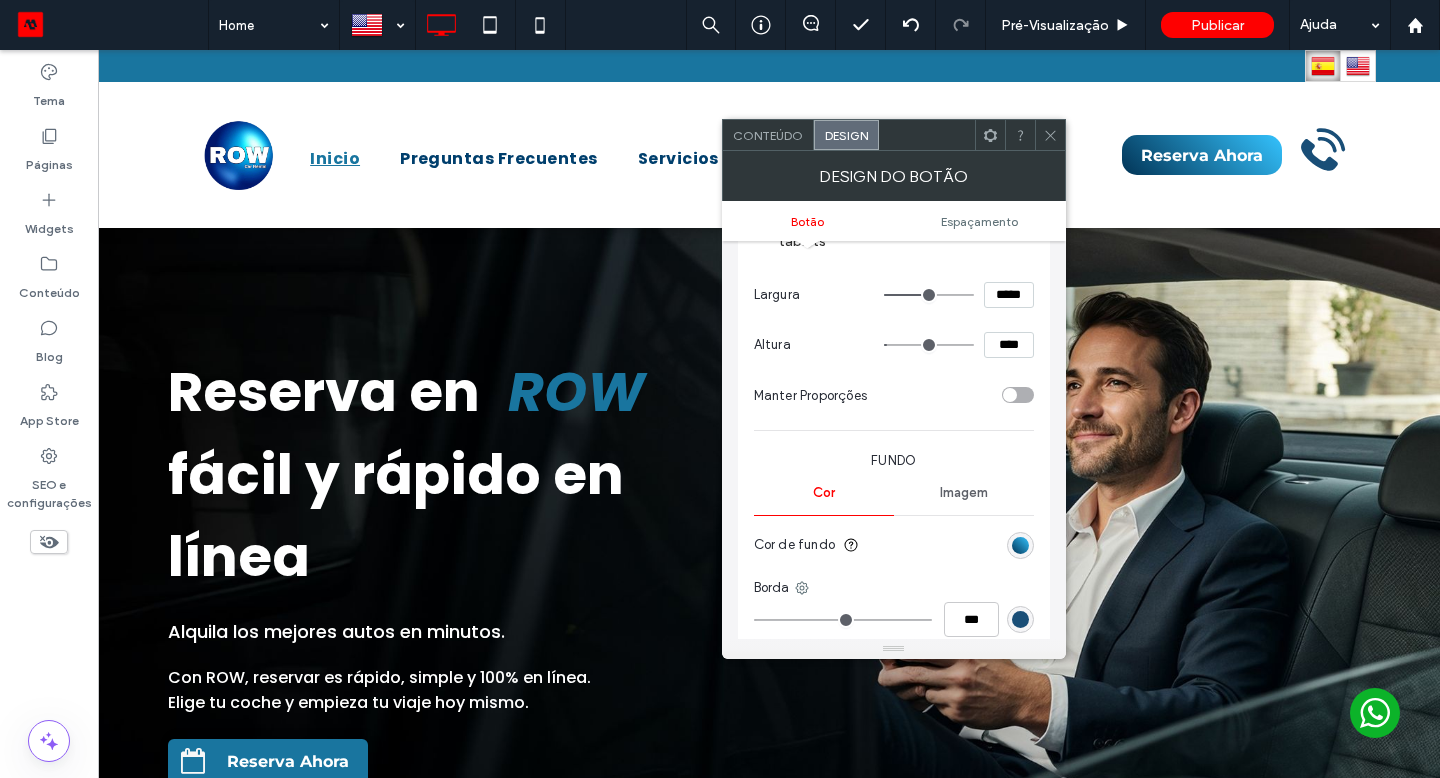 click 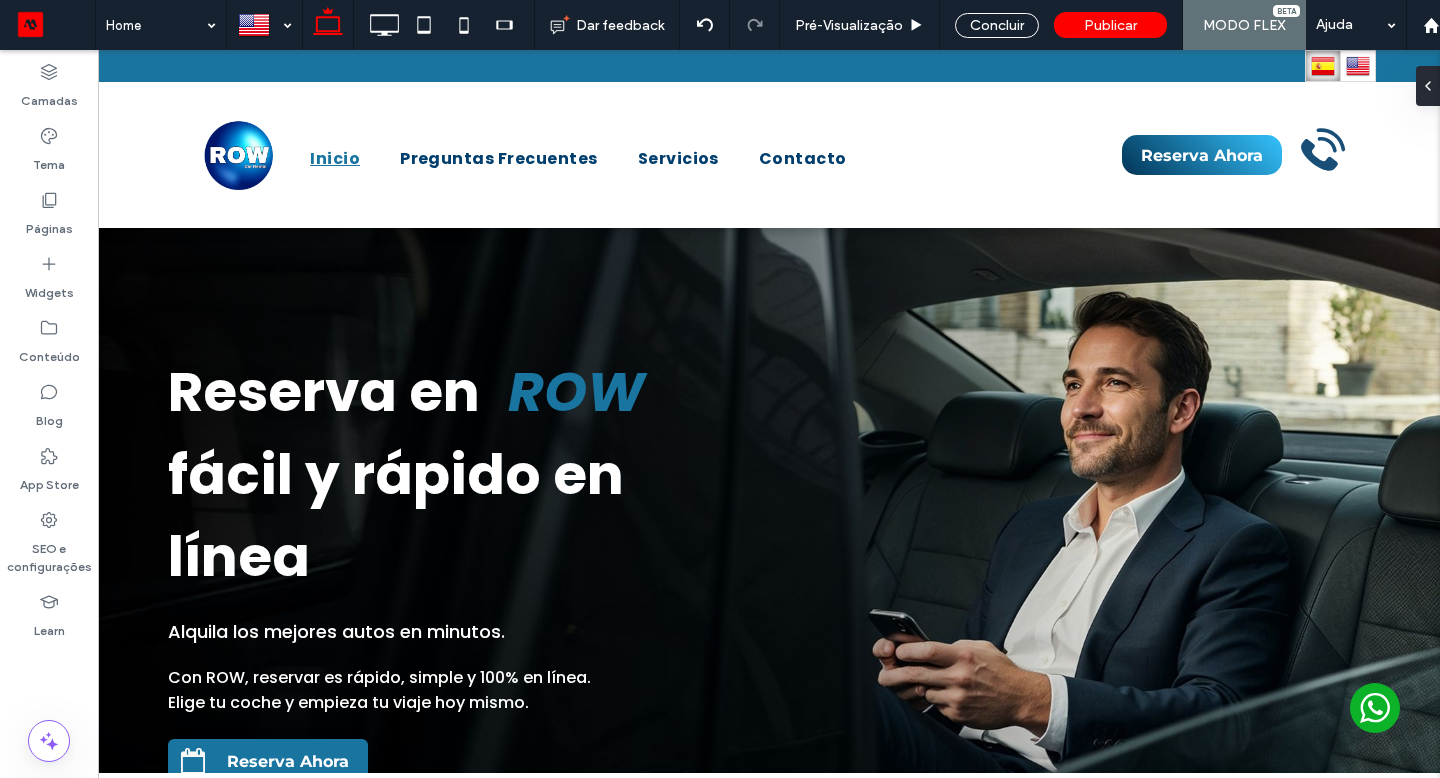 type on "*******" 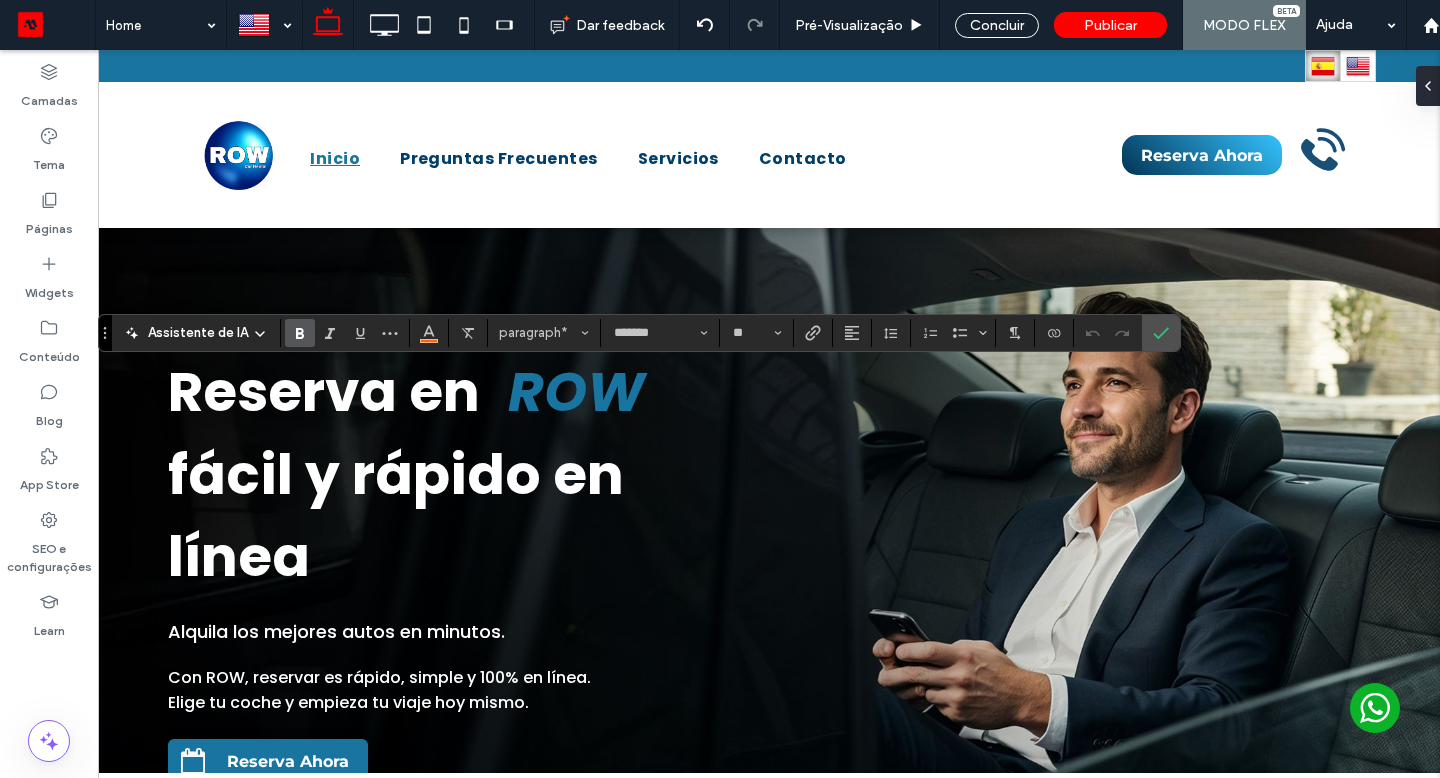 click at bounding box center [429, 331] 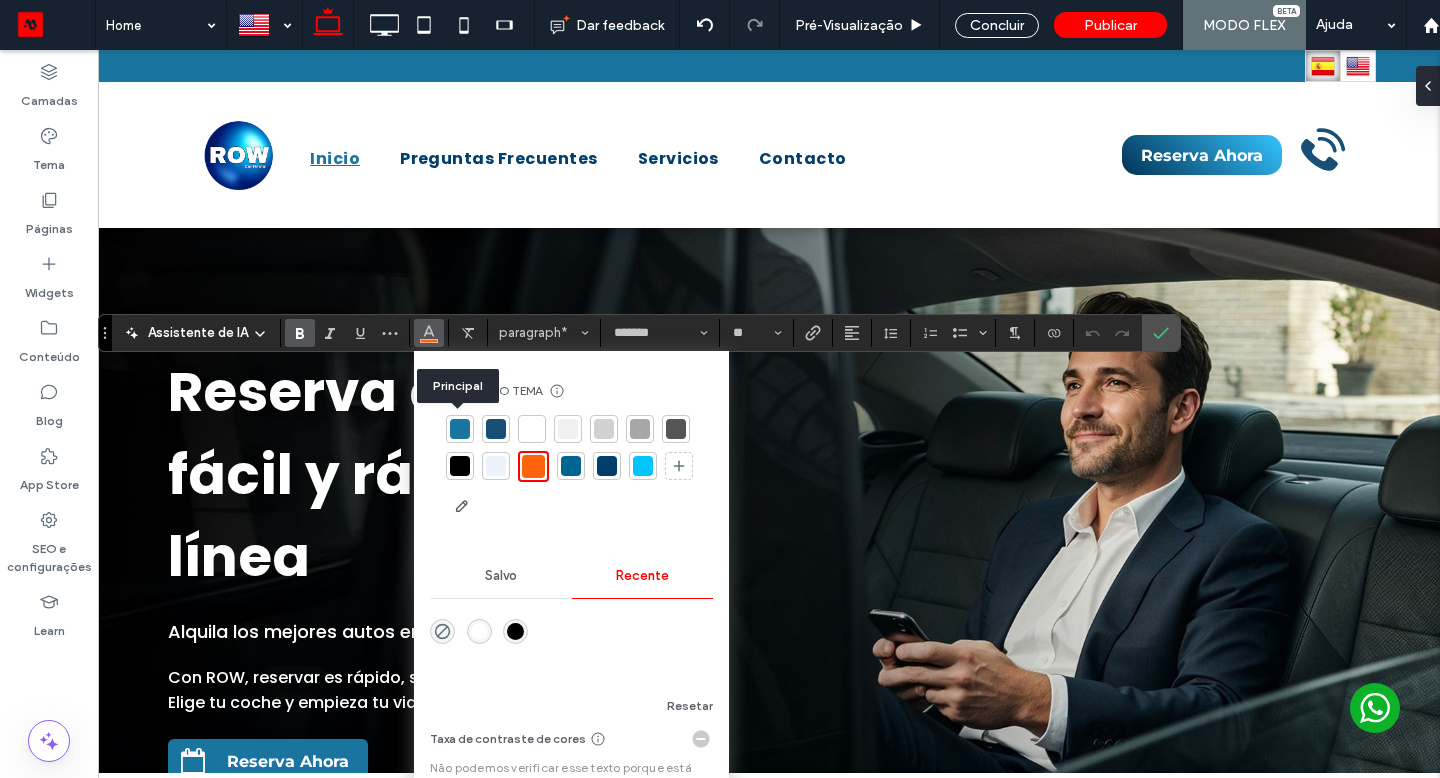 click at bounding box center (460, 429) 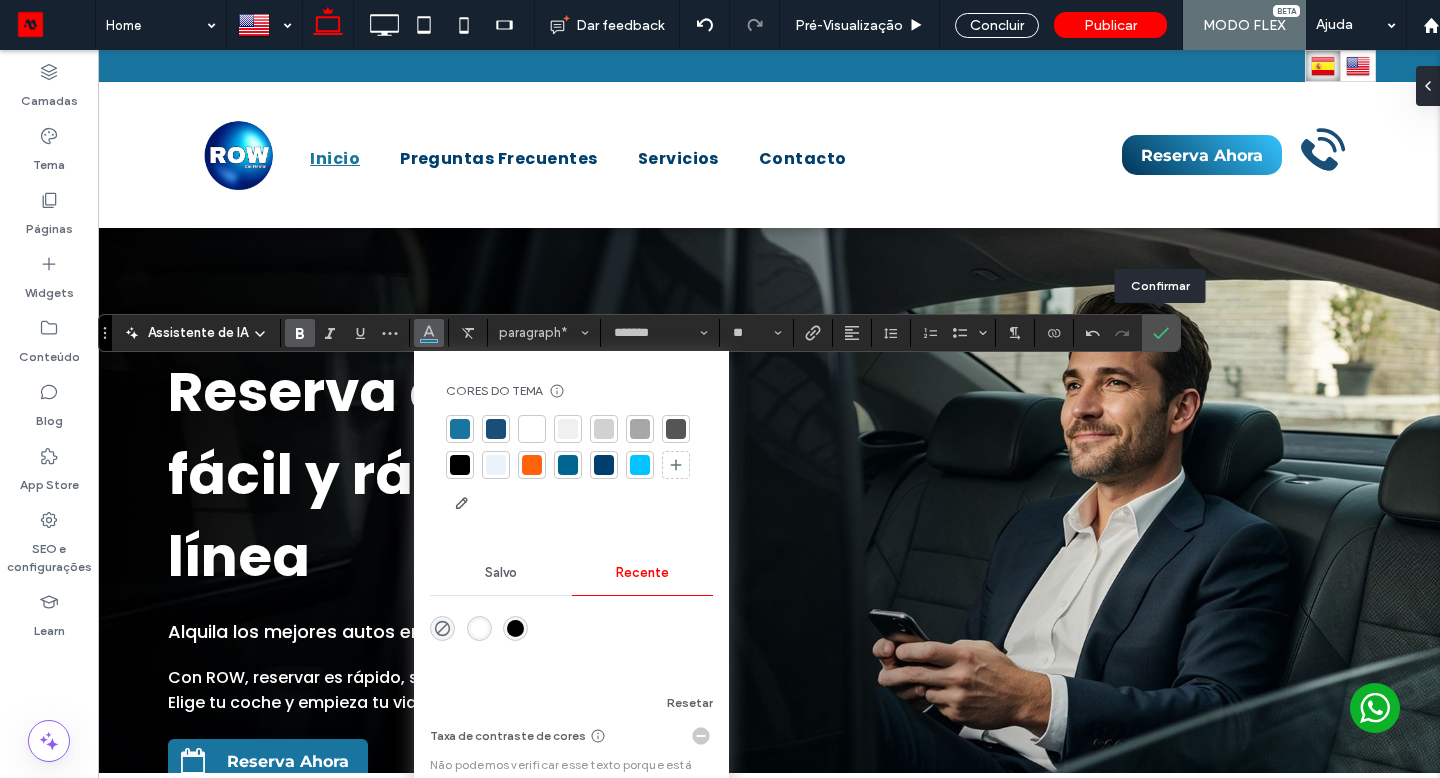click 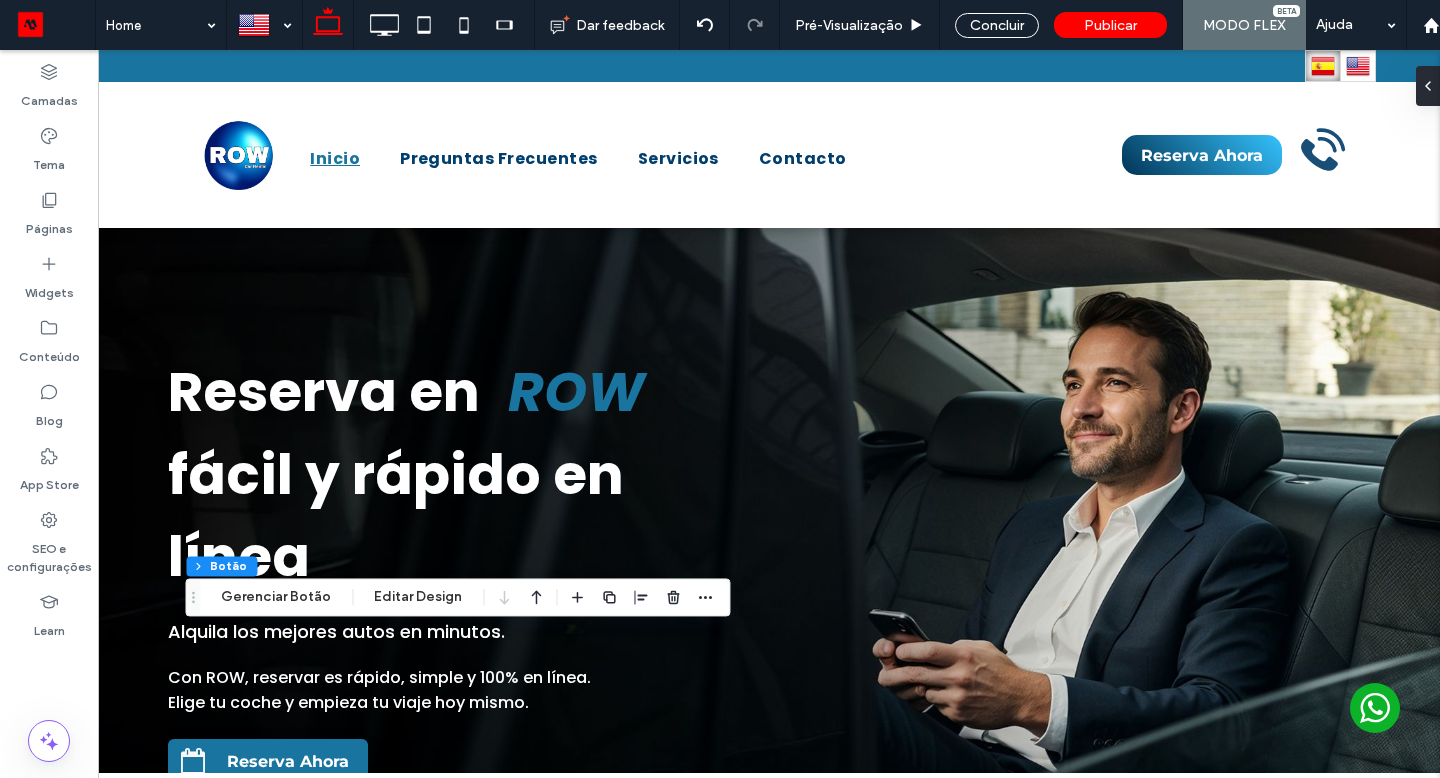 click on "Editar Design" at bounding box center [418, 597] 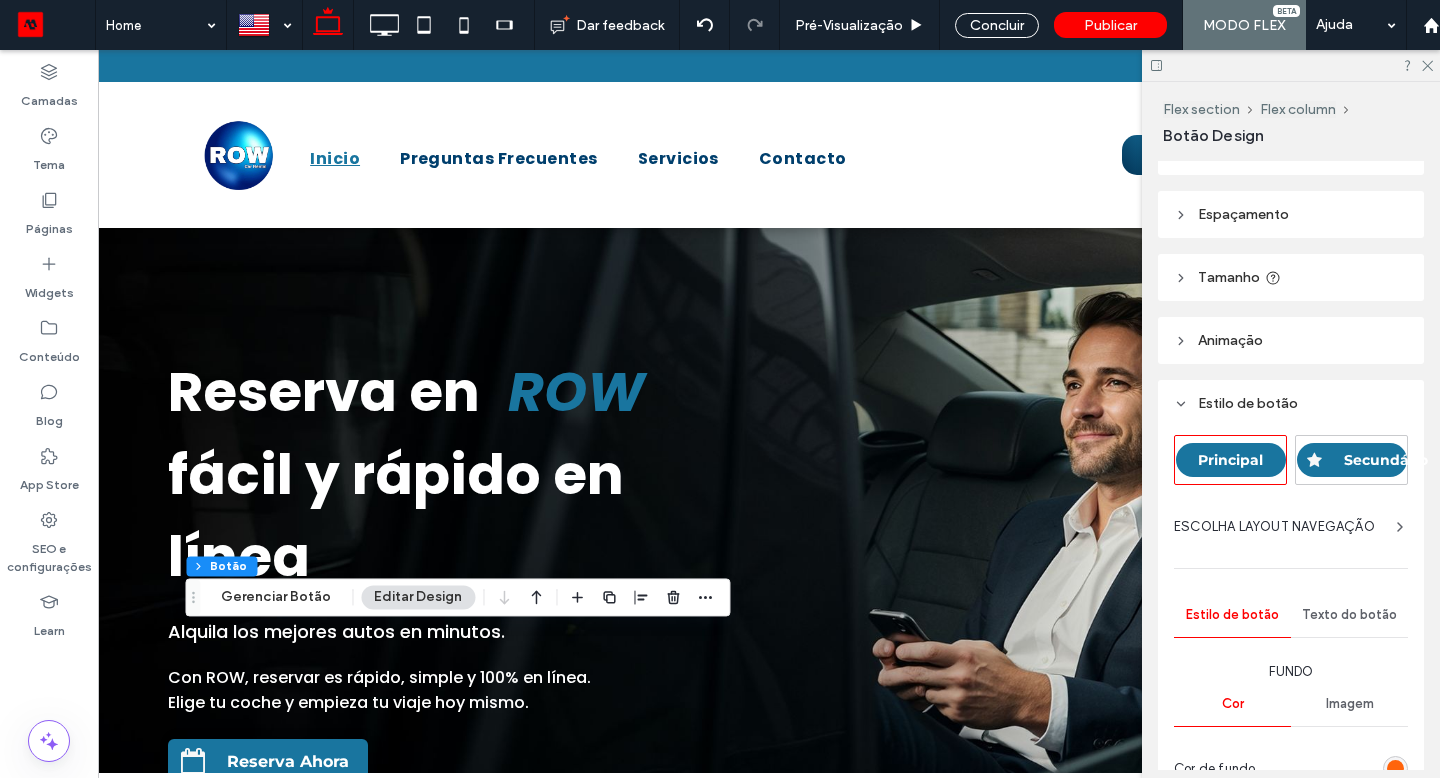 scroll, scrollTop: 70, scrollLeft: 0, axis: vertical 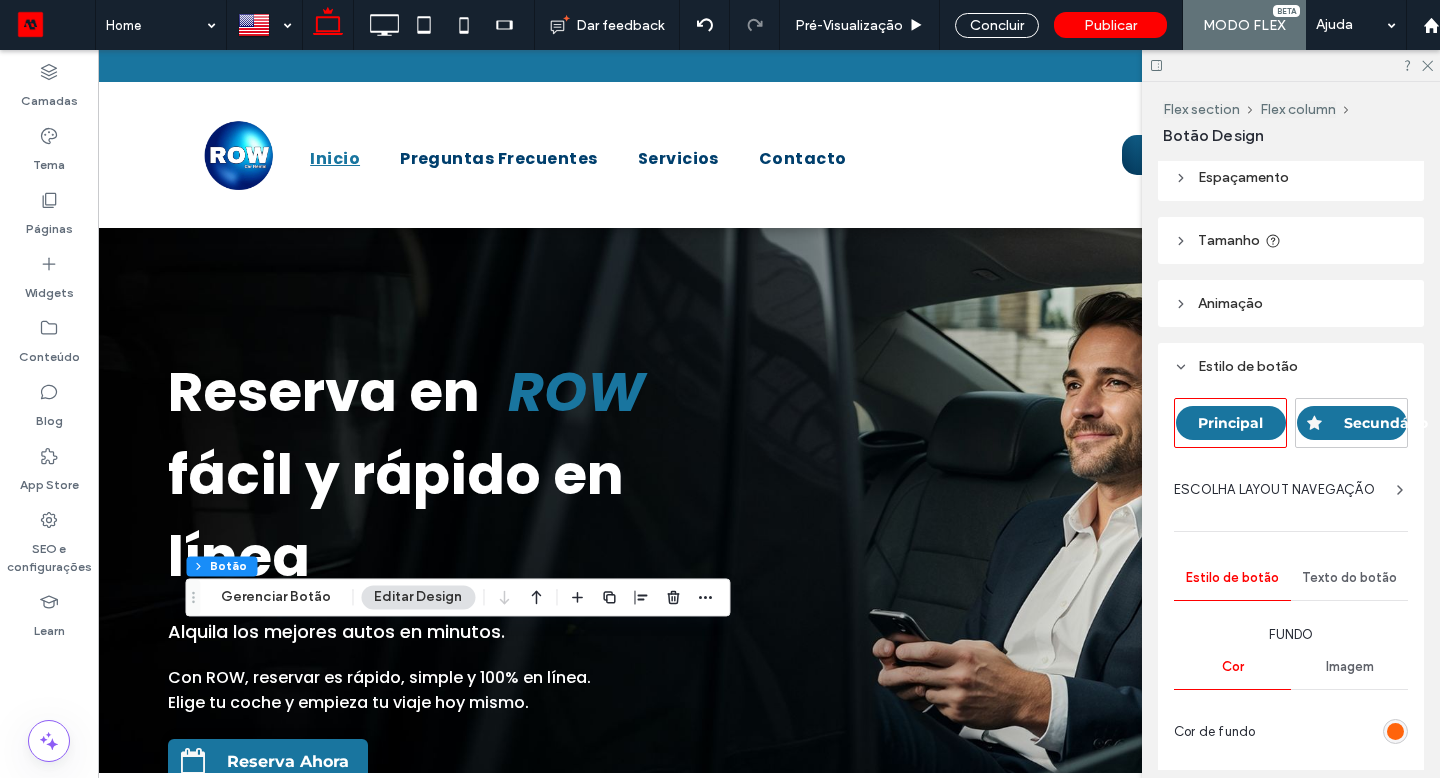 click at bounding box center [1395, 731] 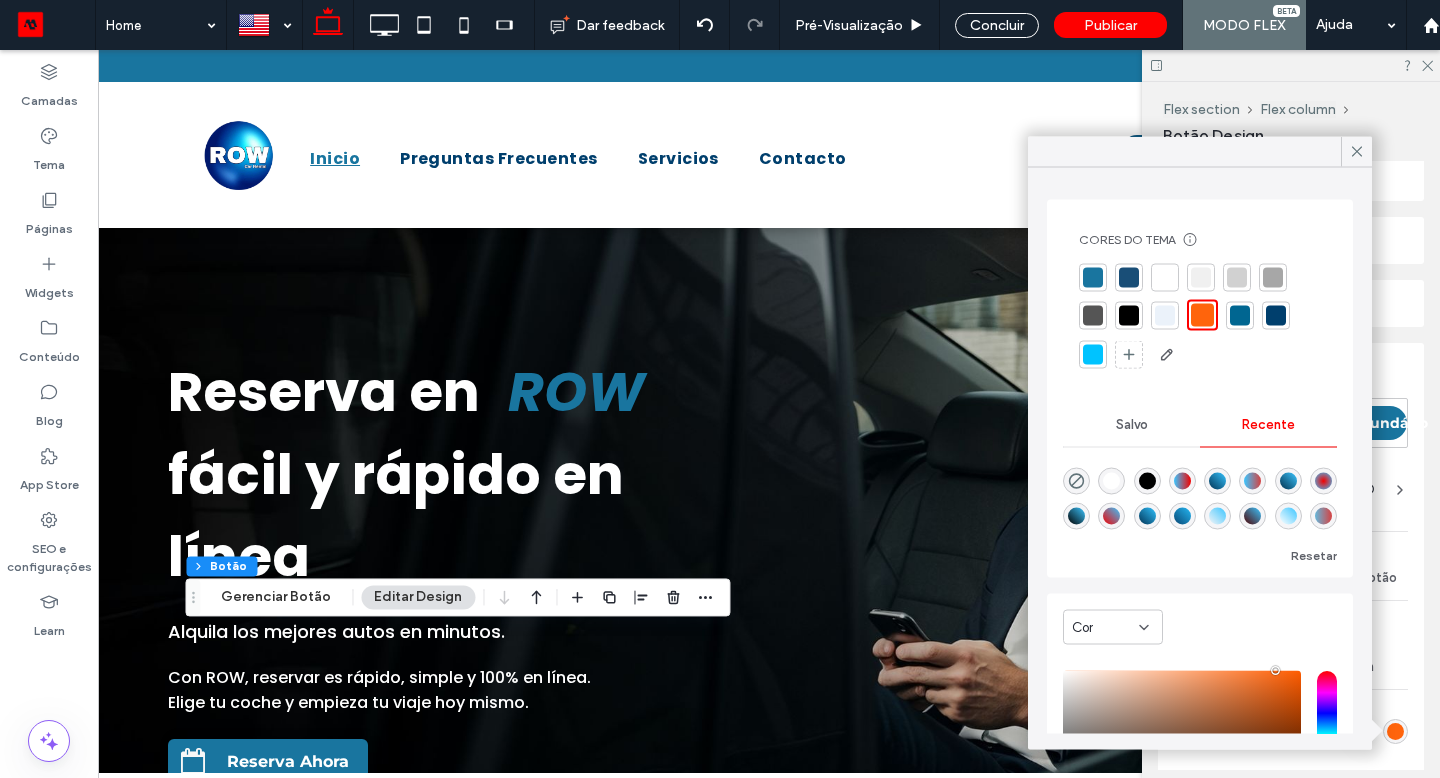 click at bounding box center [1217, 481] 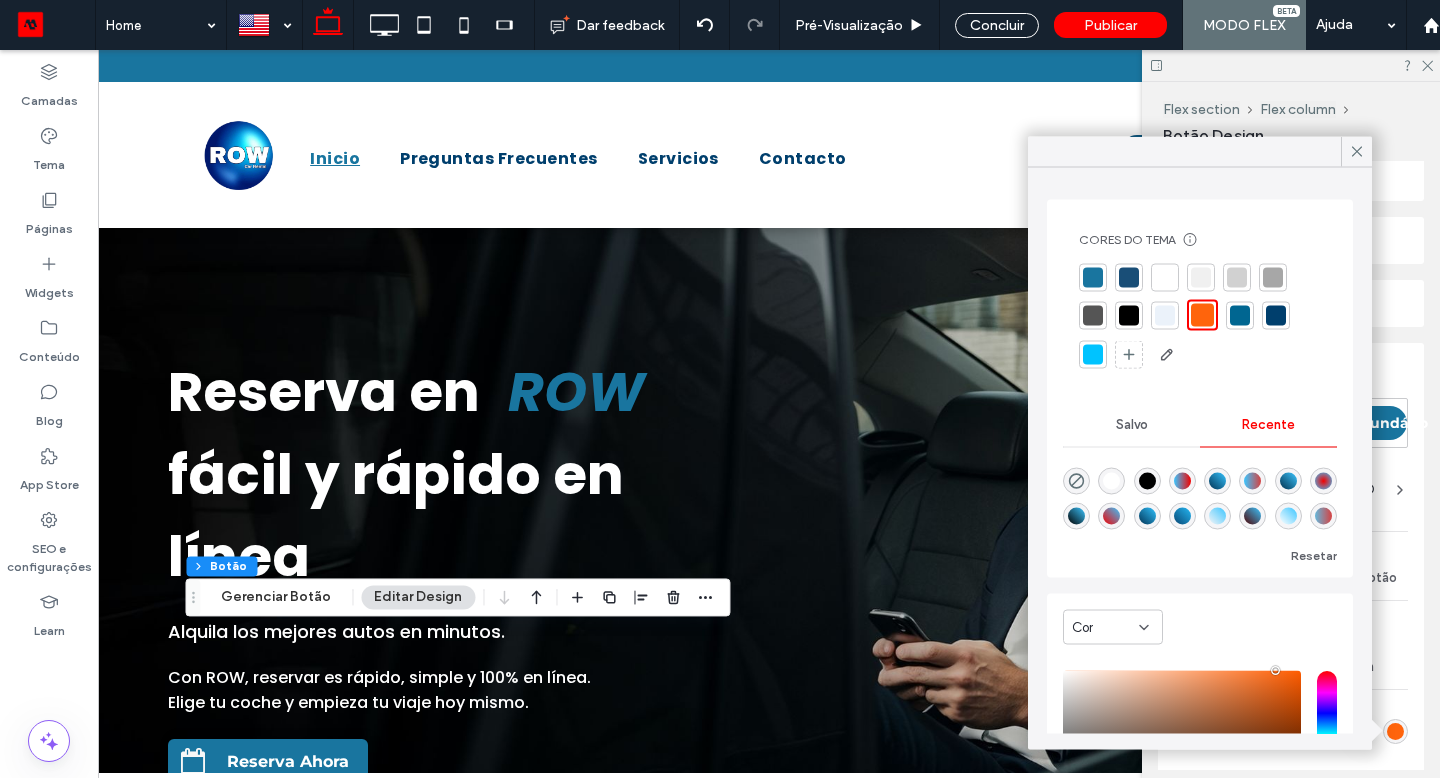 type on "*******" 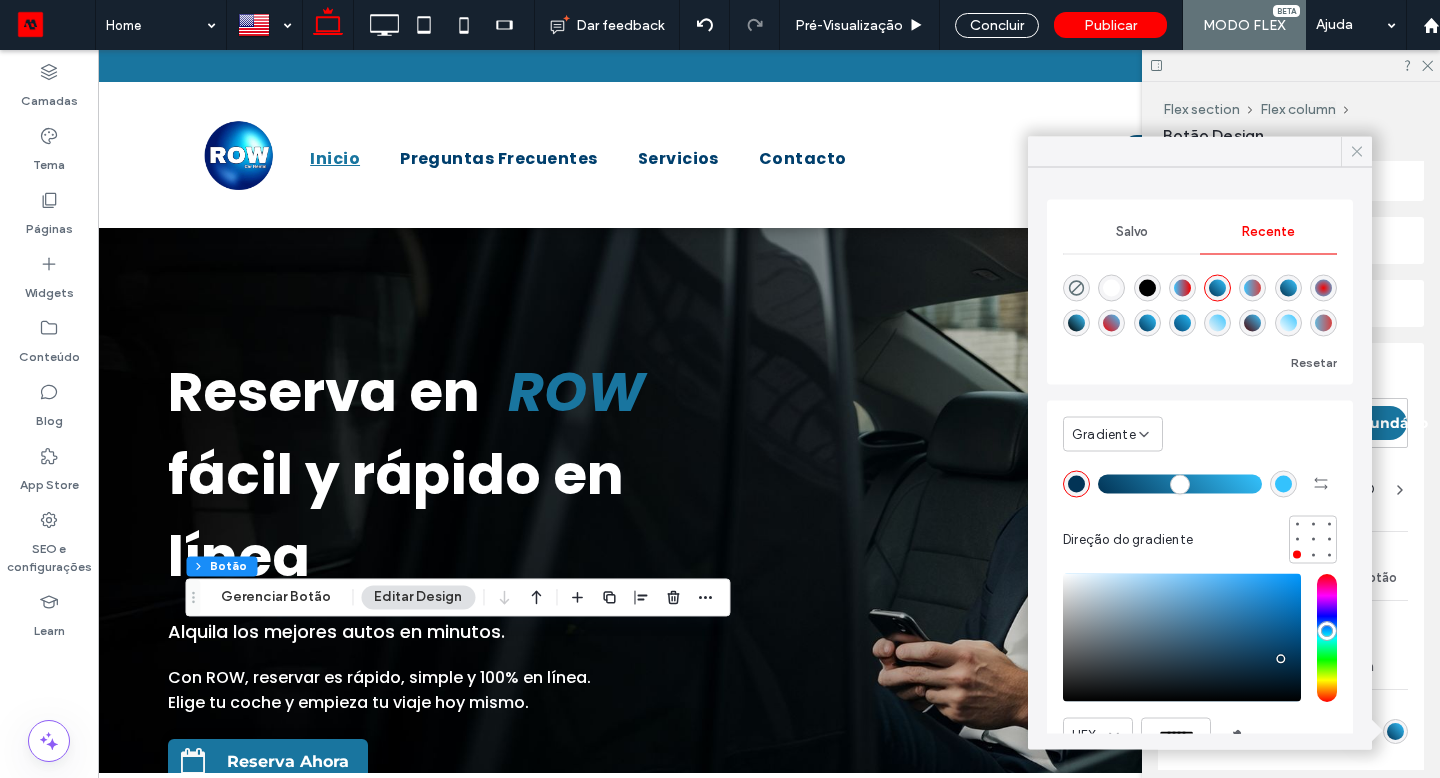 drag, startPoint x: 1309, startPoint y: 137, endPoint x: 1363, endPoint y: 153, distance: 56.32051 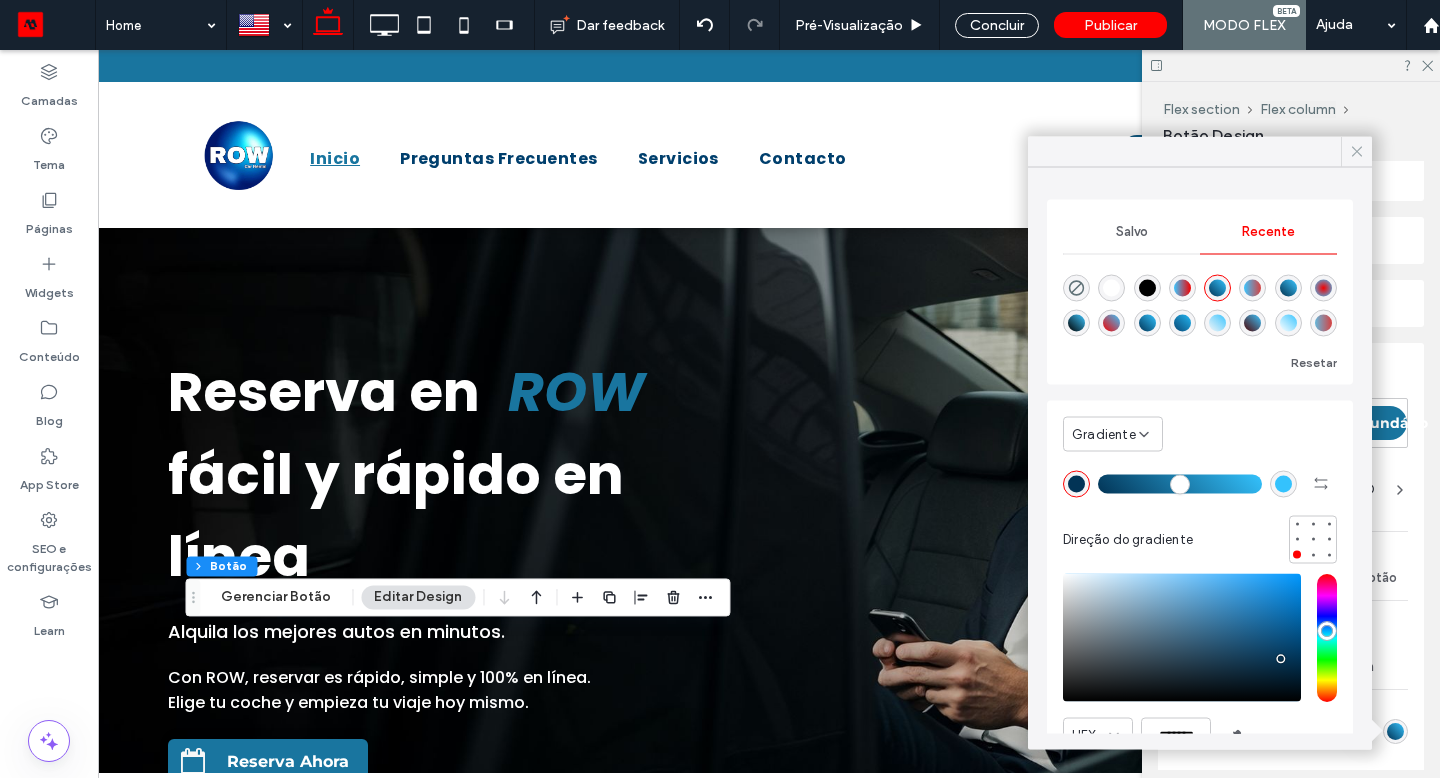 click 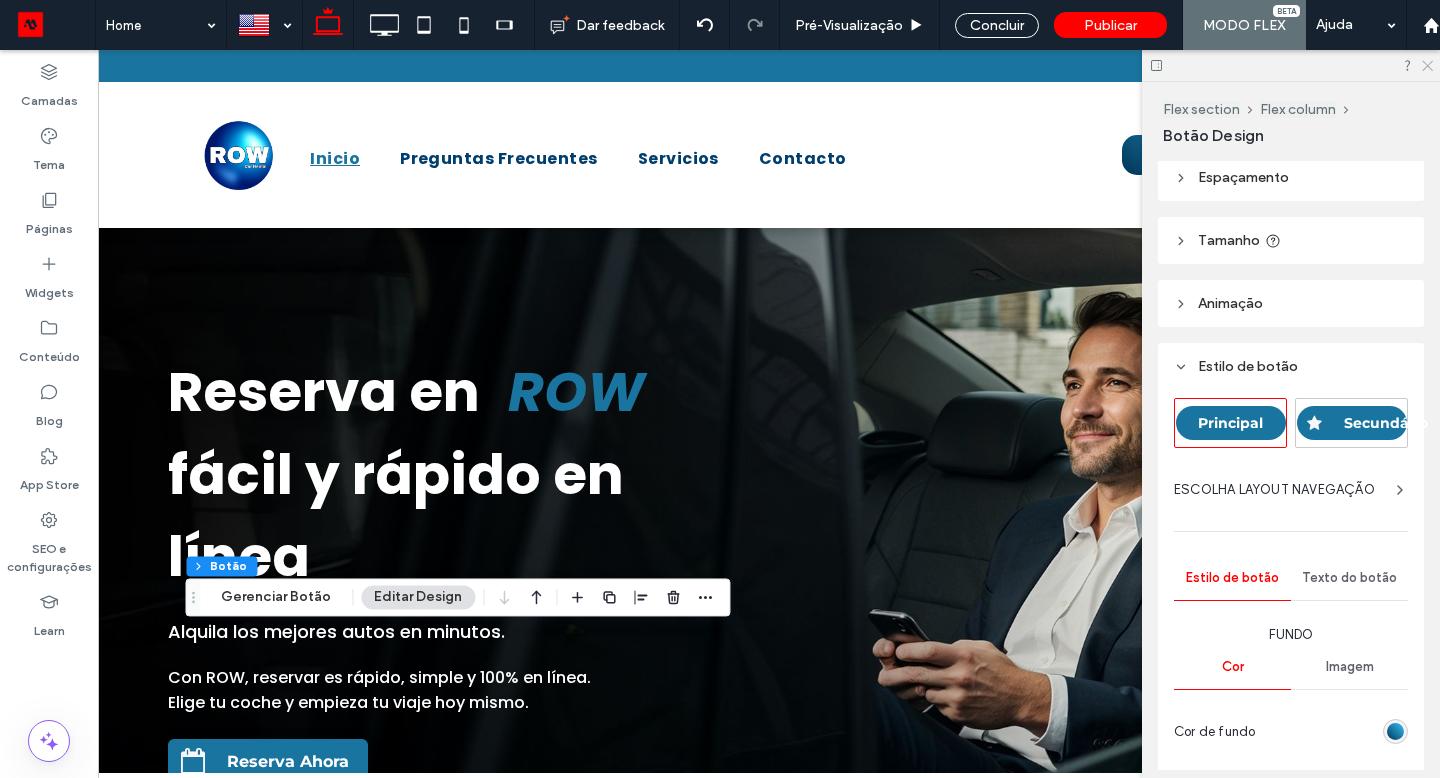 click 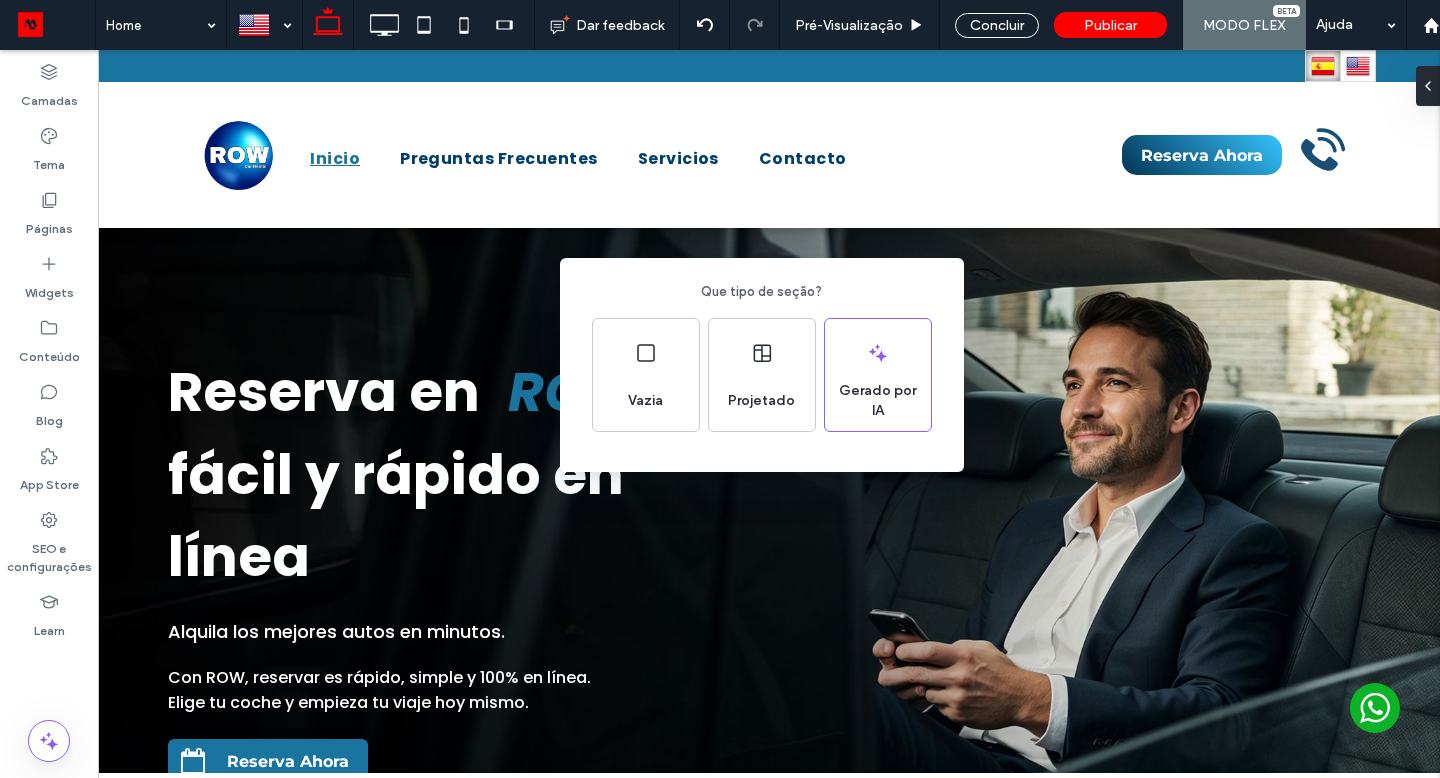 click on "Vazia" at bounding box center (646, 375) 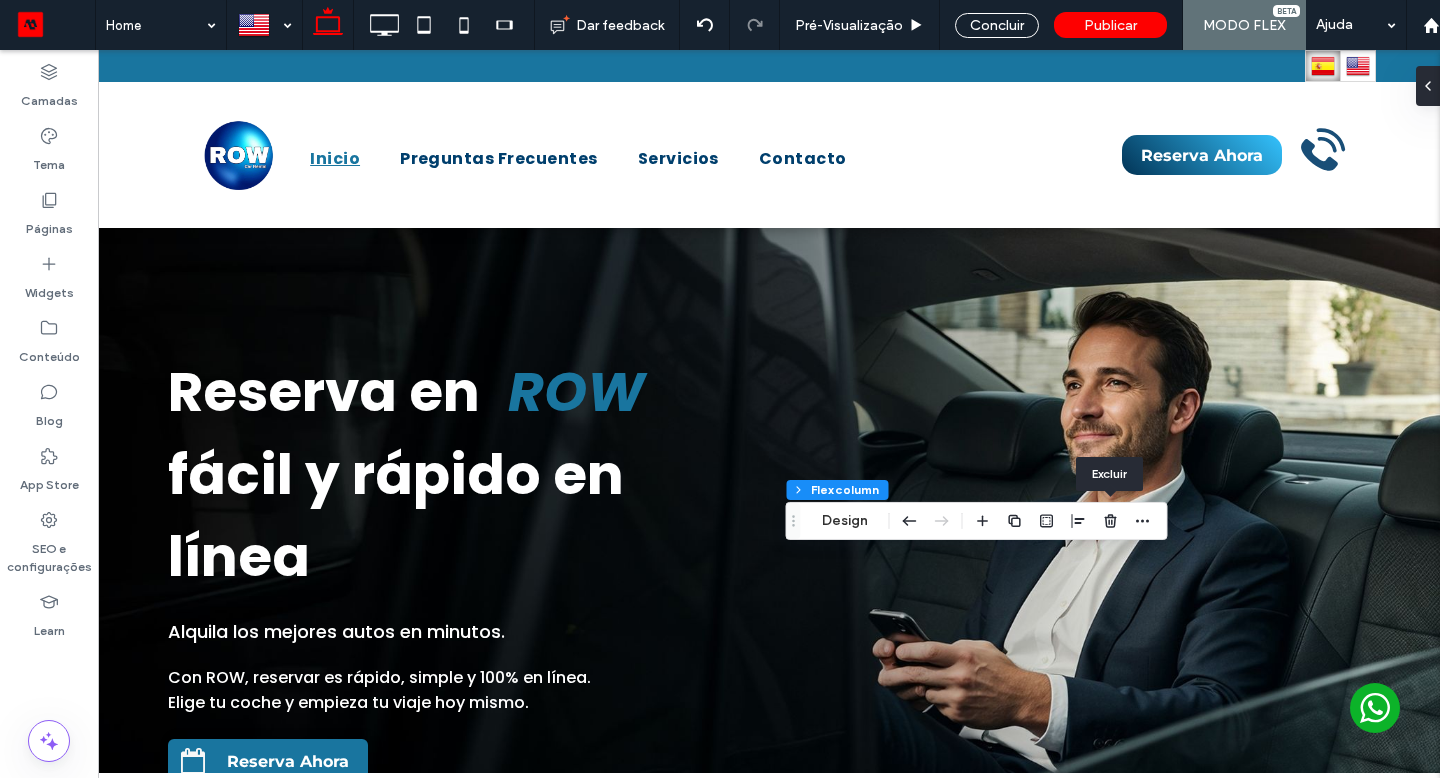 click 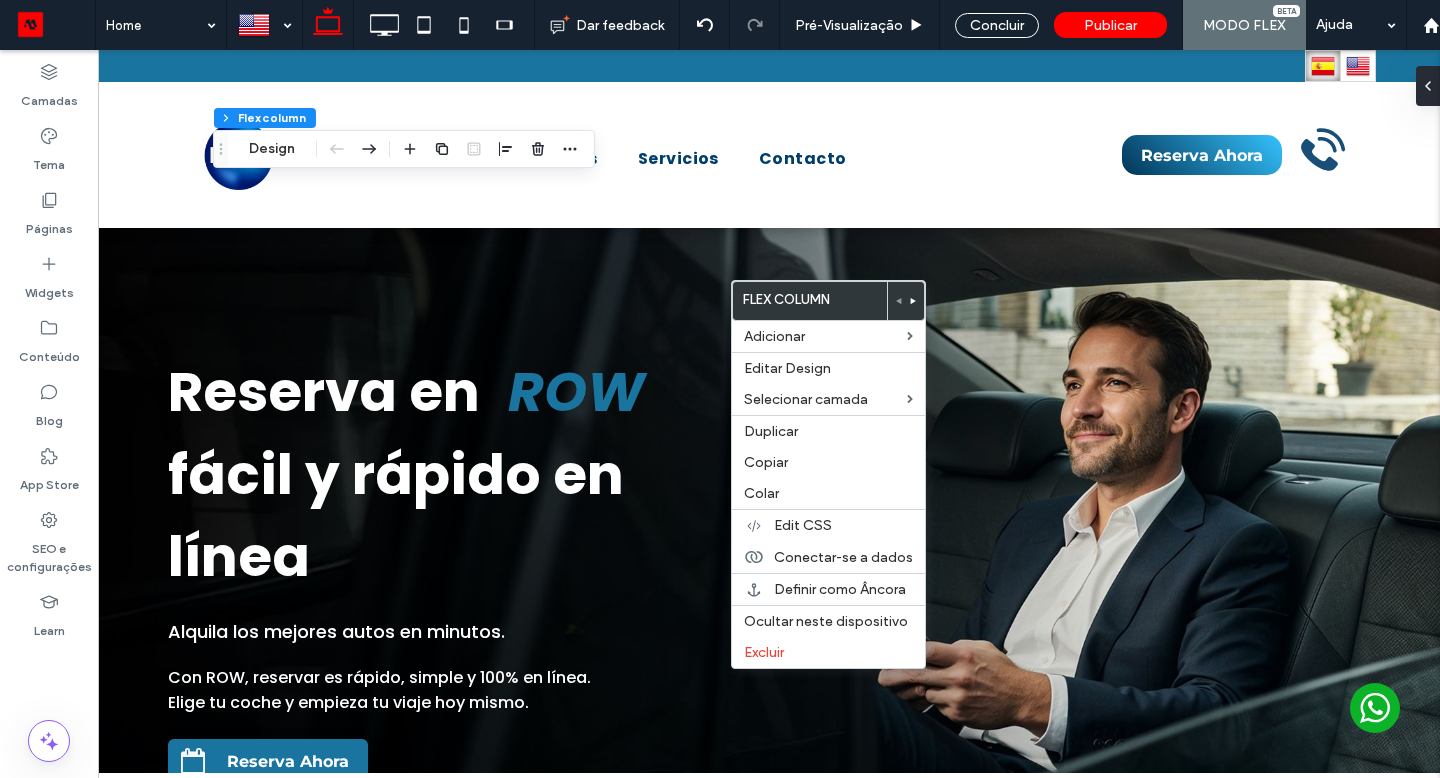 click on "Copiar" at bounding box center [766, 462] 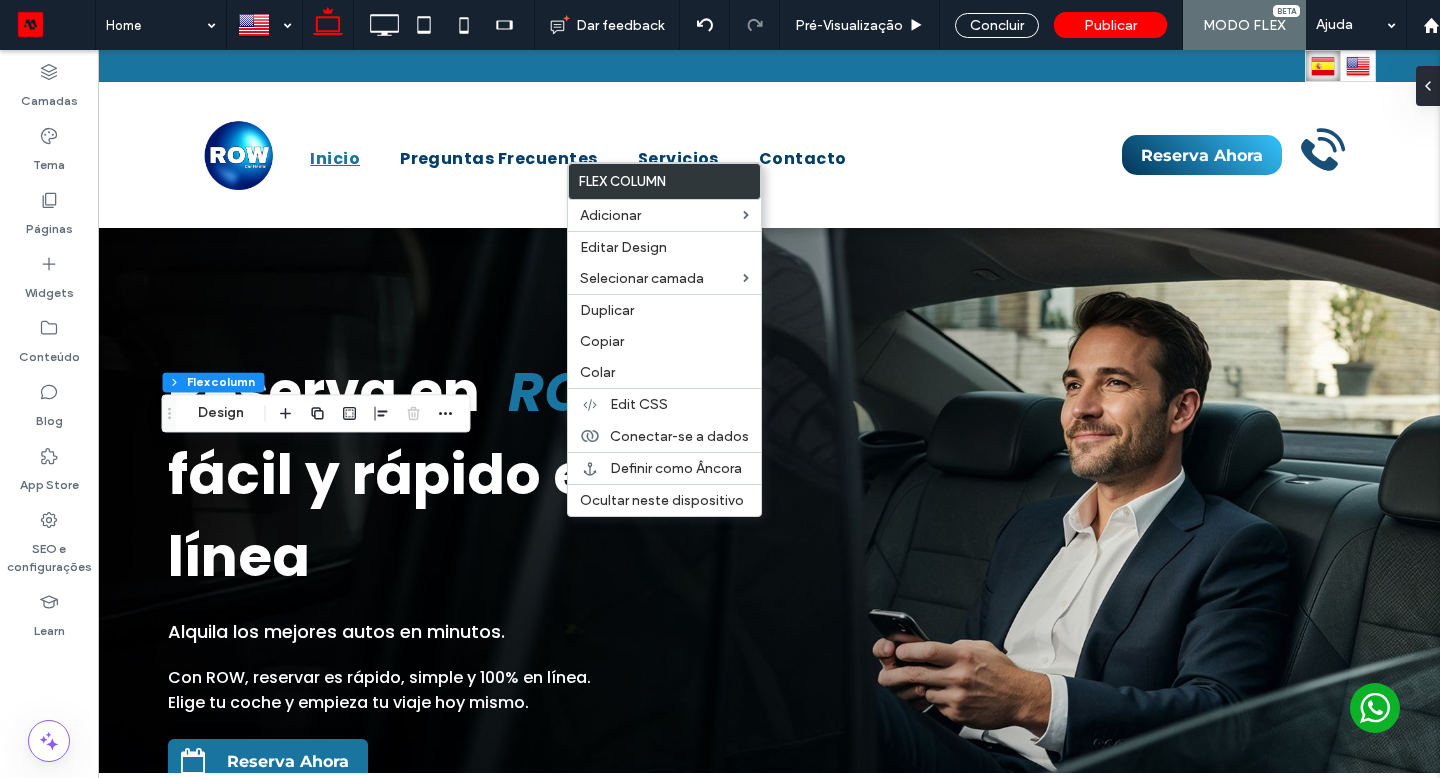 click on "Colar" at bounding box center (664, 372) 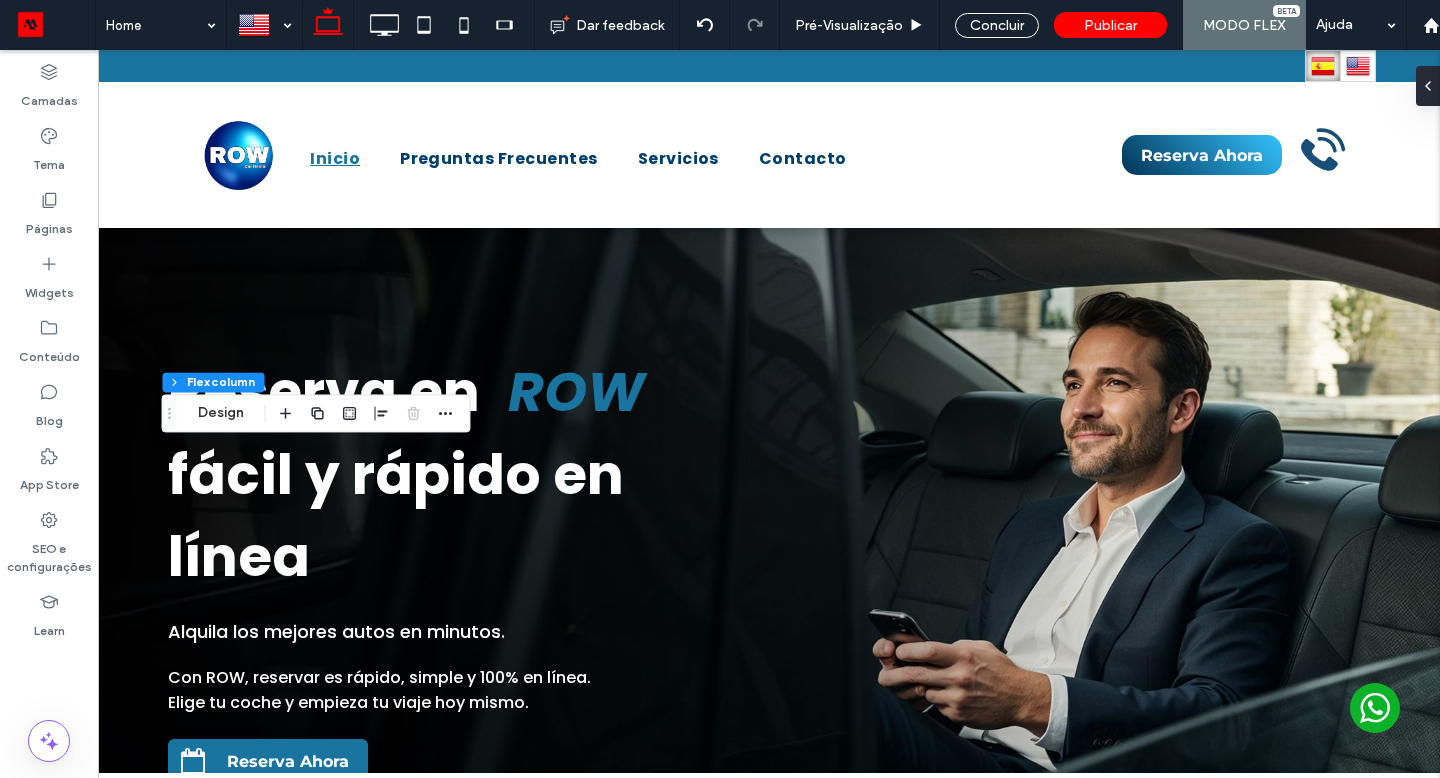 type on "**" 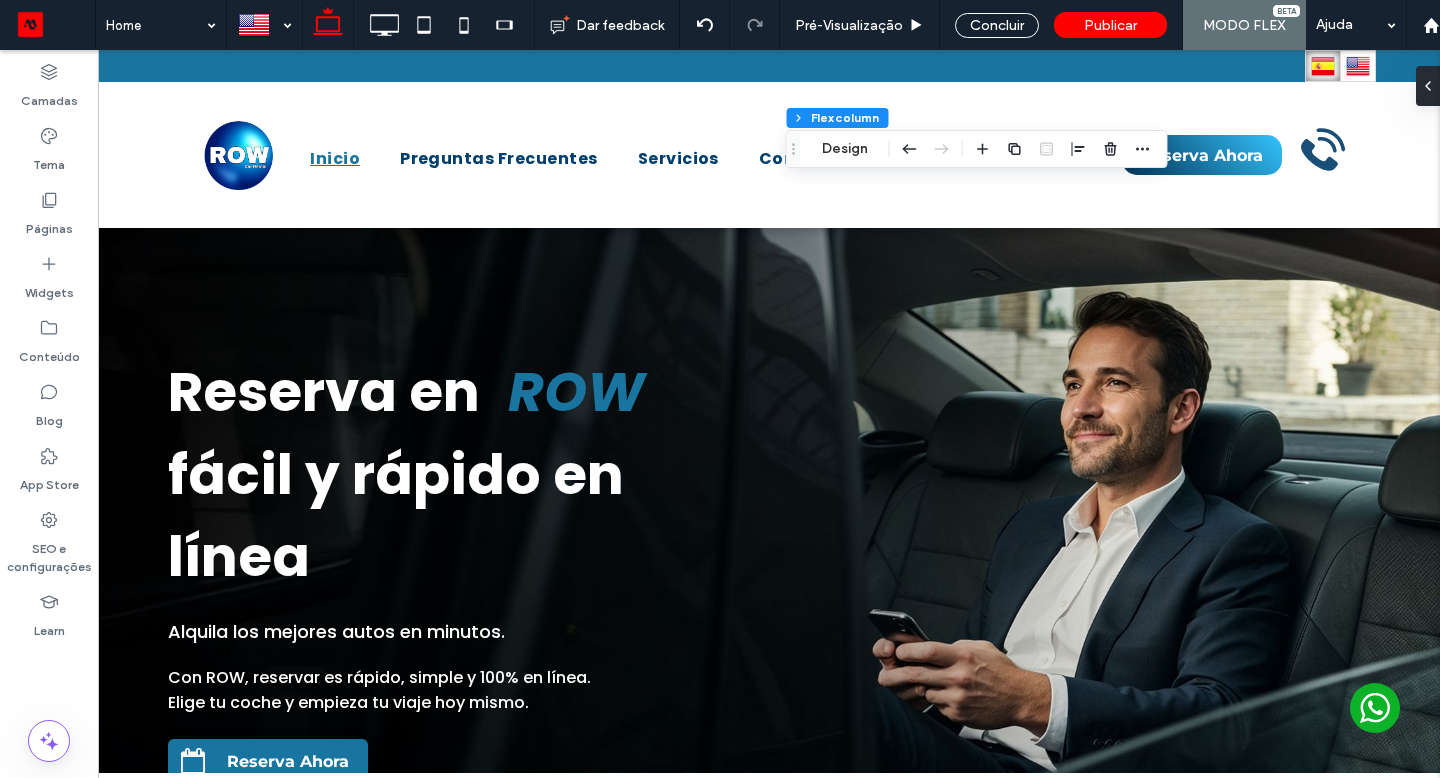 click on "Design" at bounding box center (845, 149) 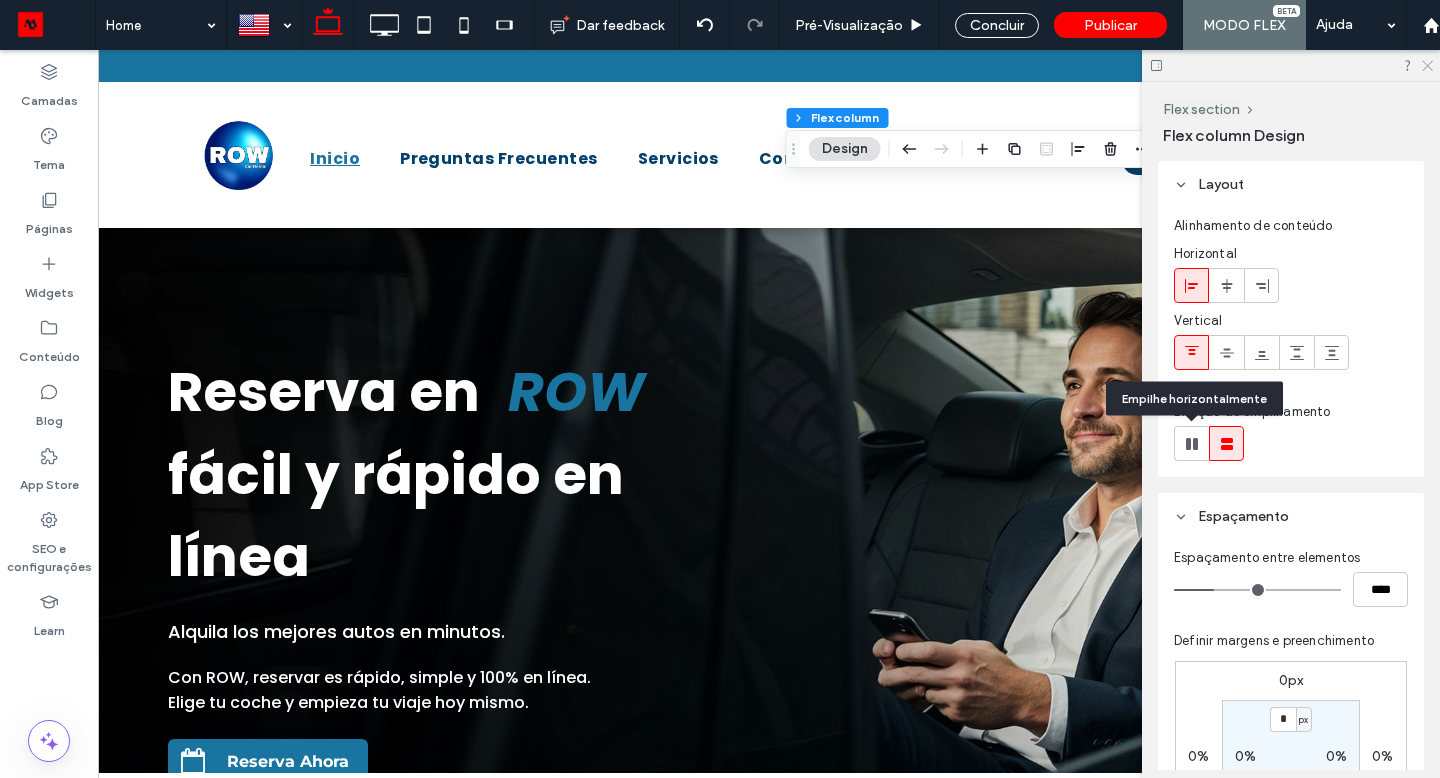 click 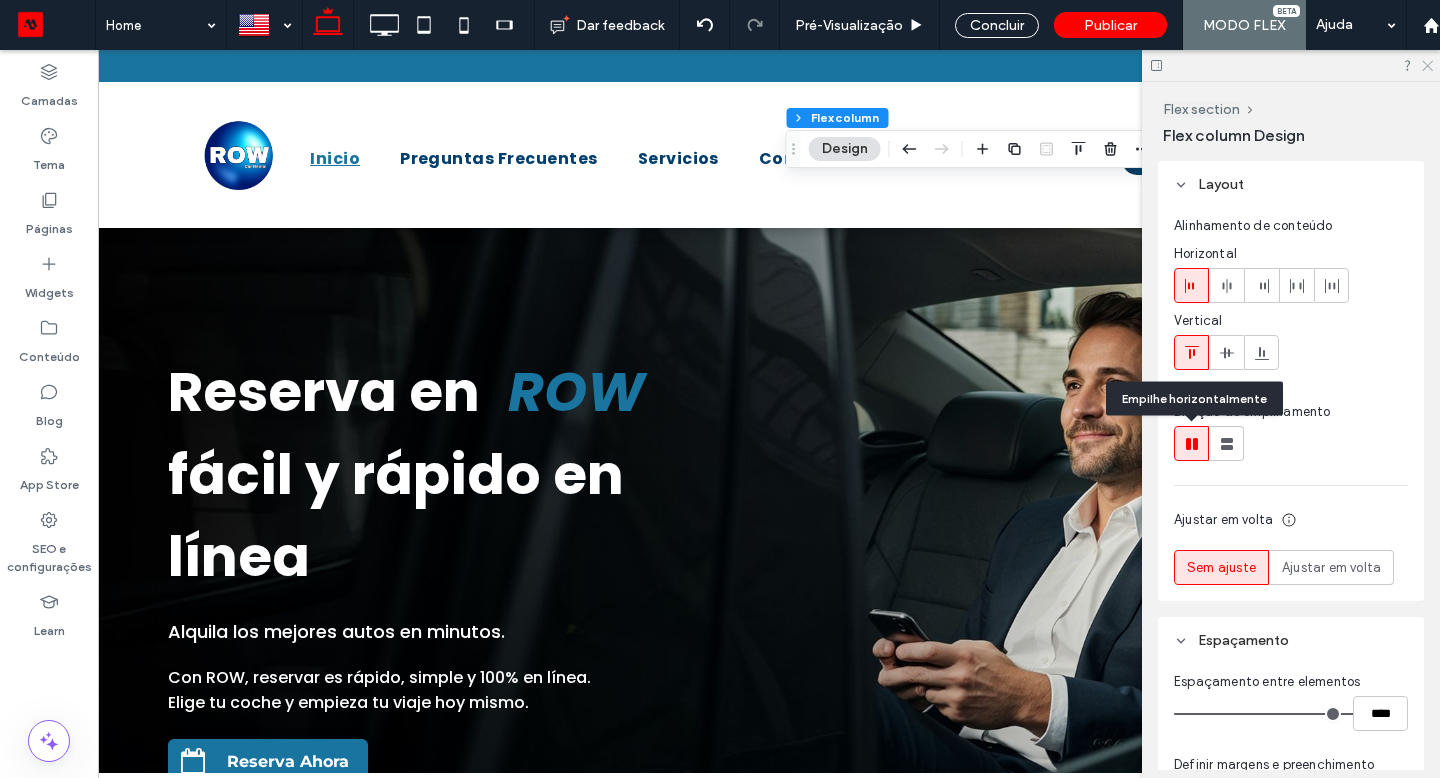 type on "*" 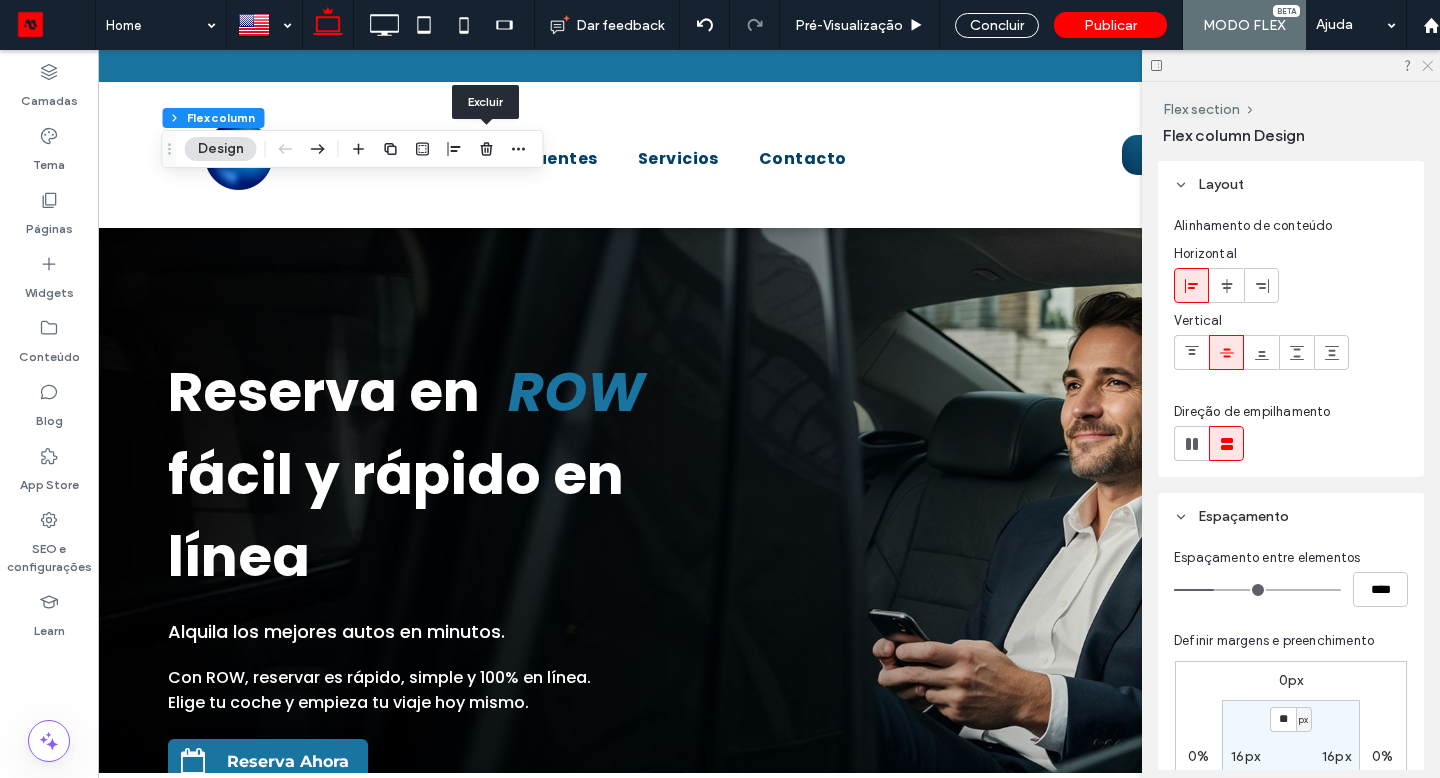 click 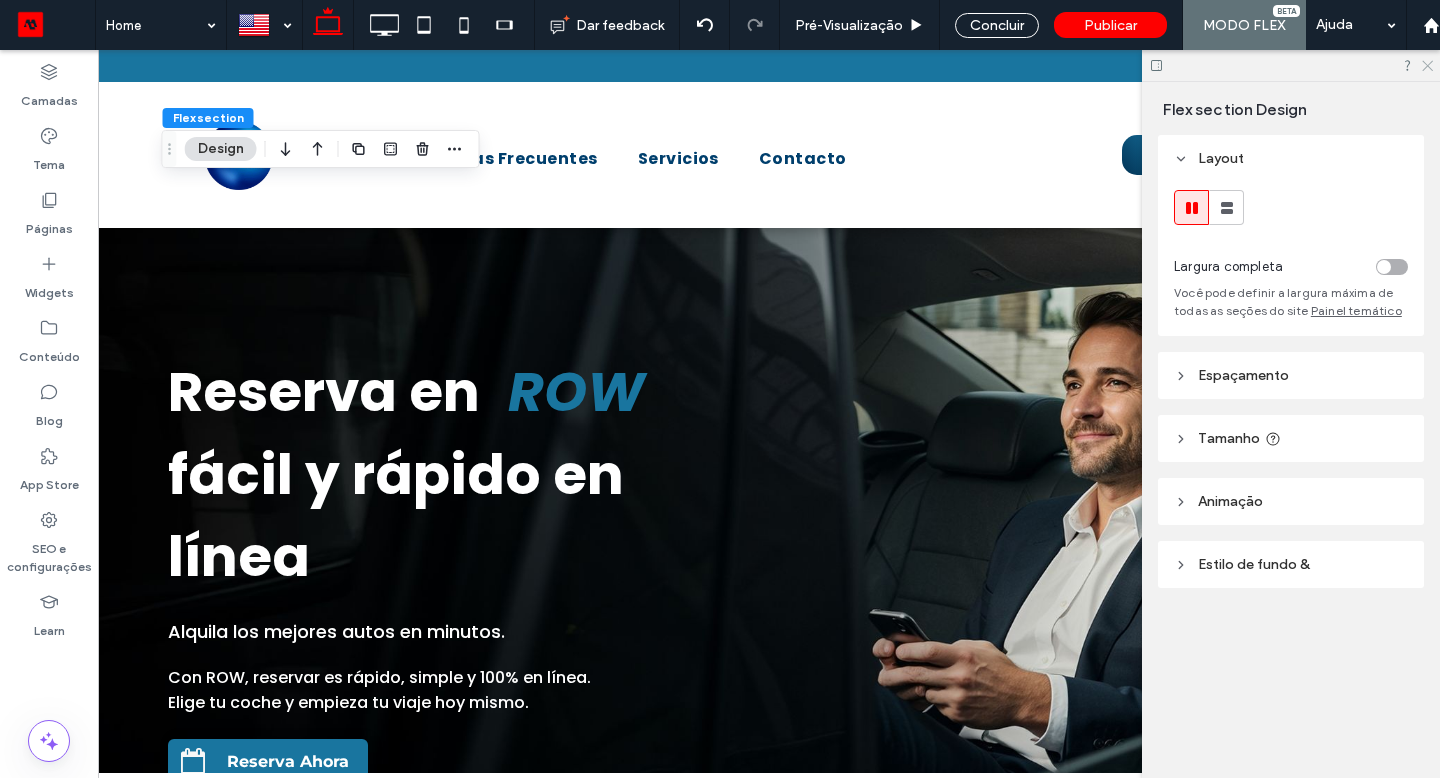 click 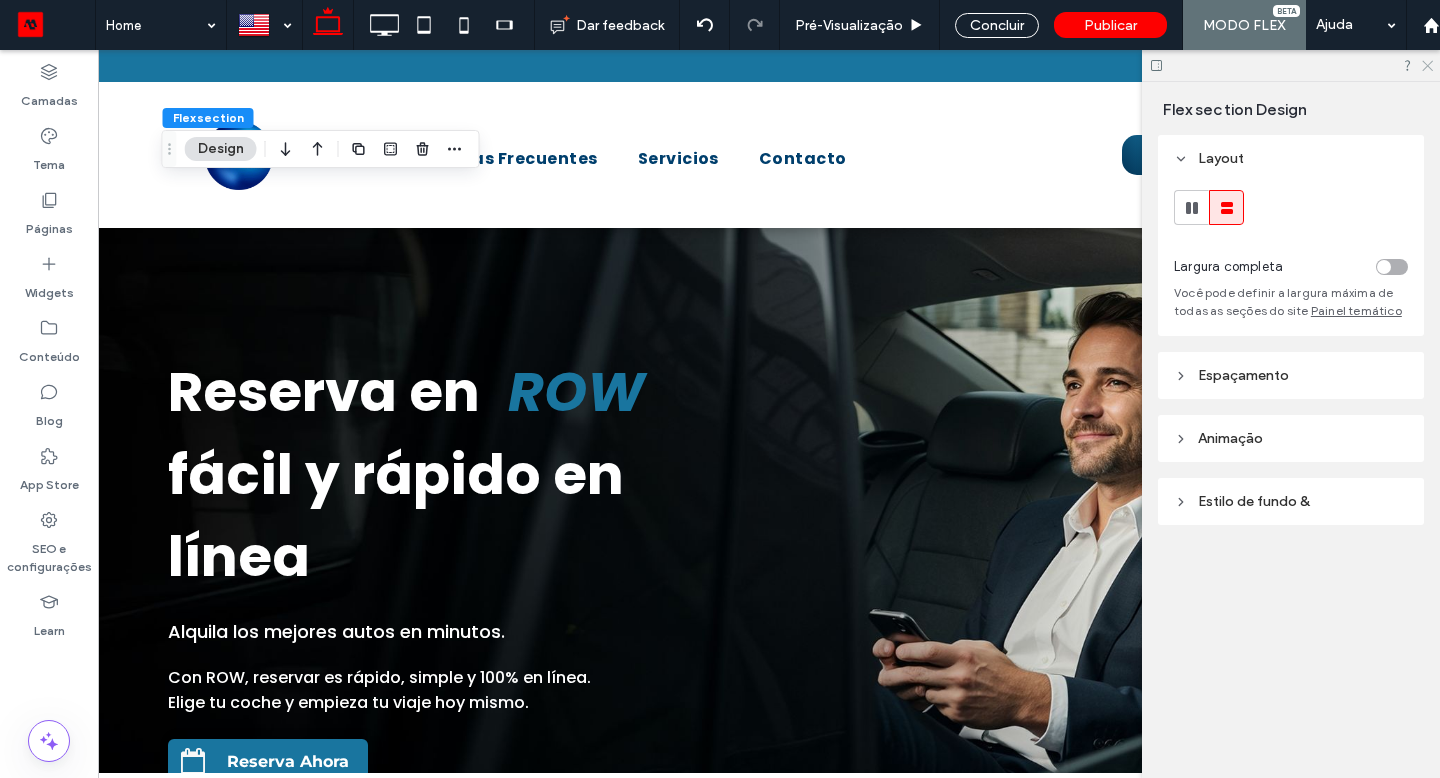 click 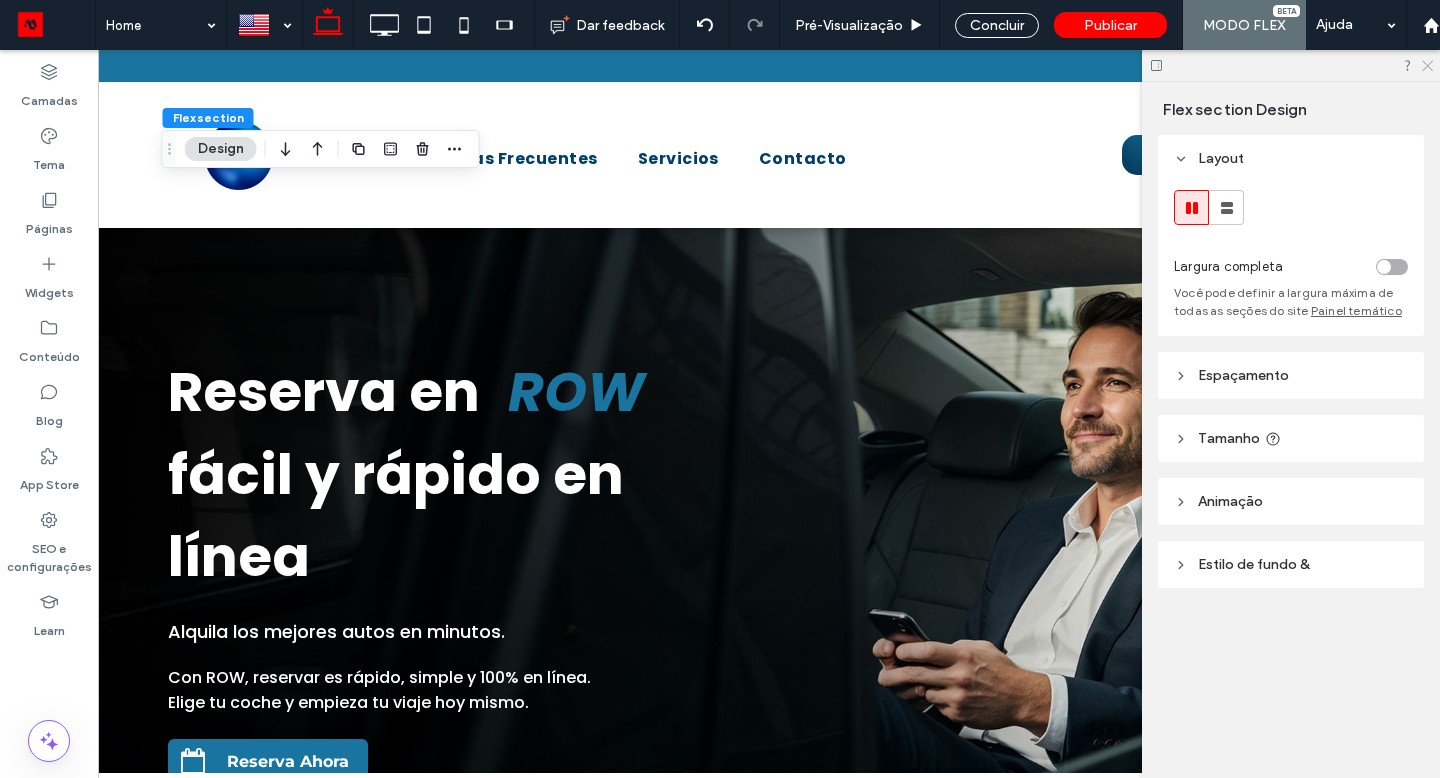 type on "***" 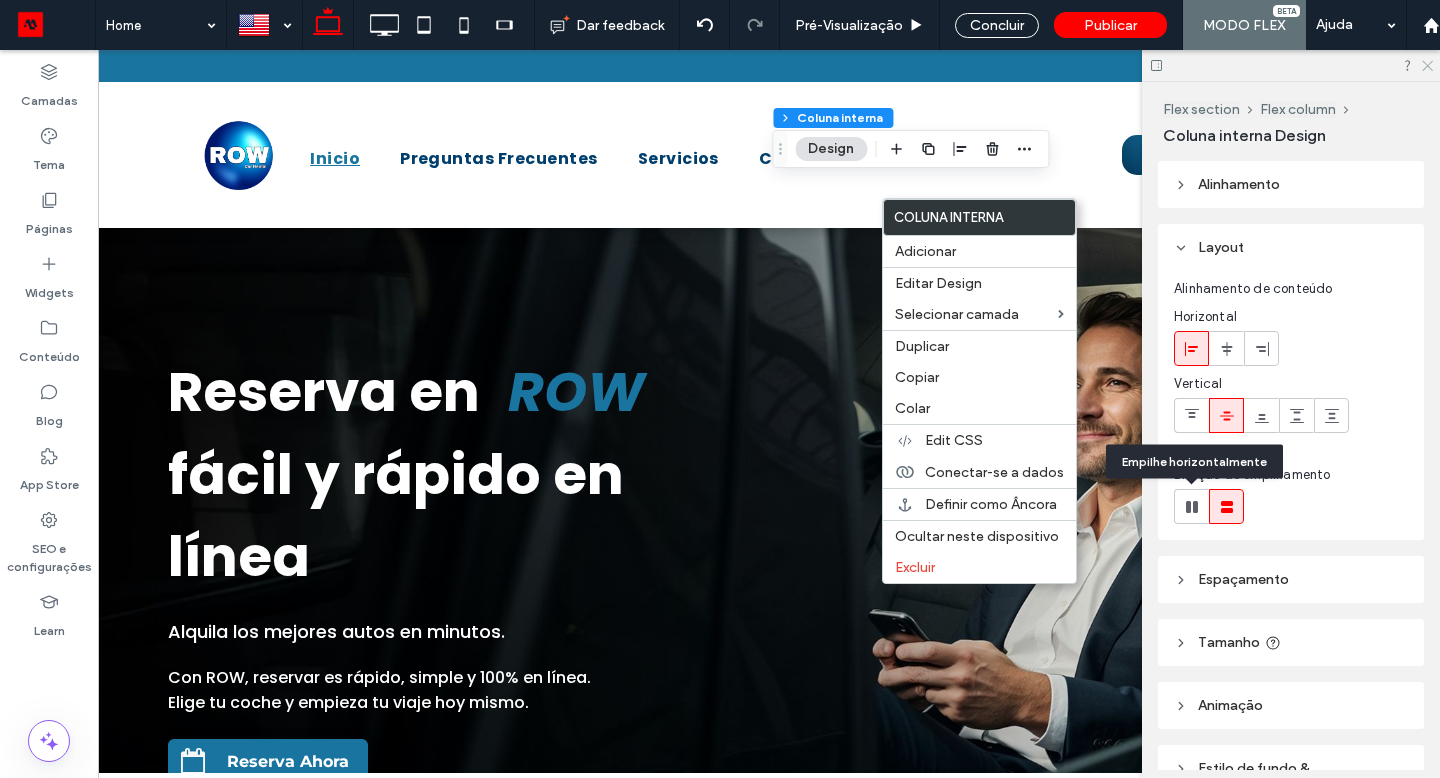click 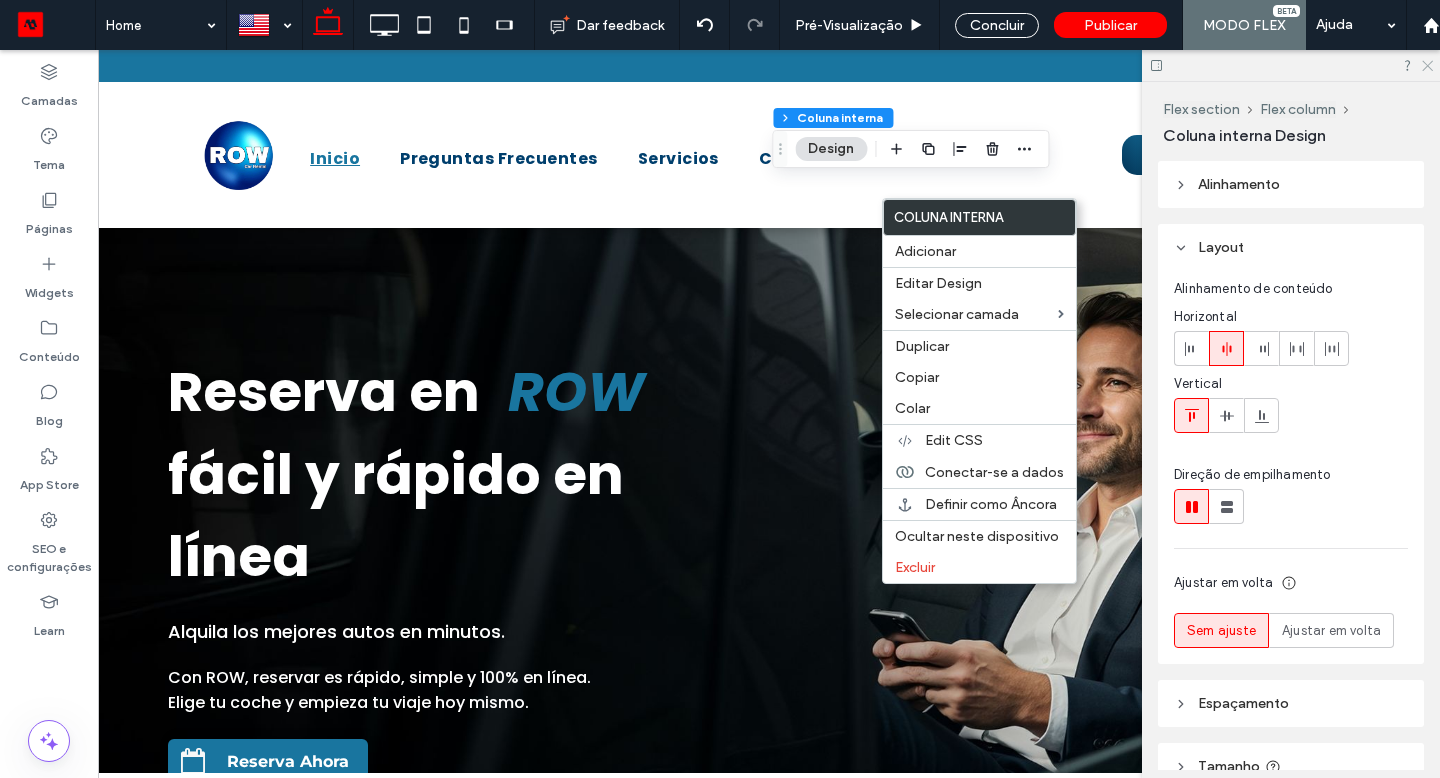 click on "Copiar" at bounding box center (979, 377) 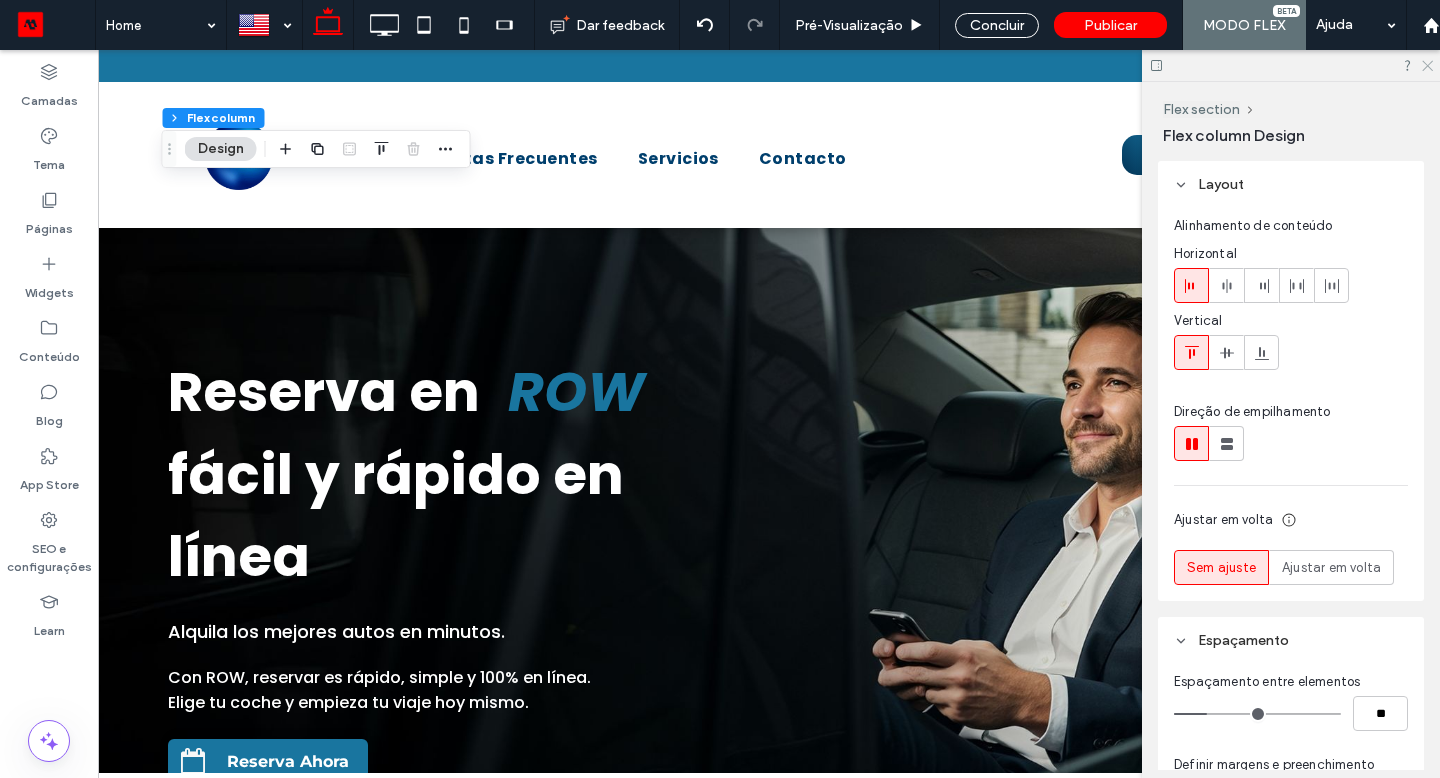 click 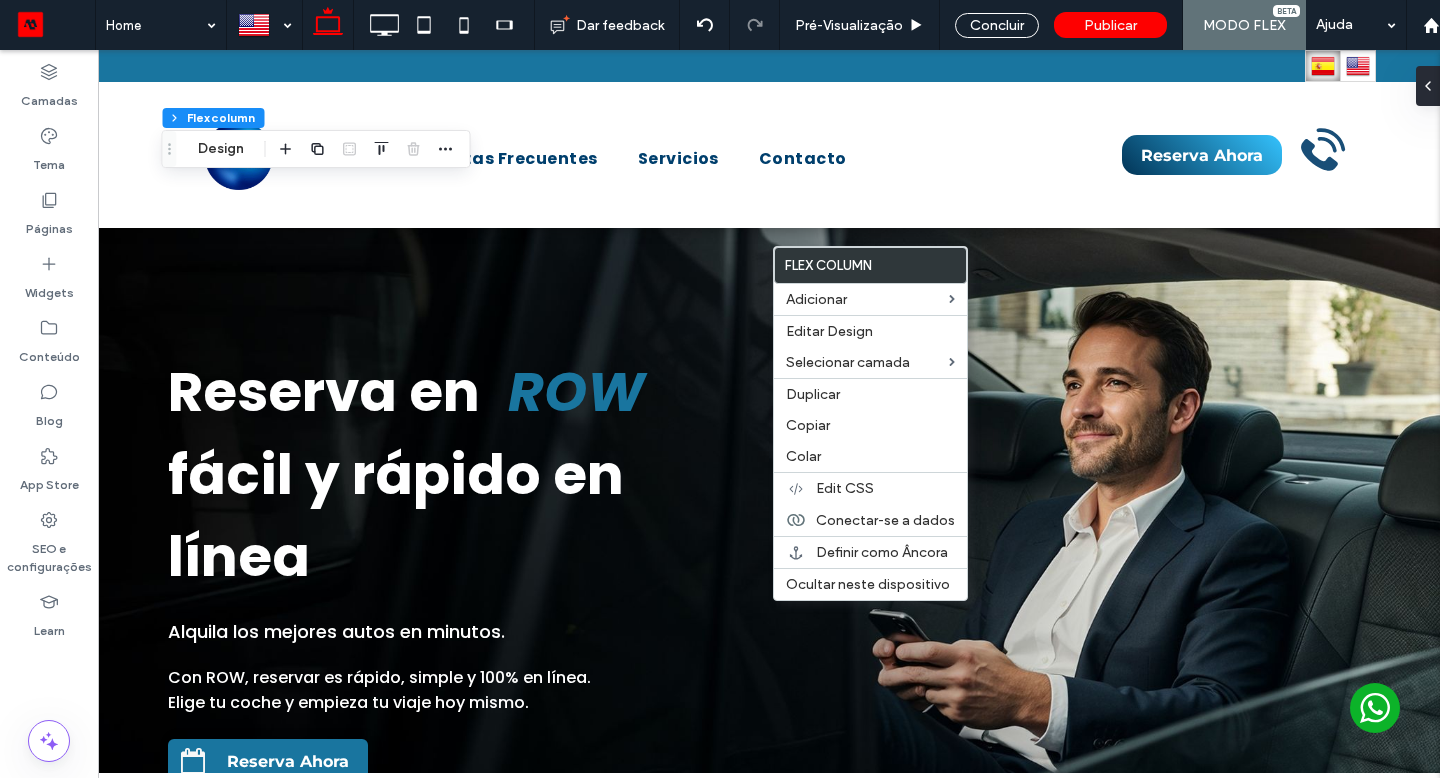 click on "Colar" at bounding box center [803, 456] 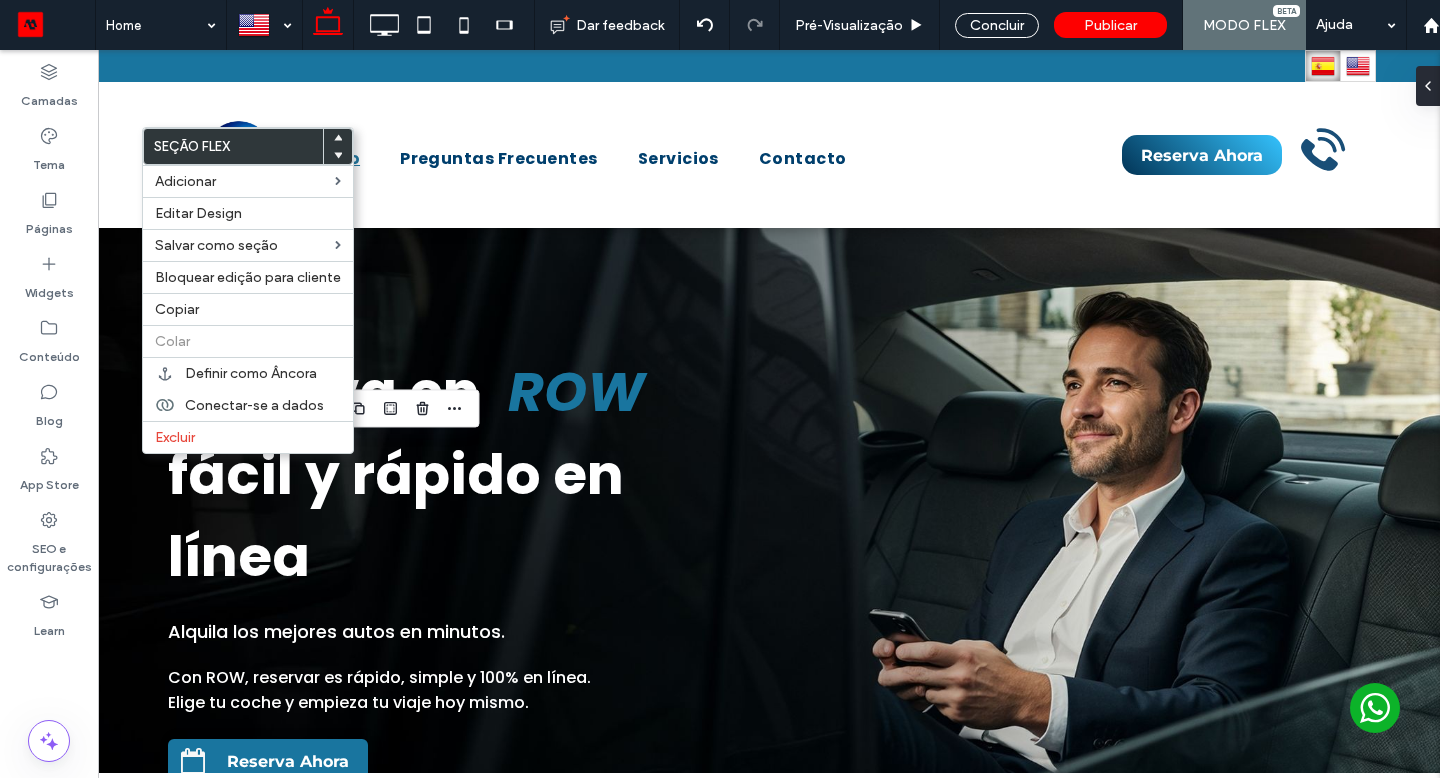 click on "Excluir" at bounding box center [248, 437] 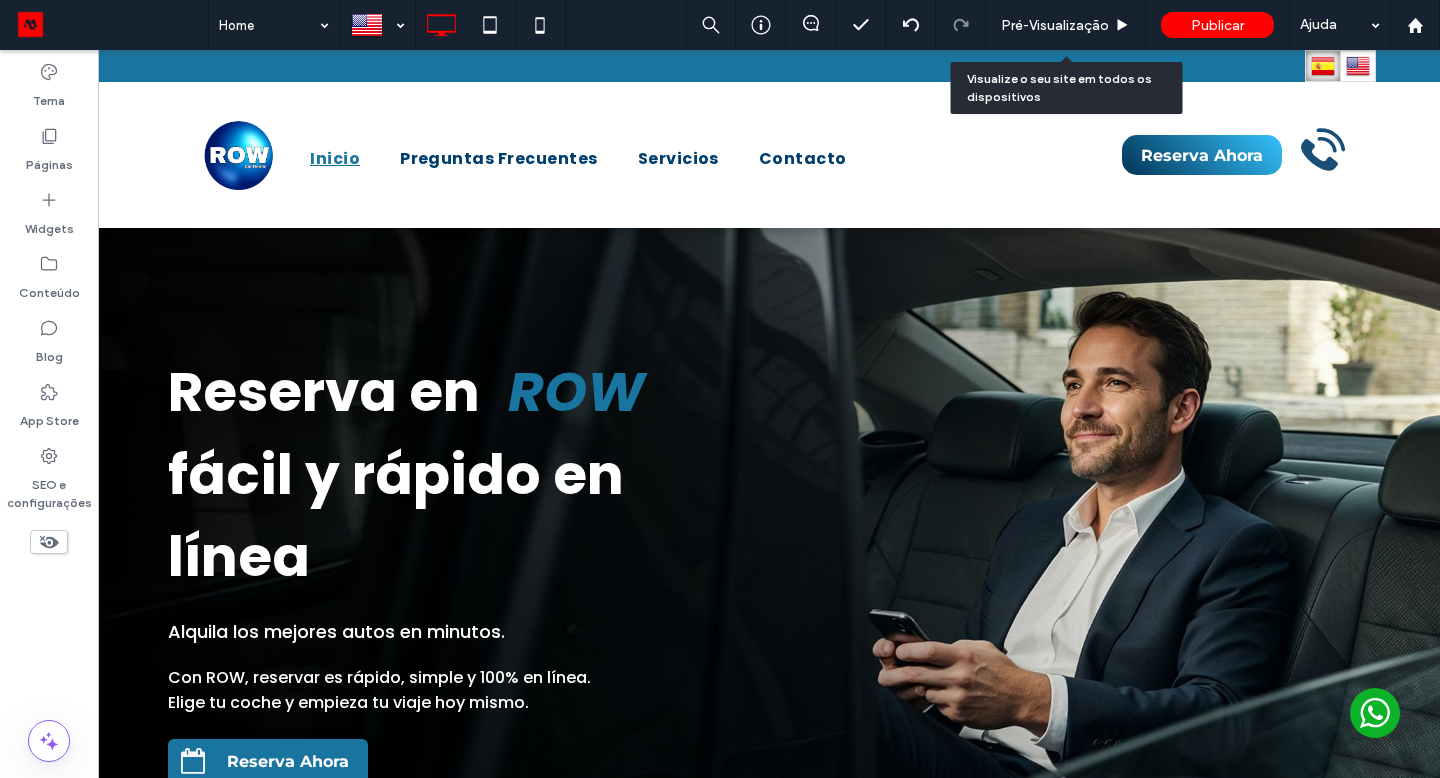 click on "Pré-Visualizaçāo" at bounding box center (1055, 25) 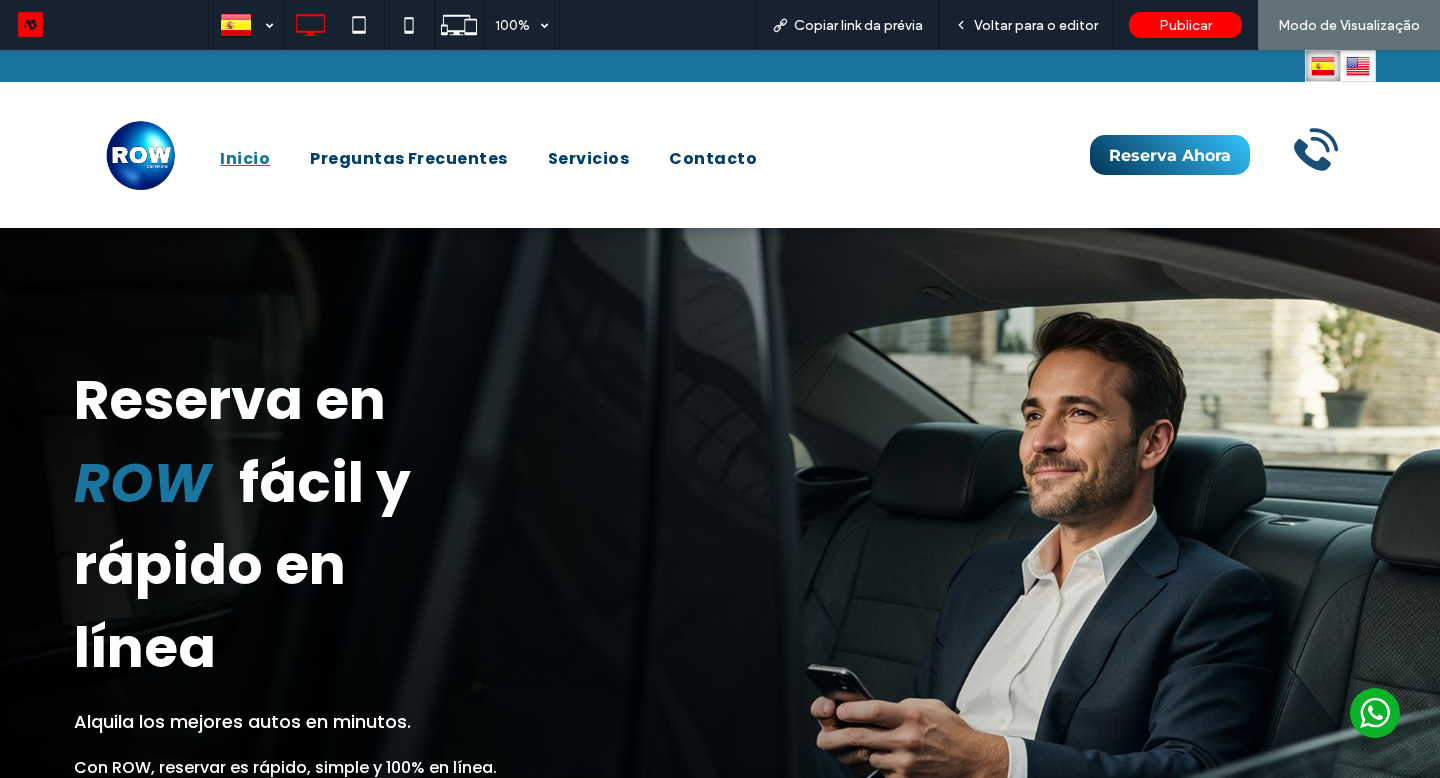 click on "Voltar para o editor" at bounding box center [1036, 25] 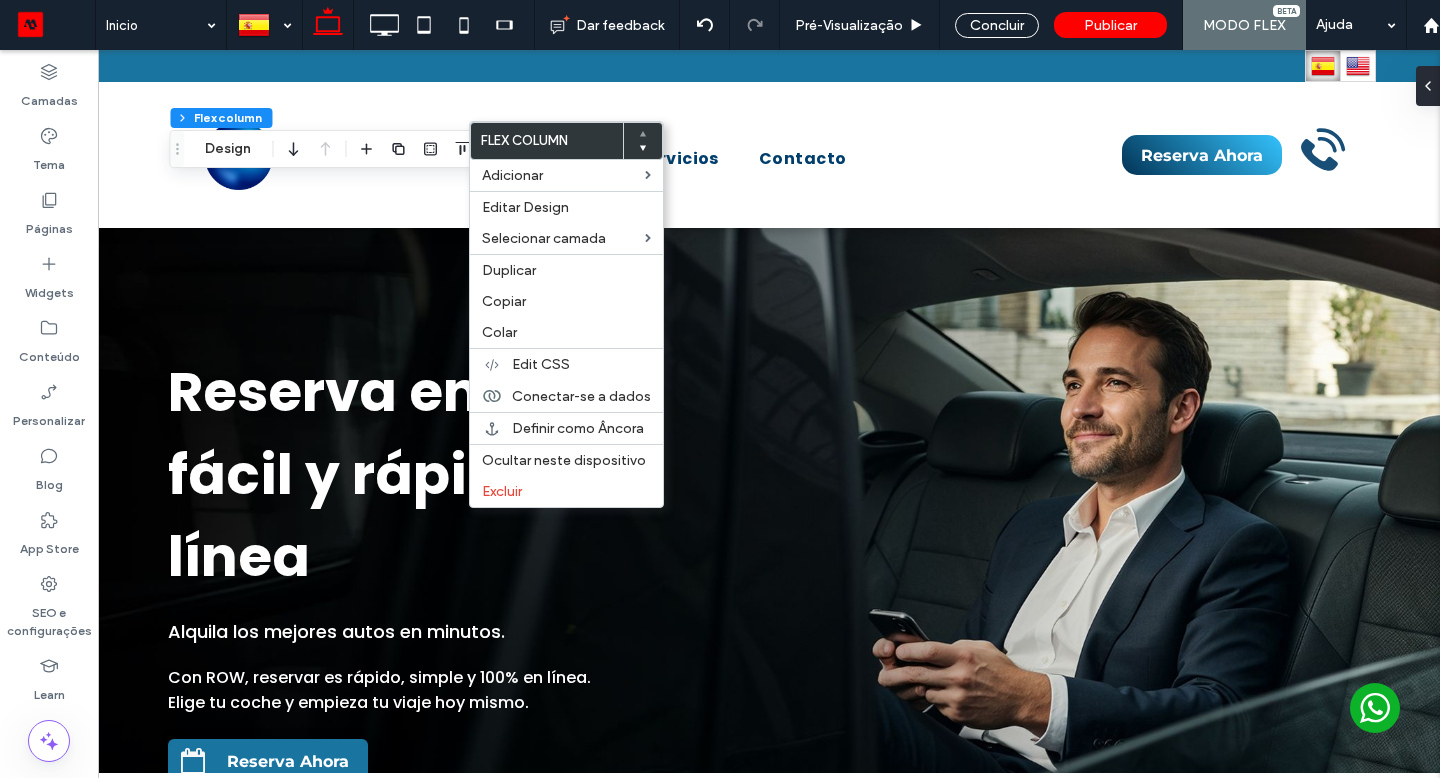 click on "Copiar" at bounding box center (504, 301) 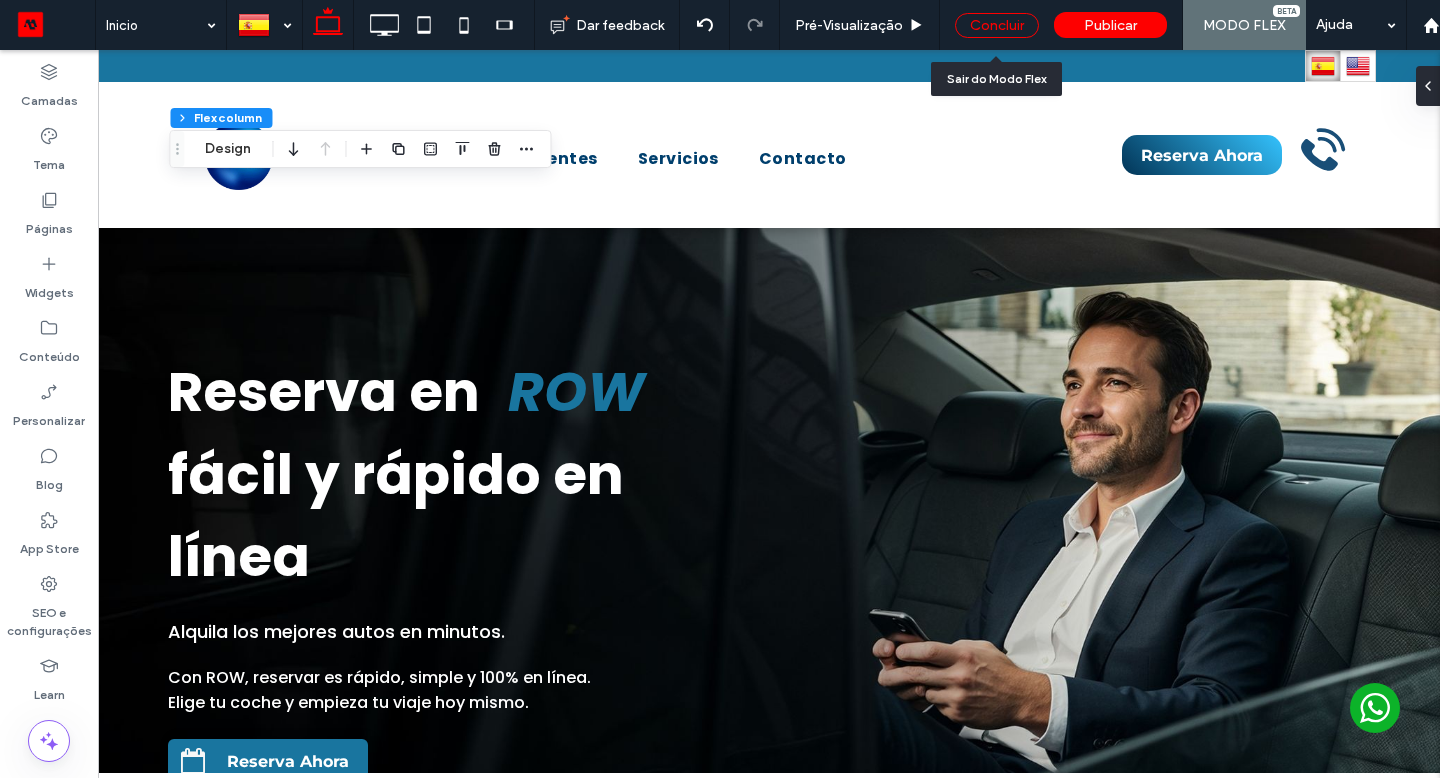 click on "Concluir" at bounding box center [997, 25] 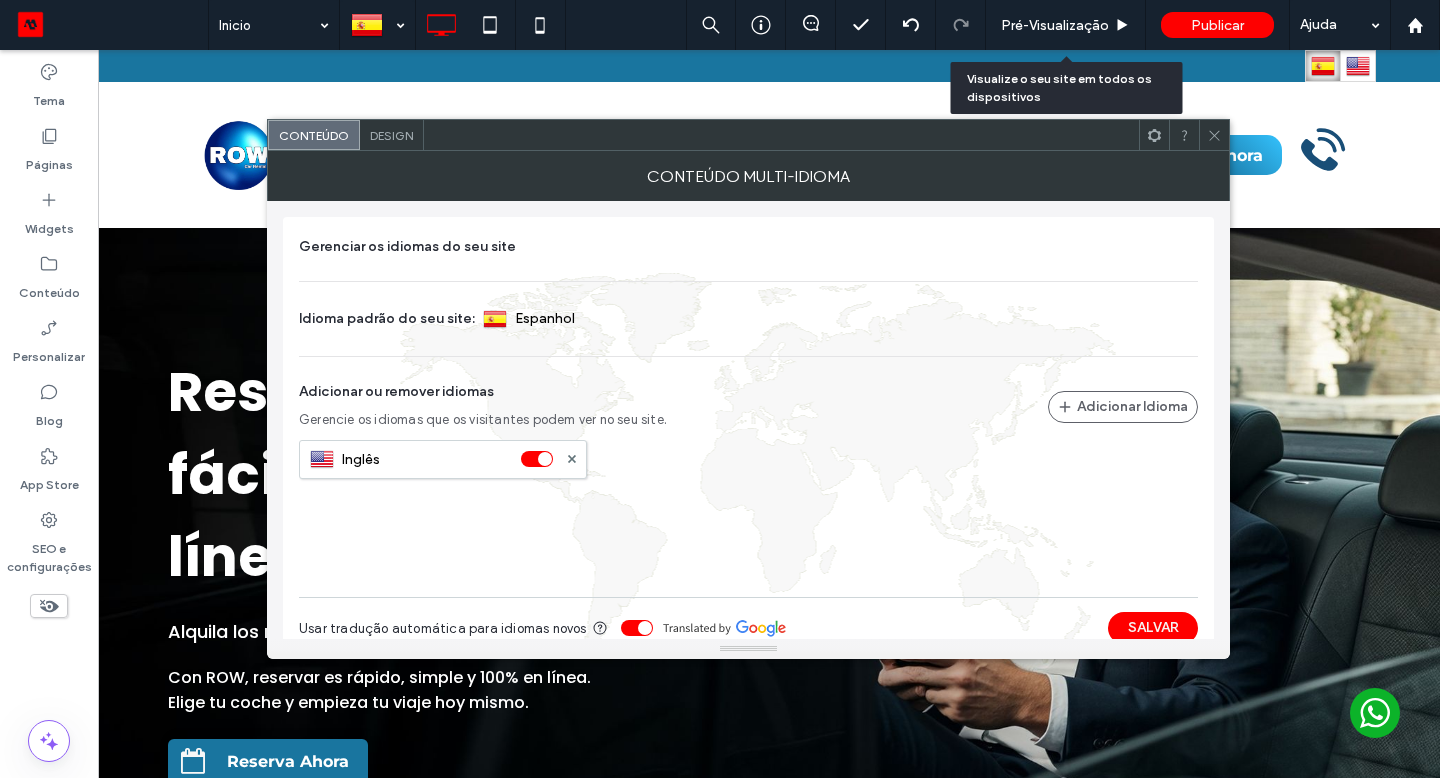 click on "Pré-Visualizaçāo" at bounding box center [1055, 25] 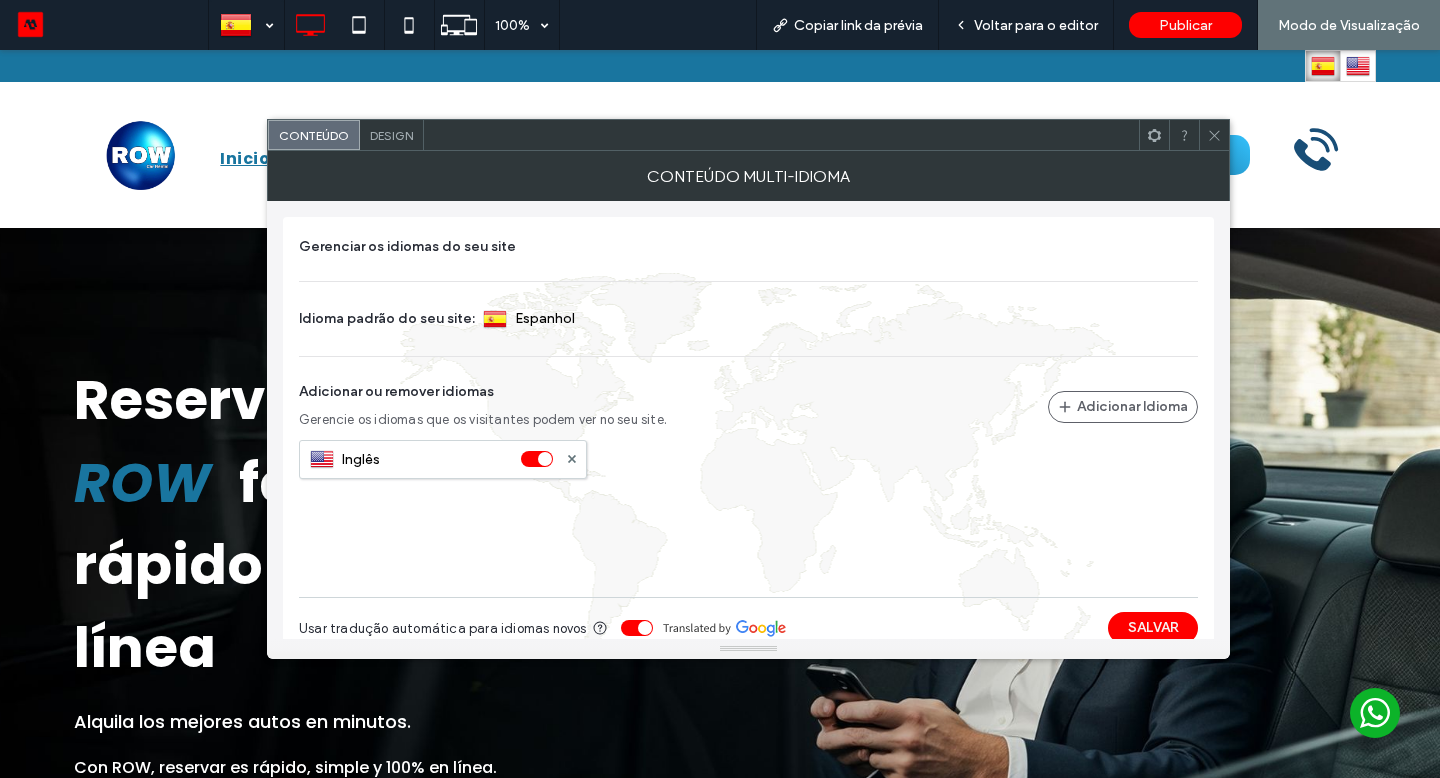 click at bounding box center (1214, 135) 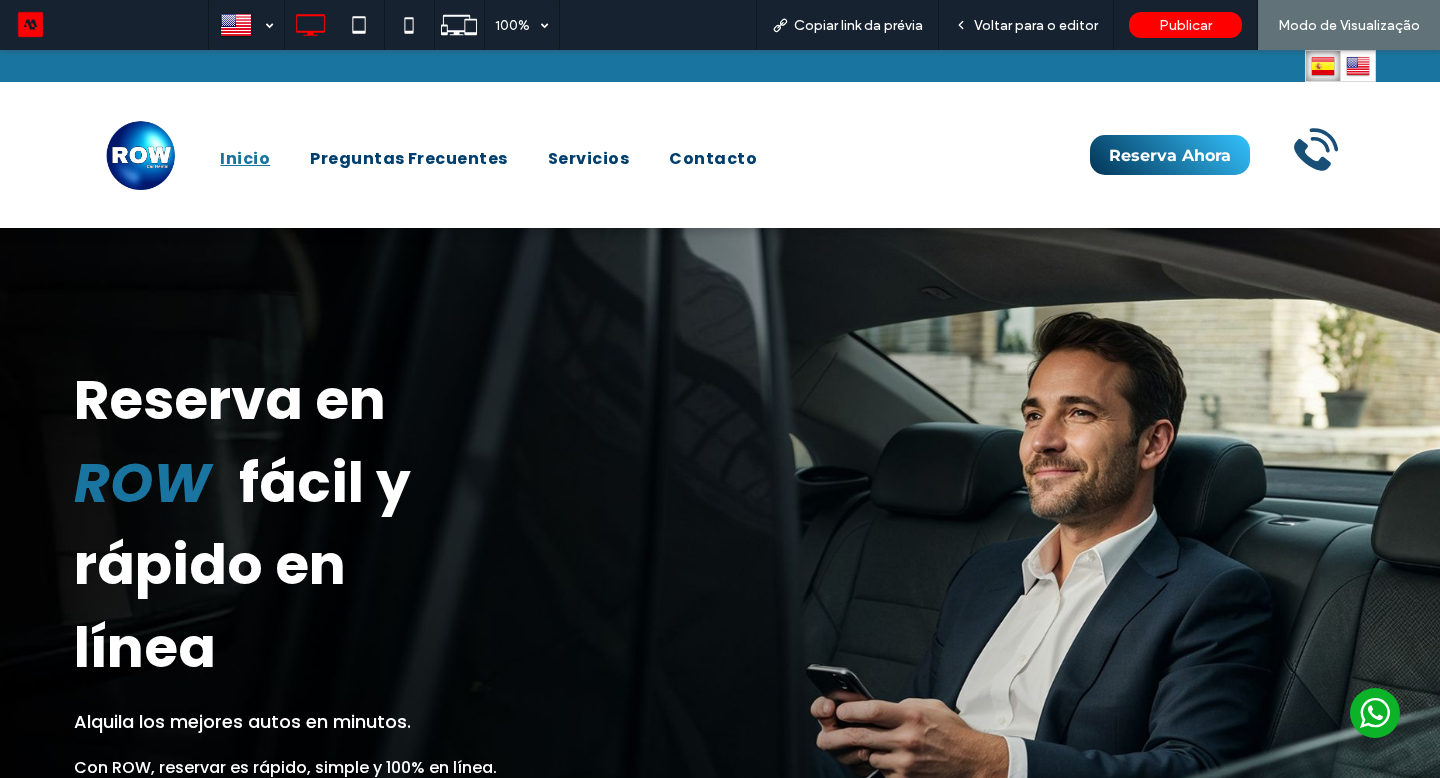 click on "Voltar para o editor" at bounding box center (1036, 25) 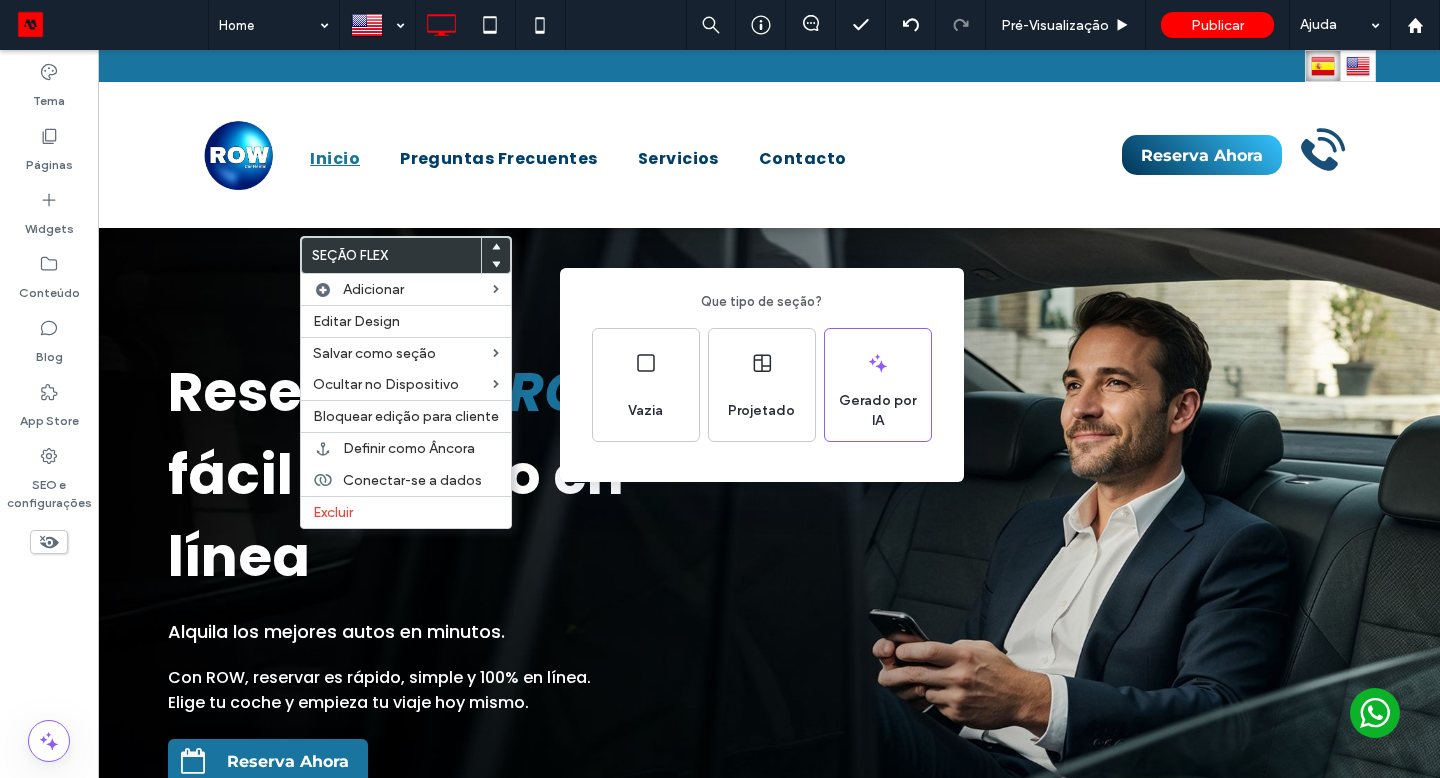 click on "Vazia" at bounding box center [645, 411] 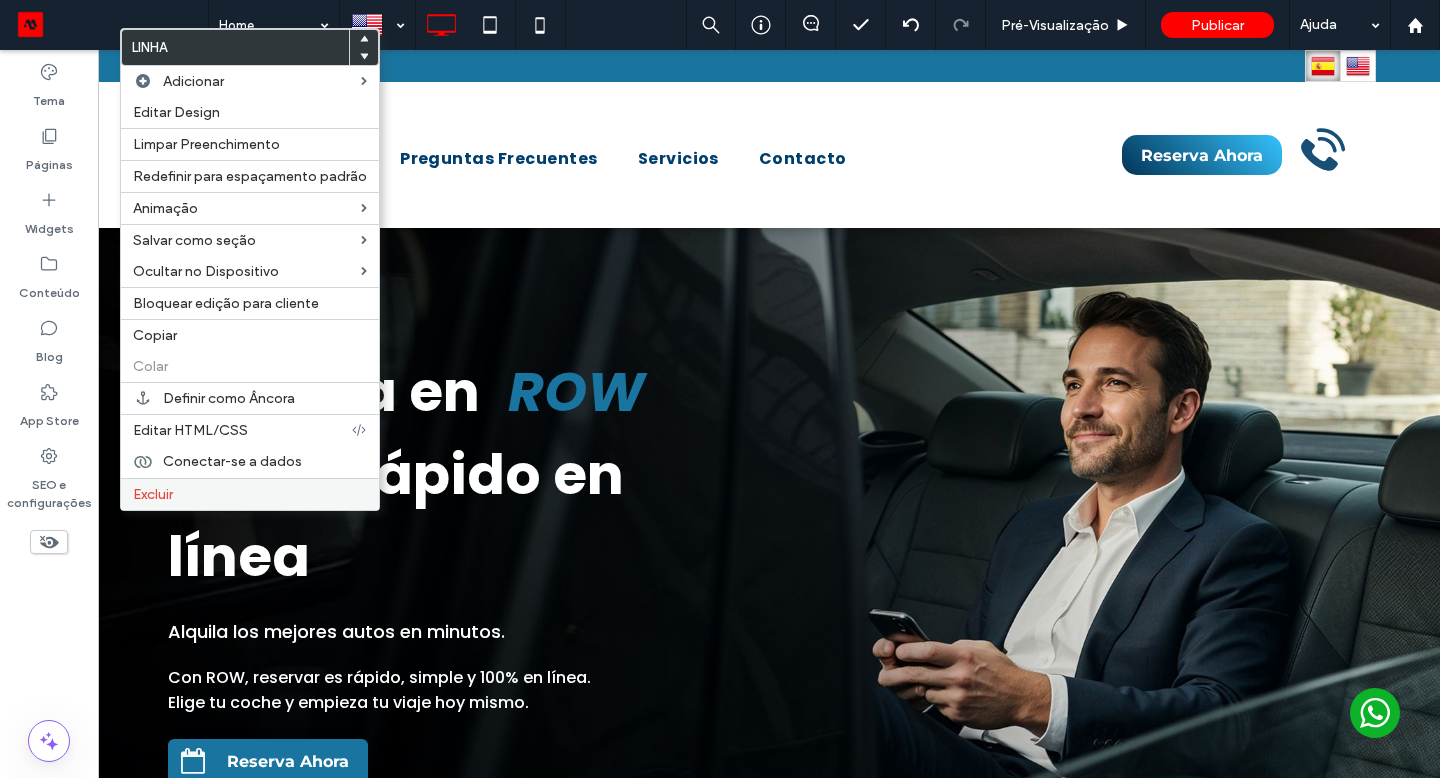 drag, startPoint x: 1009, startPoint y: 18, endPoint x: 241, endPoint y: 501, distance: 907.25574 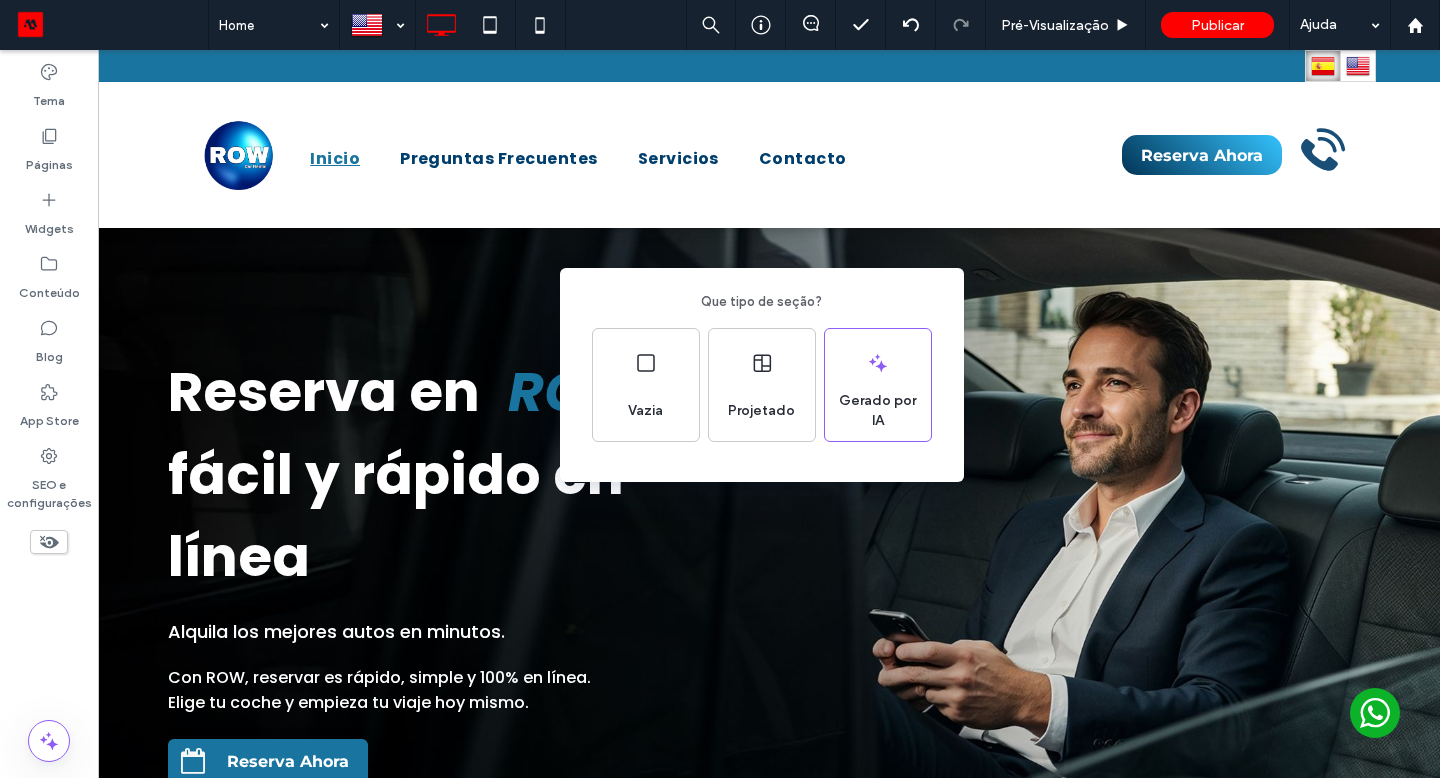 click on "Vazia" at bounding box center [646, 385] 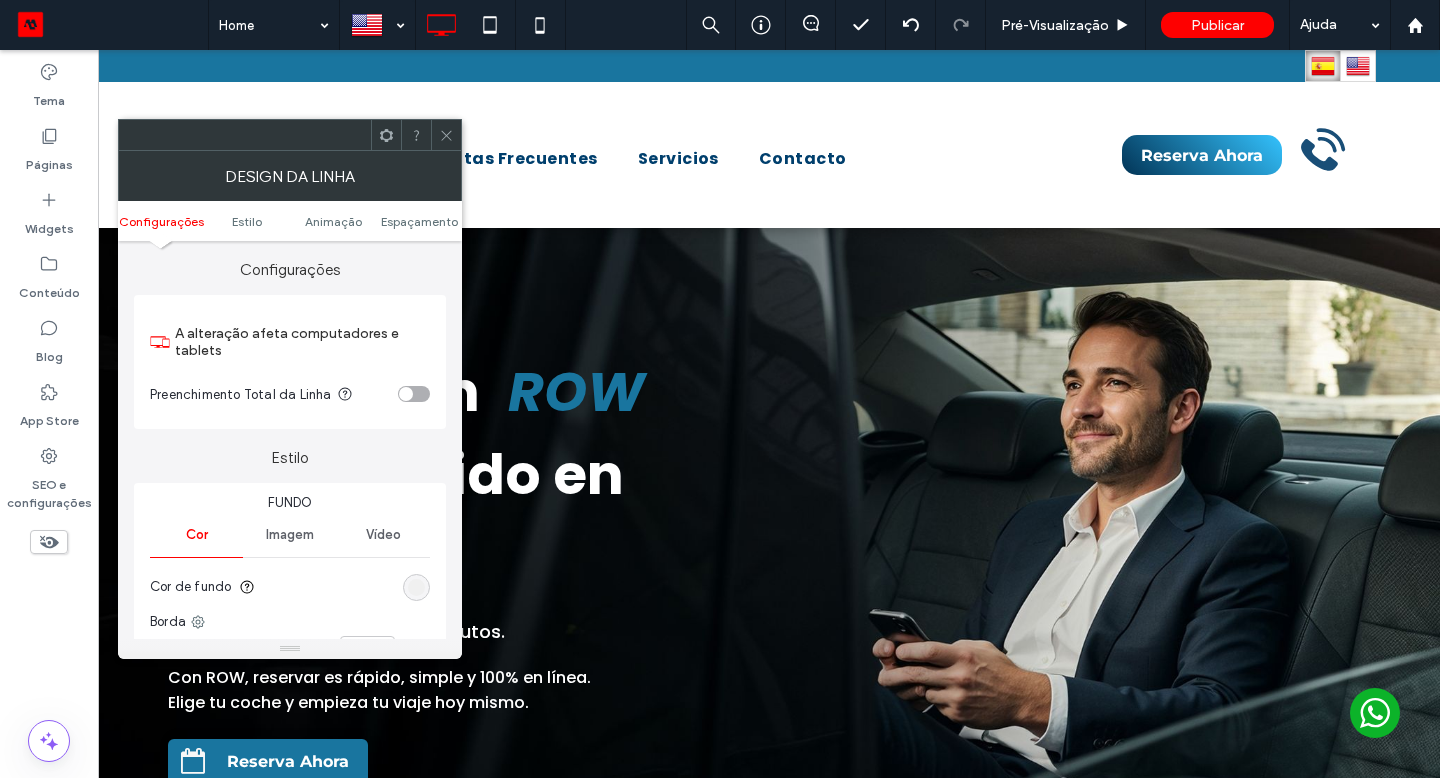 click on "Cor" at bounding box center [196, 535] 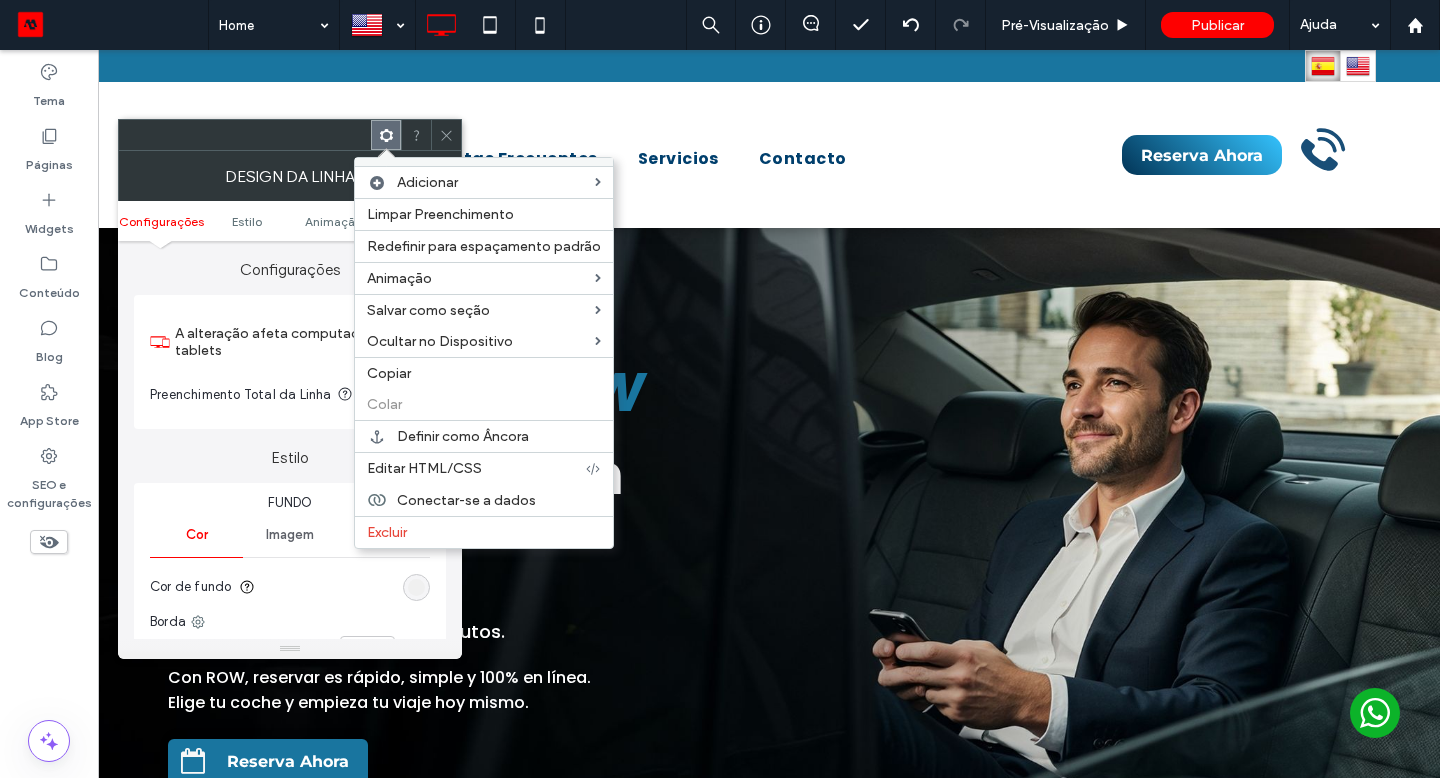 click on "Excluir" at bounding box center (484, 532) 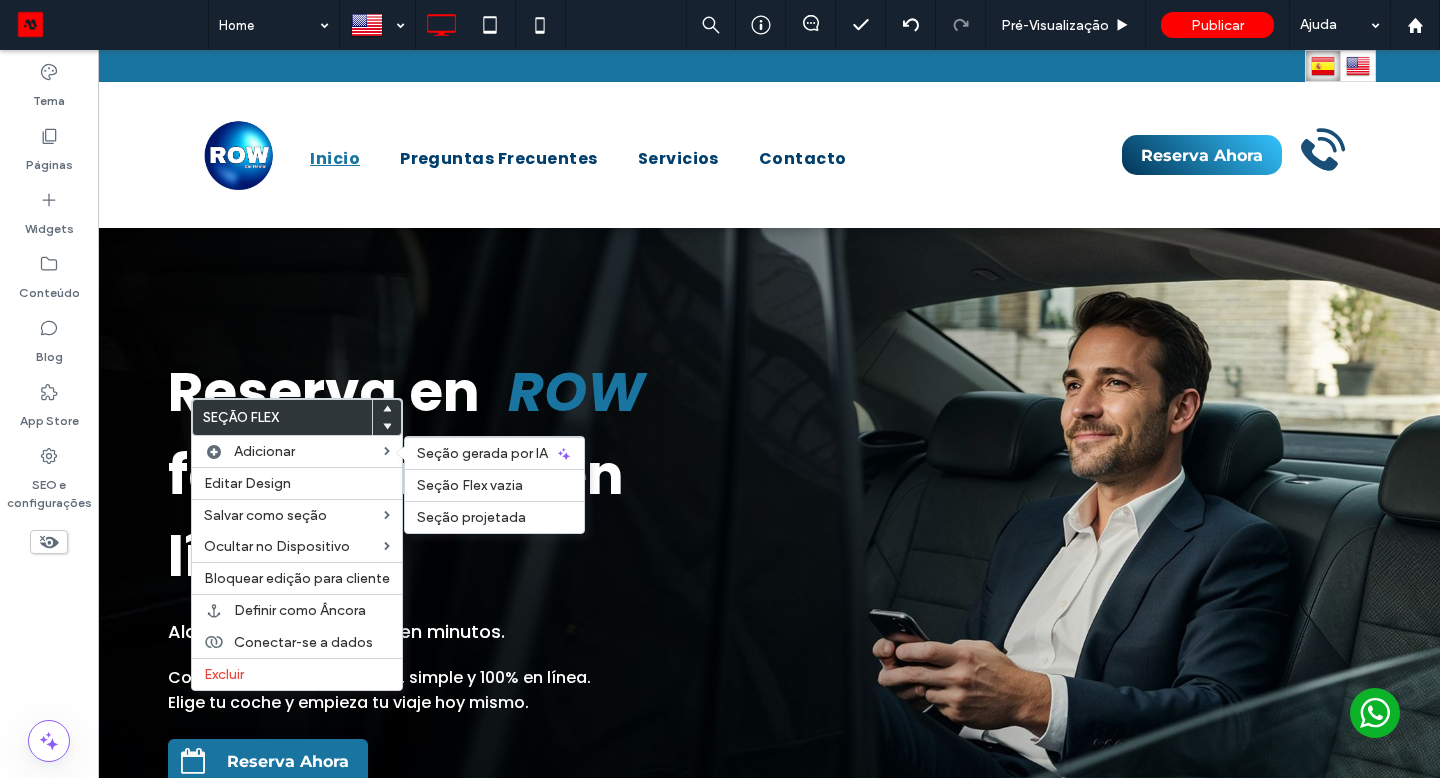 click on "Adicionar" at bounding box center (264, 451) 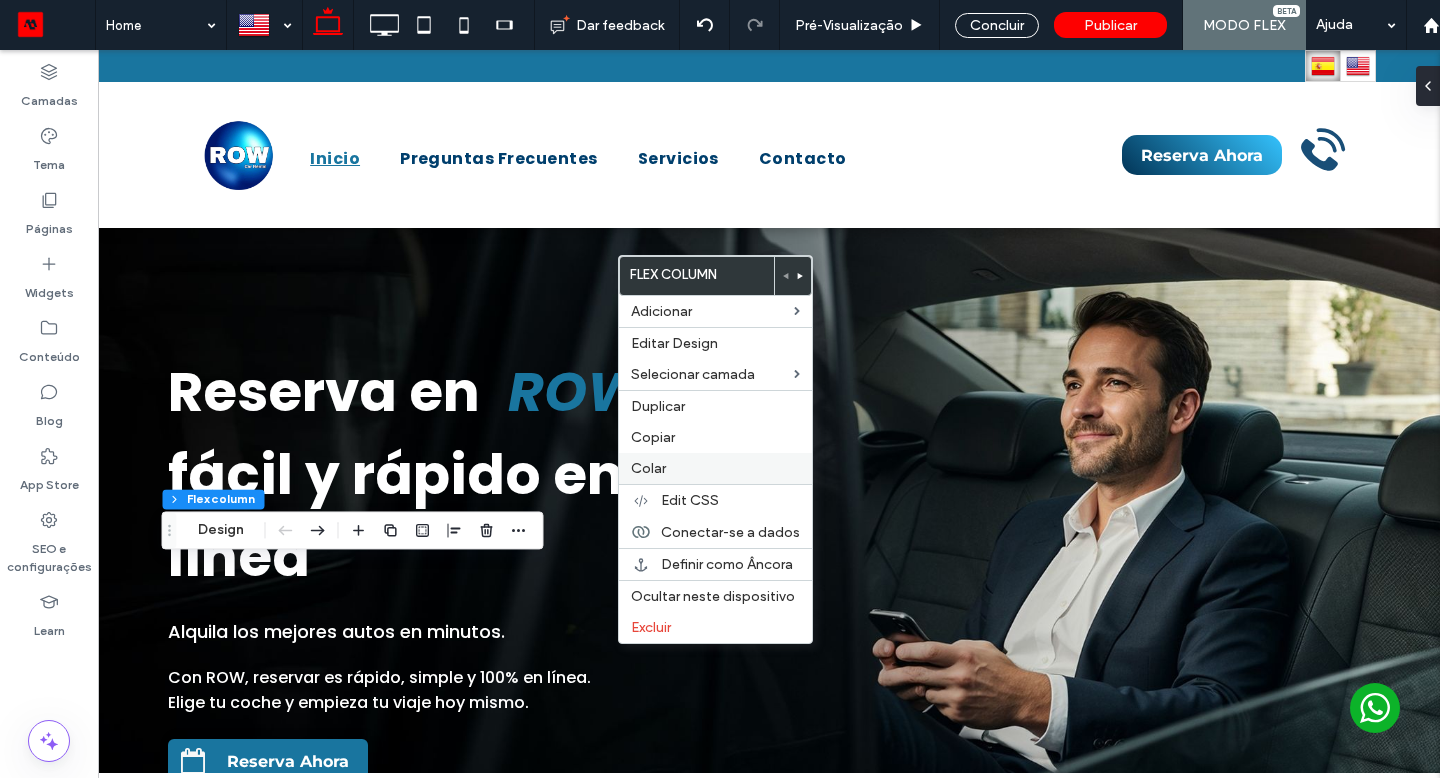 drag, startPoint x: 241, startPoint y: 501, endPoint x: 664, endPoint y: 464, distance: 424.6151 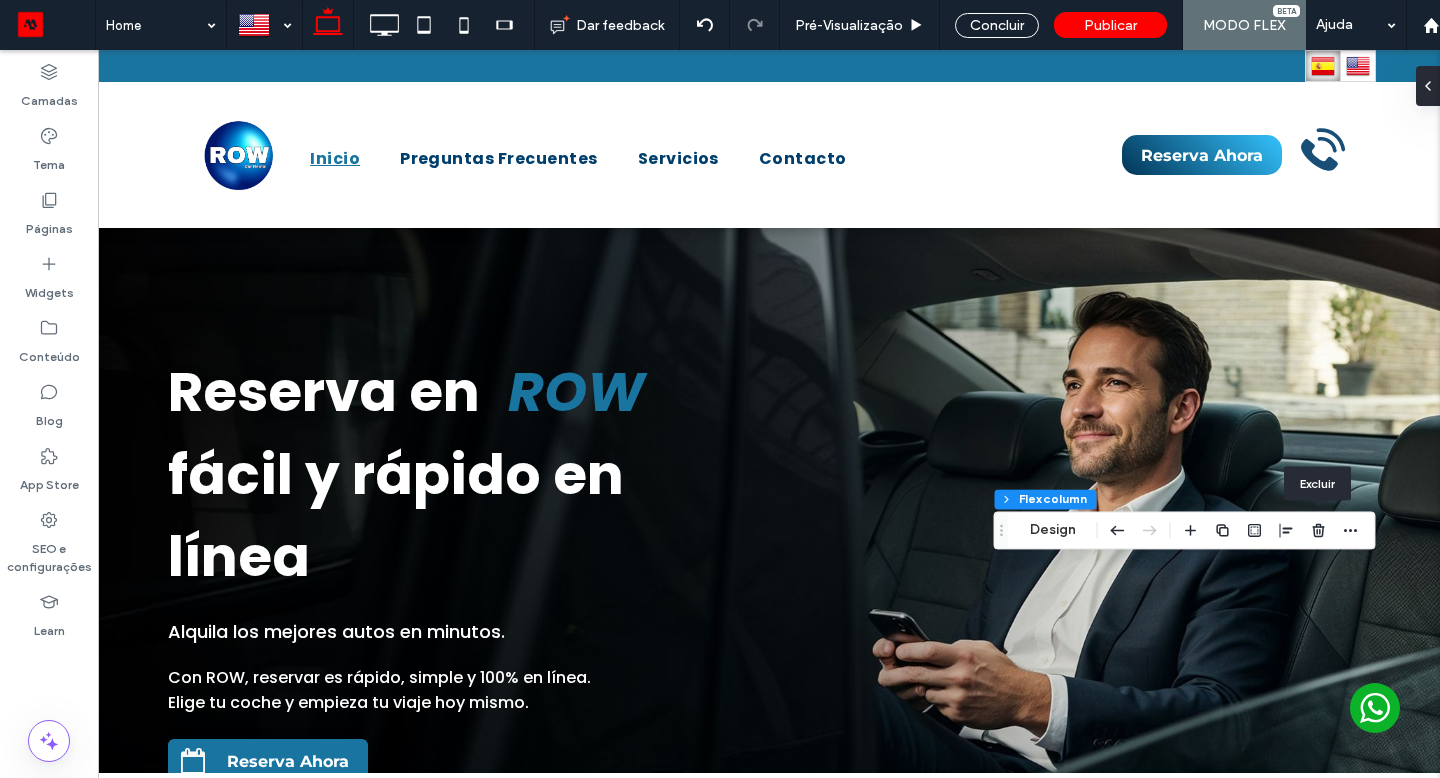 click 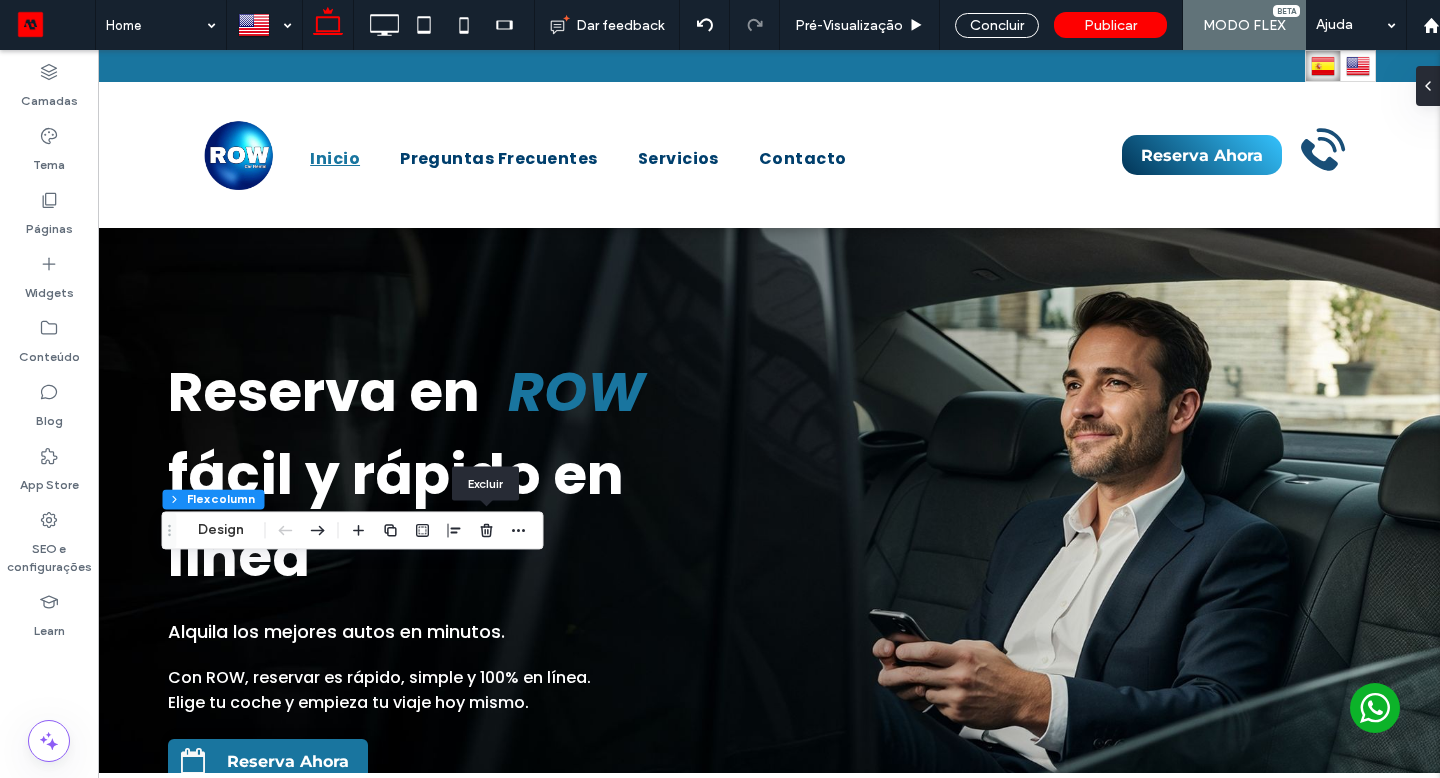 click at bounding box center [487, 530] 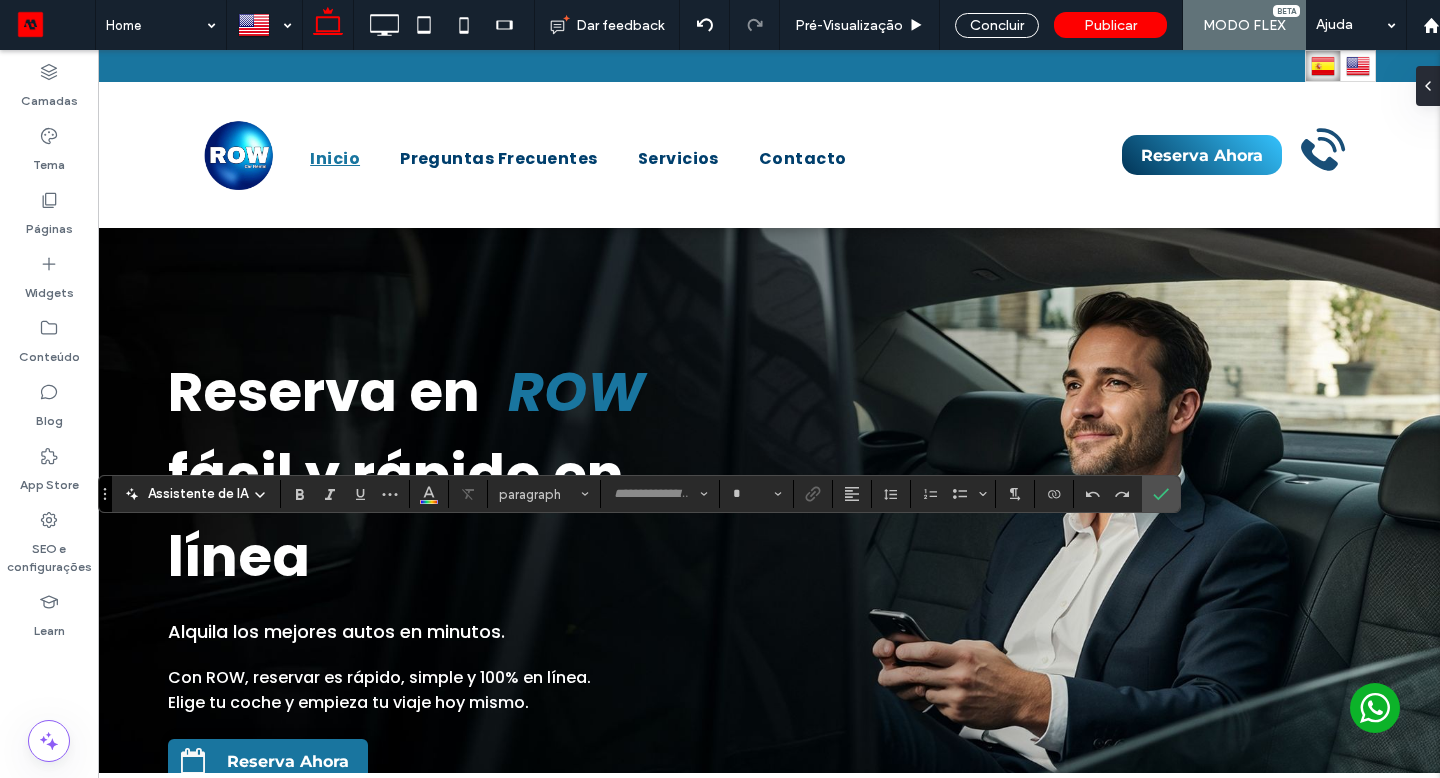 type on "*******" 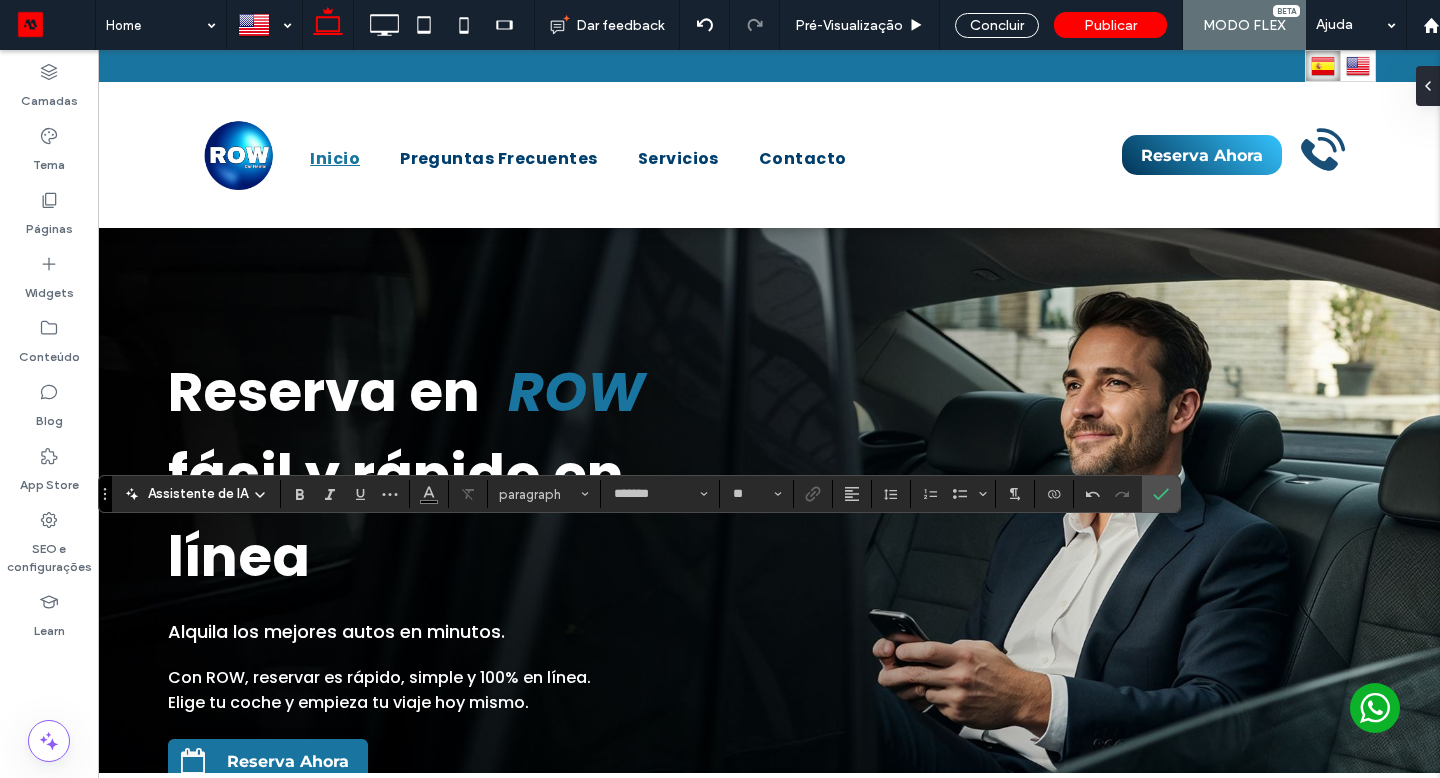 type on "**" 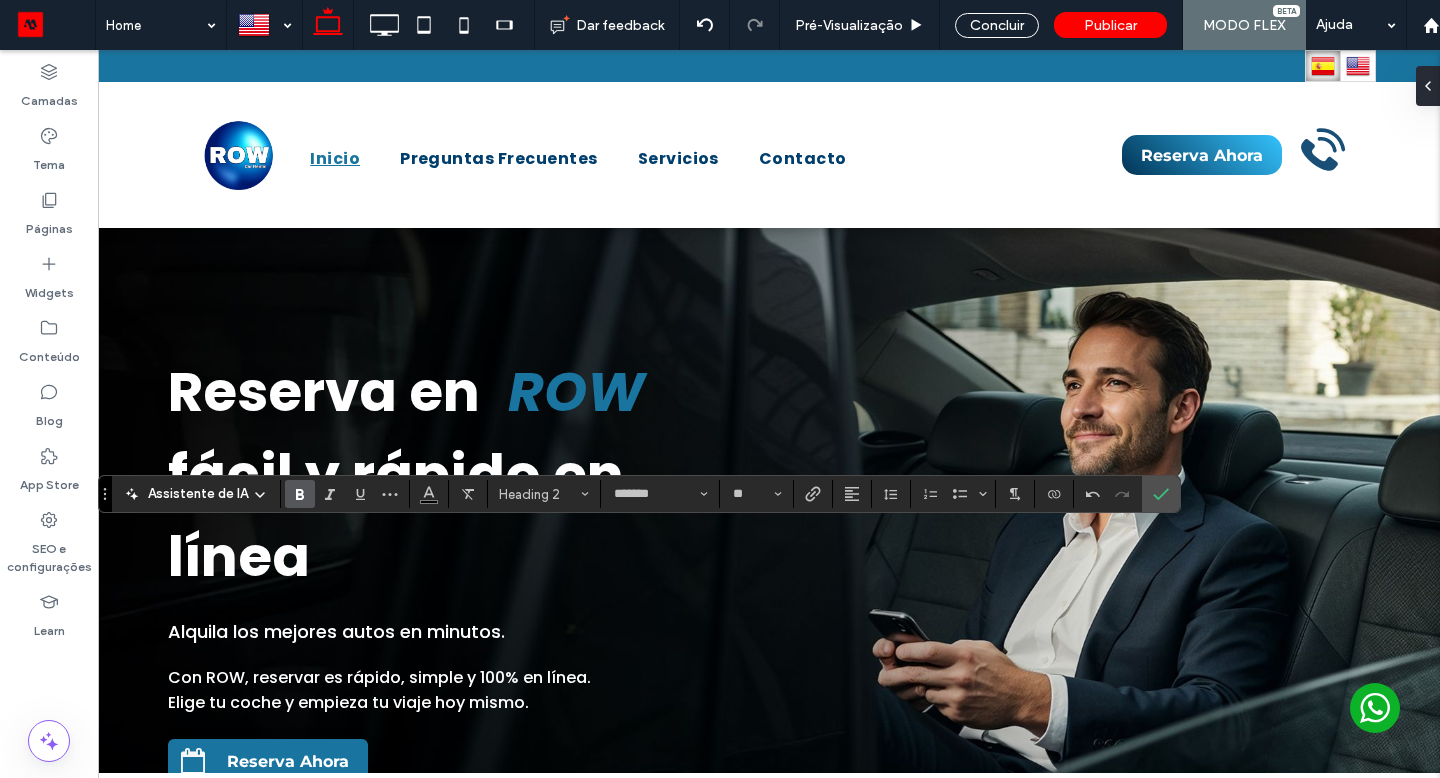 click at bounding box center [429, 492] 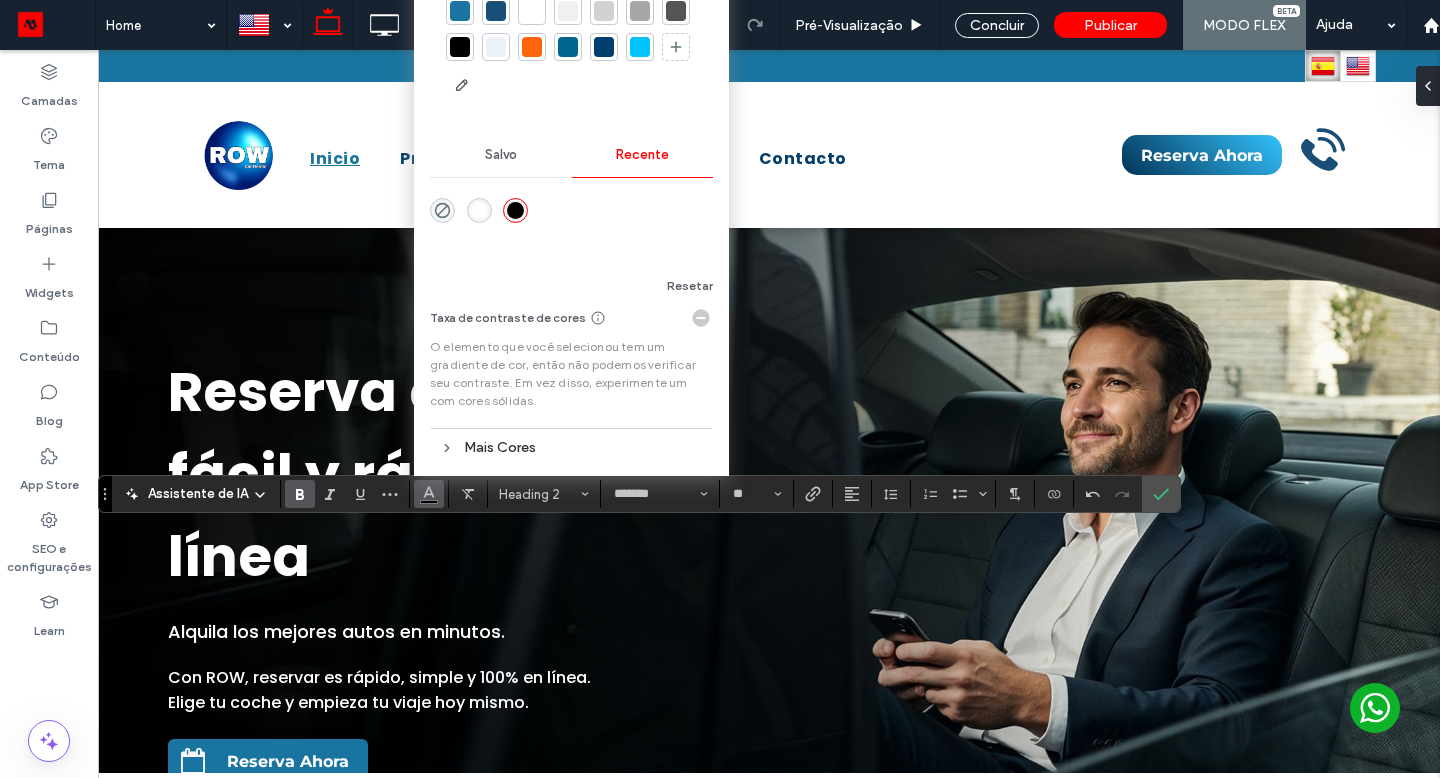 click at bounding box center (479, 210) 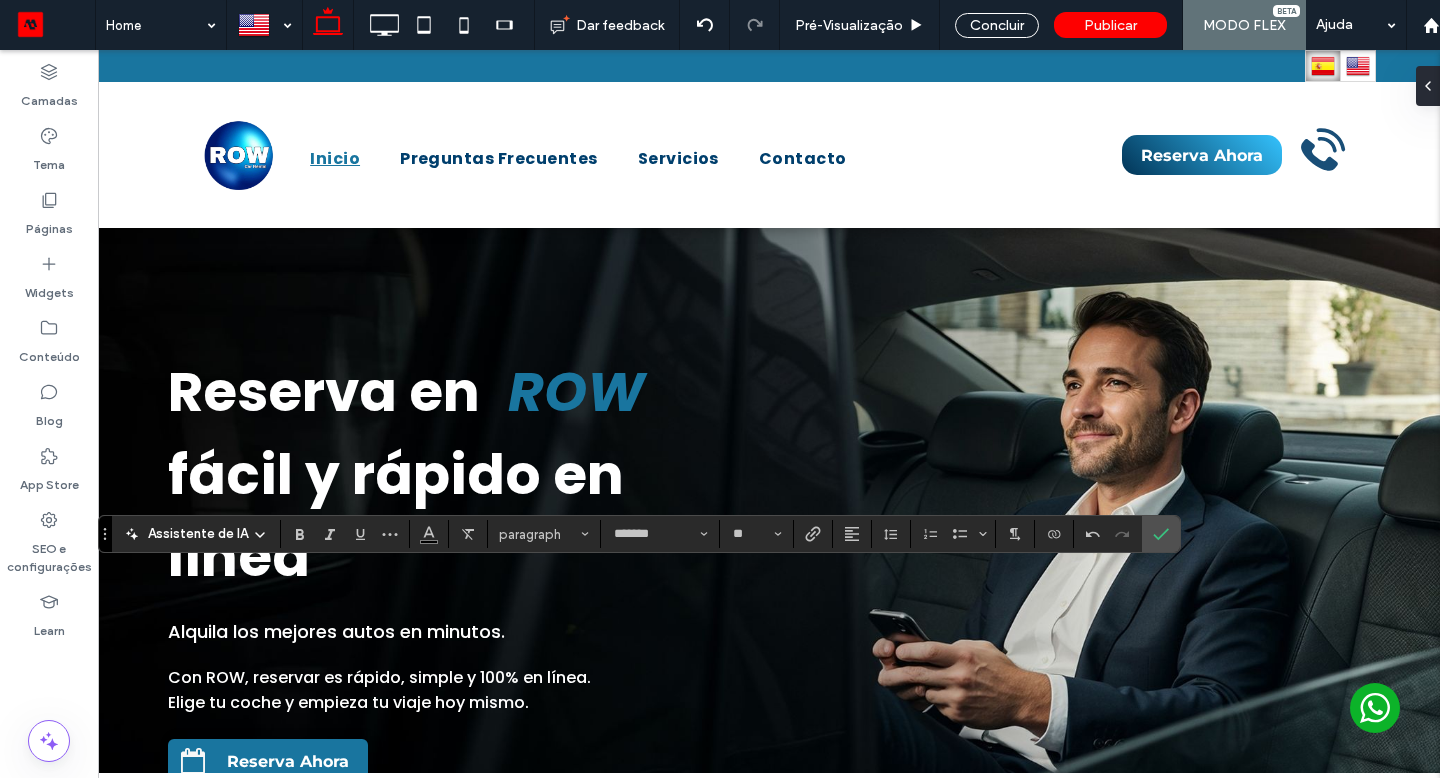 click at bounding box center (429, 532) 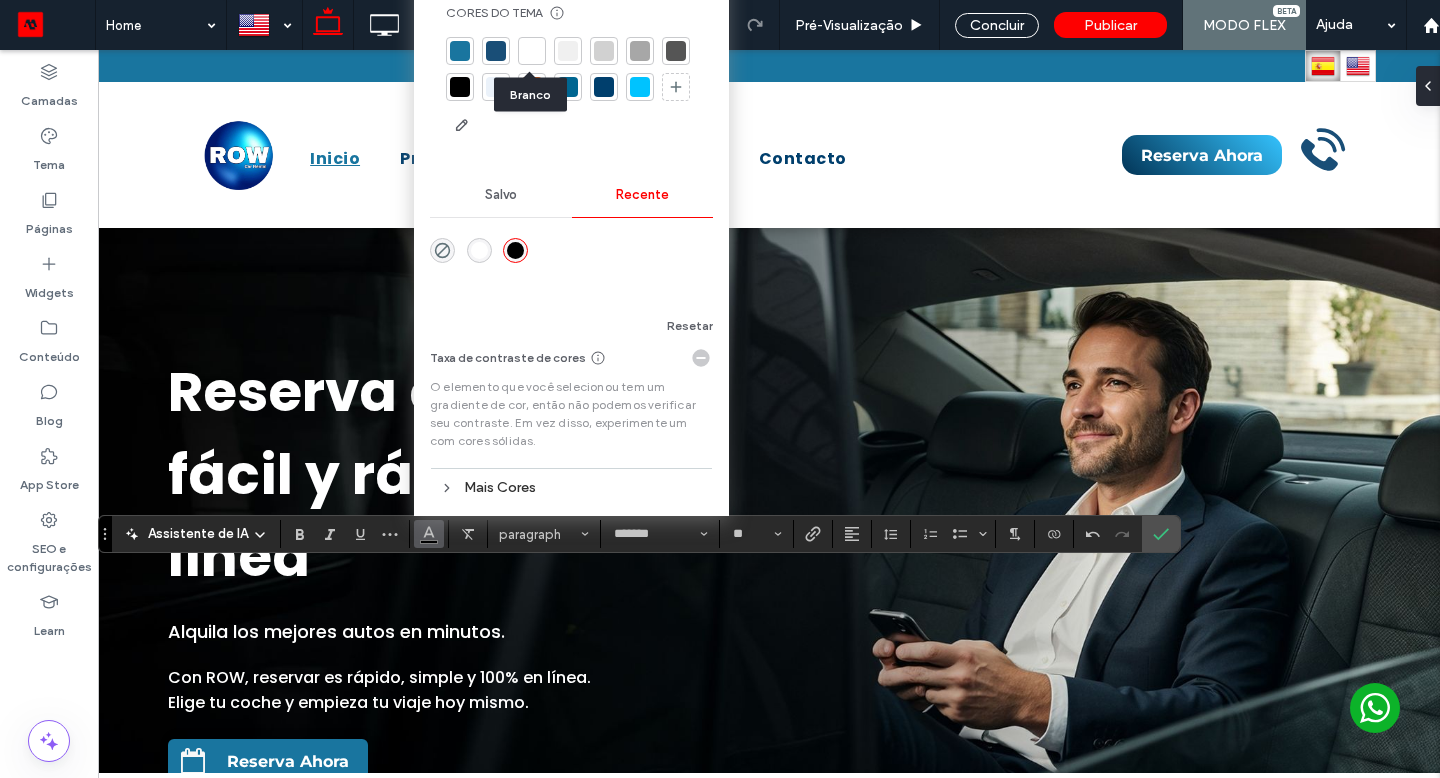 click at bounding box center [532, 51] 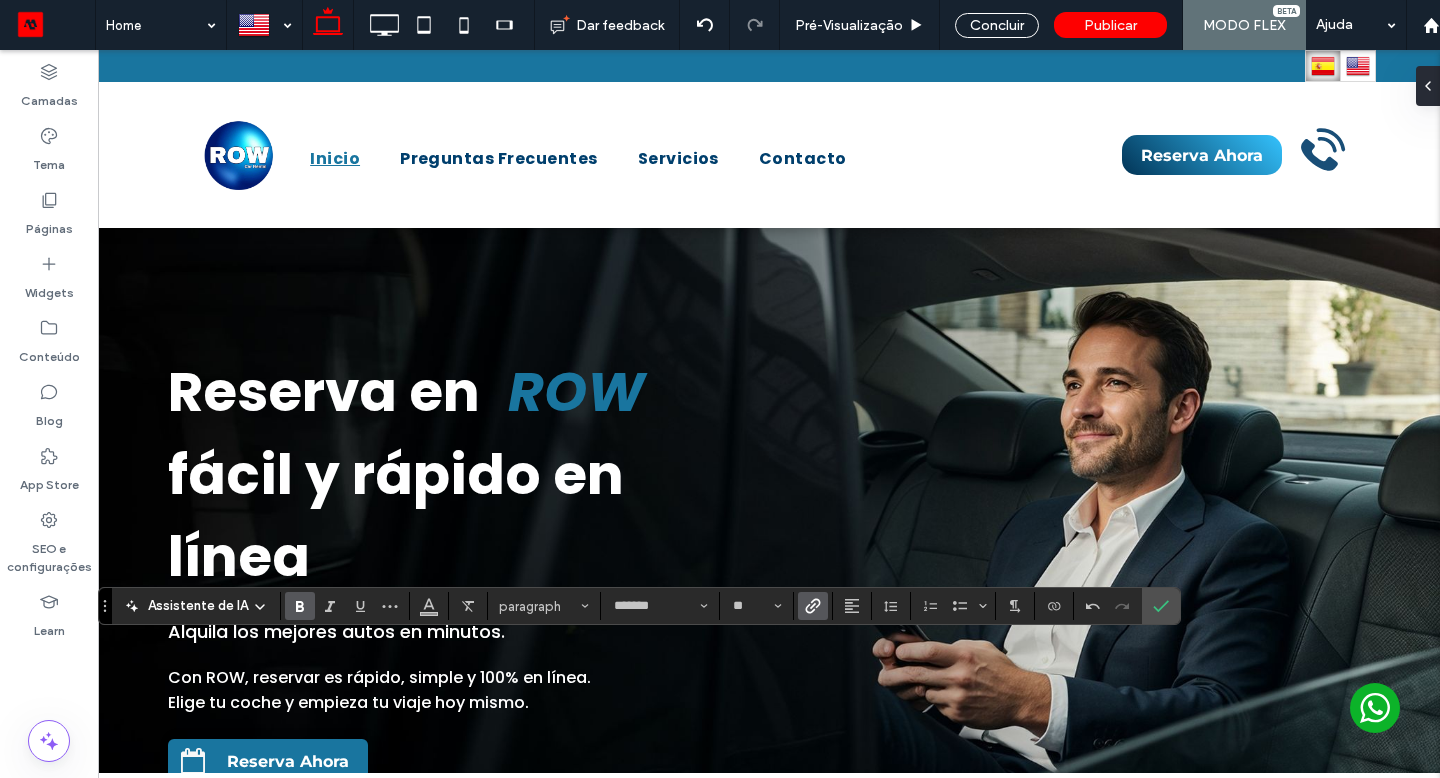 click at bounding box center (429, 606) 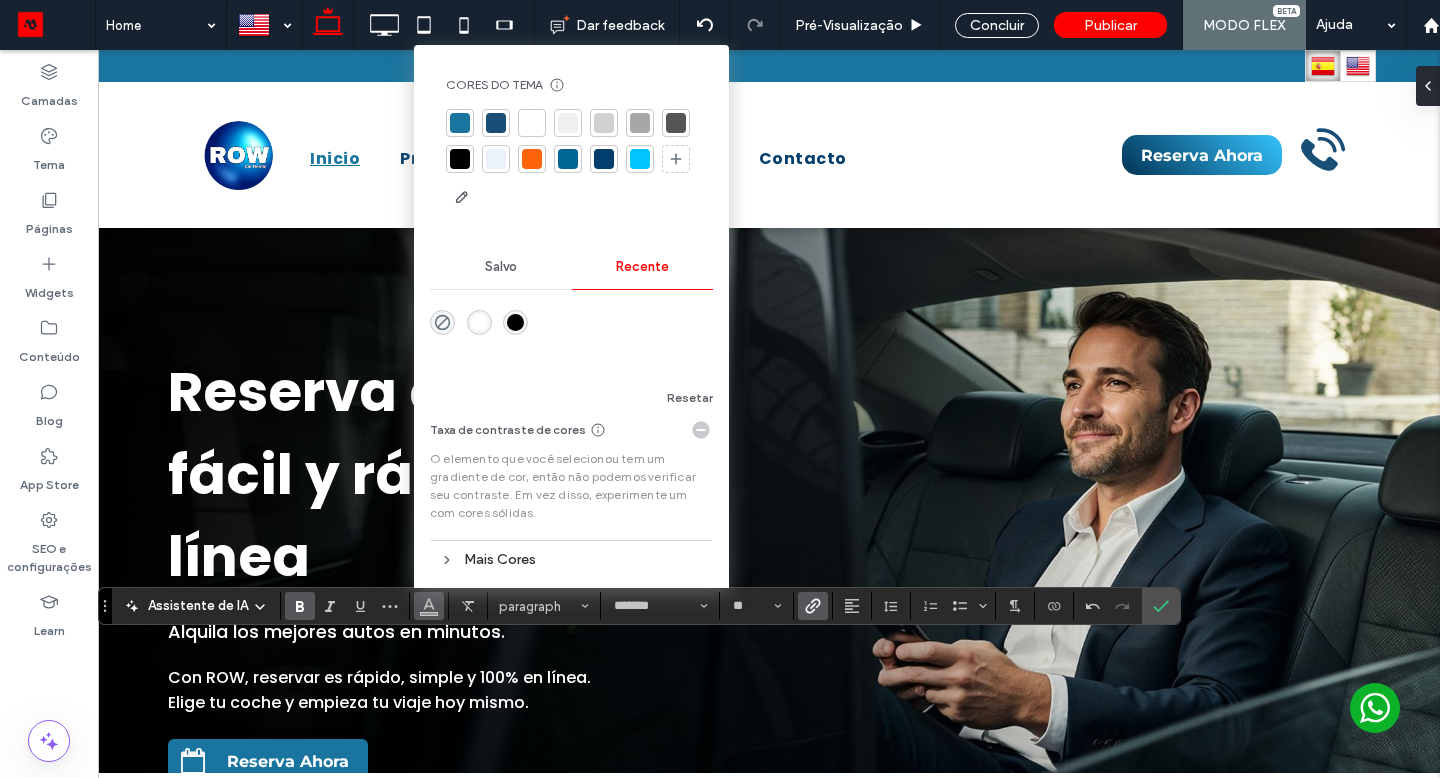 click at bounding box center [479, 322] 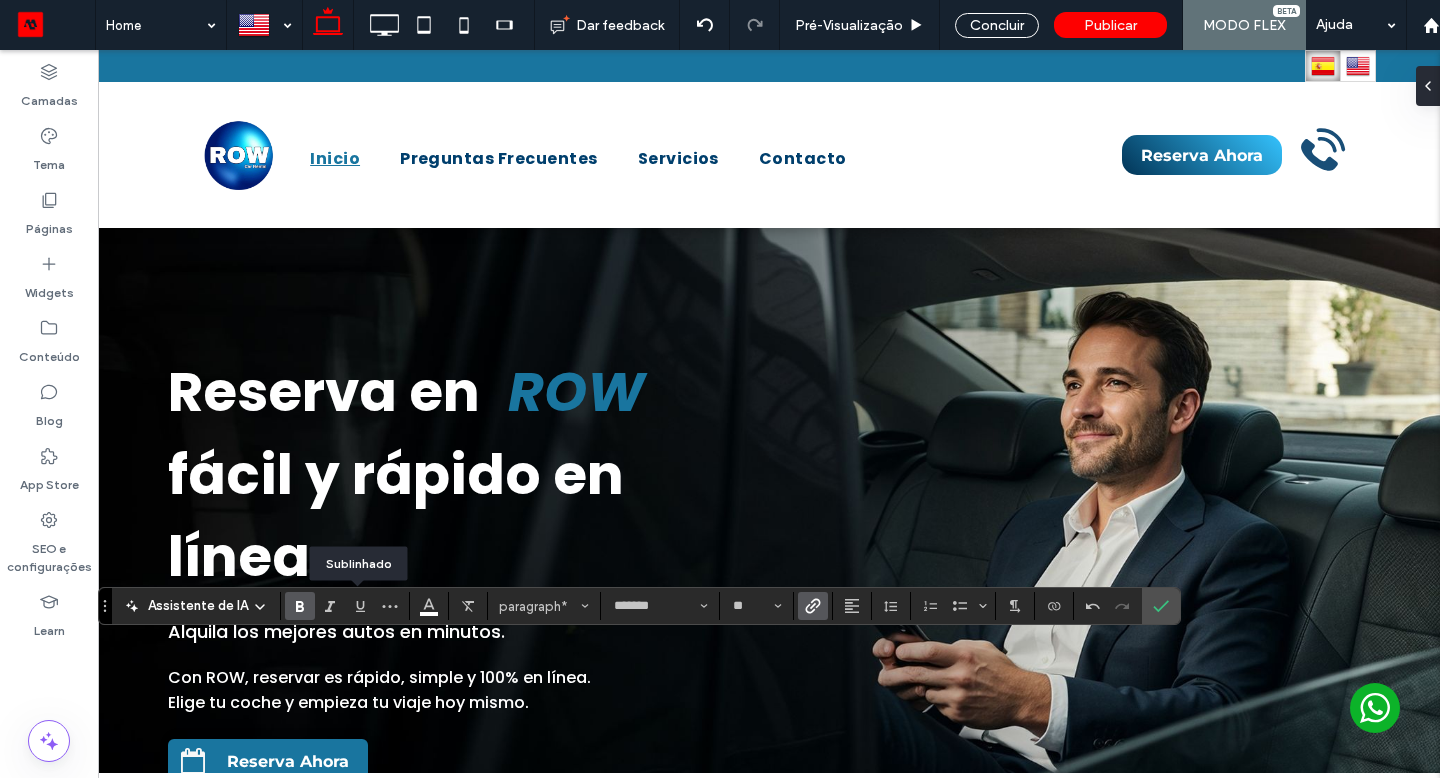 click 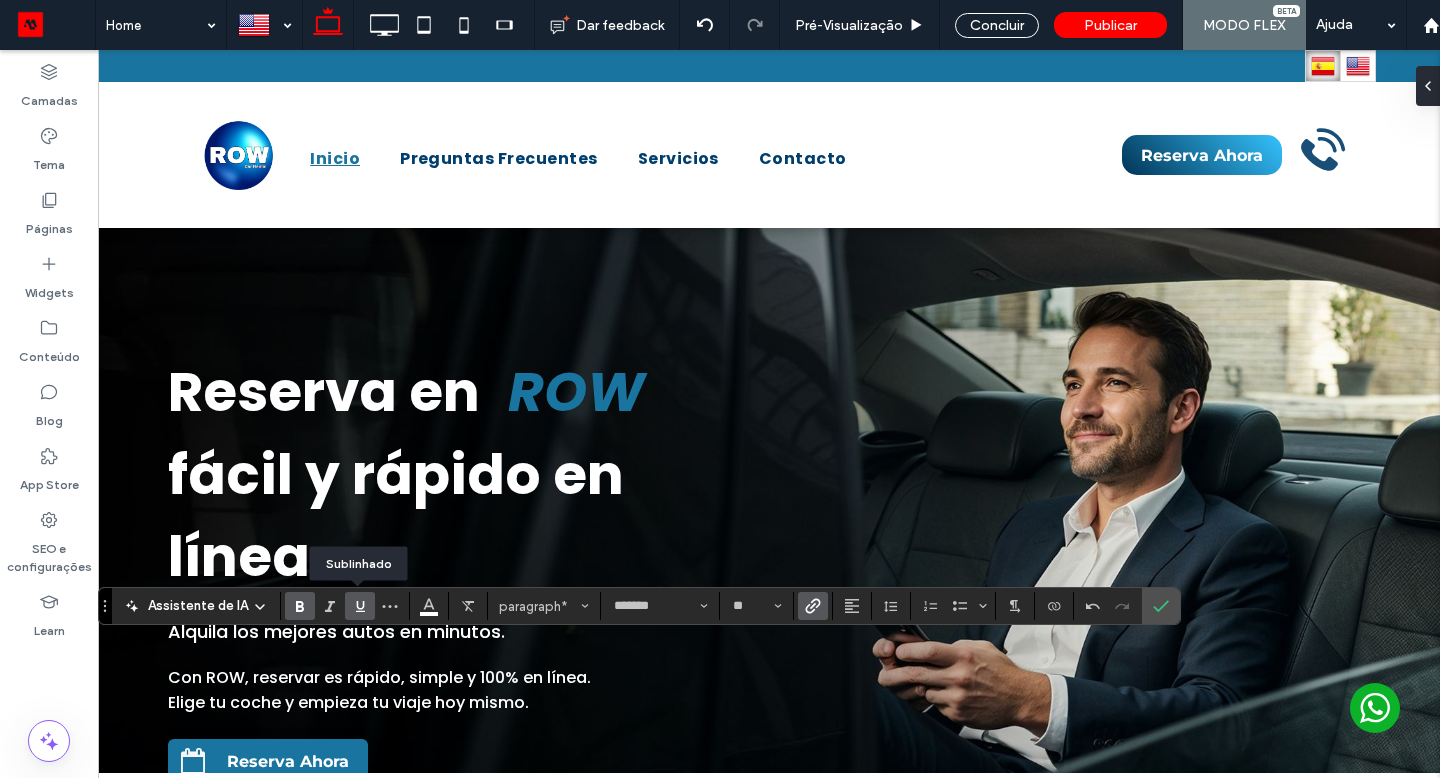 drag, startPoint x: 664, startPoint y: 464, endPoint x: 357, endPoint y: 605, distance: 337.83133 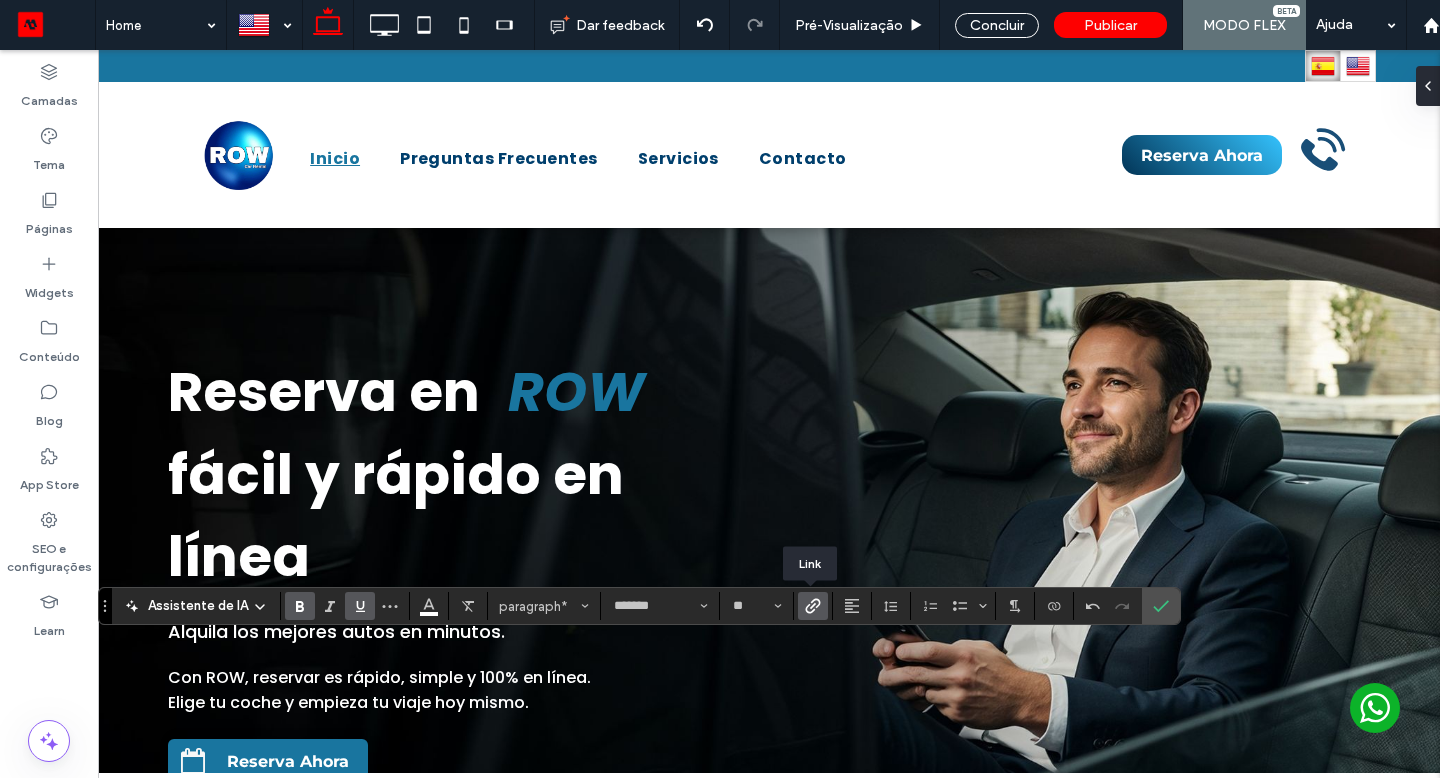 click 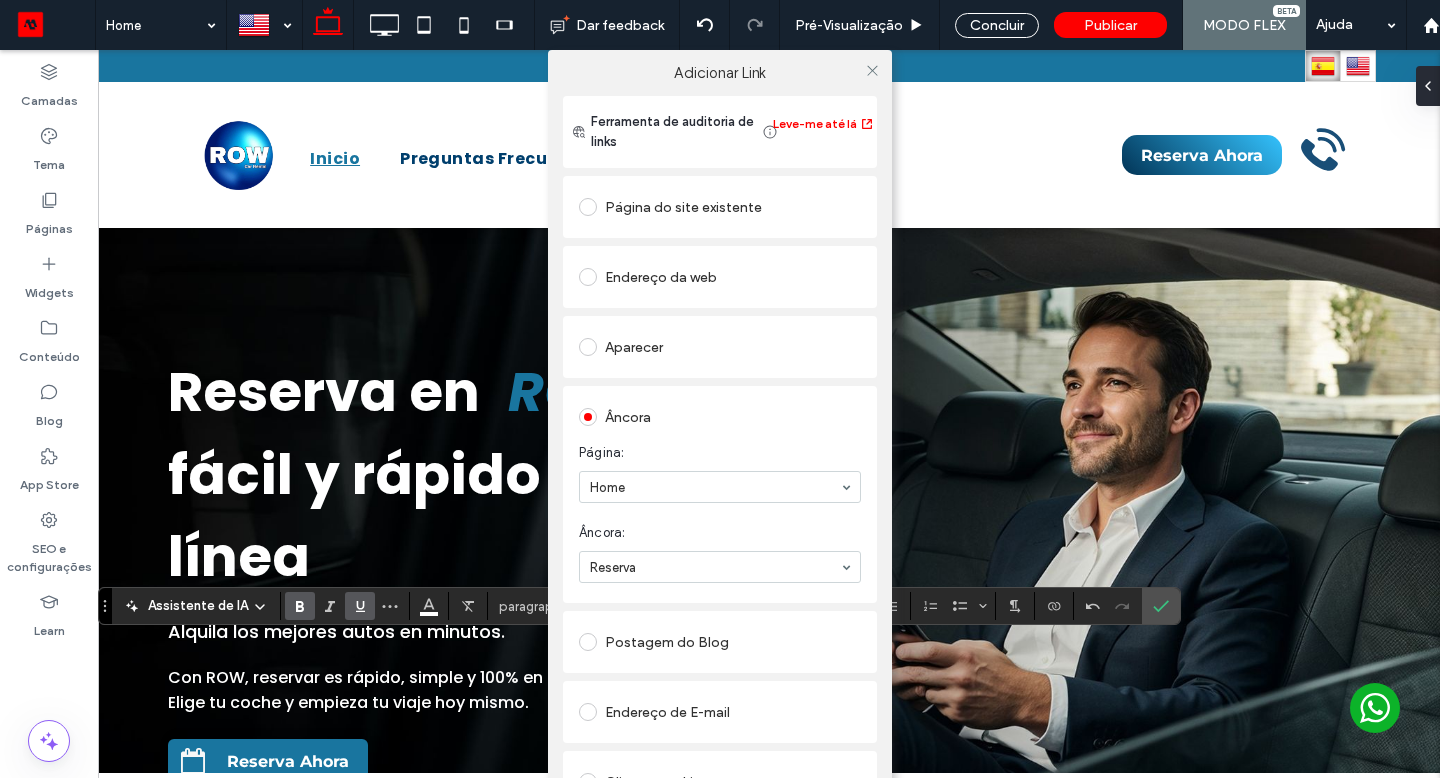 click 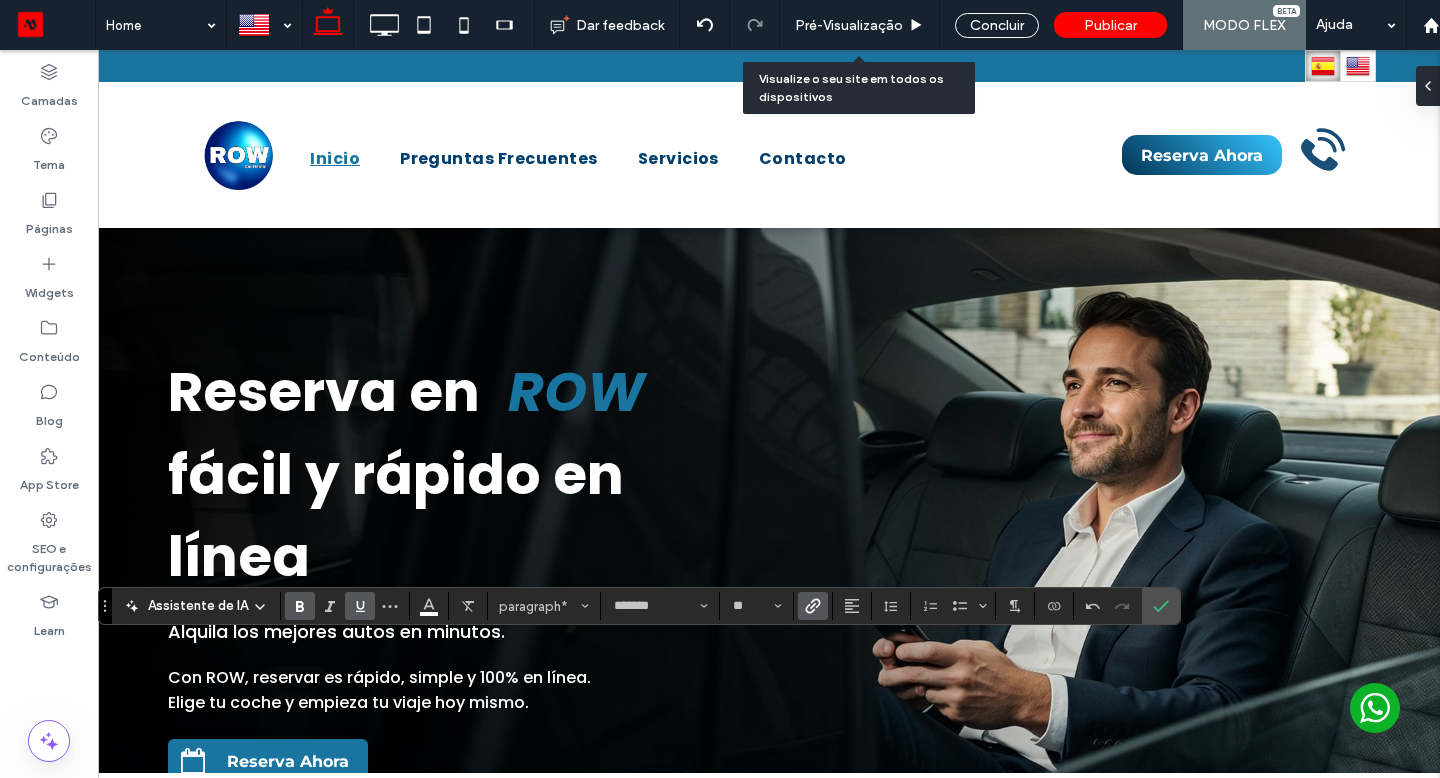 click on "Pré-Visualizaçāo" at bounding box center [849, 25] 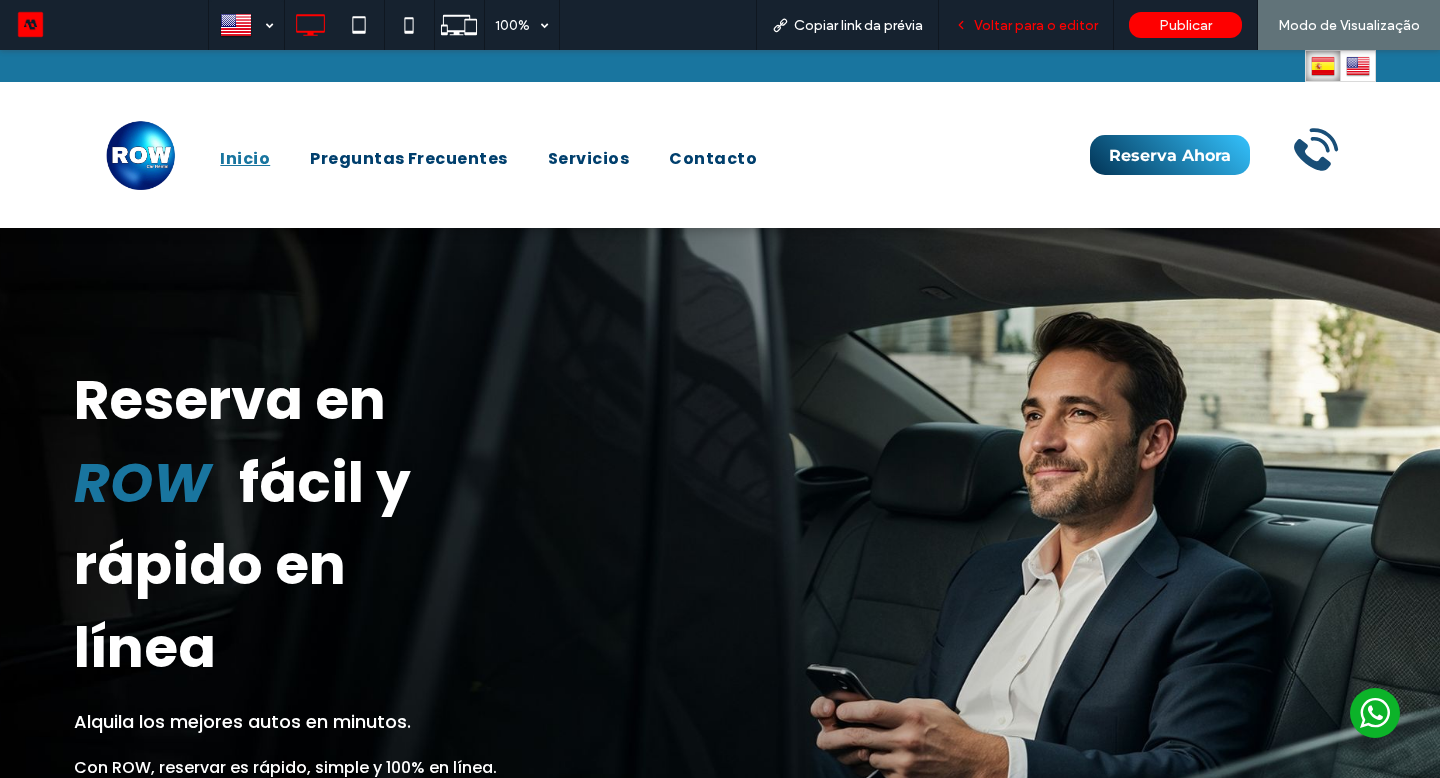 click on "Voltar para o editor" at bounding box center (1026, 25) 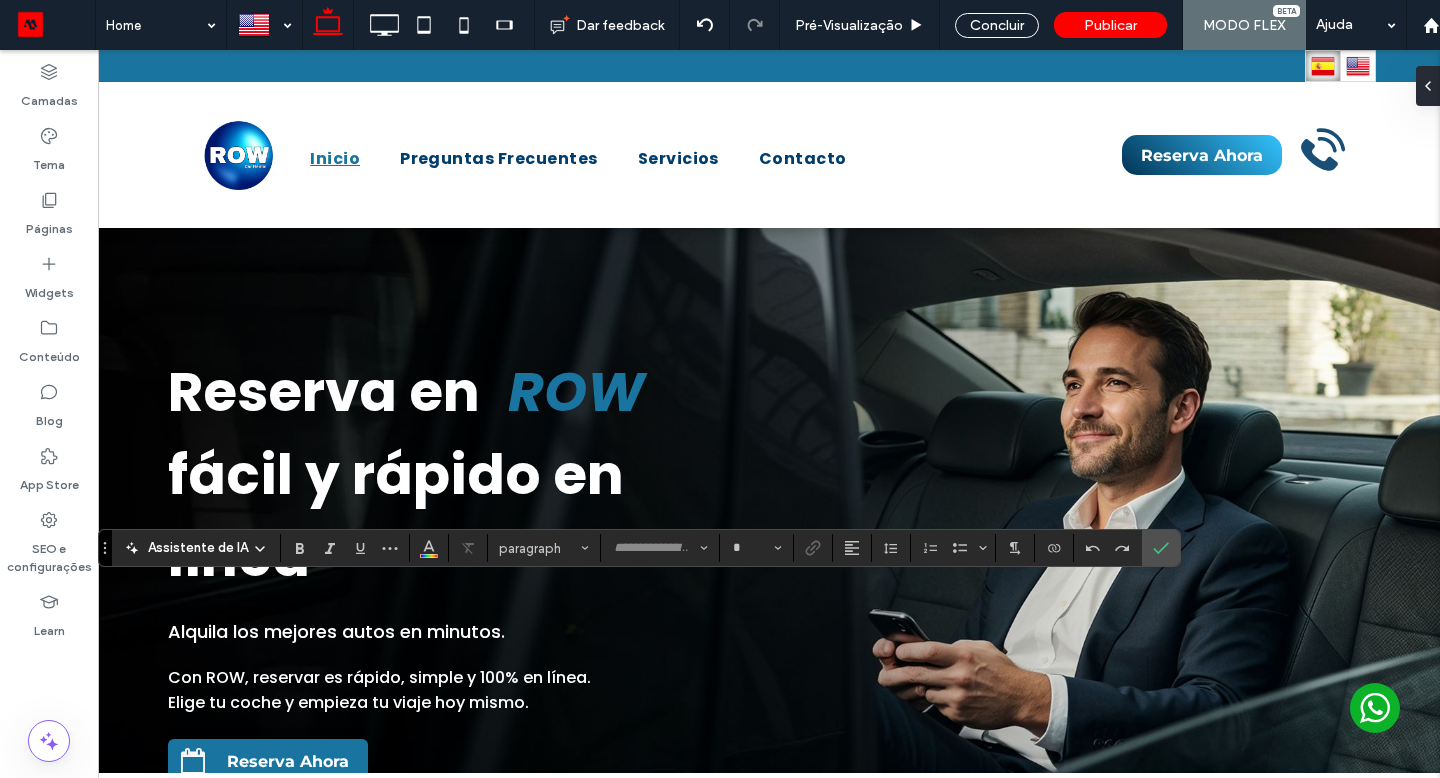 type on "*******" 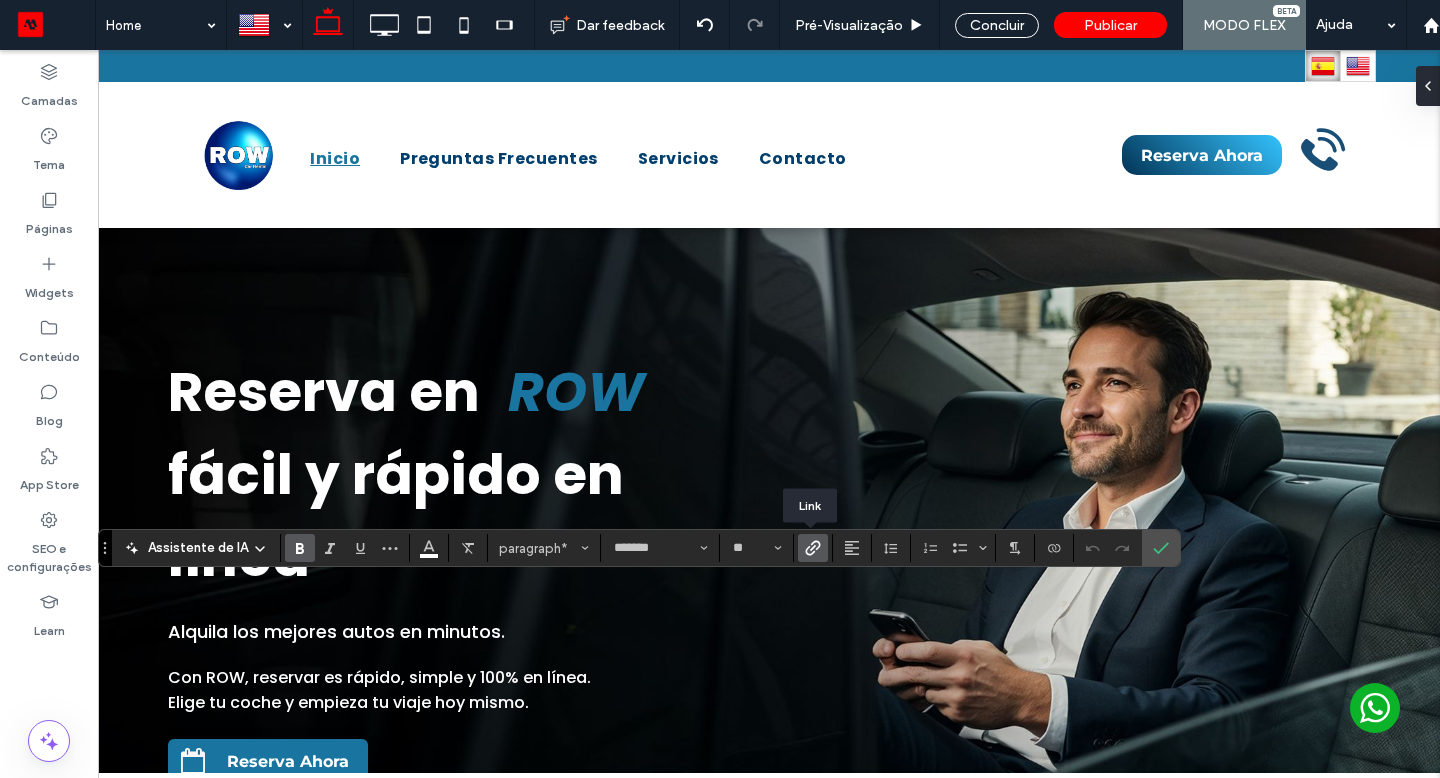 drag, startPoint x: 1056, startPoint y: 10, endPoint x: 804, endPoint y: 556, distance: 601.3485 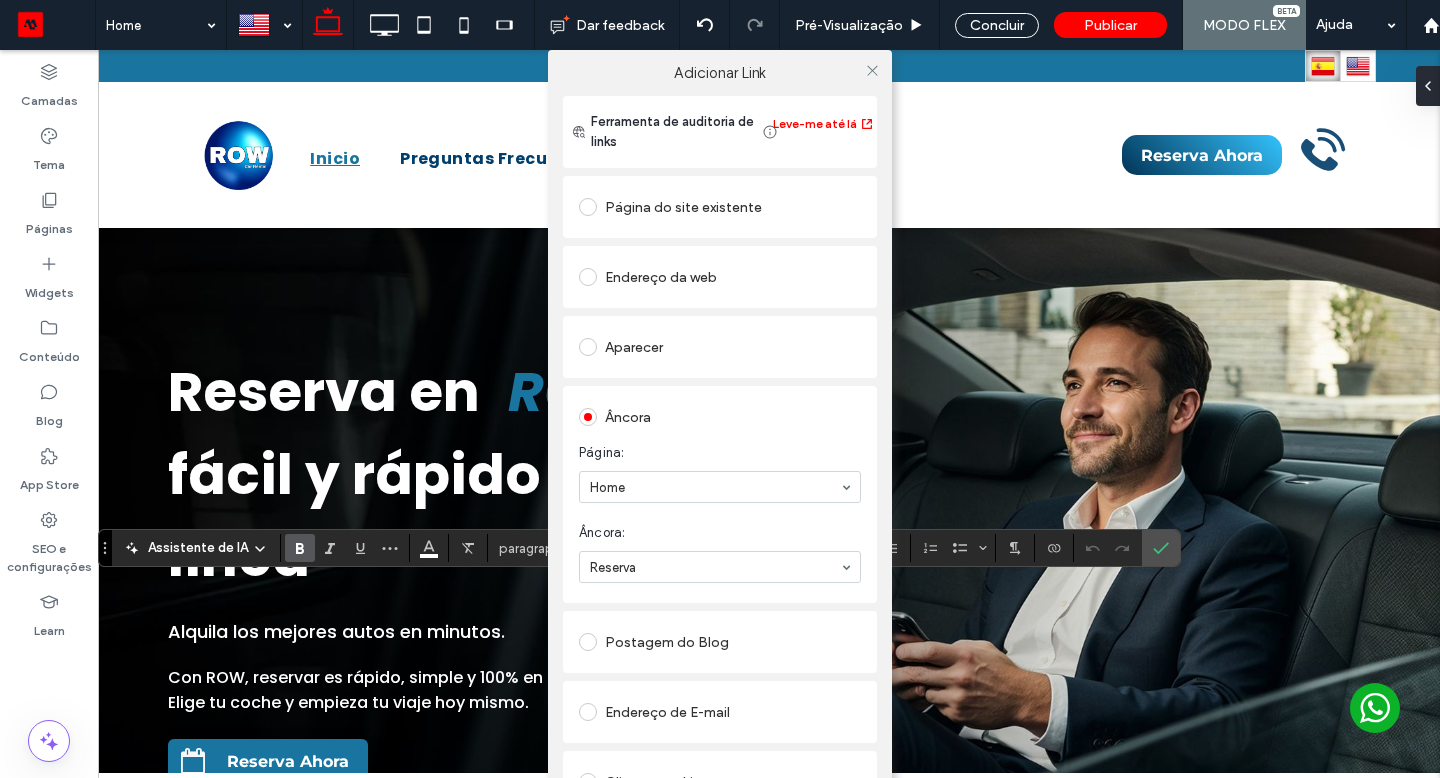 click 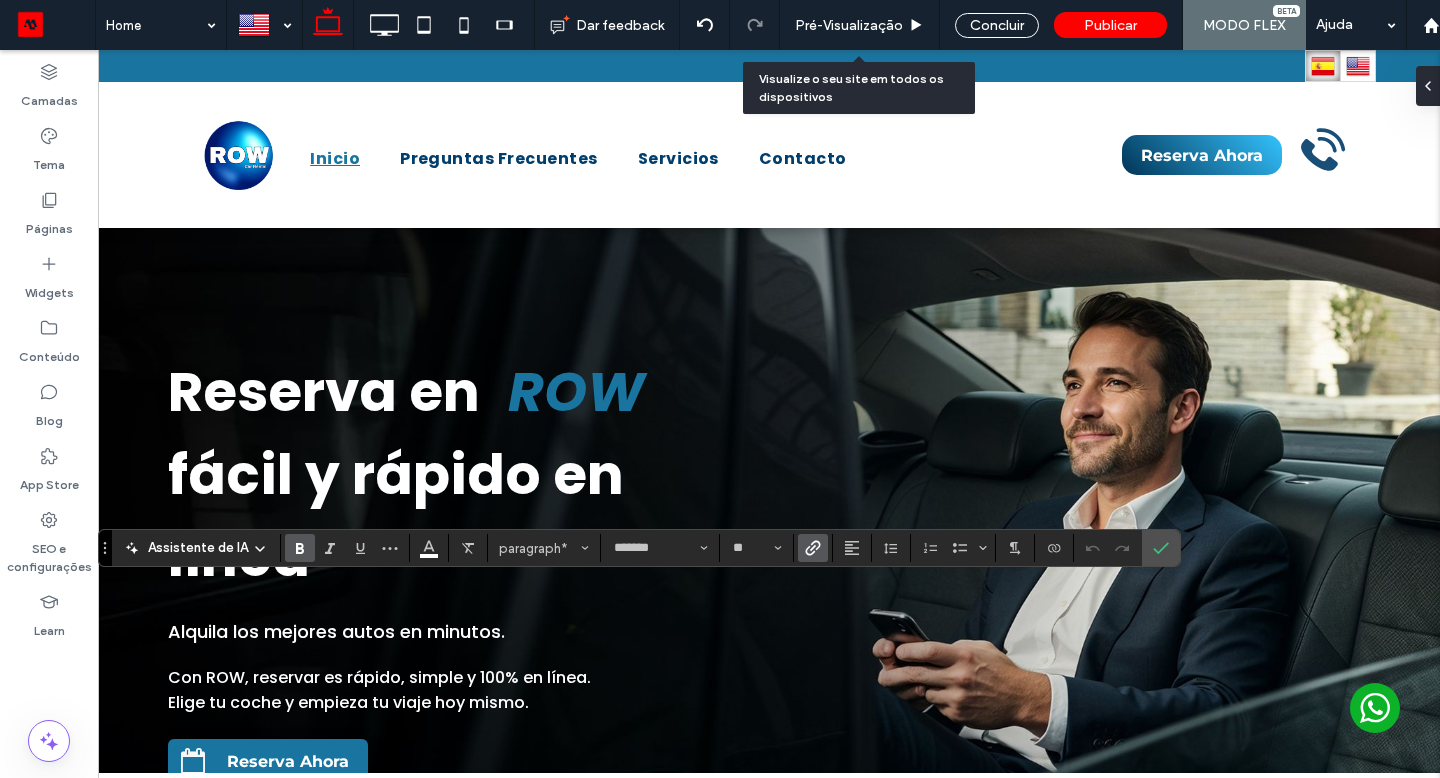 click on "Pré-Visualizaçāo" at bounding box center [849, 25] 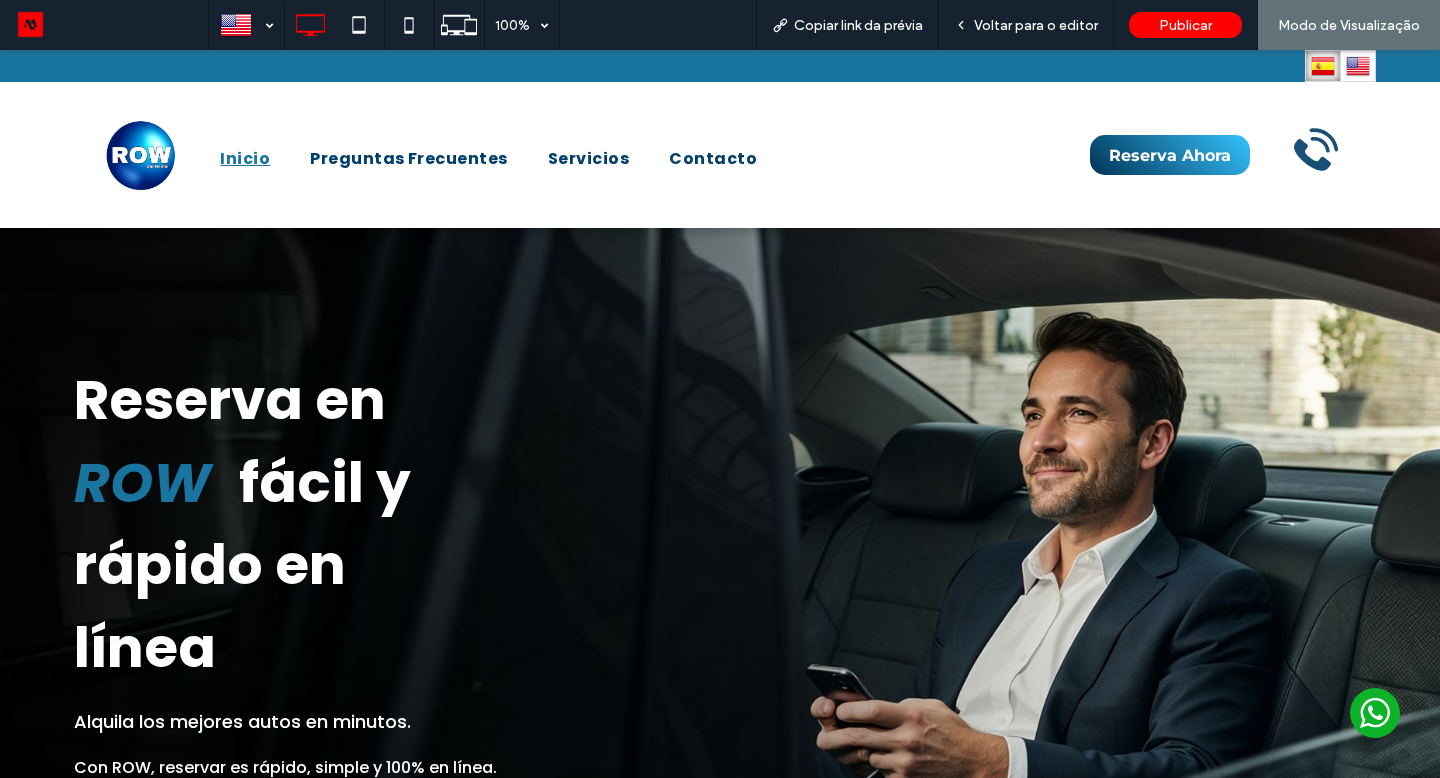 click on "Voltar para o editor" at bounding box center [1036, 25] 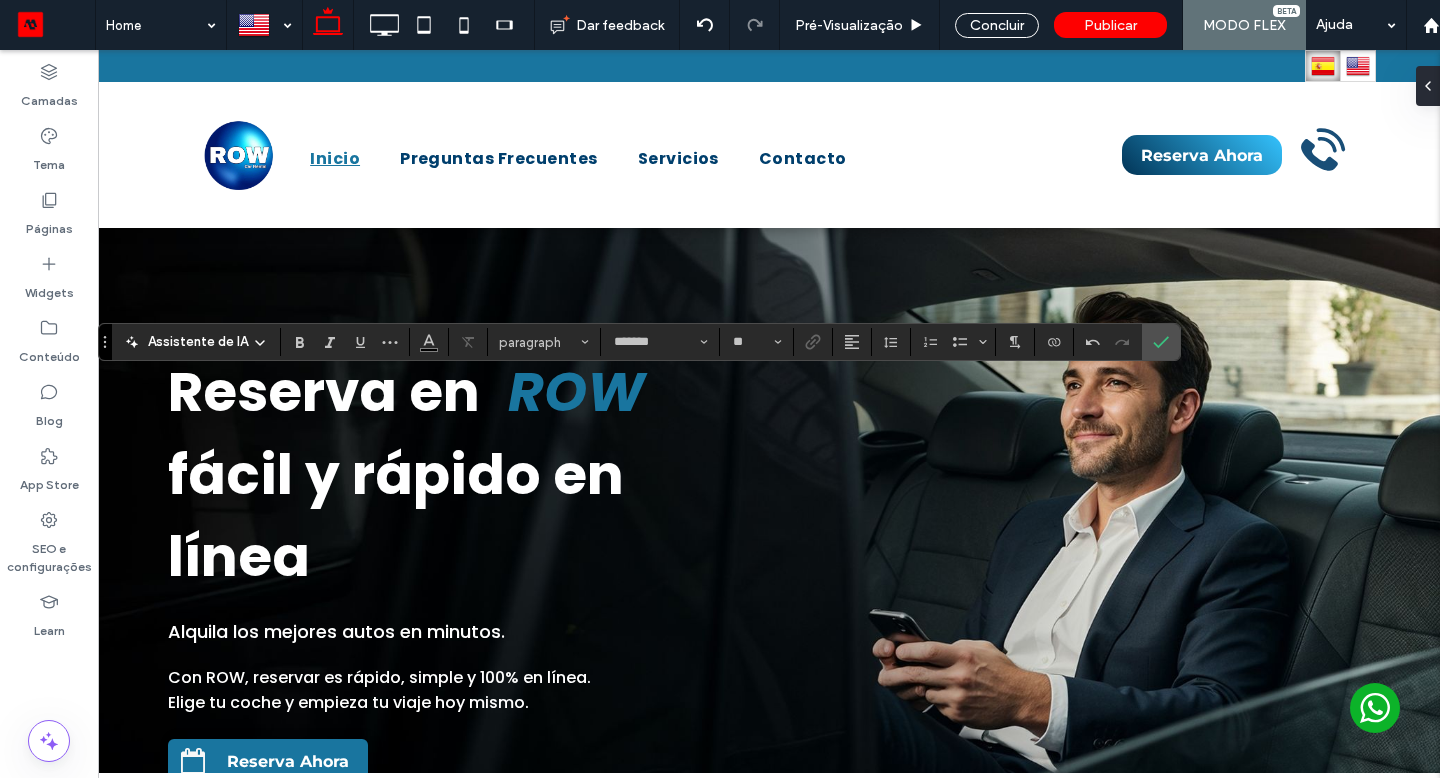 type on "**" 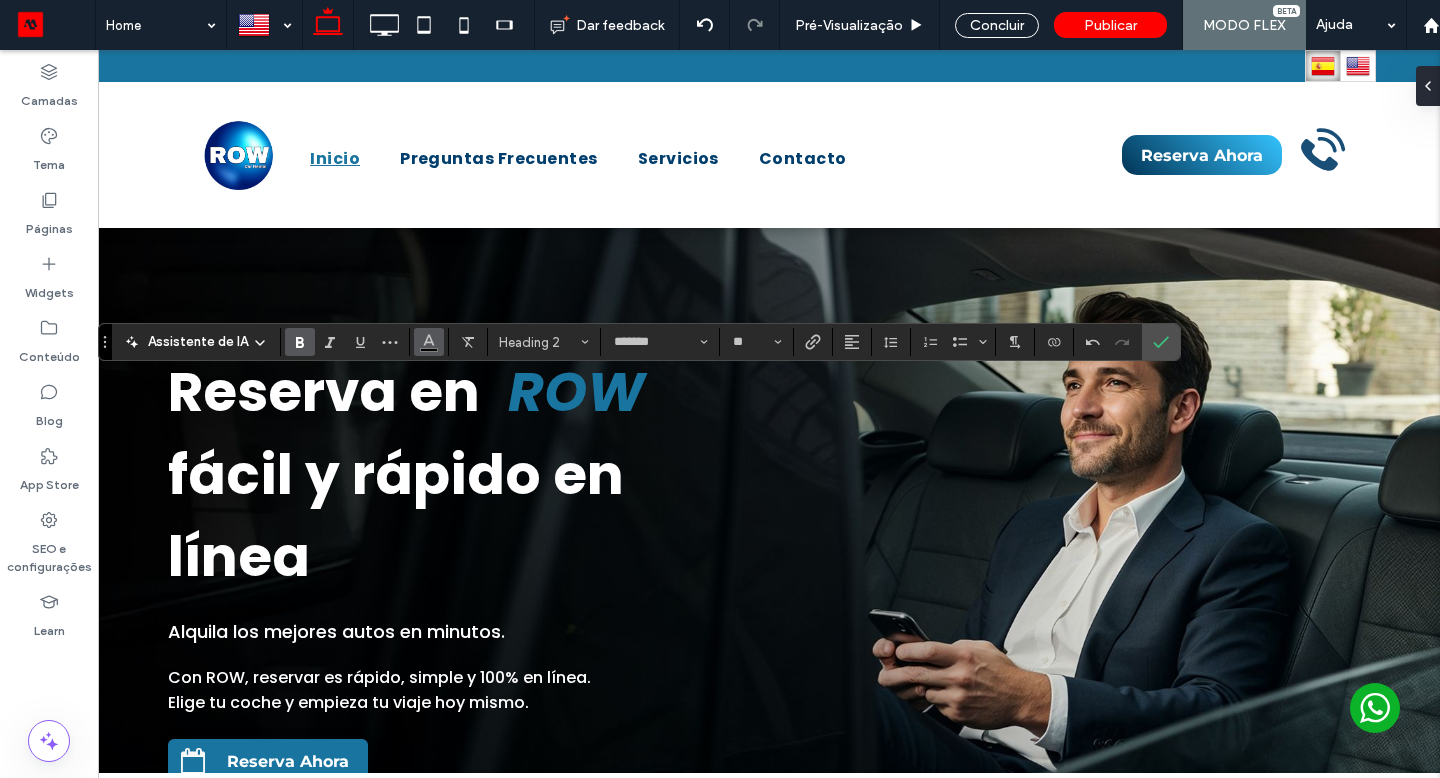 drag, startPoint x: 665, startPoint y: 575, endPoint x: 429, endPoint y: 350, distance: 326.069 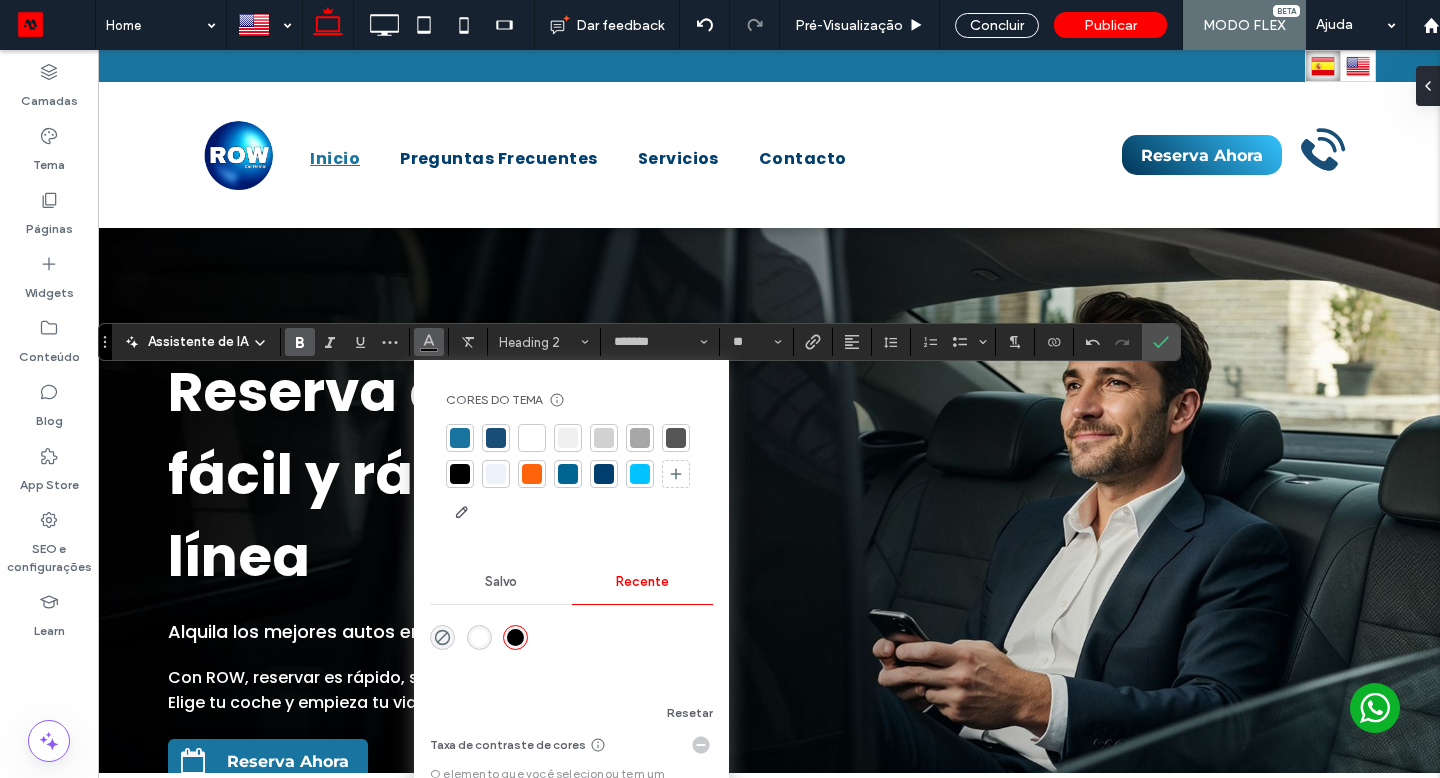 drag, startPoint x: 429, startPoint y: 350, endPoint x: 474, endPoint y: 643, distance: 296.4355 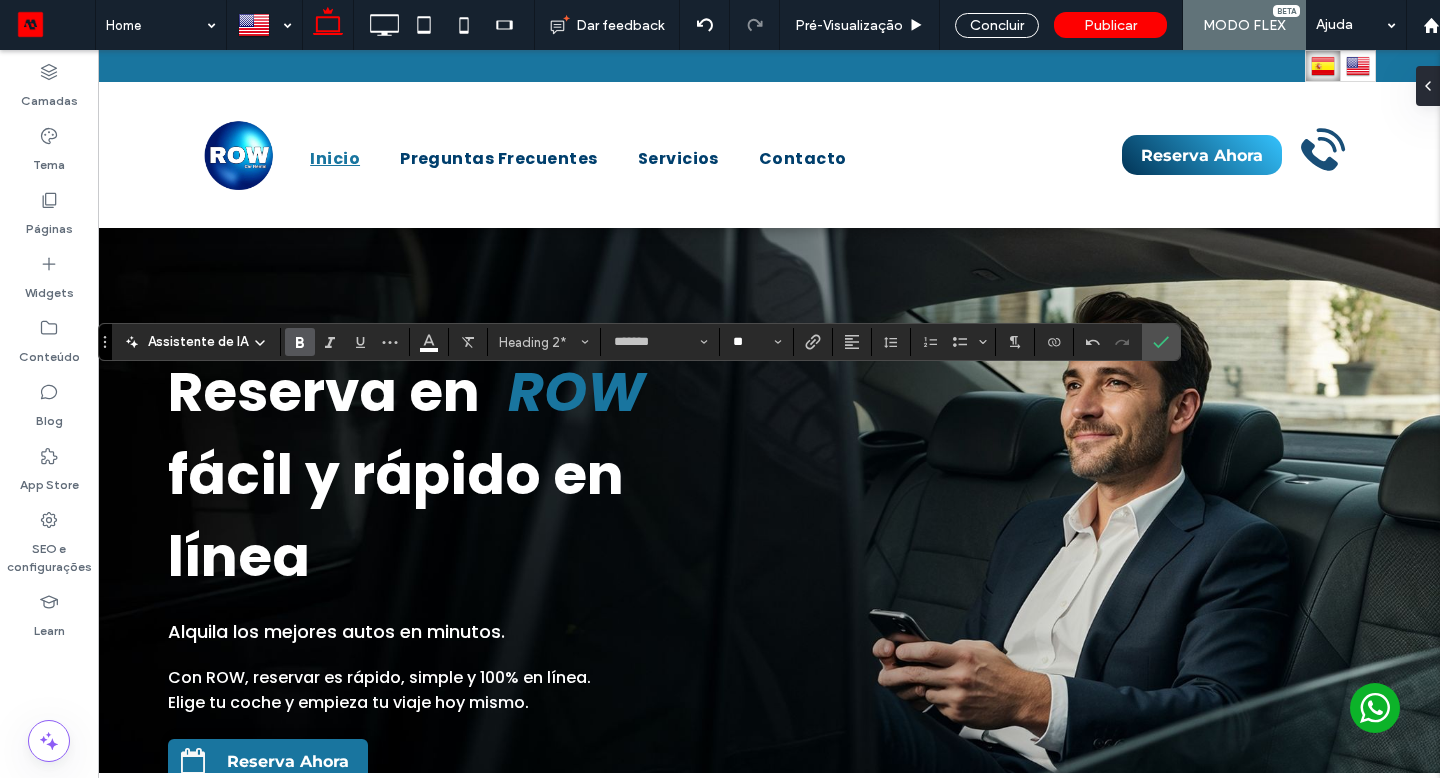 click on "**" at bounding box center [750, 342] 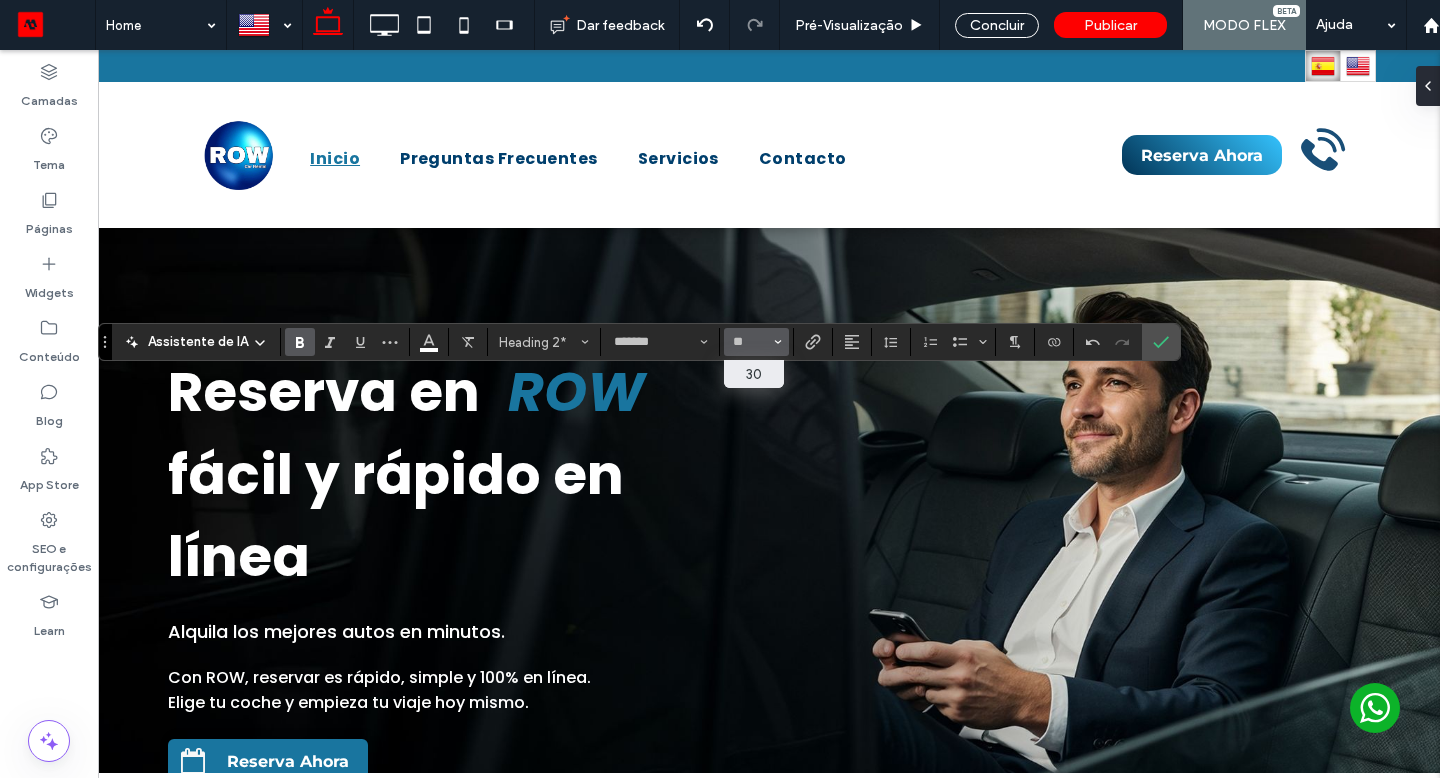 type on "**" 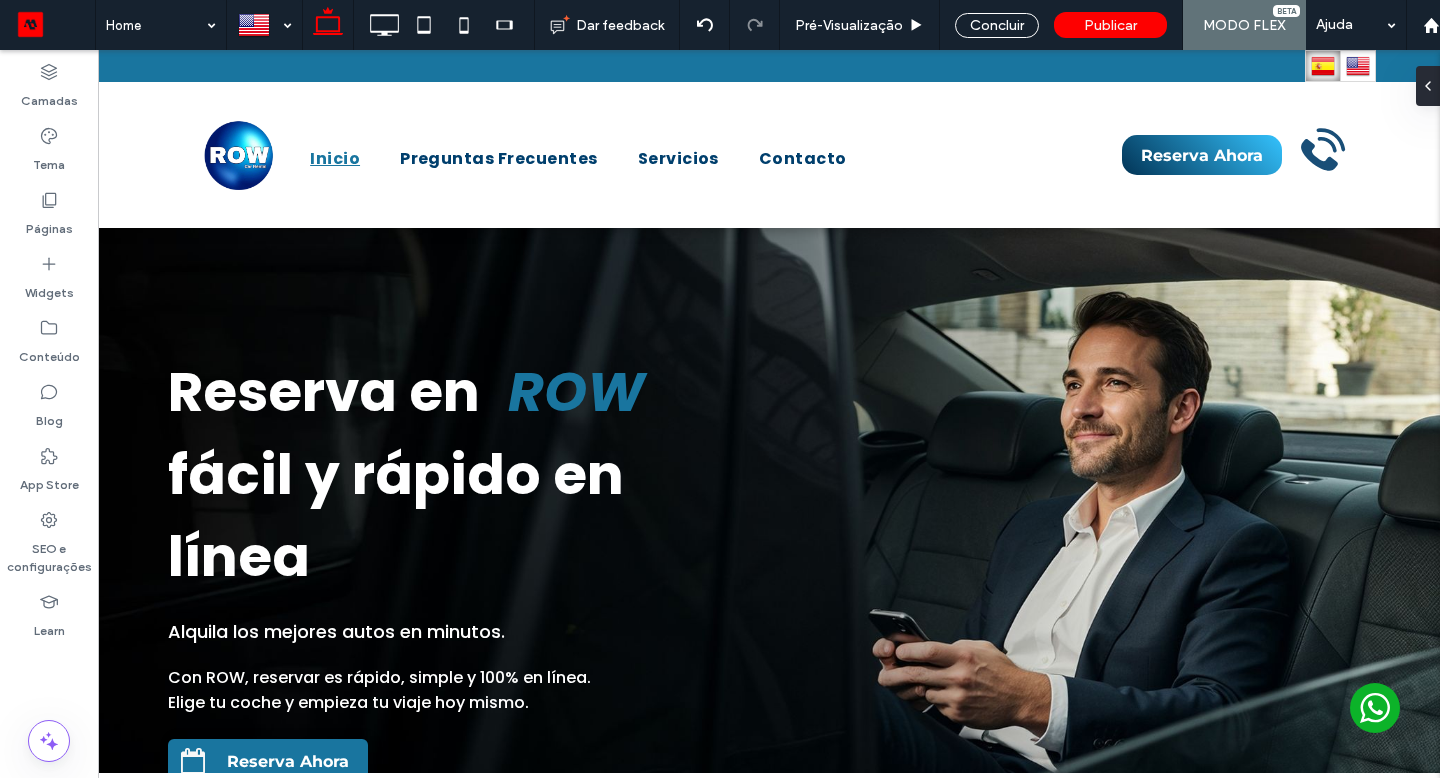 type on "*******" 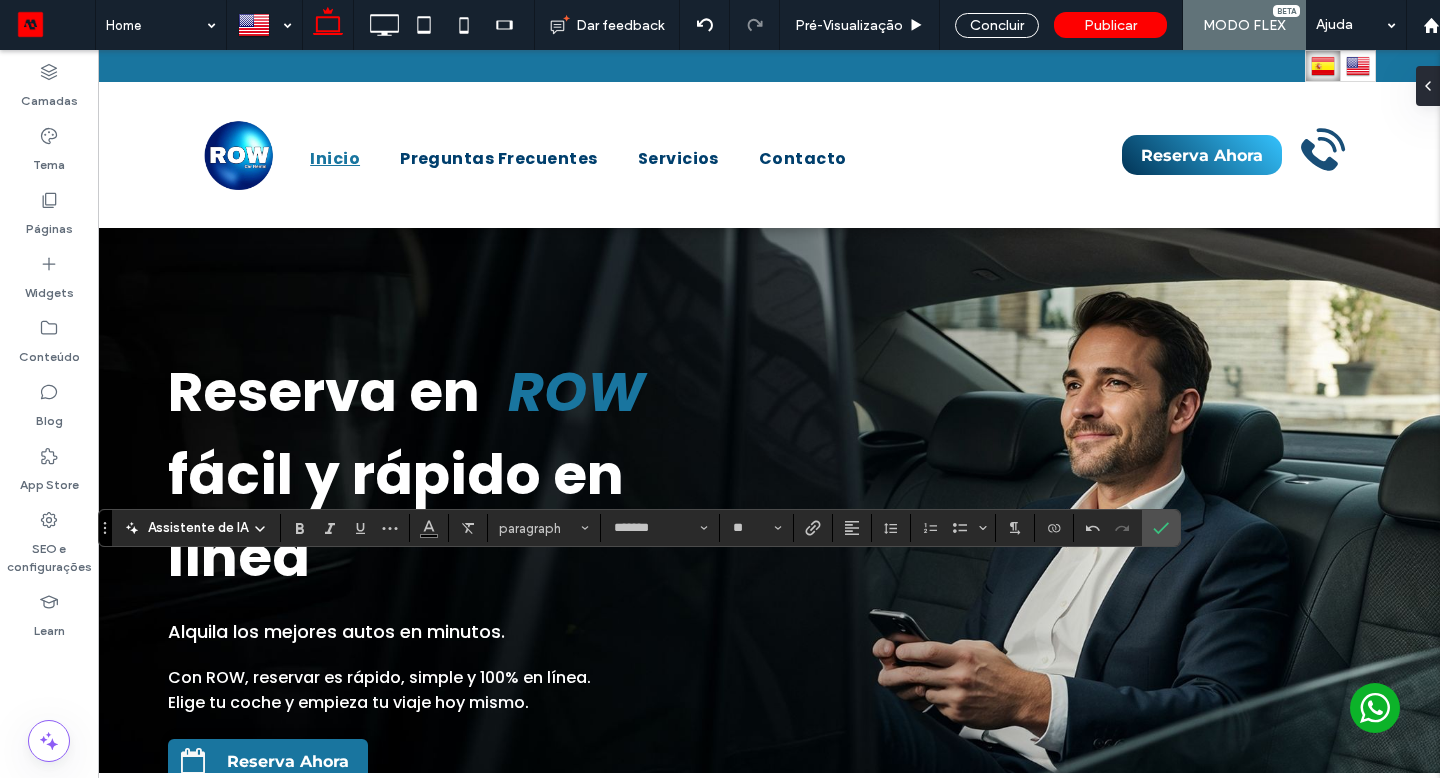 click 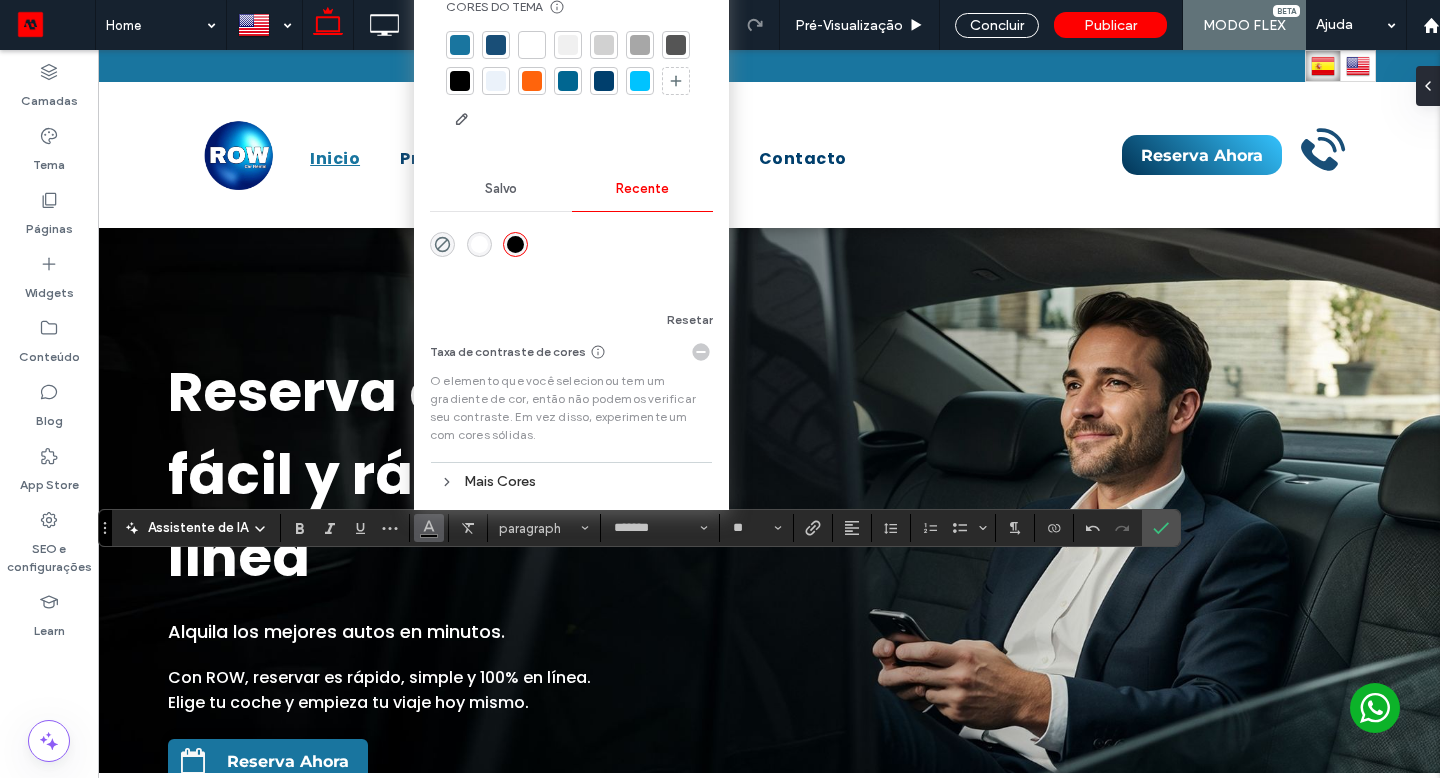 click at bounding box center [479, 244] 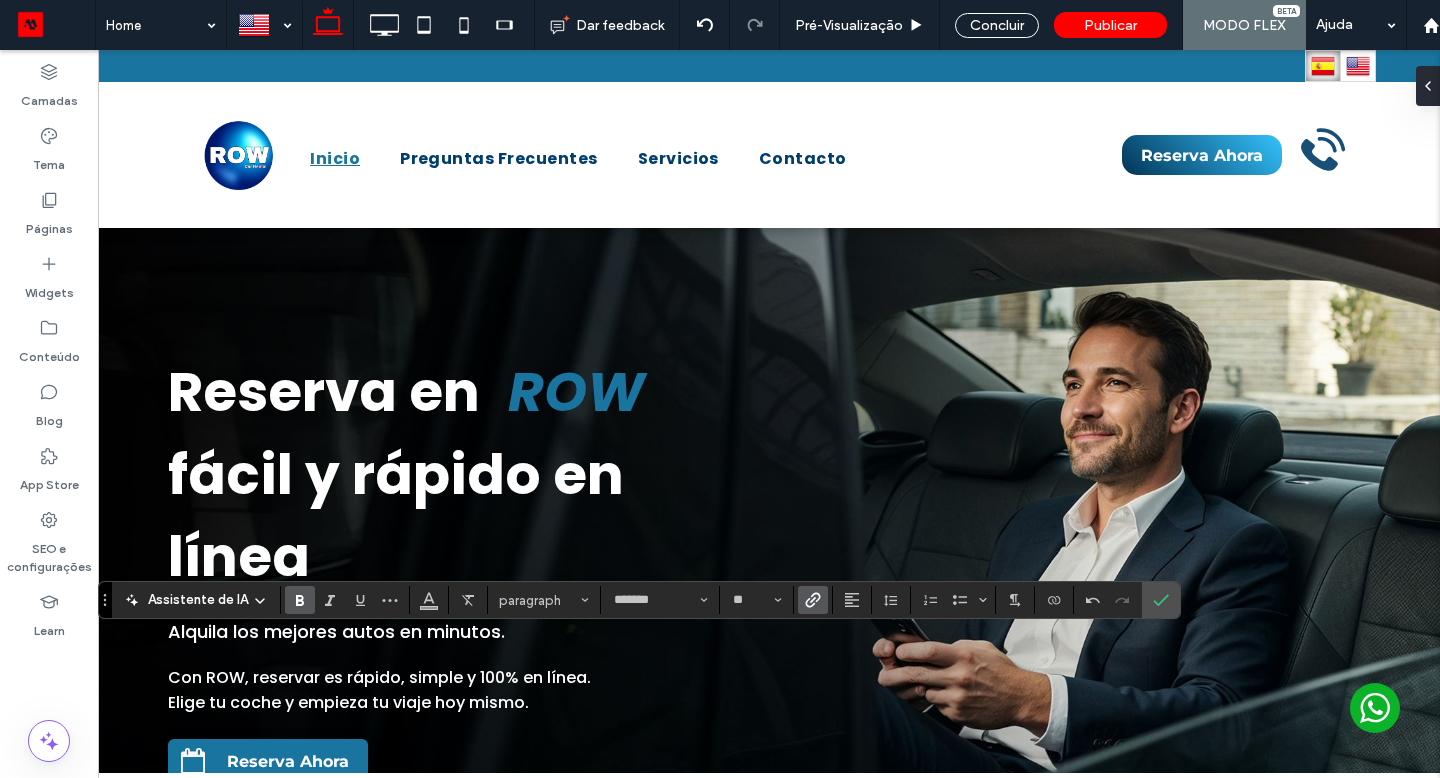 click at bounding box center (429, 600) 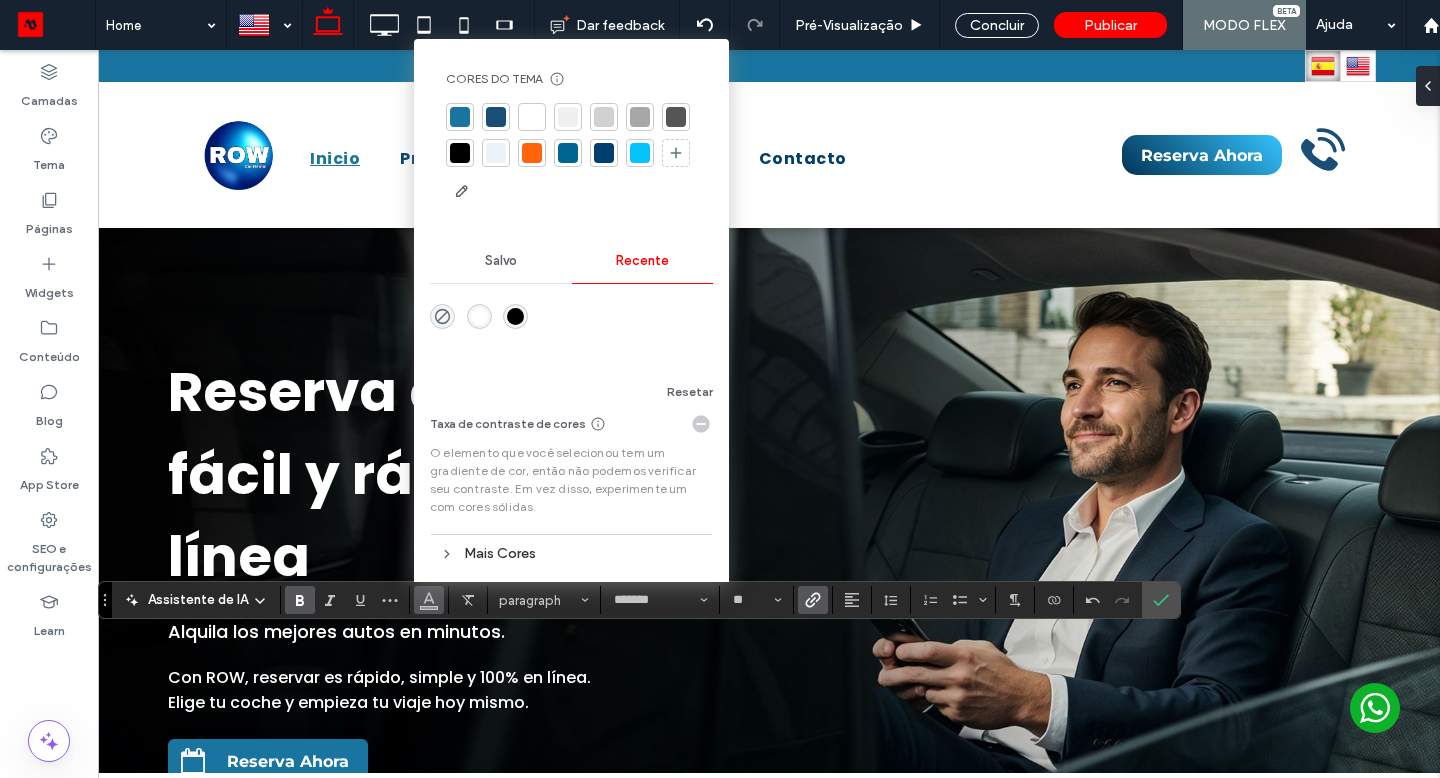 click at bounding box center (479, 316) 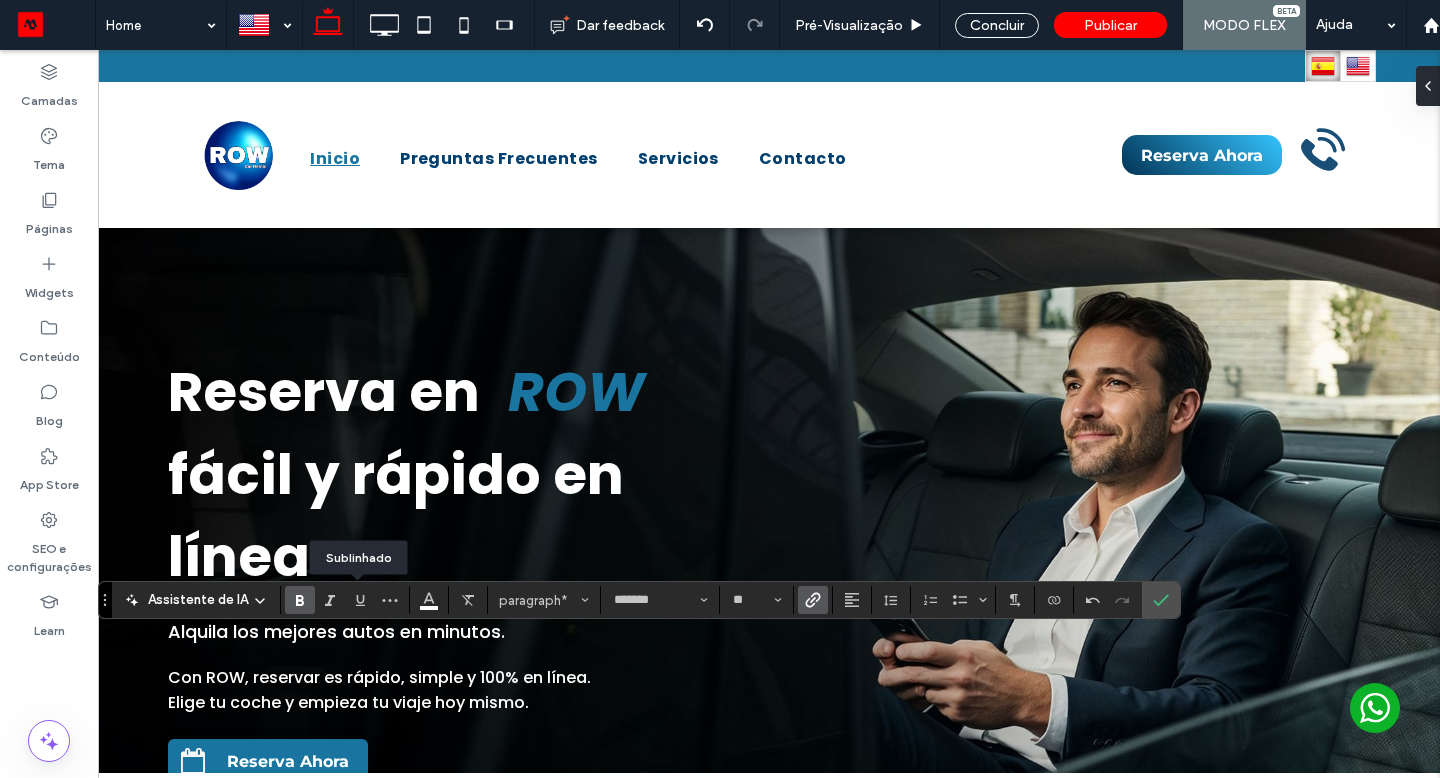 click 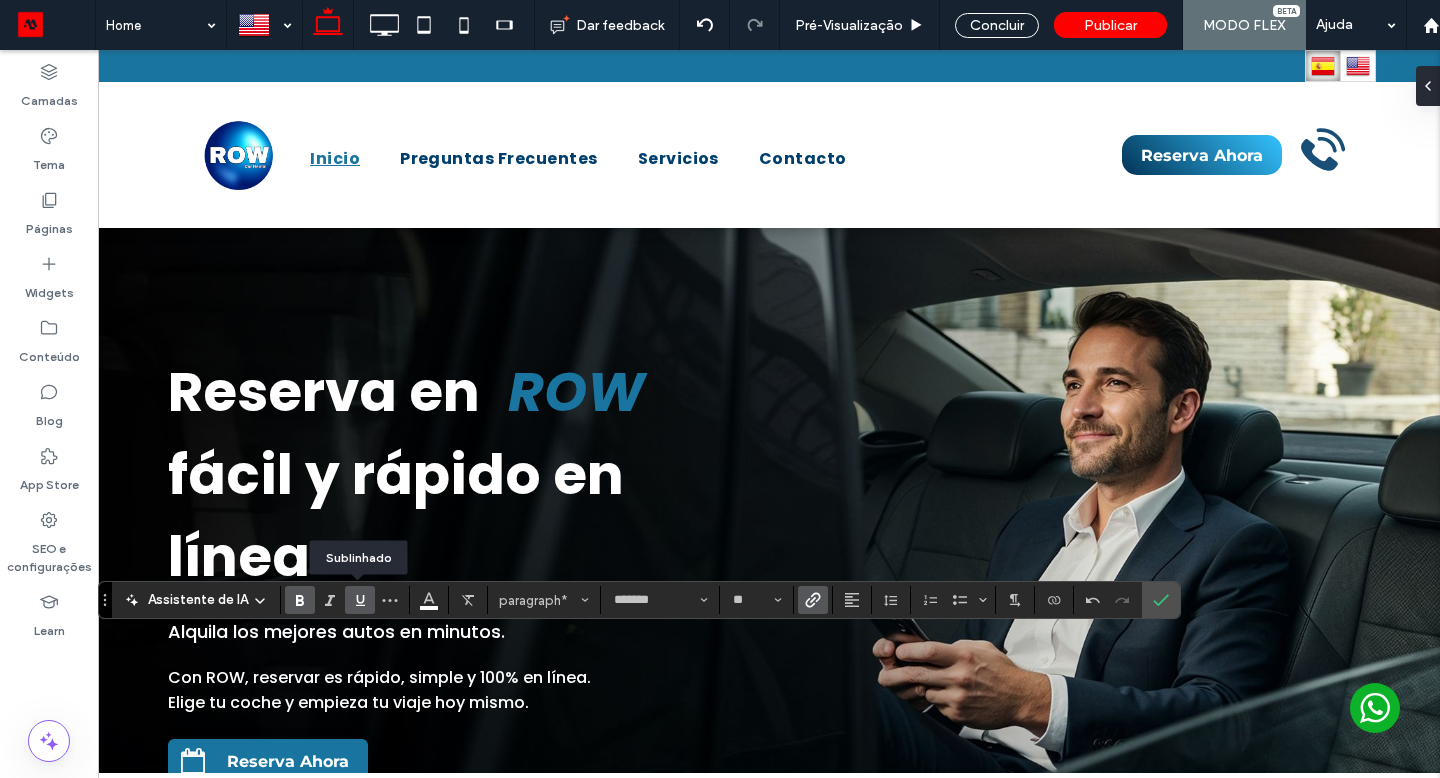 click 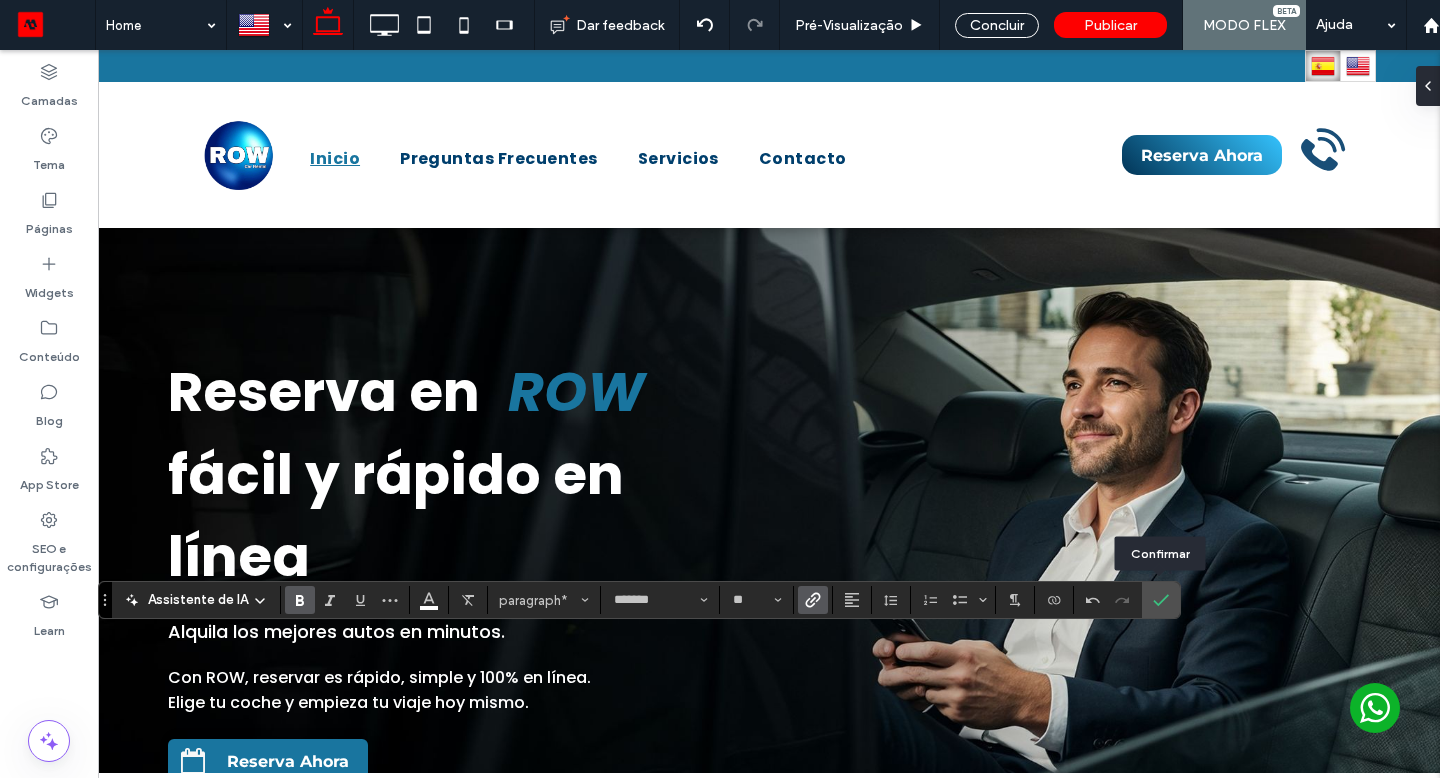 click 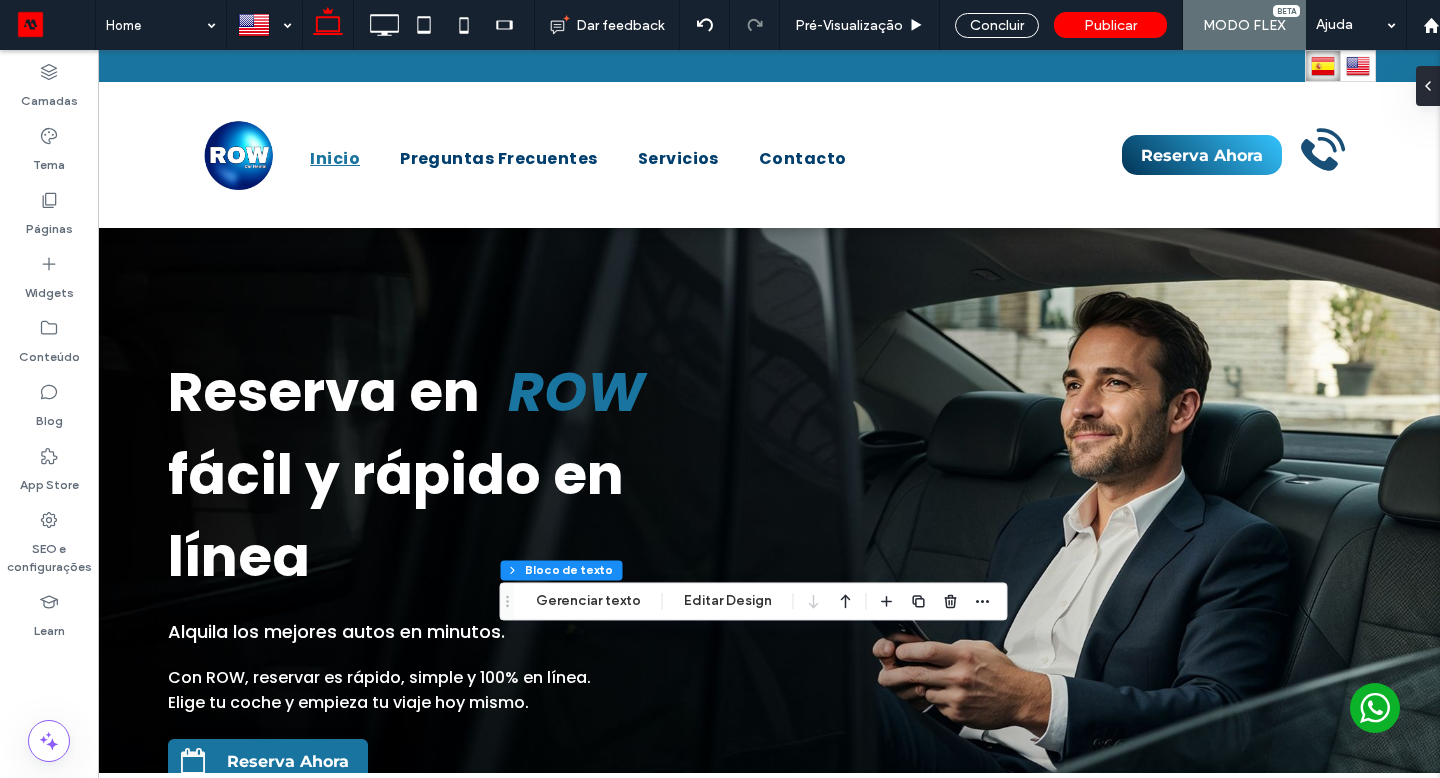 click on "Editar Design" at bounding box center (728, 601) 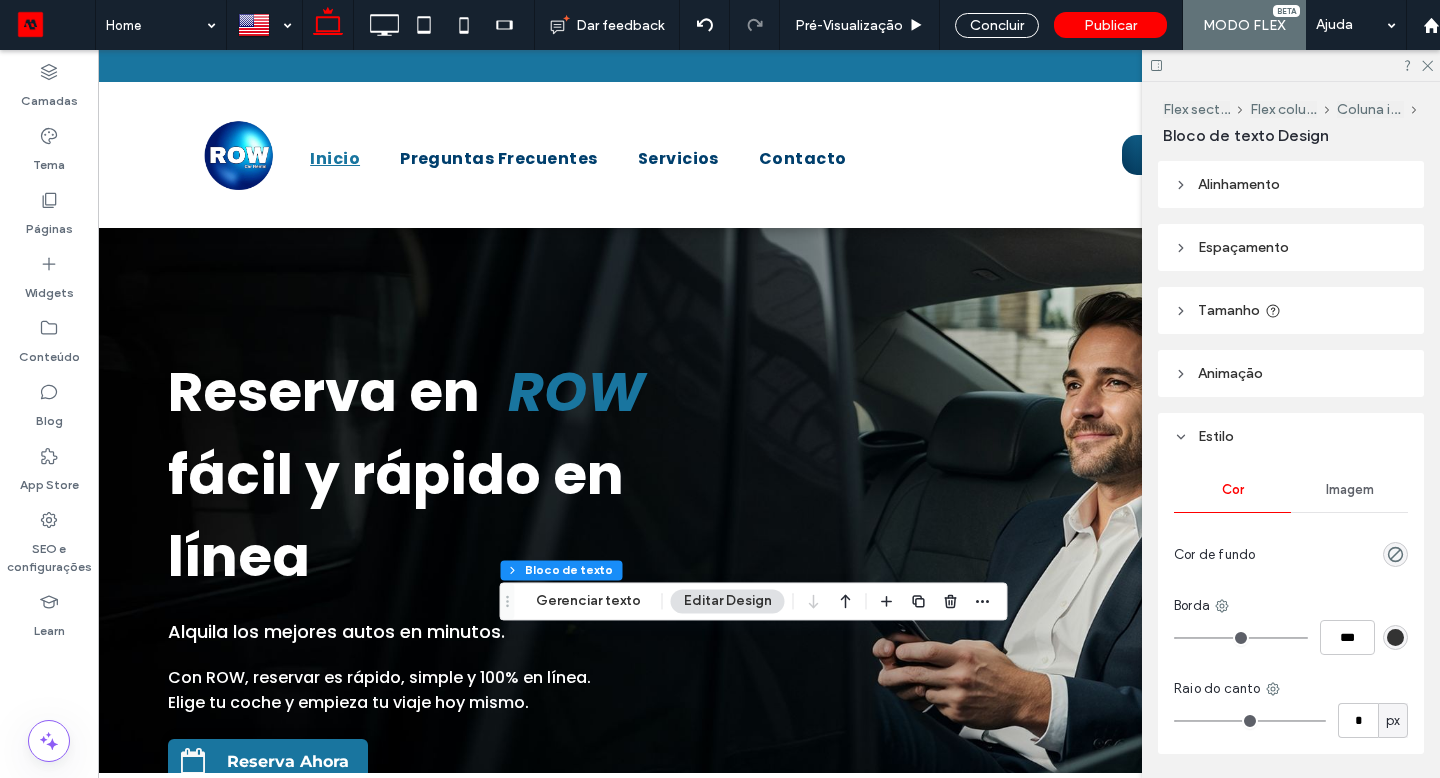 click on "Tamanho" at bounding box center [1229, 310] 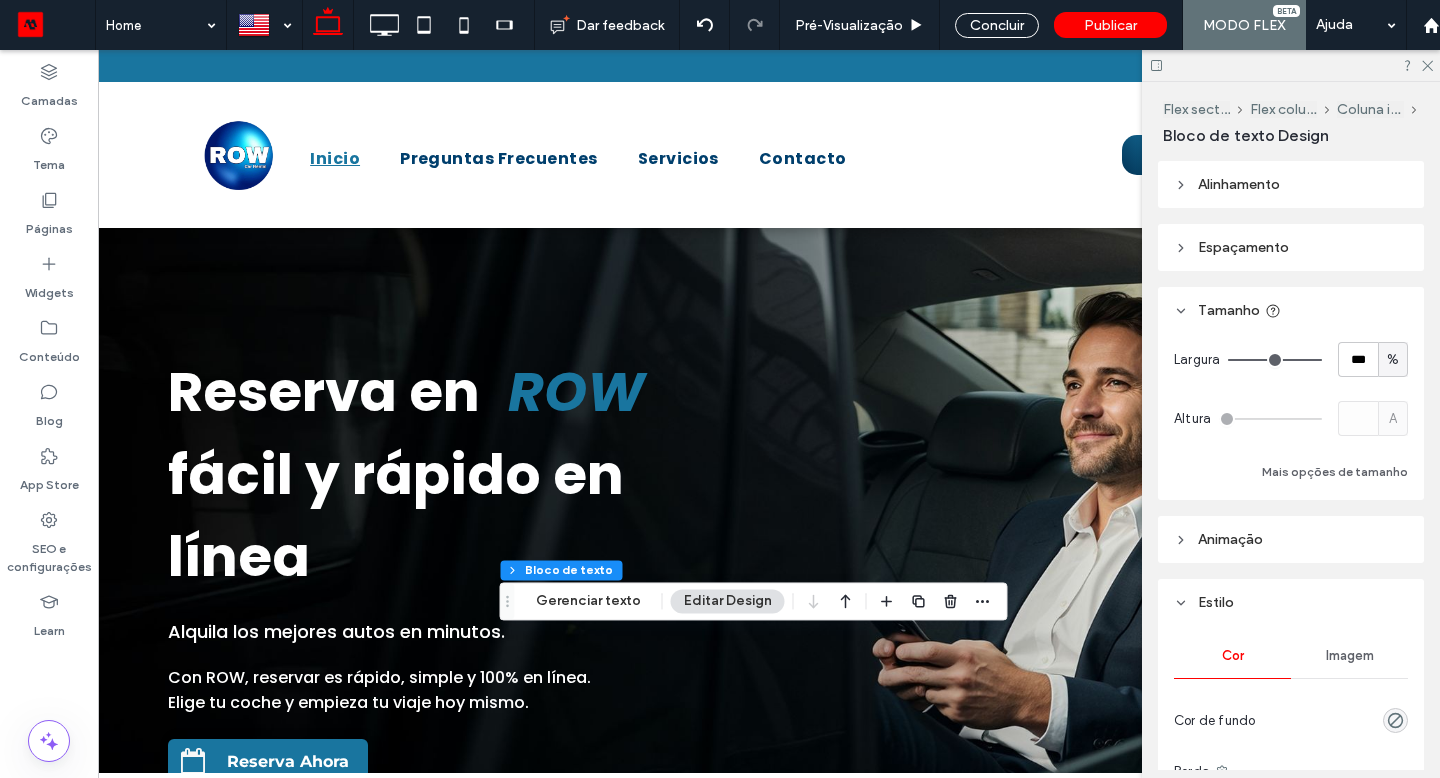 click on "Espaçamento" at bounding box center (1243, 247) 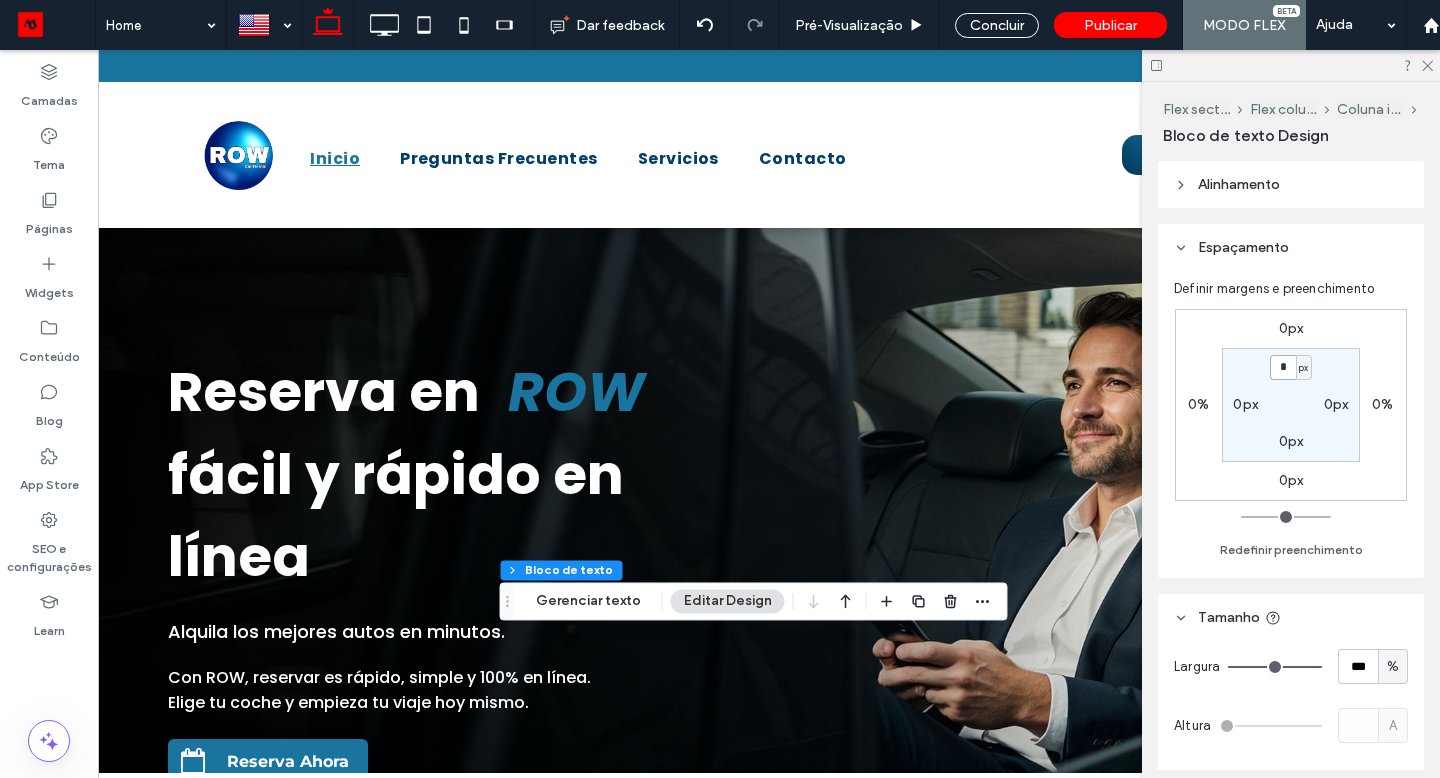 drag, startPoint x: 474, startPoint y: 643, endPoint x: 1280, endPoint y: 364, distance: 852.9226 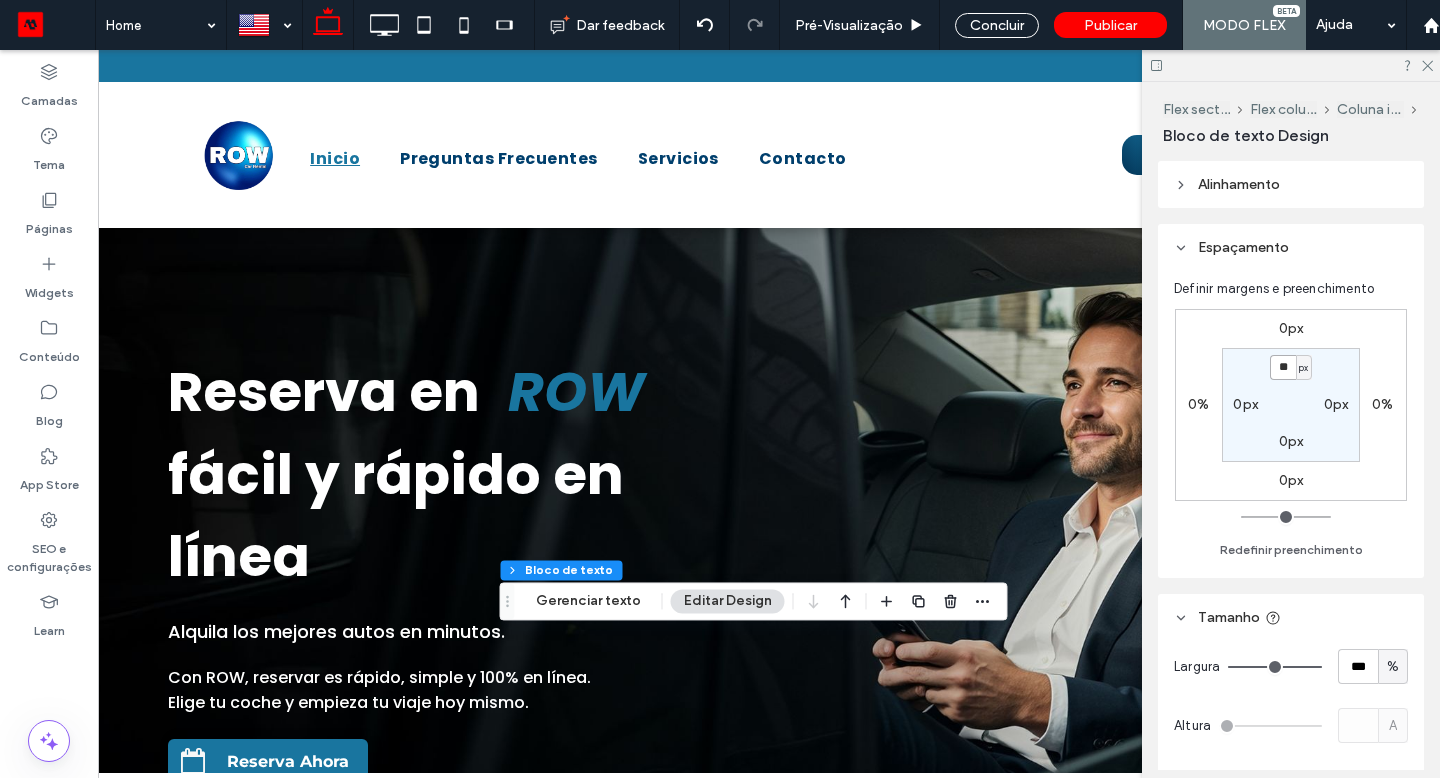 type on "**" 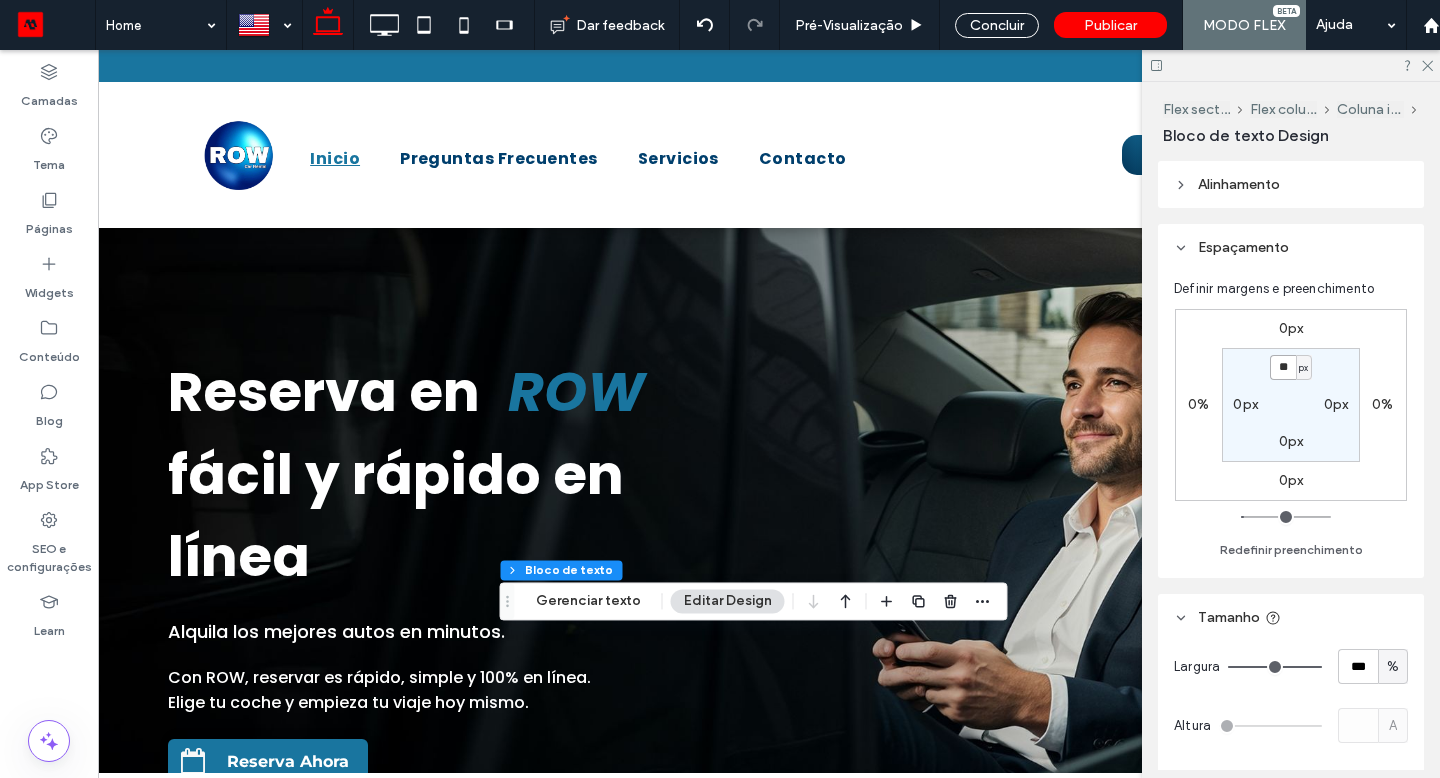 type on "*" 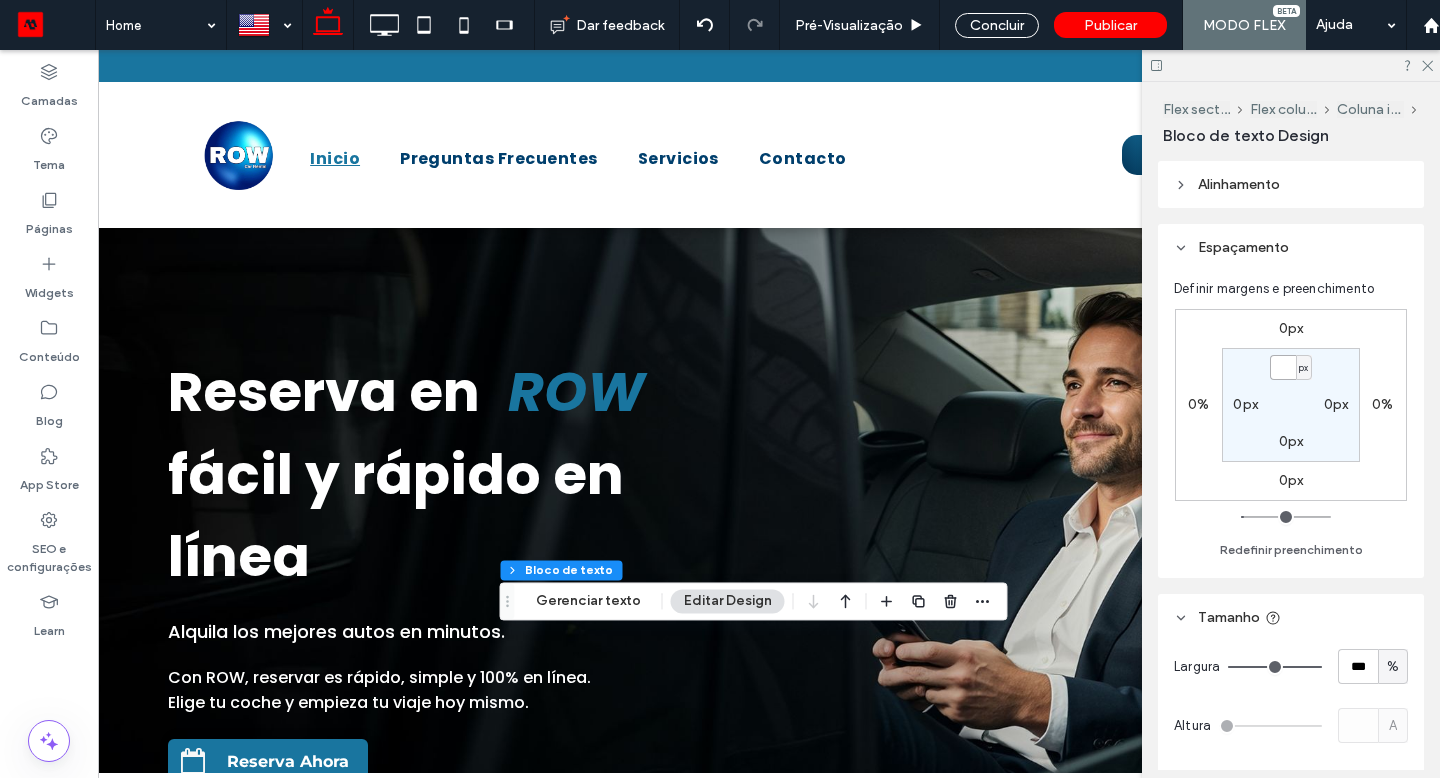 type on "*" 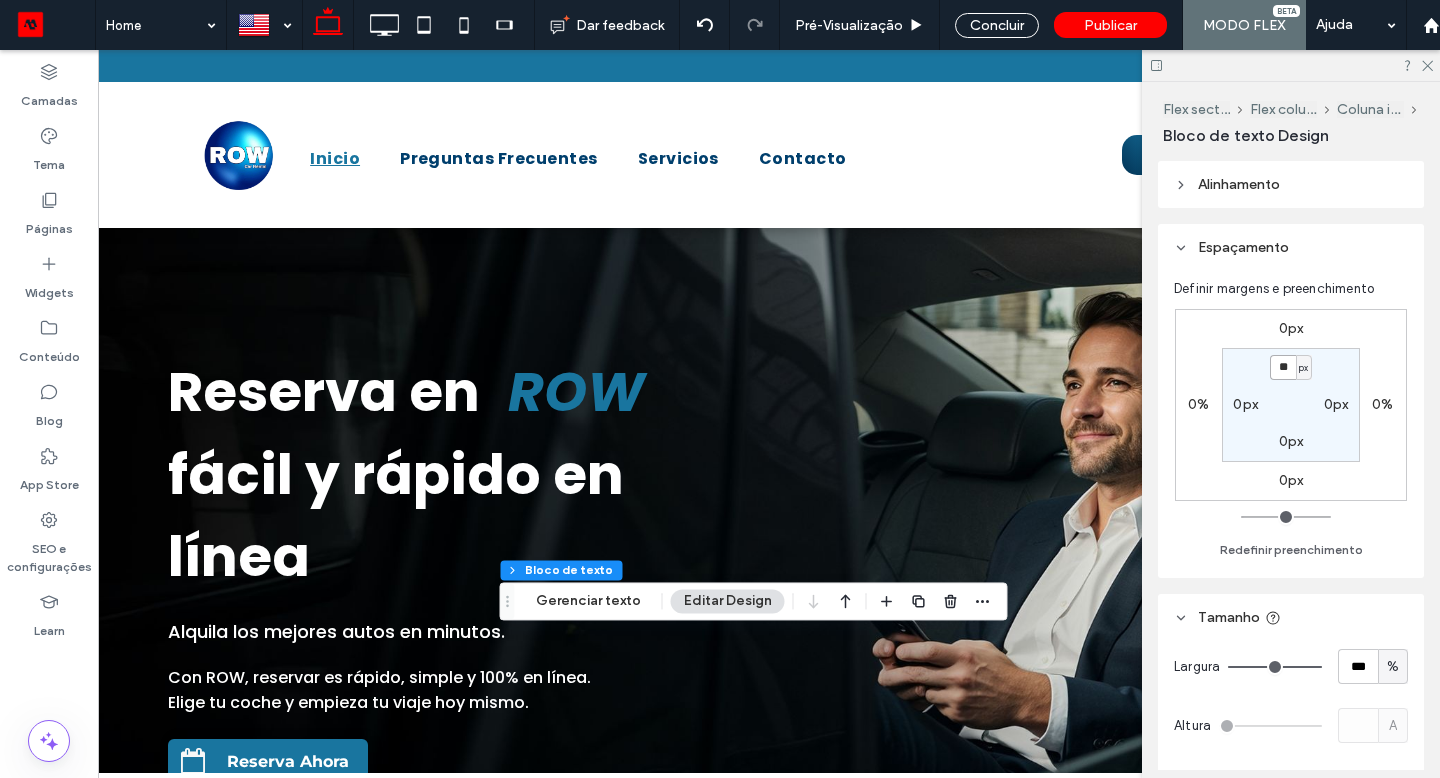 type on "*" 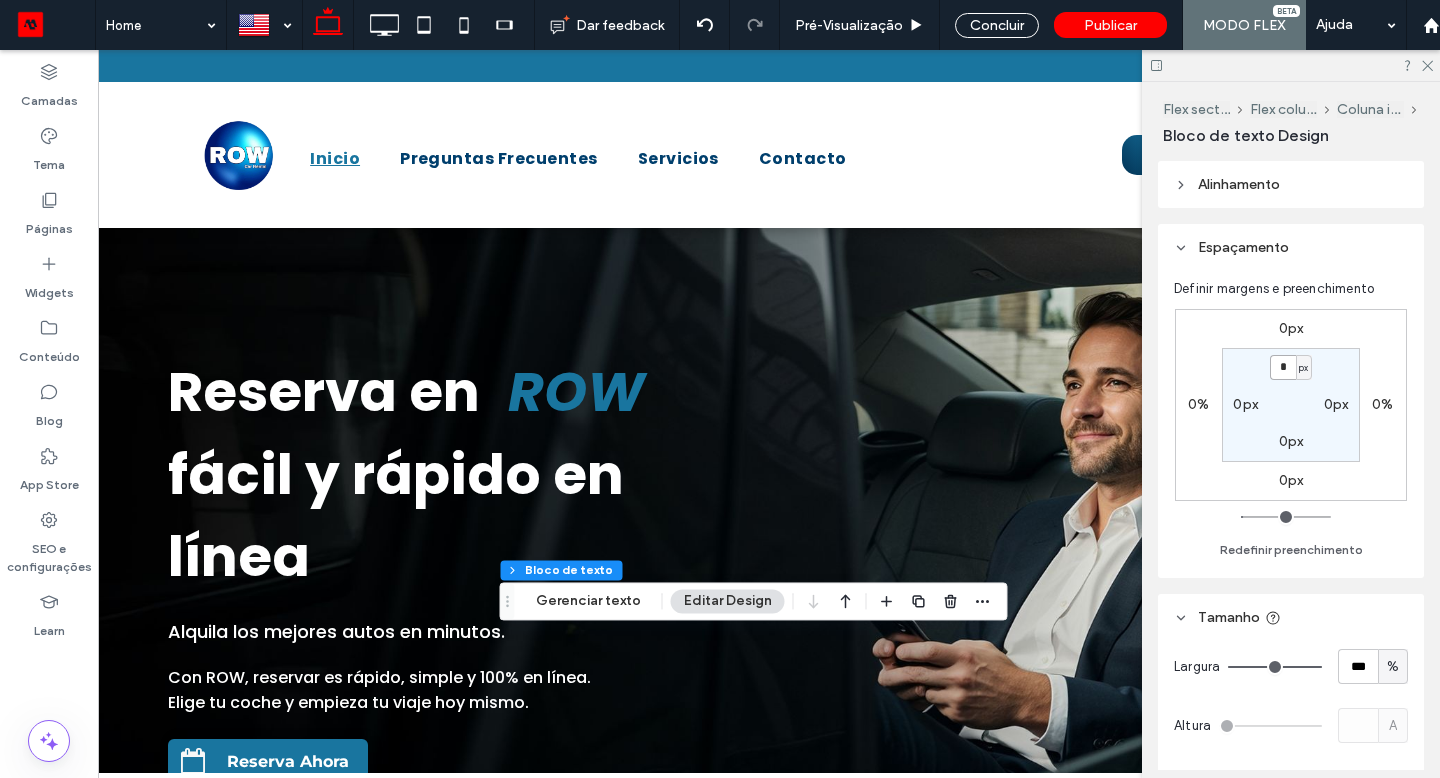 type on "*" 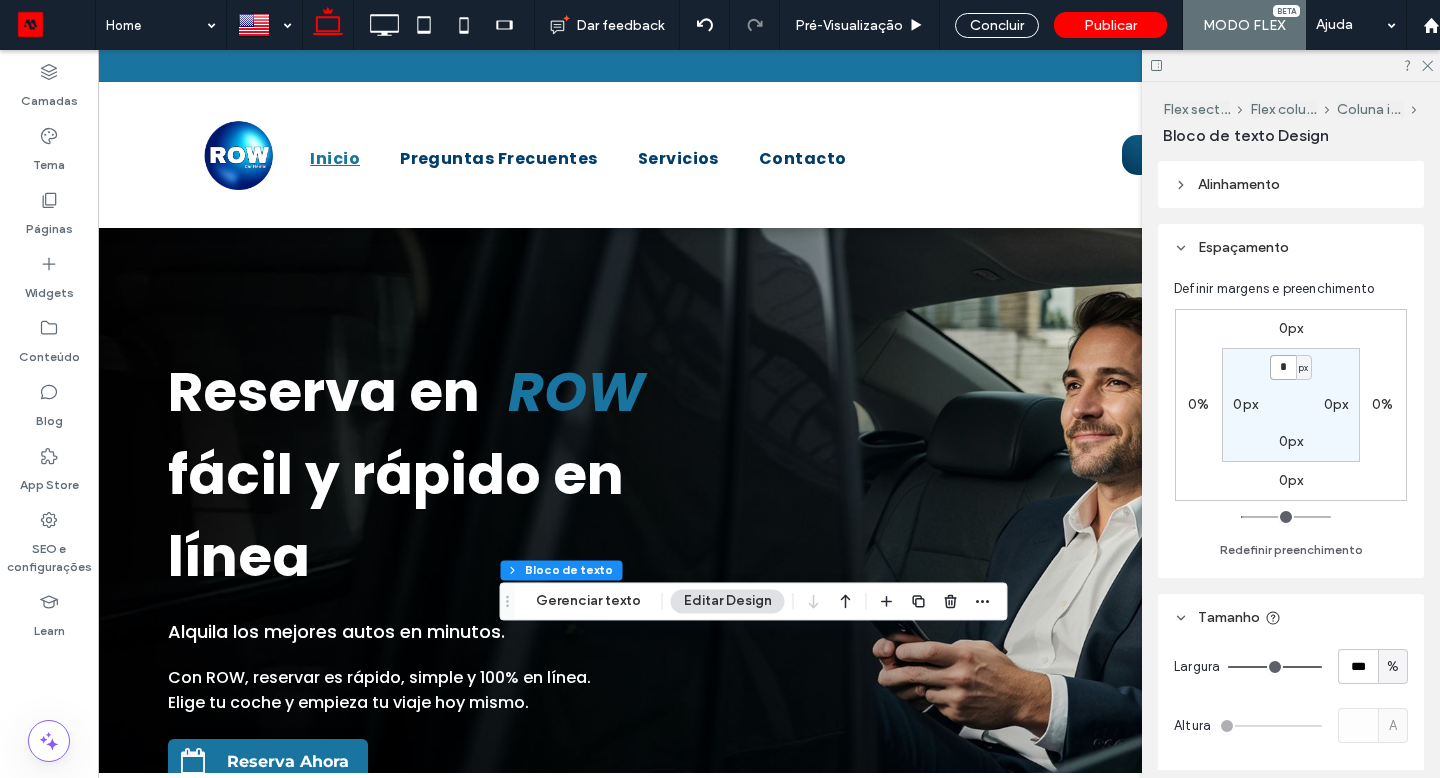 type on "*" 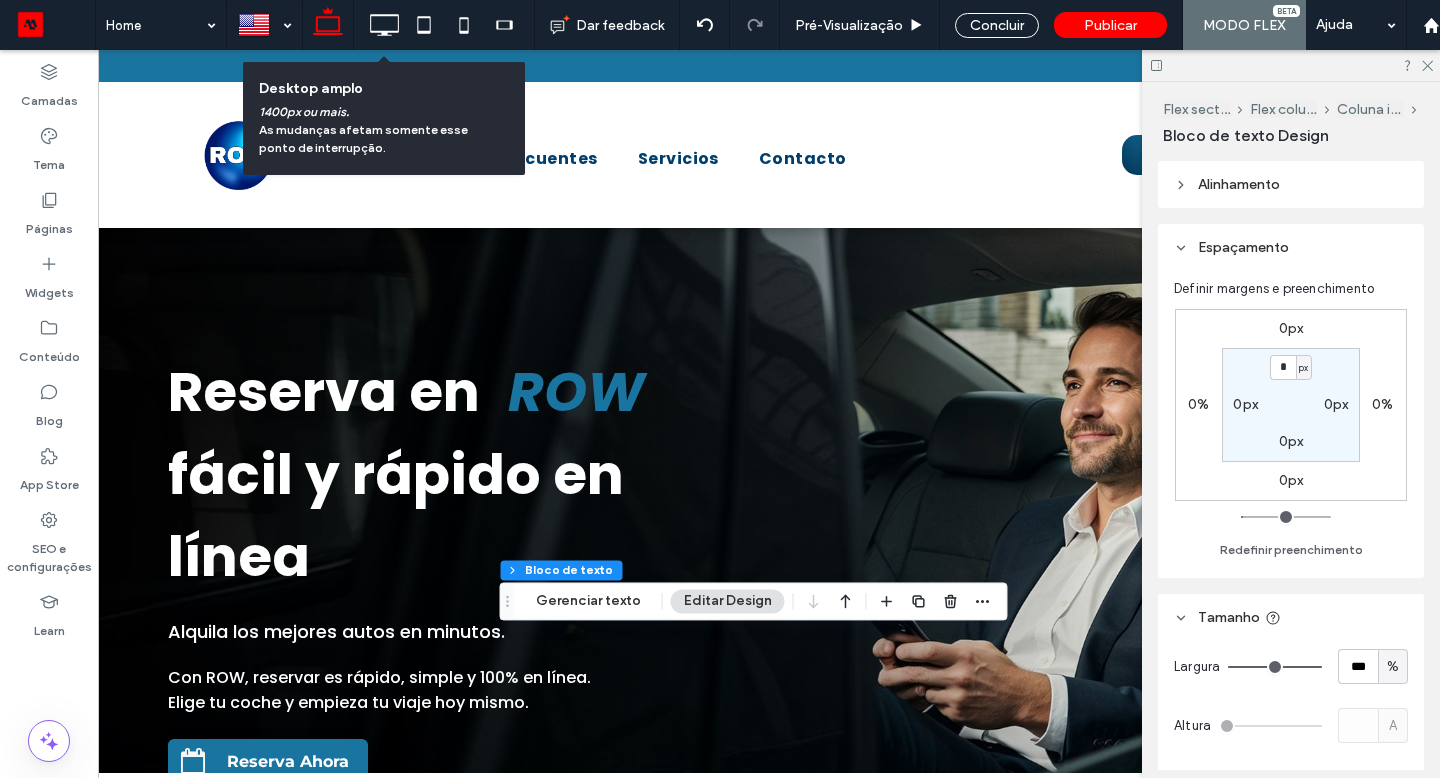 click 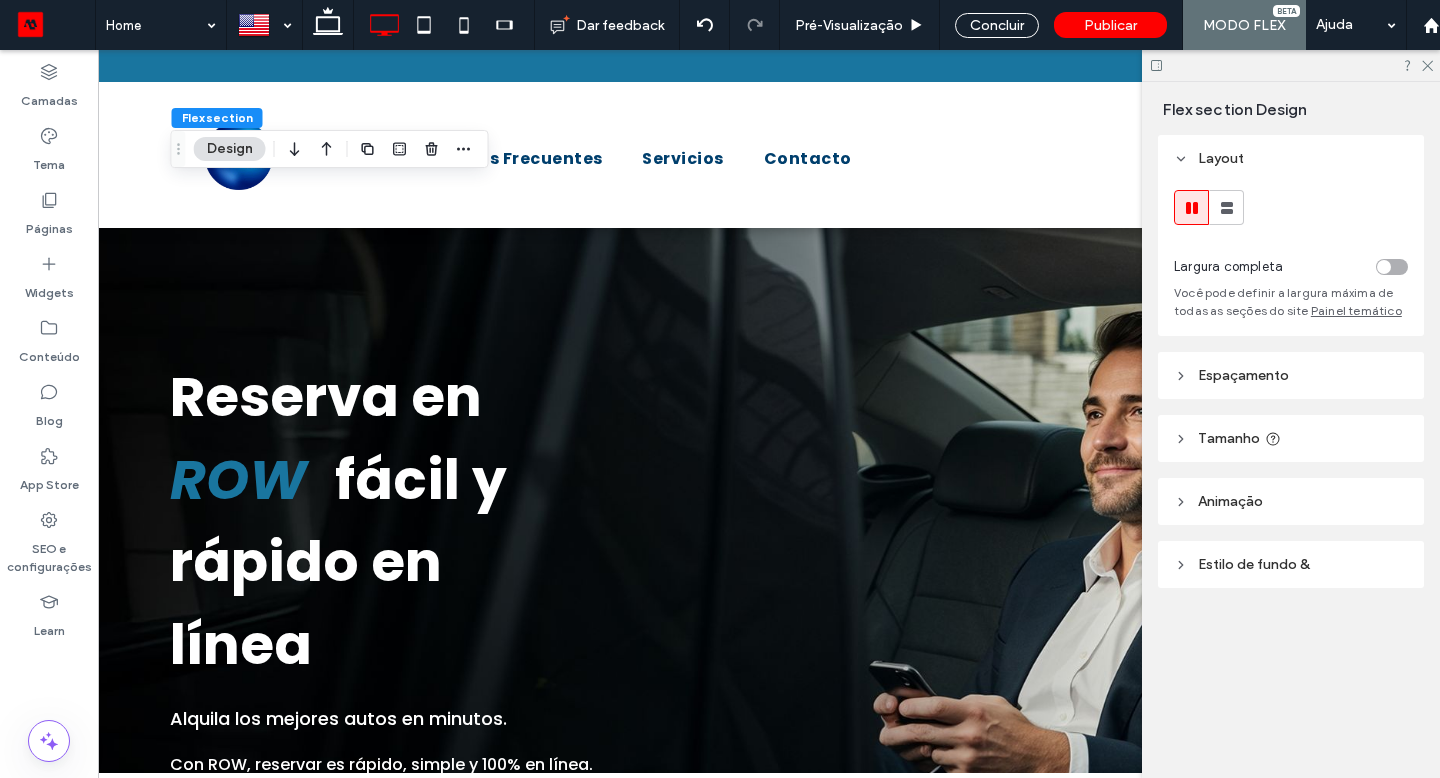 scroll, scrollTop: 0, scrollLeft: 20, axis: horizontal 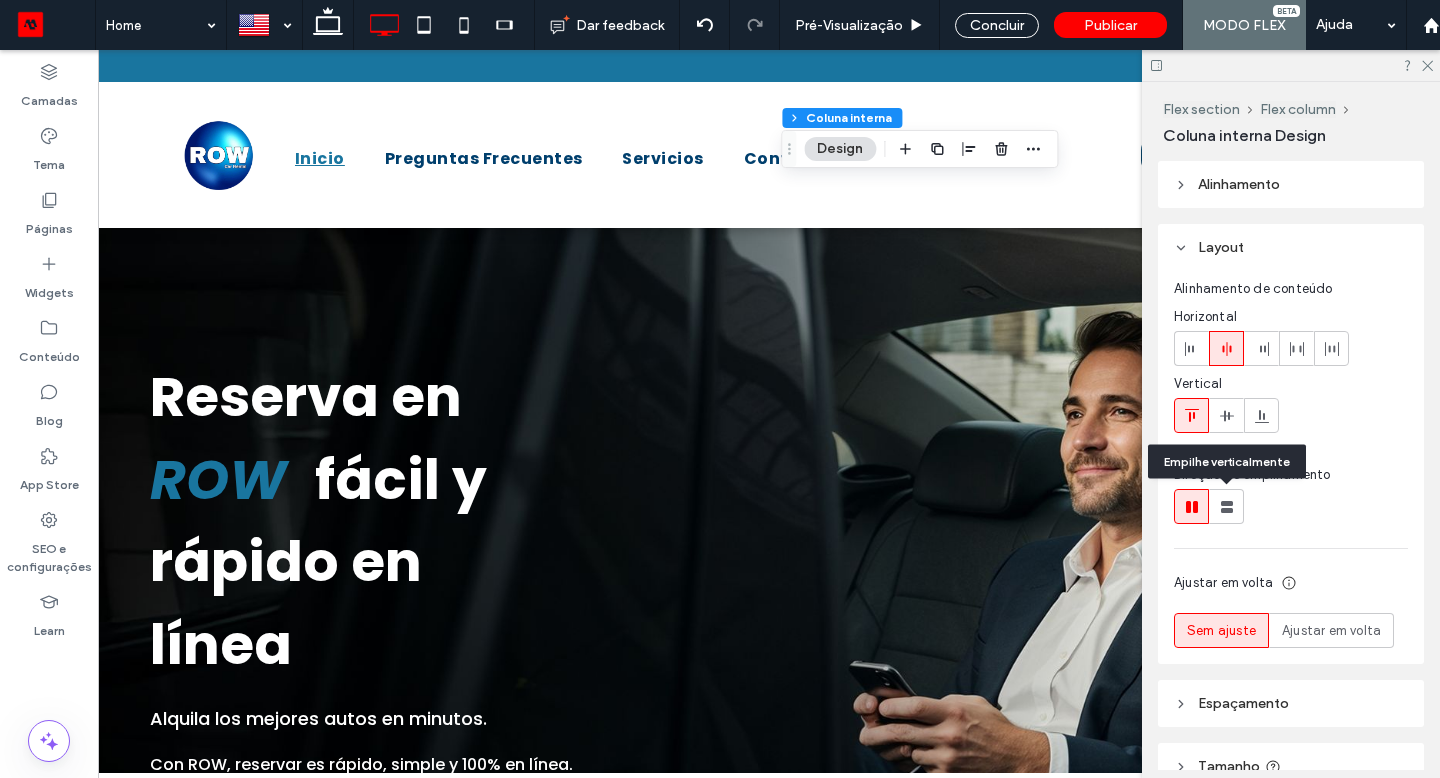 click 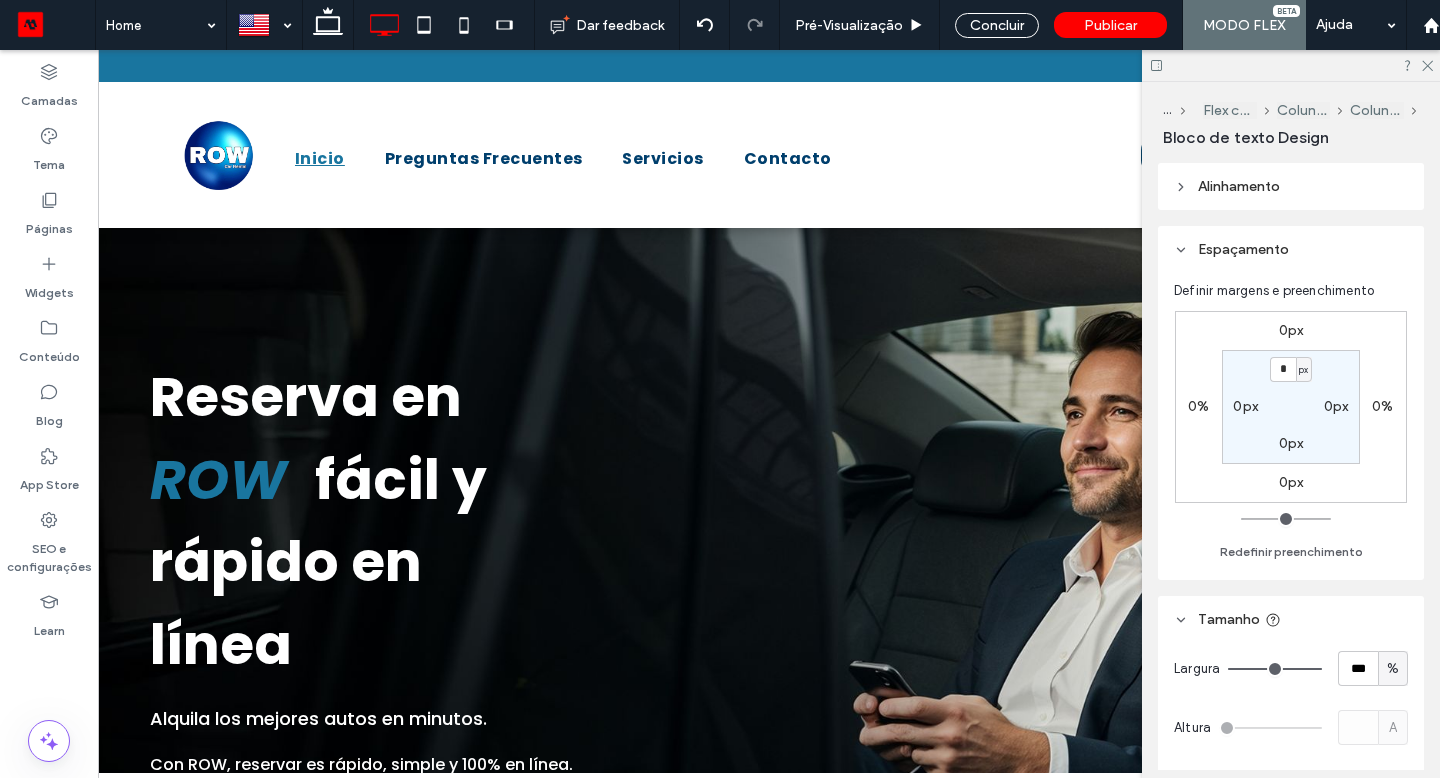 type on "*******" 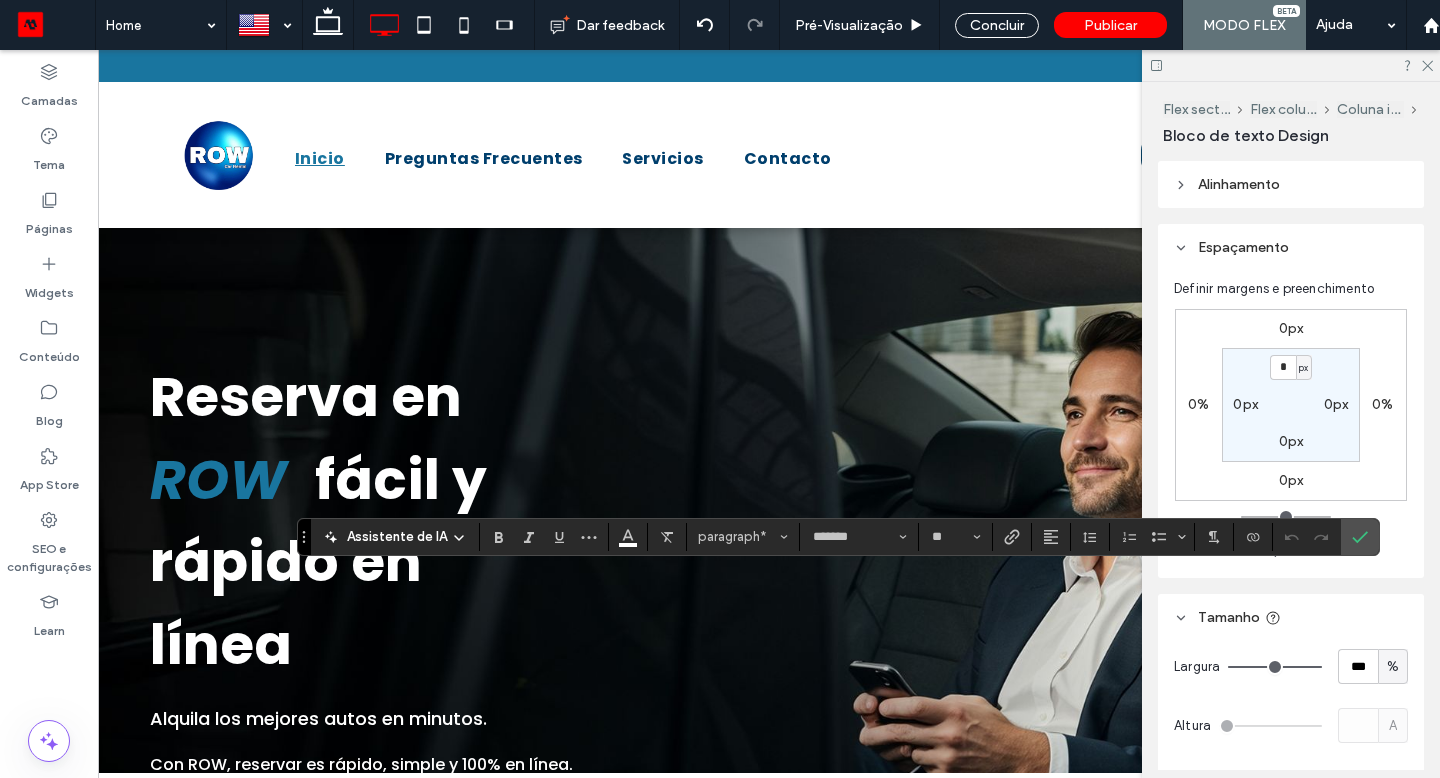 scroll, scrollTop: 0, scrollLeft: 0, axis: both 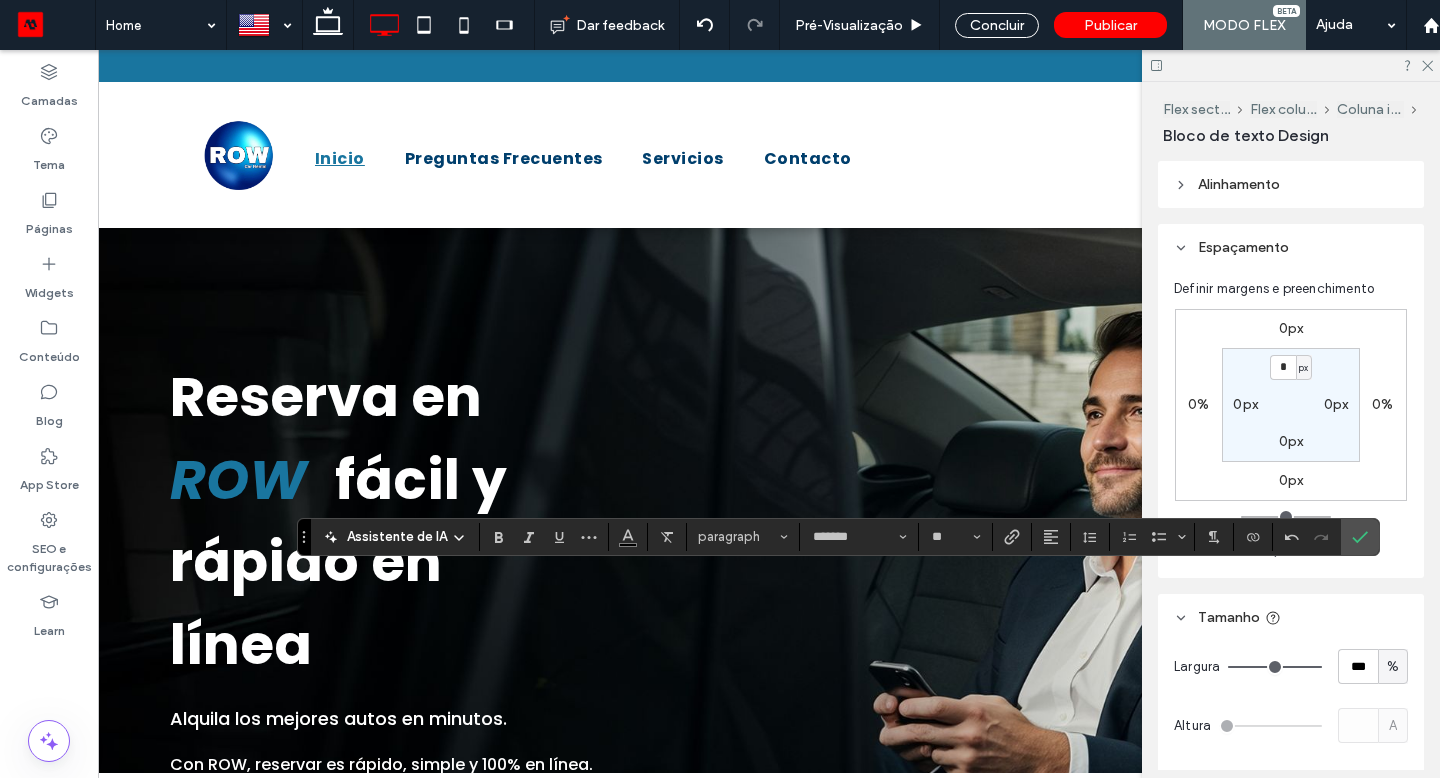 click at bounding box center [628, 535] 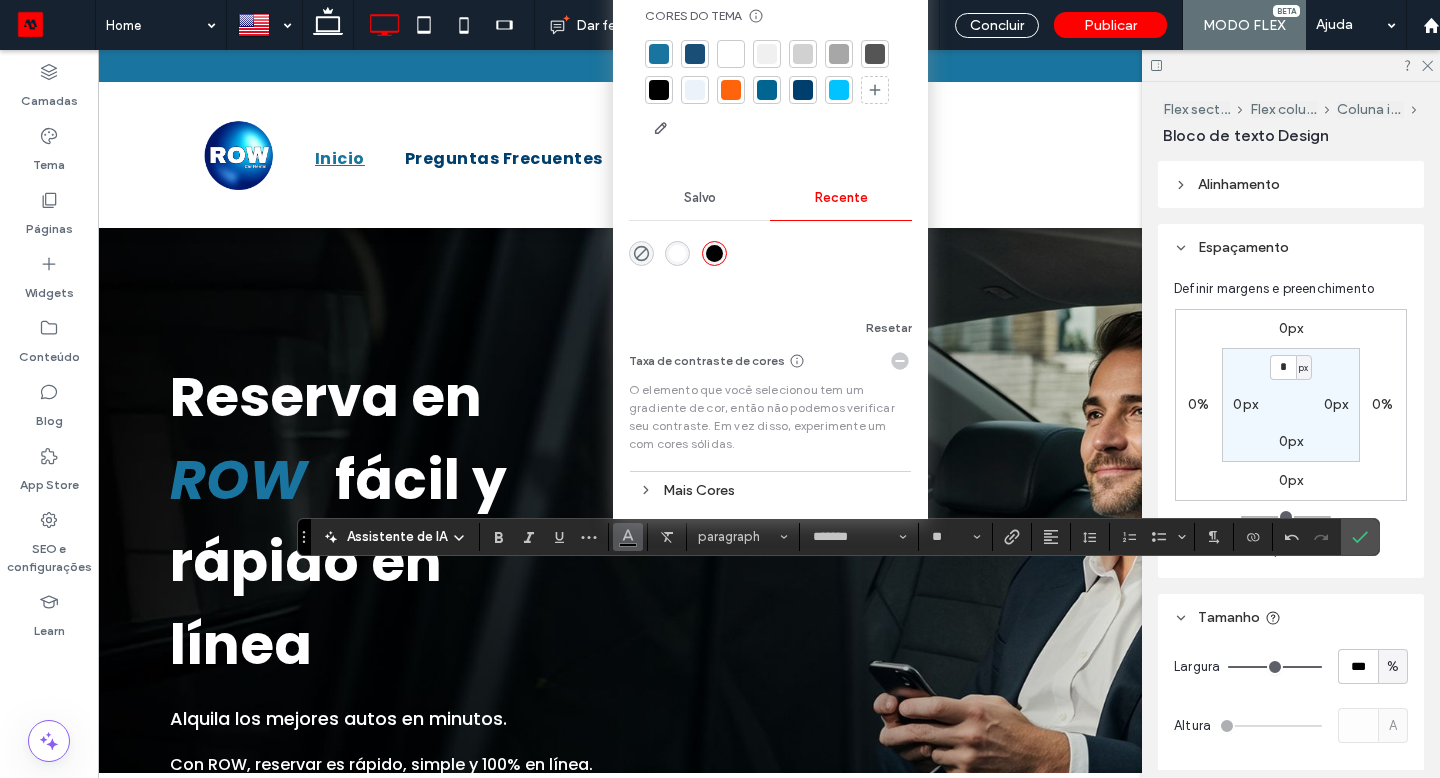 click at bounding box center [677, 253] 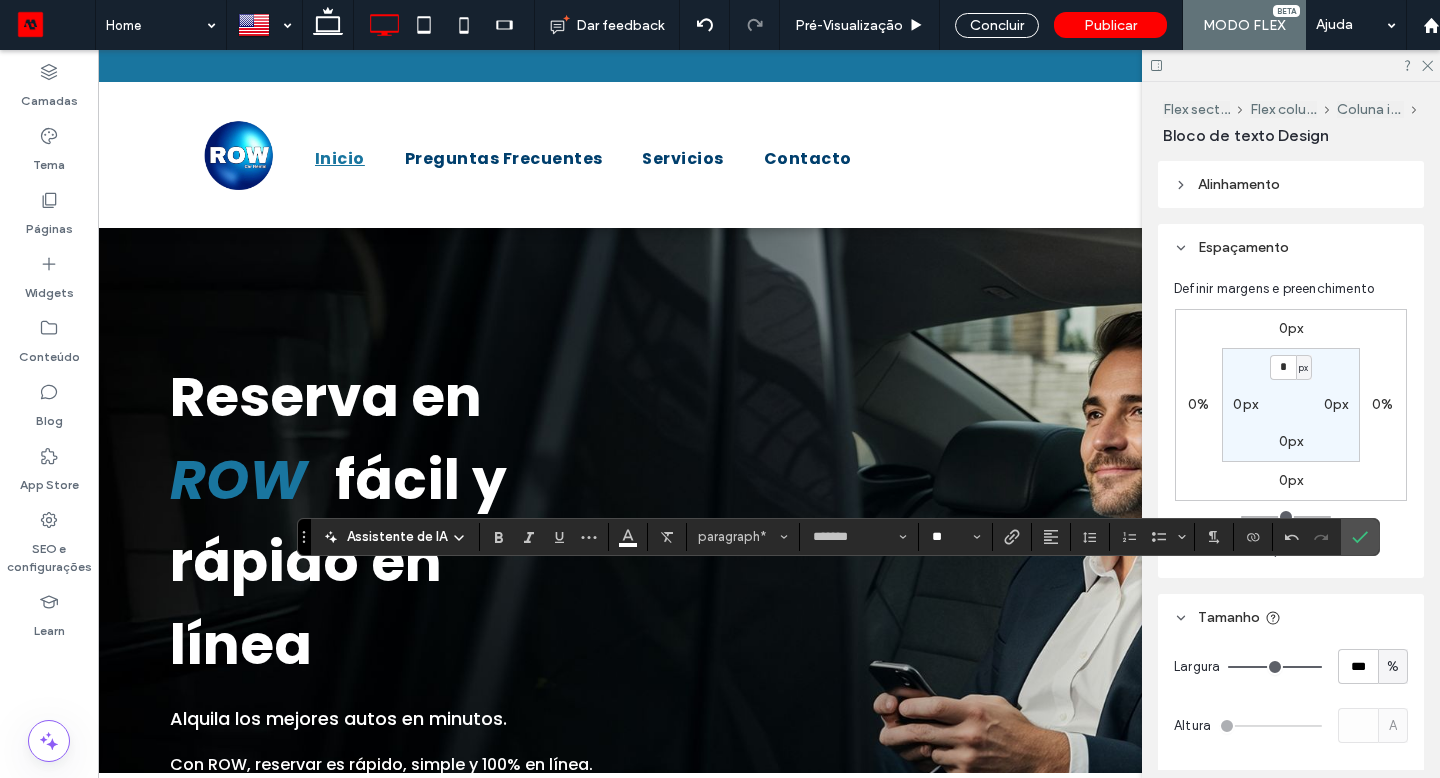 click on "**" at bounding box center (949, 537) 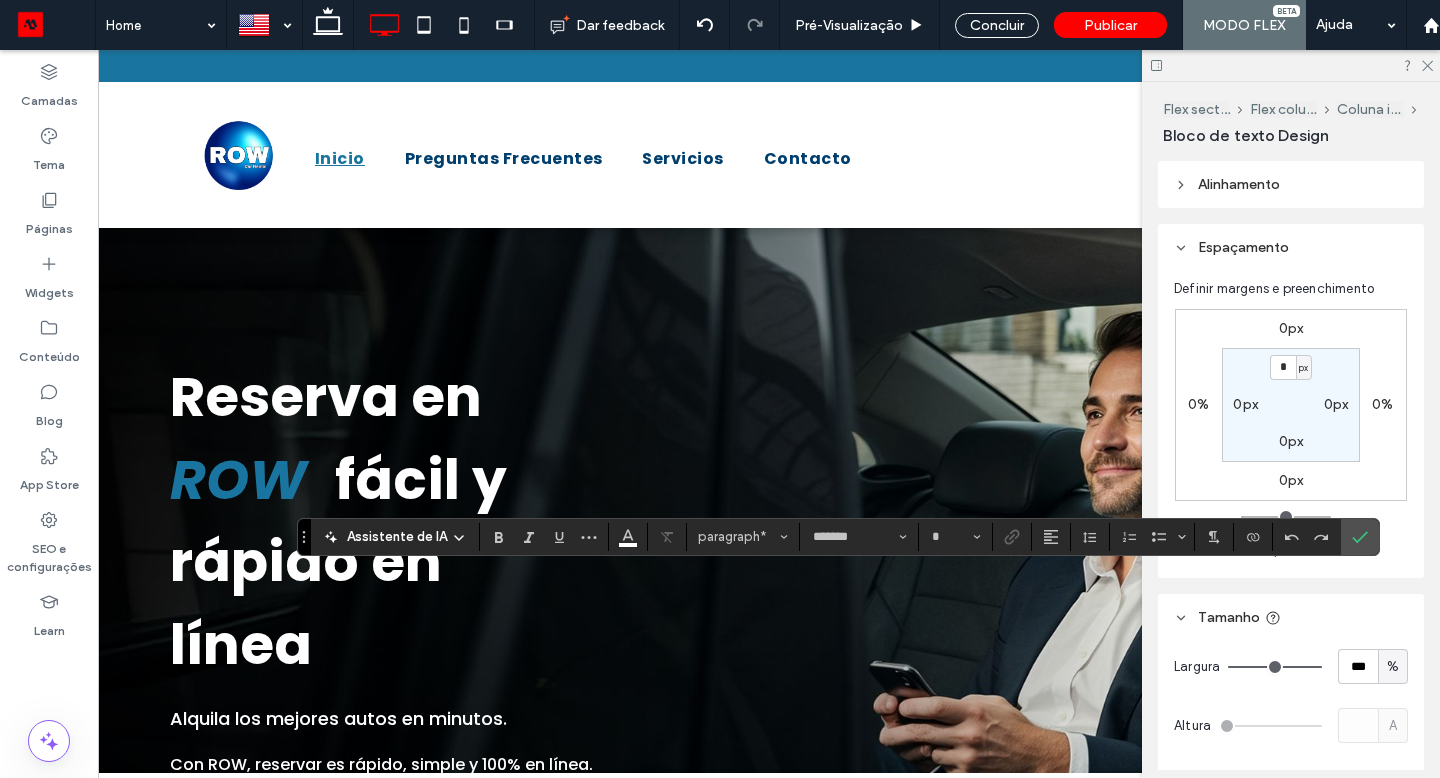 type on "**" 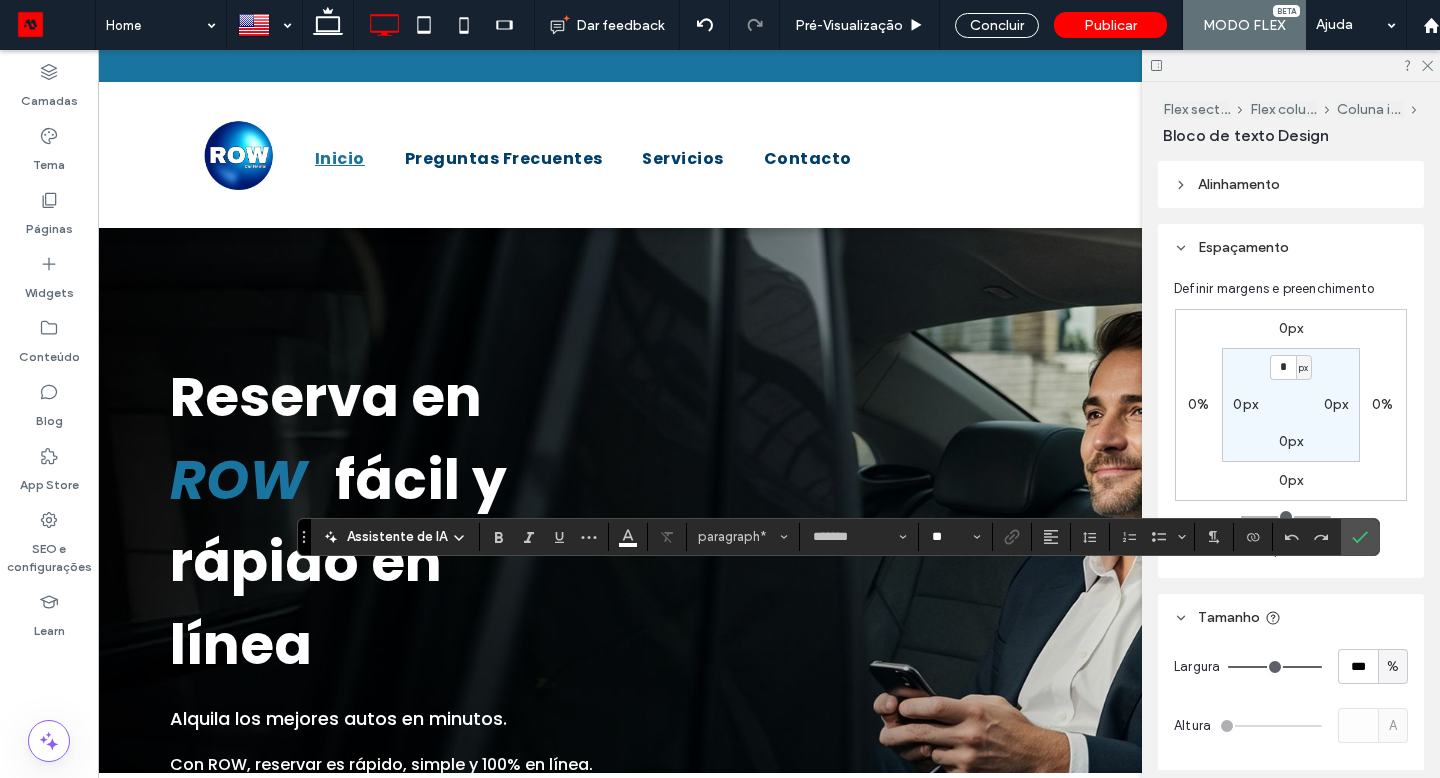 click on "**" at bounding box center (949, 537) 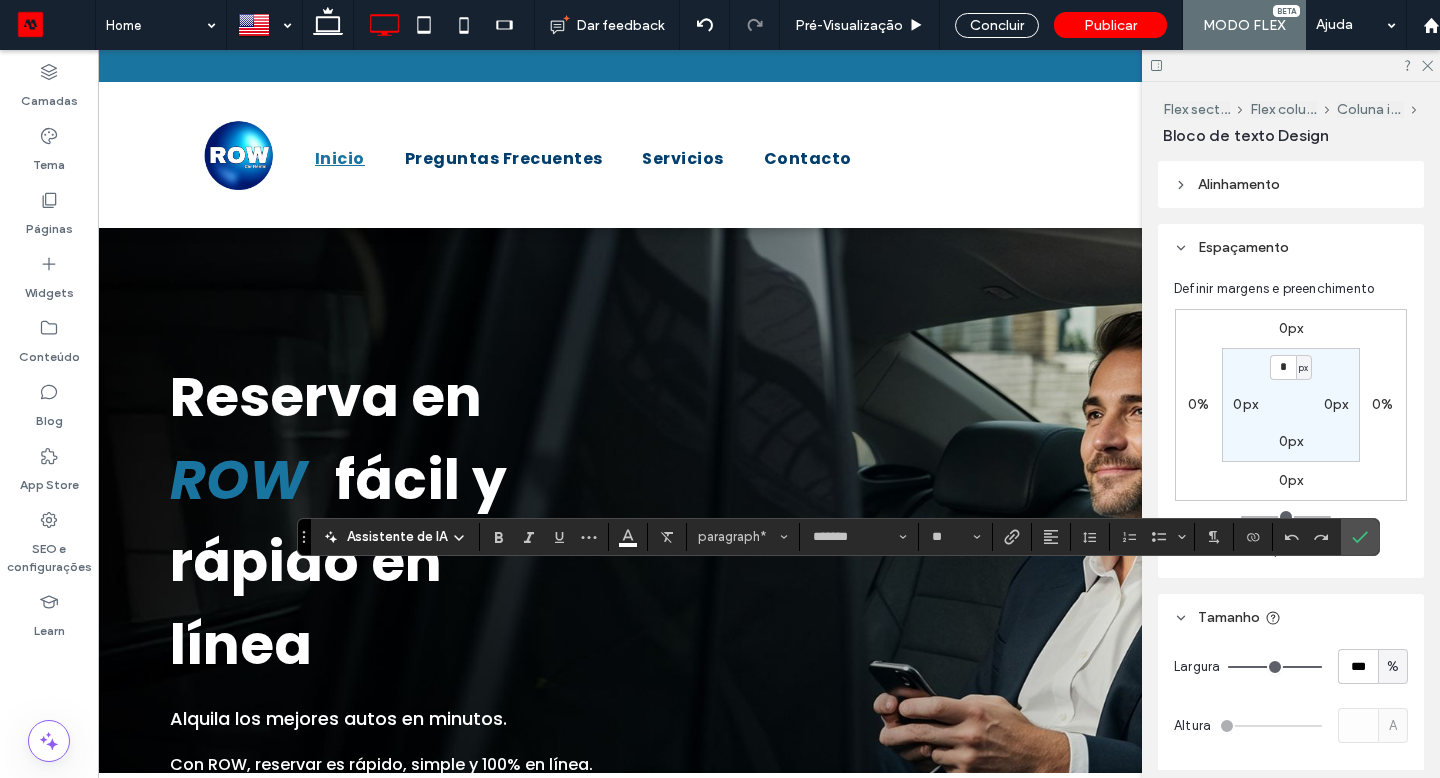 click on "**" at bounding box center [955, 537] 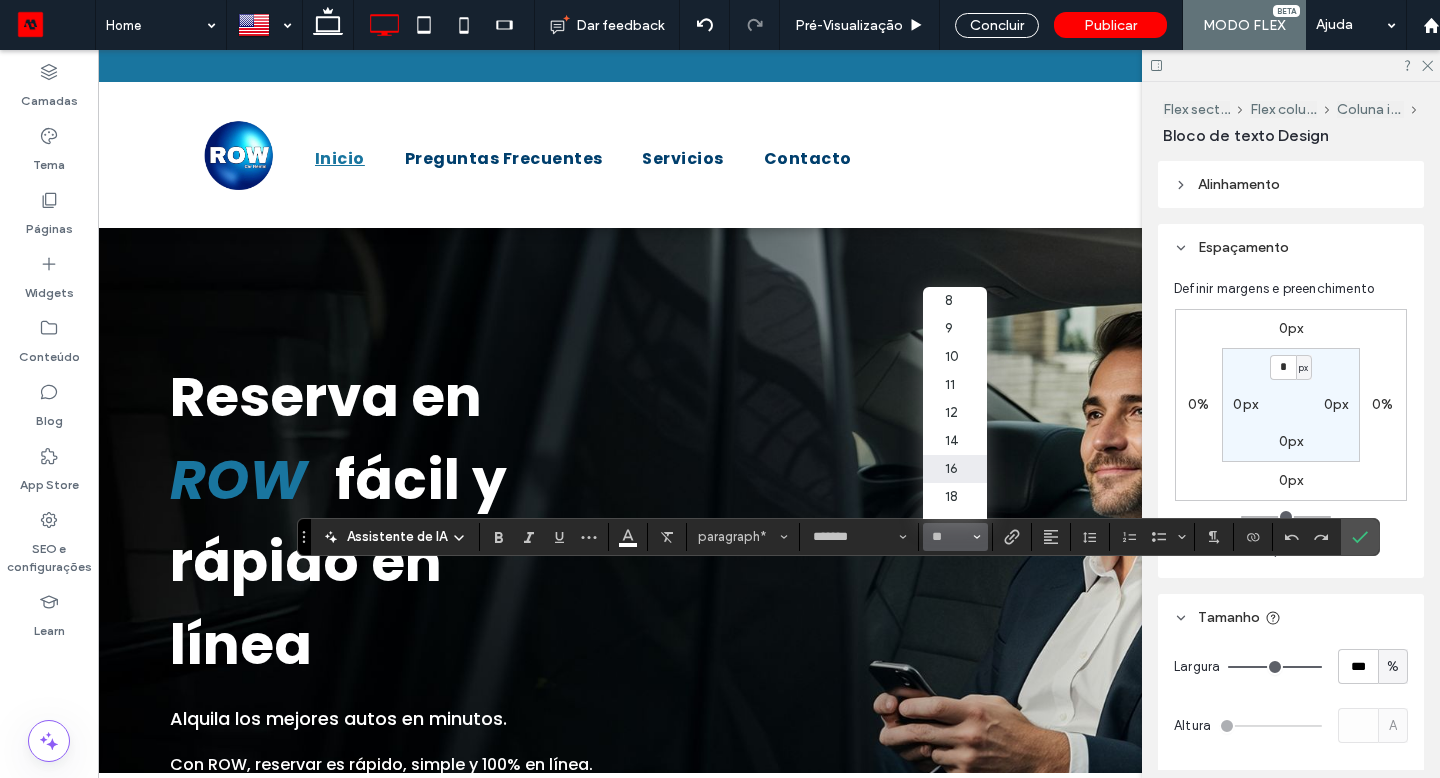 click on "14" at bounding box center [955, 441] 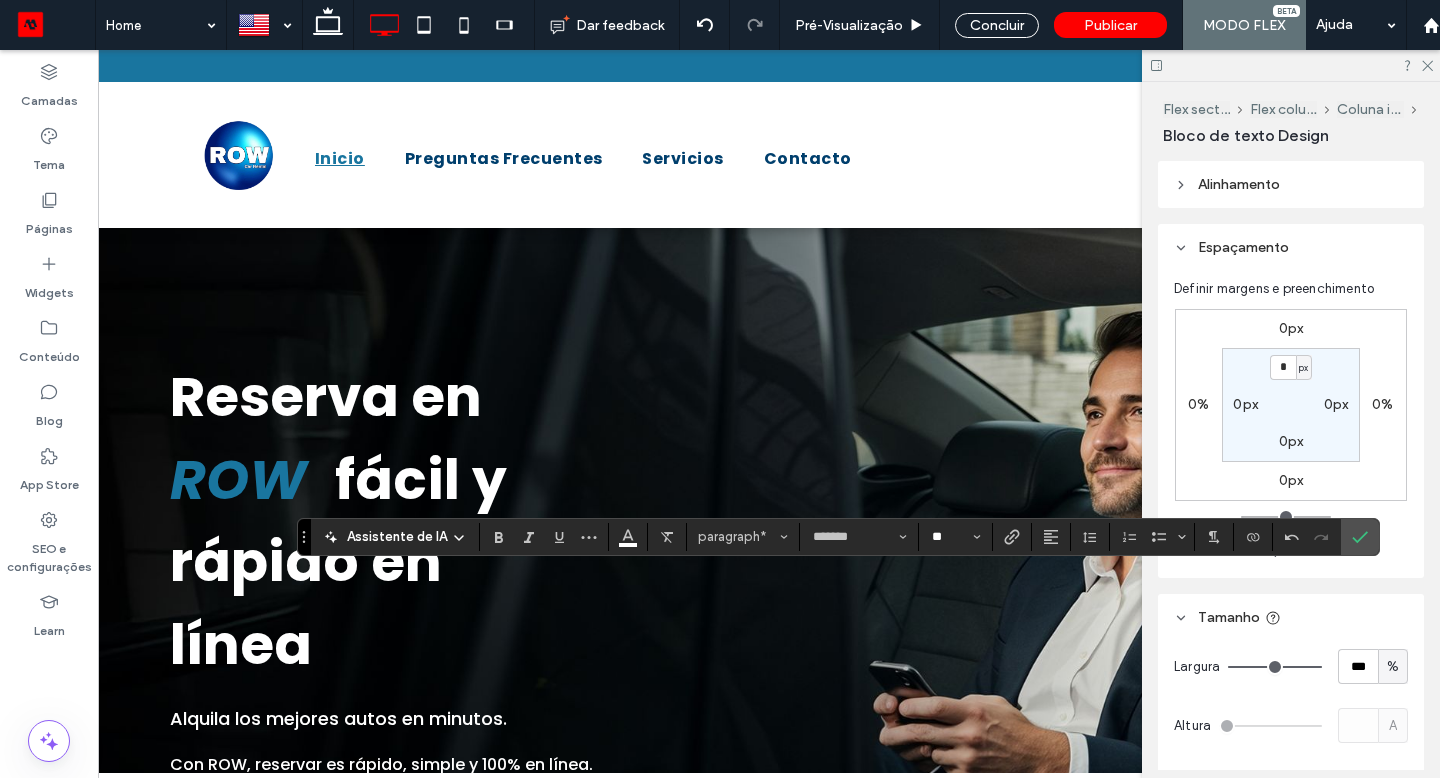 click on "**" at bounding box center [949, 537] 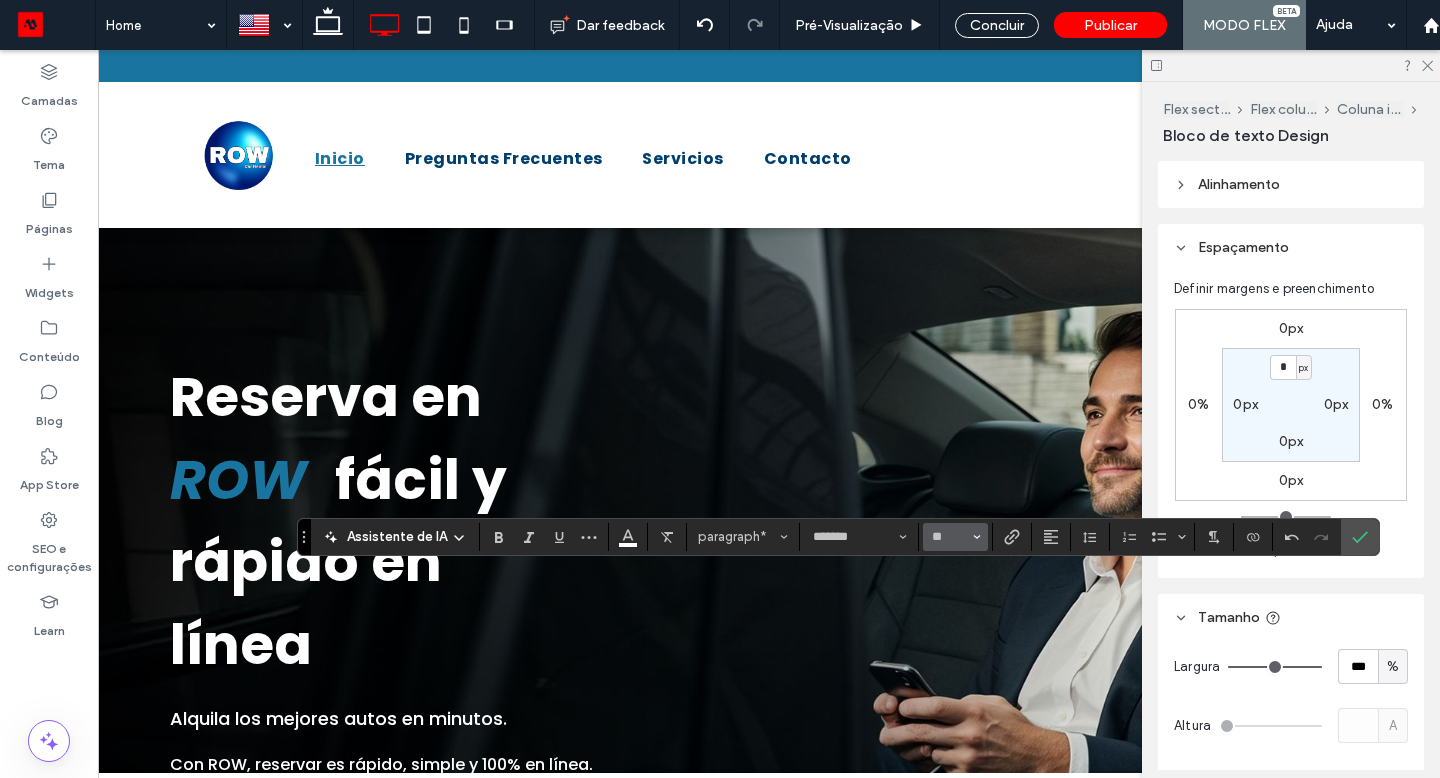 type on "**" 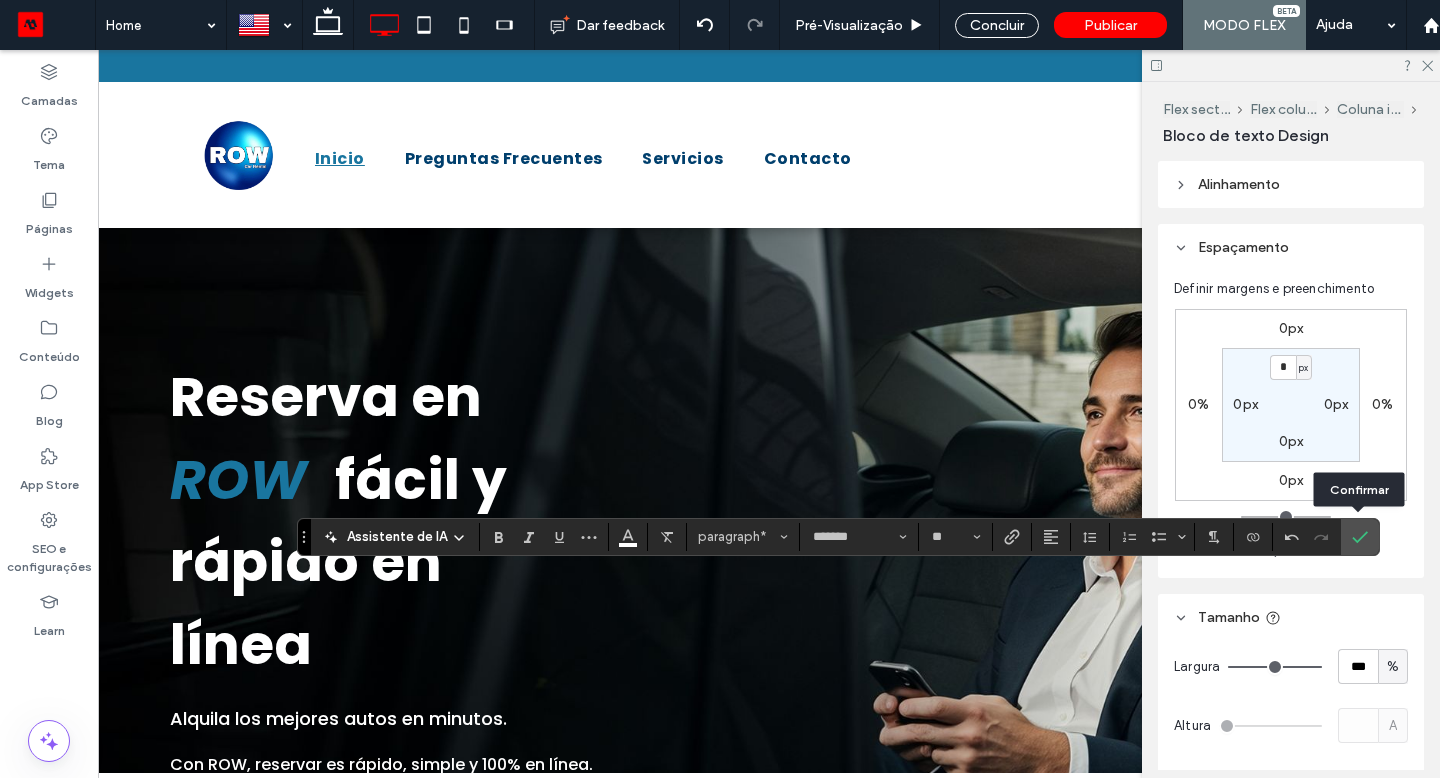 click 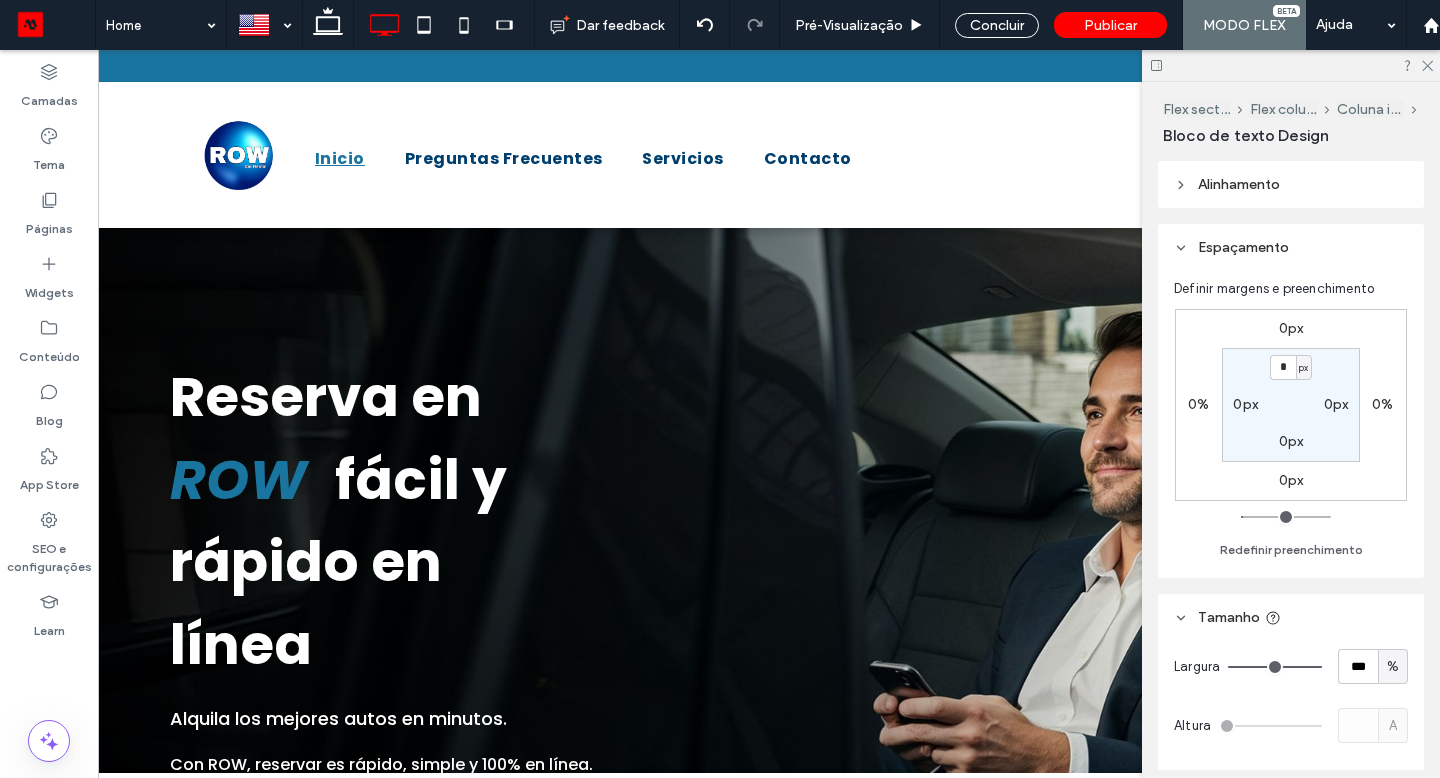 type on "*******" 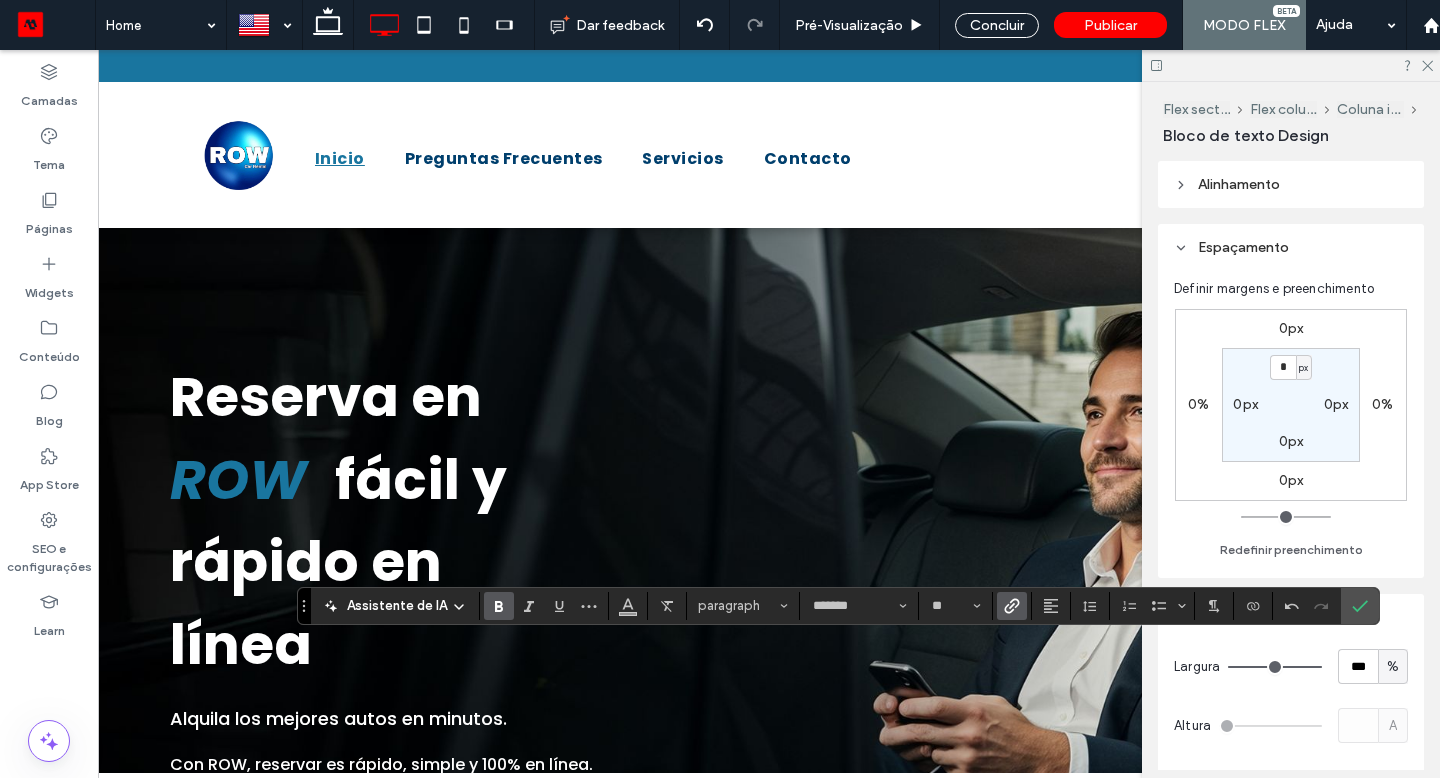 click 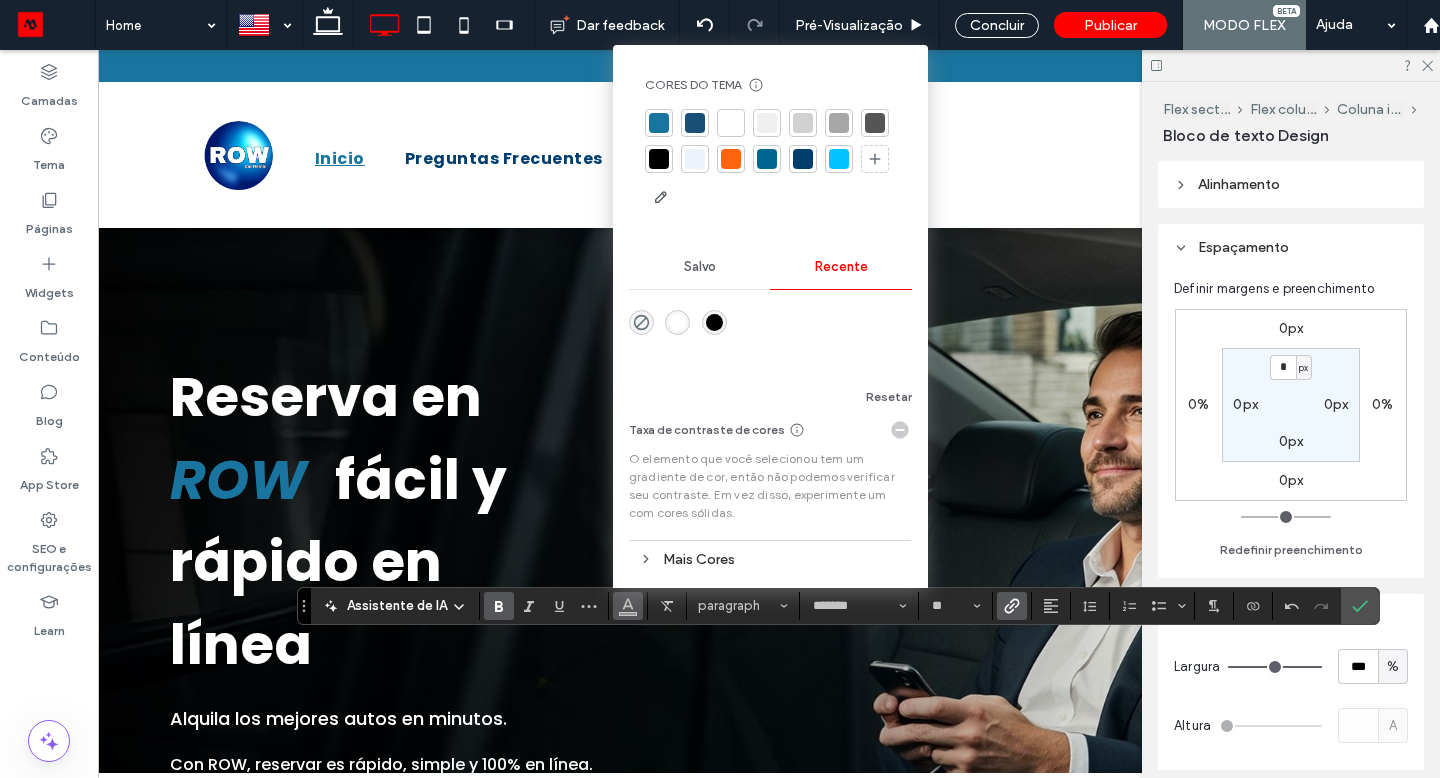 click at bounding box center [677, 322] 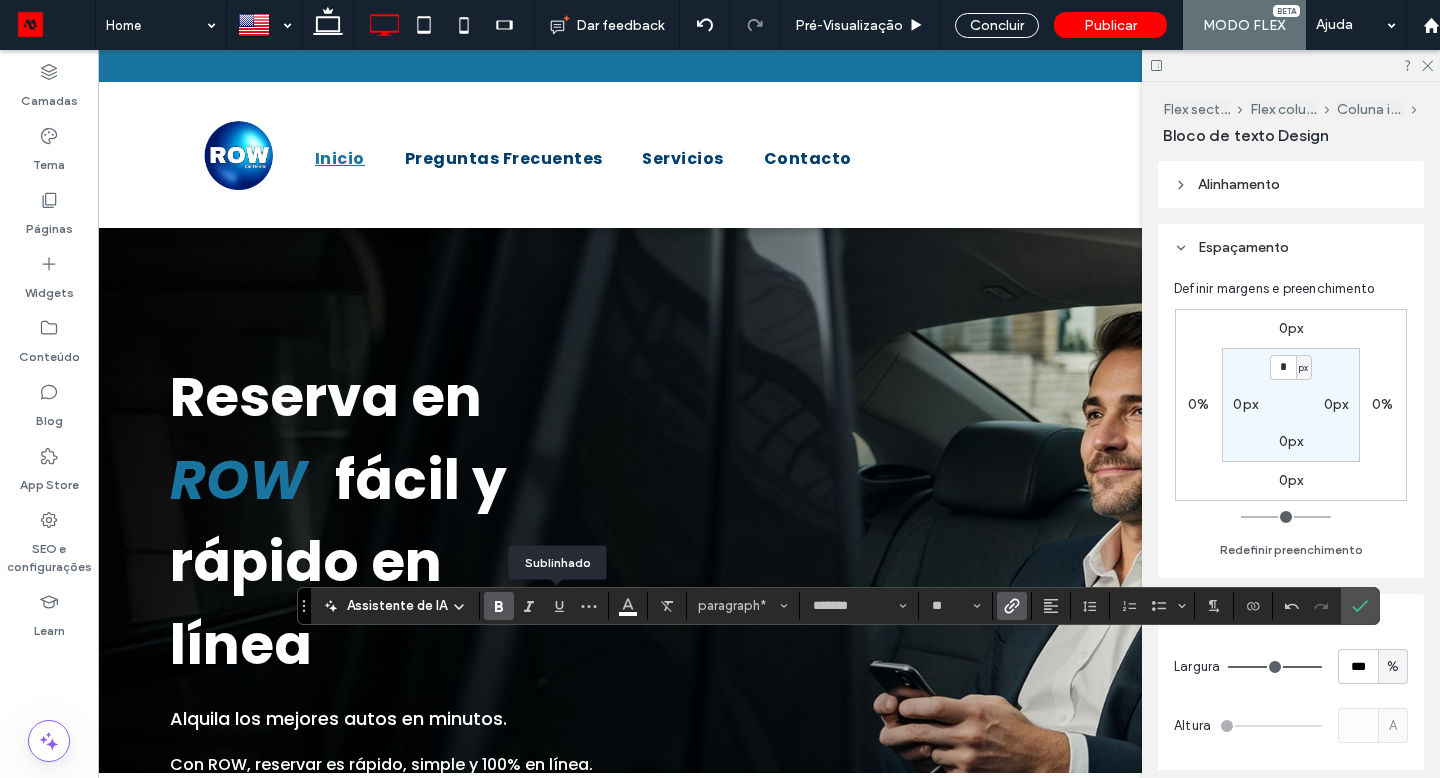 click 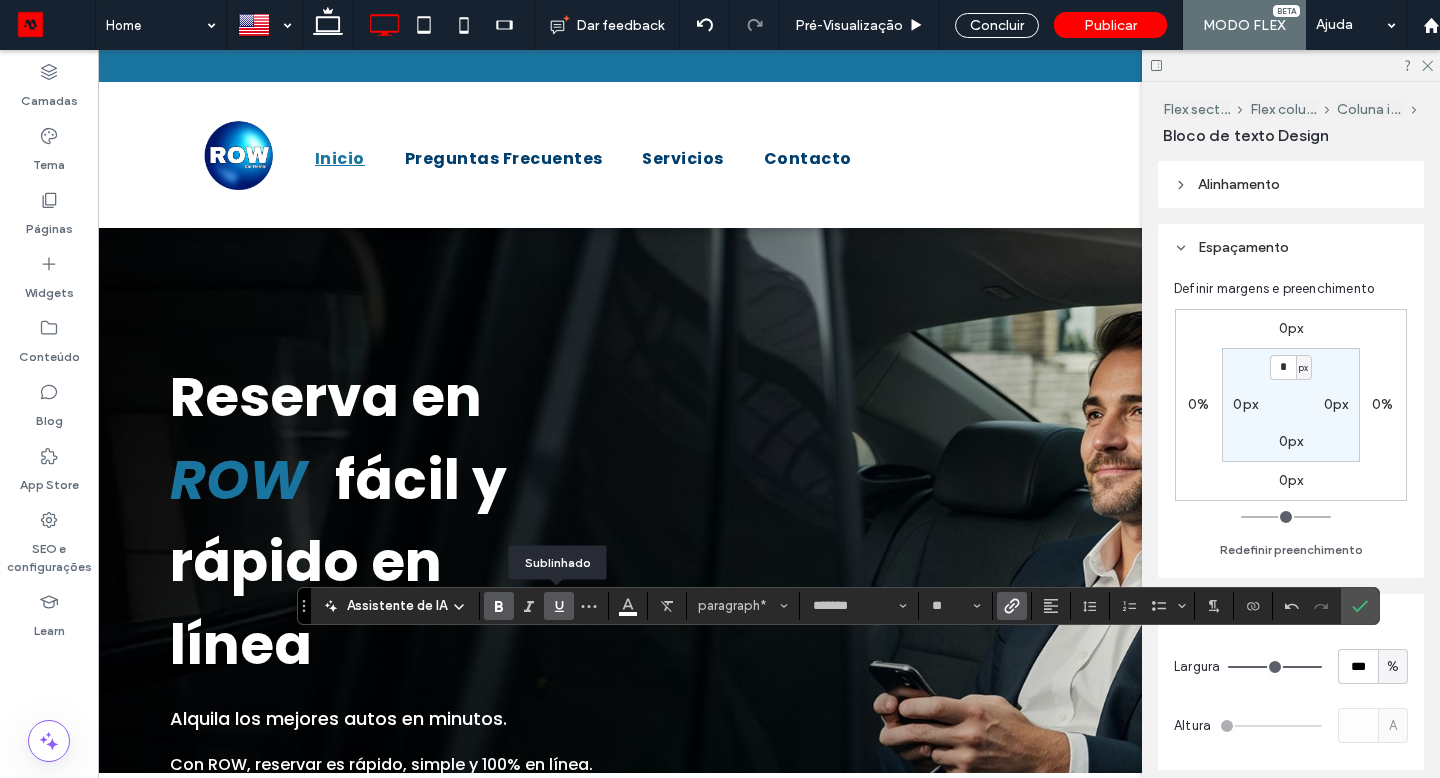 click 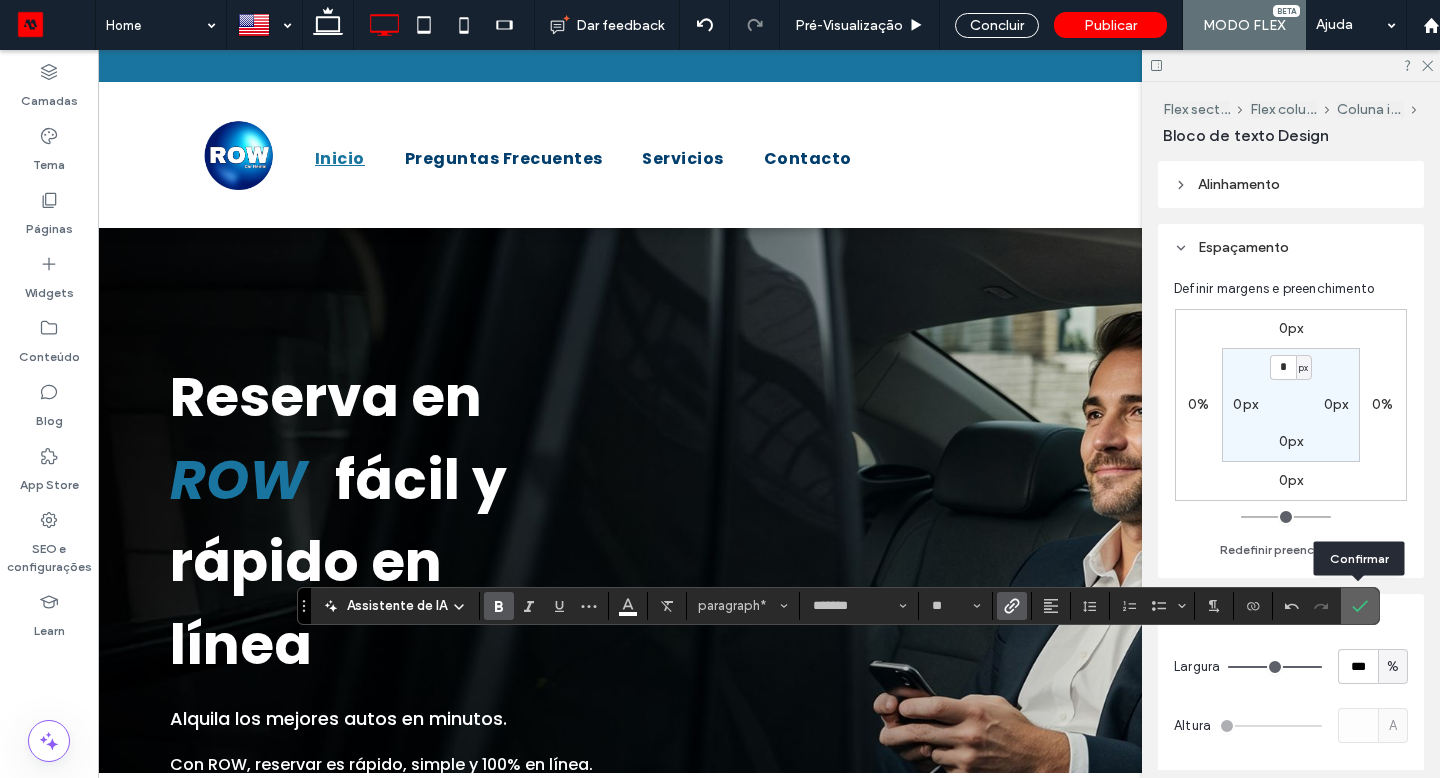drag, startPoint x: 1280, startPoint y: 364, endPoint x: 1349, endPoint y: 600, distance: 245.88005 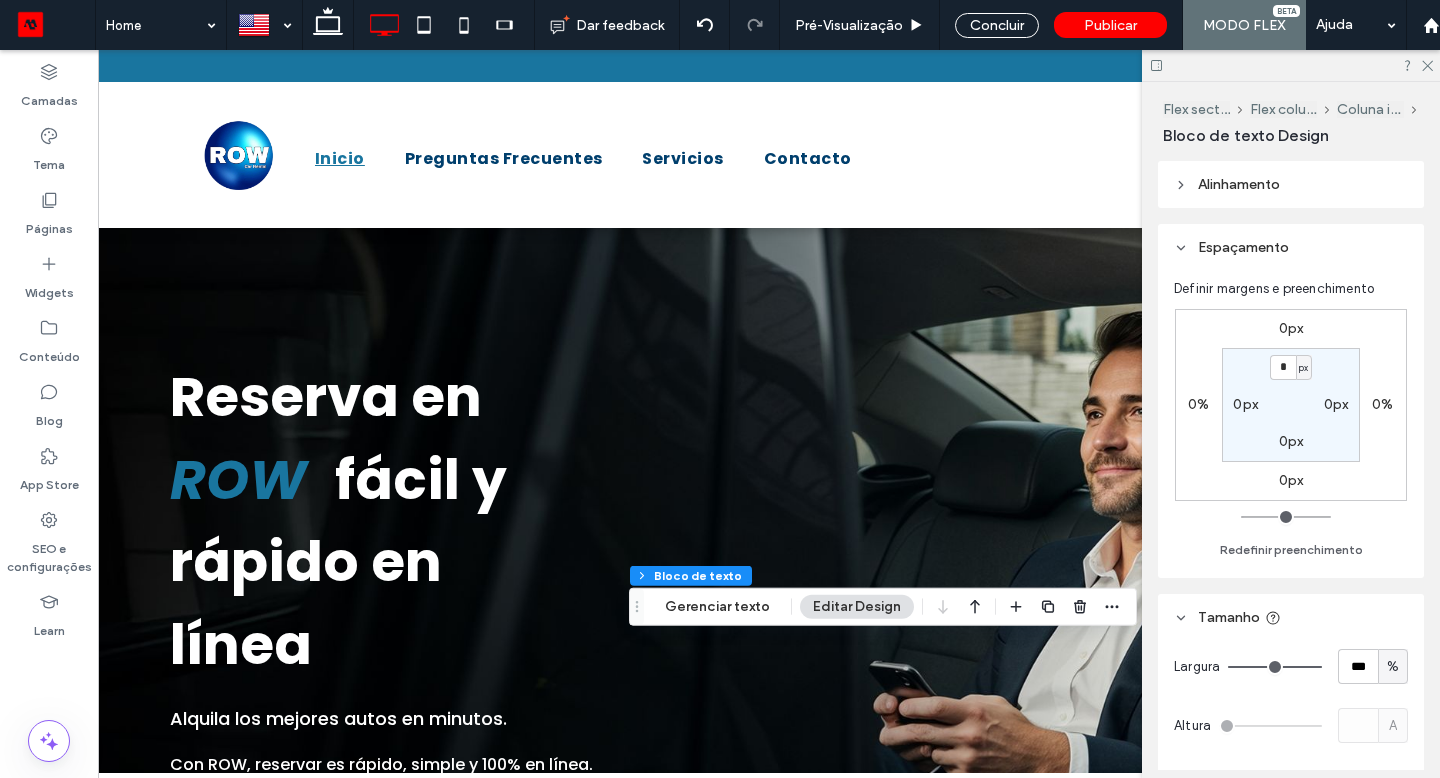 click 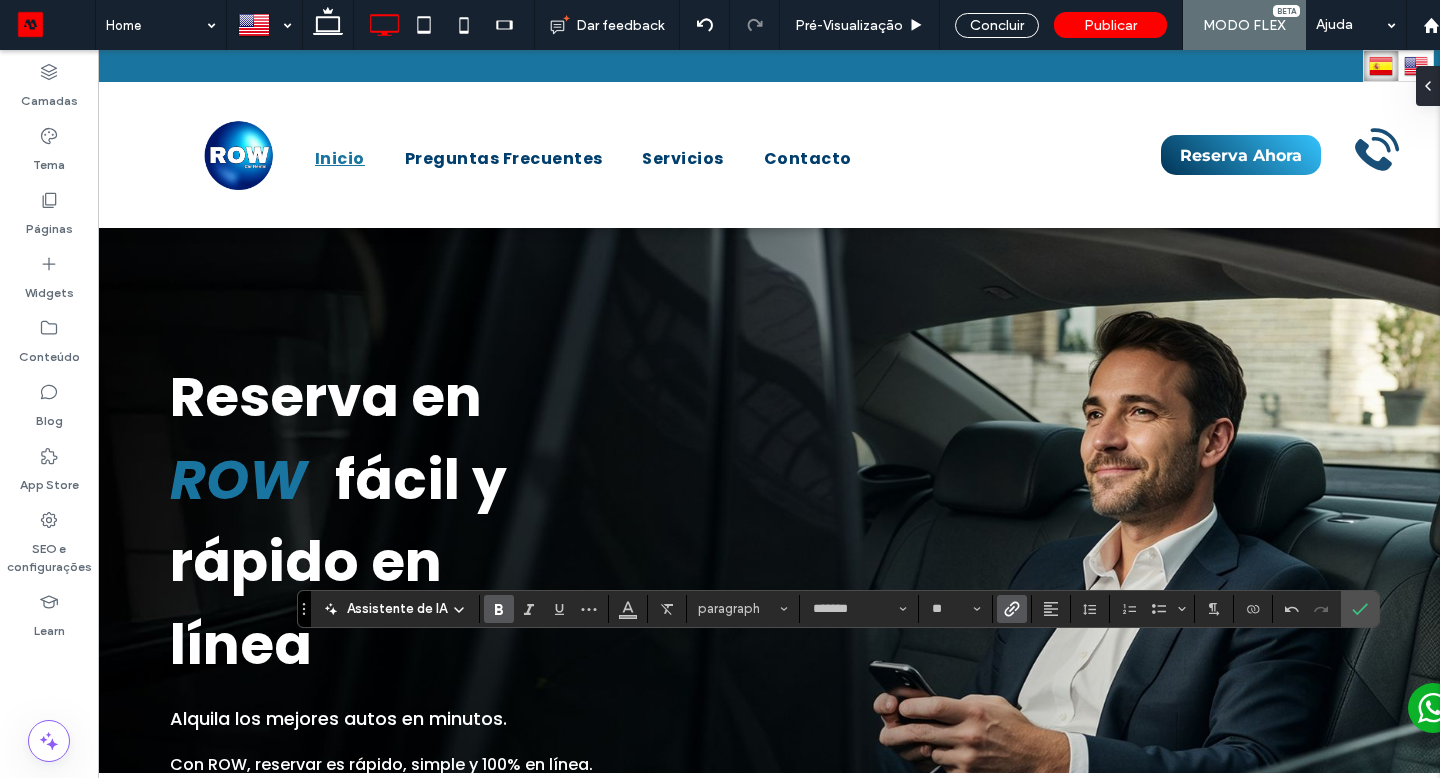 click at bounding box center (628, 607) 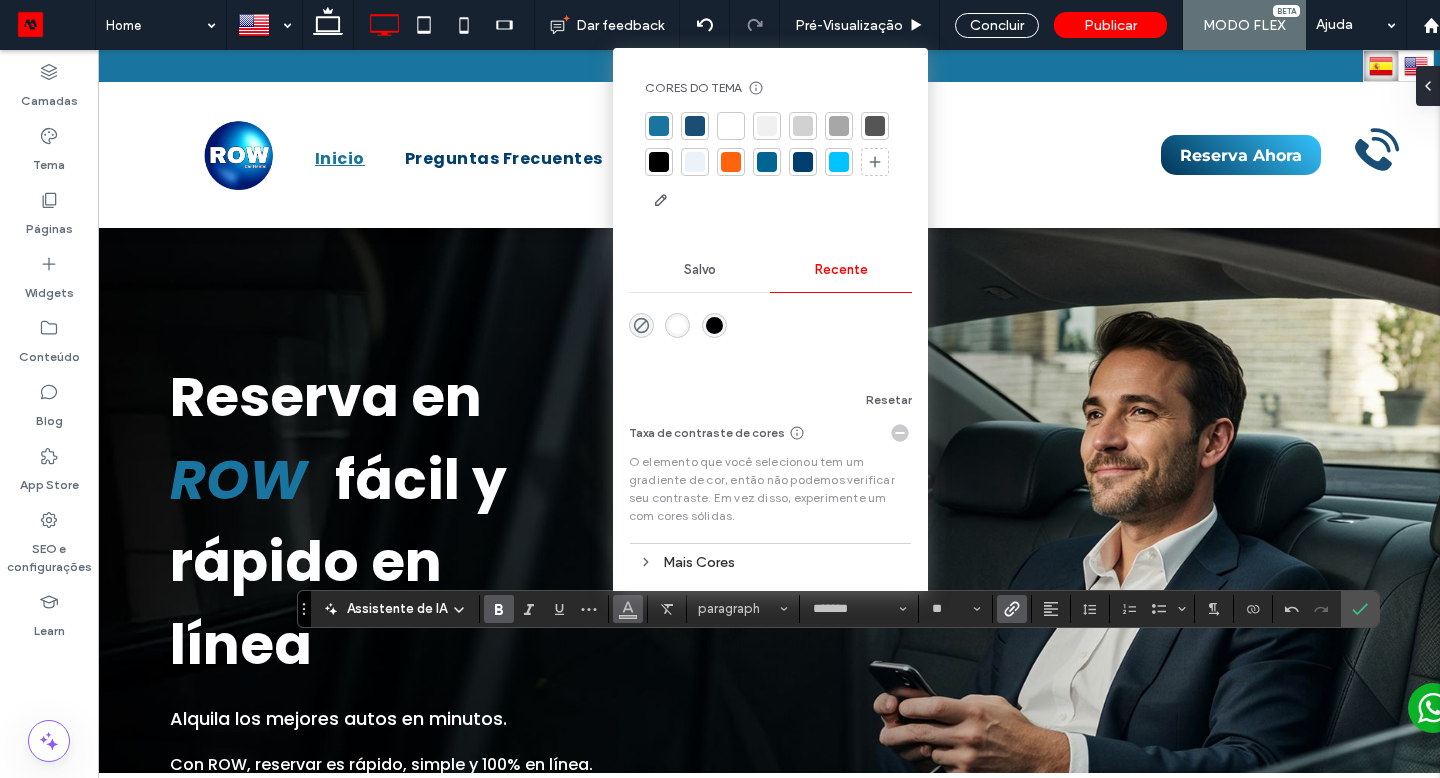 click at bounding box center [677, 325] 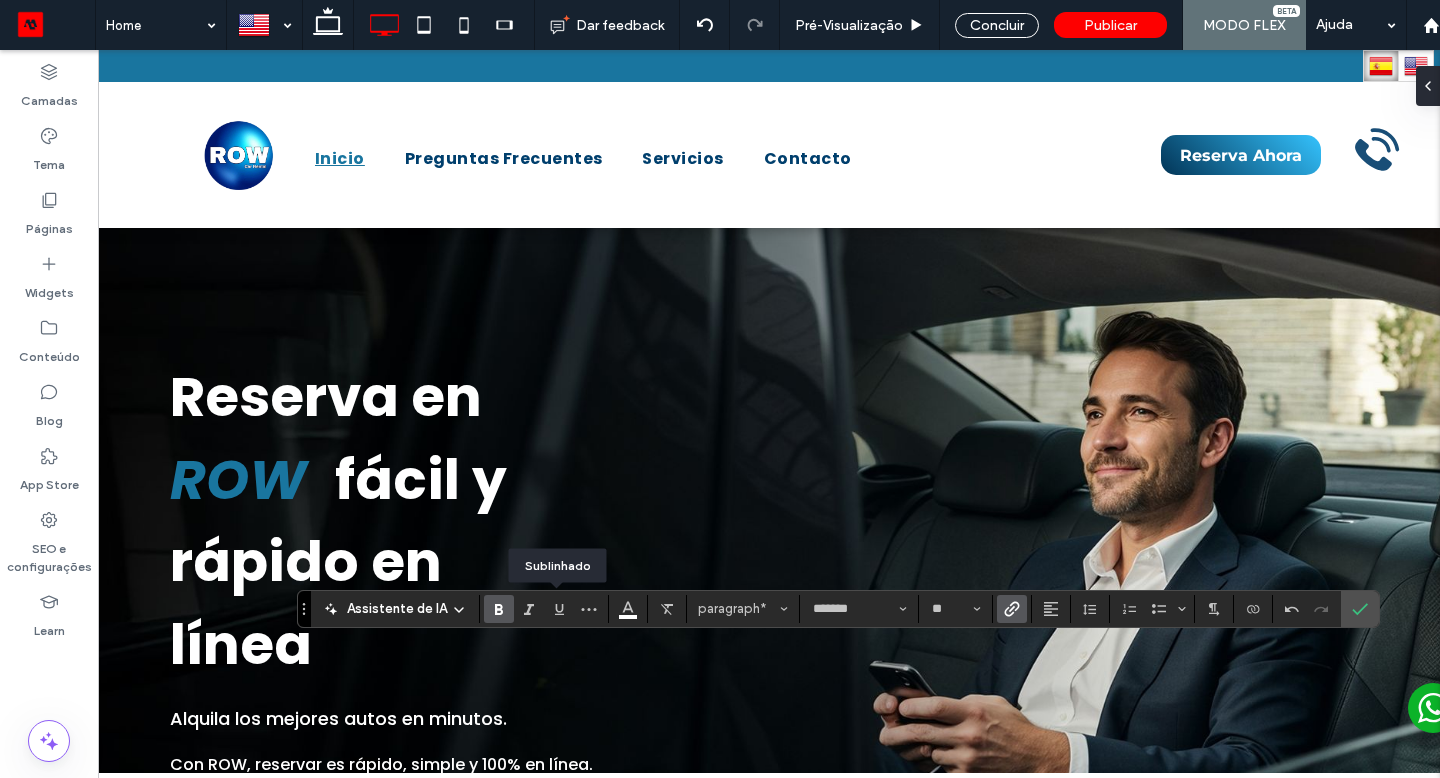 click 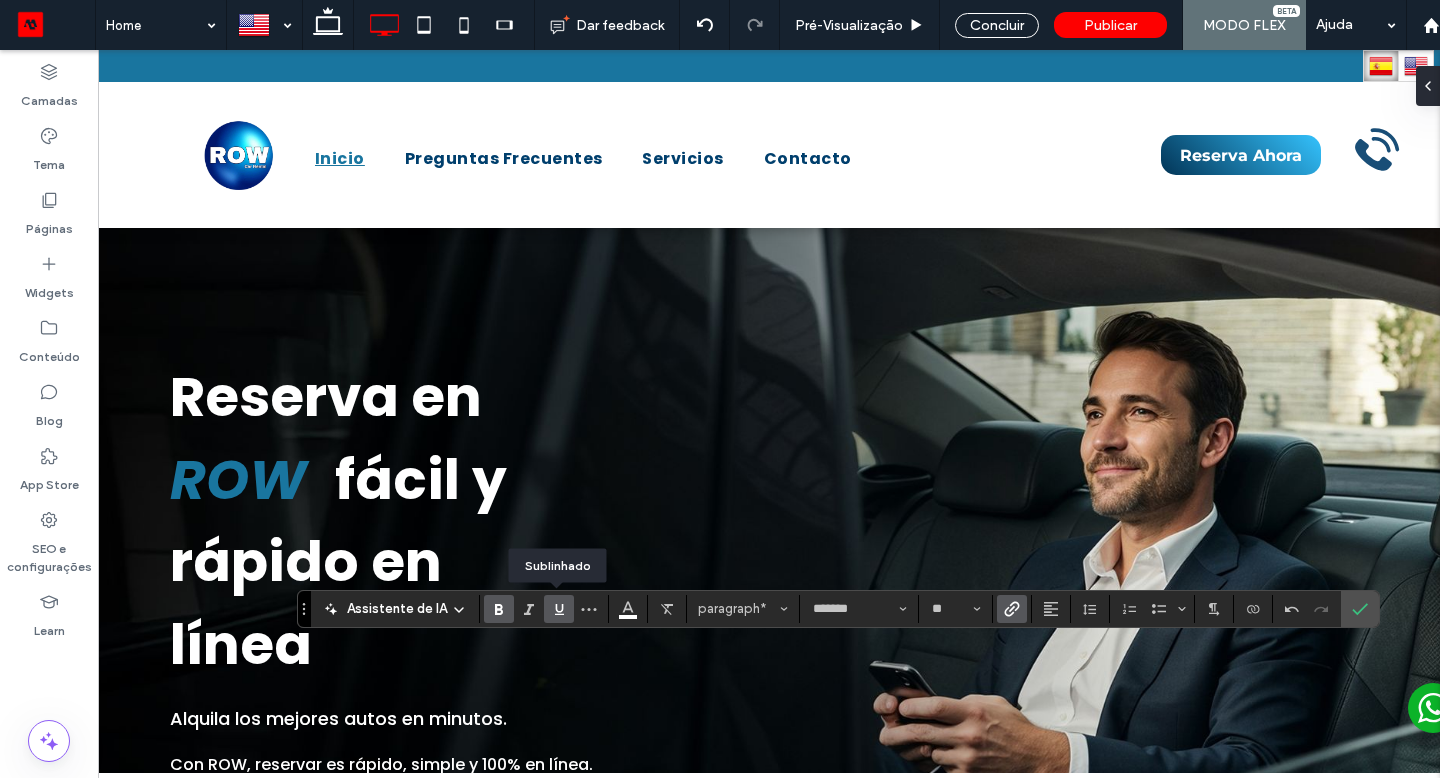 click 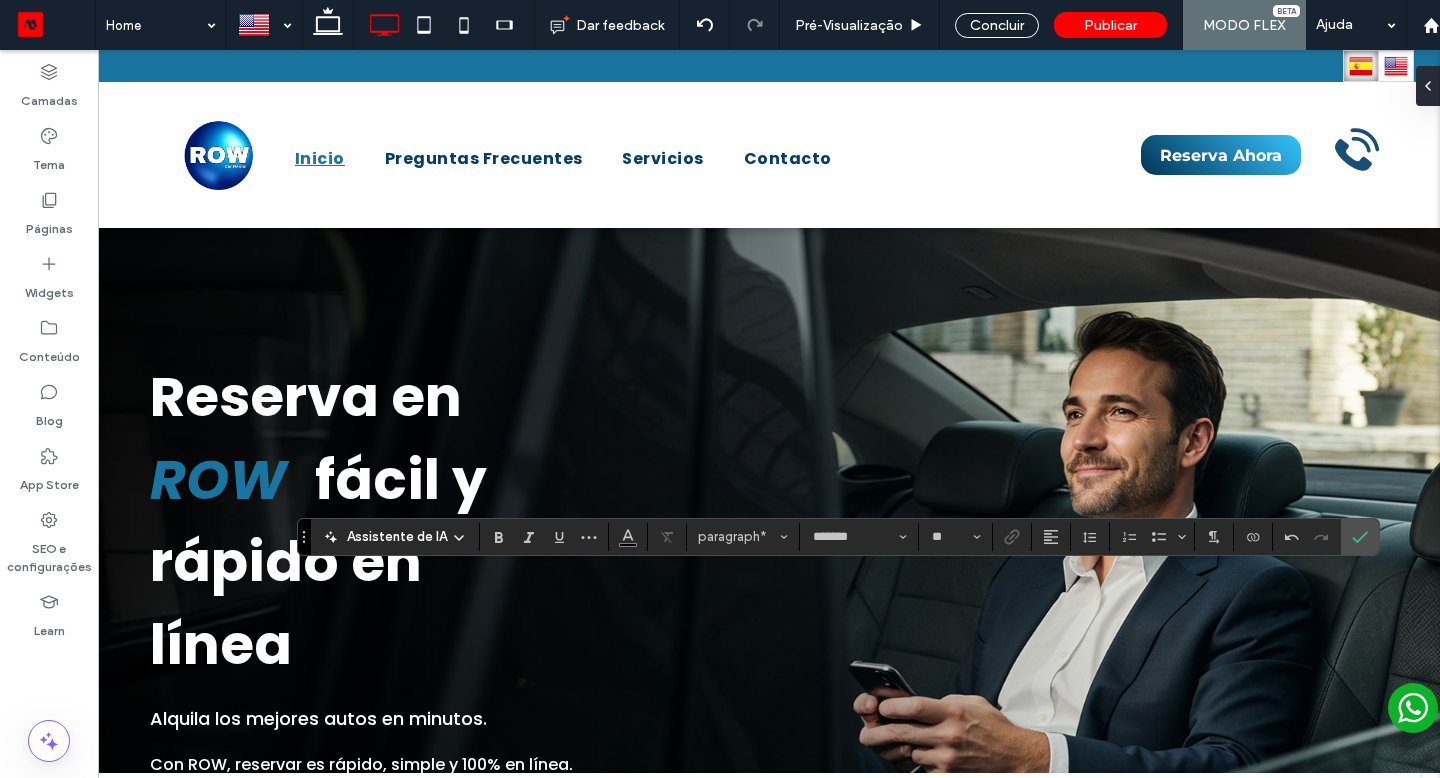 scroll, scrollTop: 0, scrollLeft: 0, axis: both 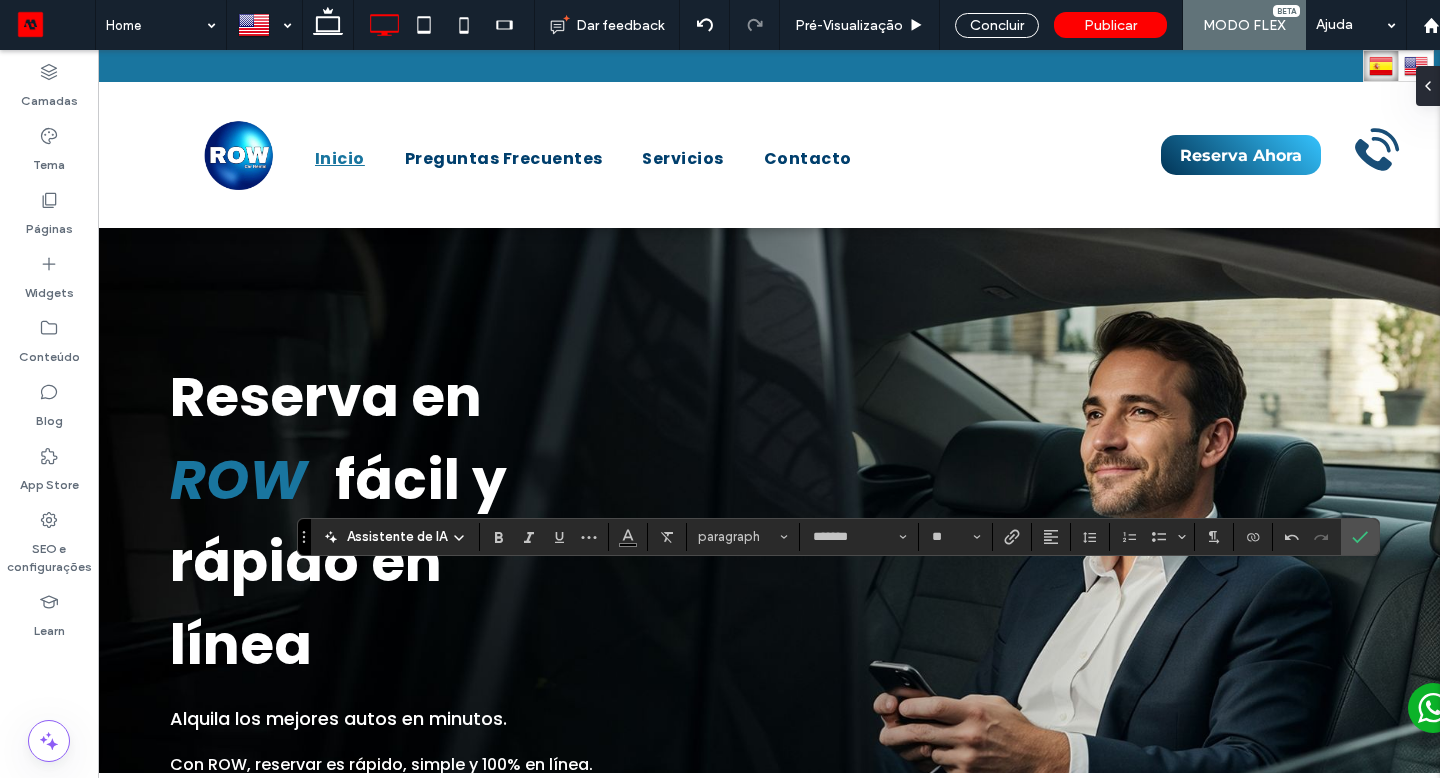 click at bounding box center (628, 535) 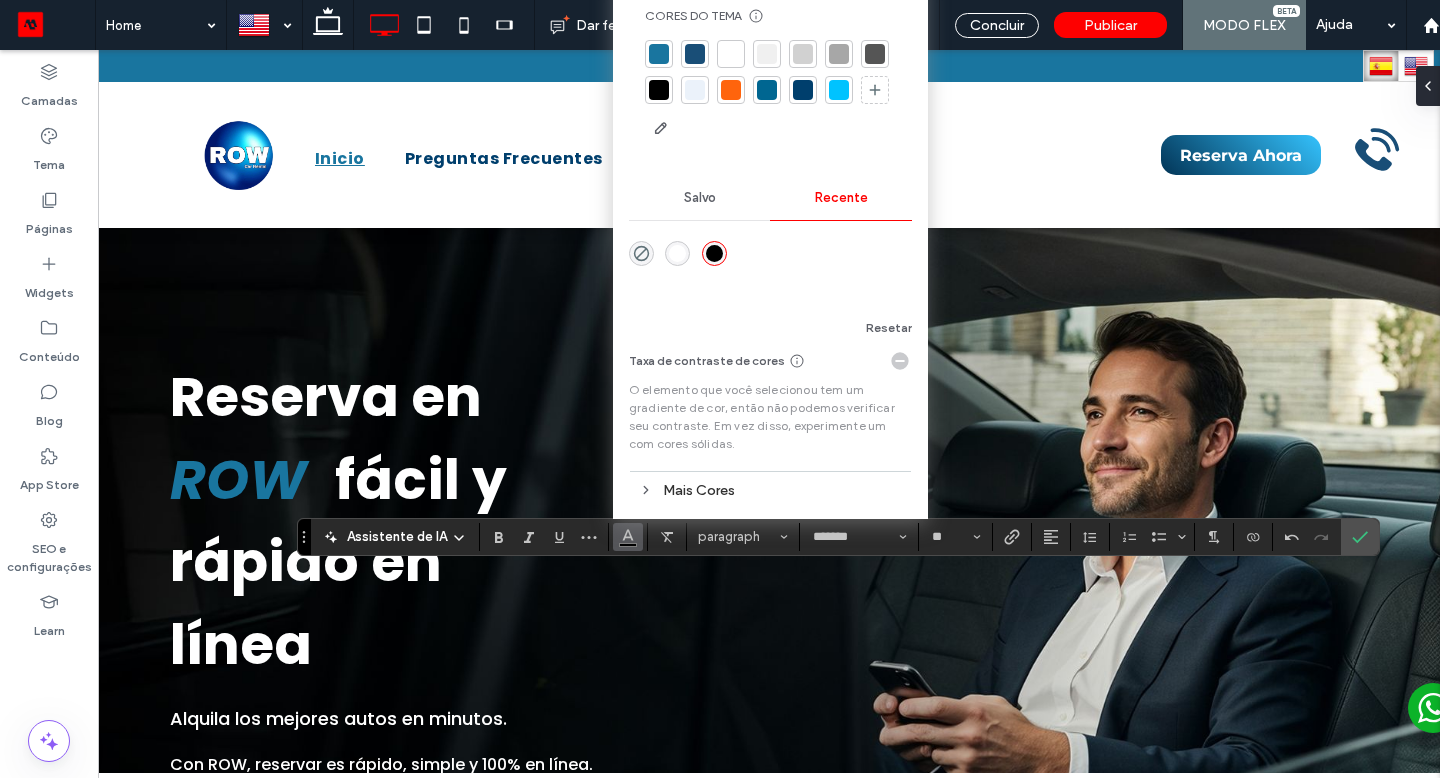 click at bounding box center [677, 253] 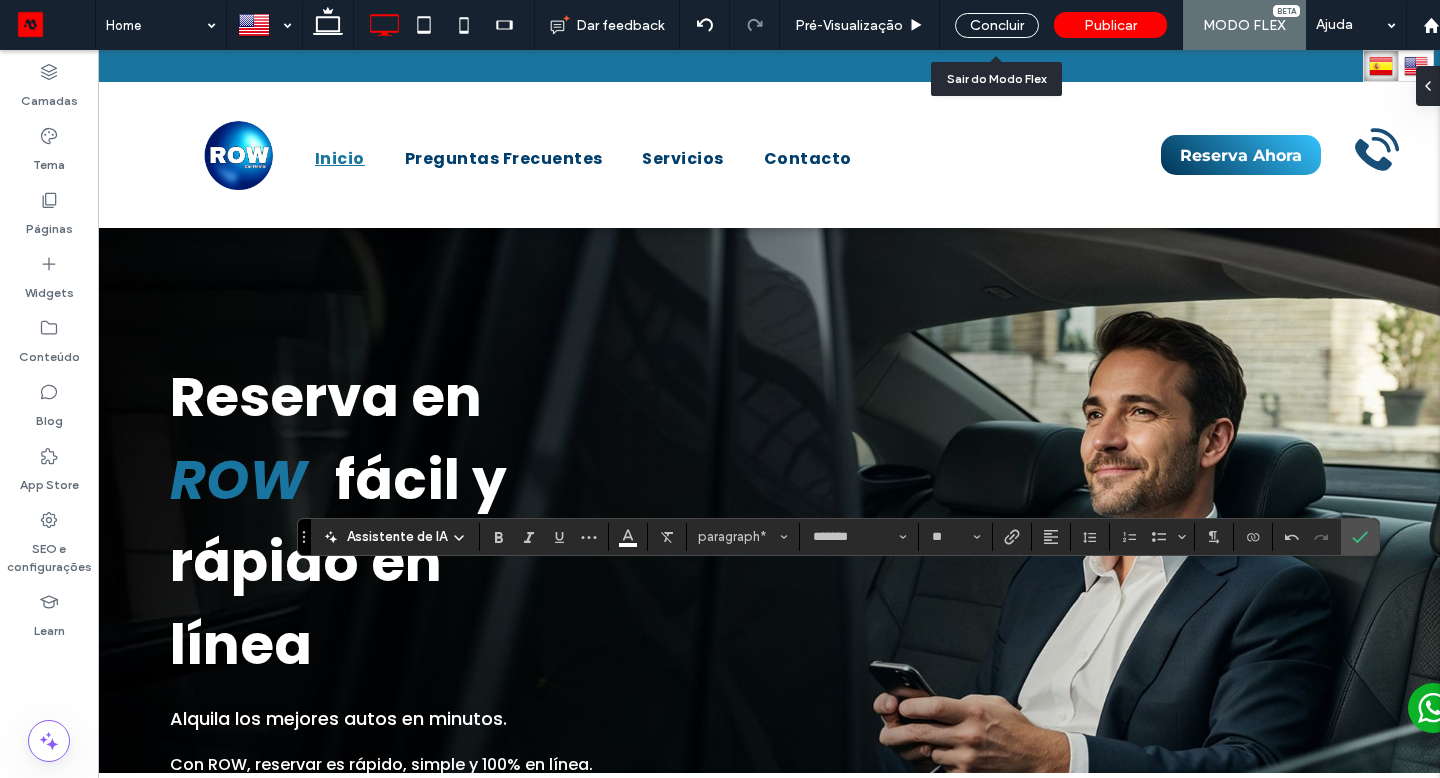 click on "Concluir" at bounding box center [997, 25] 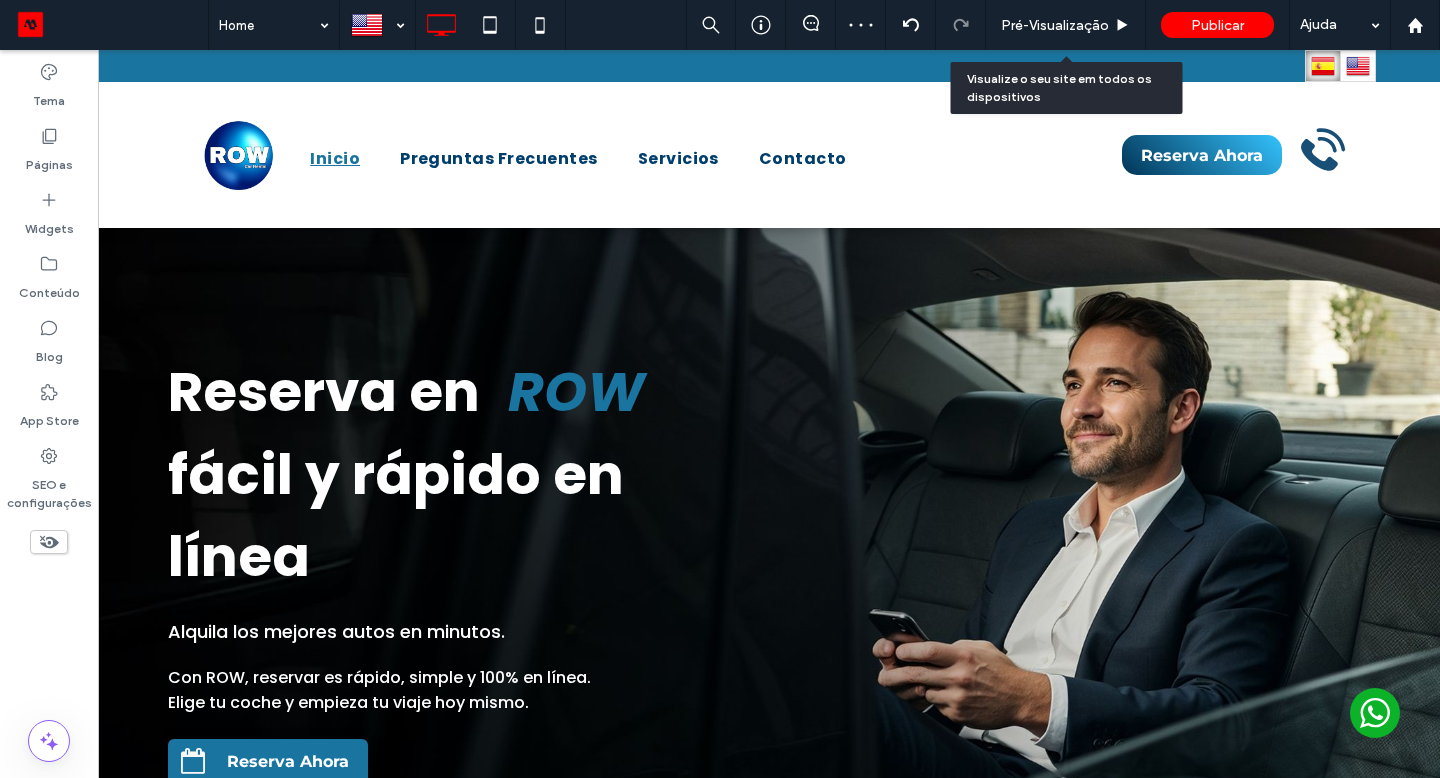 click on "Pré-Visualizaçāo" at bounding box center [1055, 25] 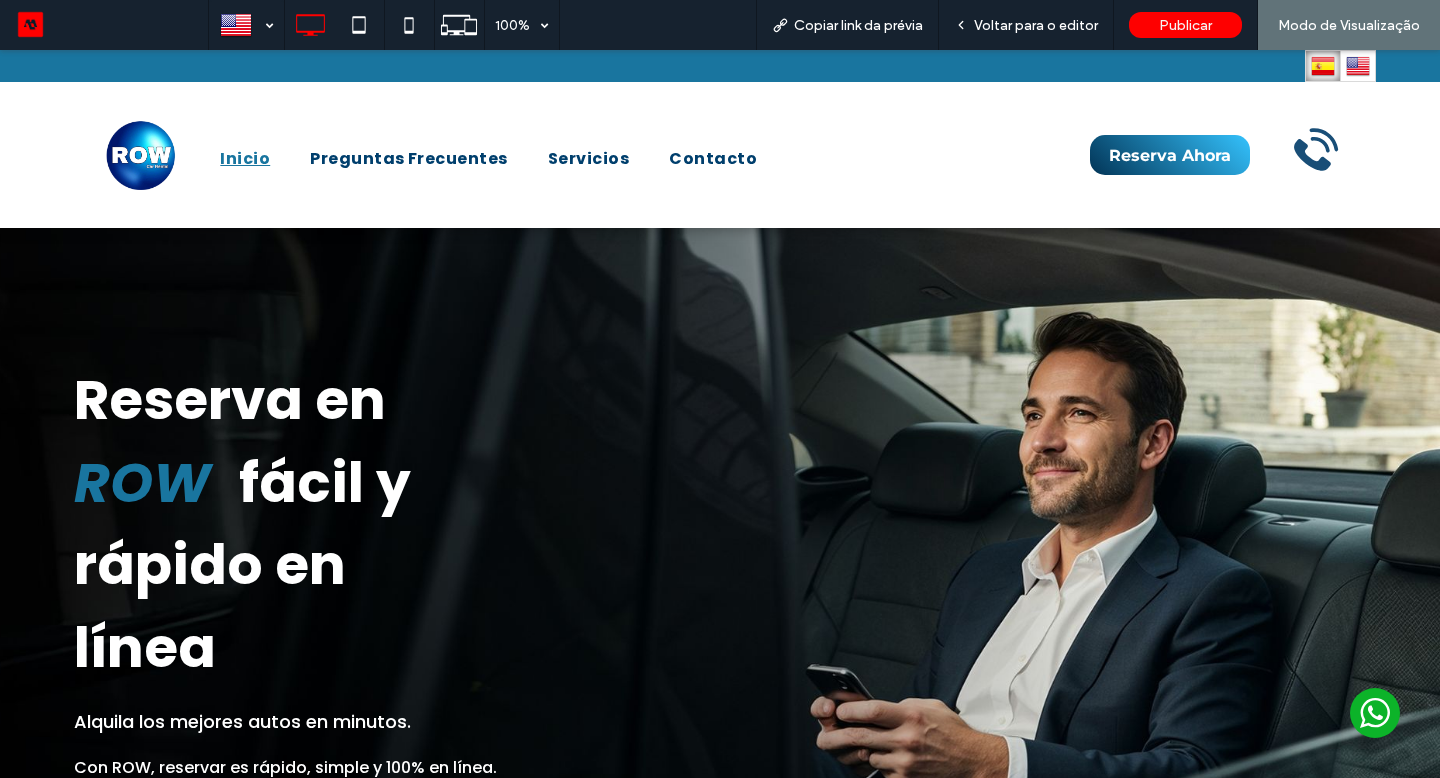 click on "Voltar para o editor" at bounding box center [1036, 25] 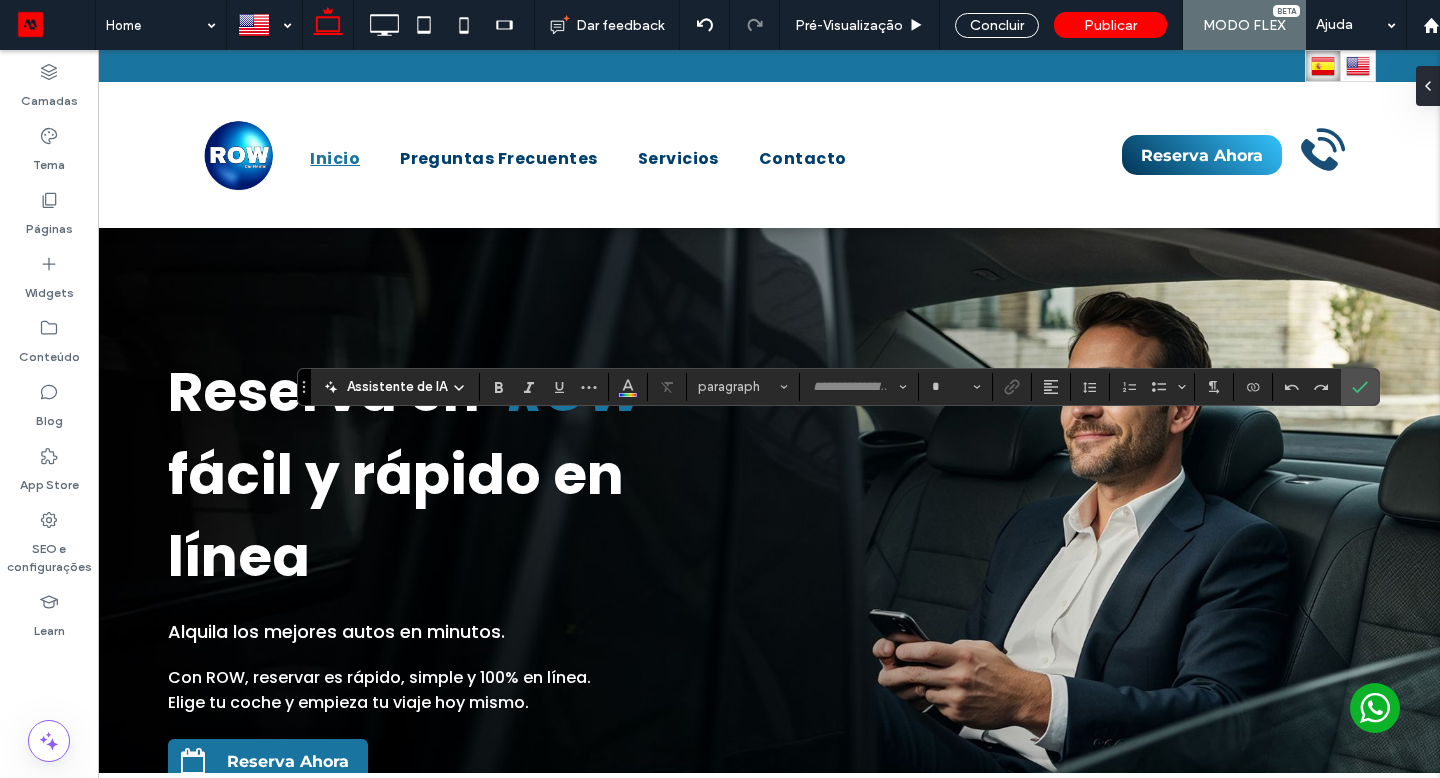 type on "*******" 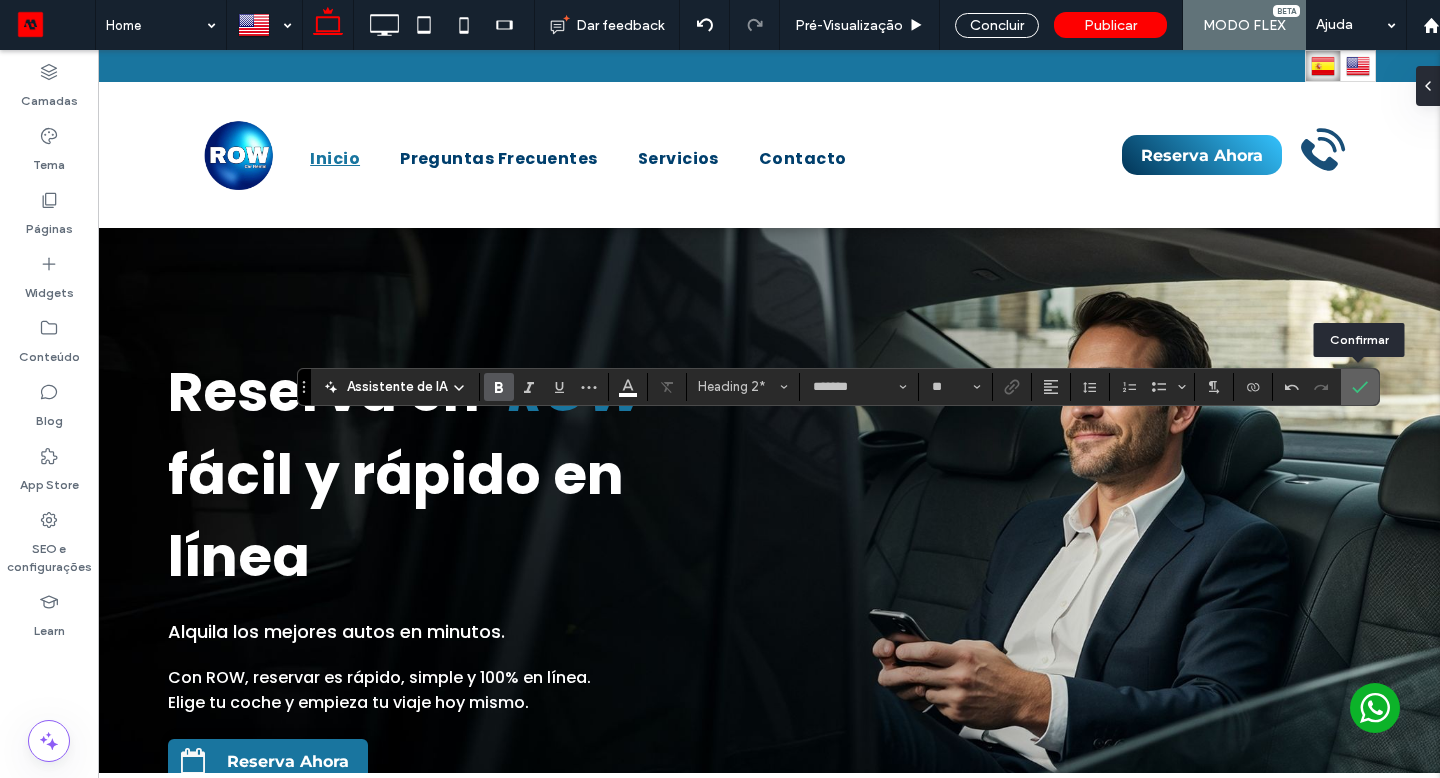 click 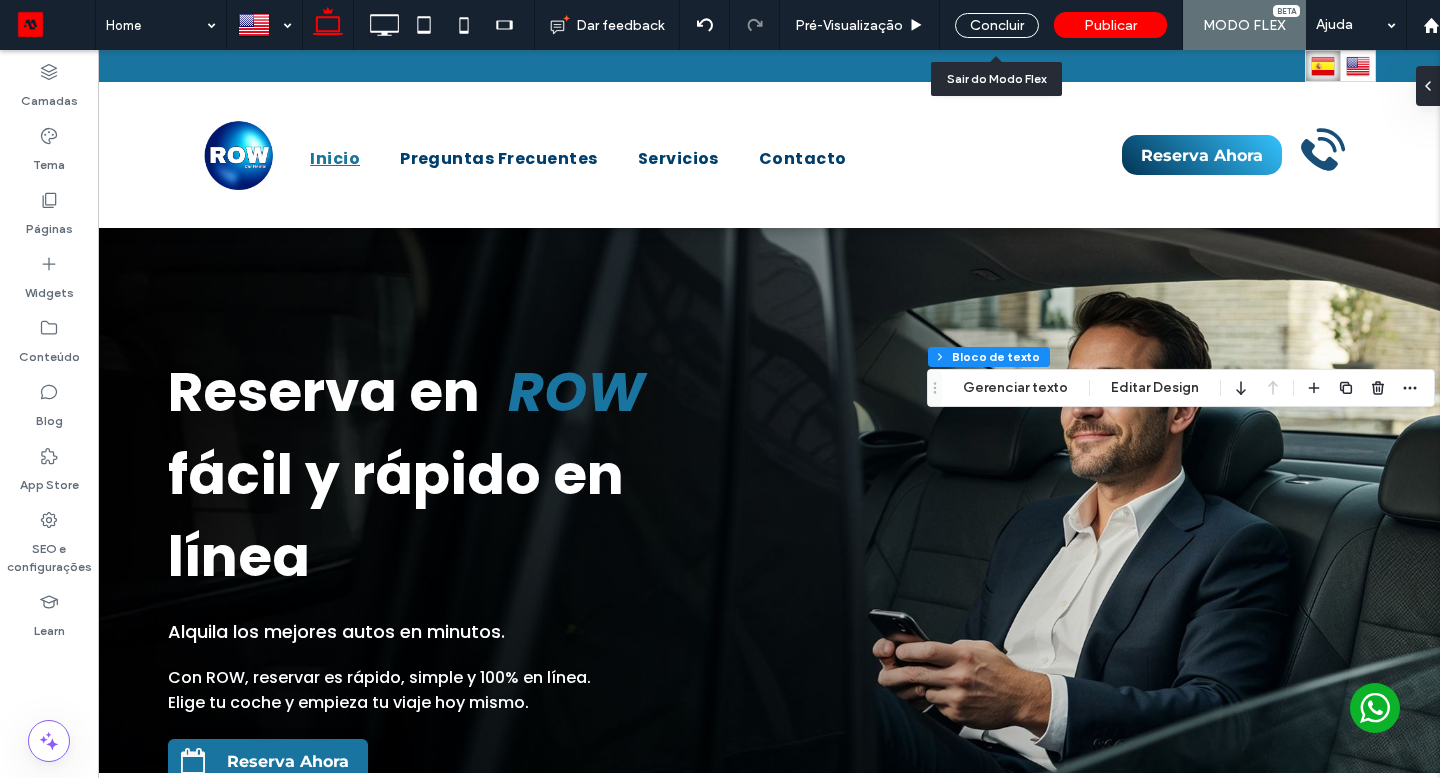 click on "Concluir" at bounding box center (997, 25) 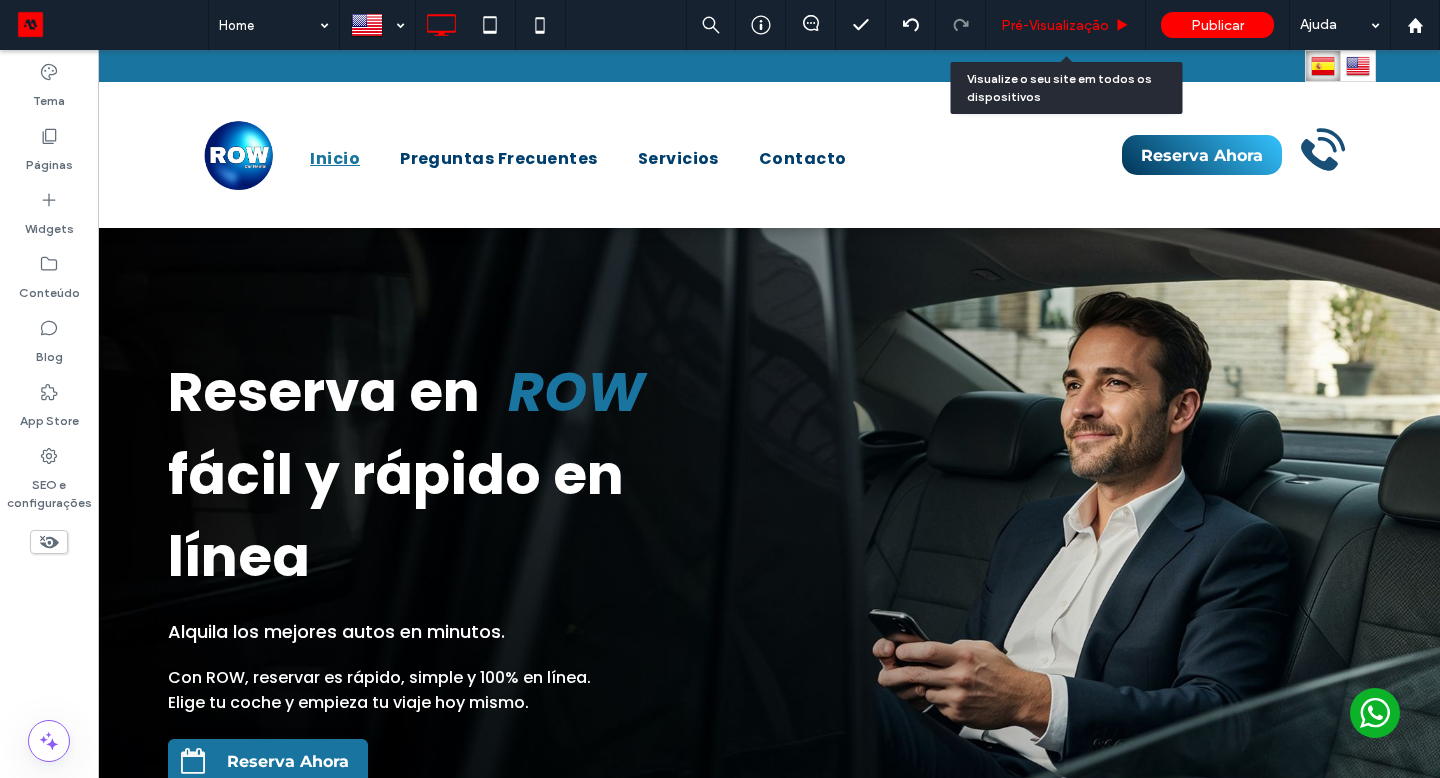 click on "Pré-Visualizaçāo" at bounding box center [1055, 25] 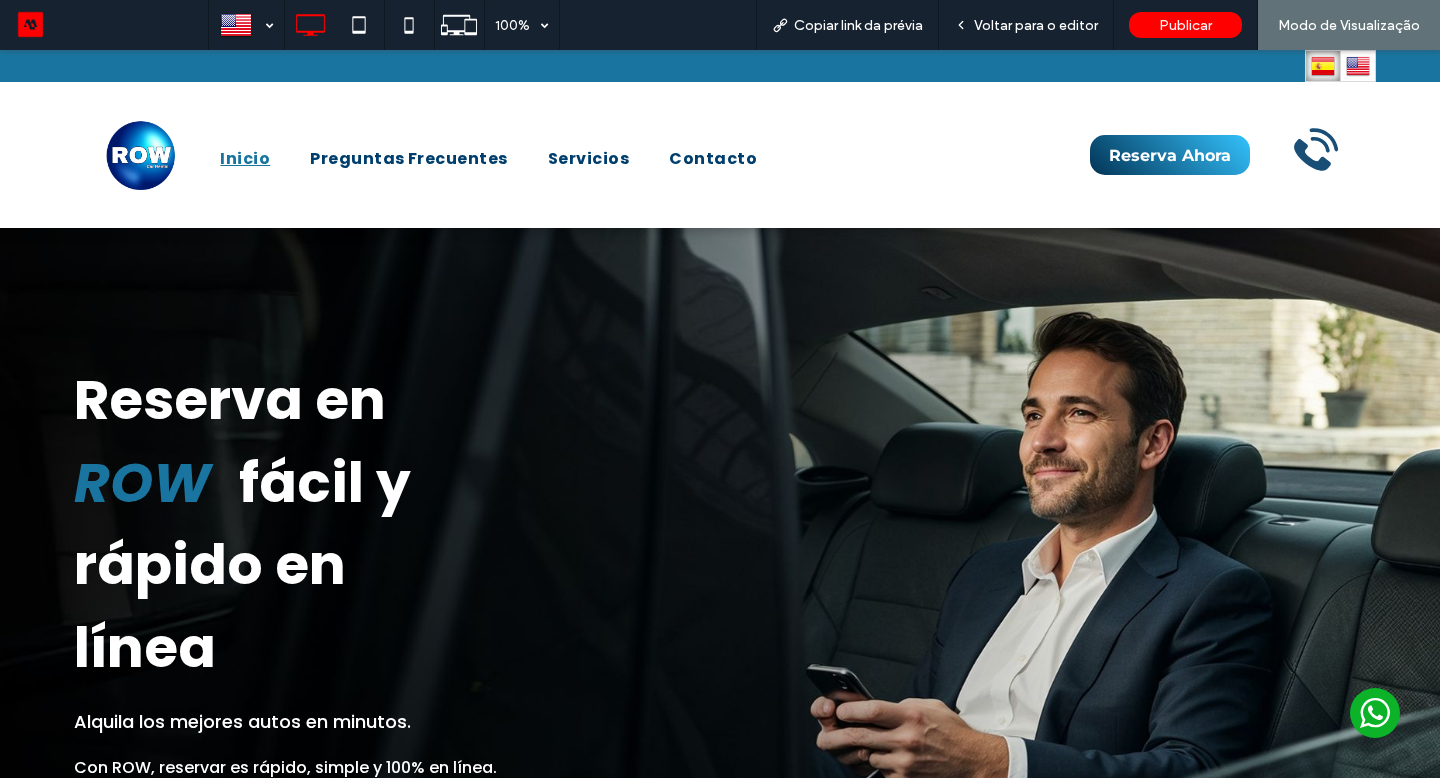 click on "Voltar para o editor" at bounding box center [1036, 25] 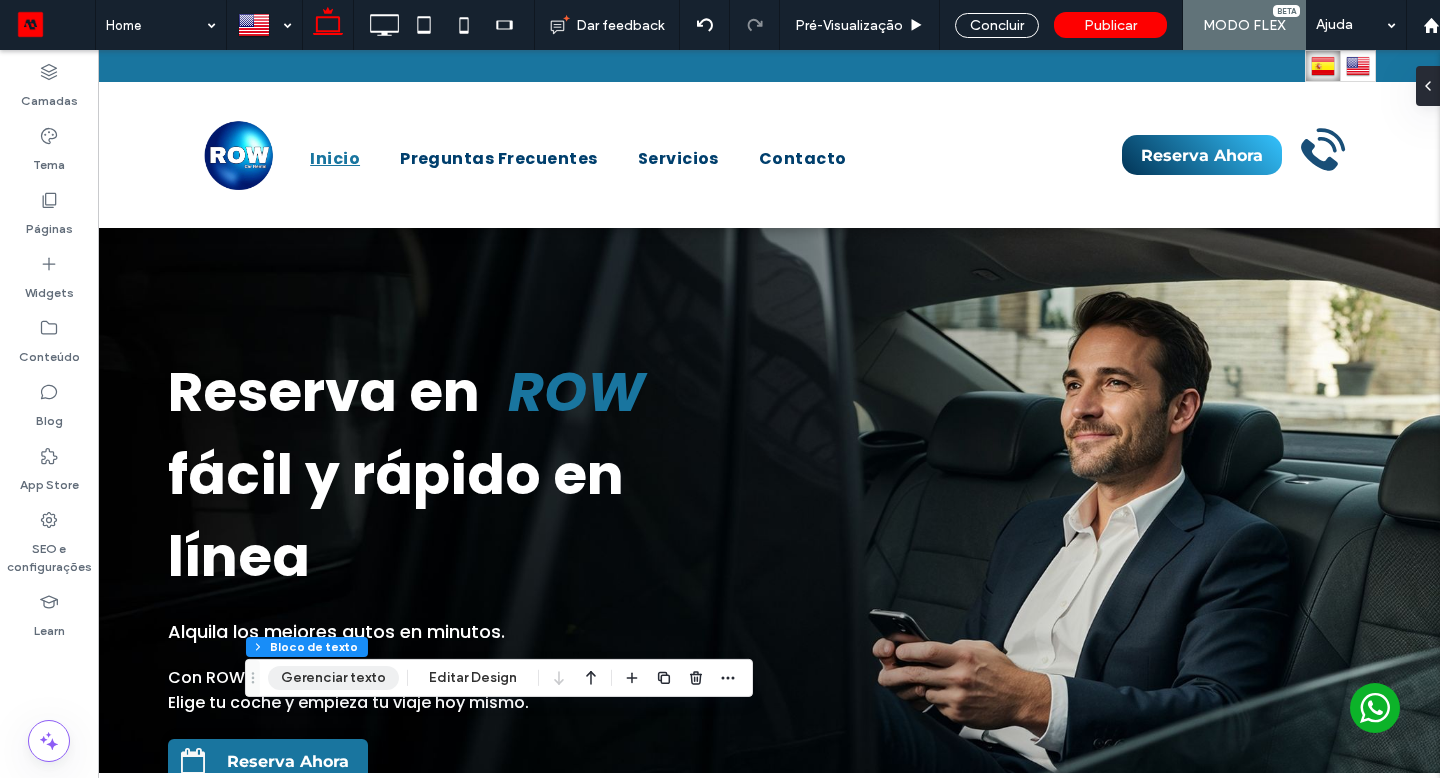 drag, startPoint x: 1323, startPoint y: 47, endPoint x: 378, endPoint y: 676, distance: 1135.1942 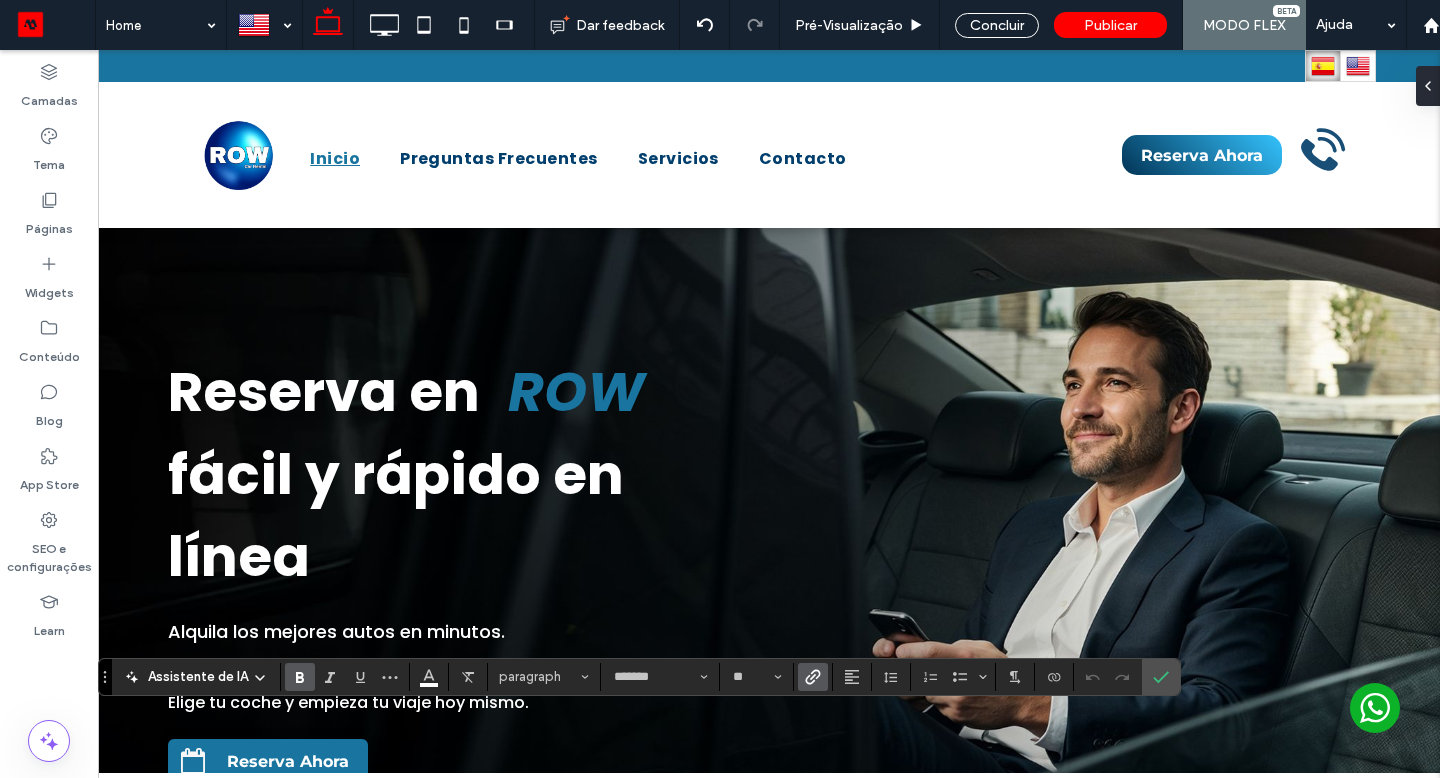 type on "*******" 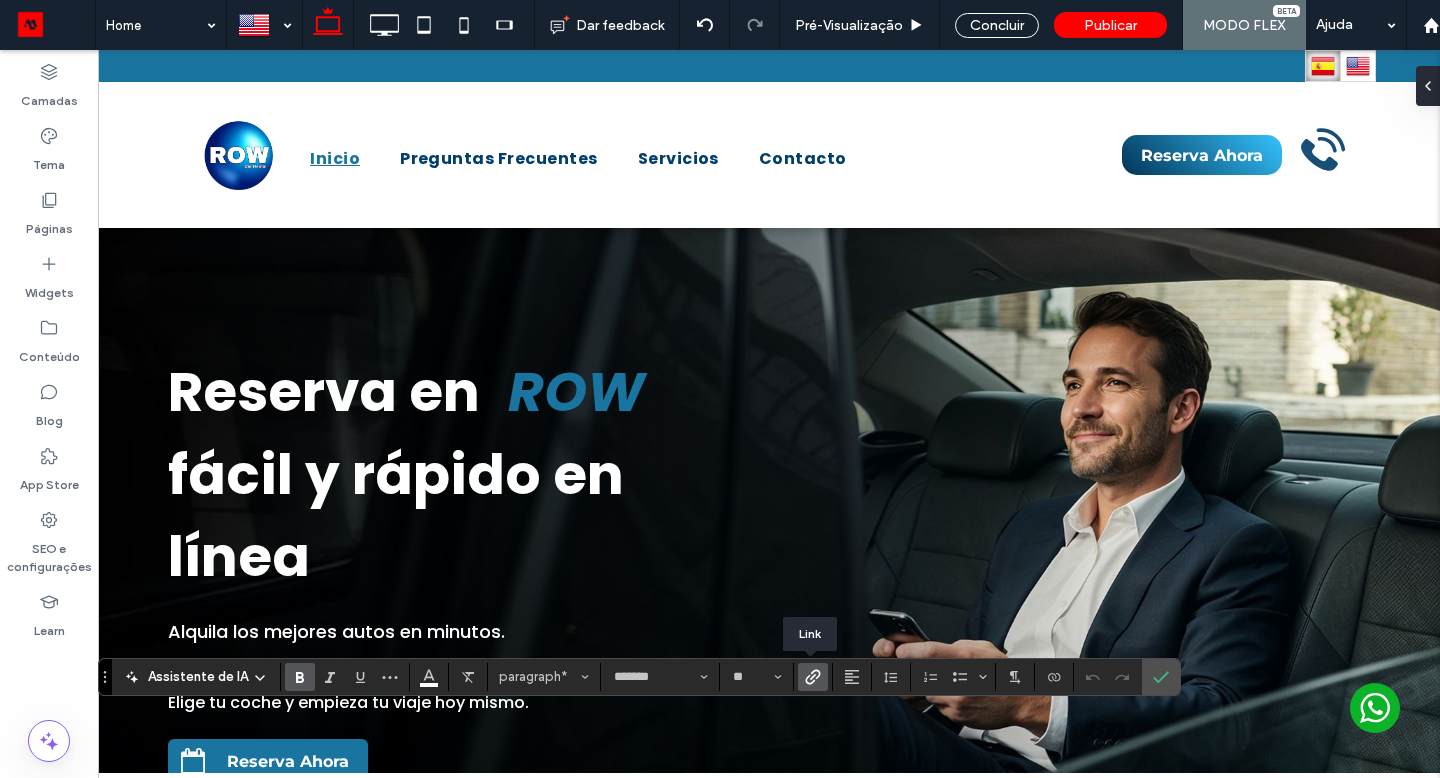 click 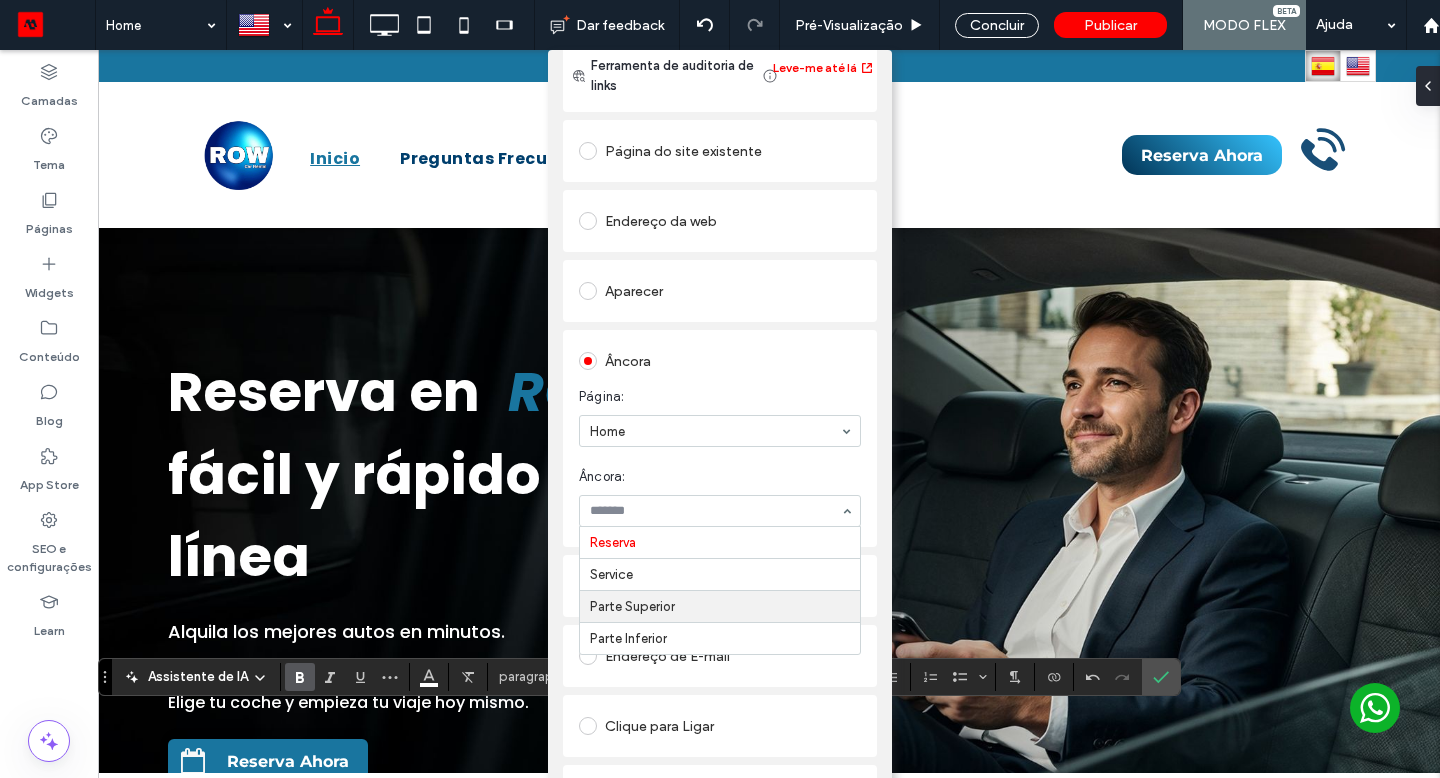 scroll, scrollTop: 41, scrollLeft: 0, axis: vertical 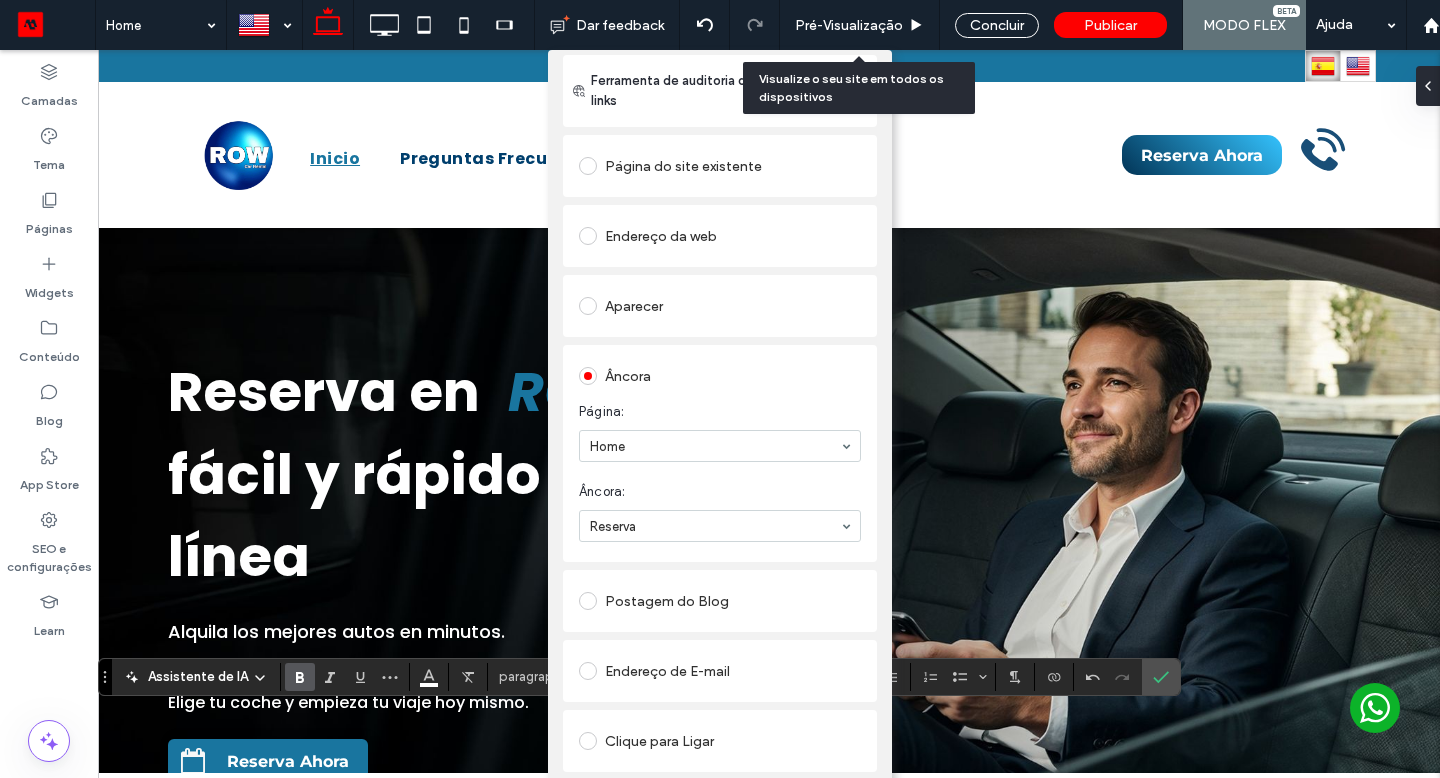 click 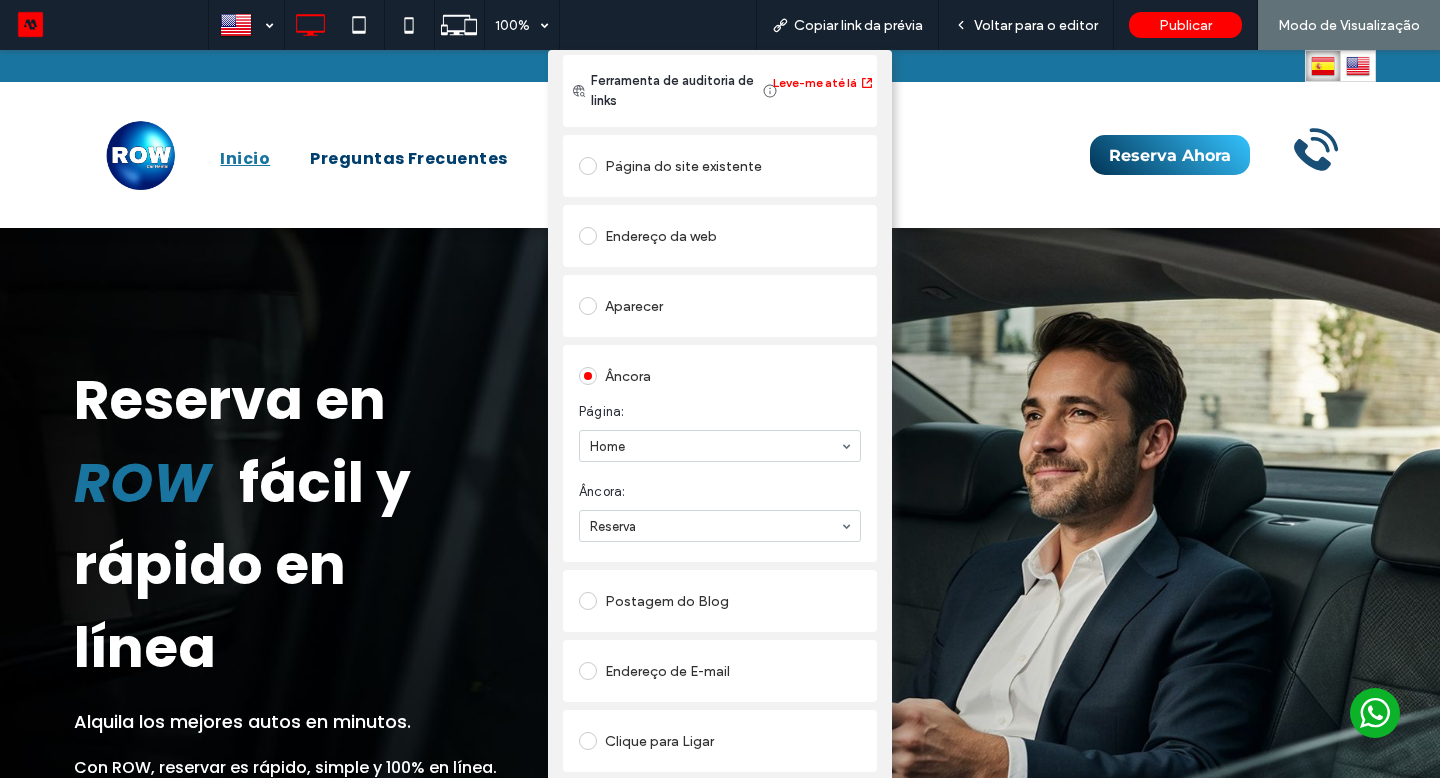 click on "Adicionar Link Ferramenta de auditoria de links Leve-me até lá Página do site existente Endereço da web Aparecer Âncora Página: Home Âncora: Reserva Postagem do Blog Endereço de E-mail Clique para Ligar Arquivar para download REMOVER LINK" at bounding box center [720, 439] 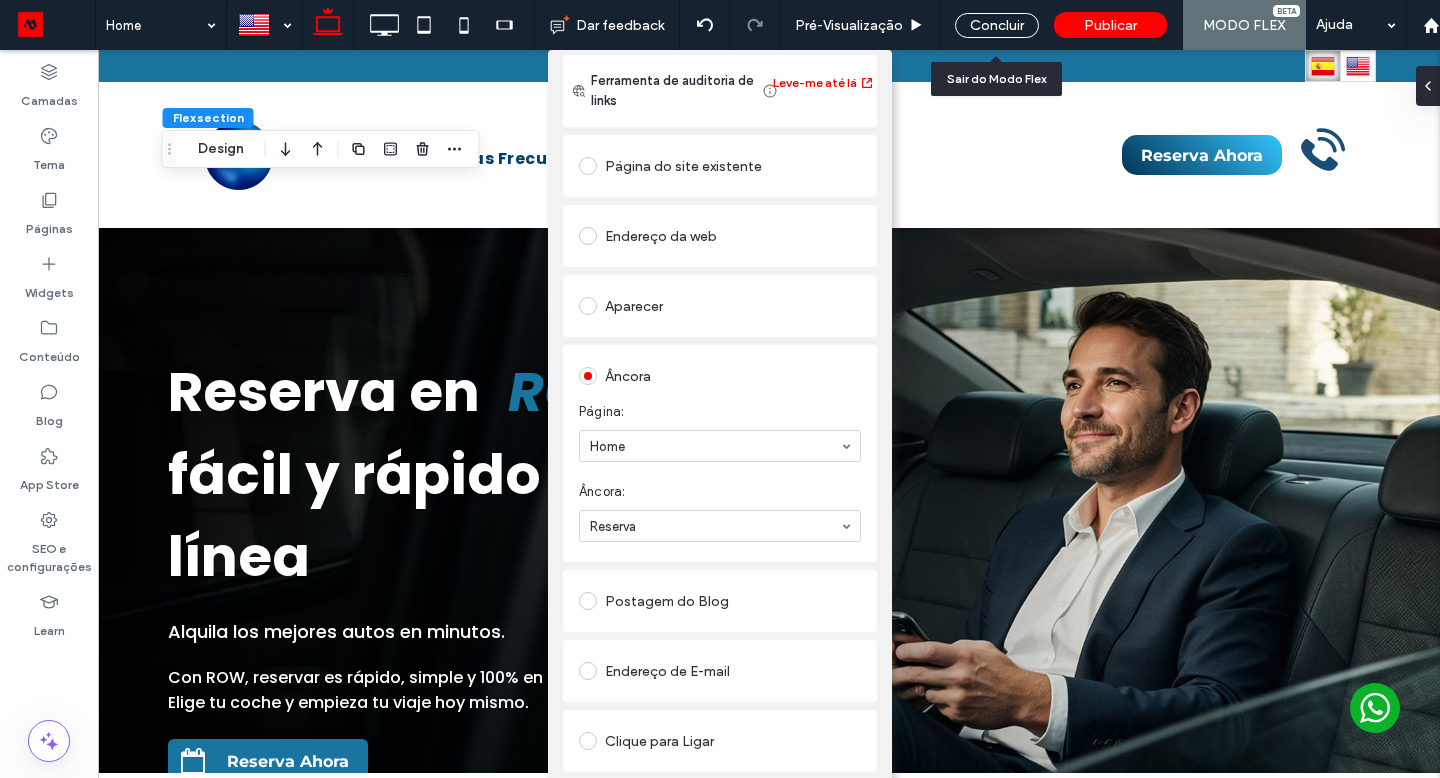 click on "Concluir" at bounding box center [997, 25] 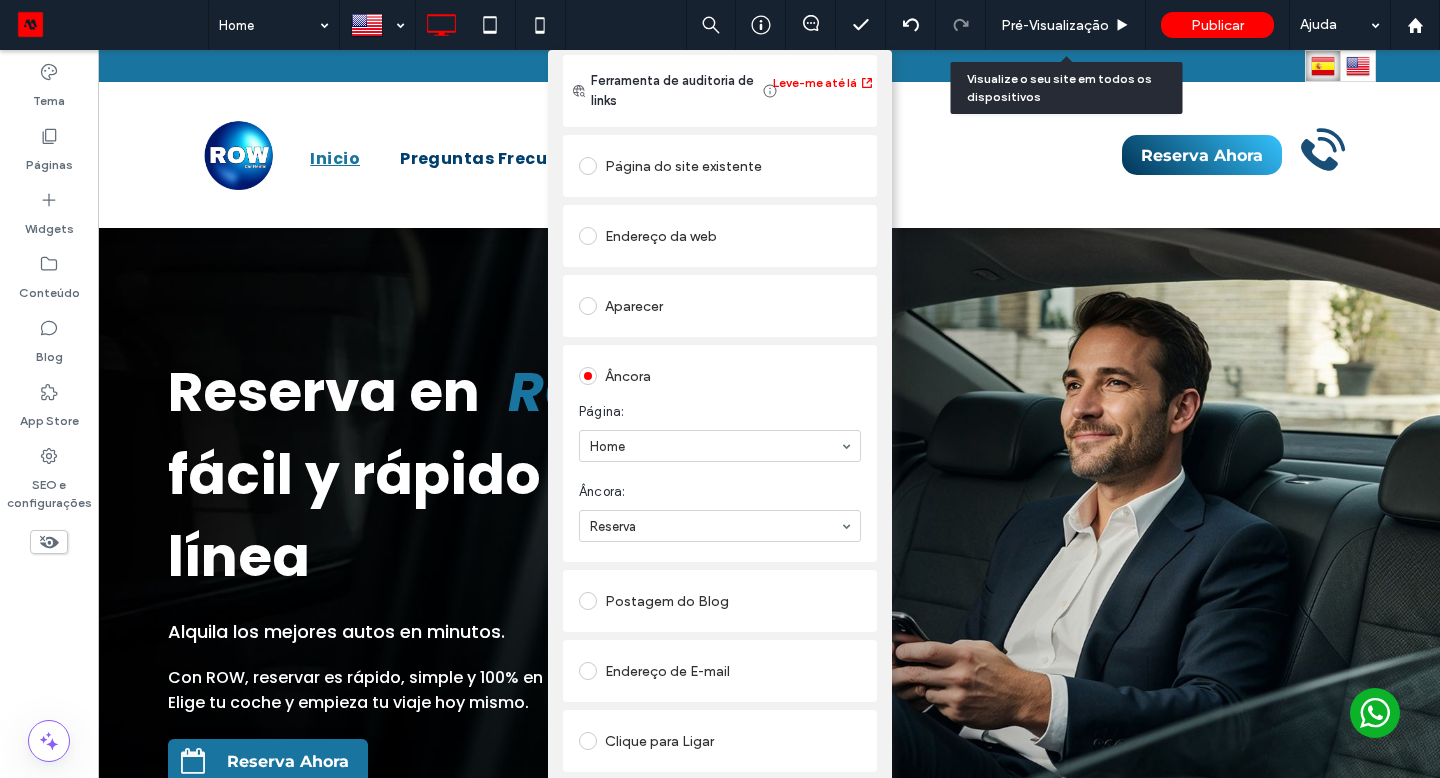 click on "Pré-Visualizaçāo" at bounding box center (1055, 25) 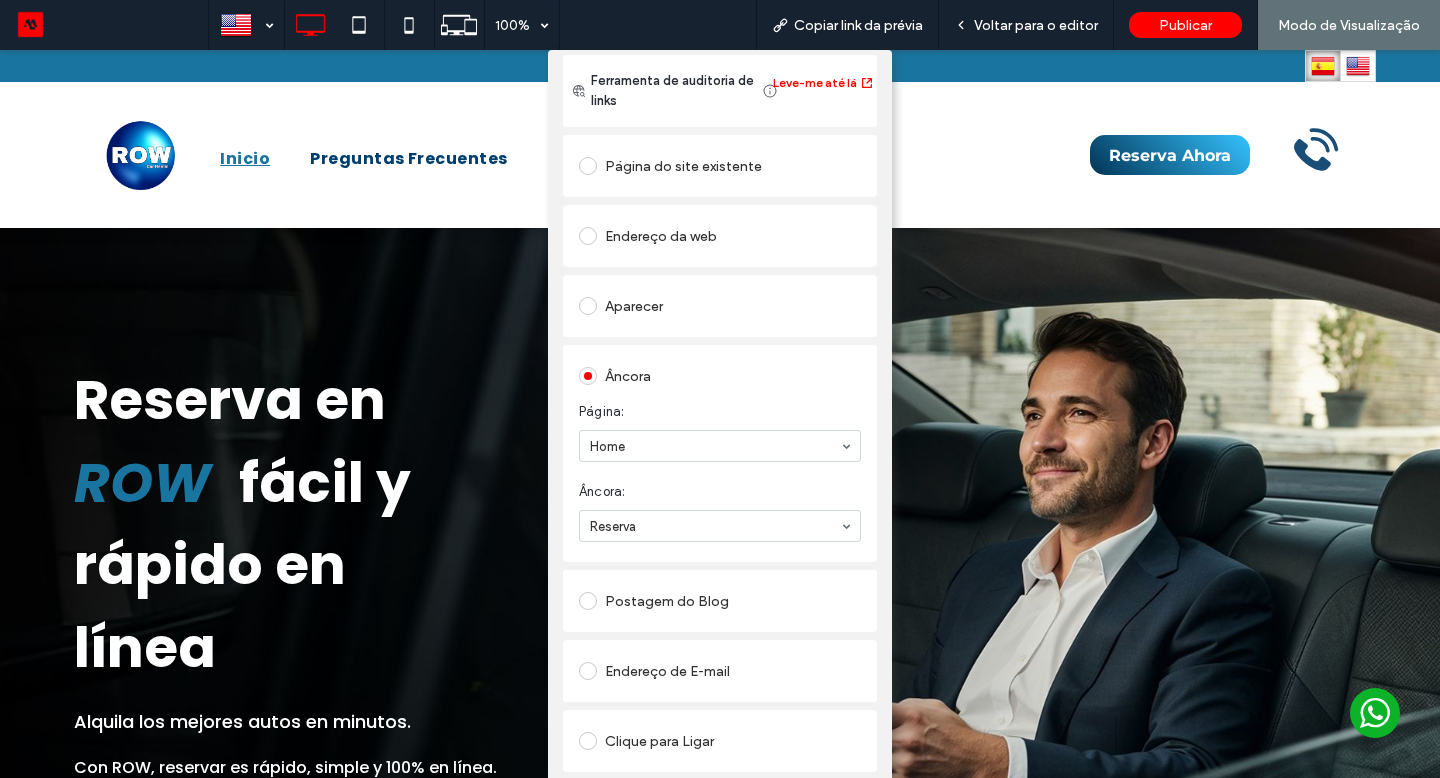 click on "Adicionar Link Ferramenta de auditoria de links Leve-me até lá Página do site existente Endereço da web Aparecer Âncora Página: Home Âncora: Reserva Postagem do Blog Endereço de E-mail Clique para Ligar Arquivar para download REMOVER LINK" at bounding box center (720, 439) 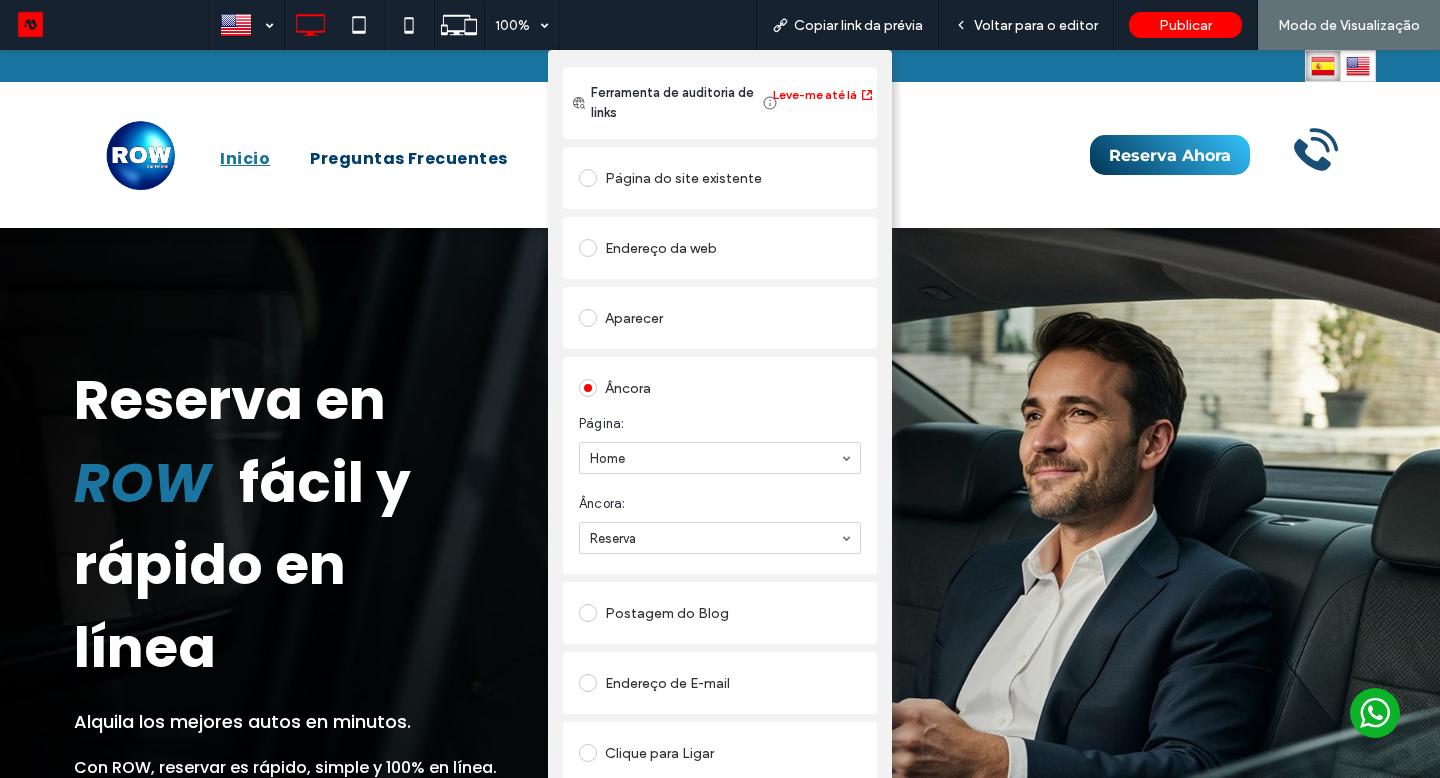 scroll, scrollTop: 0, scrollLeft: 0, axis: both 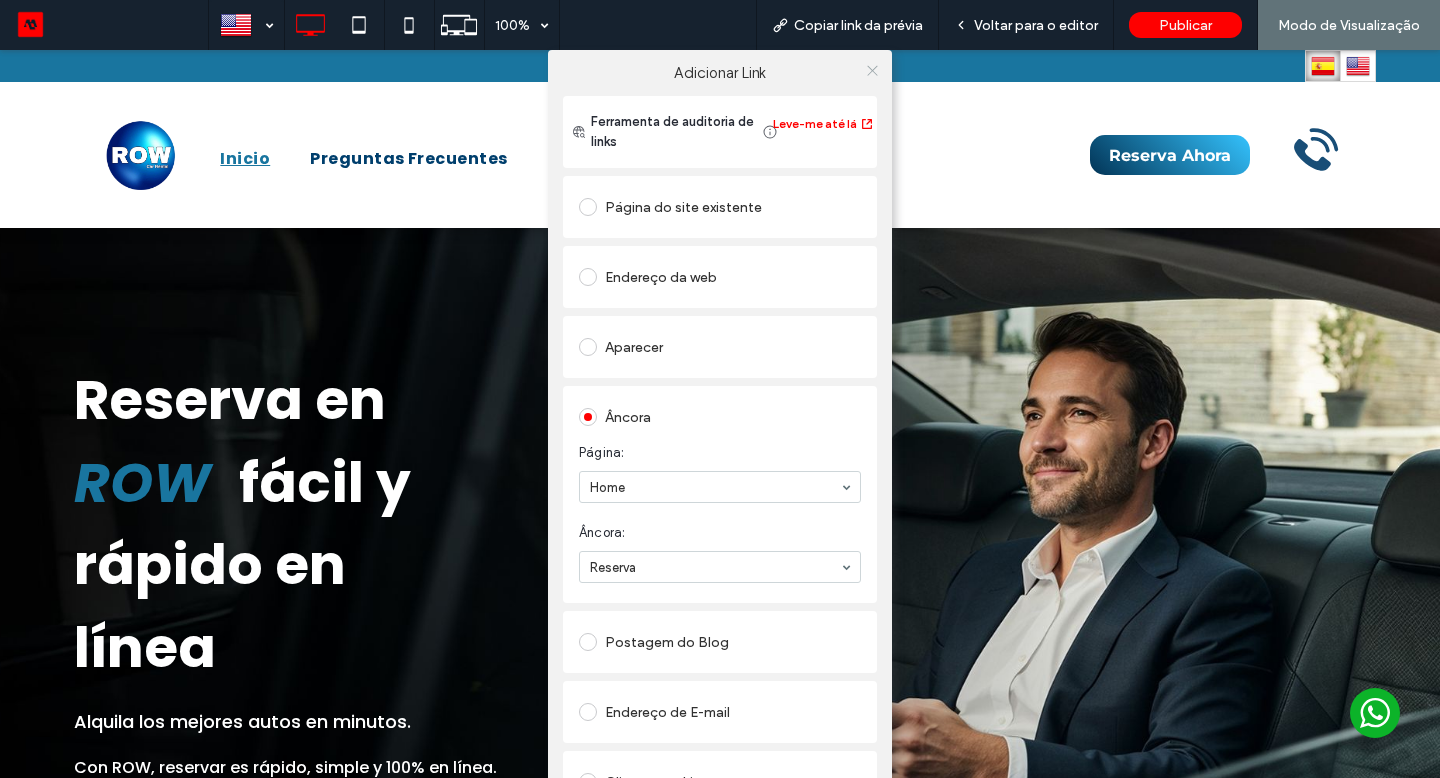 drag, startPoint x: 378, startPoint y: 676, endPoint x: 864, endPoint y: 65, distance: 780.7157 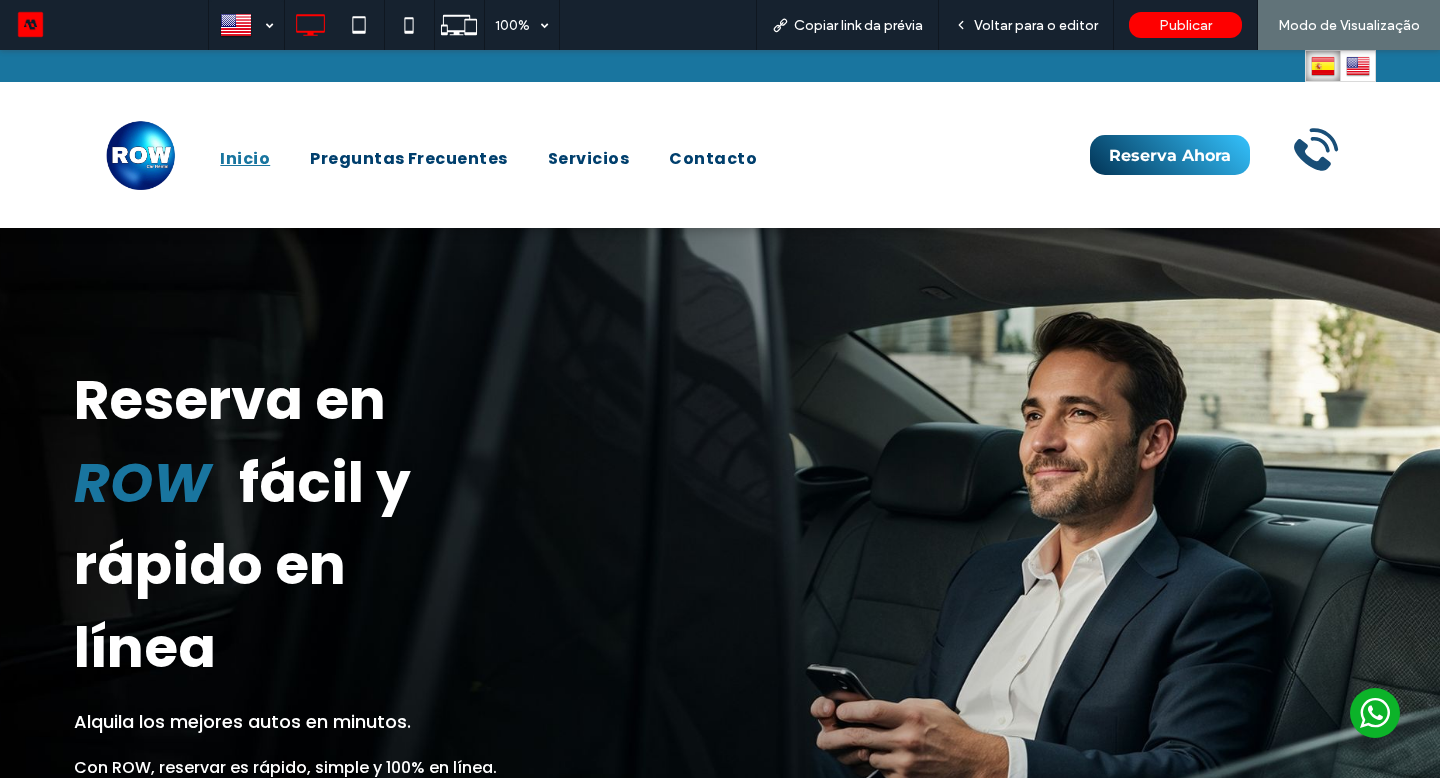 click on "Voltar para o editor" at bounding box center (1036, 25) 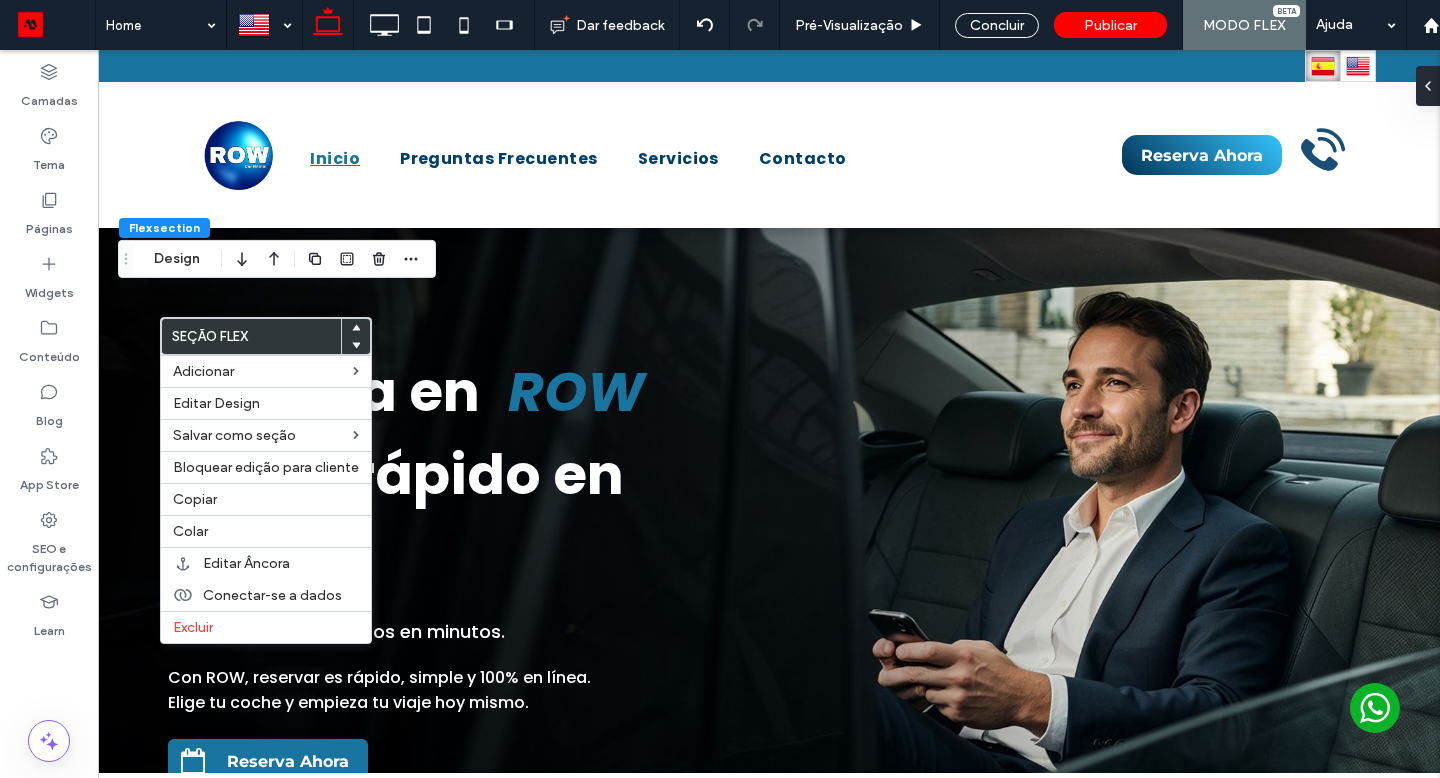 click on "Editar Âncora" at bounding box center (246, 563) 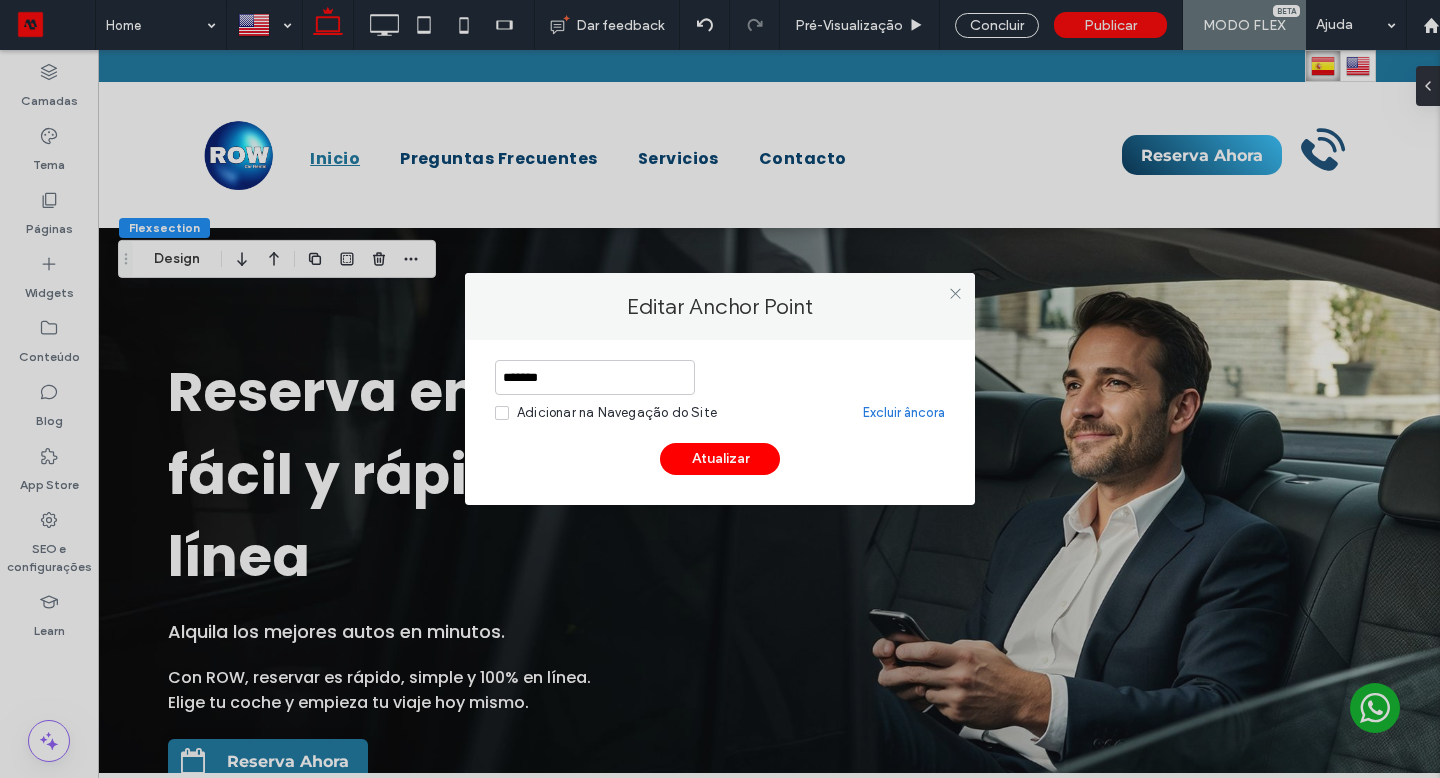click on "Atualizar" at bounding box center [720, 459] 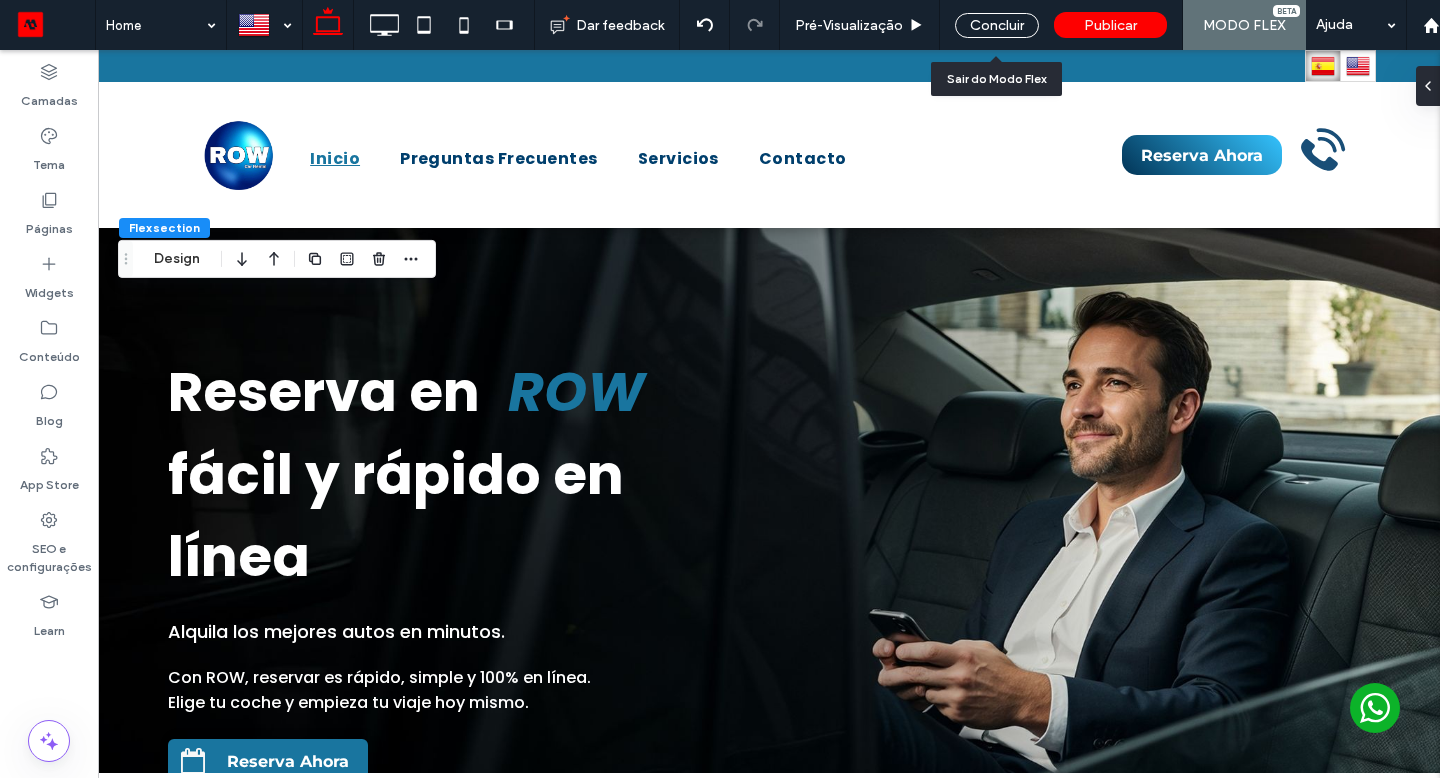 click on "Concluir" at bounding box center [997, 25] 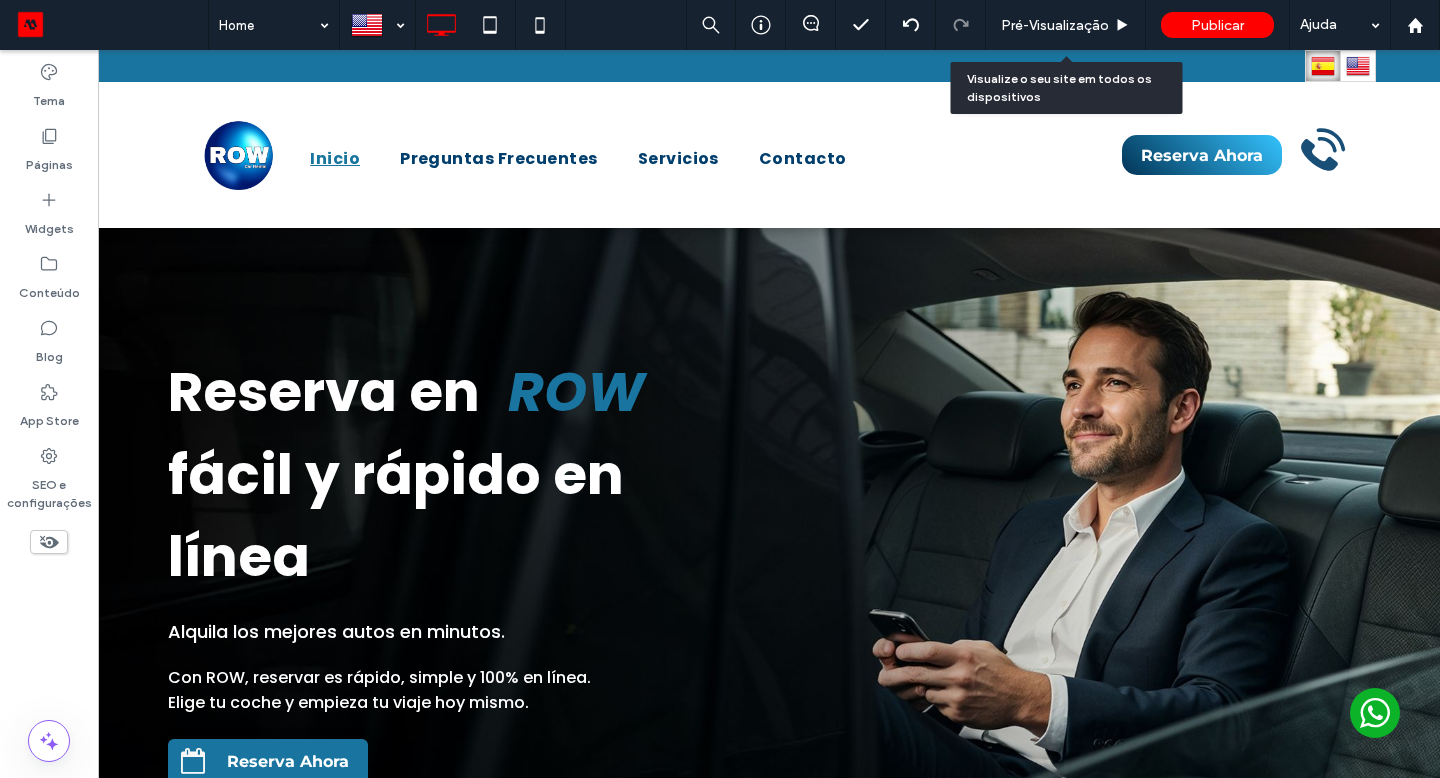 click on "Pré-Visualizaçāo" at bounding box center [1055, 25] 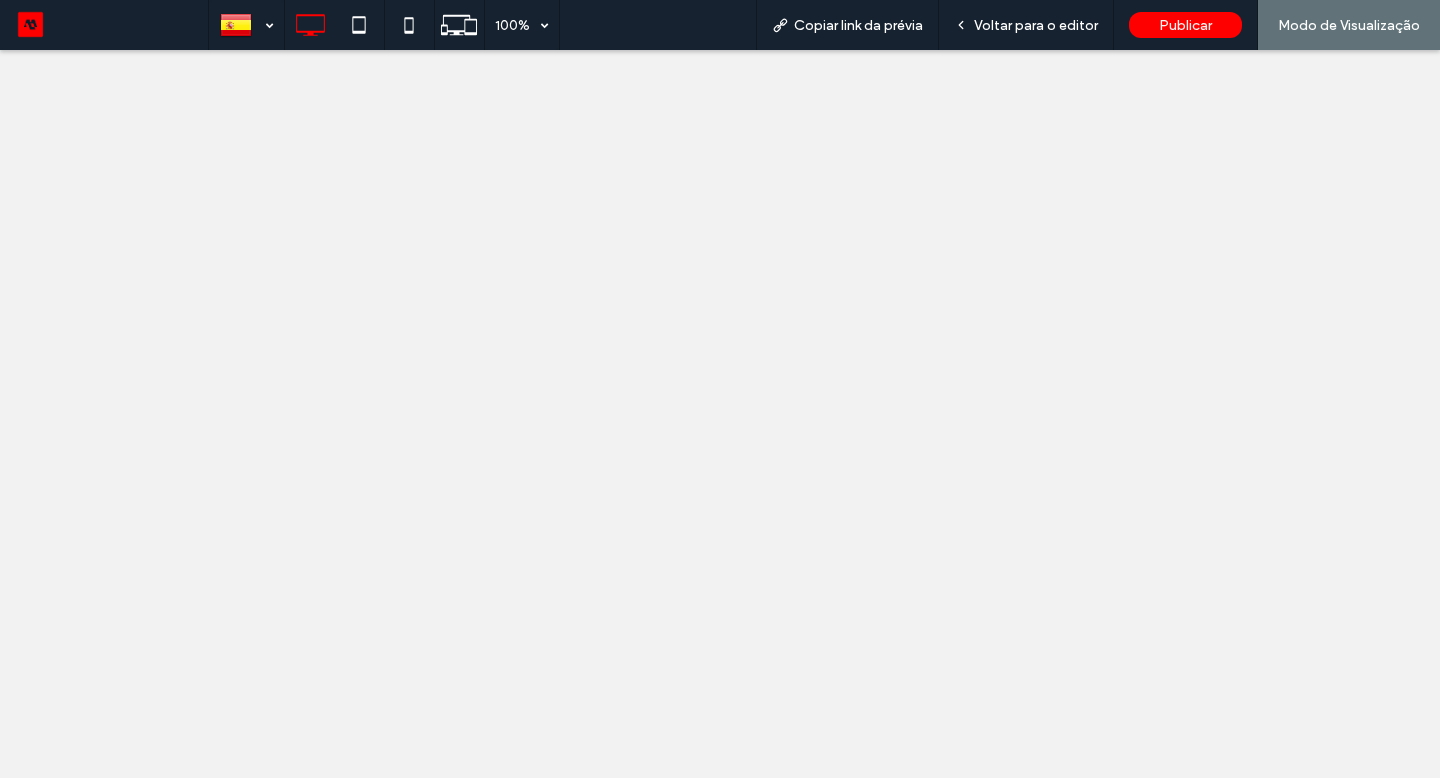 scroll, scrollTop: 0, scrollLeft: 0, axis: both 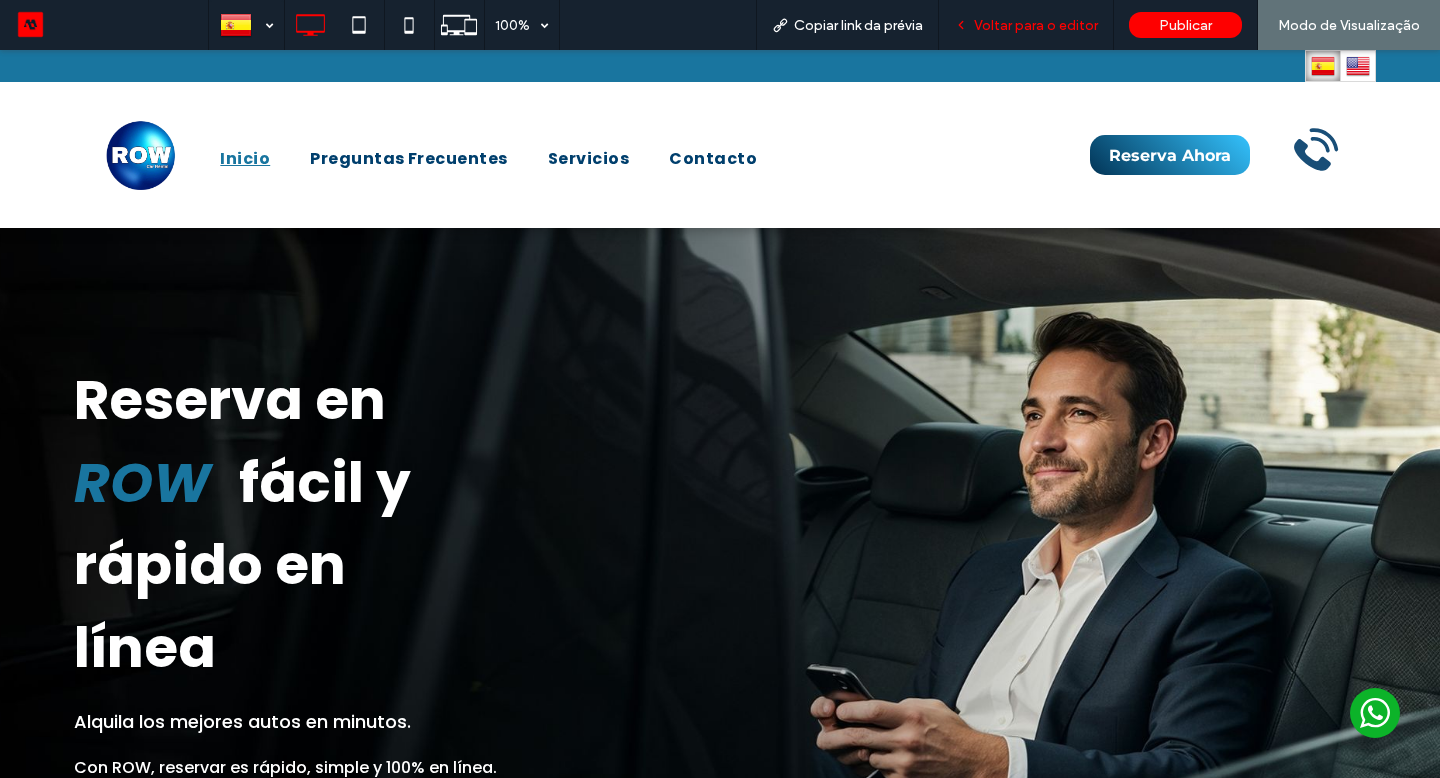 click on "Voltar para o editor" at bounding box center [1026, 25] 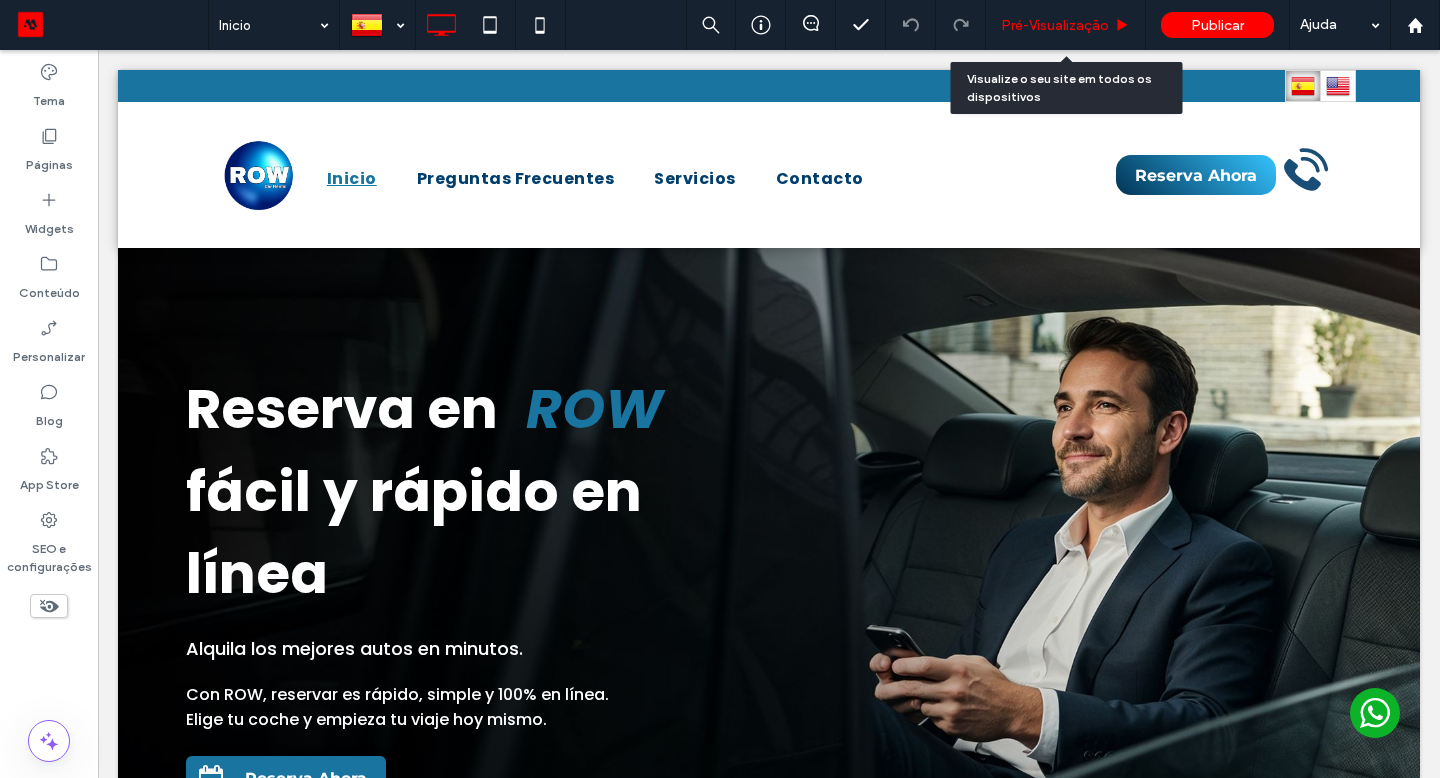 drag, startPoint x: 994, startPoint y: 27, endPoint x: 1050, endPoint y: 26, distance: 56.008926 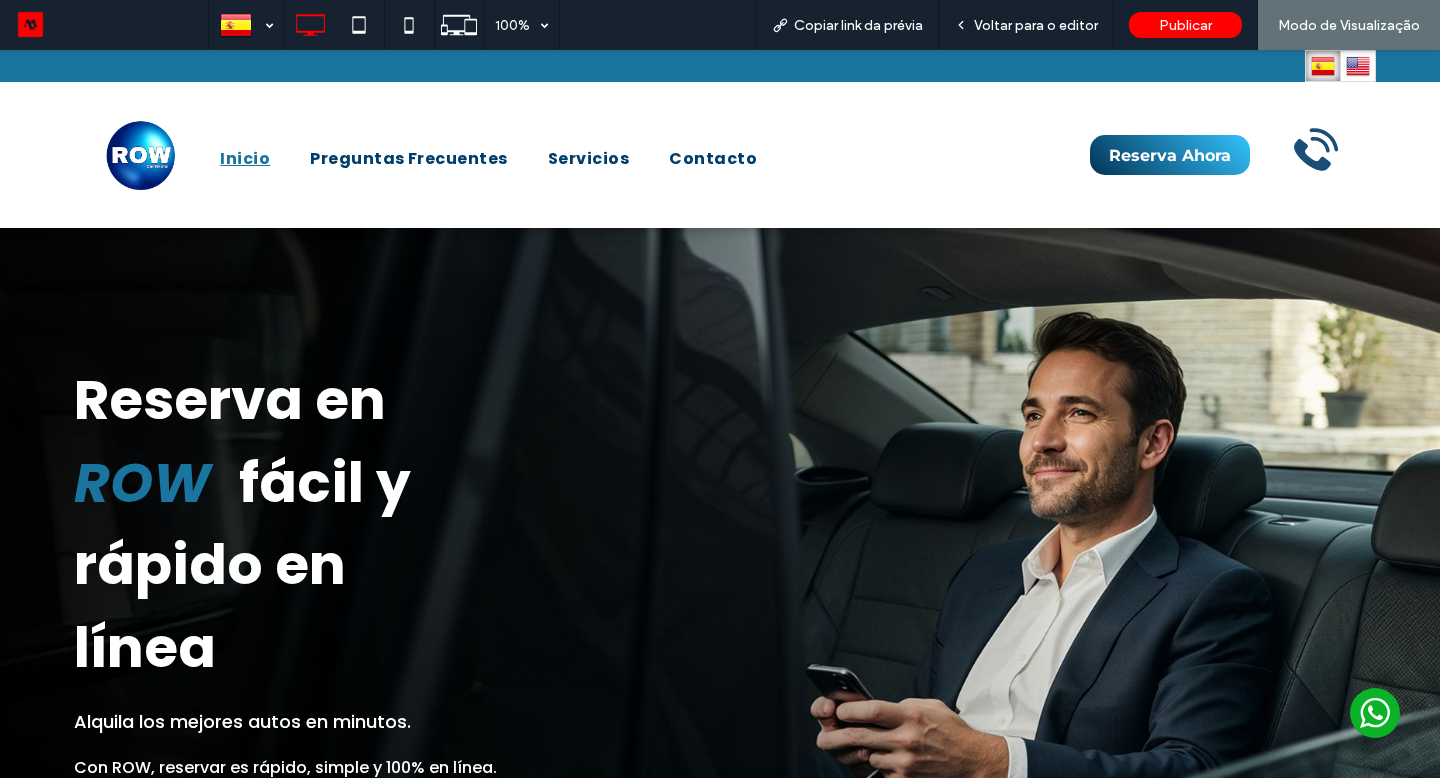 click at bounding box center (1358, 66) 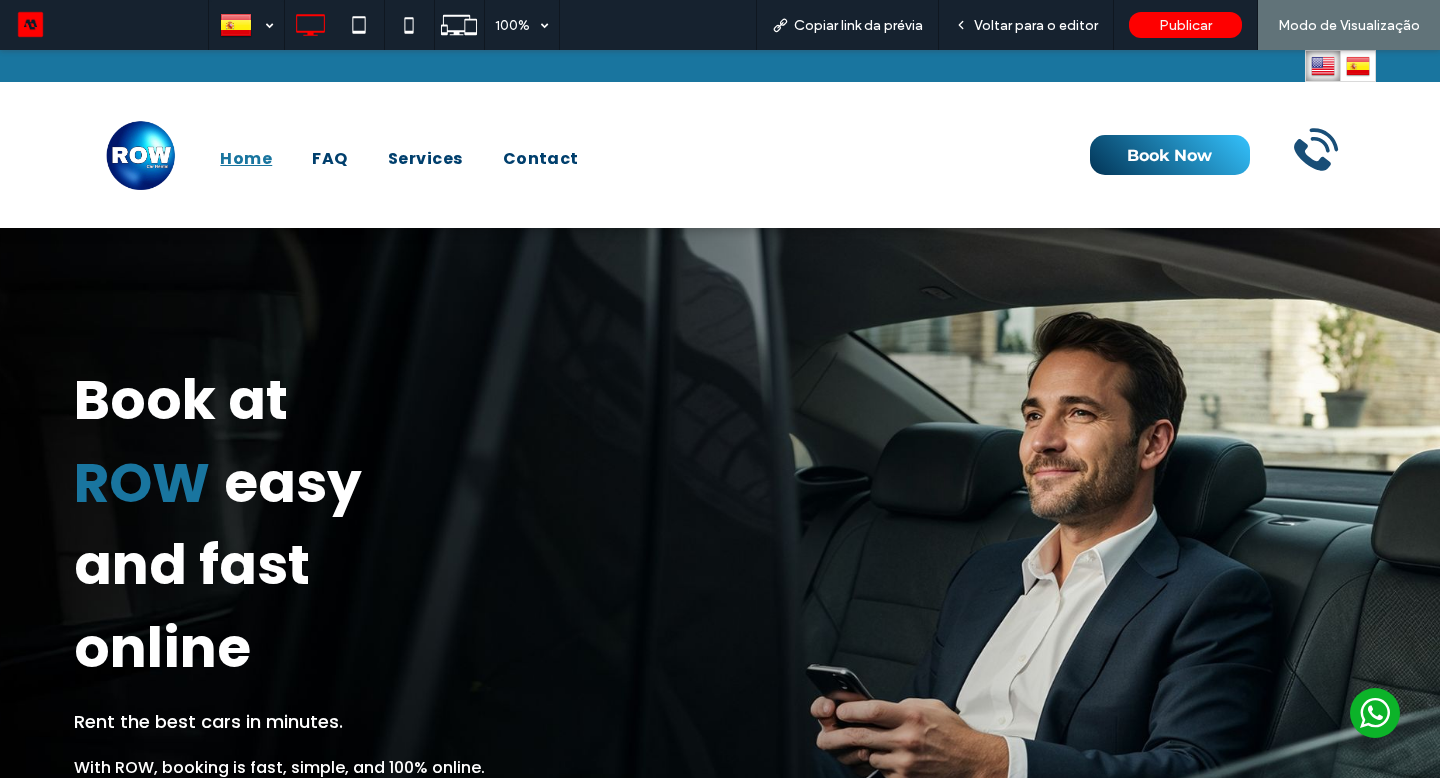 scroll, scrollTop: 0, scrollLeft: 0, axis: both 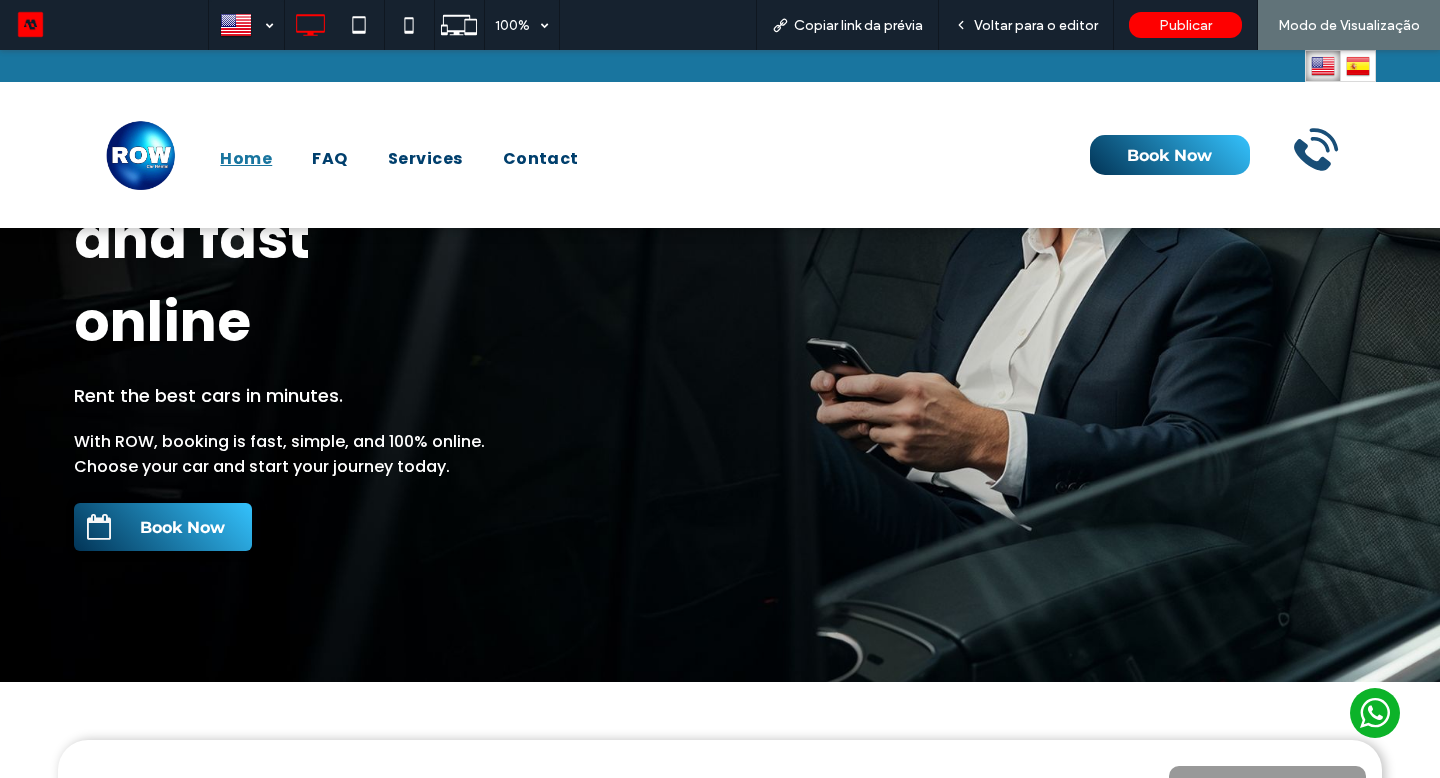 click on "Book Now" at bounding box center (182, 527) 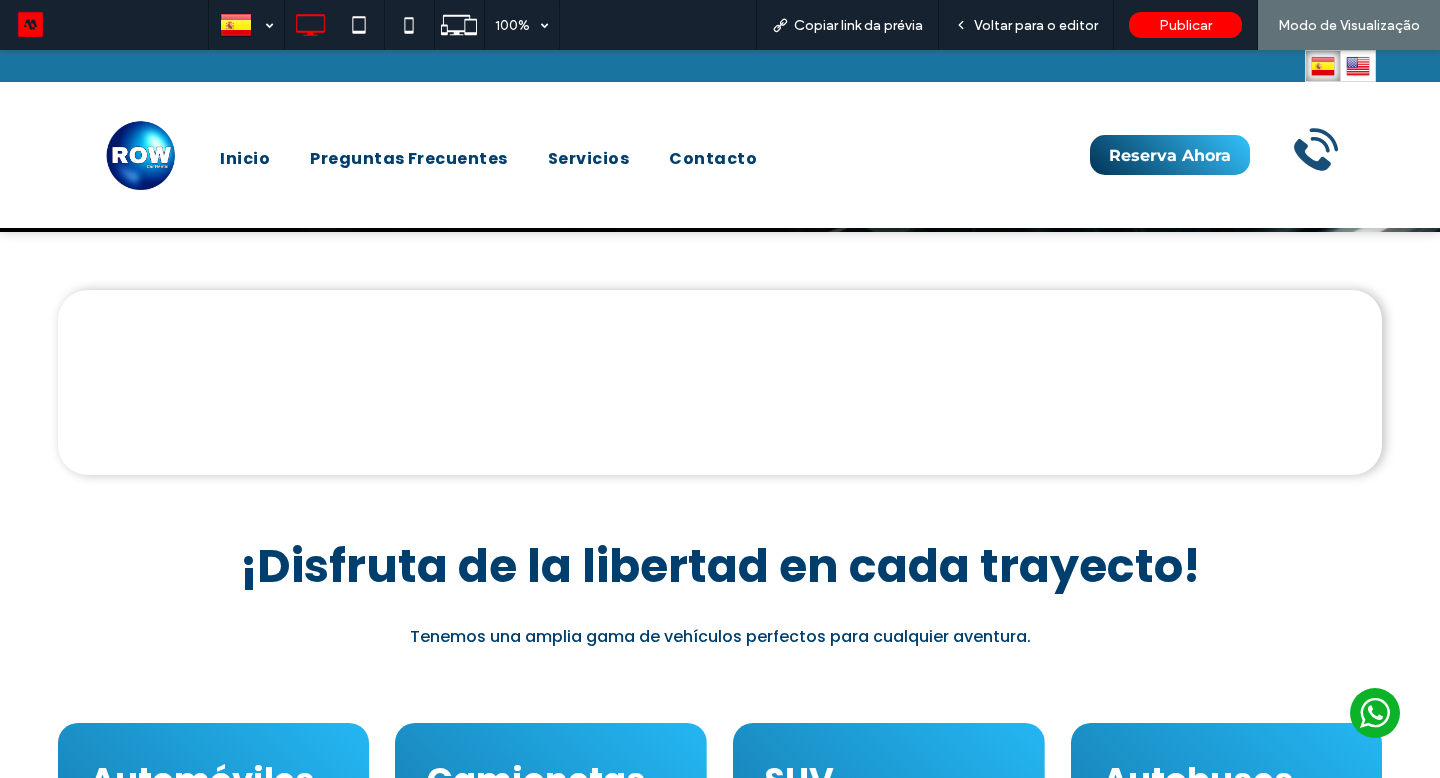 scroll, scrollTop: 776, scrollLeft: 0, axis: vertical 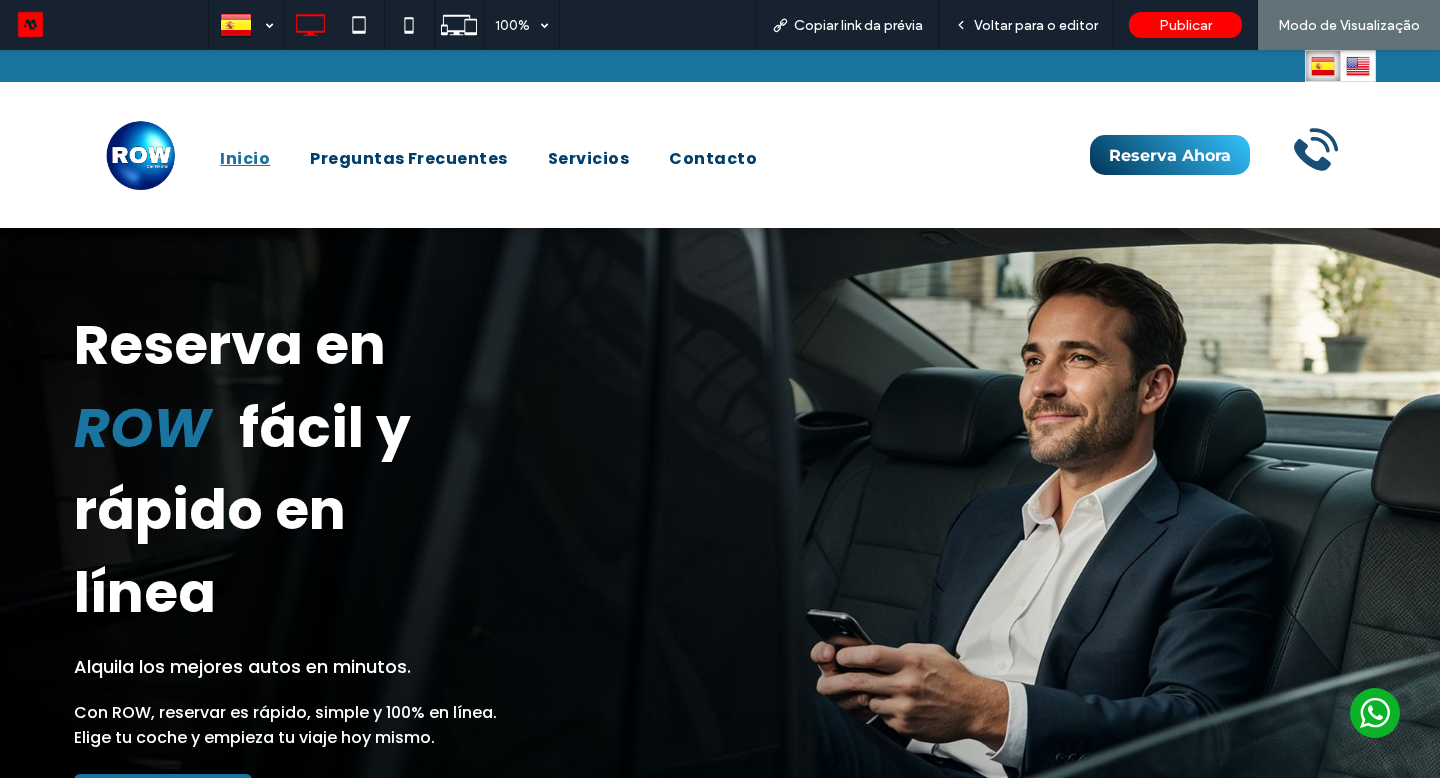 click at bounding box center [1358, 66] 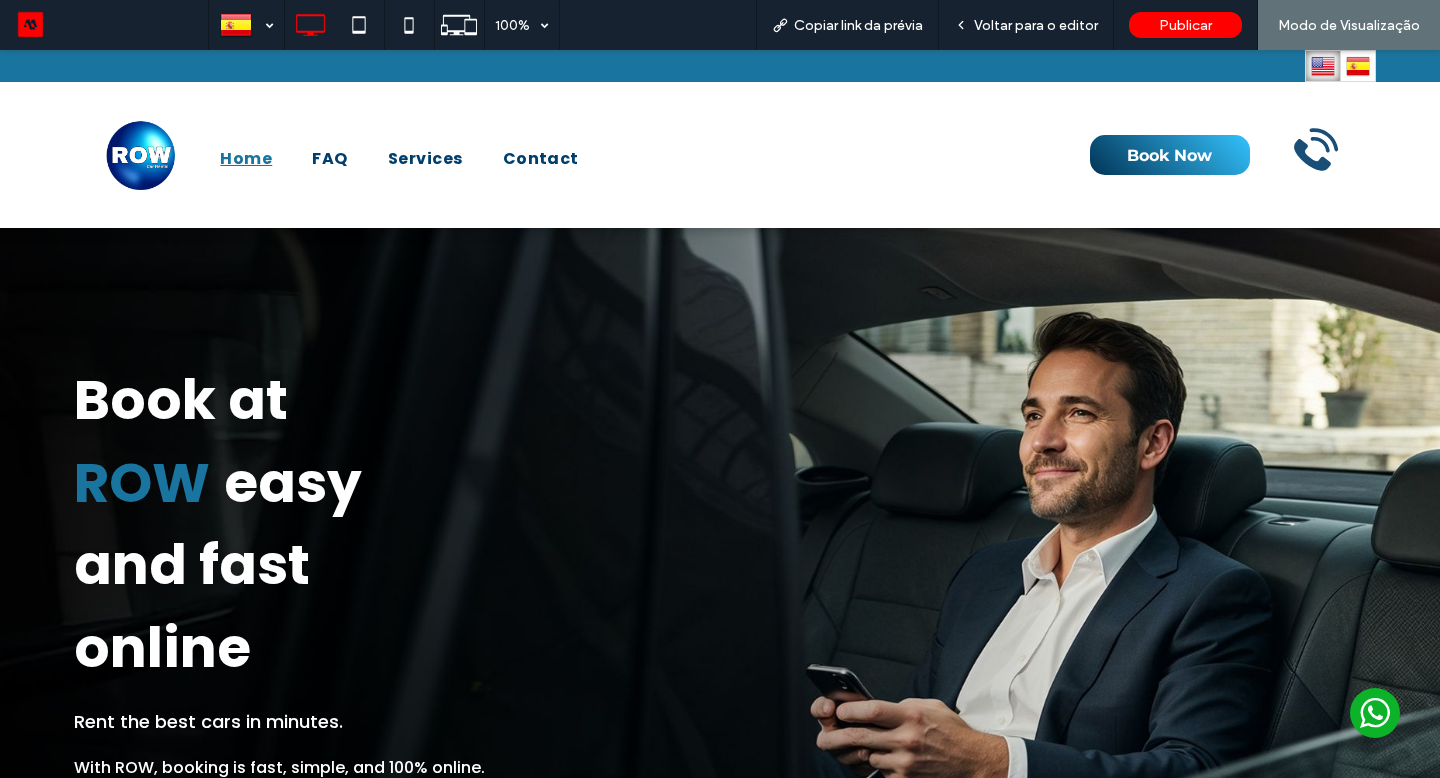 scroll, scrollTop: 0, scrollLeft: 0, axis: both 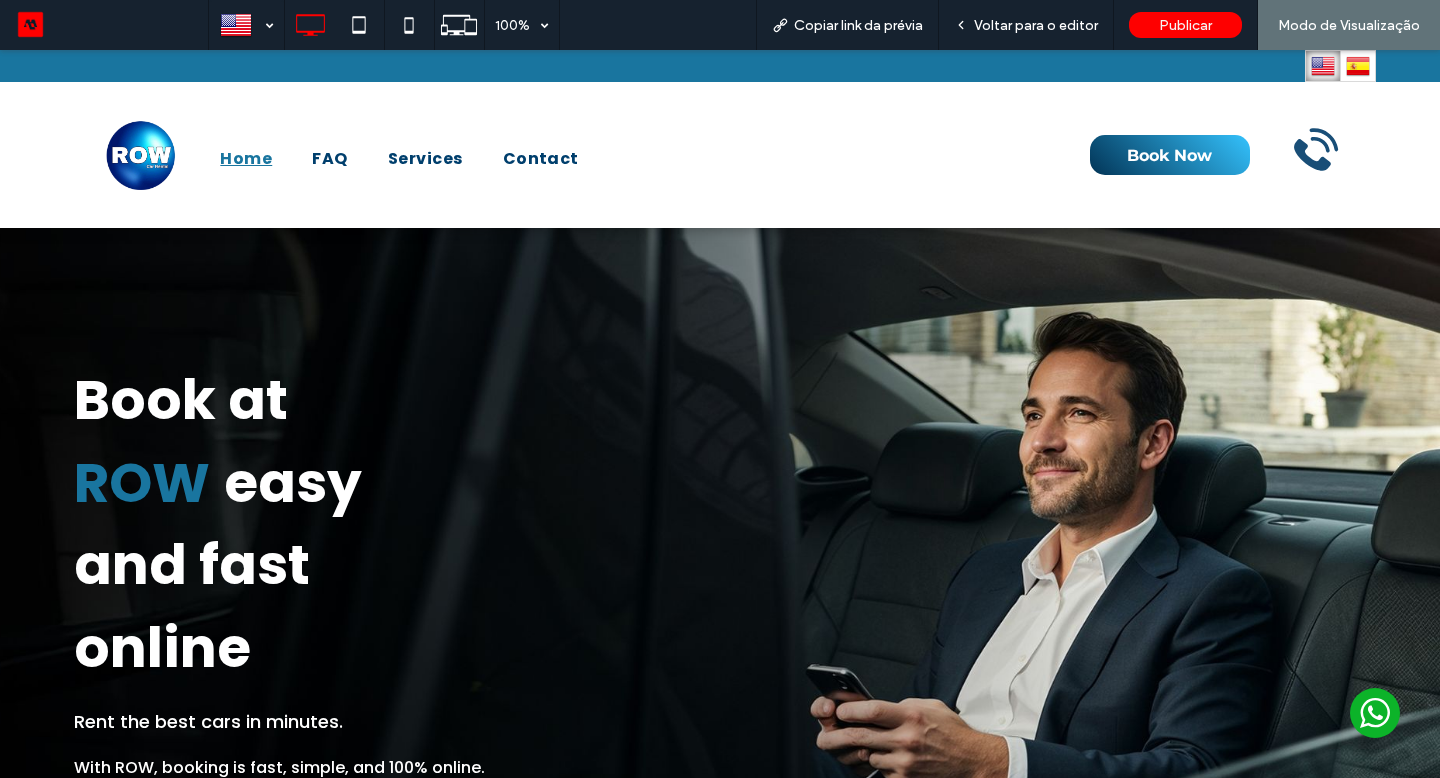 select on "*****" 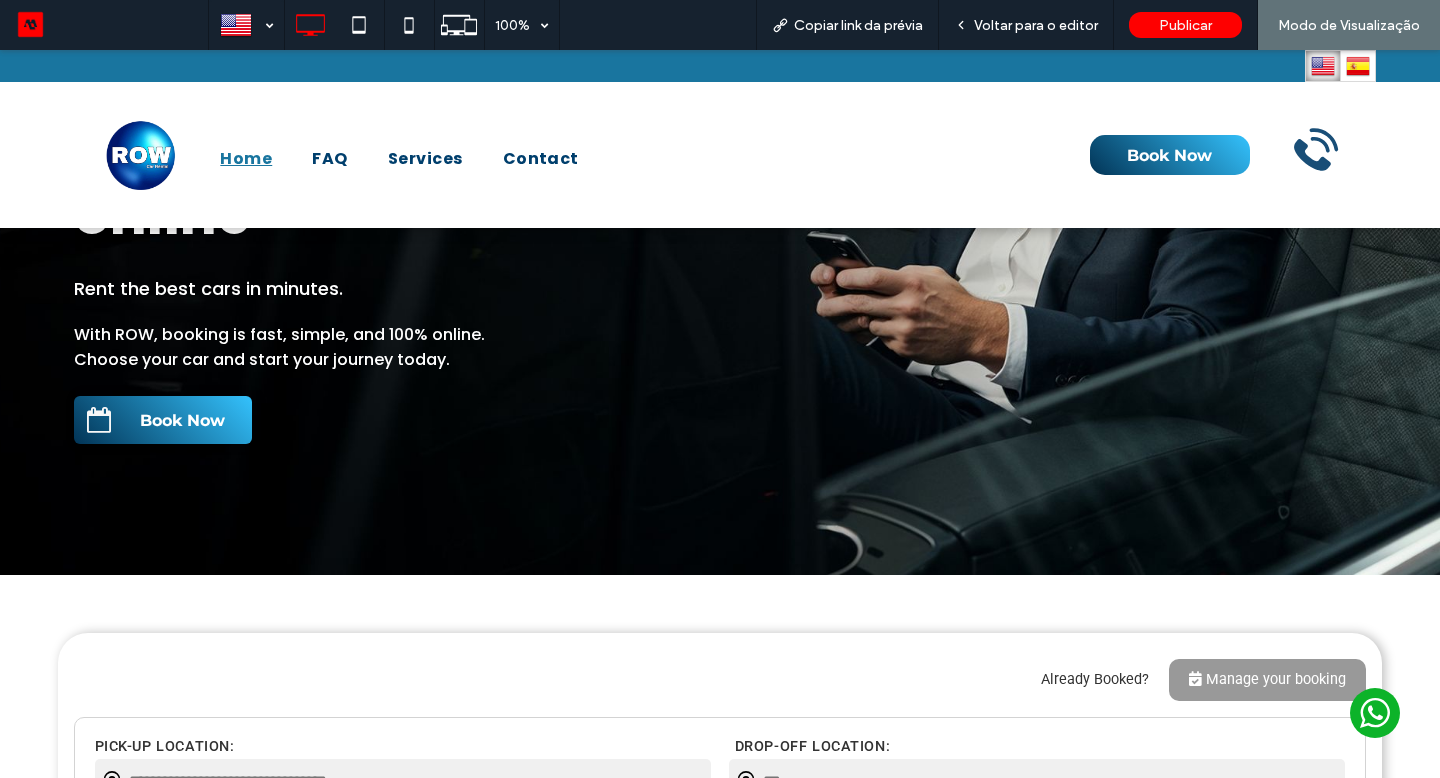 scroll, scrollTop: 411, scrollLeft: 0, axis: vertical 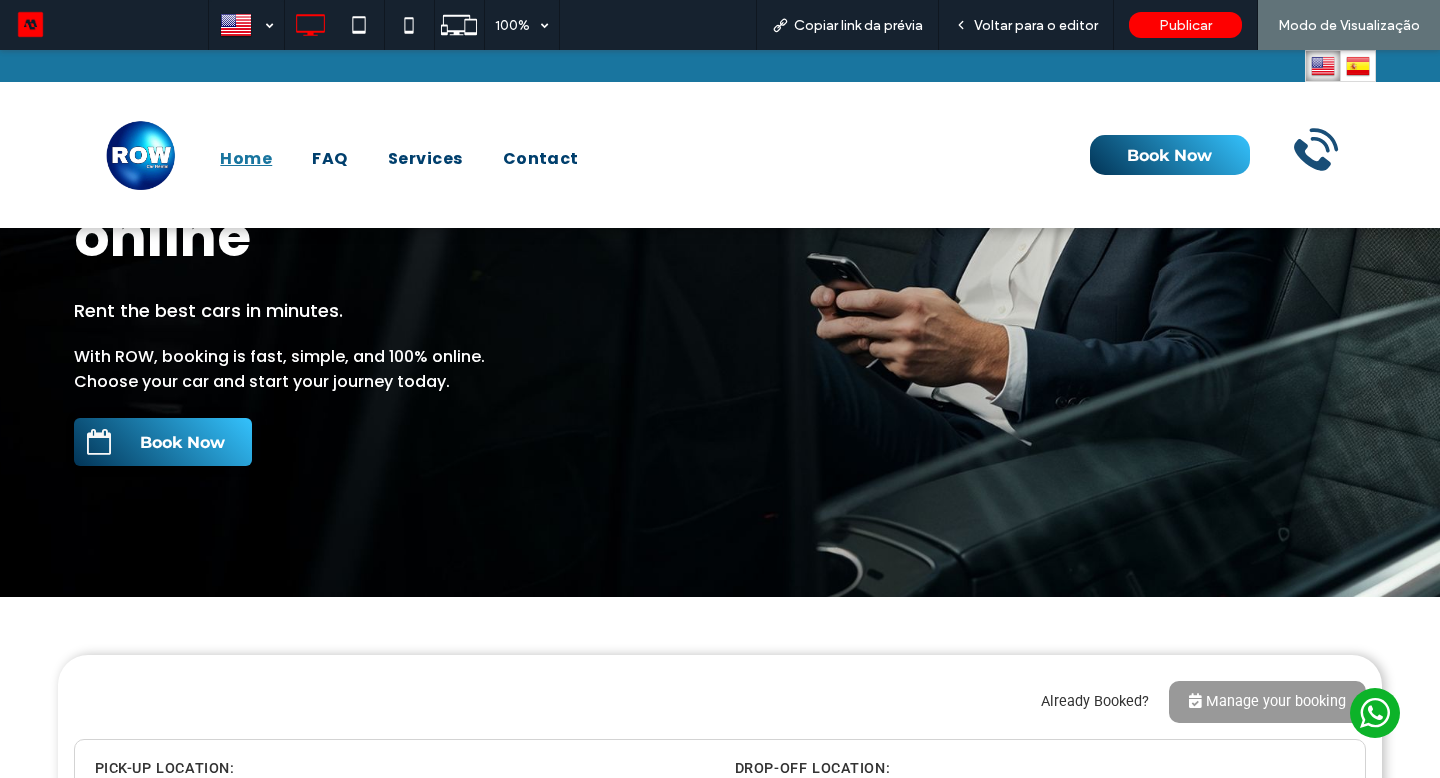 click on "Voltar para o editor" at bounding box center (1036, 25) 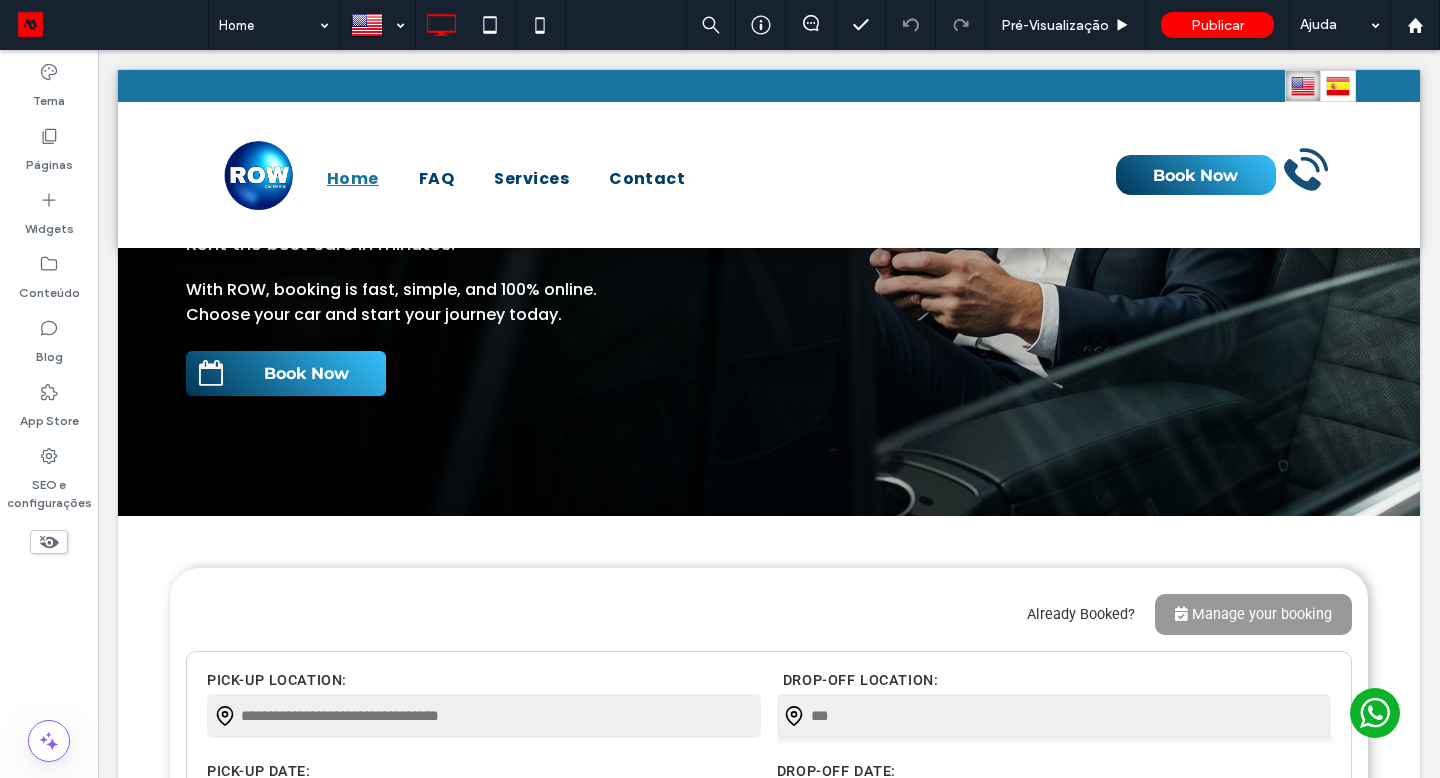 scroll, scrollTop: 404, scrollLeft: 0, axis: vertical 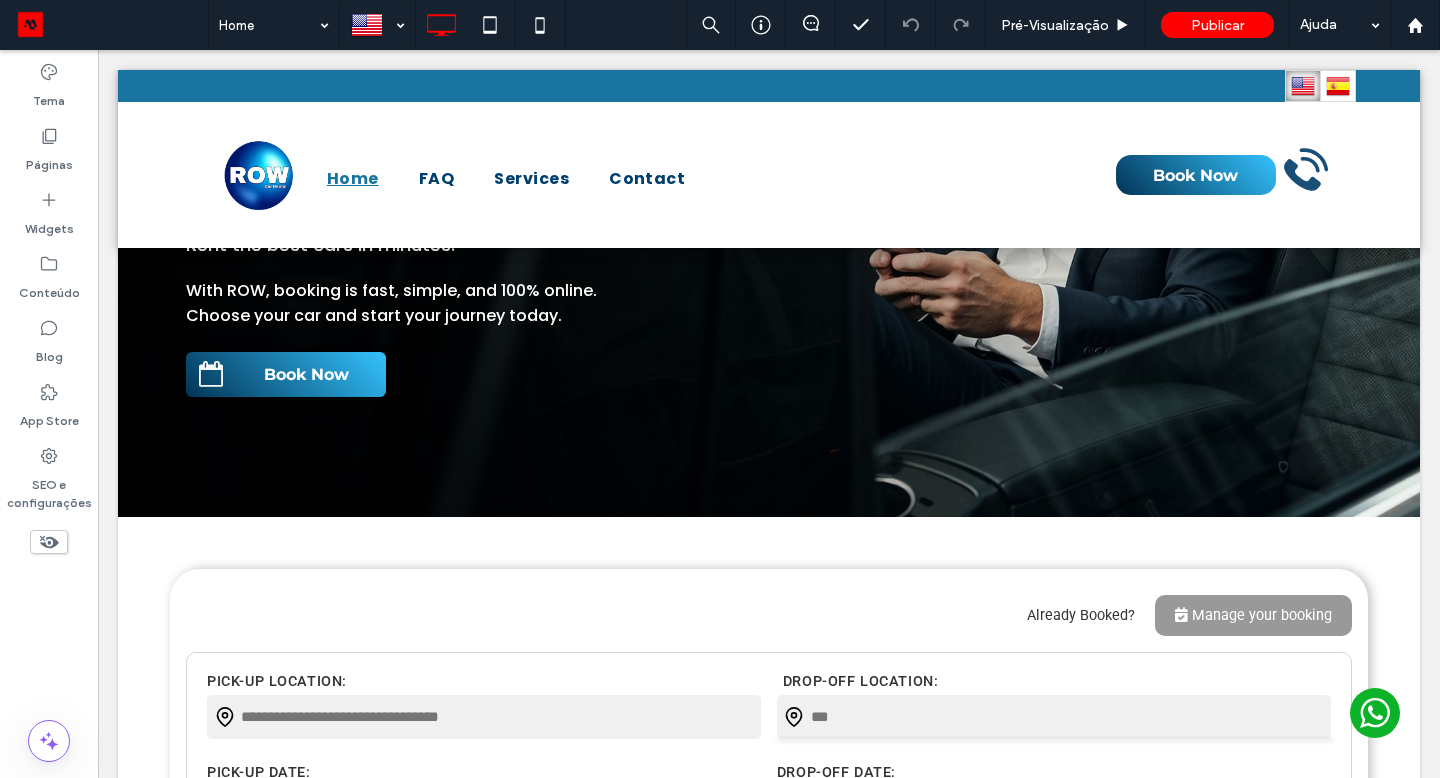 click on "Book at
ROW
easy and fast online
Rent the best cars in minutes.
With ROW, booking is fast, simple, and 100% online.
﻿ Choose your car and start your journey today.
Book Now
Seção Clique para editar no Modo Flex + Adicionar seção" at bounding box center [769, 180] 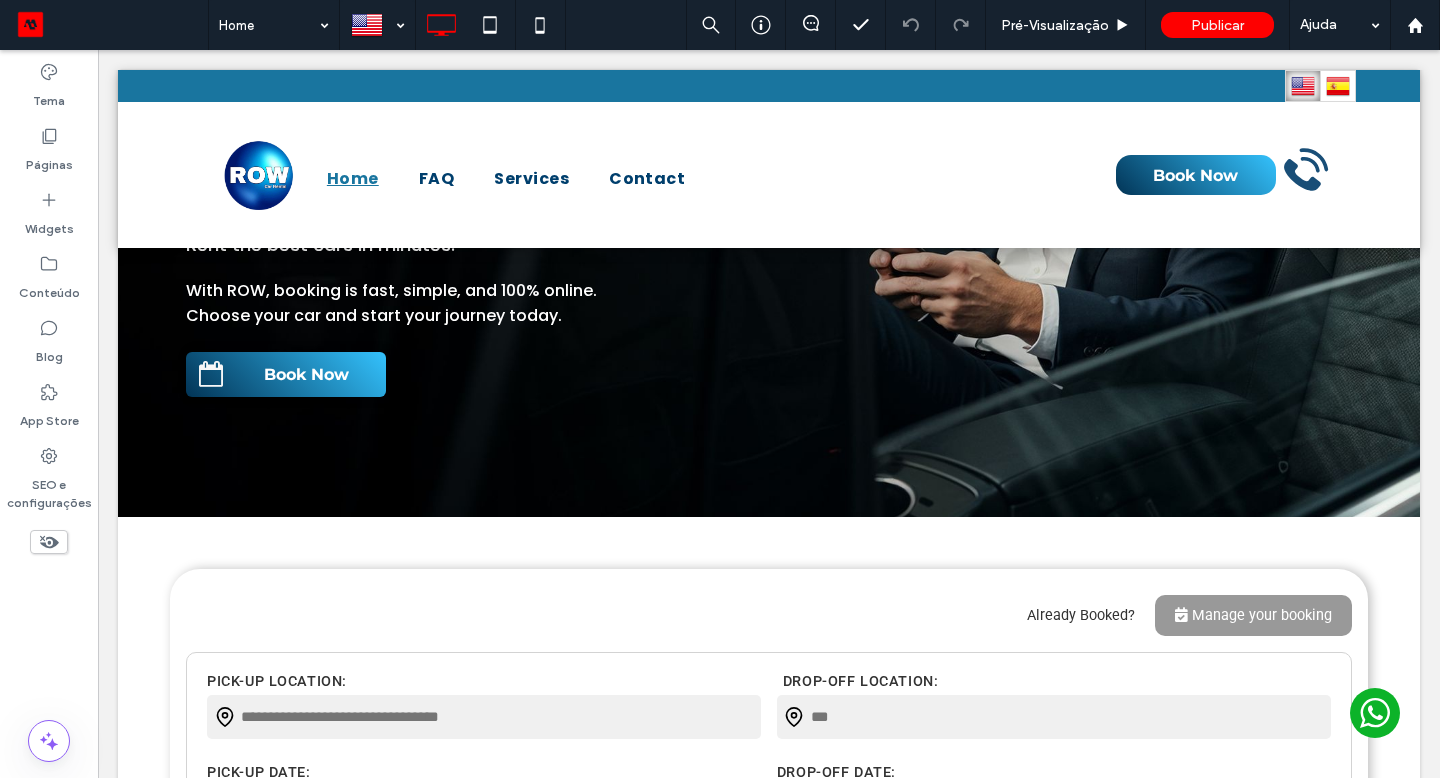 click on "Clique para editar no Modo Flex" at bounding box center (769, 180) 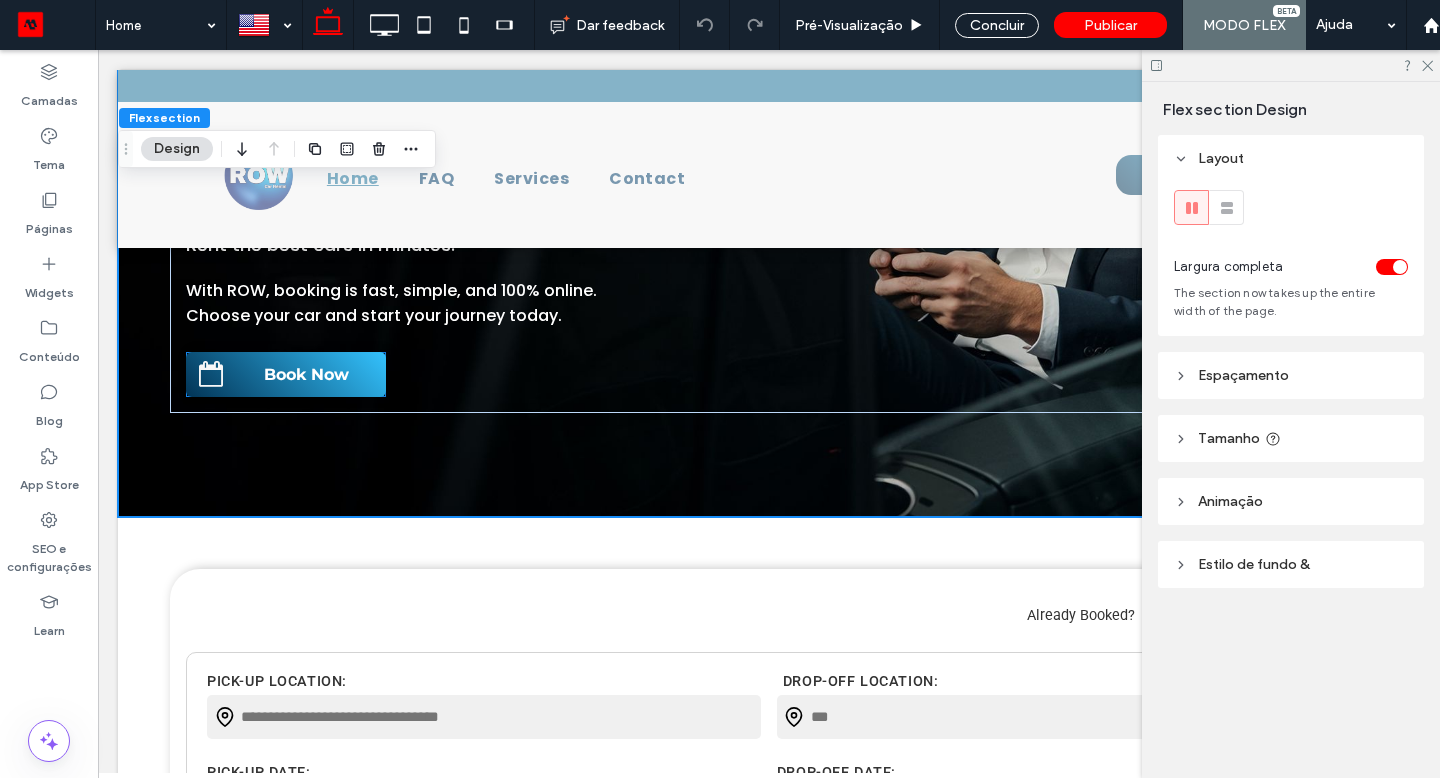 click on "Book Now" at bounding box center (286, 374) 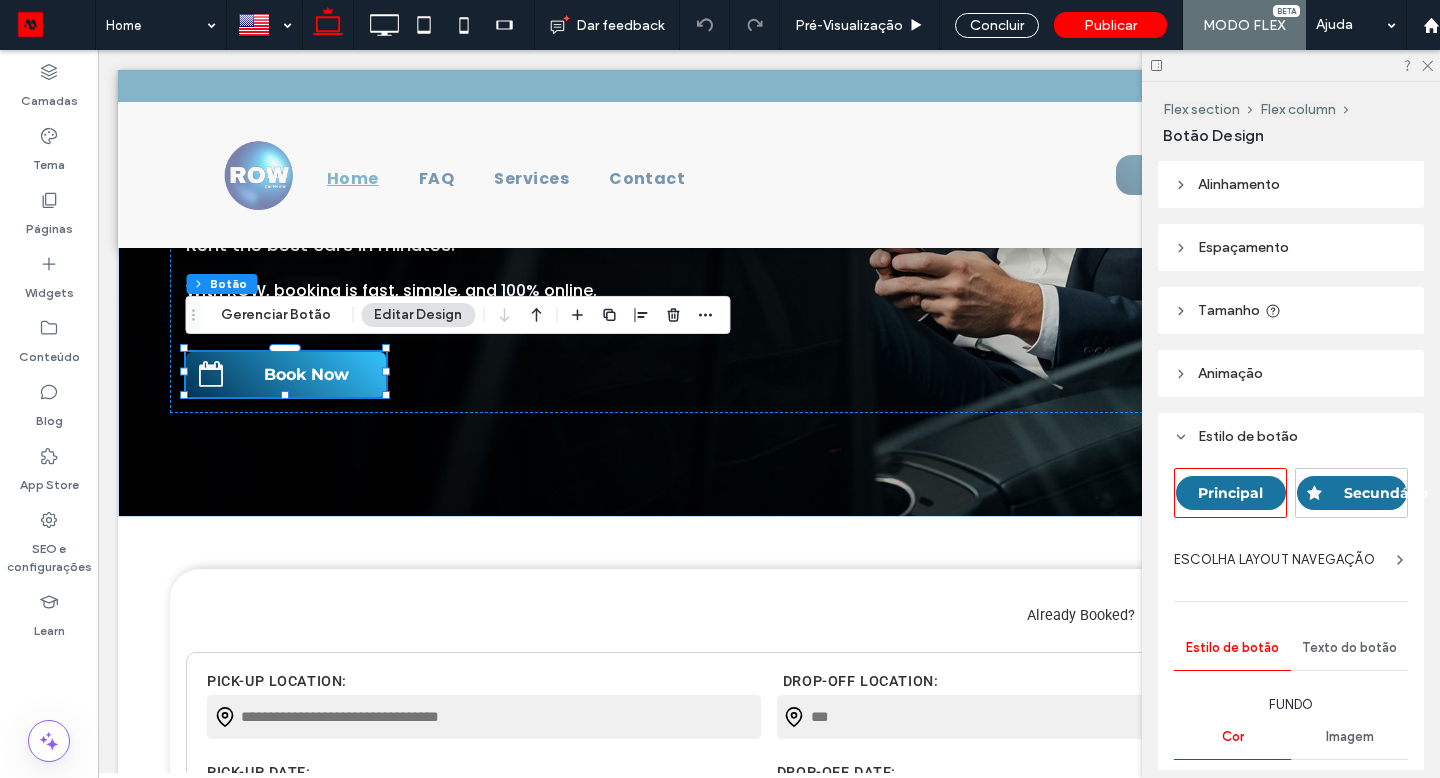 type on "**" 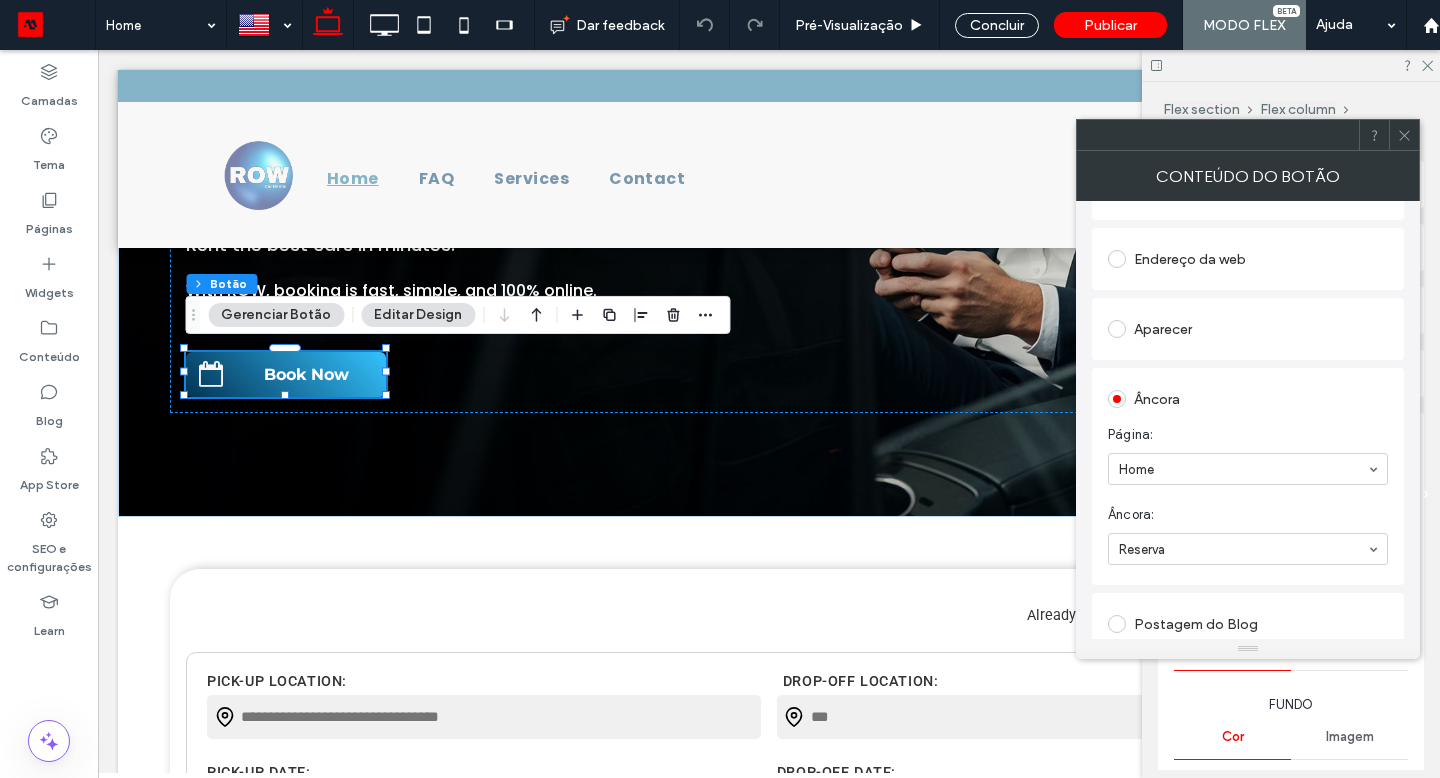 scroll, scrollTop: 297, scrollLeft: 0, axis: vertical 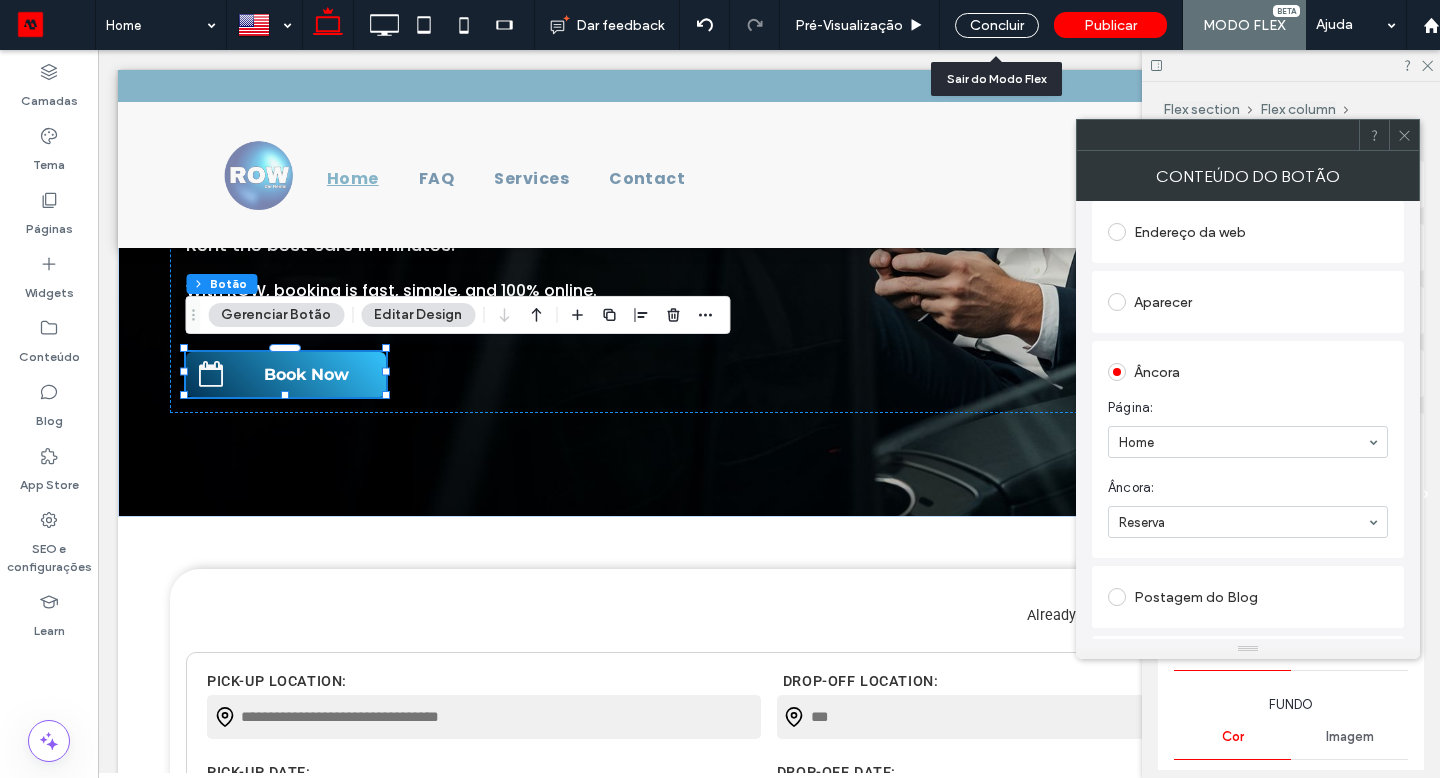 click on "Concluir" at bounding box center [997, 25] 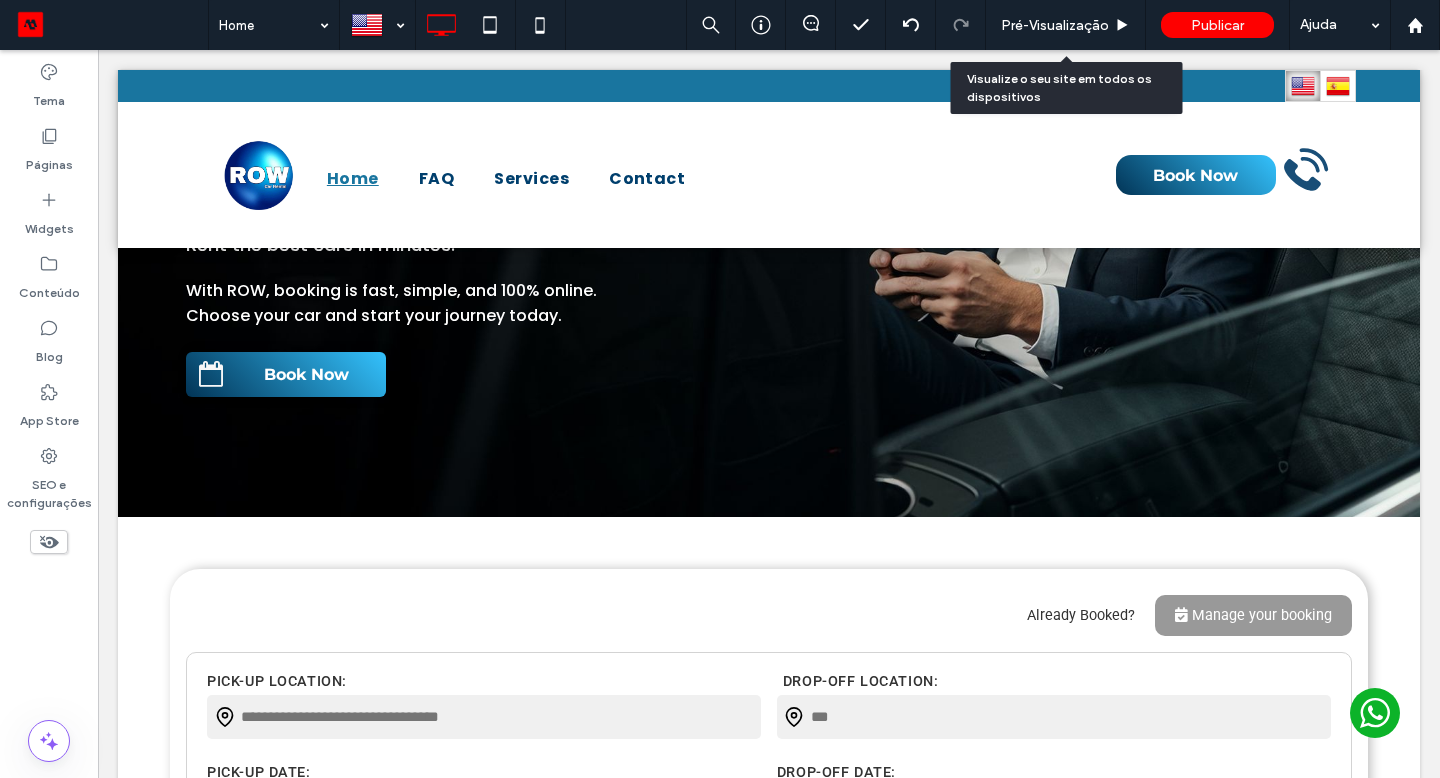 click on "Pré-Visualizaçāo" at bounding box center [1055, 25] 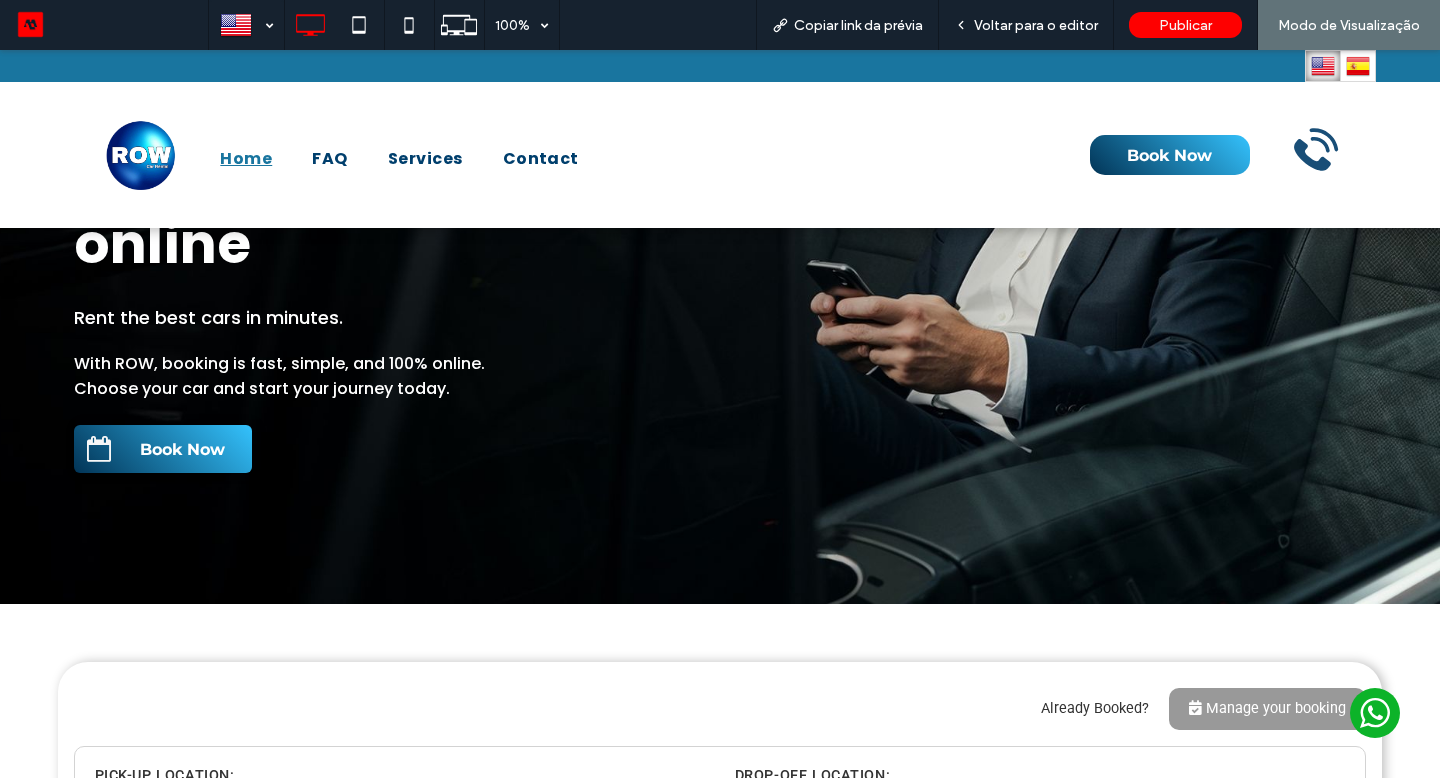 scroll, scrollTop: 411, scrollLeft: 0, axis: vertical 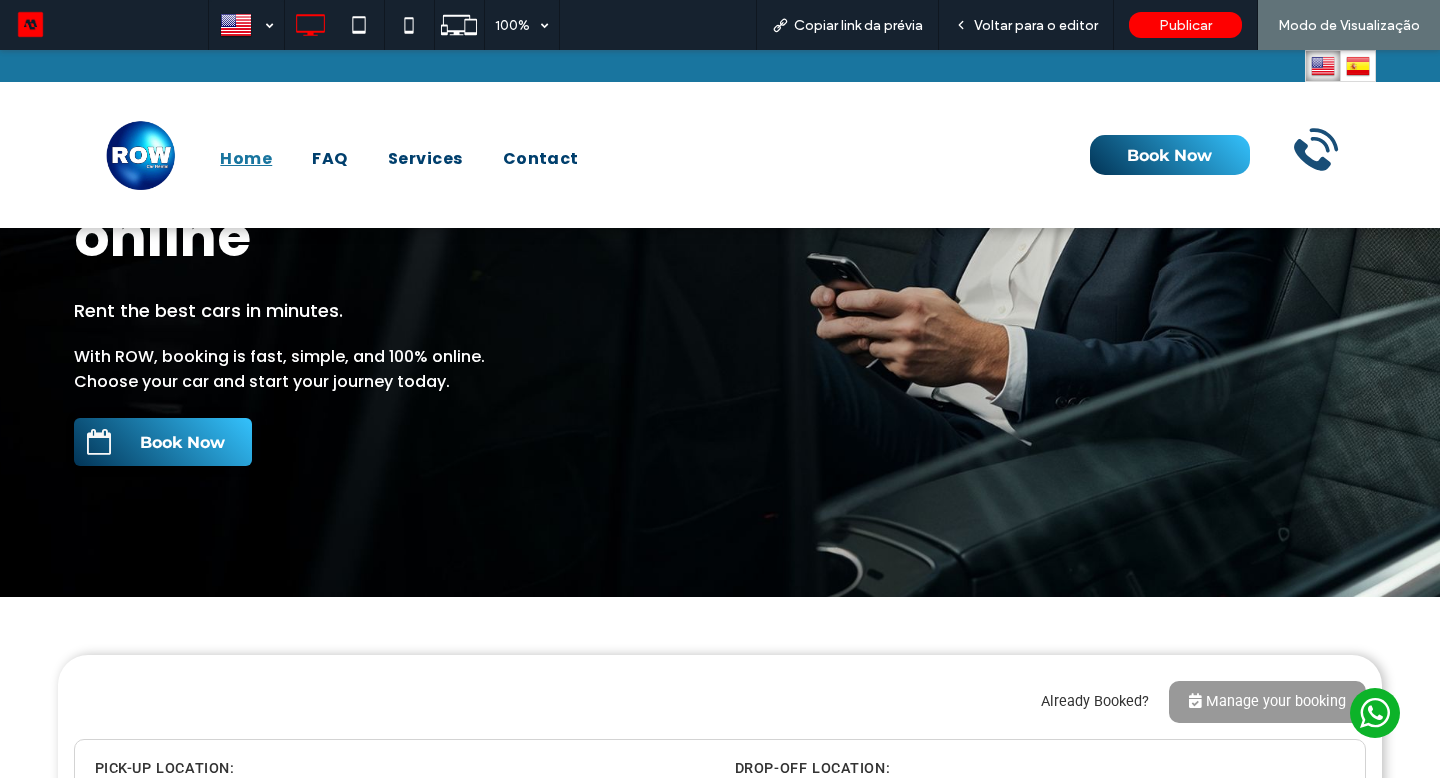 click on "Book Now" at bounding box center (182, 442) 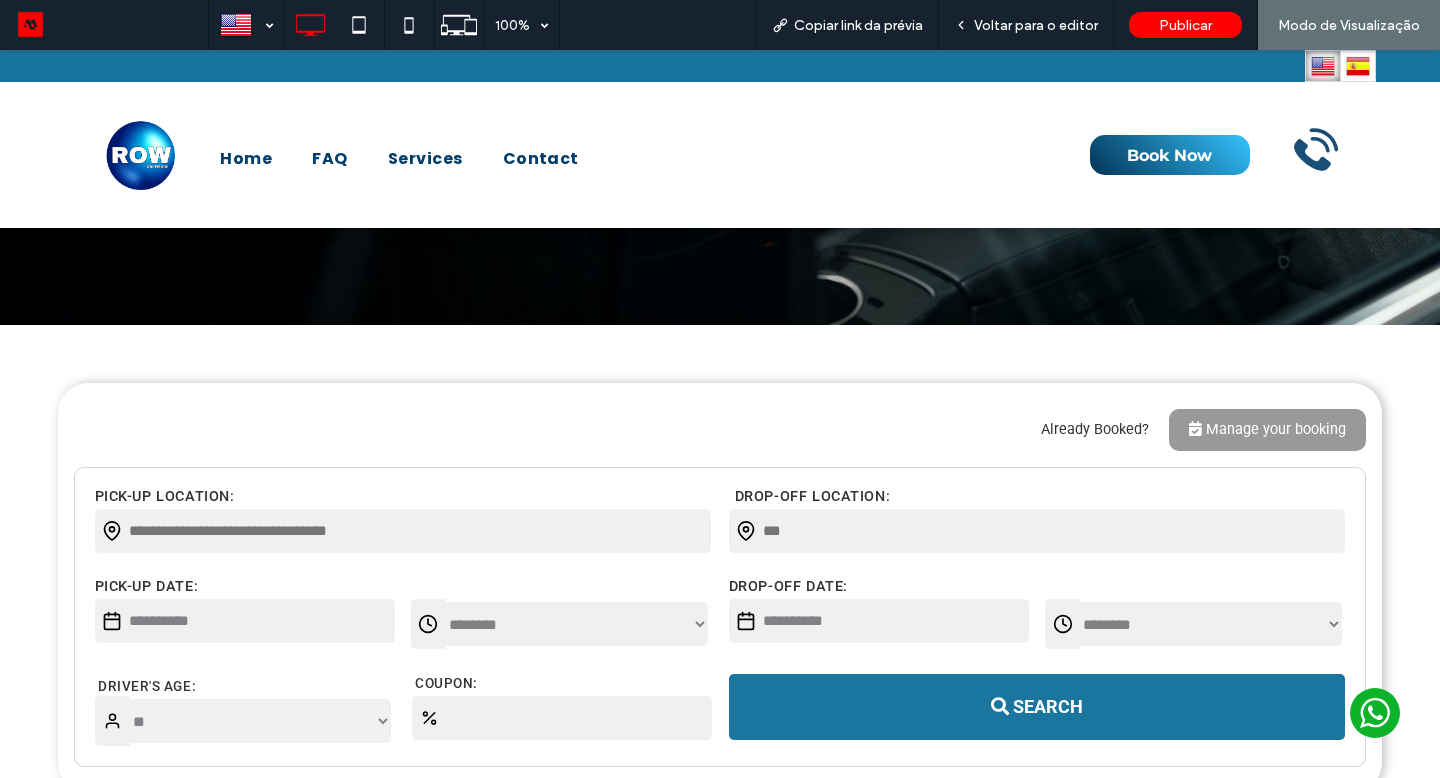 scroll, scrollTop: 229, scrollLeft: 0, axis: vertical 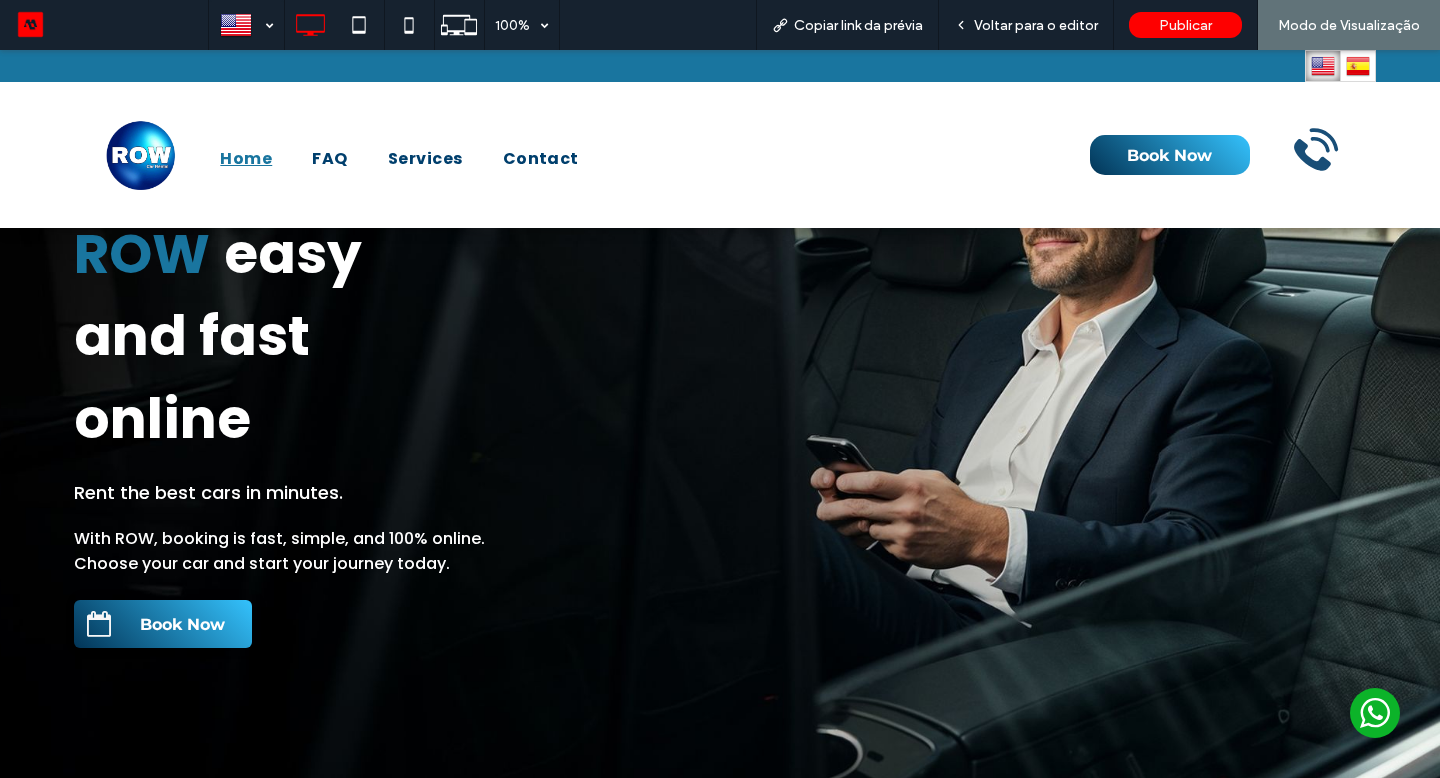 click at bounding box center [99, 624] 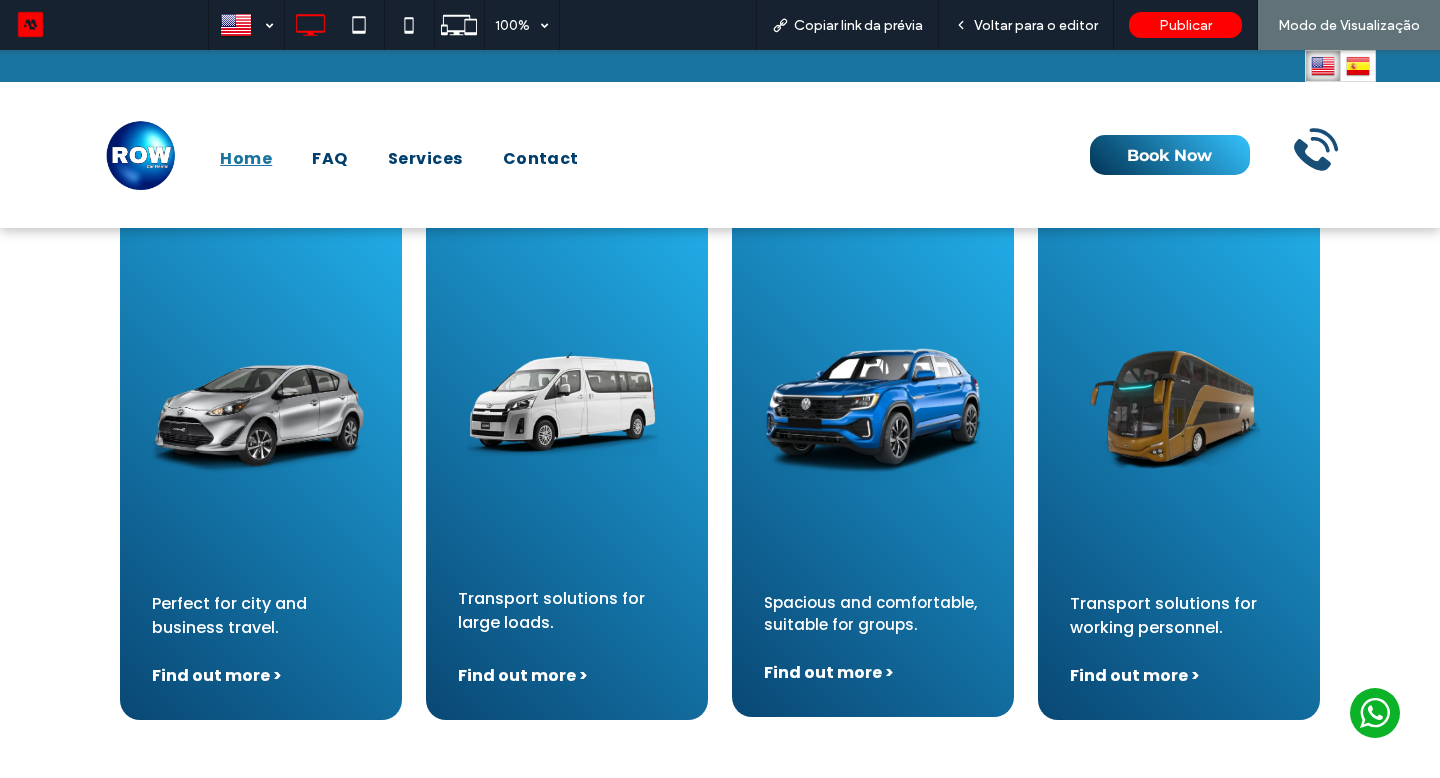 scroll, scrollTop: 1674, scrollLeft: 0, axis: vertical 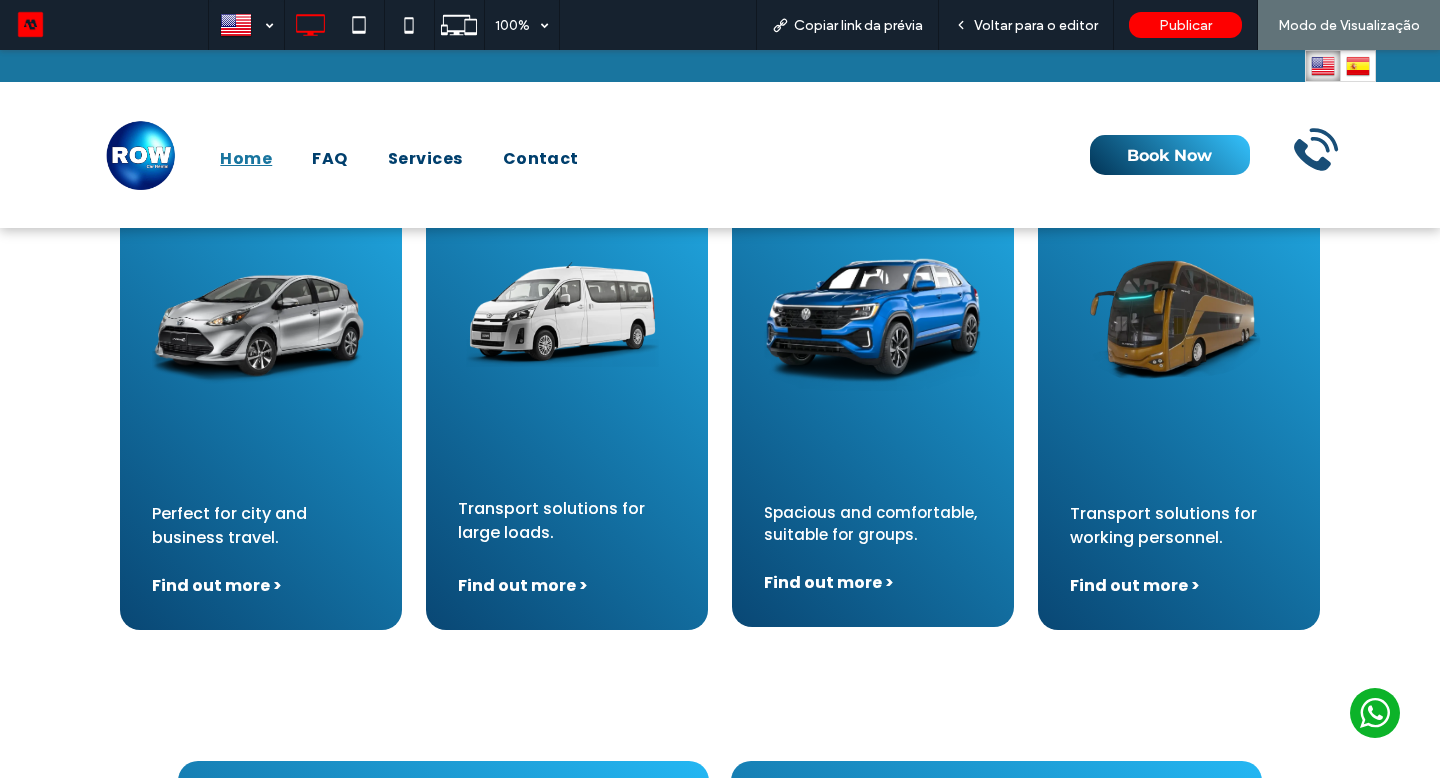 click on "Find out more >" at bounding box center (217, 585) 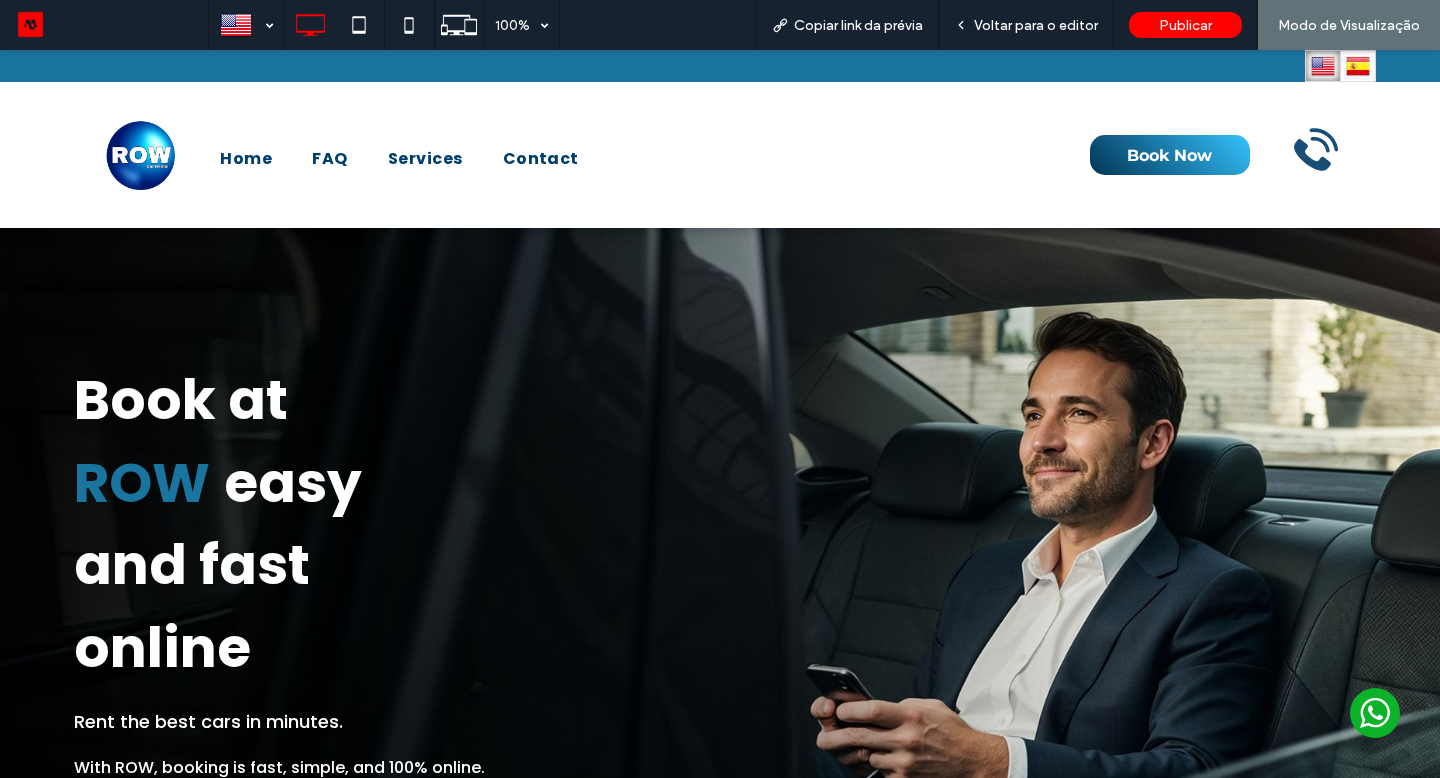 scroll, scrollTop: 776, scrollLeft: 0, axis: vertical 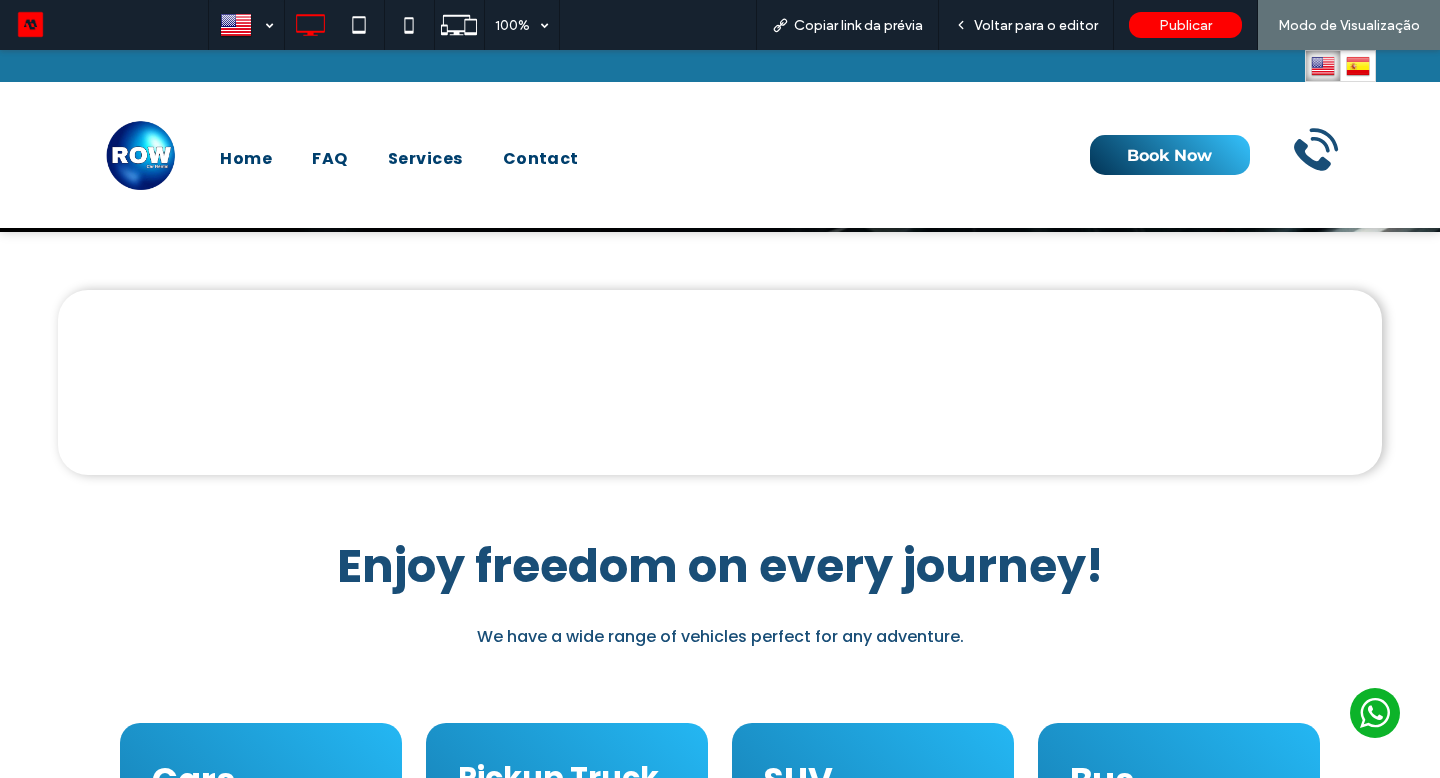 select on "*****" 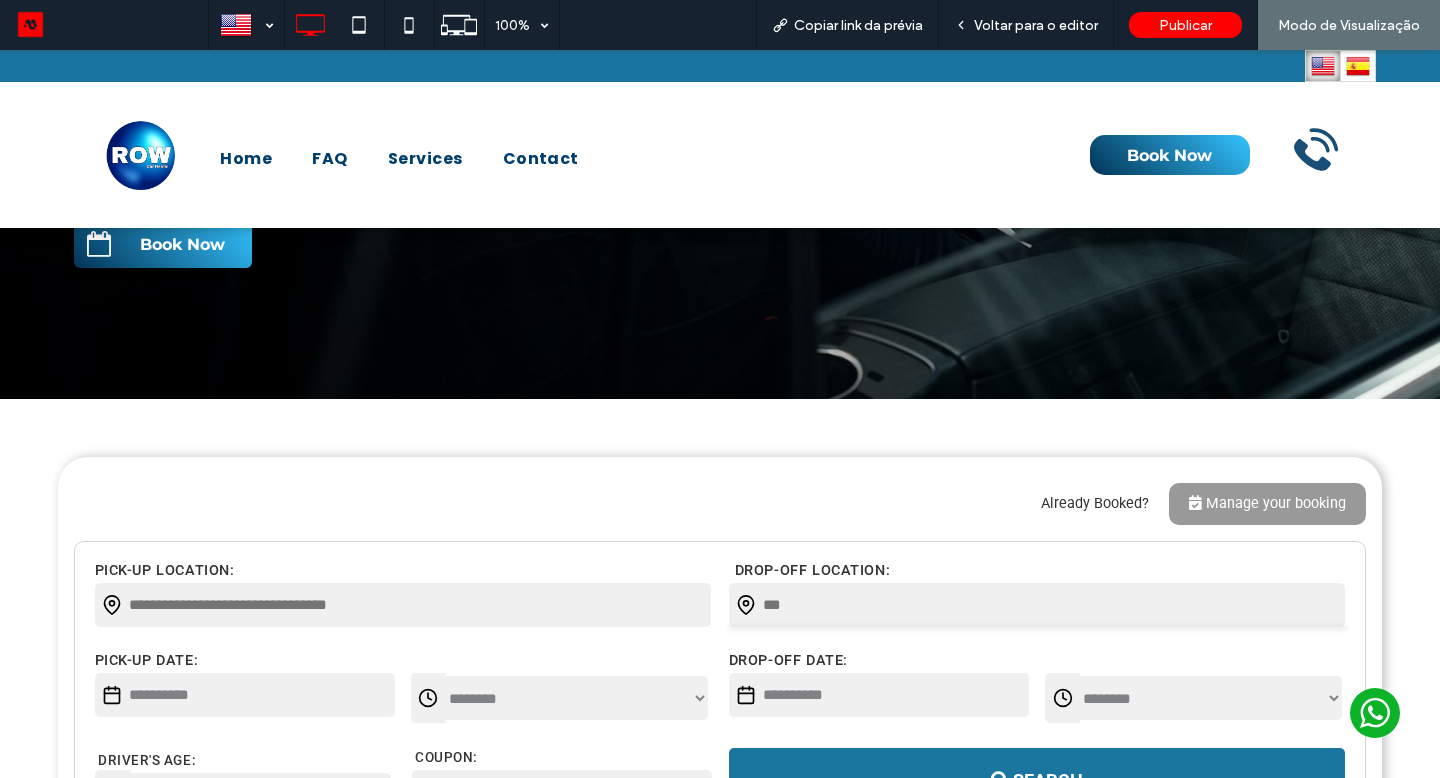 scroll, scrollTop: 586, scrollLeft: 0, axis: vertical 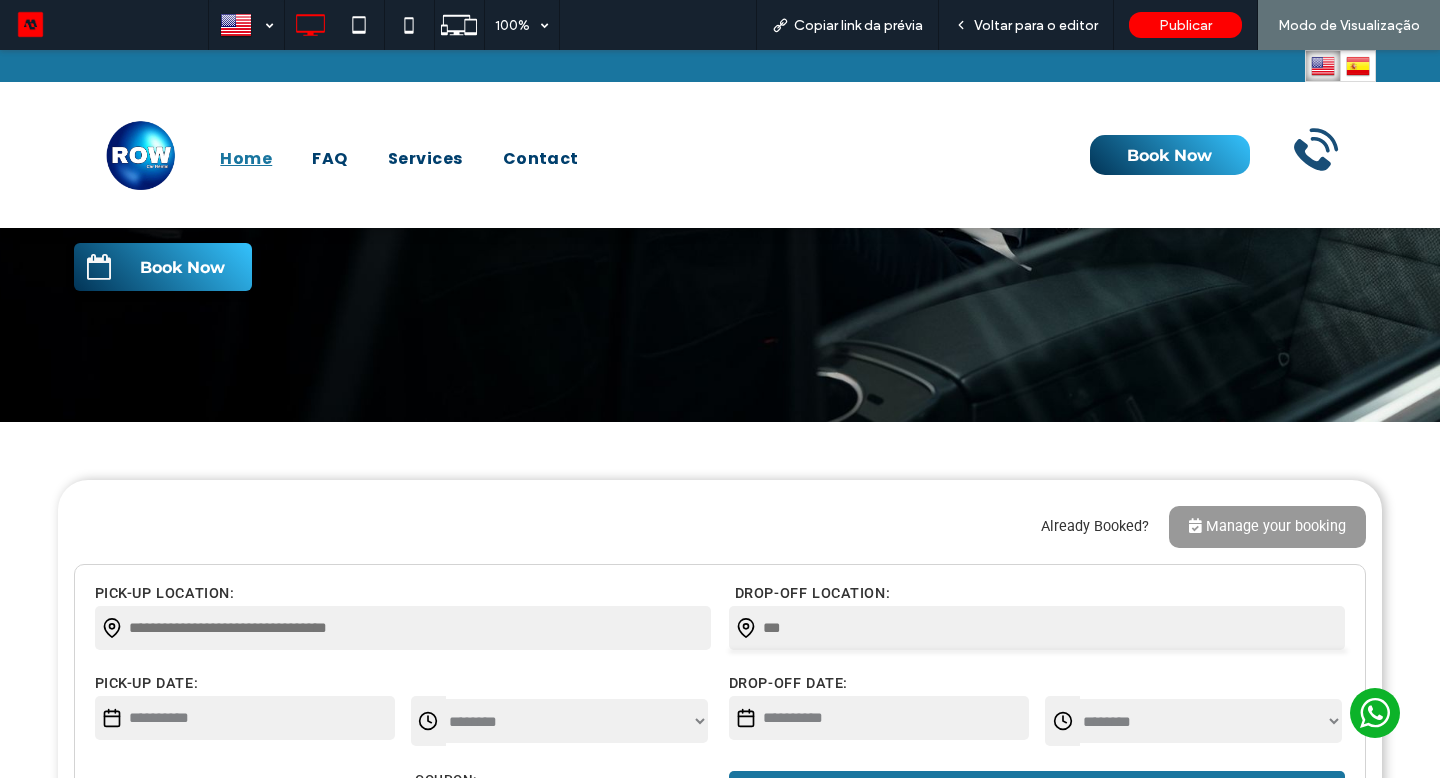 drag, startPoint x: 113, startPoint y: 436, endPoint x: 190, endPoint y: 268, distance: 184.8053 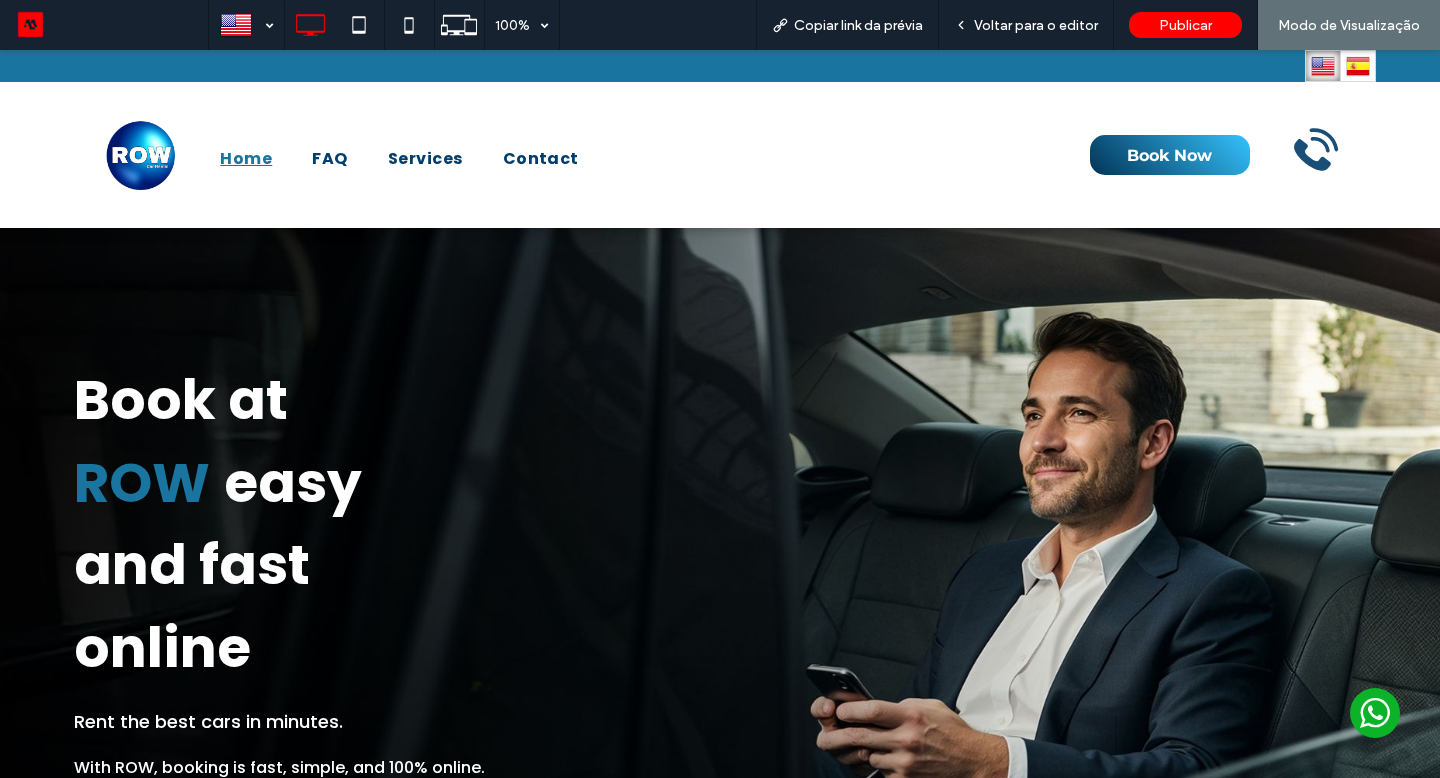 scroll, scrollTop: 286, scrollLeft: 0, axis: vertical 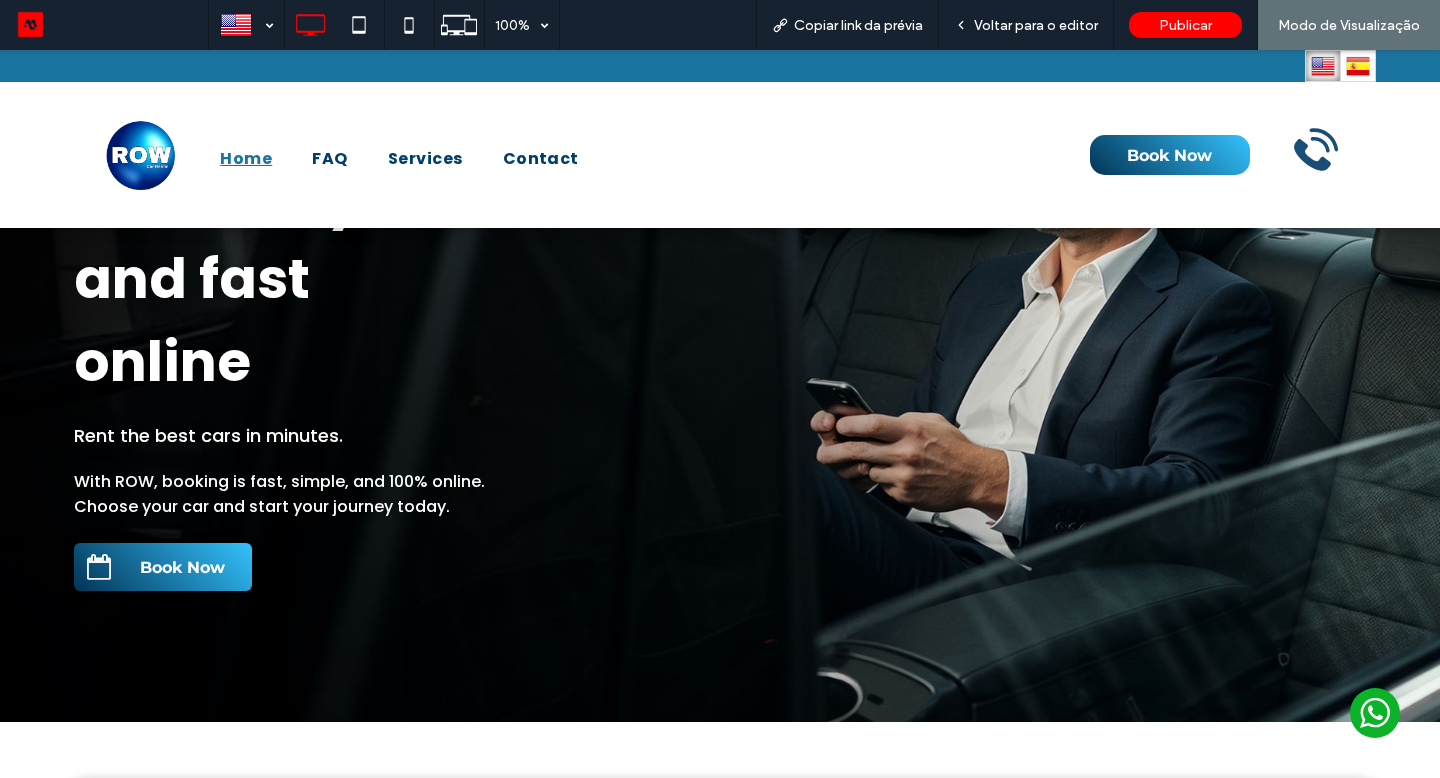 click on "Book Now" at bounding box center (182, 567) 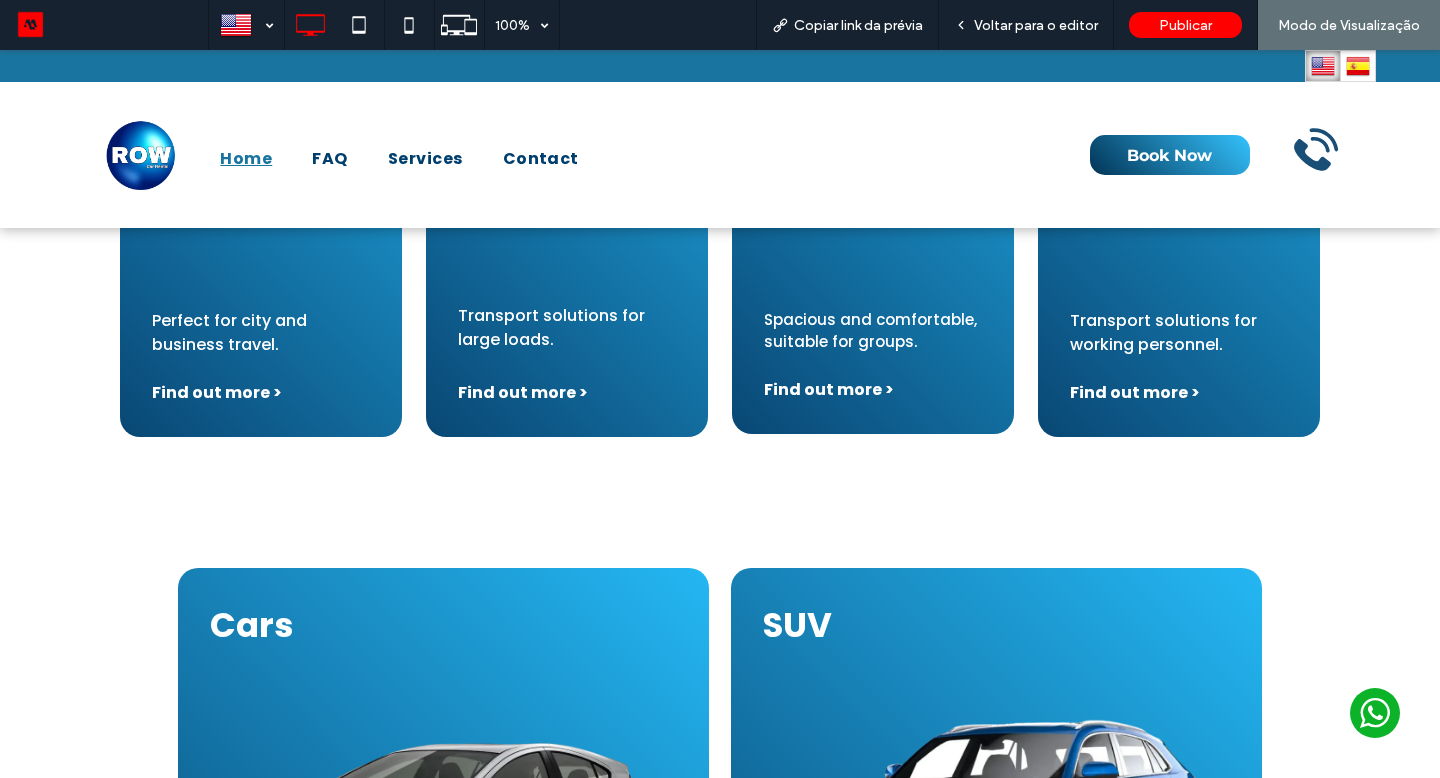 scroll, scrollTop: 1869, scrollLeft: 0, axis: vertical 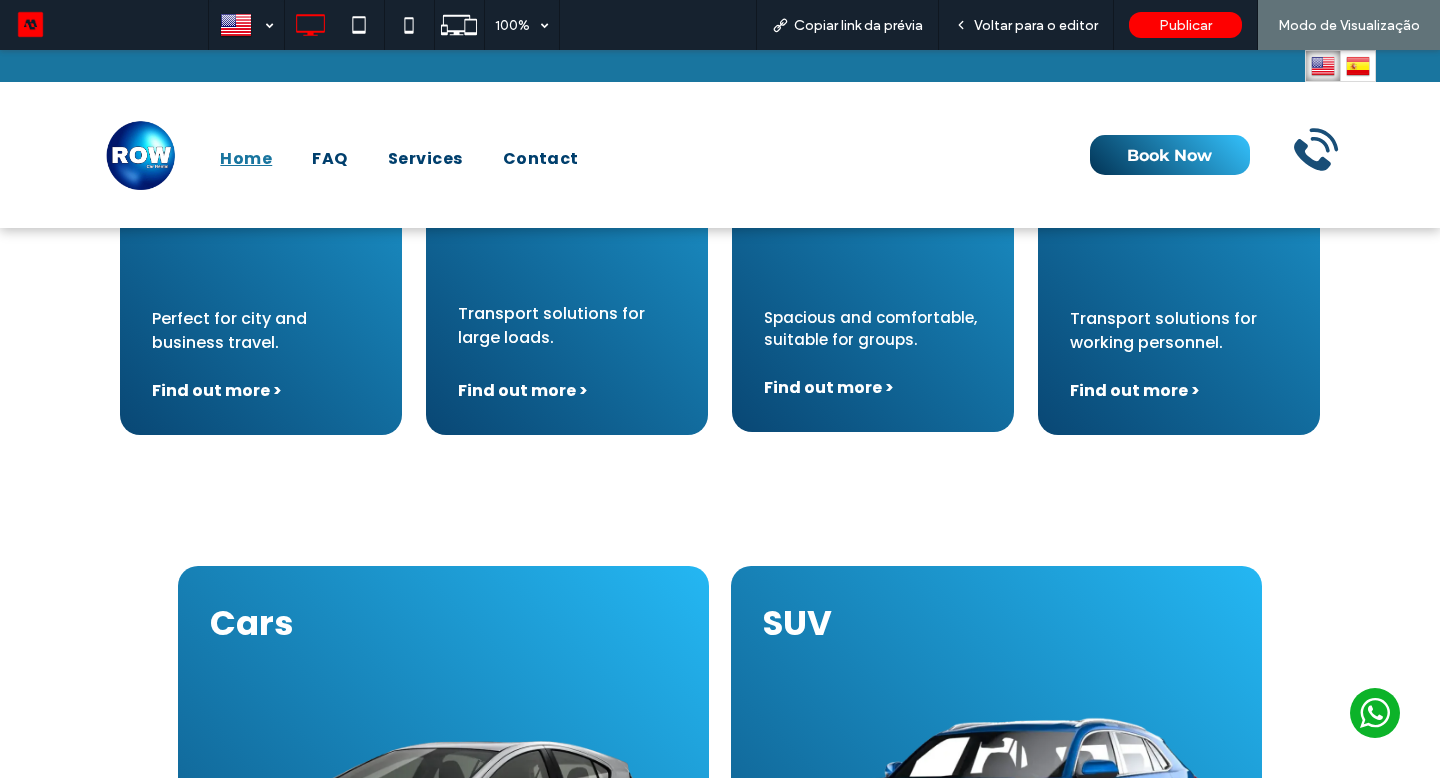 click on "Voltar para o editor" at bounding box center (1026, 25) 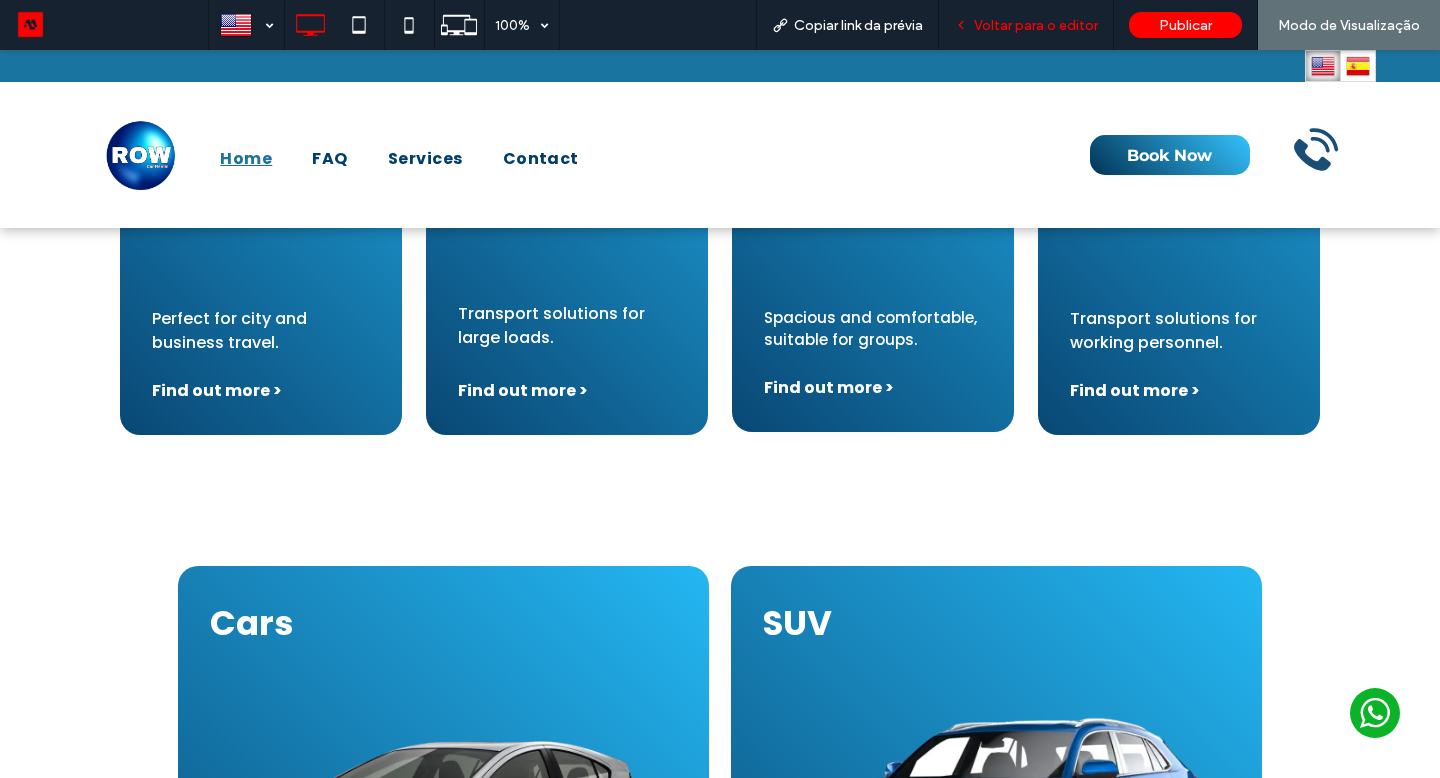 drag, startPoint x: 190, startPoint y: 218, endPoint x: 1005, endPoint y: 42, distance: 833.7872 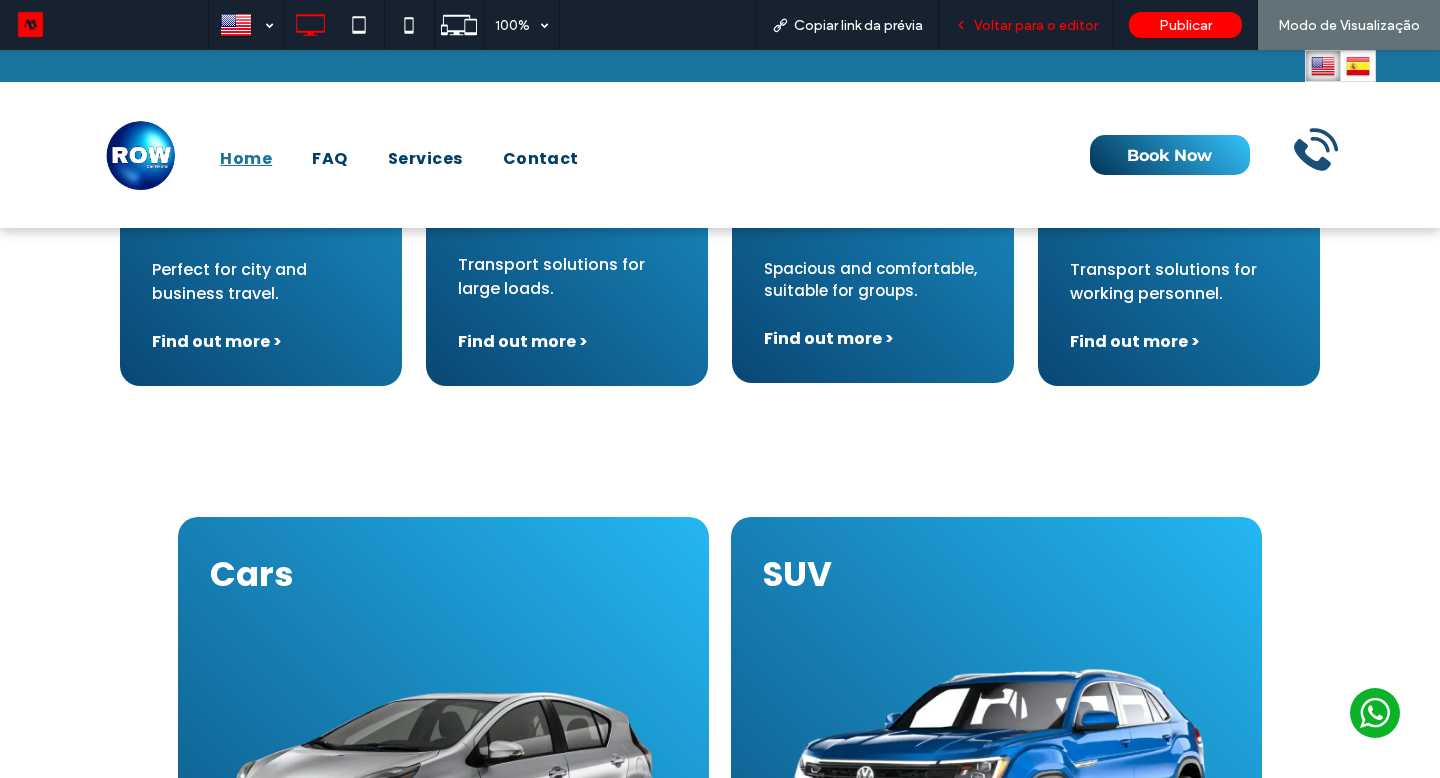 scroll, scrollTop: 2031, scrollLeft: 0, axis: vertical 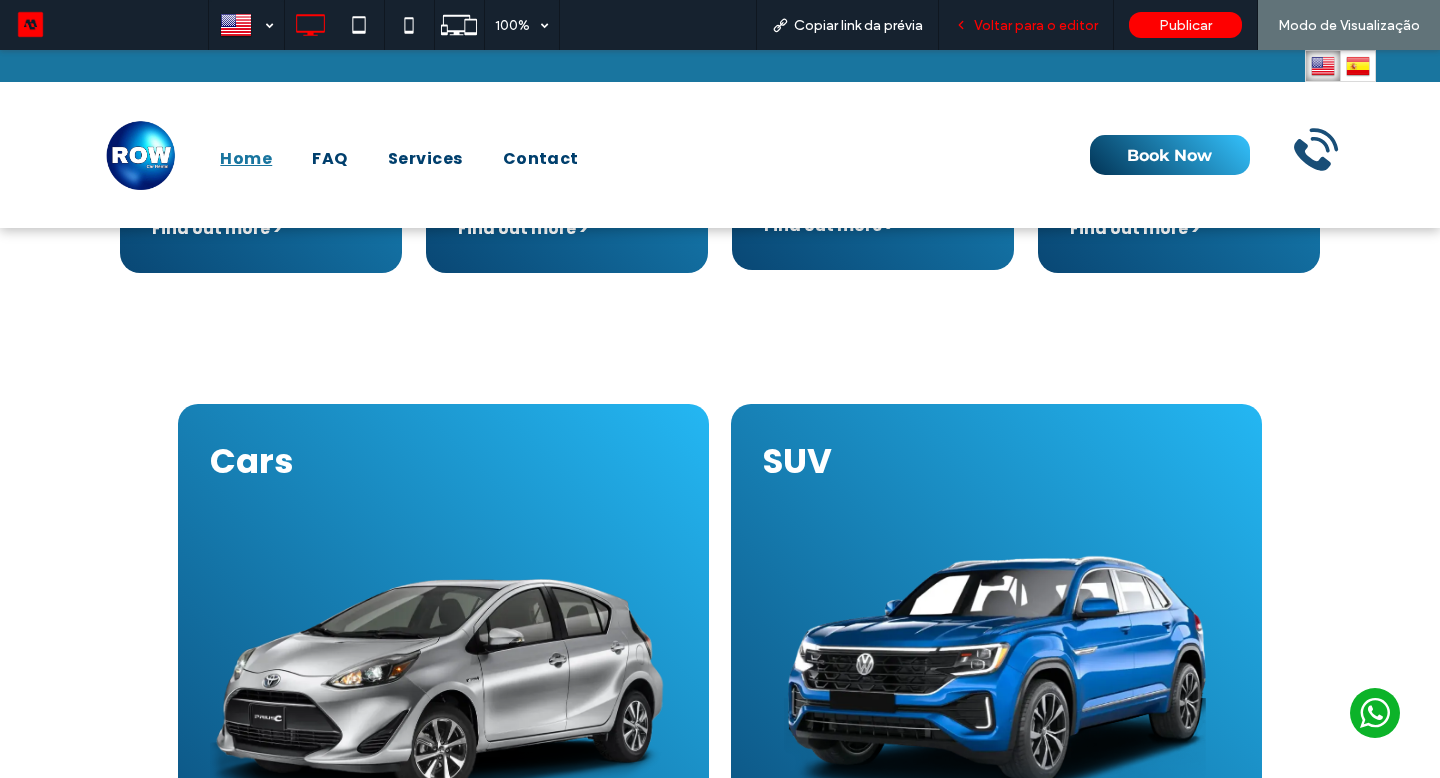 click on "Voltar para o editor" at bounding box center [1036, 25] 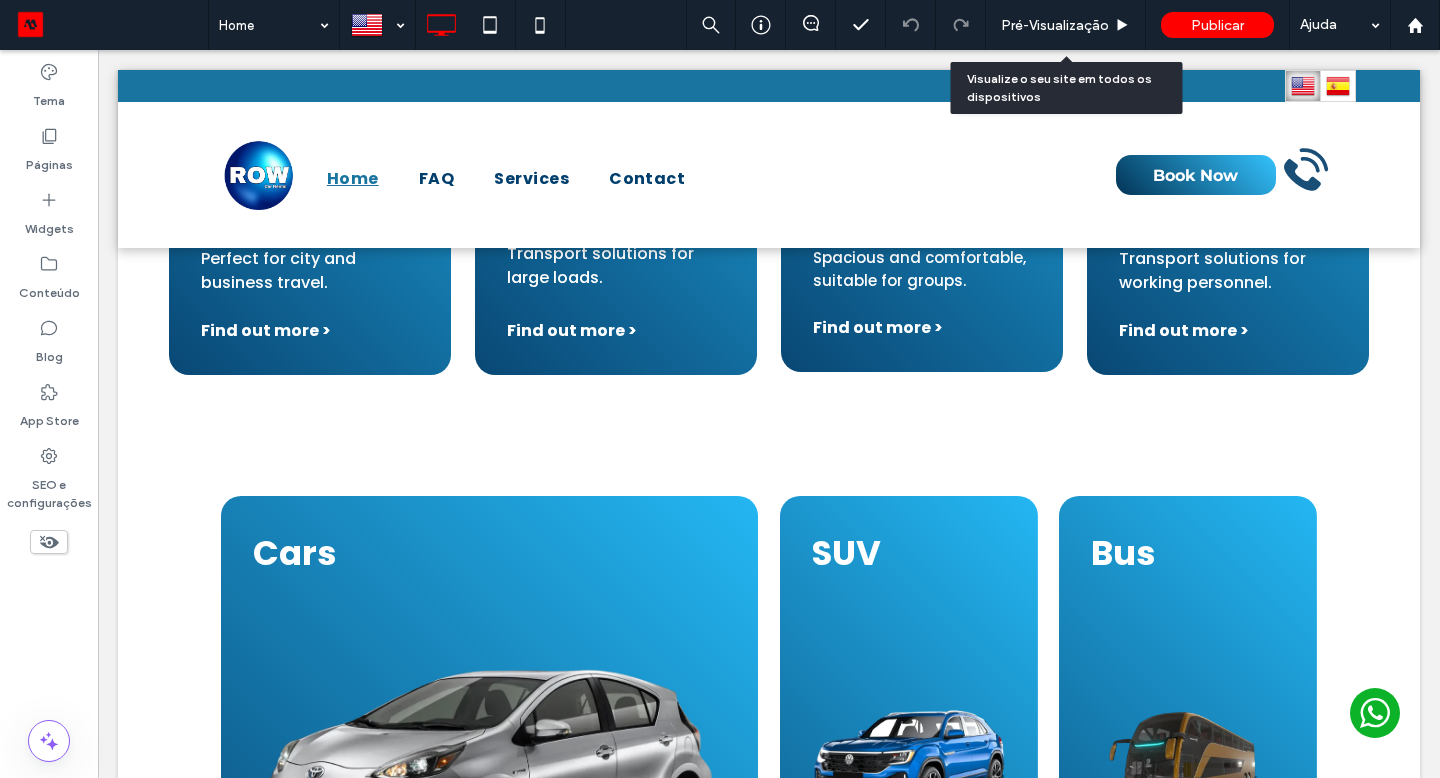 scroll, scrollTop: 1757, scrollLeft: 0, axis: vertical 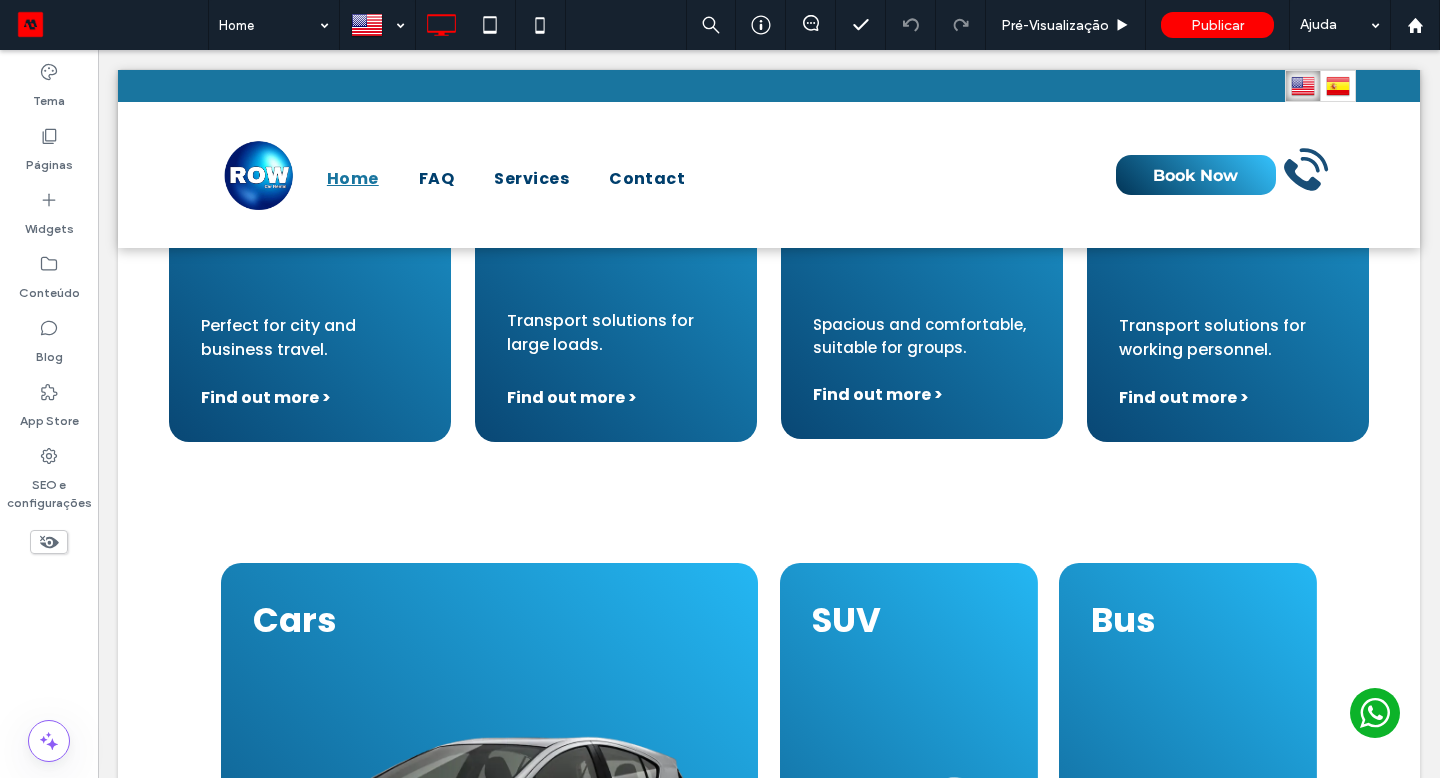 click on "Cars
Perfect for city and business travel.
Find out more >
Pickup Truck
Transport solutions for large loads.
Find out more >
SUV
Spacious and comfortable, suitable for groups.
Find out more >
Bus
Transport solutions for working personnel.
Find out more >
Seção Clique para editar no Modo Flex + Adicionar seção" at bounding box center [769, 1130] 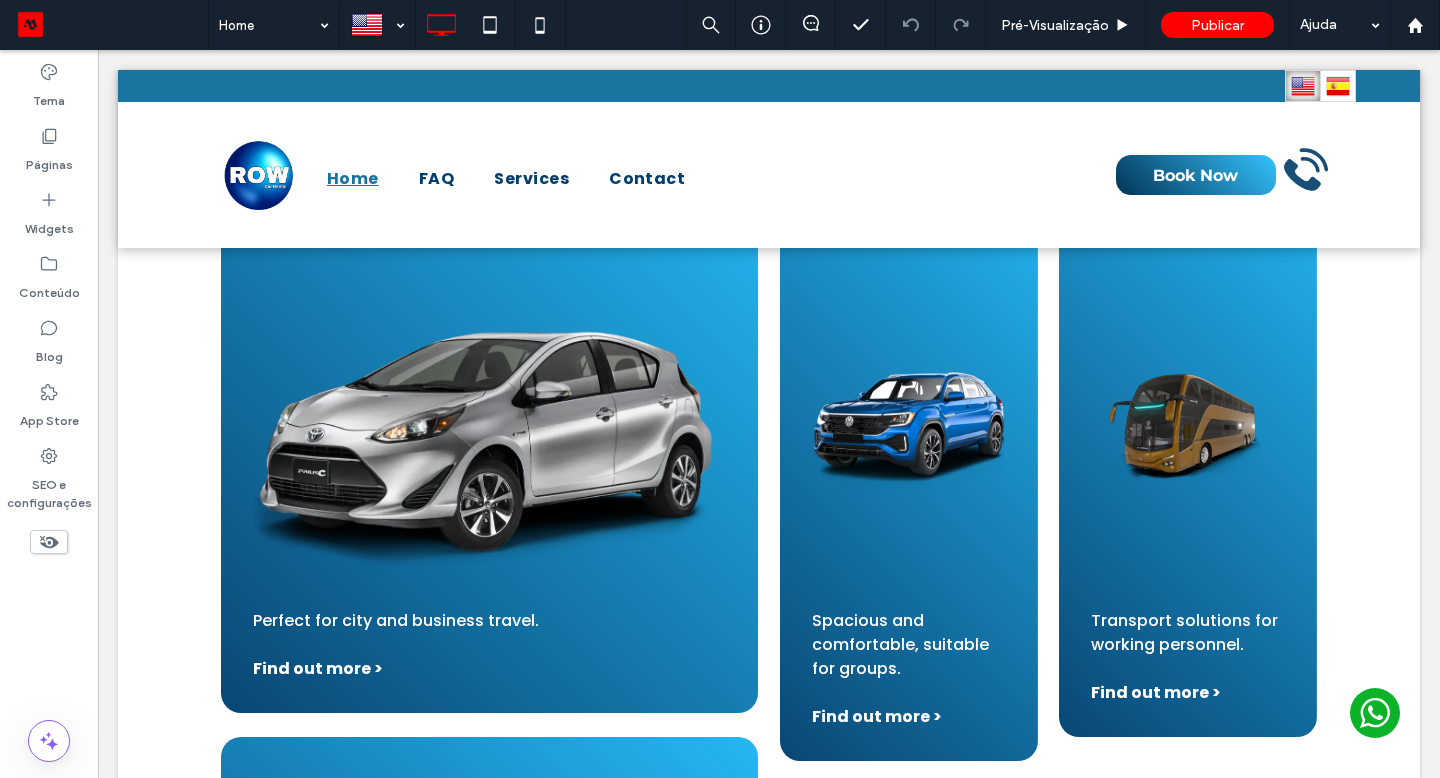 scroll, scrollTop: 1976, scrollLeft: 0, axis: vertical 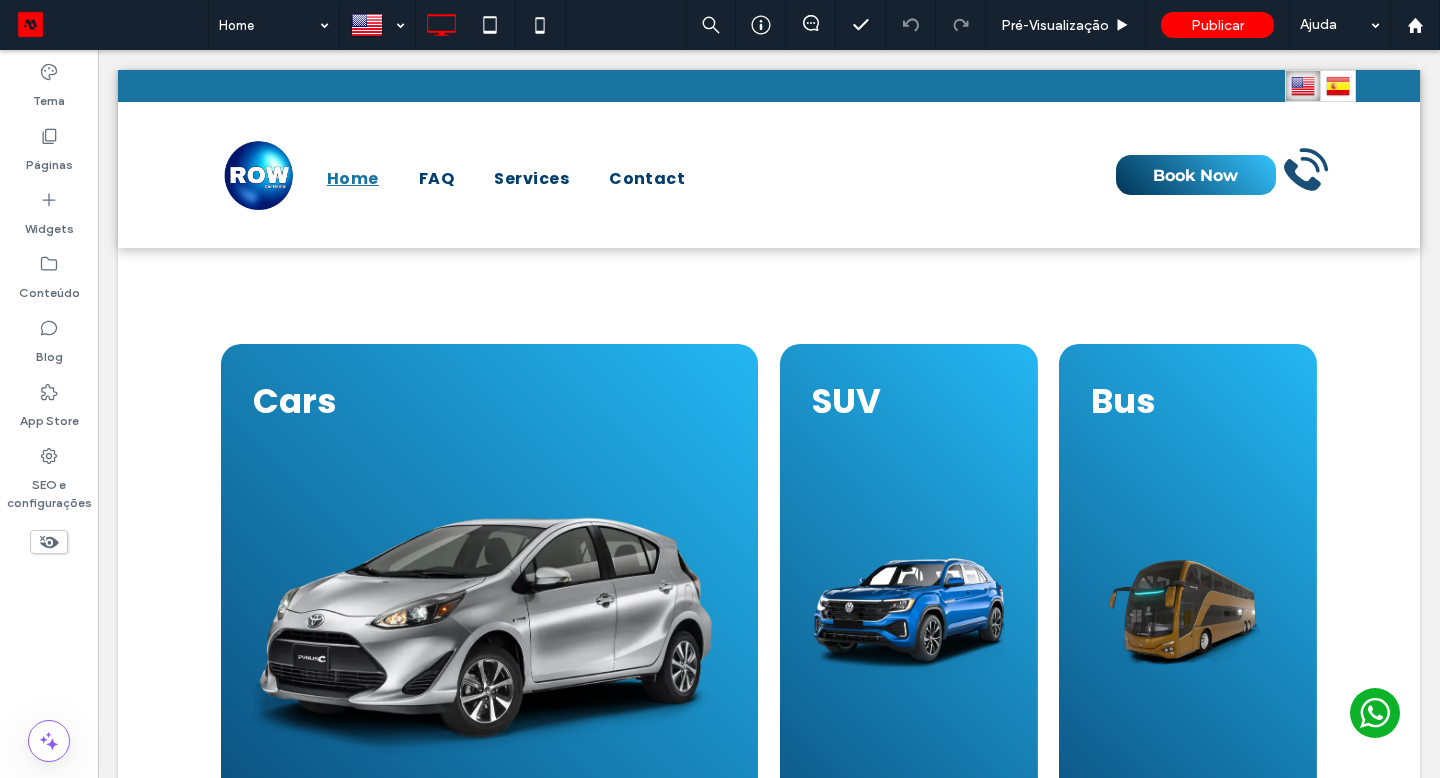 click at bounding box center (166, 308) 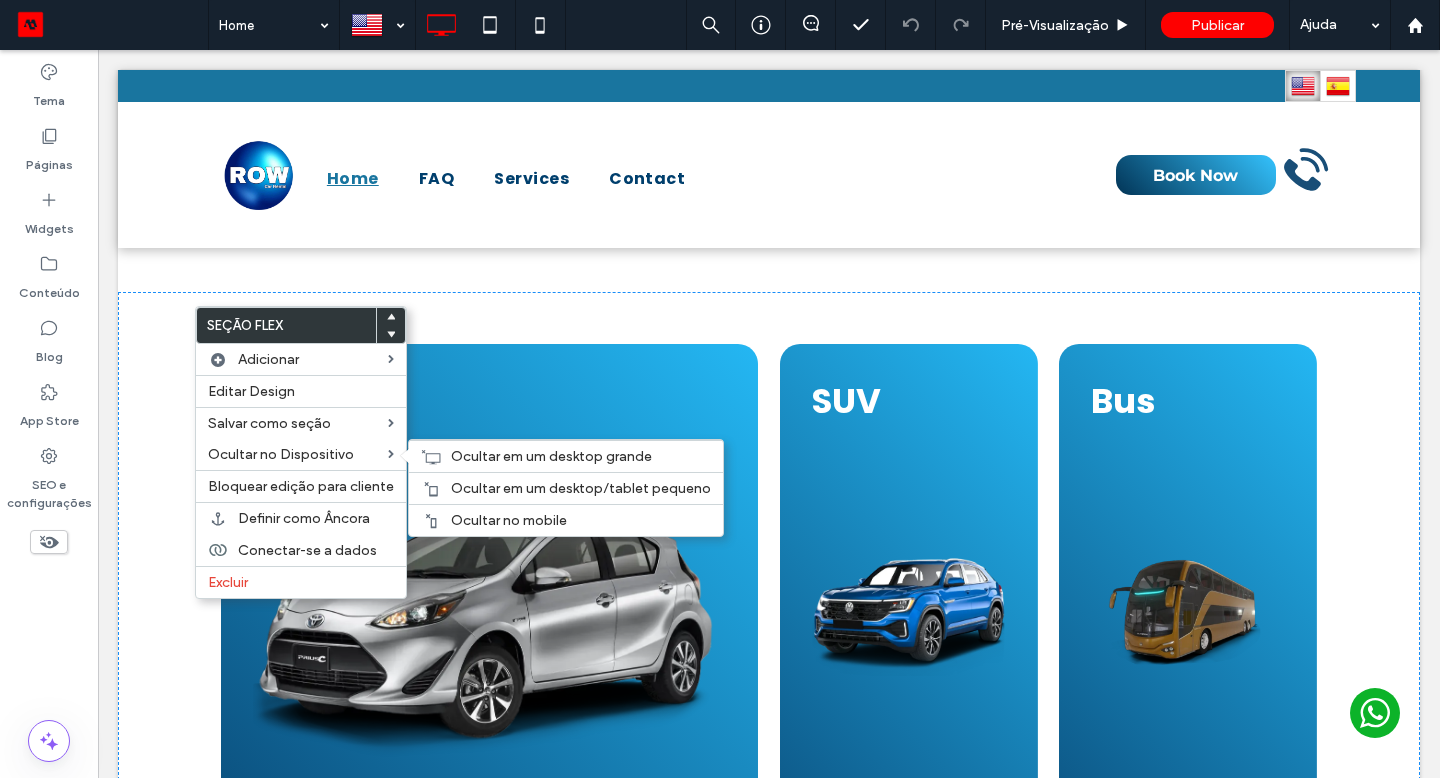 click on "Ocultar no Dispositivo" at bounding box center (281, 454) 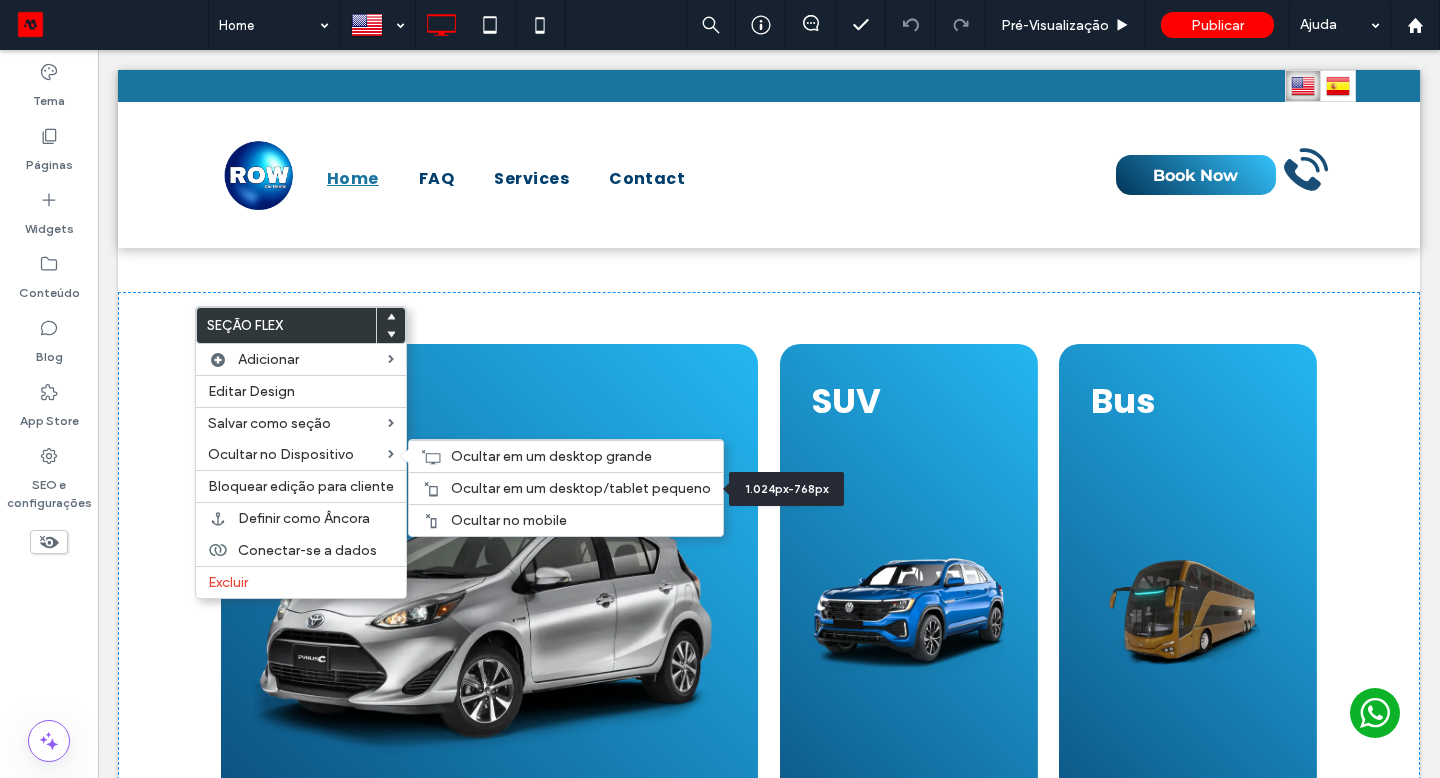 click on "Ocultar em um desktop/tablet pequeno" at bounding box center [581, 488] 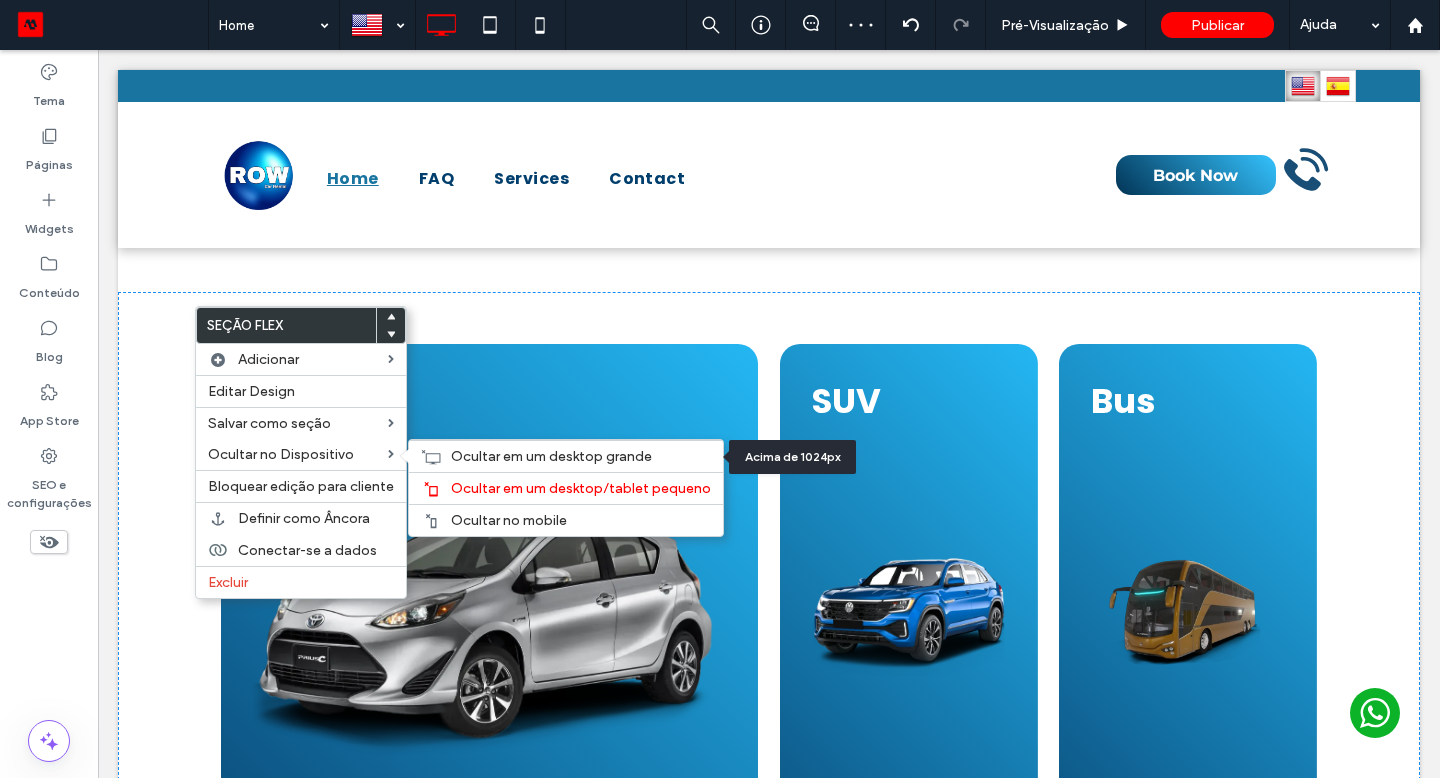 click on "Ocultar em um desktop grande" at bounding box center (551, 456) 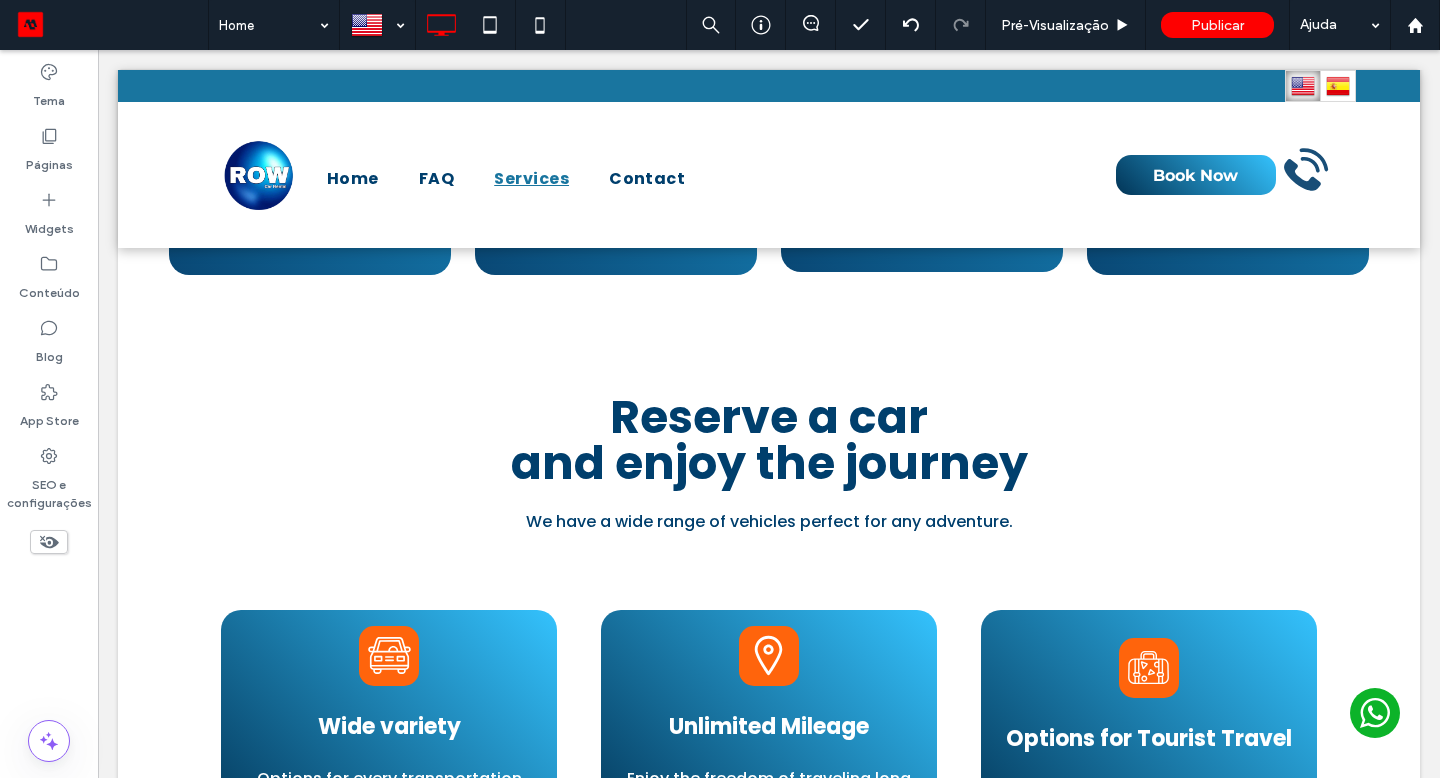 scroll, scrollTop: 2017, scrollLeft: 0, axis: vertical 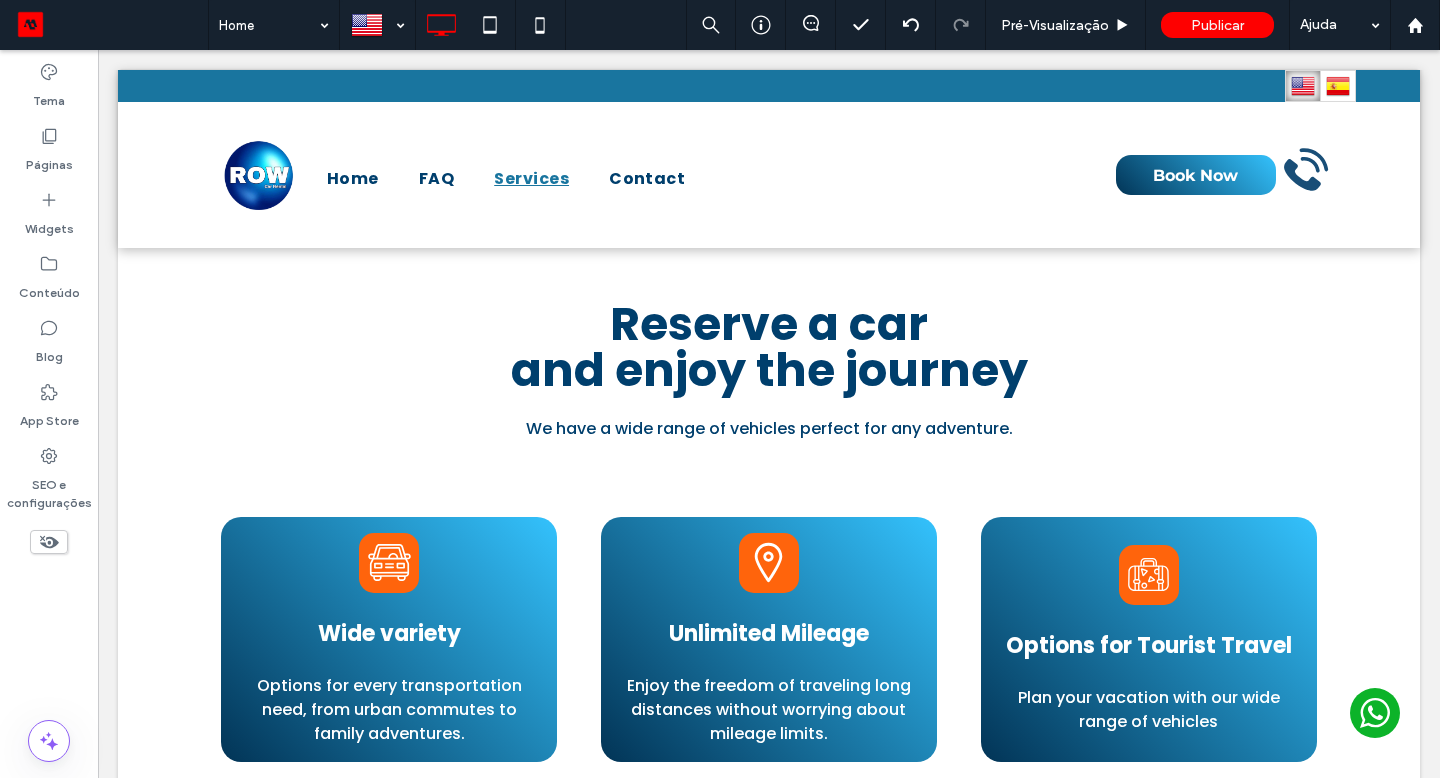 click on "Wide variety
Options for every transportation need, from urban commutes to family adventures.
Unlimited Mileage
Enjoy the freedom of traveling long distances without worrying about mileage limits.
Options for Tourist Travel
Plan your vacation with our wide range of vehicles ﻿
Seção Clique para editar no Modo Flex + Adicionar seção" at bounding box center (769, 639) 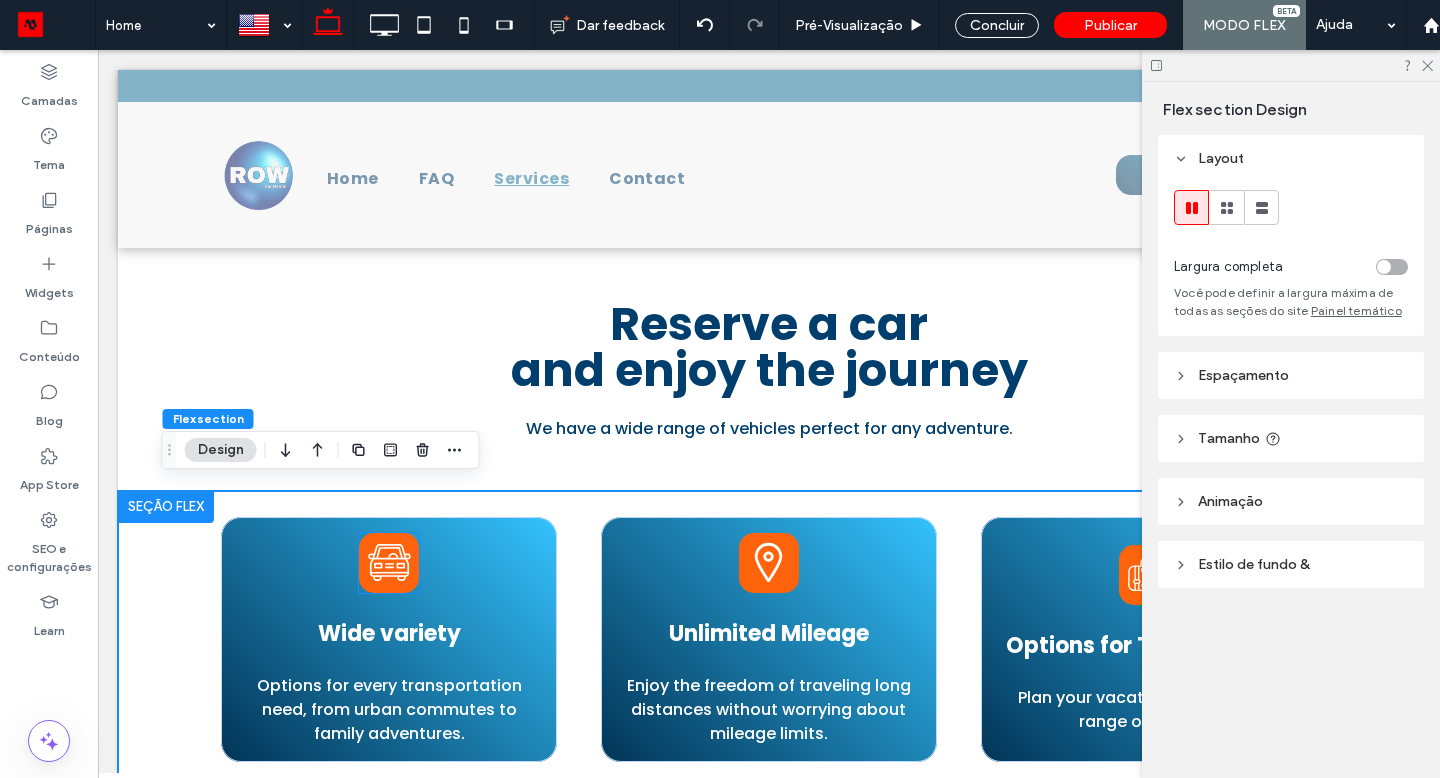 click 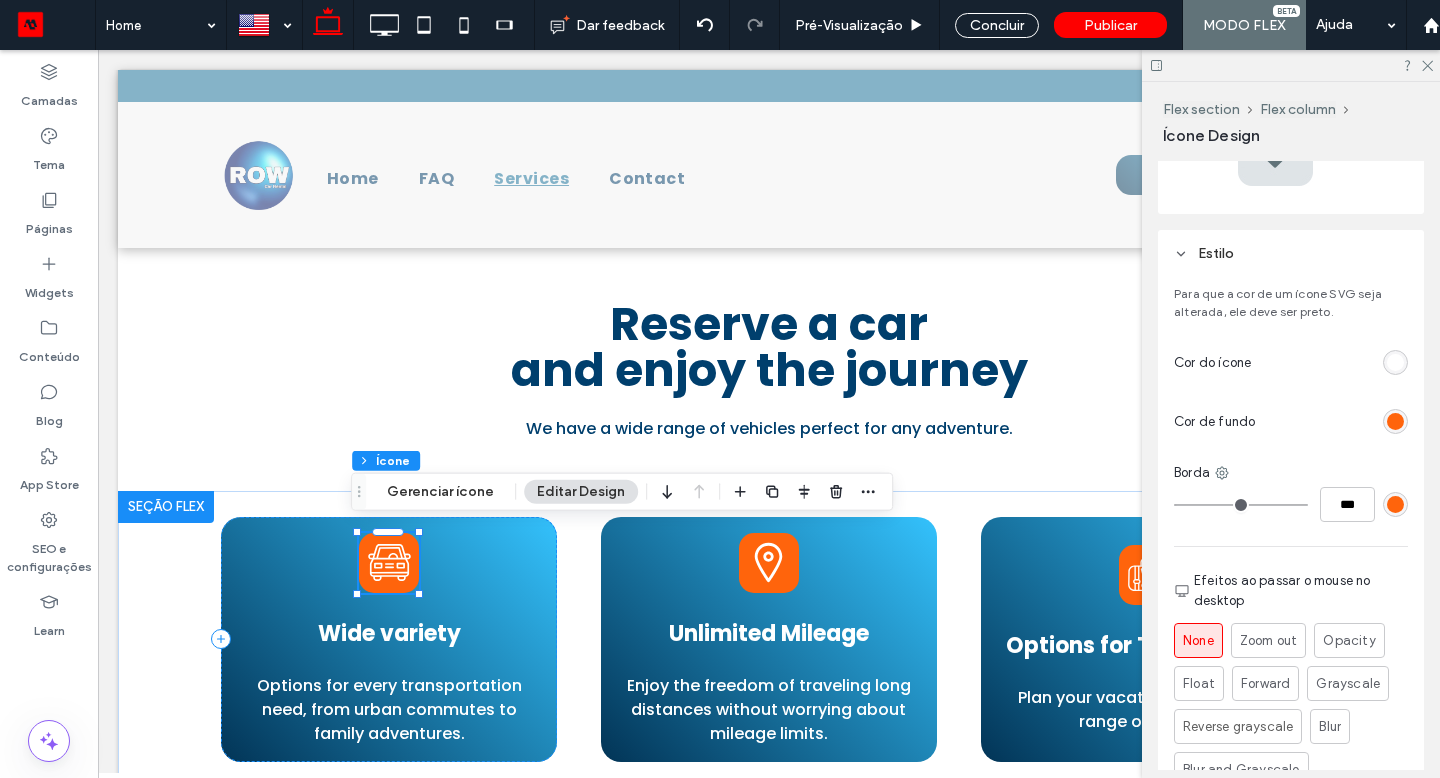 scroll, scrollTop: 488, scrollLeft: 0, axis: vertical 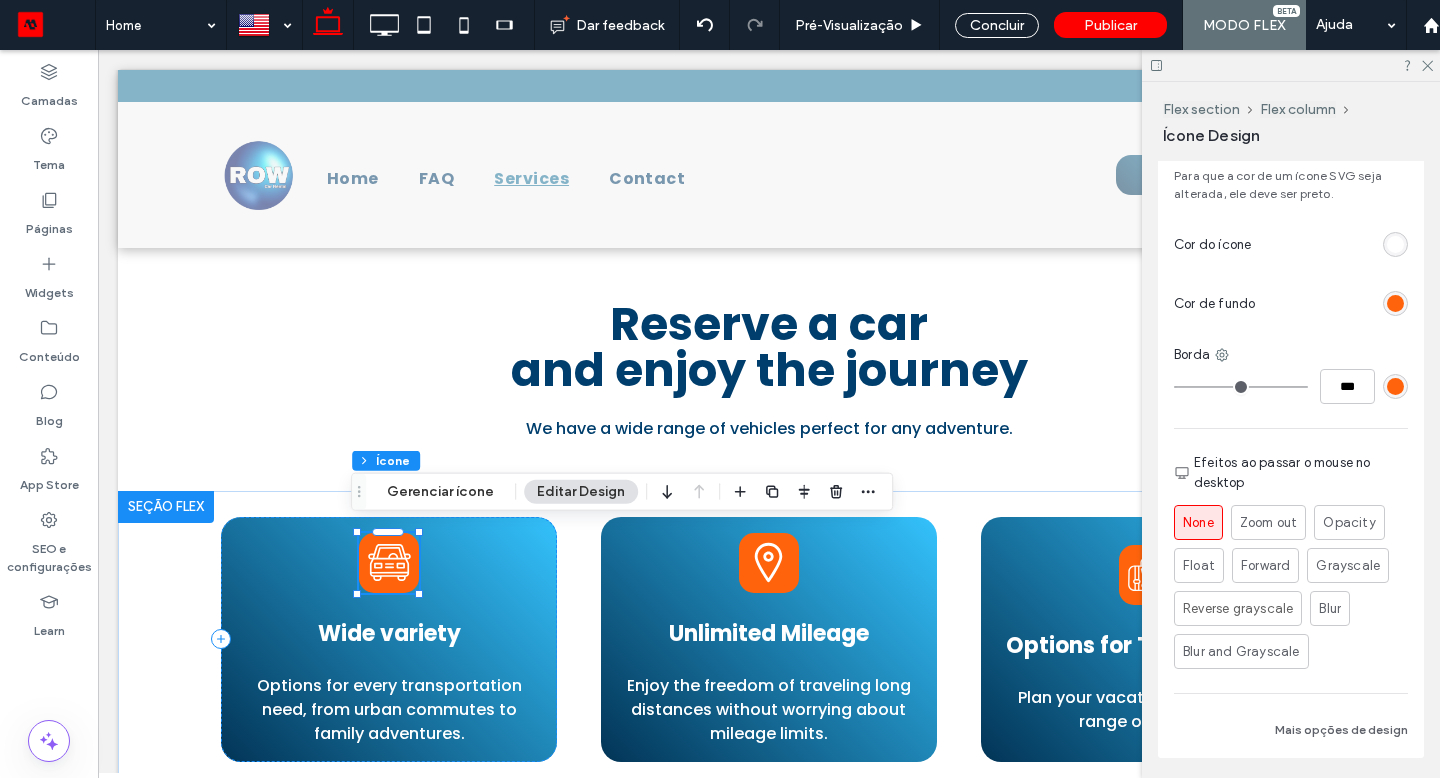 click at bounding box center (1395, 303) 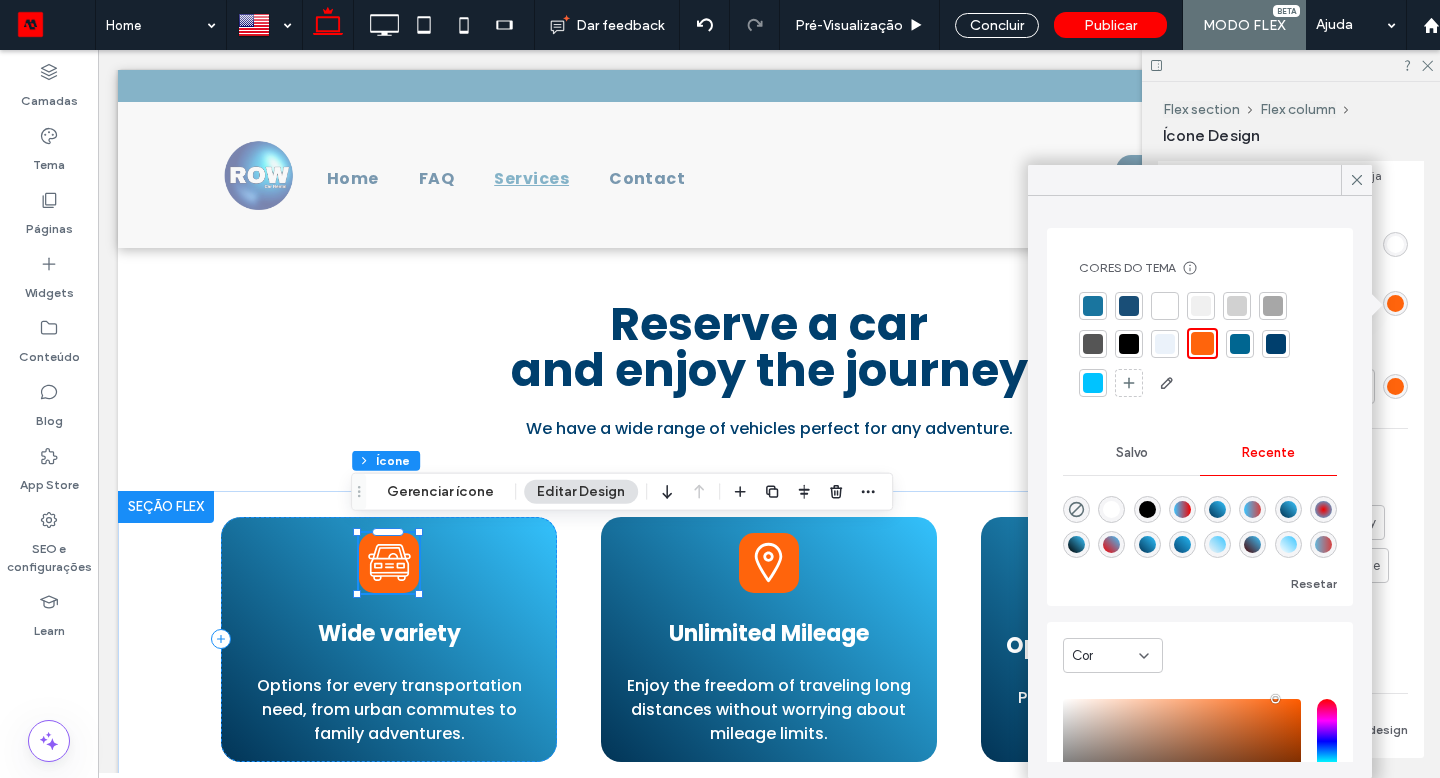 click 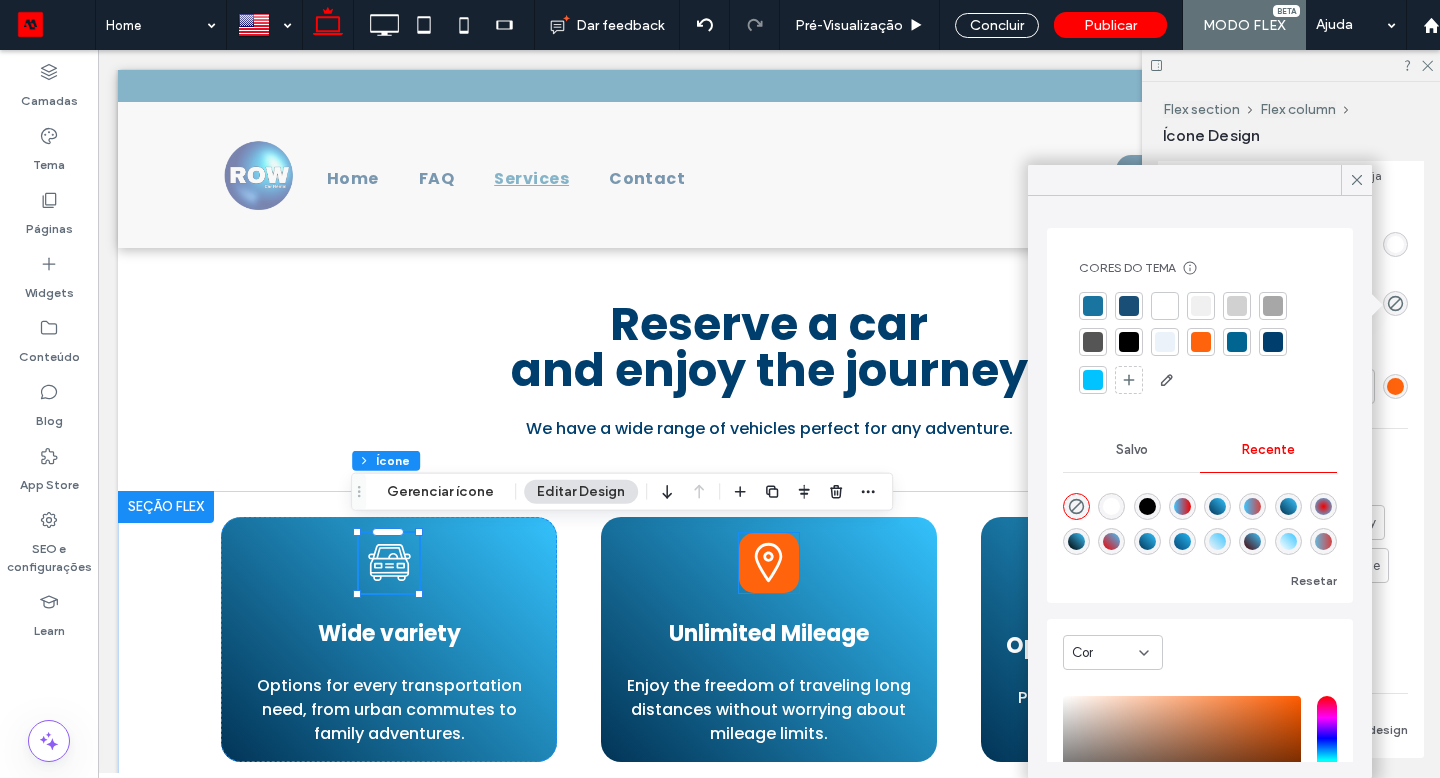 click 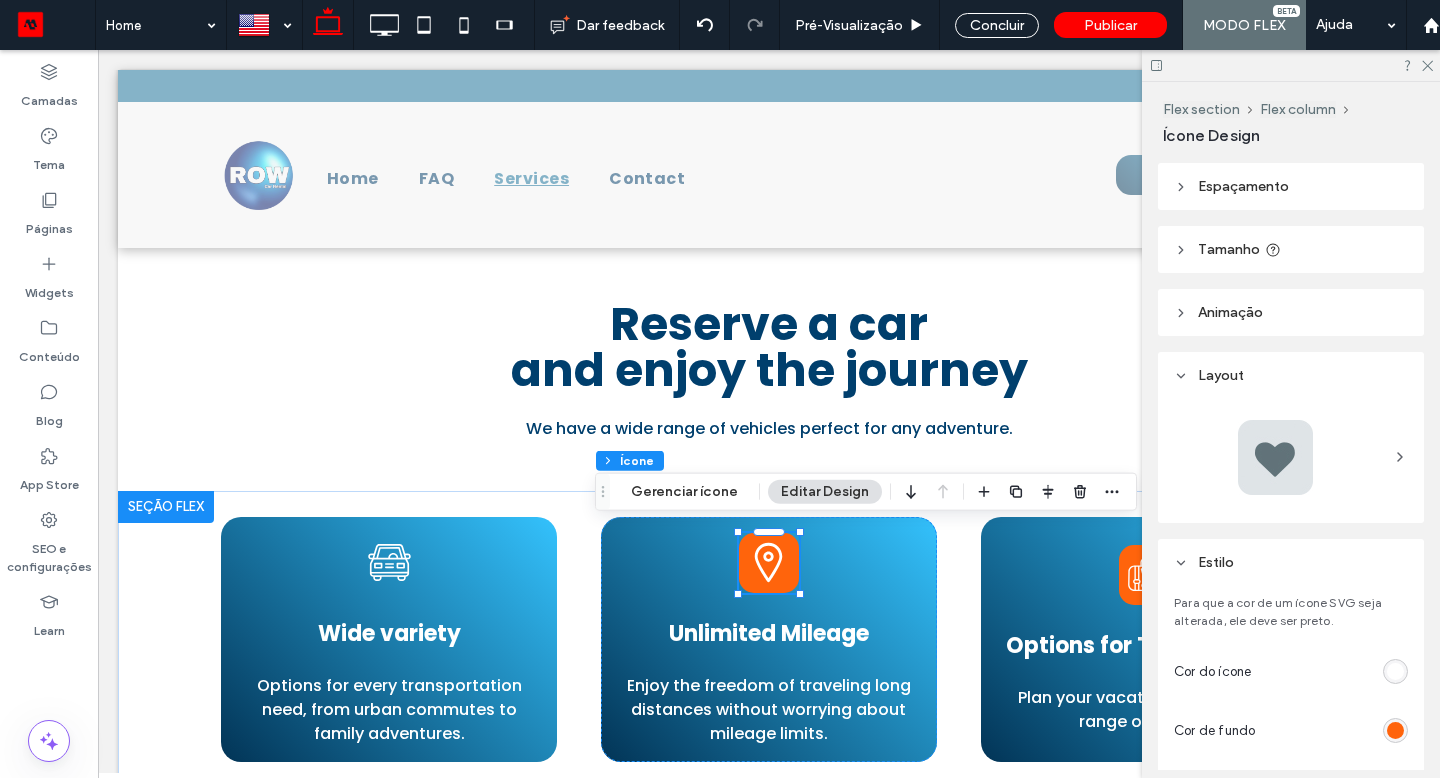 scroll, scrollTop: 101, scrollLeft: 0, axis: vertical 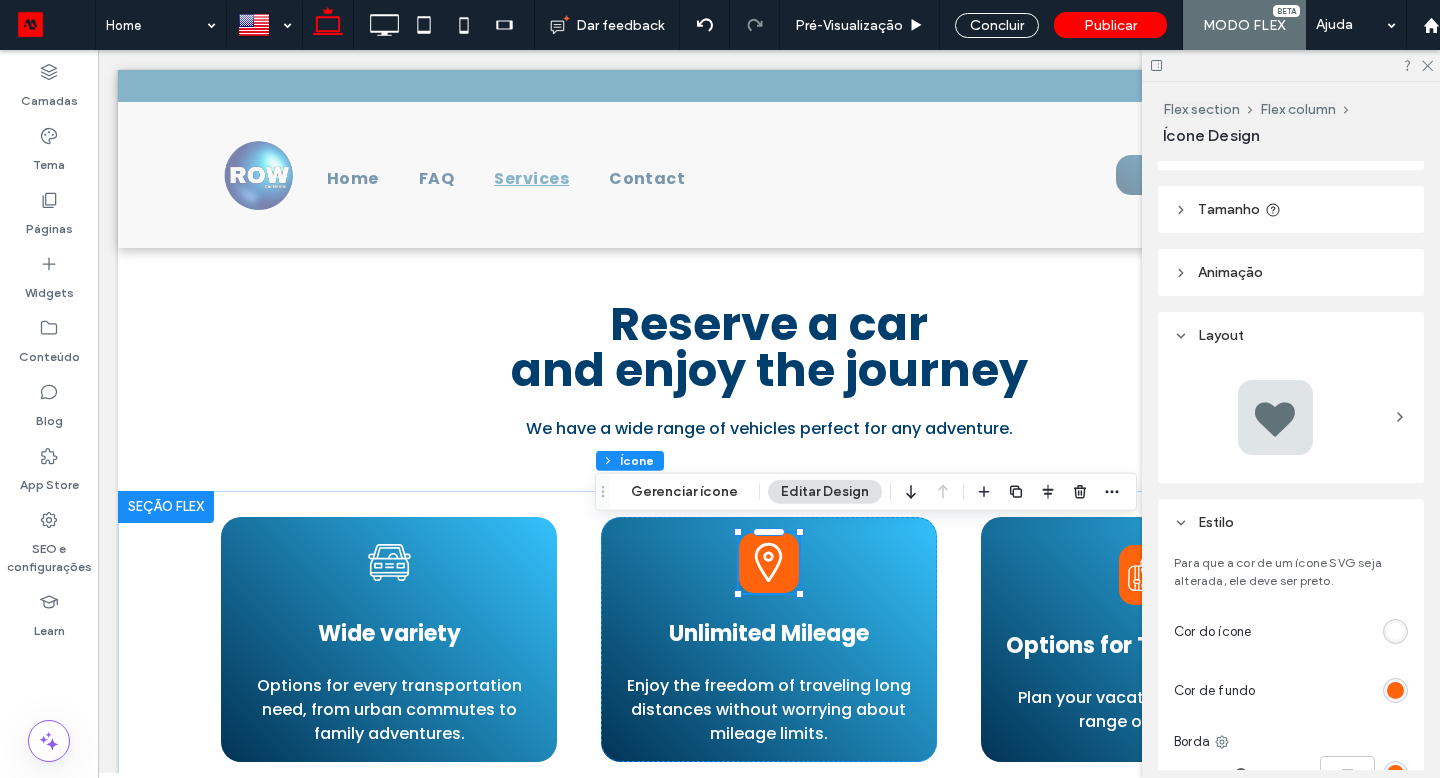 click at bounding box center (1395, 690) 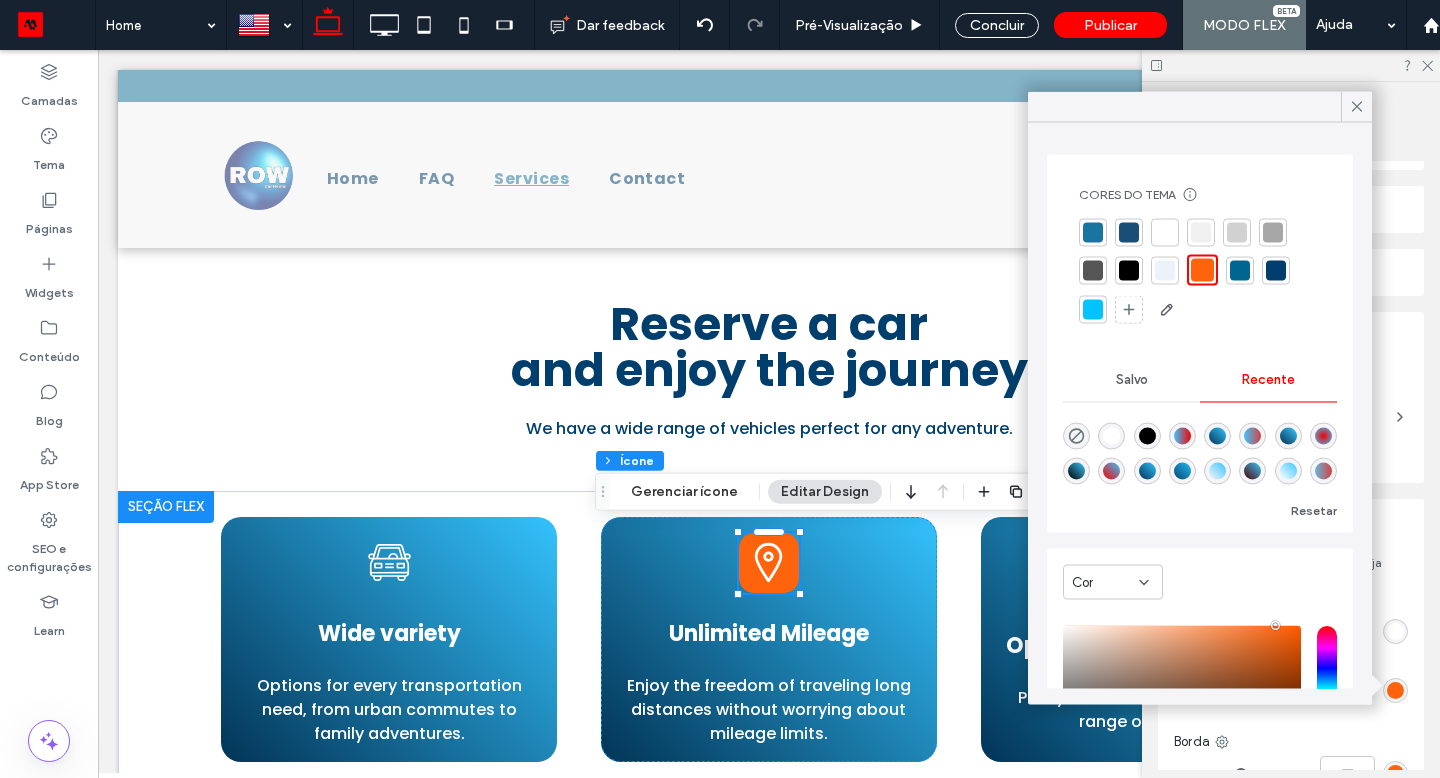 click 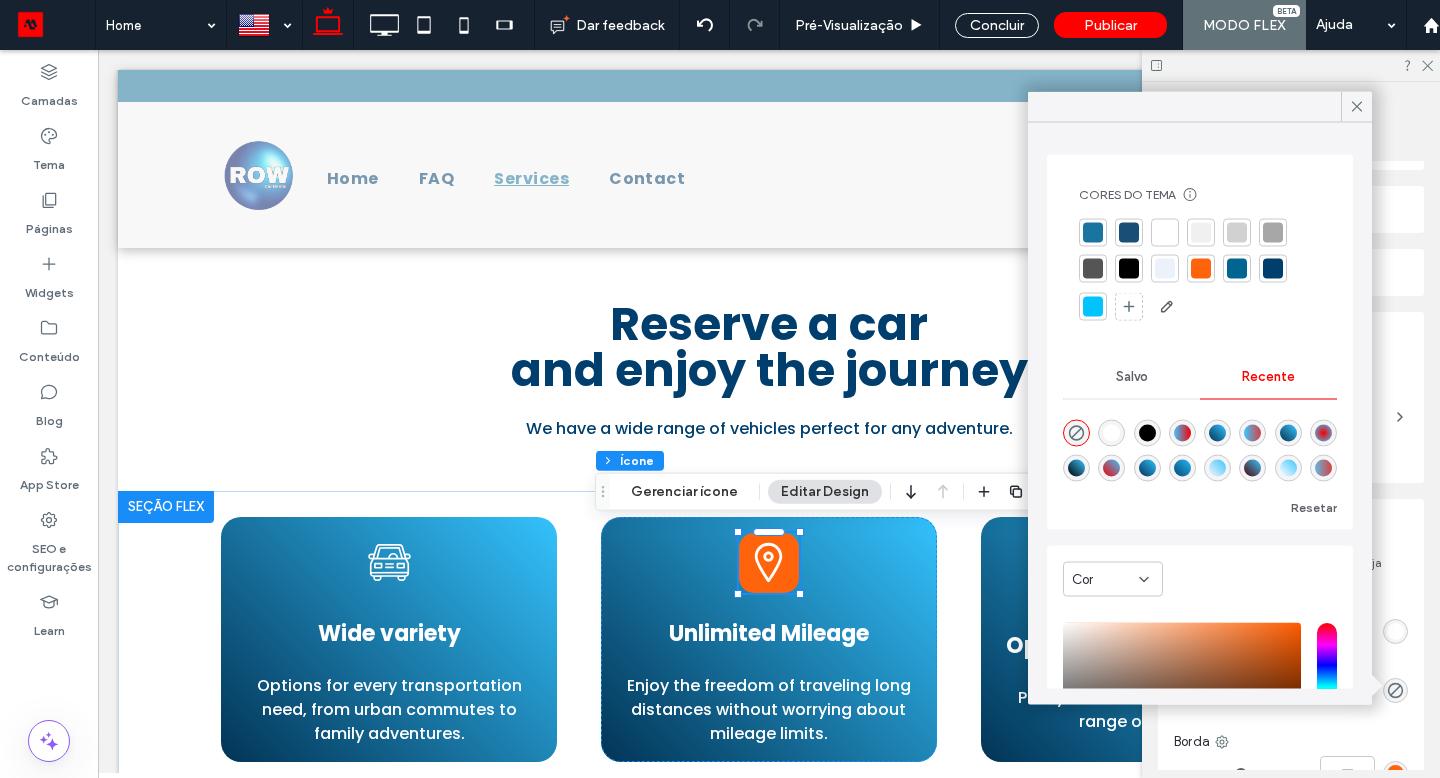 type on "*******" 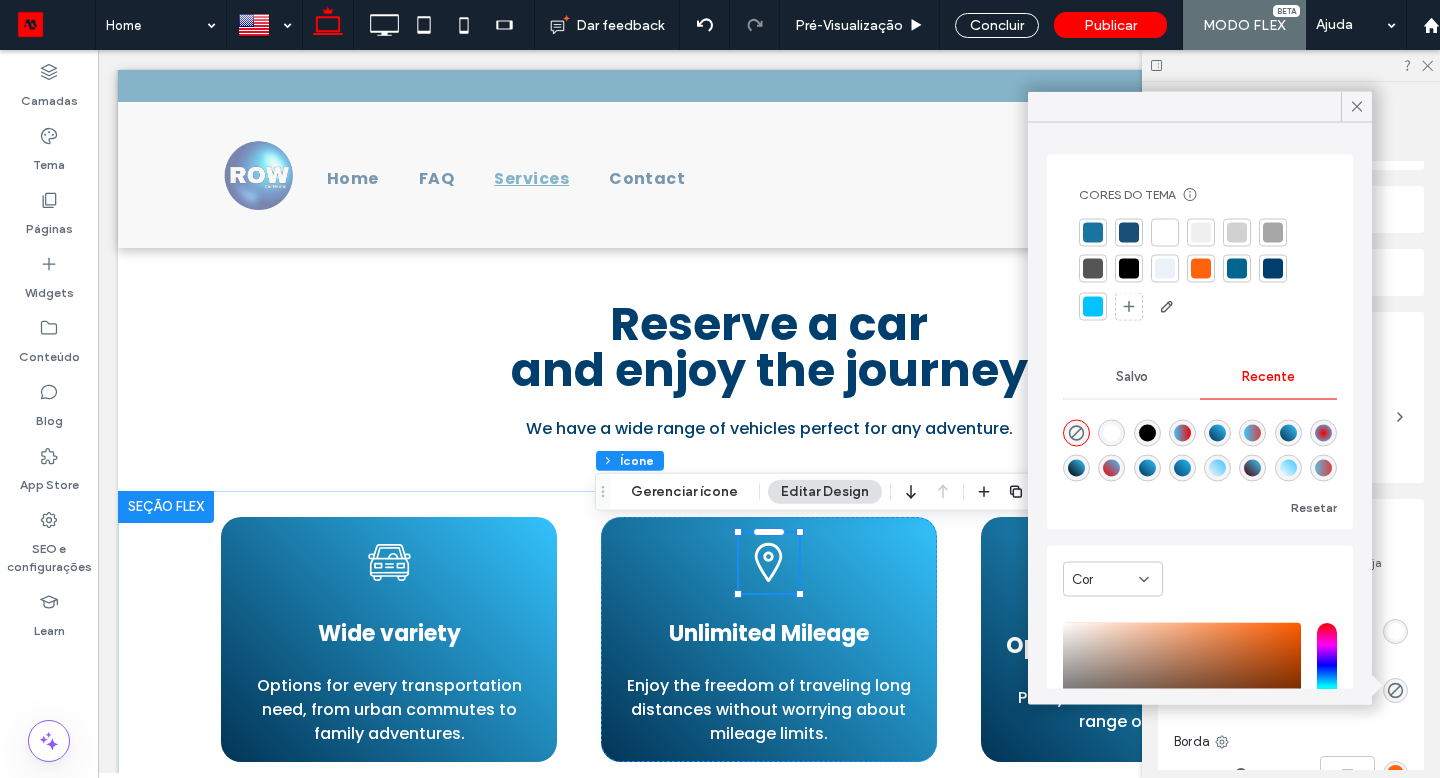 click 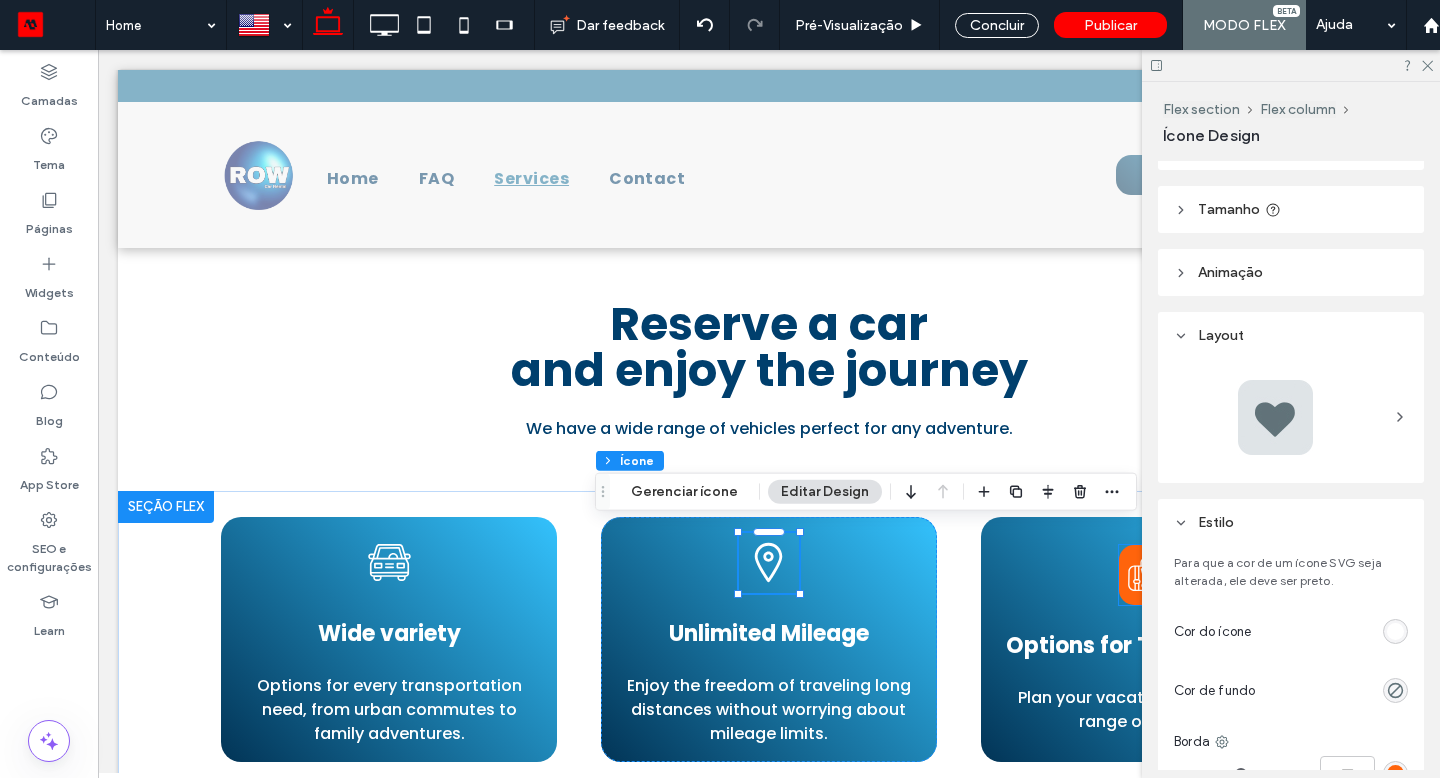 drag, startPoint x: 1103, startPoint y: 92, endPoint x: 1124, endPoint y: 553, distance: 461.47806 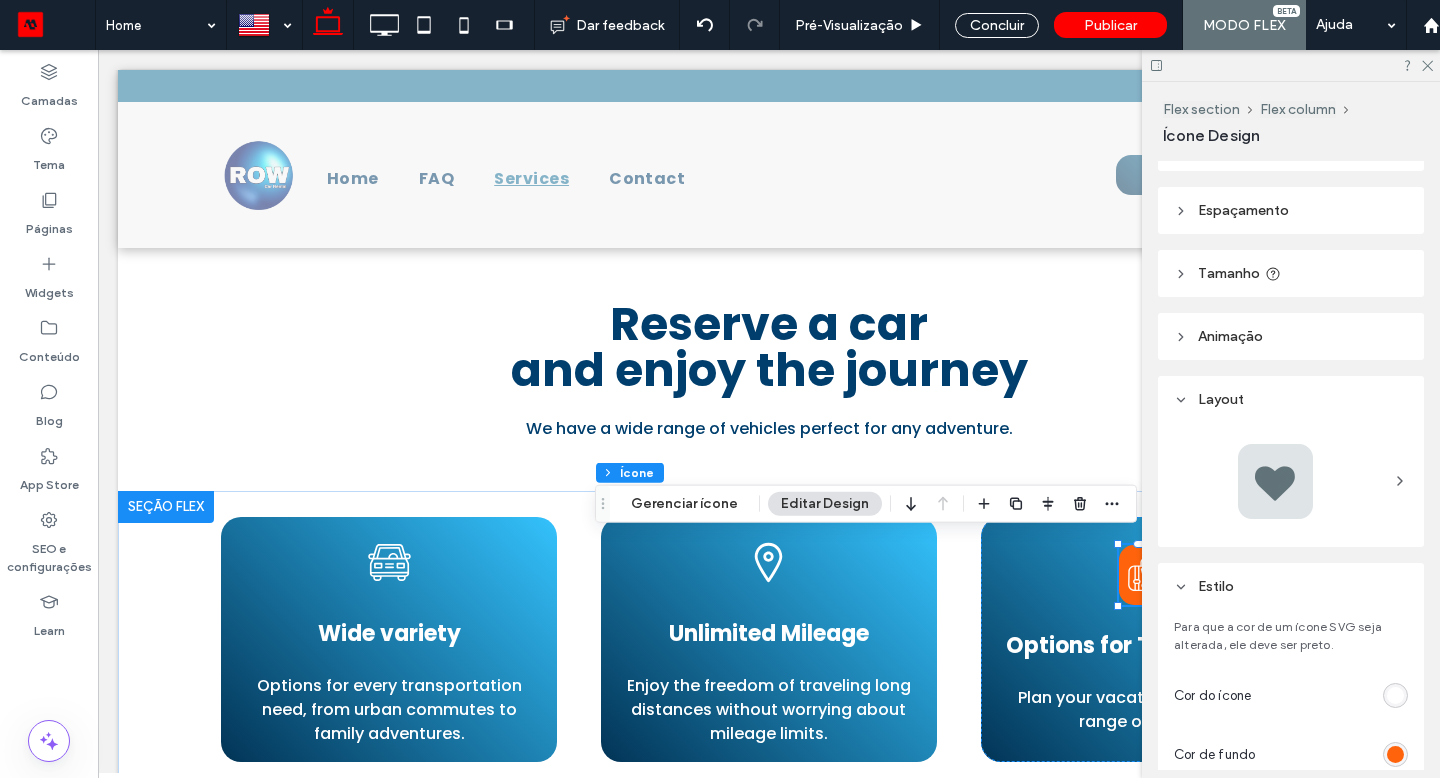 scroll, scrollTop: 38, scrollLeft: 0, axis: vertical 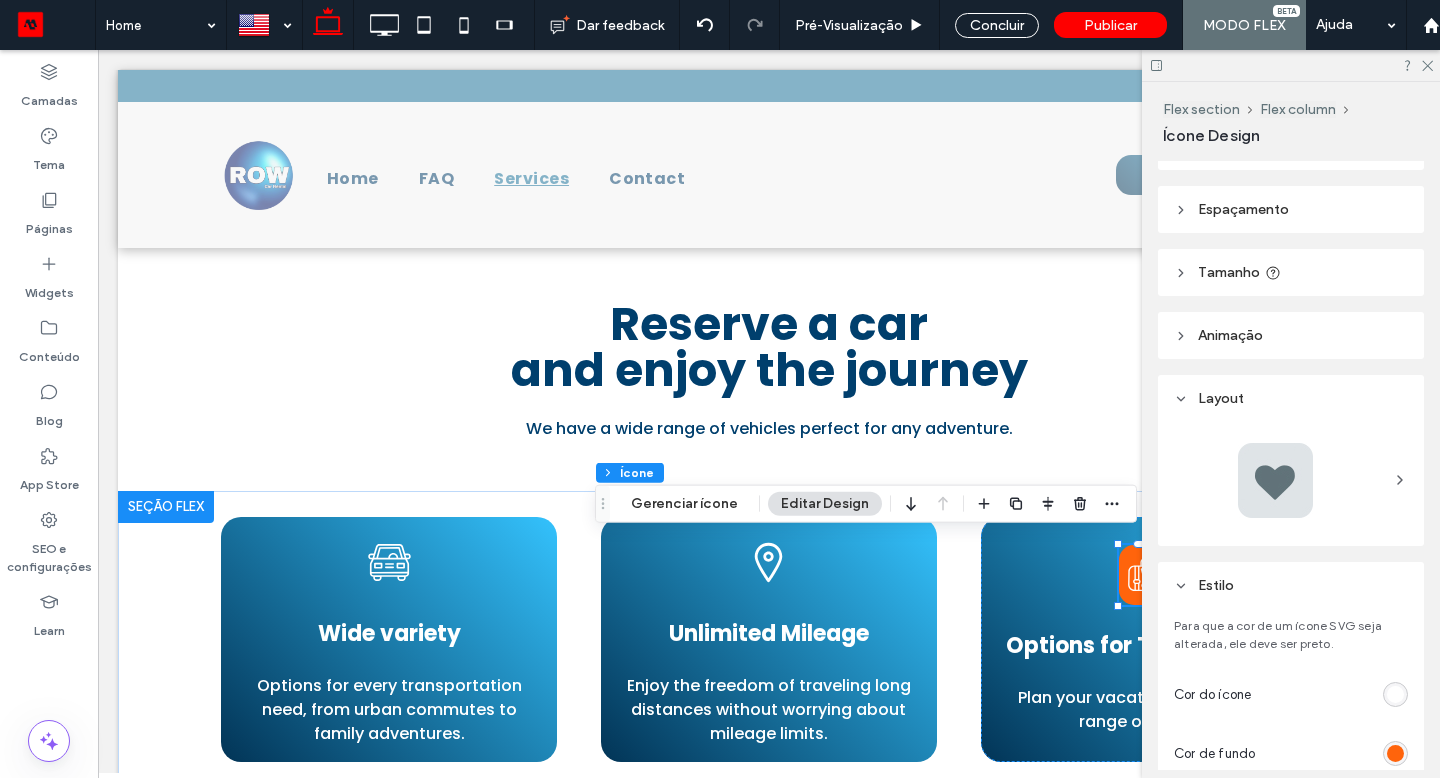 click at bounding box center [1395, 753] 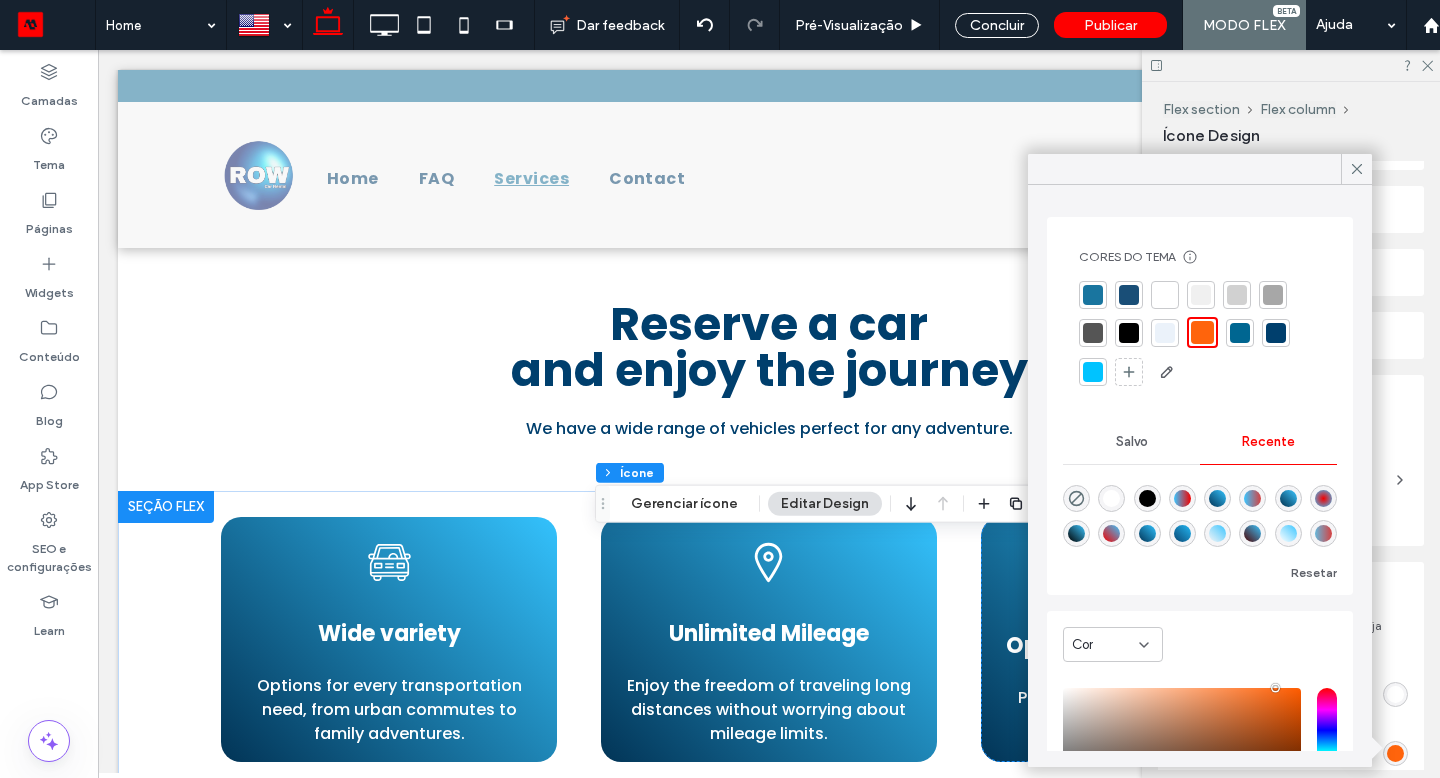 click 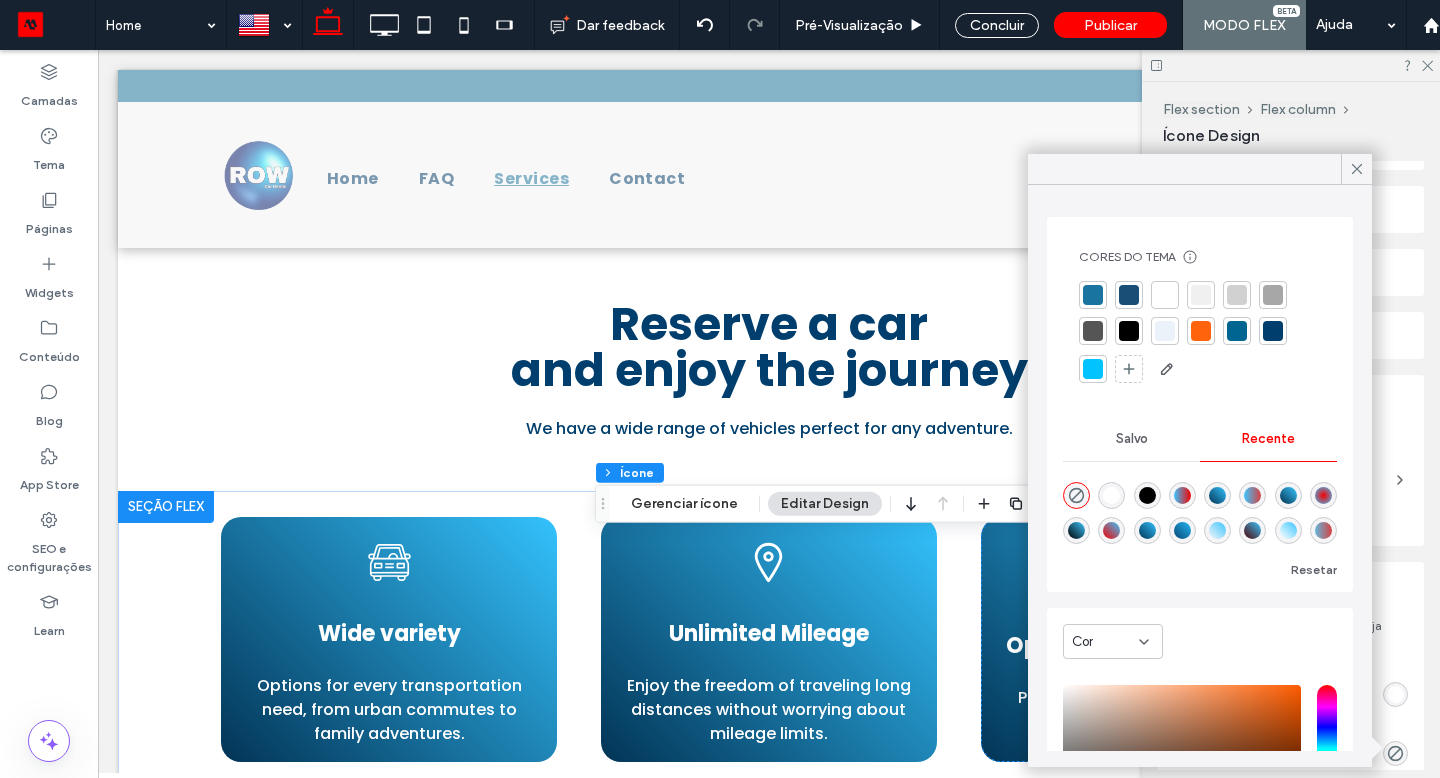 click 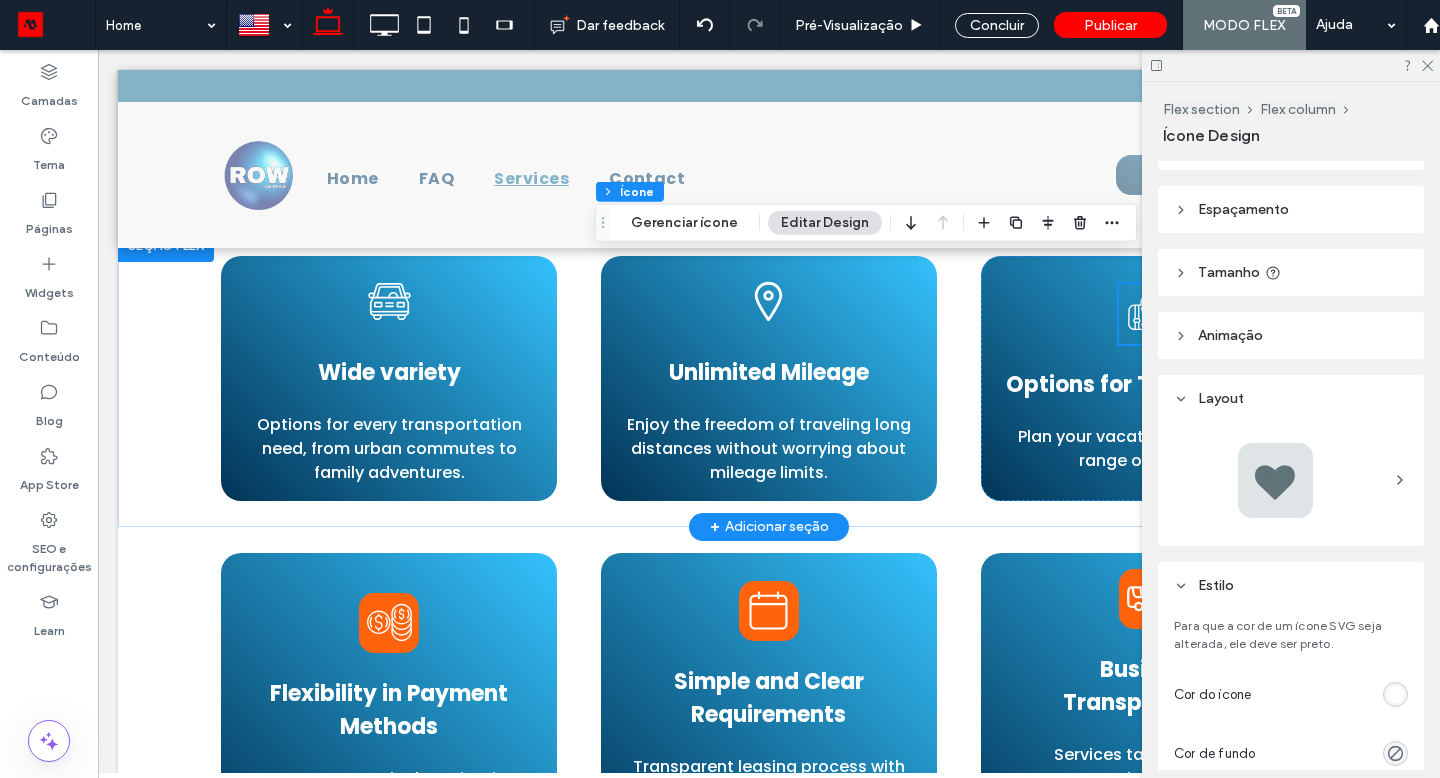 scroll, scrollTop: 2299, scrollLeft: 0, axis: vertical 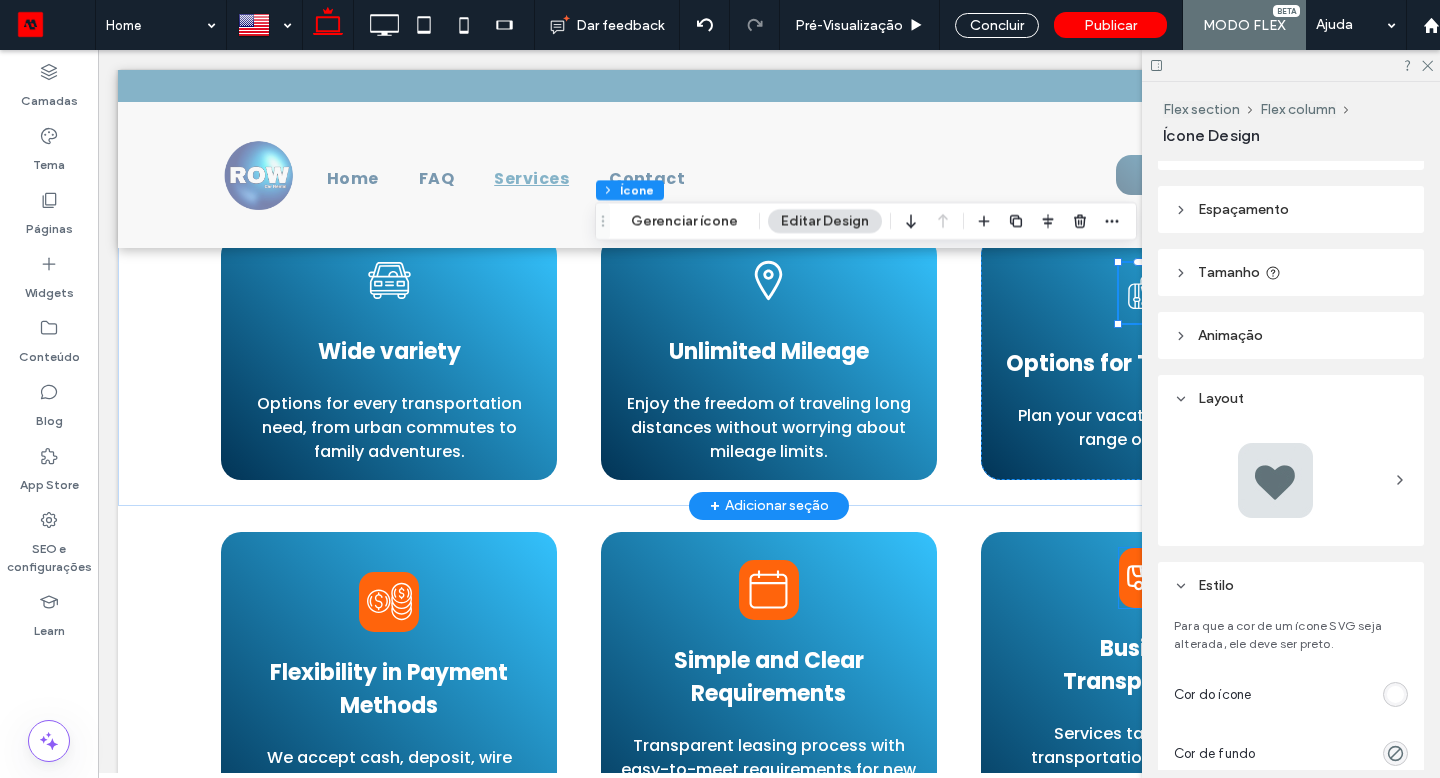 click 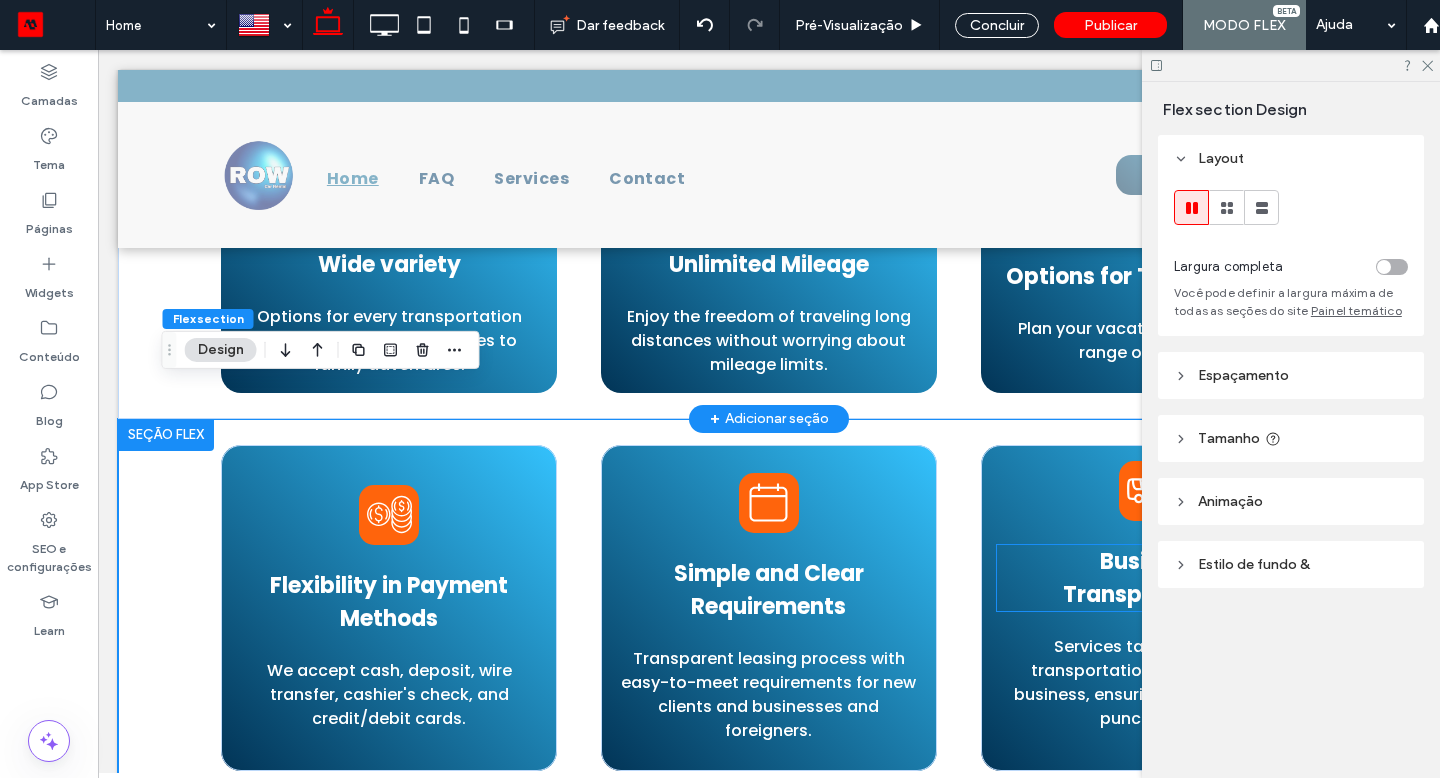 scroll, scrollTop: 2414, scrollLeft: 0, axis: vertical 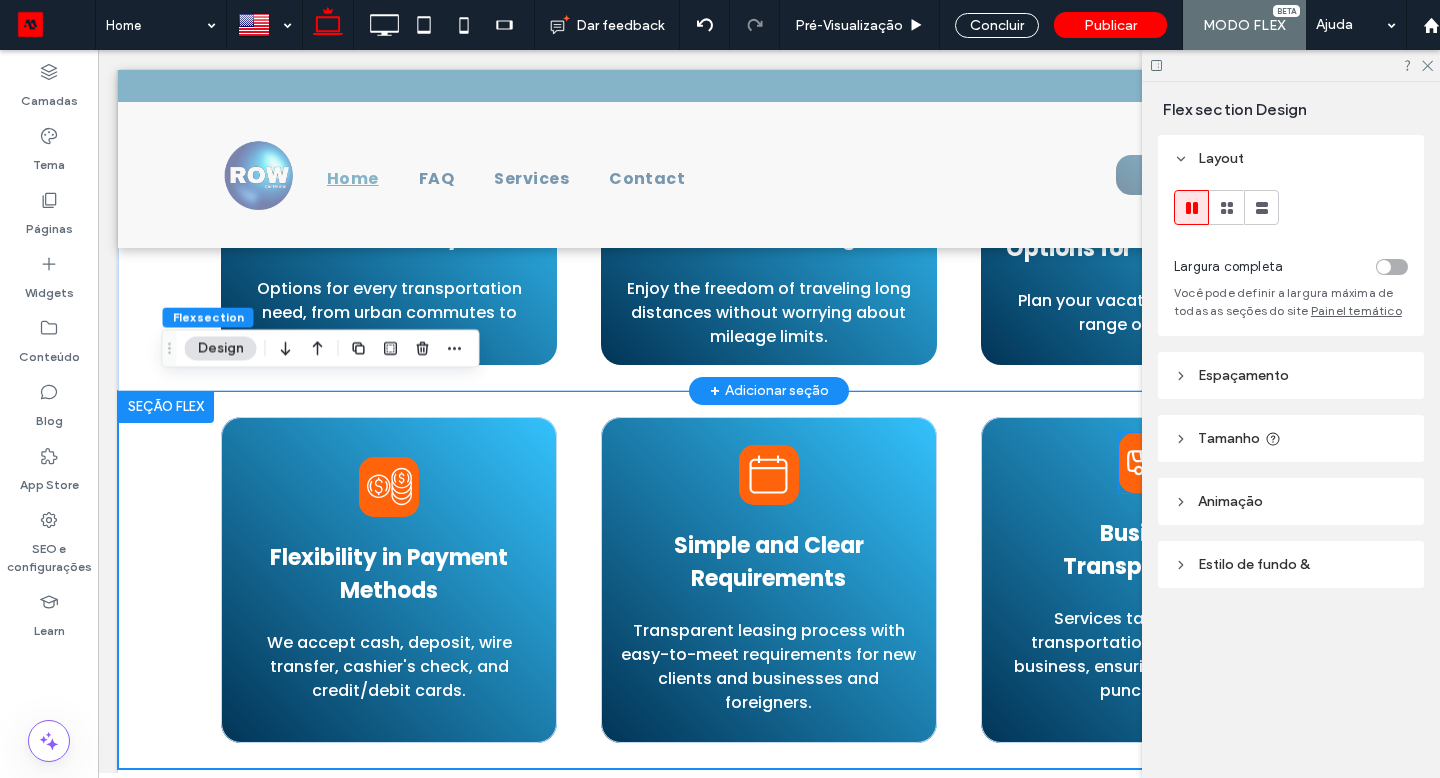 click 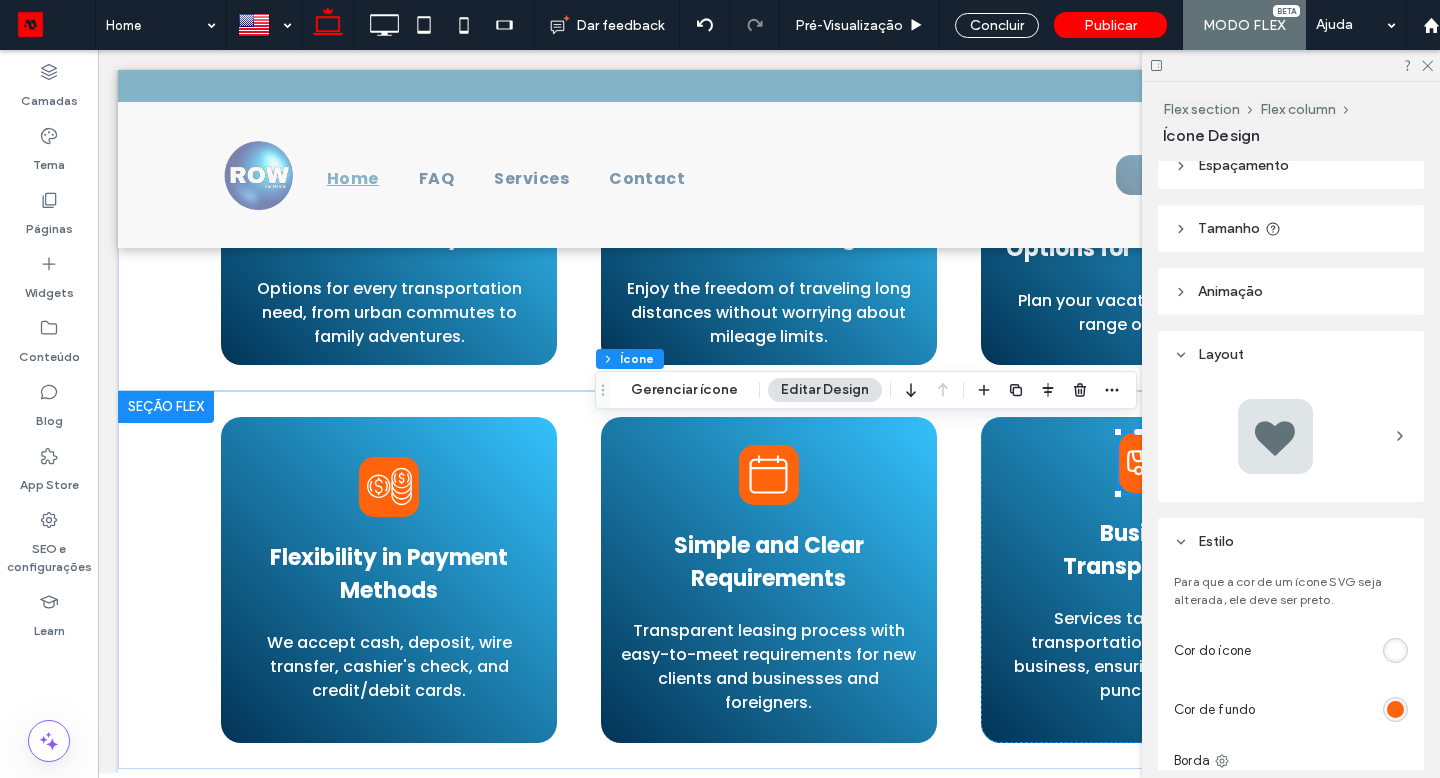 scroll, scrollTop: 124, scrollLeft: 0, axis: vertical 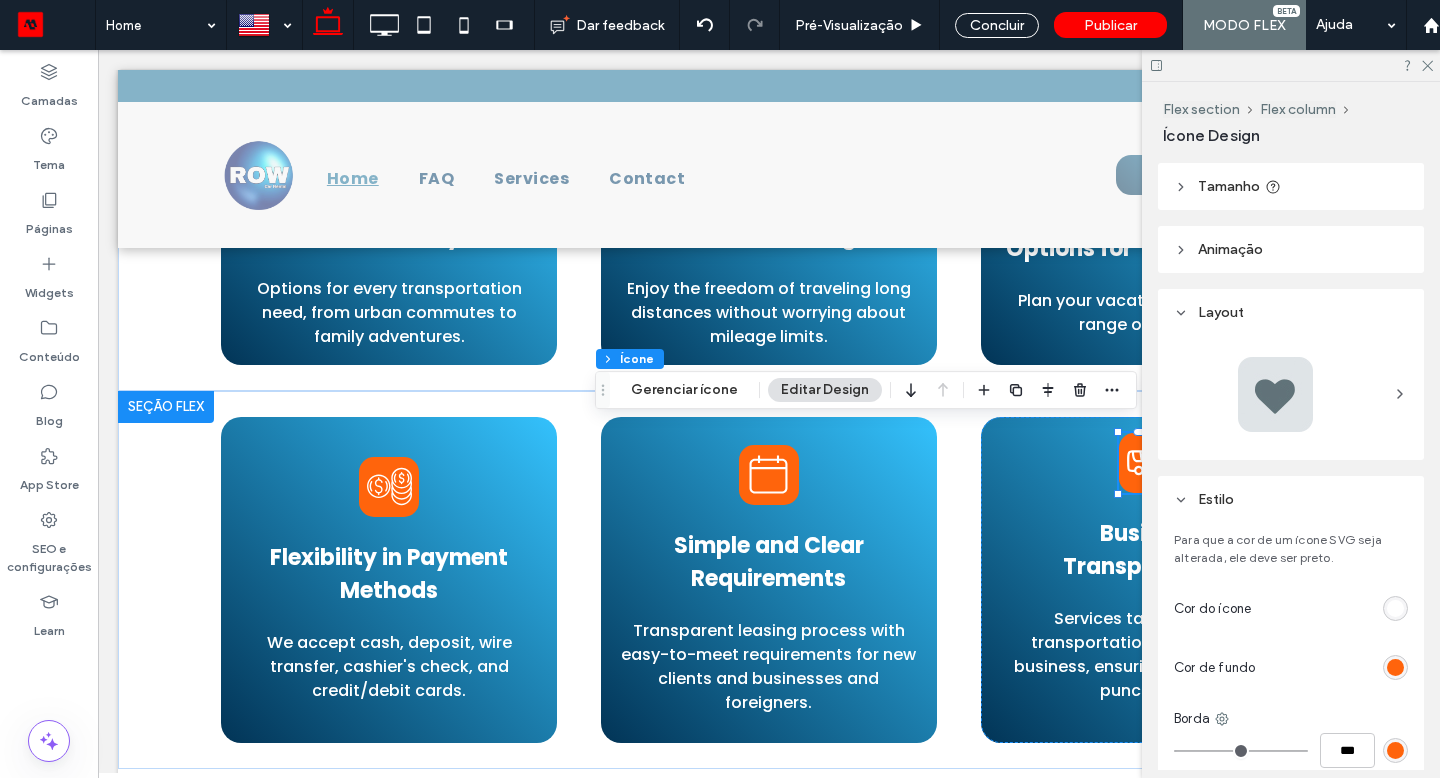 click at bounding box center [1395, 667] 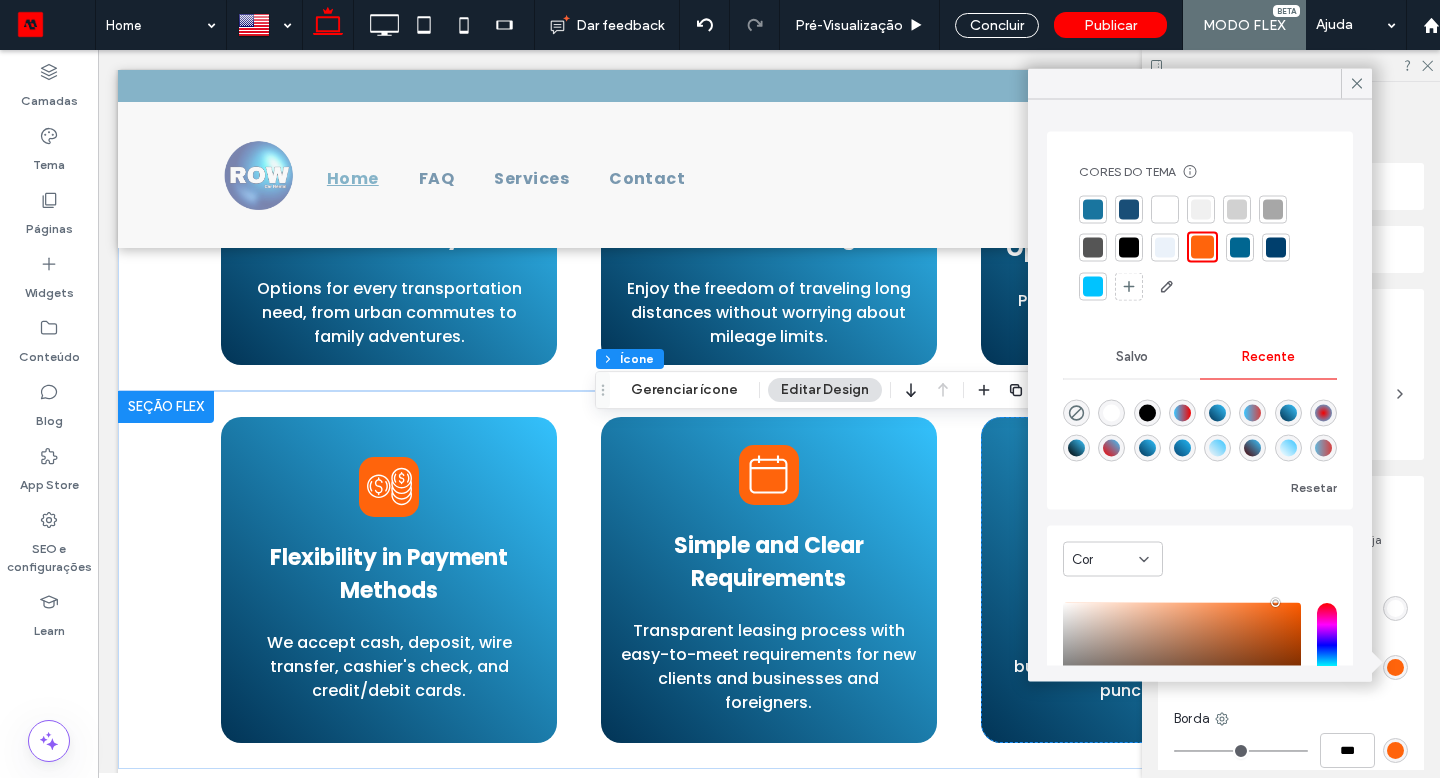 click 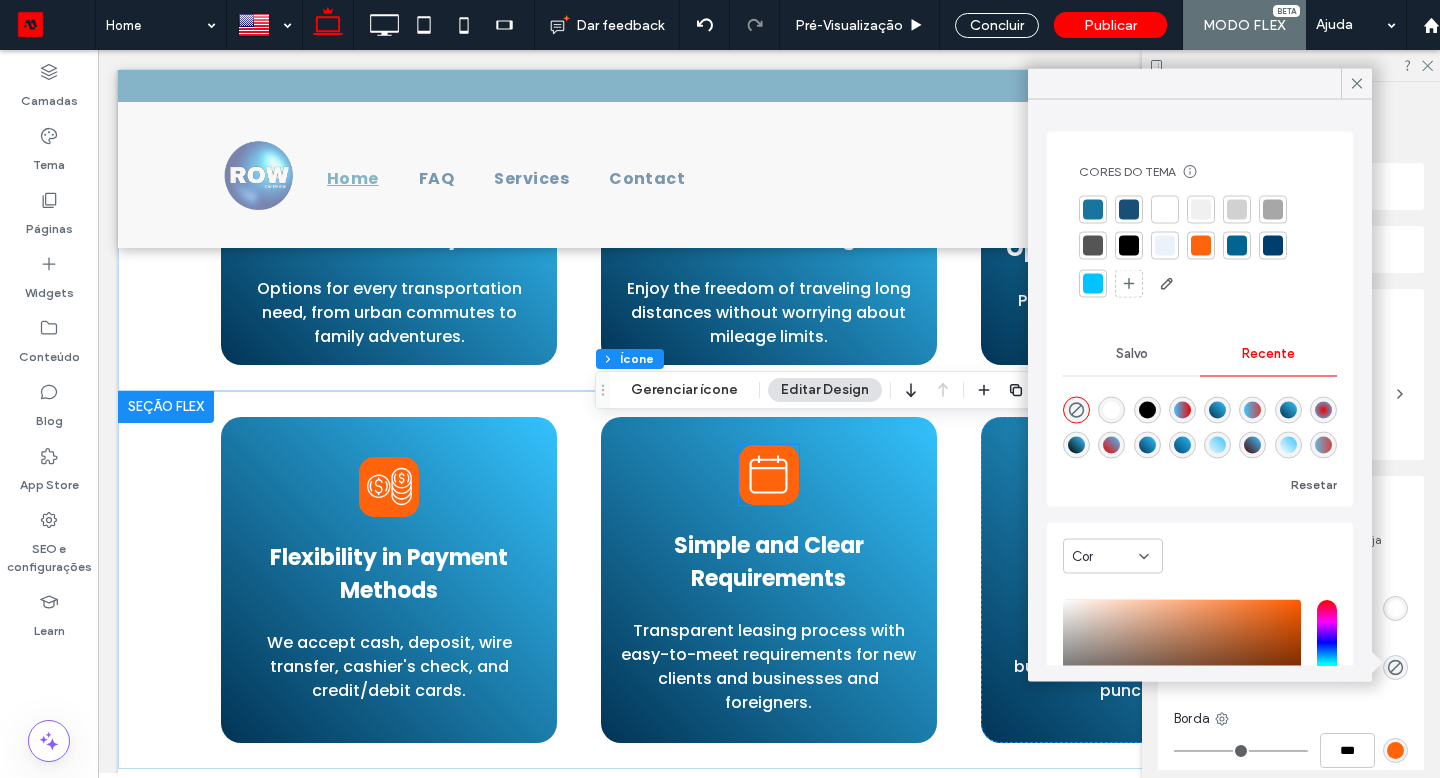 click 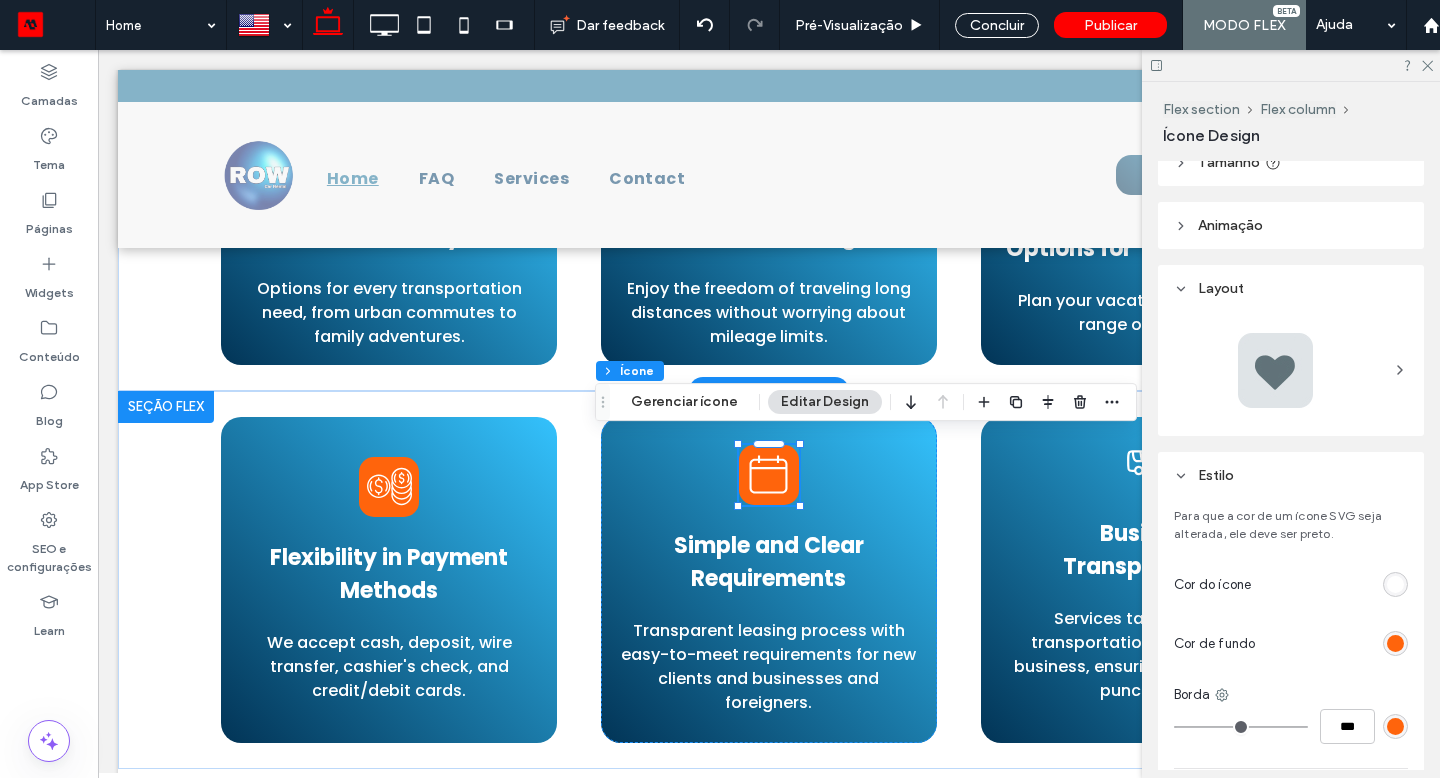 scroll, scrollTop: 251, scrollLeft: 0, axis: vertical 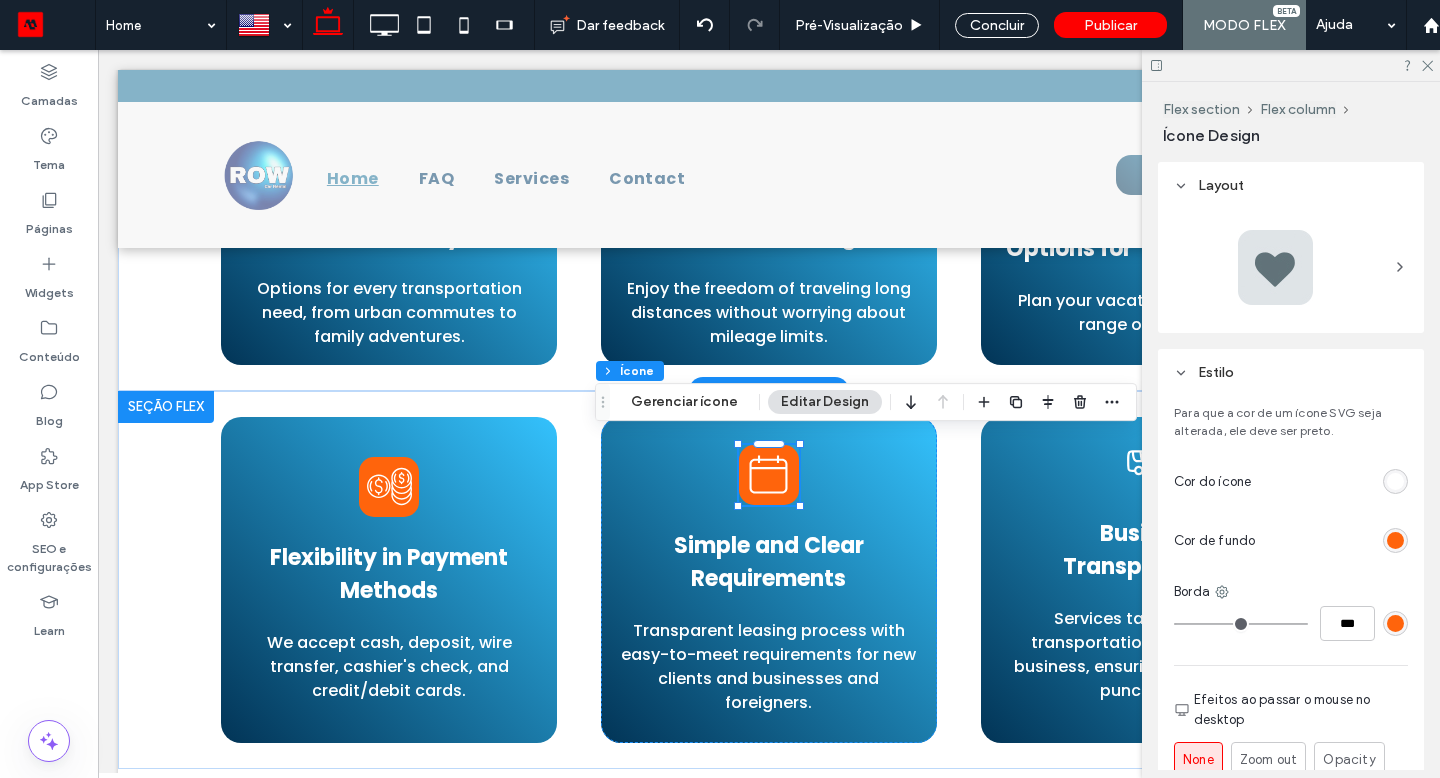 click at bounding box center (1395, 540) 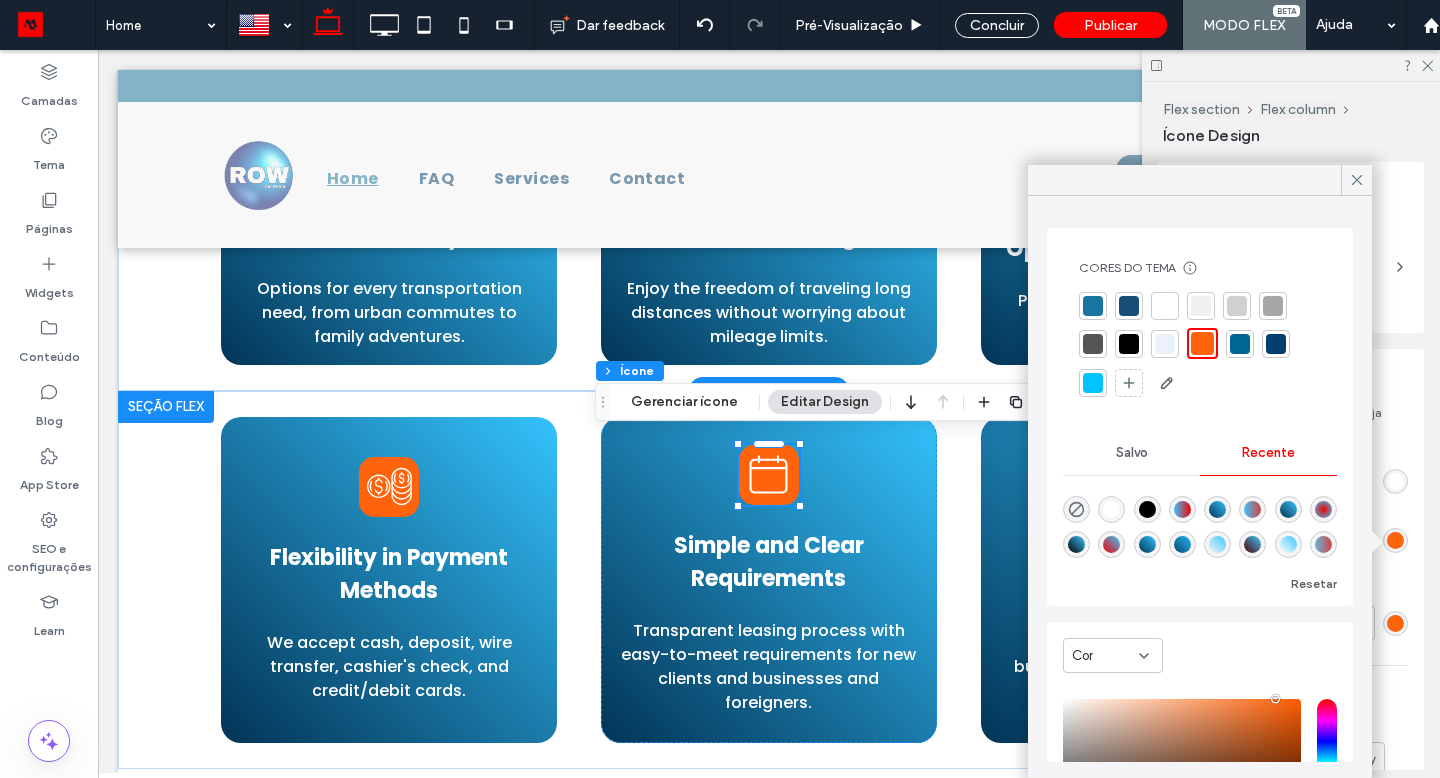 click 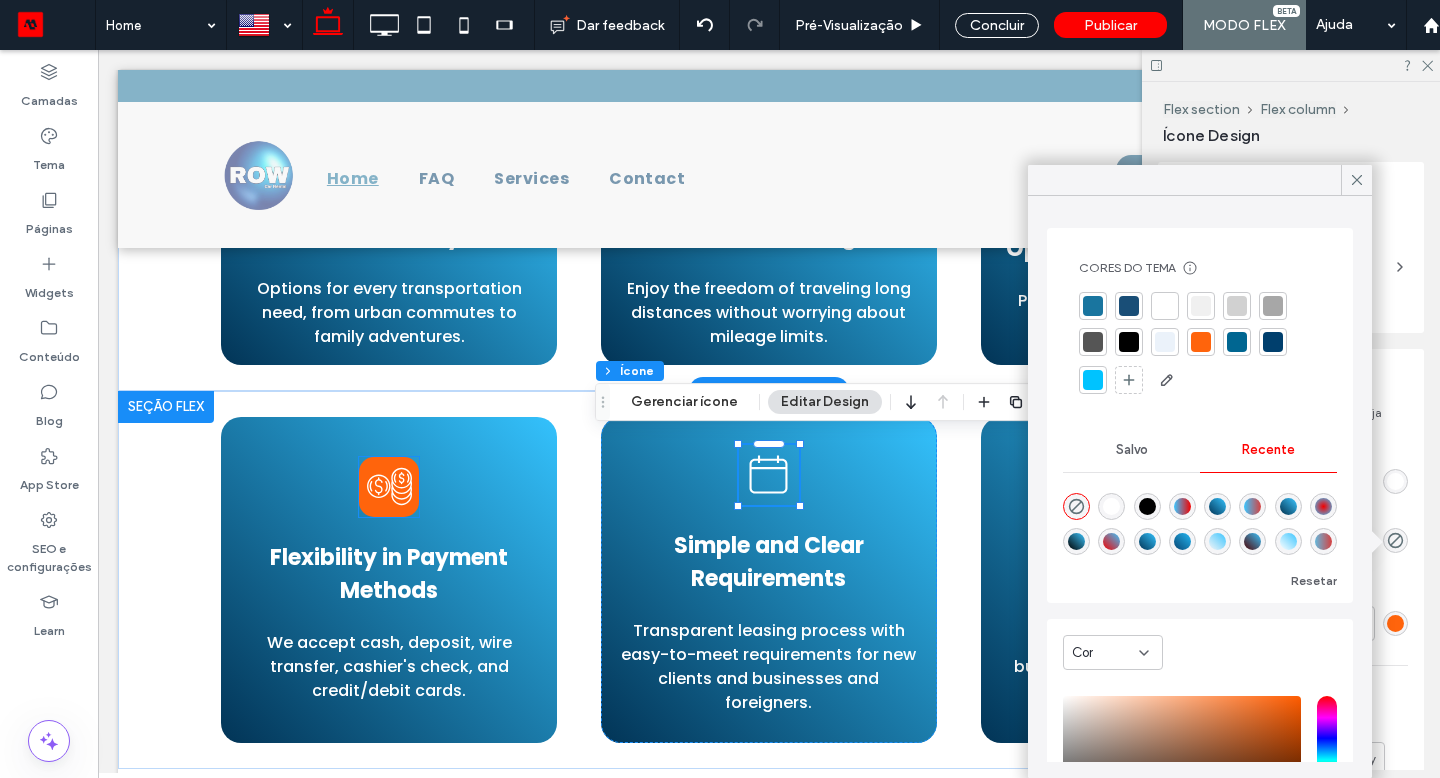click 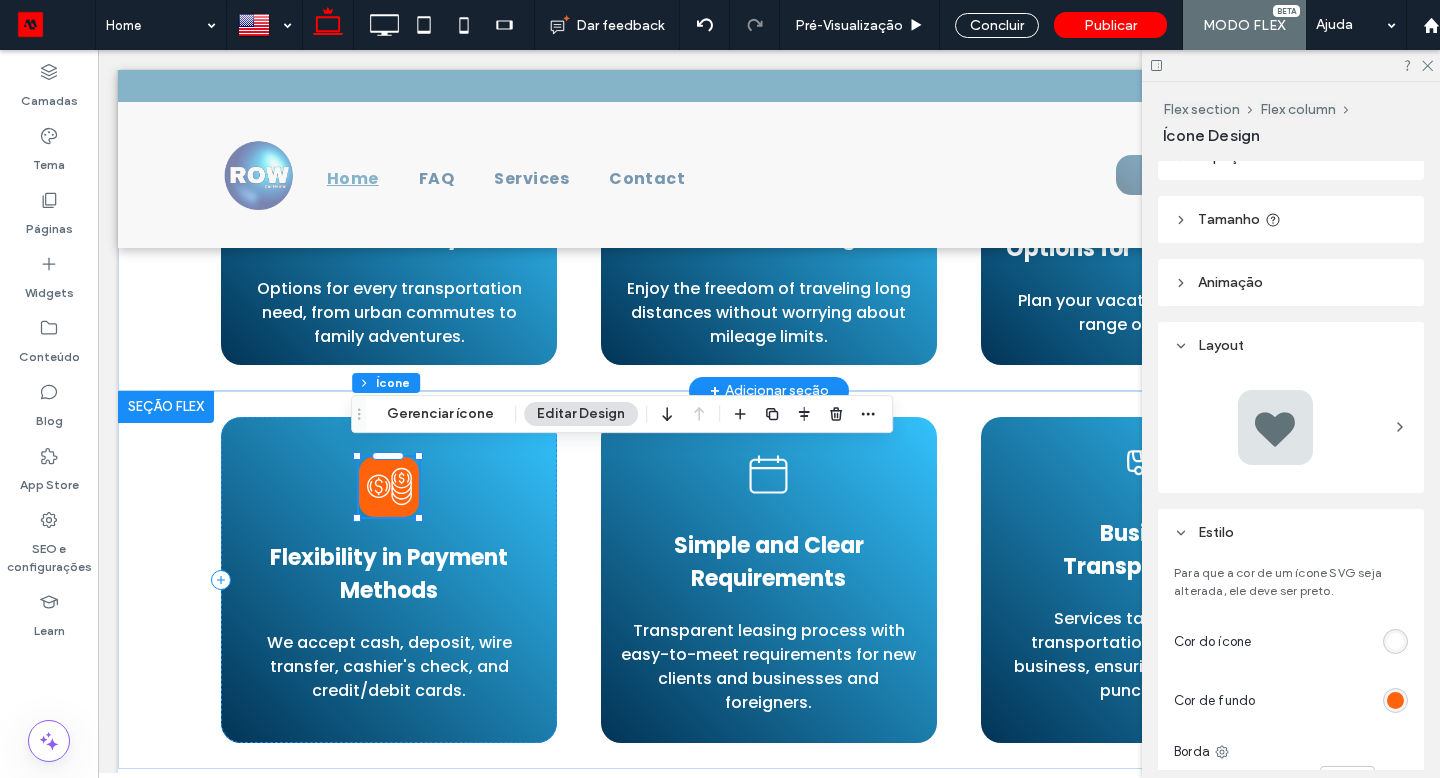 scroll, scrollTop: 132, scrollLeft: 0, axis: vertical 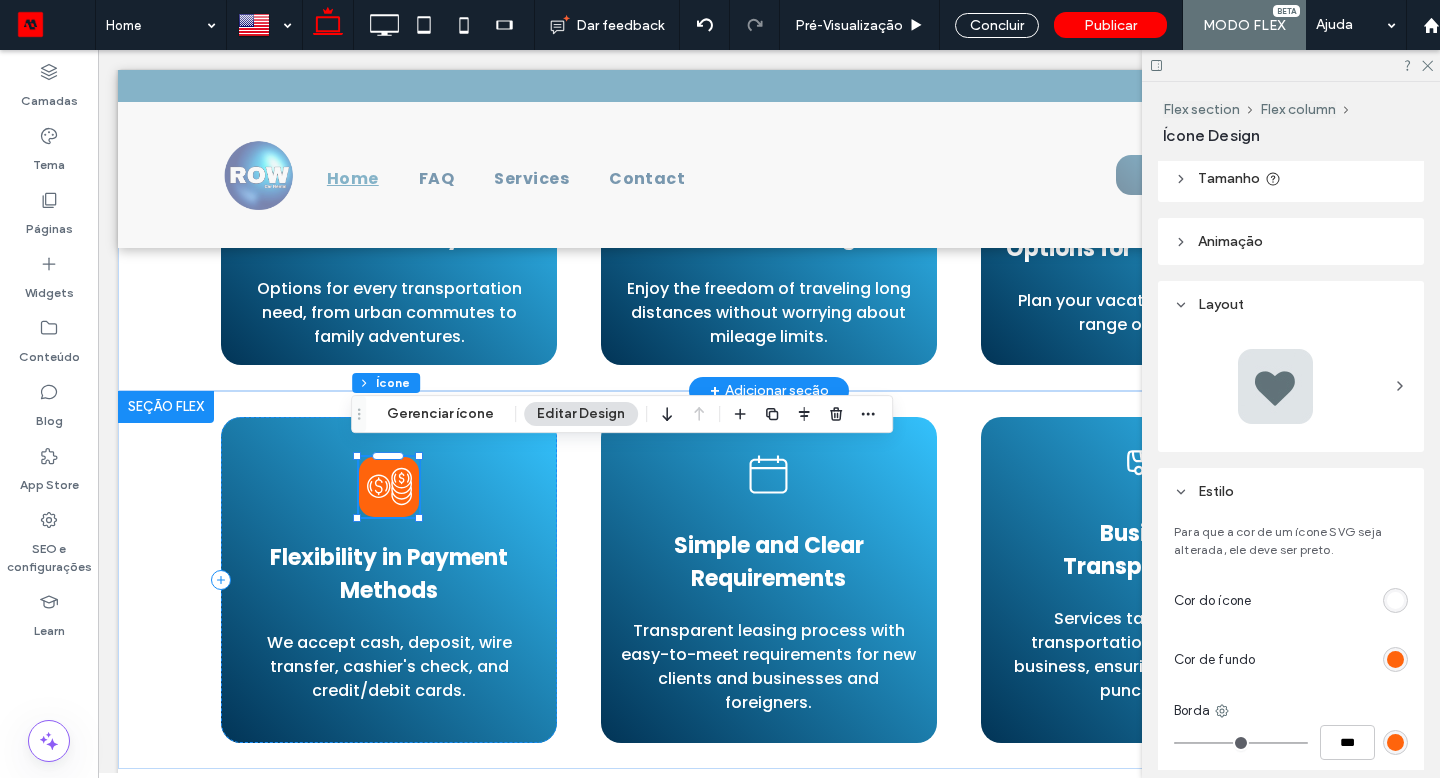 click at bounding box center (1395, 659) 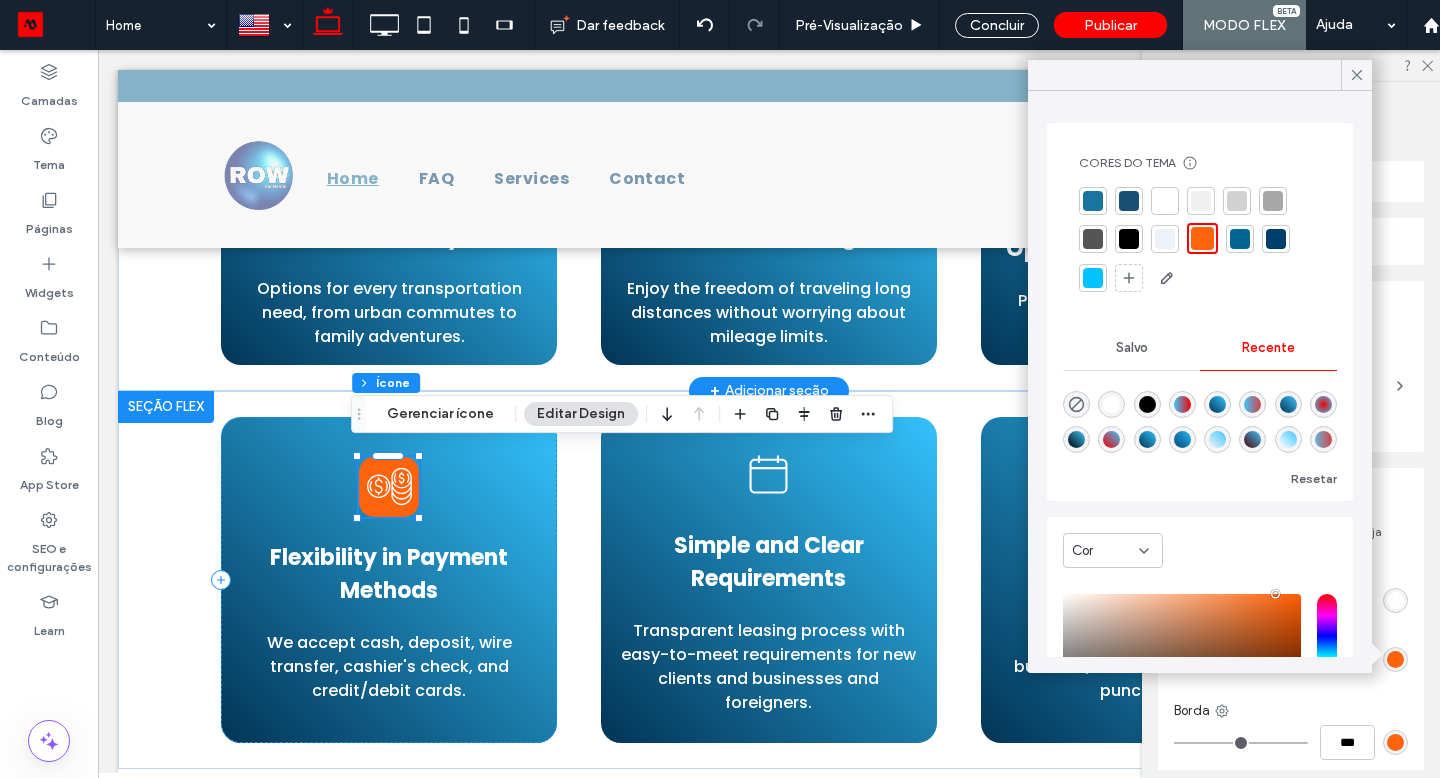 click 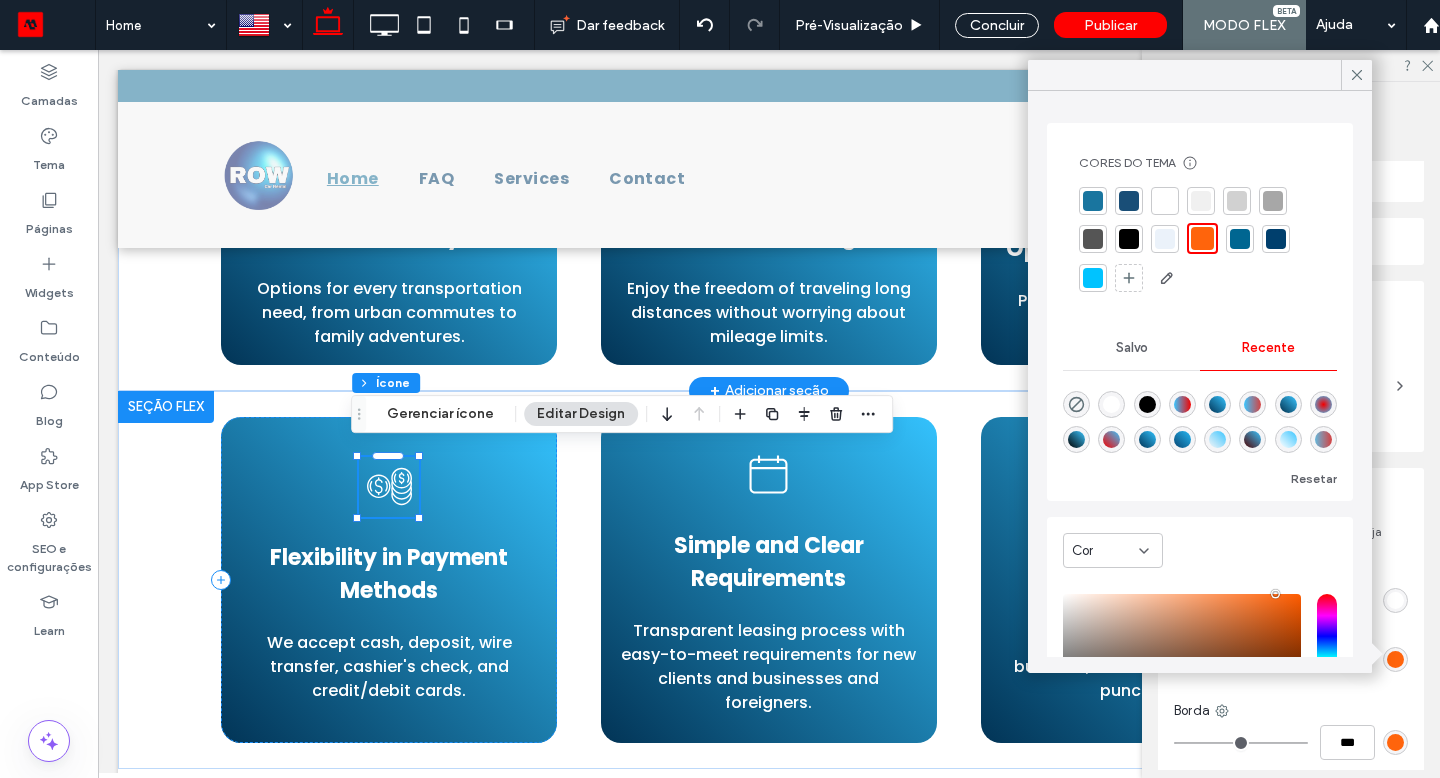 type on "*******" 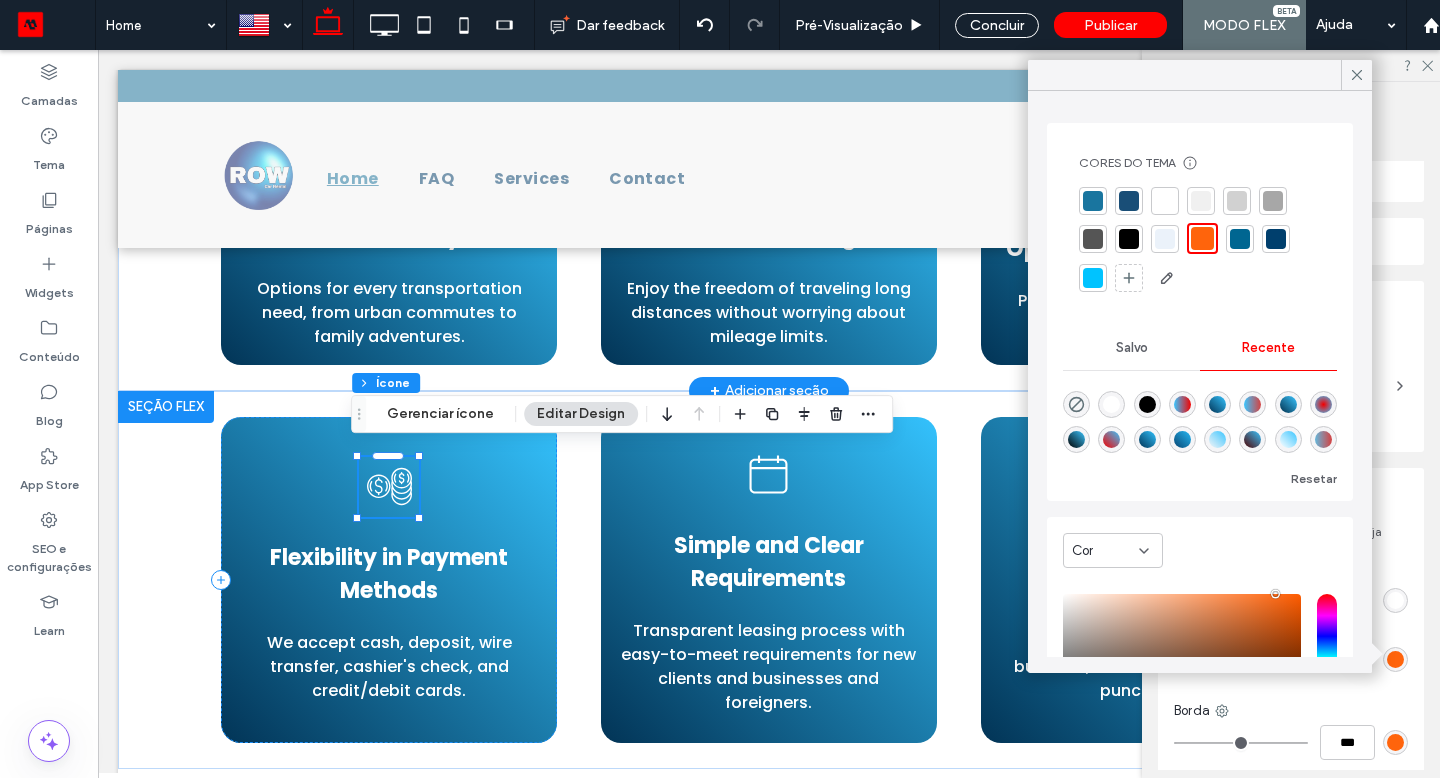 type on "*" 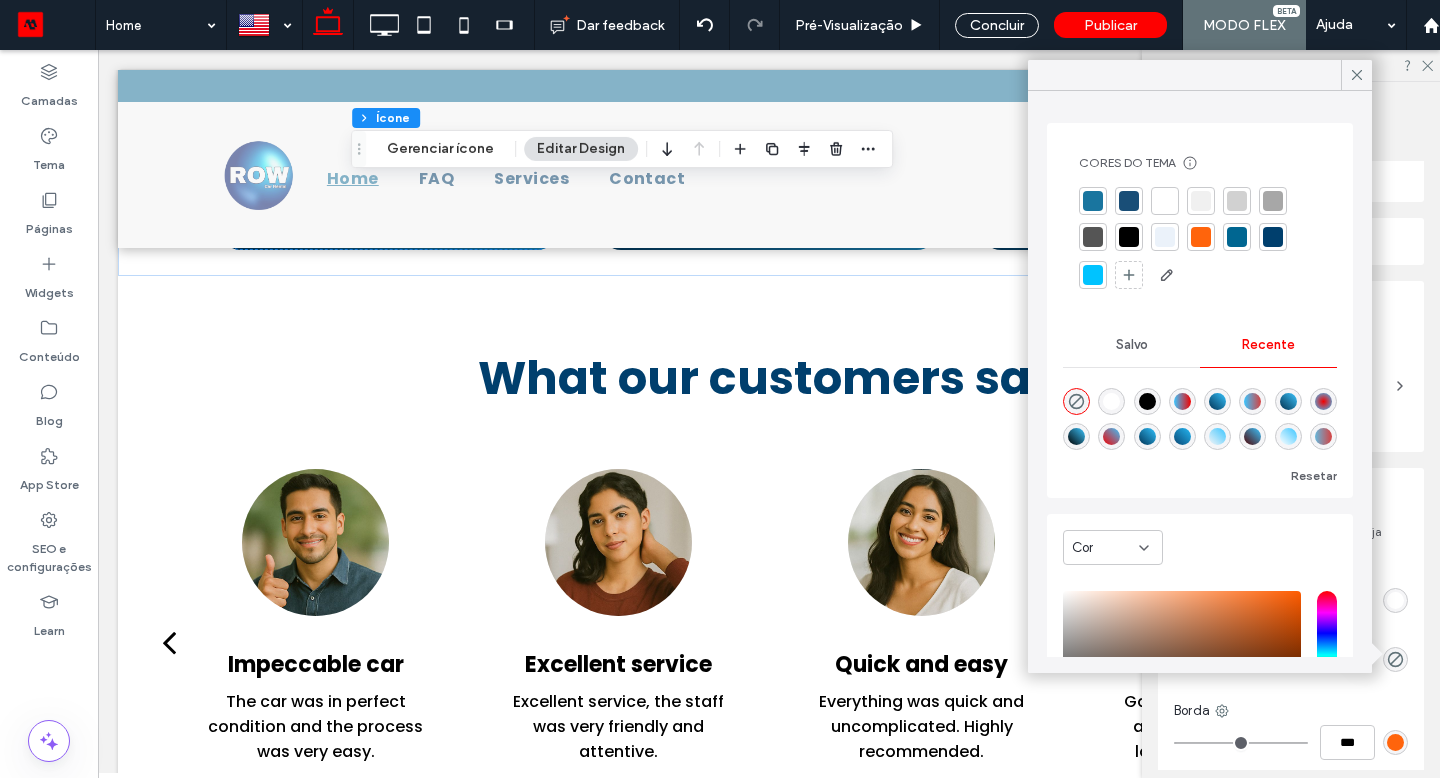 scroll, scrollTop: 3093, scrollLeft: 0, axis: vertical 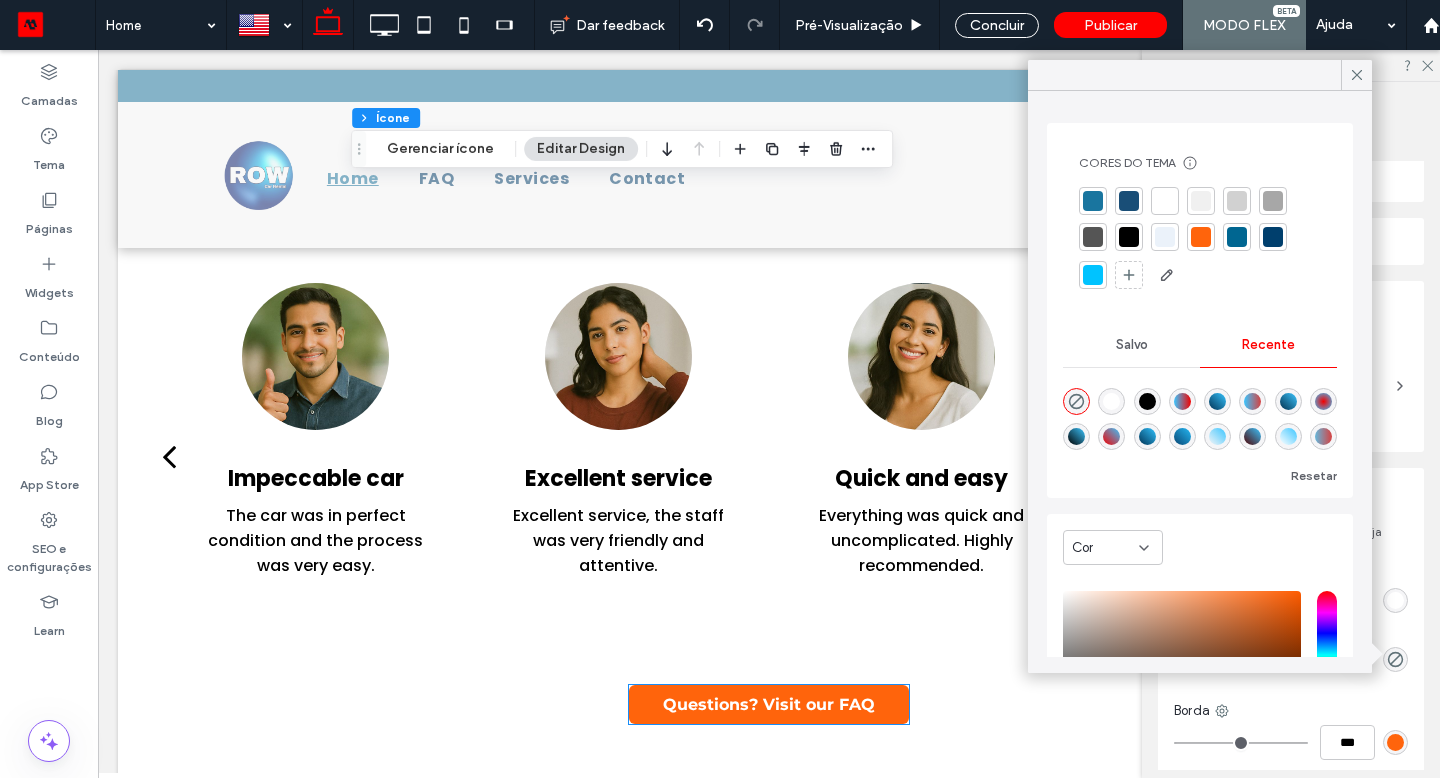 click on "Questions? Visit our FAQ" at bounding box center [769, 704] 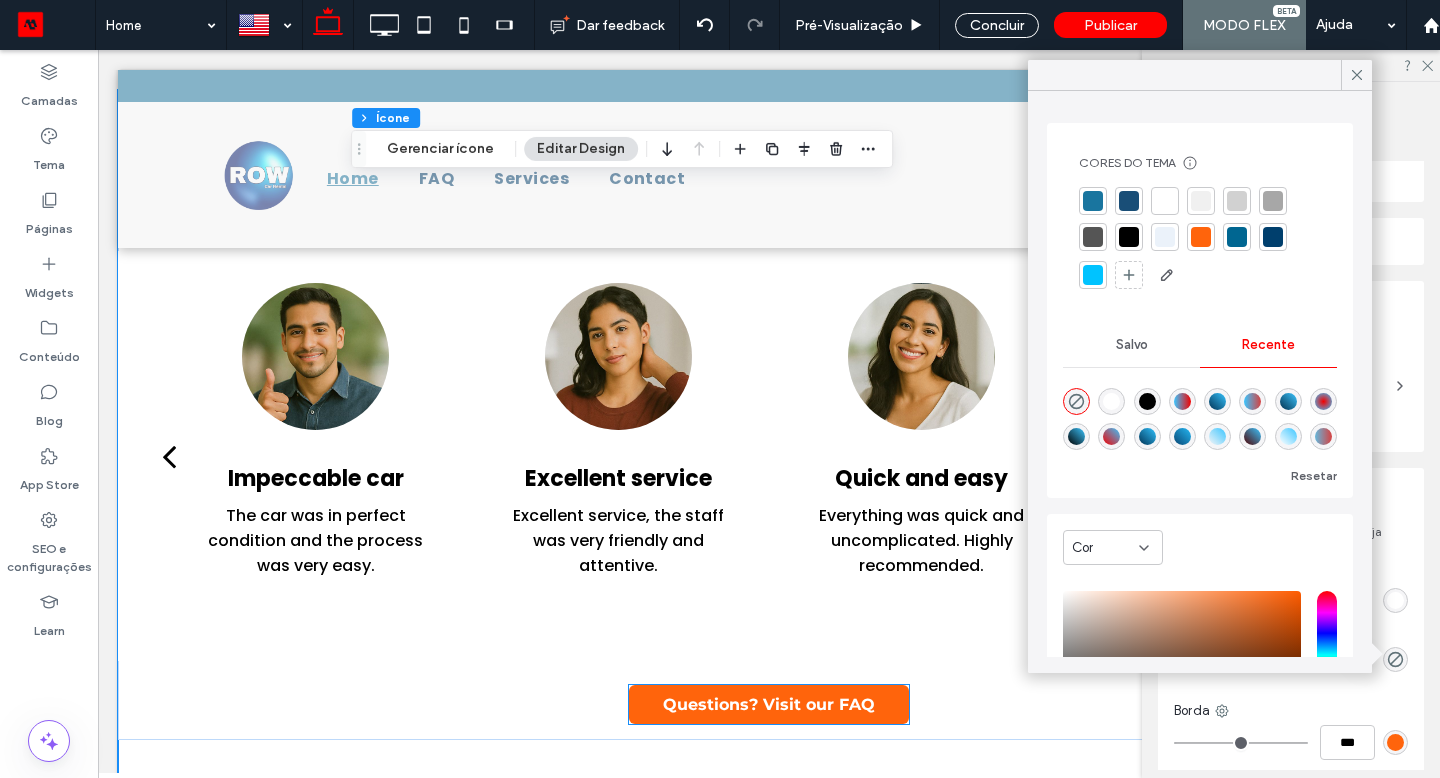 scroll, scrollTop: 3116, scrollLeft: 0, axis: vertical 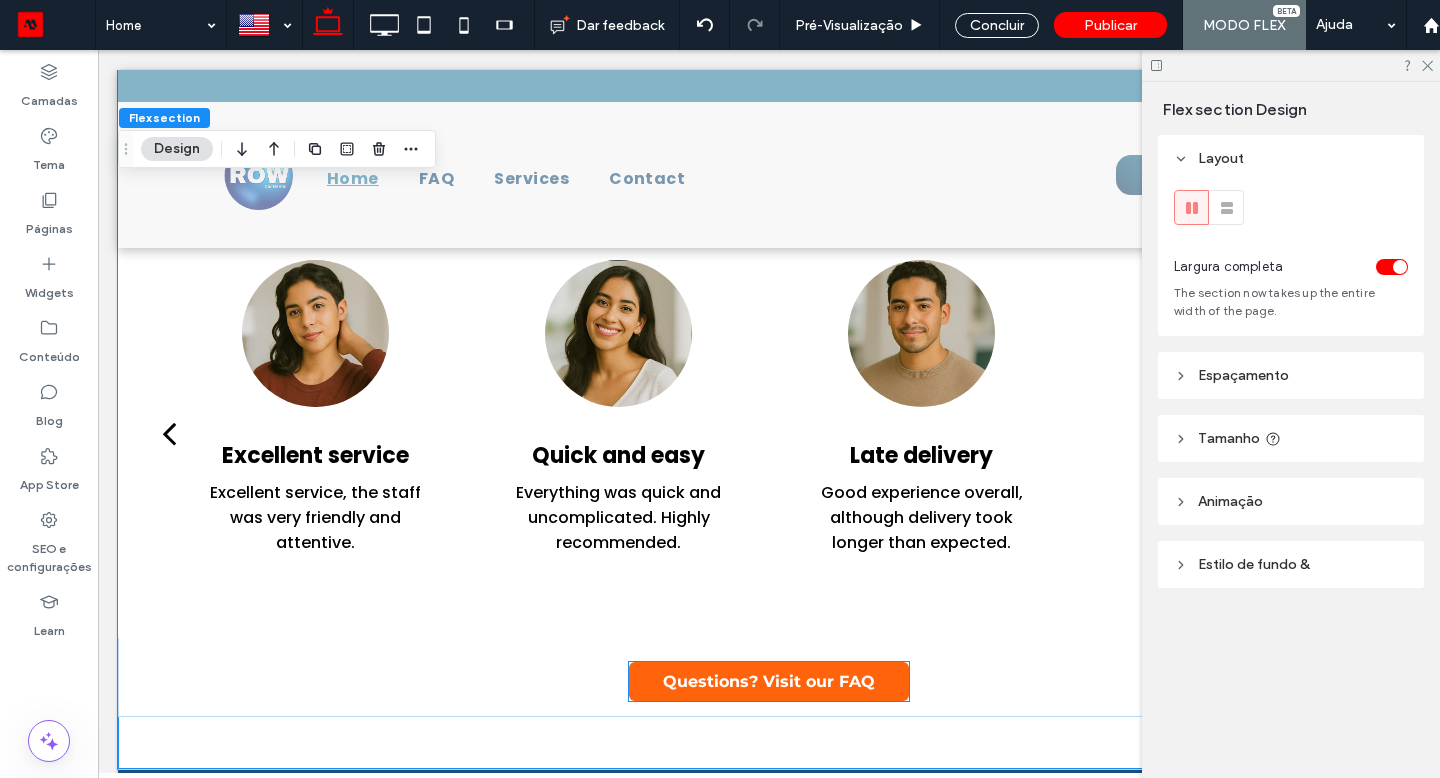 click on "Questions? Visit our FAQ" at bounding box center [769, 681] 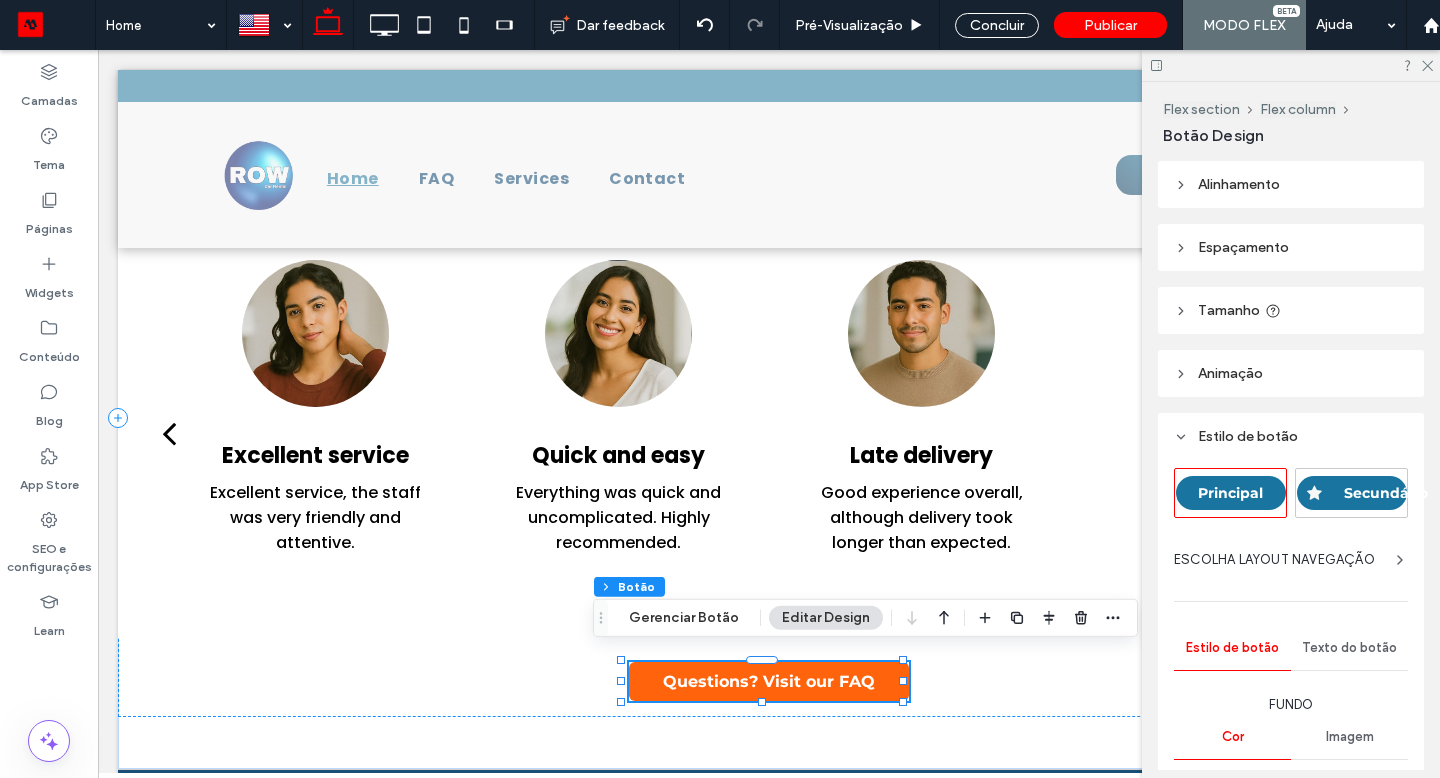 type on "**" 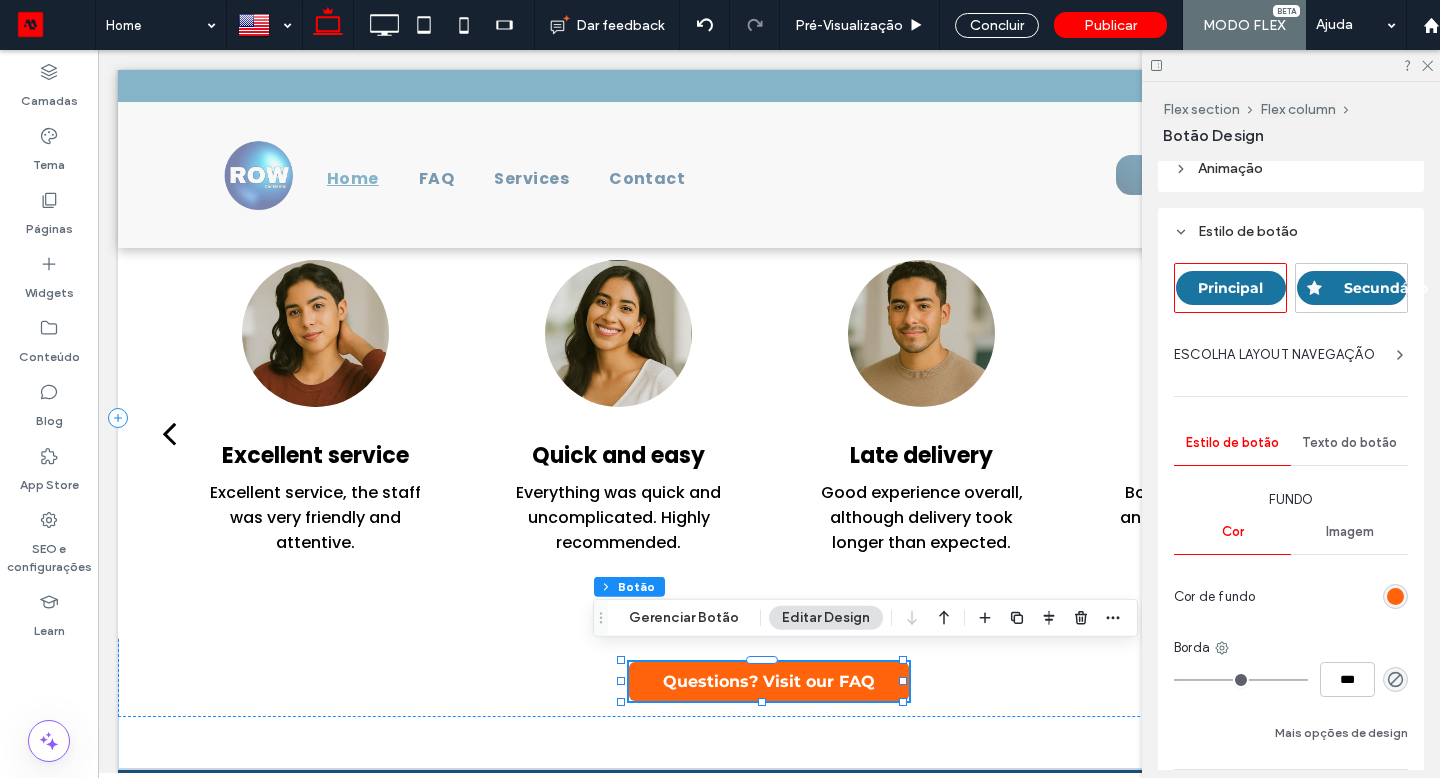 scroll, scrollTop: 212, scrollLeft: 0, axis: vertical 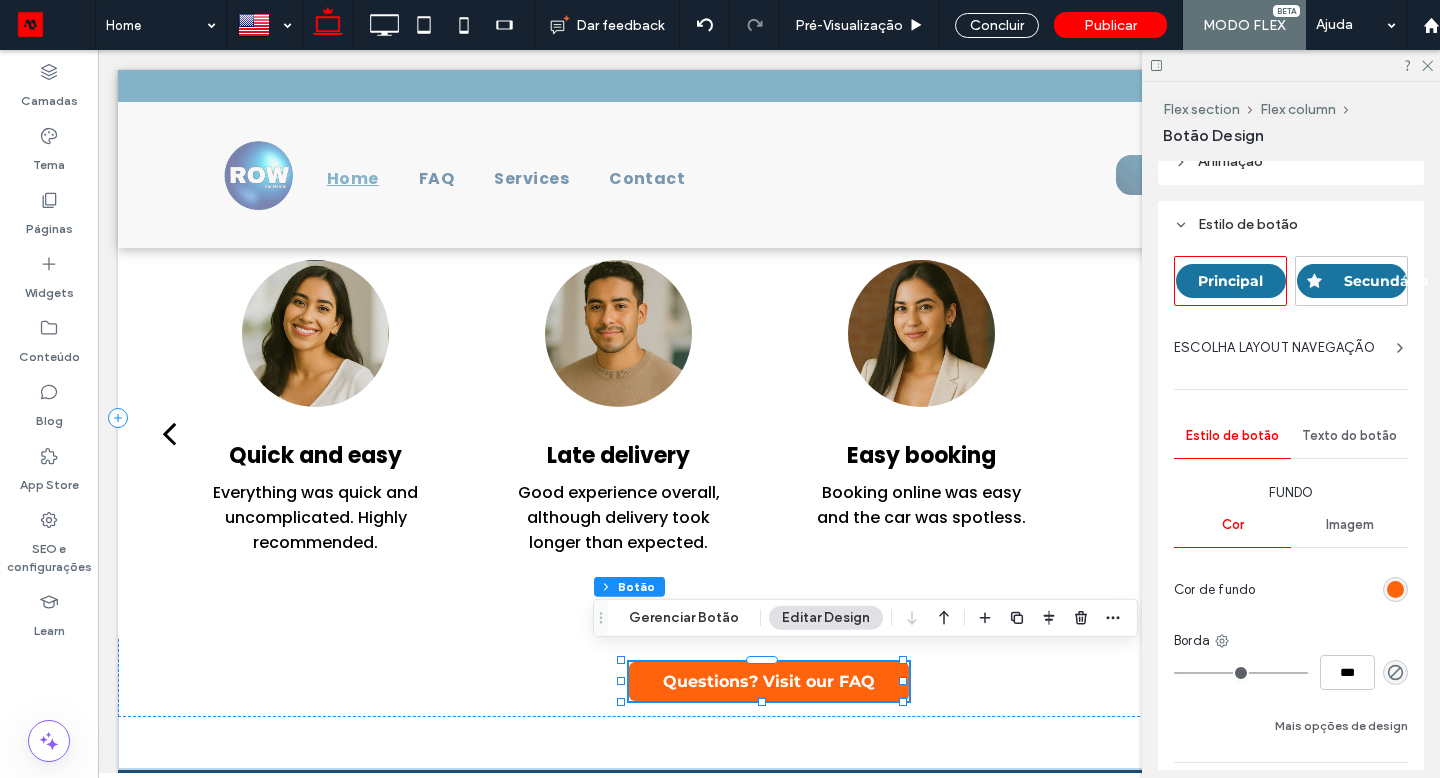 click at bounding box center [1395, 589] 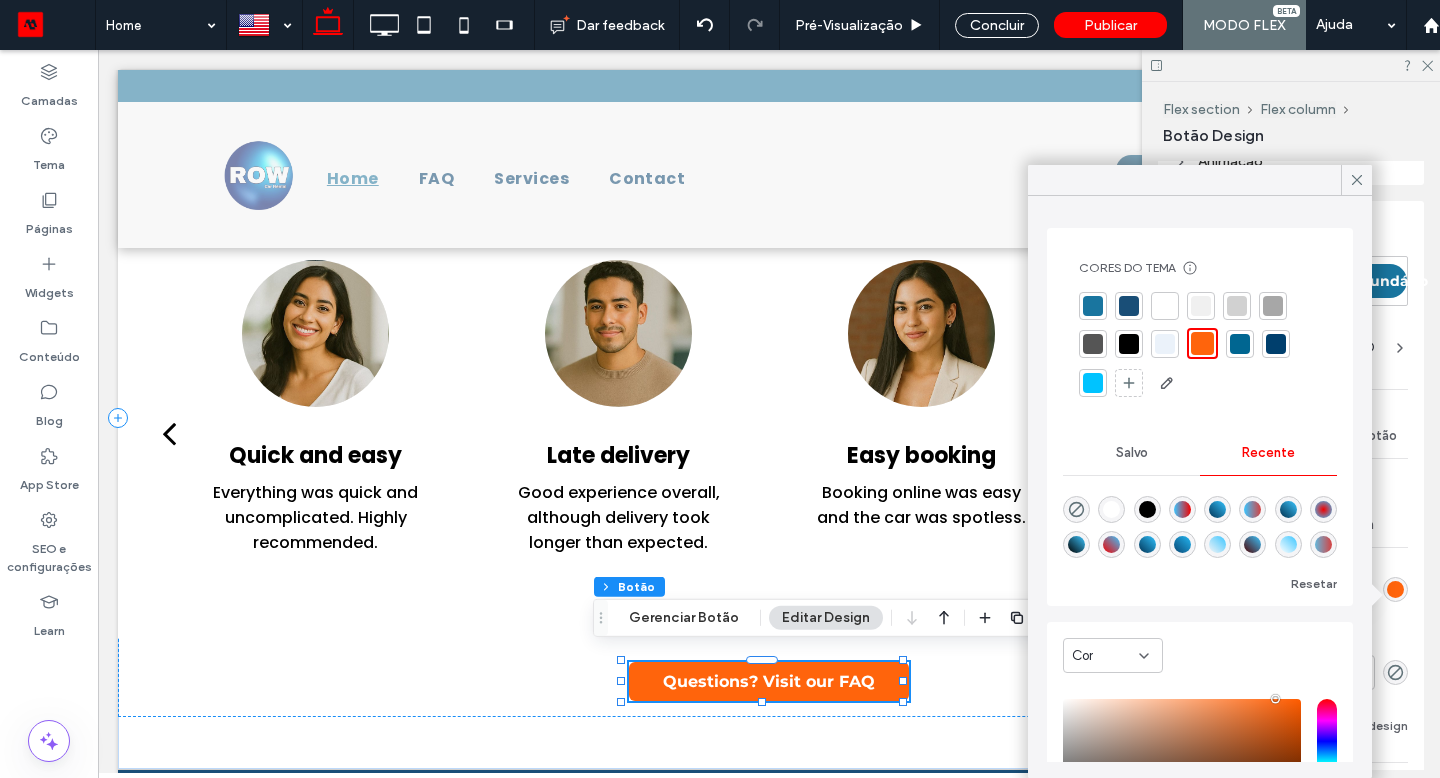 click at bounding box center (1217, 509) 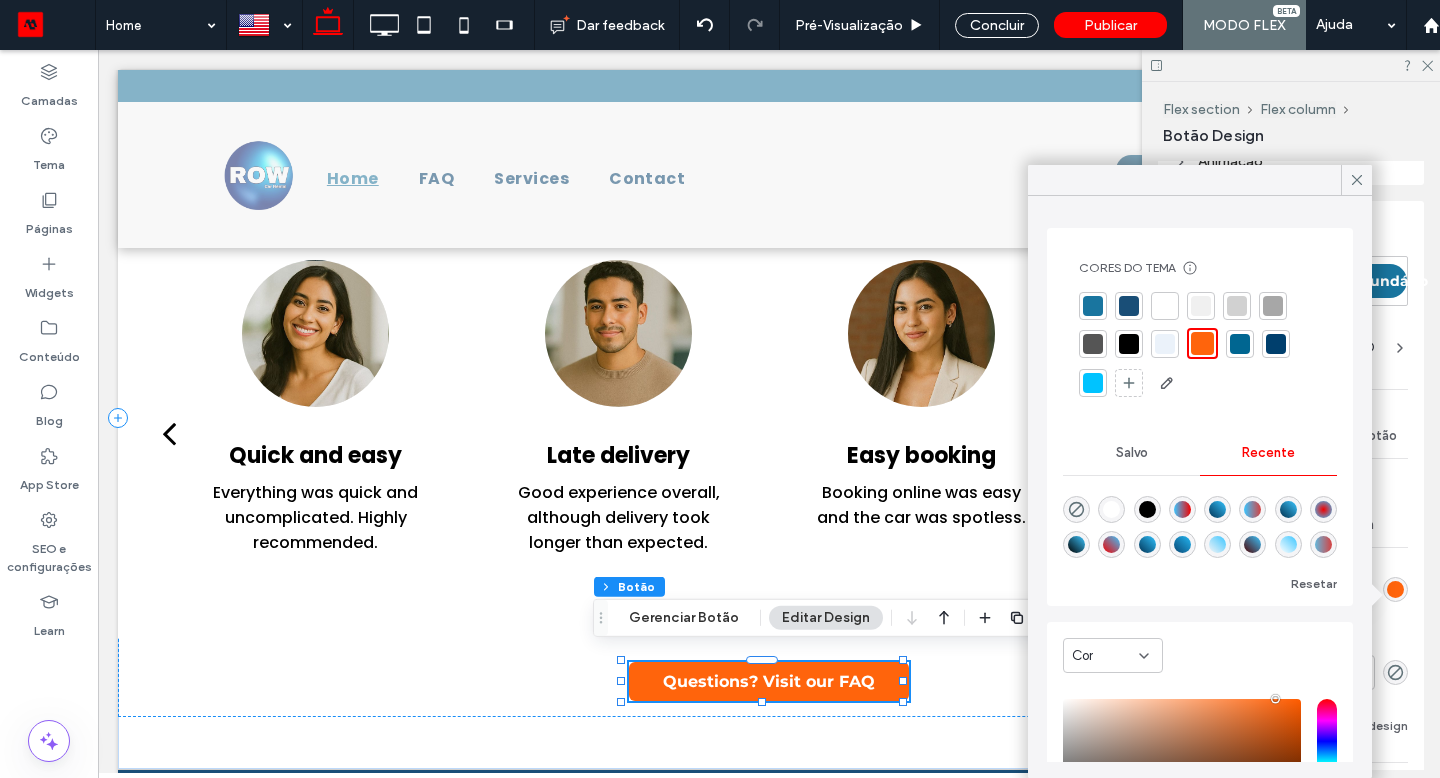 type on "*******" 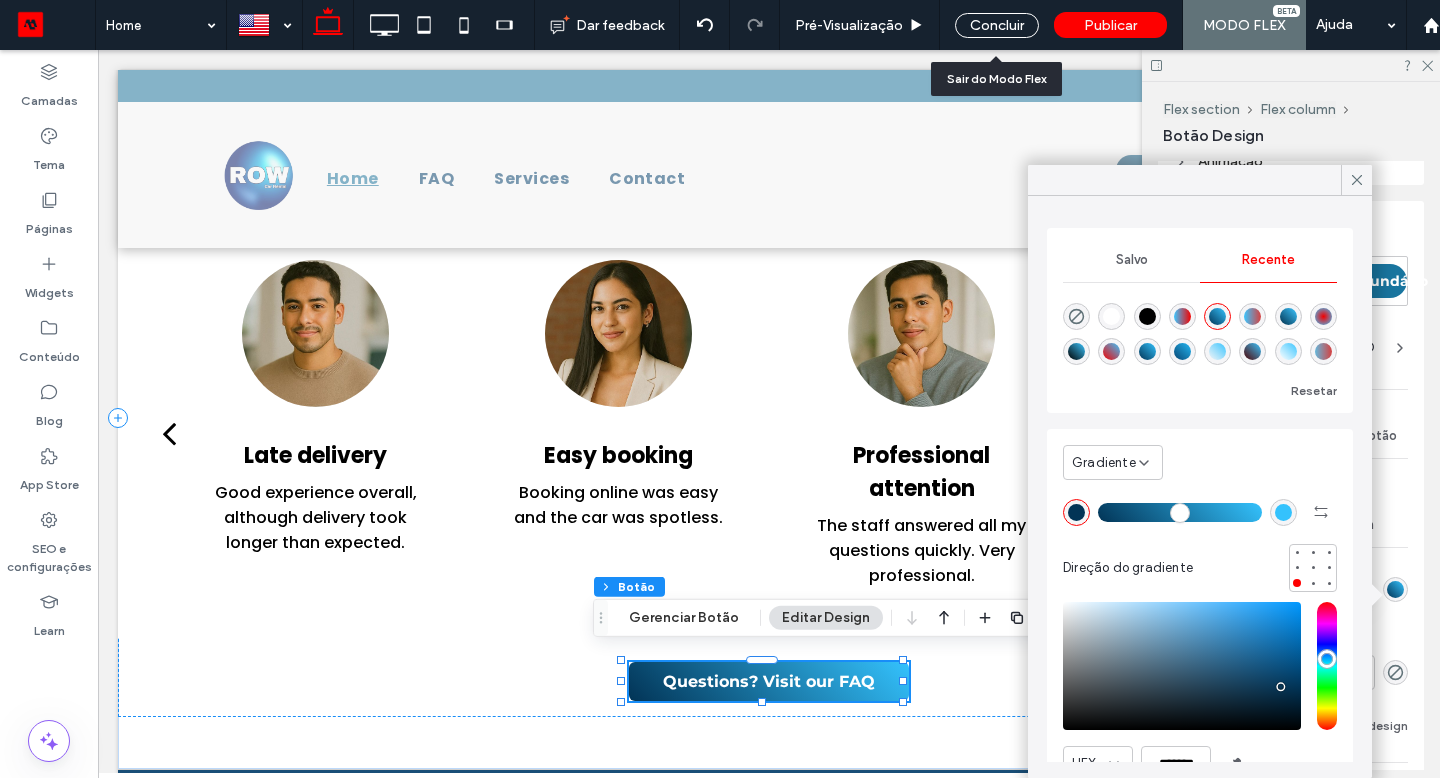 click on "Concluir" at bounding box center [997, 25] 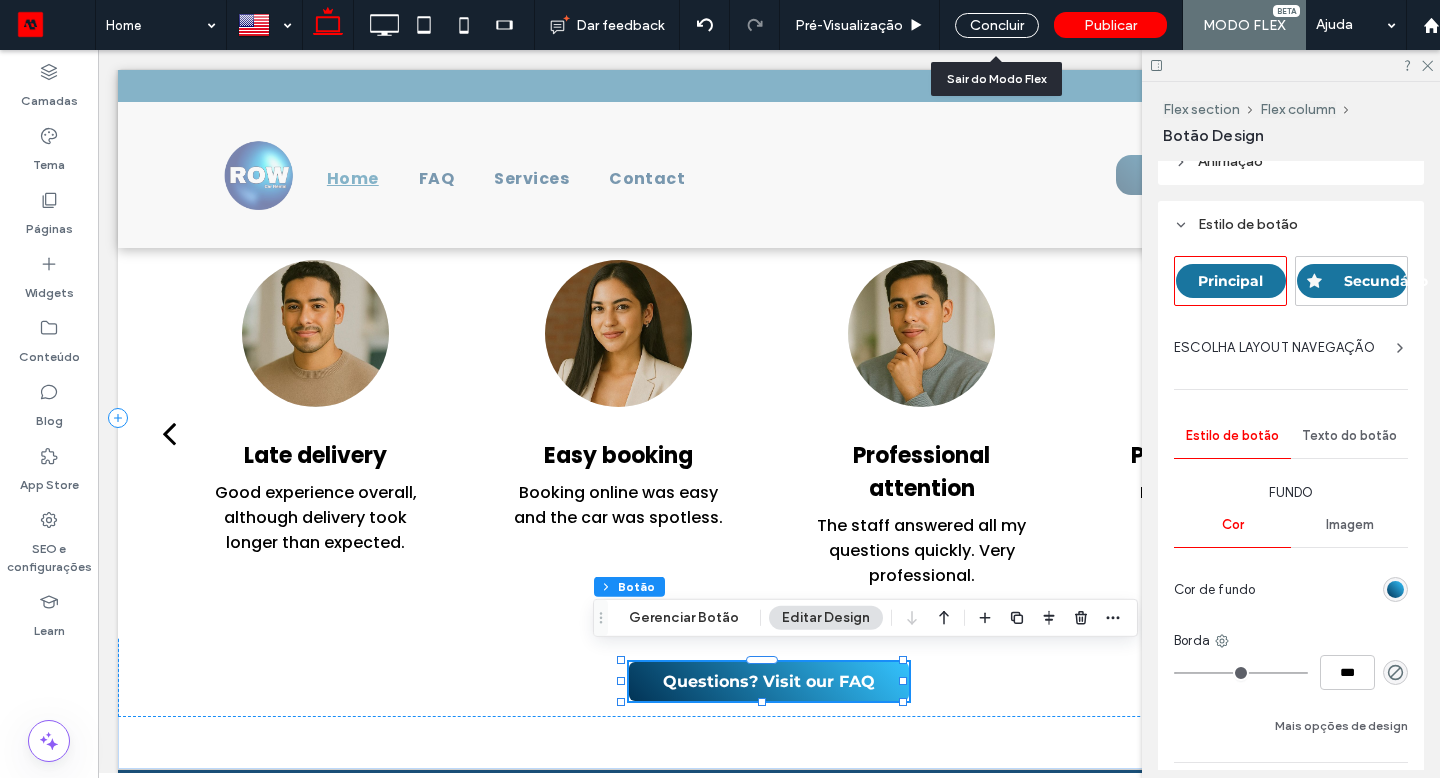 click on "Concluir" at bounding box center (997, 25) 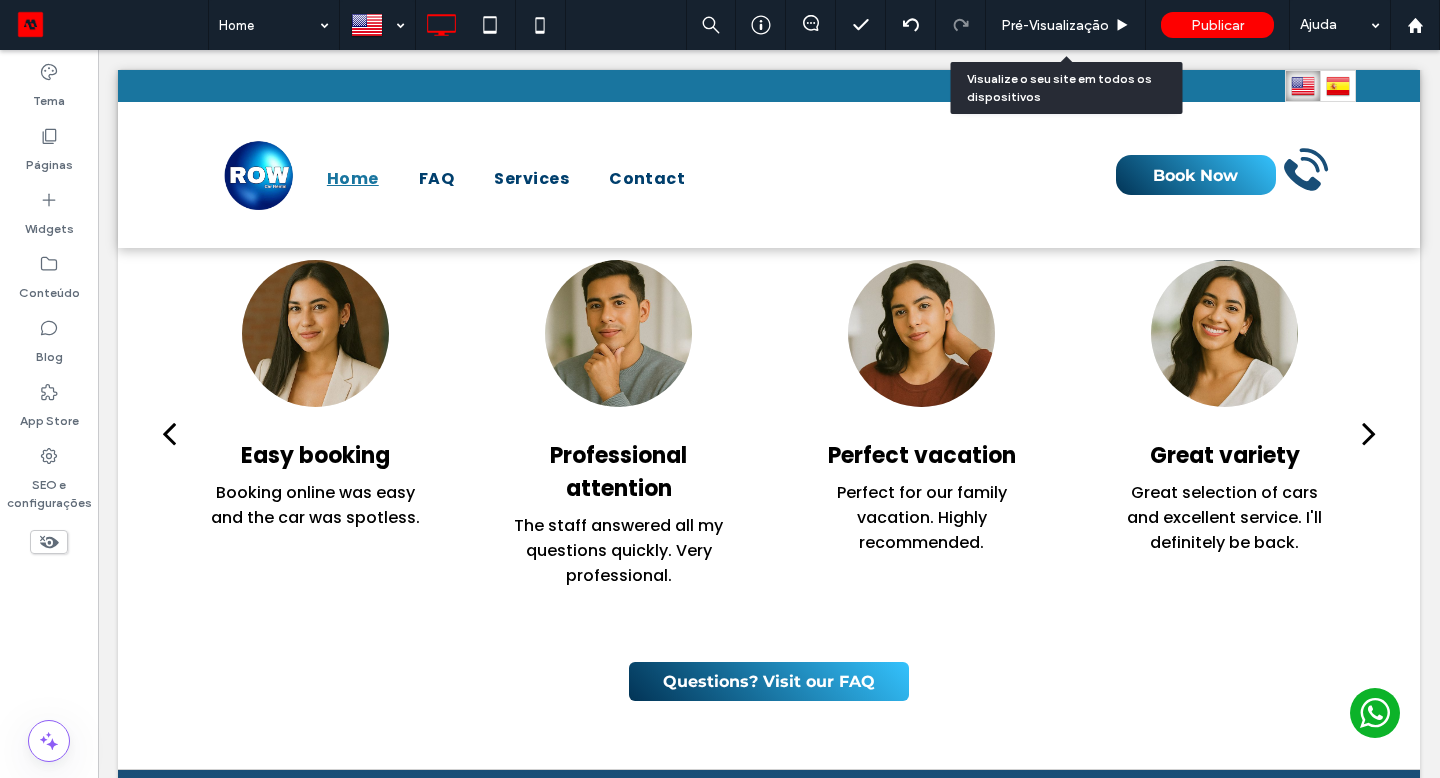 click on "Pré-Visualizaçāo" at bounding box center (1055, 25) 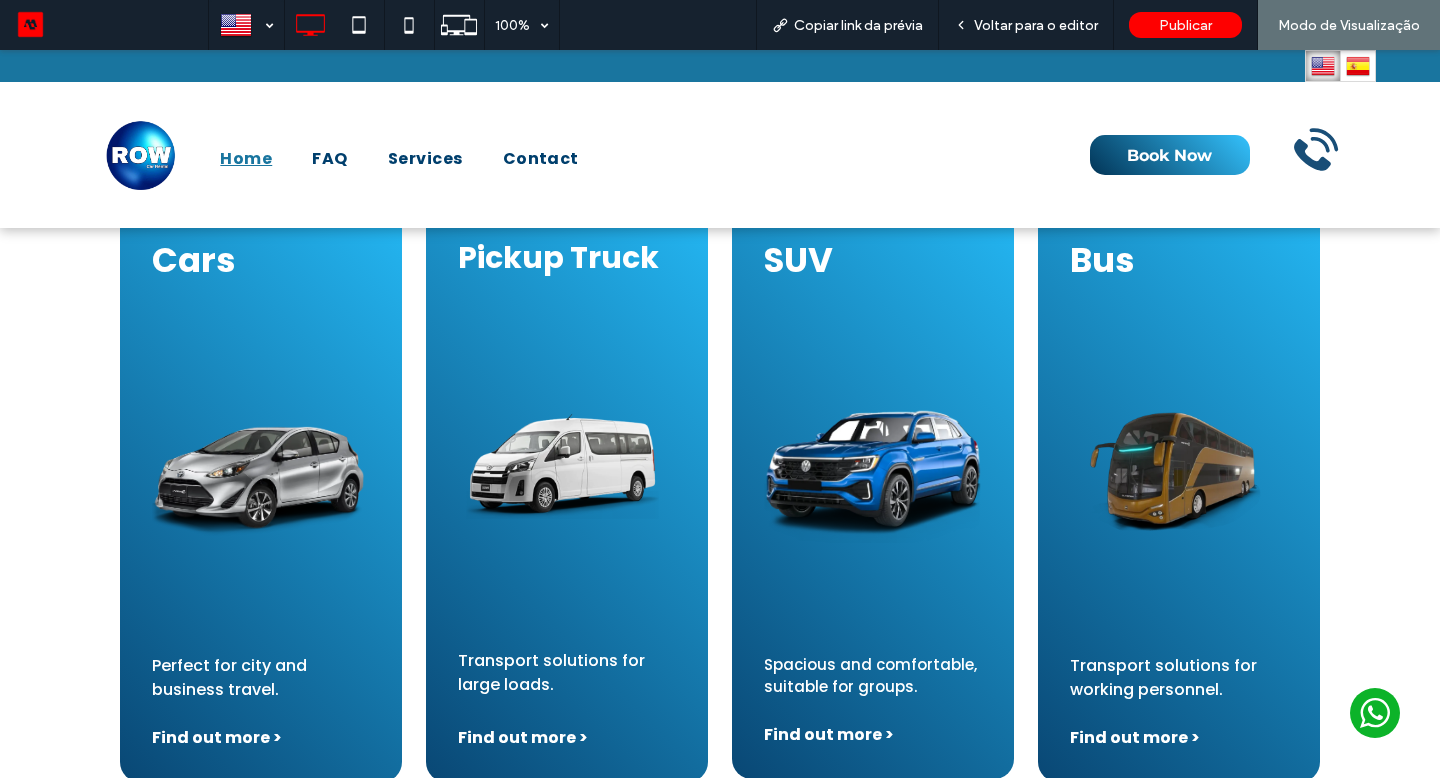 scroll, scrollTop: 1732, scrollLeft: 0, axis: vertical 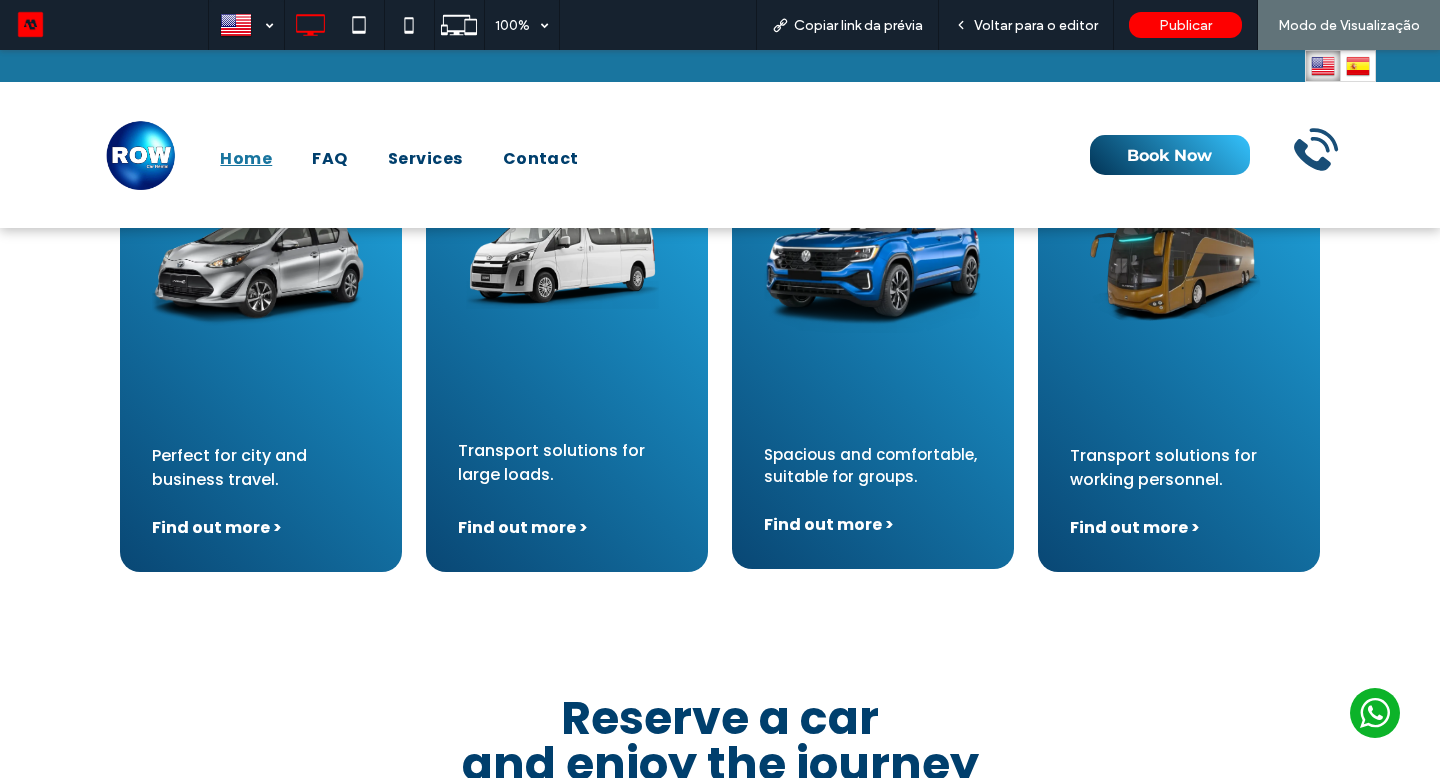 click on "Find out more >" at bounding box center (829, 524) 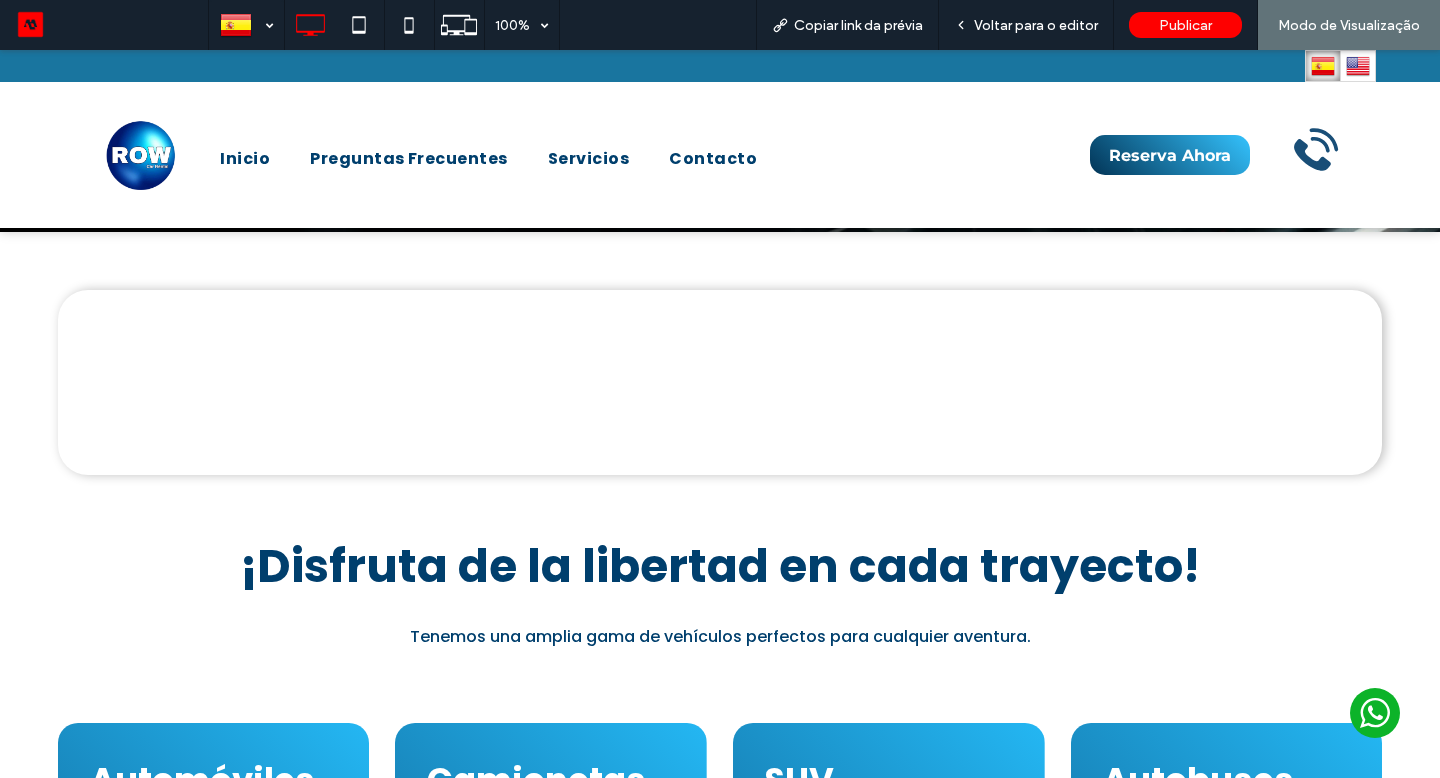 scroll, scrollTop: 776, scrollLeft: 0, axis: vertical 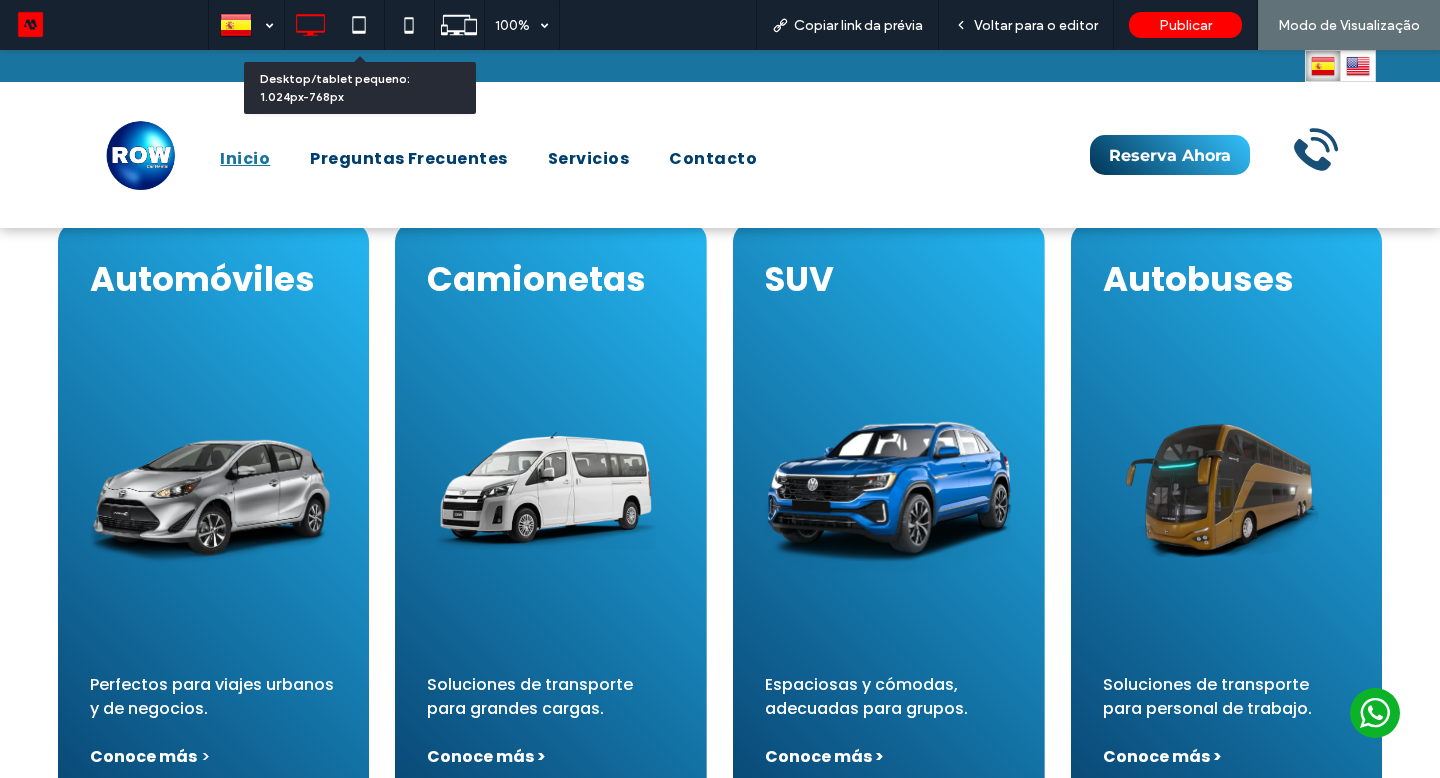 click 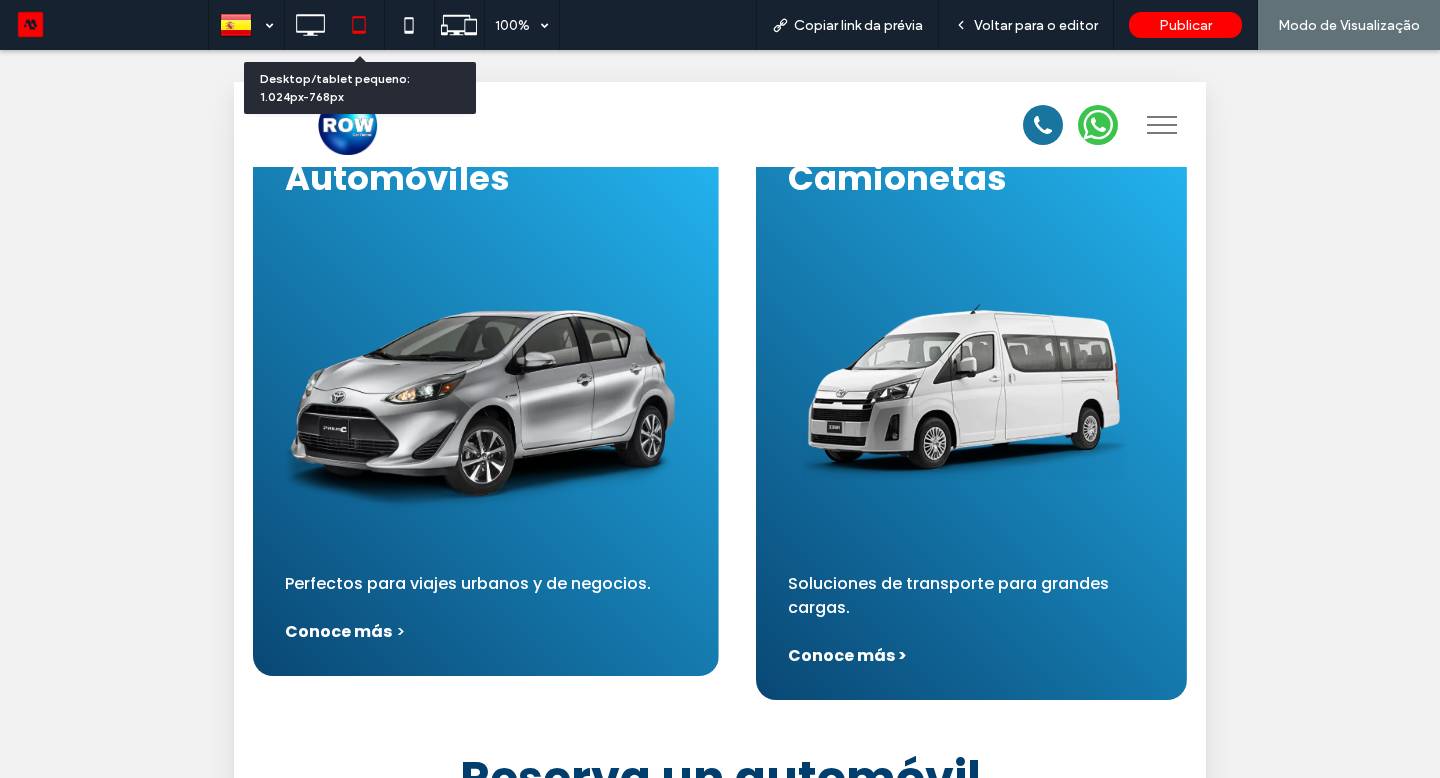 scroll, scrollTop: 1586, scrollLeft: 0, axis: vertical 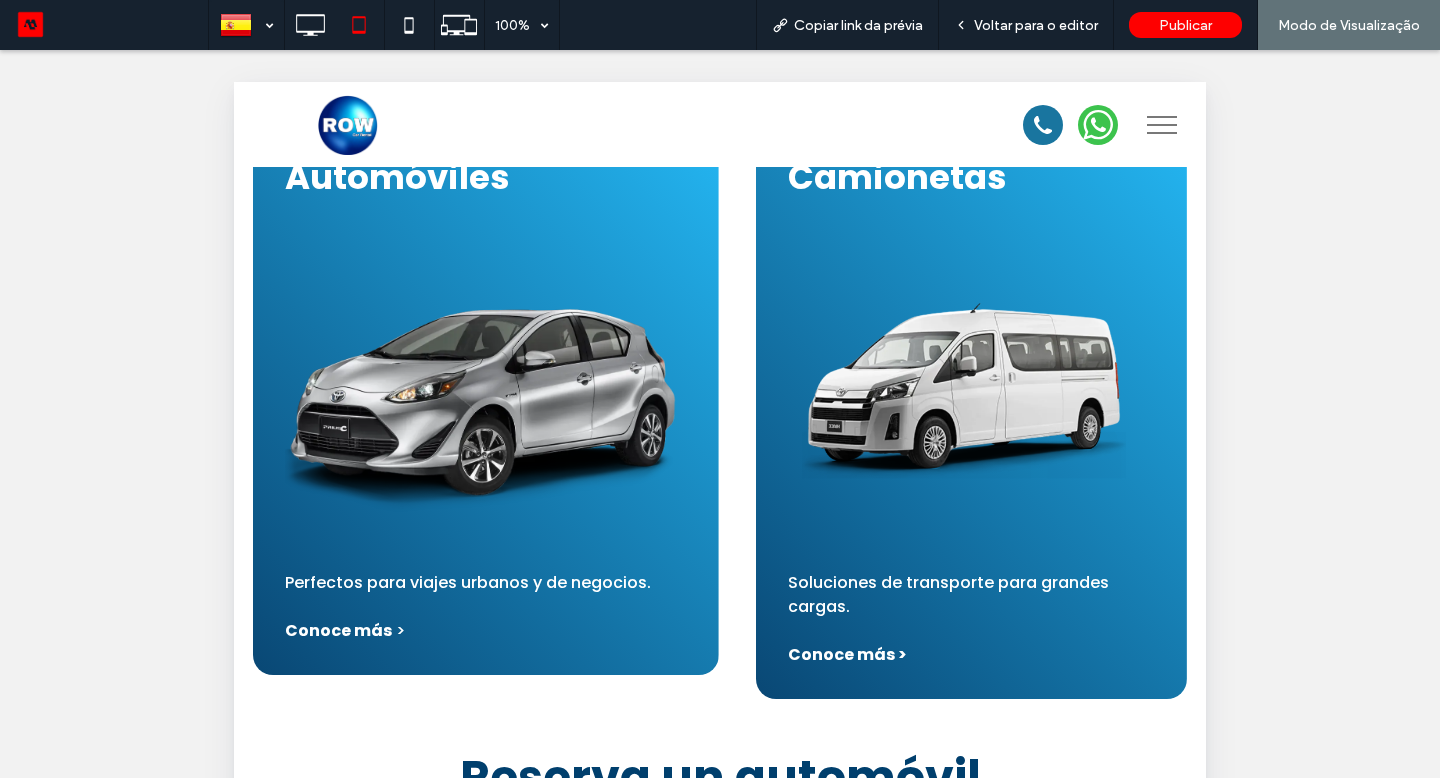 click on "Voltar para o editor" at bounding box center (1036, 25) 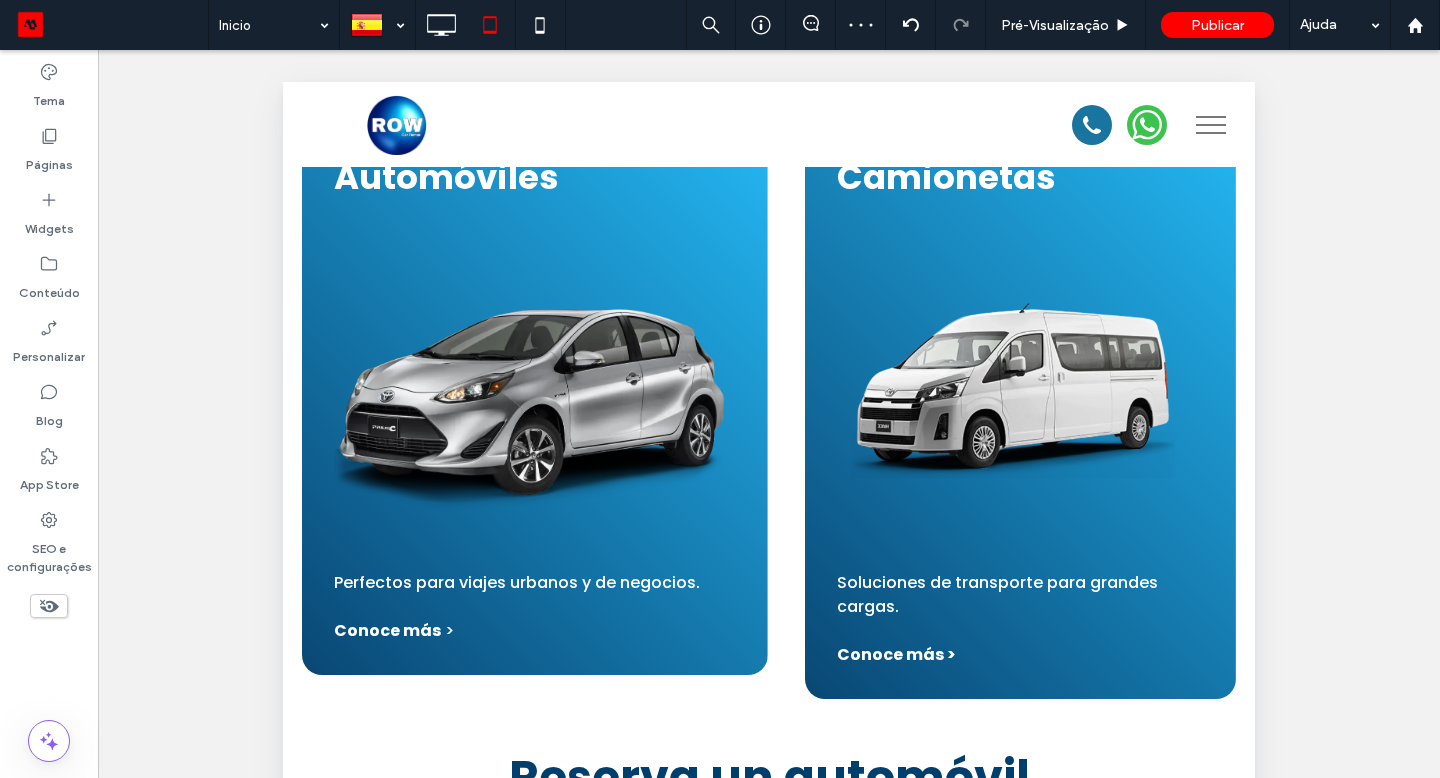 click on "Automóviles
Perfectos para viajes urbanos y de negocios.
Conoce más   >
Camionetas
Soluciones de transporte para grandes cargas.
Conoce más >
SUV
Espaciosas y cómodas, adecuadas para grupos.
Conoce más >
Autobuses
Soluciones de transporte para personal de trabajo.
Conoce más >
Automóviles
Perfectos para viajes urbanos y de negocios.
Conoce más   >
Camionetas
Soluciones de transporte para grandes cargas.
Conoce más >
Seção Clique para editar no Modo Flex + Adicionar seção" at bounding box center (769, 390) 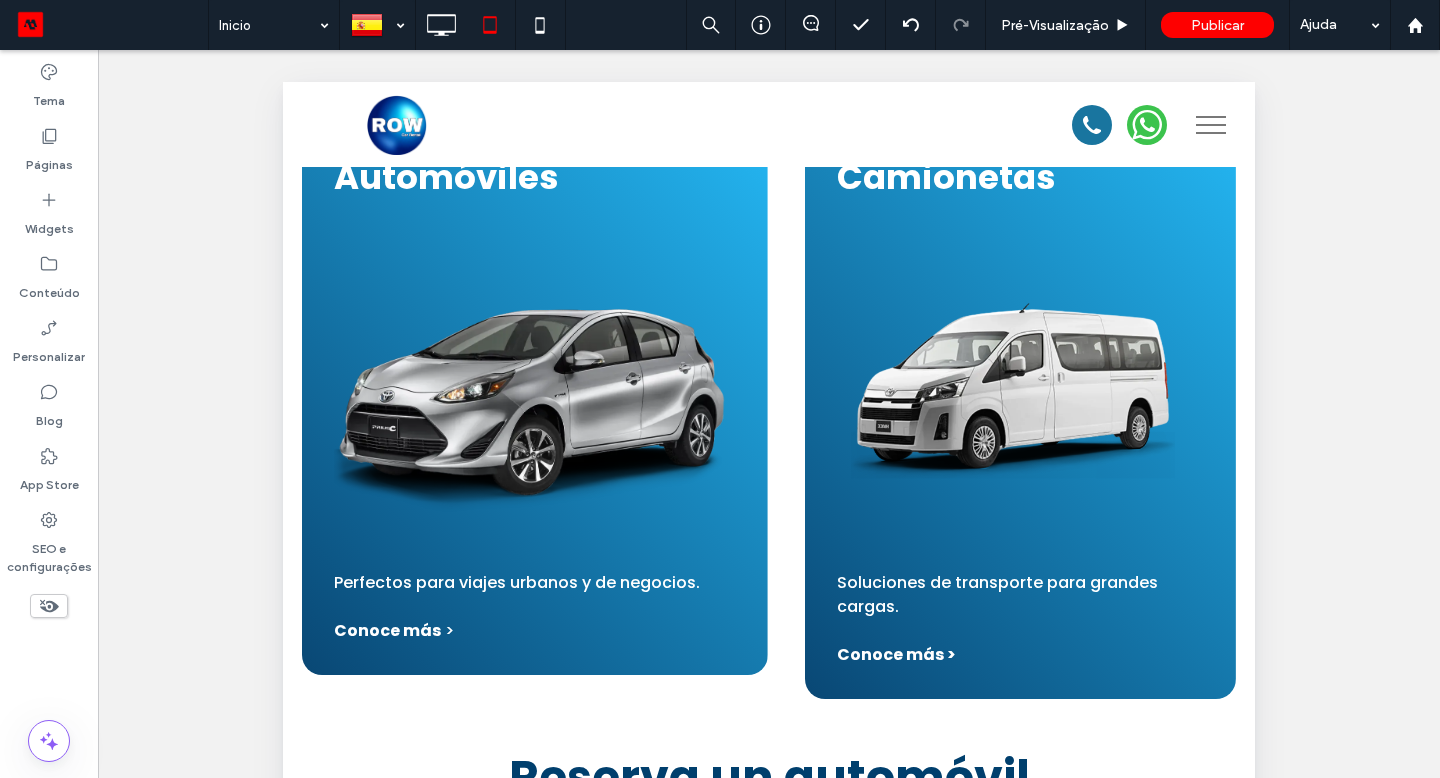 click on "Clique para editar no Modo Flex" at bounding box center [769, 390] 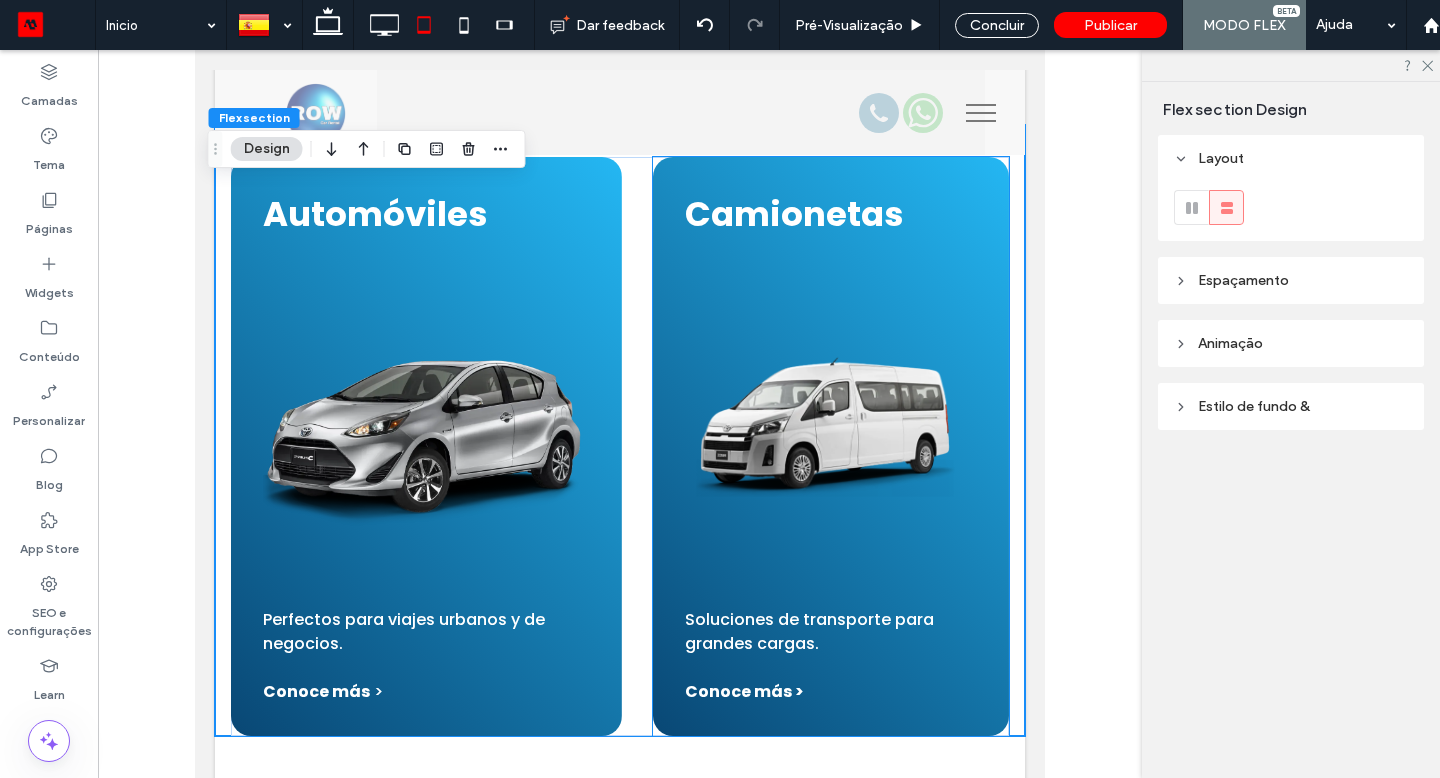 click at bounding box center (831, 424) 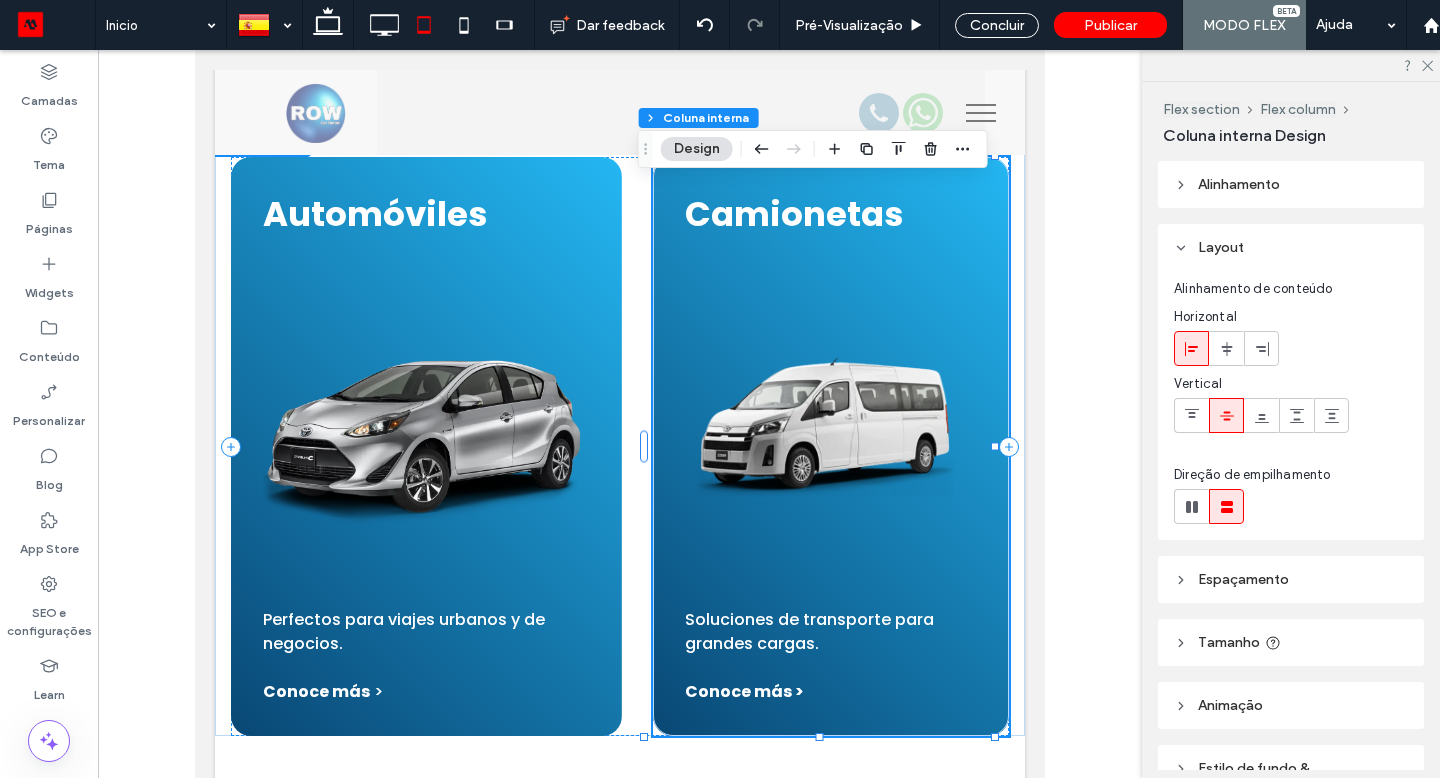 click at bounding box center (831, 424) 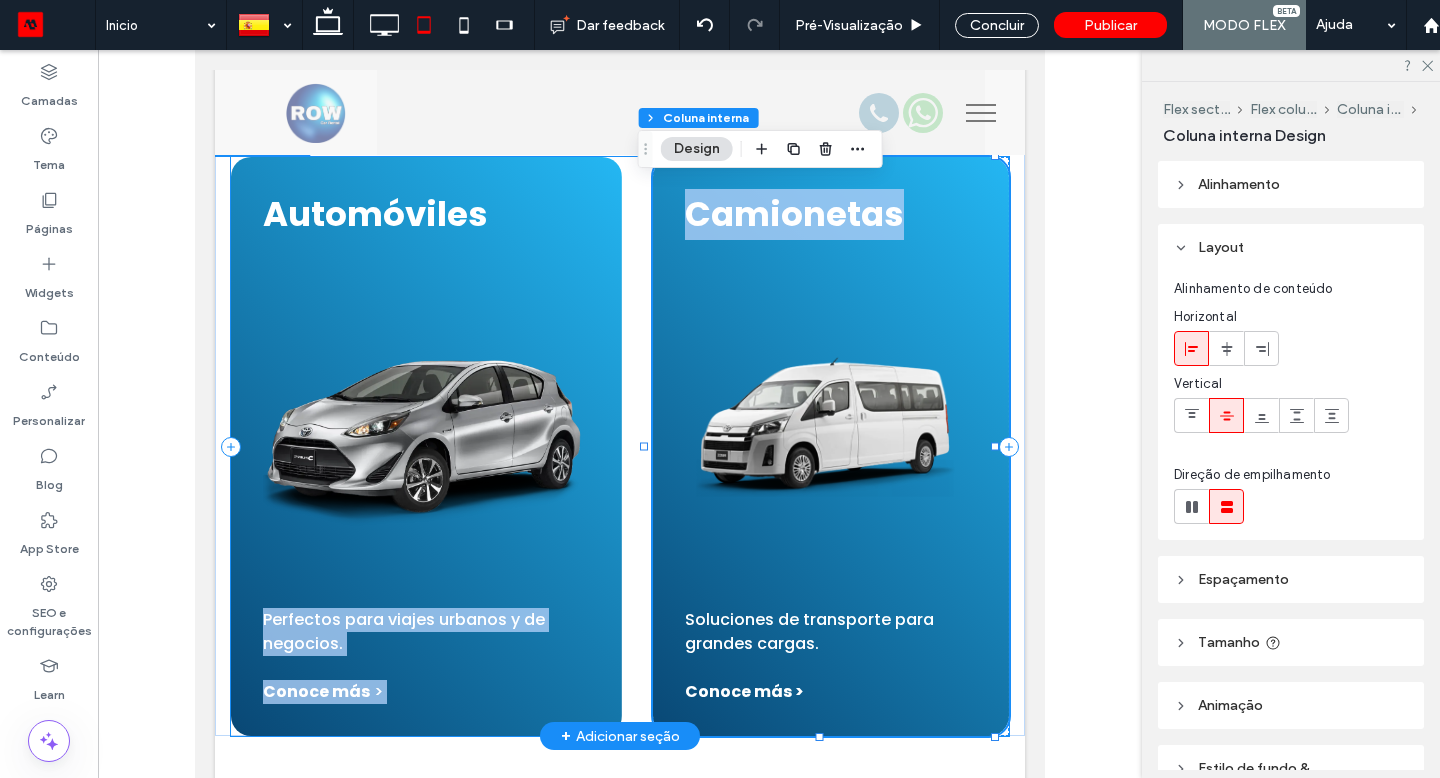 drag, startPoint x: 1221, startPoint y: 553, endPoint x: 625, endPoint y: 470, distance: 601.7516 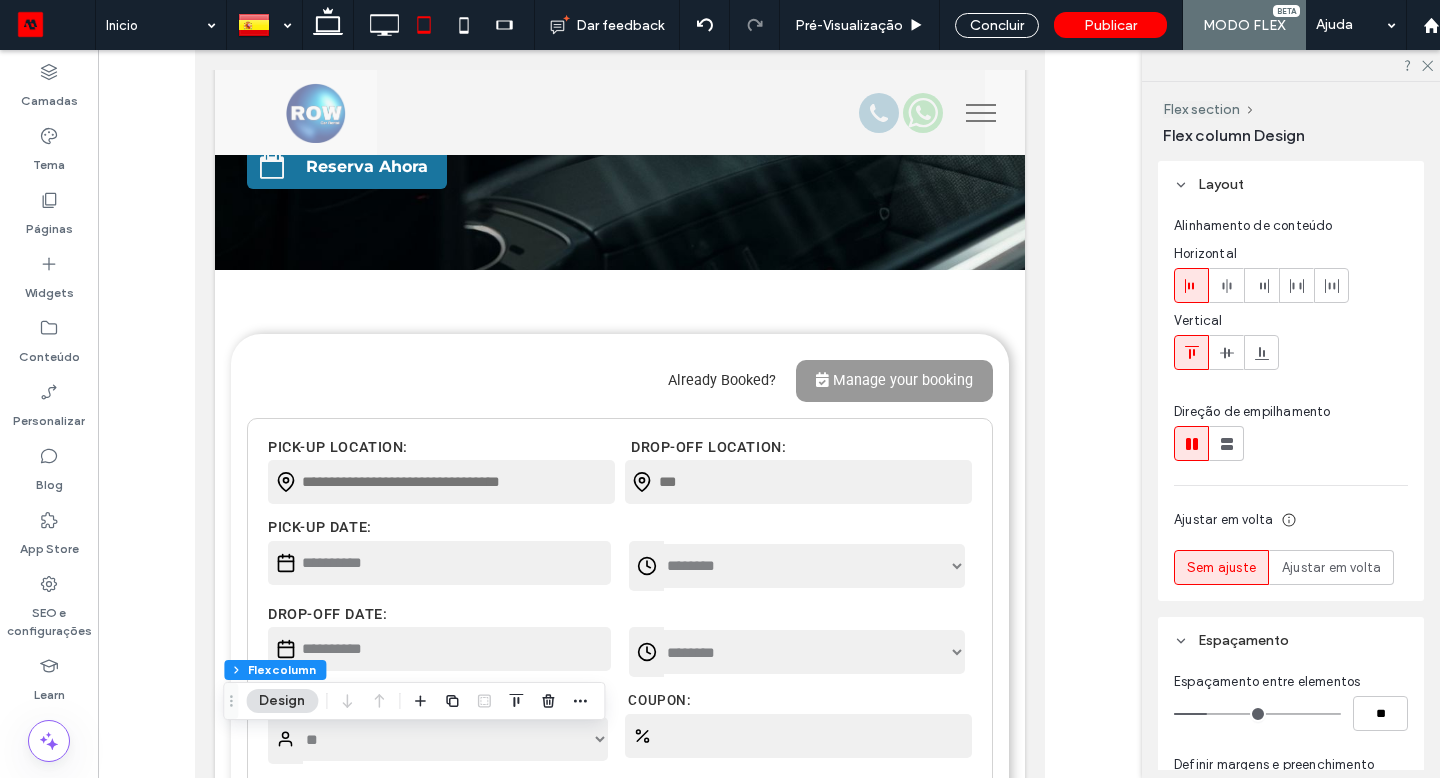 scroll, scrollTop: 0, scrollLeft: 0, axis: both 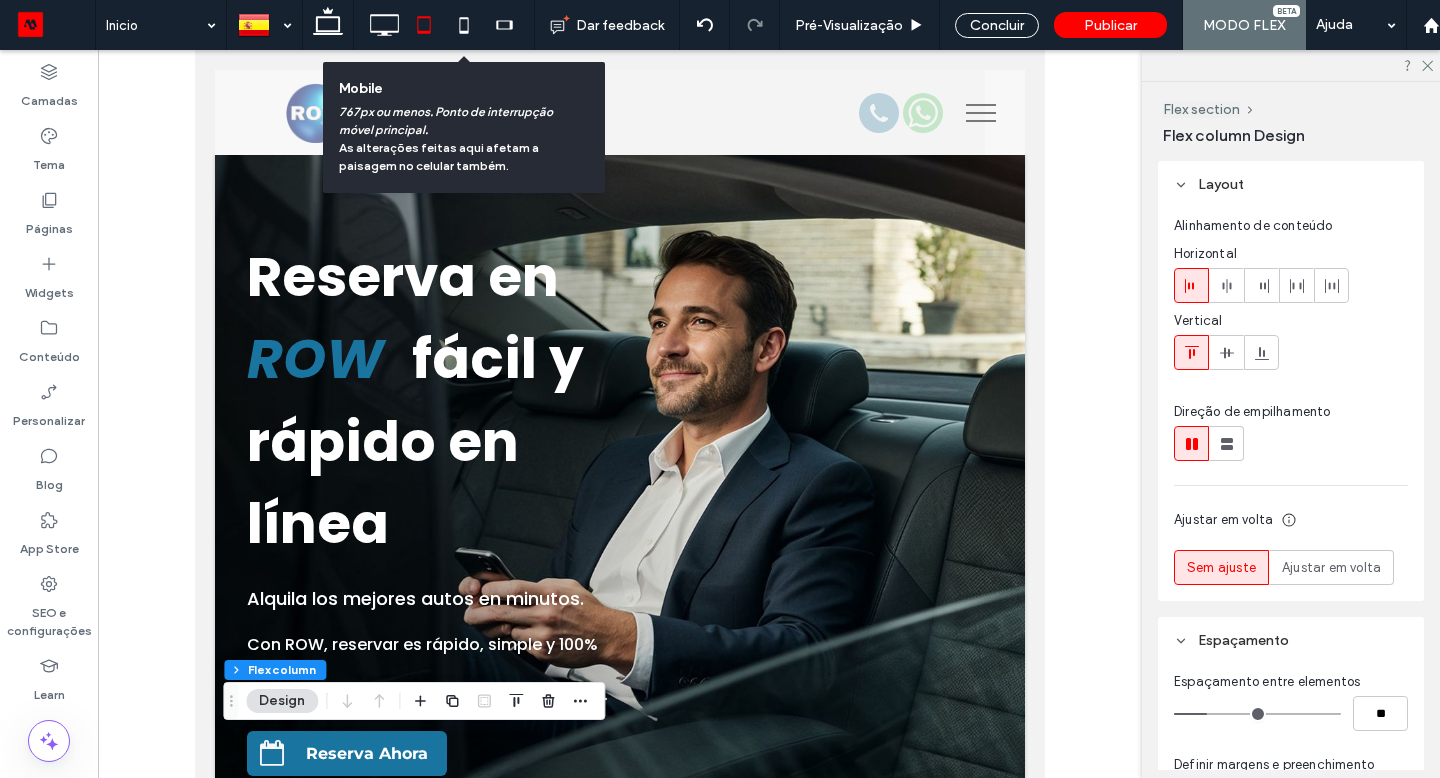 click 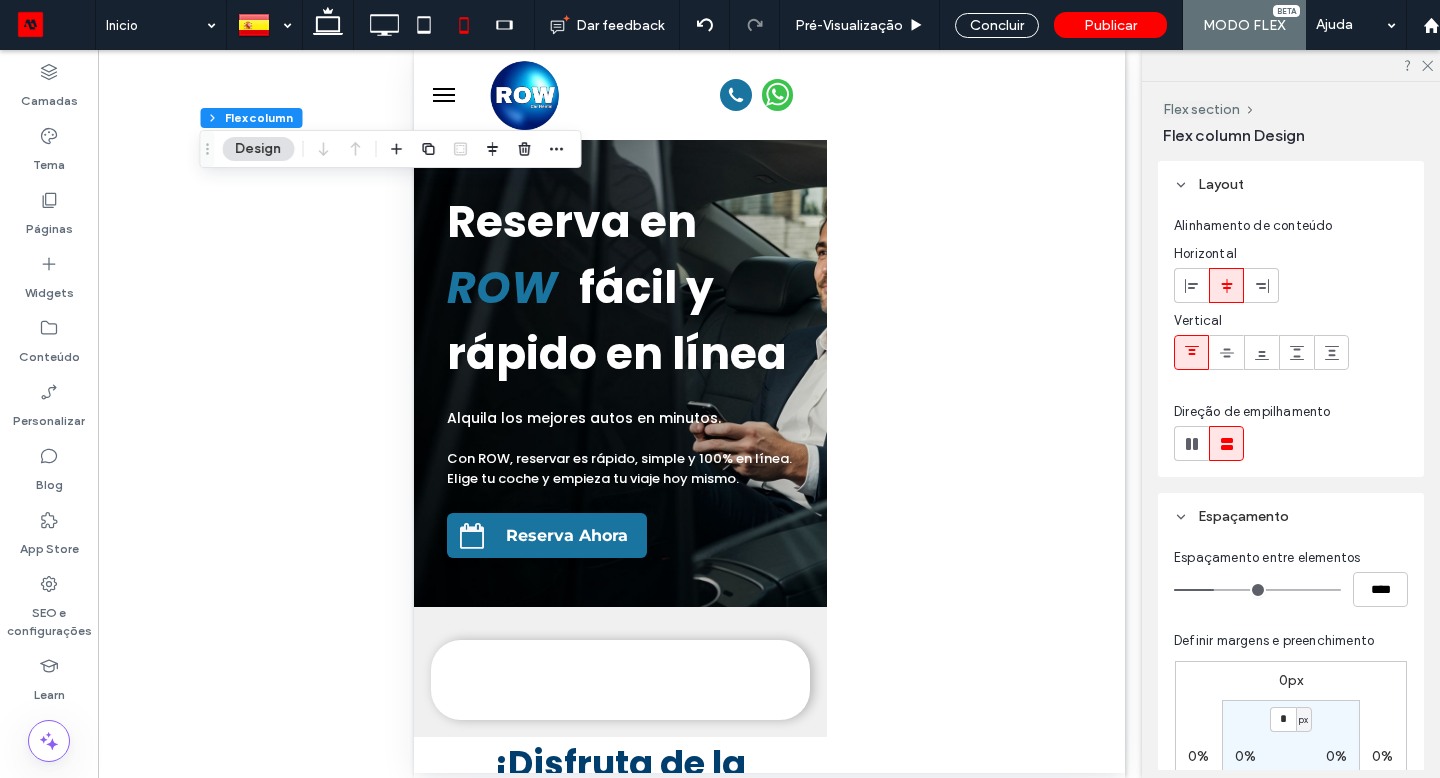 scroll, scrollTop: 0, scrollLeft: 0, axis: both 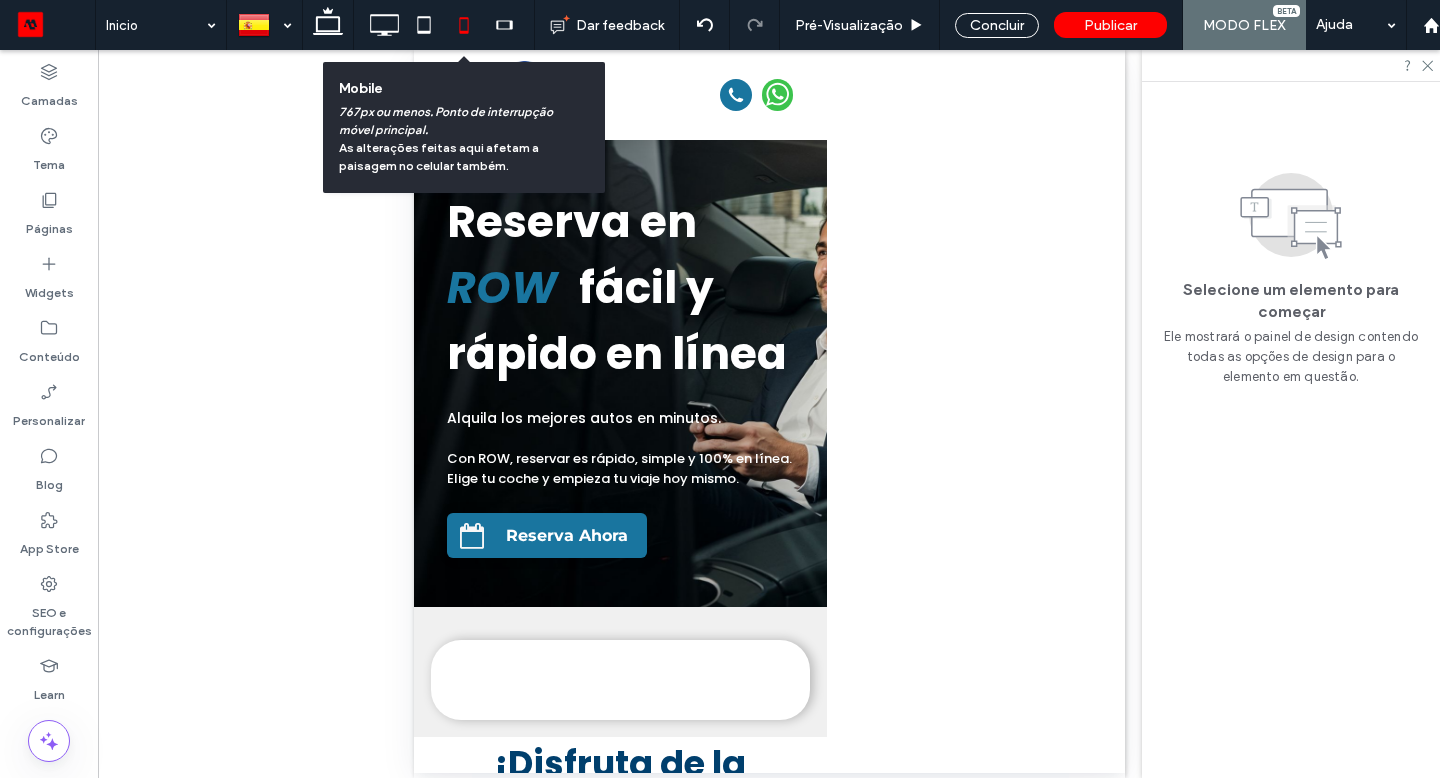 select on "*****" 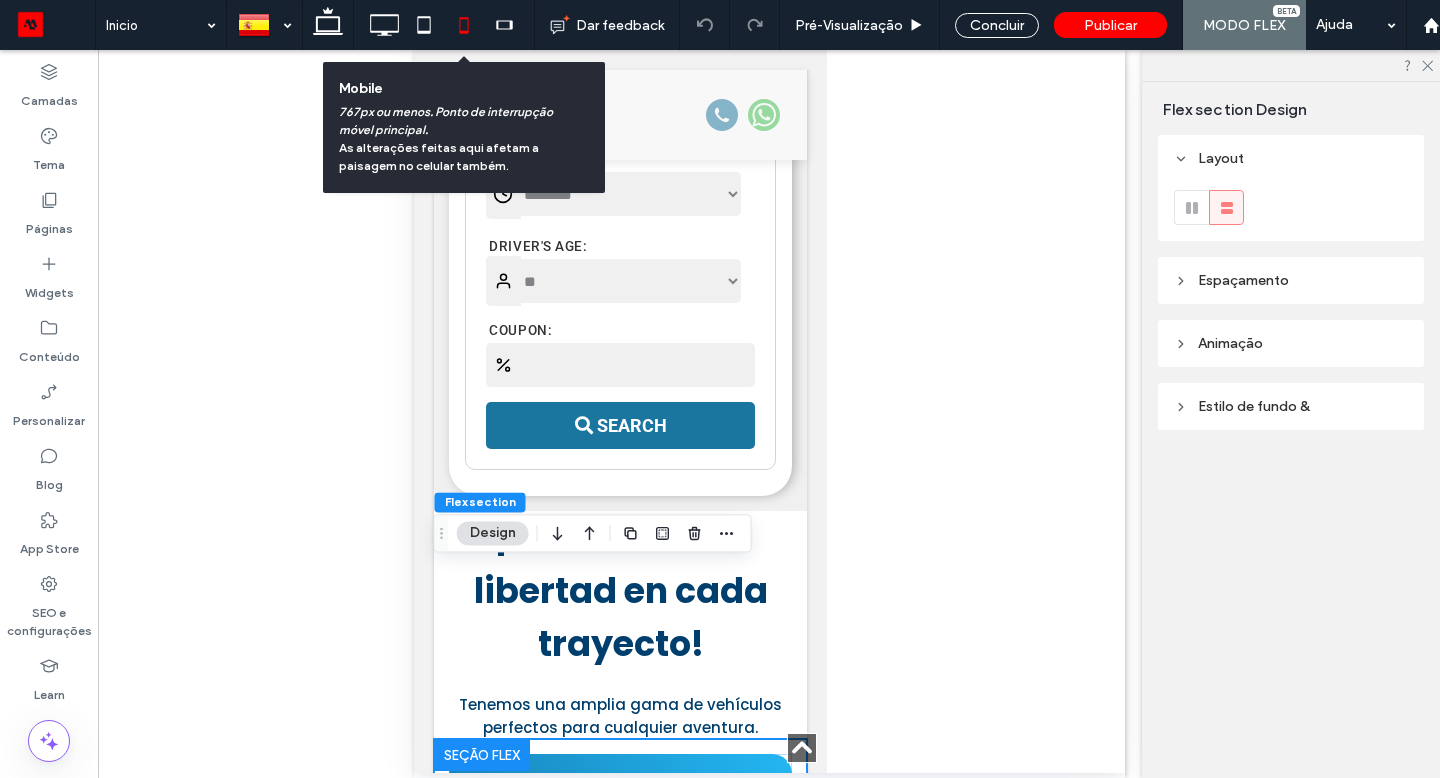 scroll, scrollTop: 1009, scrollLeft: 0, axis: vertical 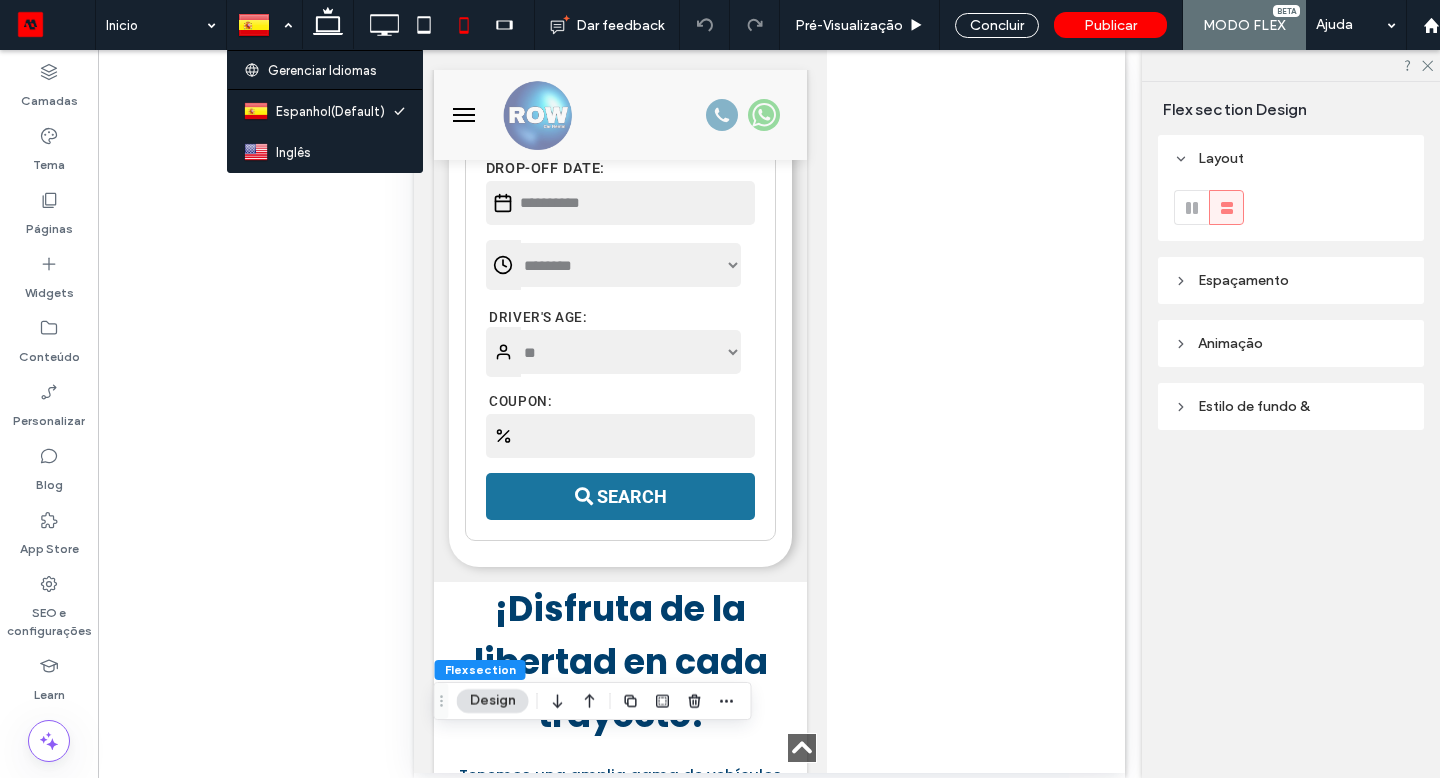click at bounding box center [264, 25] 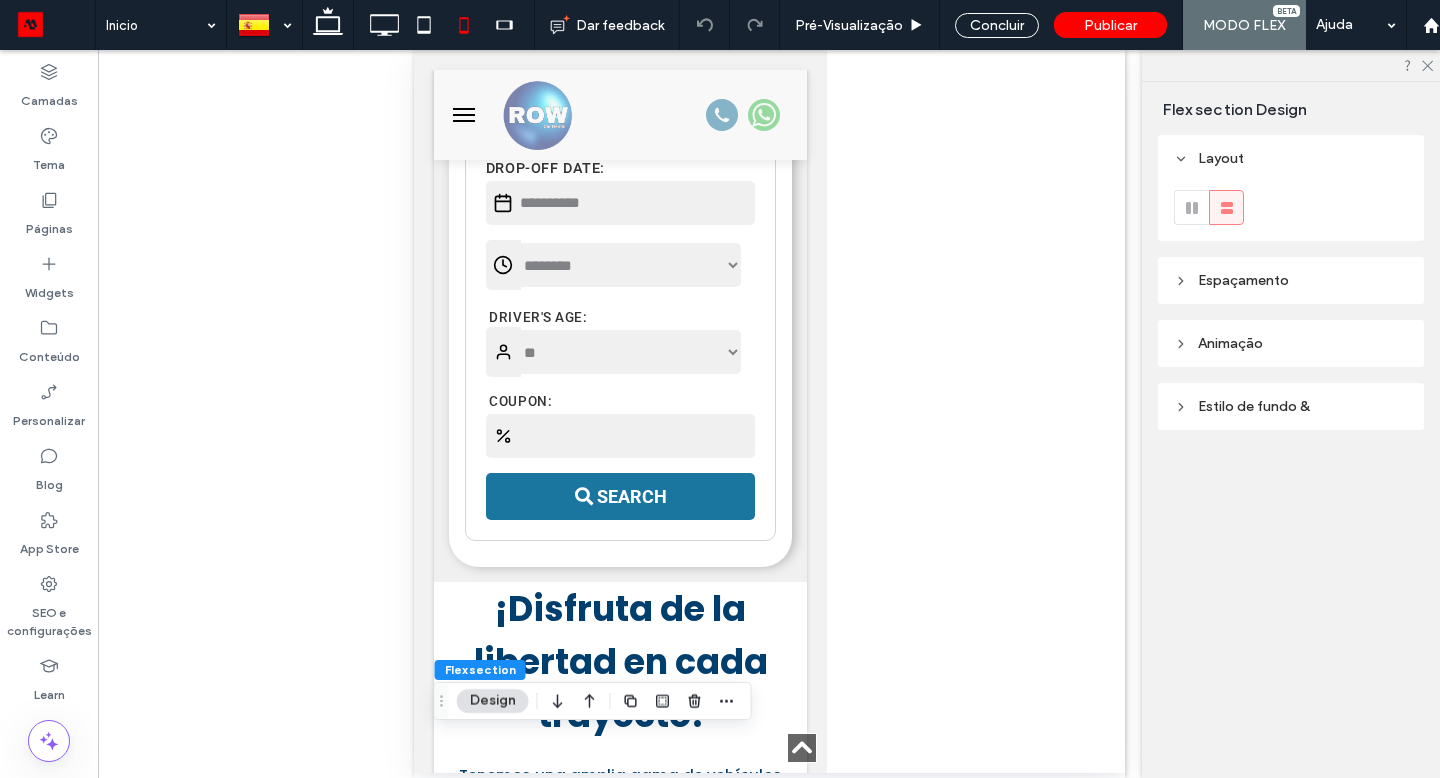 drag, startPoint x: 430, startPoint y: 420, endPoint x: 290, endPoint y: 139, distance: 313.94427 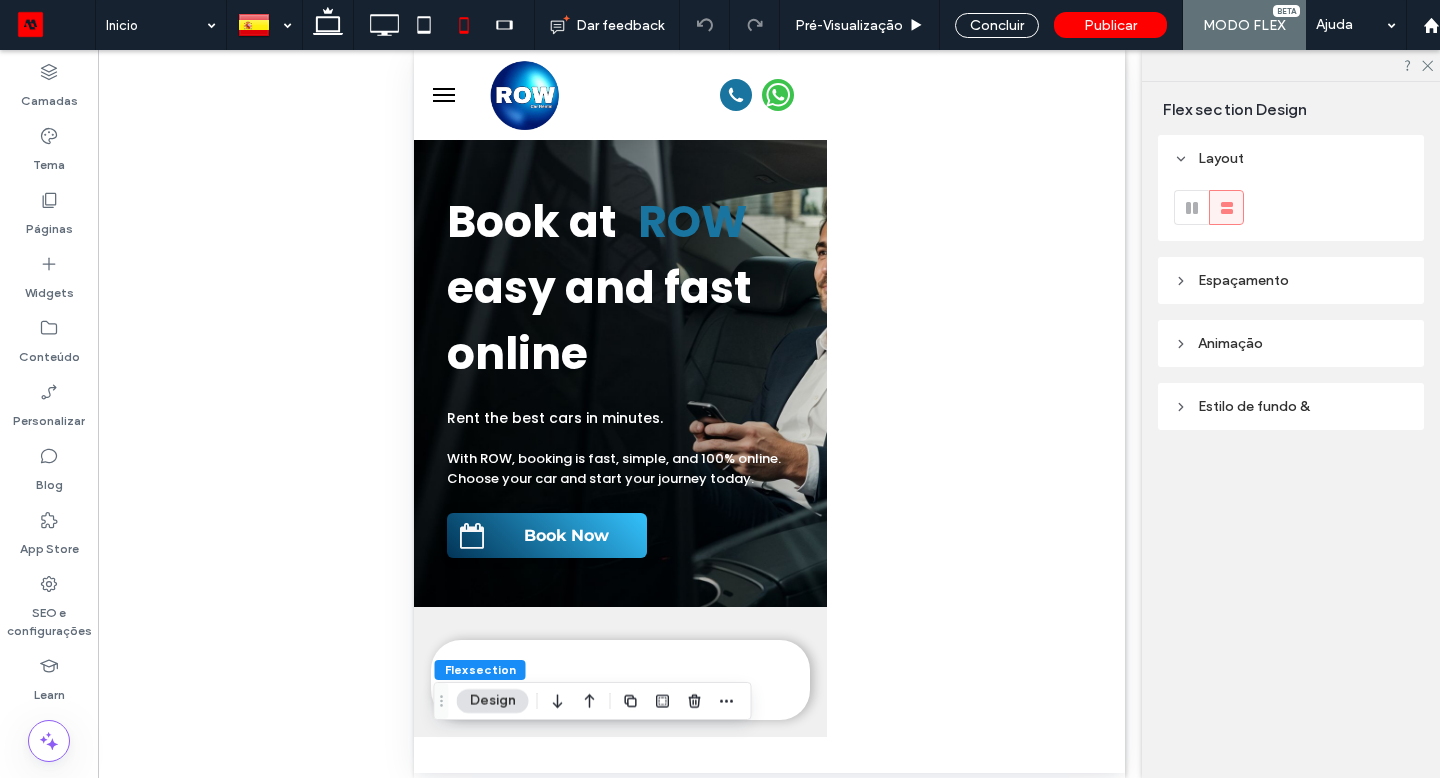 scroll, scrollTop: 0, scrollLeft: 0, axis: both 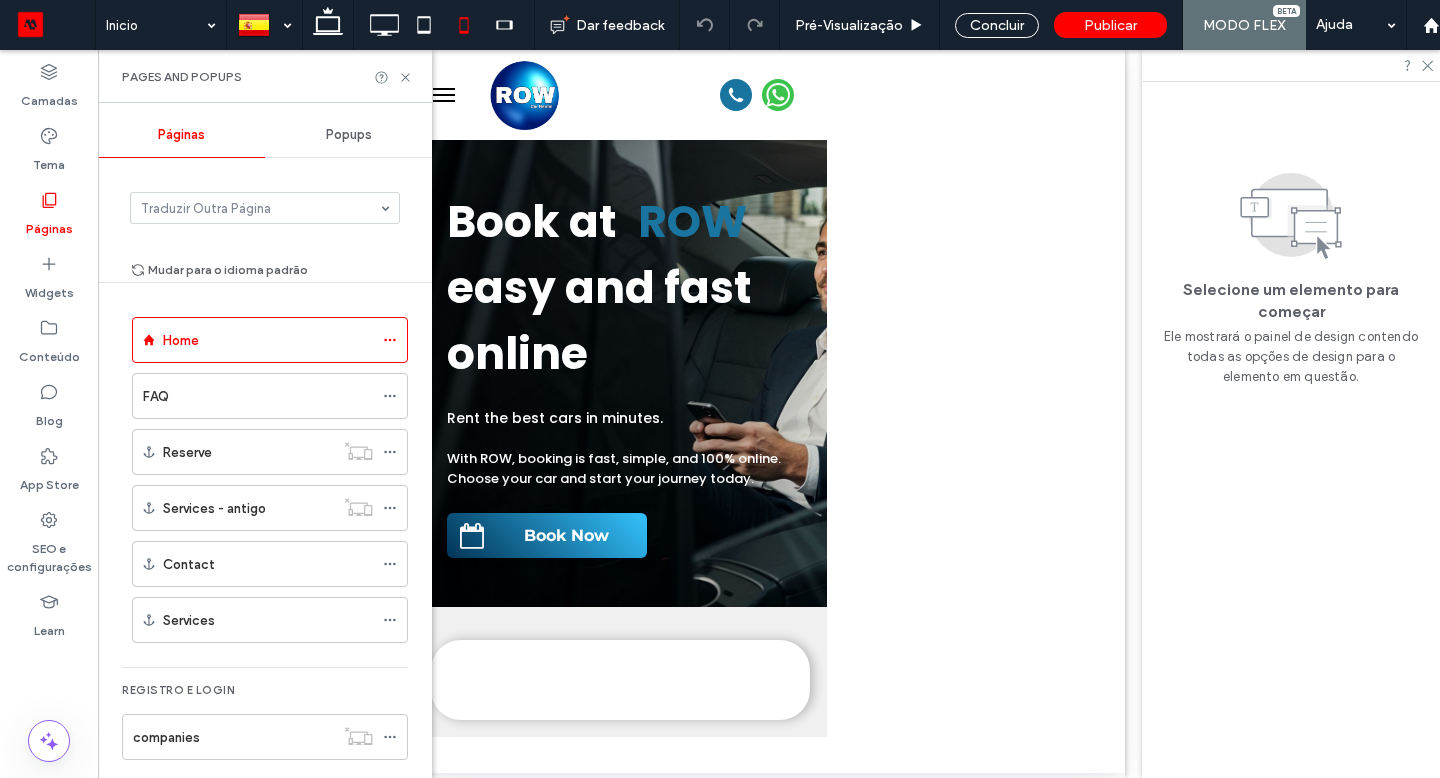 select on "*****" 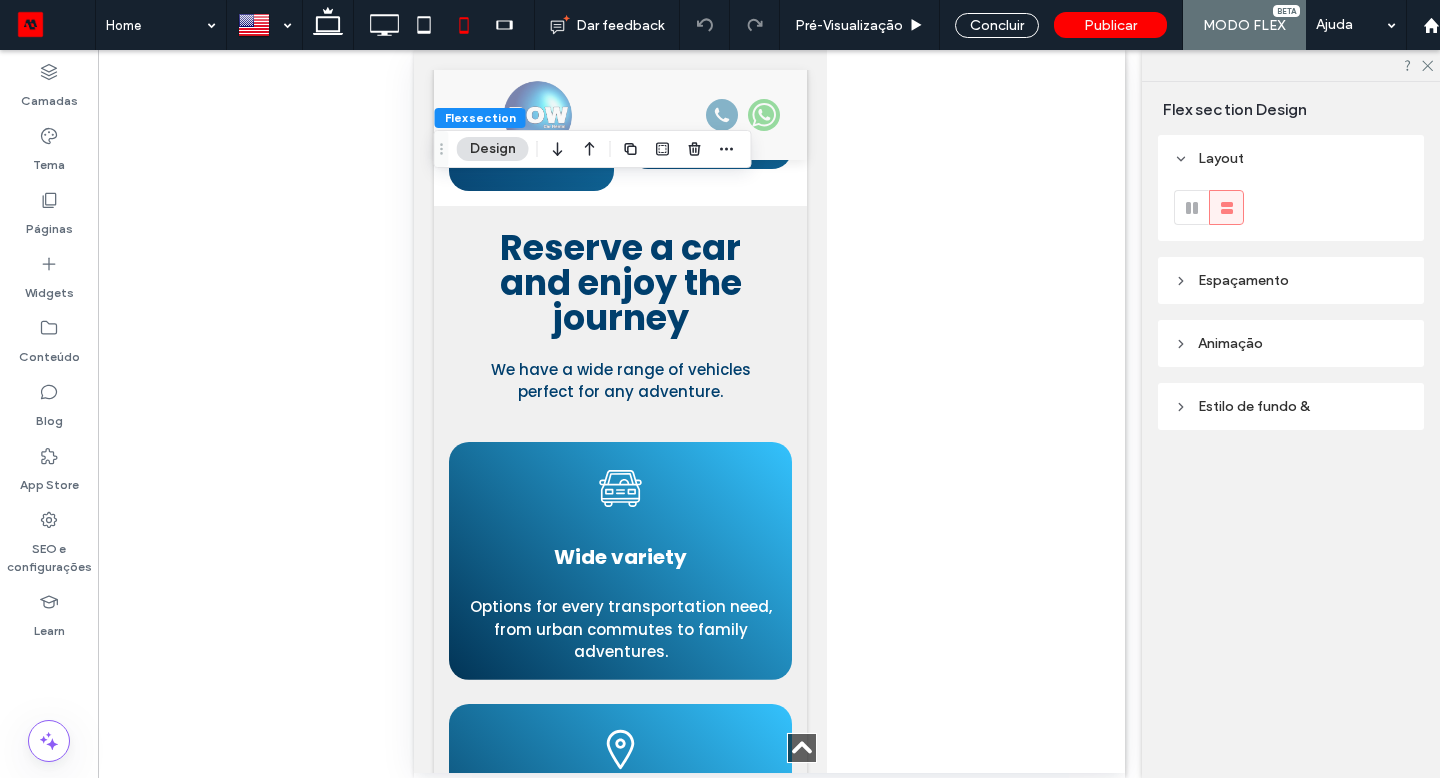 scroll, scrollTop: 2895, scrollLeft: 0, axis: vertical 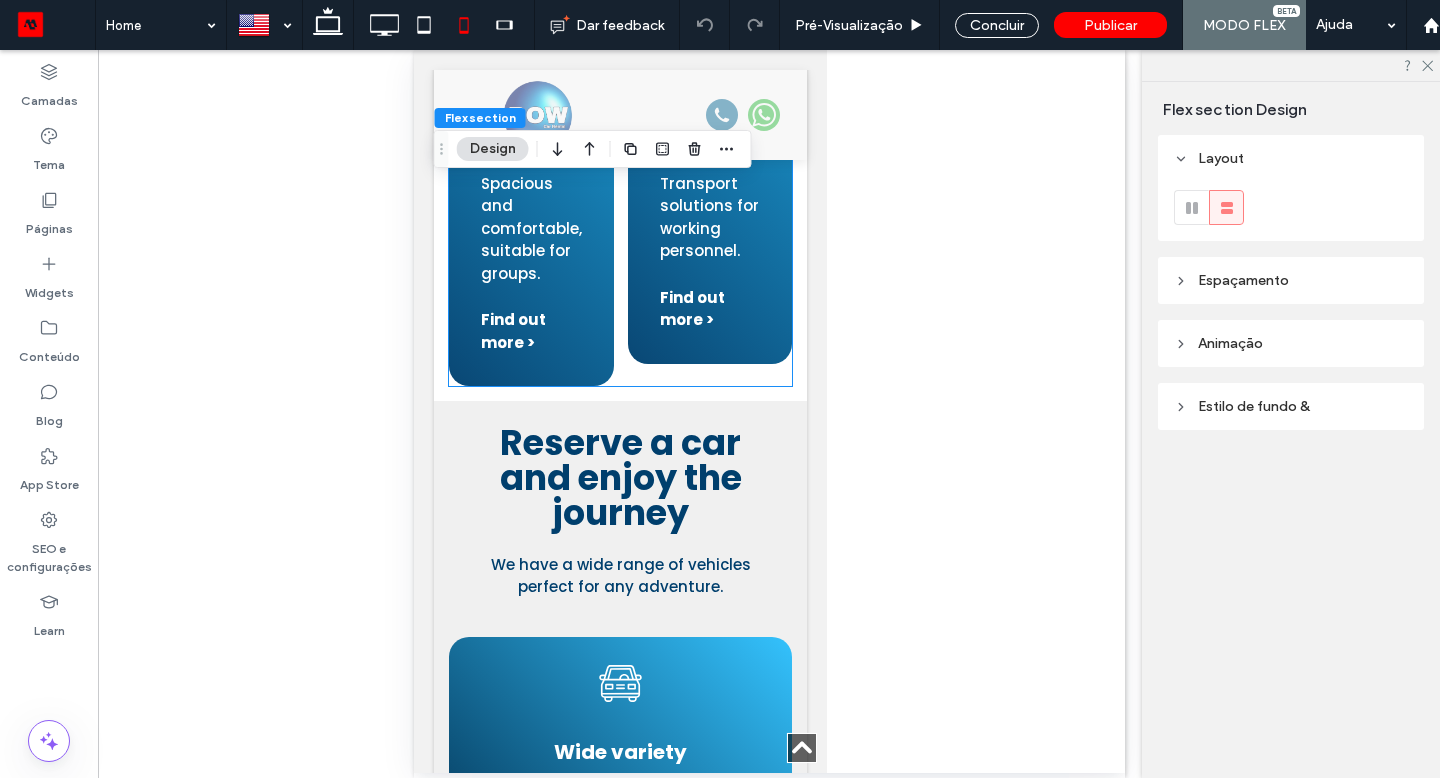 click on "SUV
Spacious and comfortable, suitable for groups.
Find out more >
Bus
Transport solutions for working personnel.
Find out more >" at bounding box center (619, 99) 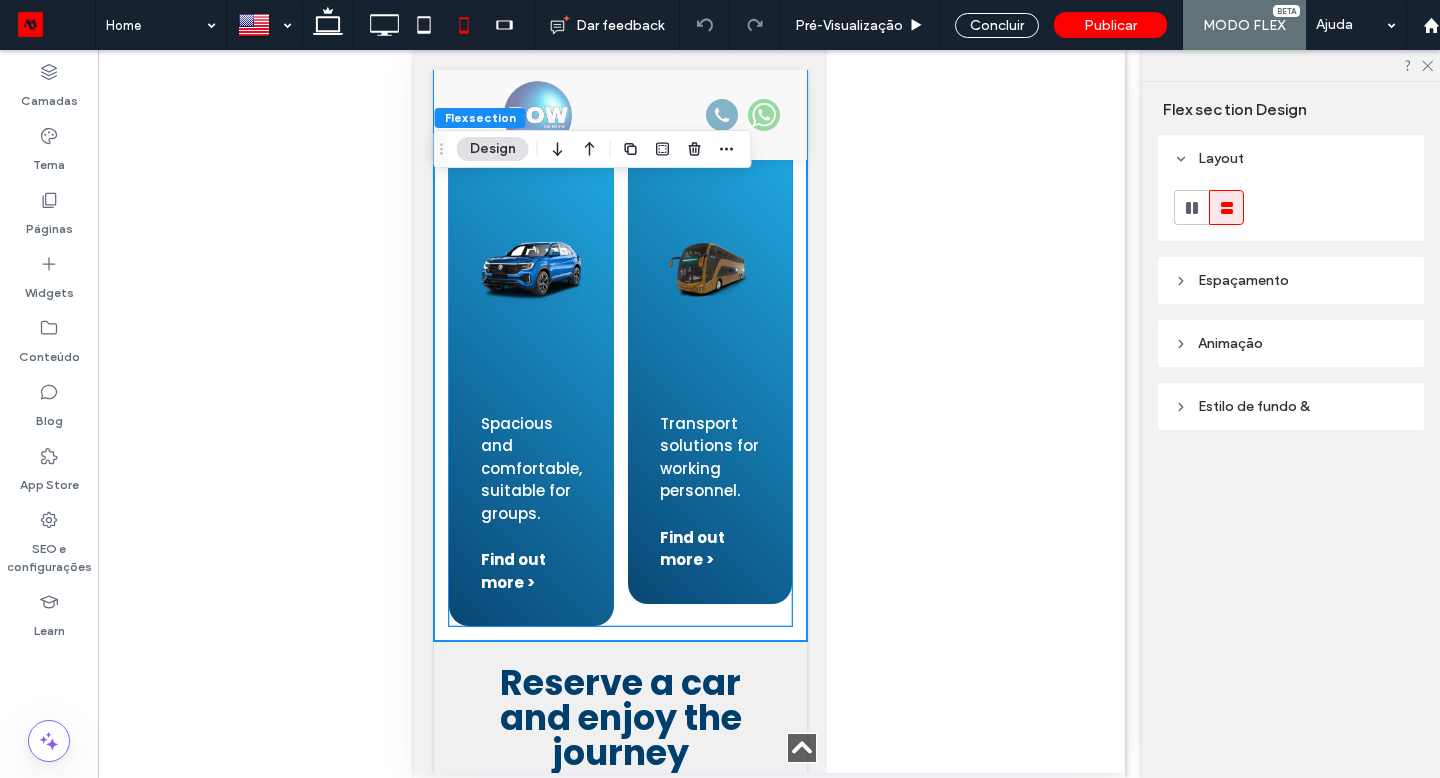 scroll, scrollTop: 2600, scrollLeft: 0, axis: vertical 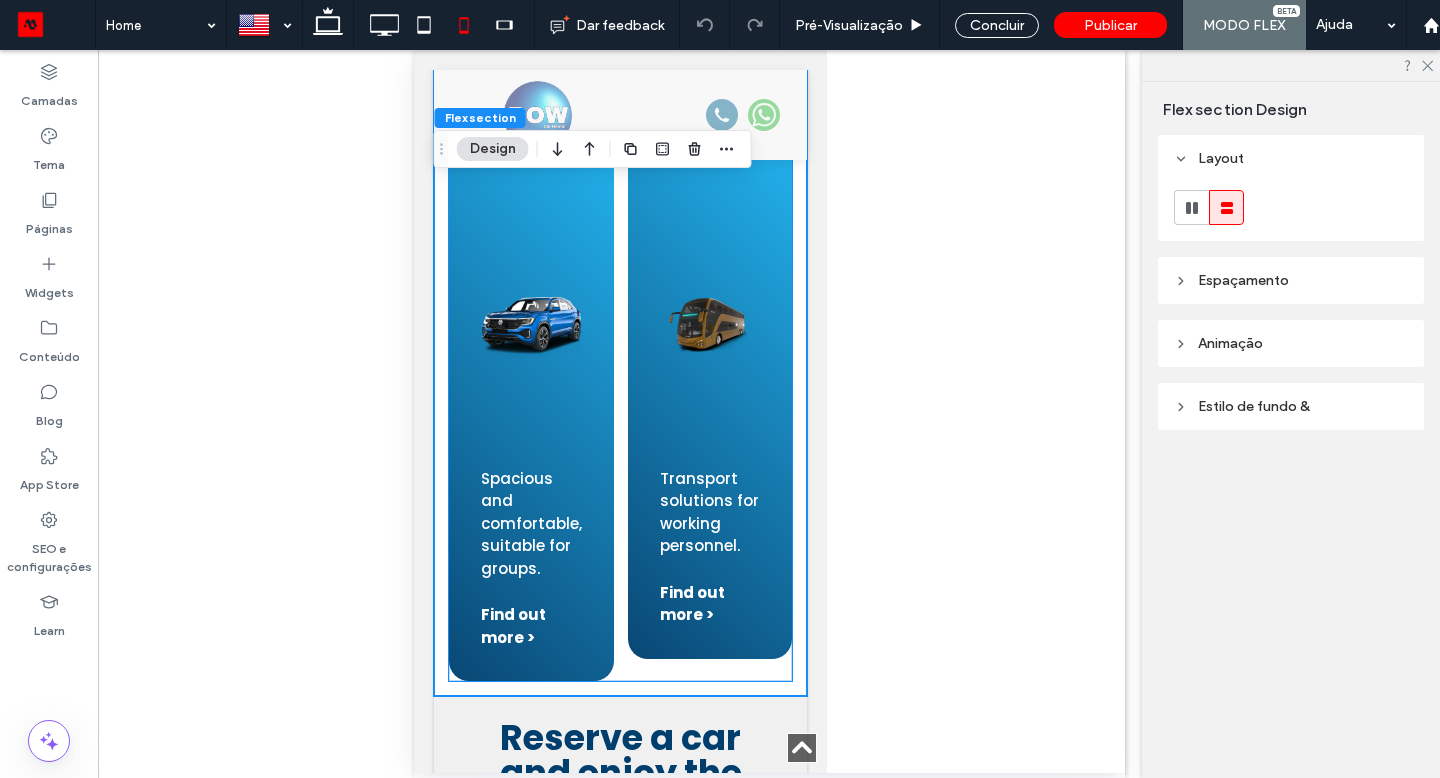 click on "Bus
Transport solutions for working personnel.
Find out more >" at bounding box center (709, 382) 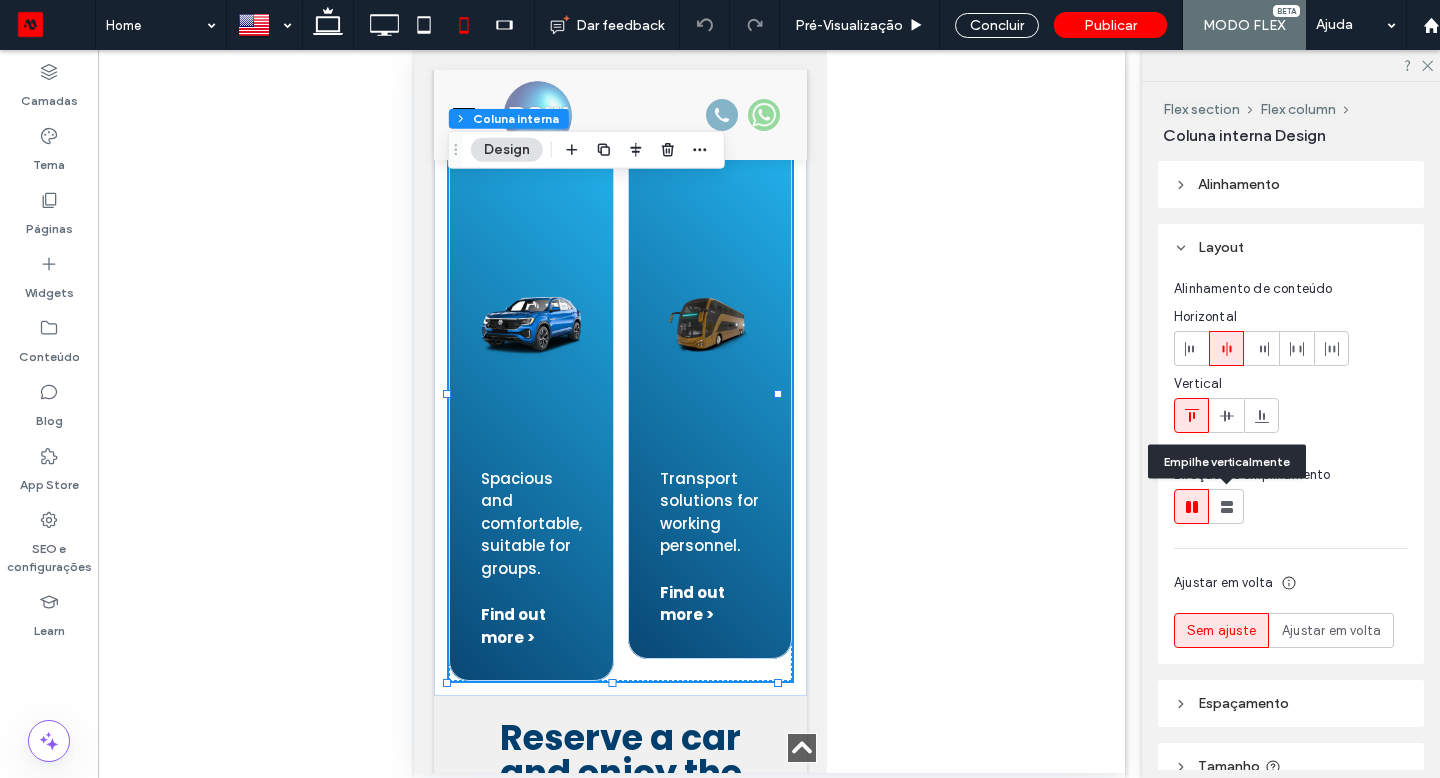 click 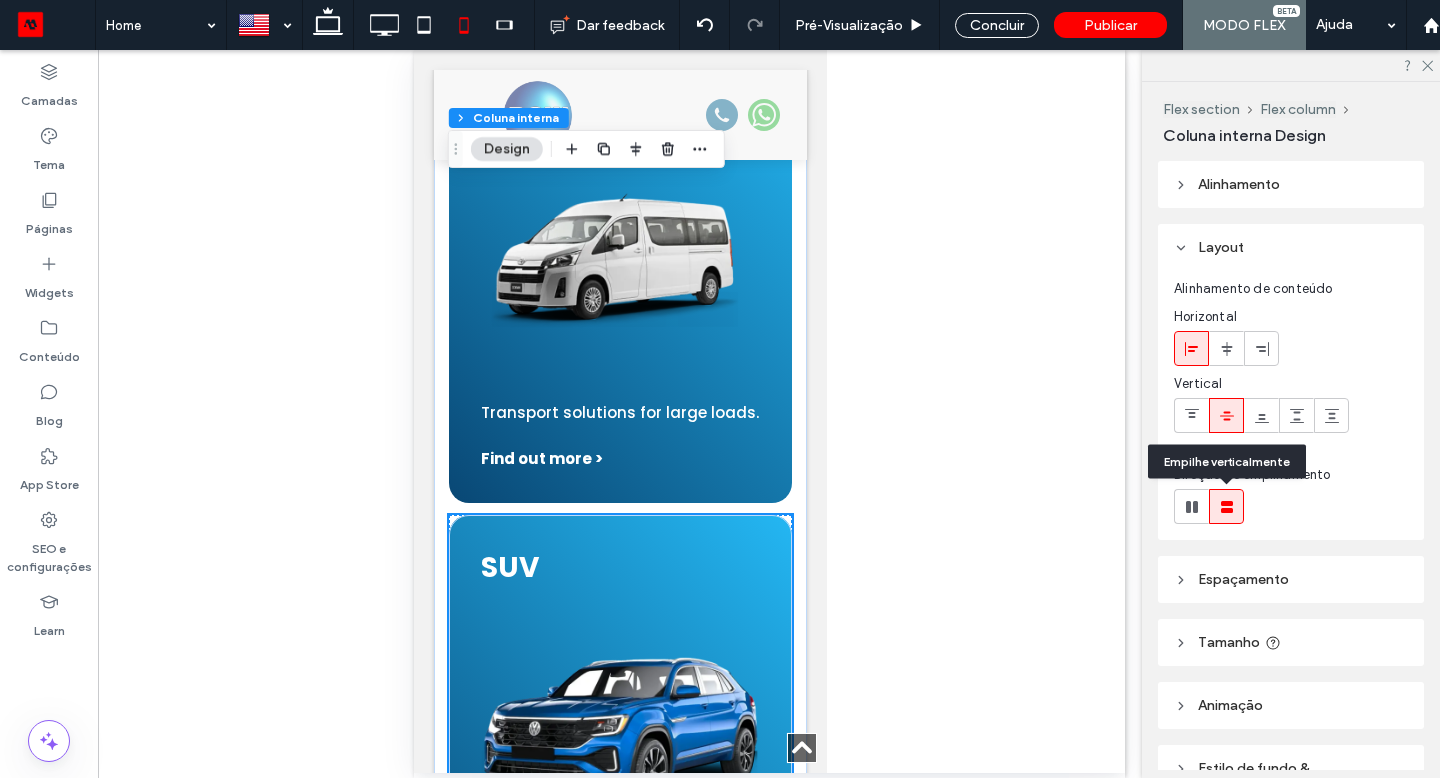 scroll, scrollTop: 0, scrollLeft: 0, axis: both 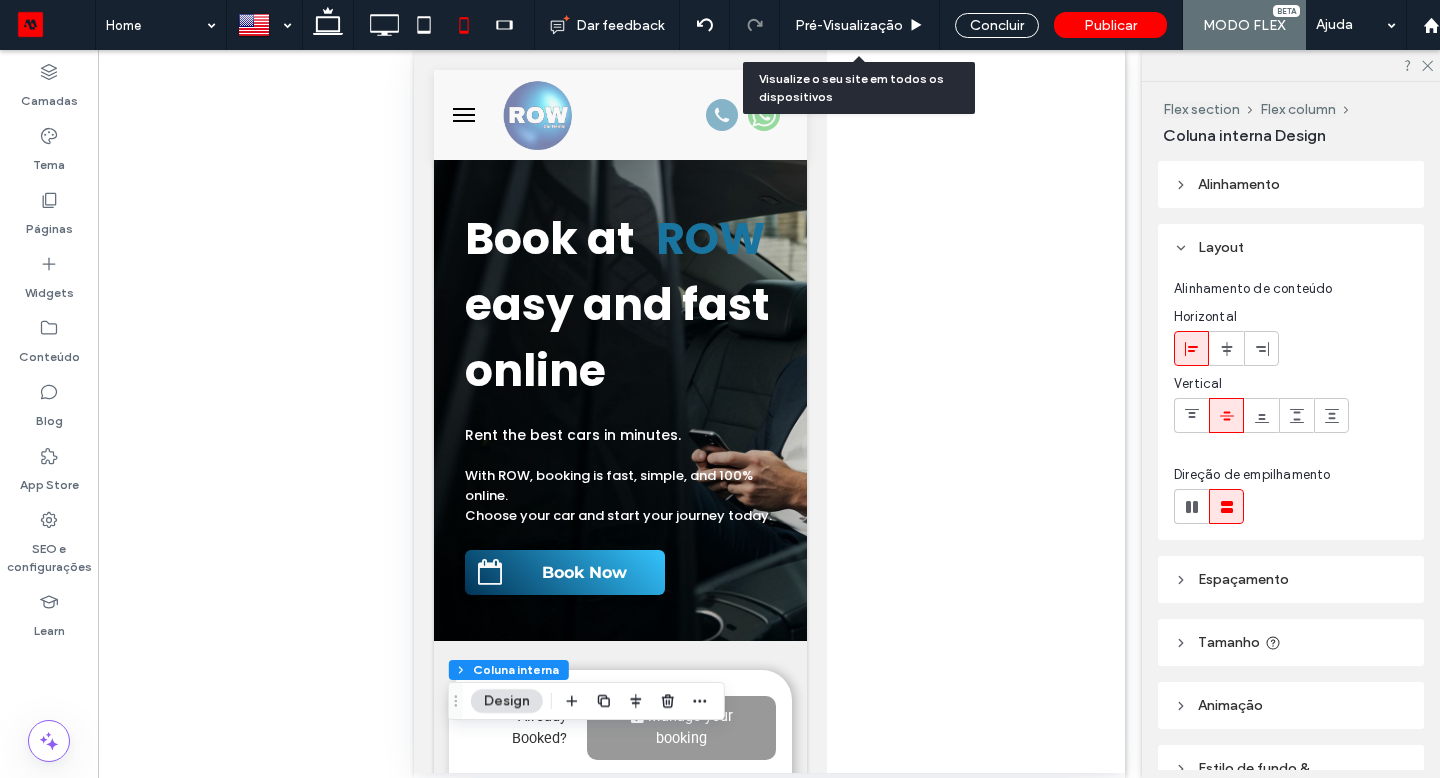 click on "Pré-Visualizaçāo" at bounding box center [860, 25] 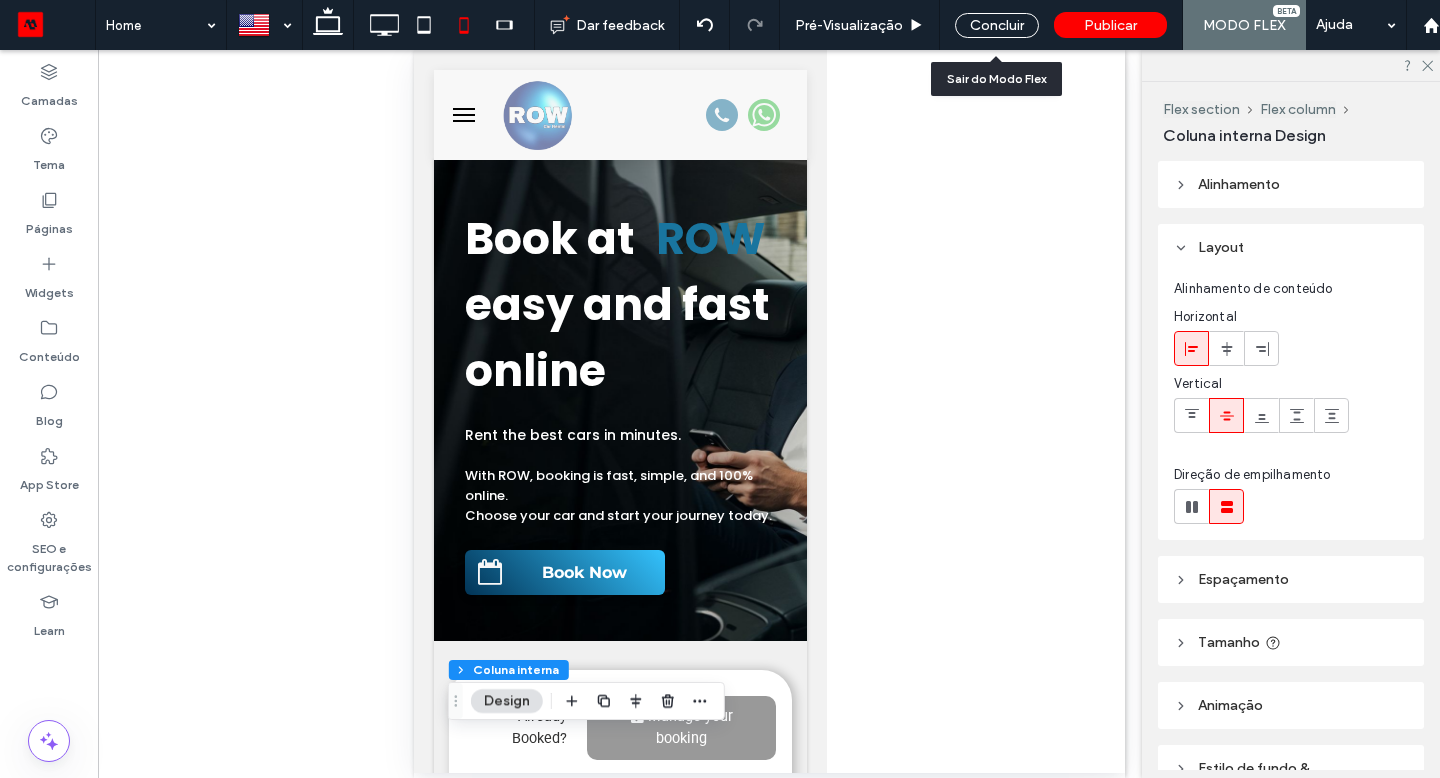 click on "Concluir" at bounding box center (997, 25) 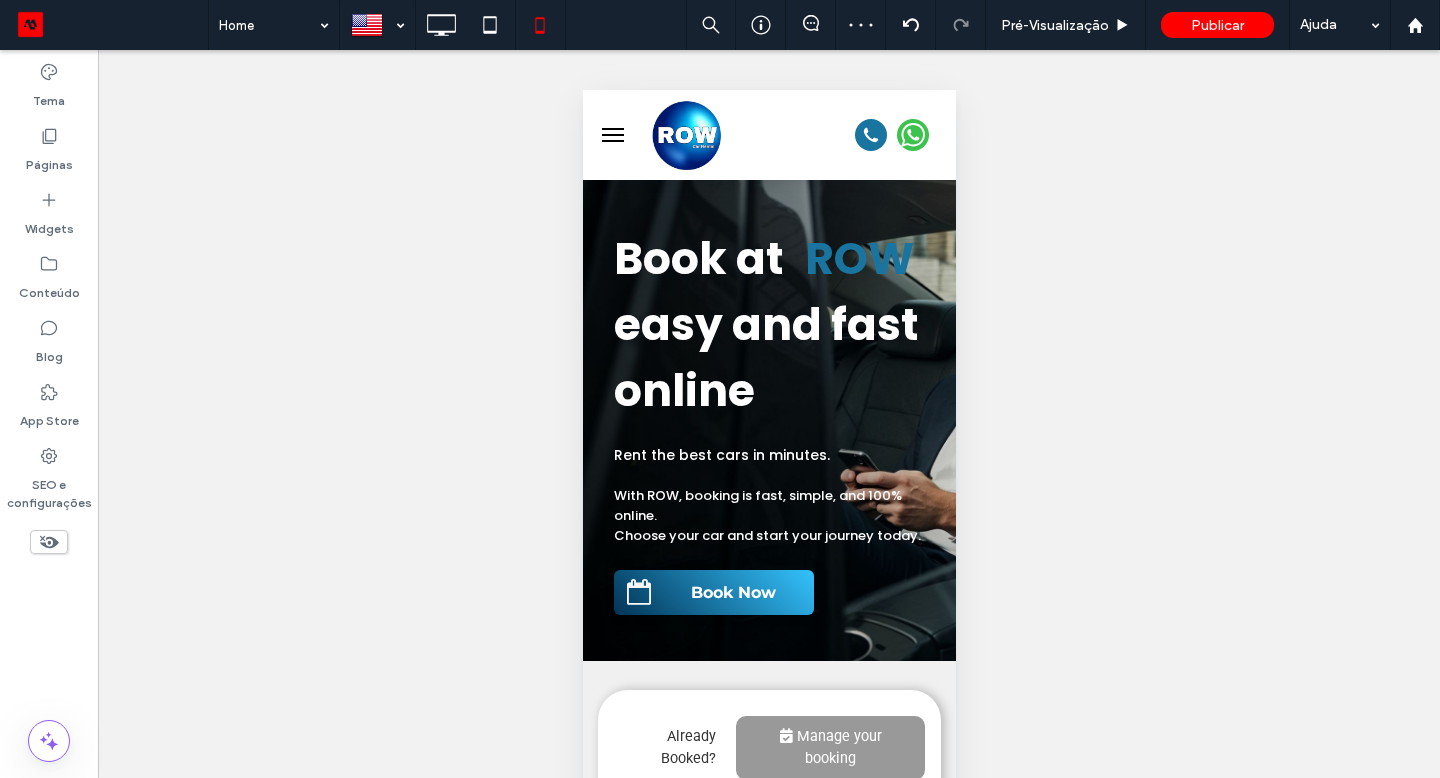 click on "Book at
ROW
easy and fast online
Rent the best cars in minutes.
With ROW, booking is fast, simple, and 100% online.
﻿ Choose your car and start your journey today.
Book Now
Seção Clique para editar no Modo Flex + Adicionar seção" at bounding box center [768, 420] 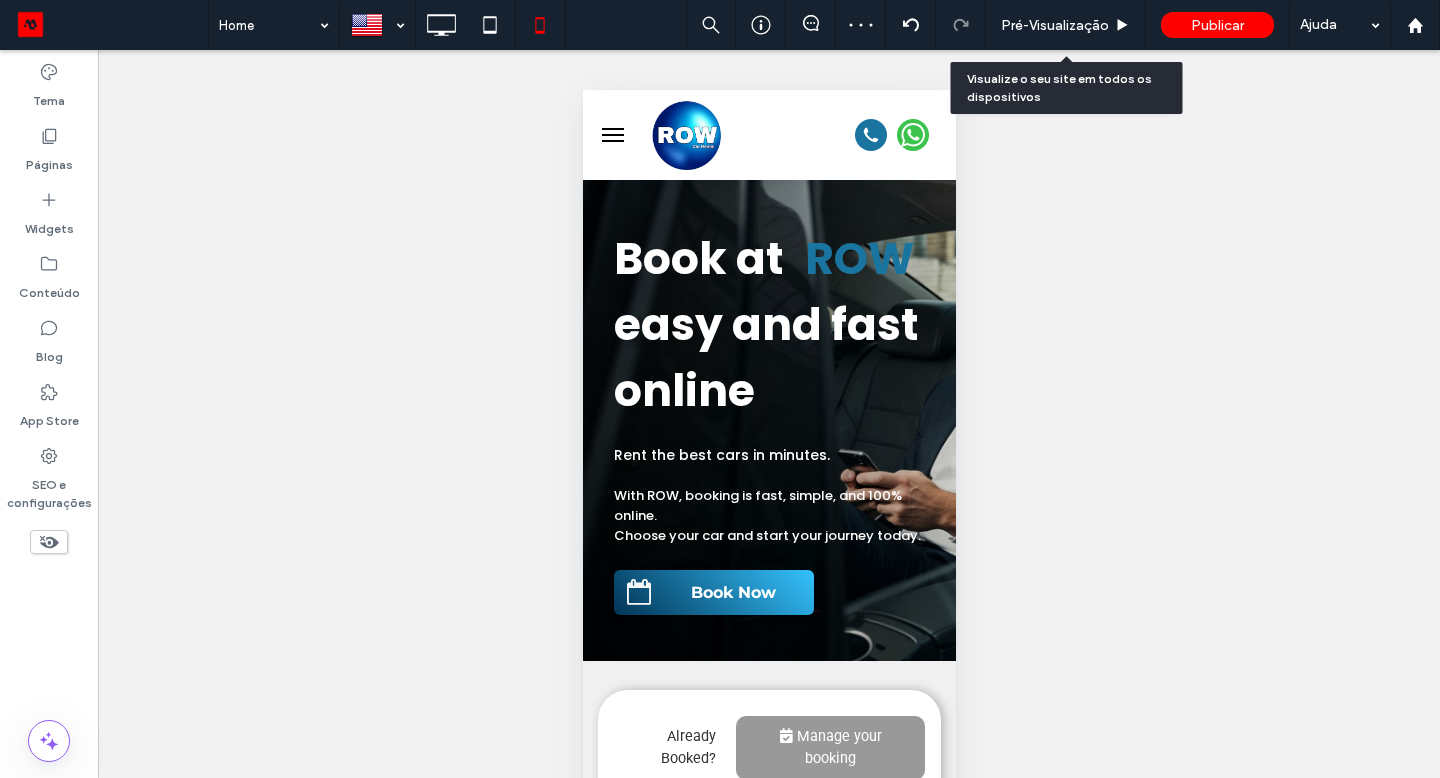 click on "Pré-Visualizaçāo" at bounding box center [1055, 25] 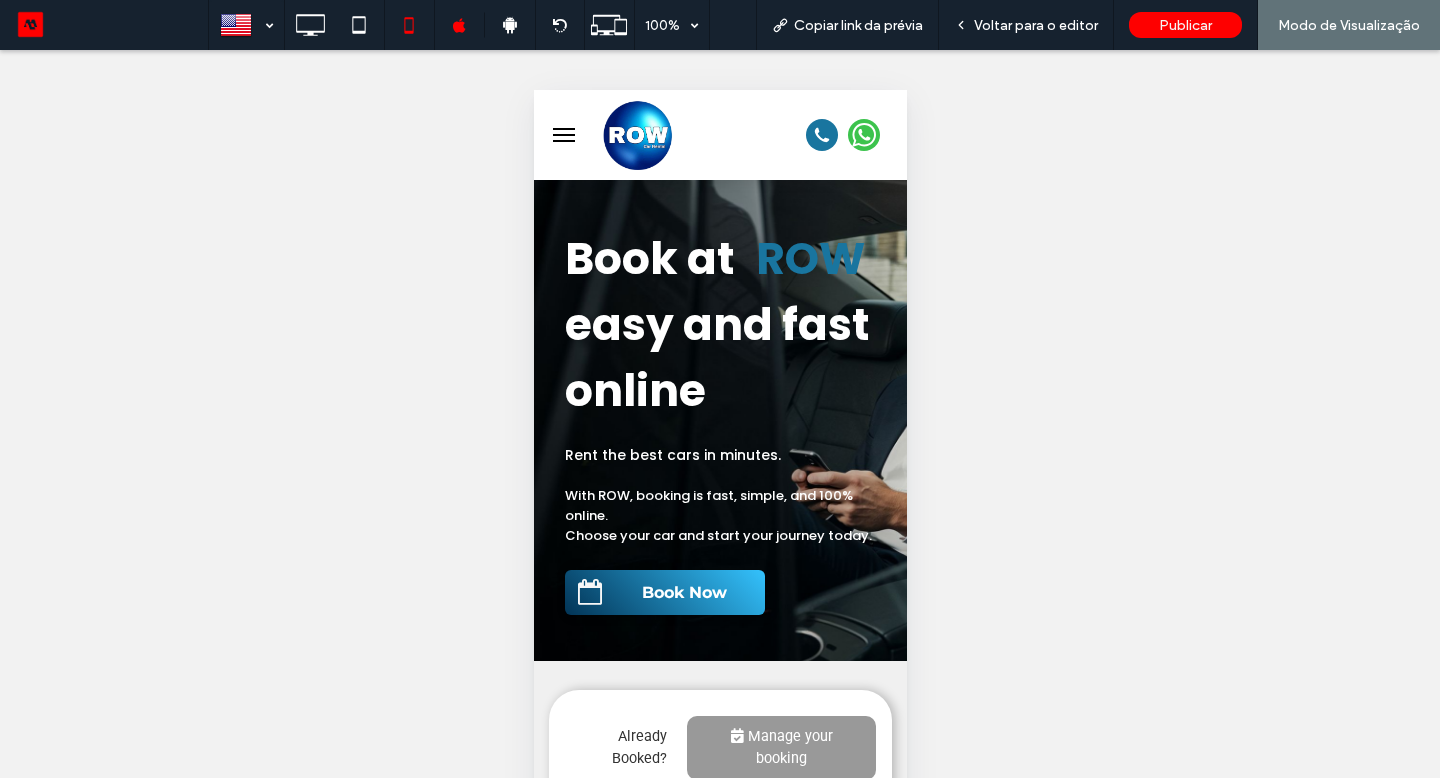 click on "Book Now" at bounding box center (683, 592) 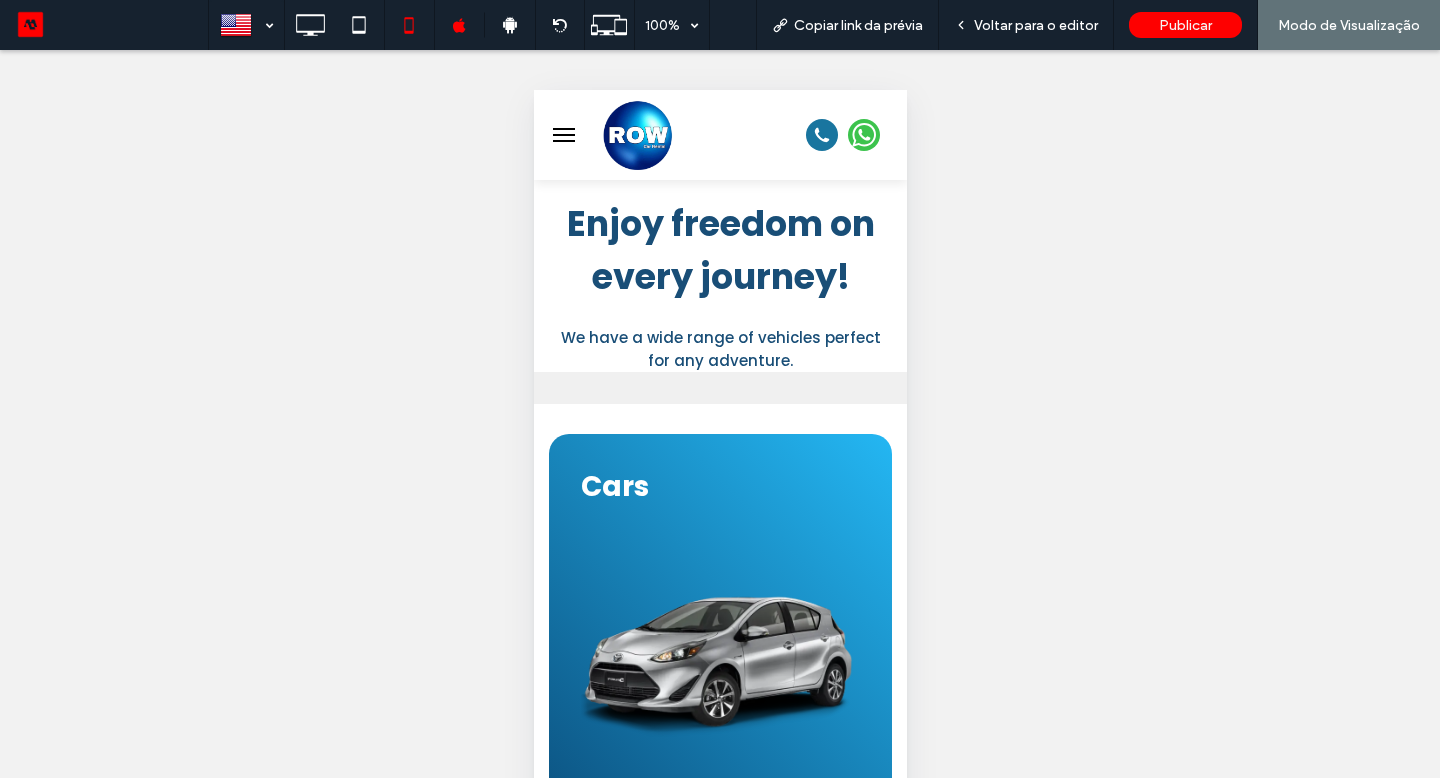 scroll, scrollTop: 1619, scrollLeft: 0, axis: vertical 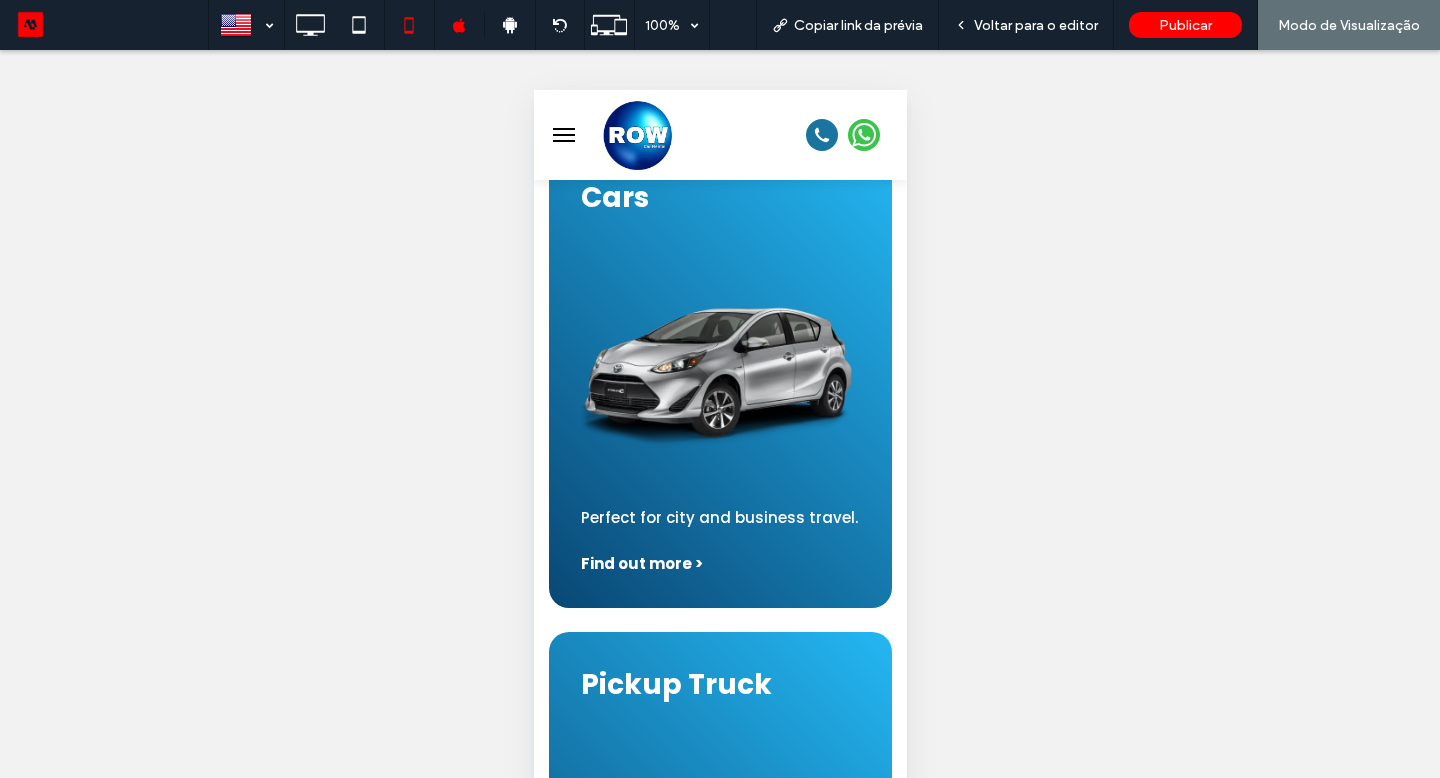 click on "Find out more >" at bounding box center [641, 563] 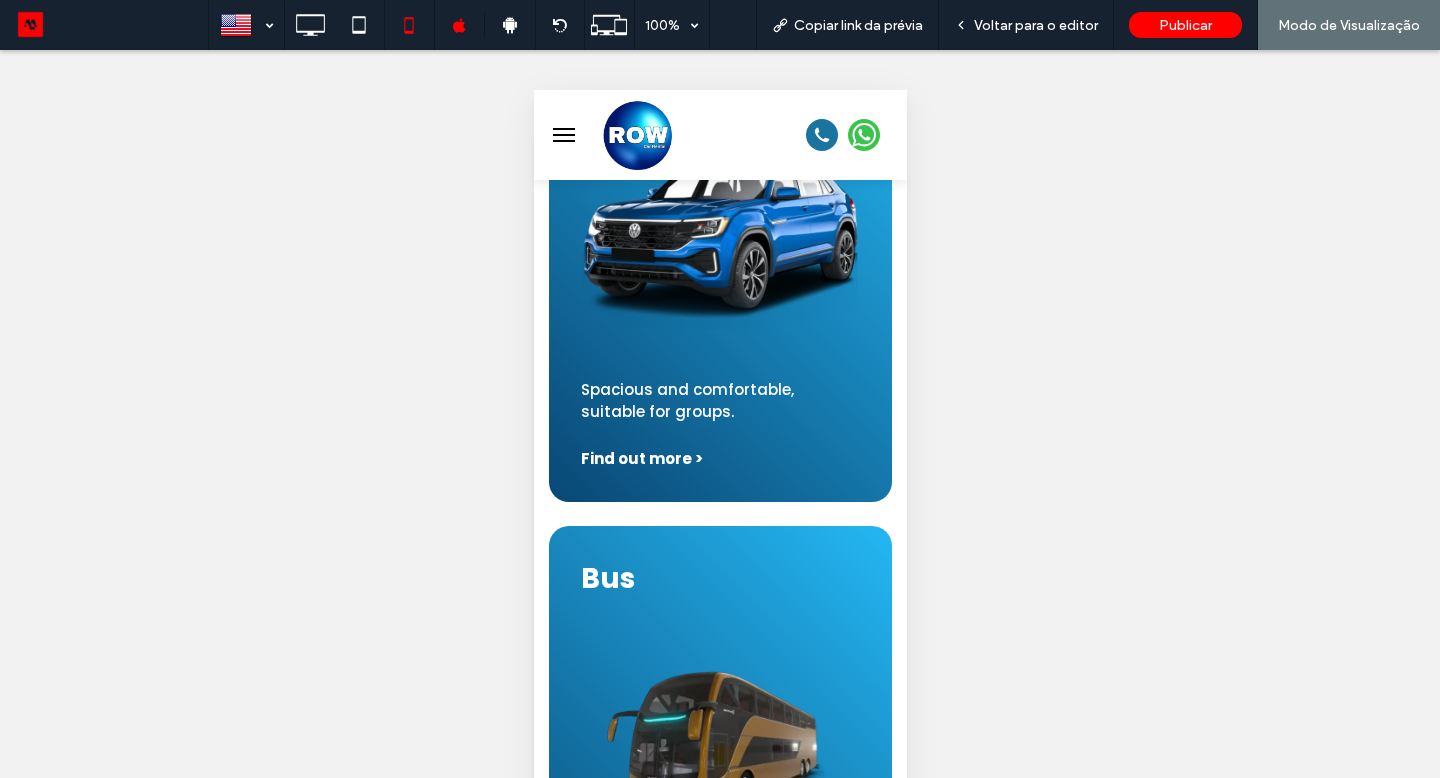 scroll, scrollTop: 346, scrollLeft: 0, axis: vertical 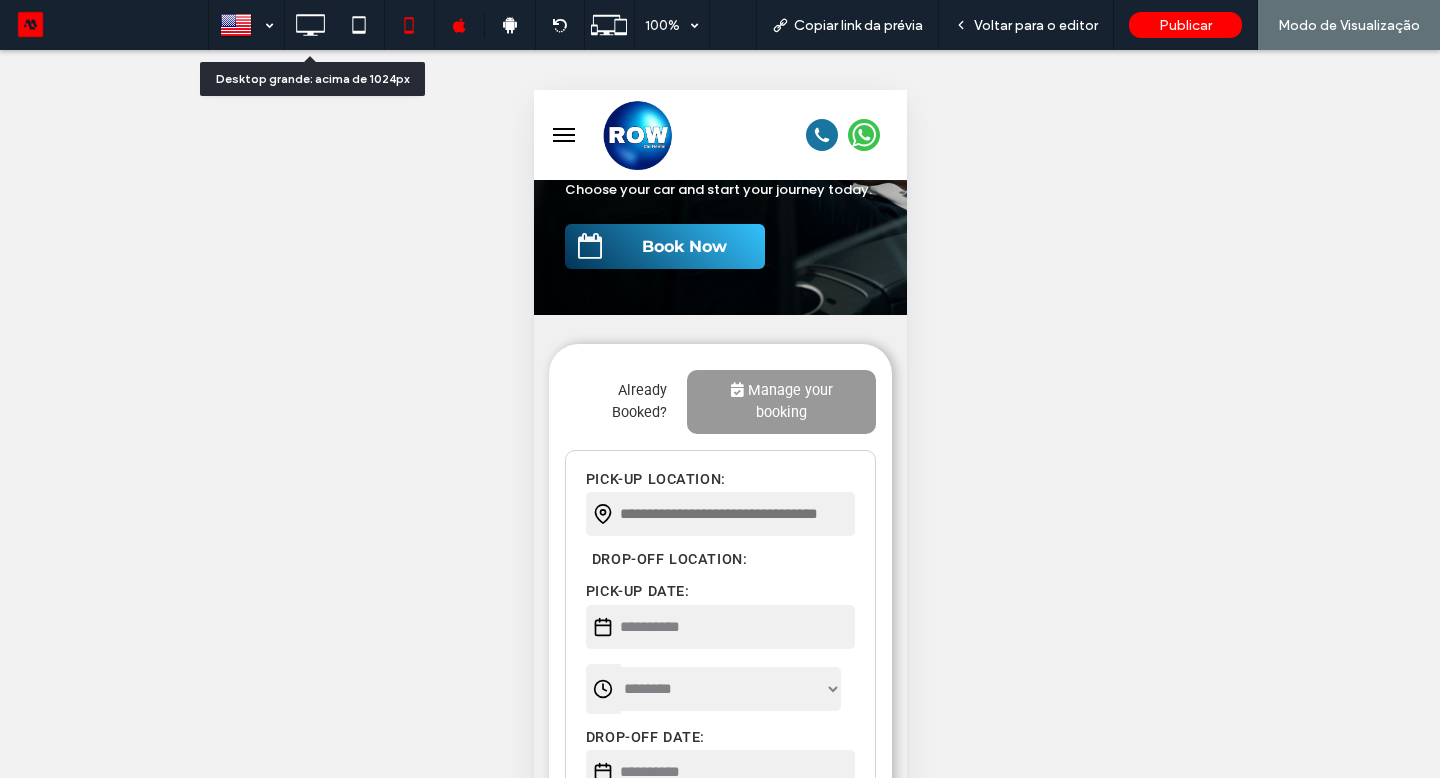 click 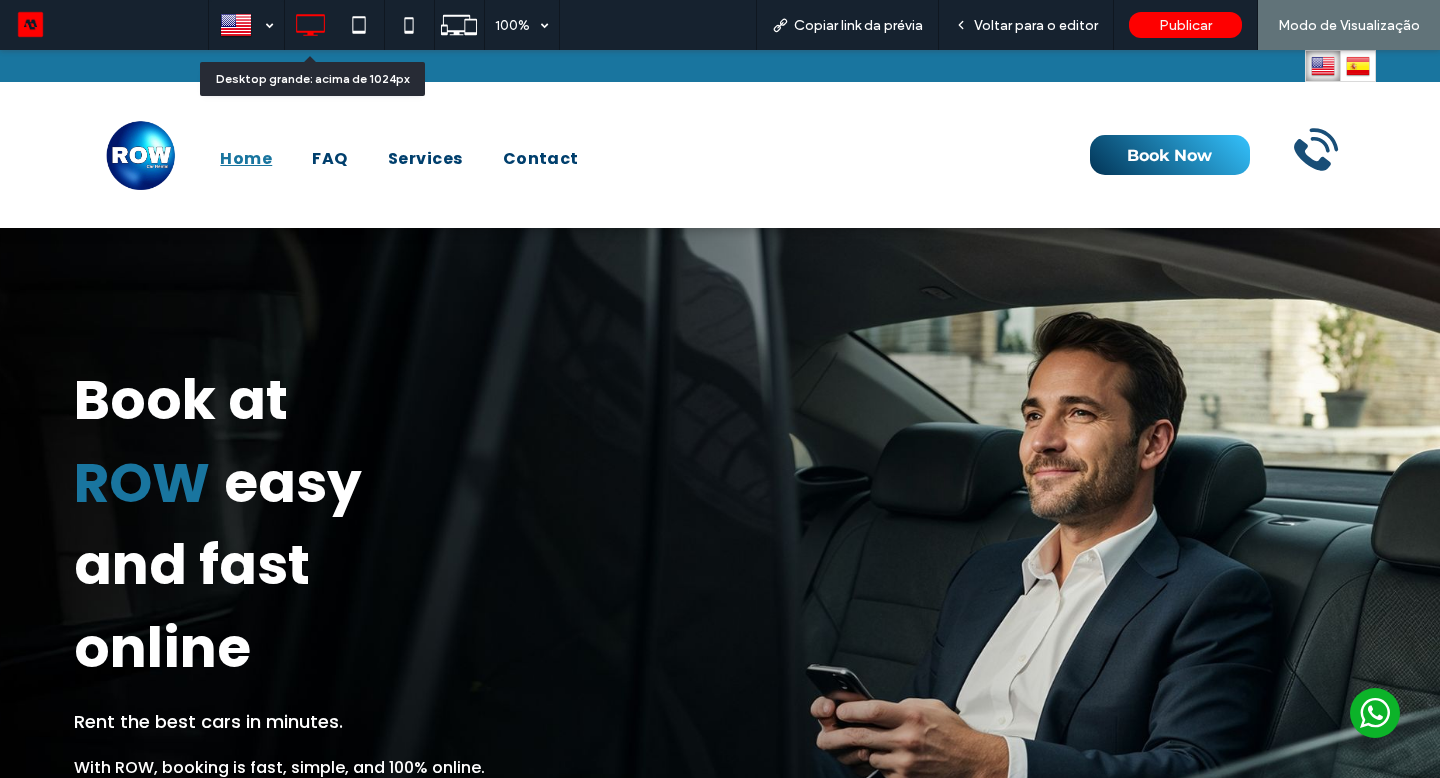 scroll, scrollTop: 0, scrollLeft: 0, axis: both 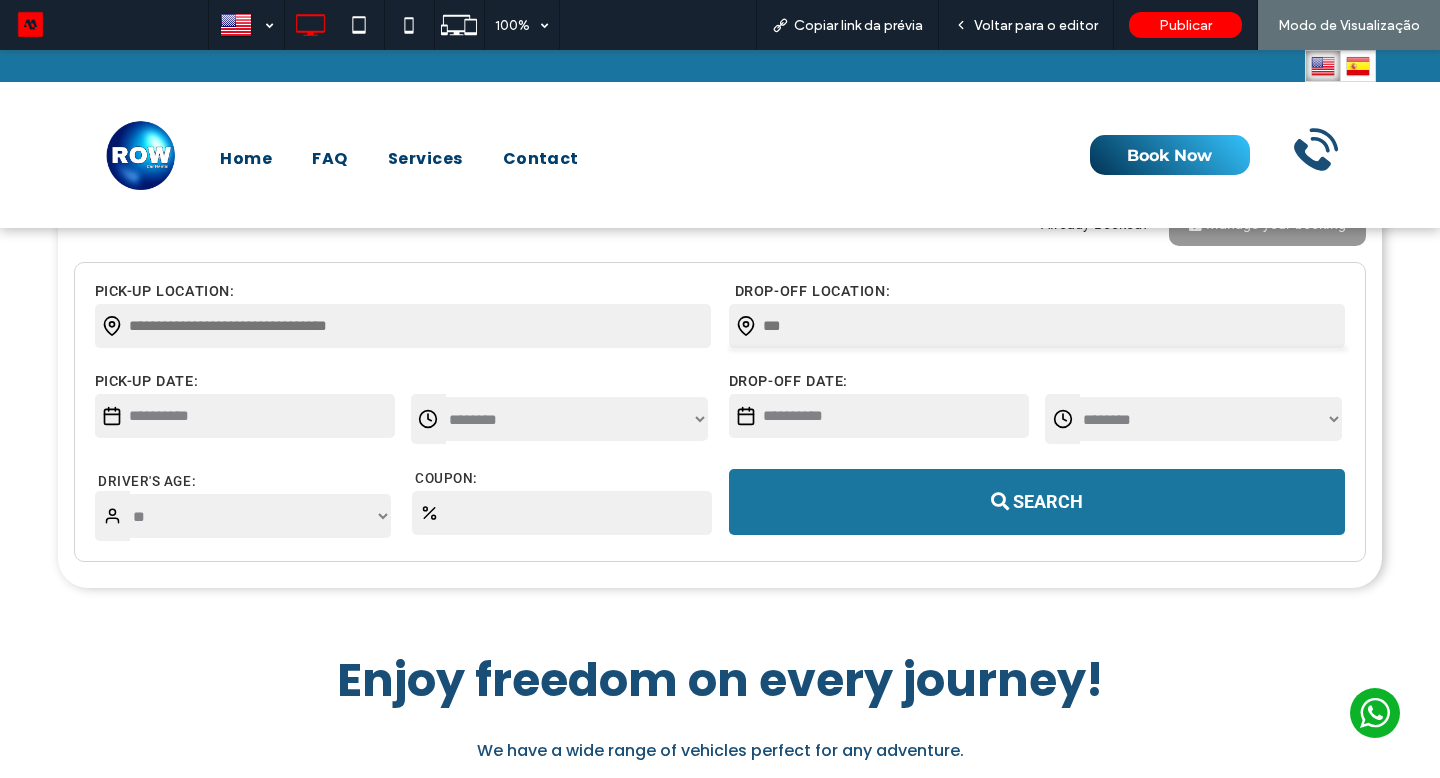click on "Book Now" at bounding box center (1170, 155) 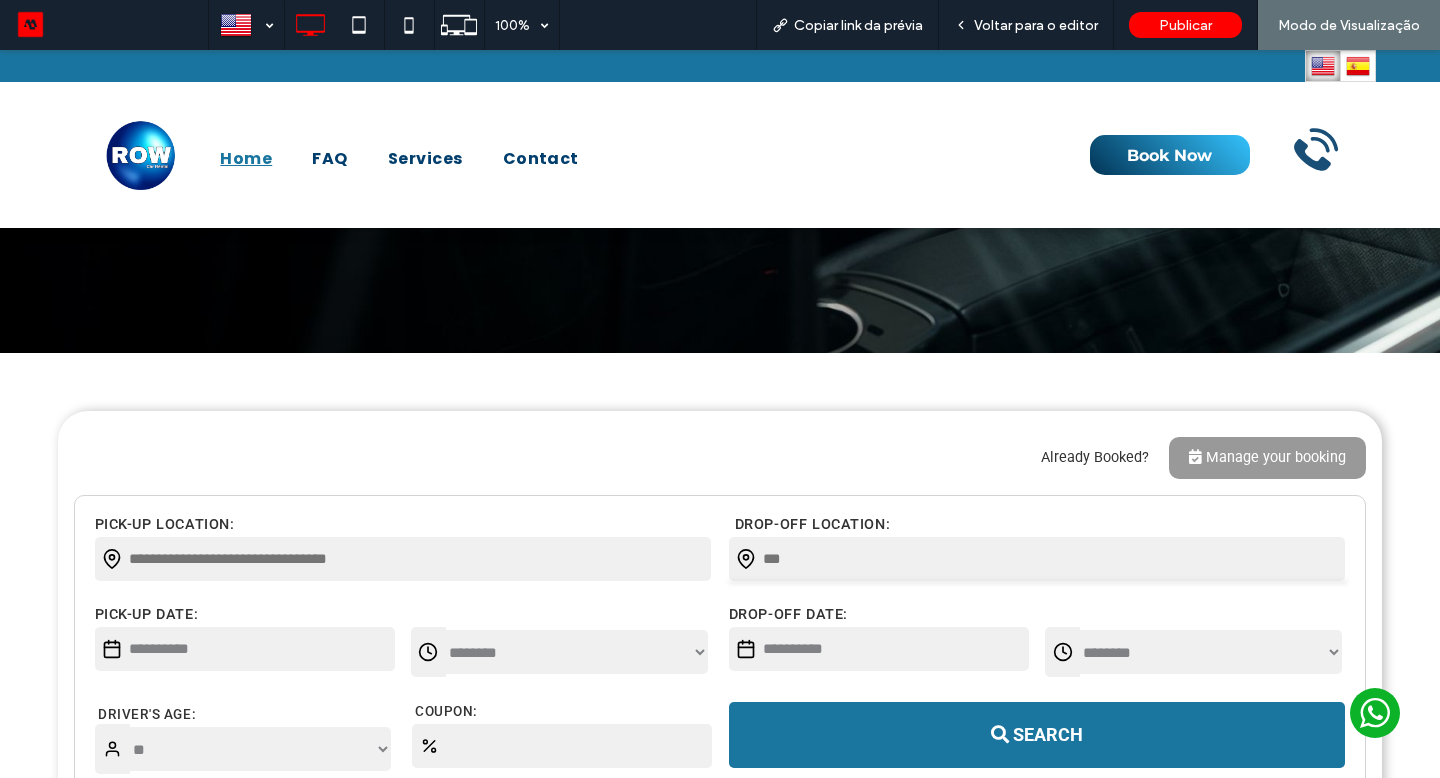 scroll, scrollTop: 564, scrollLeft: 0, axis: vertical 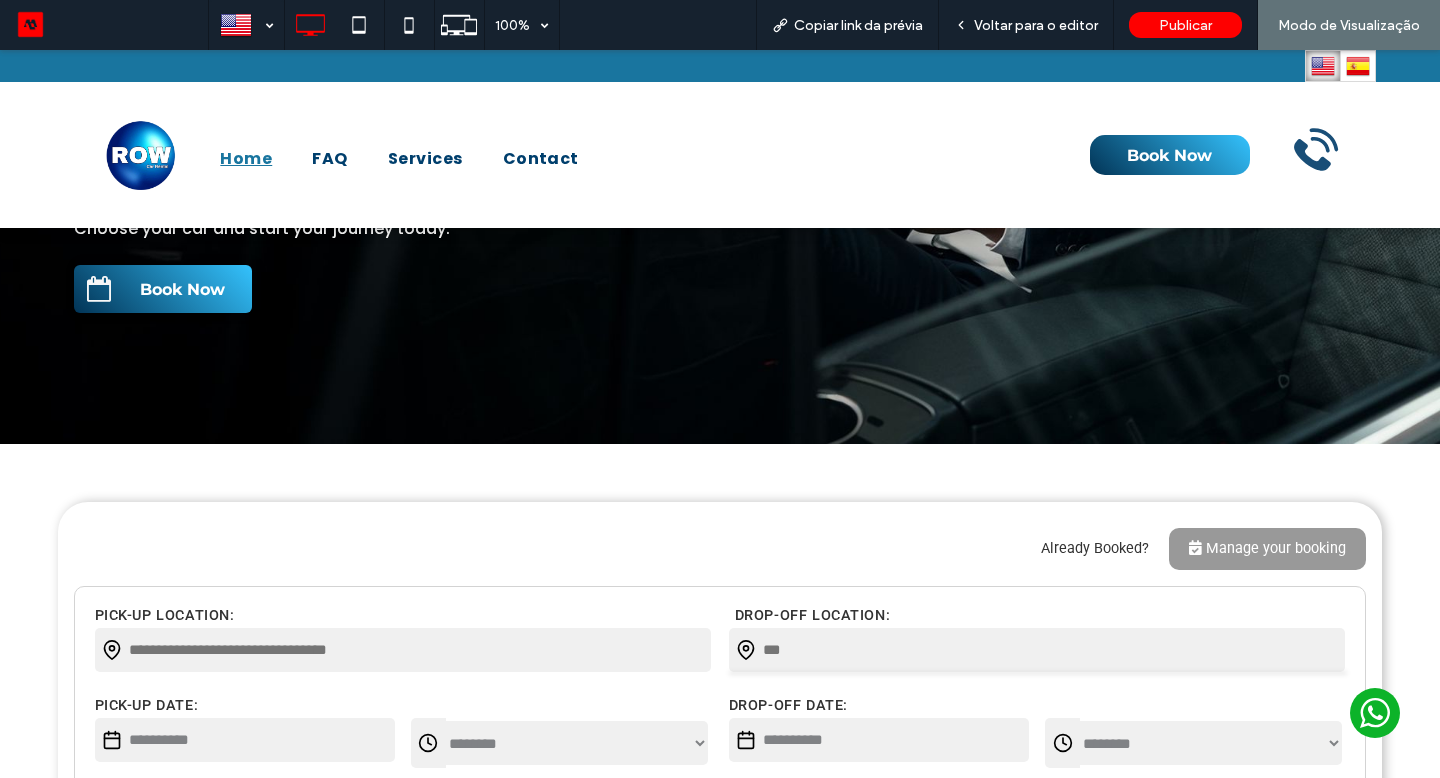click on "Book Now" at bounding box center [163, 289] 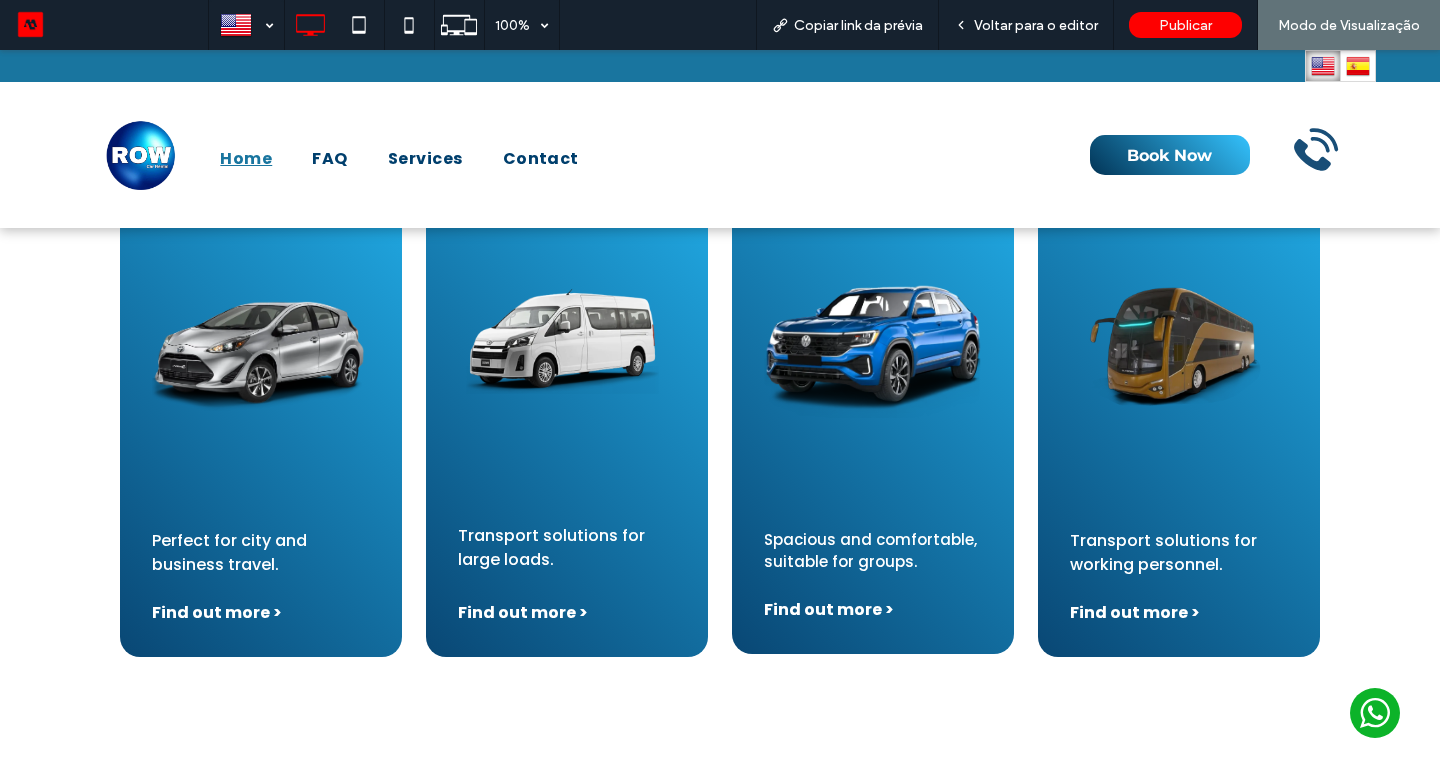 scroll, scrollTop: 1685, scrollLeft: 0, axis: vertical 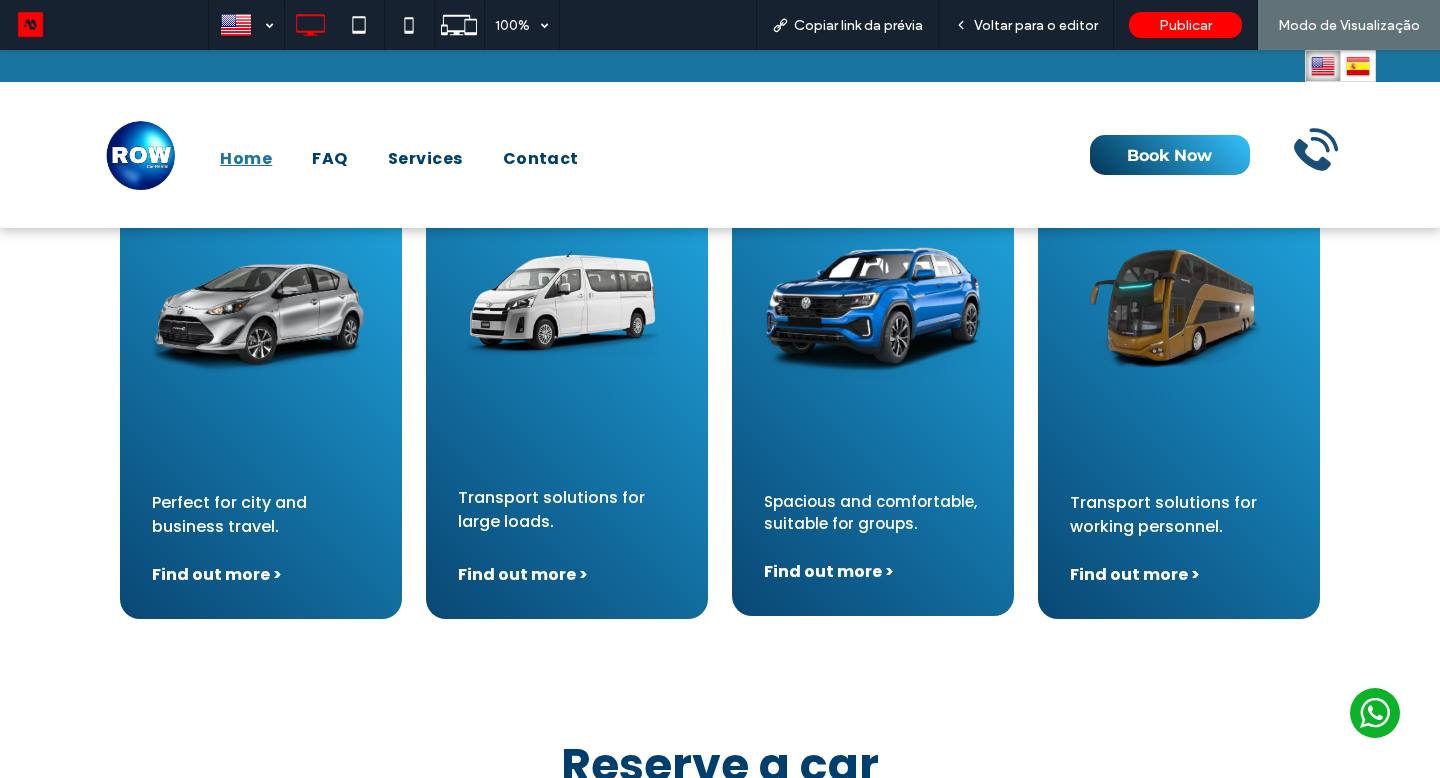 click on "Find out more >" at bounding box center [829, 571] 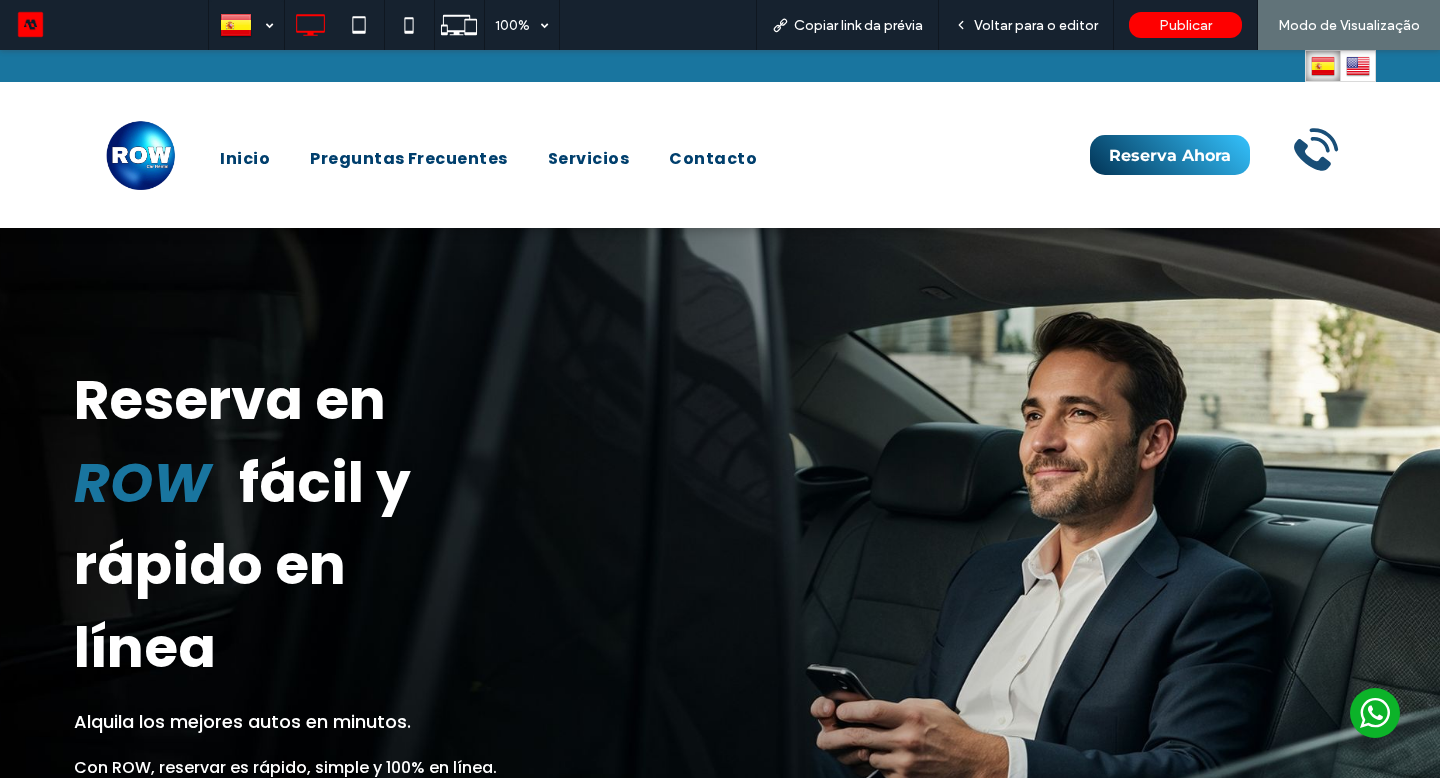 scroll, scrollTop: 776, scrollLeft: 0, axis: vertical 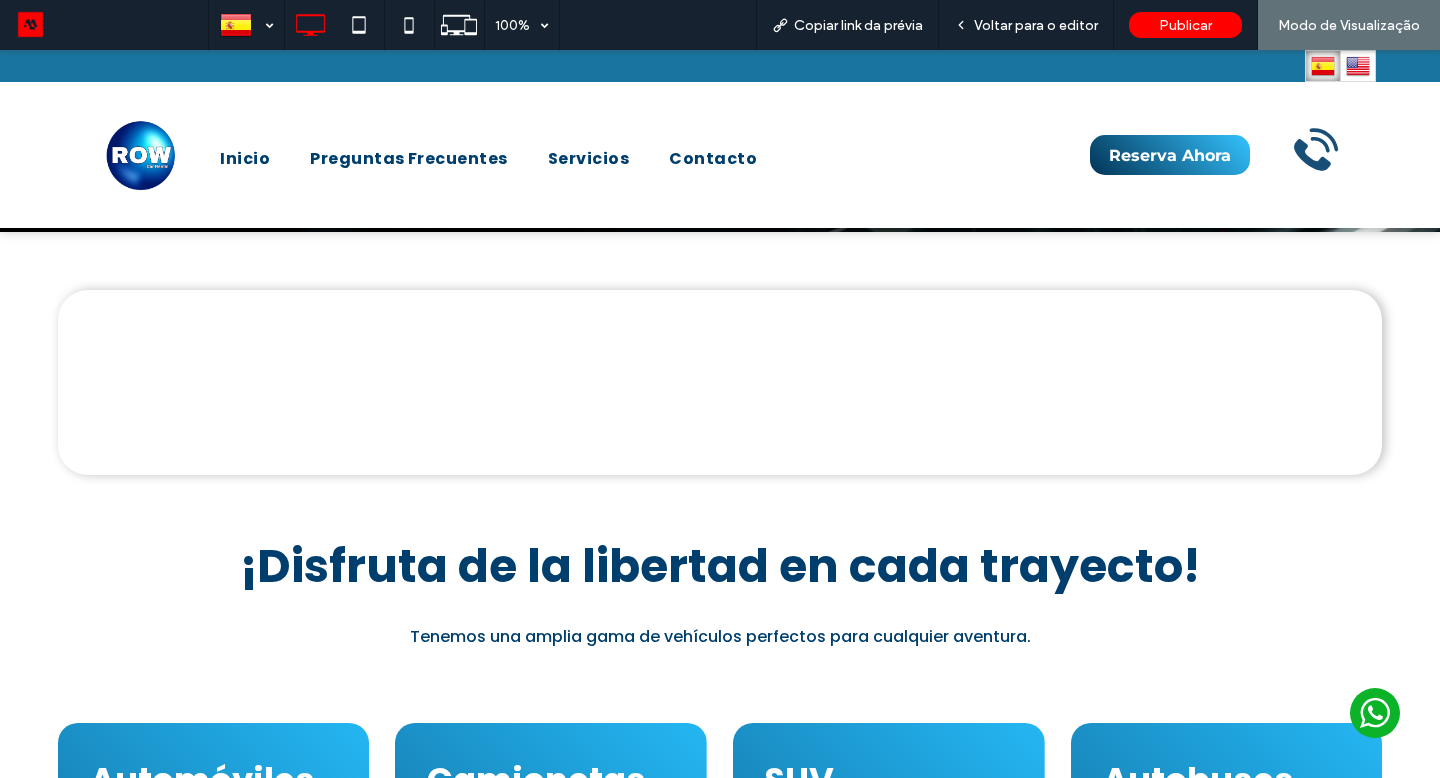select on "*****" 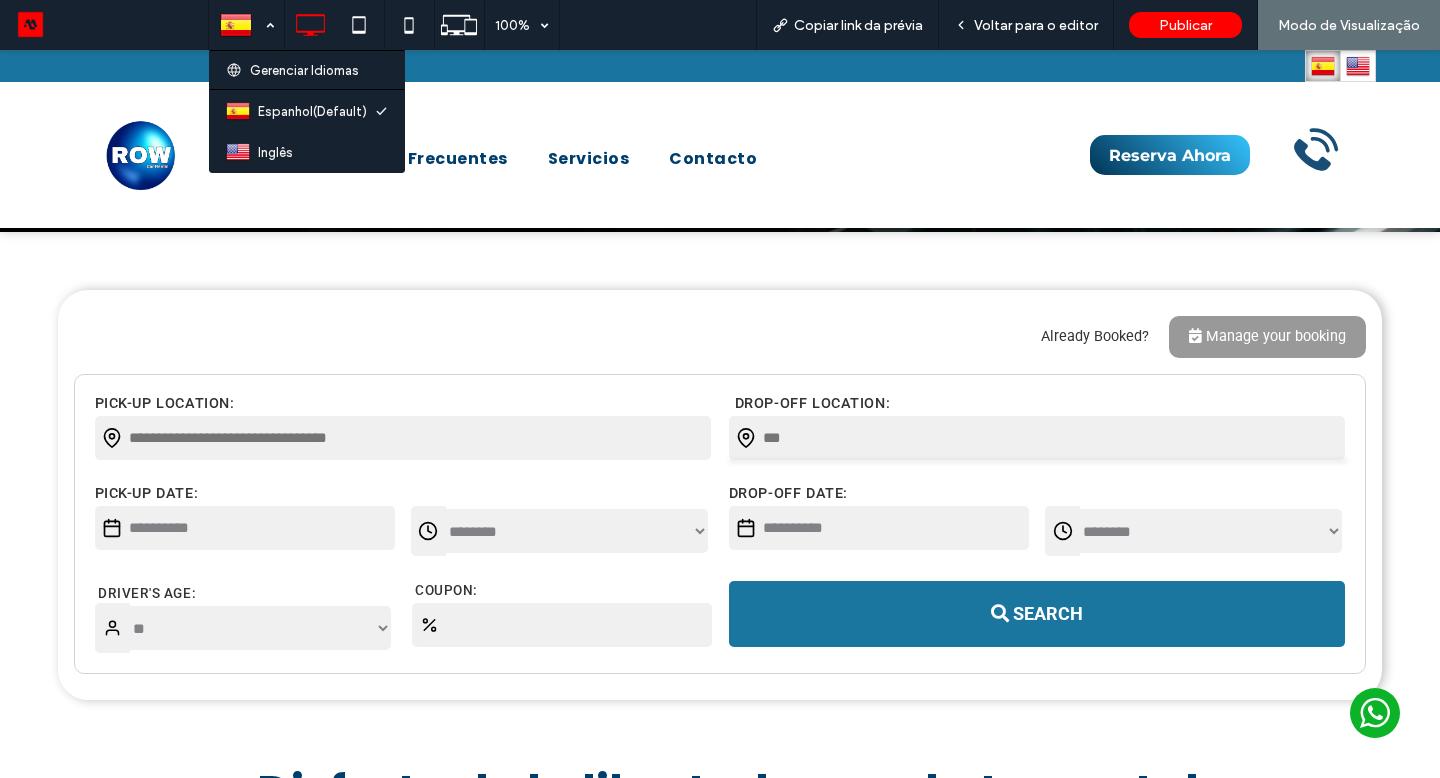 click at bounding box center [246, 25] 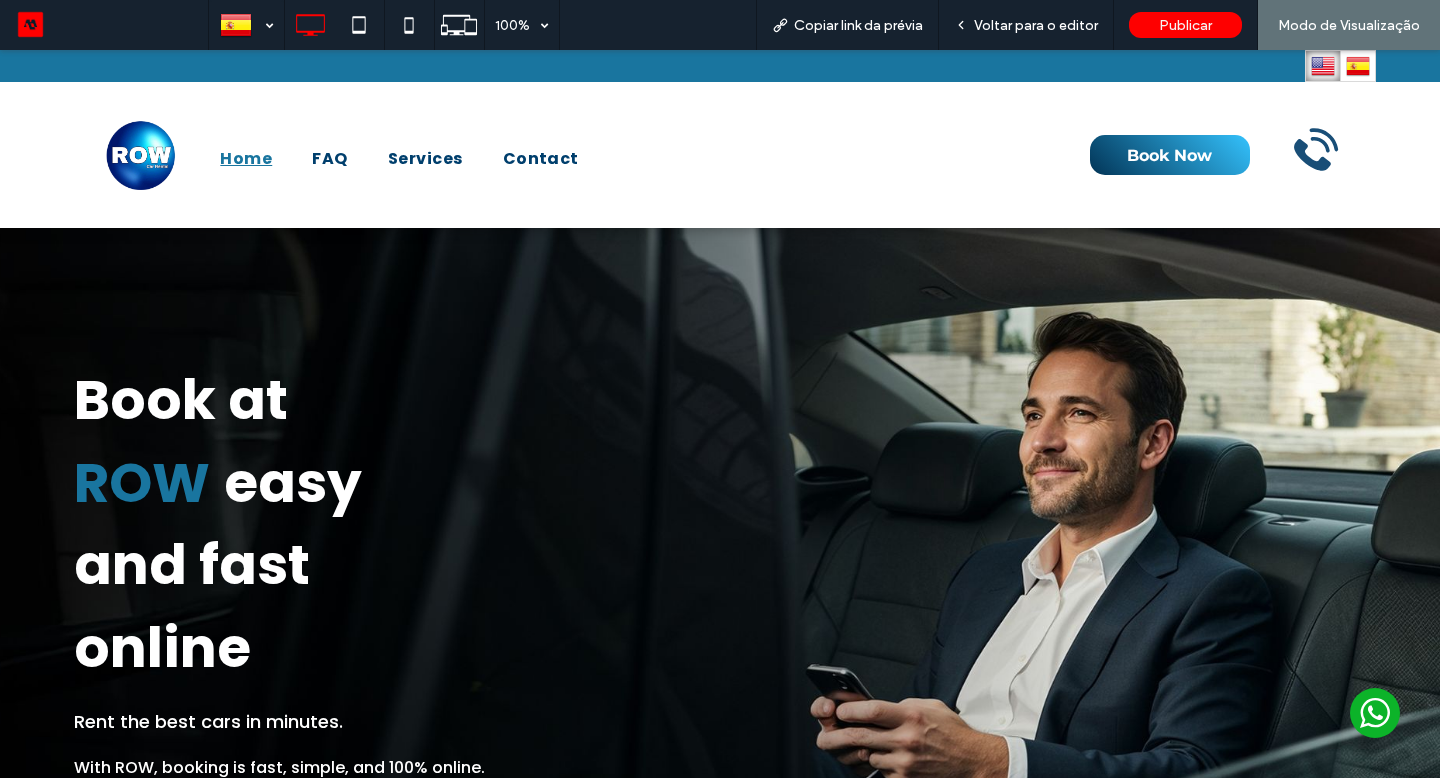 scroll, scrollTop: 0, scrollLeft: 0, axis: both 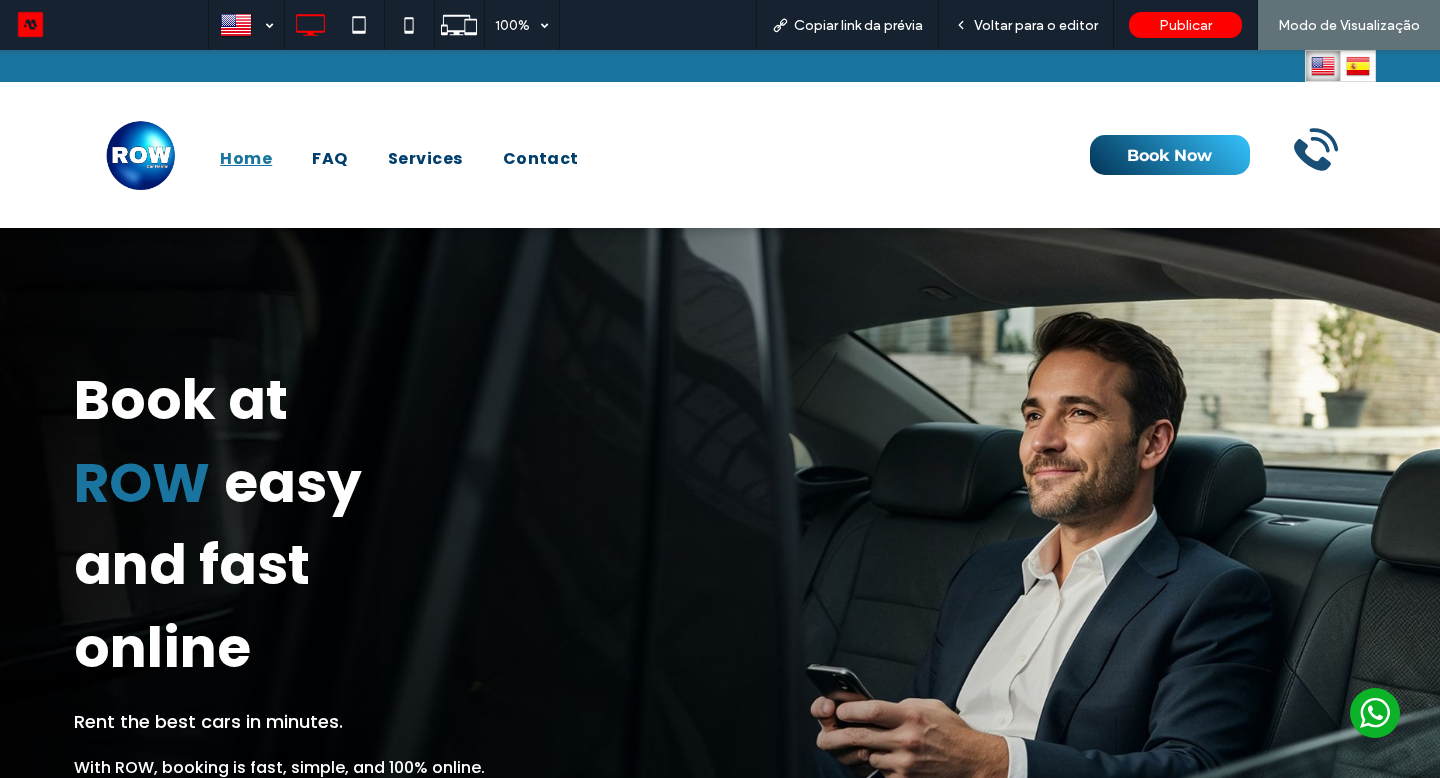 select on "*****" 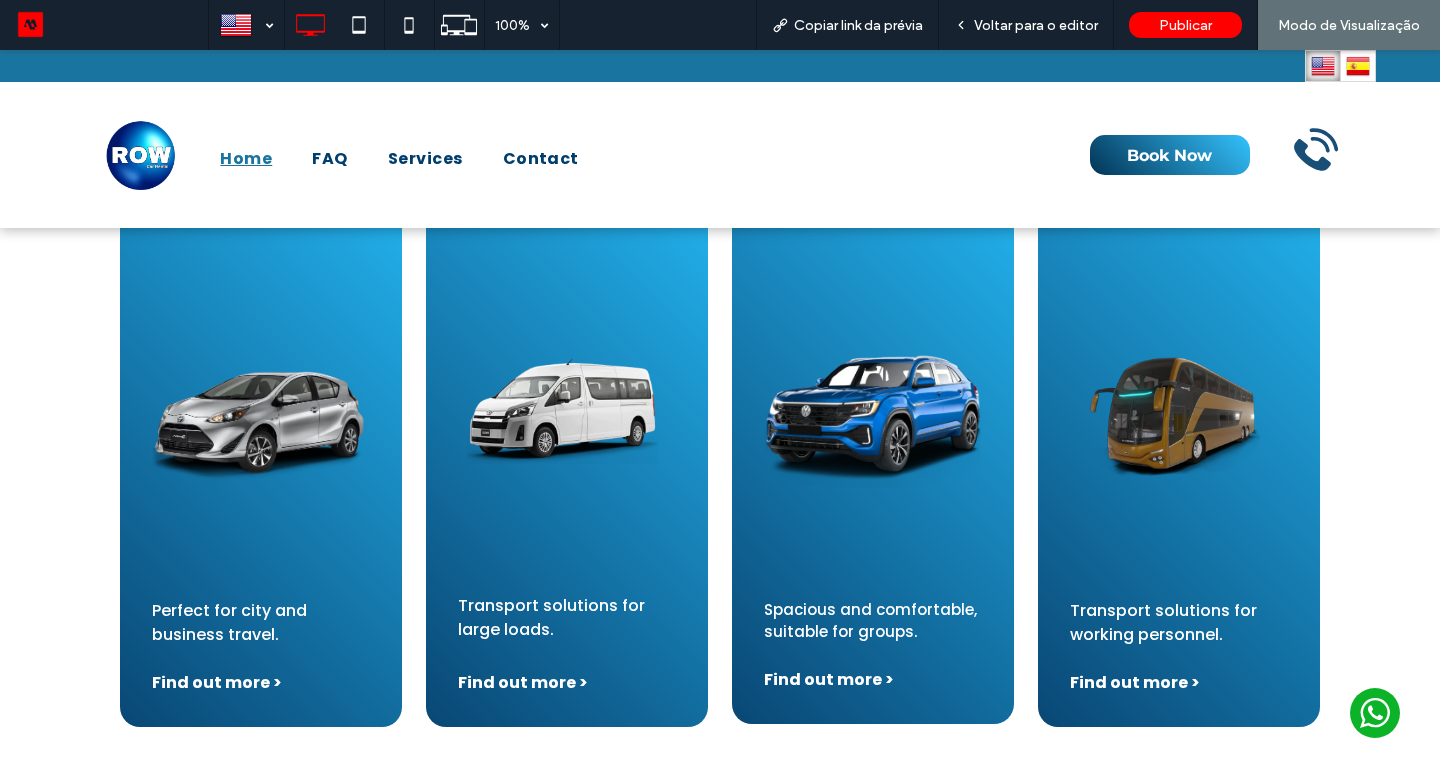 scroll, scrollTop: 1616, scrollLeft: 0, axis: vertical 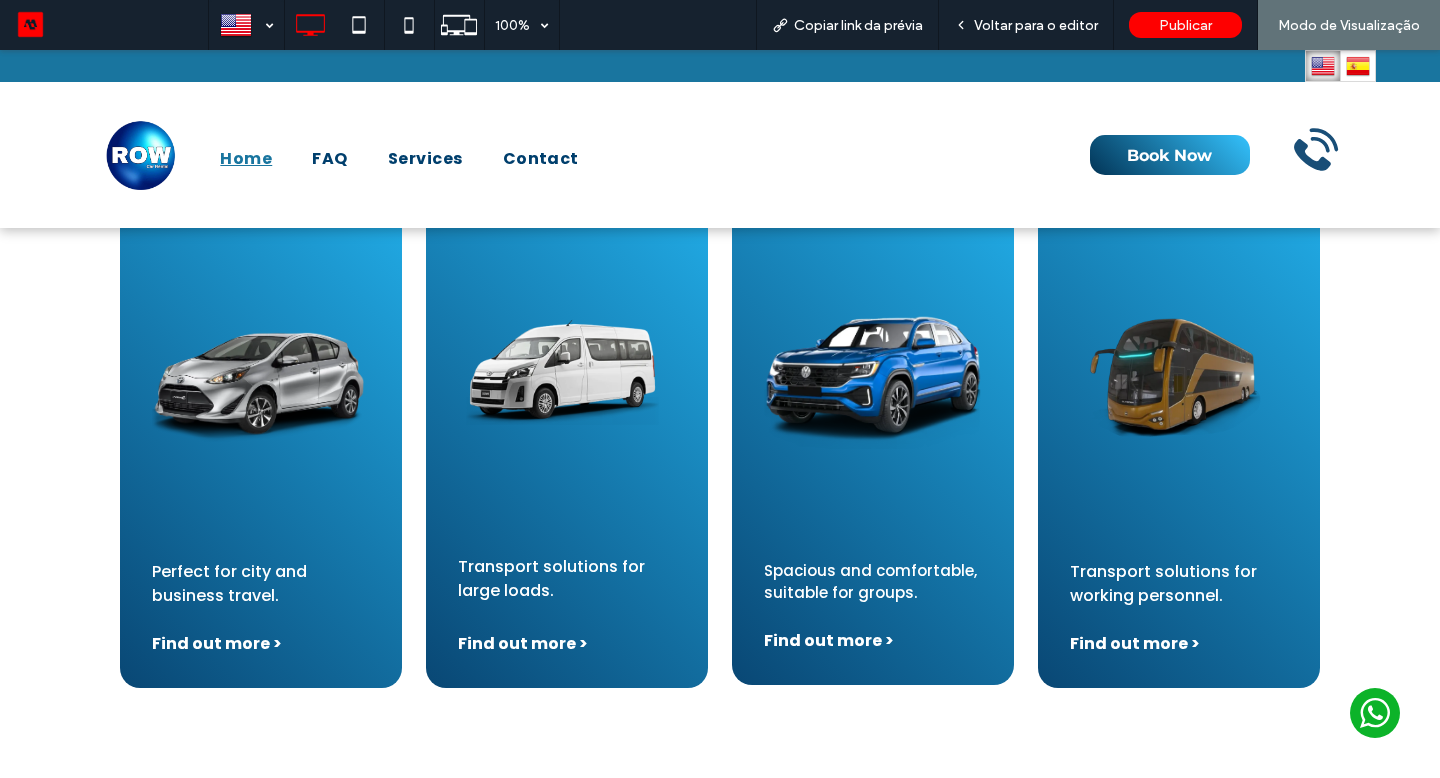 click on "Voltar para o editor" at bounding box center (1036, 25) 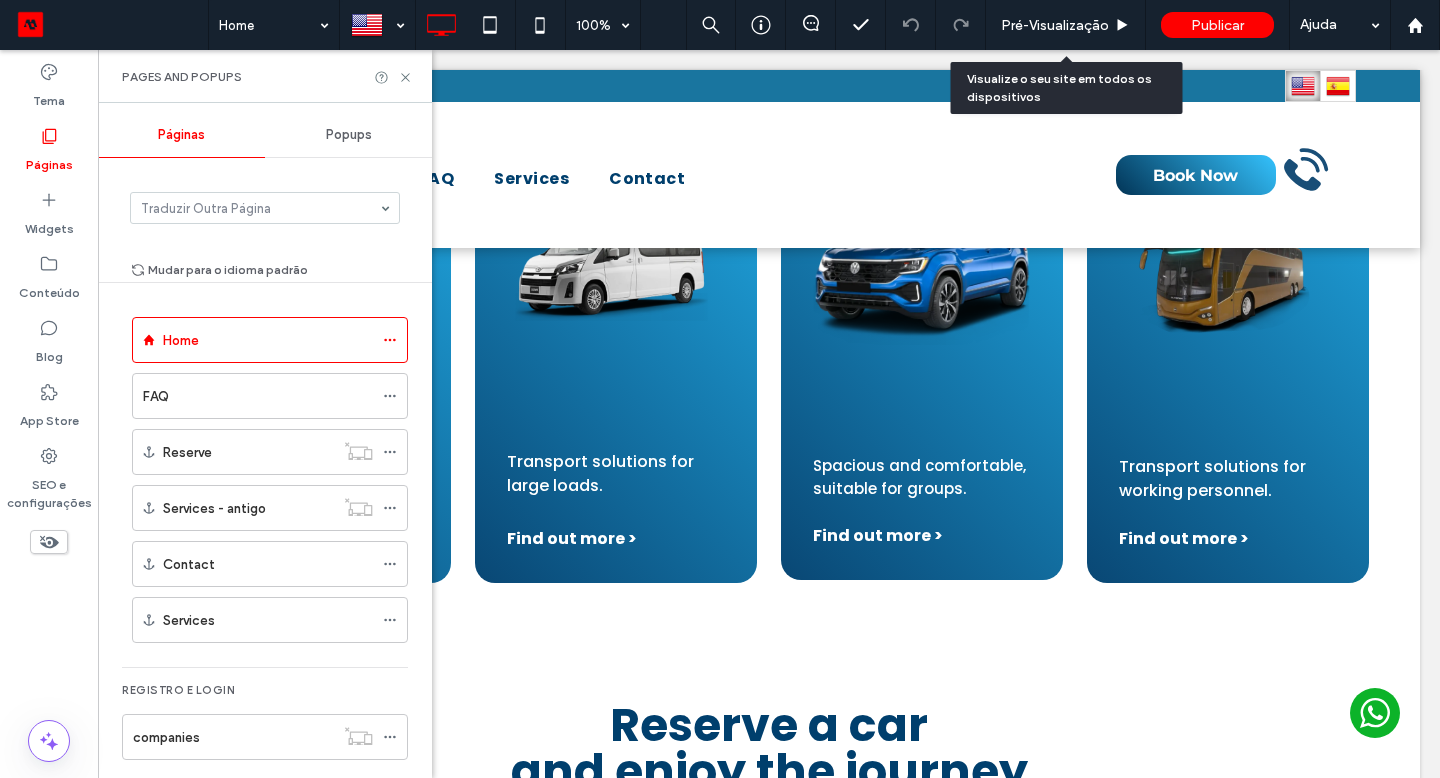 scroll, scrollTop: 1607, scrollLeft: 0, axis: vertical 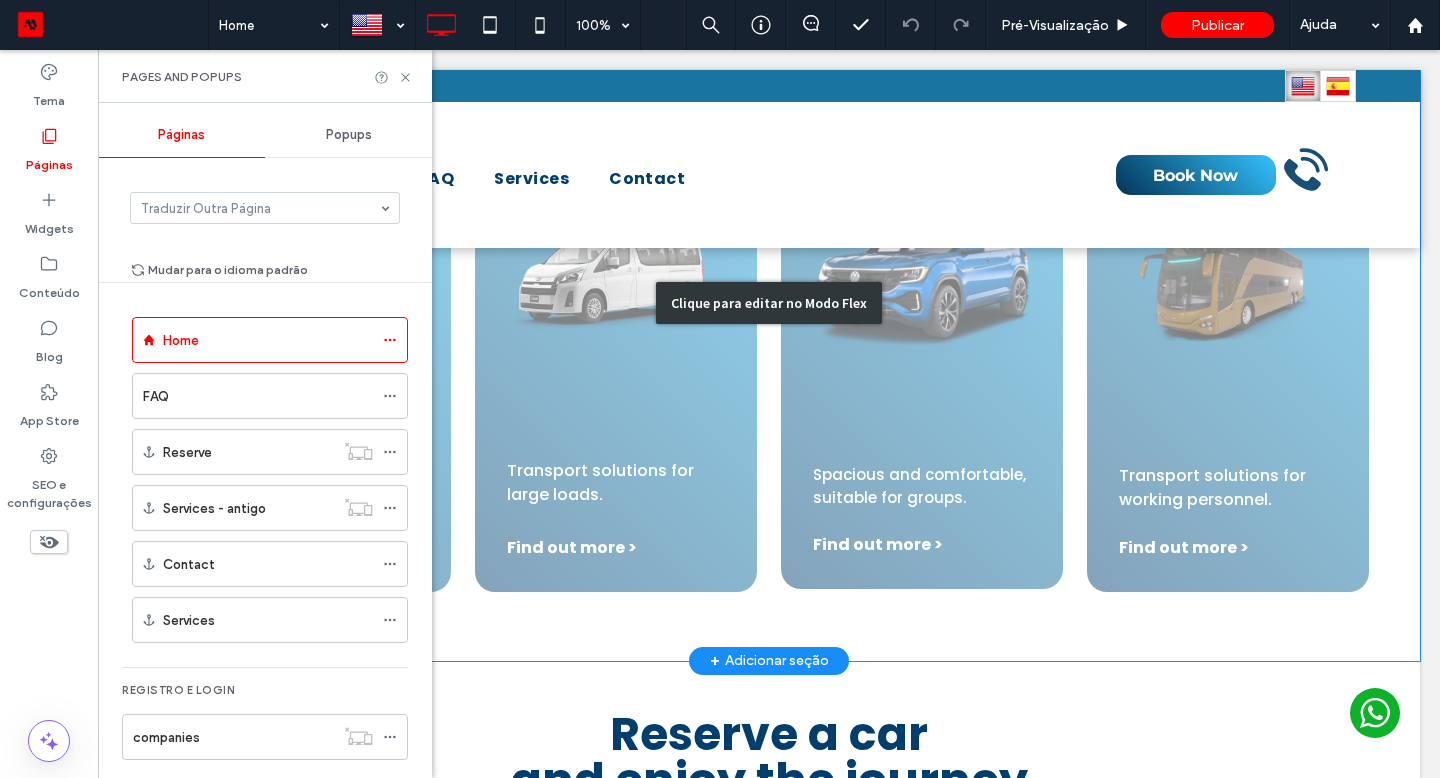 drag, startPoint x: 388, startPoint y: 189, endPoint x: 860, endPoint y: 539, distance: 587.6087 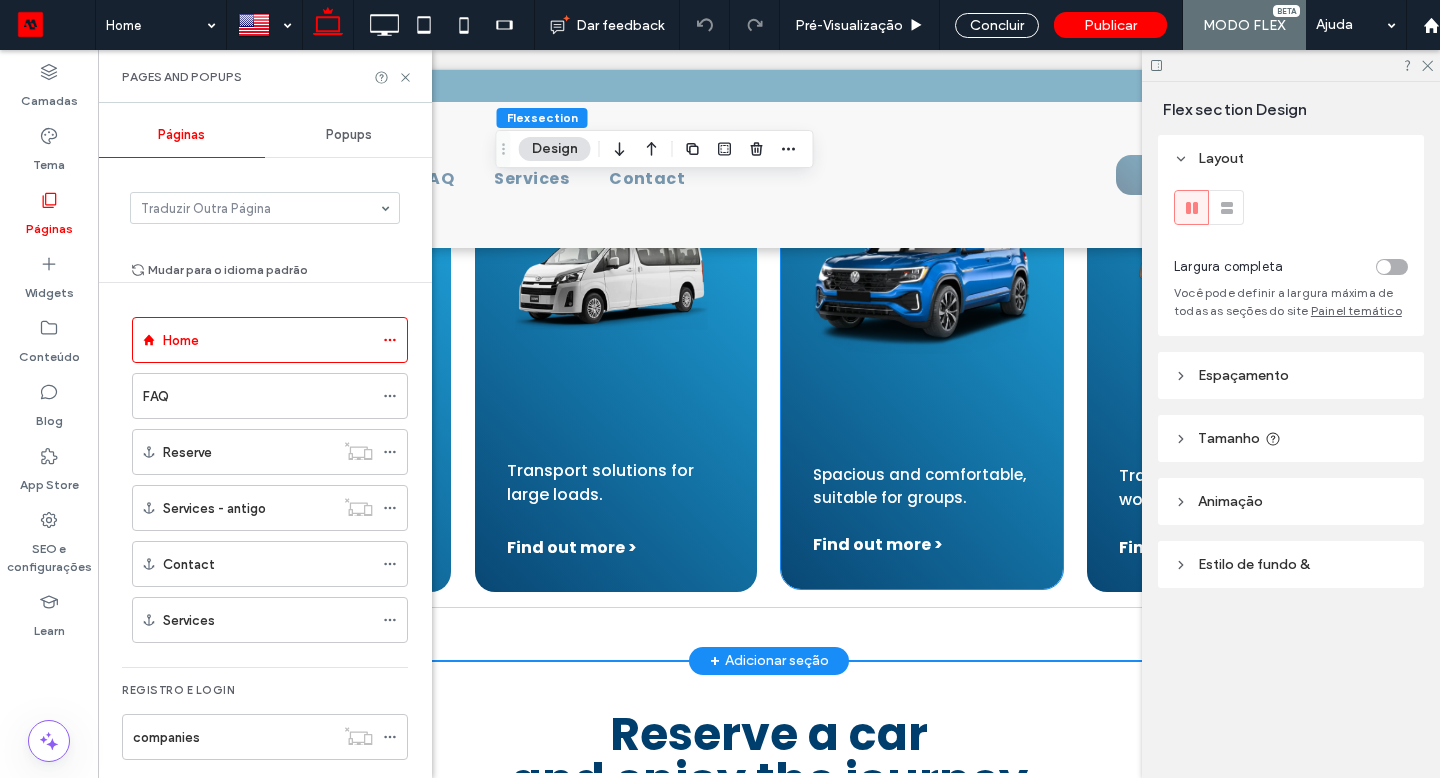 click on "Find out more >" at bounding box center [878, 544] 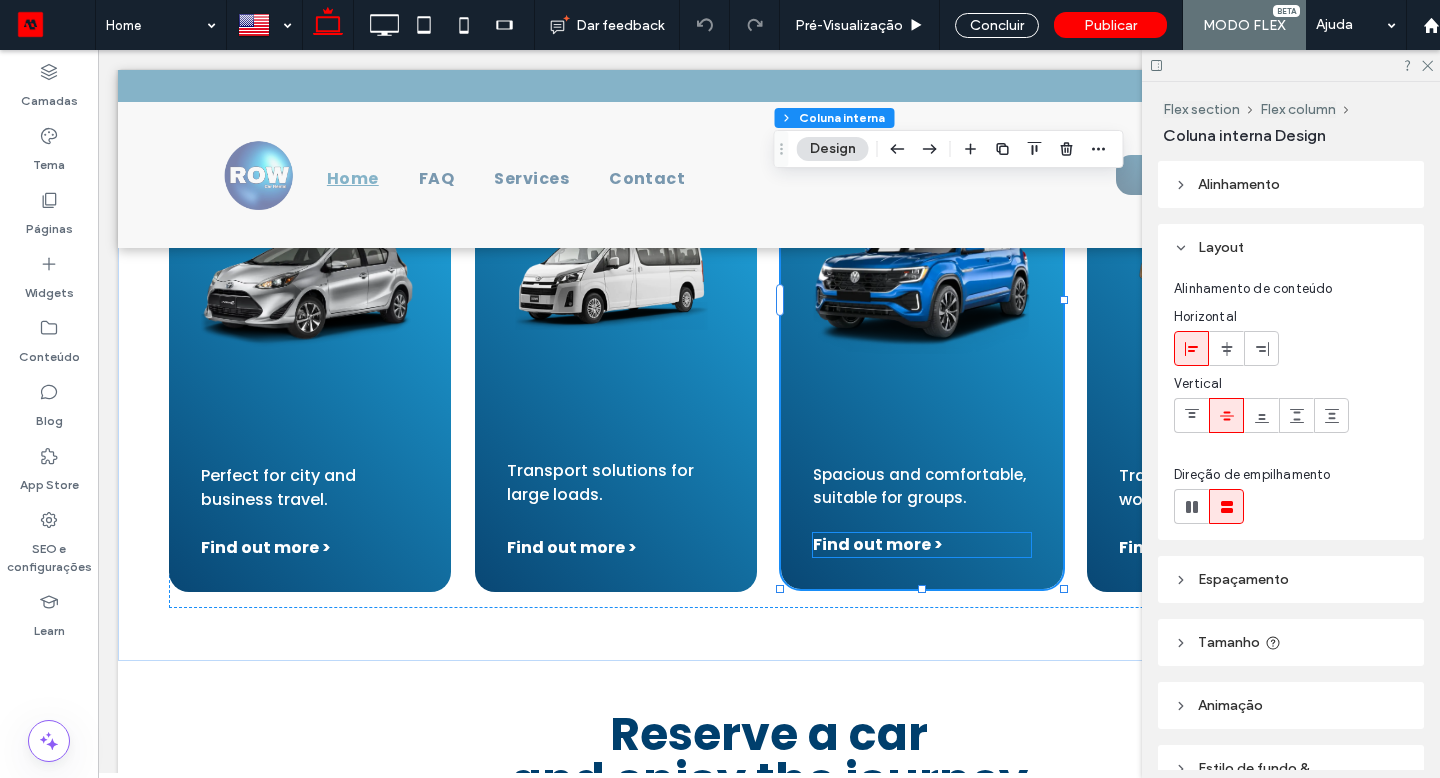 click on "Find out more >" at bounding box center (878, 544) 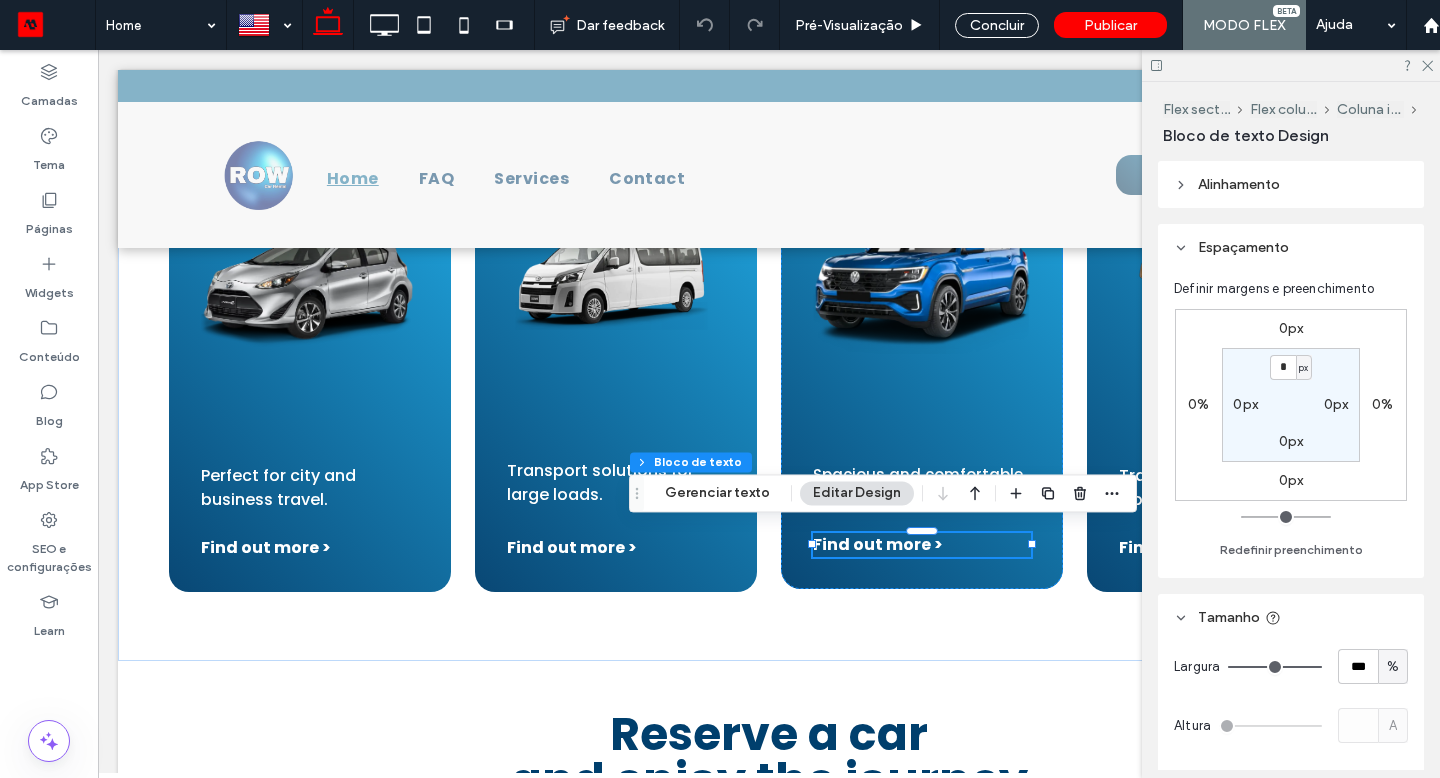 click on "Gerenciar texto" at bounding box center (717, 493) 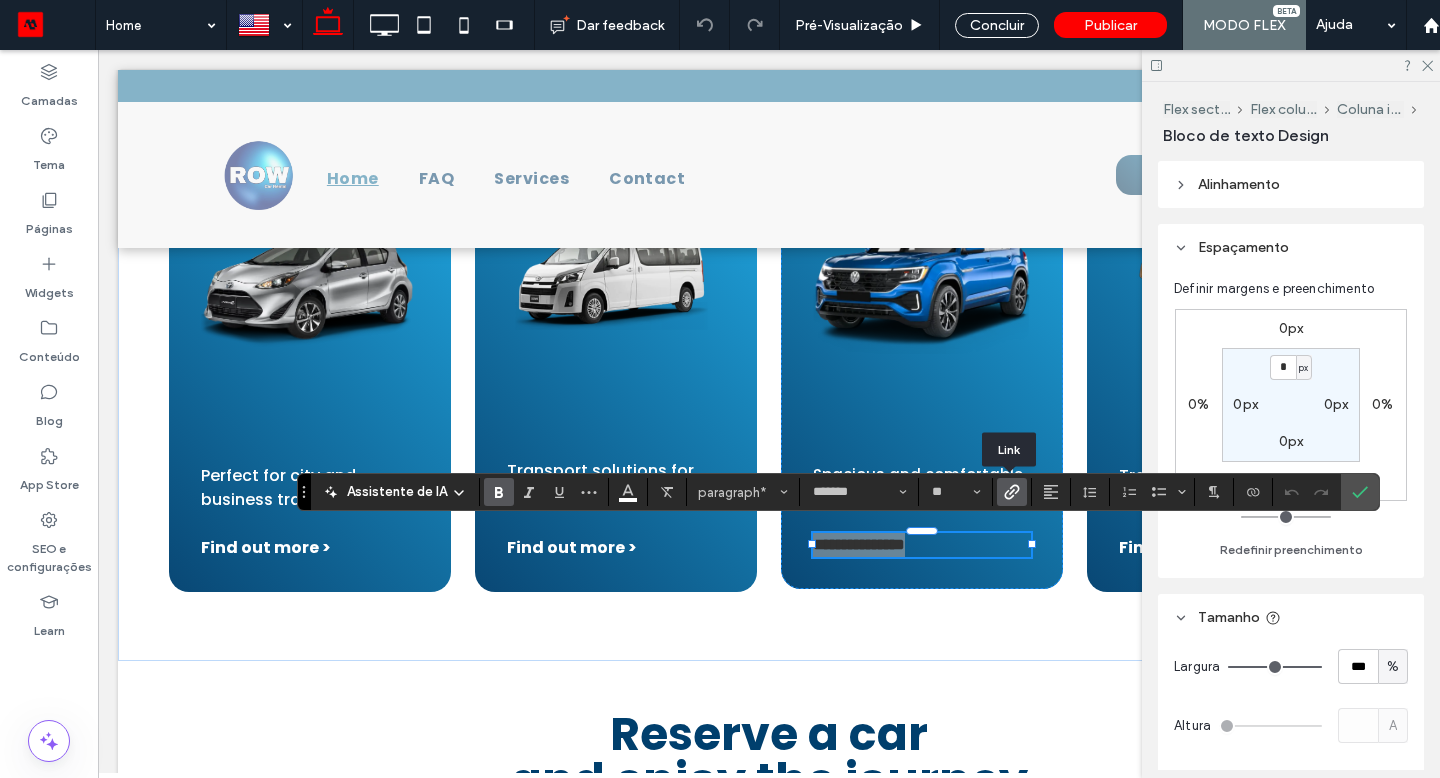 click 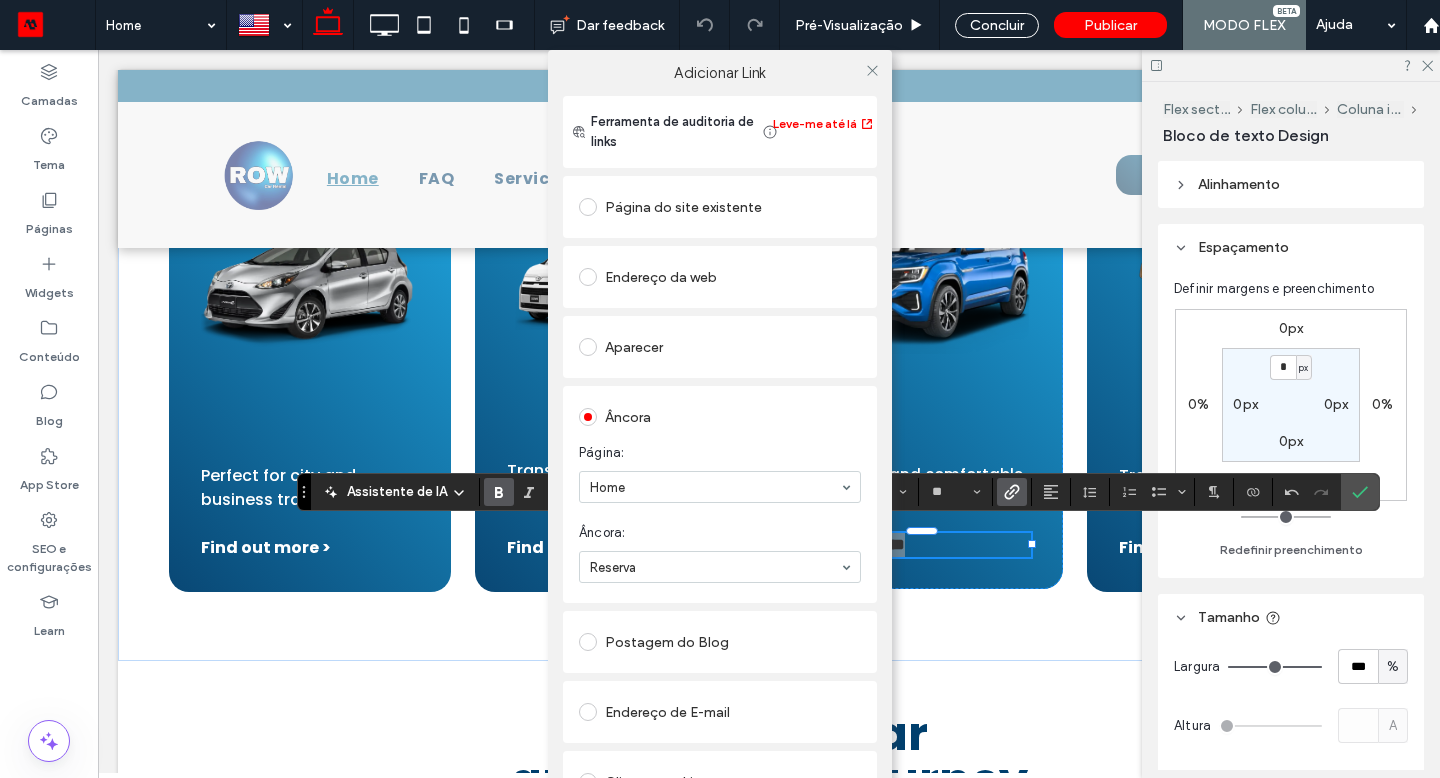 click 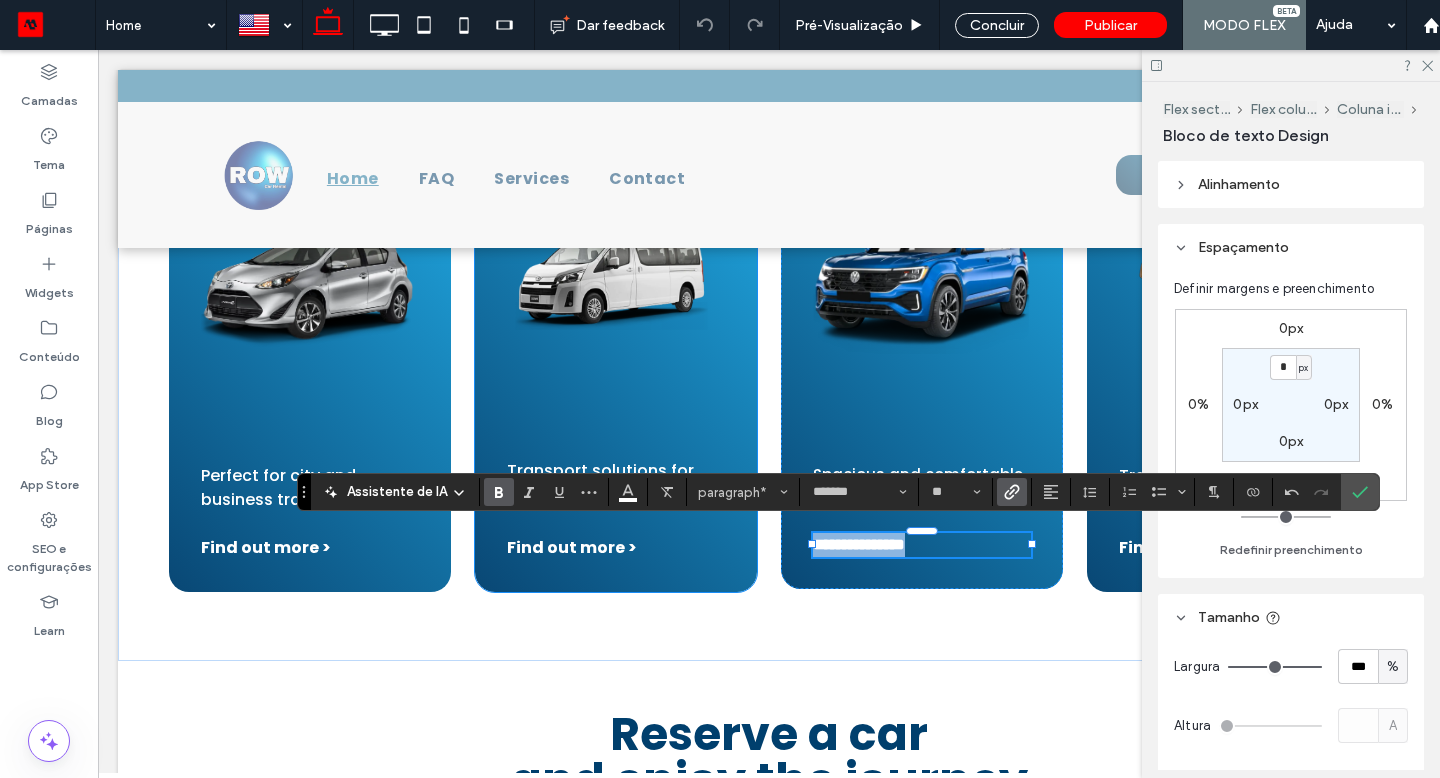 click on "Find out more >" at bounding box center (572, 547) 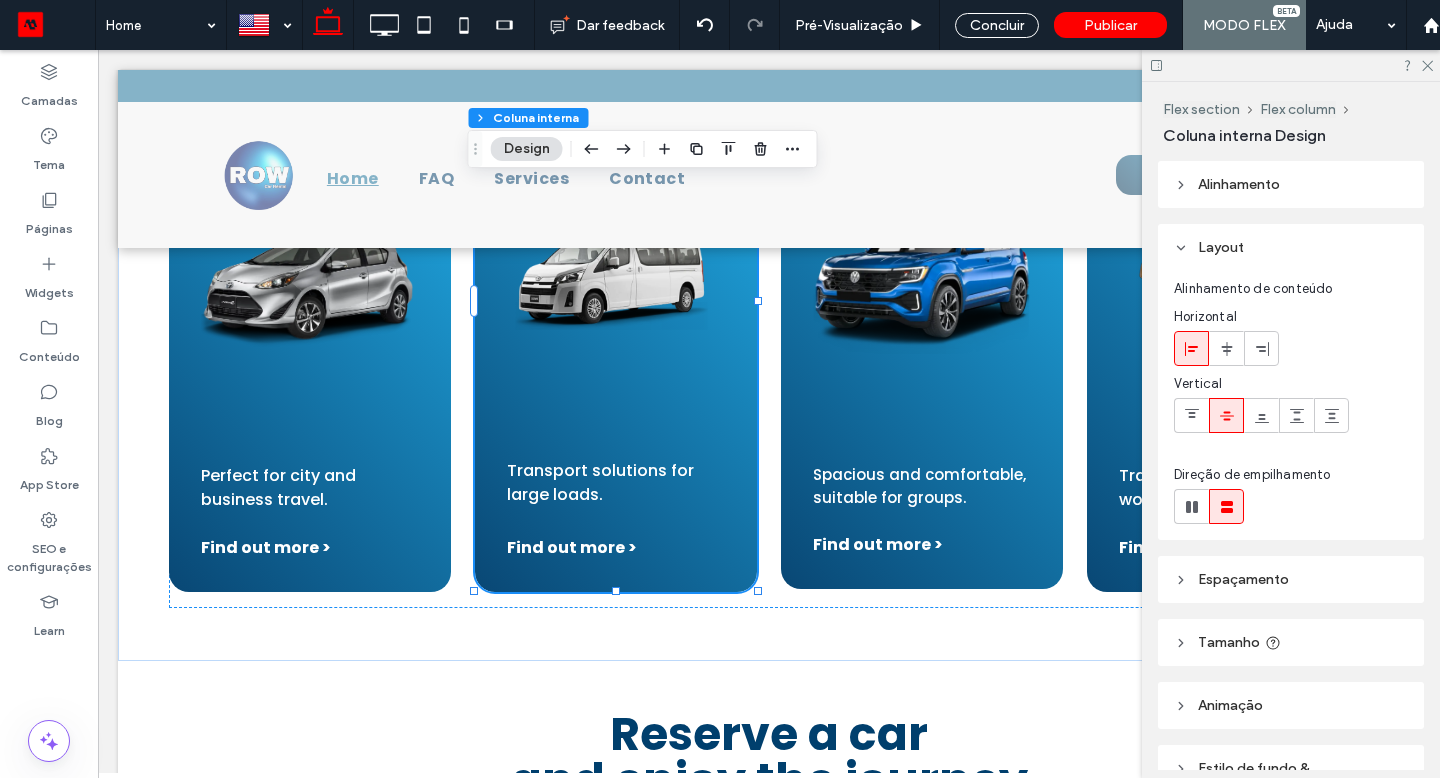 click on "Find out more >" at bounding box center [572, 547] 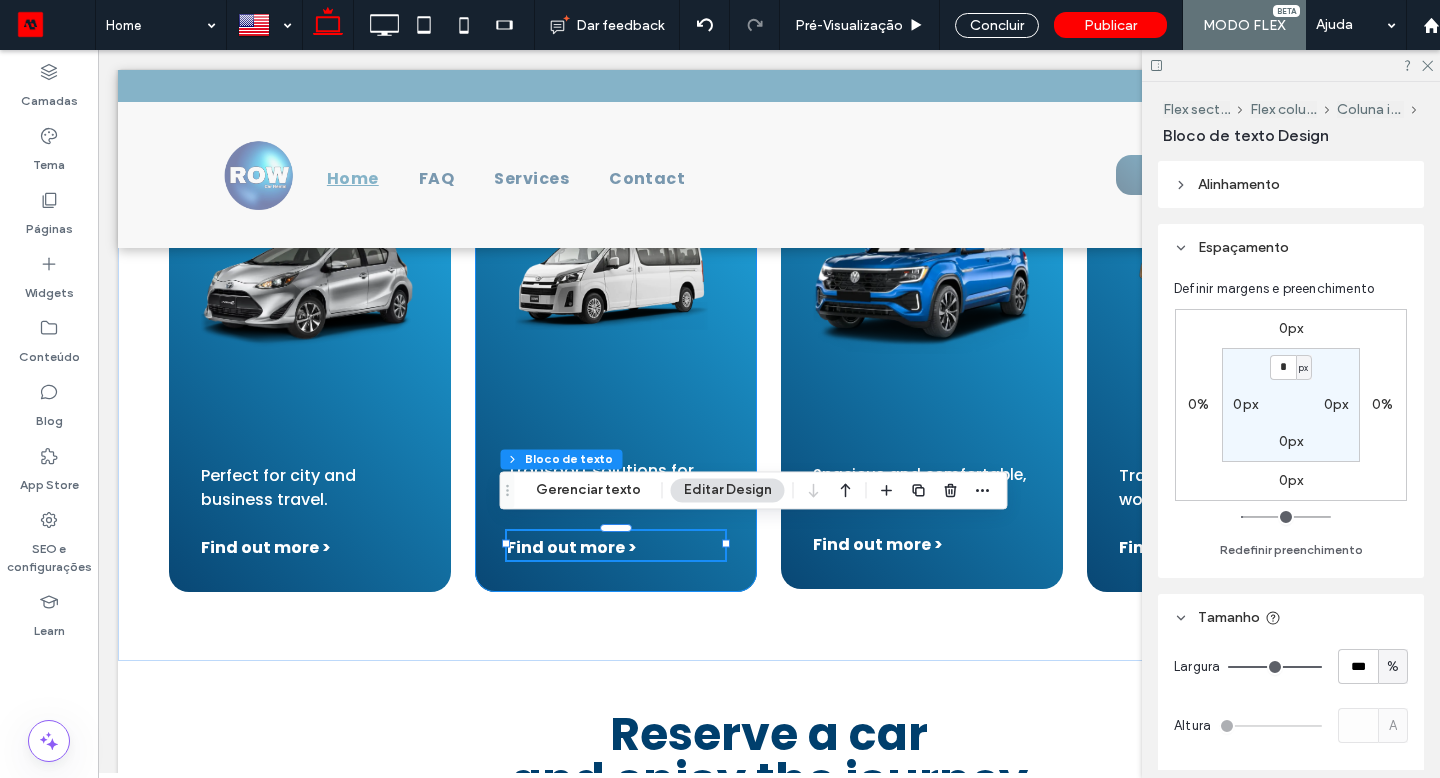 click on "Find out more >" at bounding box center (572, 547) 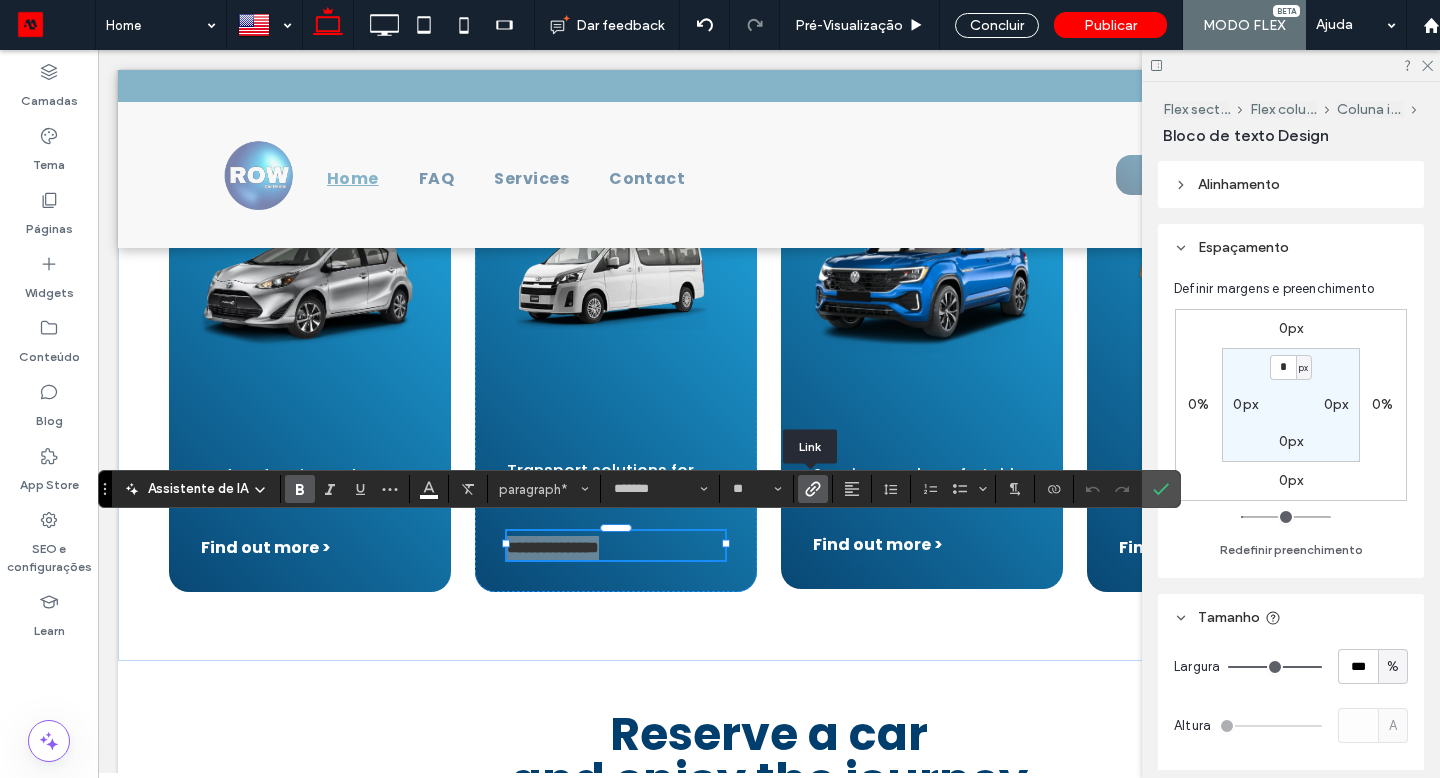 click at bounding box center [813, 489] 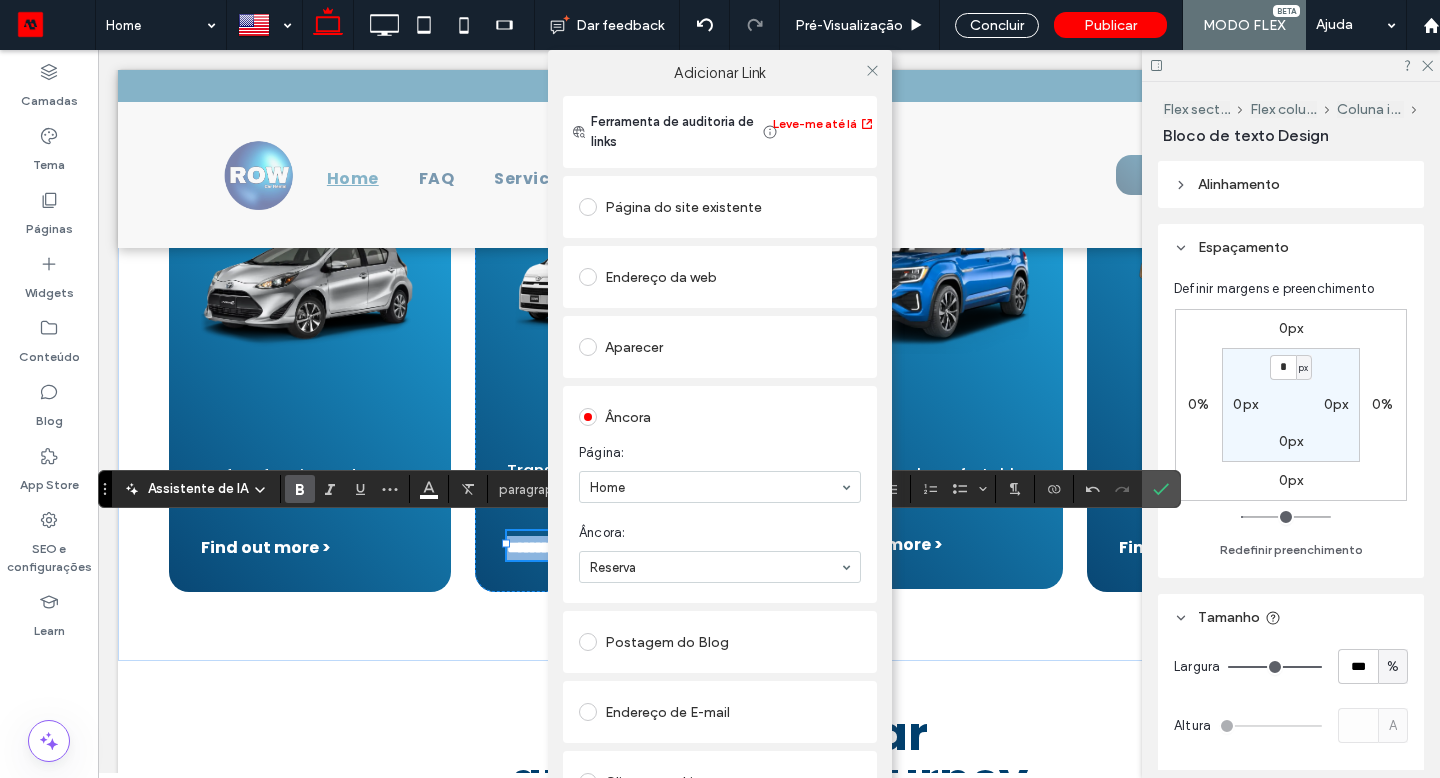 drag, startPoint x: 762, startPoint y: 489, endPoint x: 643, endPoint y: 598, distance: 161.37534 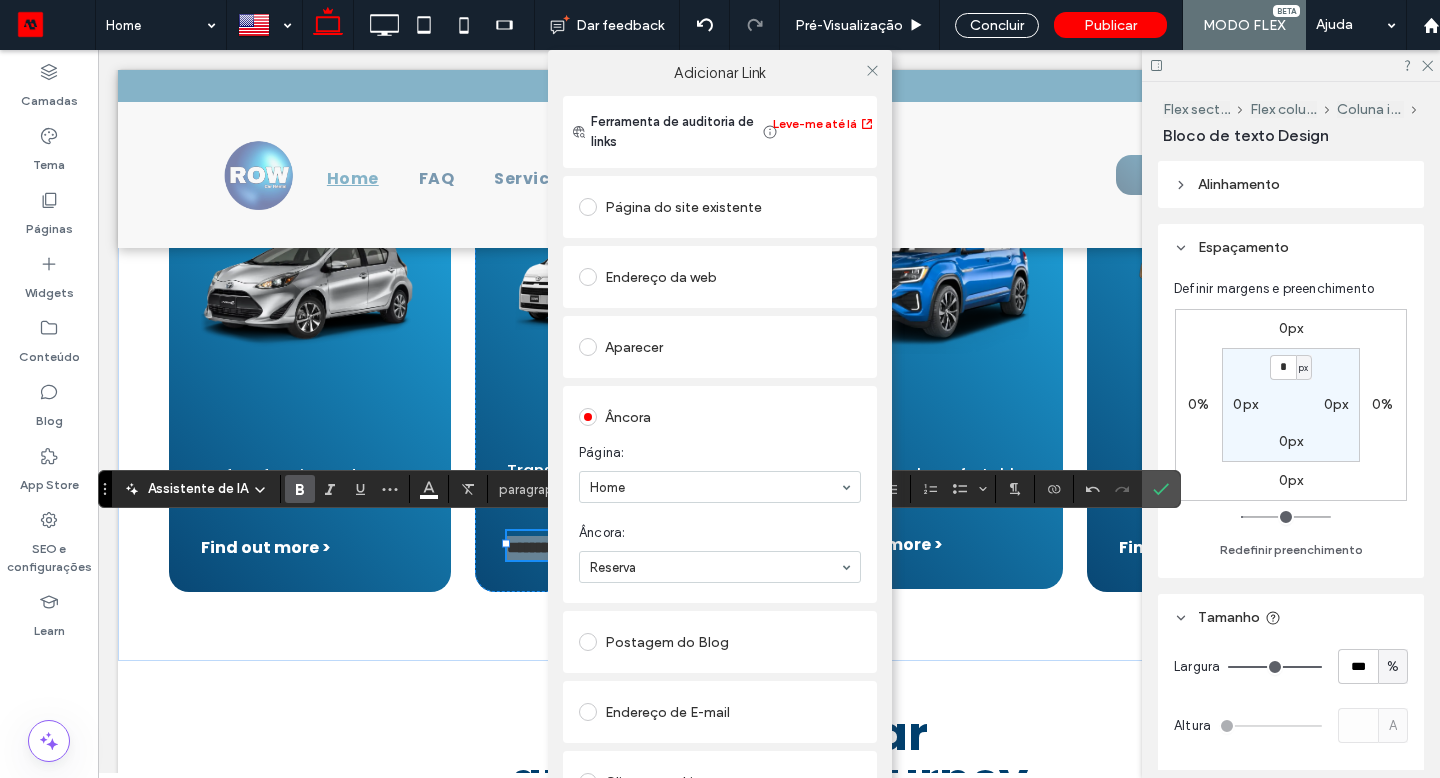click 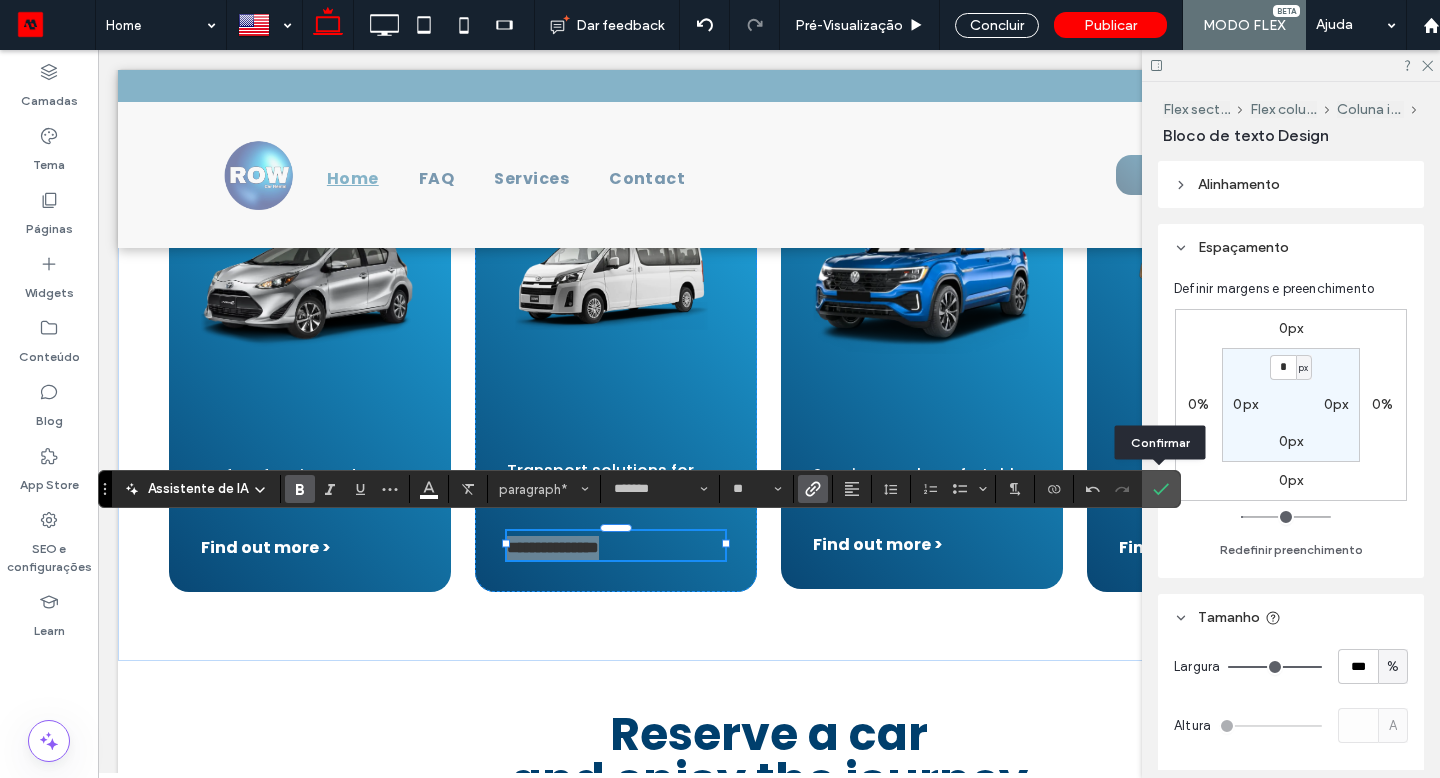 click 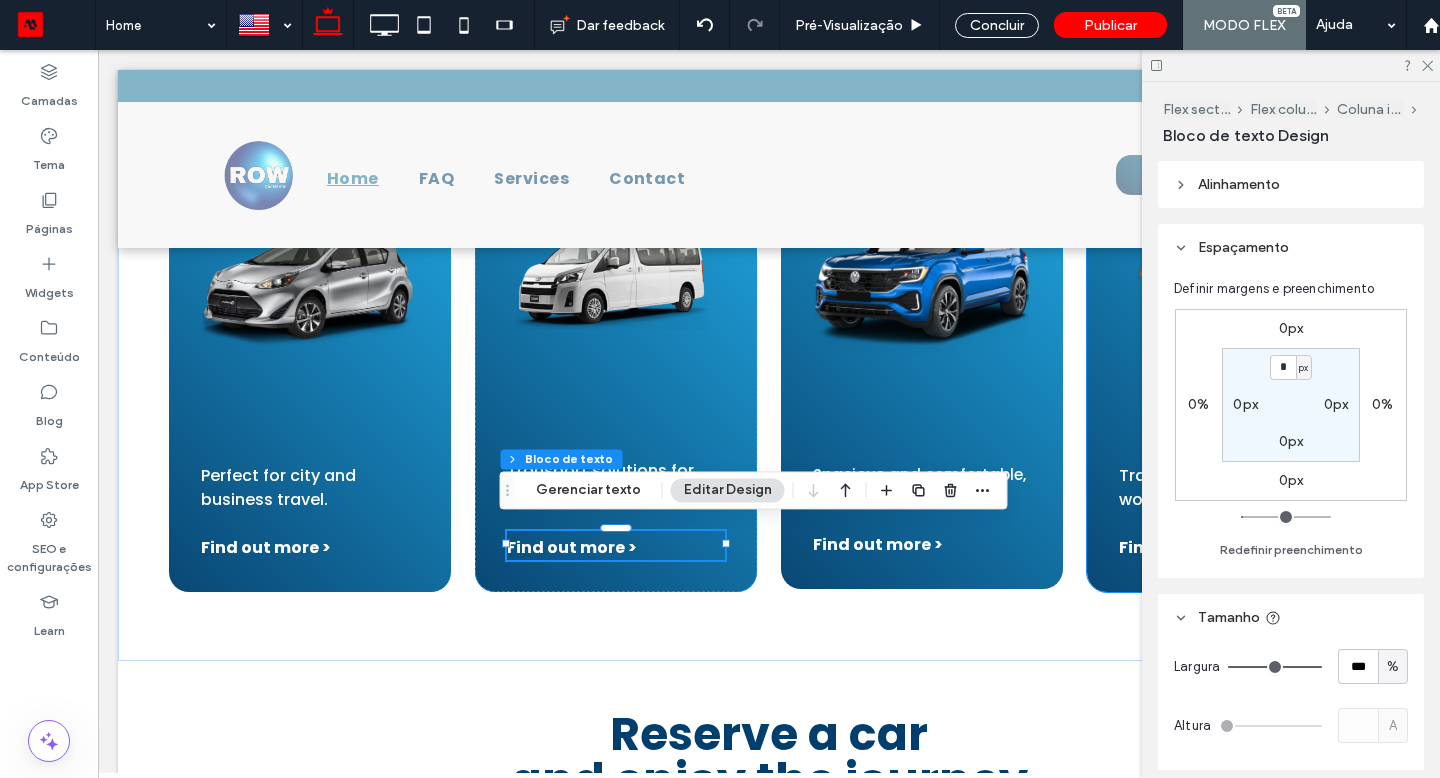 click on "Find out more >" at bounding box center [1184, 547] 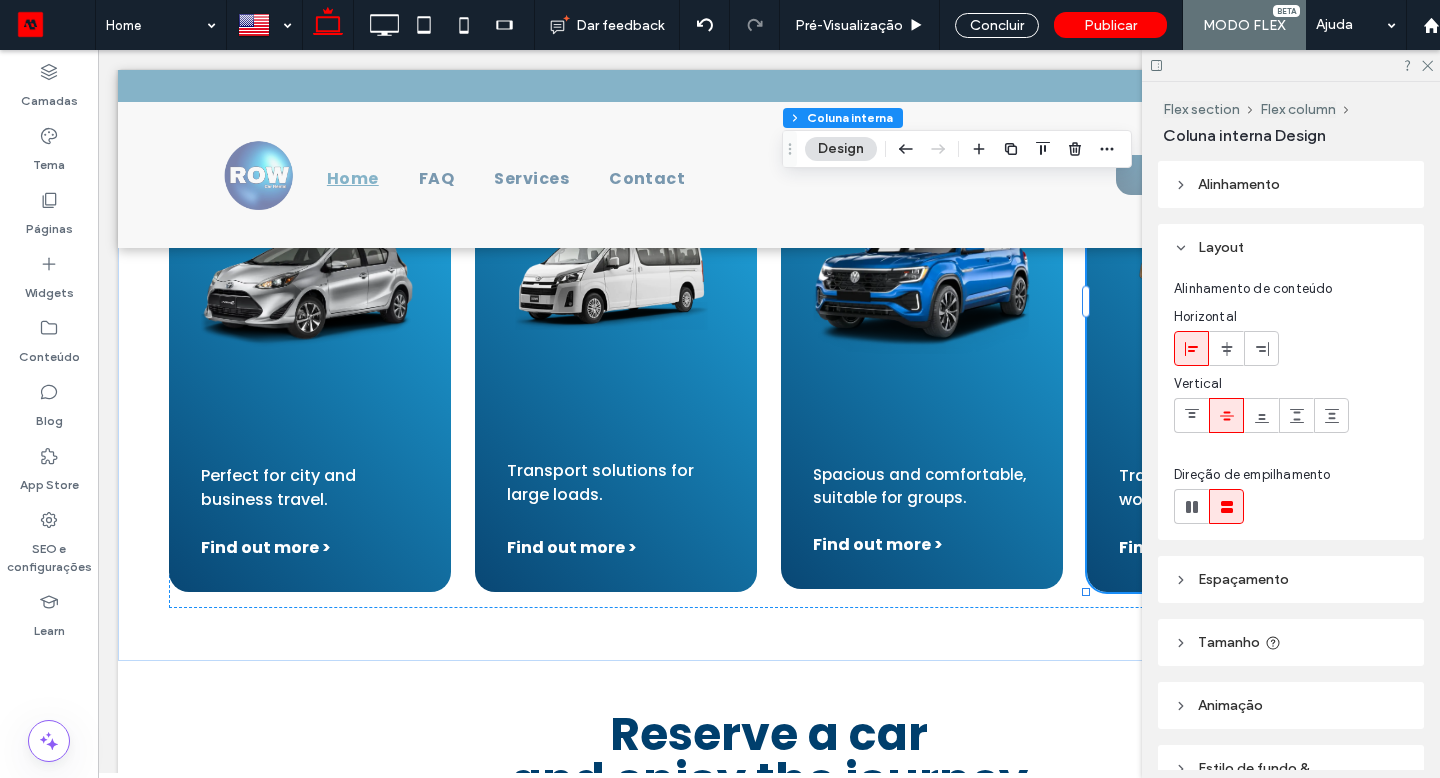 click on "Find out more >" at bounding box center (1184, 547) 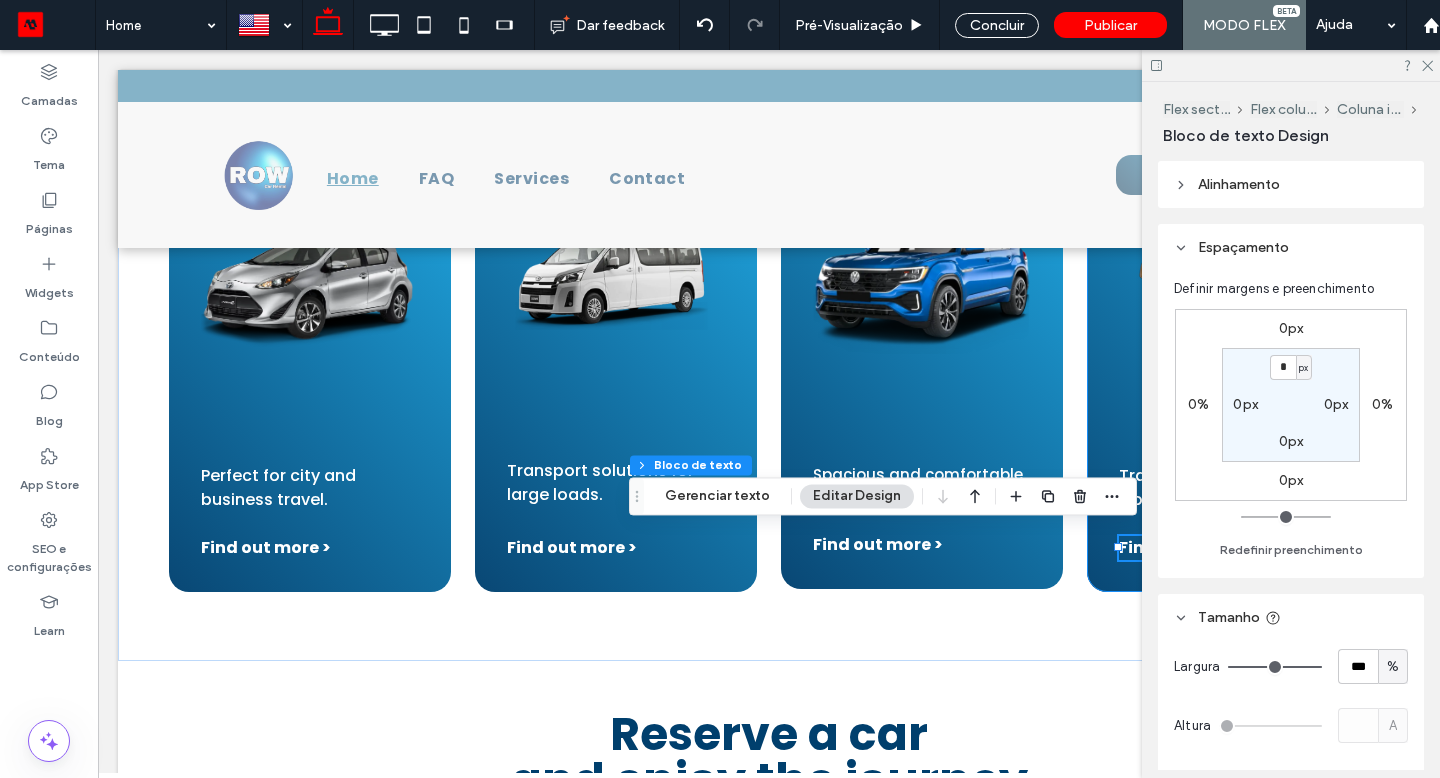 click on "Find out more >" at bounding box center [1184, 547] 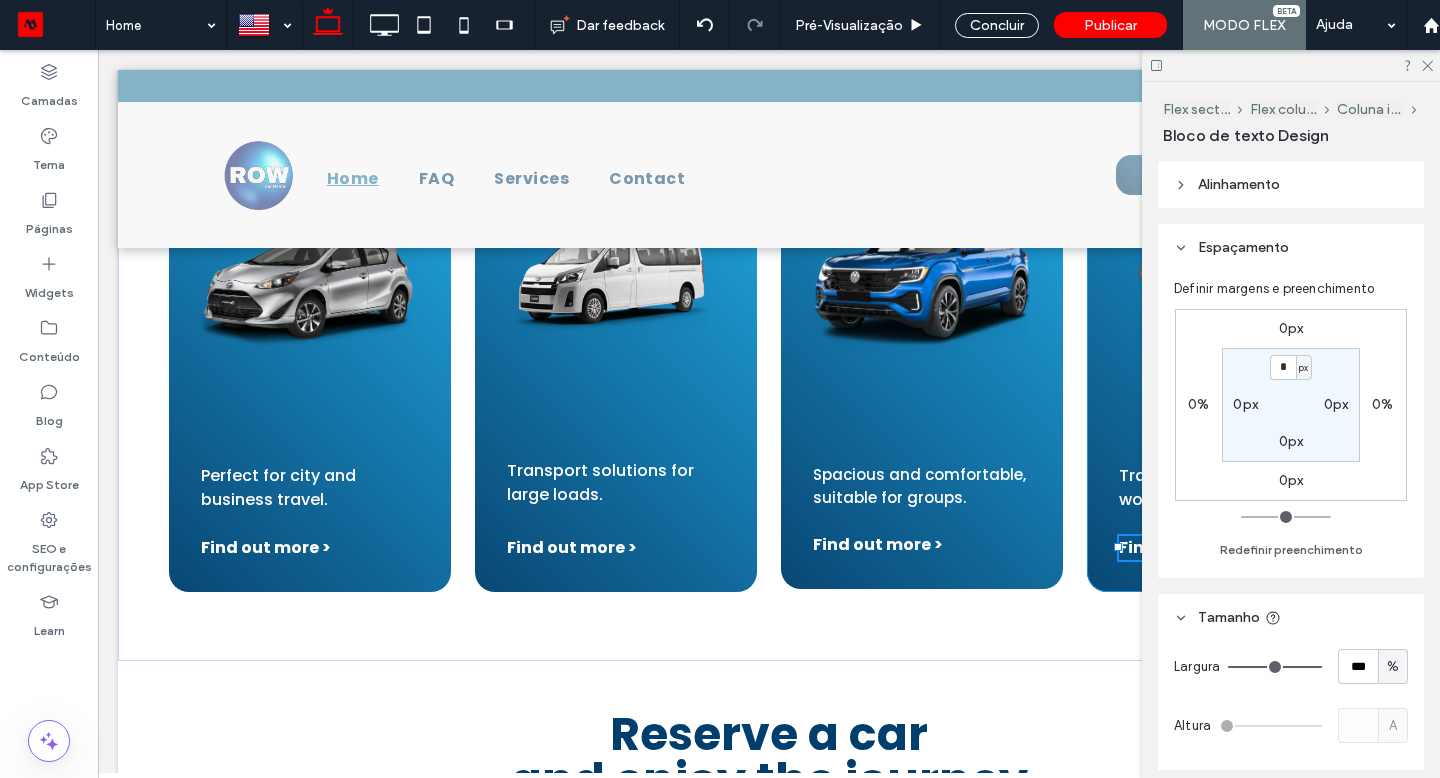 type on "*******" 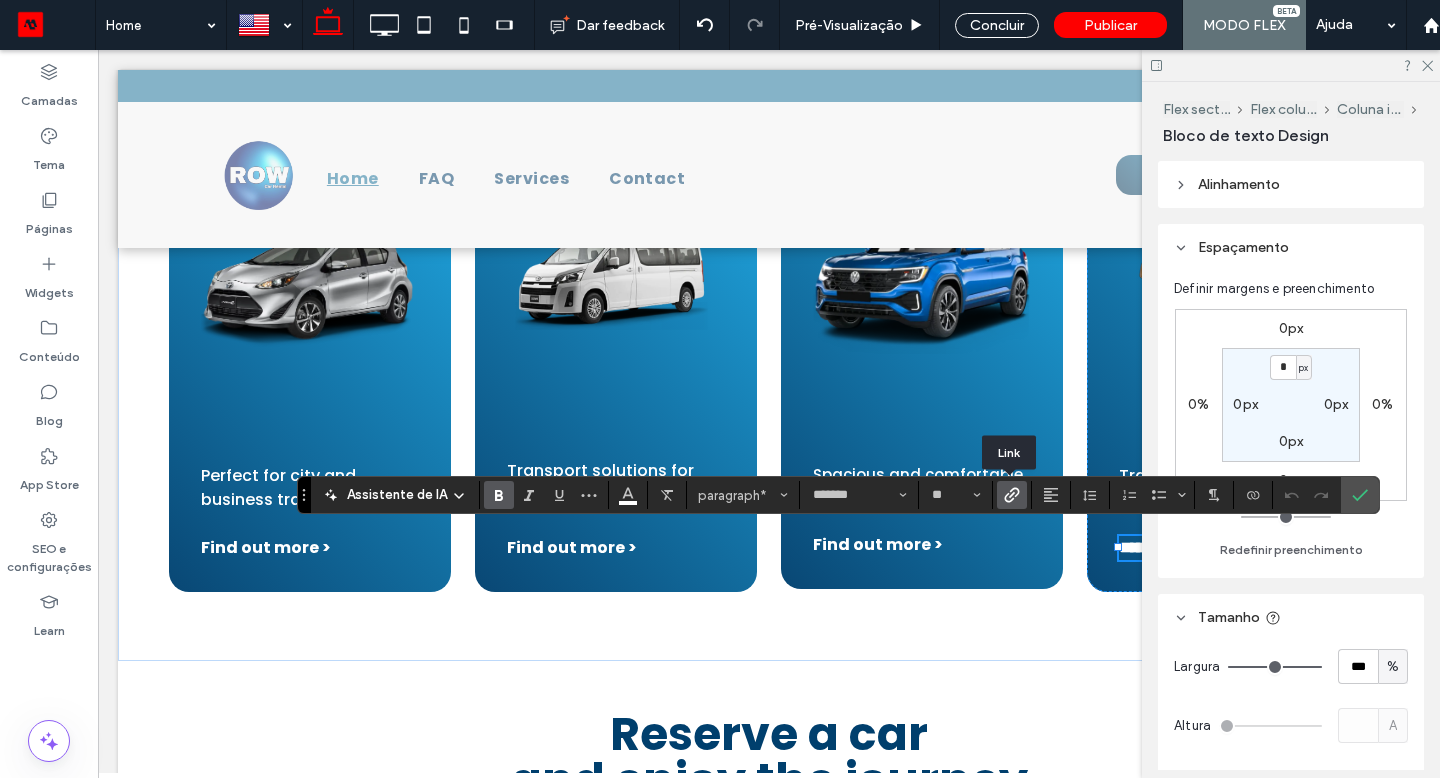 click 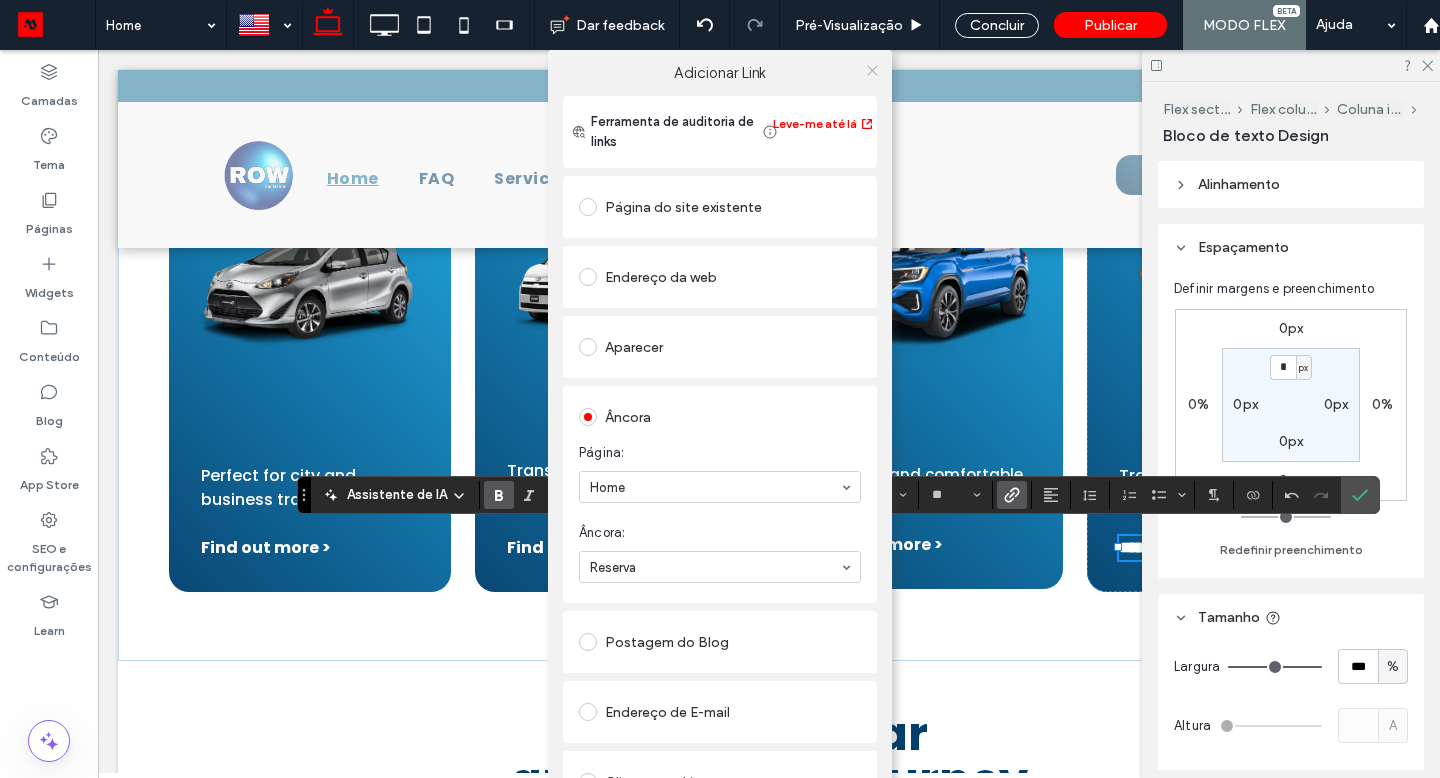 drag, startPoint x: 643, startPoint y: 598, endPoint x: 863, endPoint y: 69, distance: 572.9232 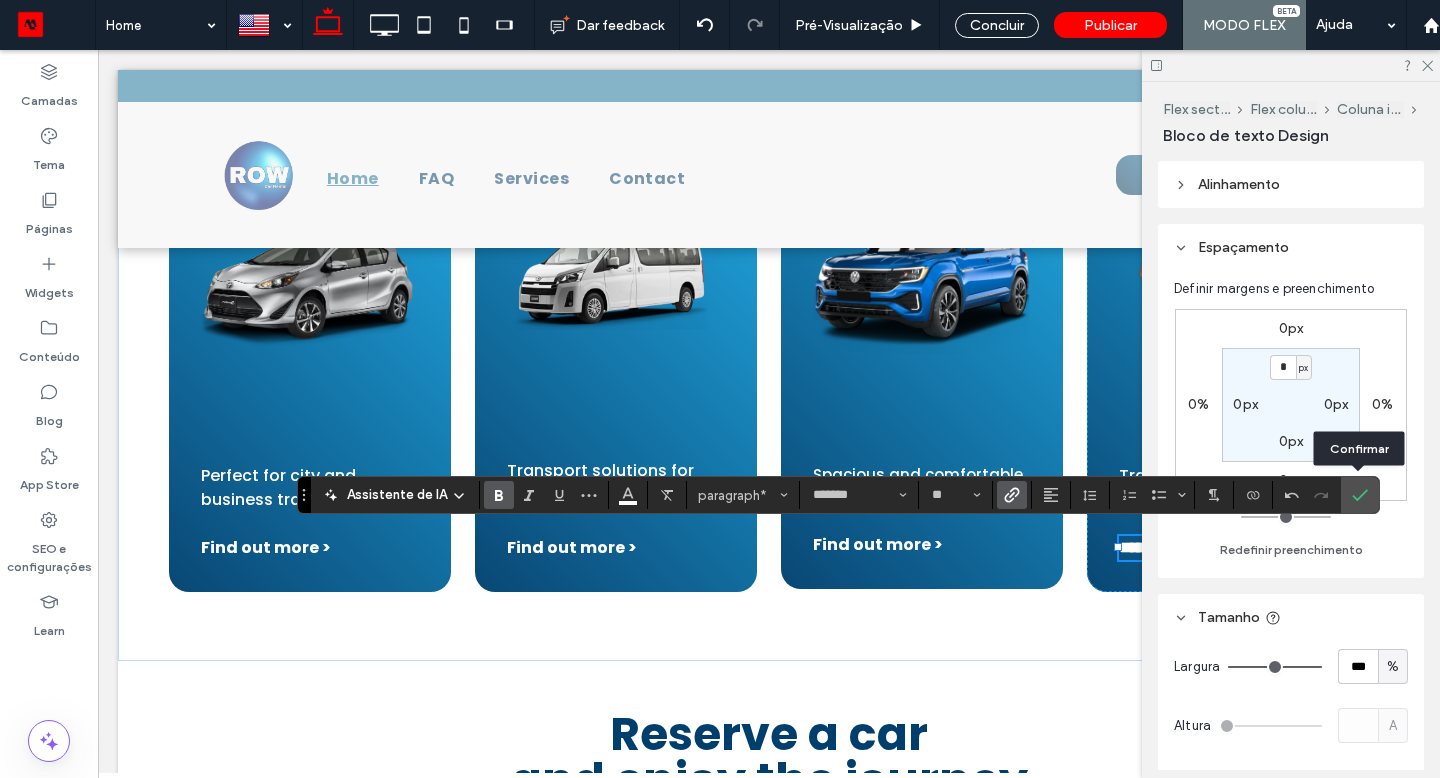 click 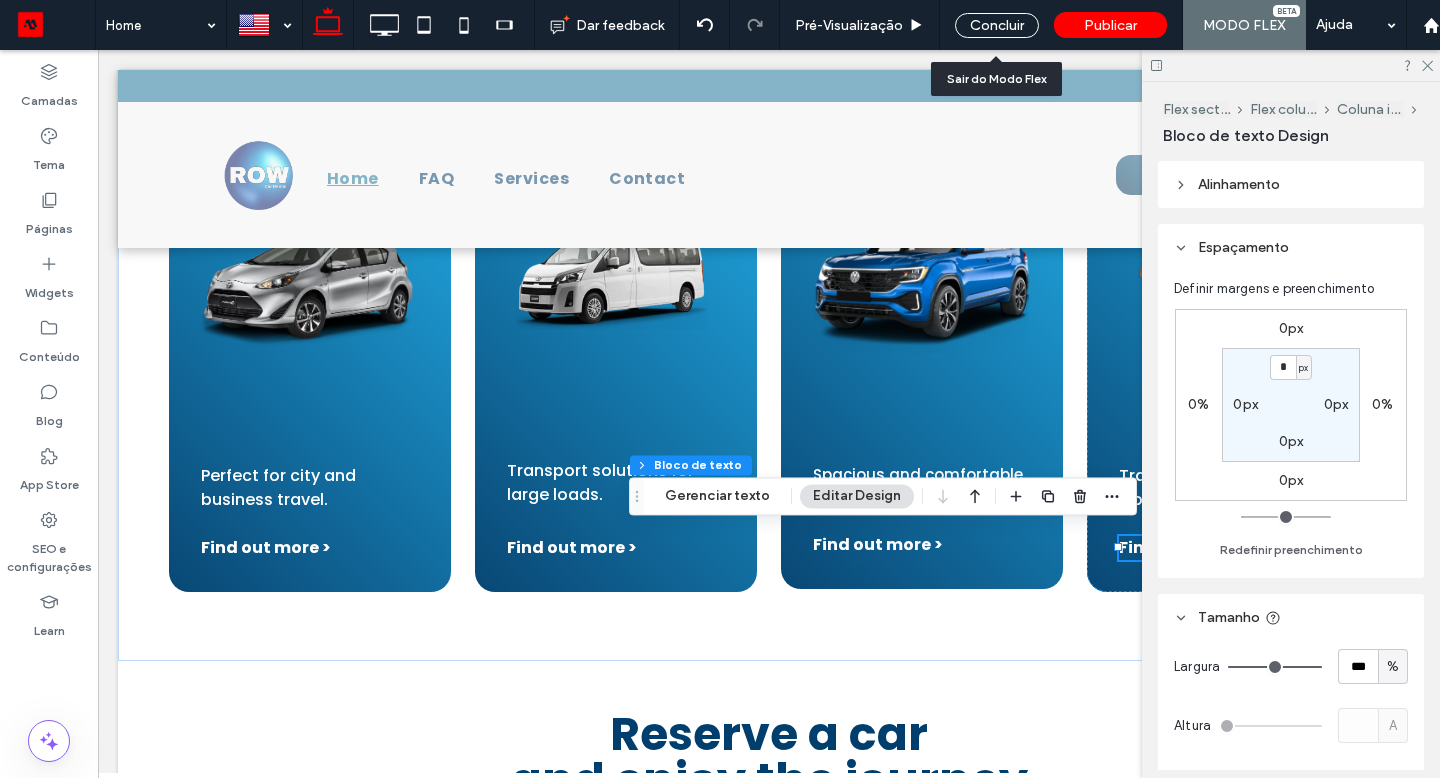 click on "Concluir" at bounding box center (997, 25) 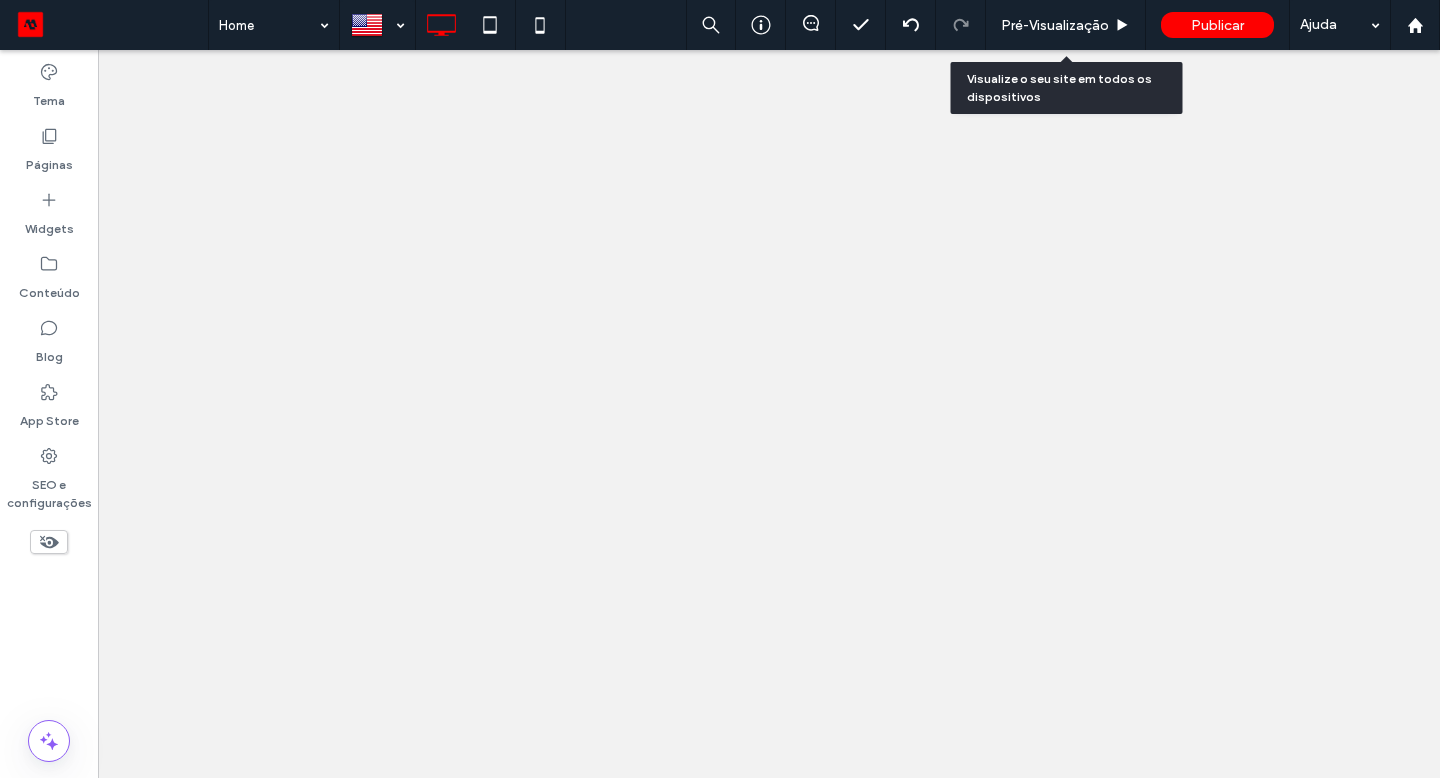 scroll, scrollTop: 0, scrollLeft: 0, axis: both 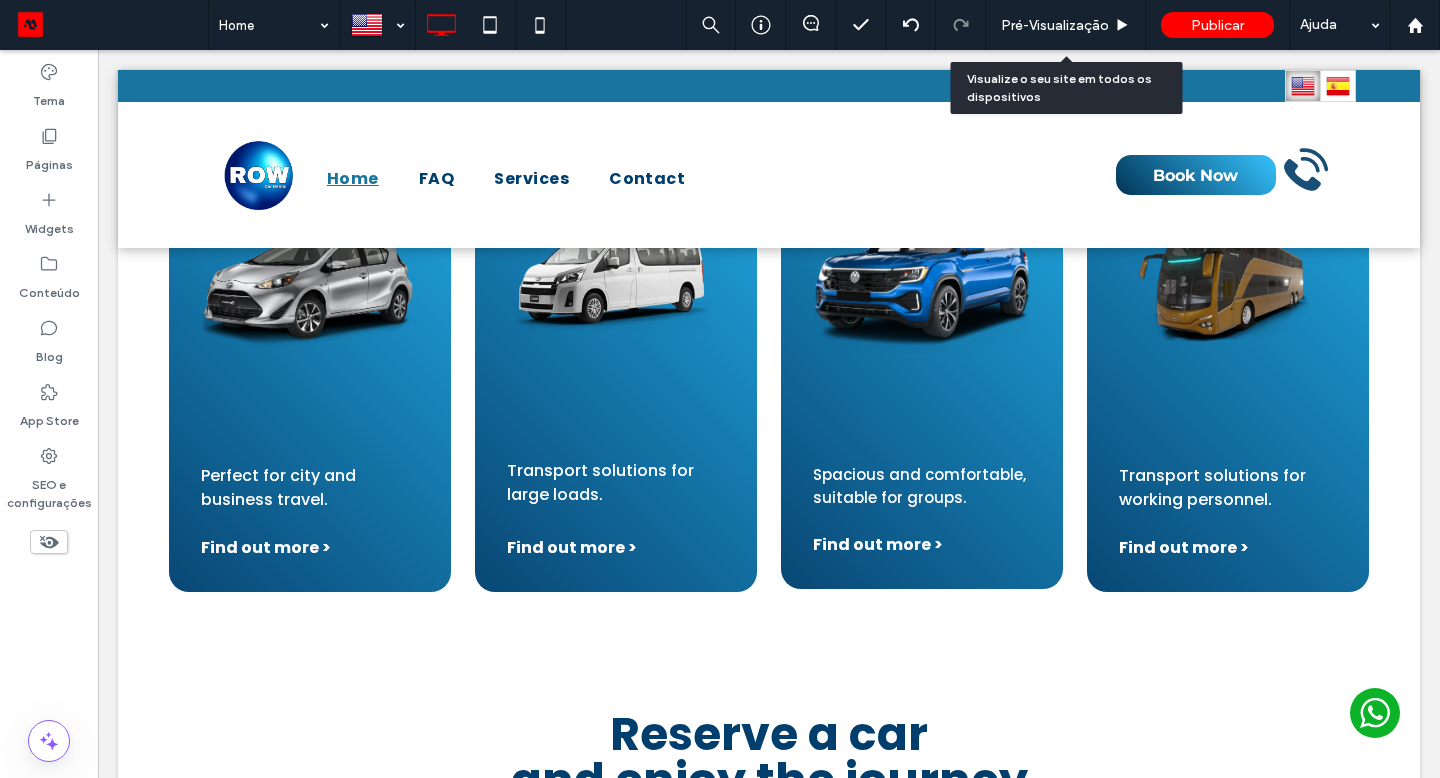 click on "Pré-Visualizaçāo" at bounding box center (1055, 25) 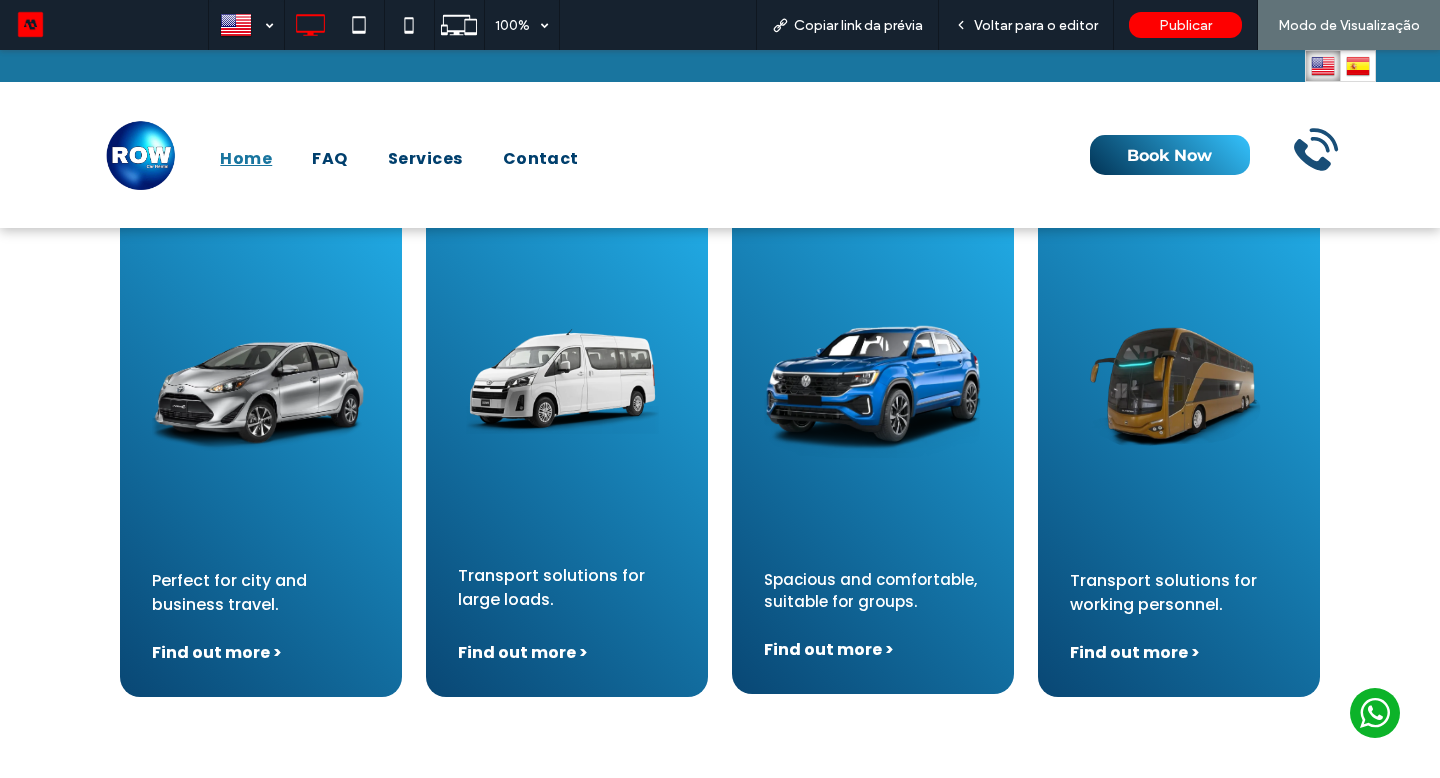 scroll, scrollTop: 1611, scrollLeft: 0, axis: vertical 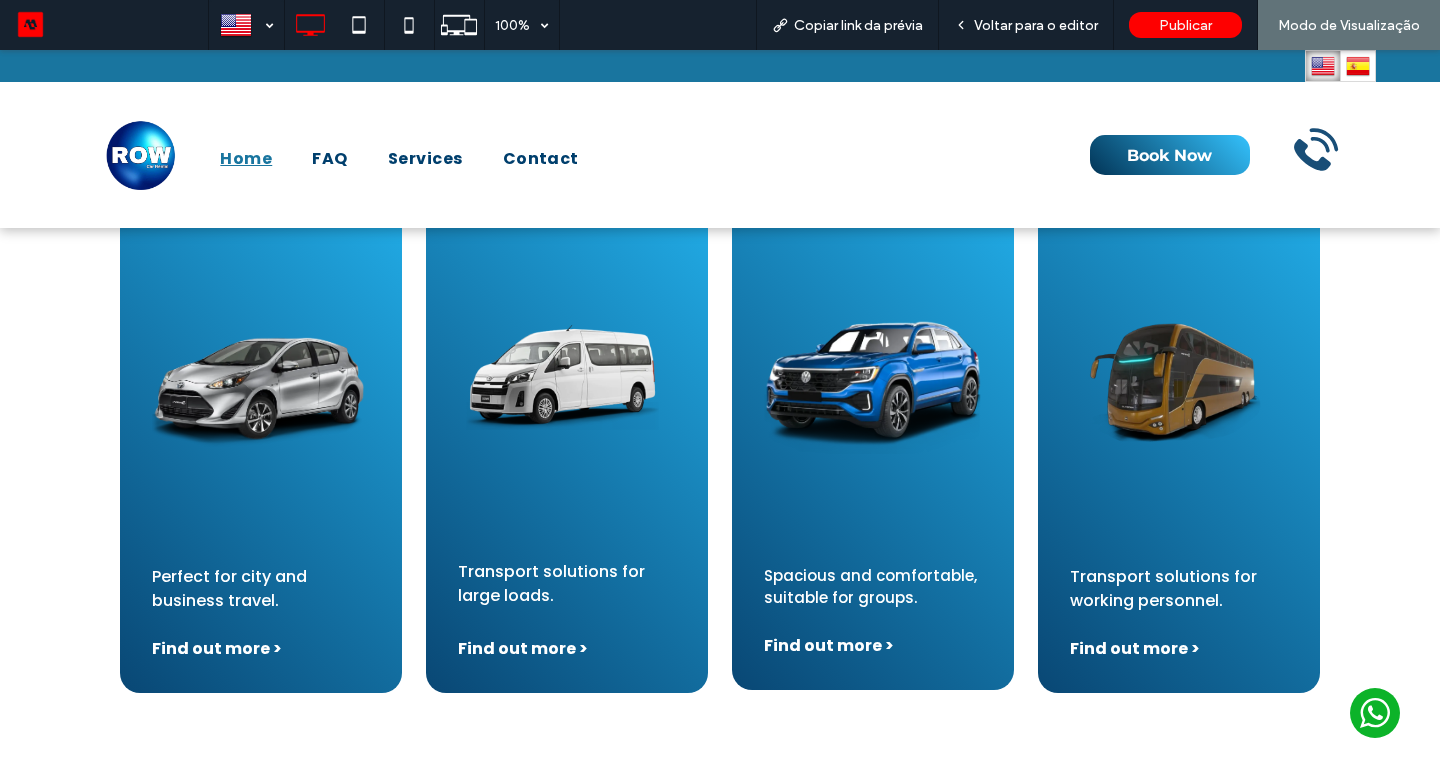click on "Find out more >" at bounding box center (1135, 648) 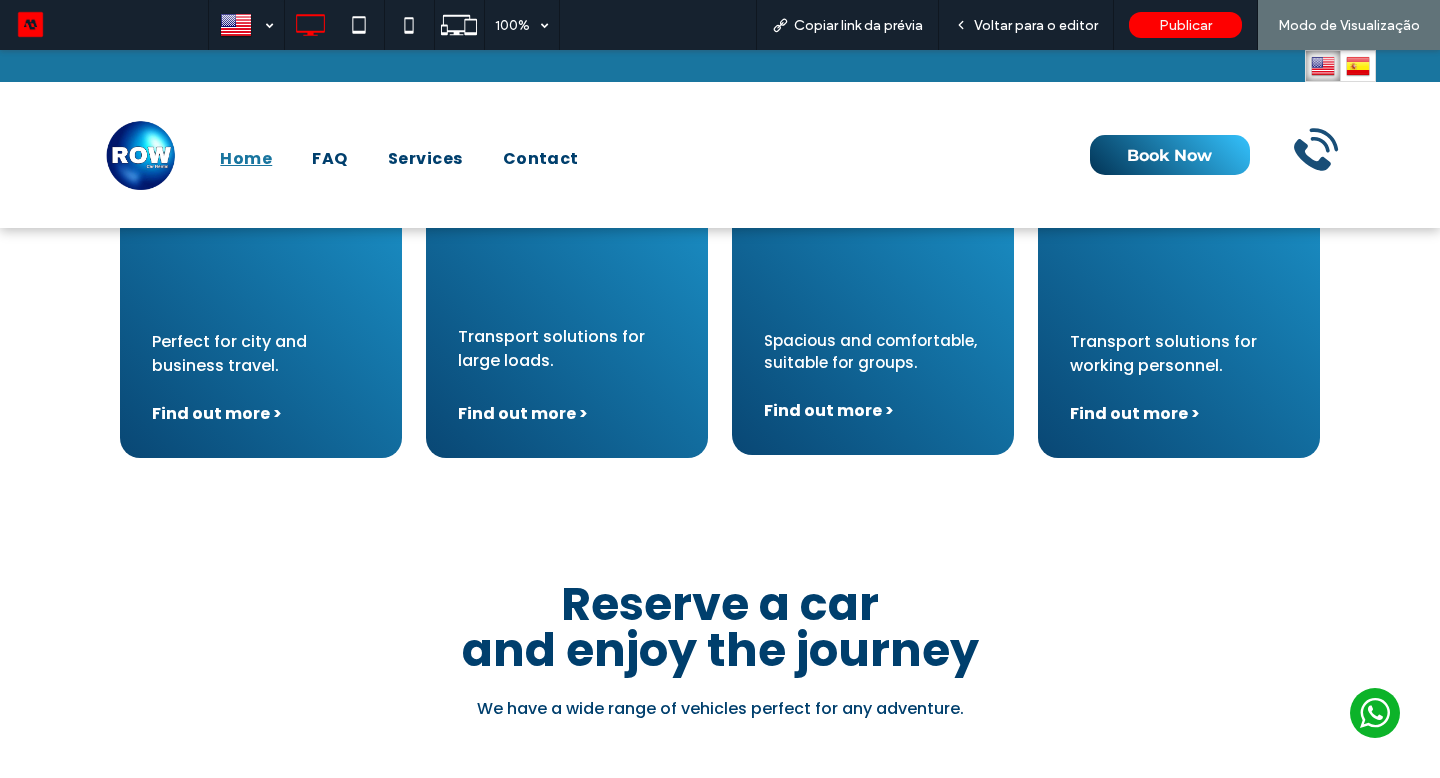 scroll, scrollTop: 0, scrollLeft: 0, axis: both 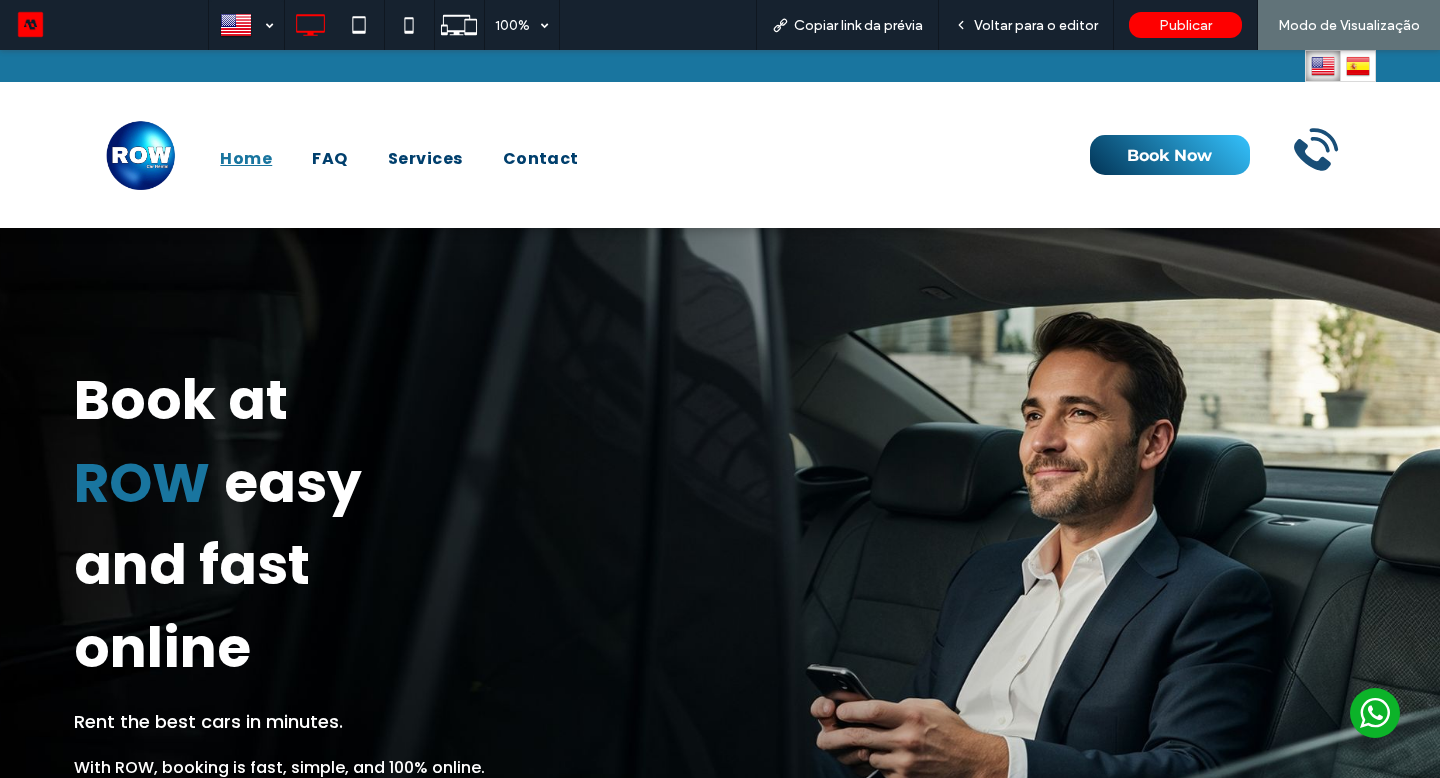 click at bounding box center [1358, 66] 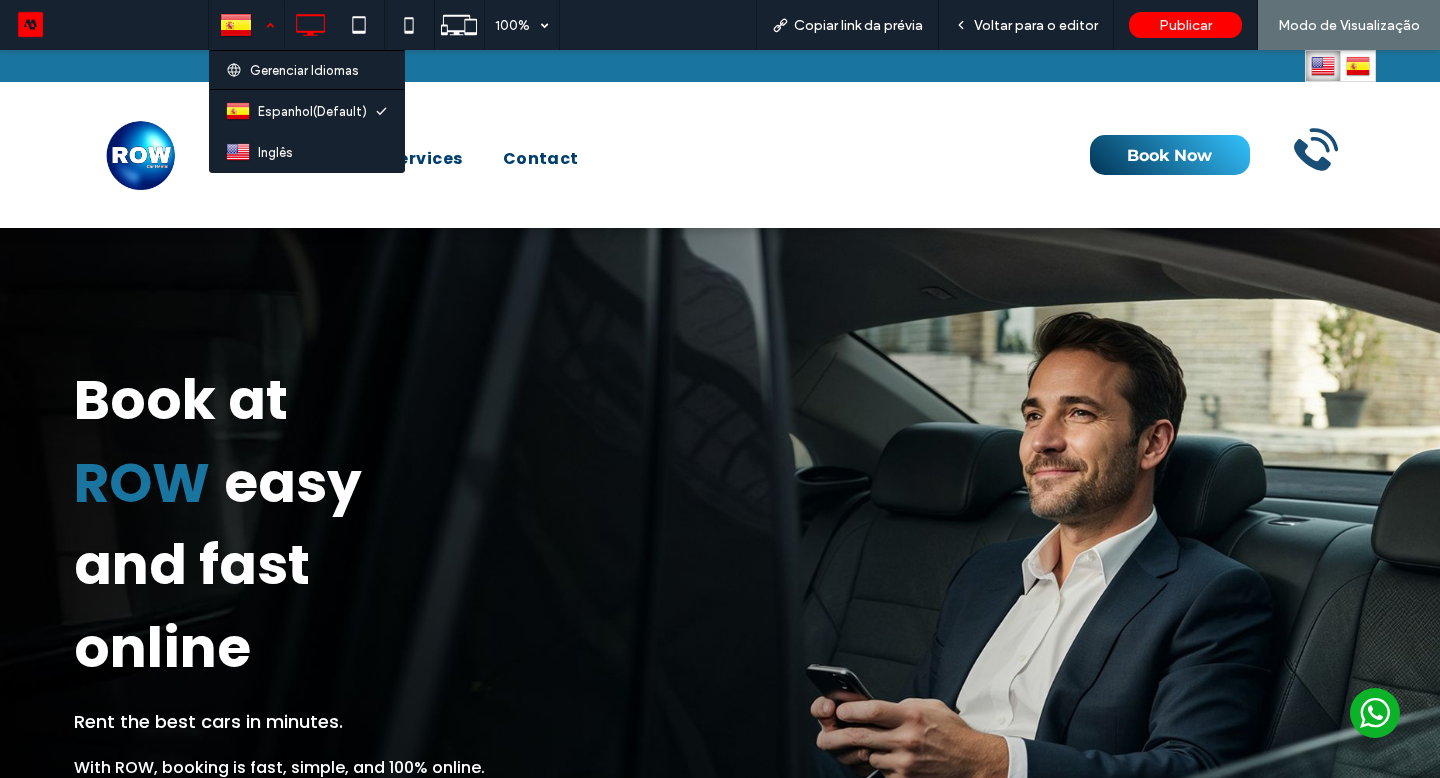 click at bounding box center (246, 25) 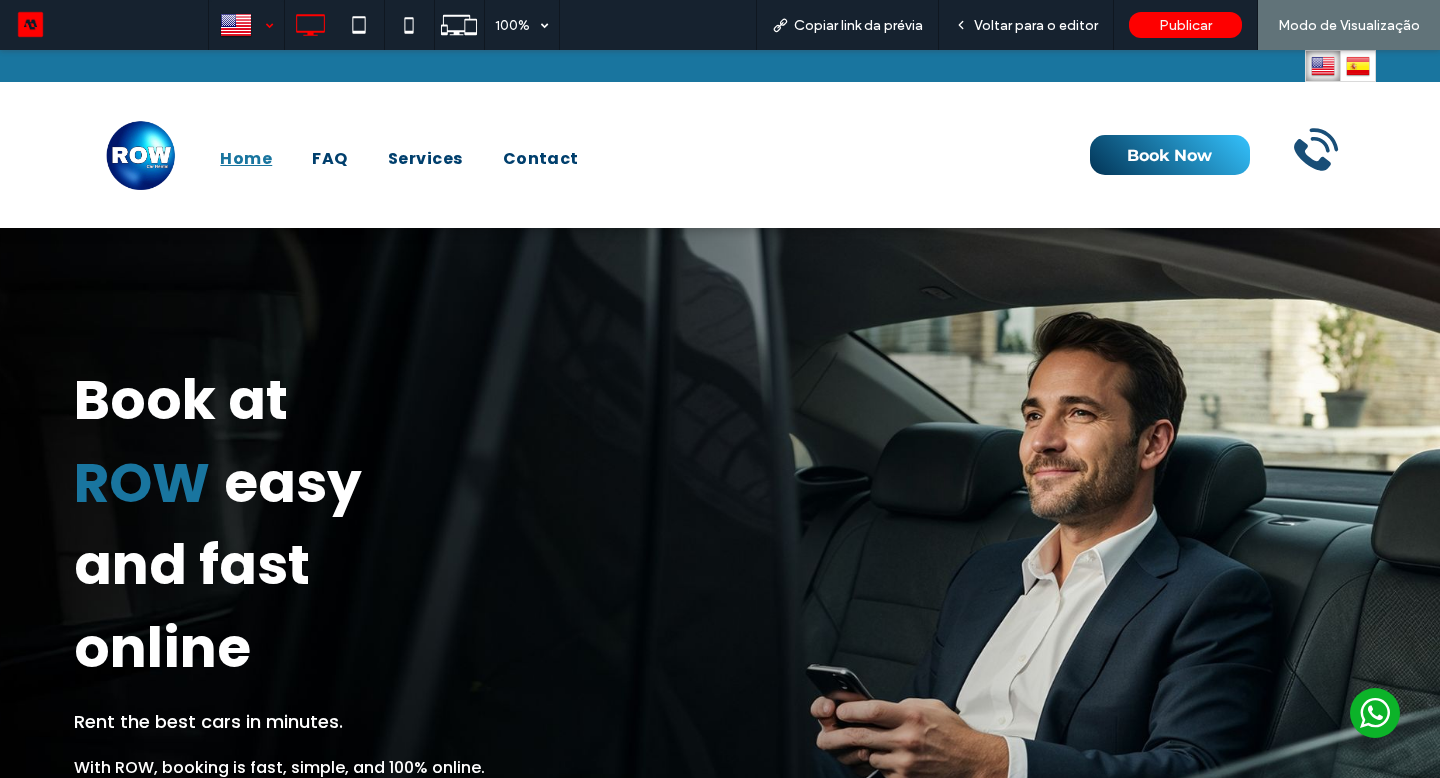 click on "companies" at bounding box center [135, 737] 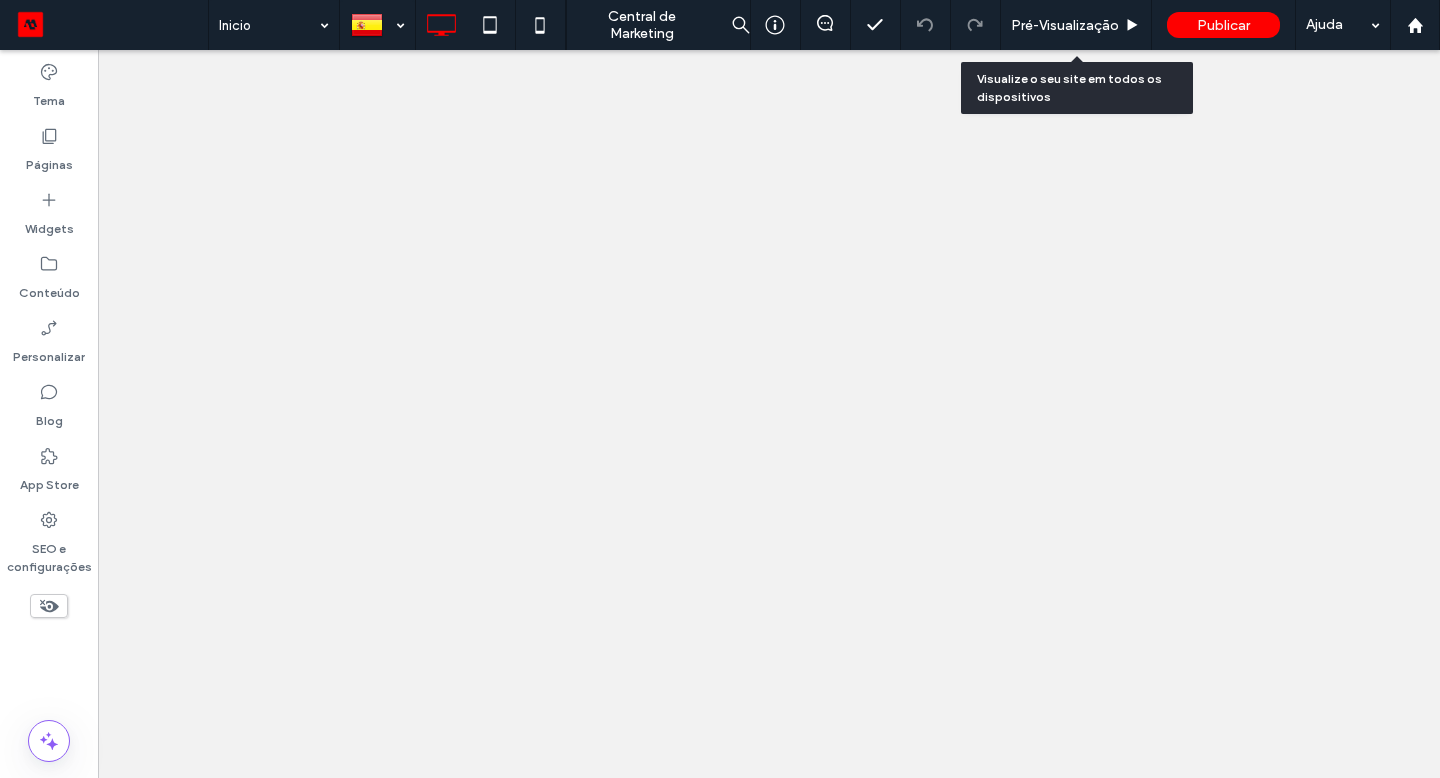 scroll, scrollTop: 0, scrollLeft: 0, axis: both 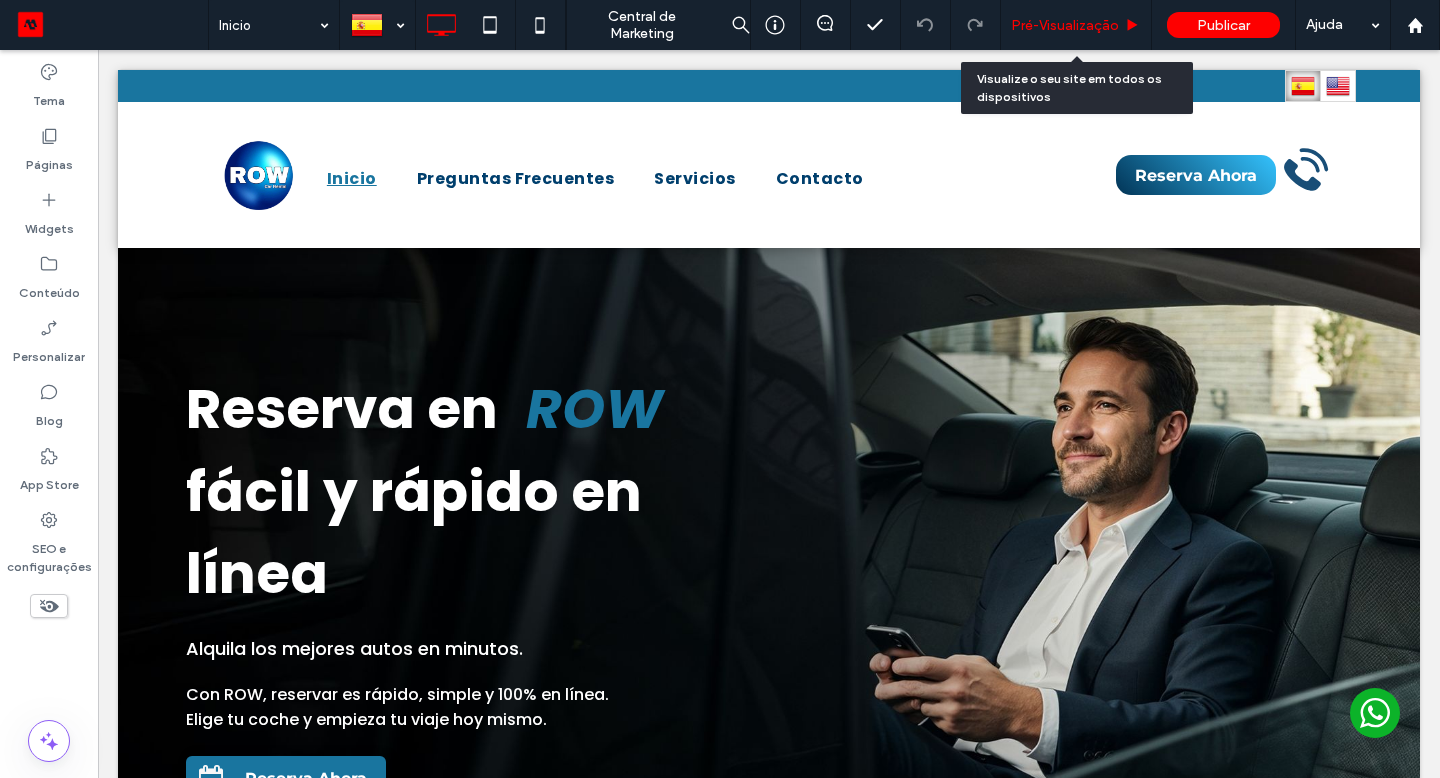 click on "Pré-Visualizaçāo" at bounding box center (1076, 25) 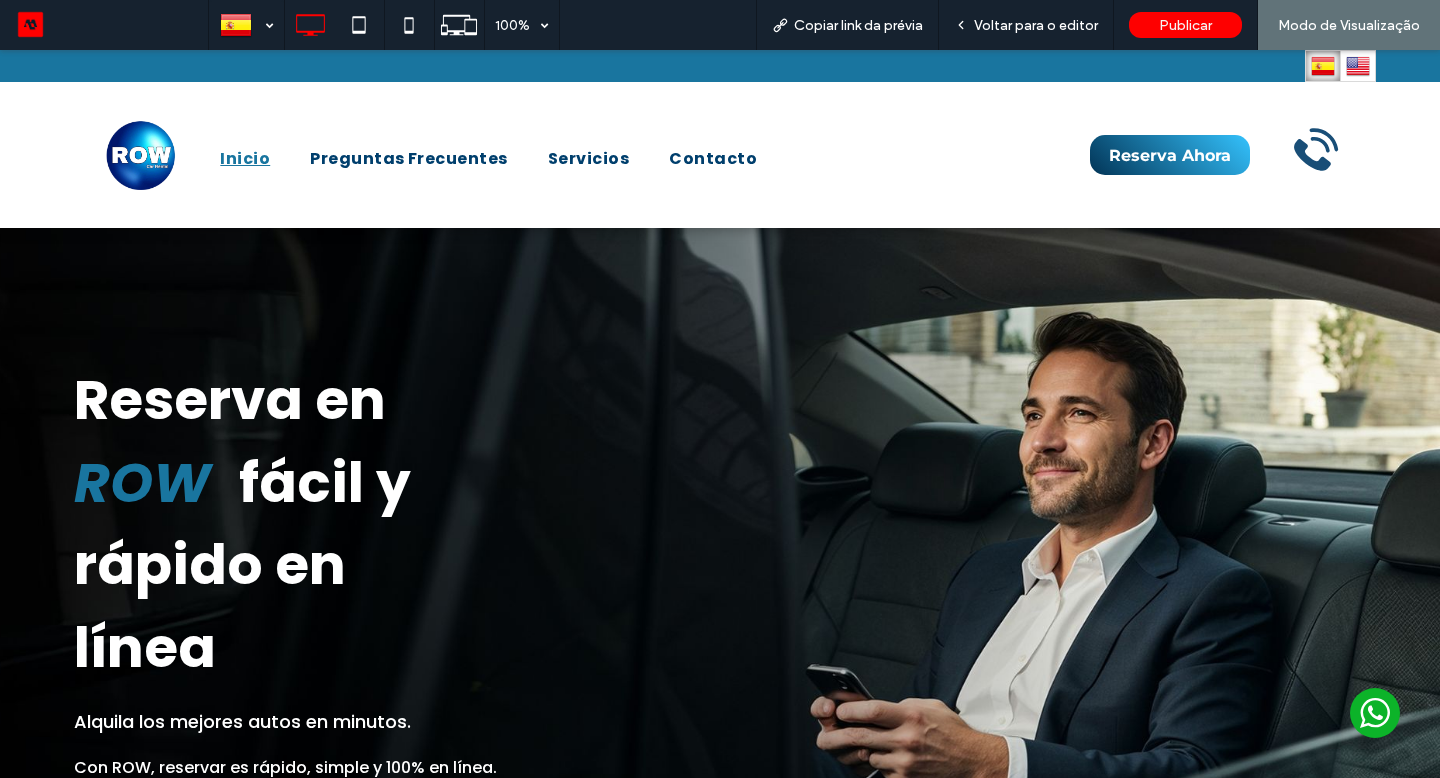 click at bounding box center (1358, 66) 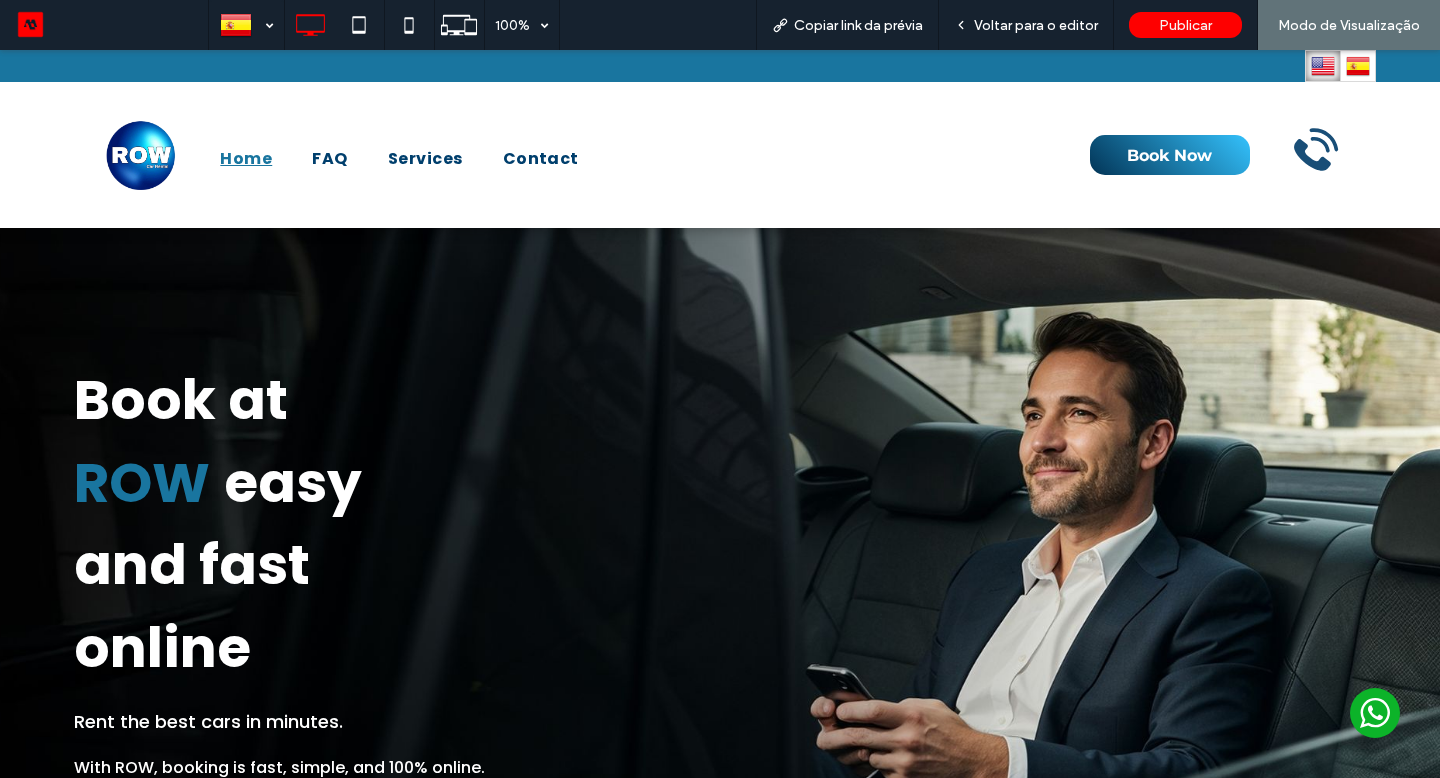 scroll, scrollTop: 0, scrollLeft: 0, axis: both 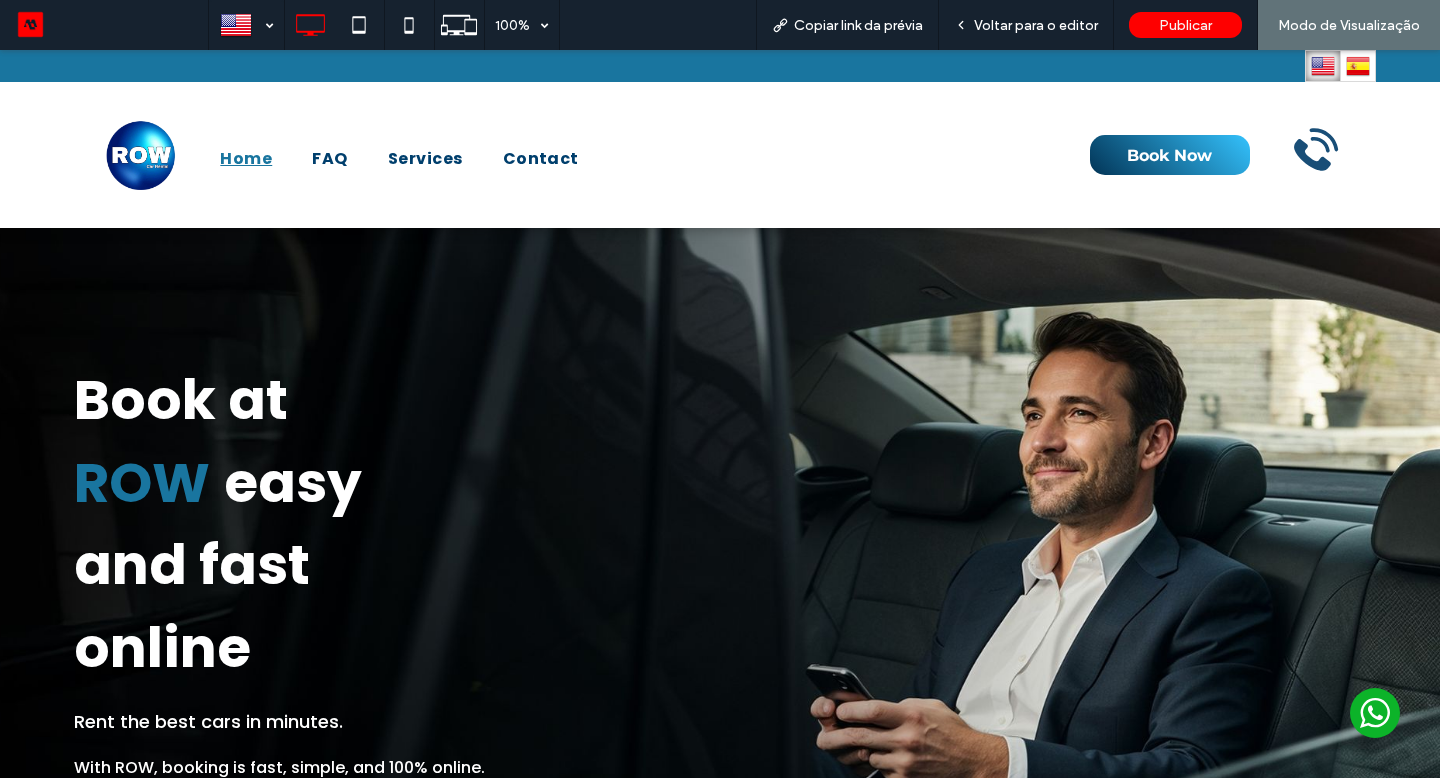 select on "*****" 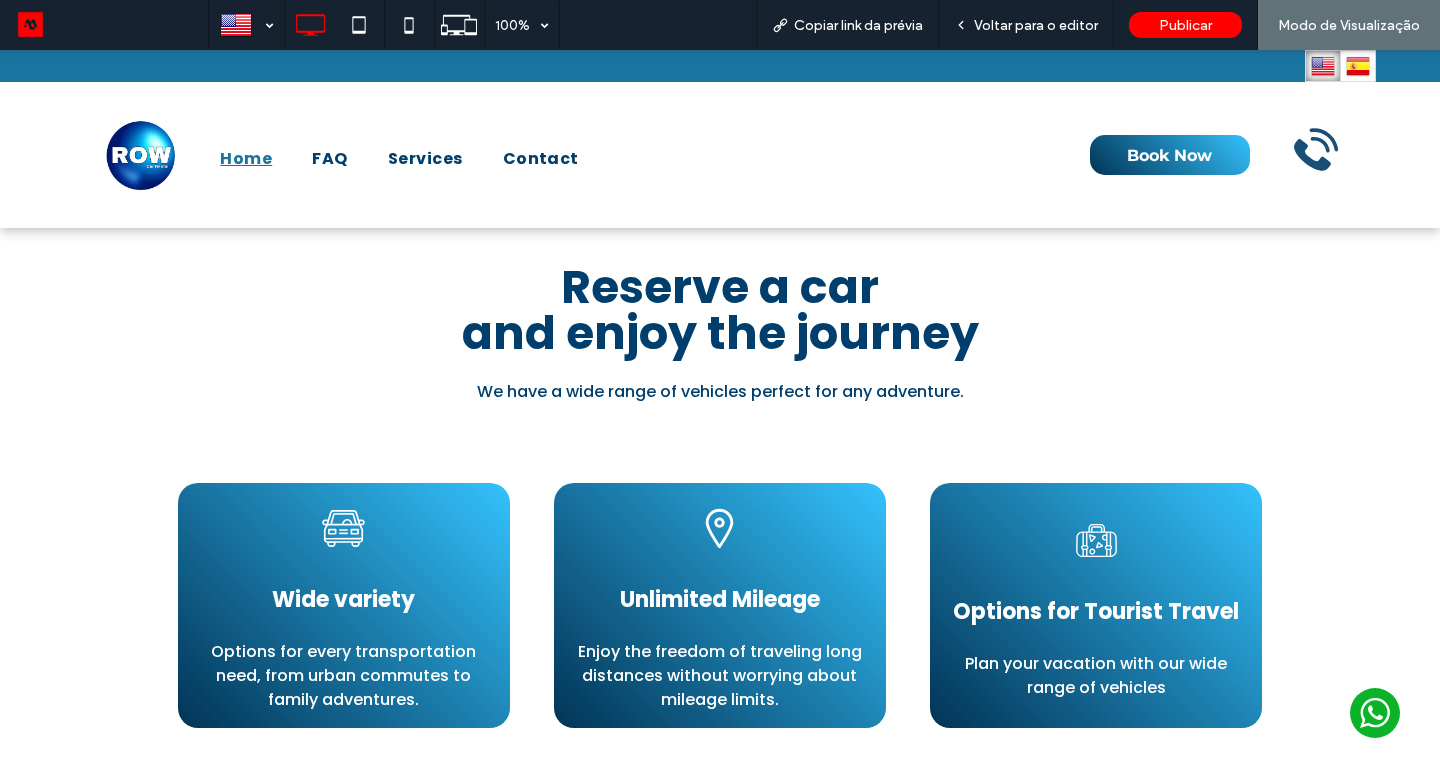 scroll, scrollTop: 2454, scrollLeft: 0, axis: vertical 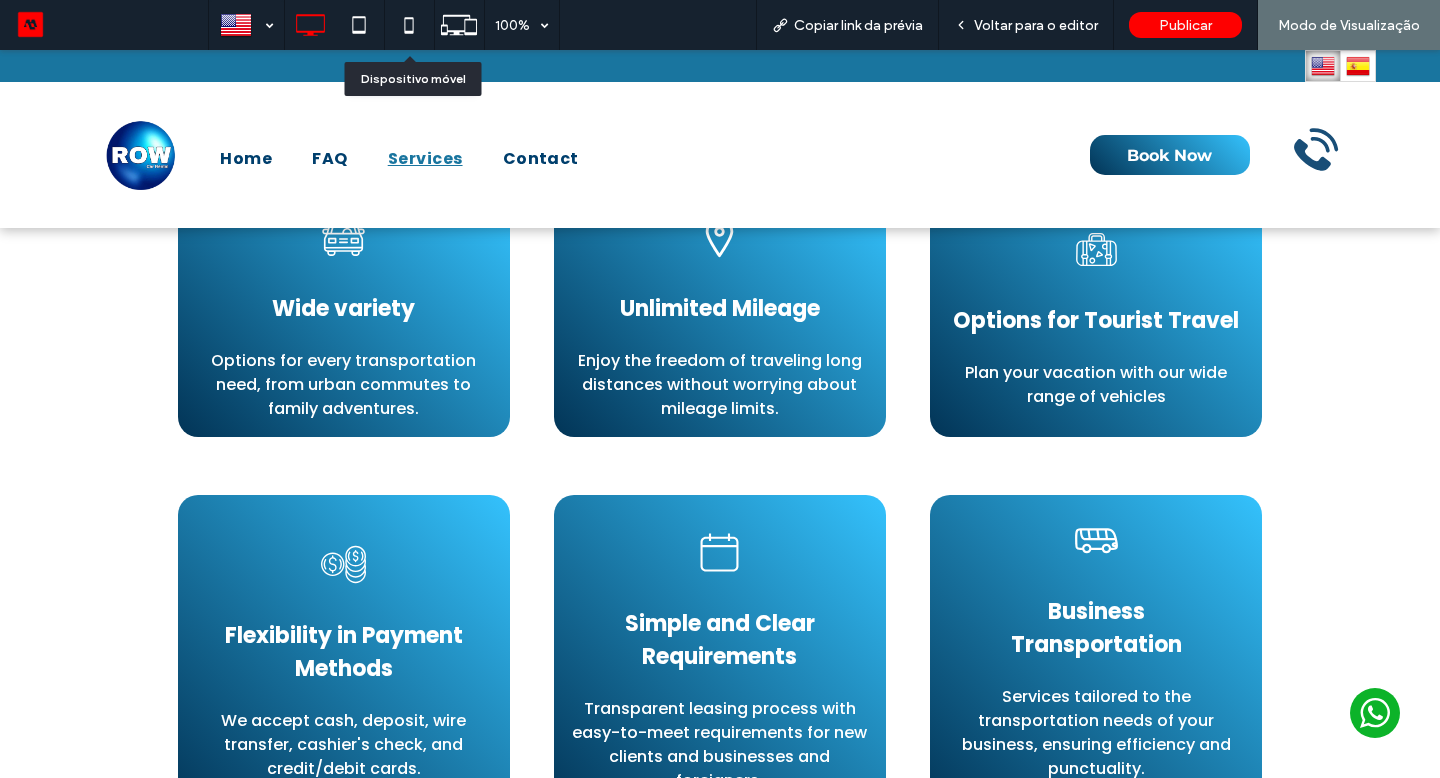 click 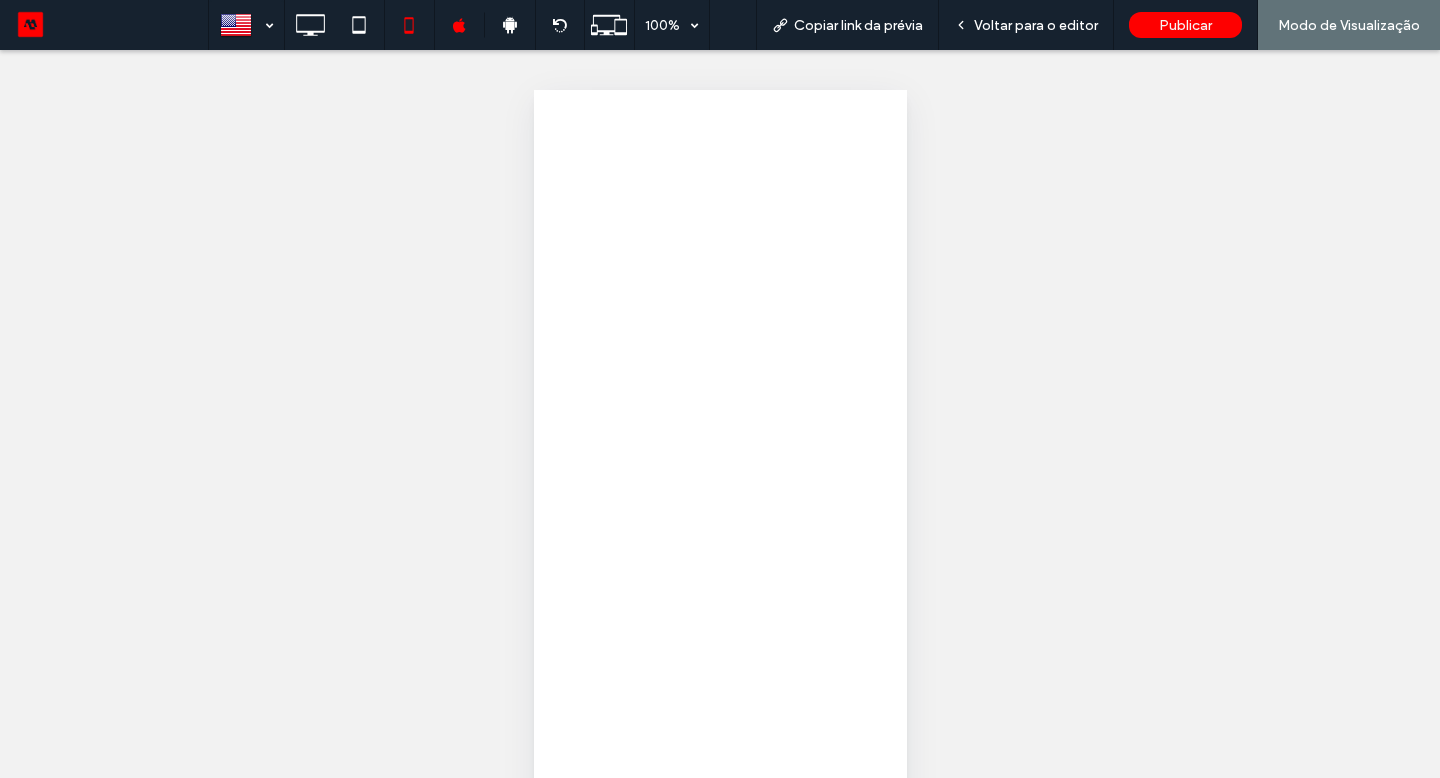 scroll, scrollTop: 0, scrollLeft: 0, axis: both 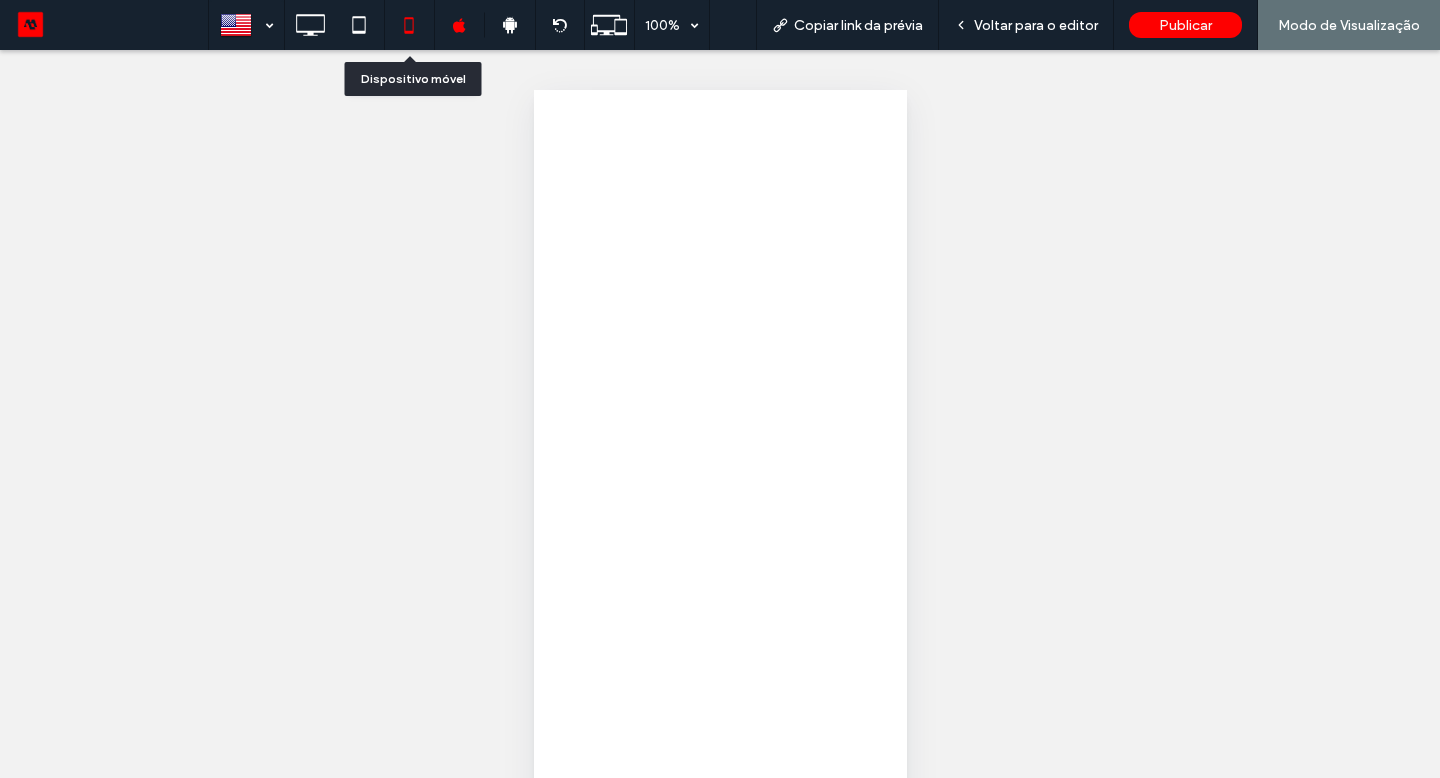 select on "*****" 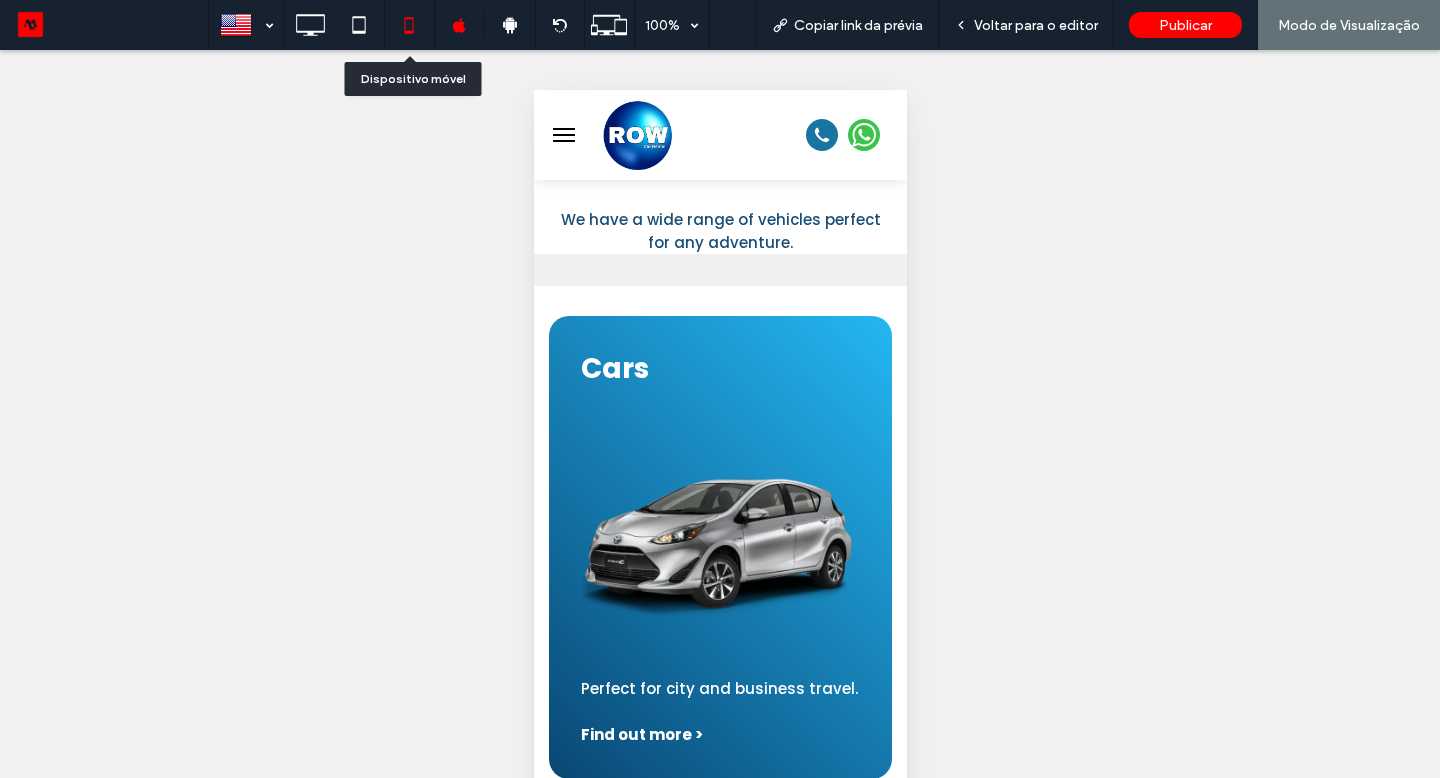scroll, scrollTop: 1439, scrollLeft: 0, axis: vertical 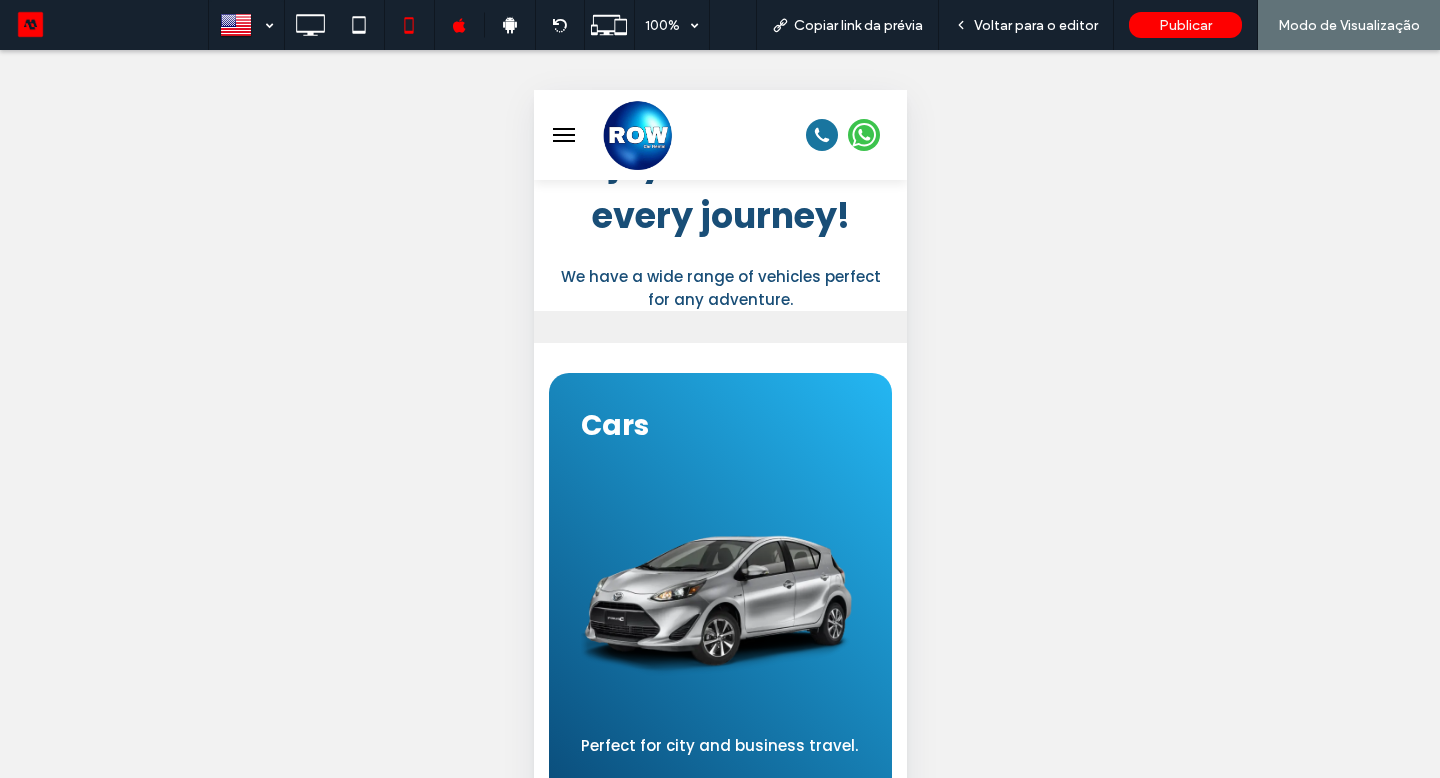 click on "Voltar para o editor" at bounding box center [1036, 25] 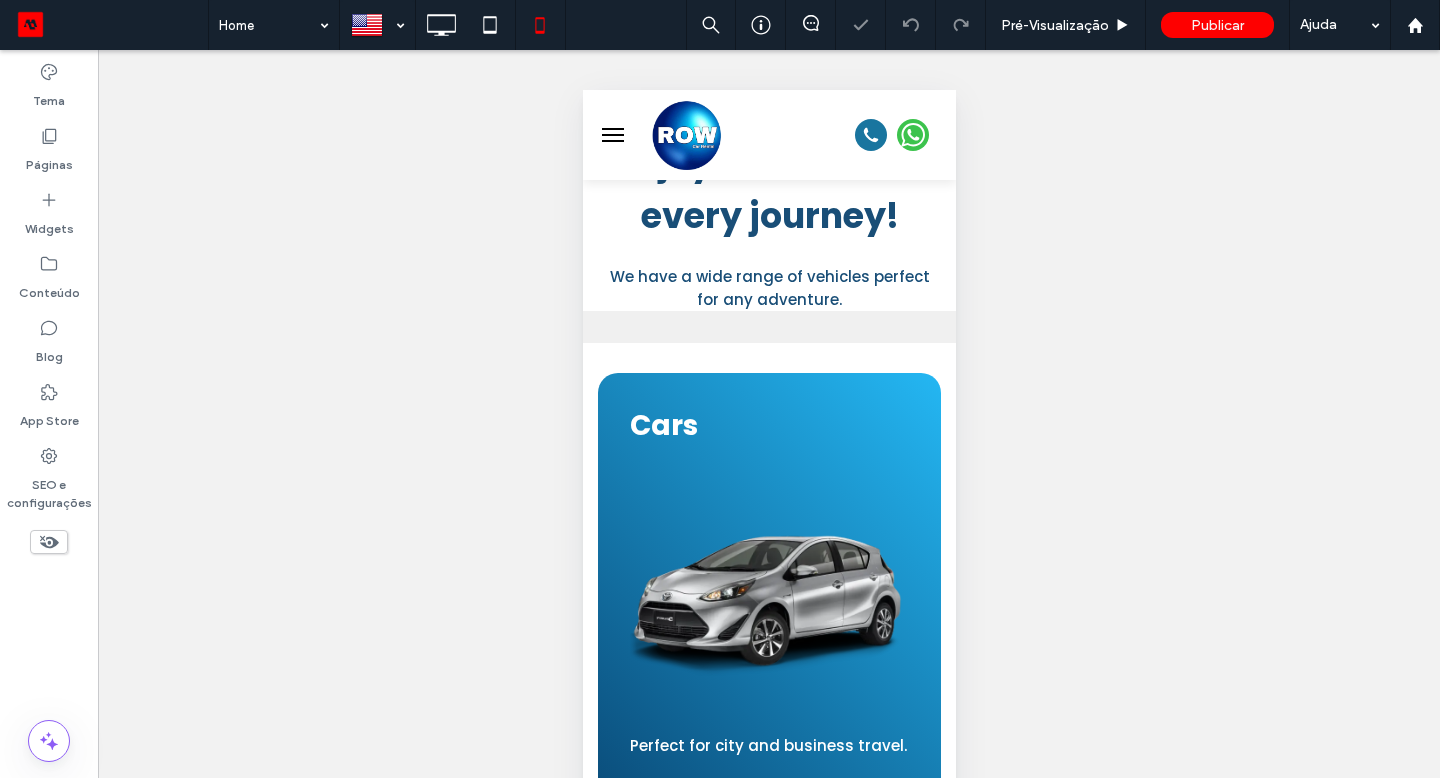 click on "Cars
Perfect for city and business travel.
Find out more >
Pickup Truck
Transport solutions for large loads.
Find out more >
SUV
Spacious and comfortable, suitable for groups. ﻿
Find out more >
Bus
Transport solutions for working personnel.
Find out more >
Seção Clique para editar no Modo Flex + Adicionar seção" at bounding box center (768, 327) 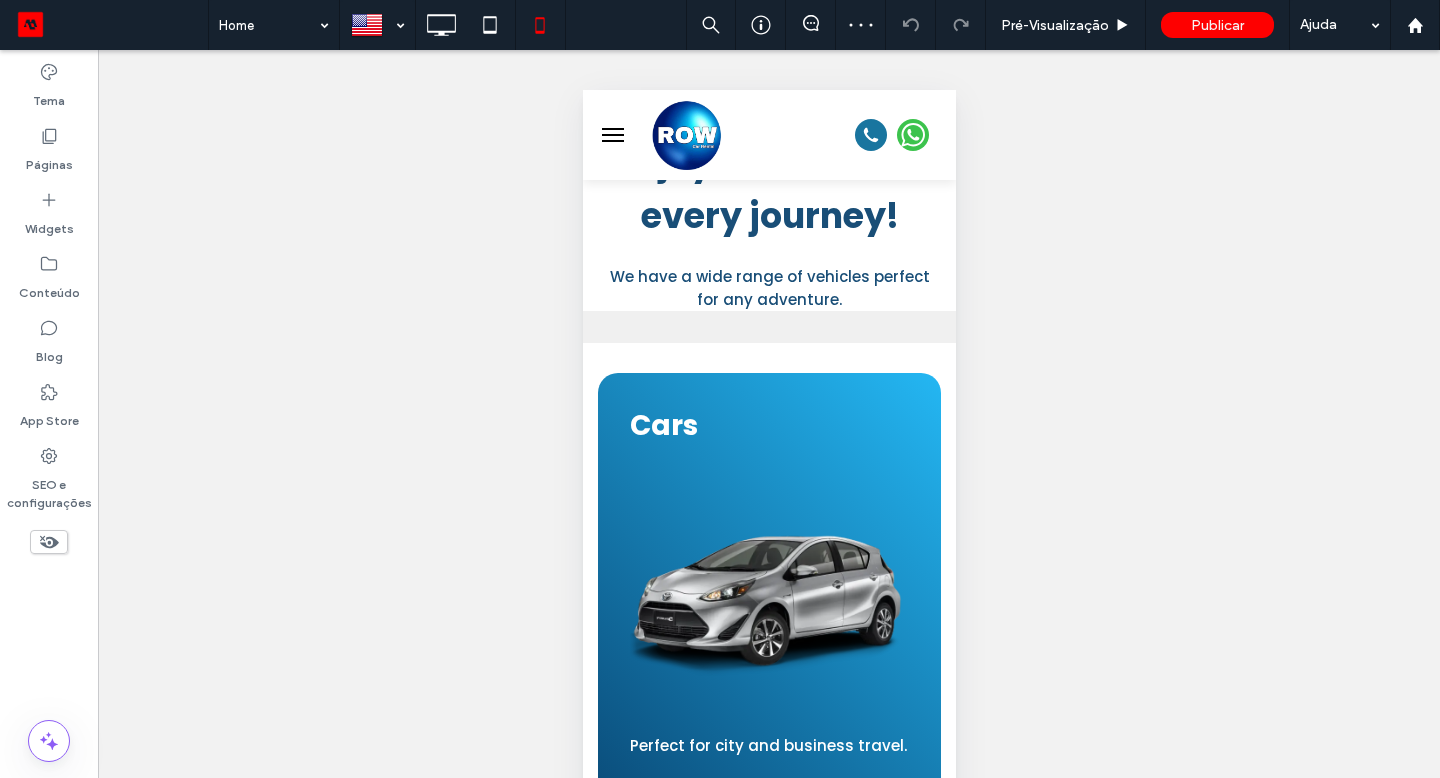 click on "Clique para editar no Modo Flex" at bounding box center (768, 327) 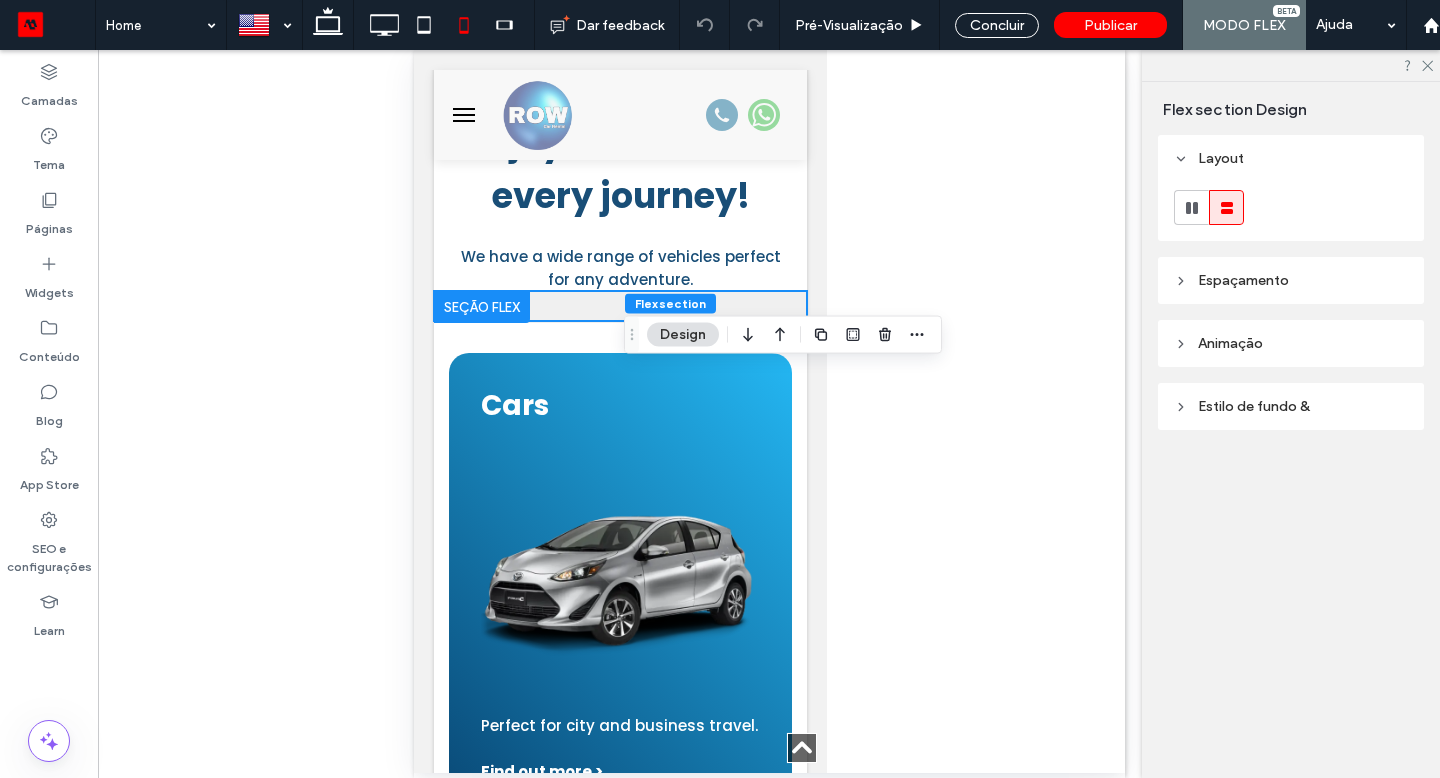 click at bounding box center (481, 307) 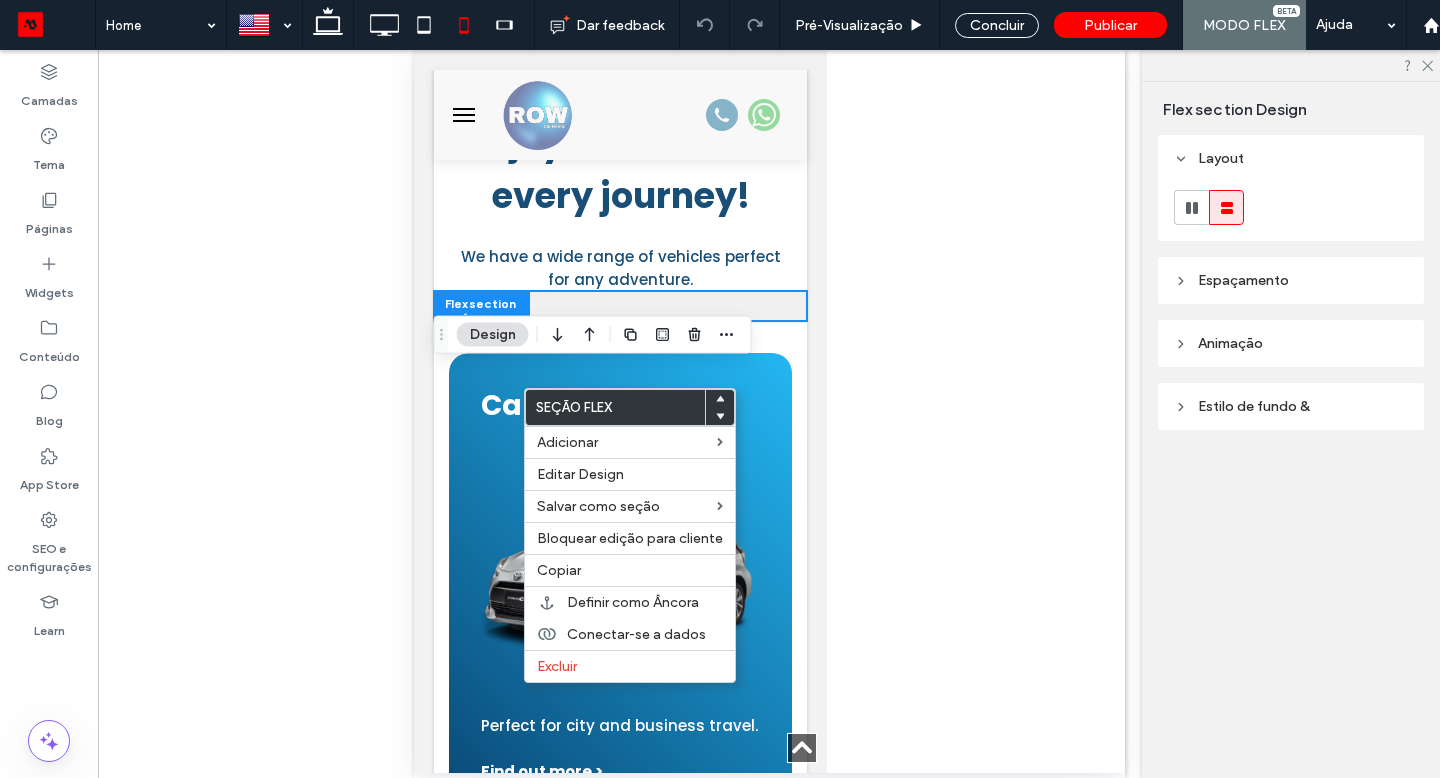 click on "Excluir" at bounding box center (630, 666) 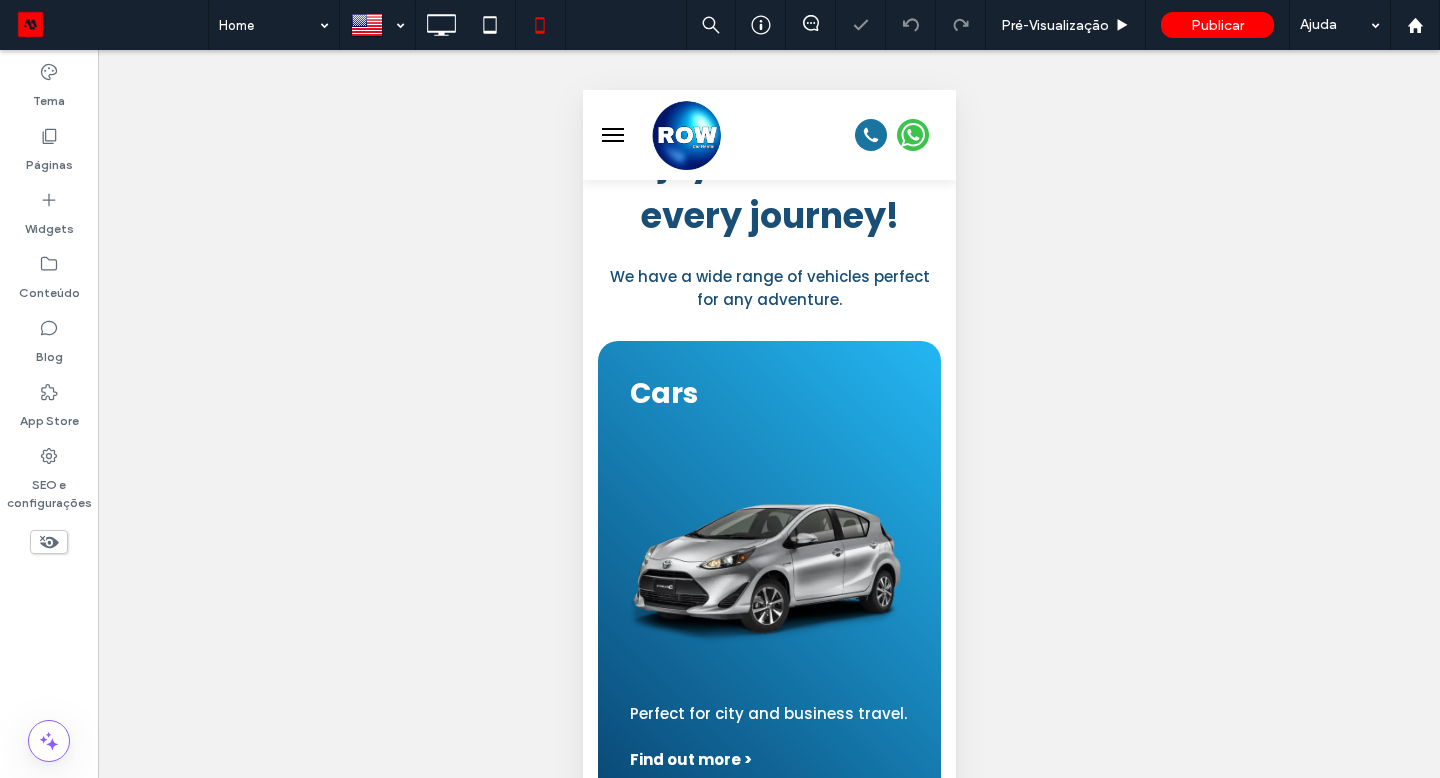 scroll, scrollTop: 1430, scrollLeft: 0, axis: vertical 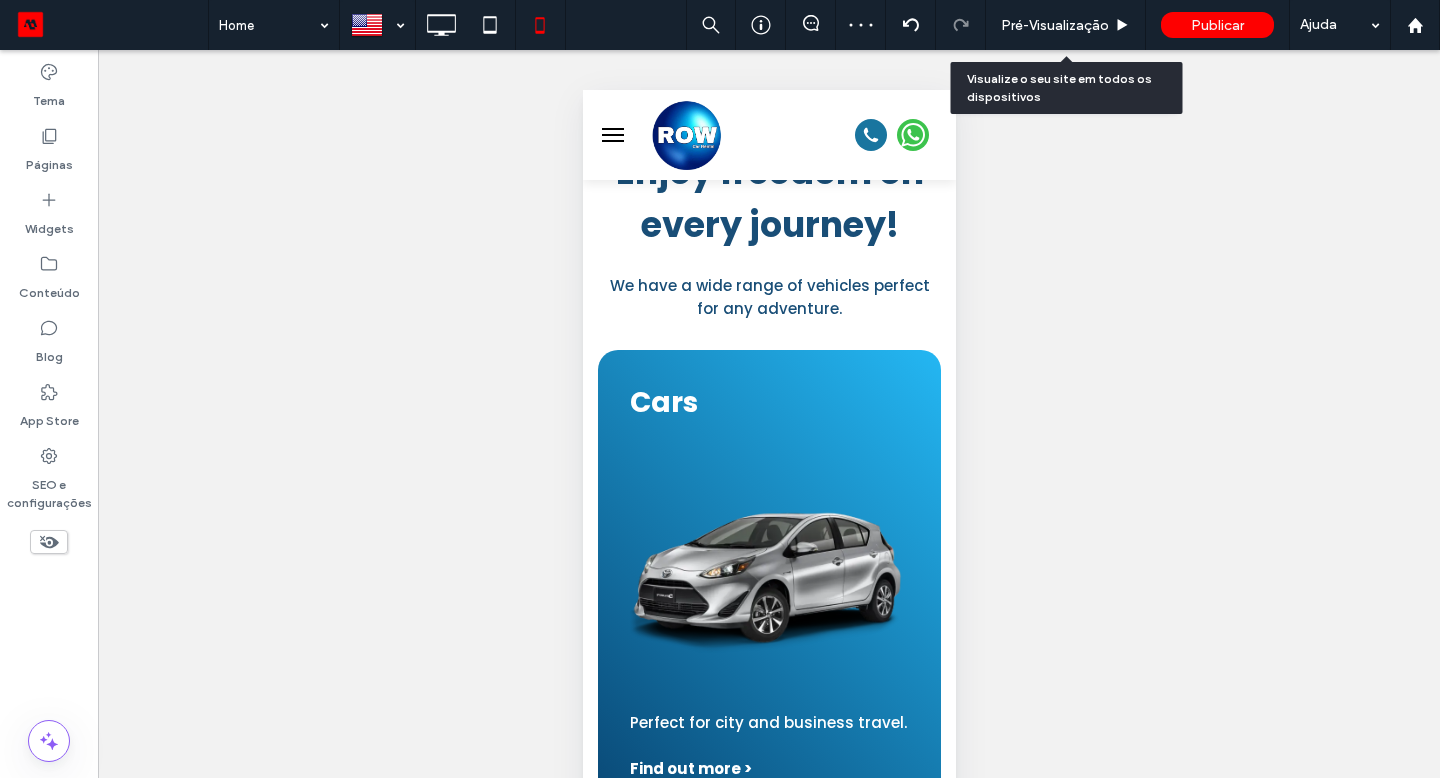 click on "Pré-Visualizaçāo" at bounding box center (1055, 25) 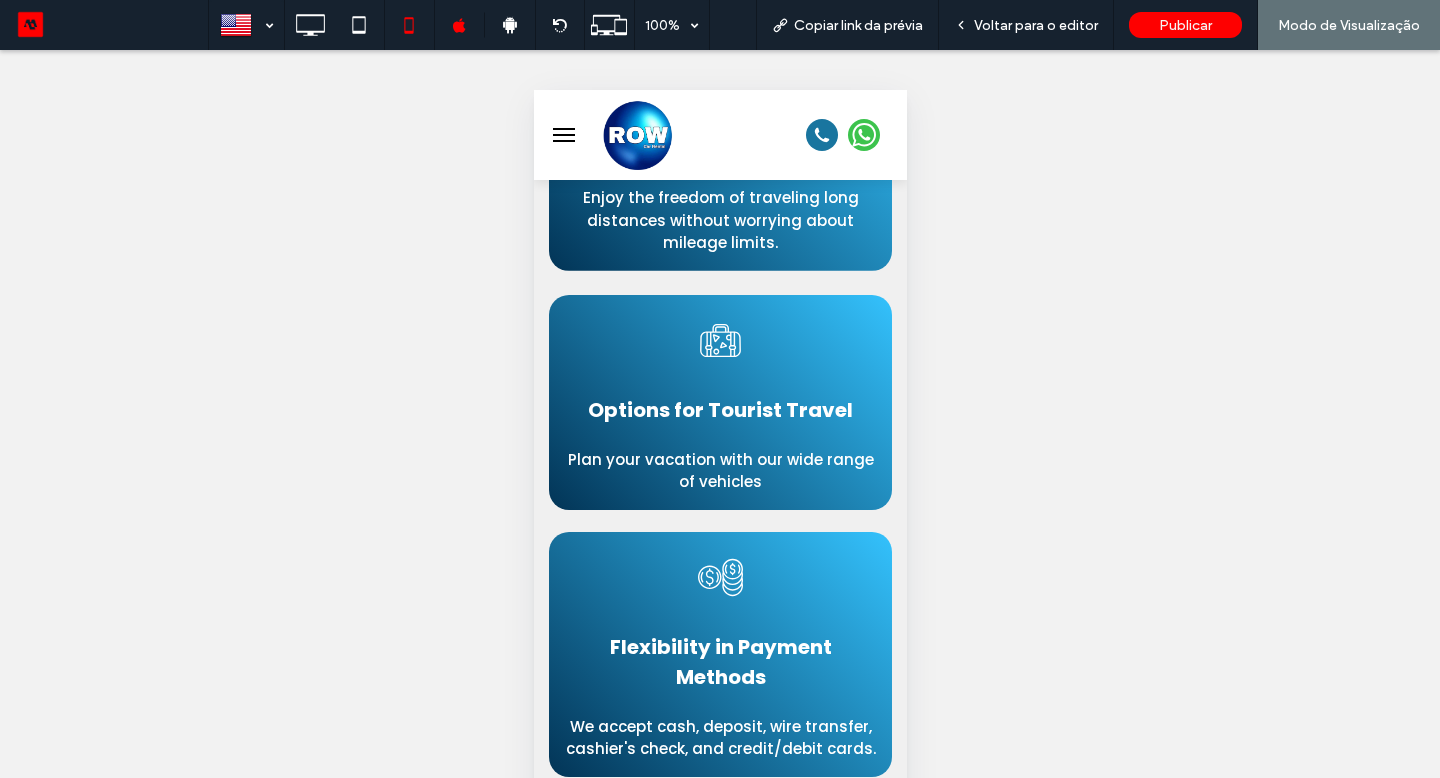 scroll, scrollTop: 4607, scrollLeft: 0, axis: vertical 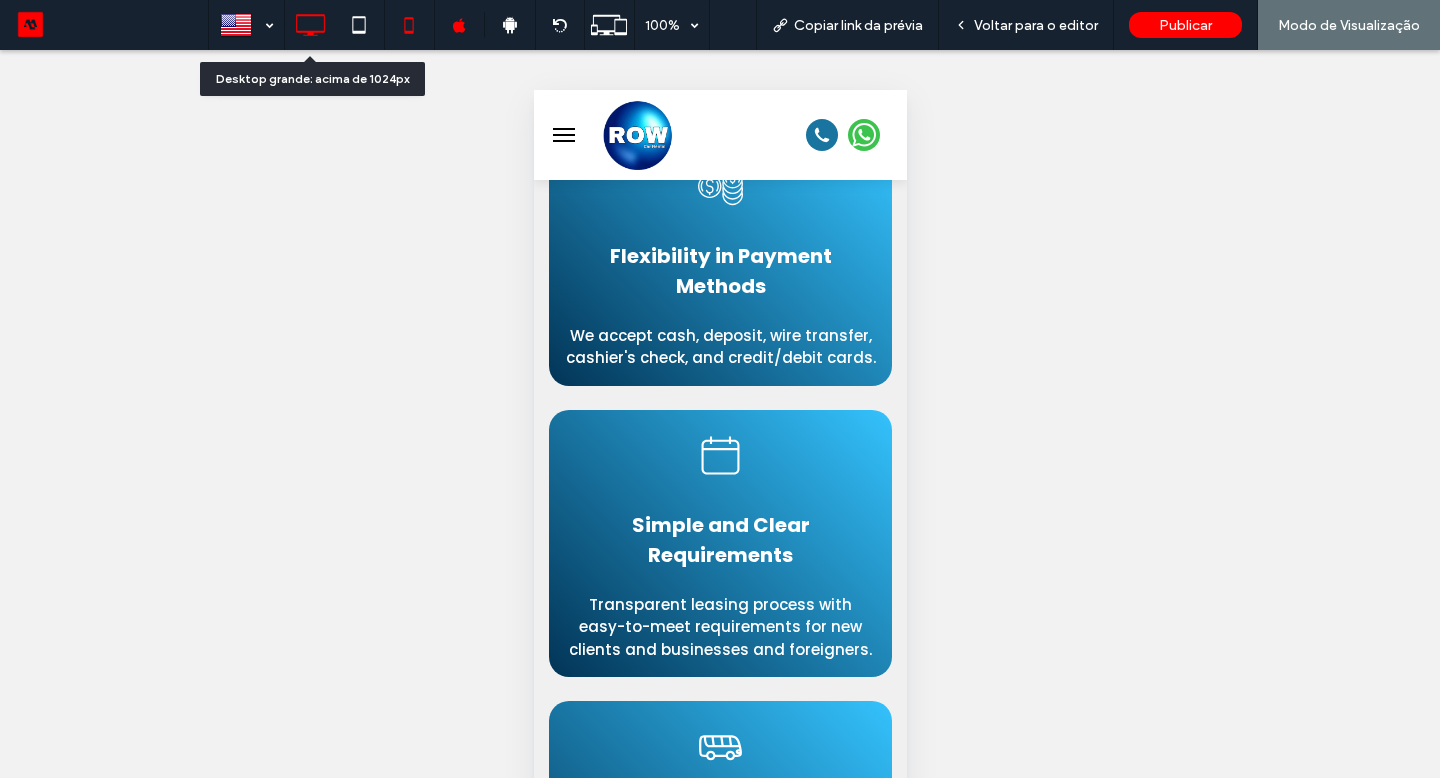 click 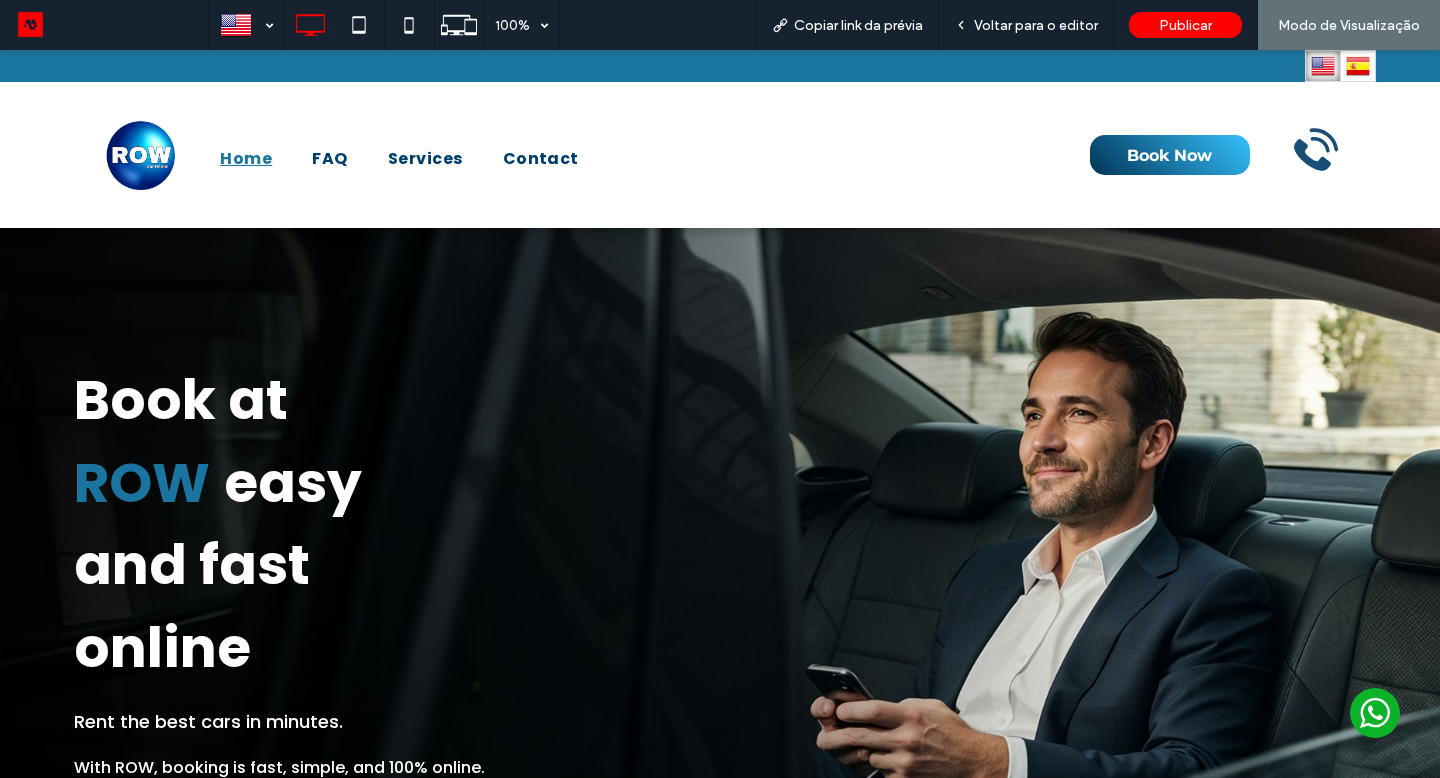 scroll, scrollTop: 0, scrollLeft: 0, axis: both 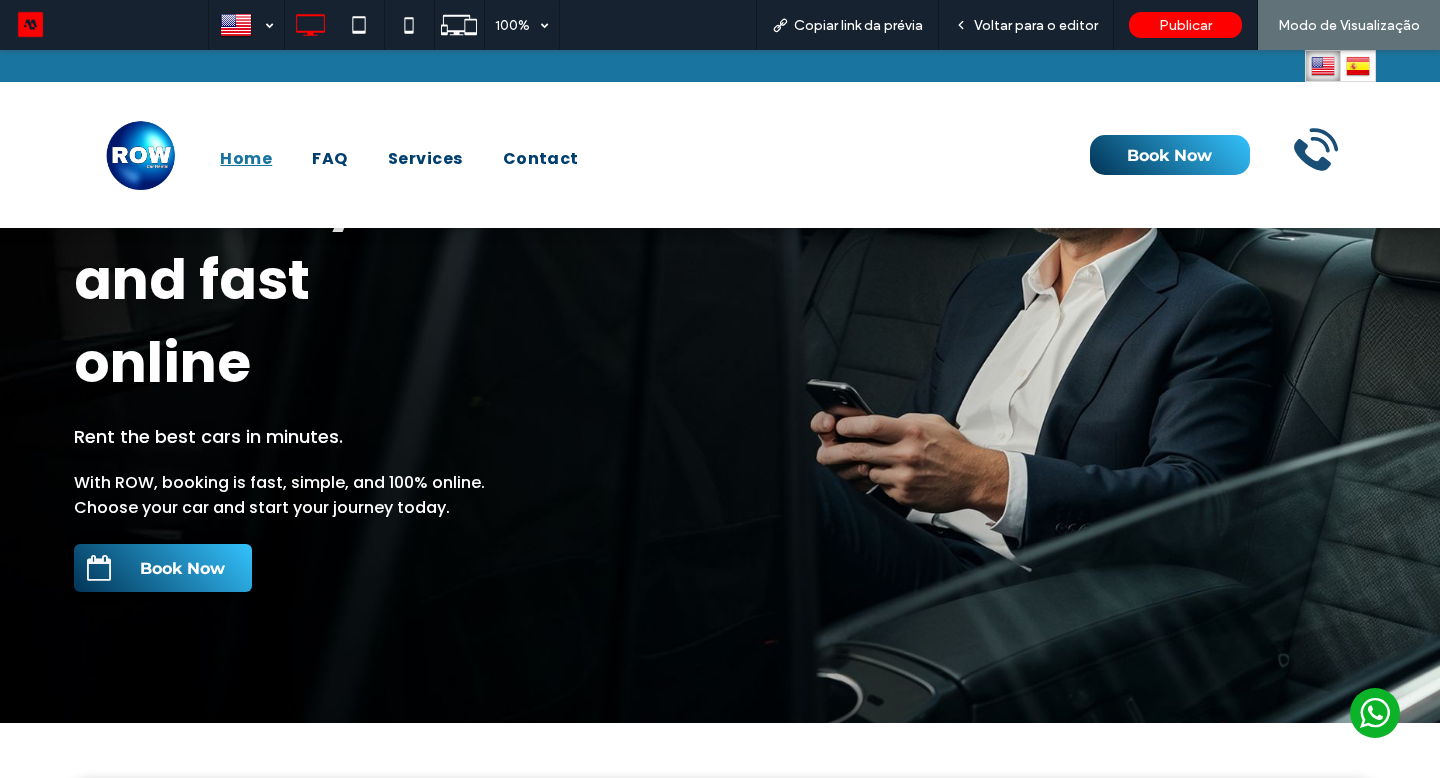 select on "*****" 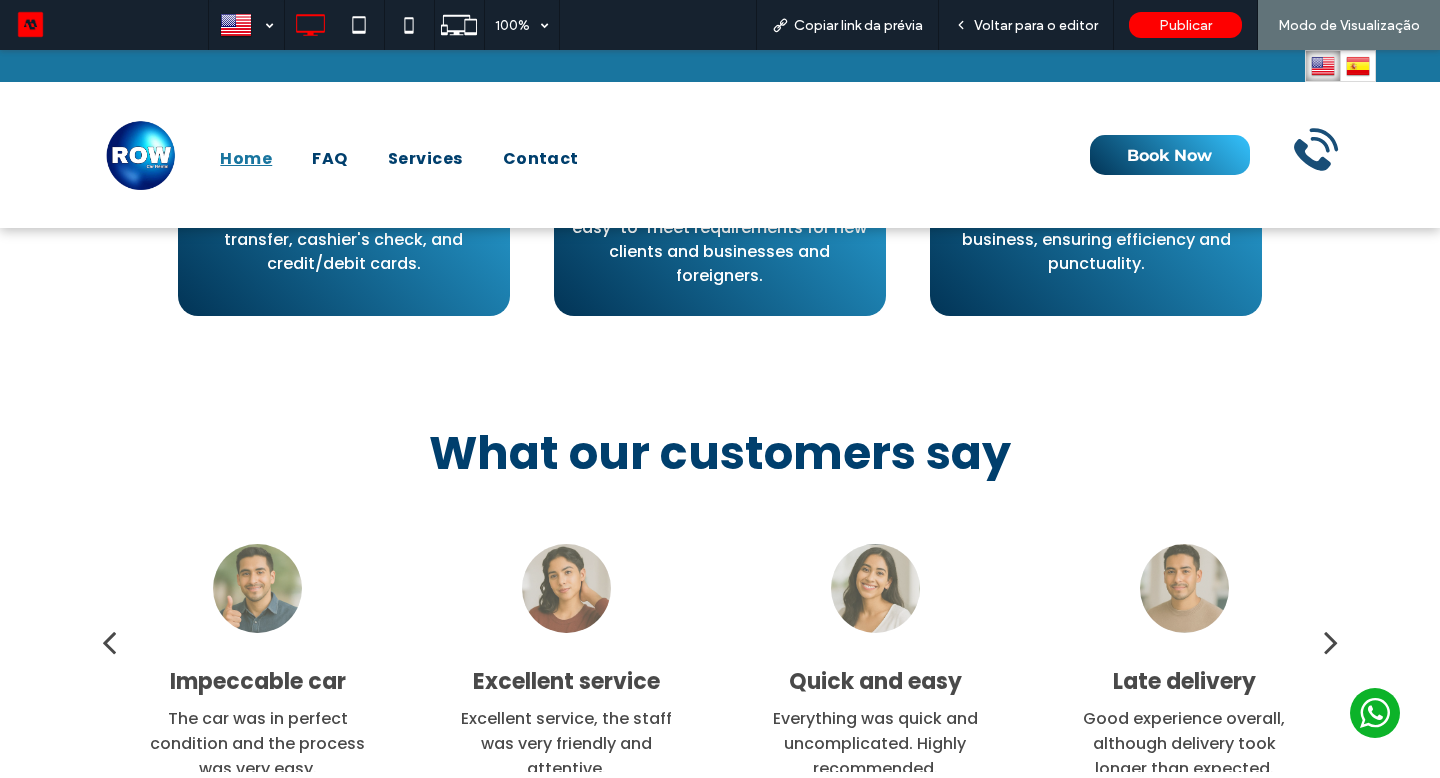 scroll, scrollTop: 2397, scrollLeft: 0, axis: vertical 